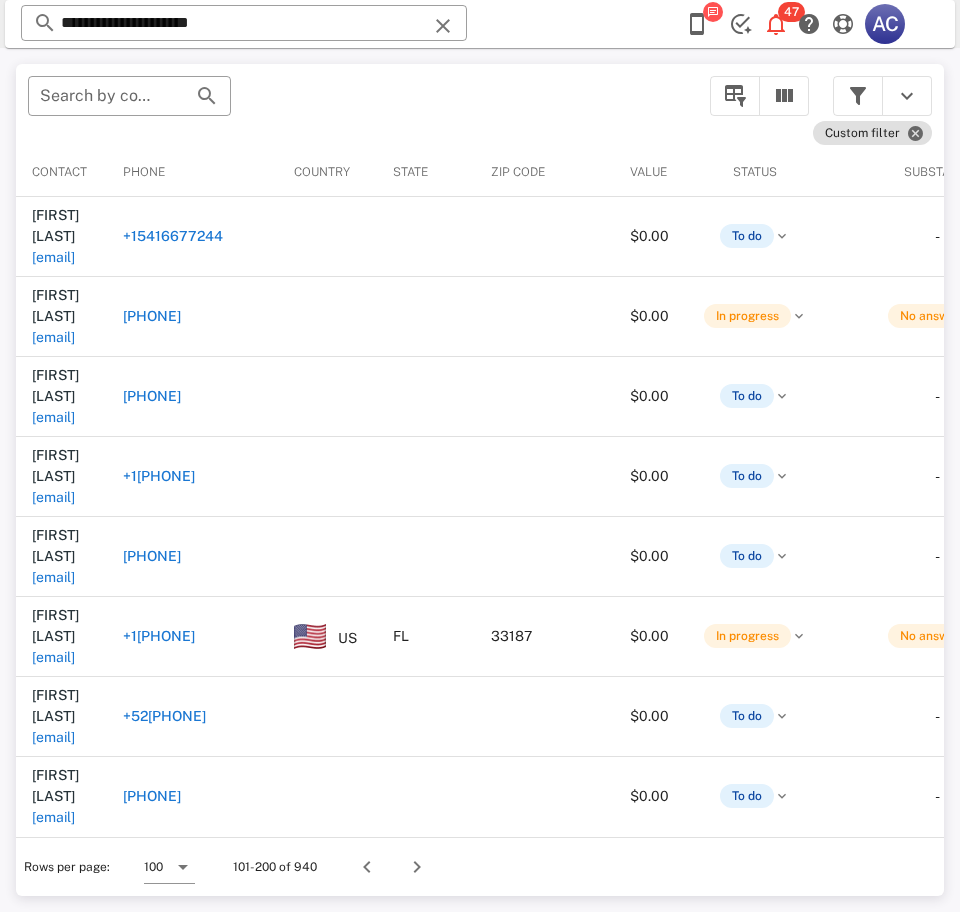 scroll, scrollTop: 0, scrollLeft: 0, axis: both 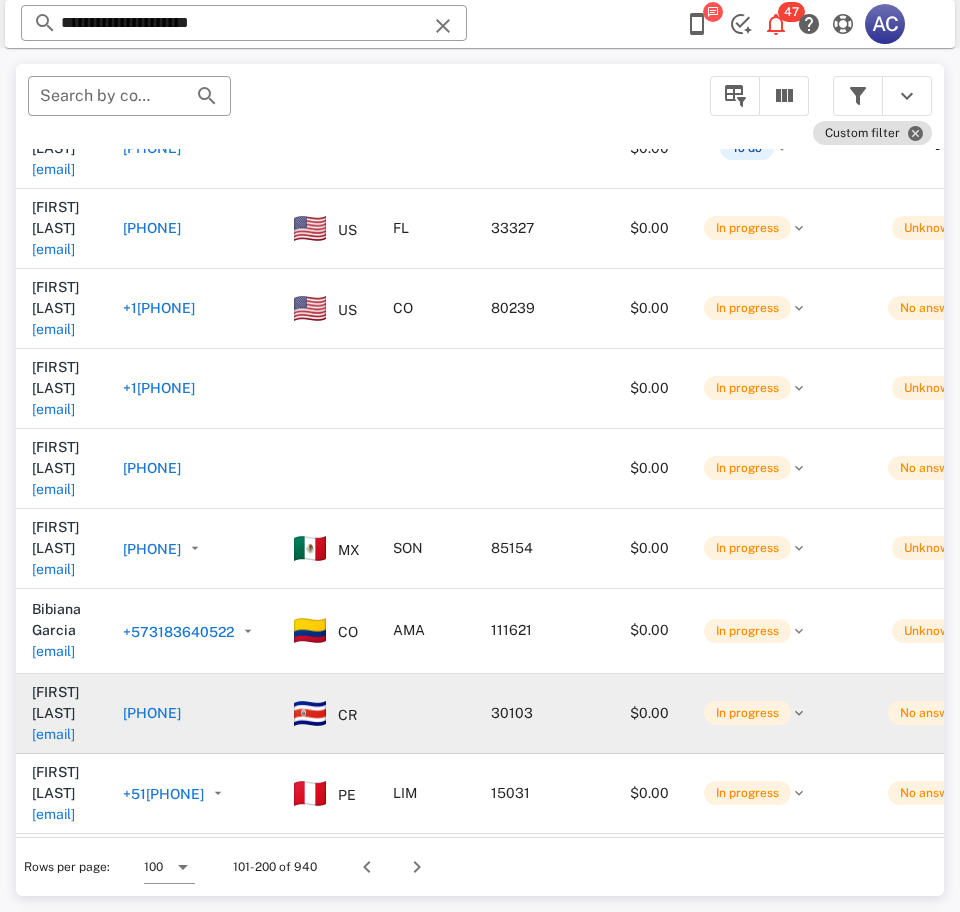 click on "Marisella Brenes corrales  marybreco@gmail.com" at bounding box center (61, 713) 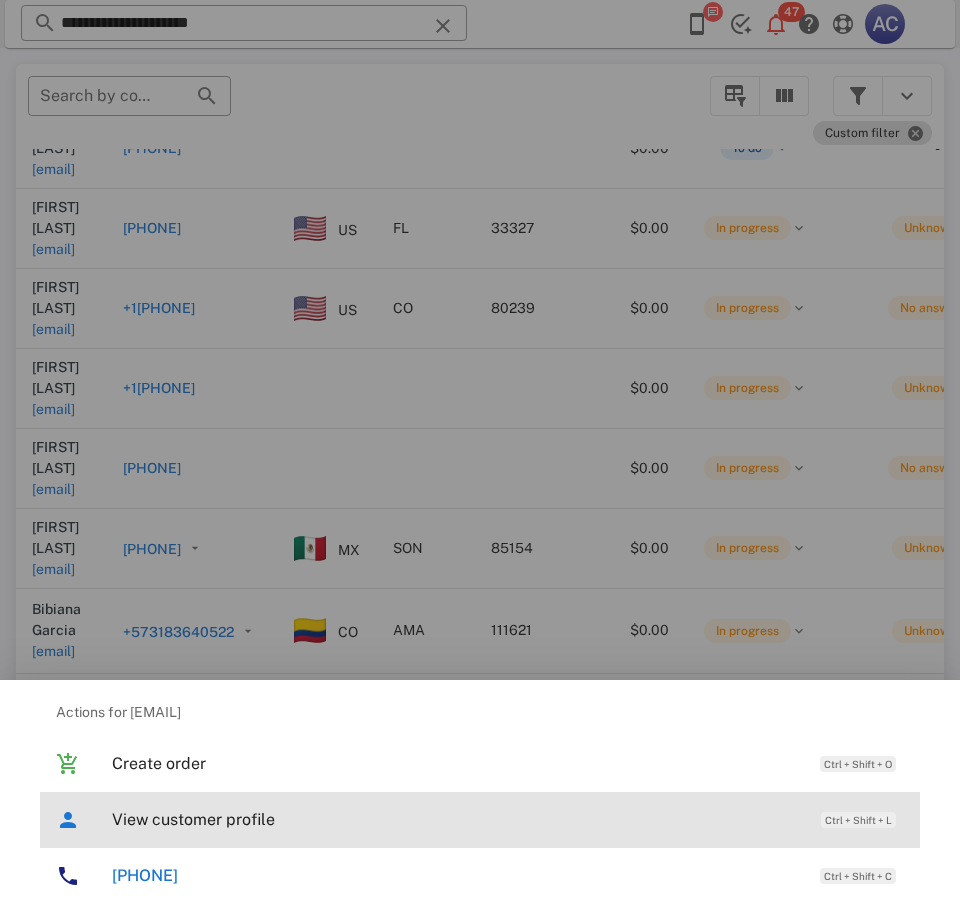 click on "View customer profile" at bounding box center (456, 819) 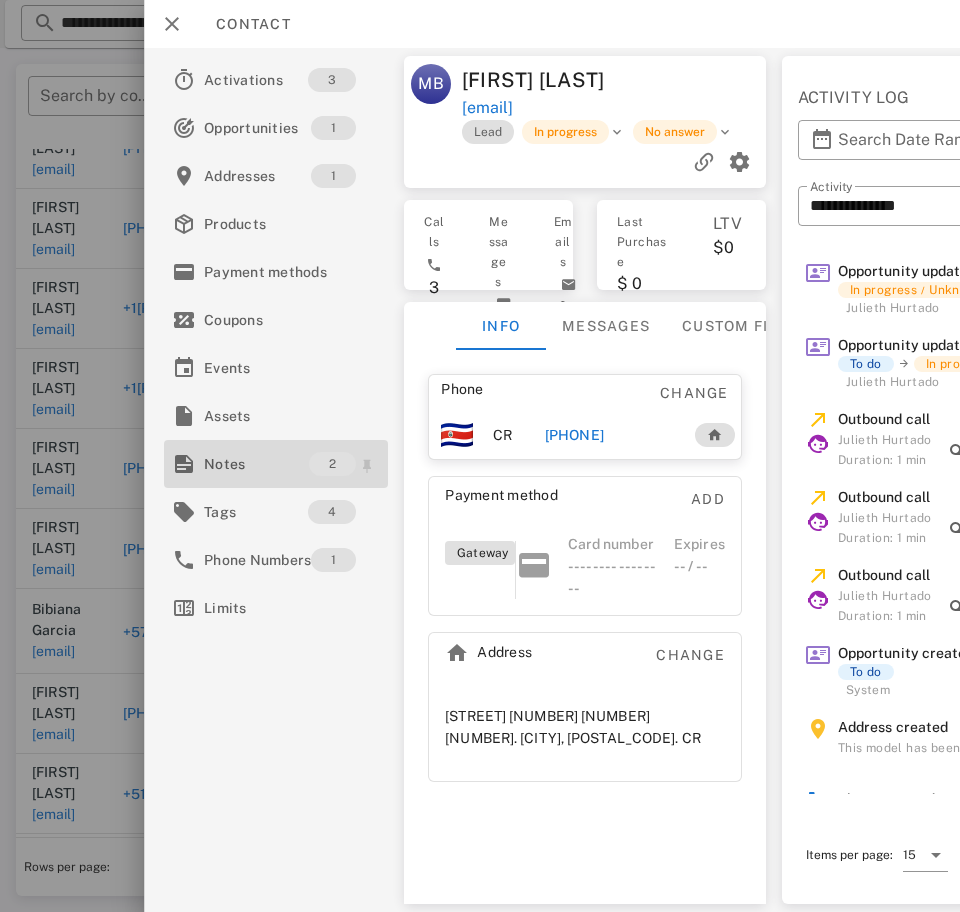 click on "Notes" at bounding box center (256, 464) 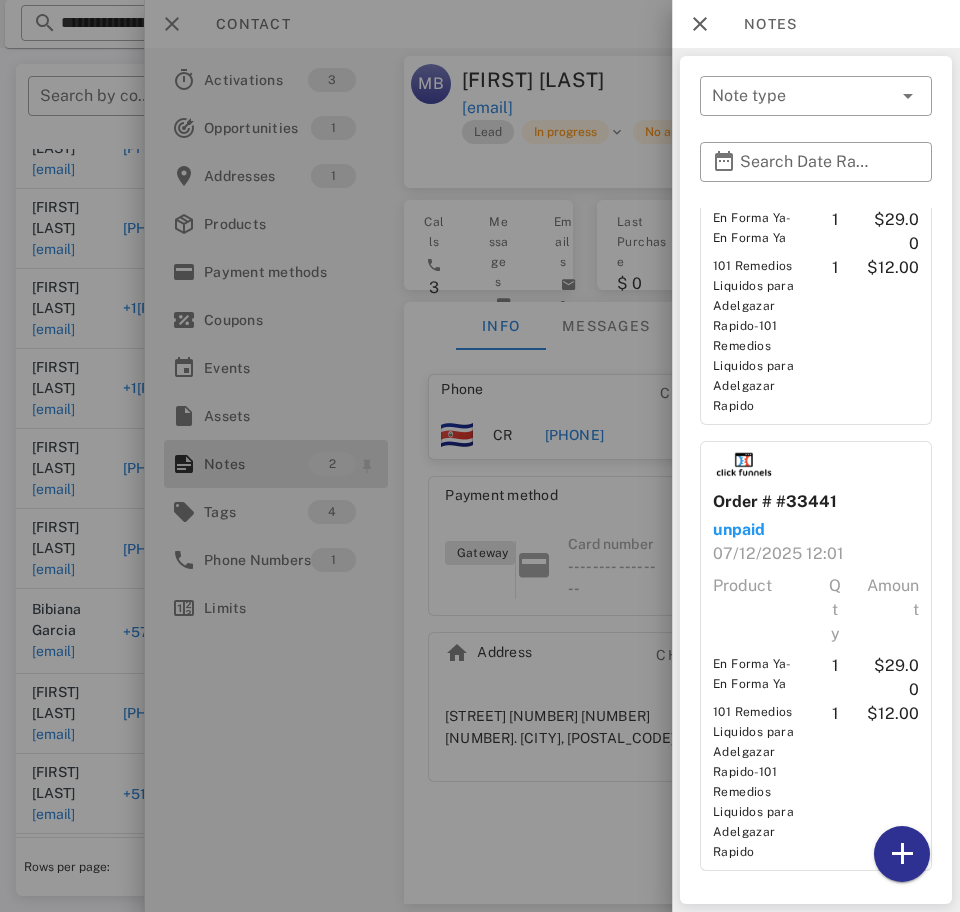 scroll, scrollTop: 0, scrollLeft: 0, axis: both 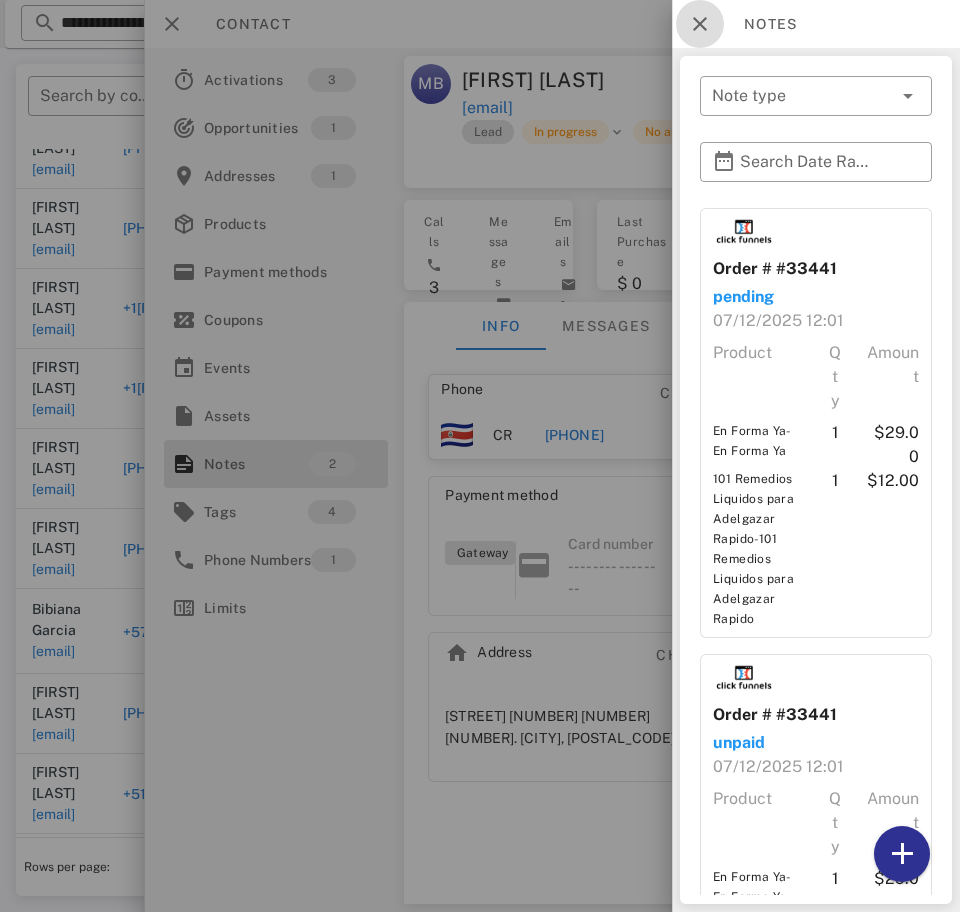 click at bounding box center [700, 24] 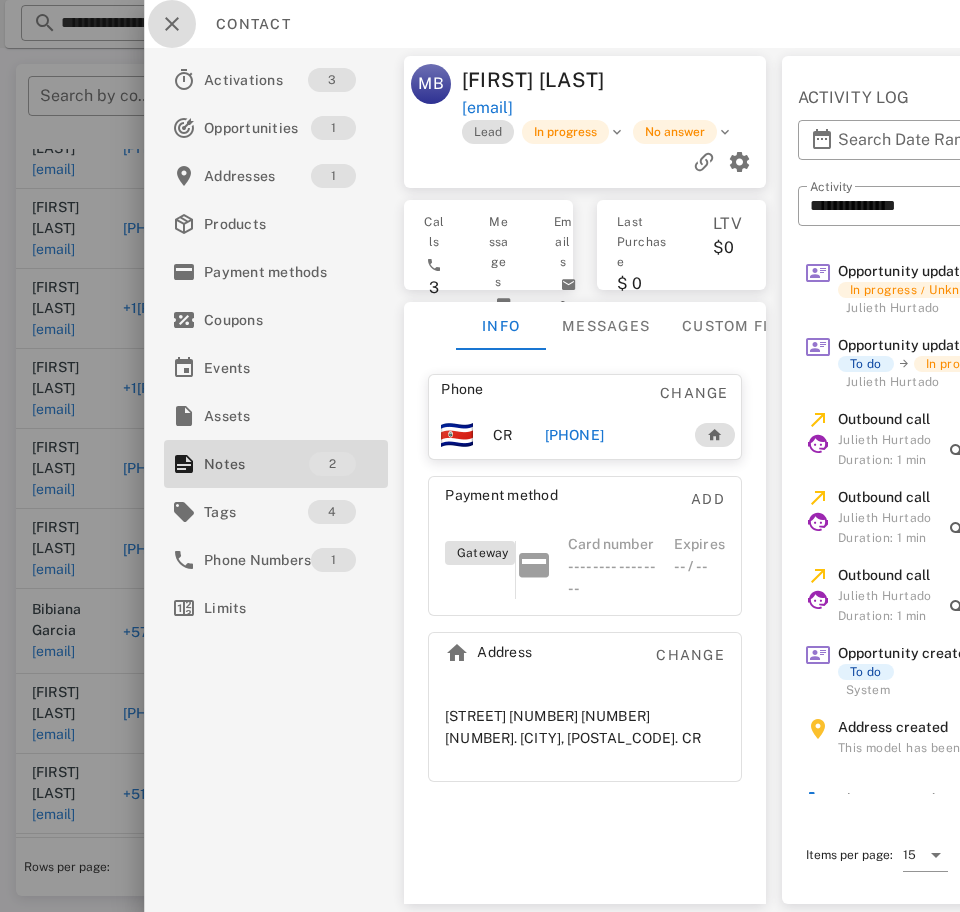 click at bounding box center [172, 24] 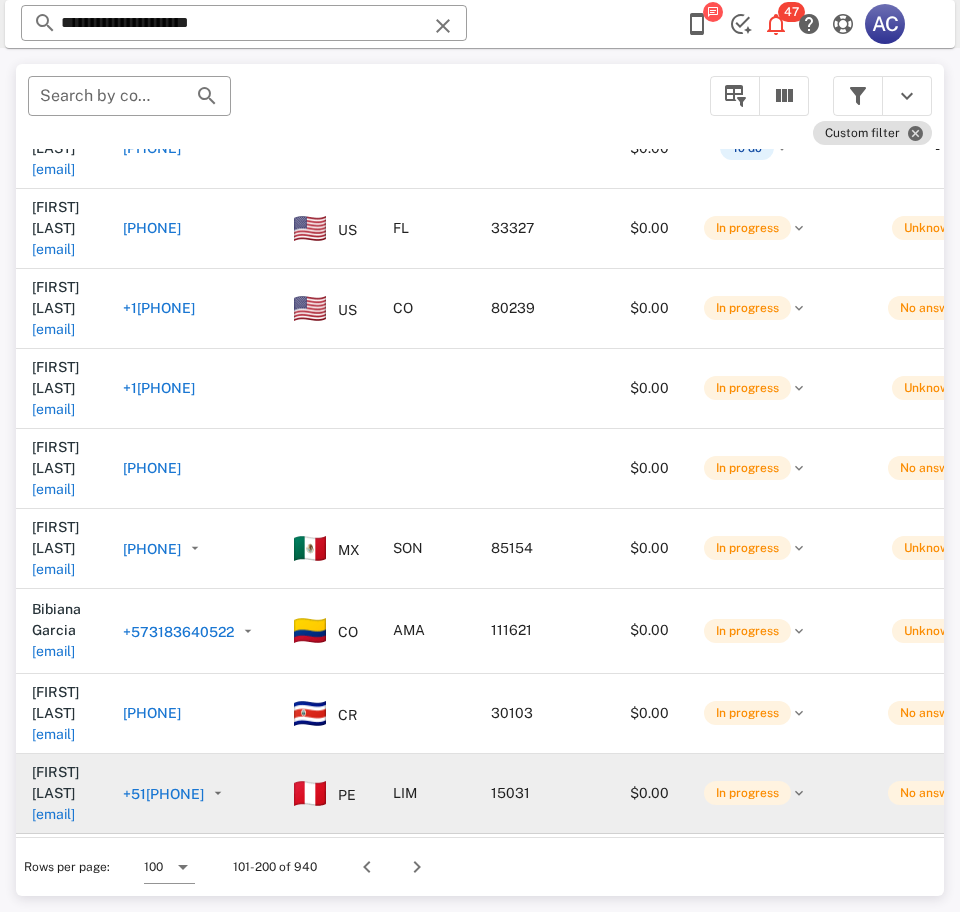 click on "lilliank.velasquez@gmail.com" at bounding box center [53, 814] 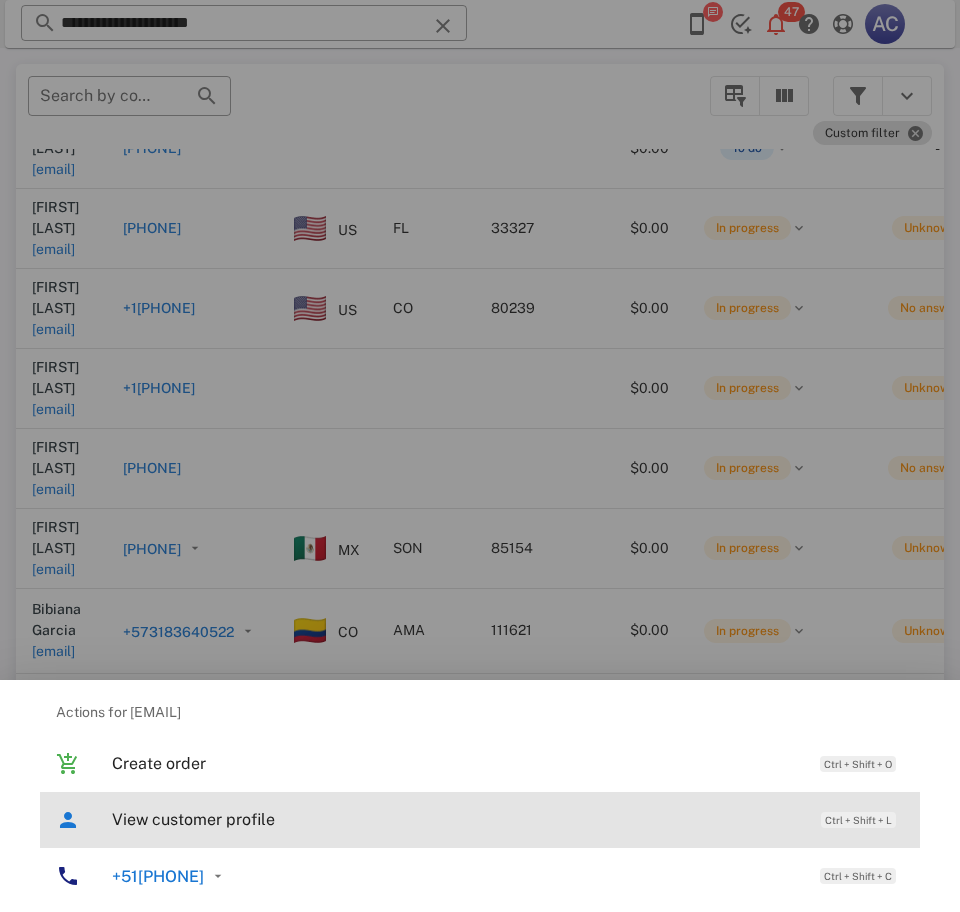 click on "View customer profile" at bounding box center [456, 819] 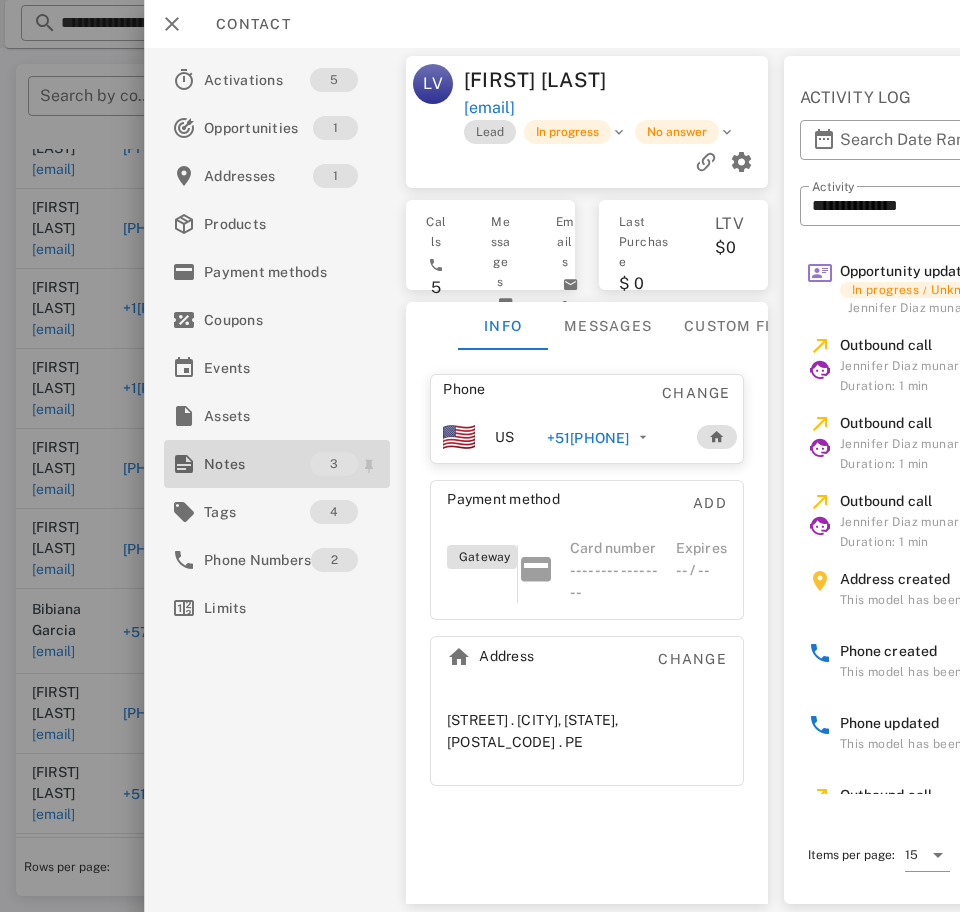 click on "Notes" at bounding box center [257, 464] 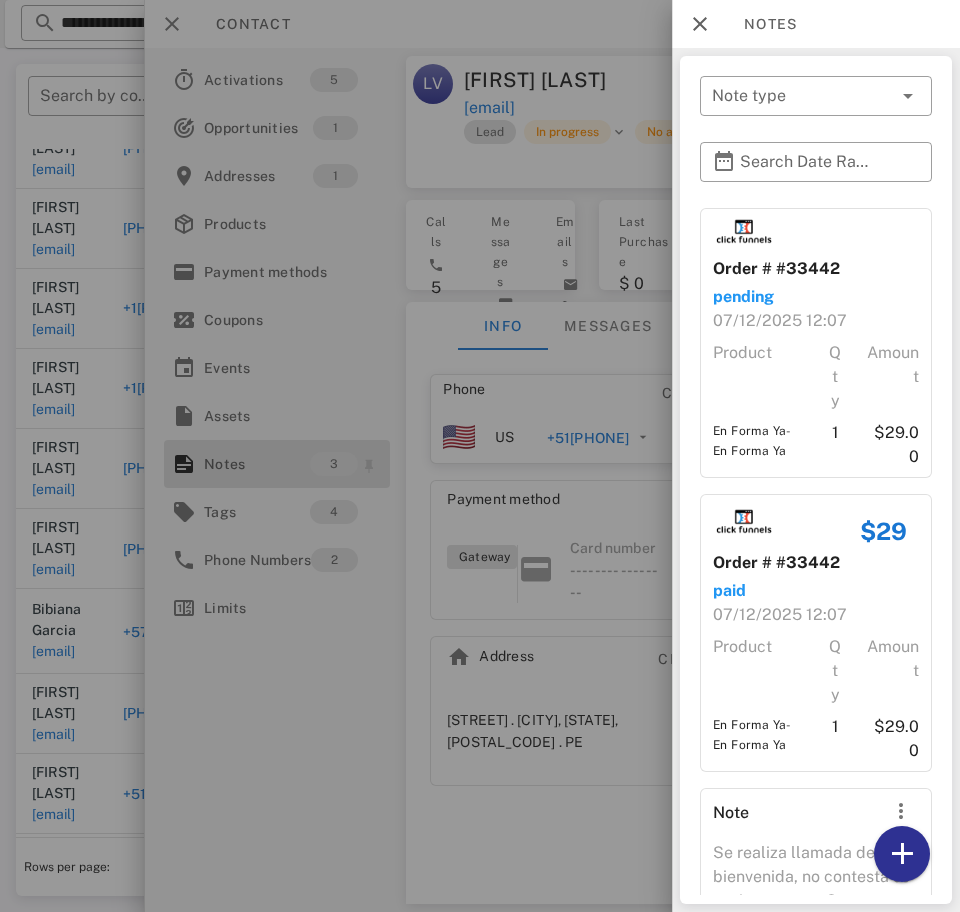 scroll, scrollTop: 137, scrollLeft: 0, axis: vertical 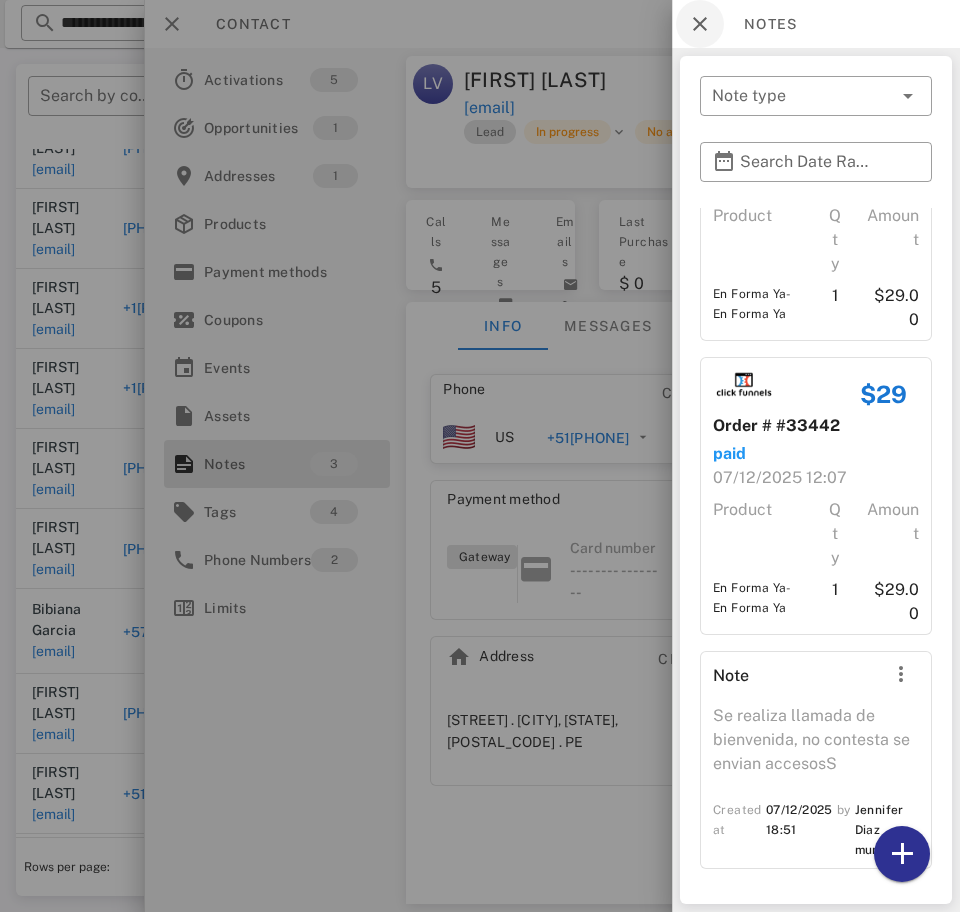 click at bounding box center (700, 24) 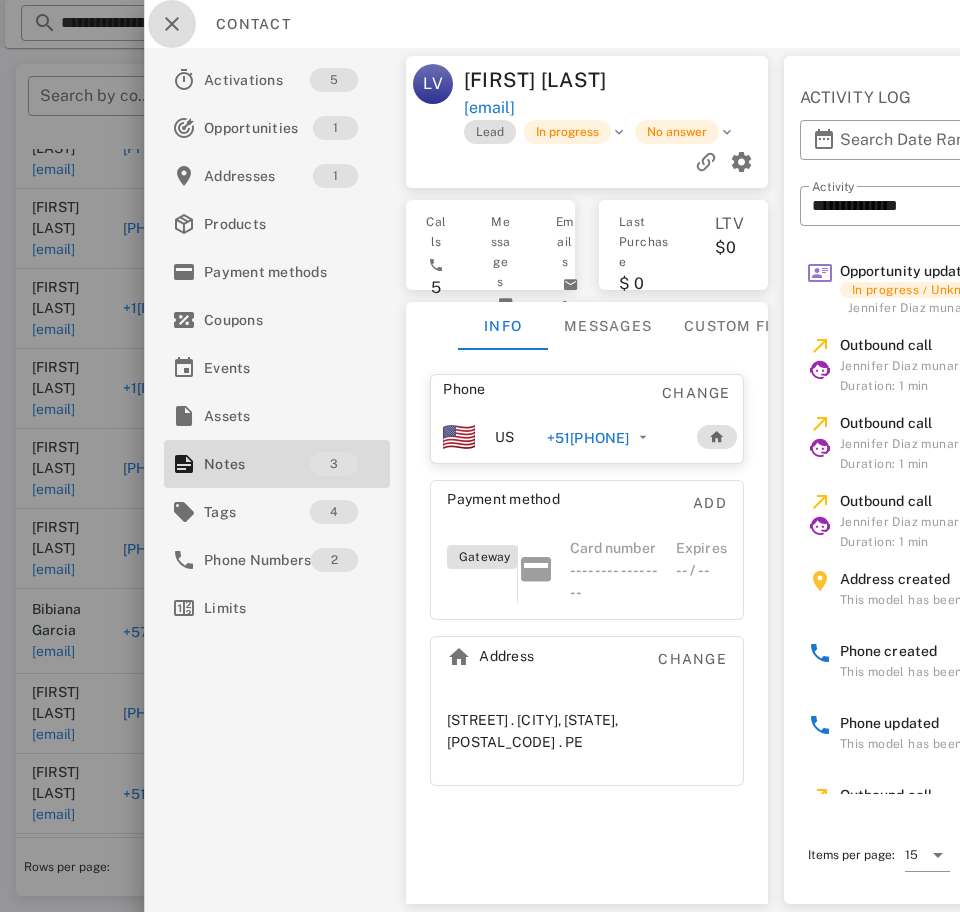 click at bounding box center (172, 24) 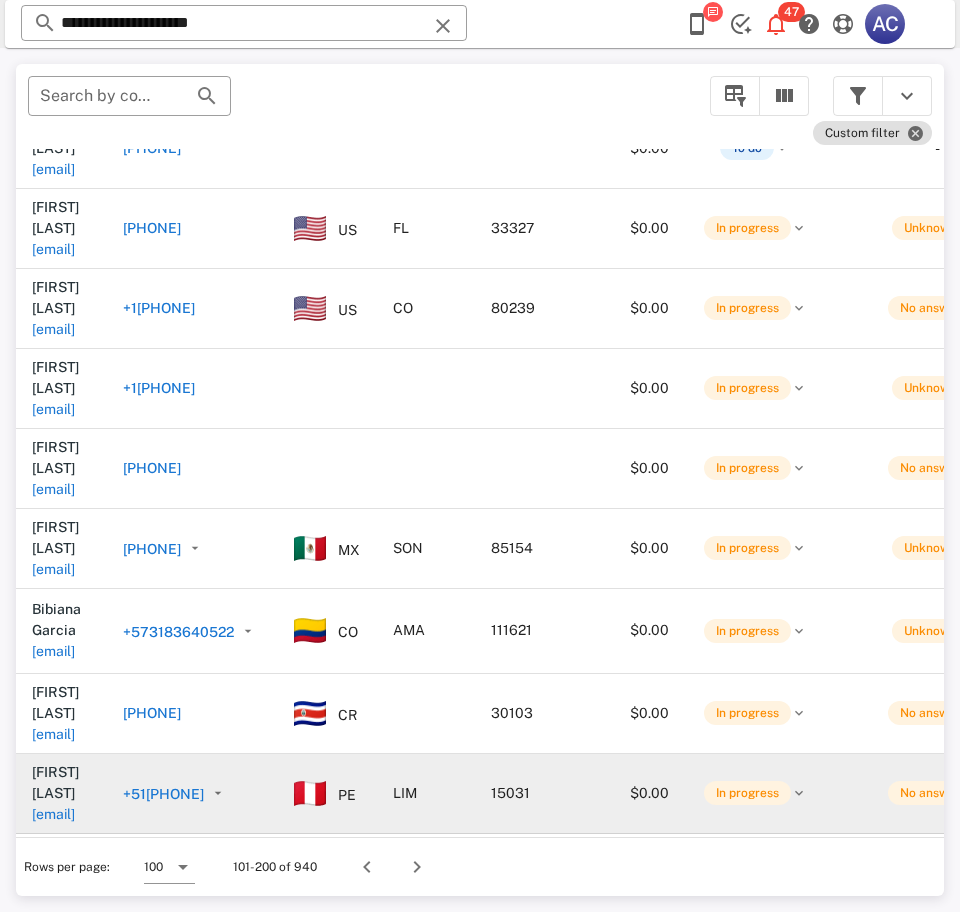click on "lilliank.velasquez@gmail.com" at bounding box center (53, 814) 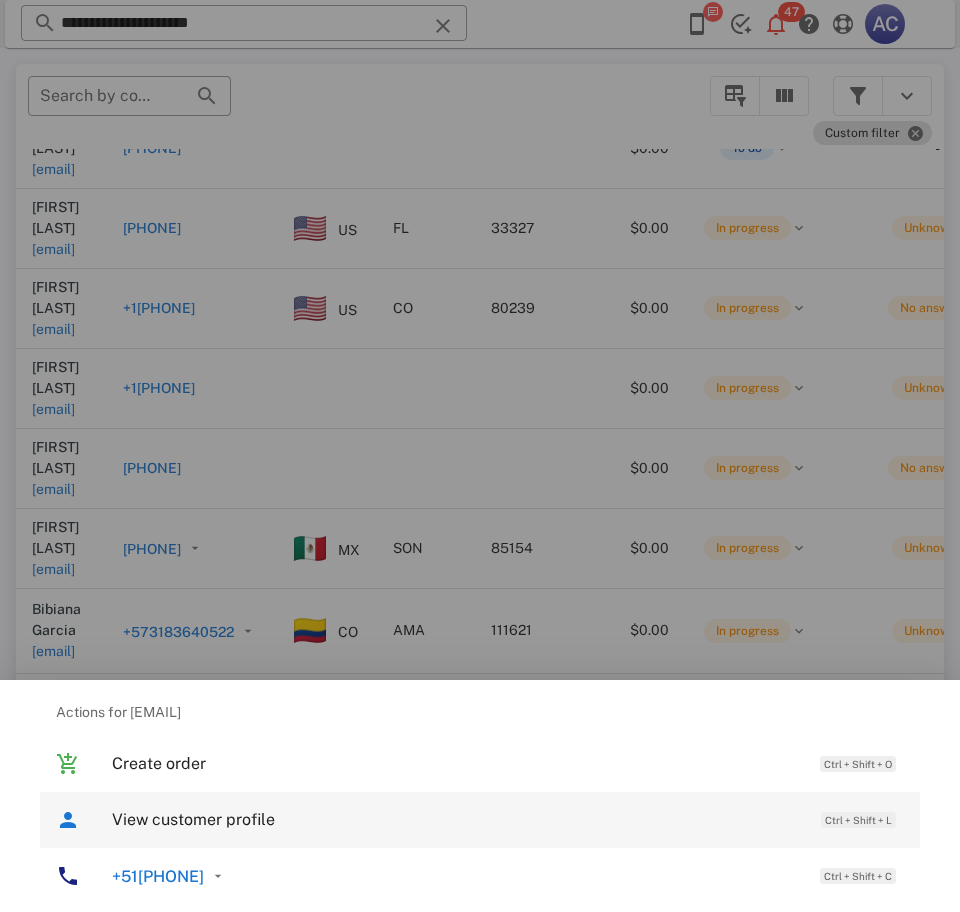 click on "View customer profile Ctrl + Shift + L" at bounding box center (508, 819) 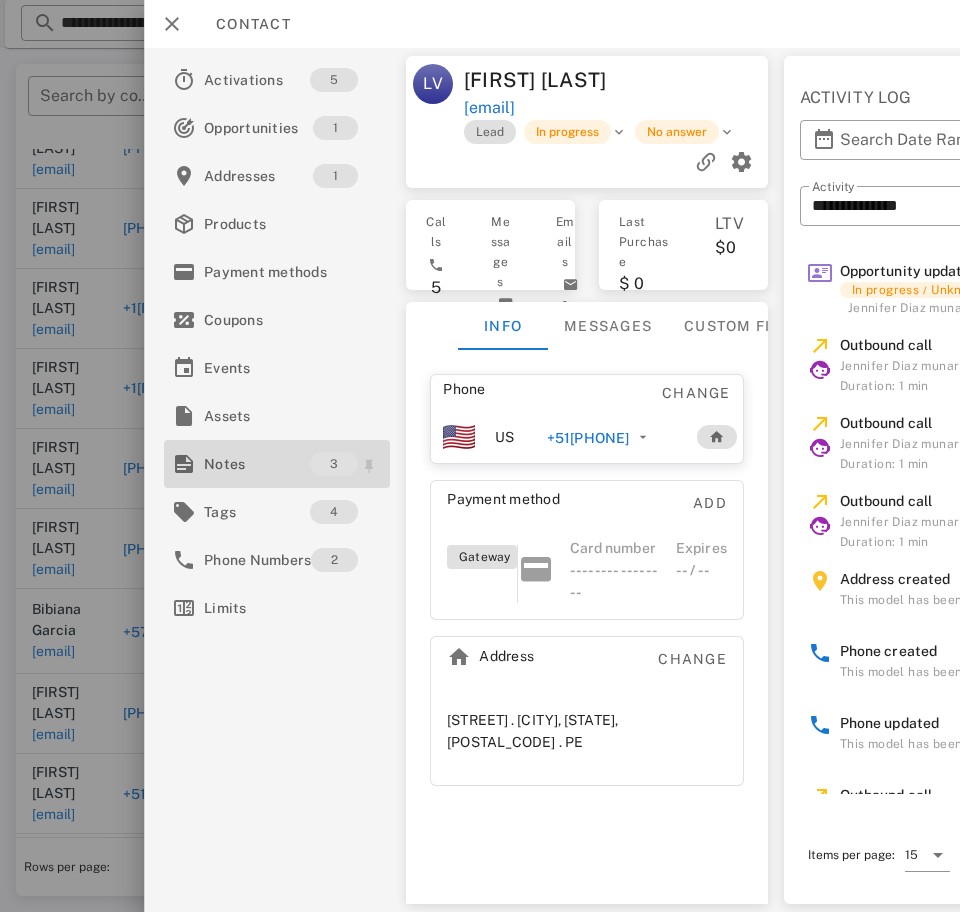 click on "Notes" at bounding box center [257, 464] 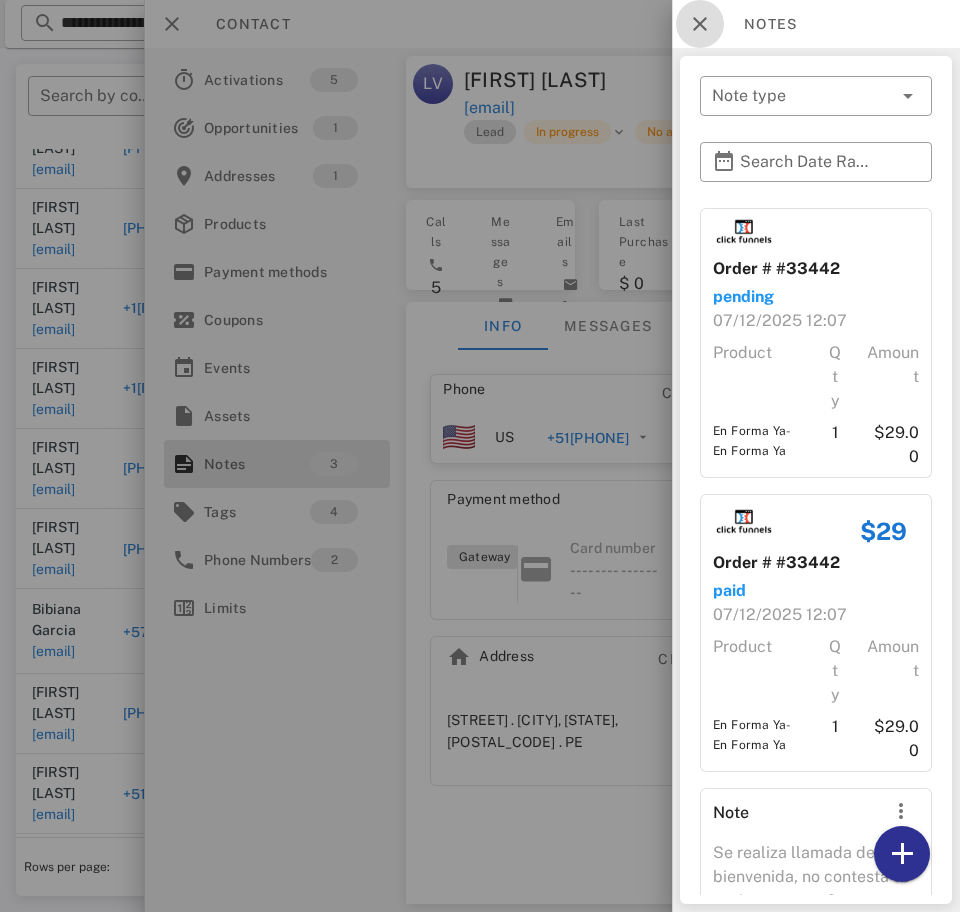 click at bounding box center [700, 24] 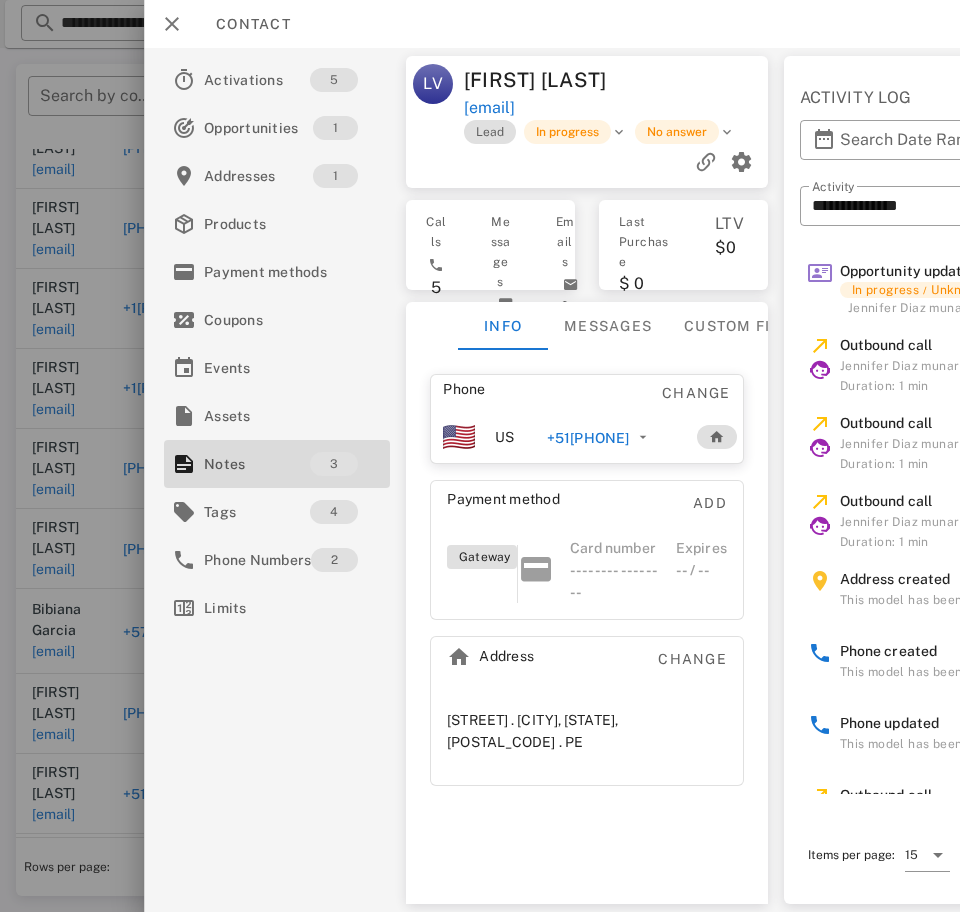 click on "+51994622940" at bounding box center [588, 438] 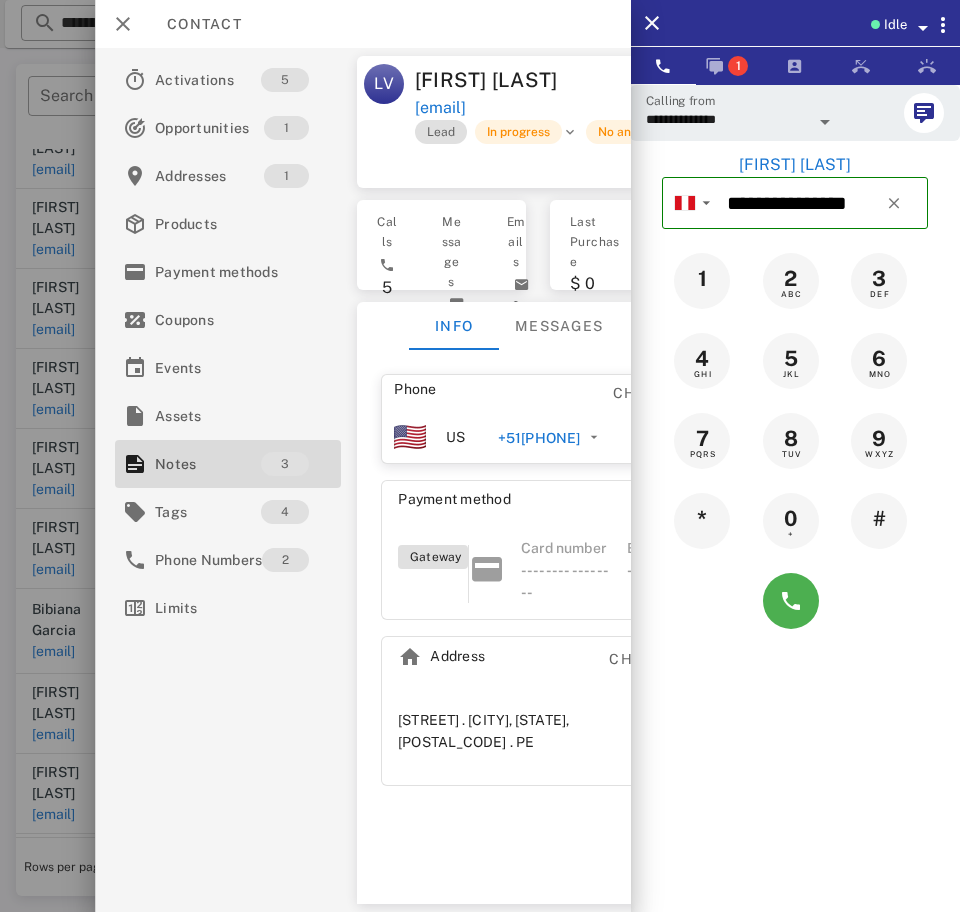 click on "**********" at bounding box center [727, 119] 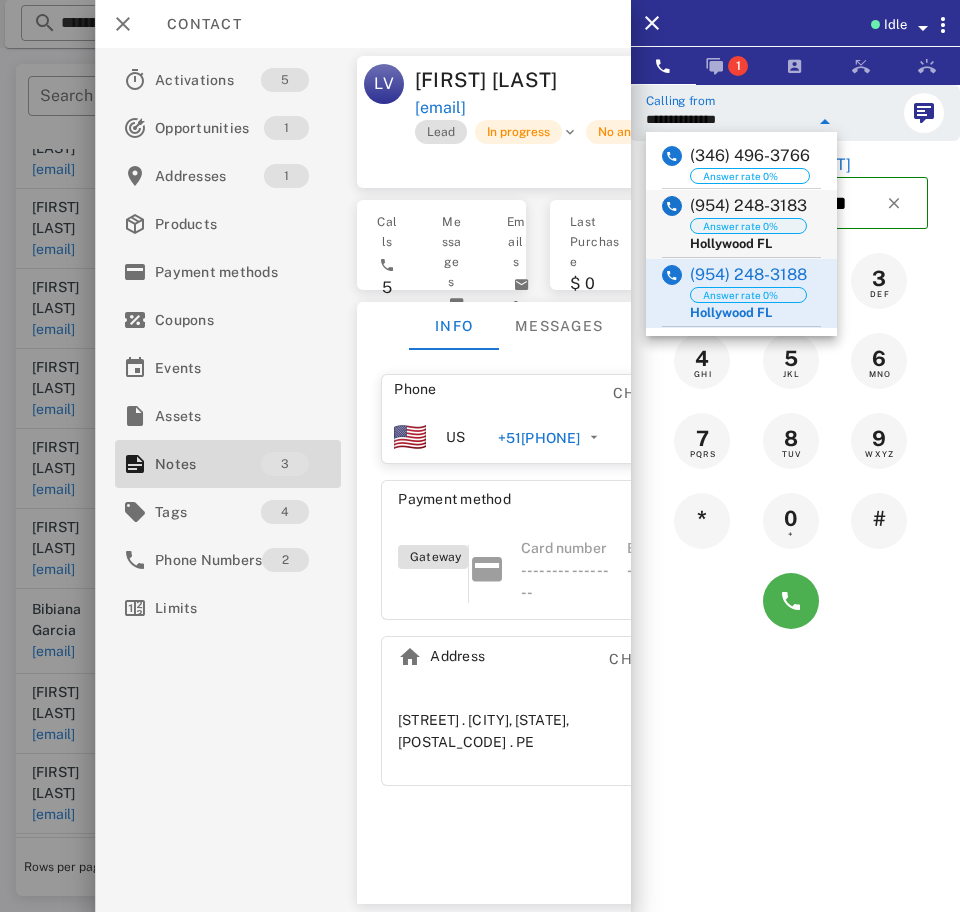 click on "Answer rate 0%" at bounding box center (748, 226) 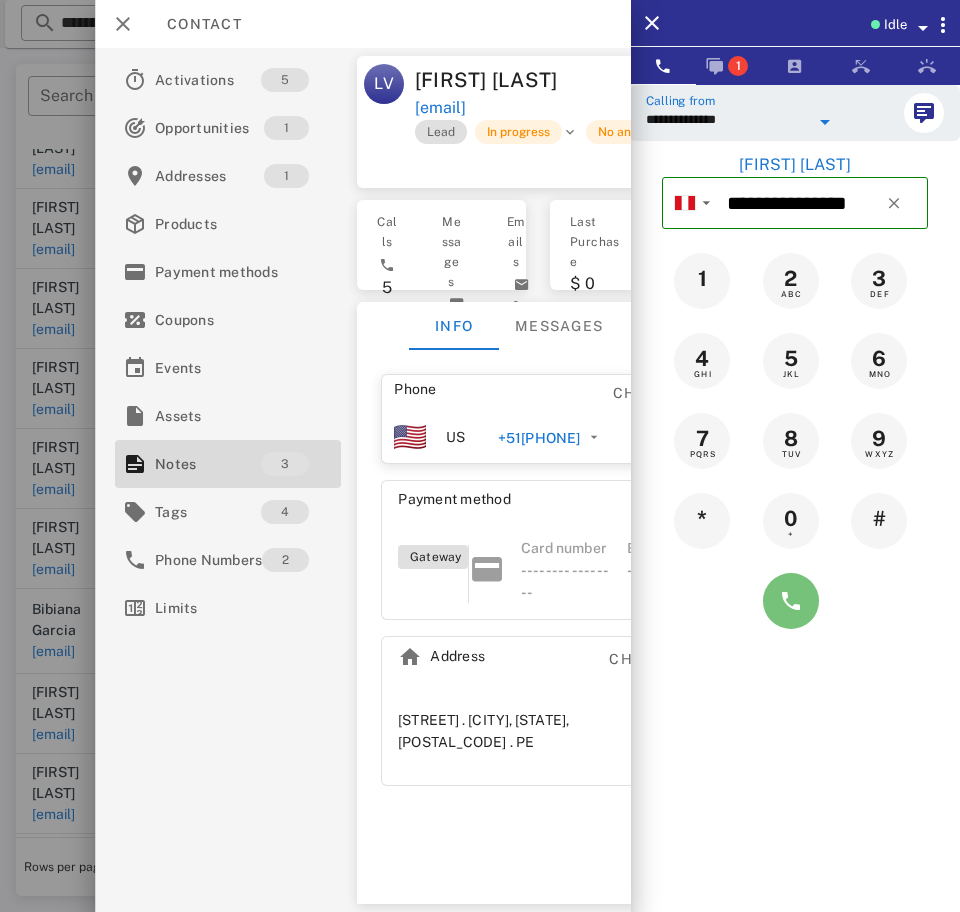 click at bounding box center (791, 601) 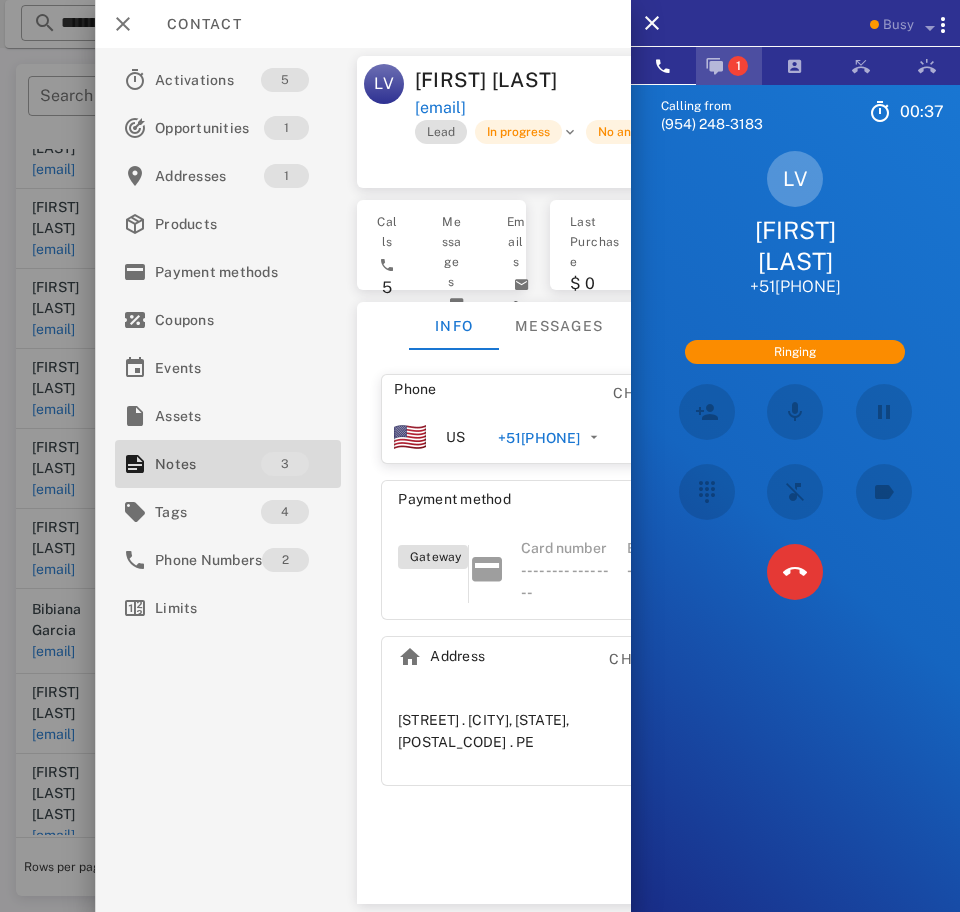 click on "1" at bounding box center (729, 66) 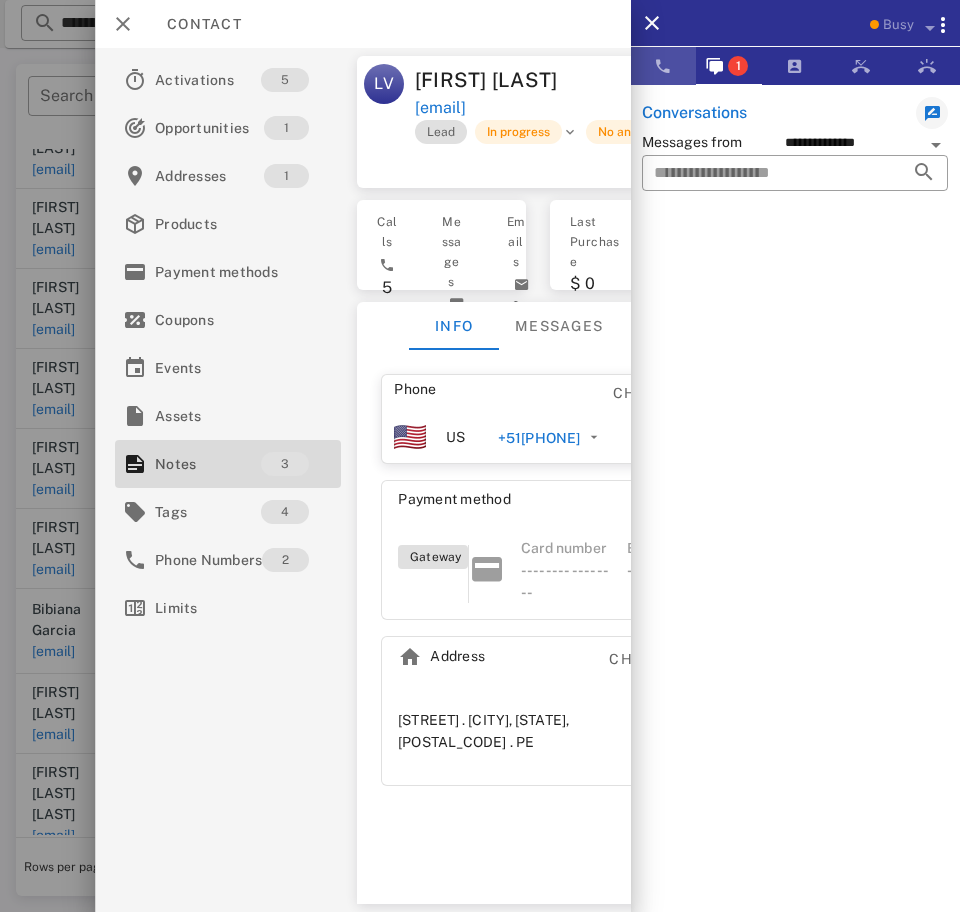 click at bounding box center (663, 66) 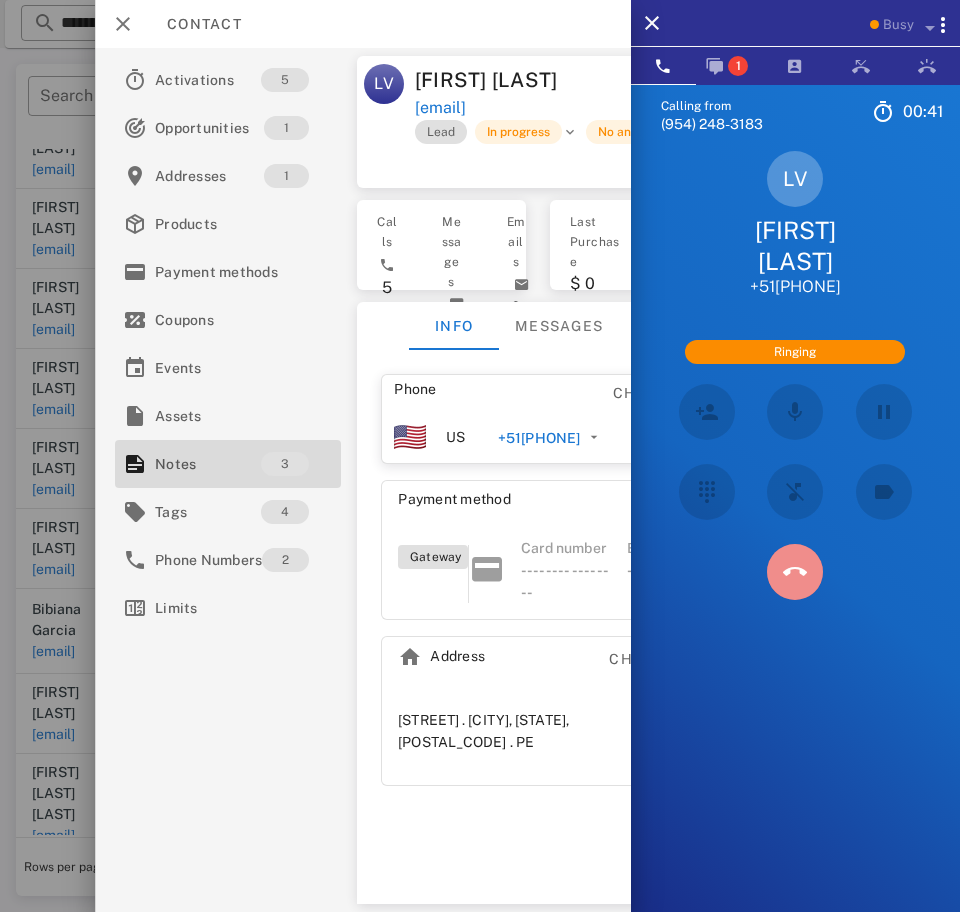 click at bounding box center [795, 572] 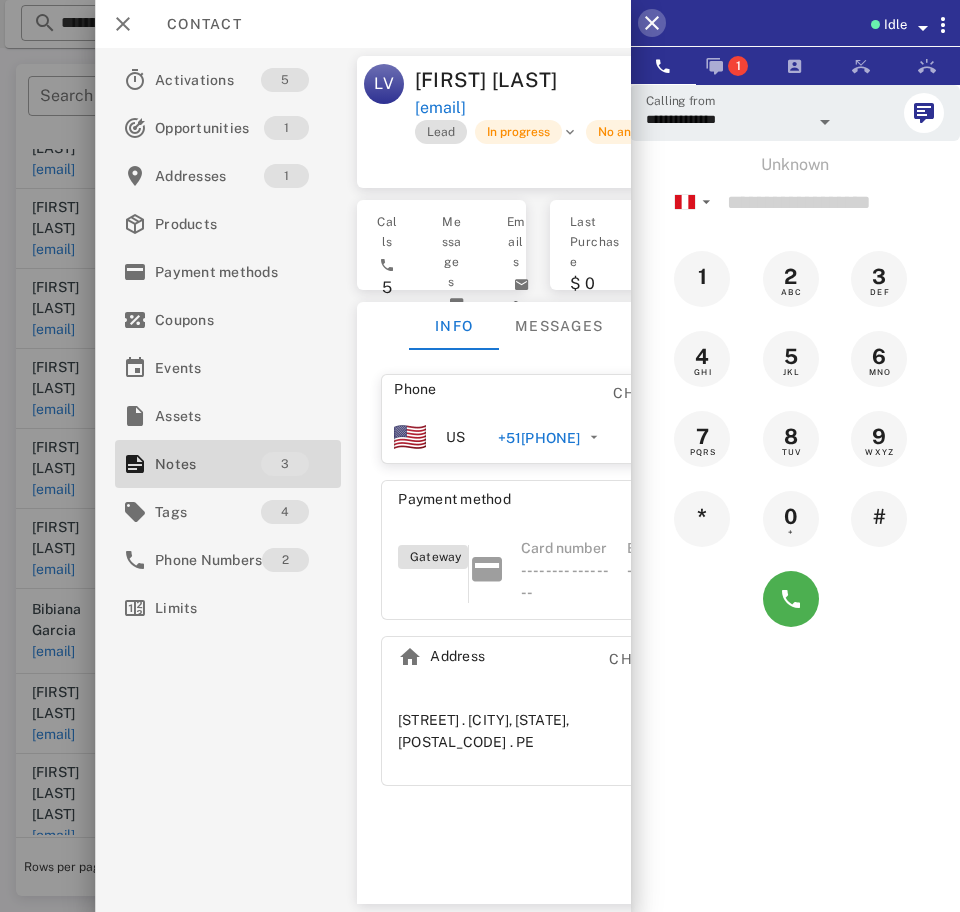 click at bounding box center [652, 23] 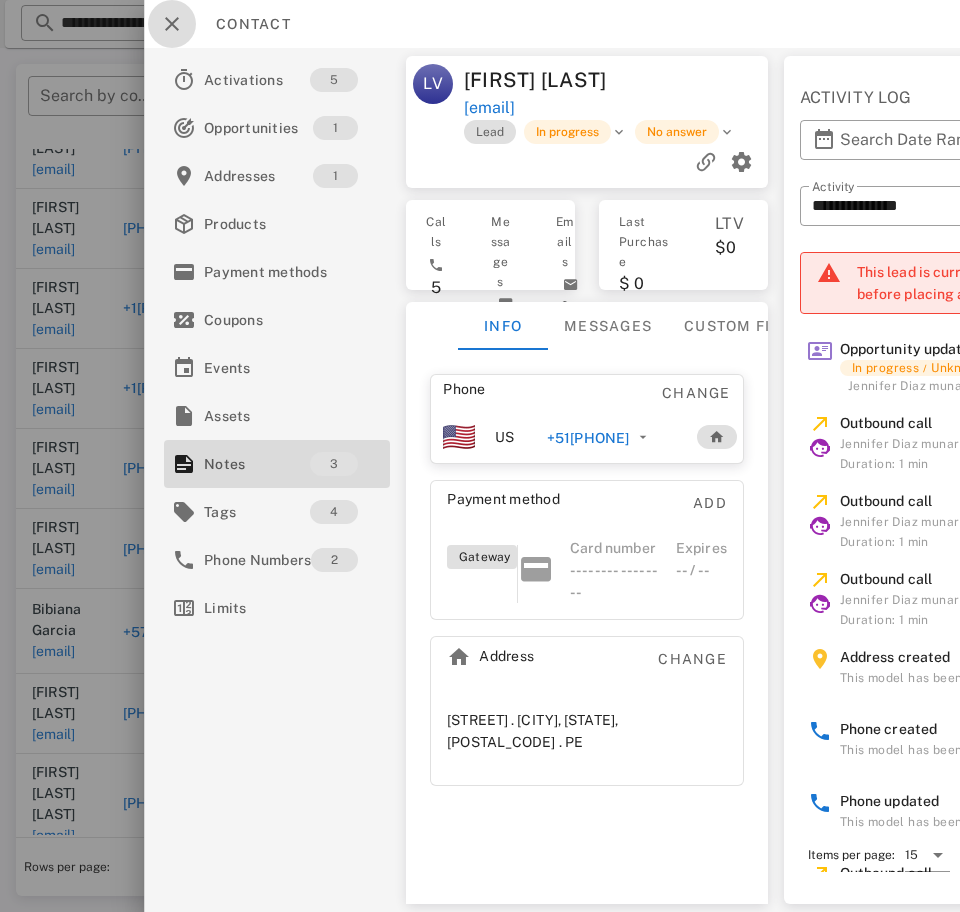 click at bounding box center (172, 24) 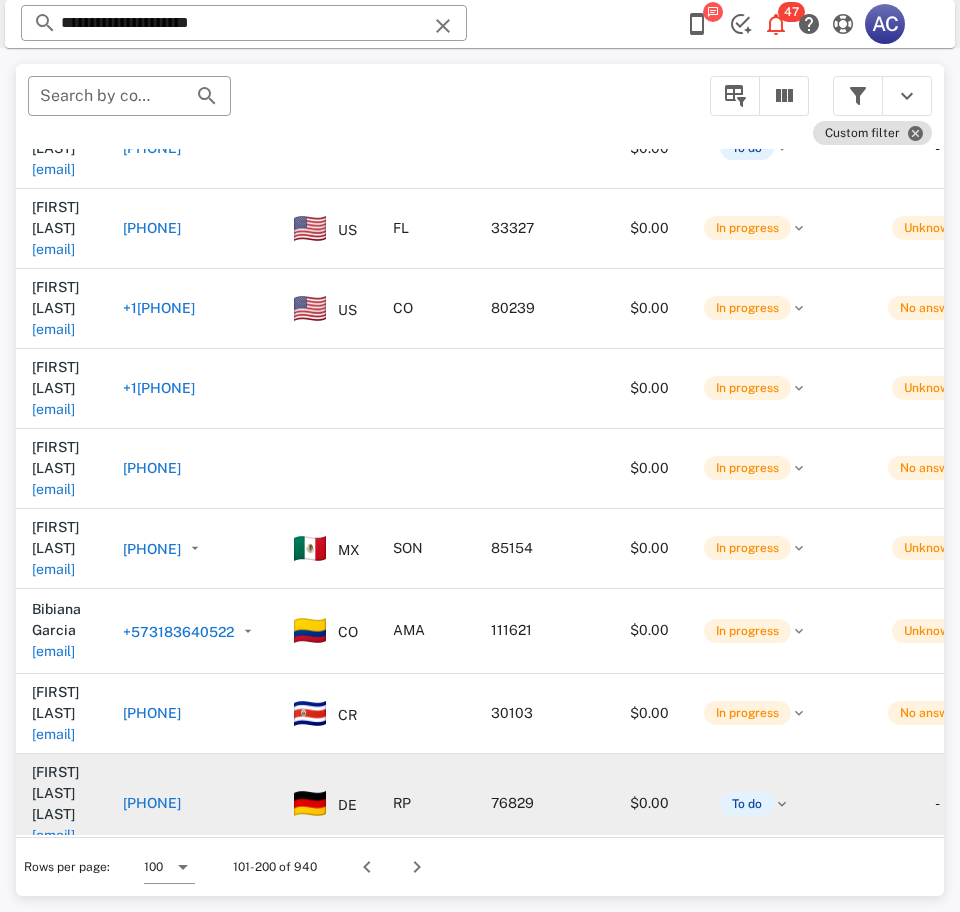 click on "elharizpe@hotmail.com" at bounding box center (53, 835) 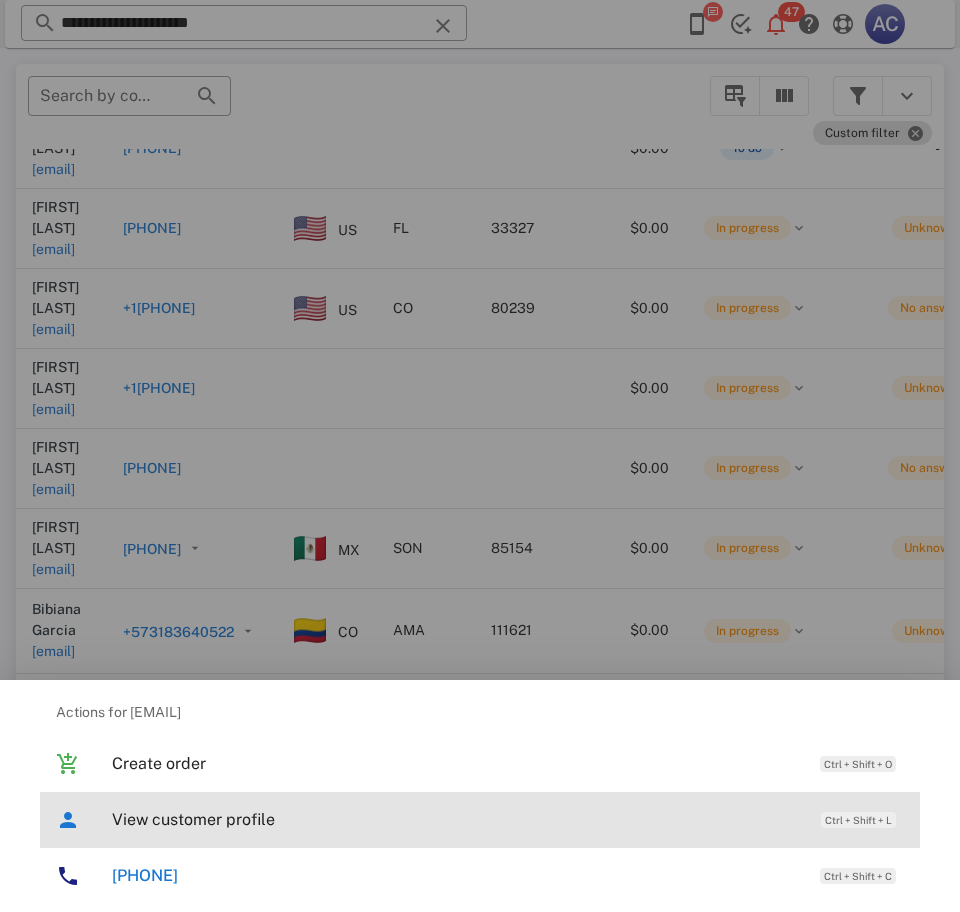click on "View customer profile" at bounding box center (456, 819) 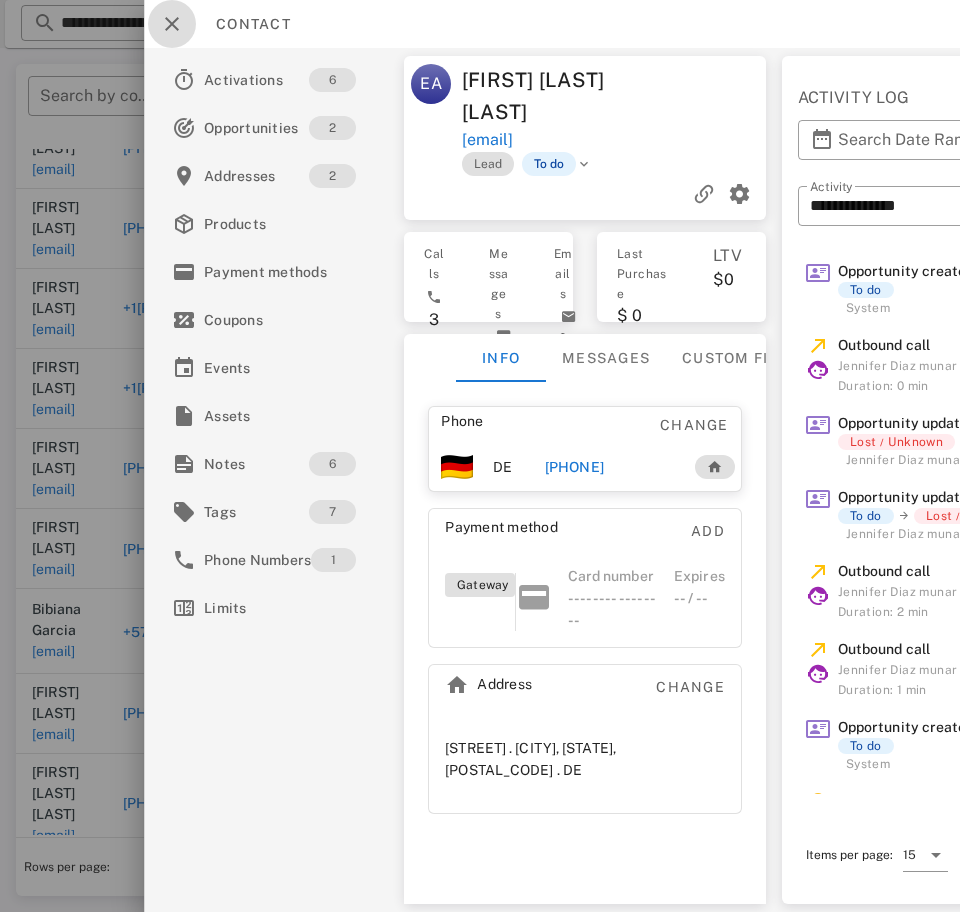 drag, startPoint x: 181, startPoint y: 19, endPoint x: 220, endPoint y: 394, distance: 377.02255 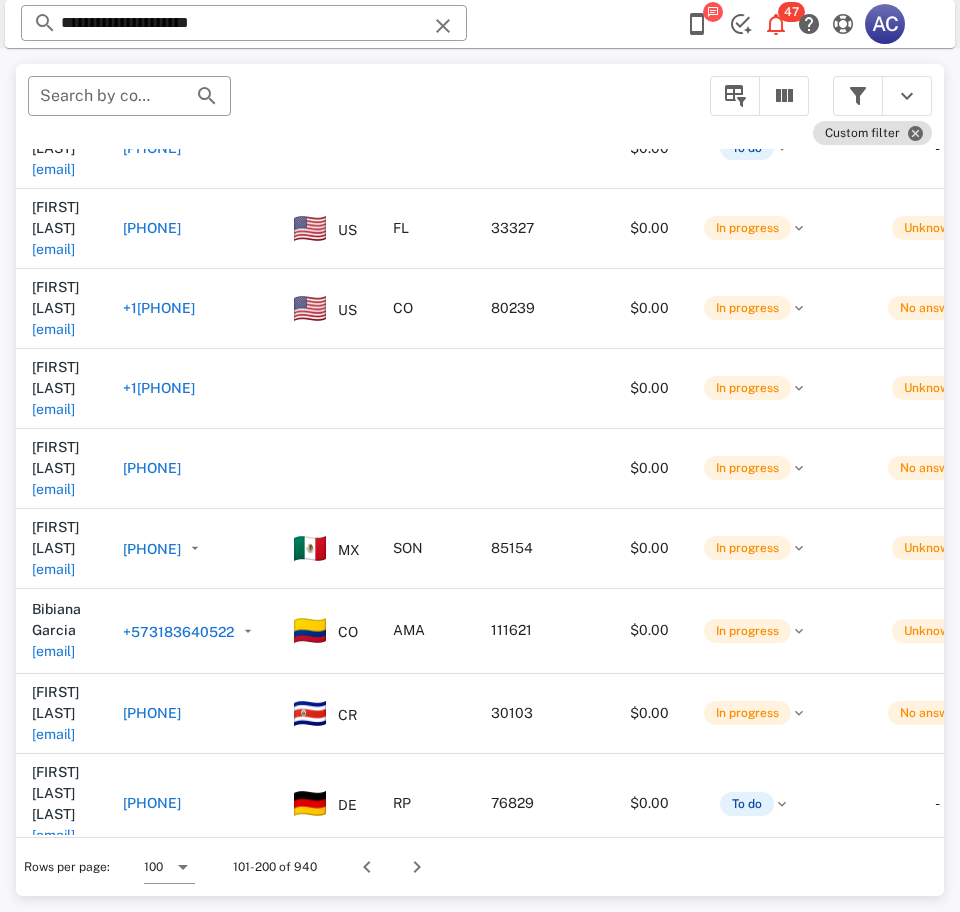click on "sugargardenshonduras@gmail.com" at bounding box center (53, 915) 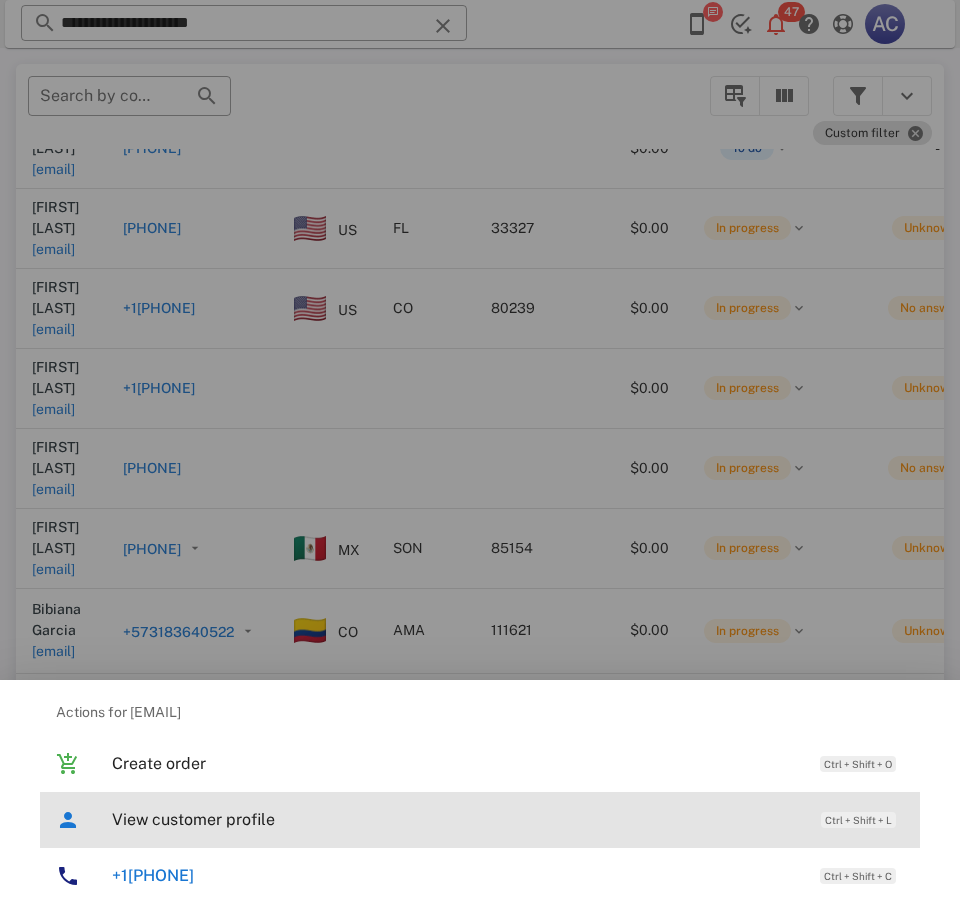 click on "View customer profile" at bounding box center [456, 819] 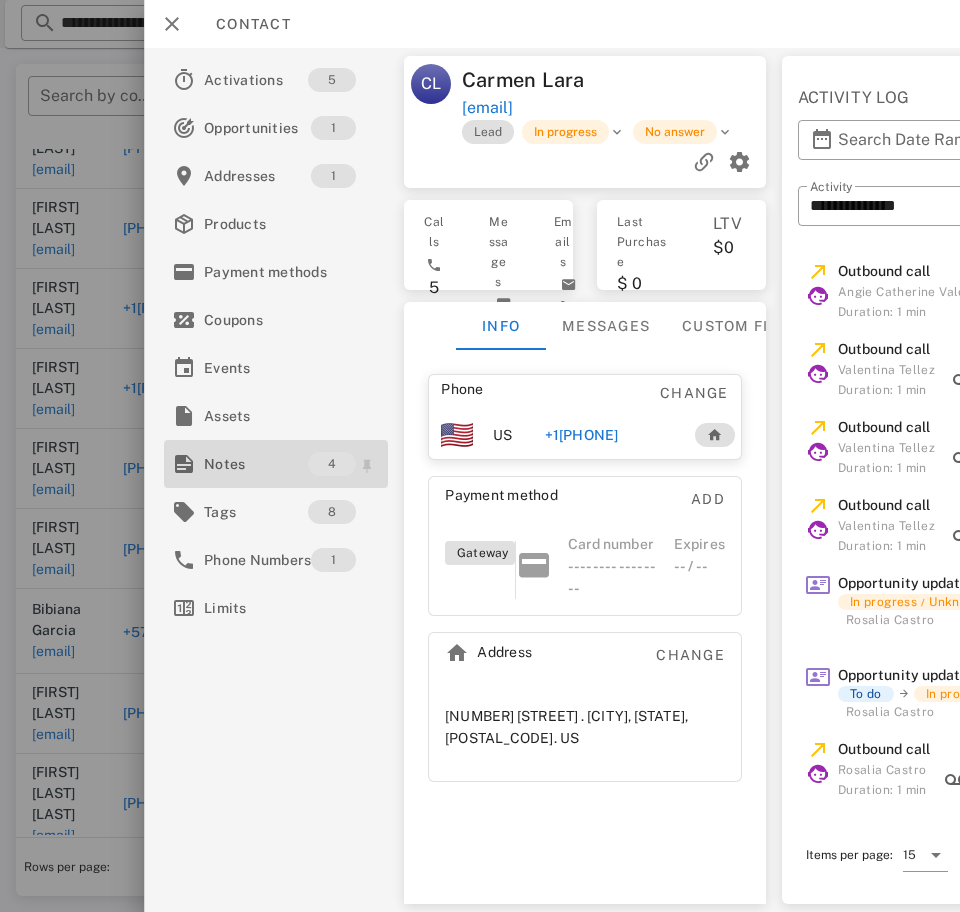 click on "Notes" at bounding box center (256, 464) 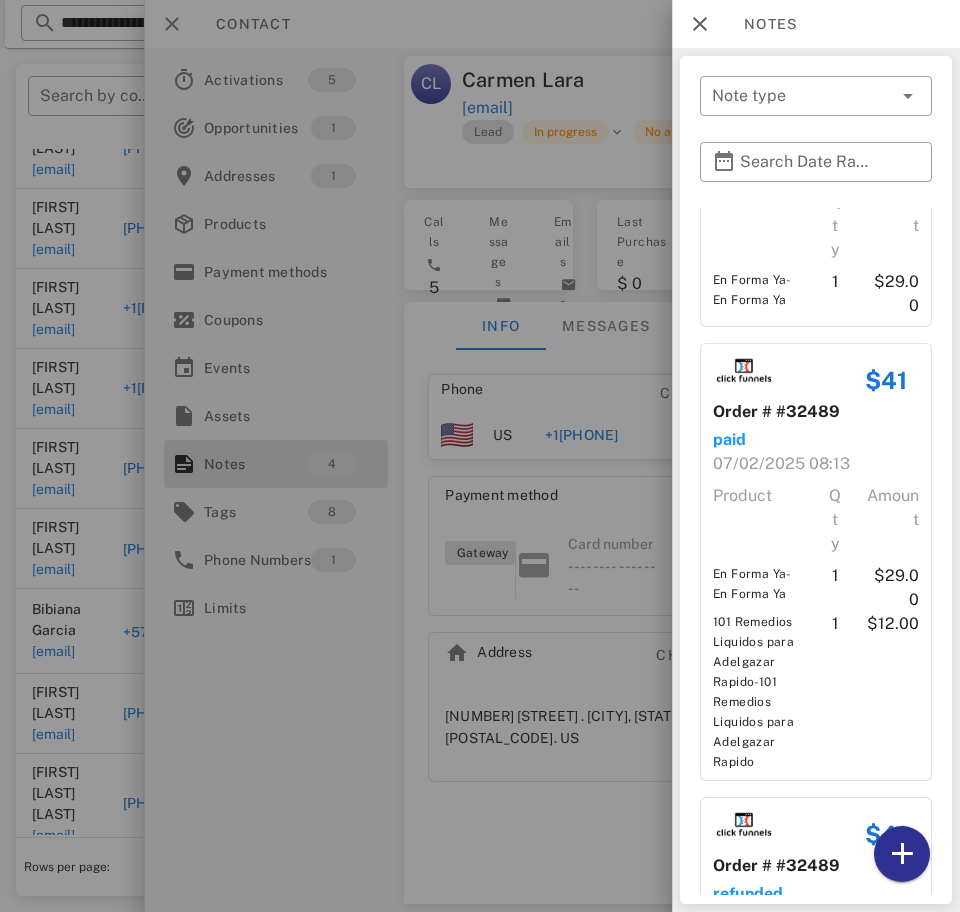 scroll, scrollTop: 436, scrollLeft: 0, axis: vertical 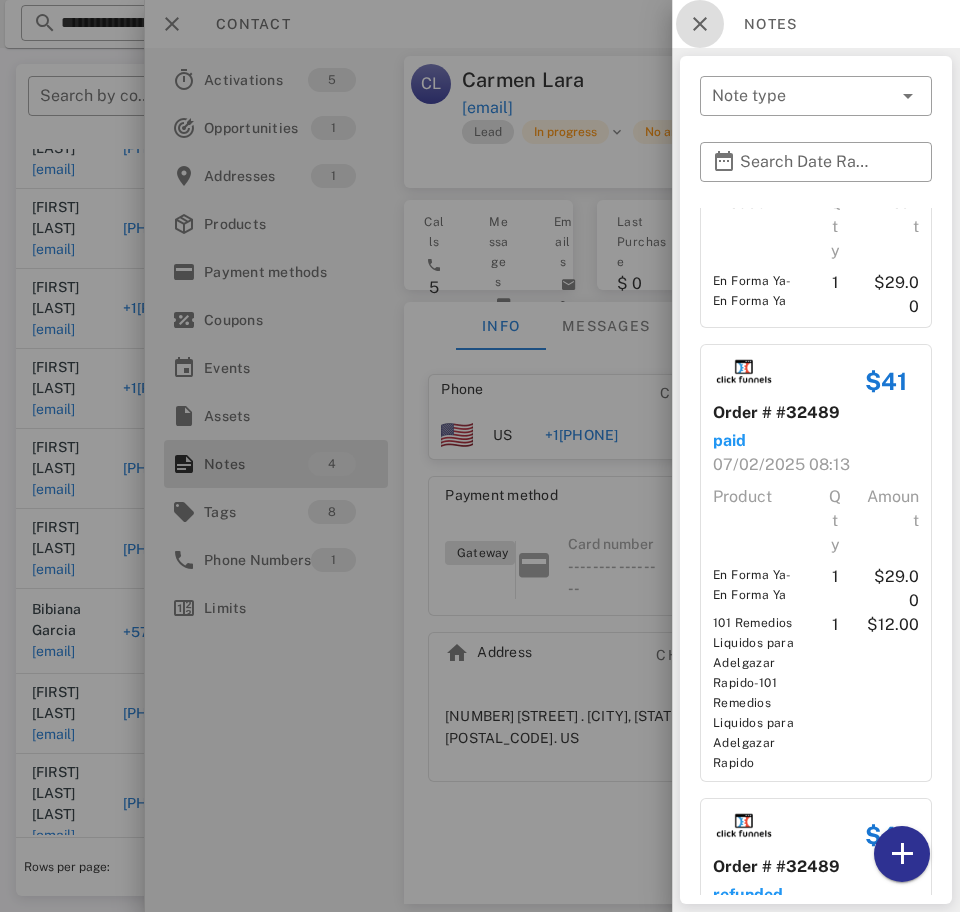click at bounding box center [700, 24] 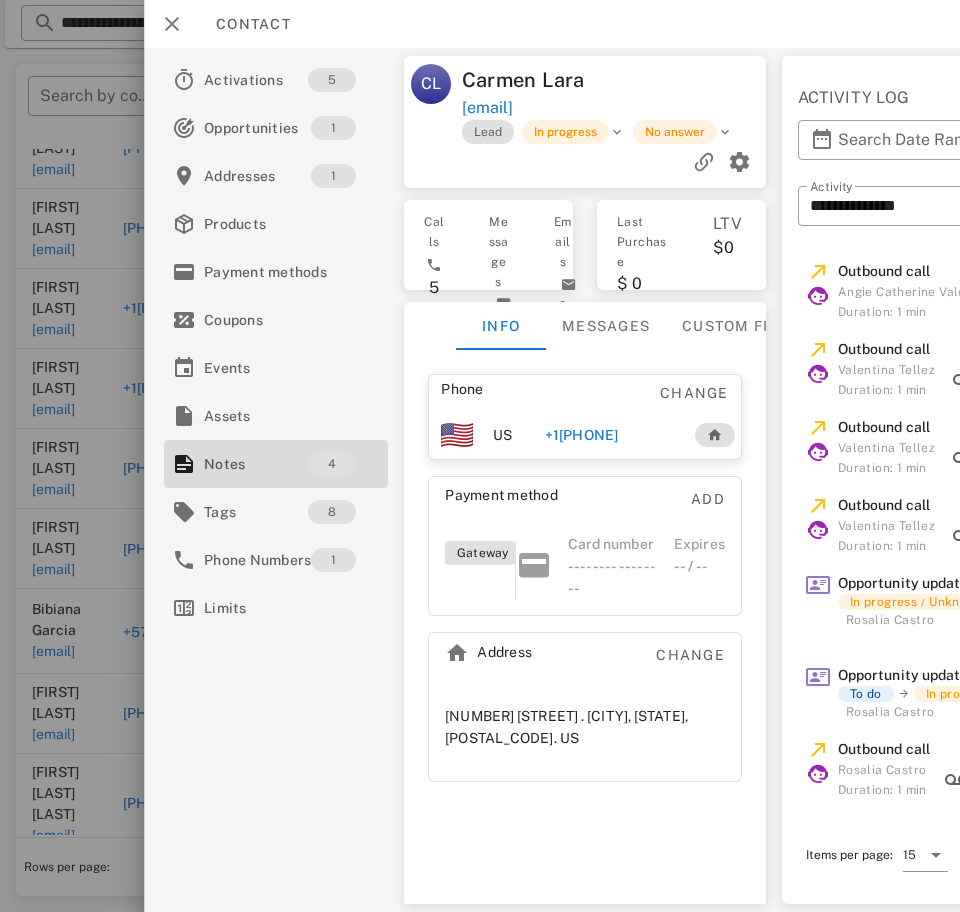 click on "**********" at bounding box center [552, 480] 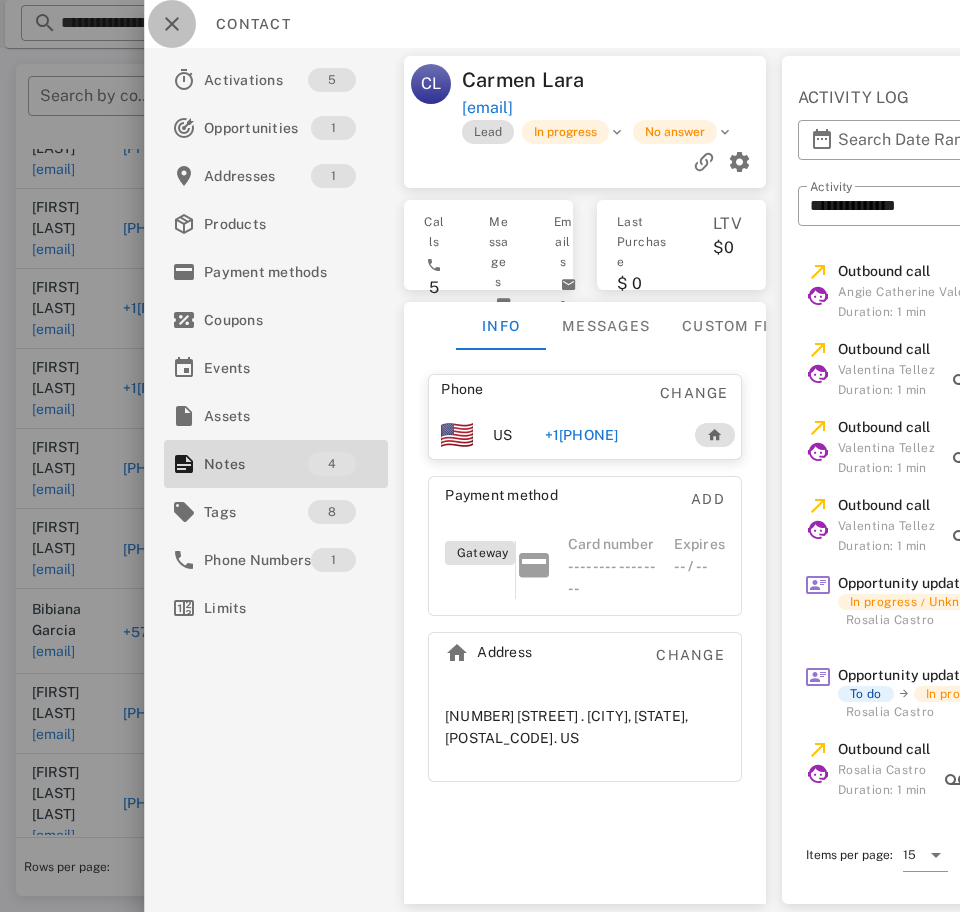 click at bounding box center (172, 24) 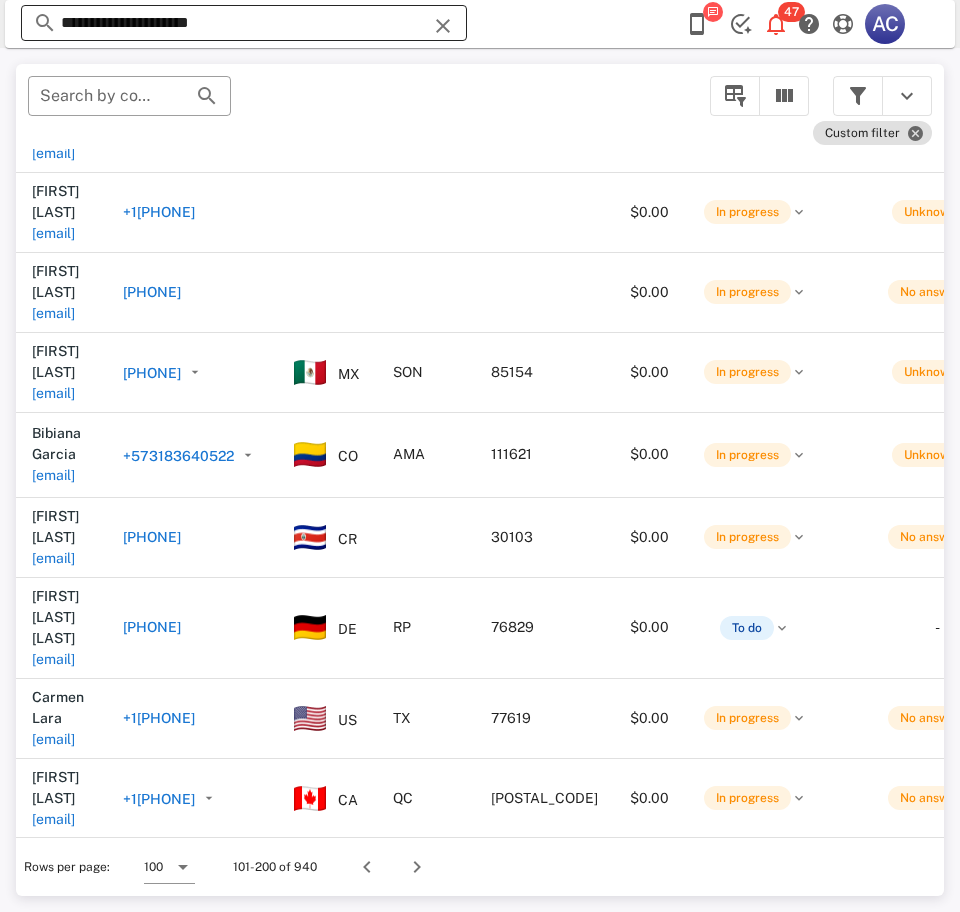 scroll, scrollTop: 1545, scrollLeft: 0, axis: vertical 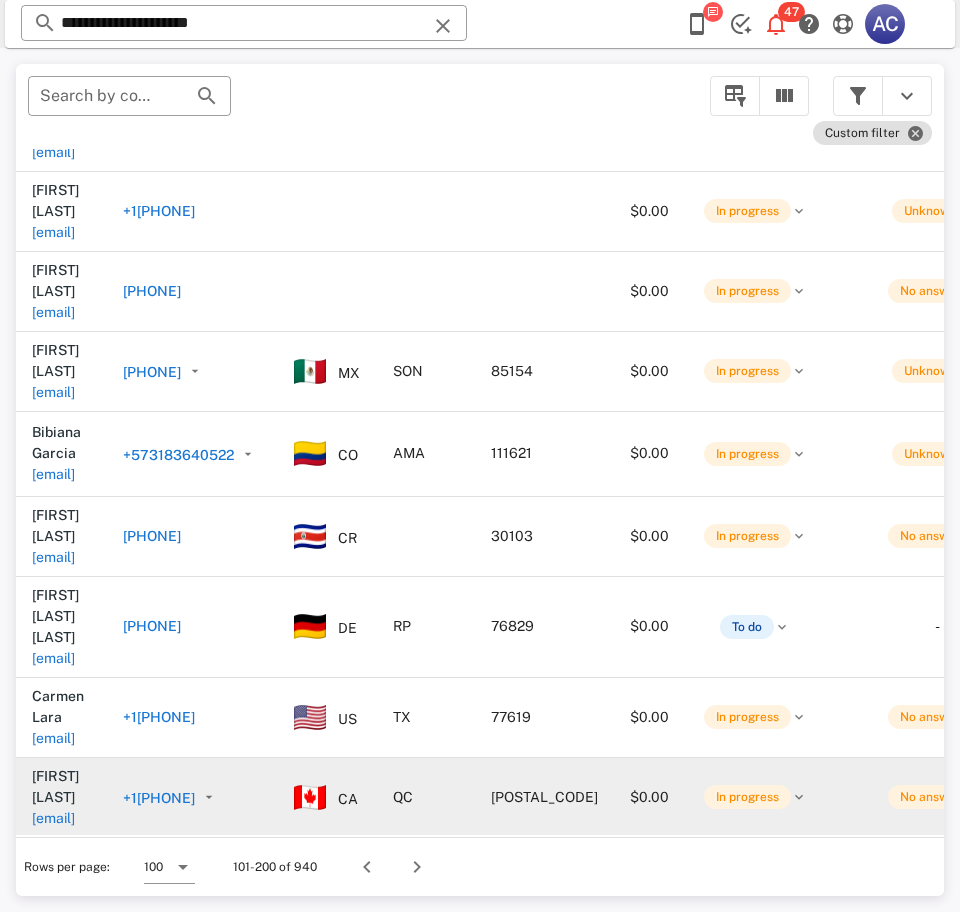 click on "ana.pena.rangel@gmail.com" at bounding box center (53, 818) 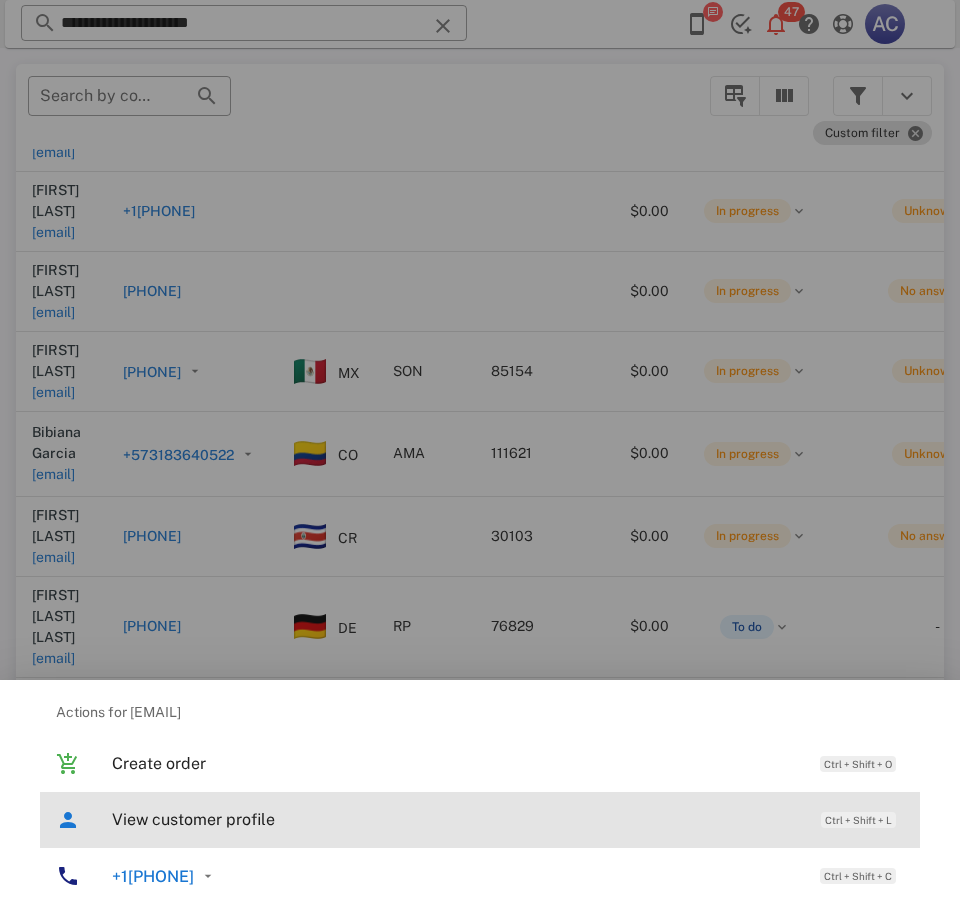 click on "View customer profile" at bounding box center [456, 819] 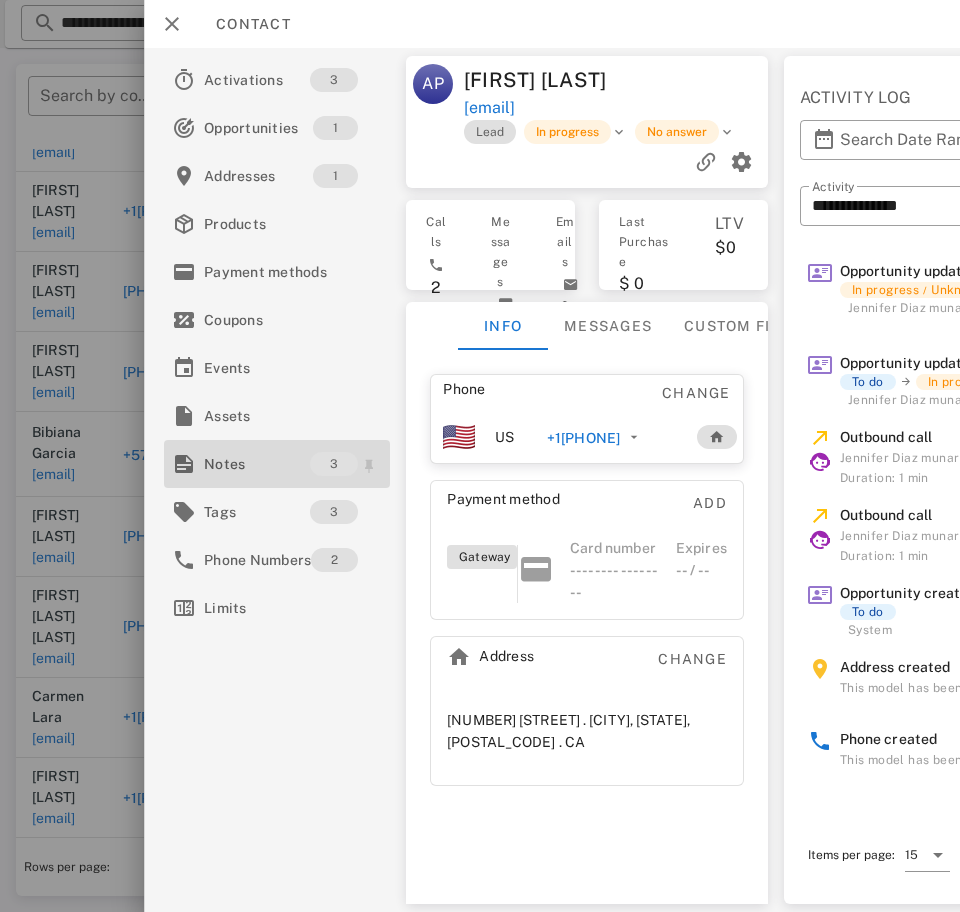click on "Notes" at bounding box center (257, 464) 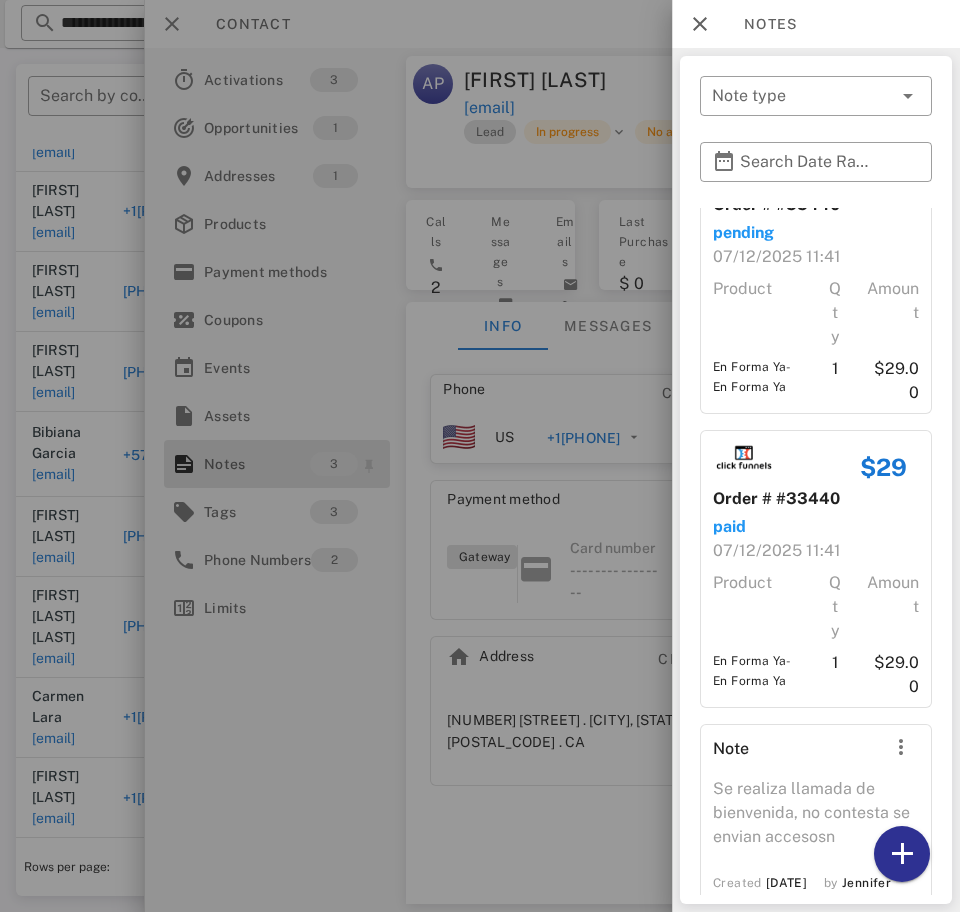 scroll, scrollTop: 0, scrollLeft: 0, axis: both 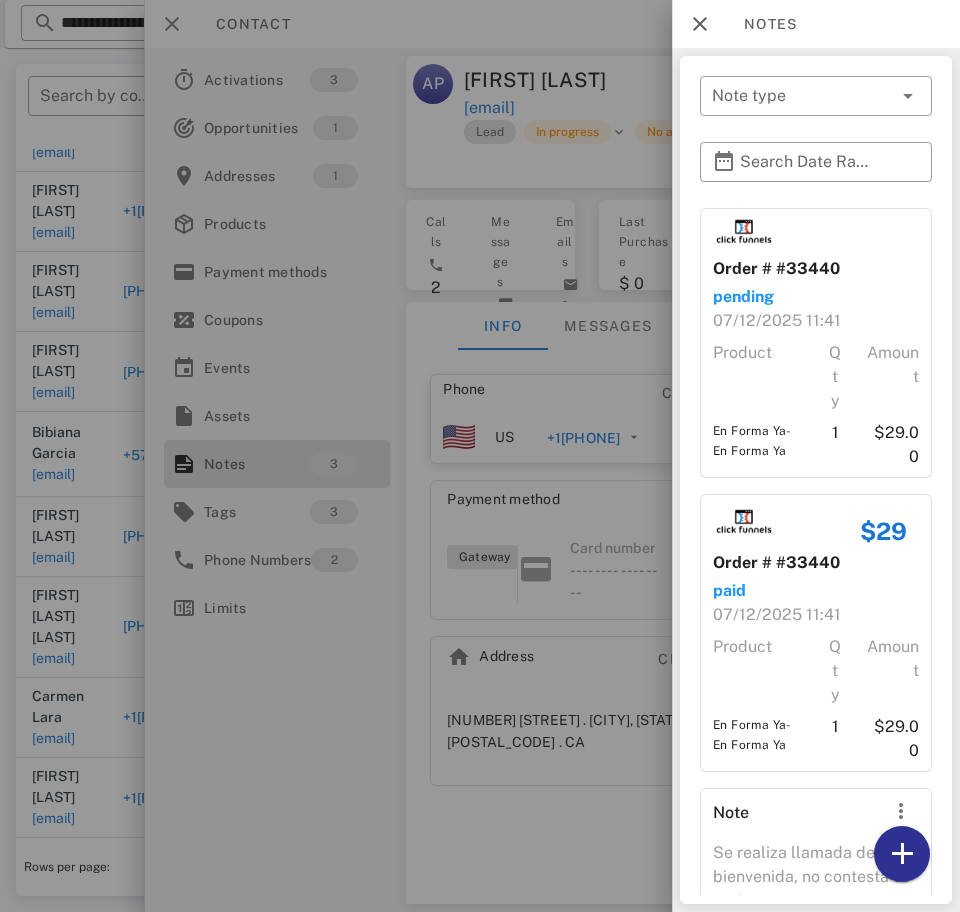 click at bounding box center [480, 456] 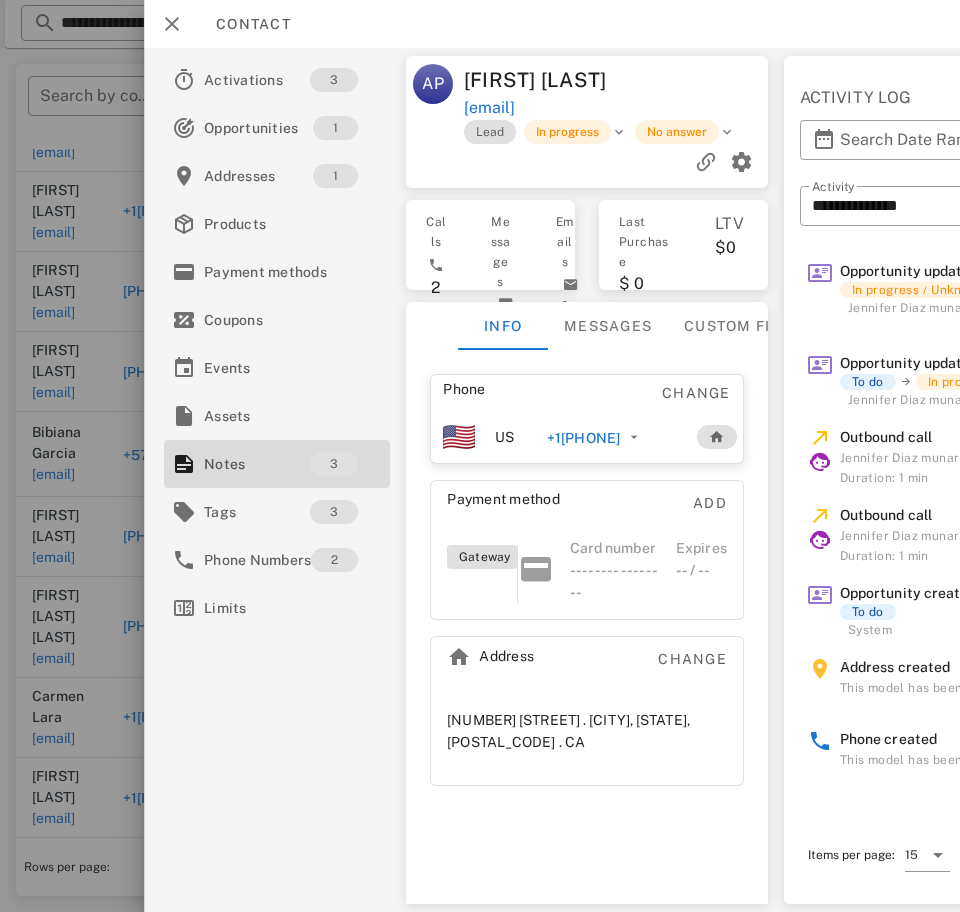 click on "+15146093214" at bounding box center [583, 438] 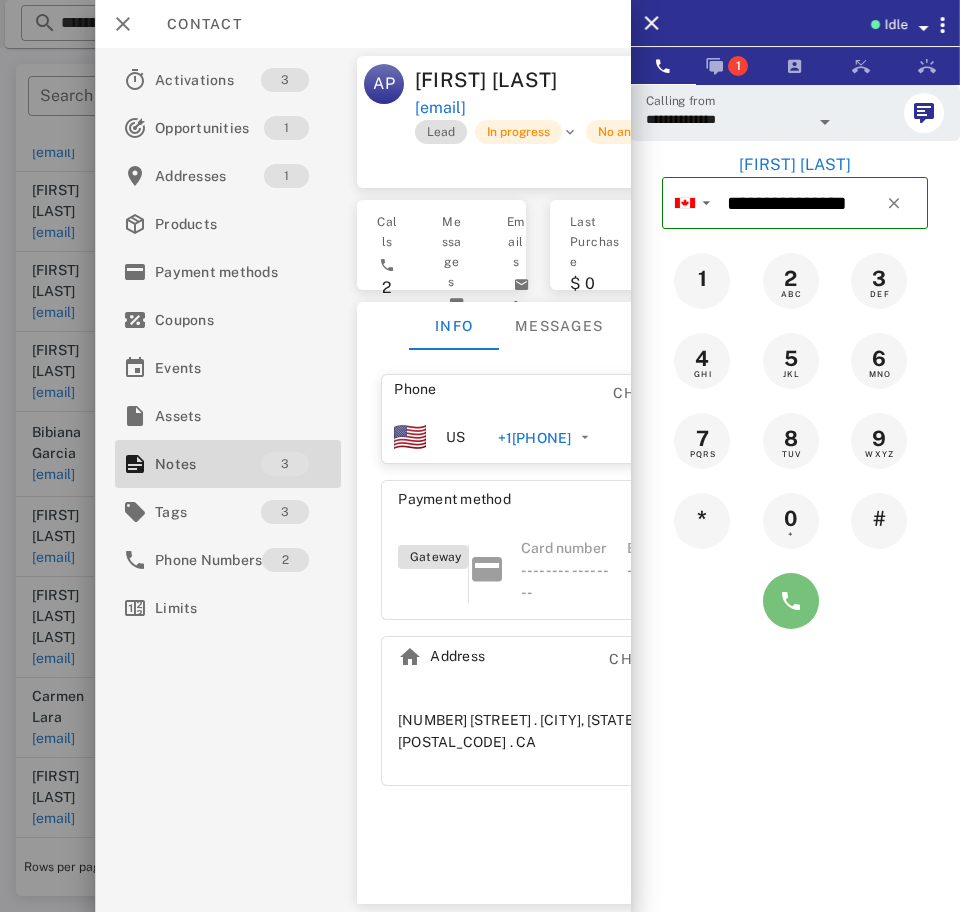click at bounding box center (791, 601) 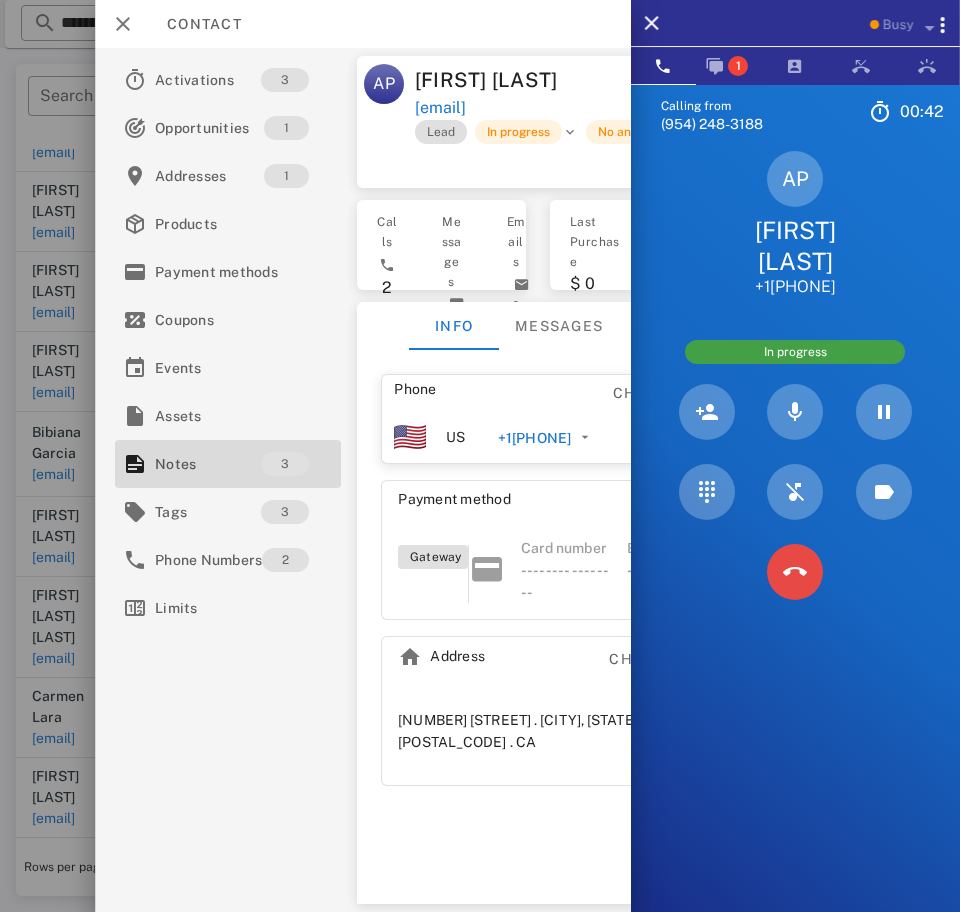 click at bounding box center (795, 572) 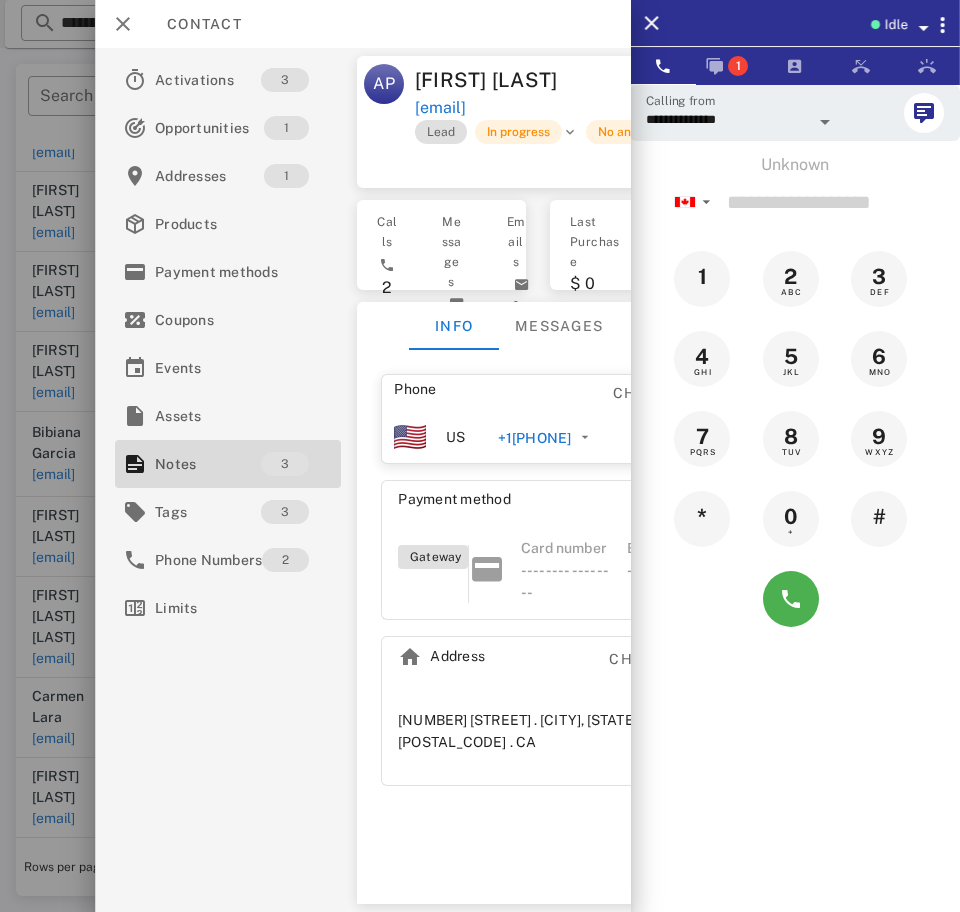 click on "Idle" at bounding box center [795, 23] 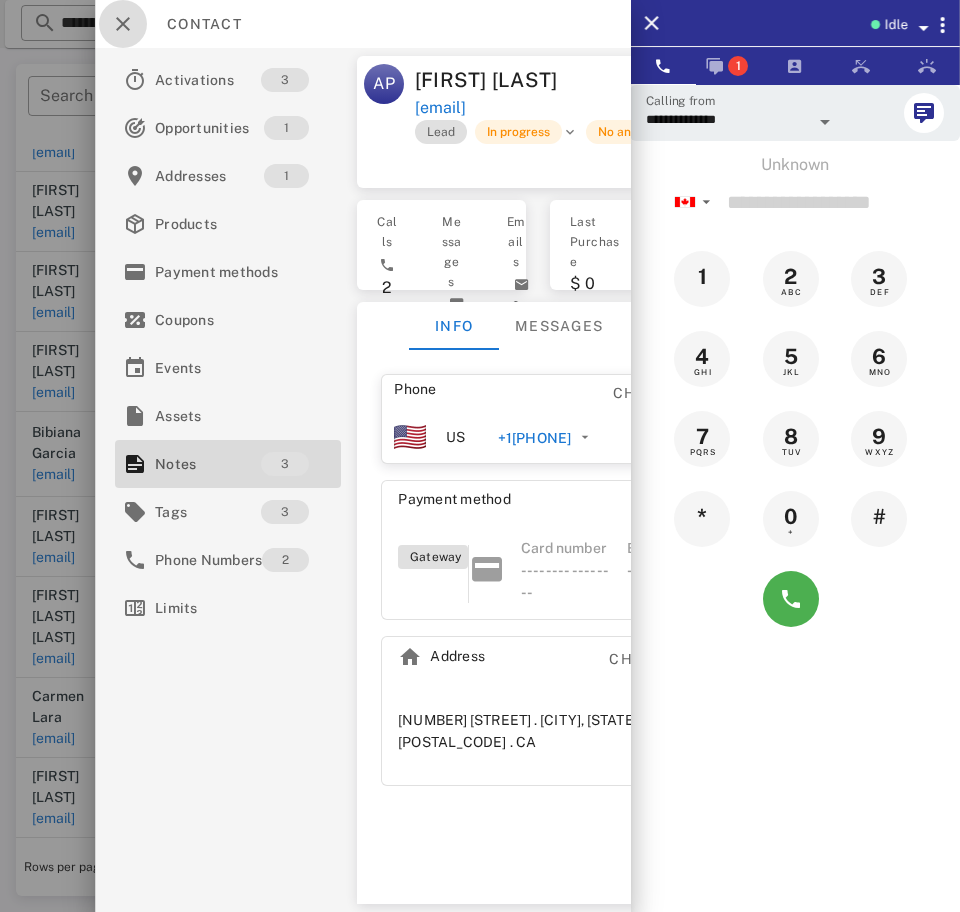 click at bounding box center [123, 24] 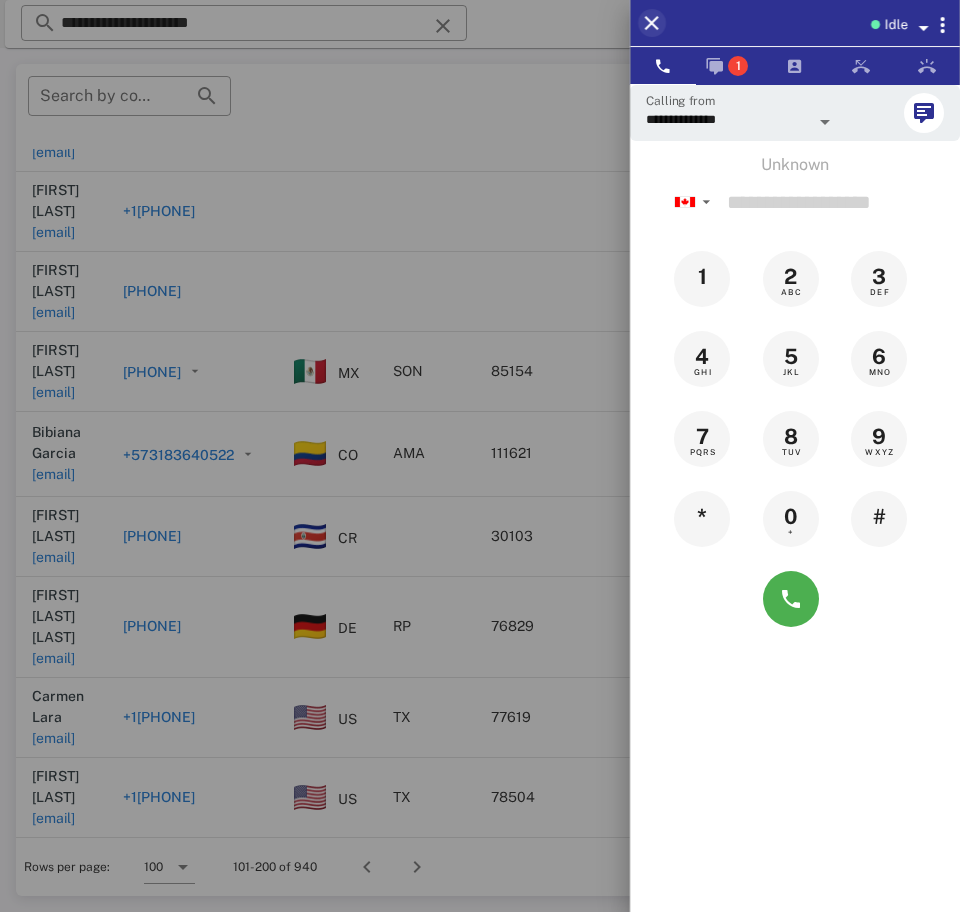 click at bounding box center [652, 23] 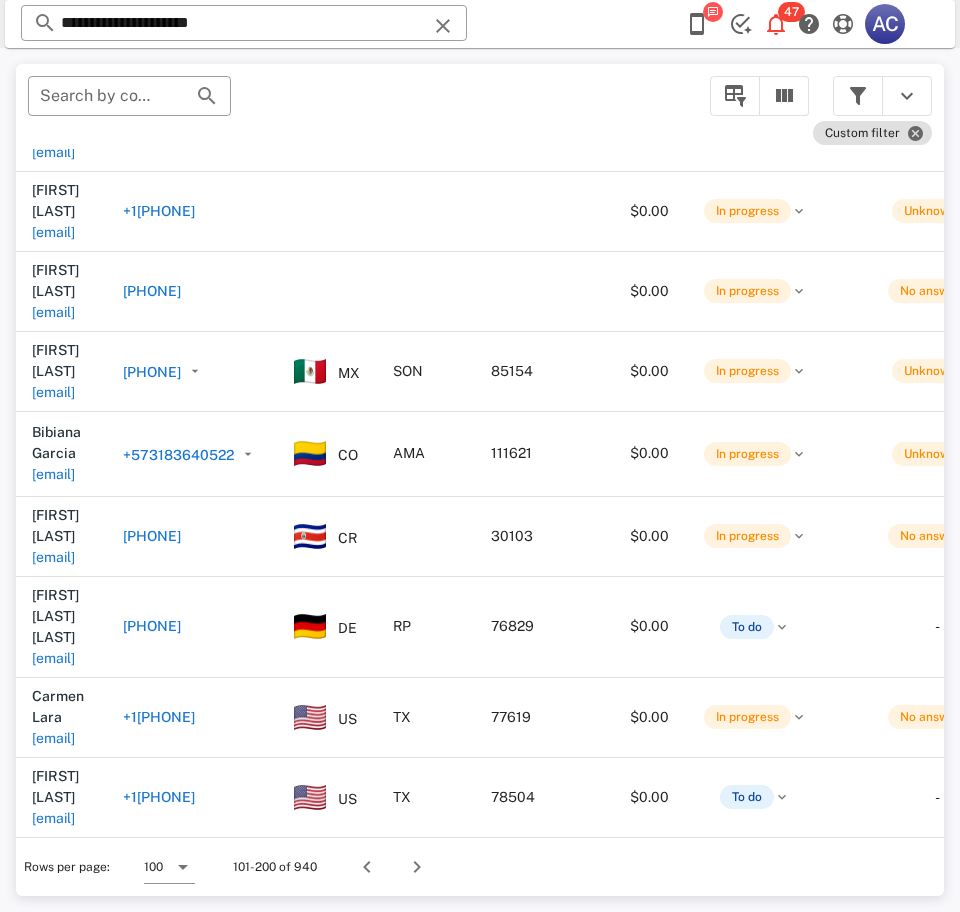 click on "shayy1065@gmail.com" at bounding box center (53, 978) 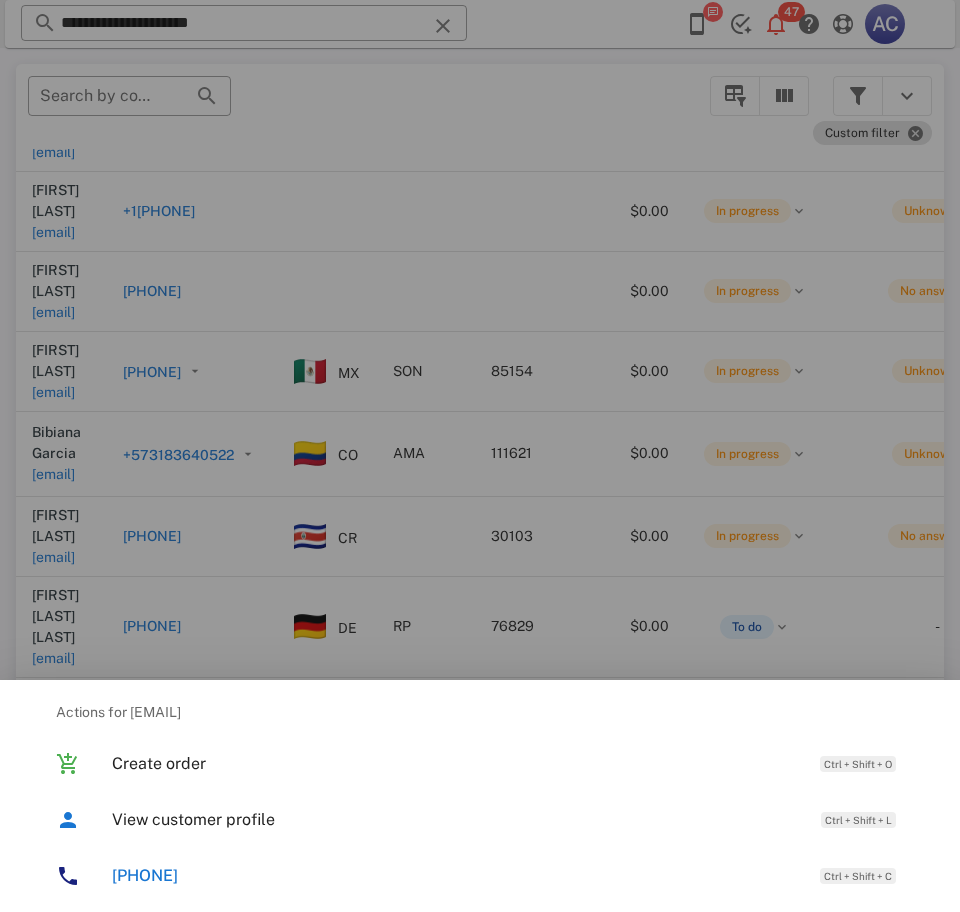 click at bounding box center (480, 456) 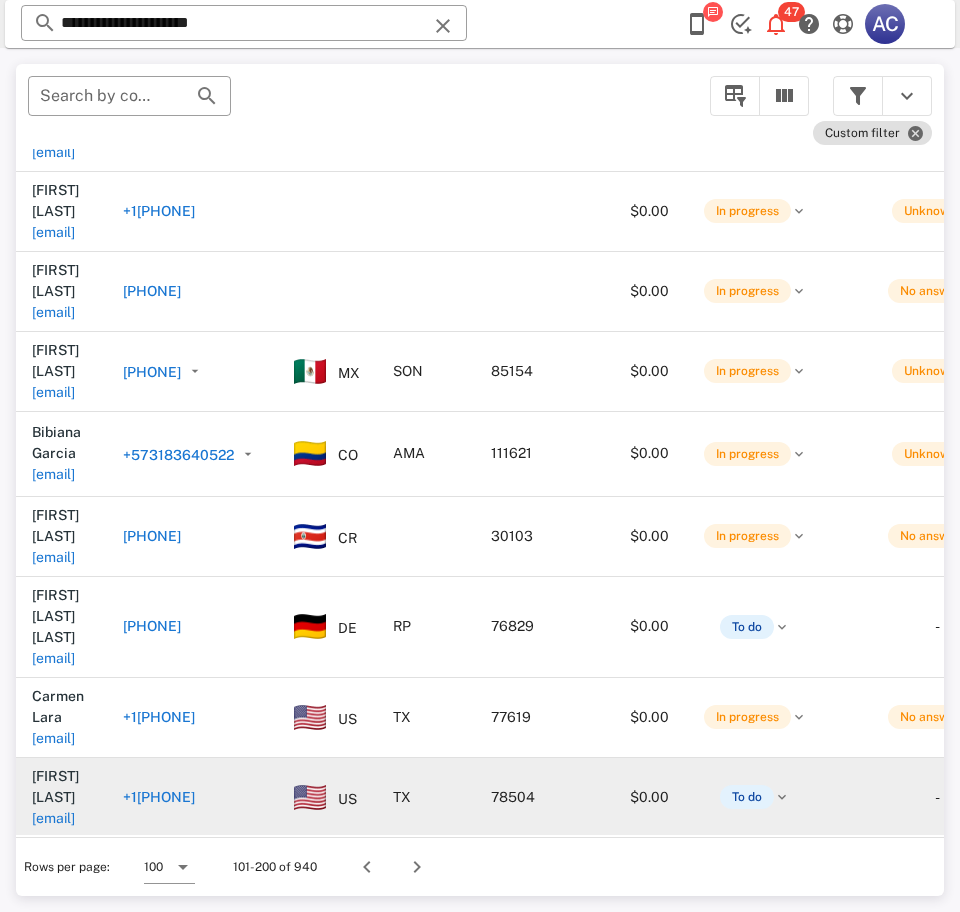 click on "normaherrera4@aol.com" at bounding box center [53, 818] 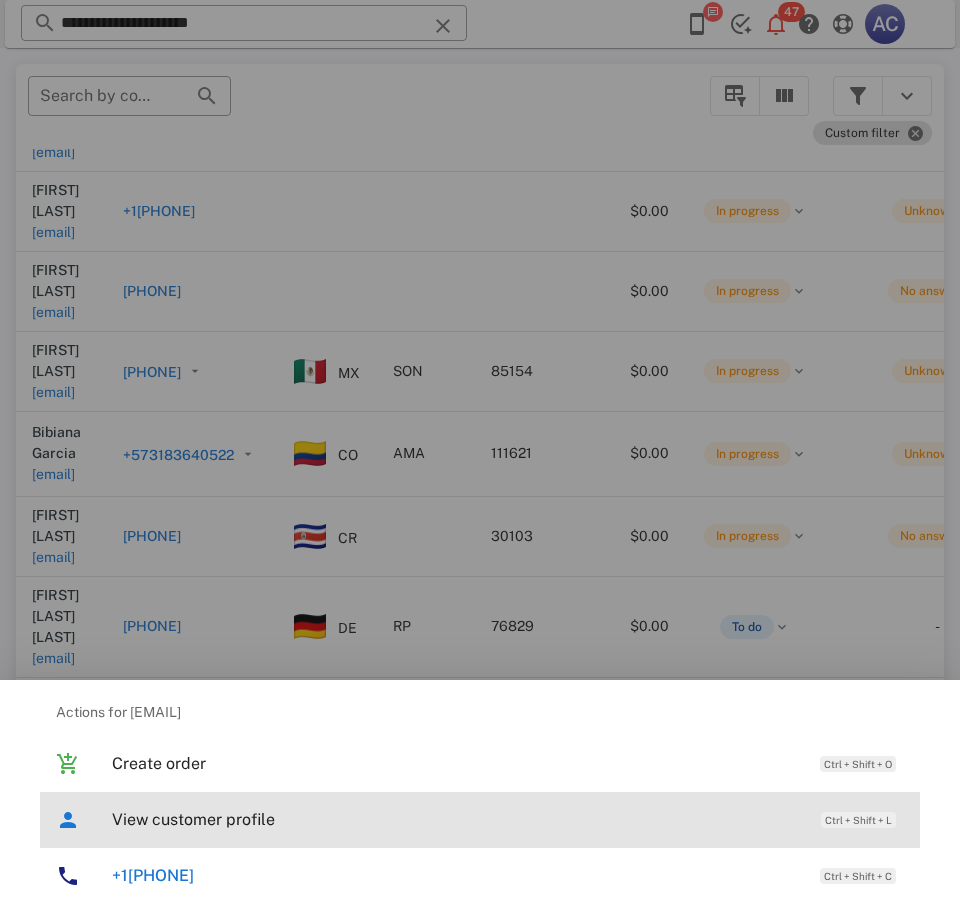 click on "View customer profile" at bounding box center (456, 819) 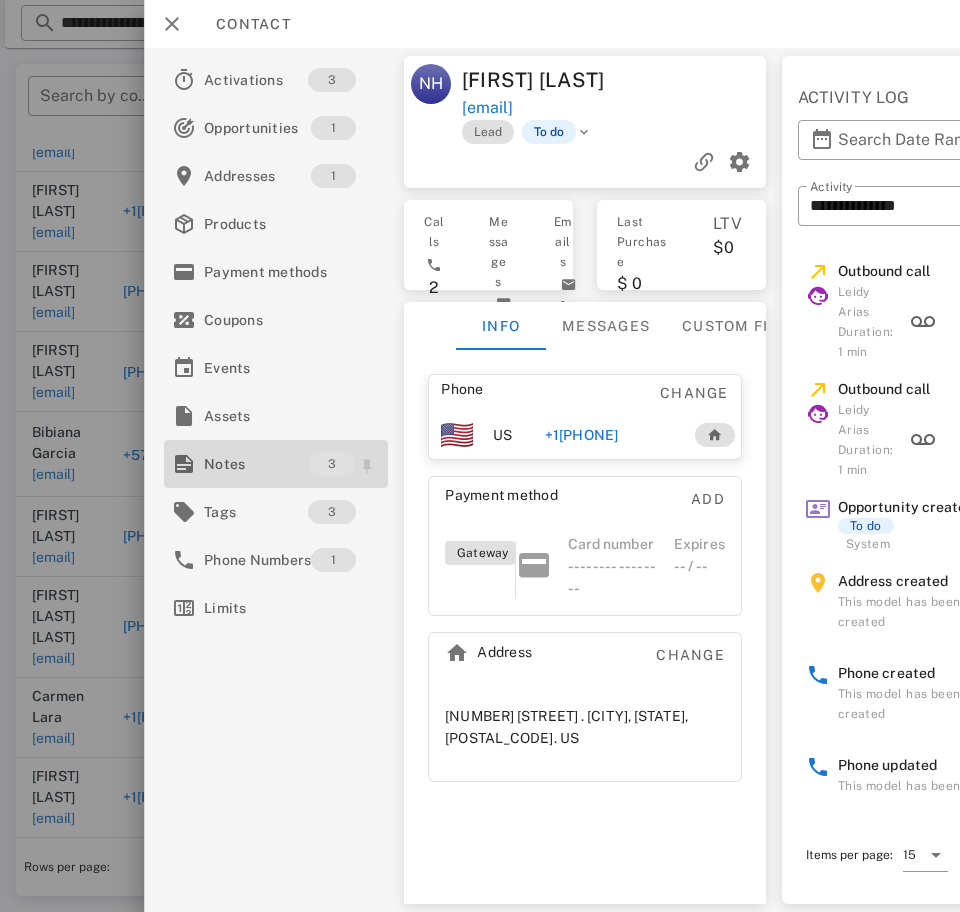 click on "Notes" at bounding box center (256, 464) 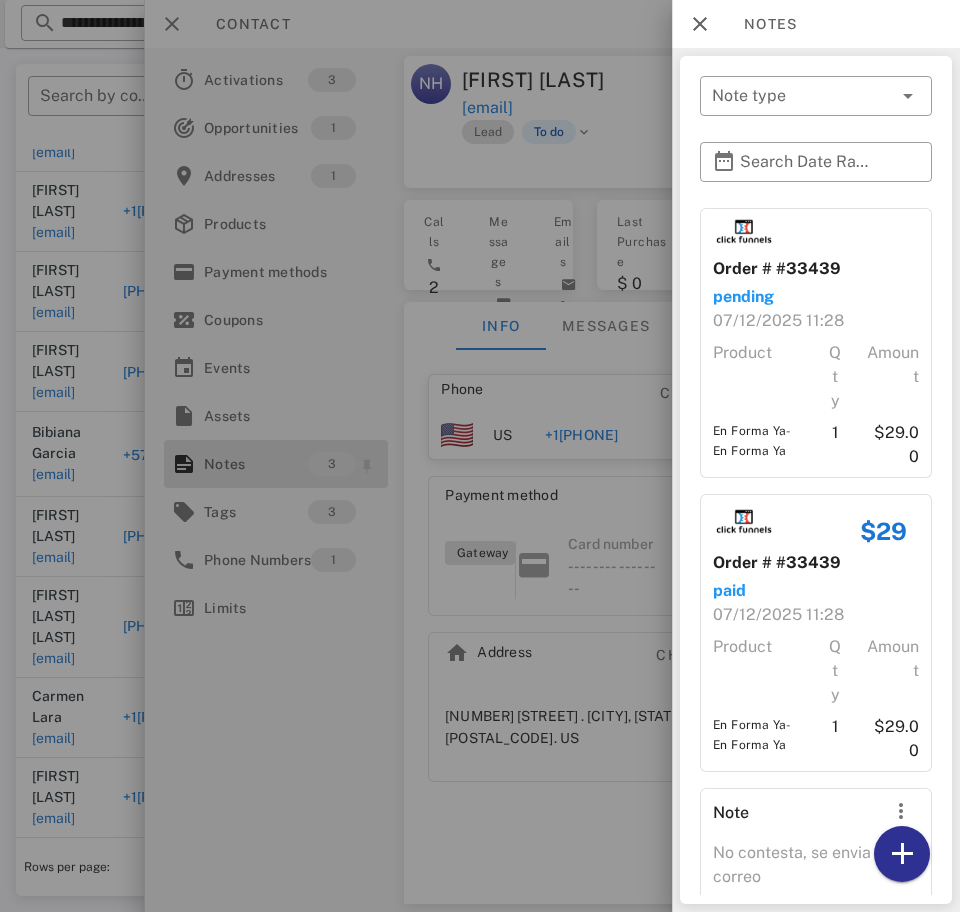scroll, scrollTop: 93, scrollLeft: 0, axis: vertical 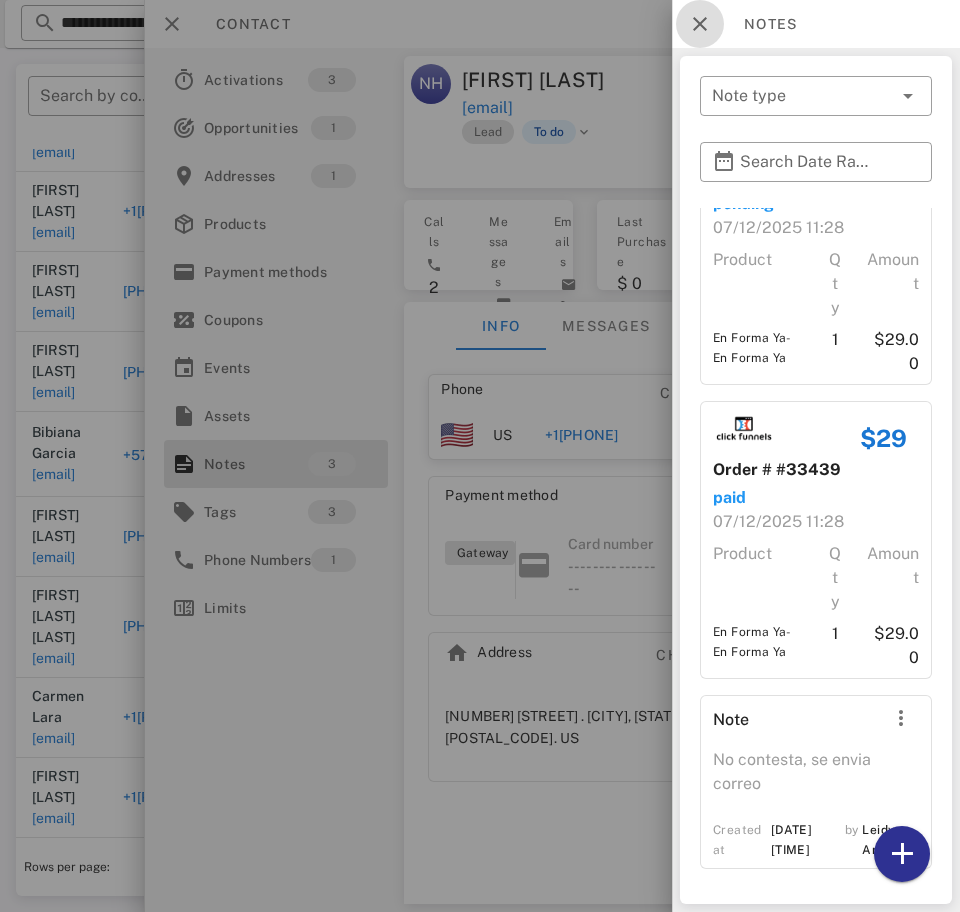 click at bounding box center (700, 24) 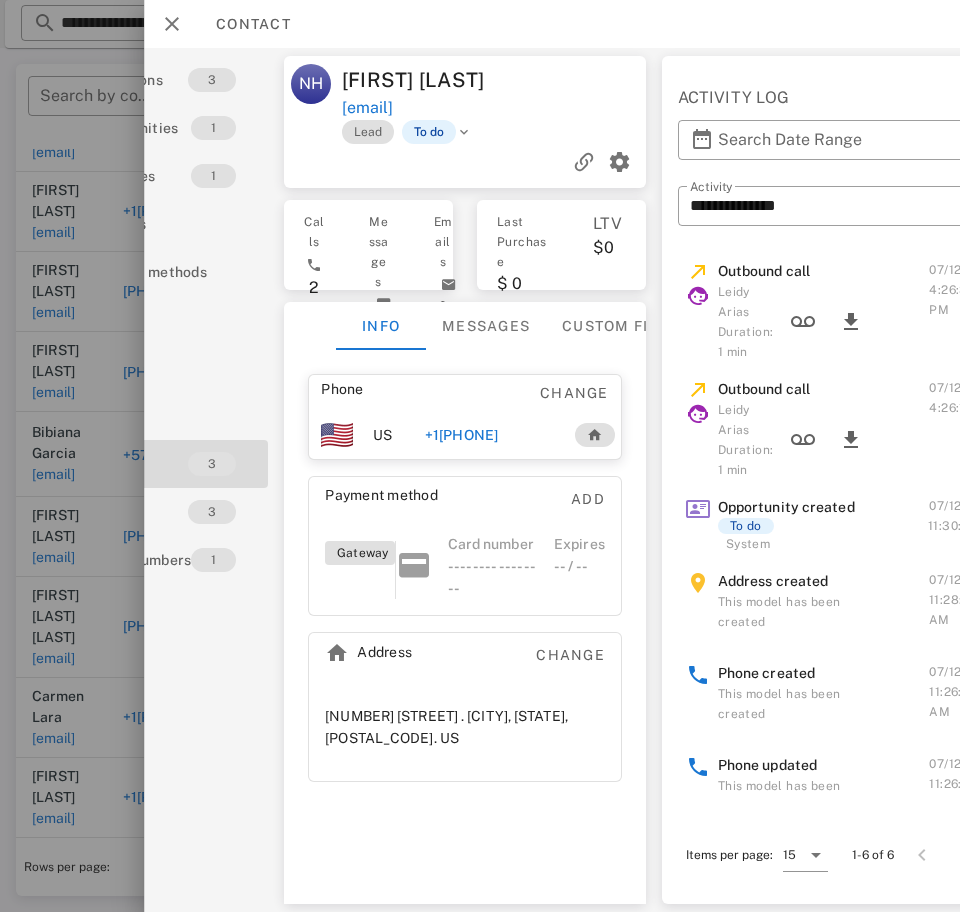 scroll, scrollTop: 0, scrollLeft: 0, axis: both 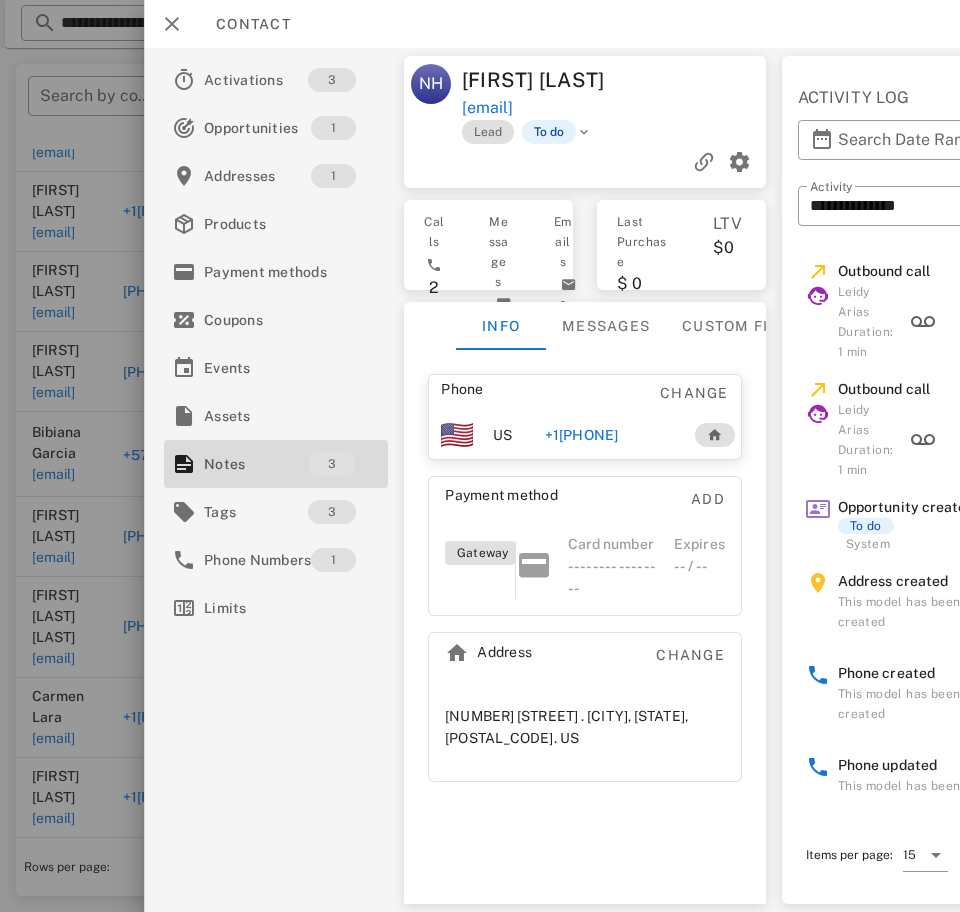 click on "+19564832527" at bounding box center [581, 435] 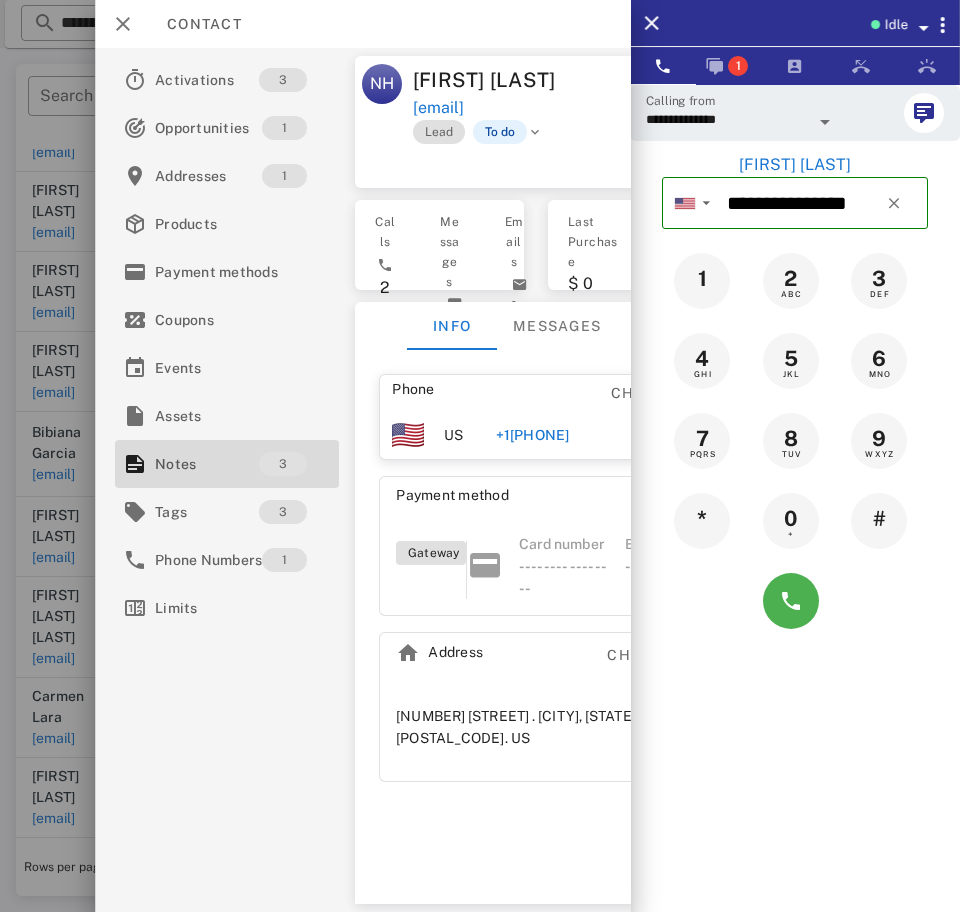 click on "**********" at bounding box center [727, 119] 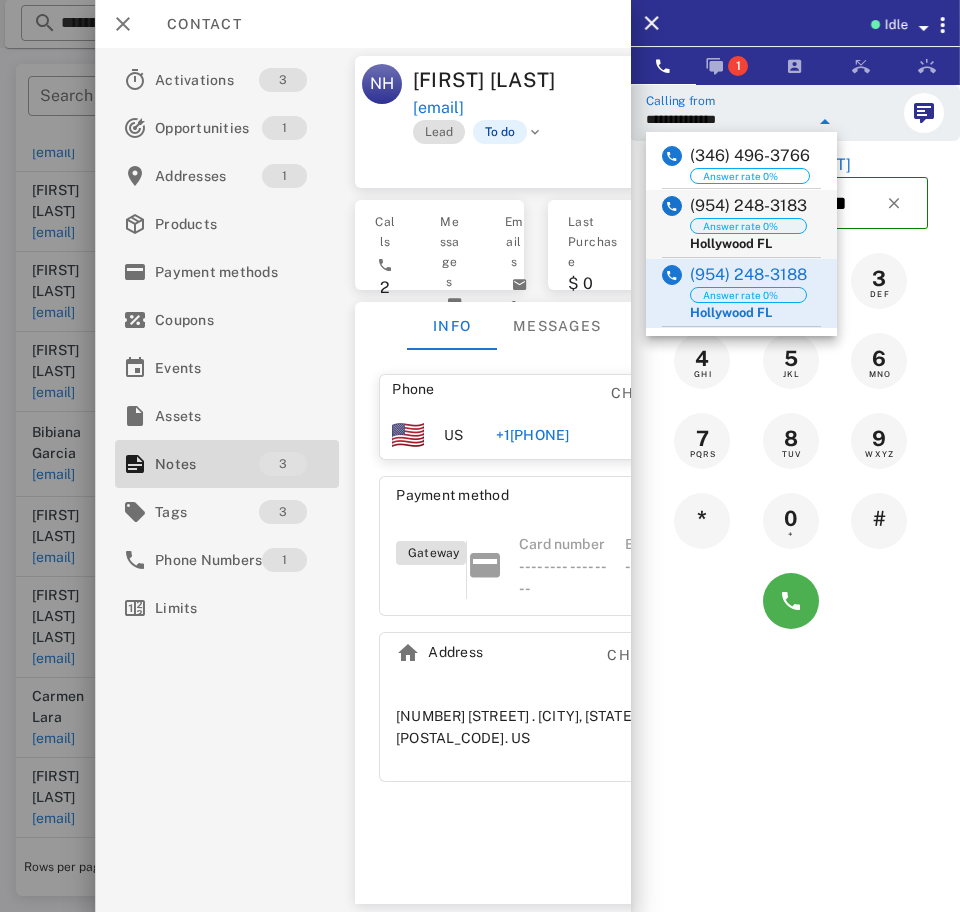 click on "Answer rate 0%" at bounding box center (748, 226) 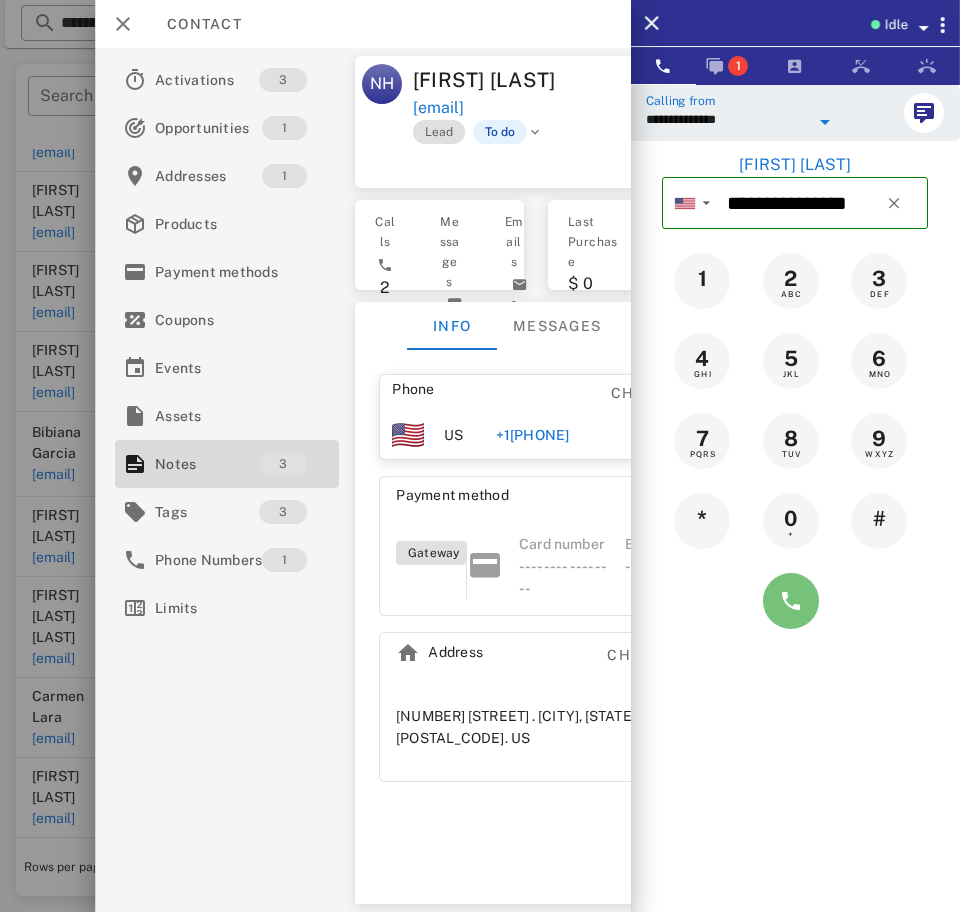 click at bounding box center [791, 601] 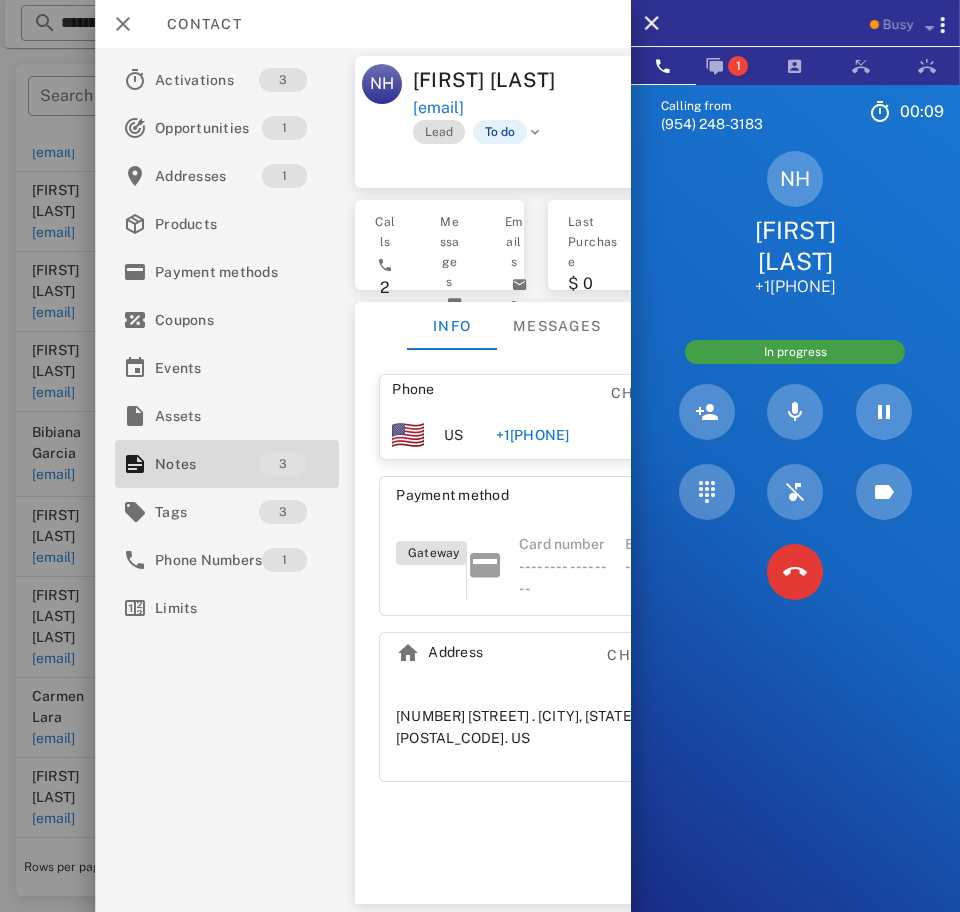 click at bounding box center (795, 572) 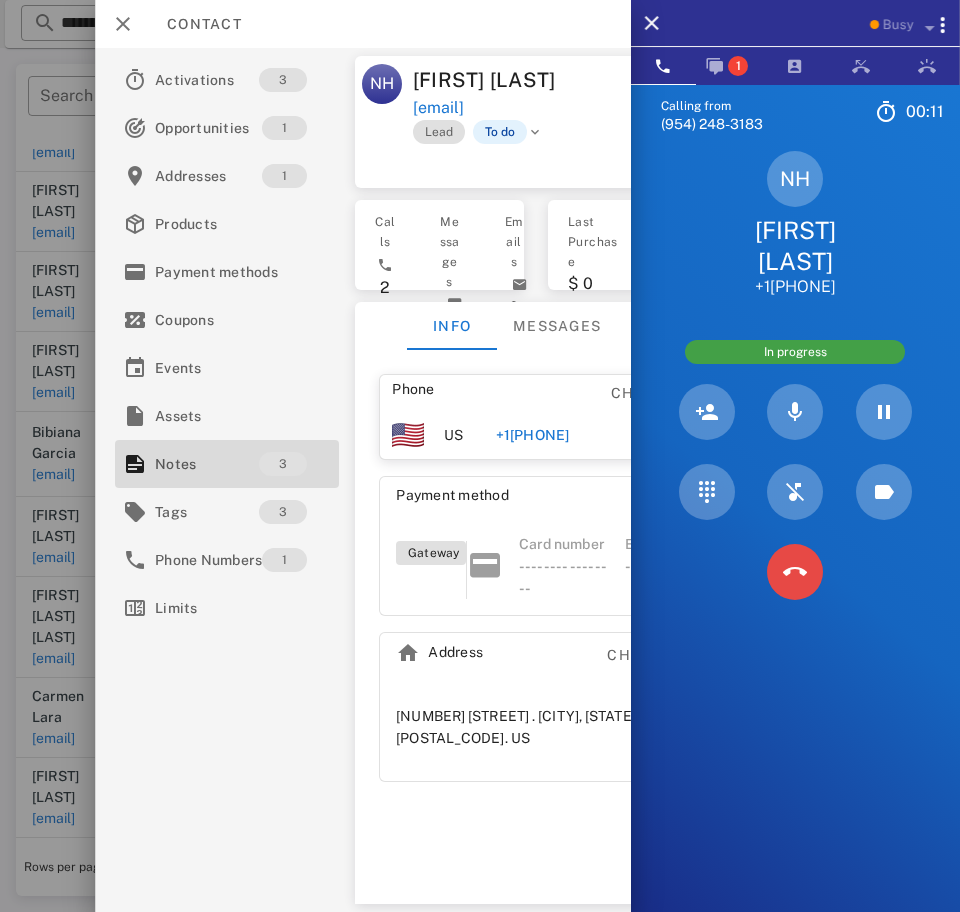 click at bounding box center (795, 572) 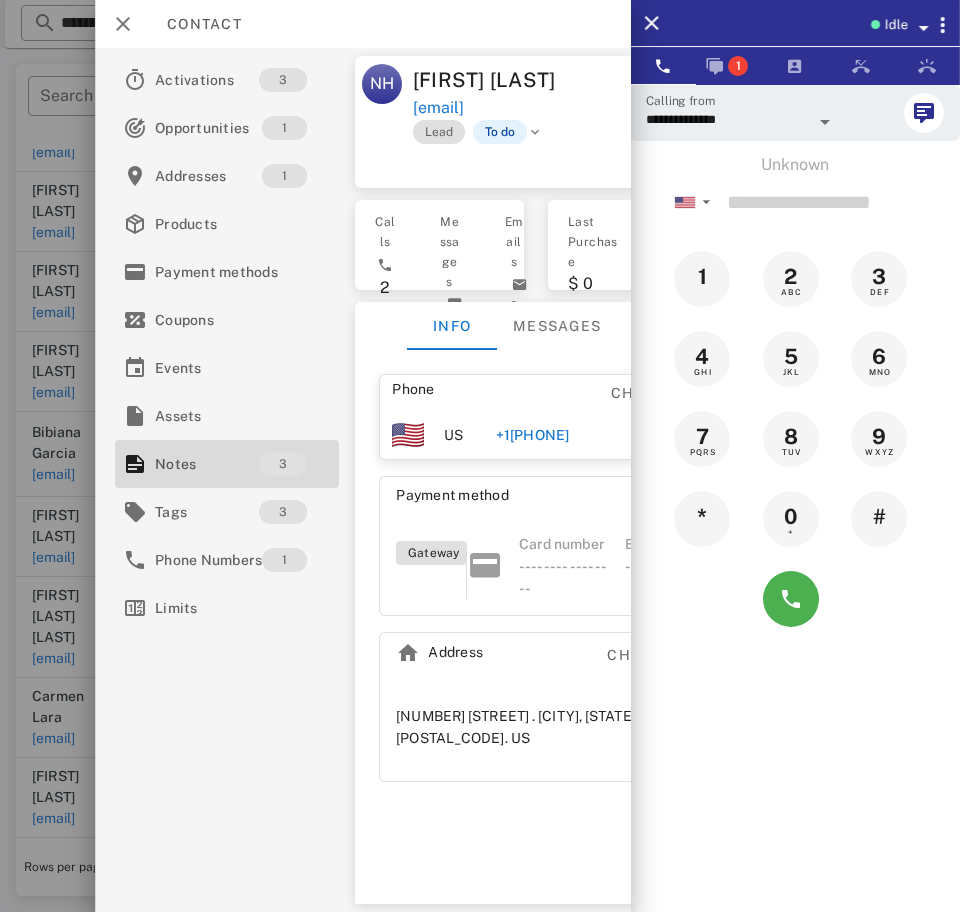 click on "+19564832527" at bounding box center (532, 435) 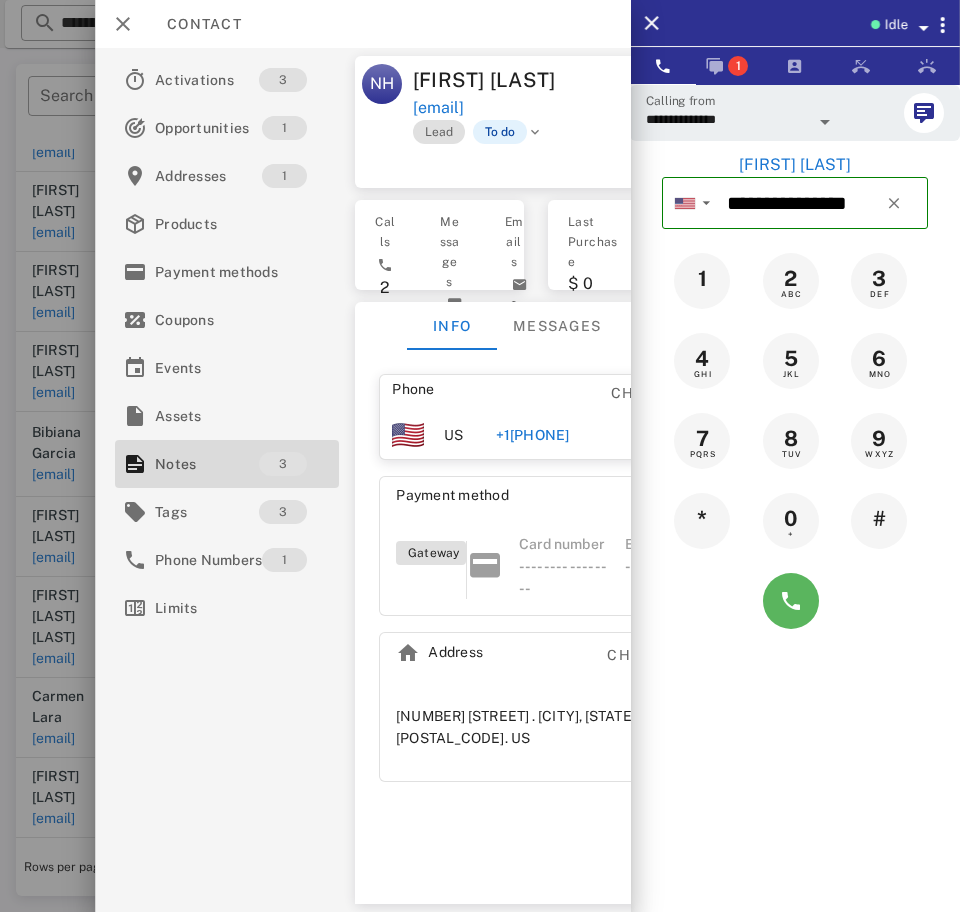 click at bounding box center (791, 601) 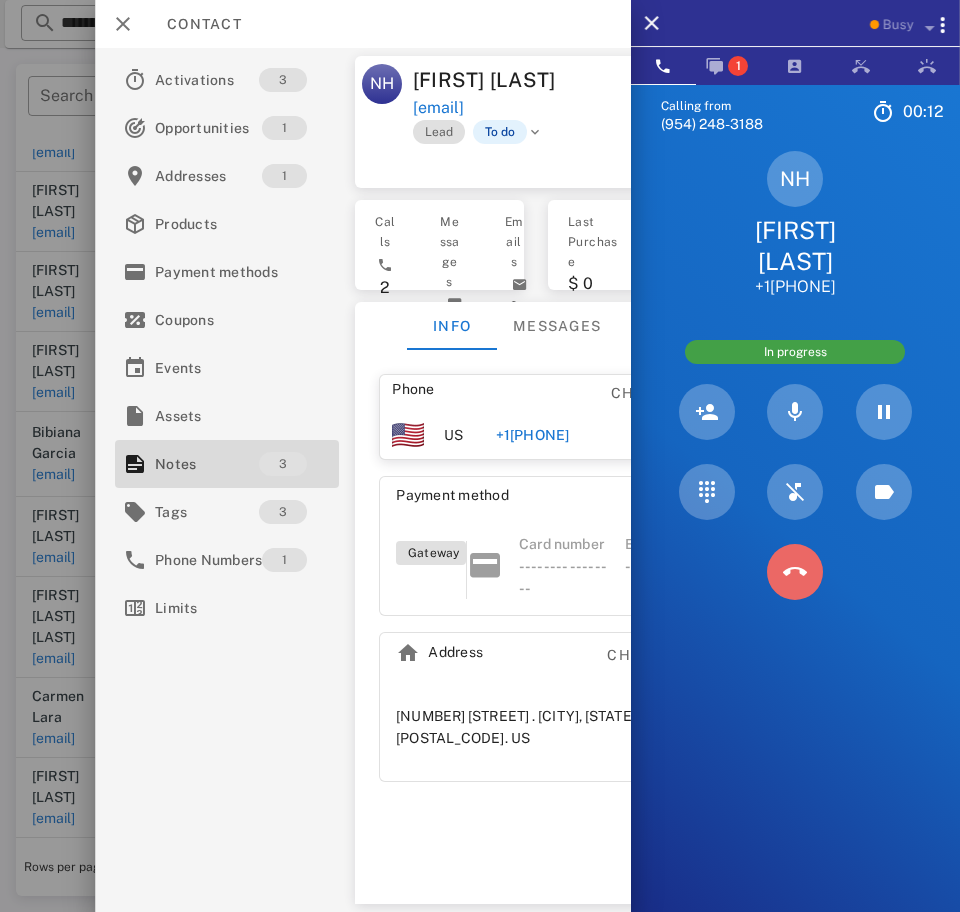 click at bounding box center (795, 572) 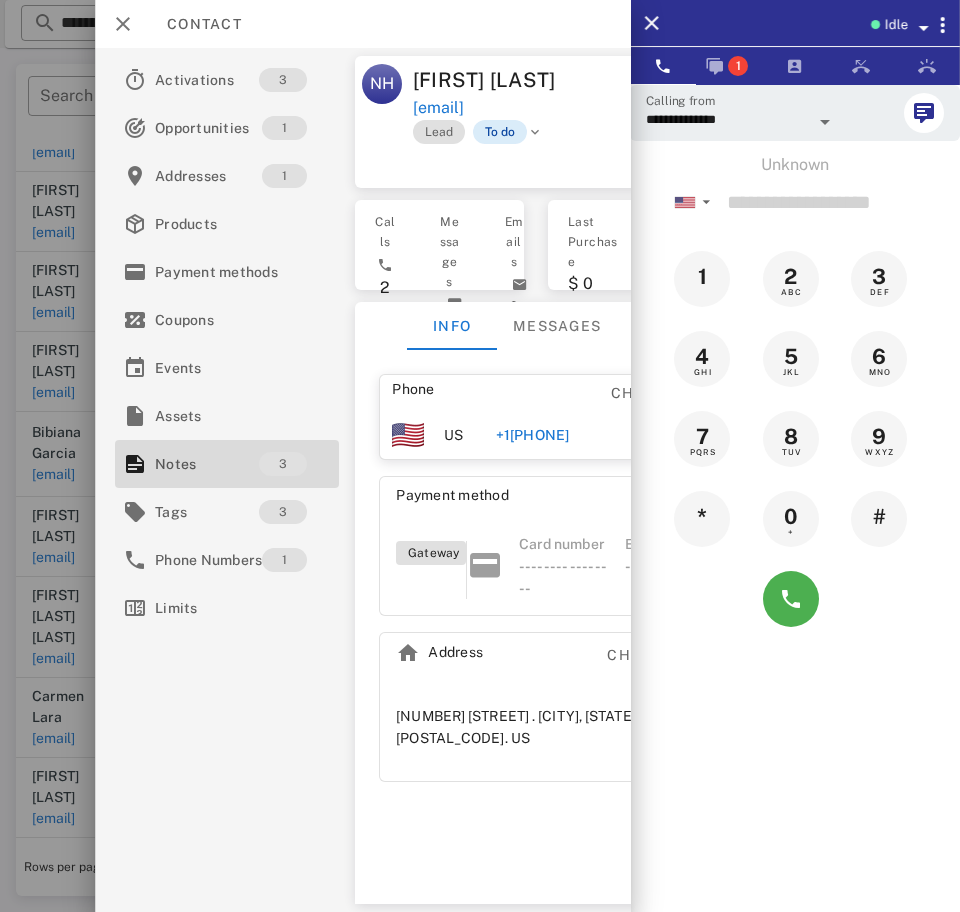 click on "To do" at bounding box center [499, 132] 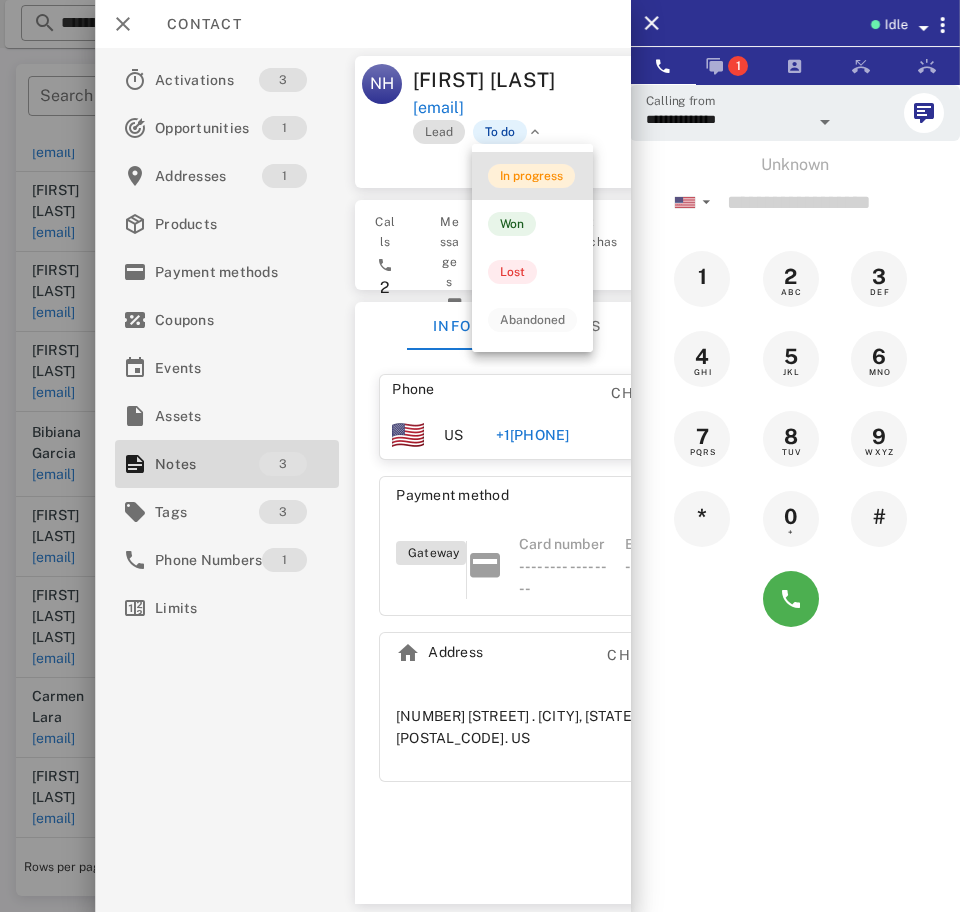 click on "In progress" at bounding box center [531, 176] 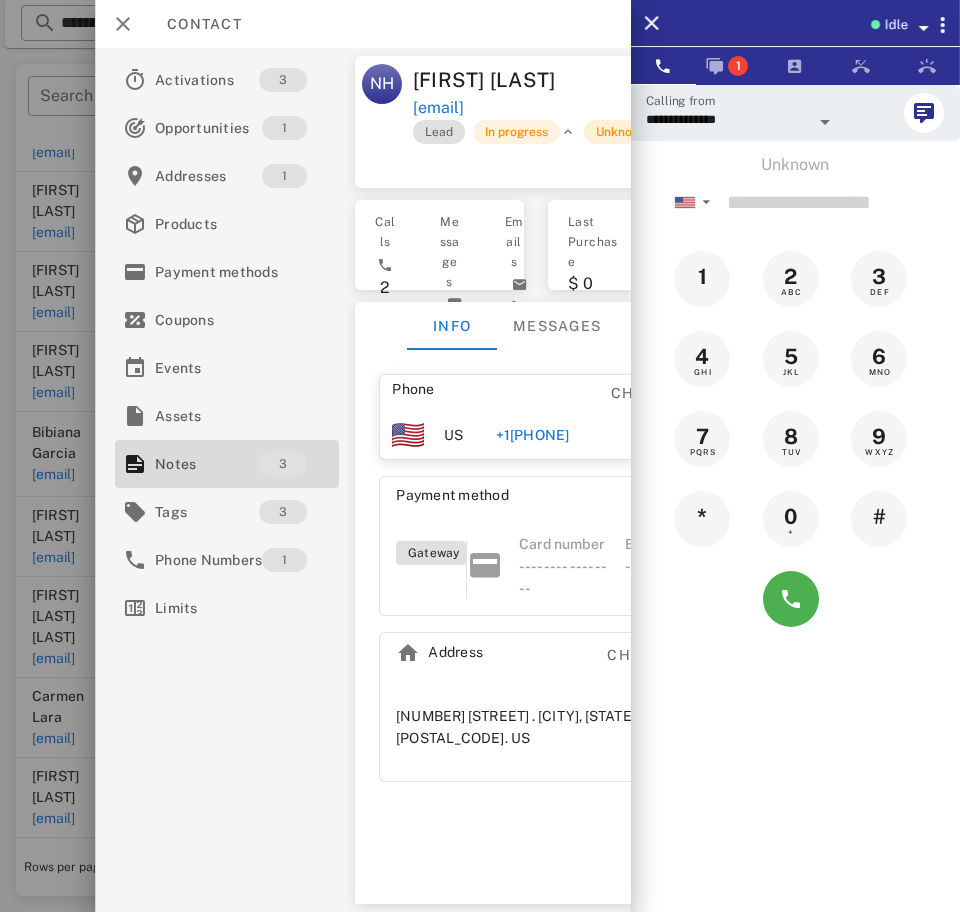 click on "Unknown" at bounding box center (621, 132) 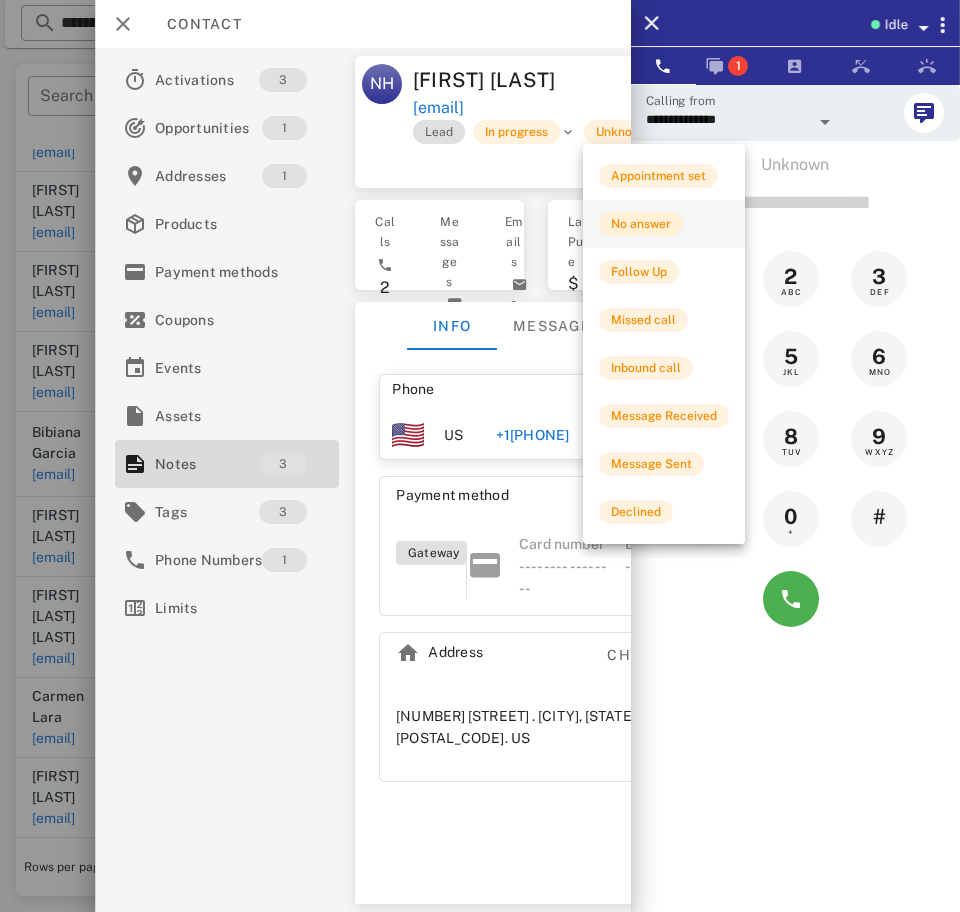 click on "No answer" at bounding box center [641, 224] 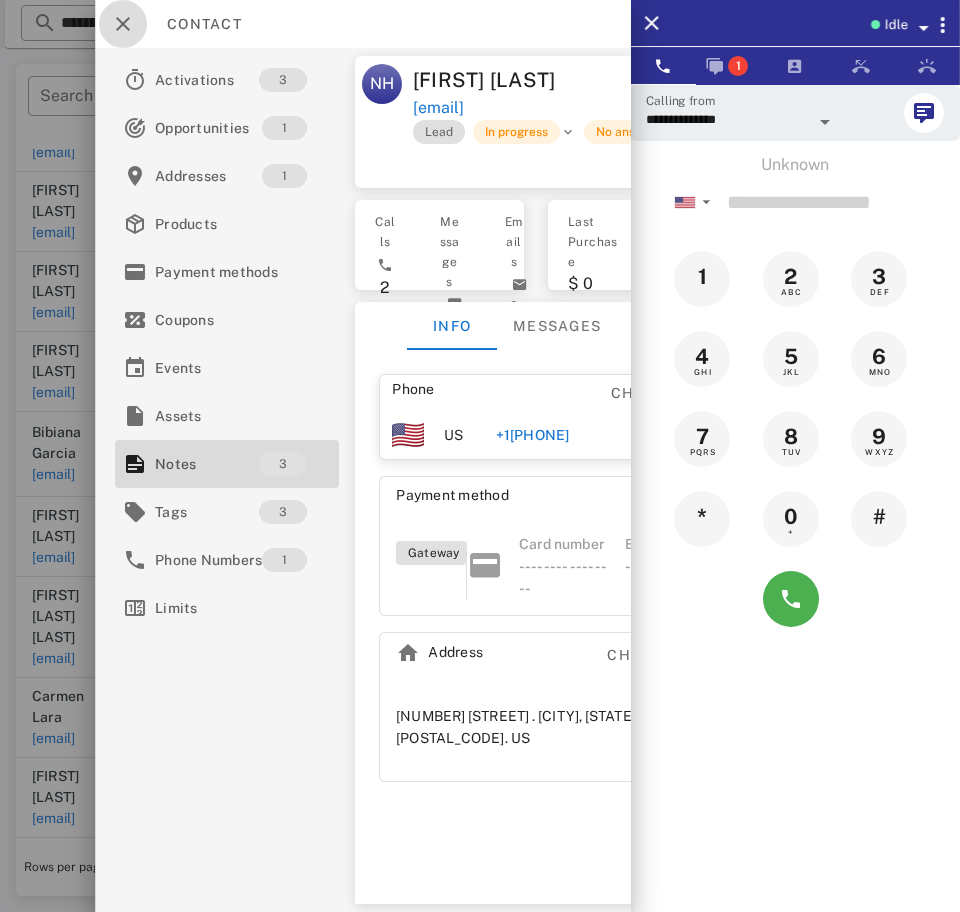 click at bounding box center (123, 24) 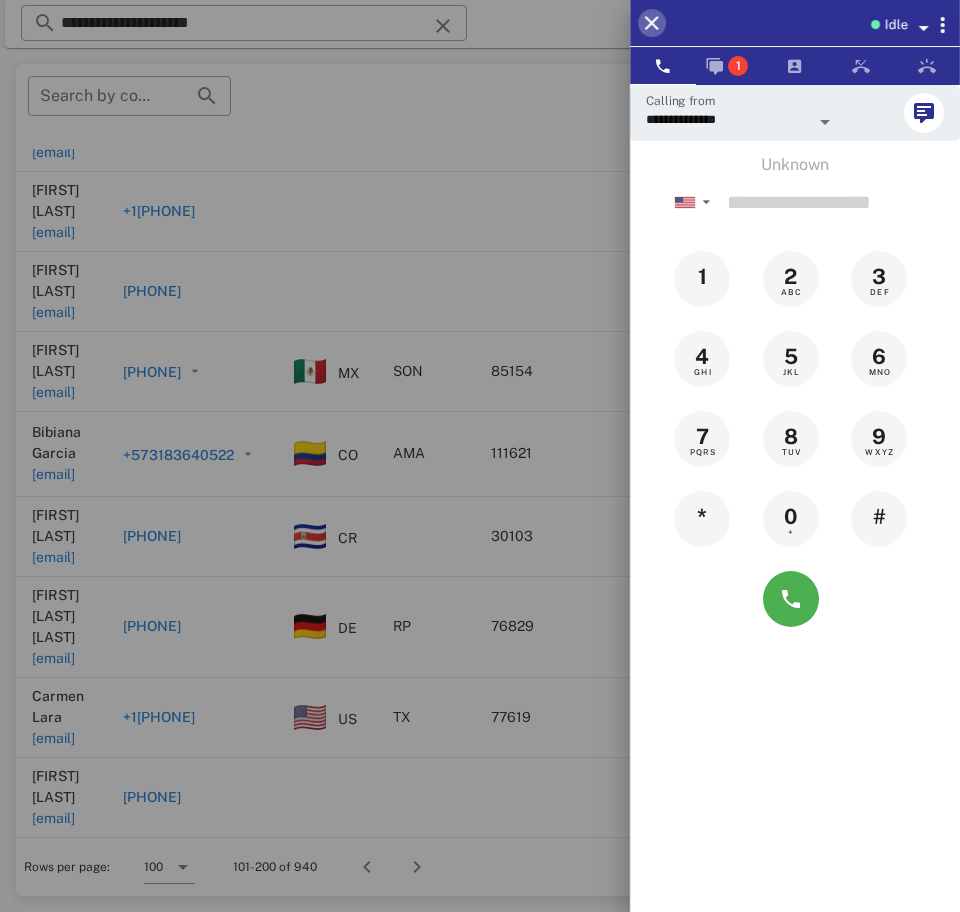 click at bounding box center (652, 23) 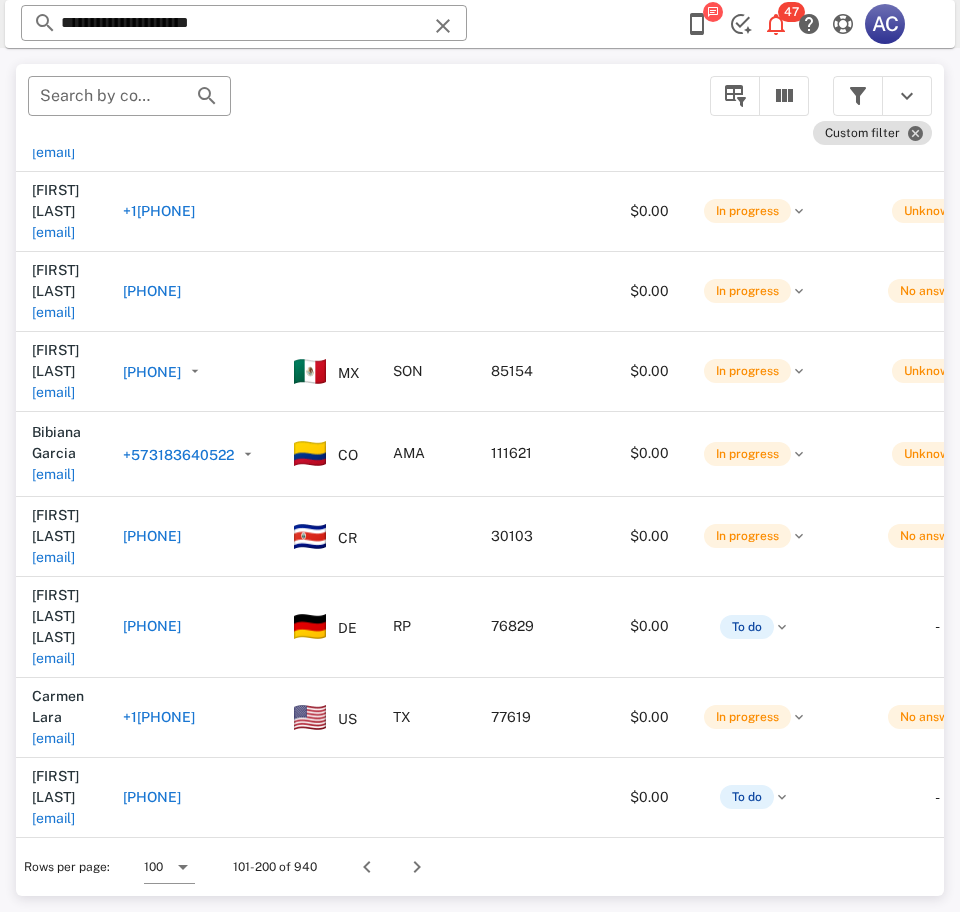click on "shayy1065@gmail.com" at bounding box center (53, 898) 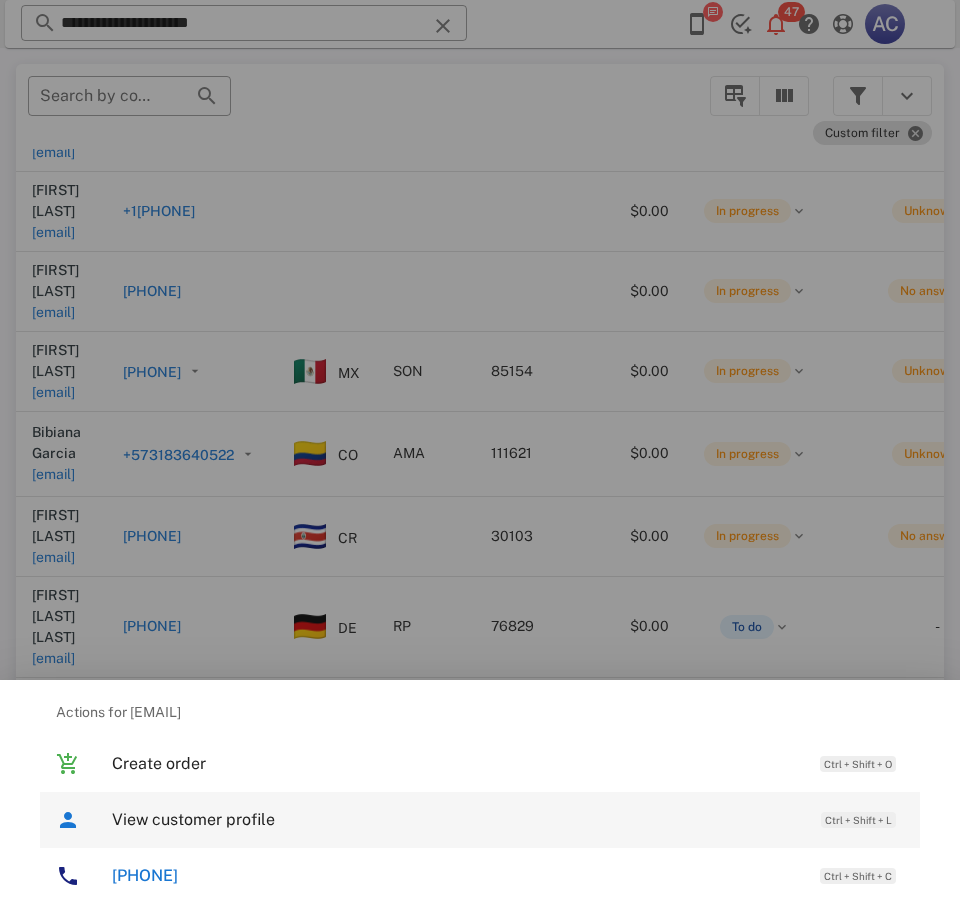 click on "View customer profile" at bounding box center (456, 819) 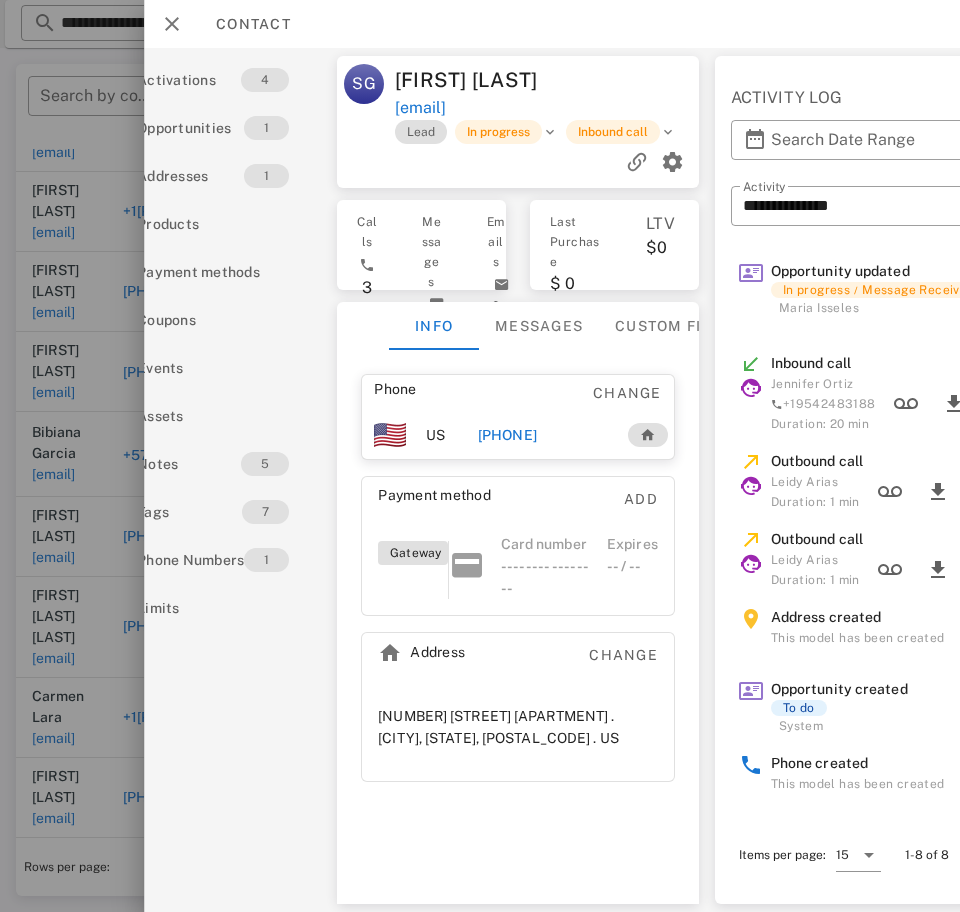 scroll, scrollTop: 0, scrollLeft: 0, axis: both 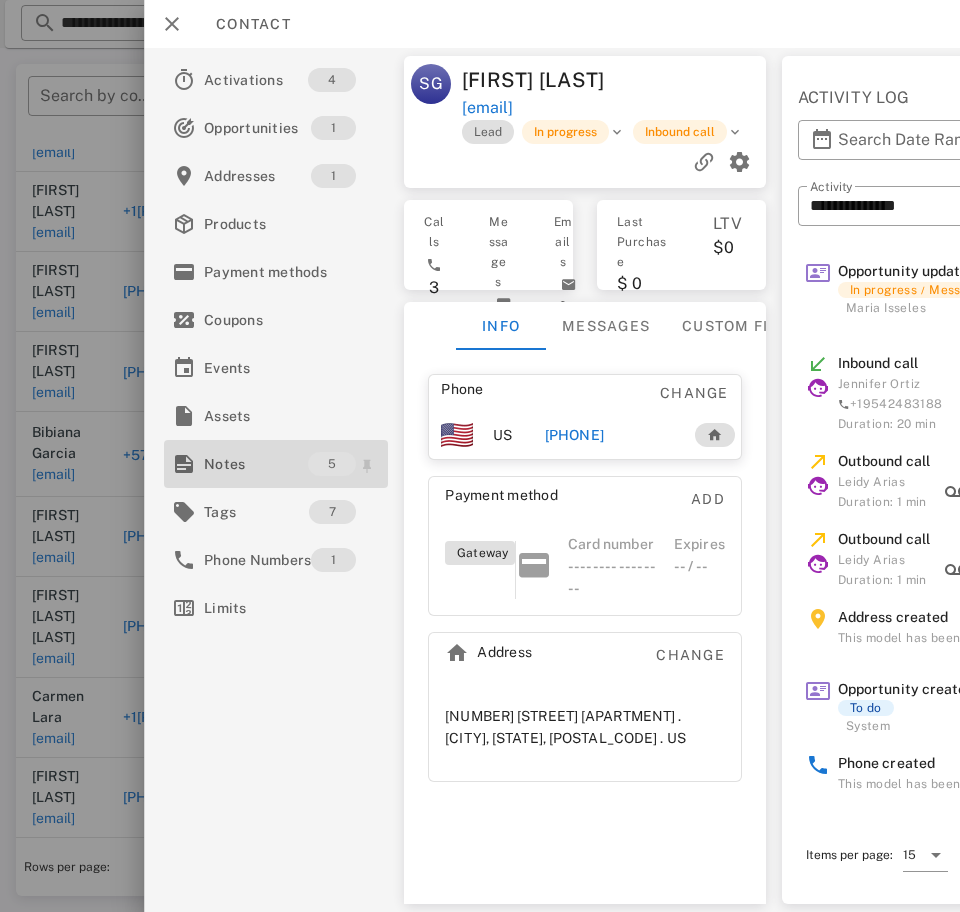 click on "Notes" at bounding box center (256, 464) 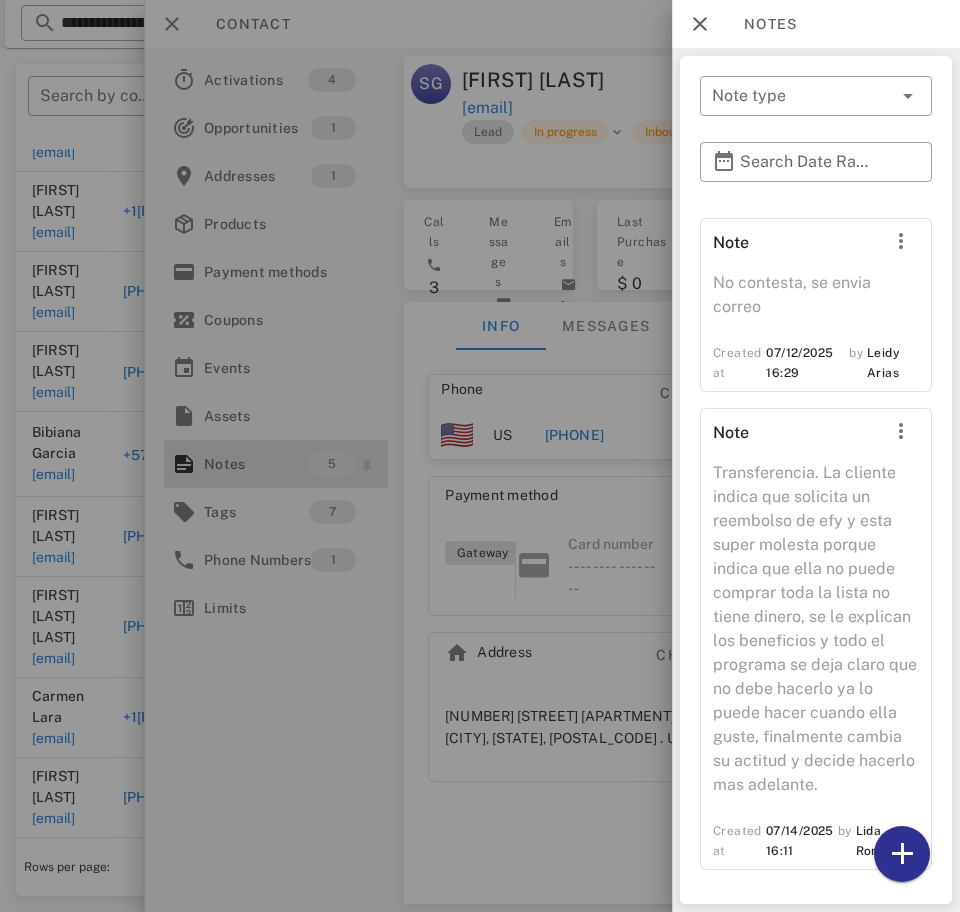 scroll, scrollTop: 879, scrollLeft: 0, axis: vertical 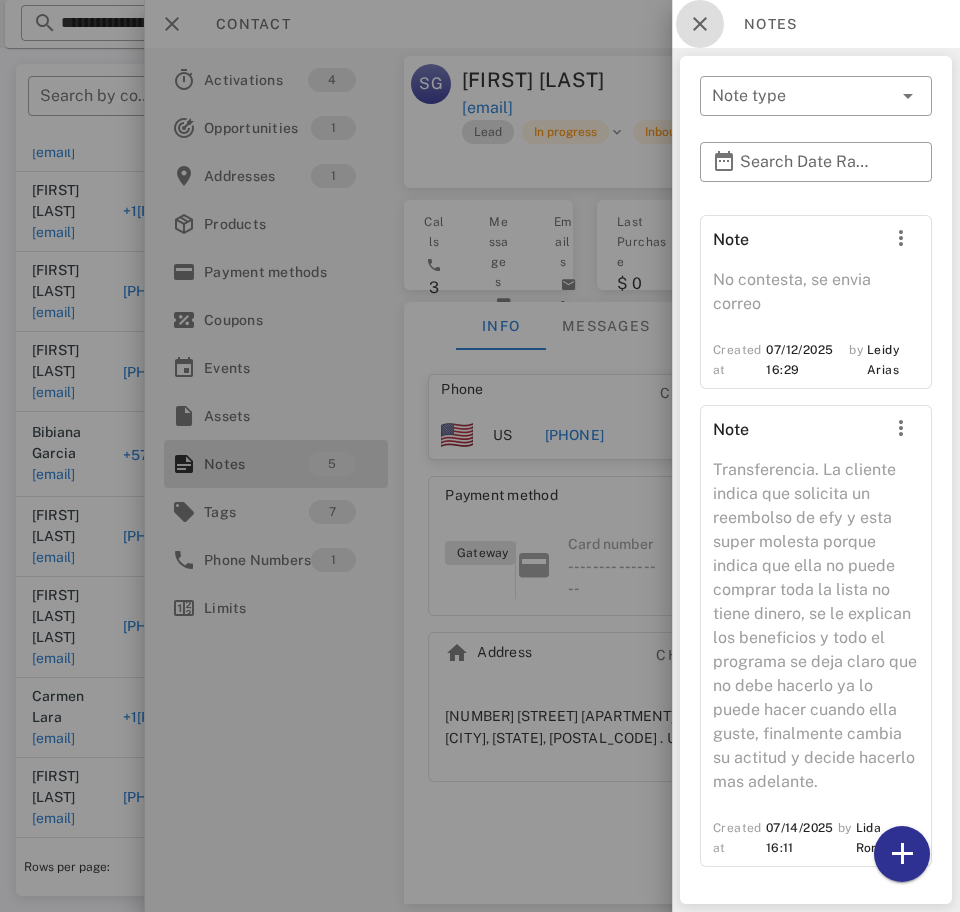 click at bounding box center [700, 24] 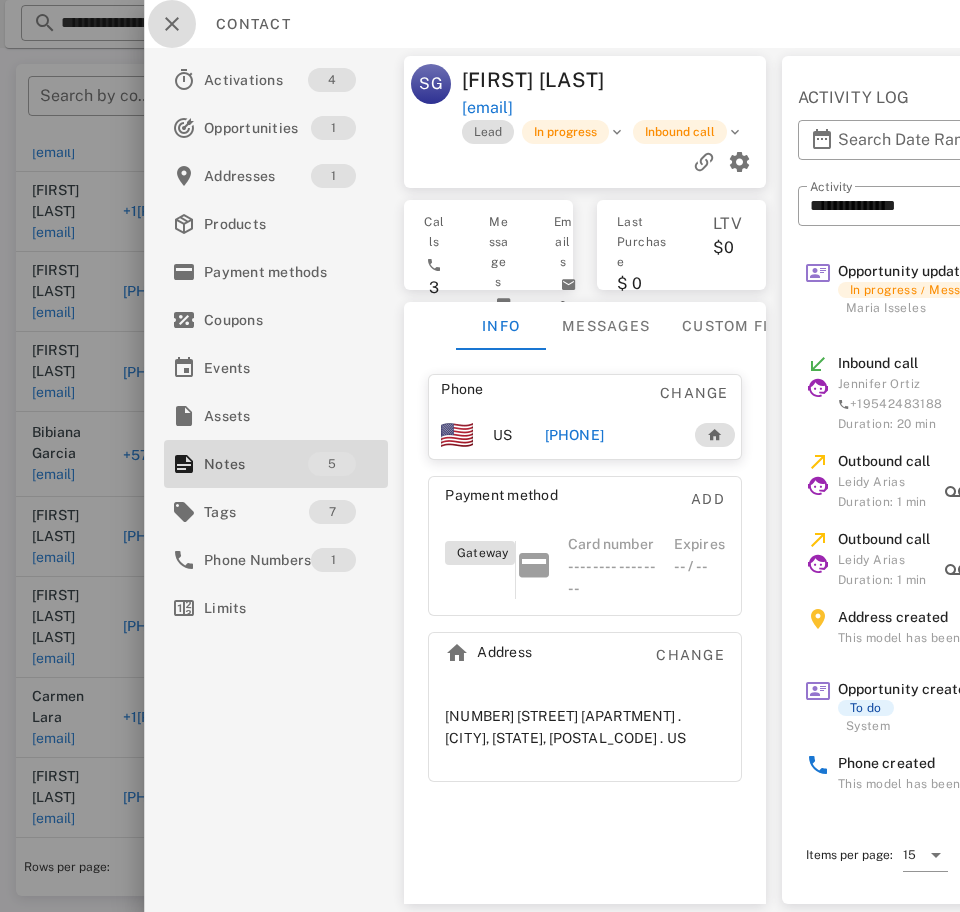 click at bounding box center [172, 24] 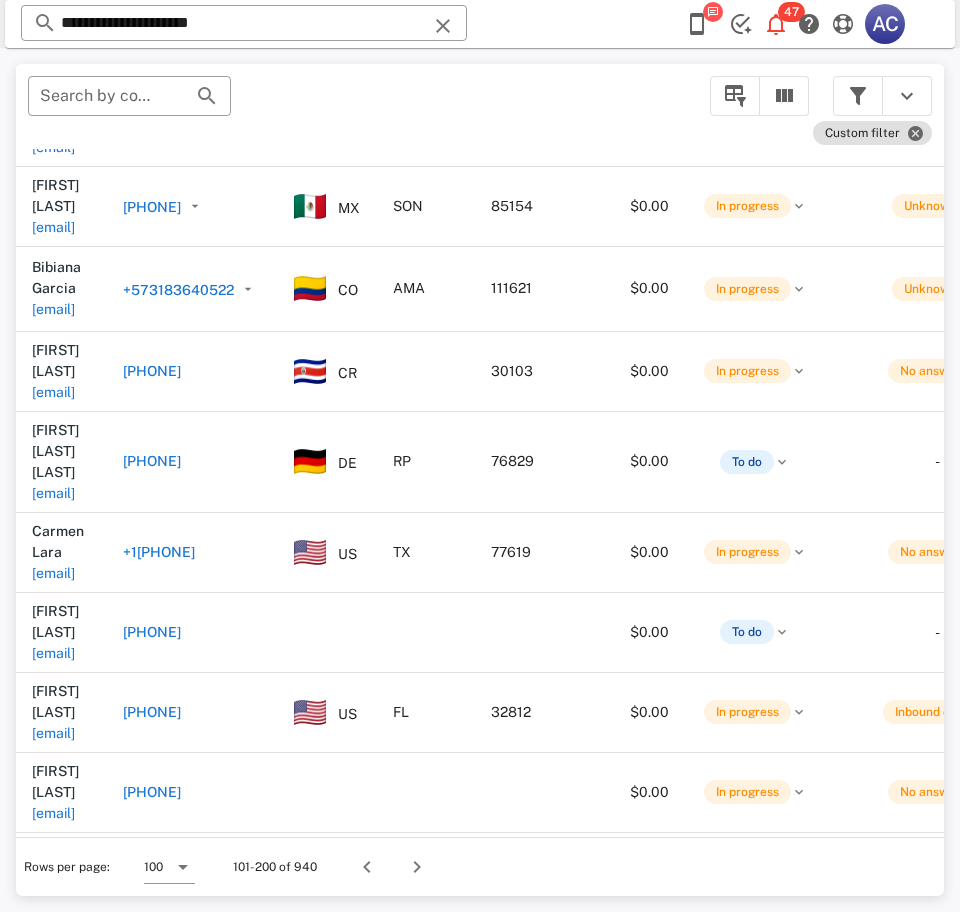 scroll, scrollTop: 1720, scrollLeft: 0, axis: vertical 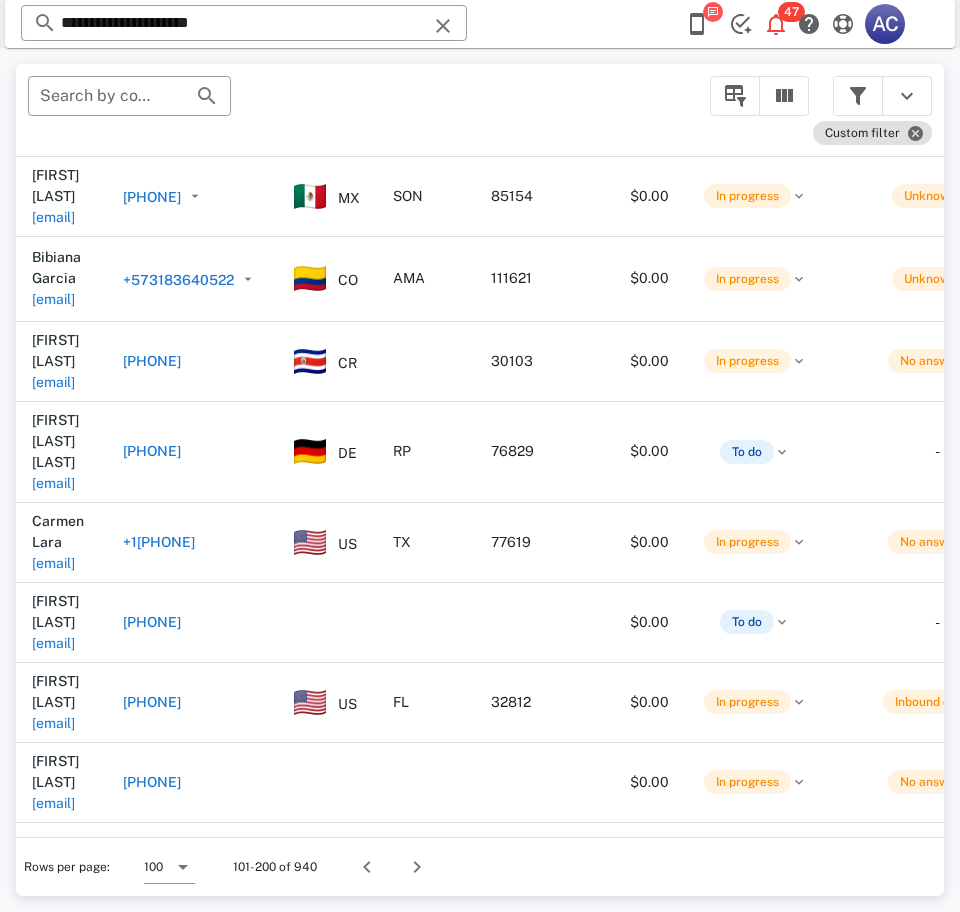 click on "janettcorrea70@gmail.com" at bounding box center [53, 963] 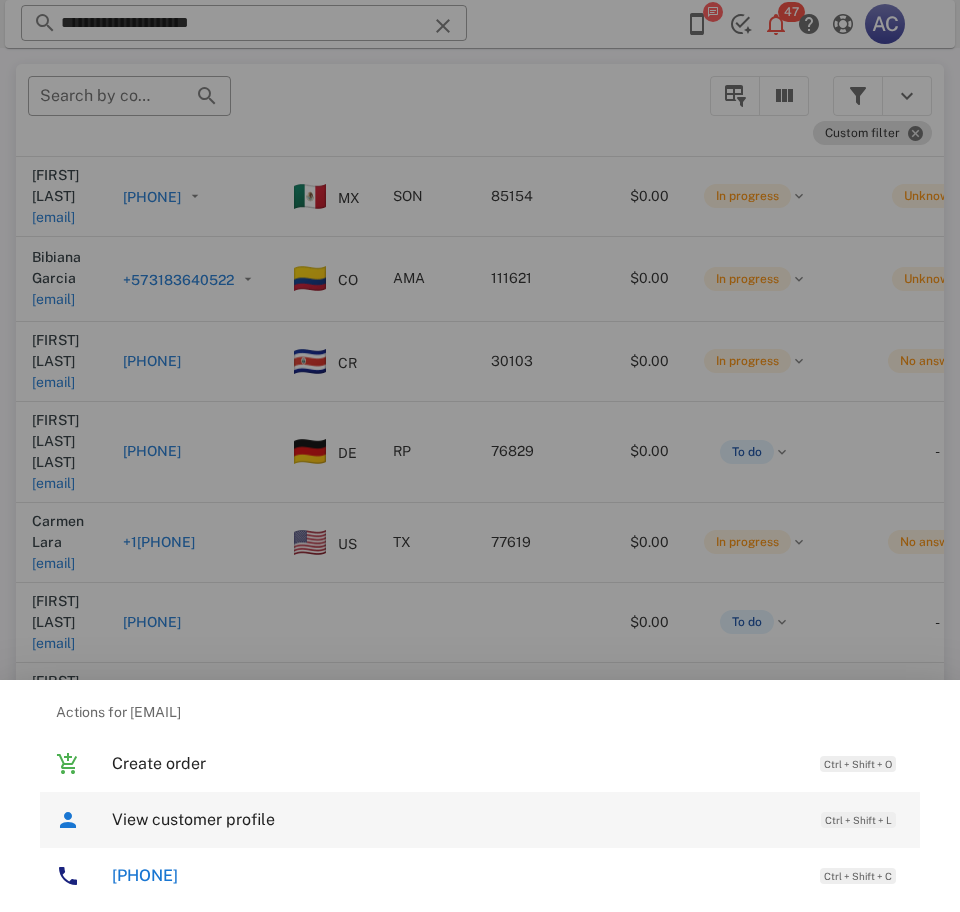 click on "View customer profile" at bounding box center (456, 819) 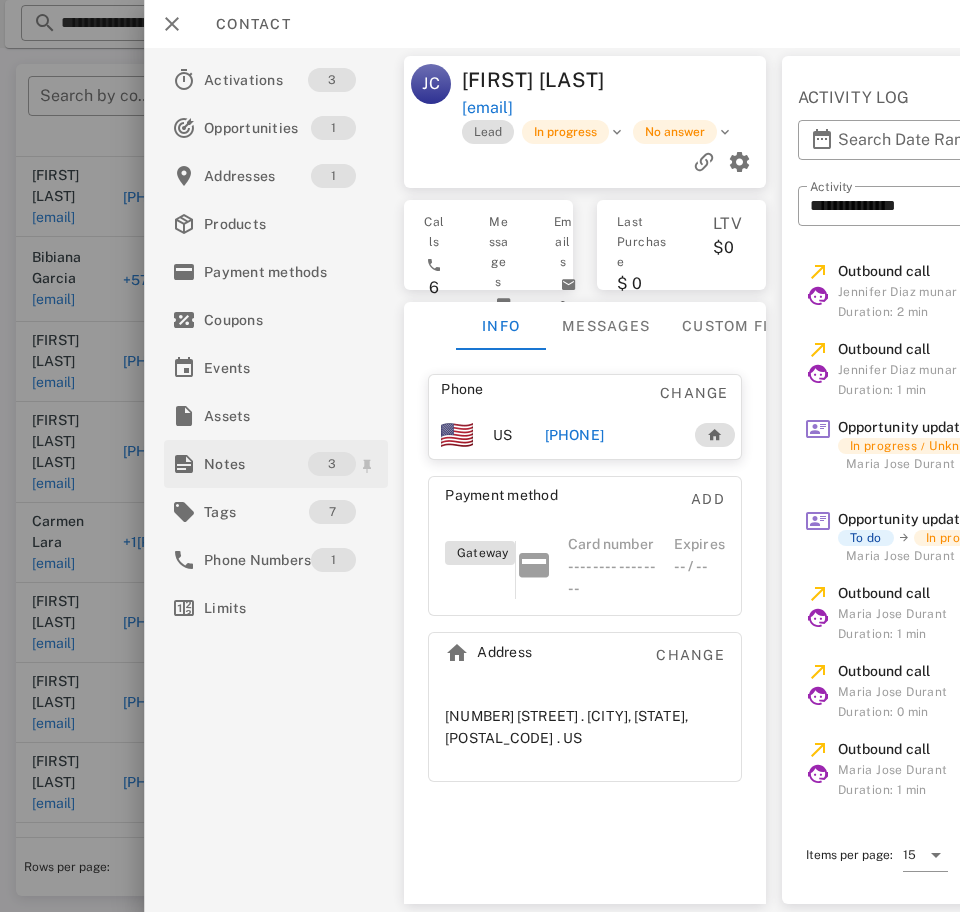 click on "Notes" at bounding box center [256, 464] 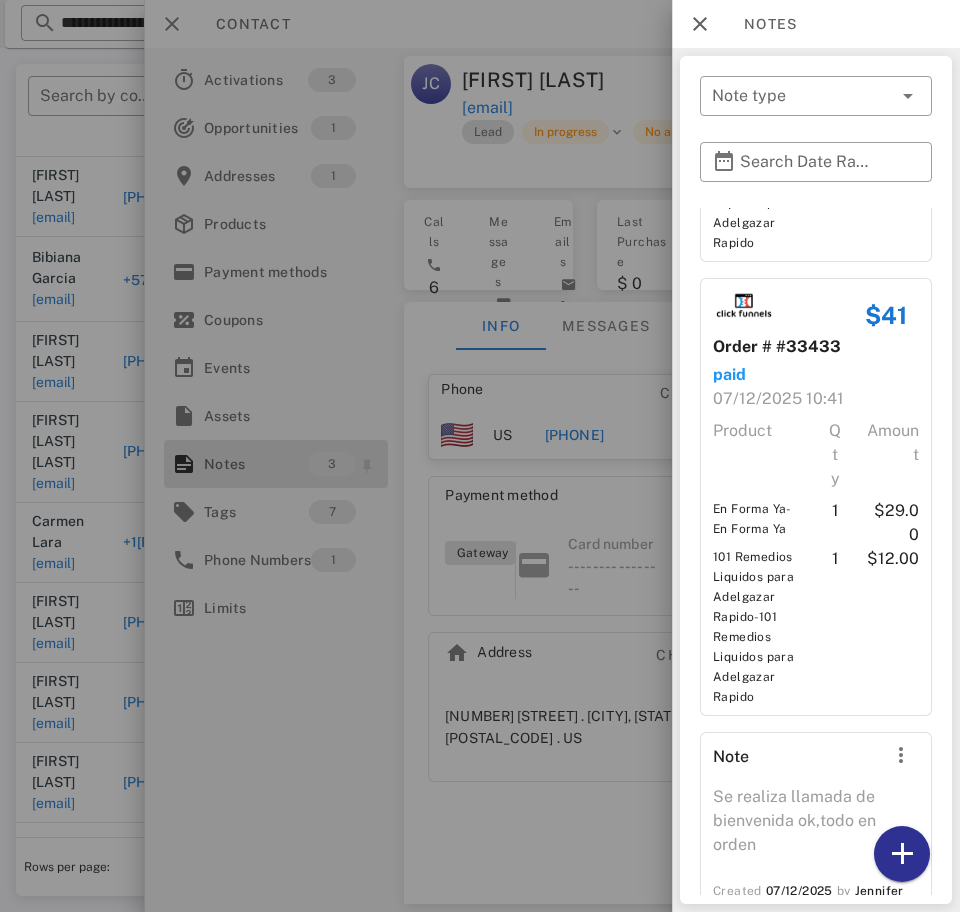 scroll, scrollTop: 457, scrollLeft: 0, axis: vertical 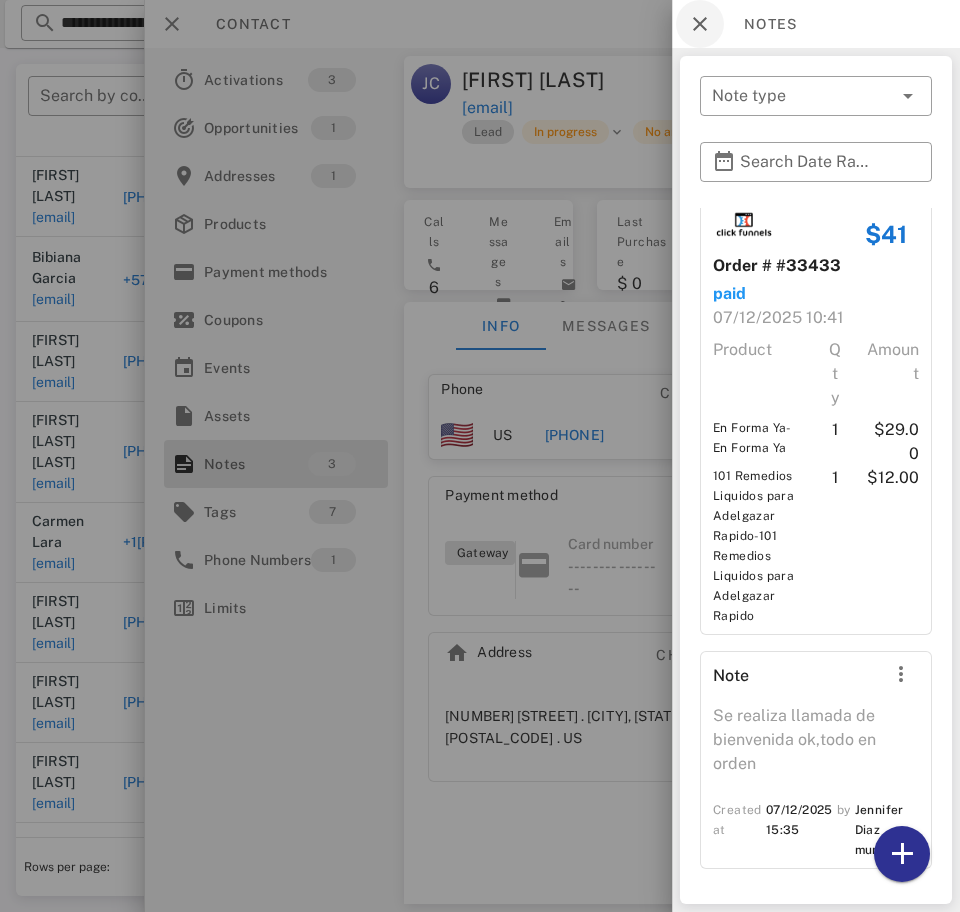 click at bounding box center (700, 24) 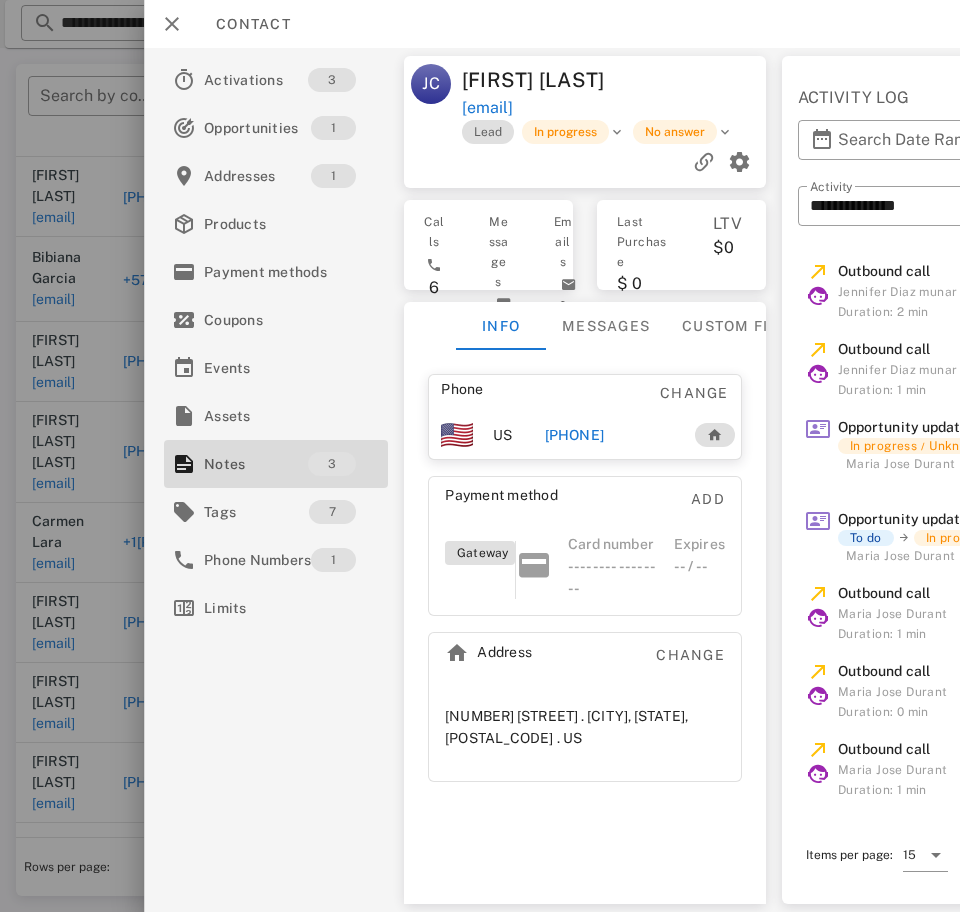 click on "+13238474248" at bounding box center (574, 435) 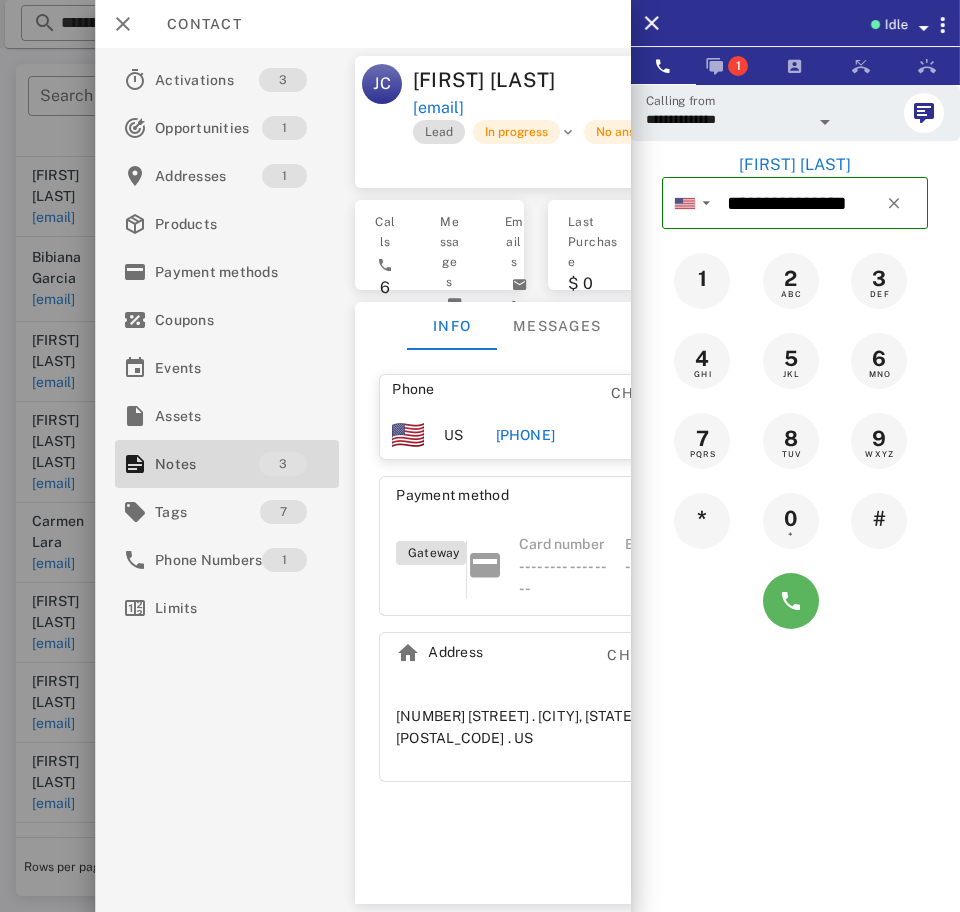click at bounding box center (791, 601) 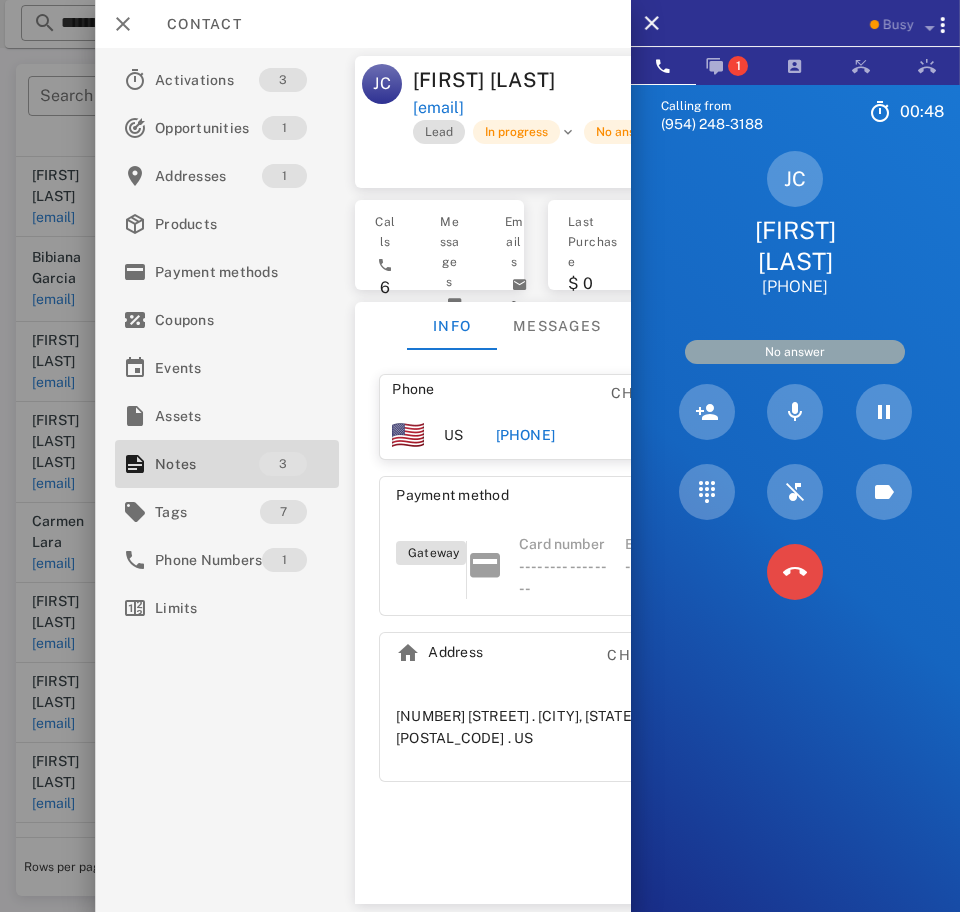 click at bounding box center (795, 572) 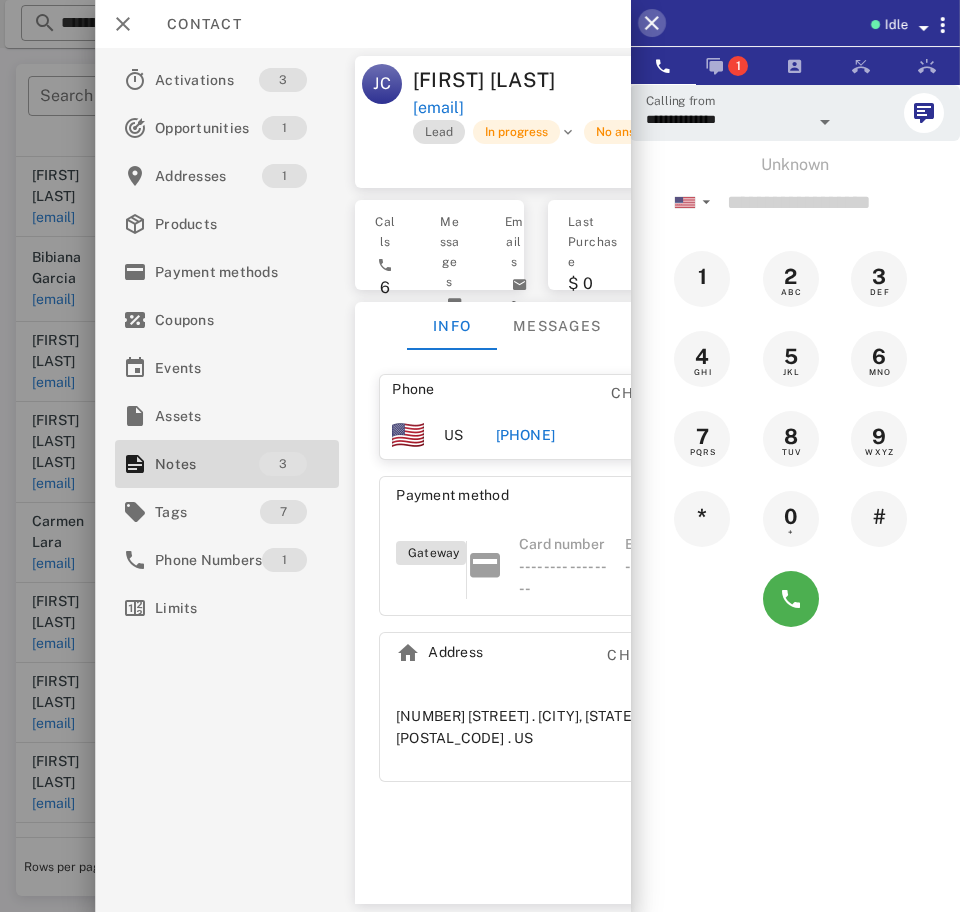 click at bounding box center (652, 23) 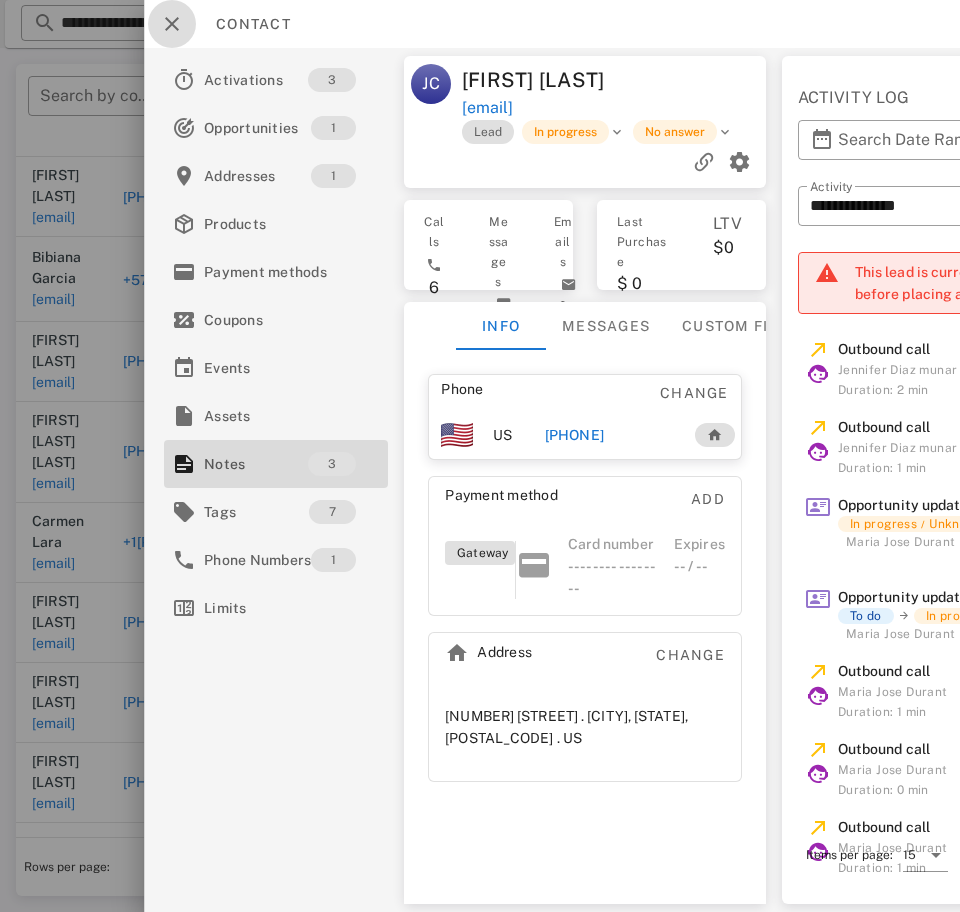 click at bounding box center [172, 24] 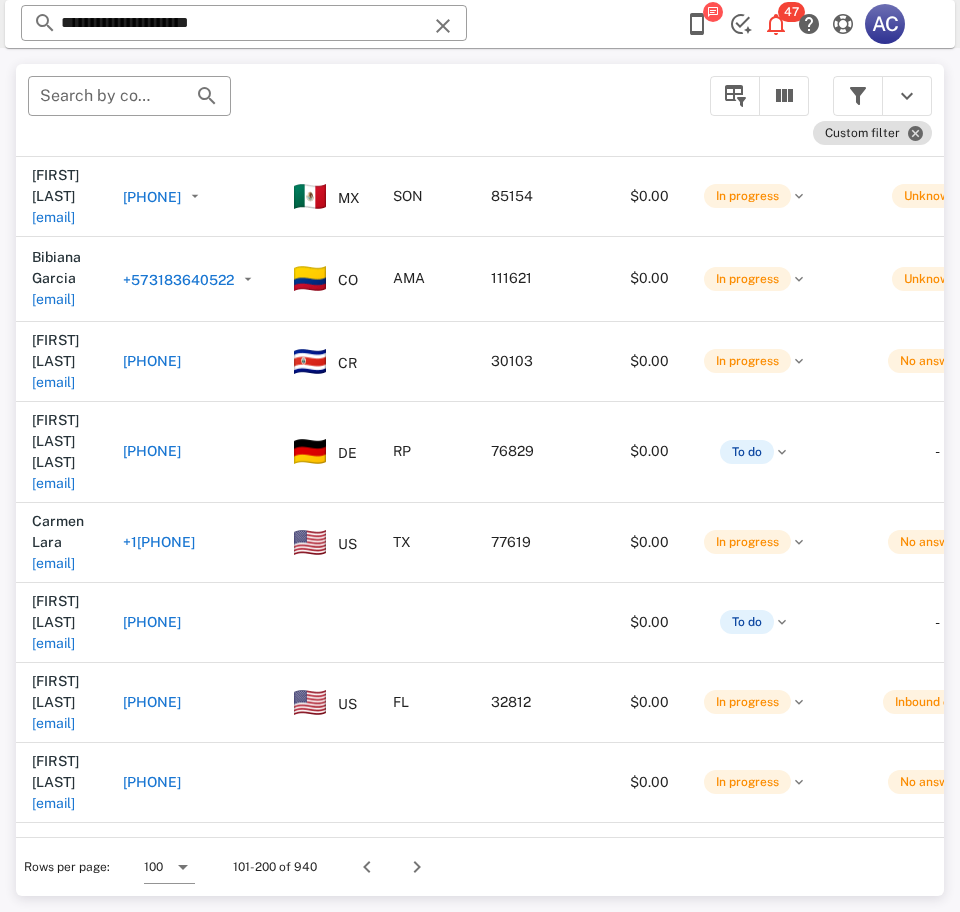 click on "mayracp1519@hotmail.com" at bounding box center [53, 1045] 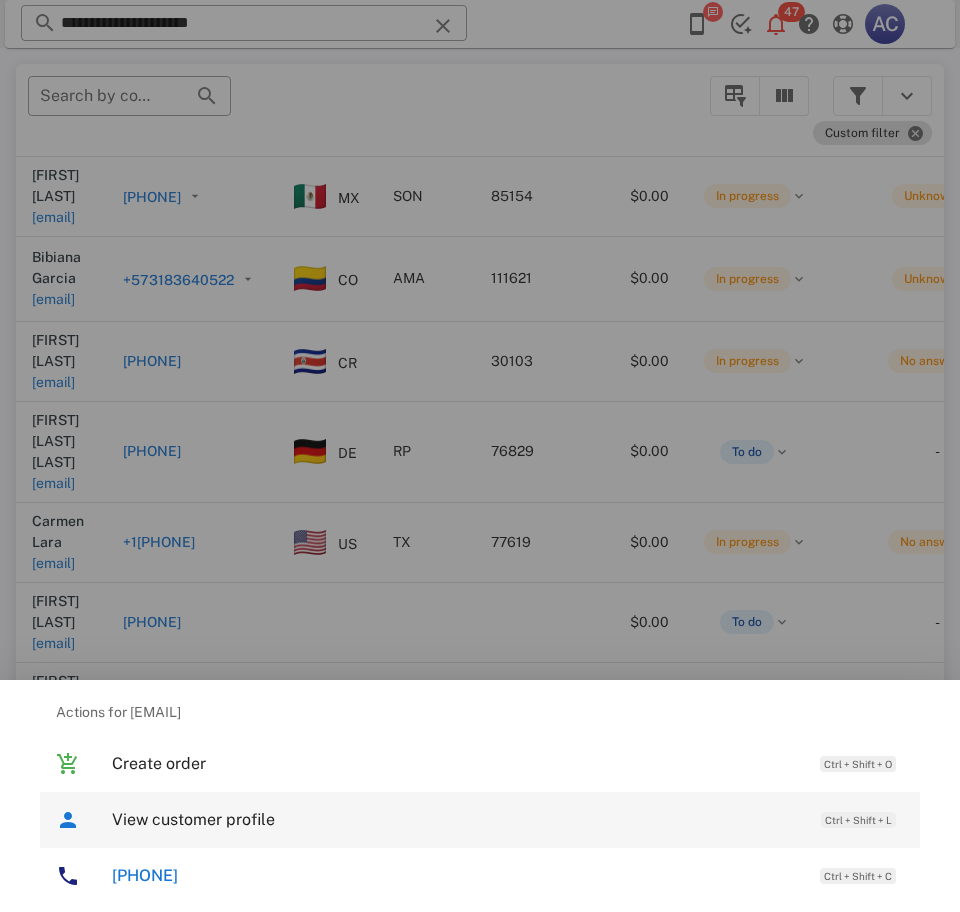 click on "View customer profile Ctrl + Shift + L" at bounding box center [508, 819] 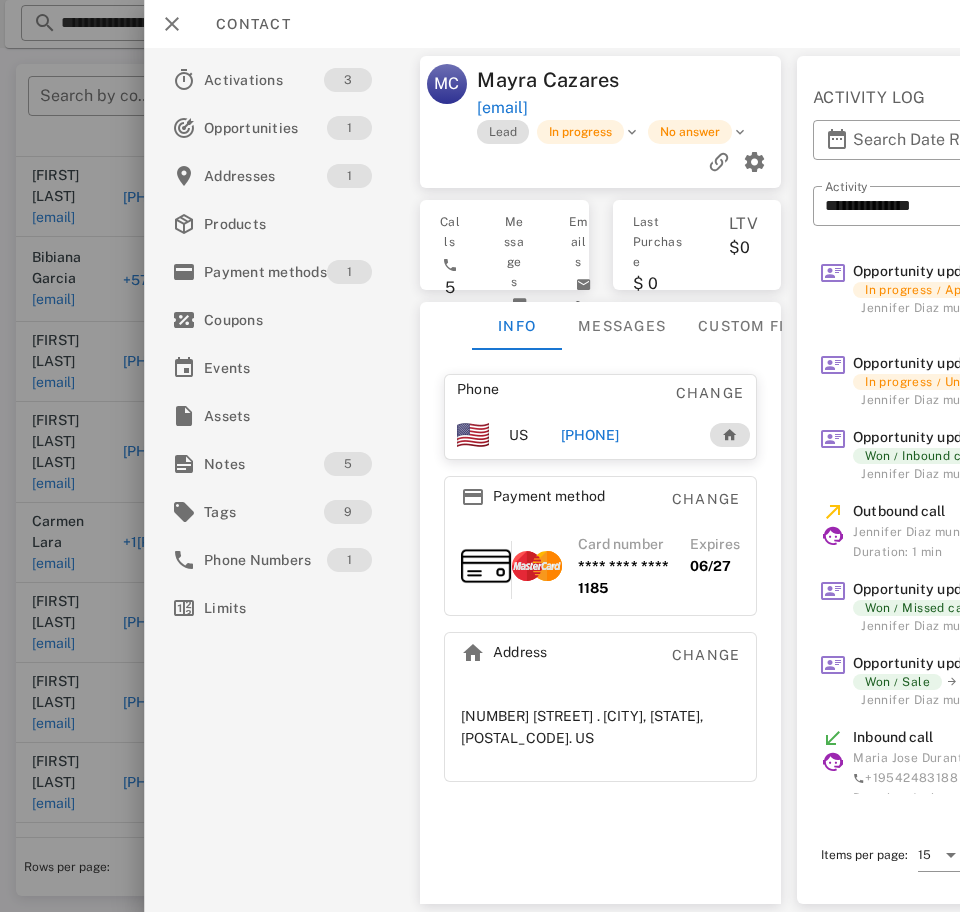 click on "Phone   Change" at bounding box center [601, 393] 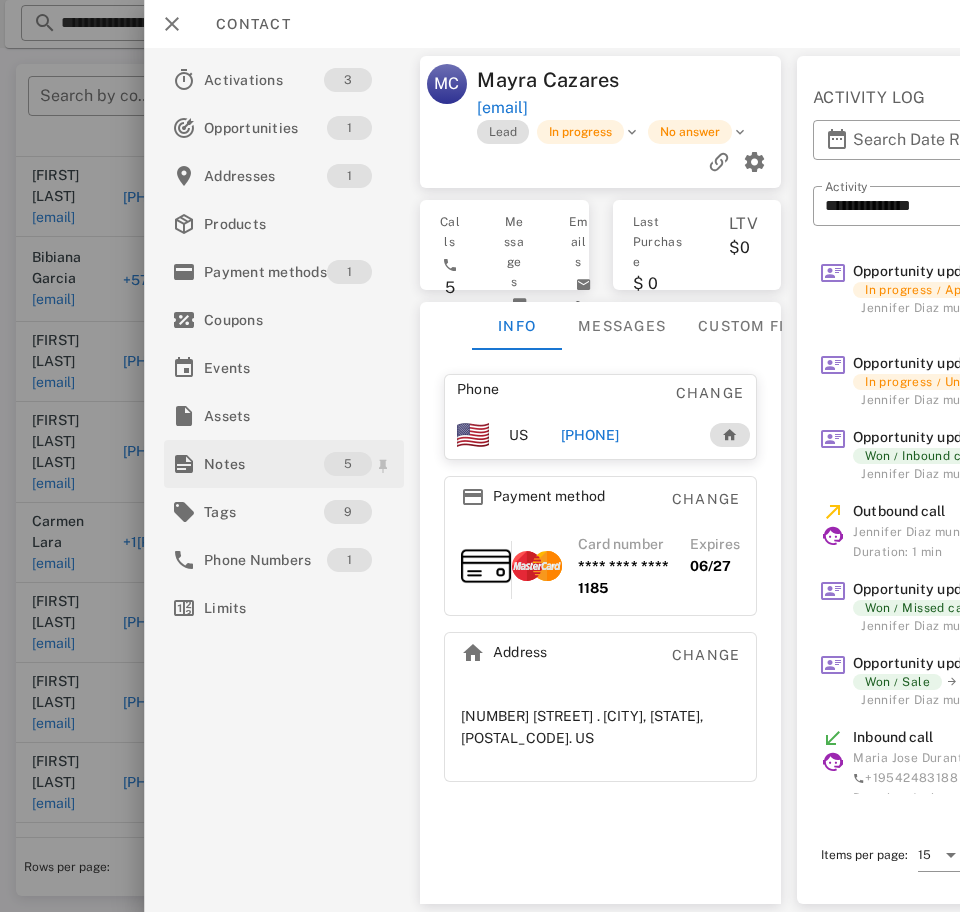 click on "Notes" at bounding box center [264, 464] 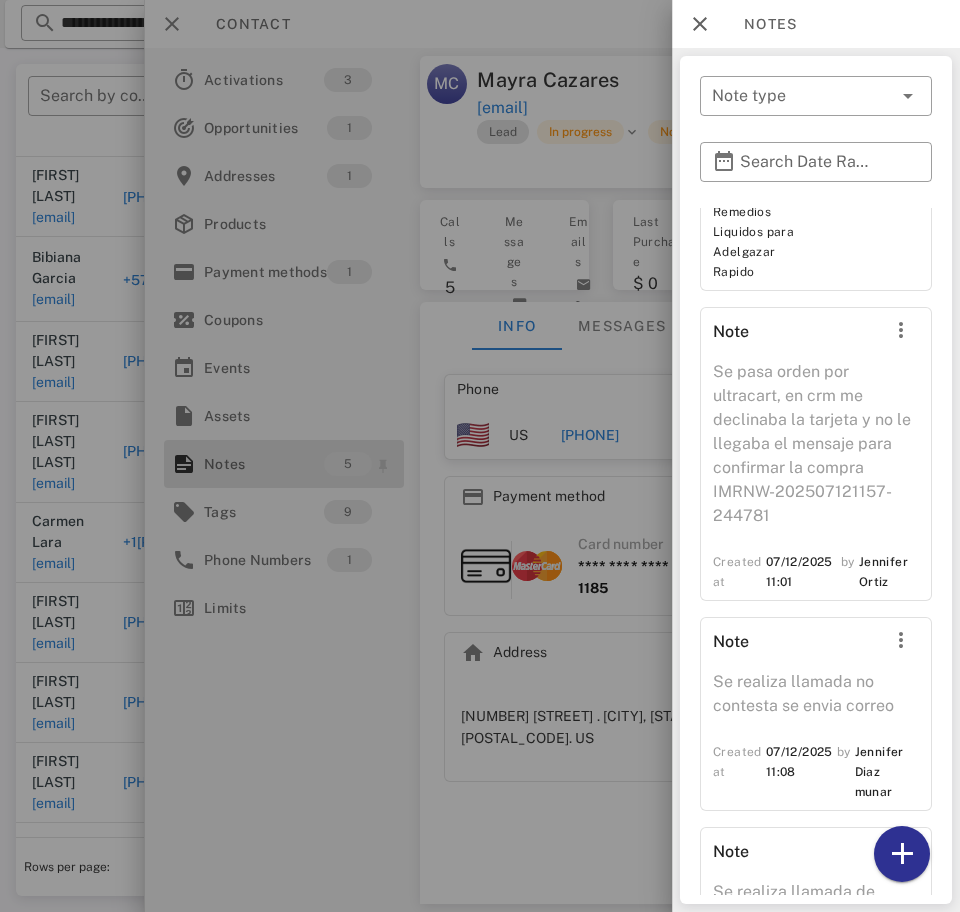 scroll, scrollTop: 777, scrollLeft: 0, axis: vertical 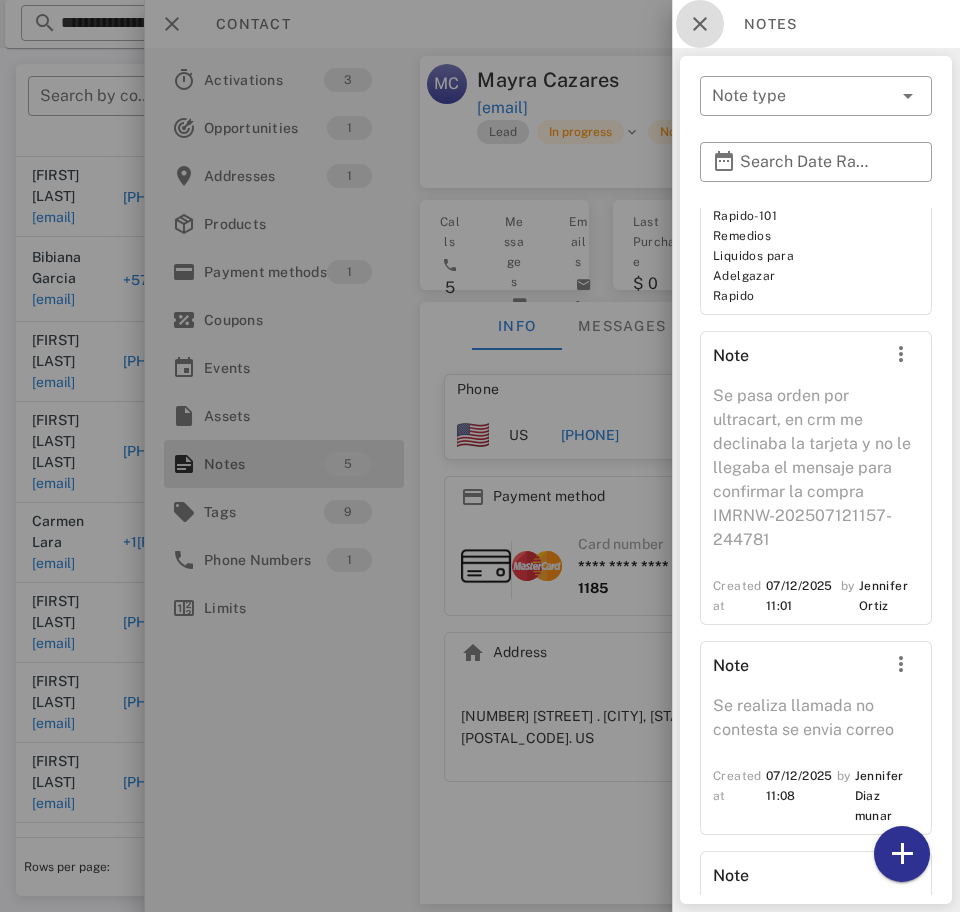 click at bounding box center (700, 24) 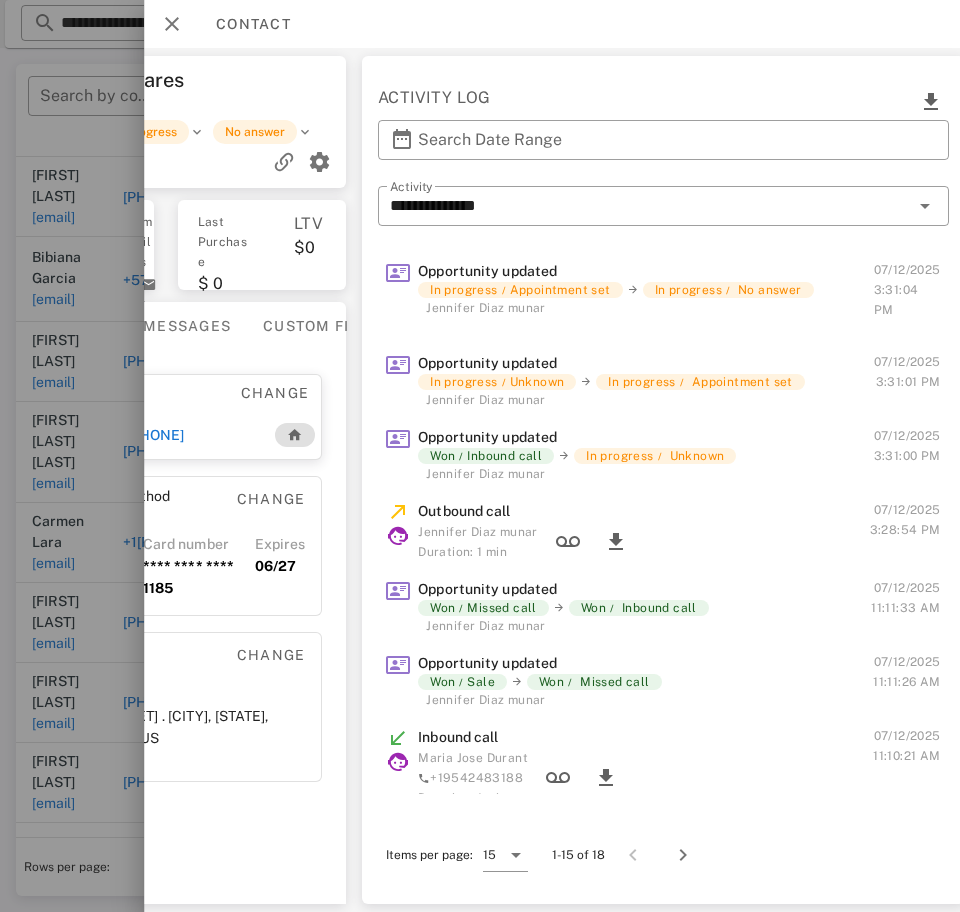 scroll, scrollTop: 0, scrollLeft: 436, axis: horizontal 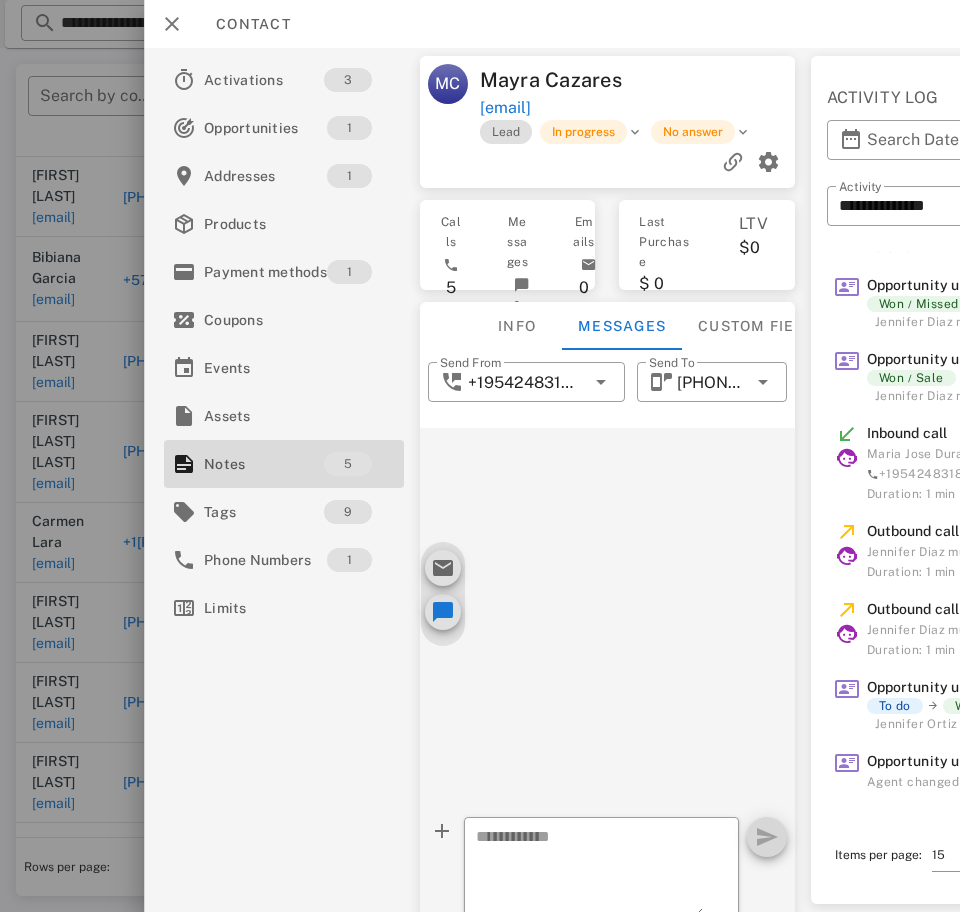 drag, startPoint x: 696, startPoint y: 110, endPoint x: 479, endPoint y: 117, distance: 217.11287 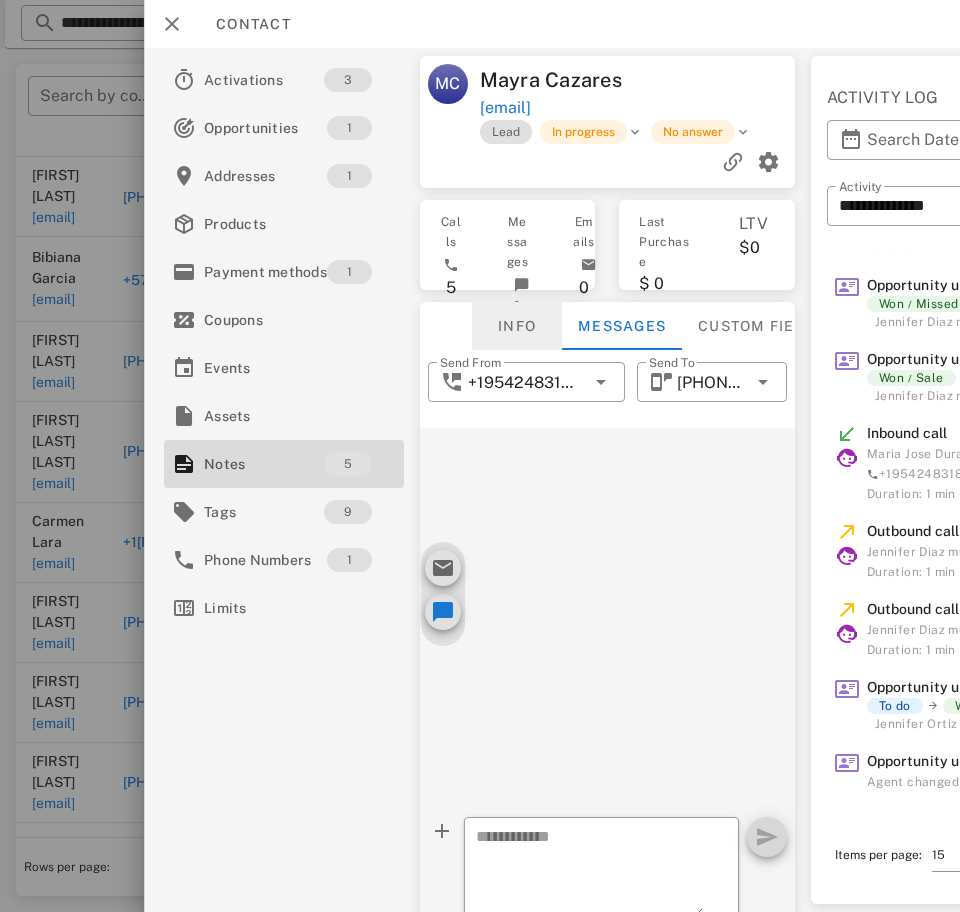 click on "Info" at bounding box center (517, 326) 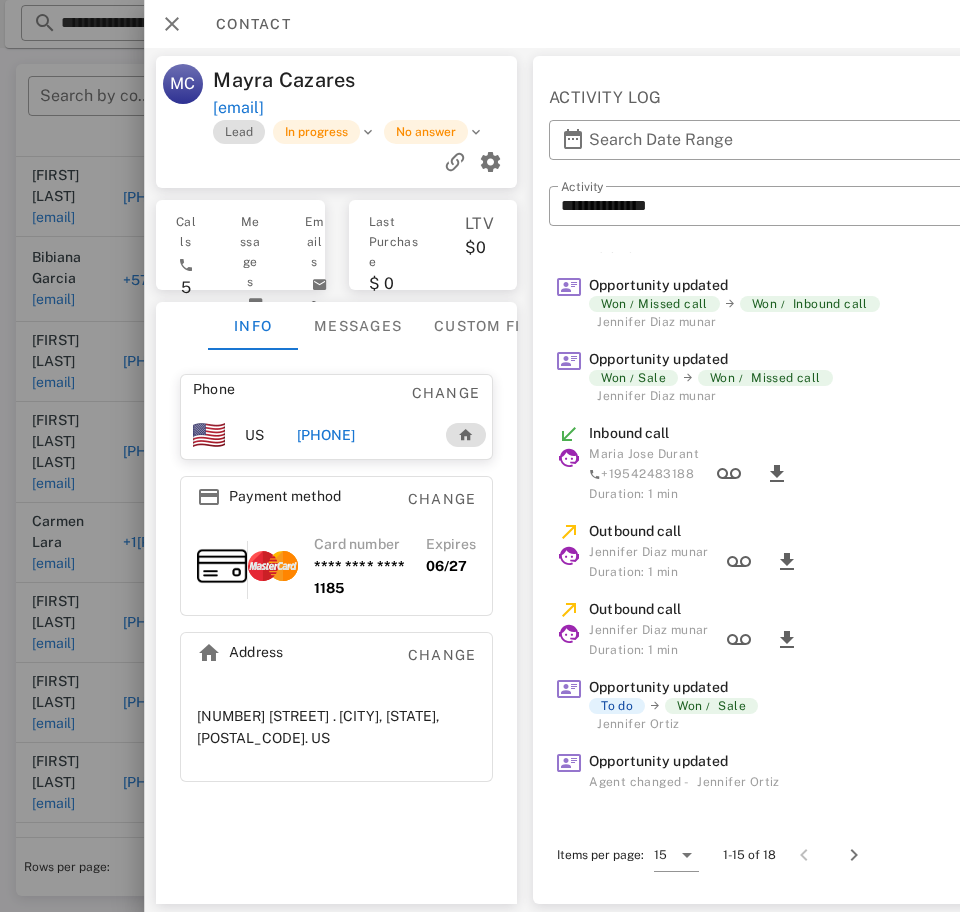 scroll, scrollTop: 0, scrollLeft: 435, axis: horizontal 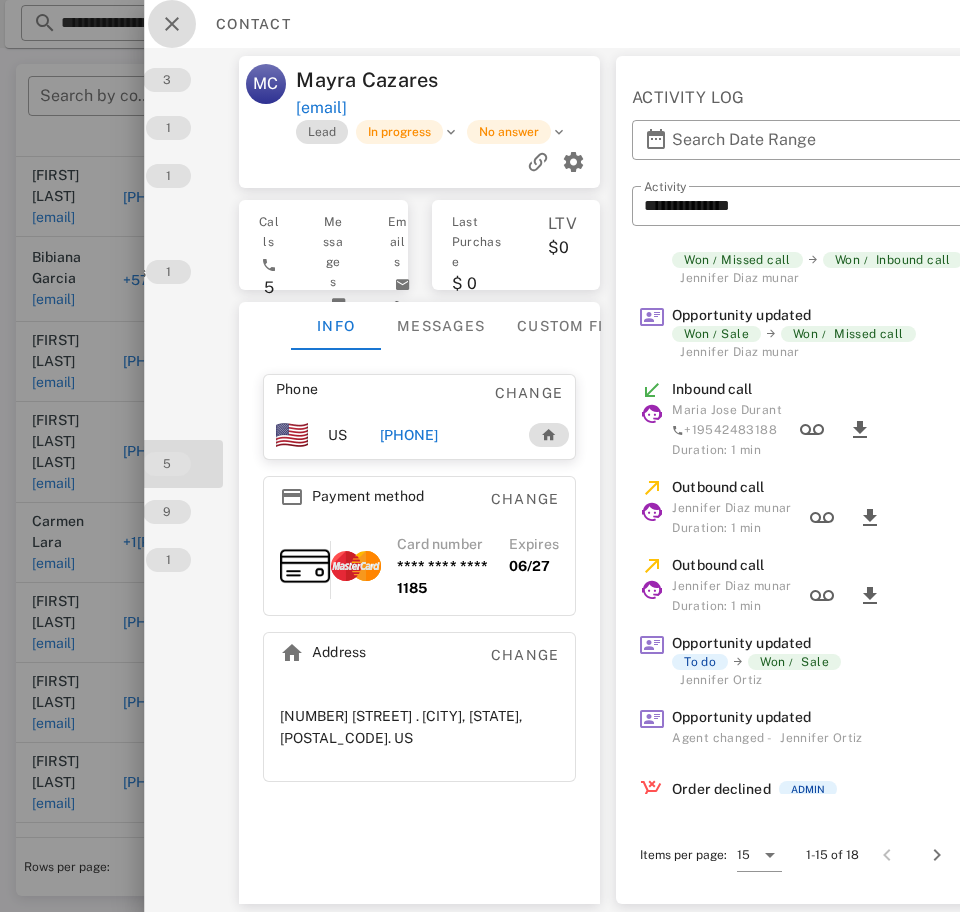 click at bounding box center (172, 24) 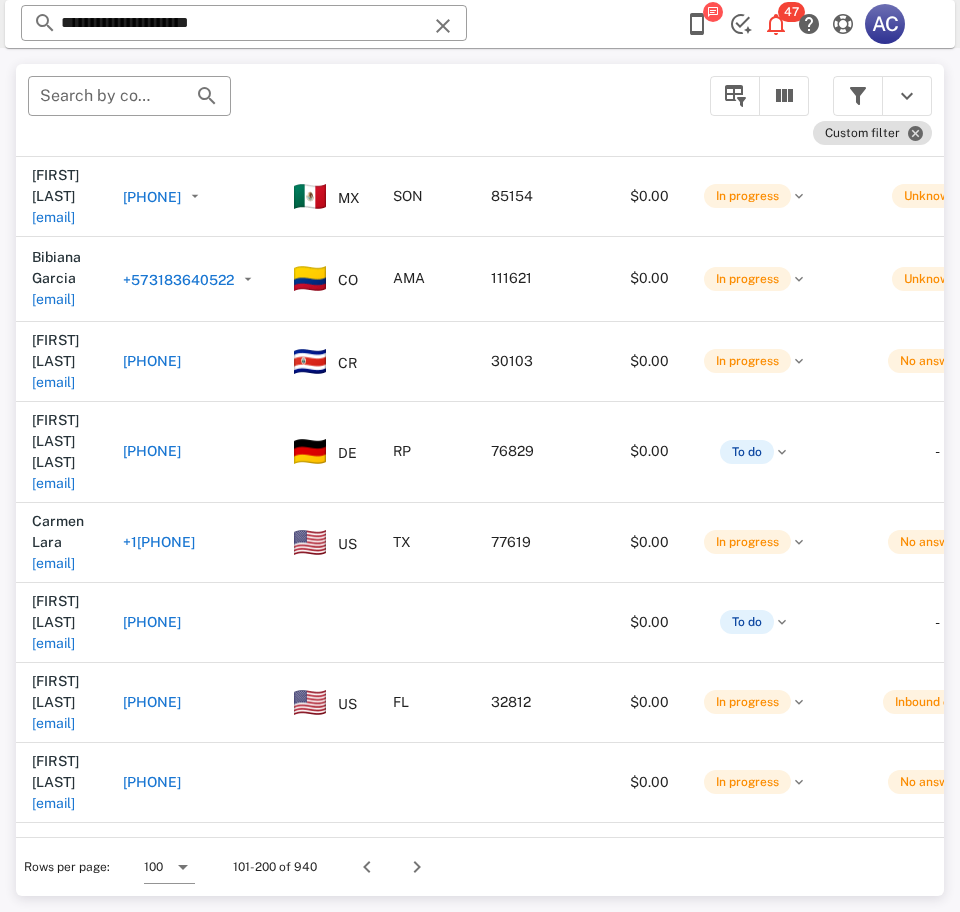 click on "rosieperales1120@gmail.com" at bounding box center (53, 1128) 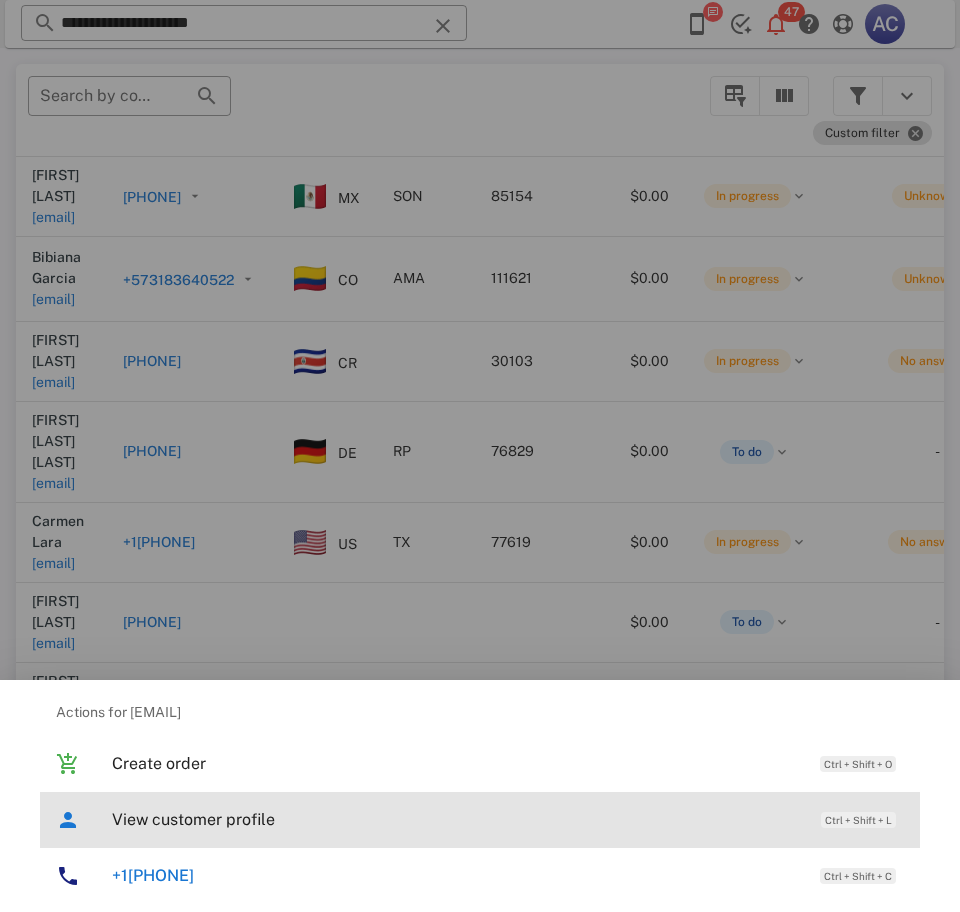 click on "View customer profile" at bounding box center (456, 819) 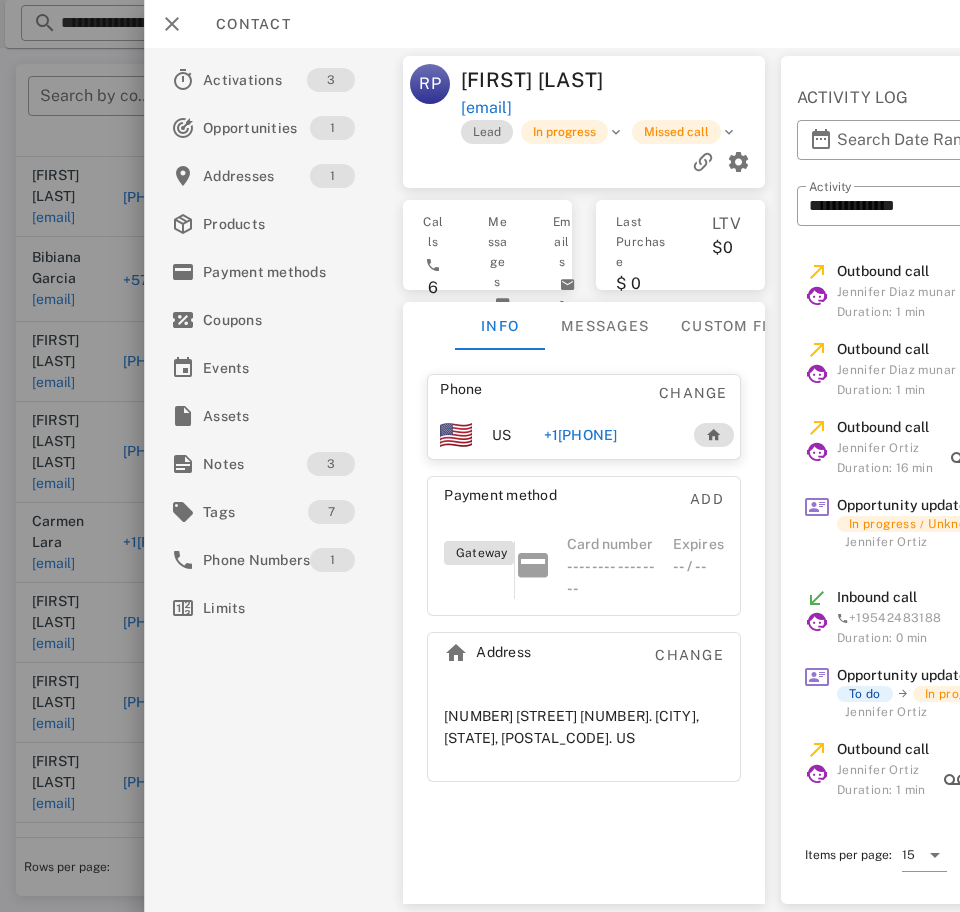 scroll, scrollTop: 0, scrollLeft: 1, axis: horizontal 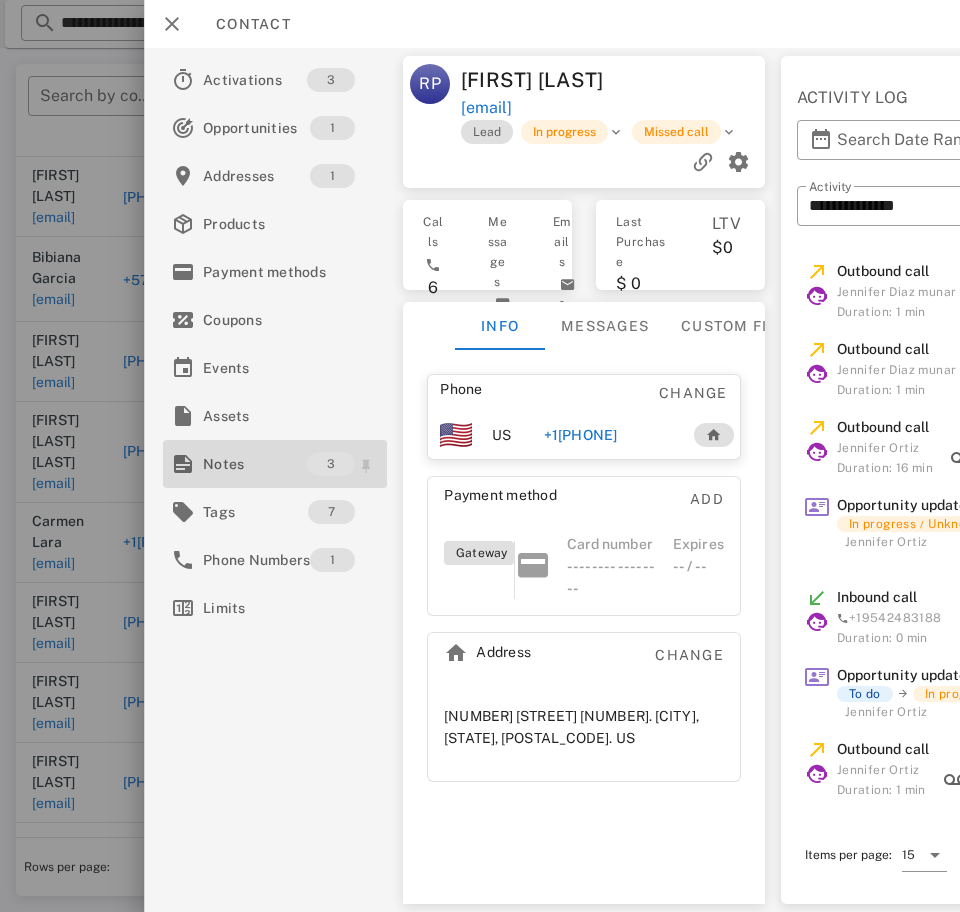click on "Notes" at bounding box center (255, 464) 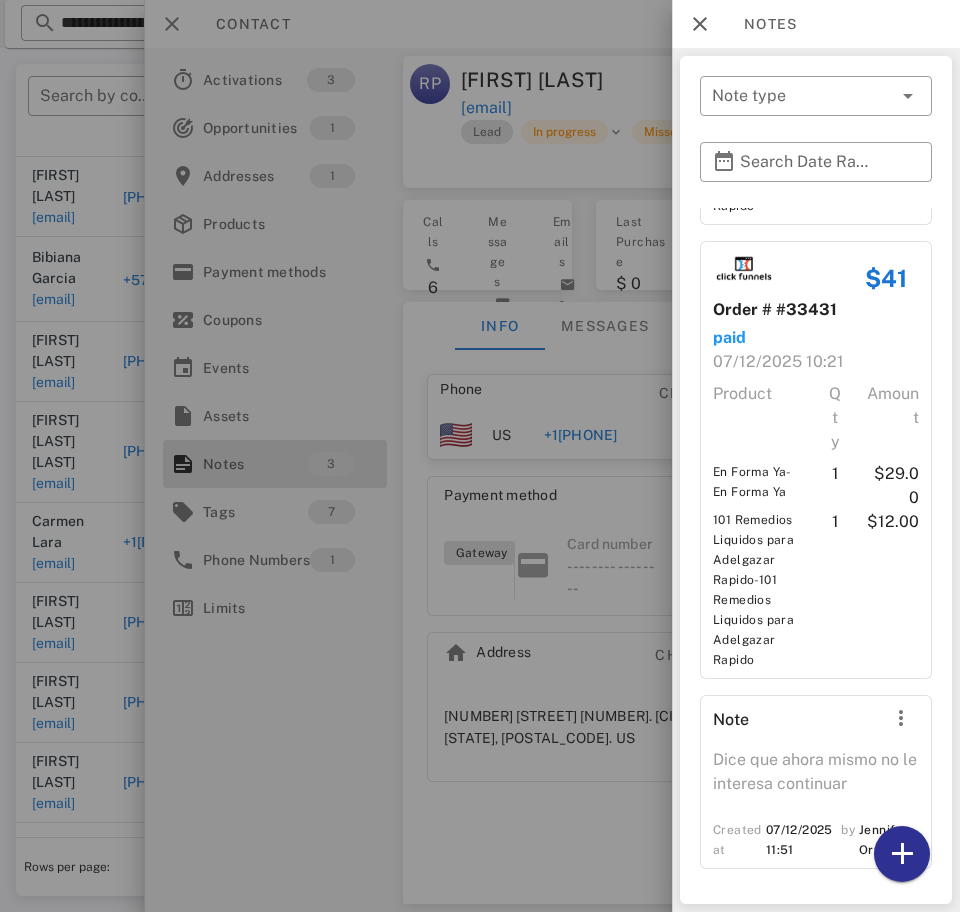scroll, scrollTop: 412, scrollLeft: 0, axis: vertical 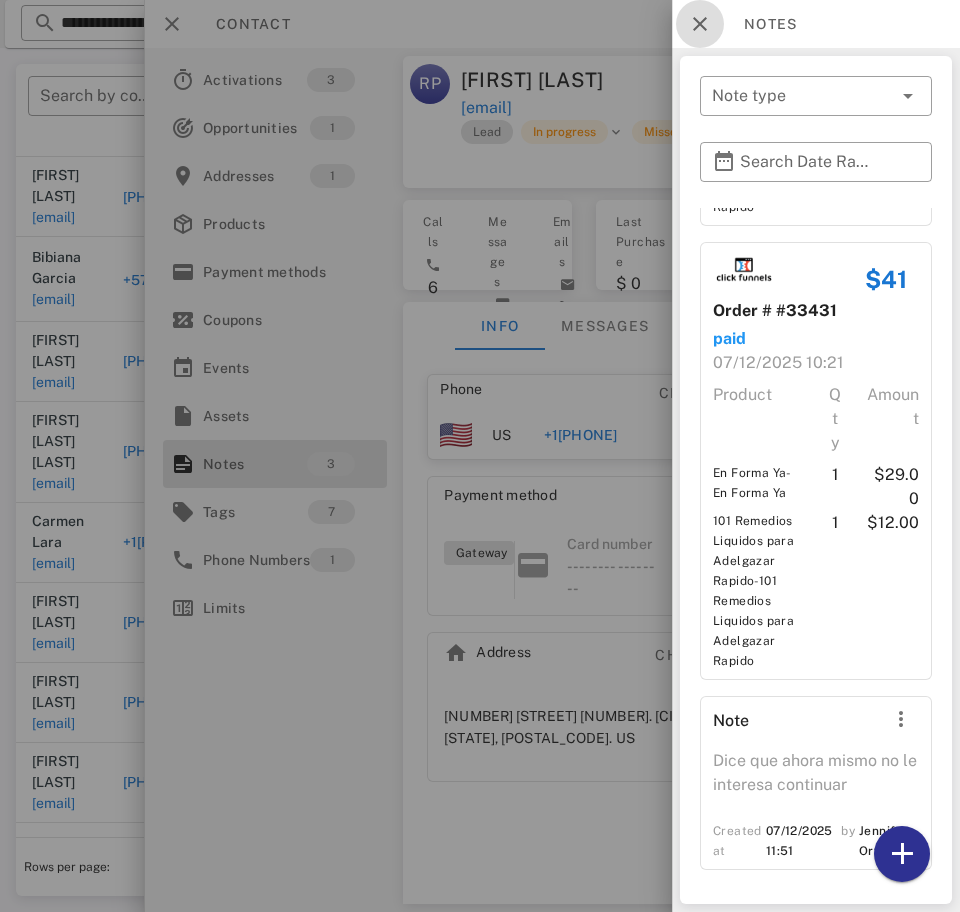 click at bounding box center (700, 24) 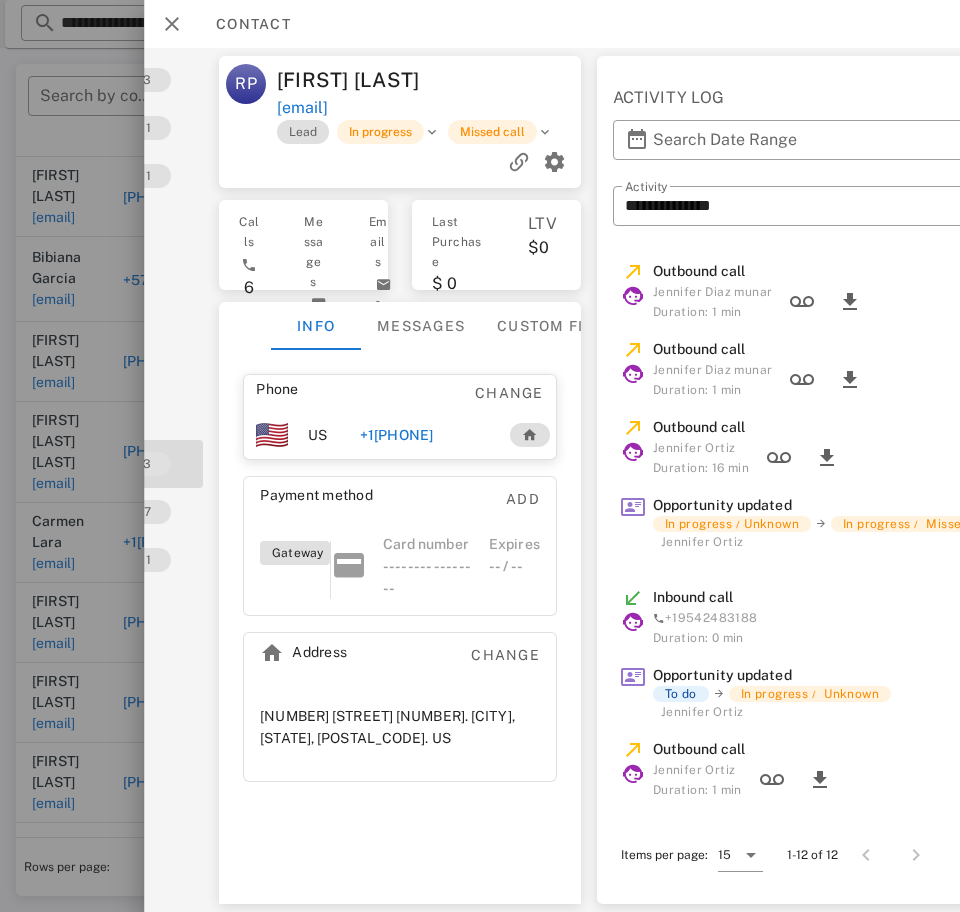 scroll, scrollTop: 0, scrollLeft: 290, axis: horizontal 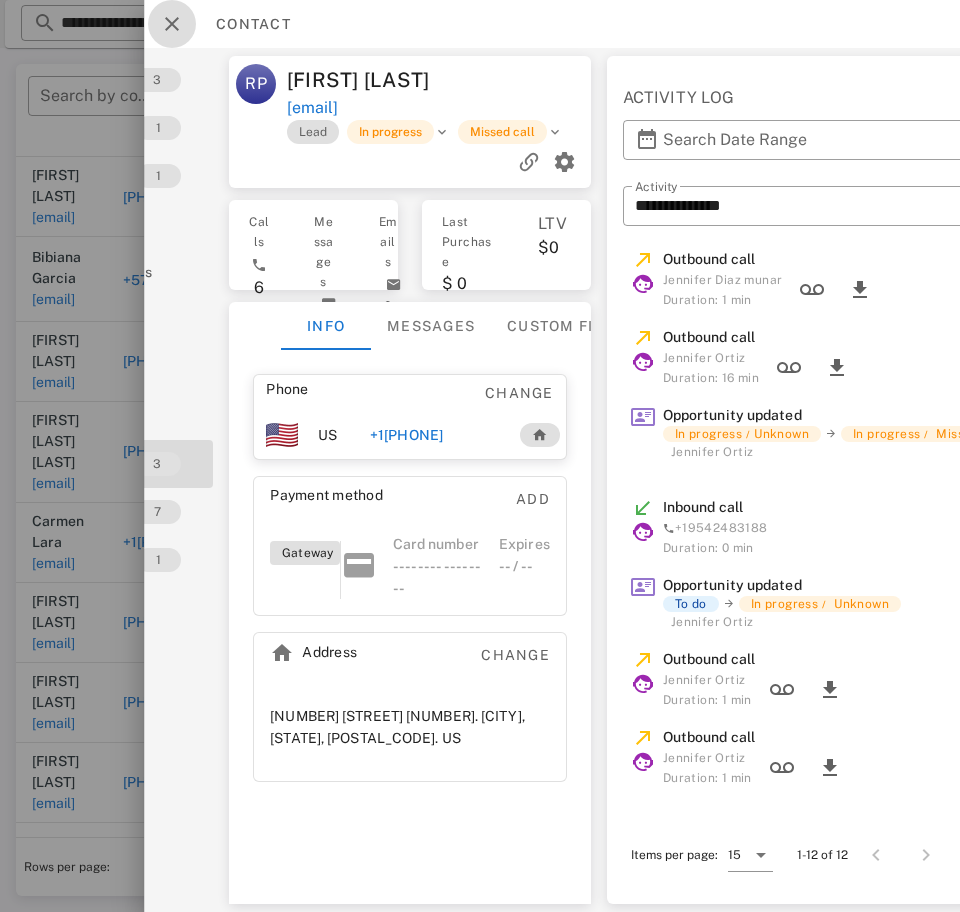 click at bounding box center (172, 24) 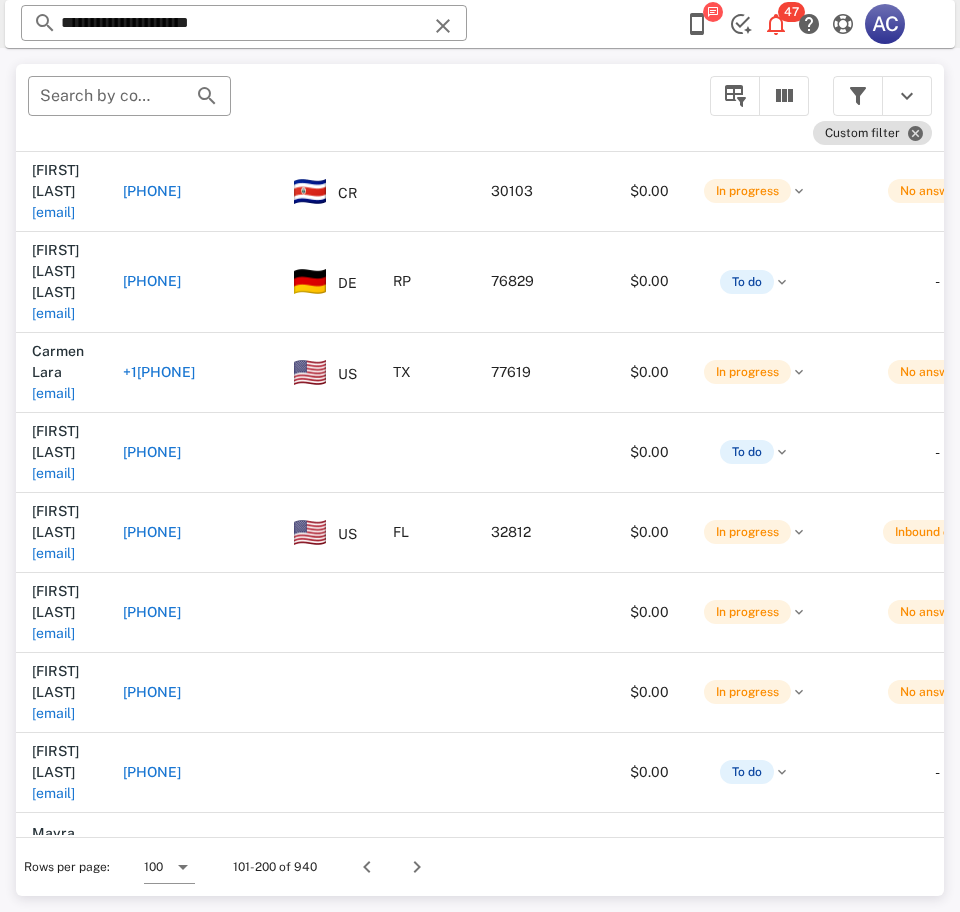 scroll, scrollTop: 1969, scrollLeft: 0, axis: vertical 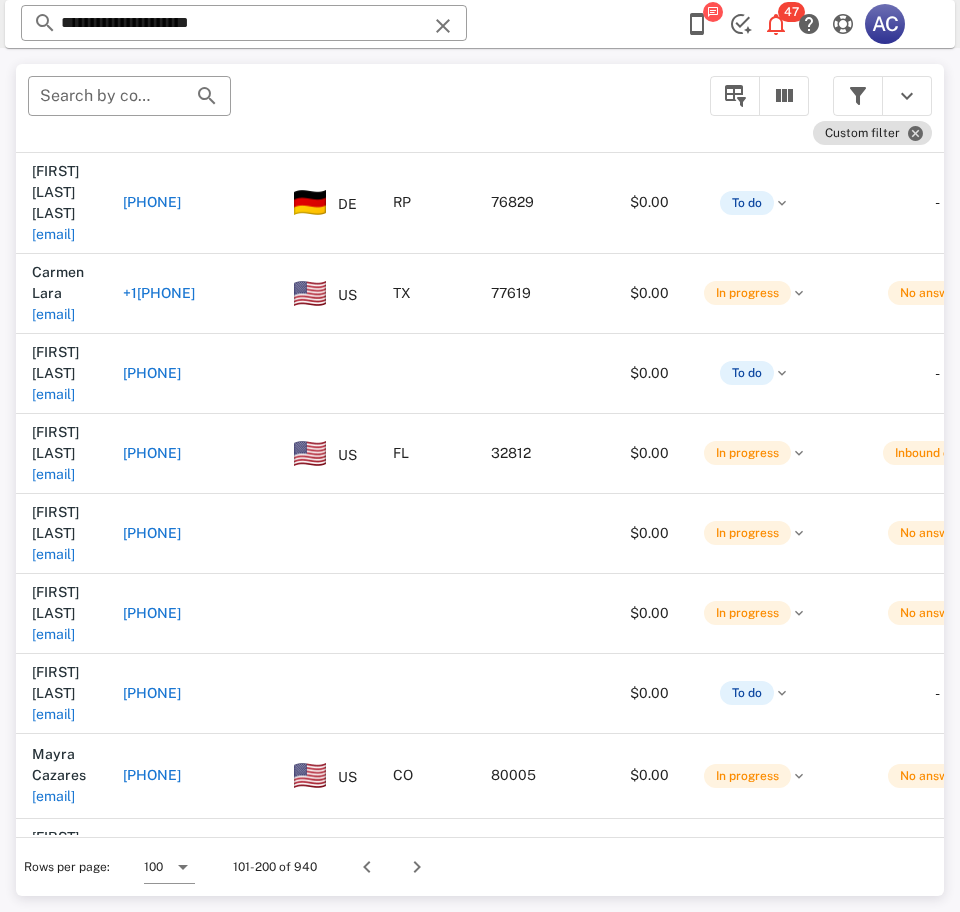 click on "rosaimp75@gmail.com" at bounding box center (53, 959) 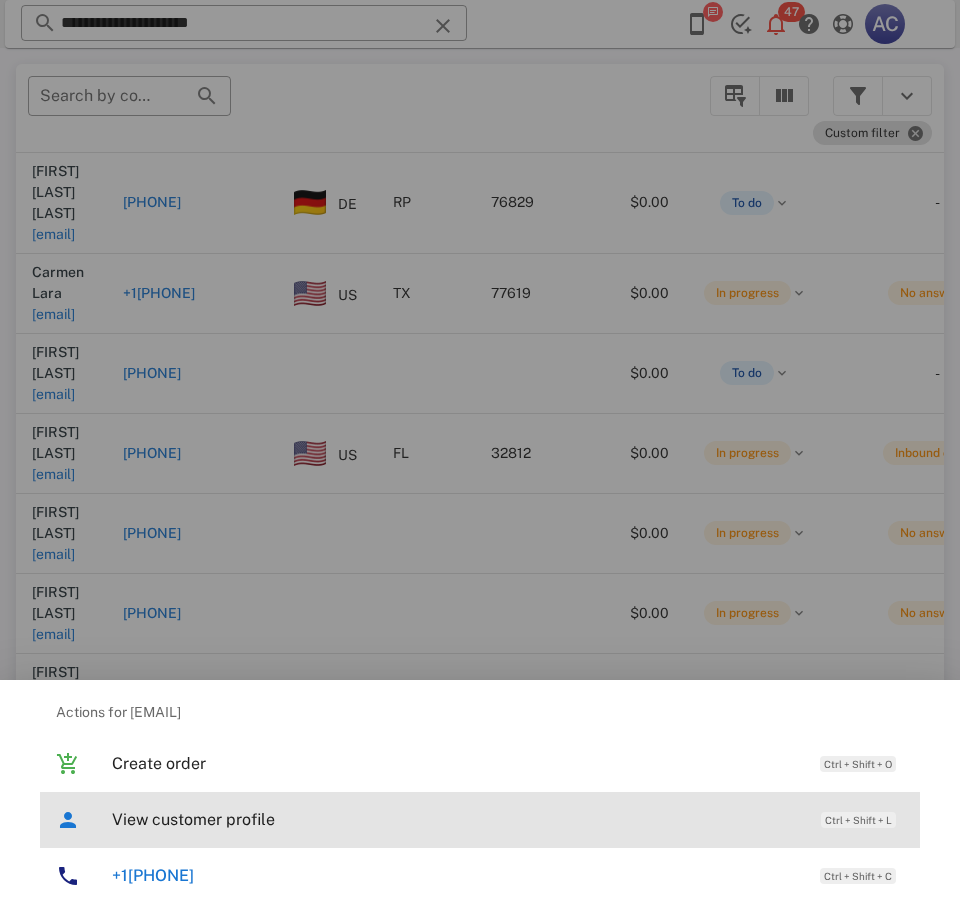 click on "View customer profile" at bounding box center (456, 819) 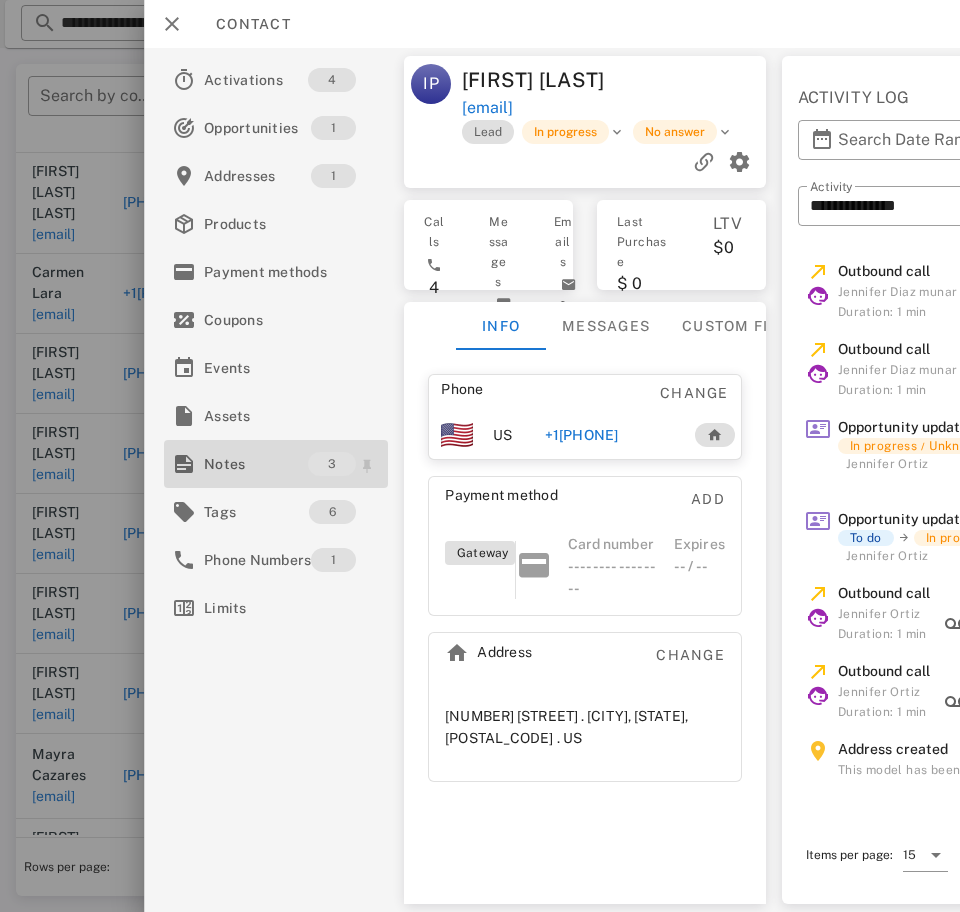 click on "Notes" at bounding box center [256, 464] 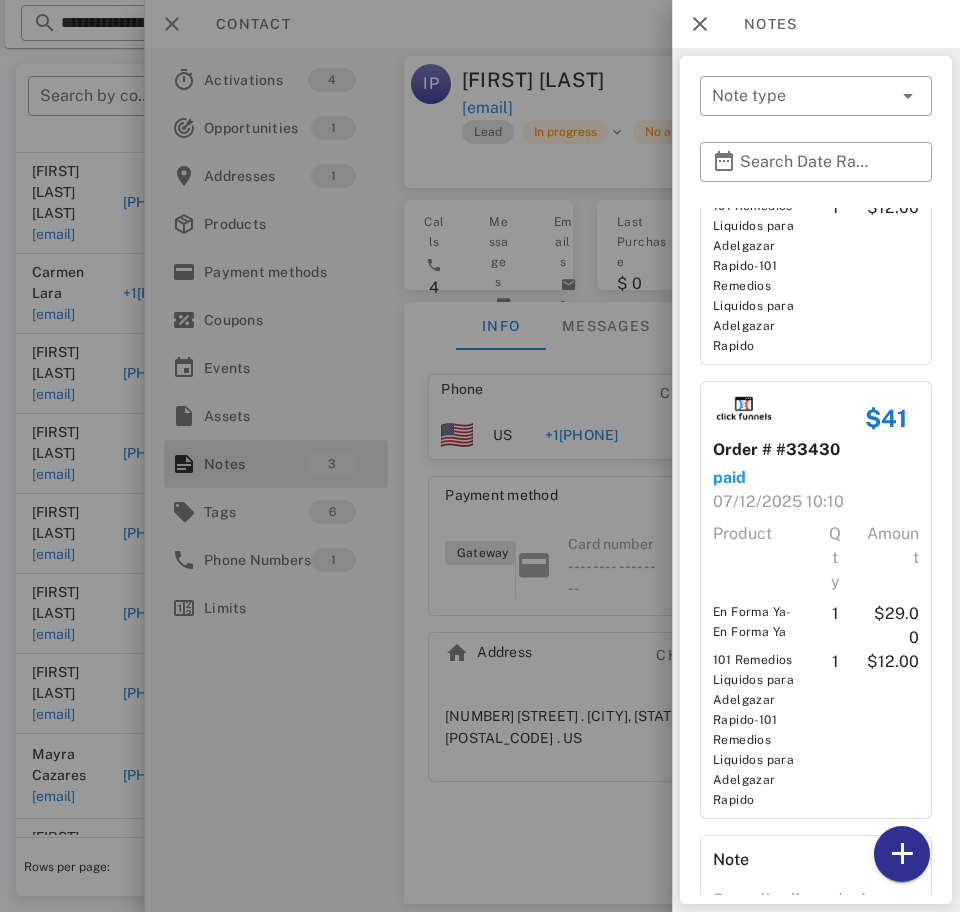 scroll, scrollTop: 457, scrollLeft: 0, axis: vertical 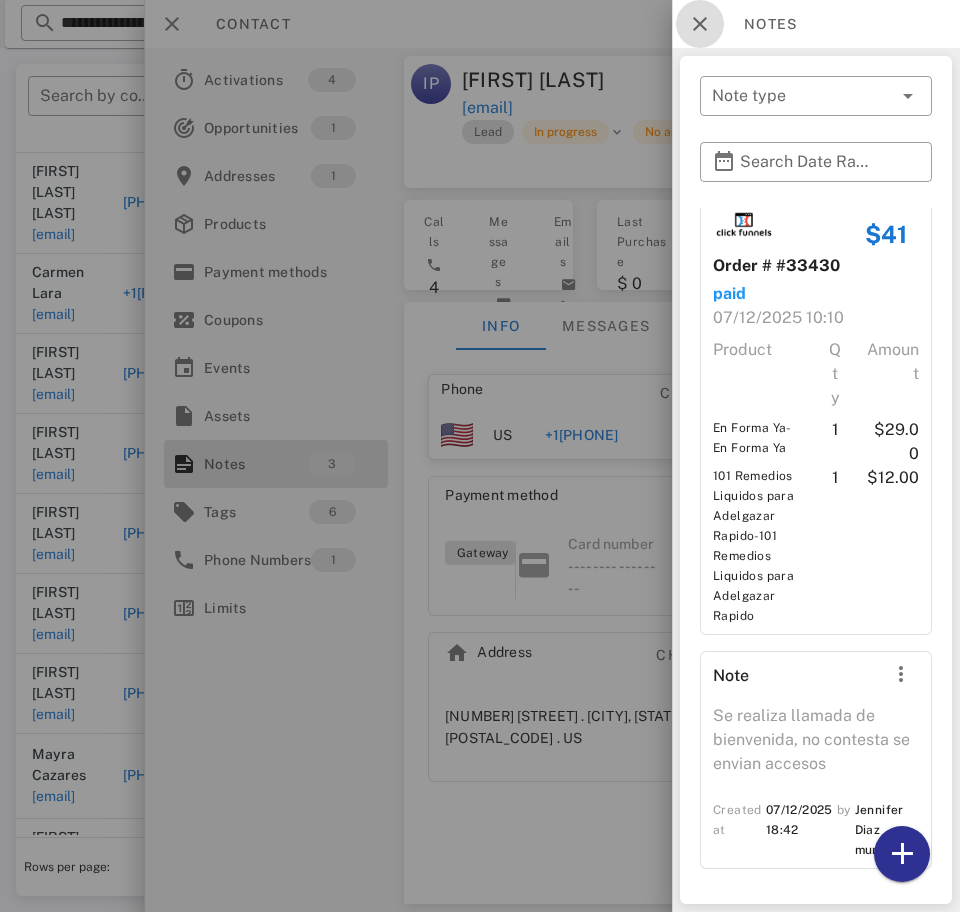 click at bounding box center [700, 24] 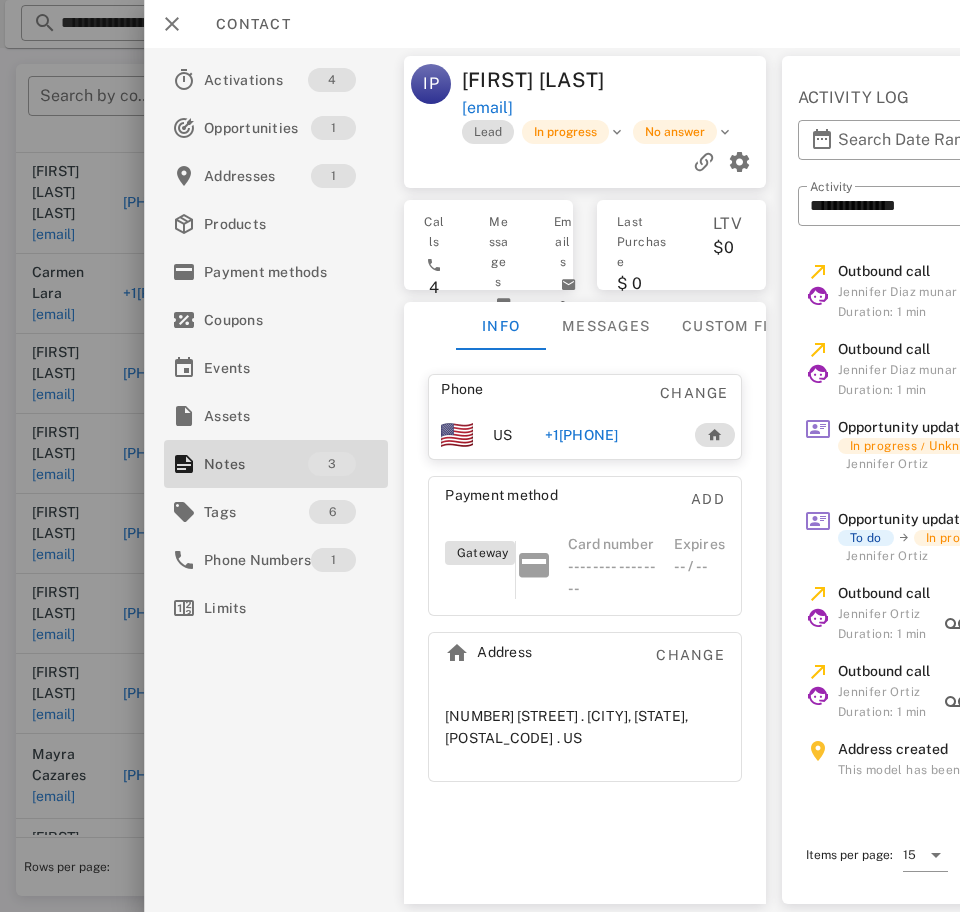 click on "+16199397872" at bounding box center [581, 435] 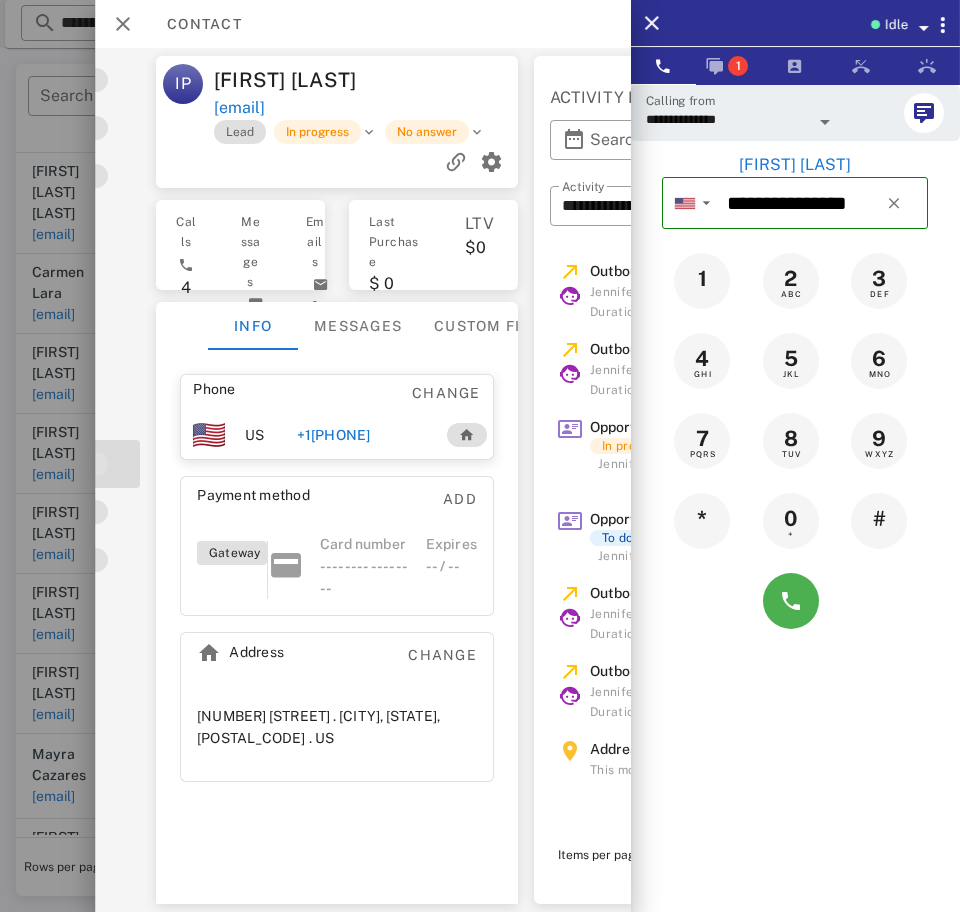 scroll, scrollTop: 0, scrollLeft: 183, axis: horizontal 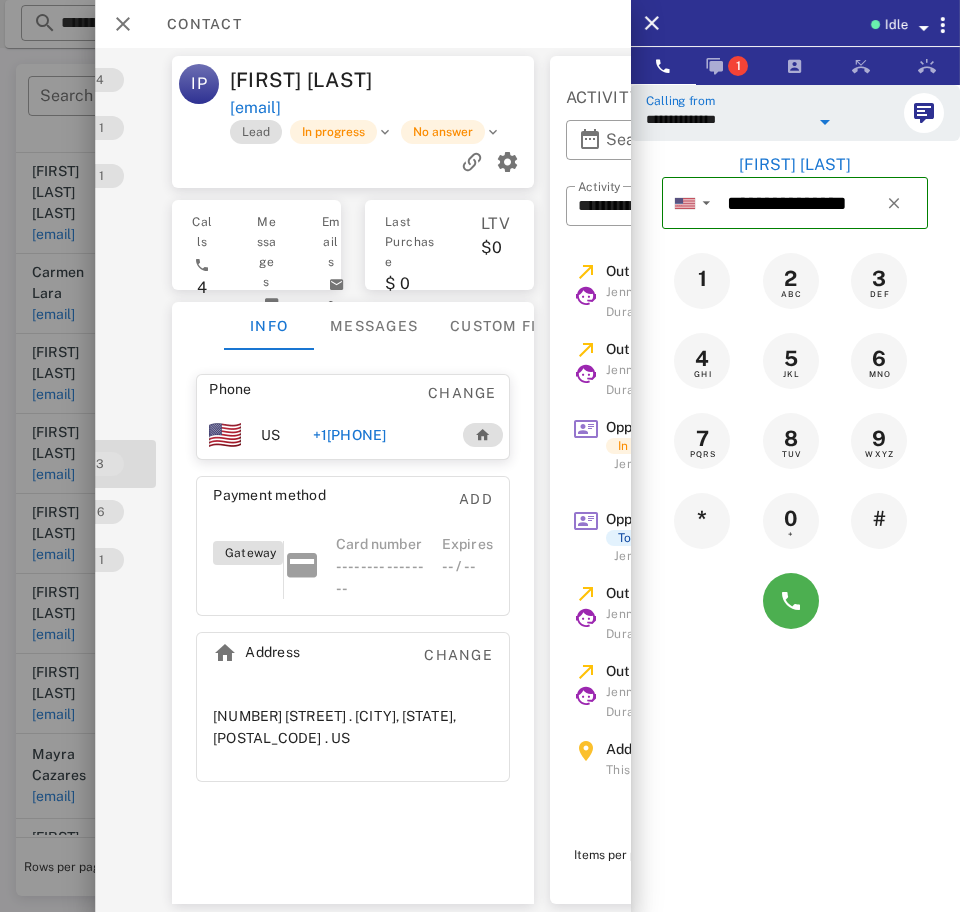 click on "**********" at bounding box center [727, 119] 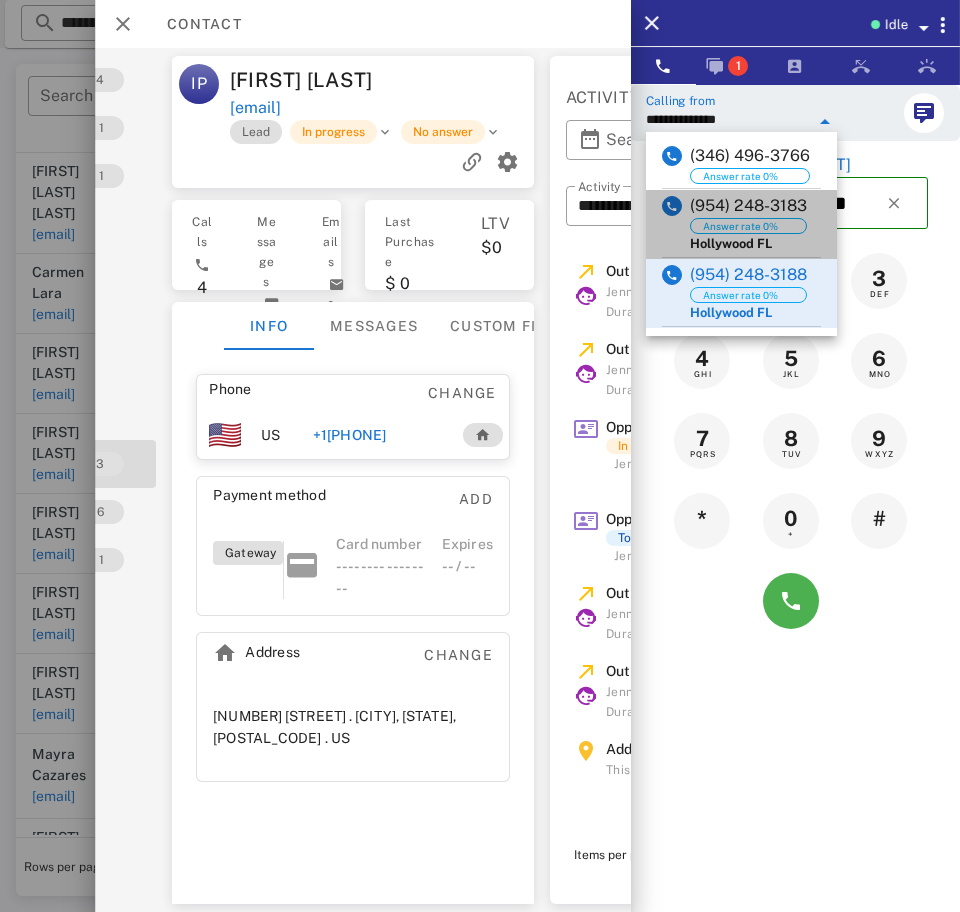 click on "(954) 248-3183   Answer rate 0%    Hollywood   FL" at bounding box center [741, 224] 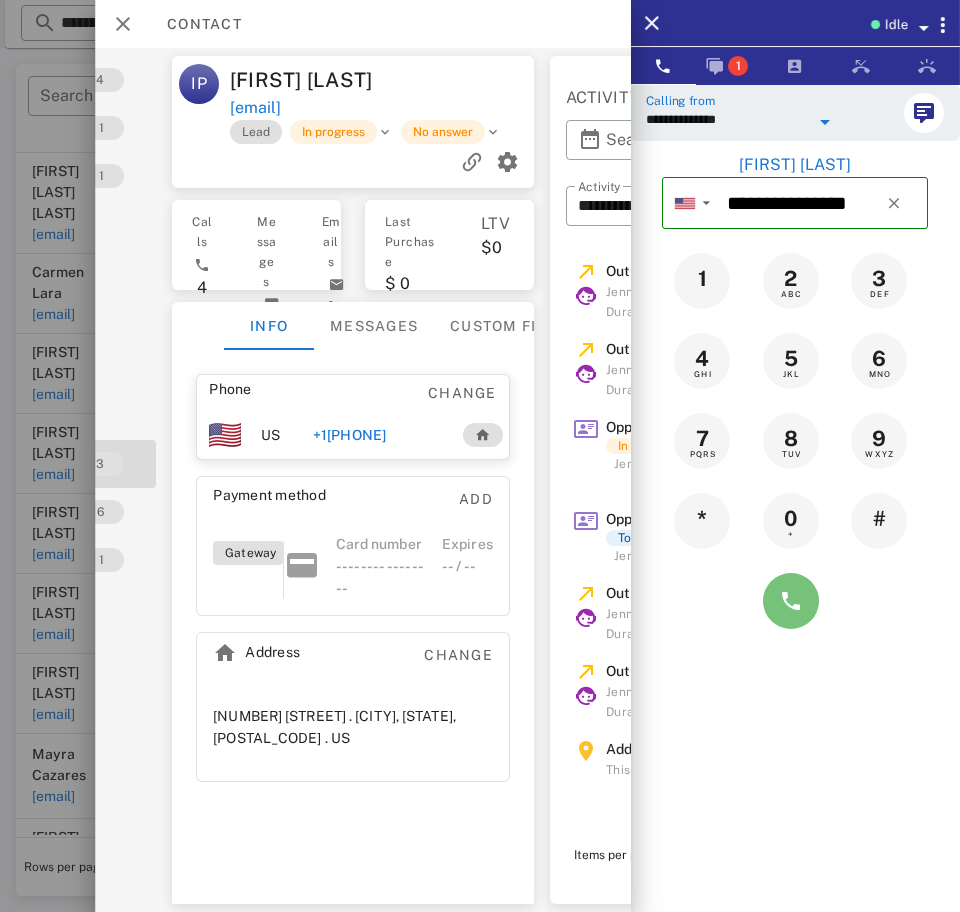 click at bounding box center [791, 601] 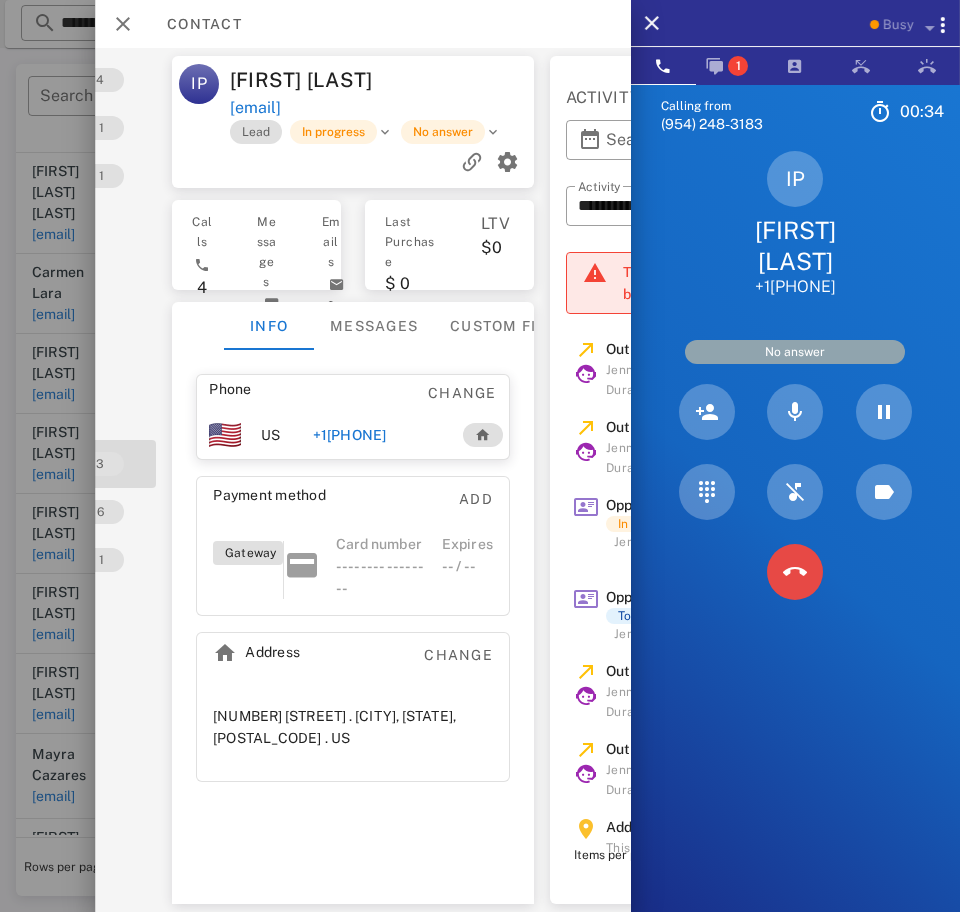 click at bounding box center (795, 572) 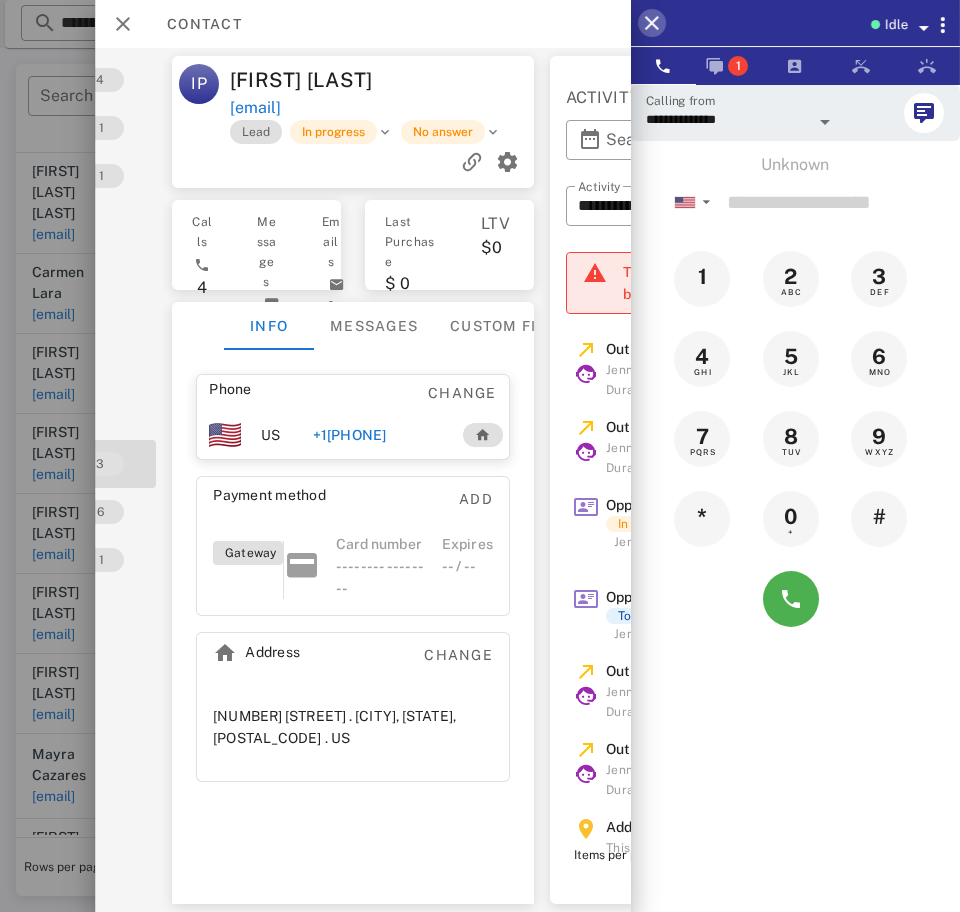 click at bounding box center [652, 23] 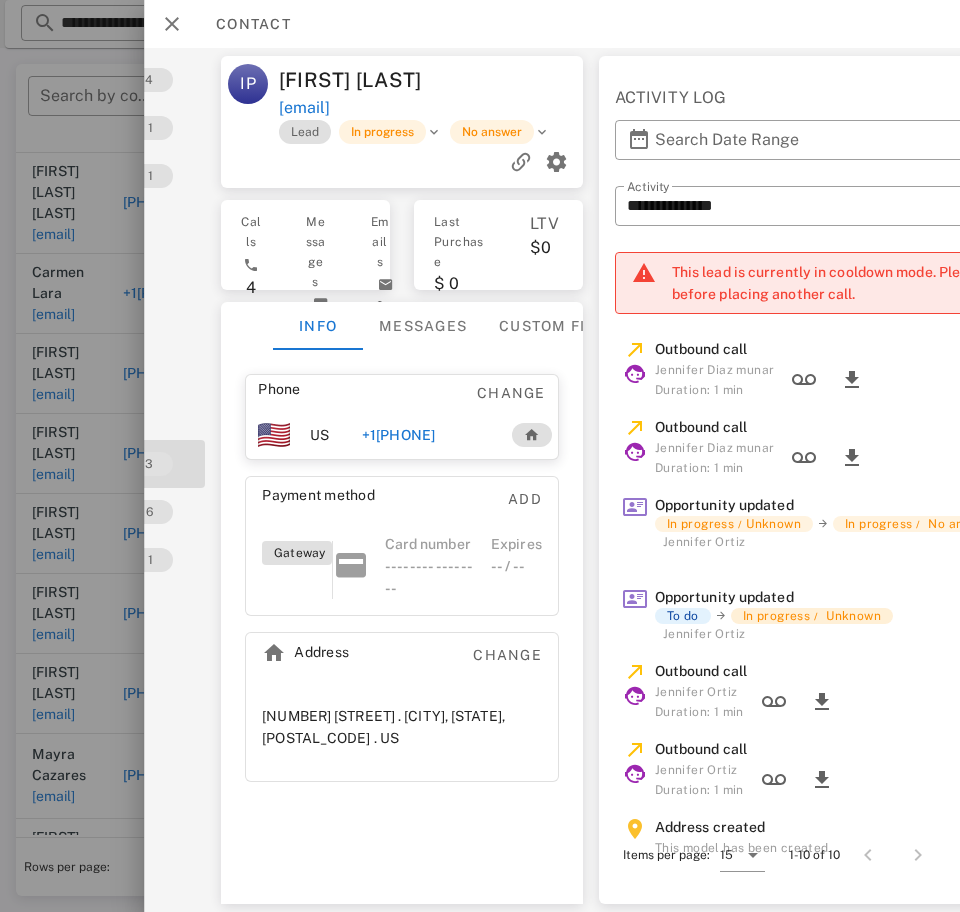 drag, startPoint x: 659, startPoint y: 17, endPoint x: 780, endPoint y: 607, distance: 602.27985 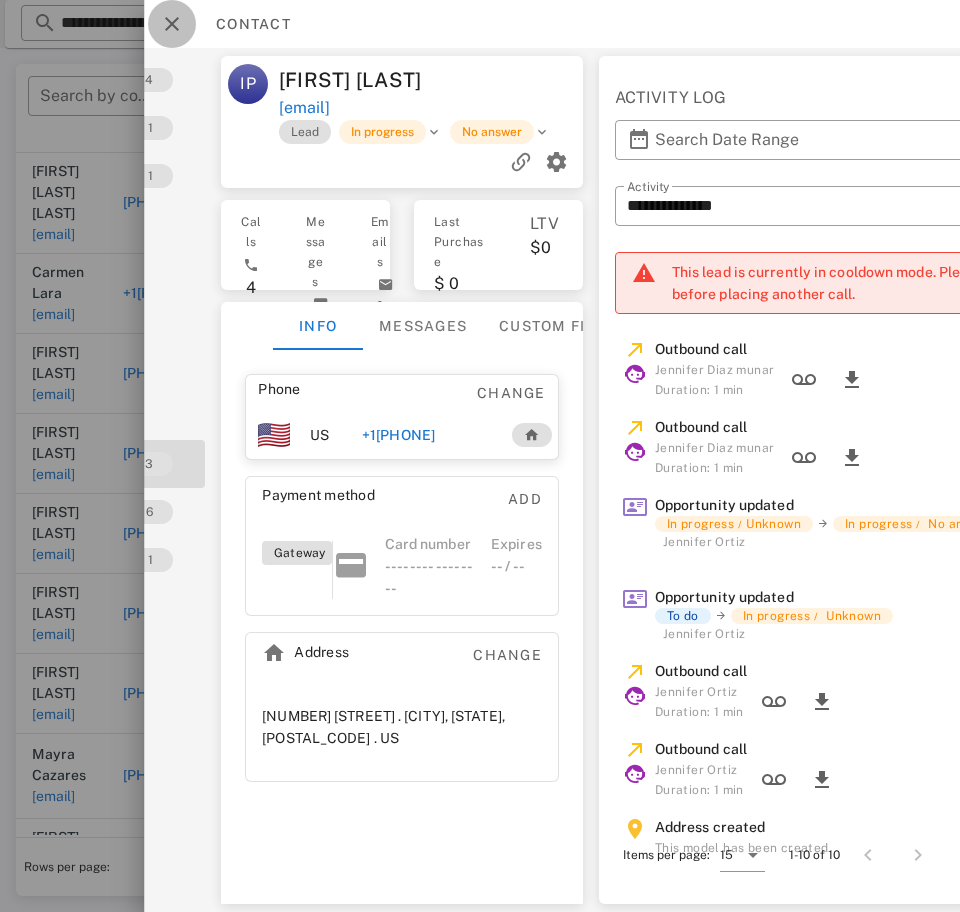 drag, startPoint x: 780, startPoint y: 607, endPoint x: 164, endPoint y: 12, distance: 856.43506 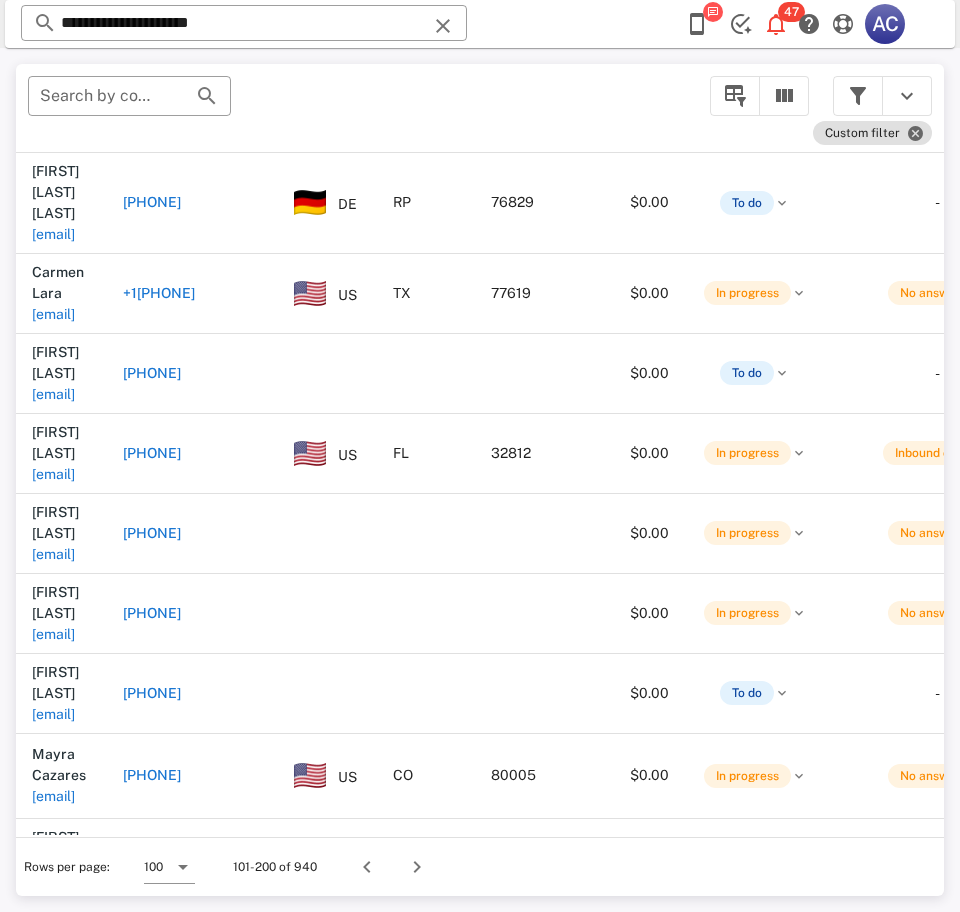 click on "leonelalanz@gmail.com" at bounding box center (53, 1039) 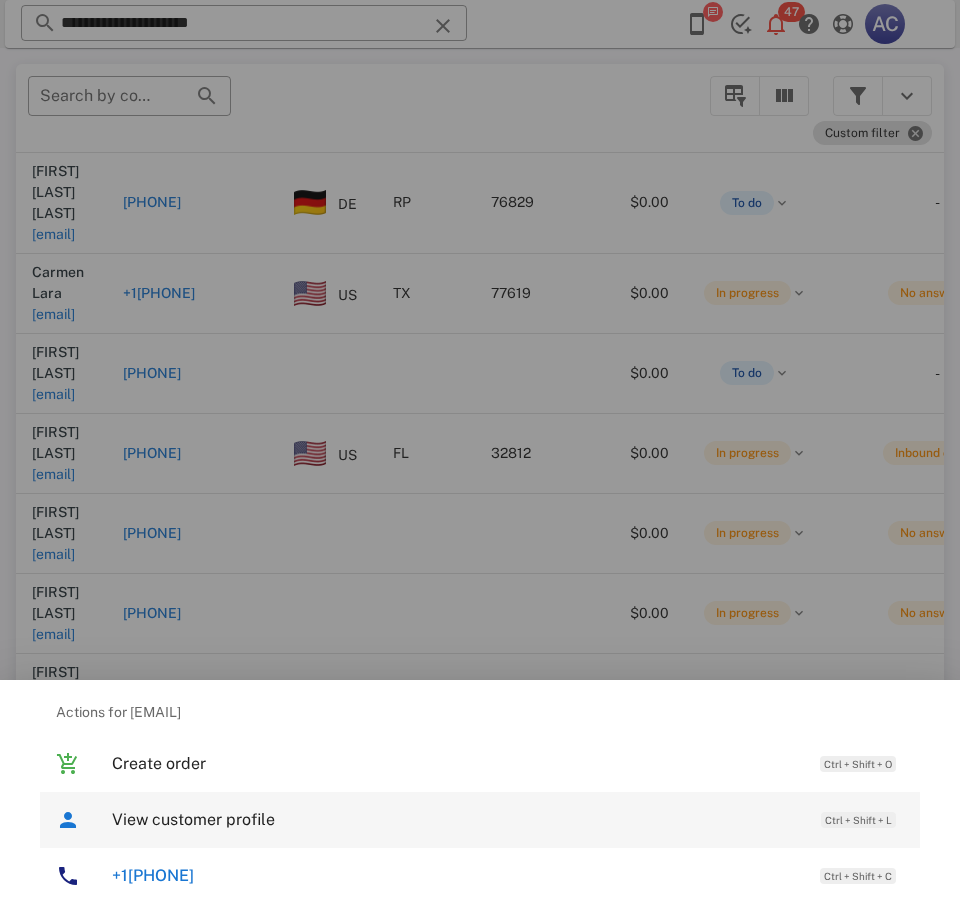 click on "View customer profile" at bounding box center [456, 819] 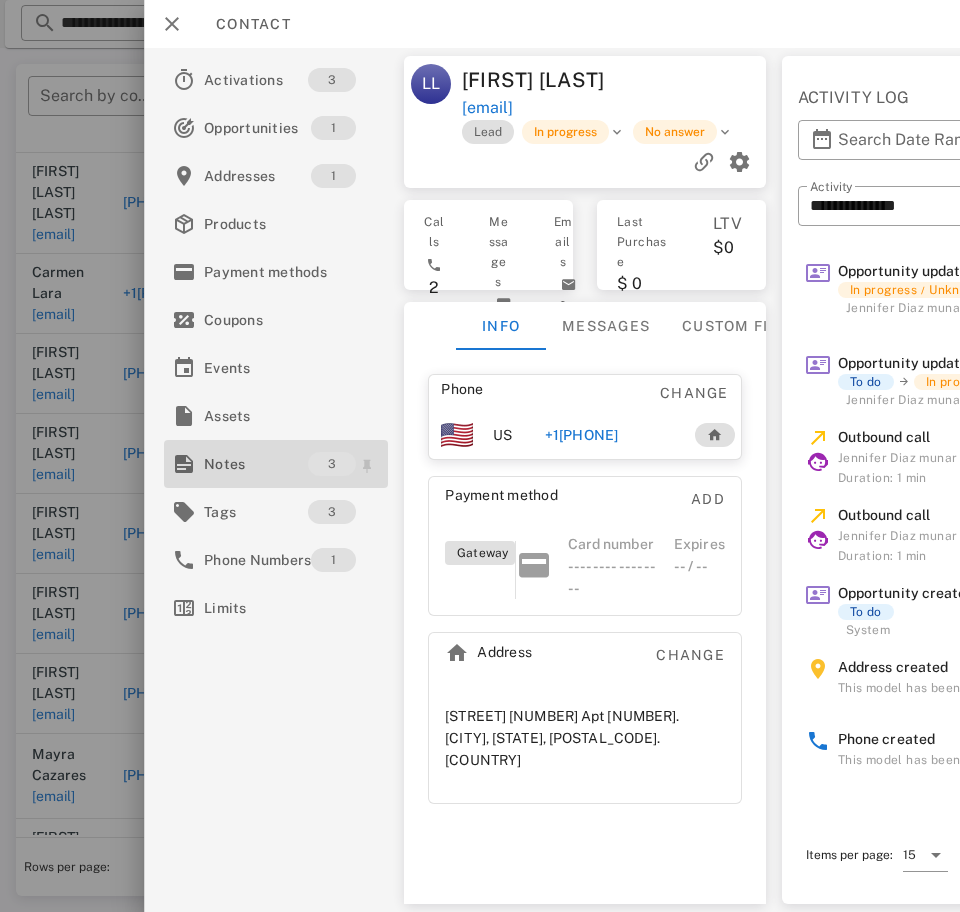 click on "Notes" at bounding box center [256, 464] 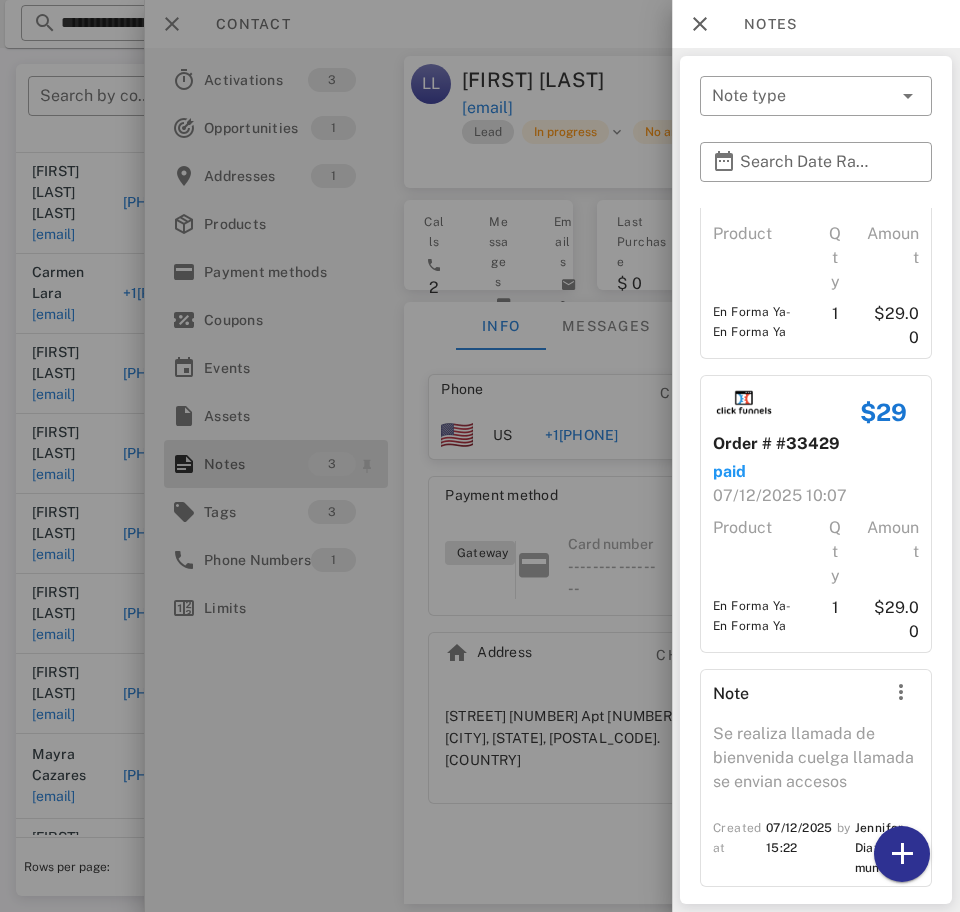 scroll, scrollTop: 81, scrollLeft: 0, axis: vertical 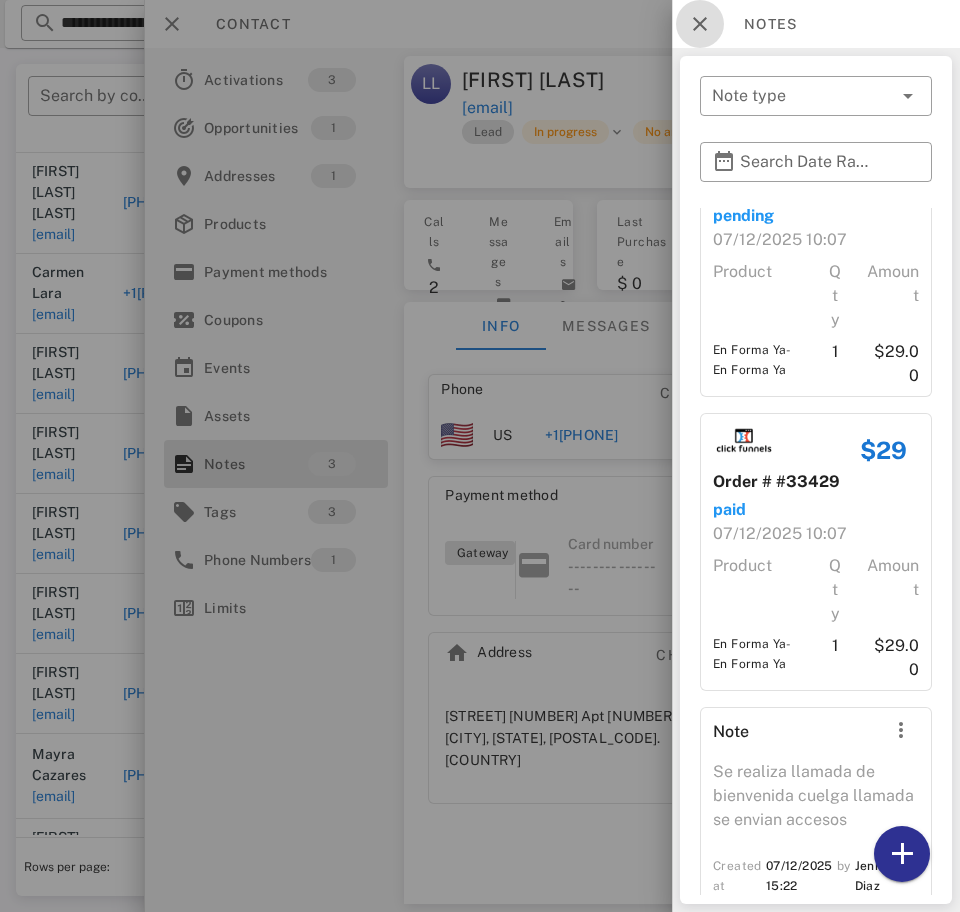 click at bounding box center (700, 24) 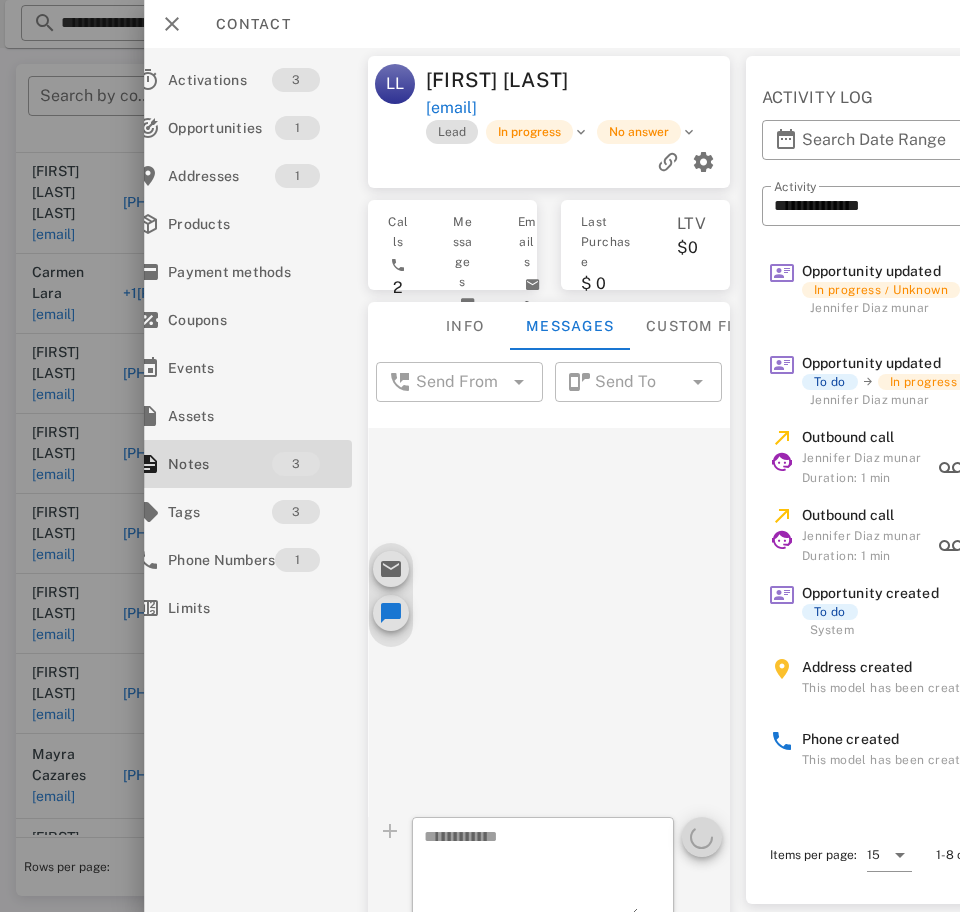 scroll, scrollTop: 0, scrollLeft: 26, axis: horizontal 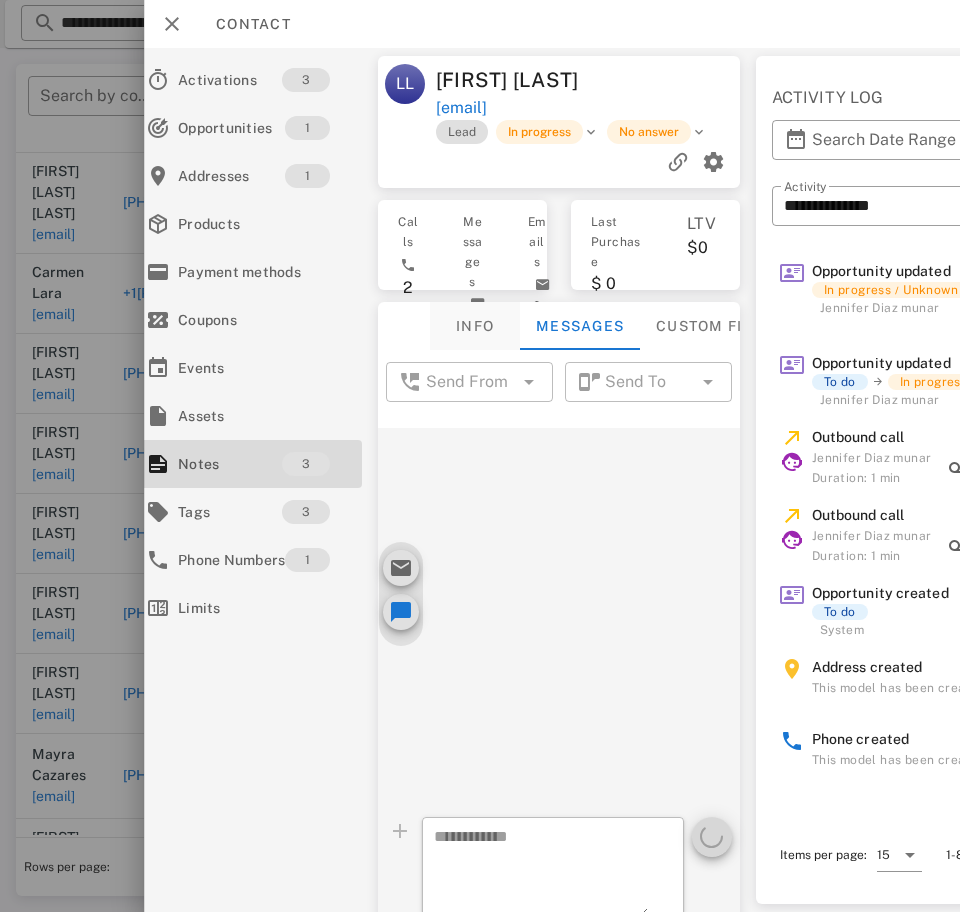 click on "Info" at bounding box center (475, 326) 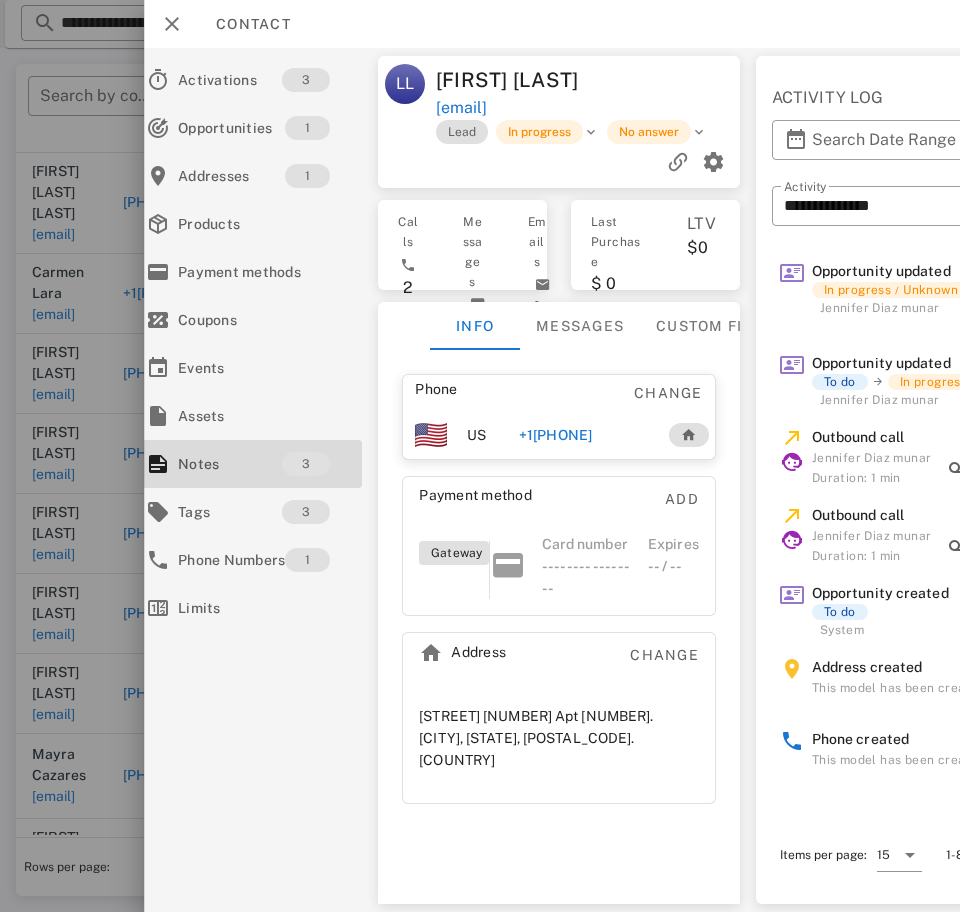 click on "+19543307053" at bounding box center (555, 435) 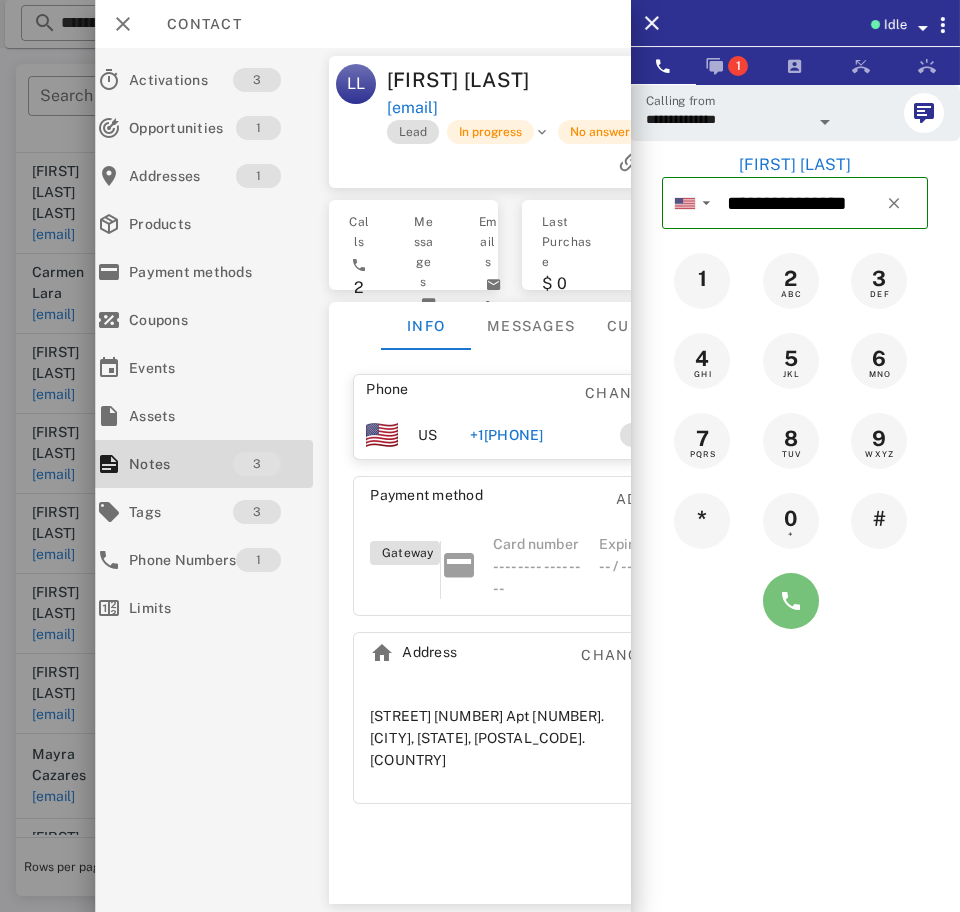 click at bounding box center [791, 601] 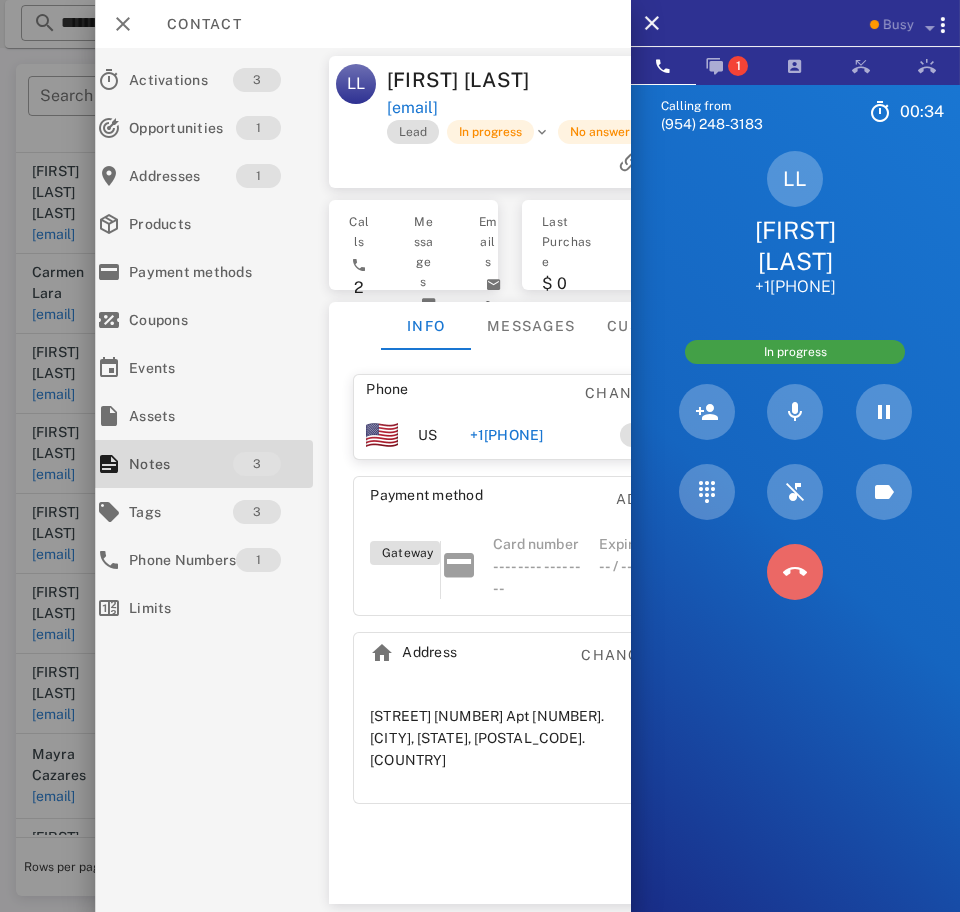click at bounding box center (795, 572) 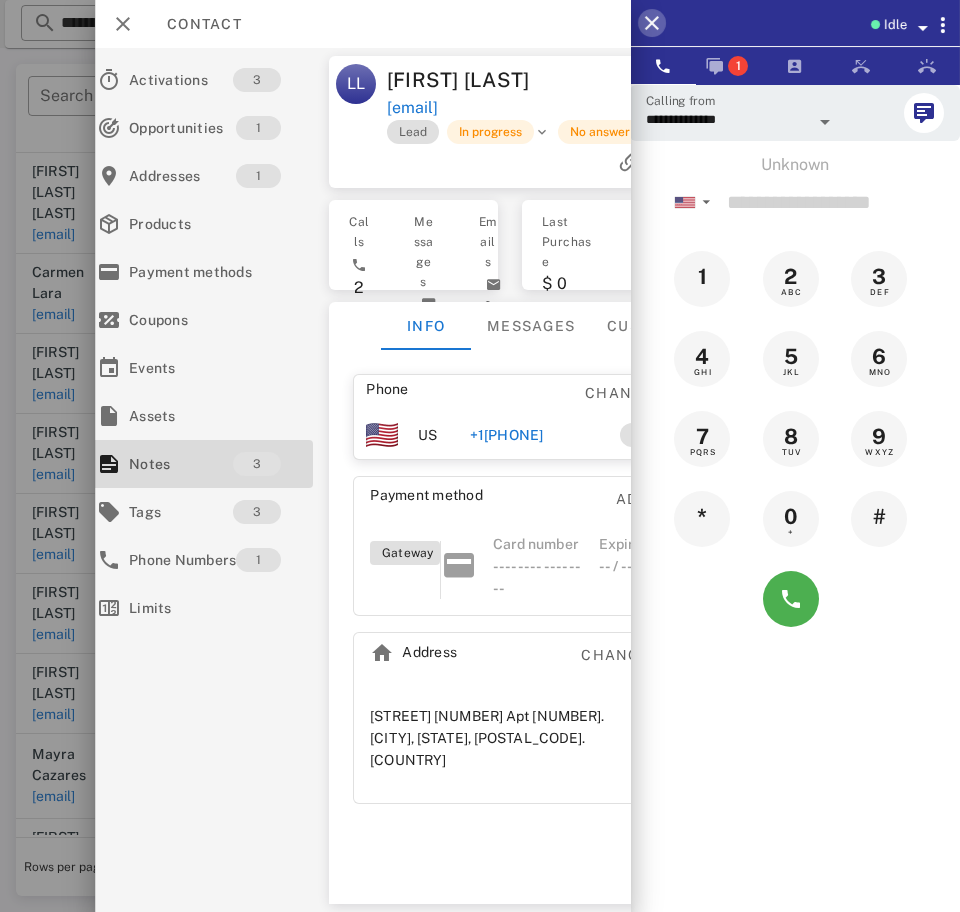 click at bounding box center [652, 23] 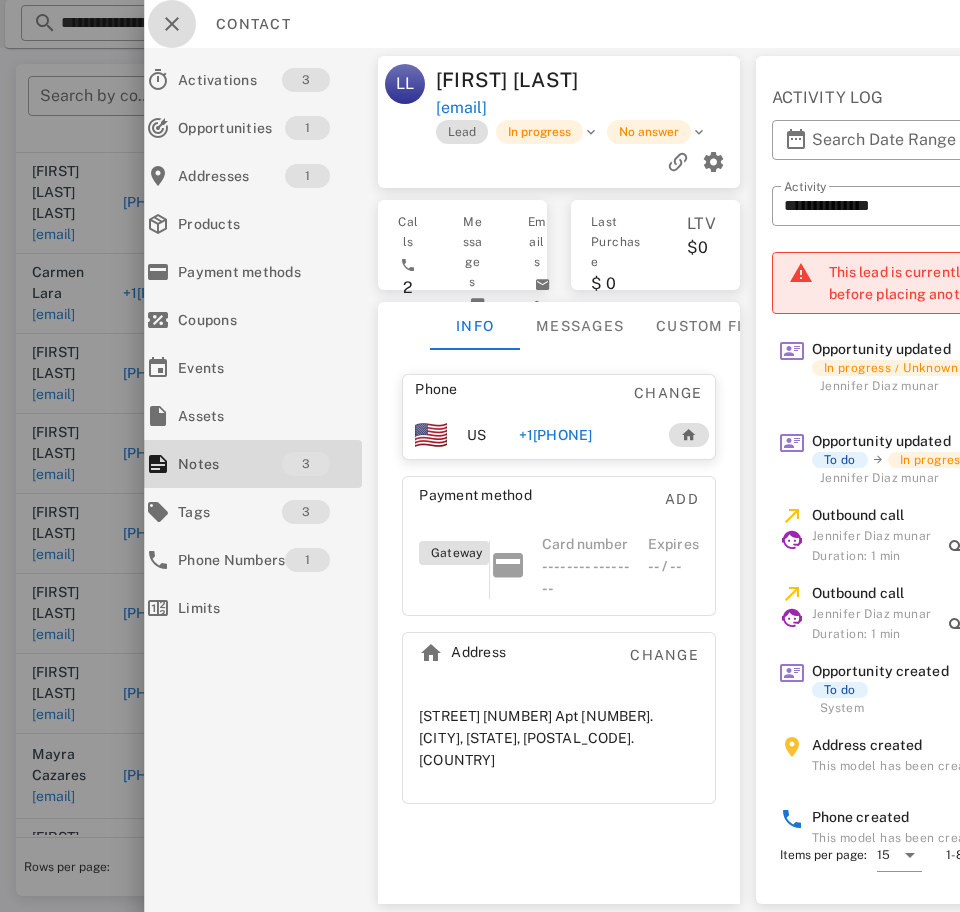 click at bounding box center [172, 24] 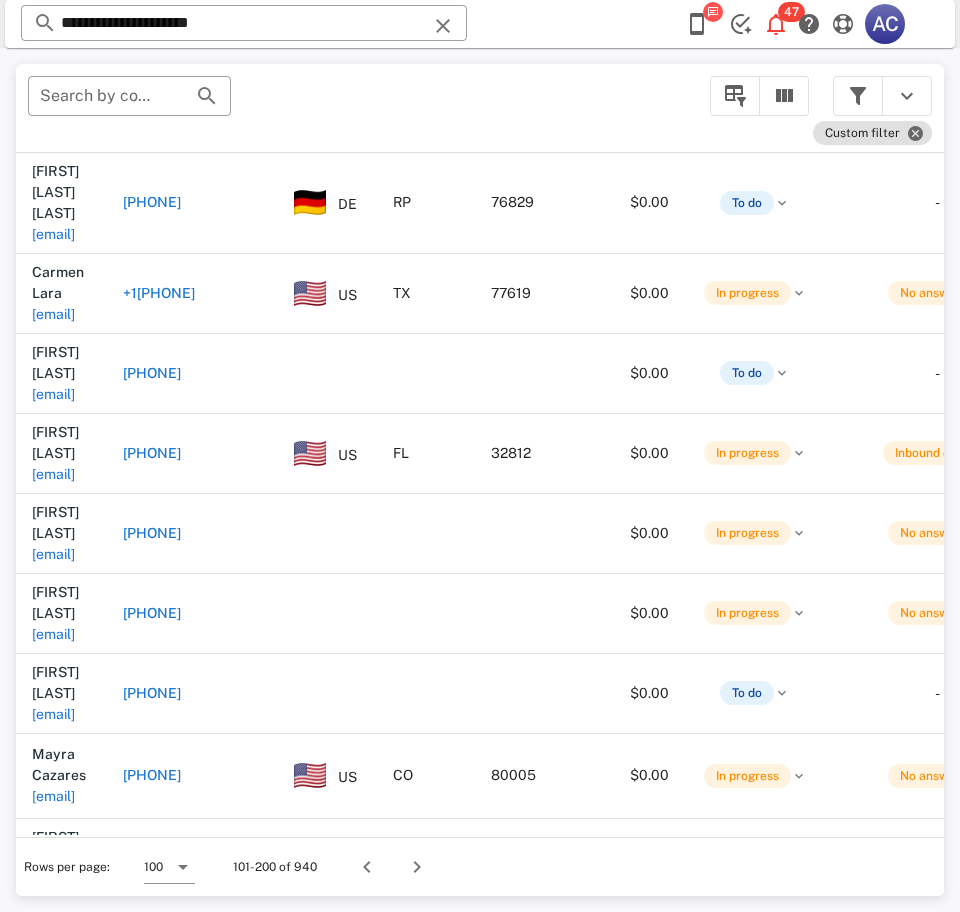click on "luzmguidry@gmail.com" at bounding box center [53, 1039] 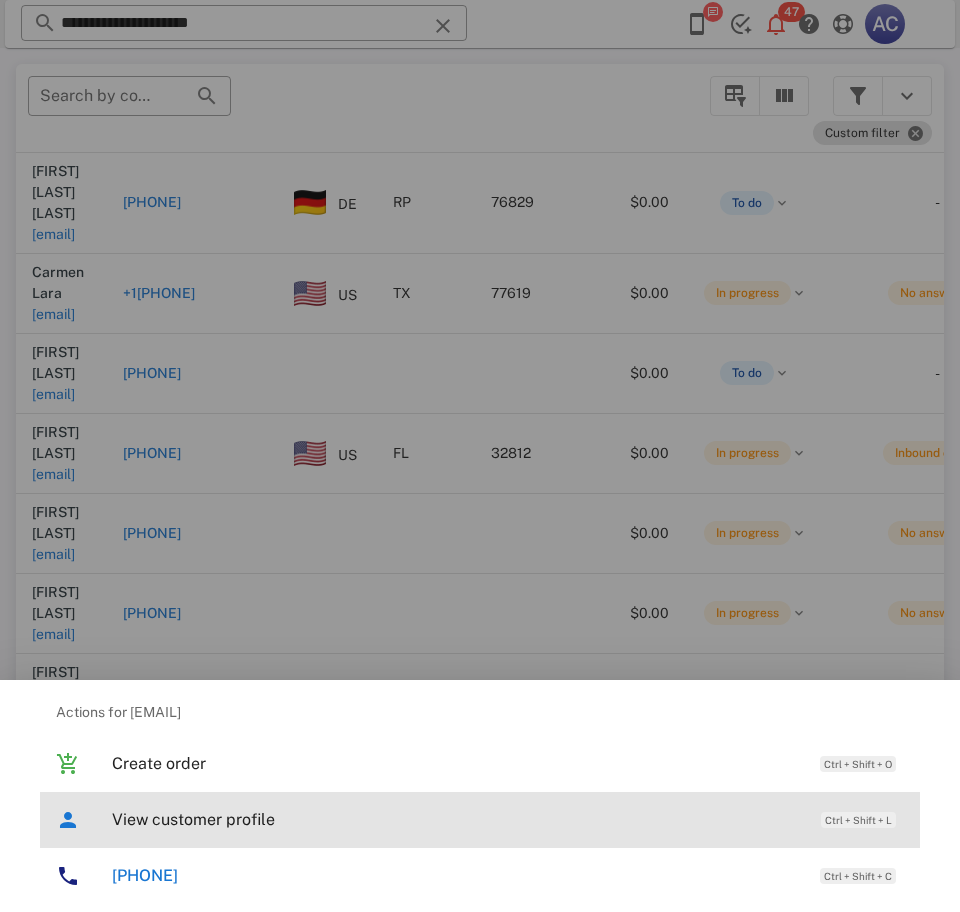 click on "View customer profile" at bounding box center [456, 819] 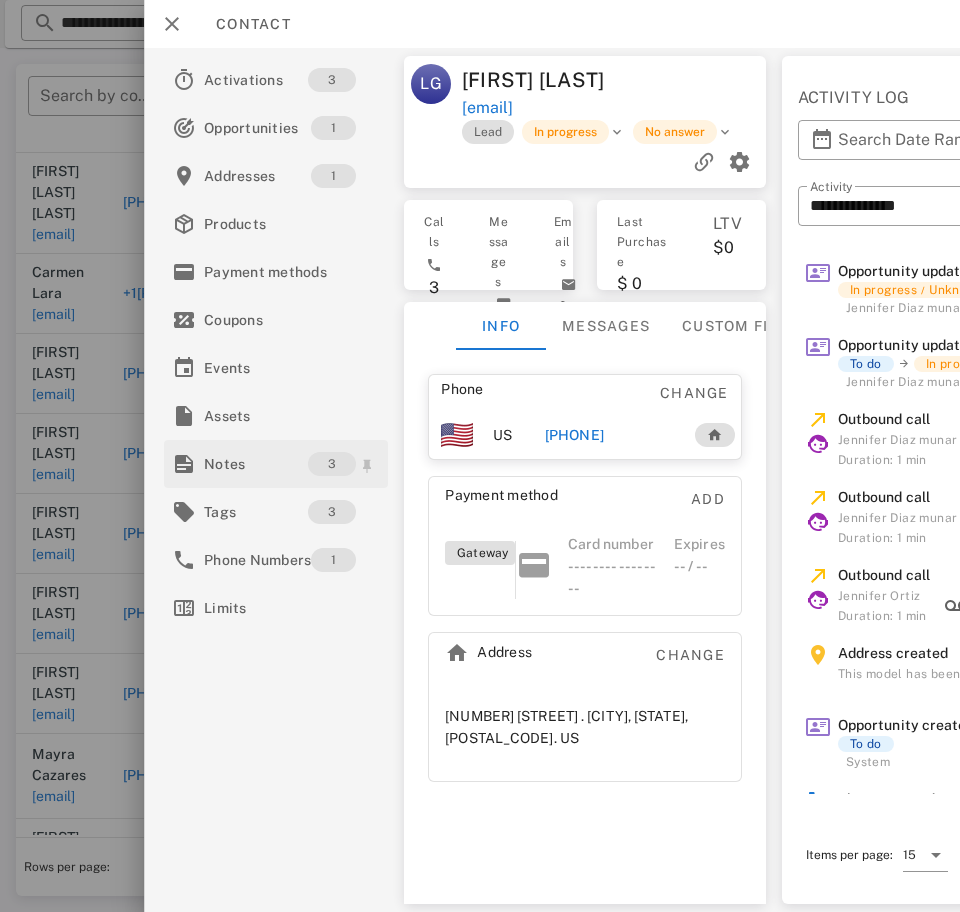 click on "Notes" at bounding box center (256, 464) 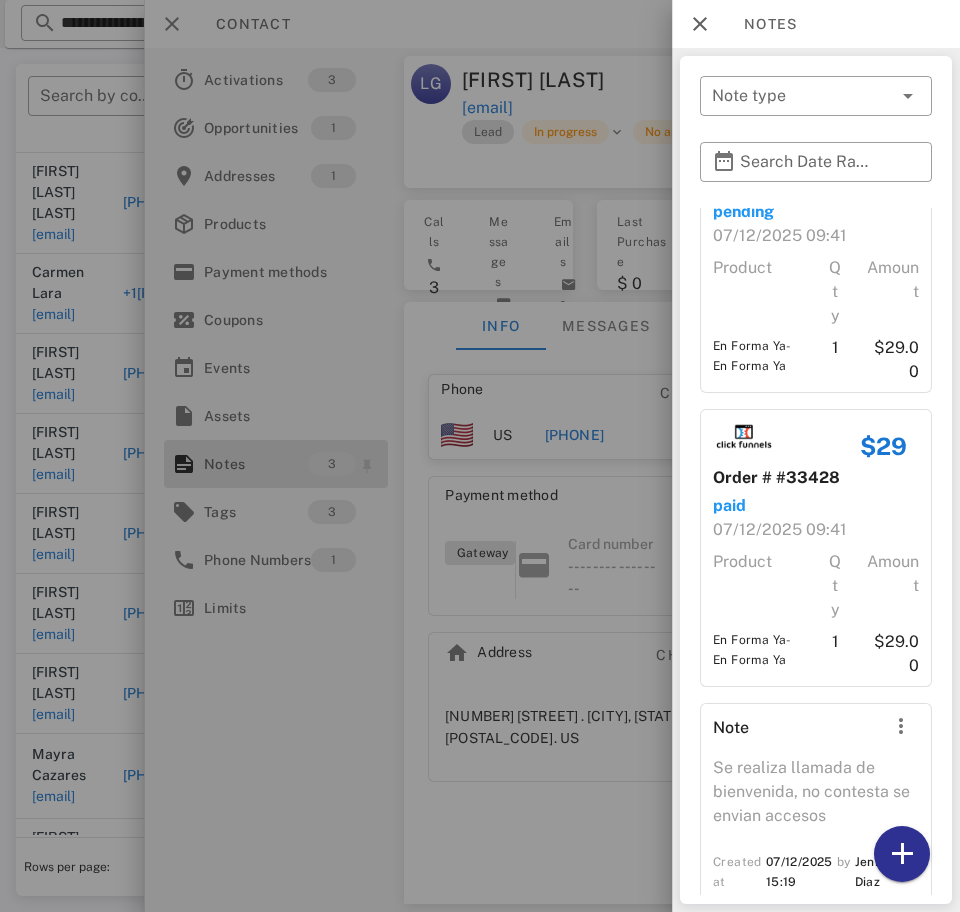 scroll, scrollTop: 0, scrollLeft: 0, axis: both 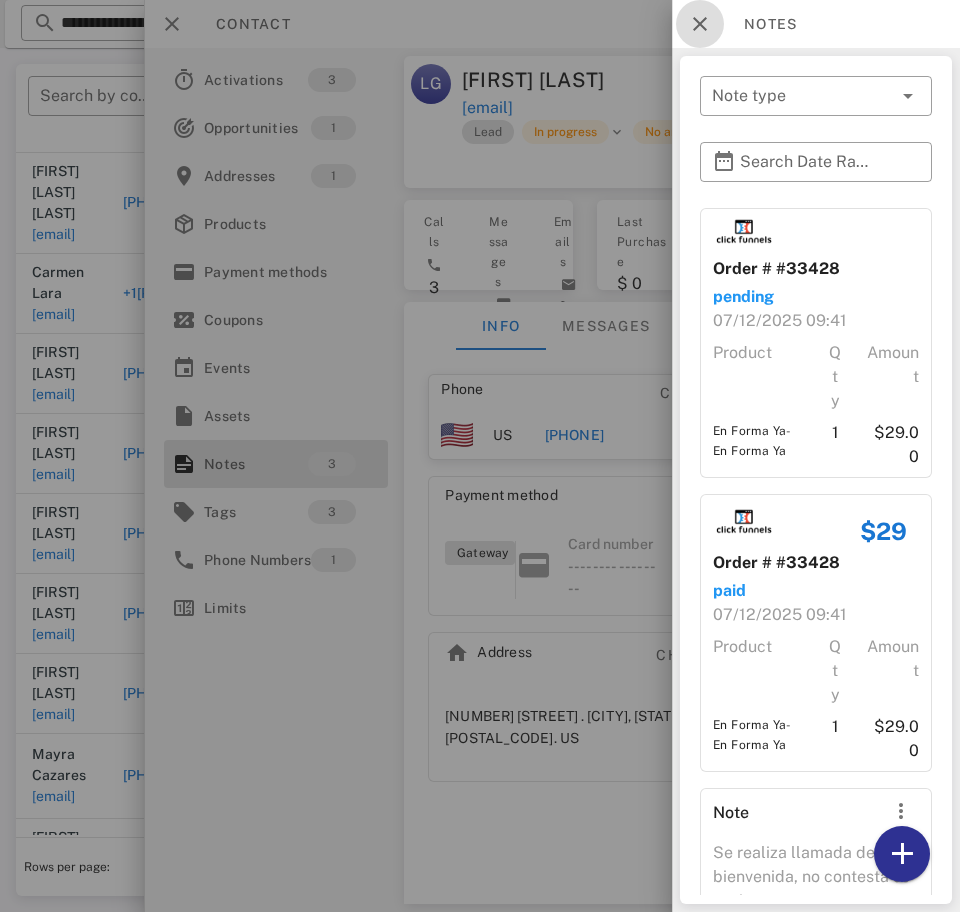 click at bounding box center [700, 24] 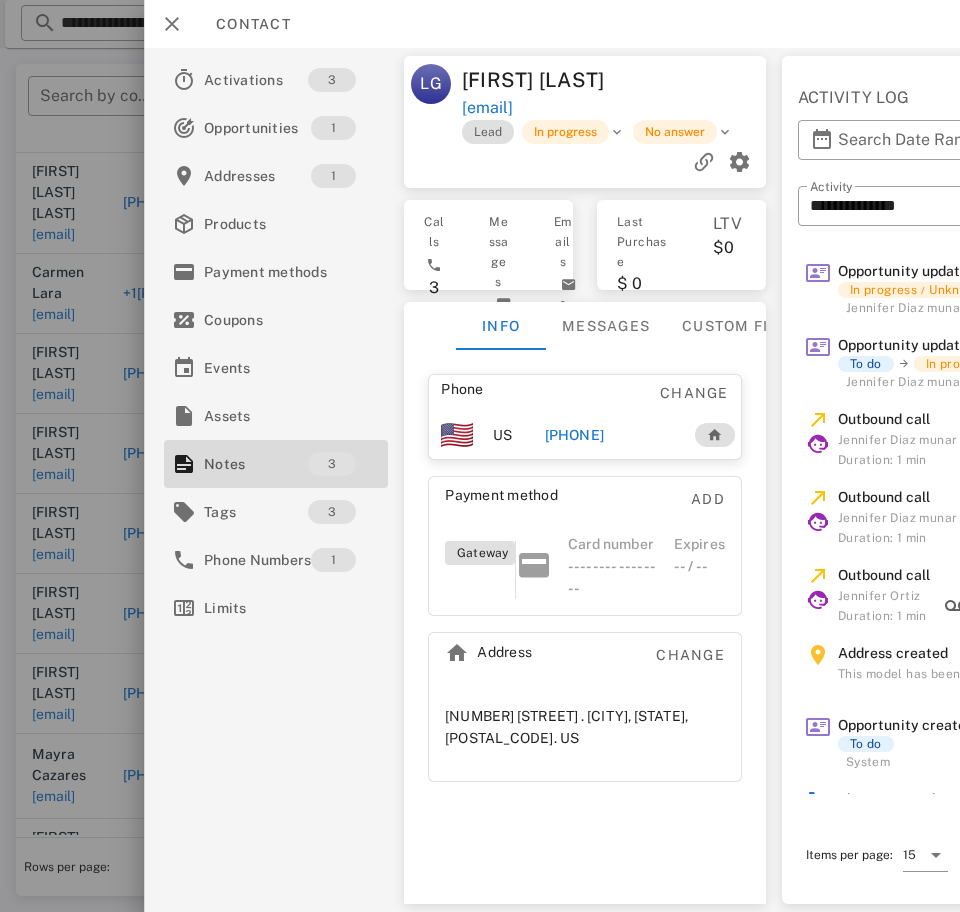 click on "+19703020314" at bounding box center (574, 435) 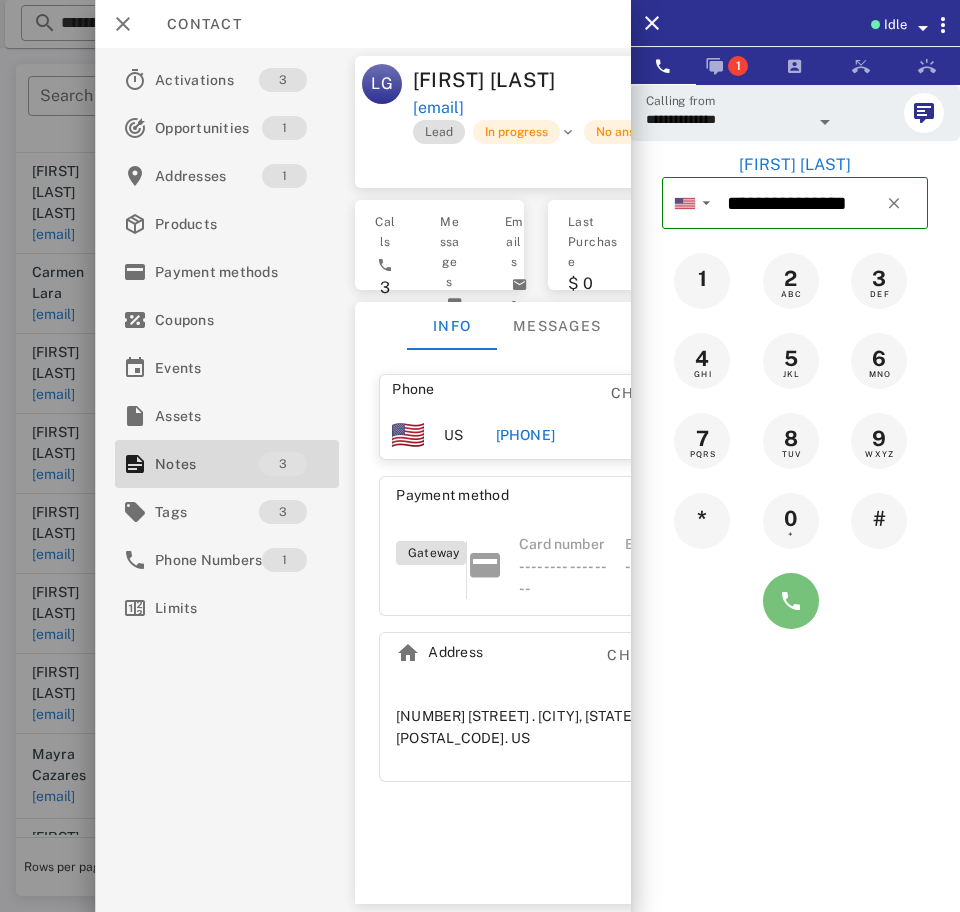 click at bounding box center (791, 601) 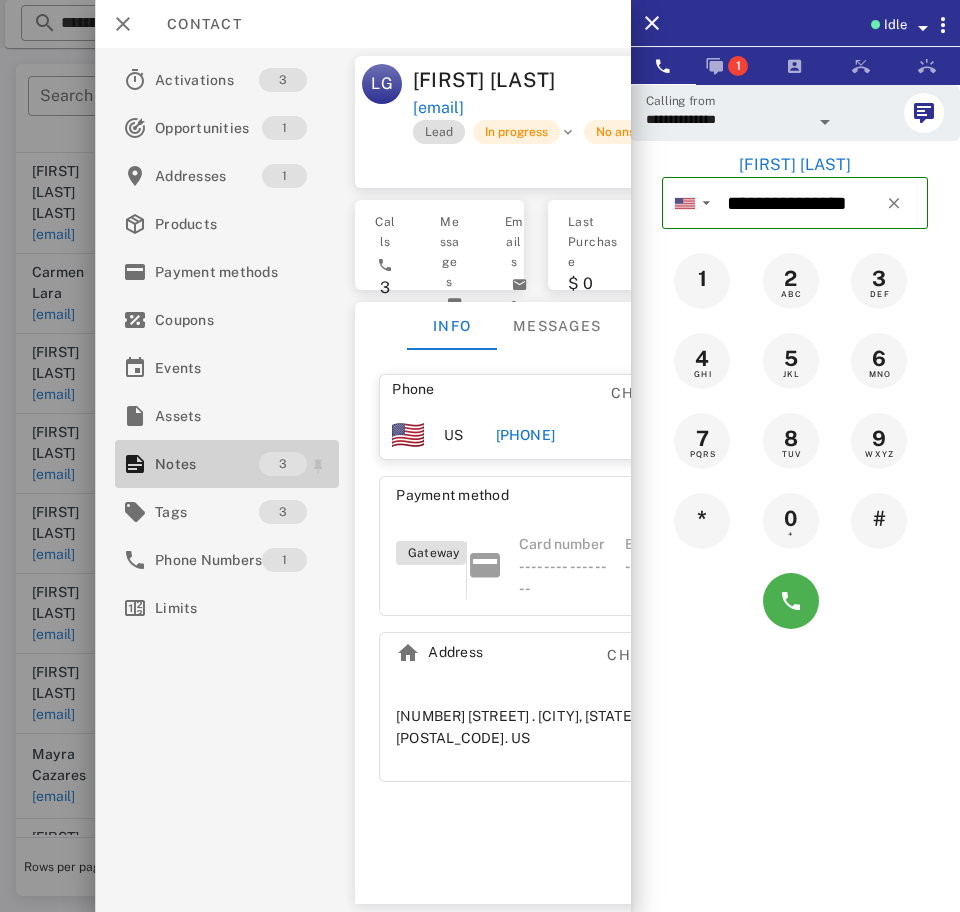 click on "Notes" at bounding box center (207, 464) 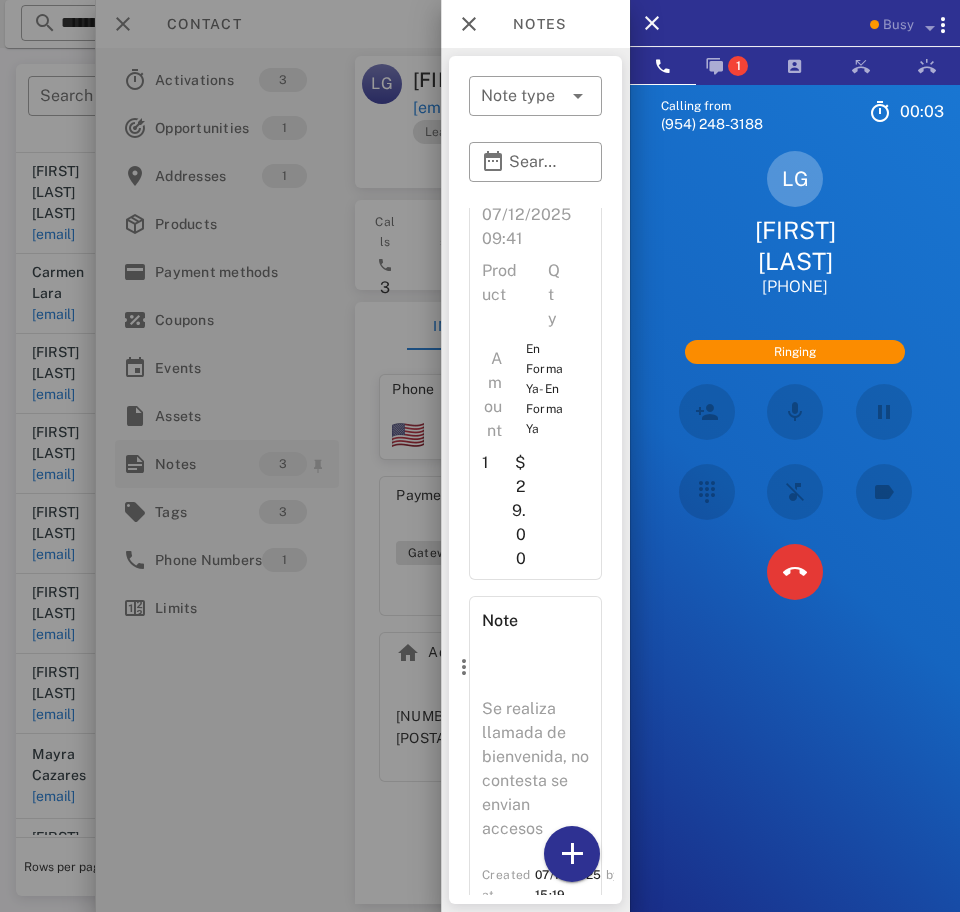 scroll, scrollTop: 769, scrollLeft: 0, axis: vertical 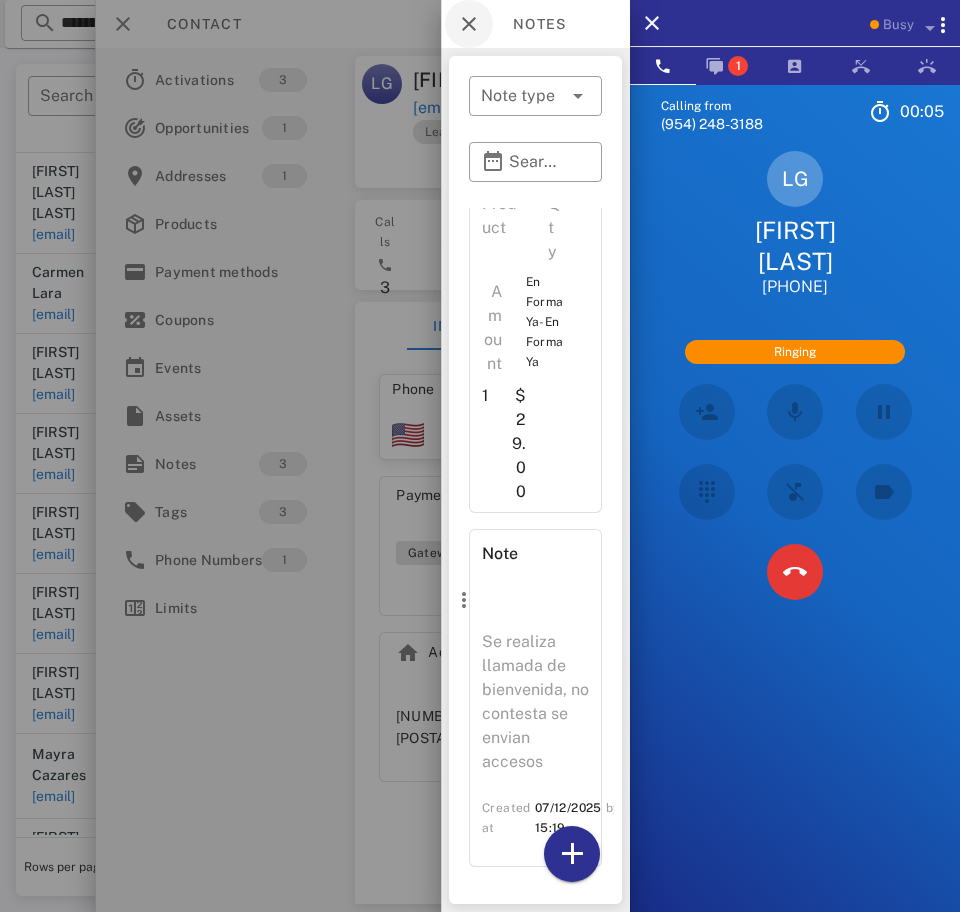 click at bounding box center (469, 24) 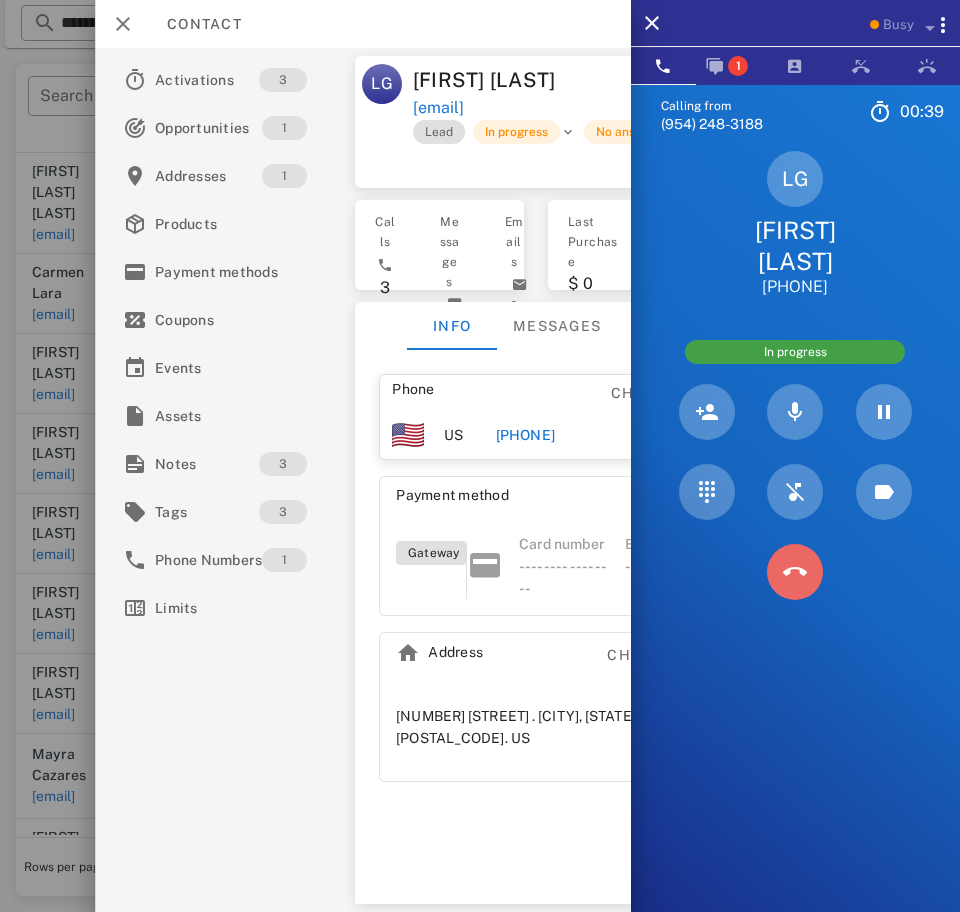 click at bounding box center [795, 572] 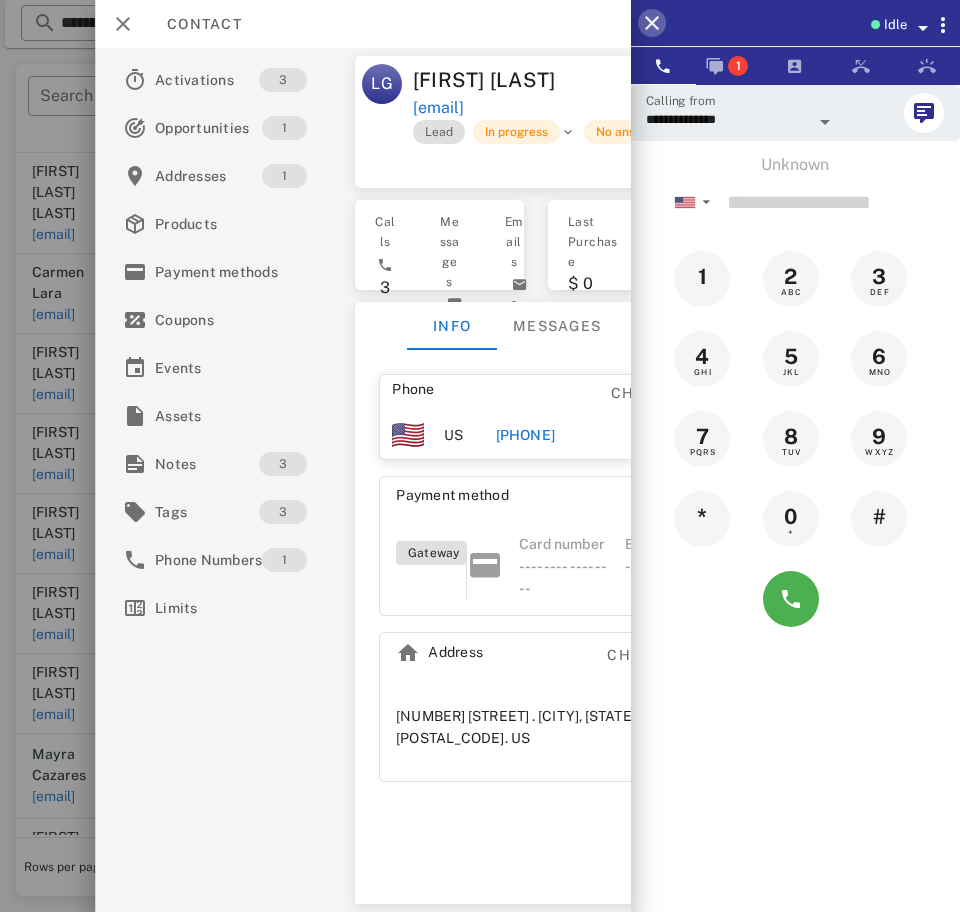 click at bounding box center [652, 23] 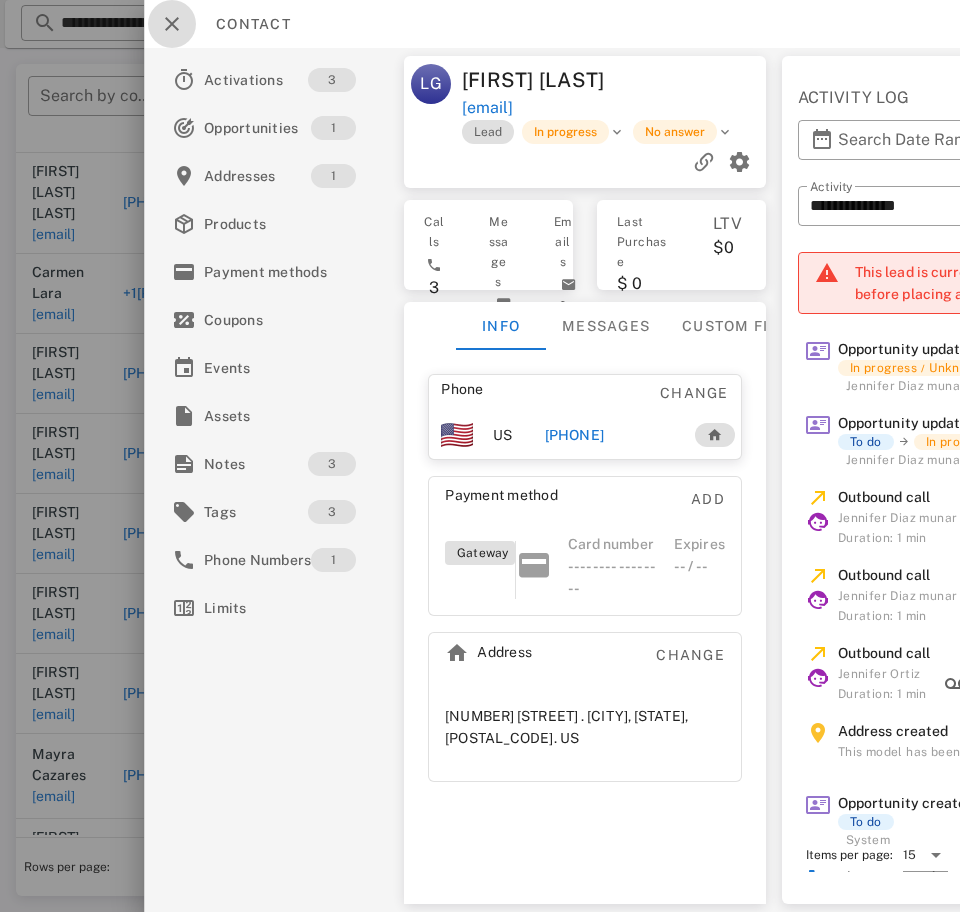 click at bounding box center [172, 24] 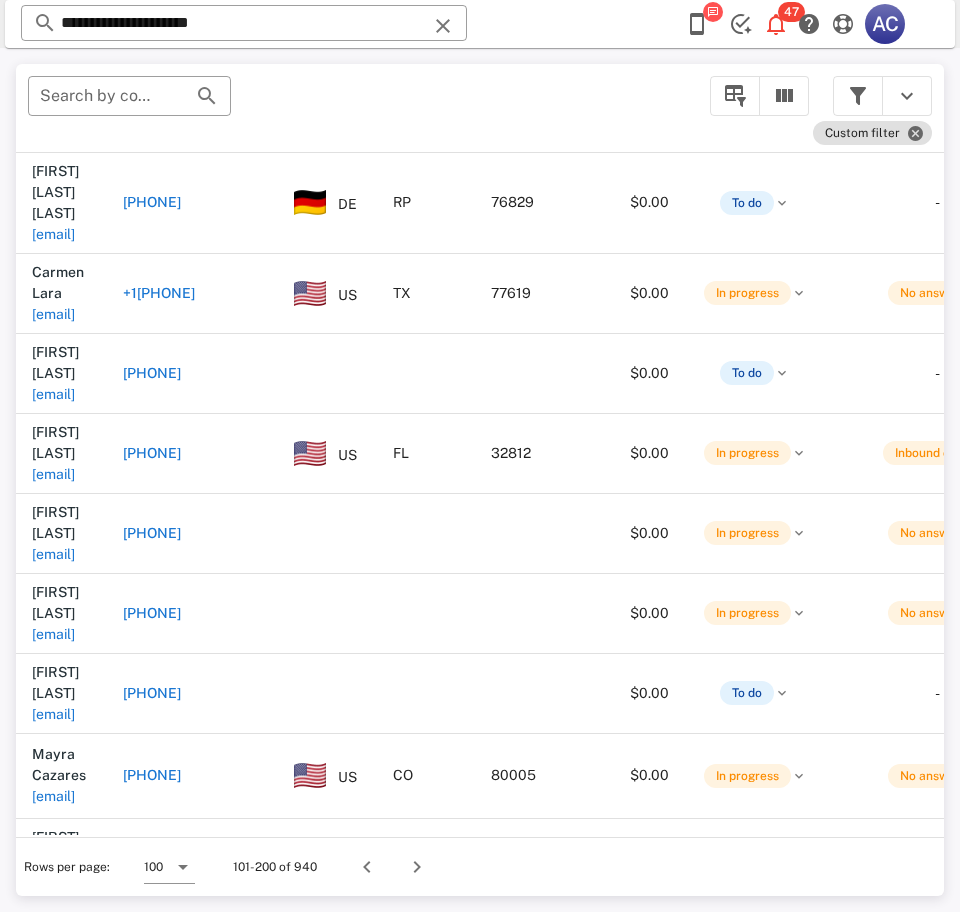 click on "rosamaria_g@yahoo.com" at bounding box center (53, 1039) 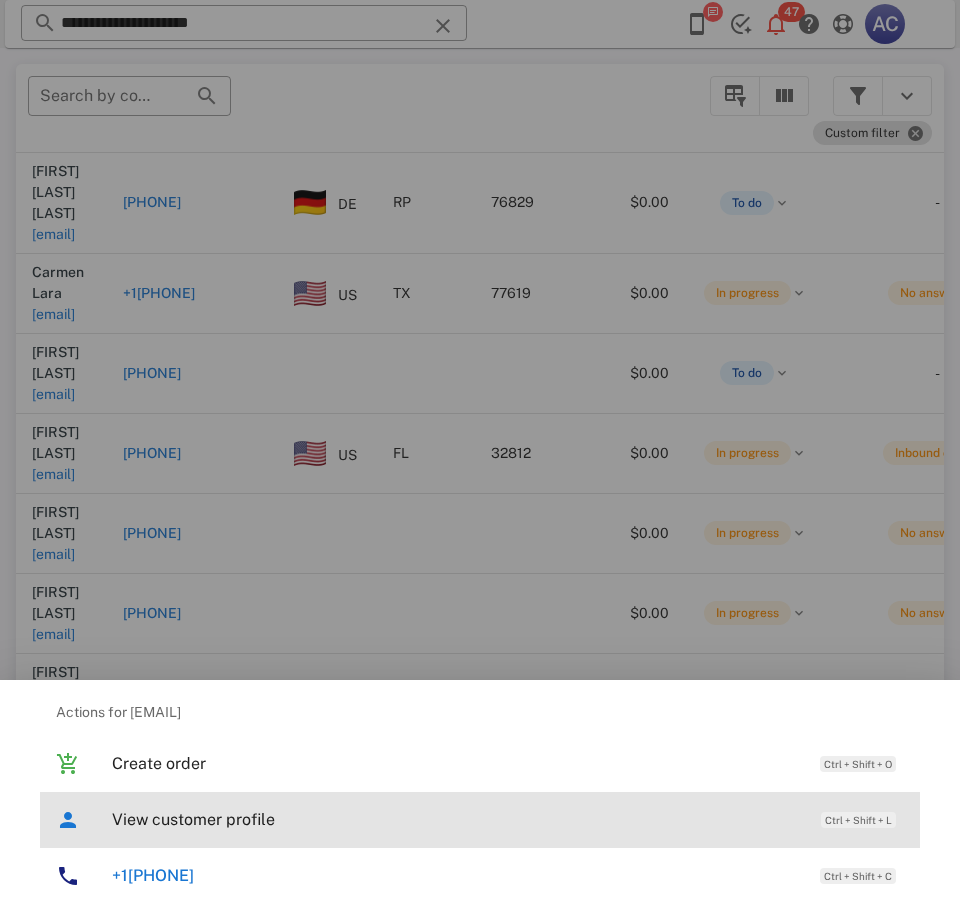 click on "View customer profile Ctrl + Shift + L" at bounding box center (508, 819) 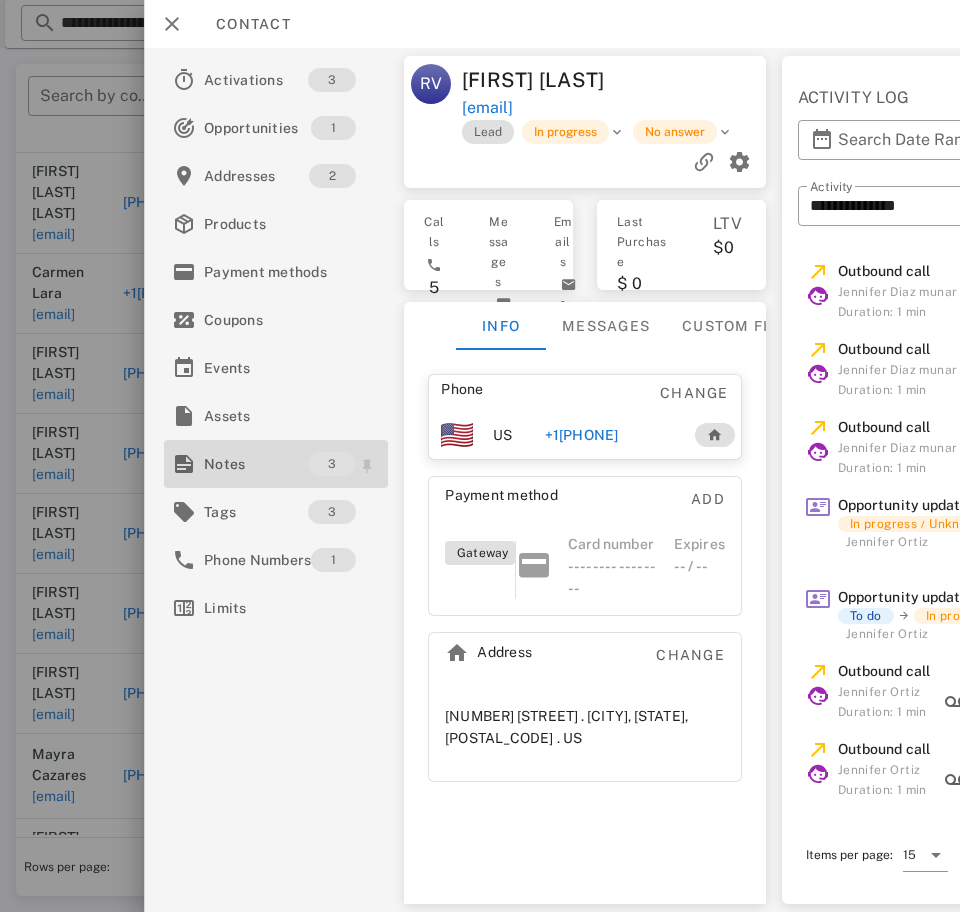 click on "Notes" at bounding box center (256, 464) 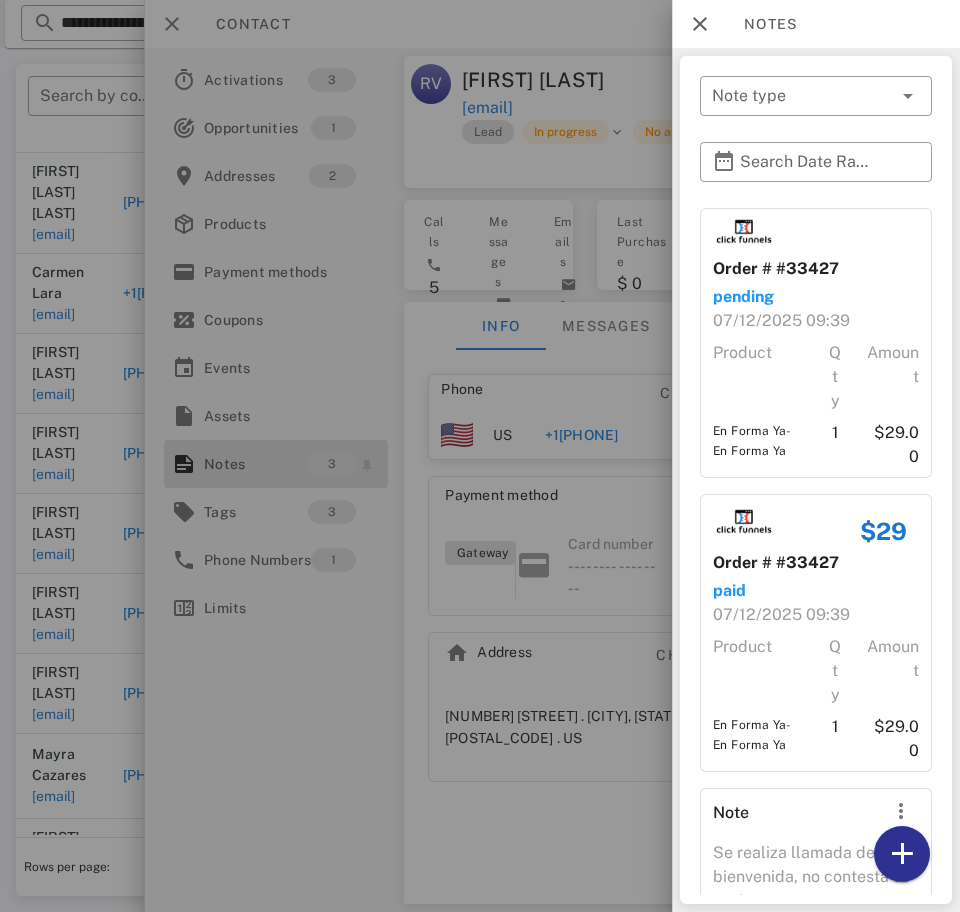 scroll, scrollTop: 137, scrollLeft: 0, axis: vertical 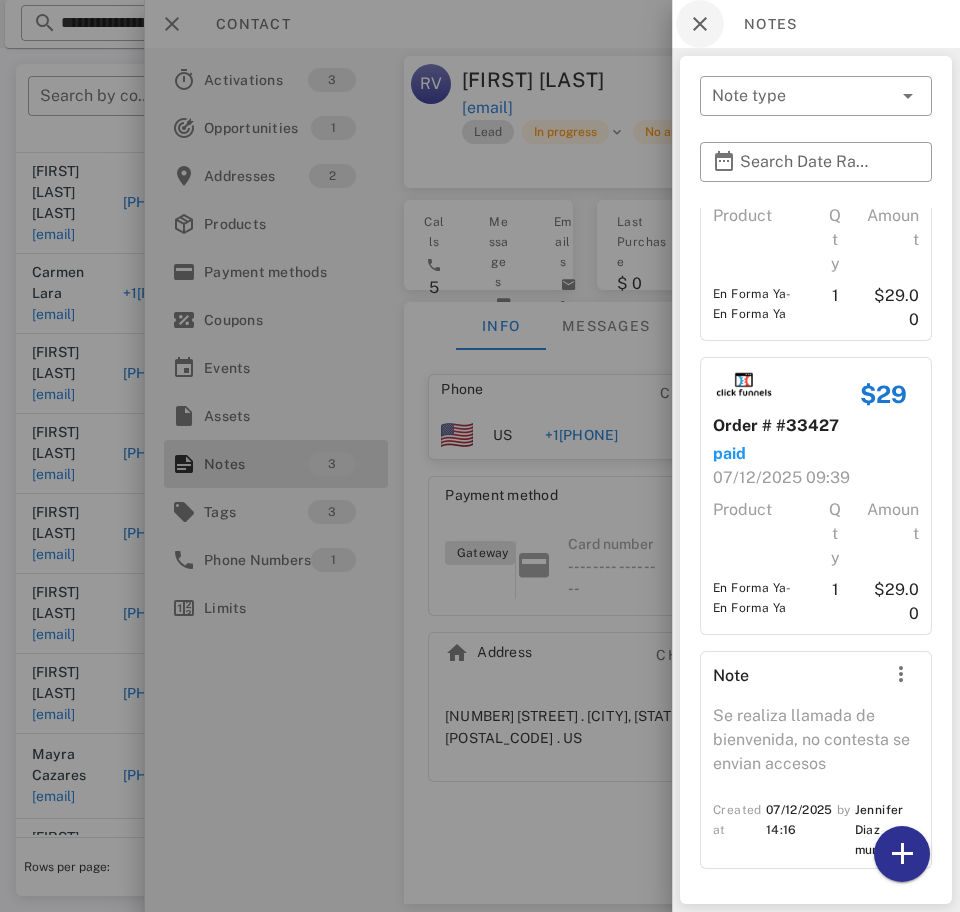 click at bounding box center (700, 24) 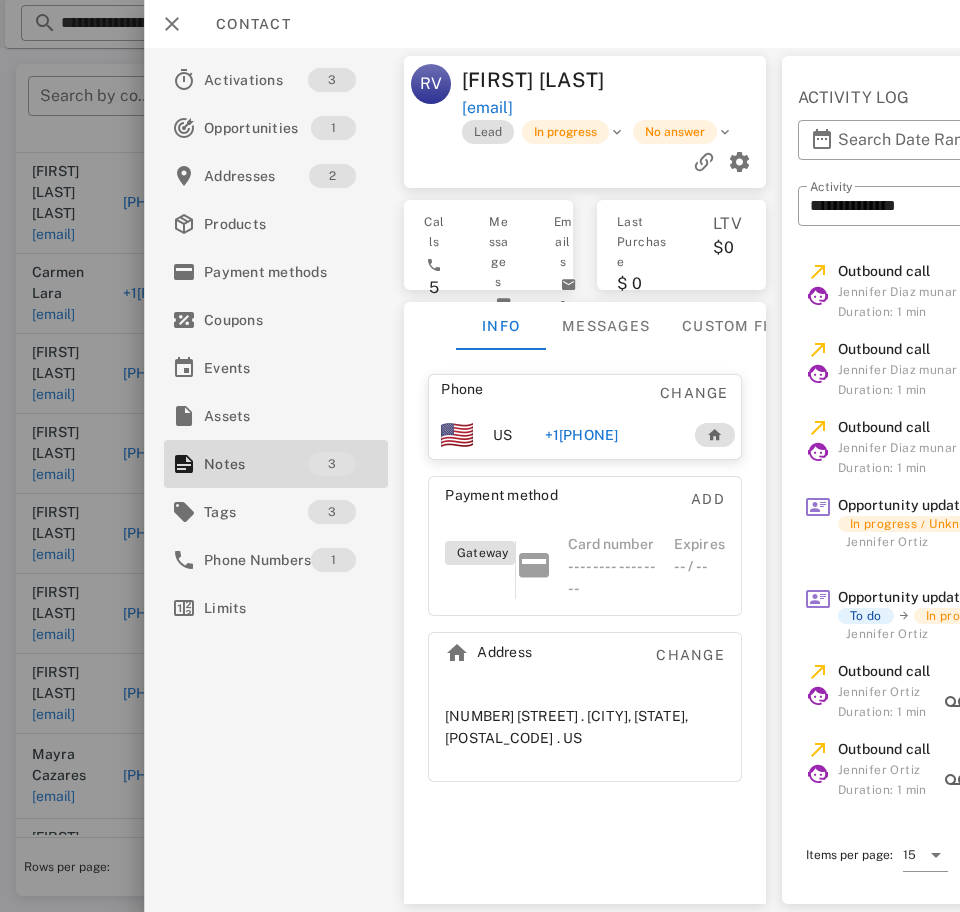click on "+19562869654" at bounding box center (581, 435) 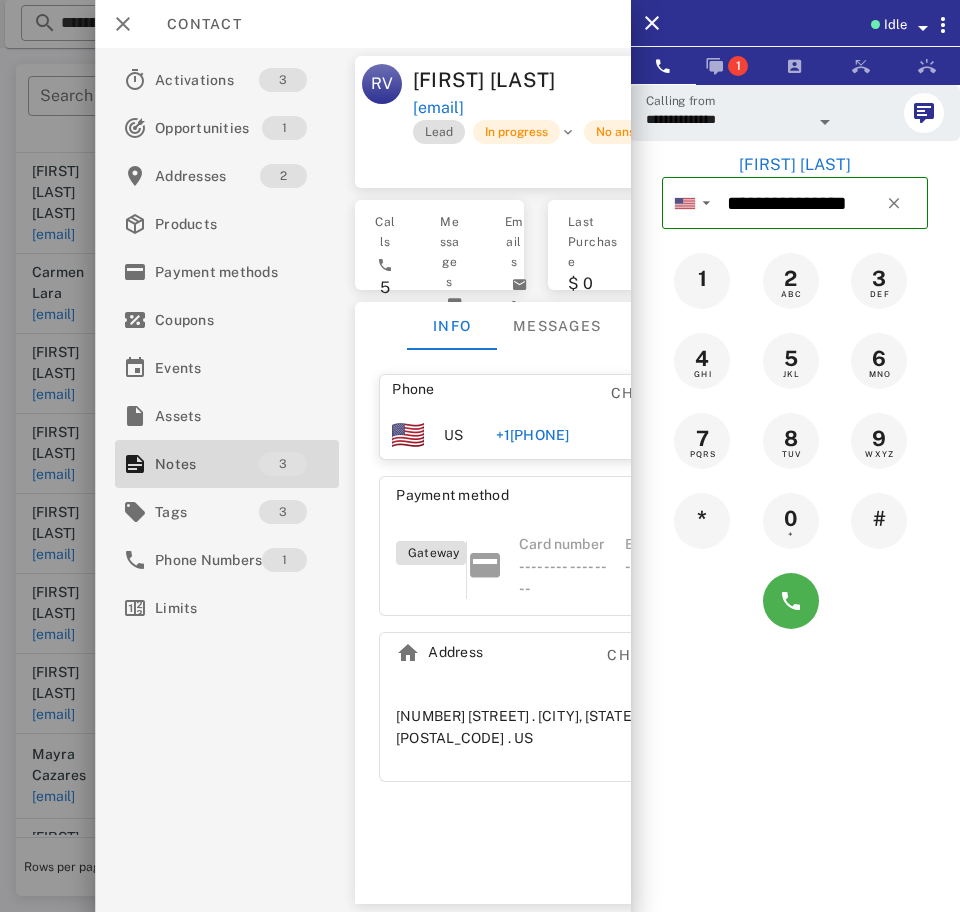 click on "**********" at bounding box center [727, 119] 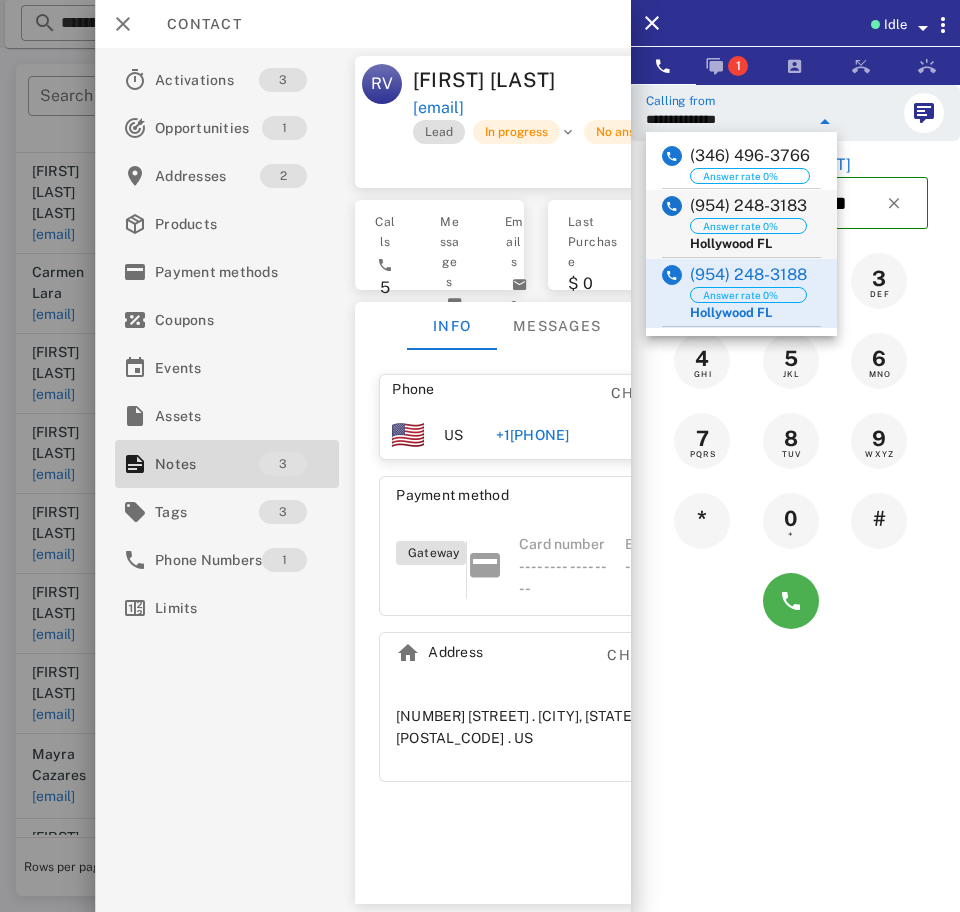 click on "(954) 248-3183   Answer rate 0%    Hollywood   FL" at bounding box center [748, 223] 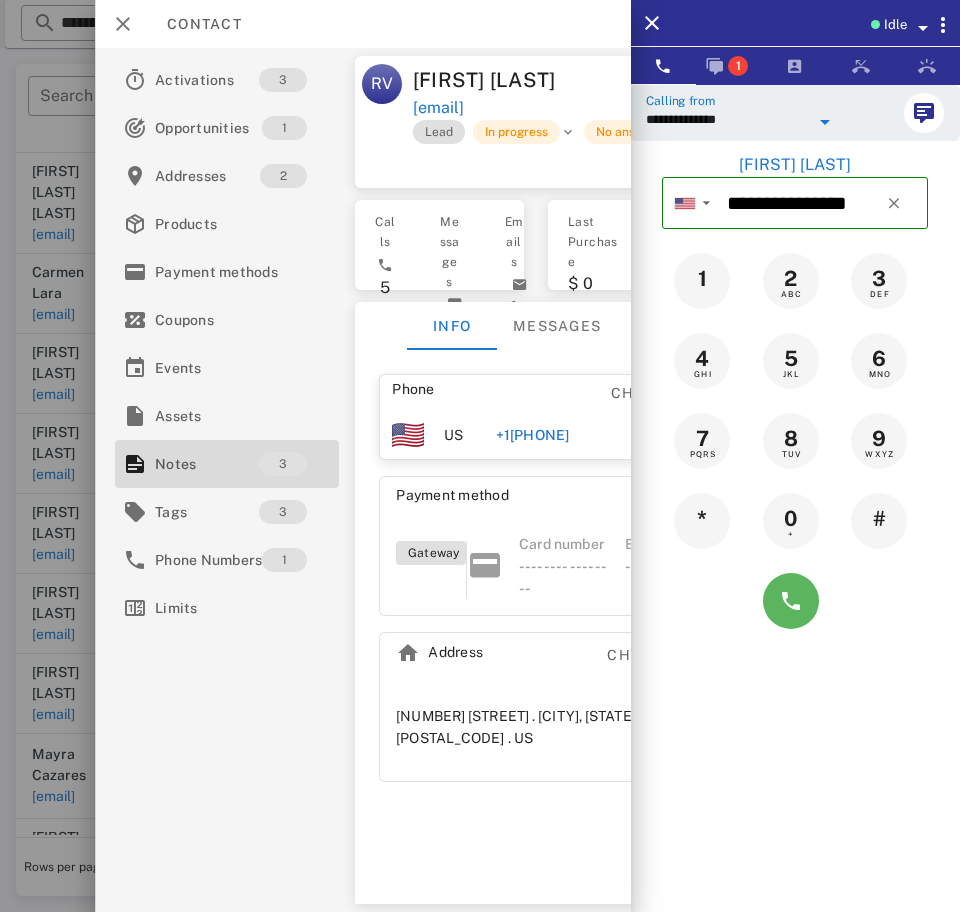 click at bounding box center [791, 601] 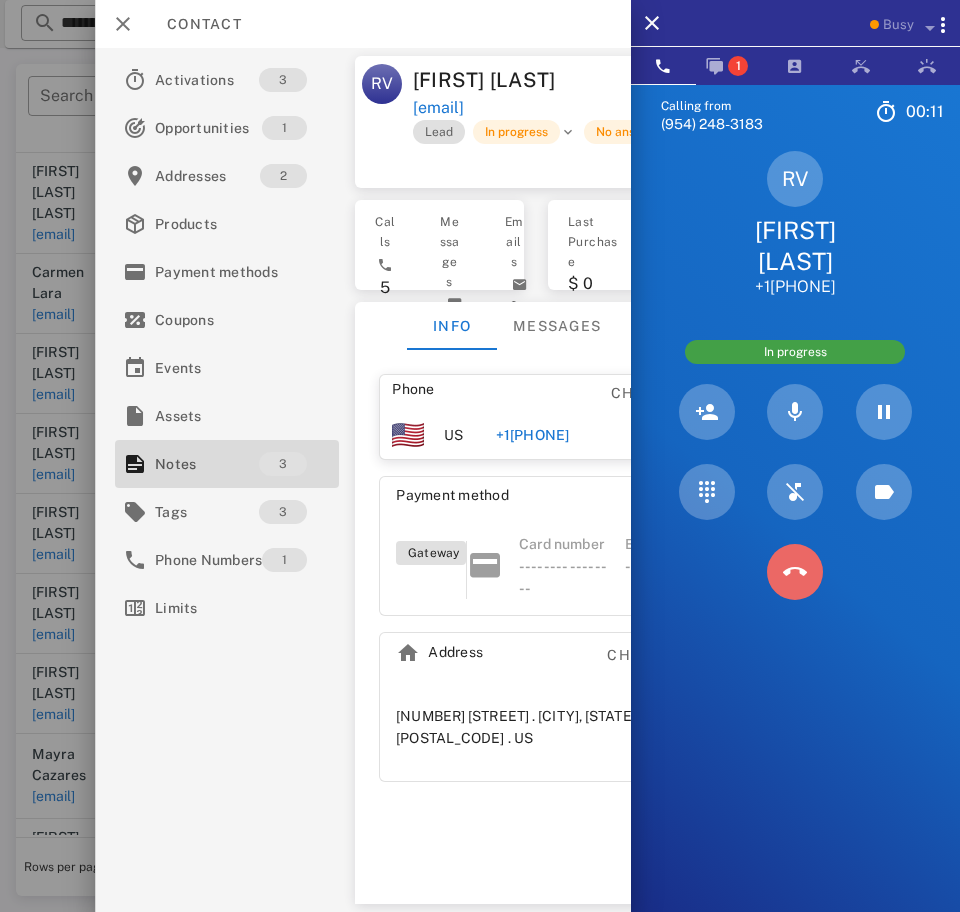 click at bounding box center [795, 572] 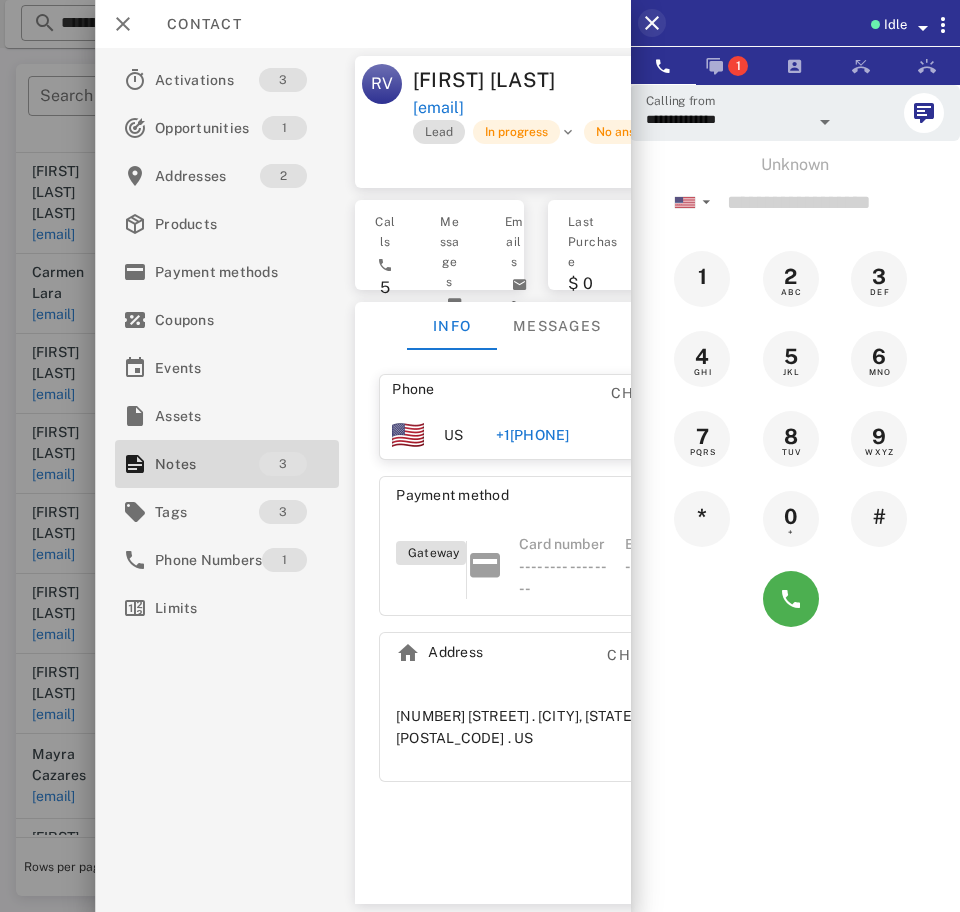 click at bounding box center [652, 23] 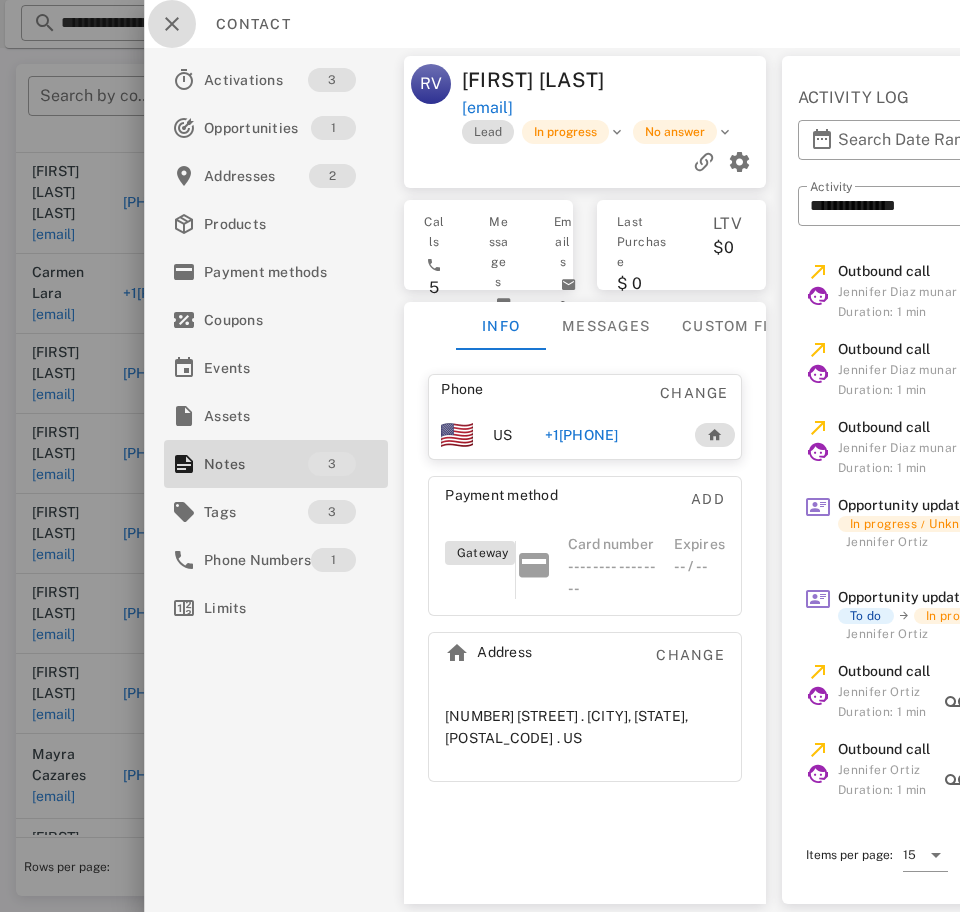 click at bounding box center [172, 24] 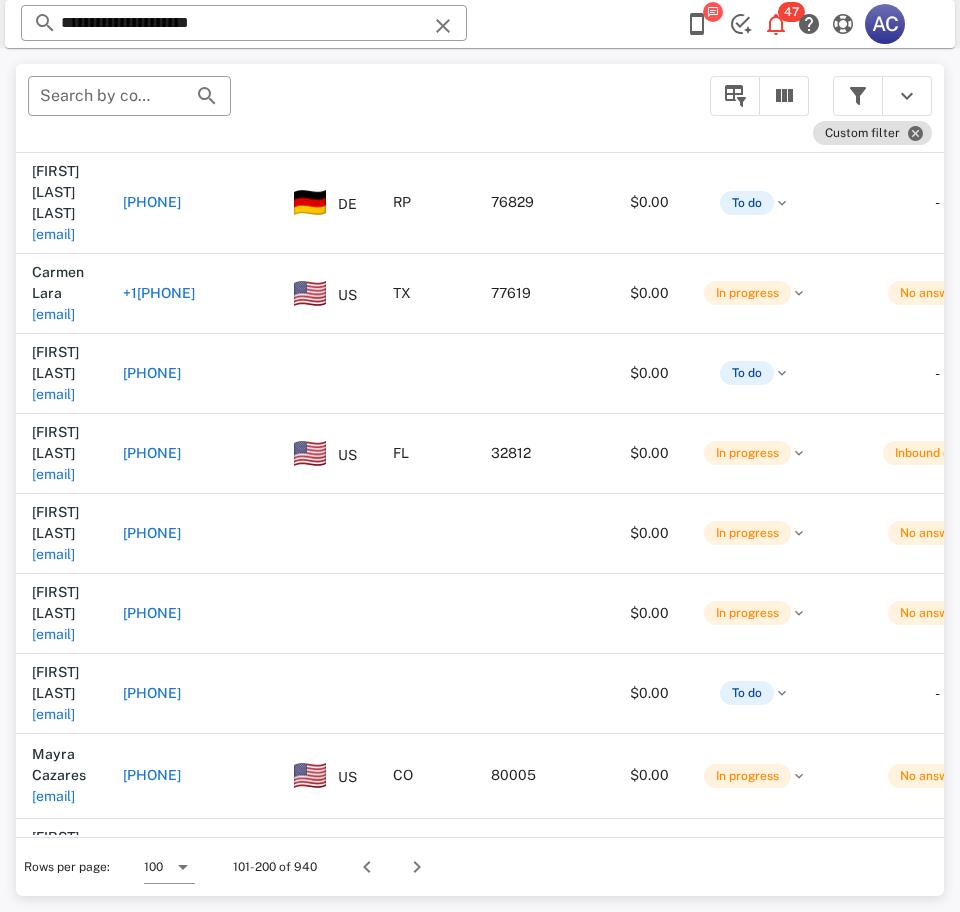 click on "sorialia@yahoo.com" at bounding box center [53, 1039] 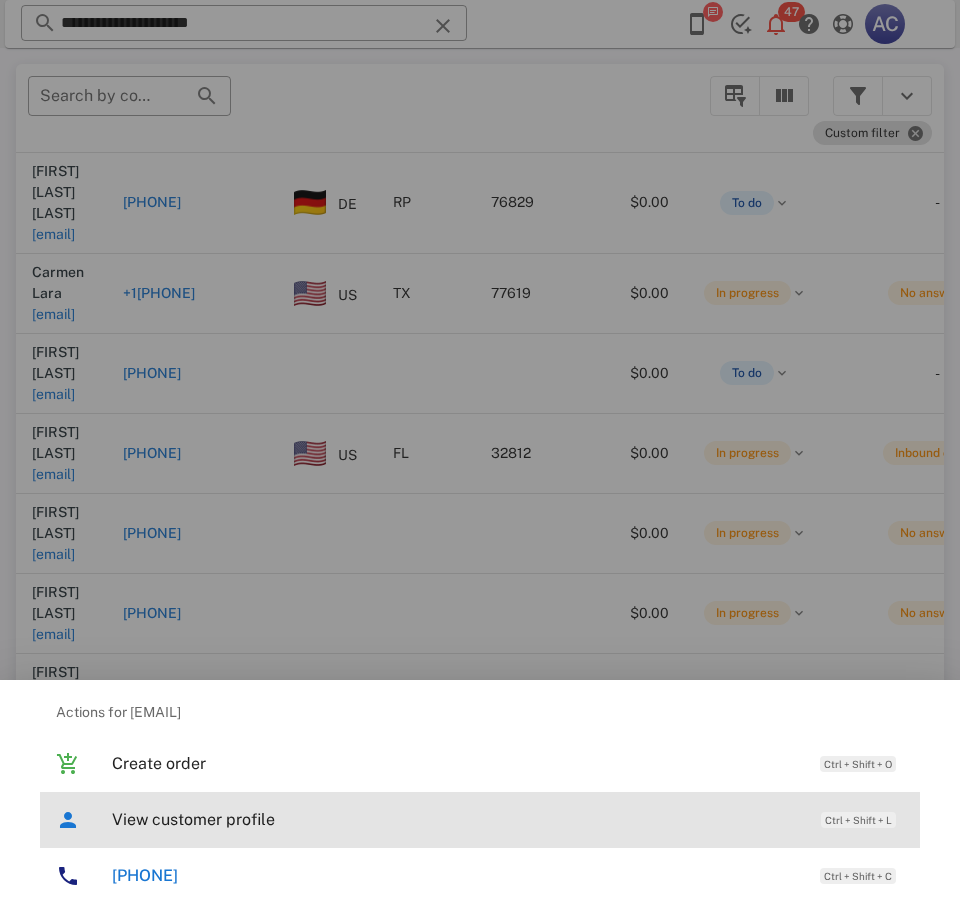 click on "View customer profile" at bounding box center [456, 819] 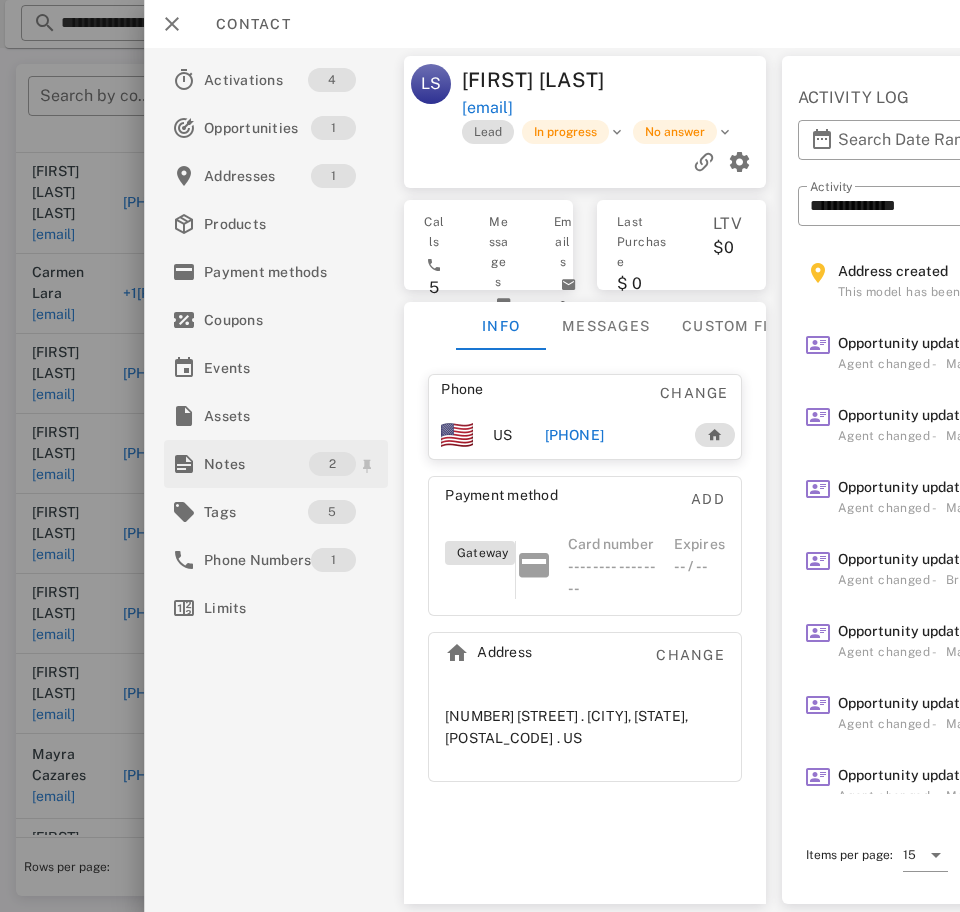 click on "Notes" at bounding box center (256, 464) 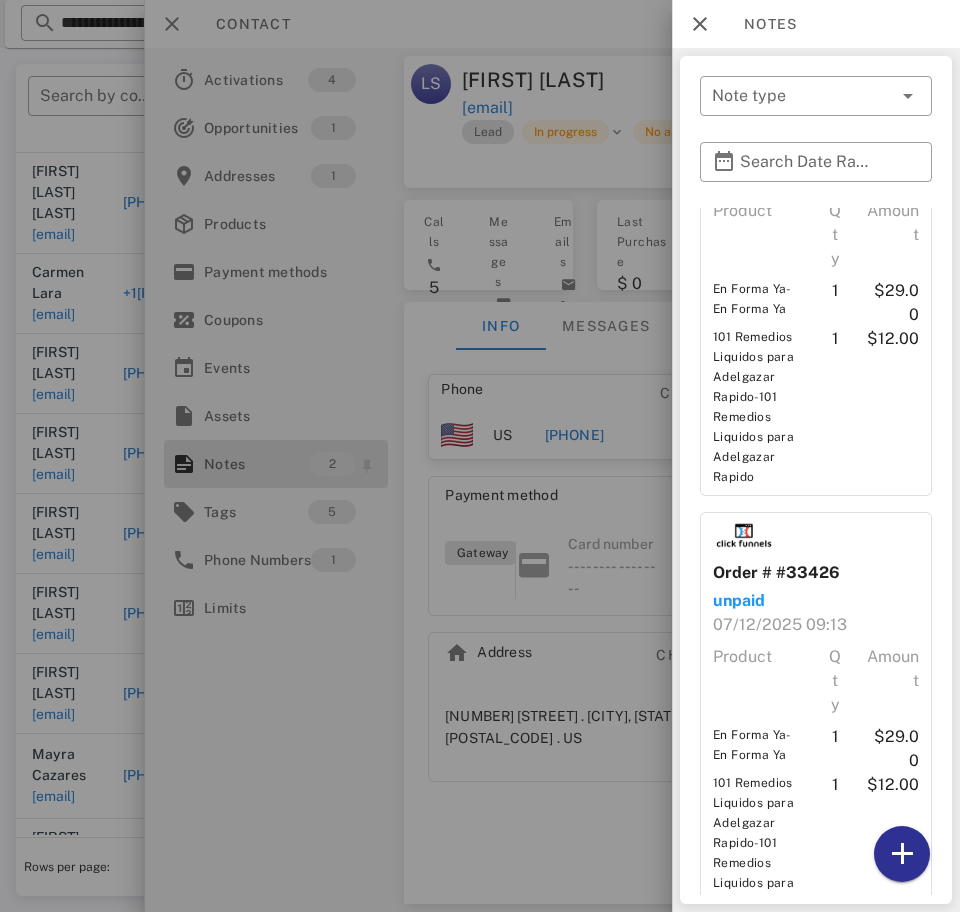 scroll, scrollTop: 213, scrollLeft: 0, axis: vertical 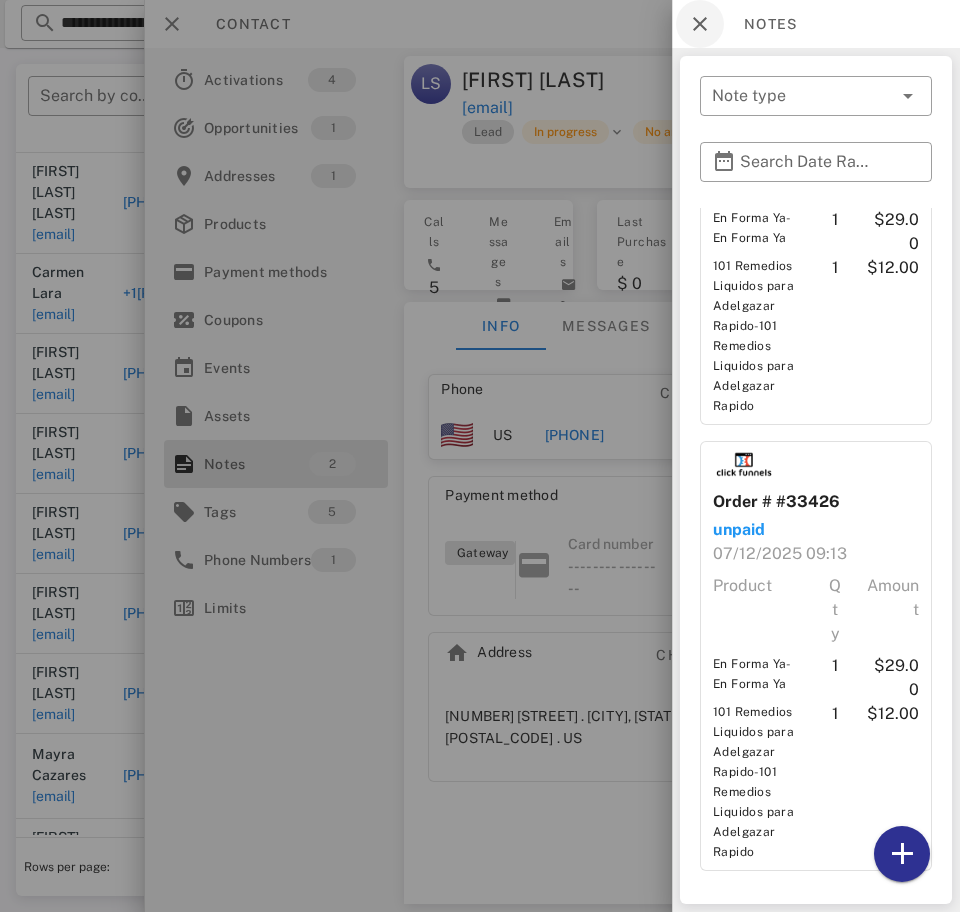 click at bounding box center [700, 24] 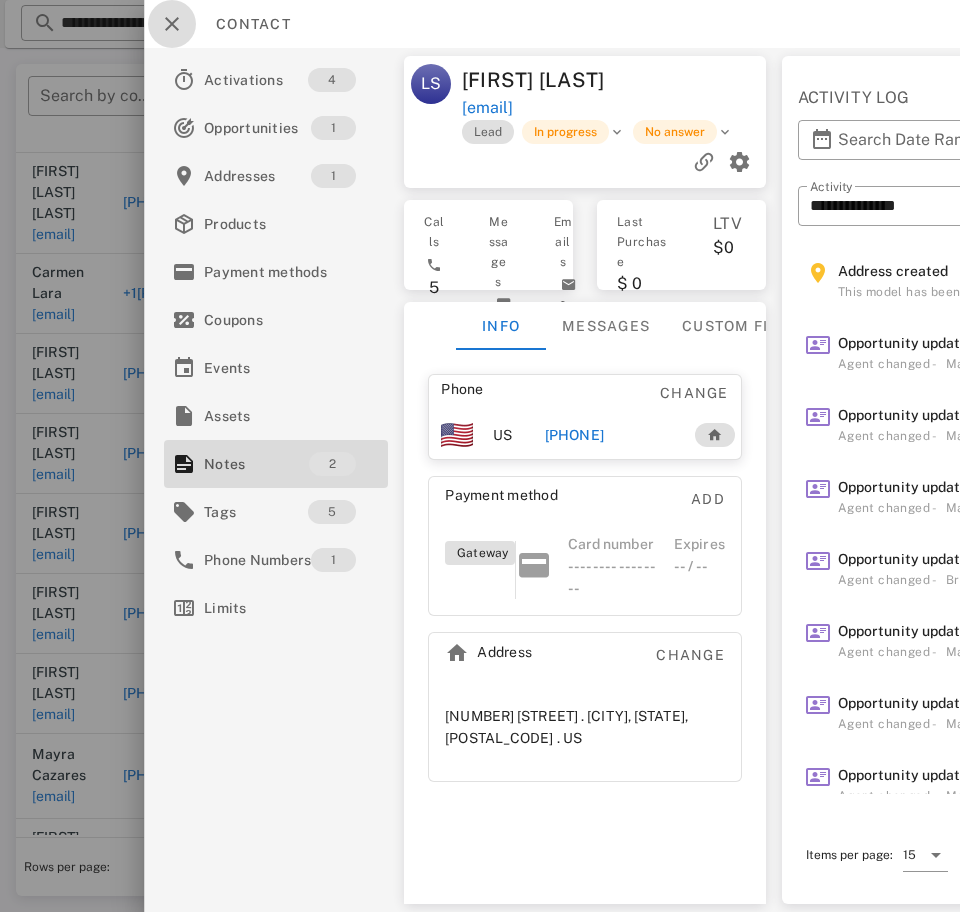 click at bounding box center [172, 24] 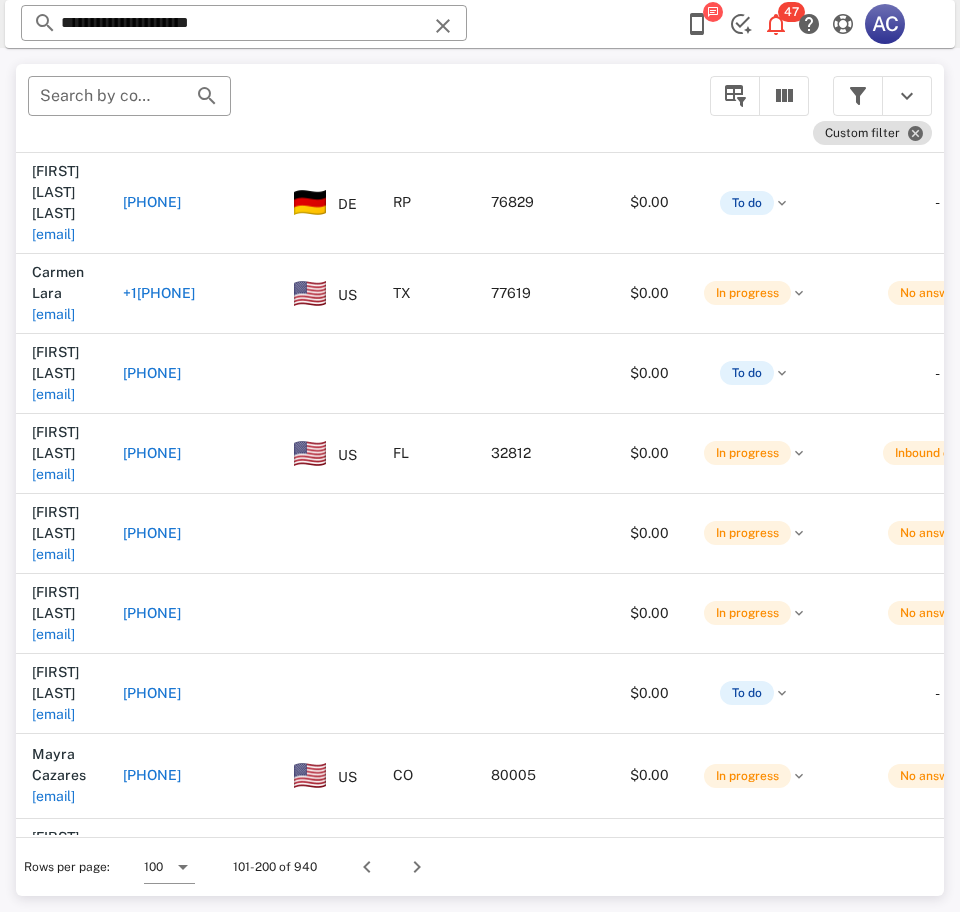 click on "maureenmora12@outlook.com" at bounding box center (53, 1119) 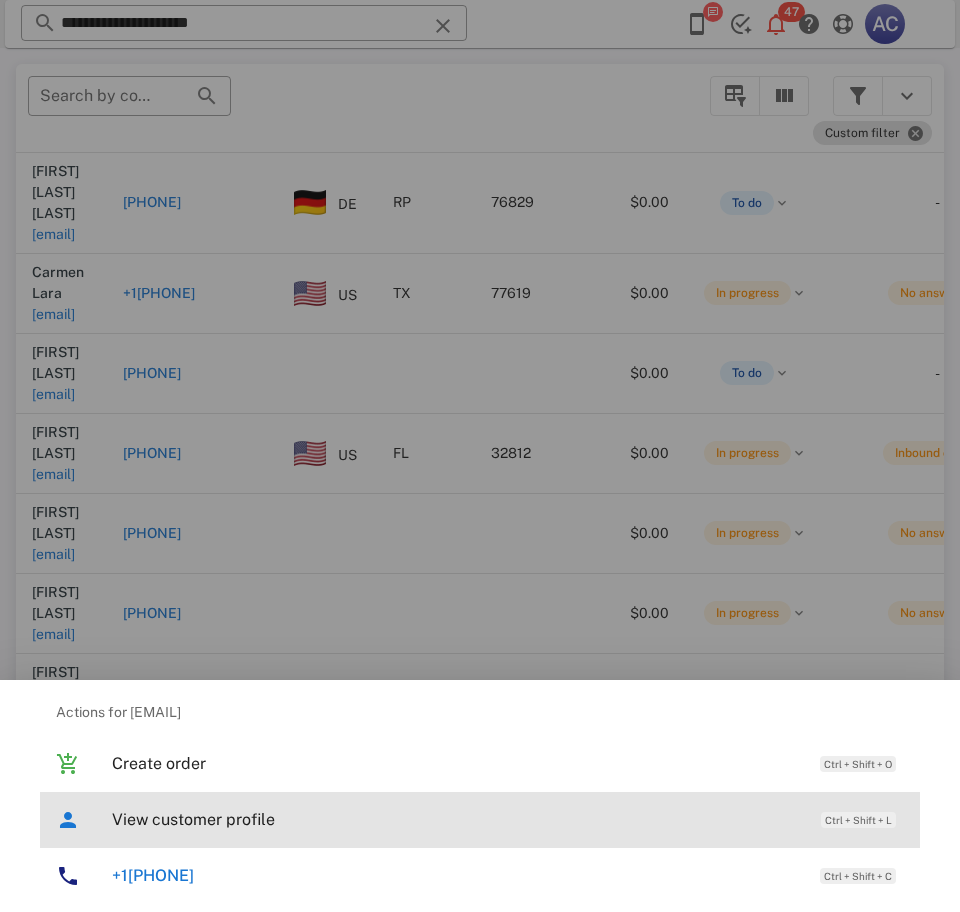 click on "View customer profile" at bounding box center [456, 819] 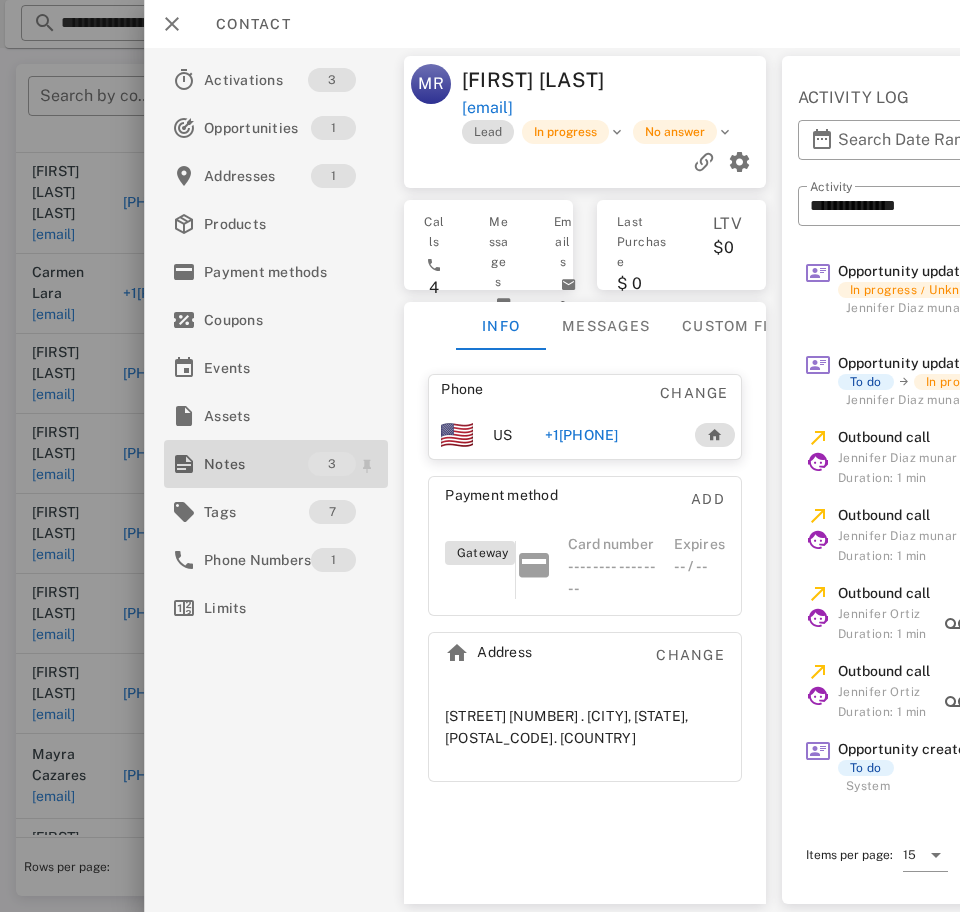 click on "Notes" at bounding box center (256, 464) 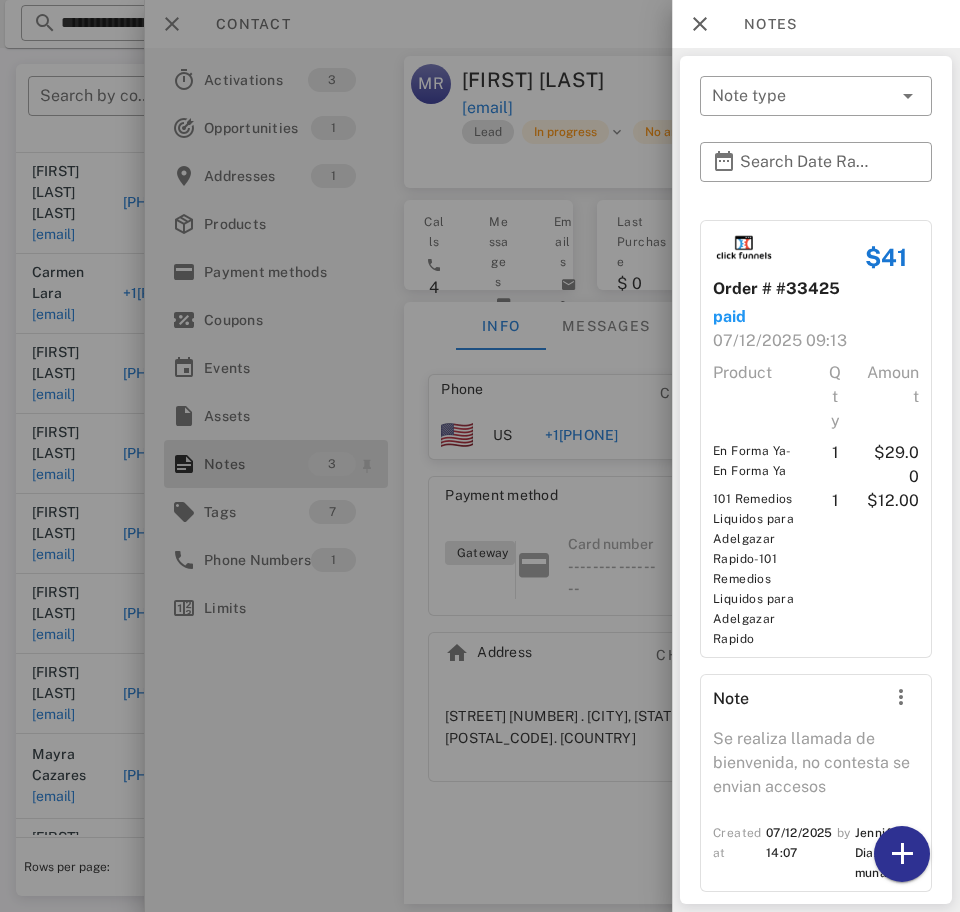 scroll, scrollTop: 457, scrollLeft: 0, axis: vertical 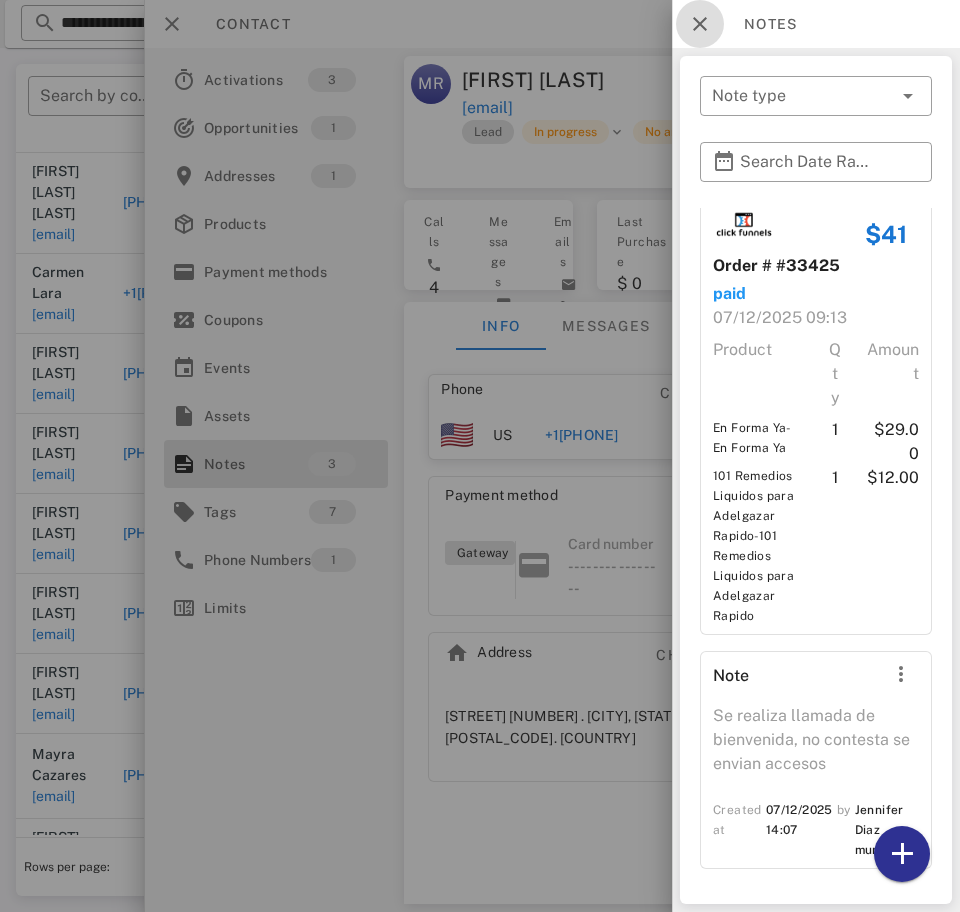 click at bounding box center (700, 24) 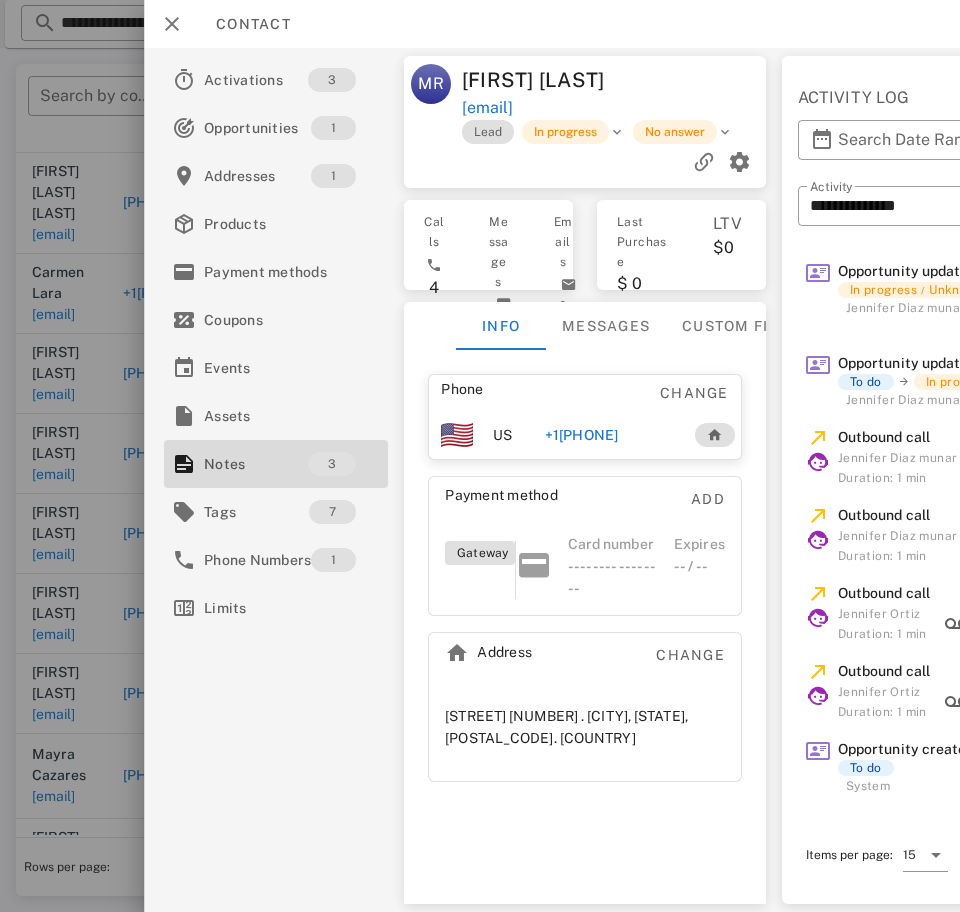 click on "+17865598113" at bounding box center [581, 435] 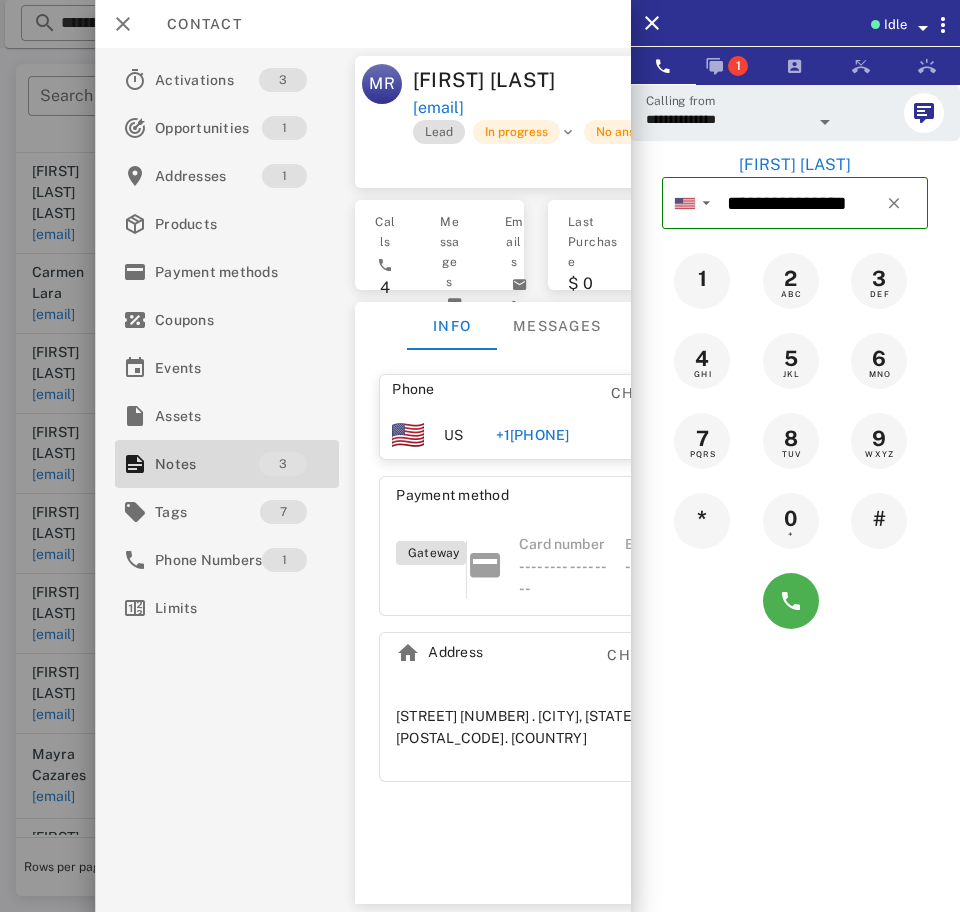 click on "**********" at bounding box center [727, 119] 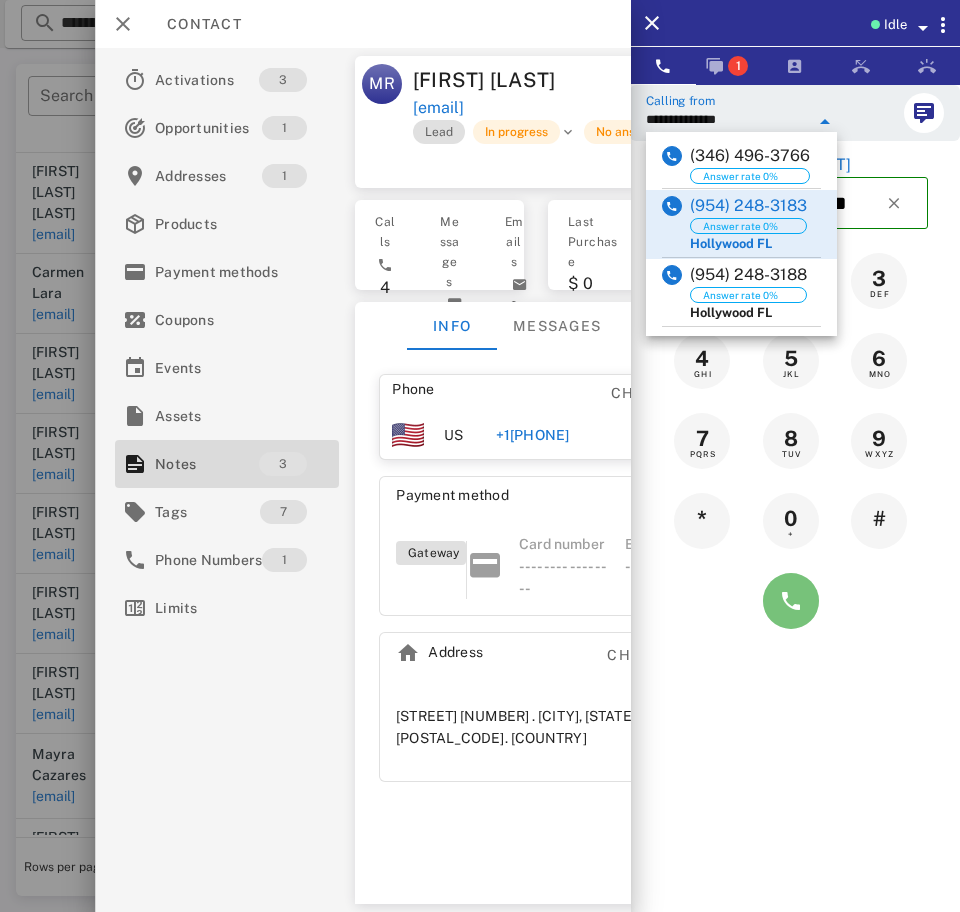 click at bounding box center [791, 601] 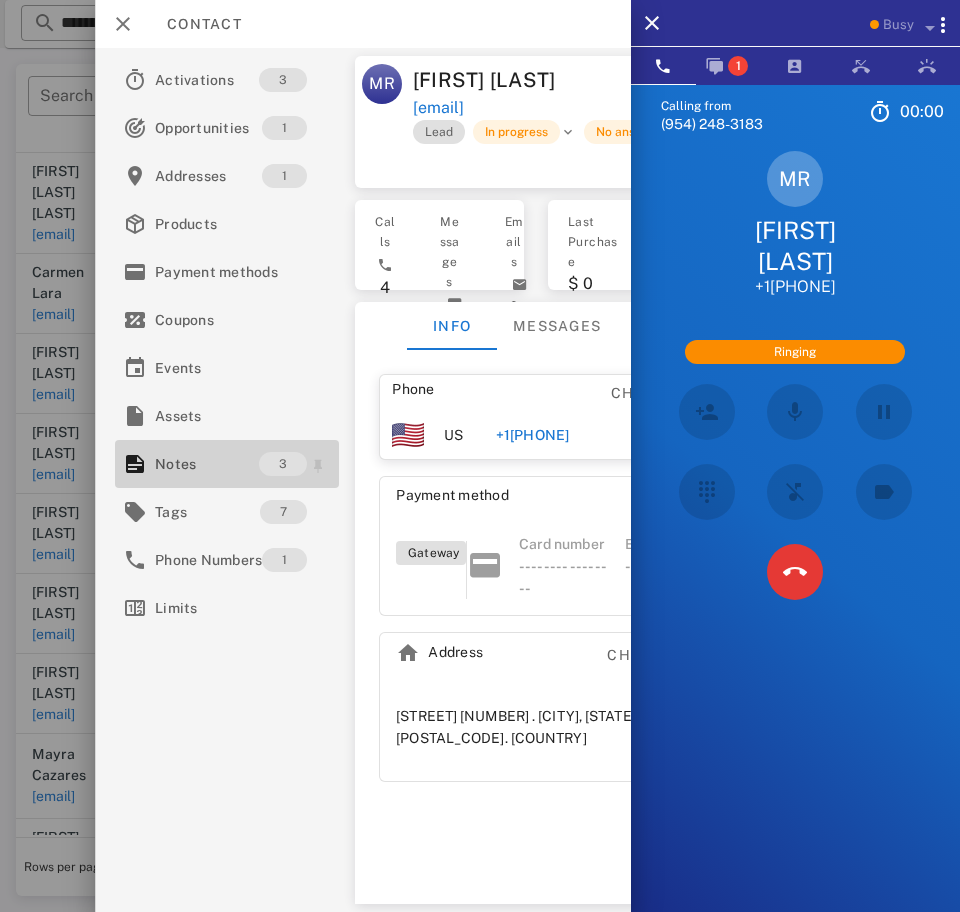 click on "Notes" at bounding box center (207, 464) 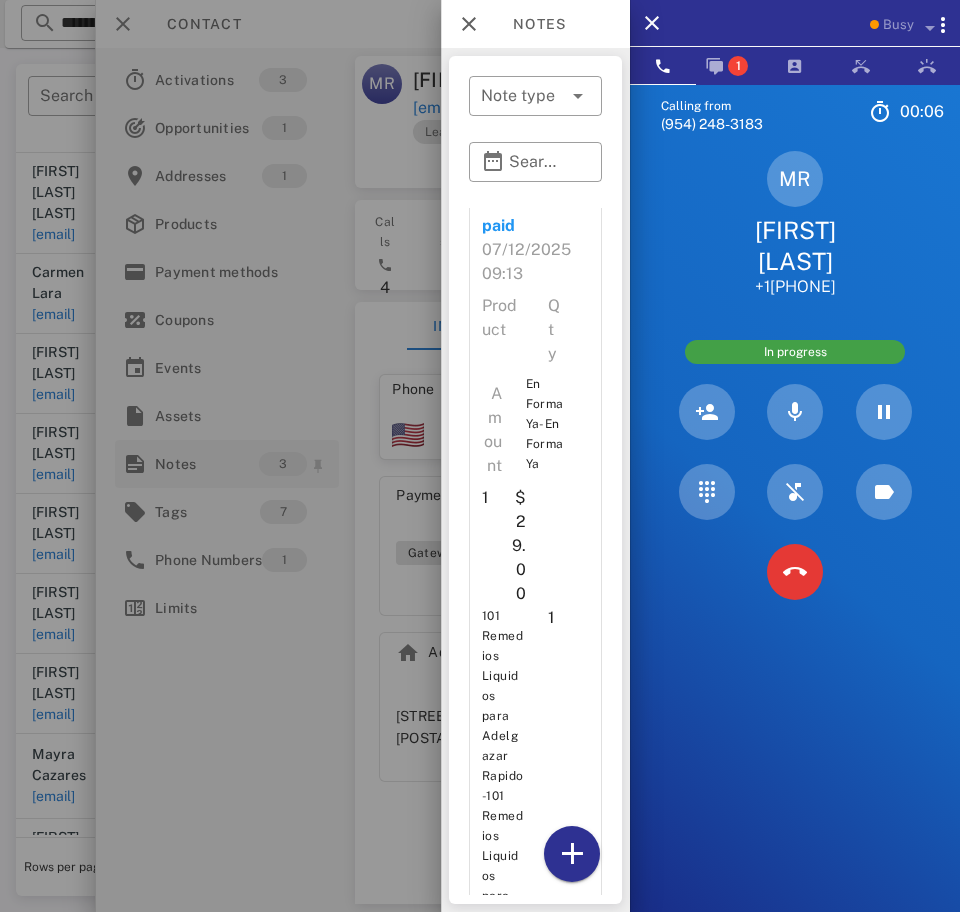 scroll, scrollTop: 1053, scrollLeft: 0, axis: vertical 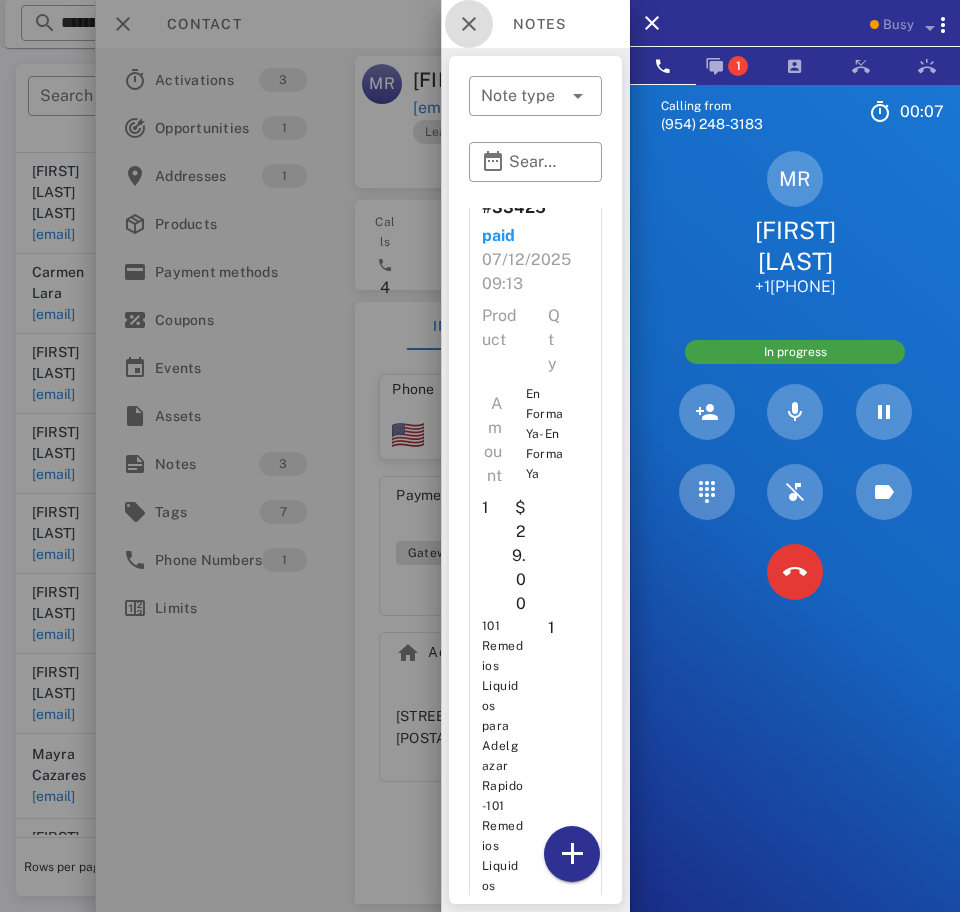 click at bounding box center [469, 24] 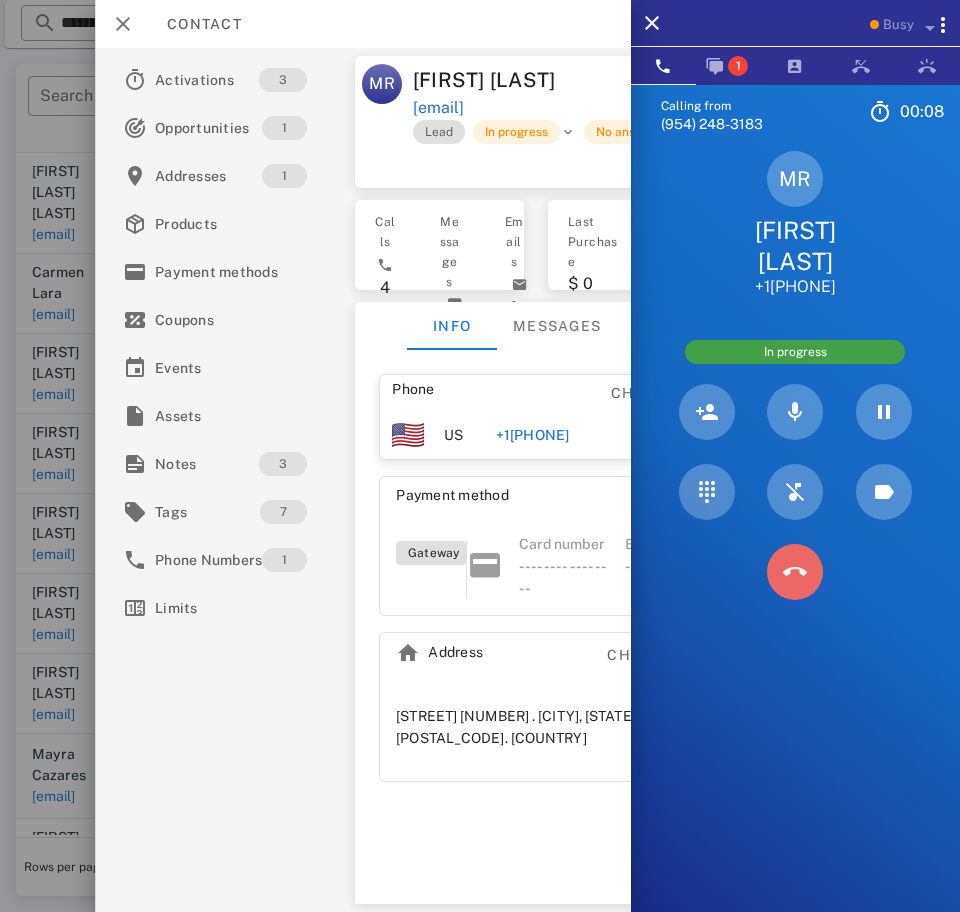 click at bounding box center [795, 572] 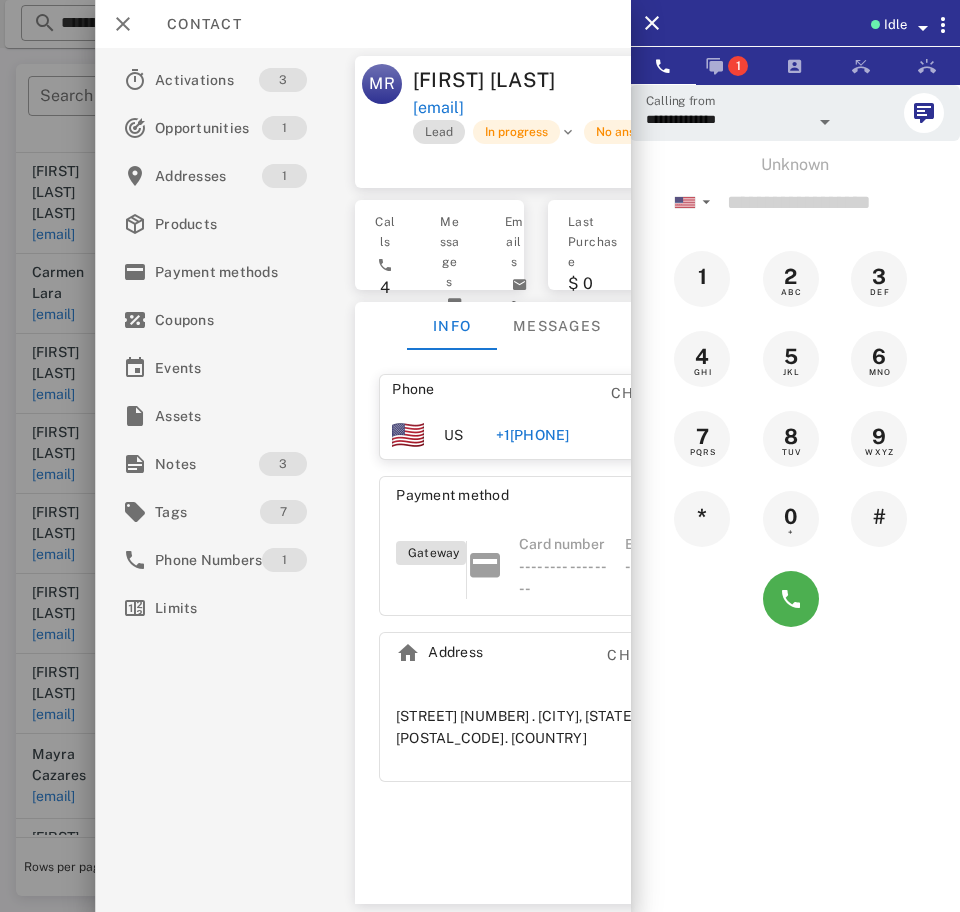 click on "+17865598113" at bounding box center (532, 435) 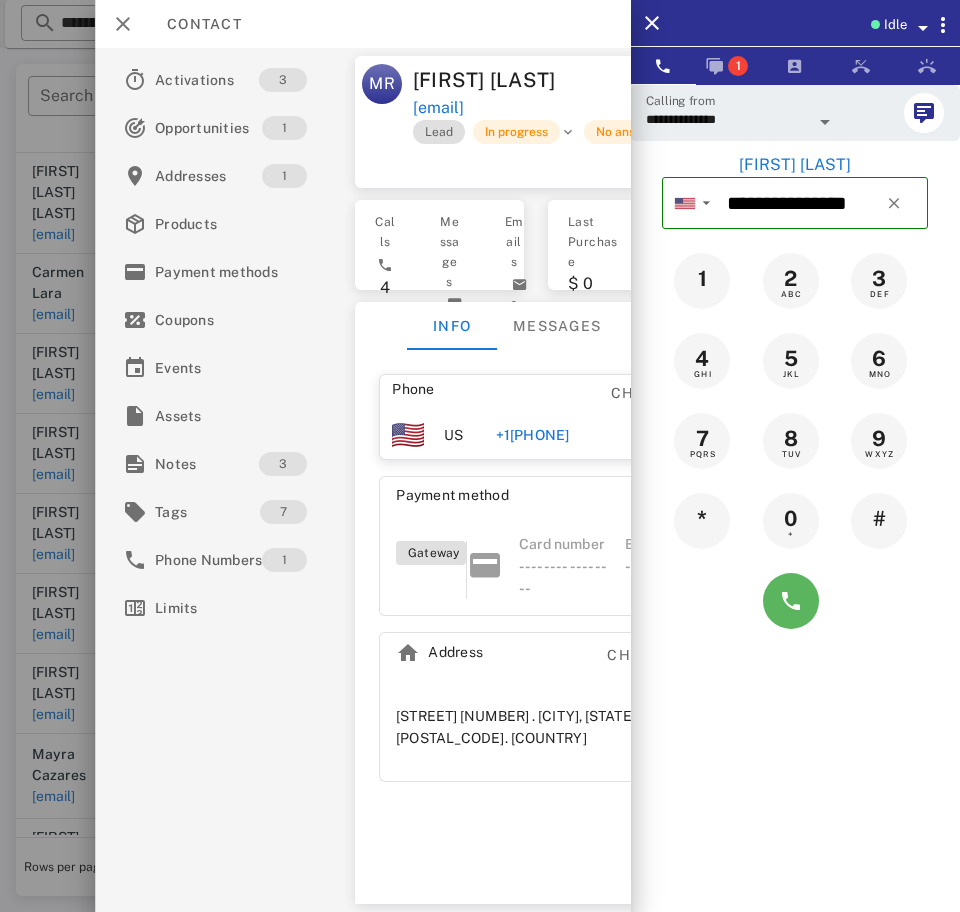 click at bounding box center (791, 601) 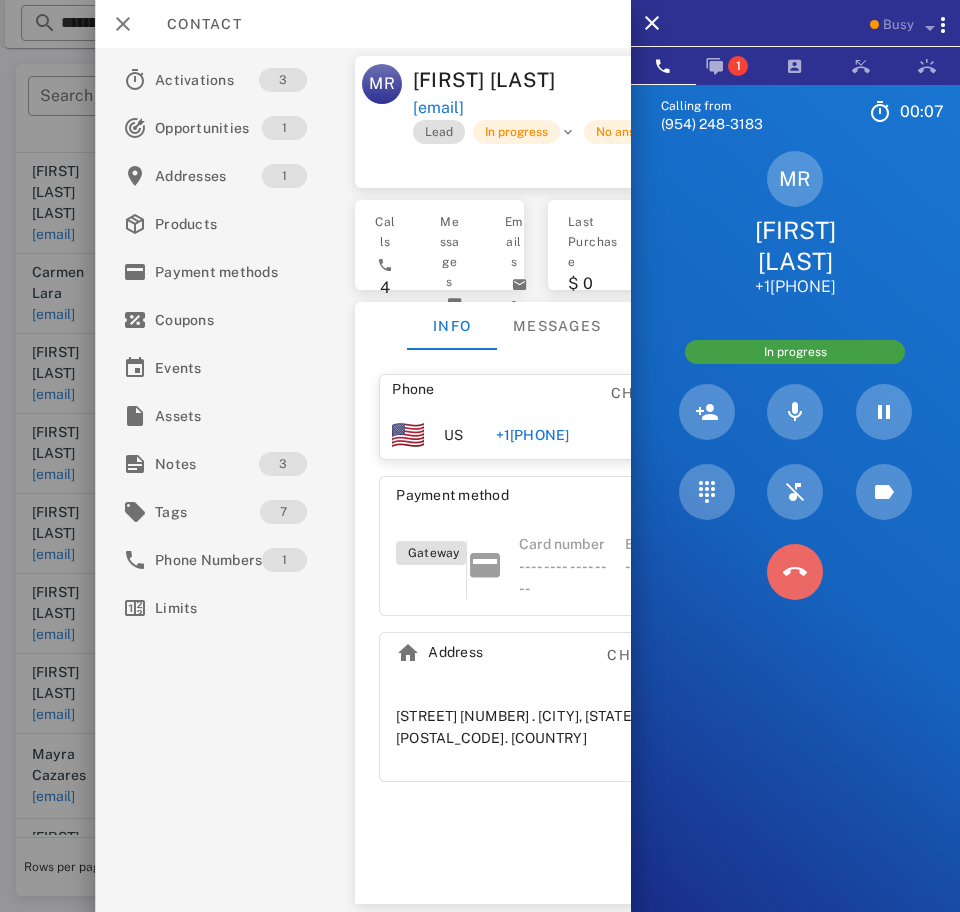 click at bounding box center (795, 572) 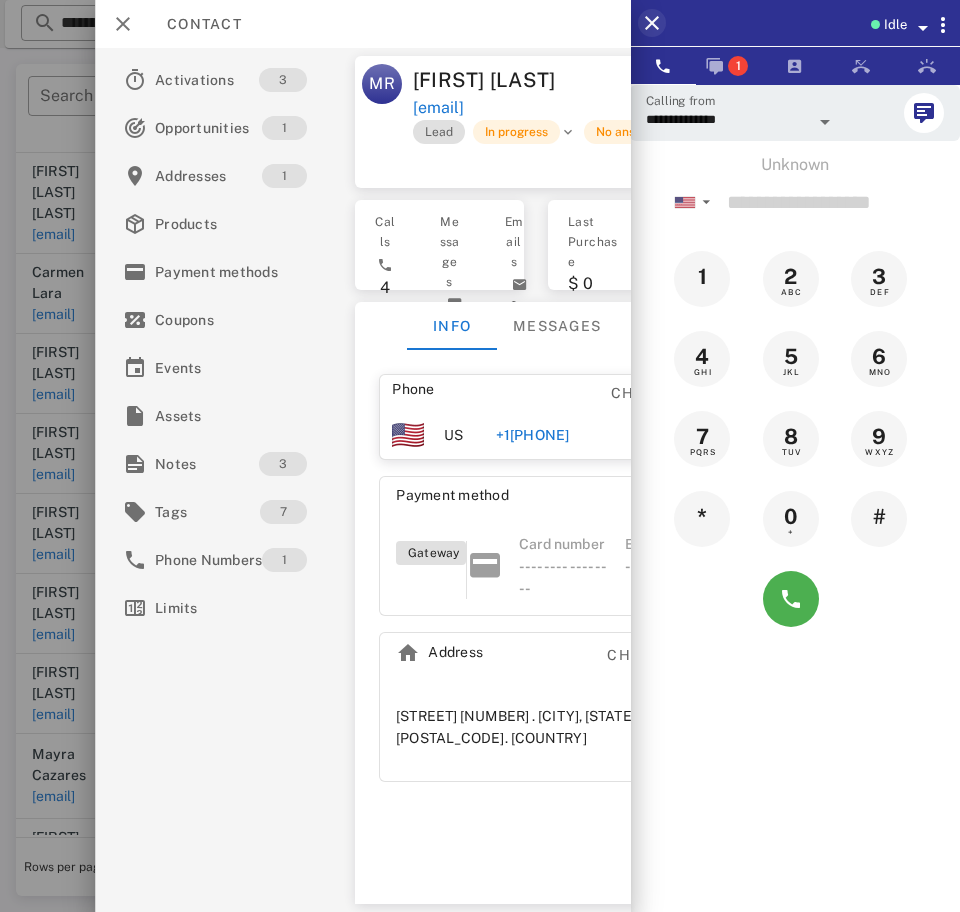 click at bounding box center [652, 23] 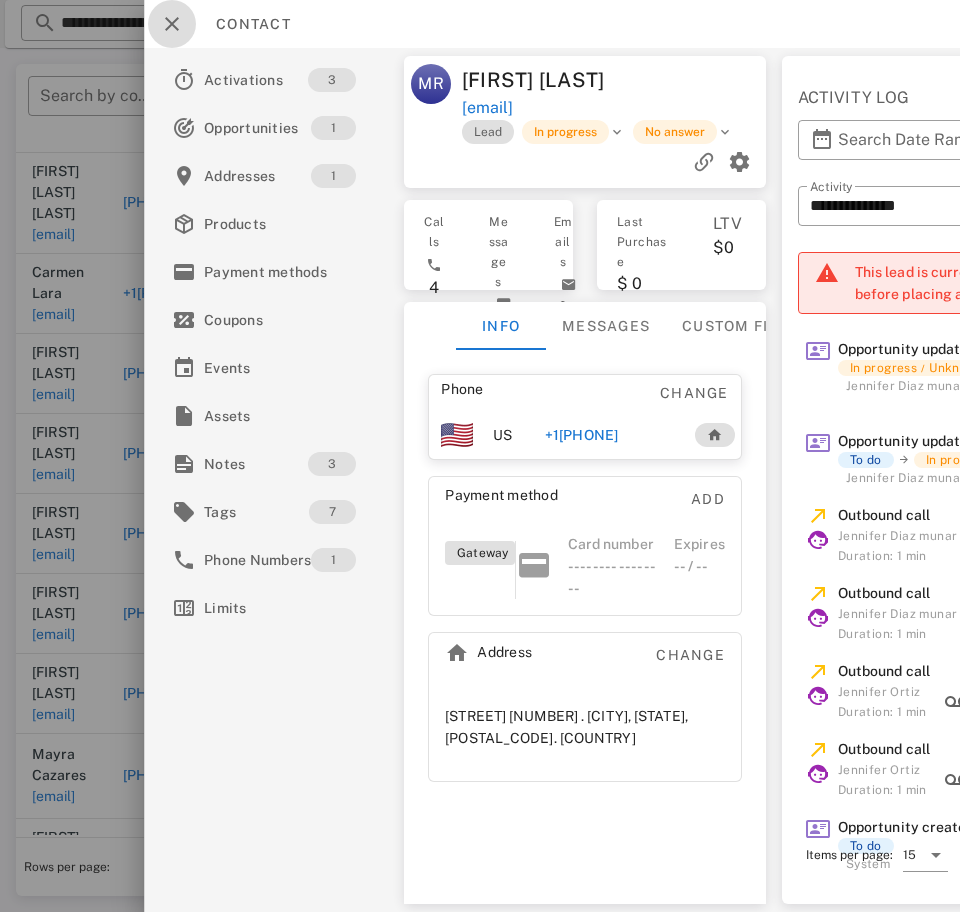 click at bounding box center (172, 24) 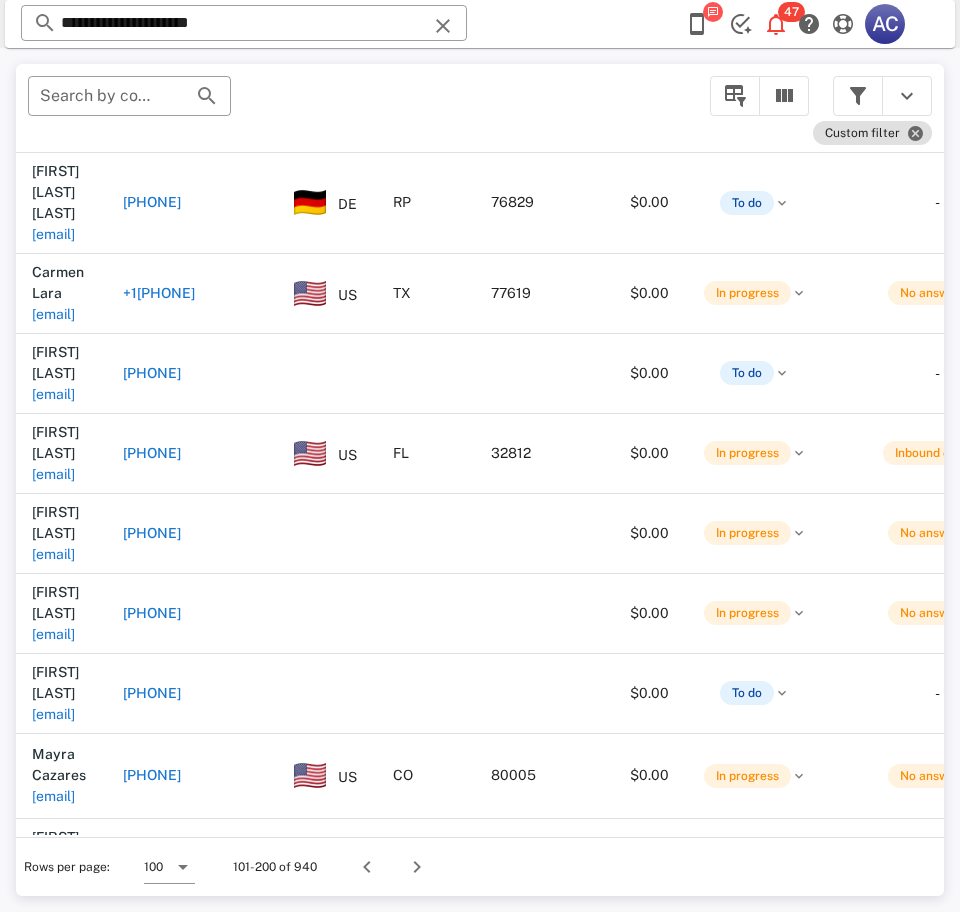 click on "gloria_rojas_24@hotmail.com" at bounding box center (53, 1119) 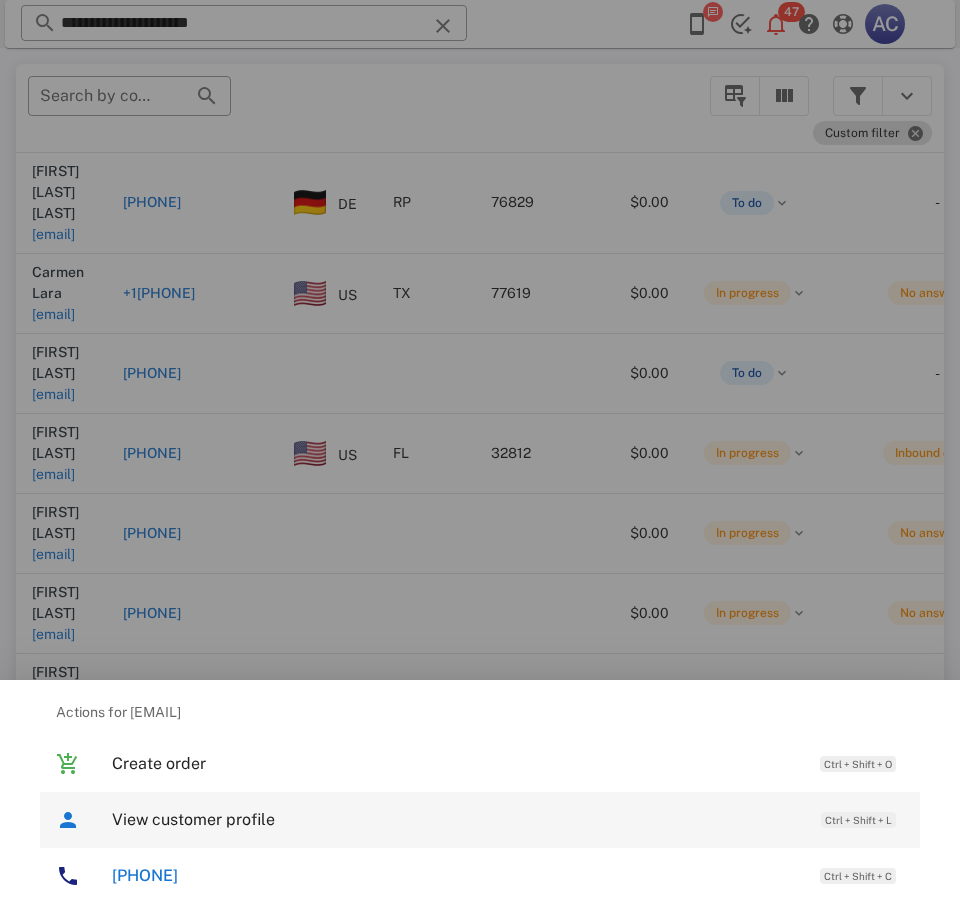 click on "View customer profile" at bounding box center (456, 819) 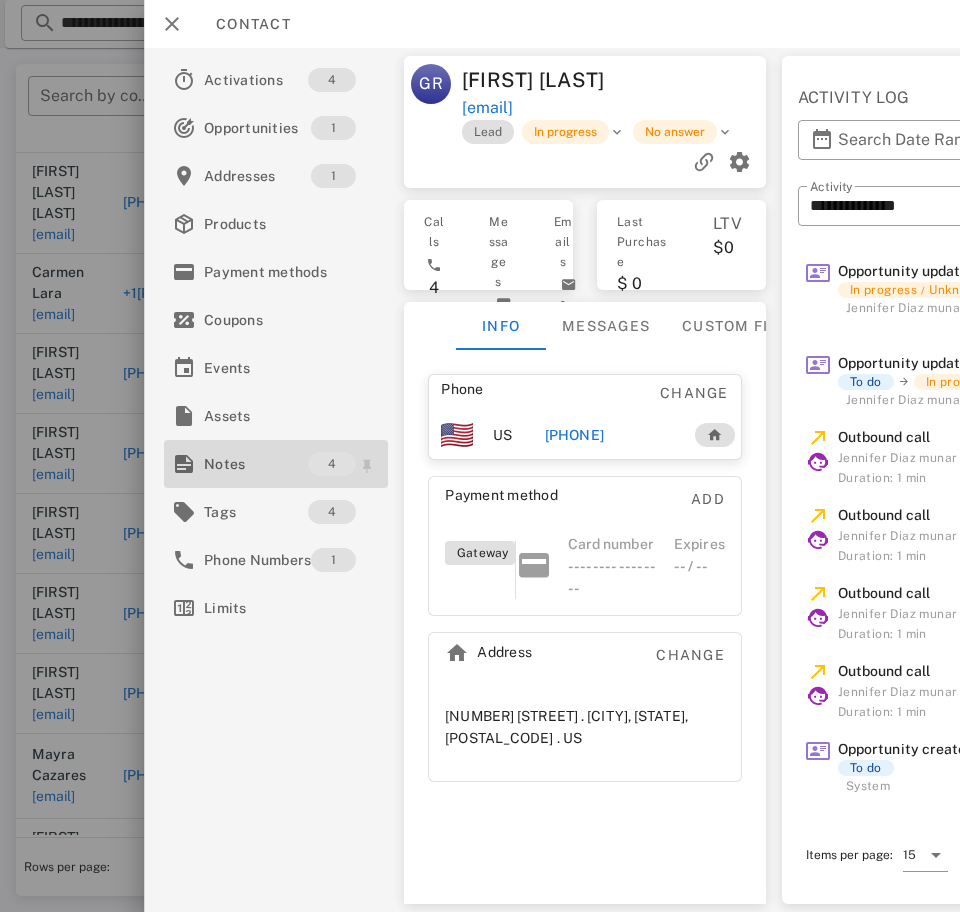 click on "Notes" at bounding box center [256, 464] 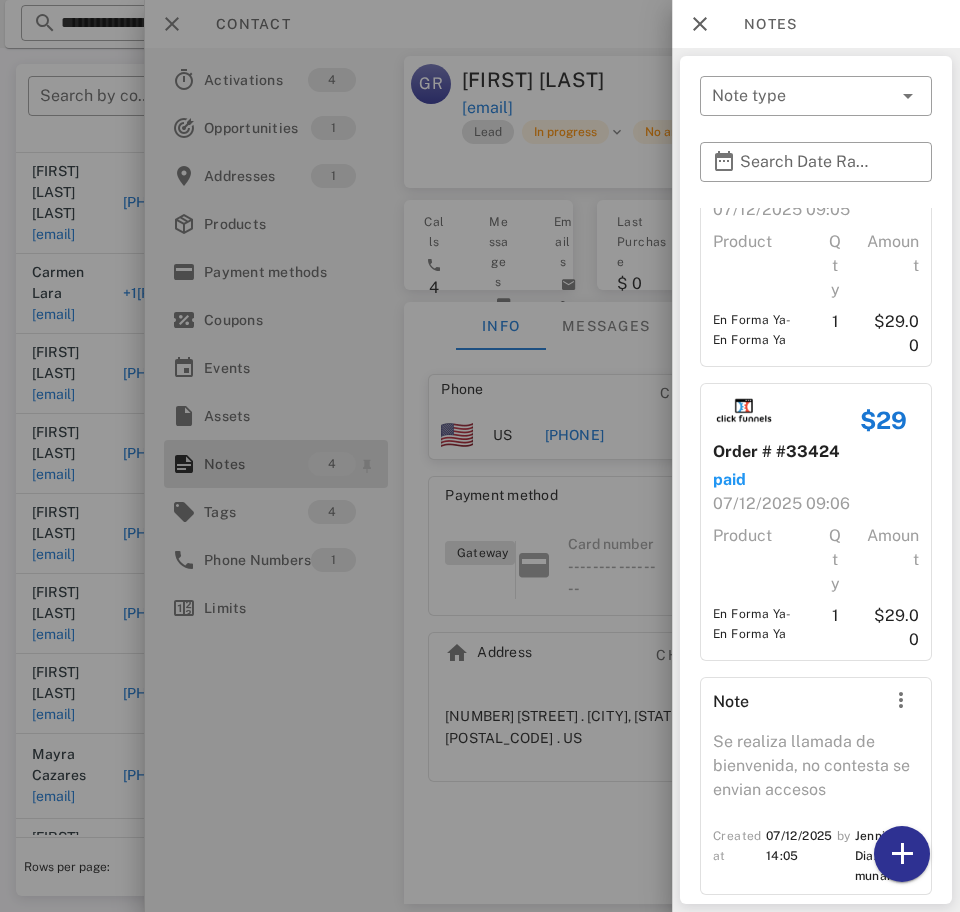 scroll, scrollTop: 421, scrollLeft: 0, axis: vertical 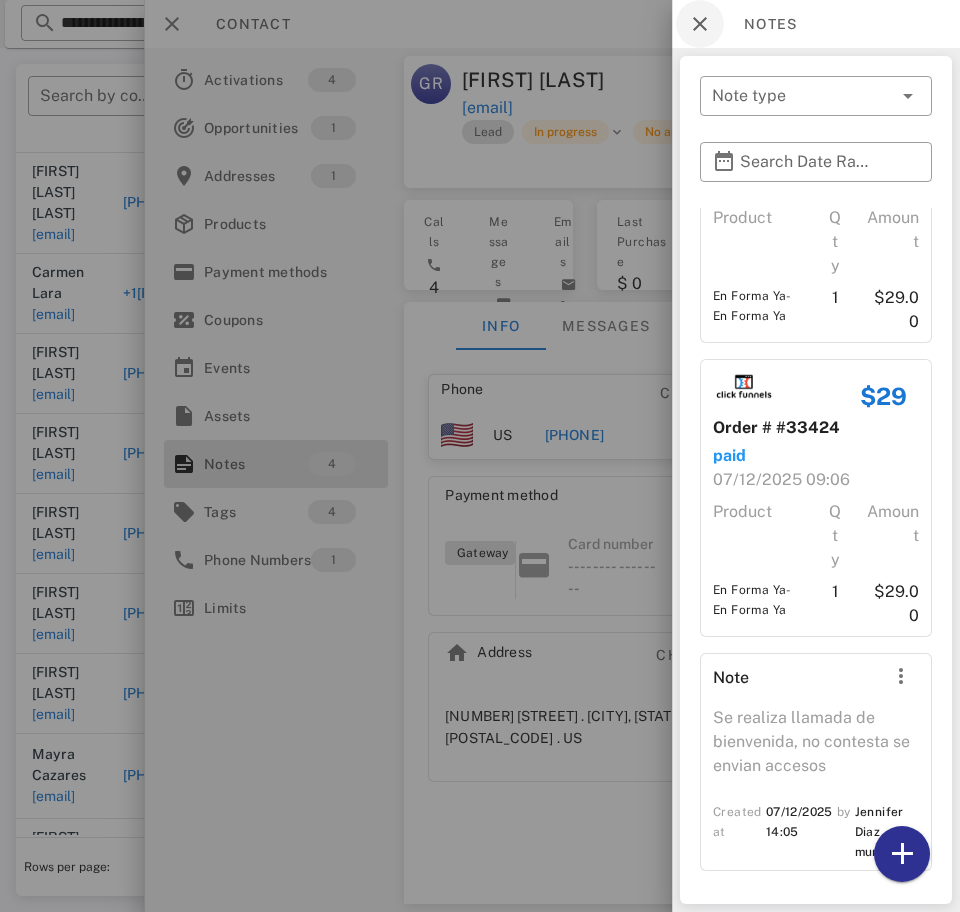 click at bounding box center [700, 24] 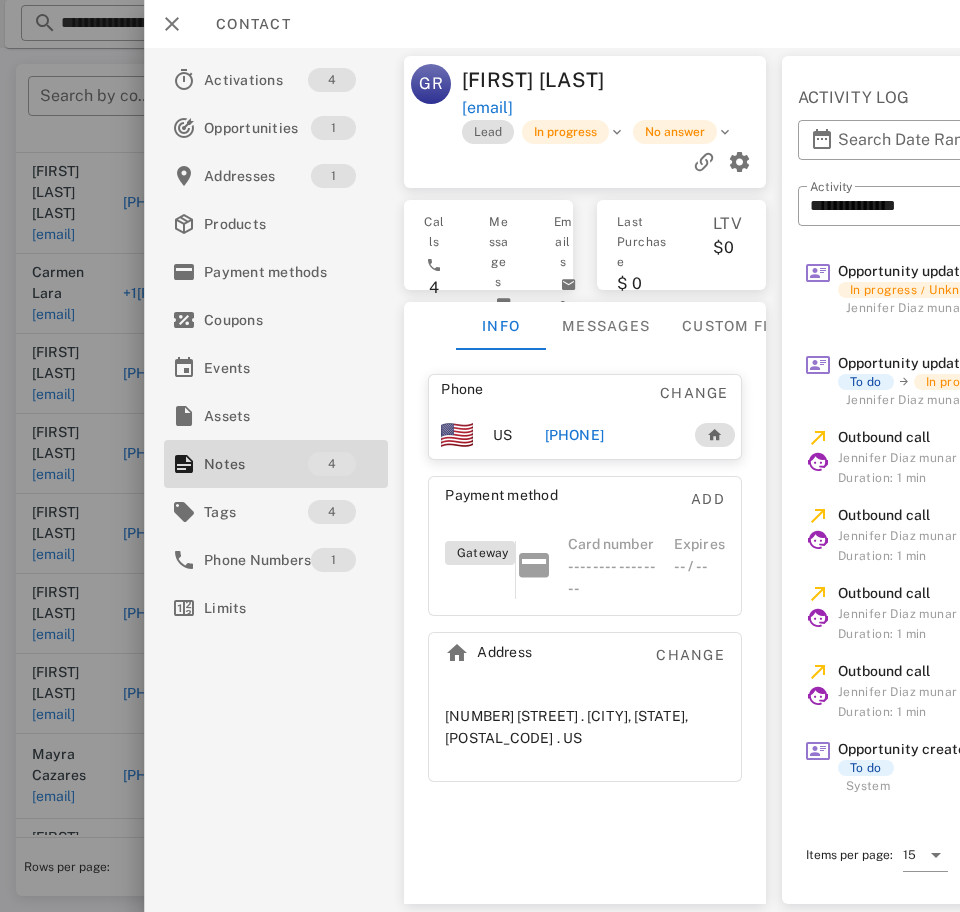 click on "Contact" at bounding box center [552, 24] 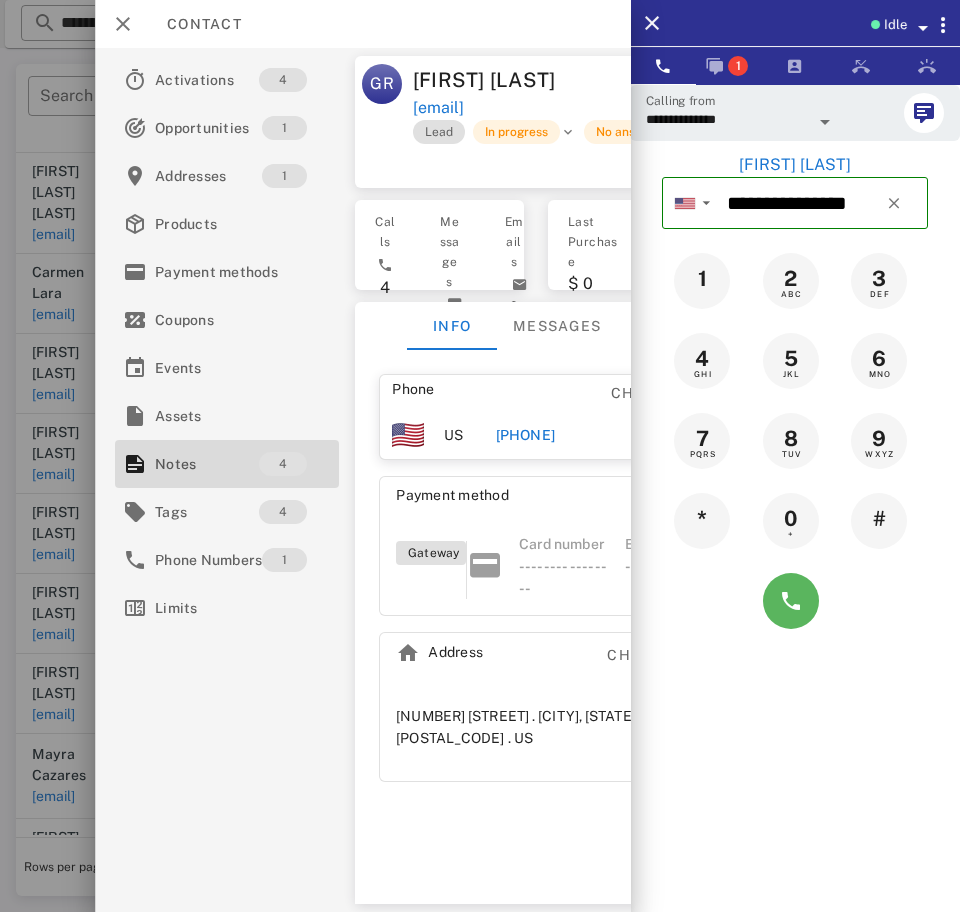 click at bounding box center [791, 601] 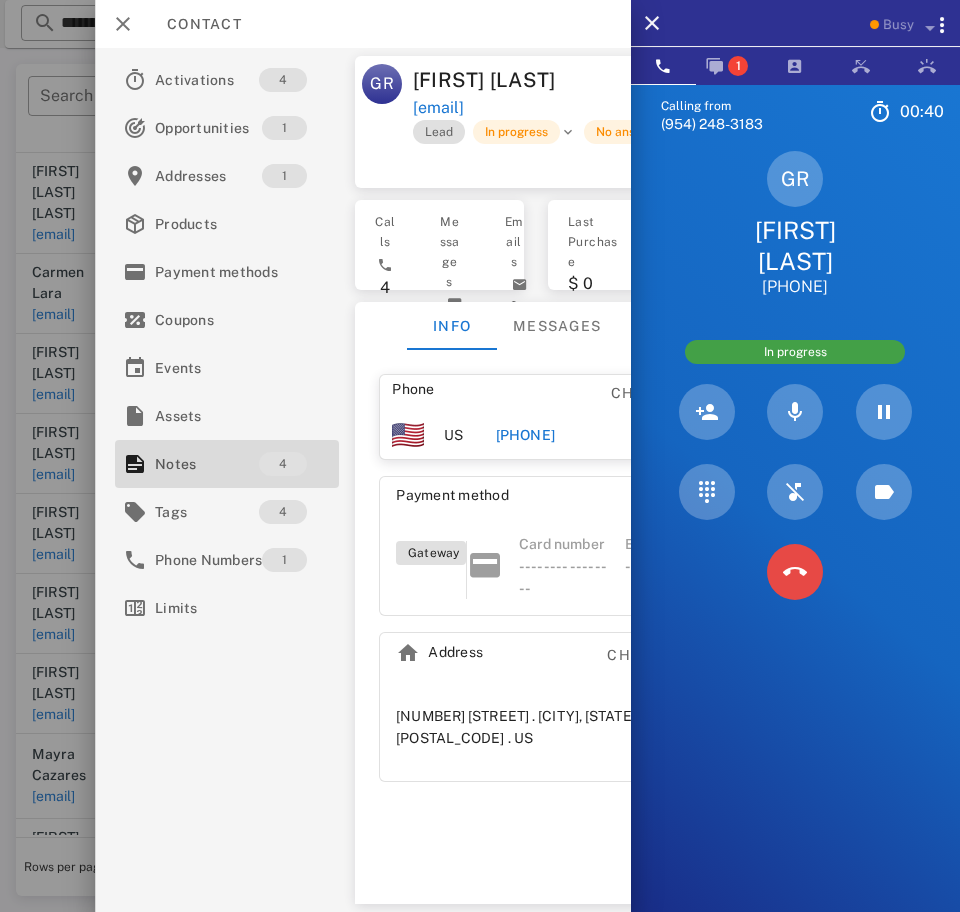 click at bounding box center (795, 572) 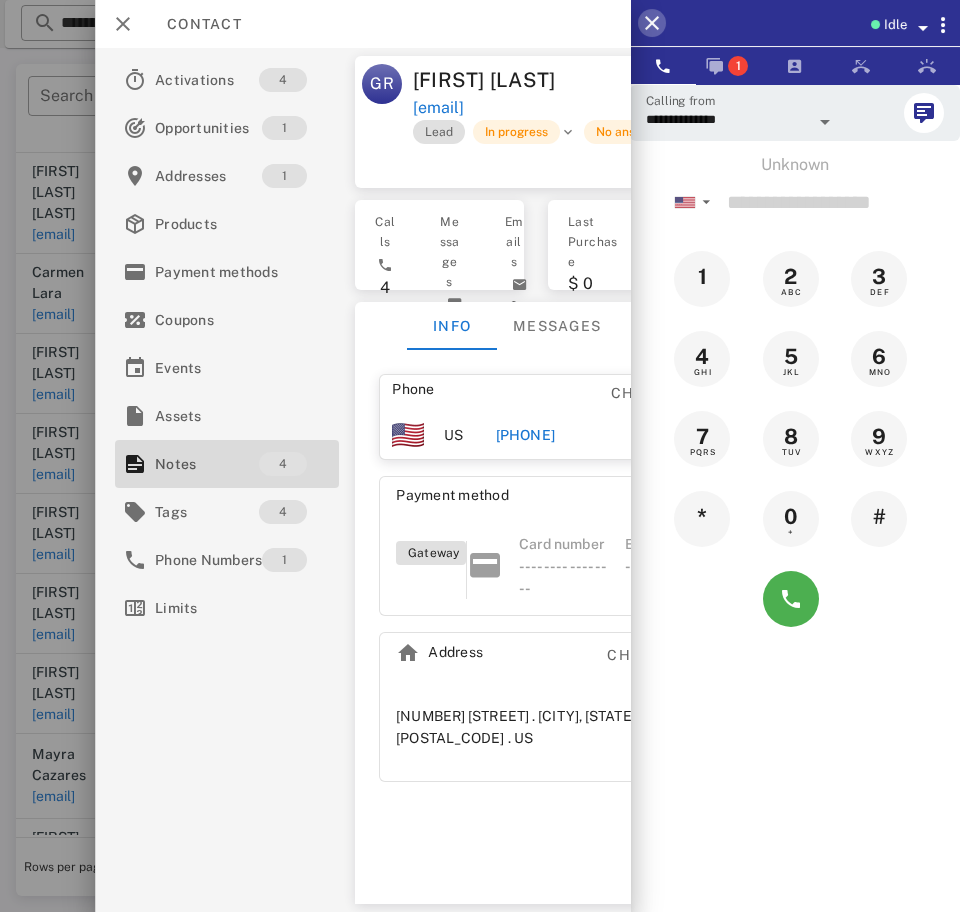 click at bounding box center (652, 23) 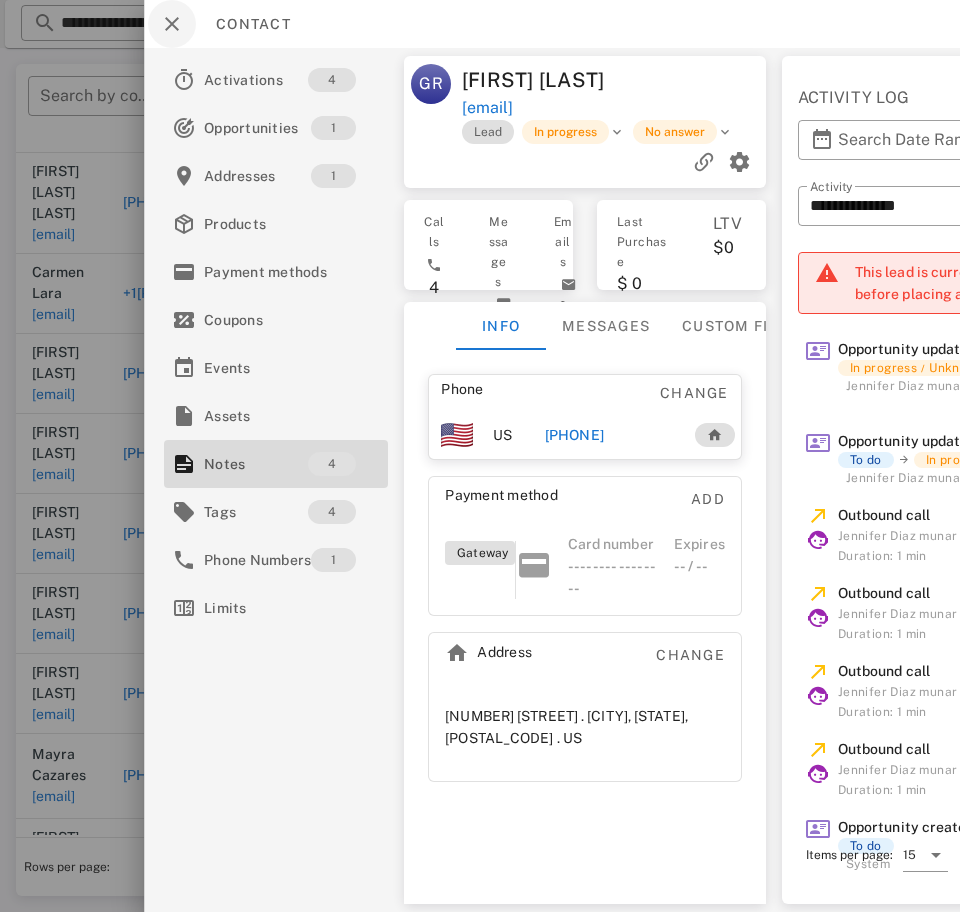 click at bounding box center [172, 24] 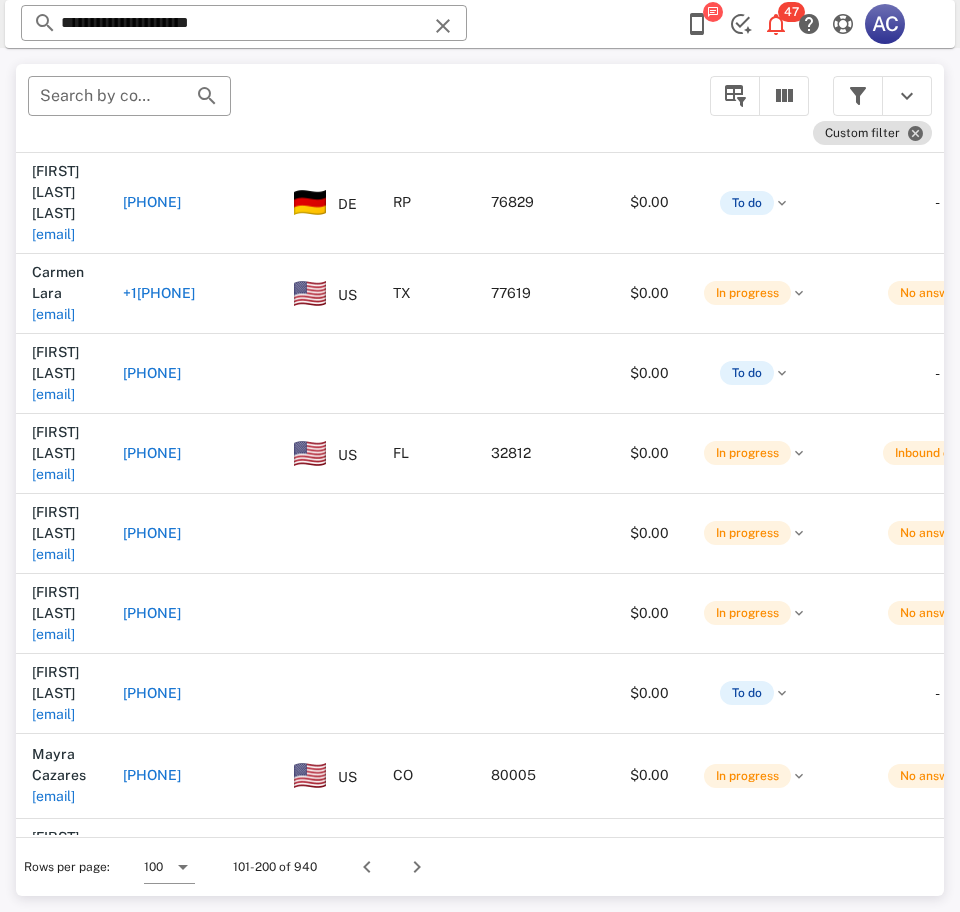 click on "mariamunoz8329@gmail.com" at bounding box center [53, 1119] 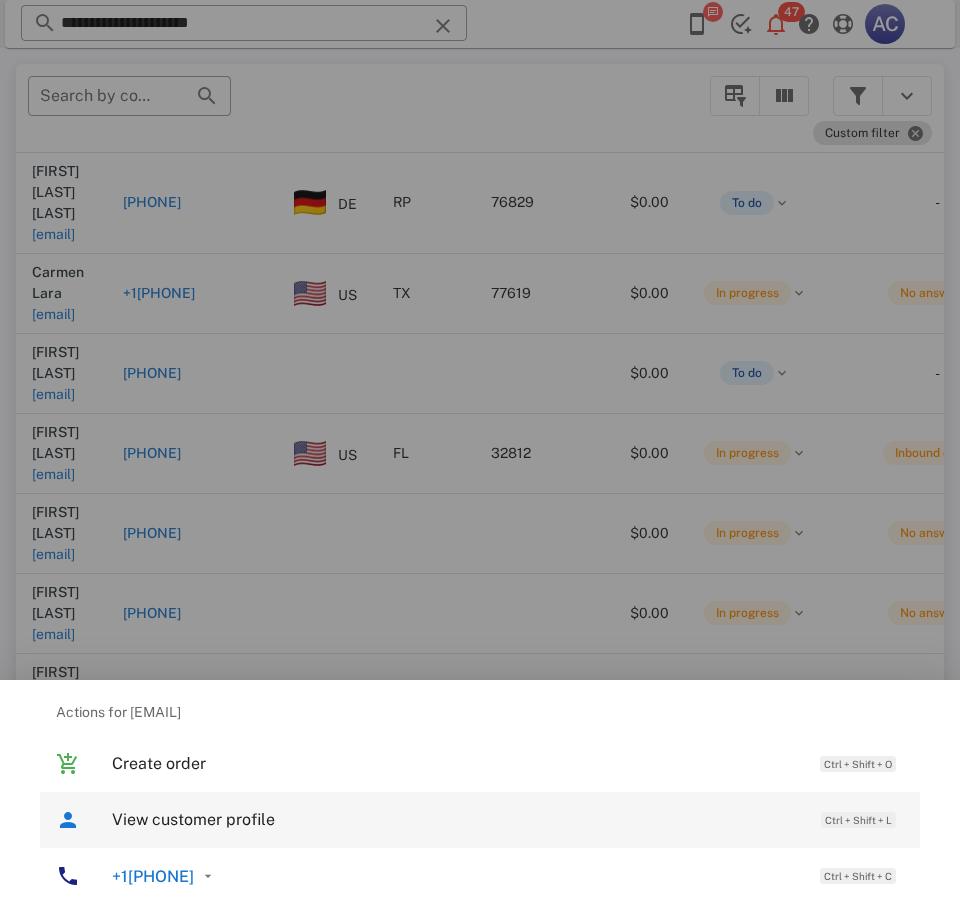 click on "View customer profile" at bounding box center (456, 819) 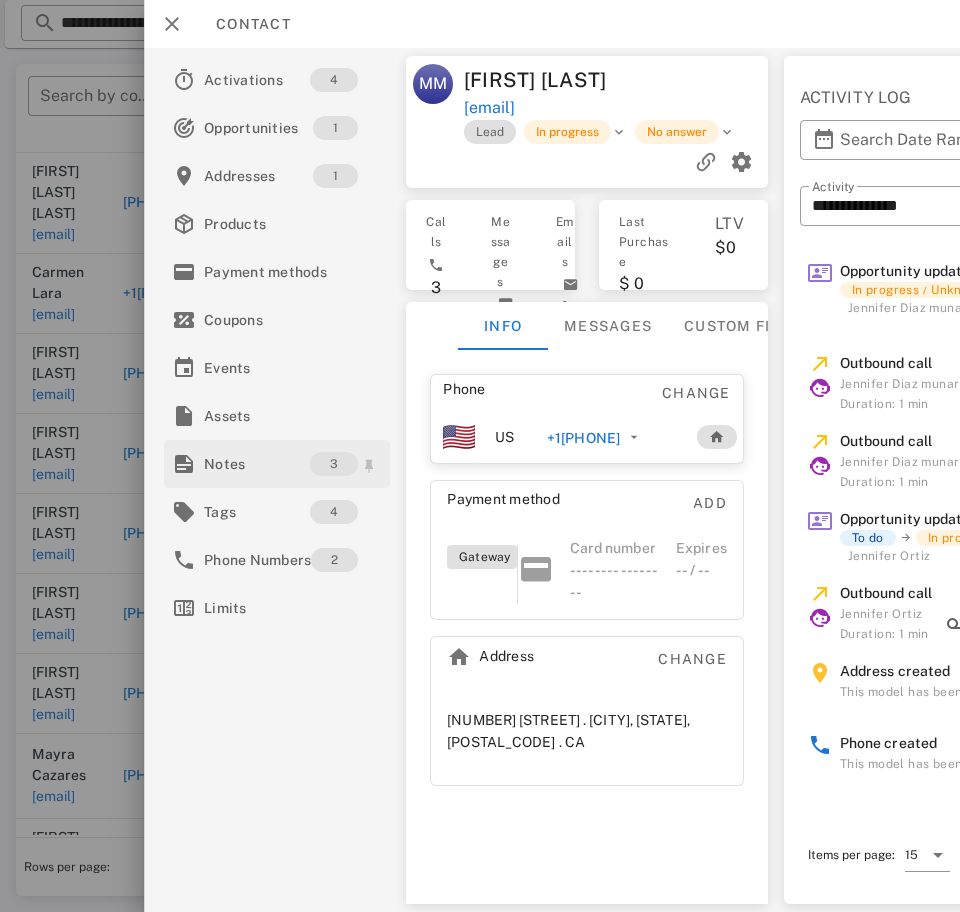 click on "Notes" at bounding box center (257, 464) 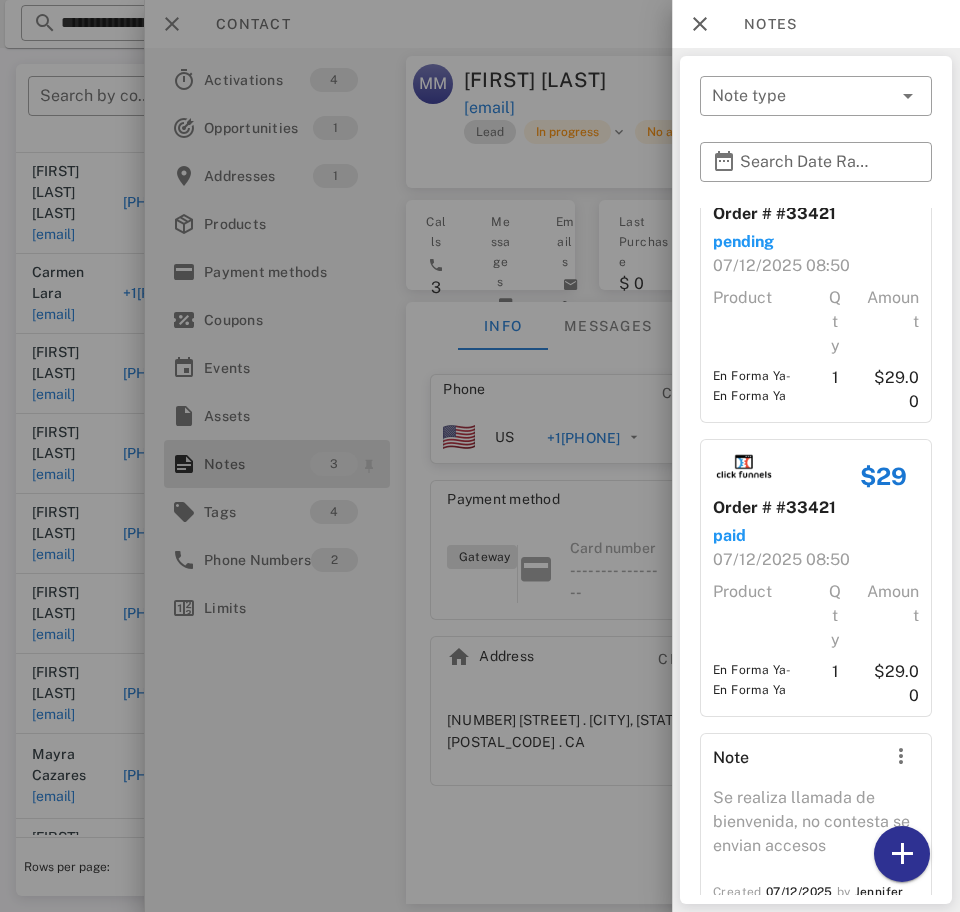 scroll, scrollTop: 137, scrollLeft: 0, axis: vertical 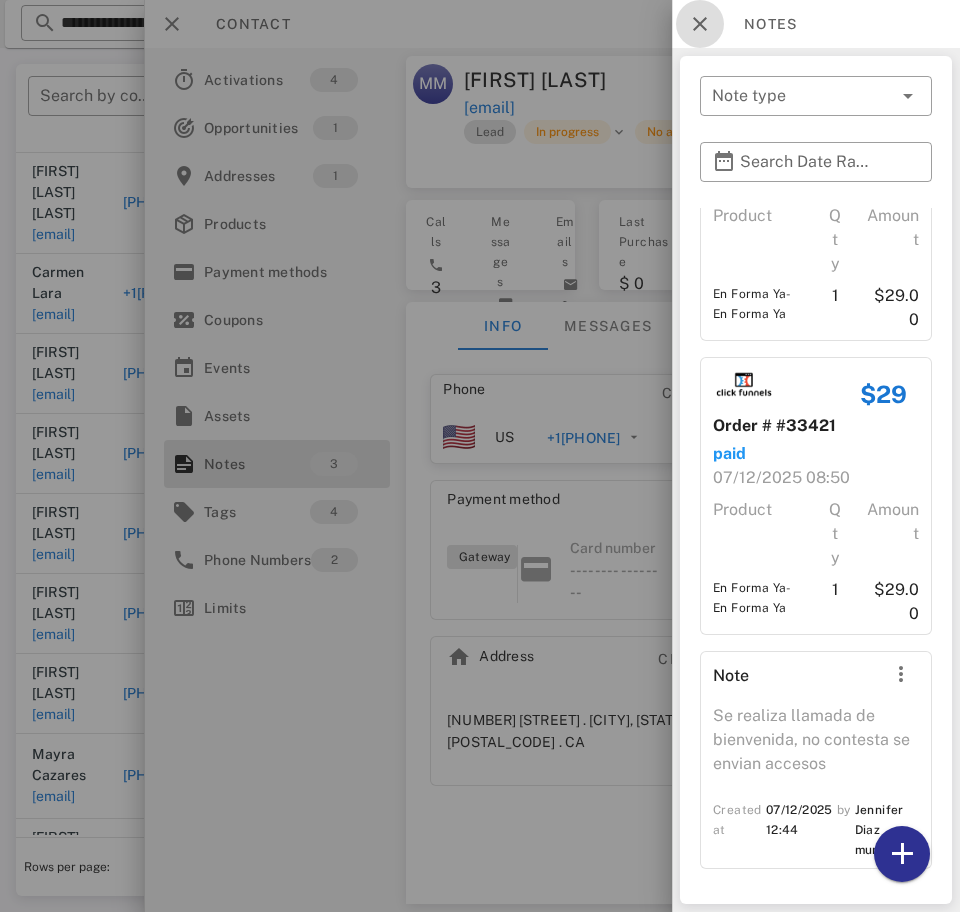 click at bounding box center [700, 24] 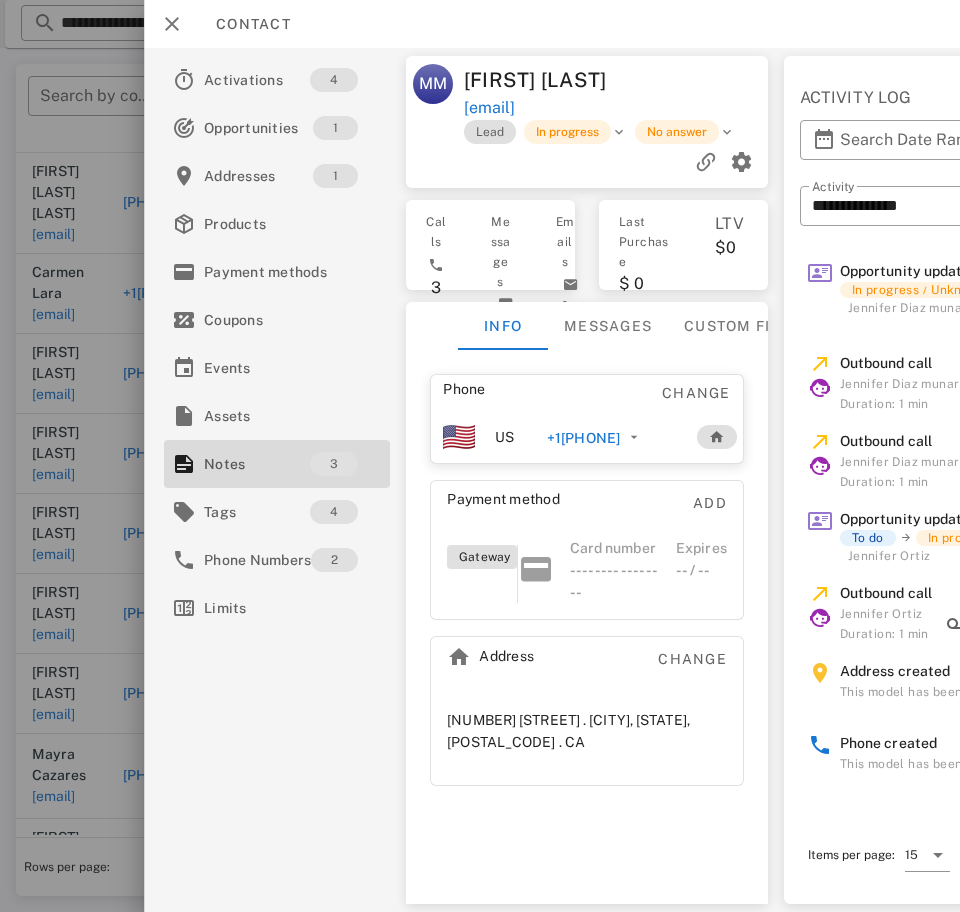 click on "+17807107235" at bounding box center [583, 438] 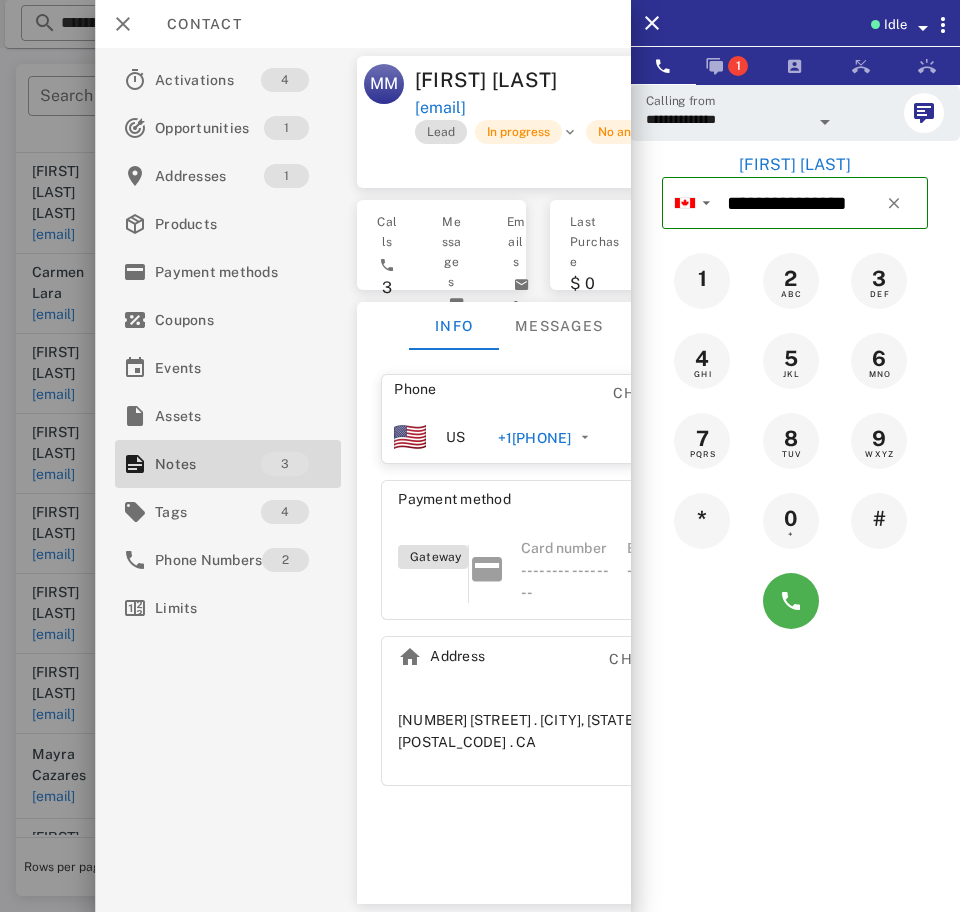 click on "**********" at bounding box center [727, 119] 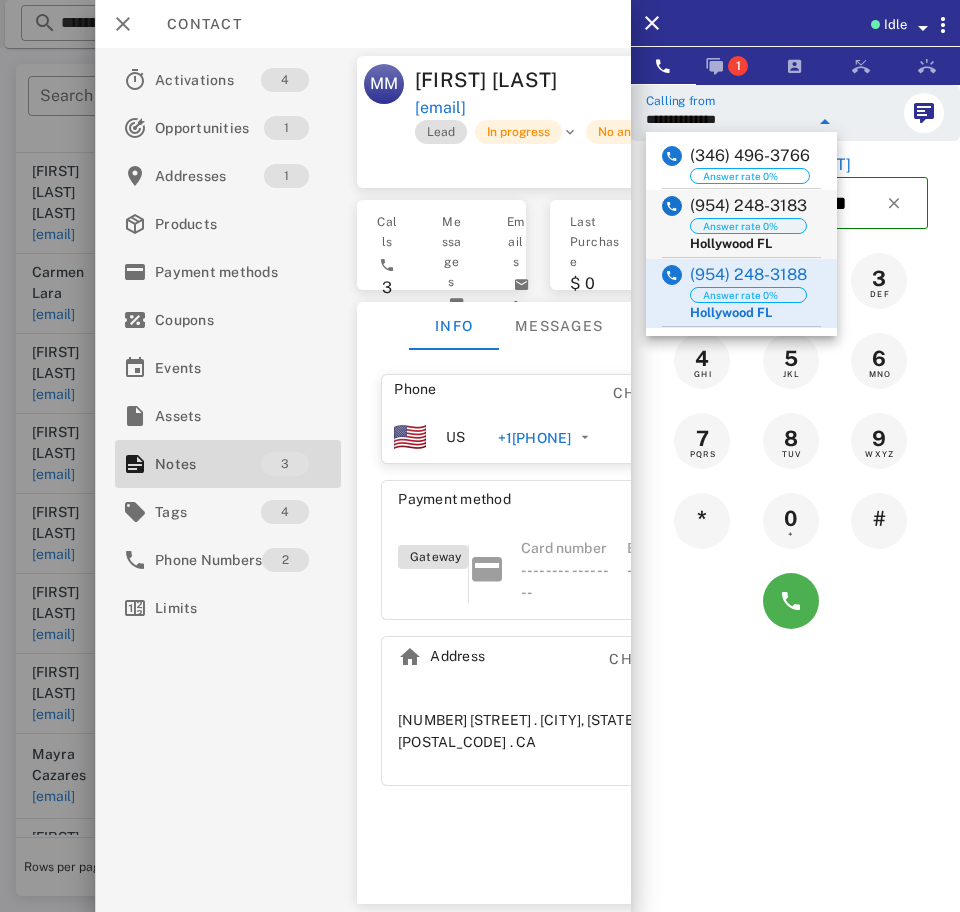 click on "Answer rate 0%" at bounding box center [748, 226] 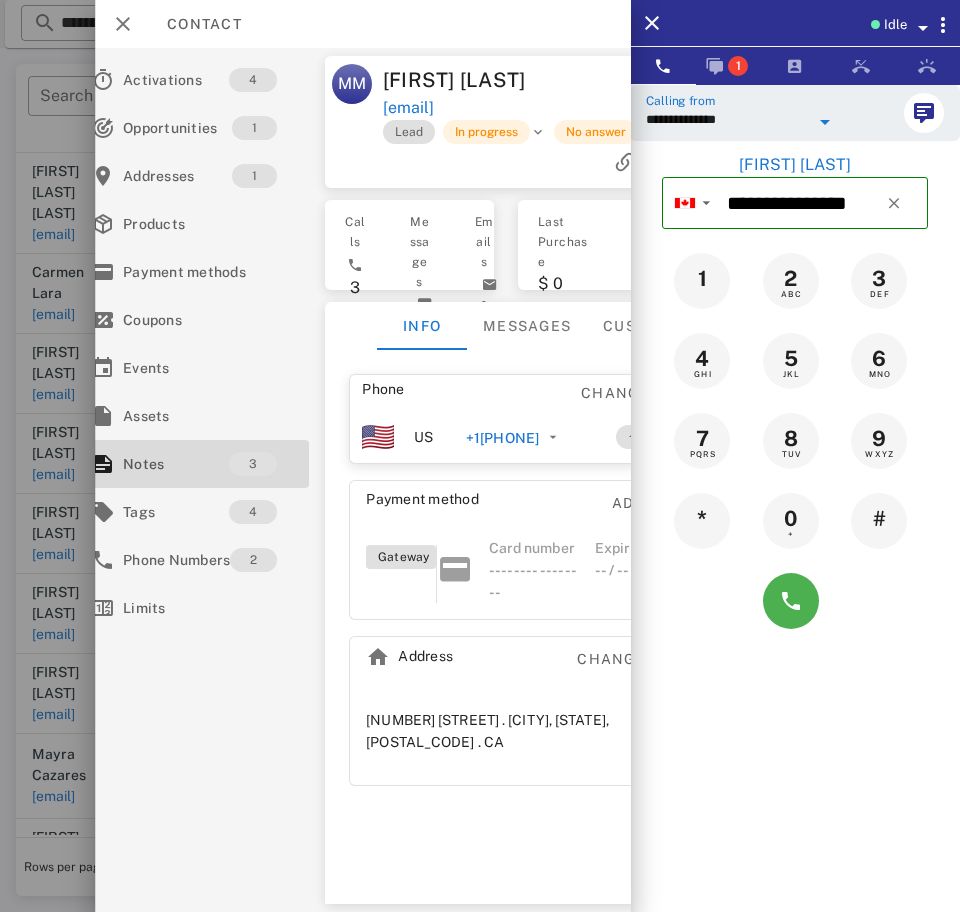scroll, scrollTop: 0, scrollLeft: 31, axis: horizontal 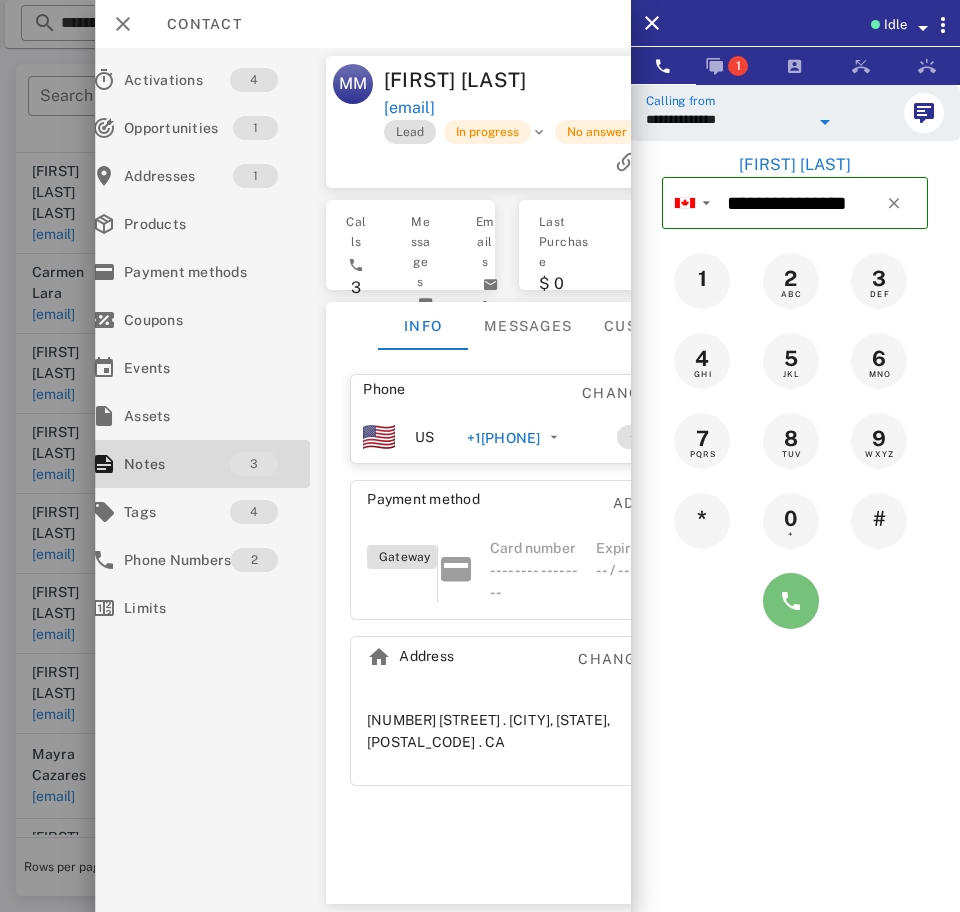 click at bounding box center (791, 601) 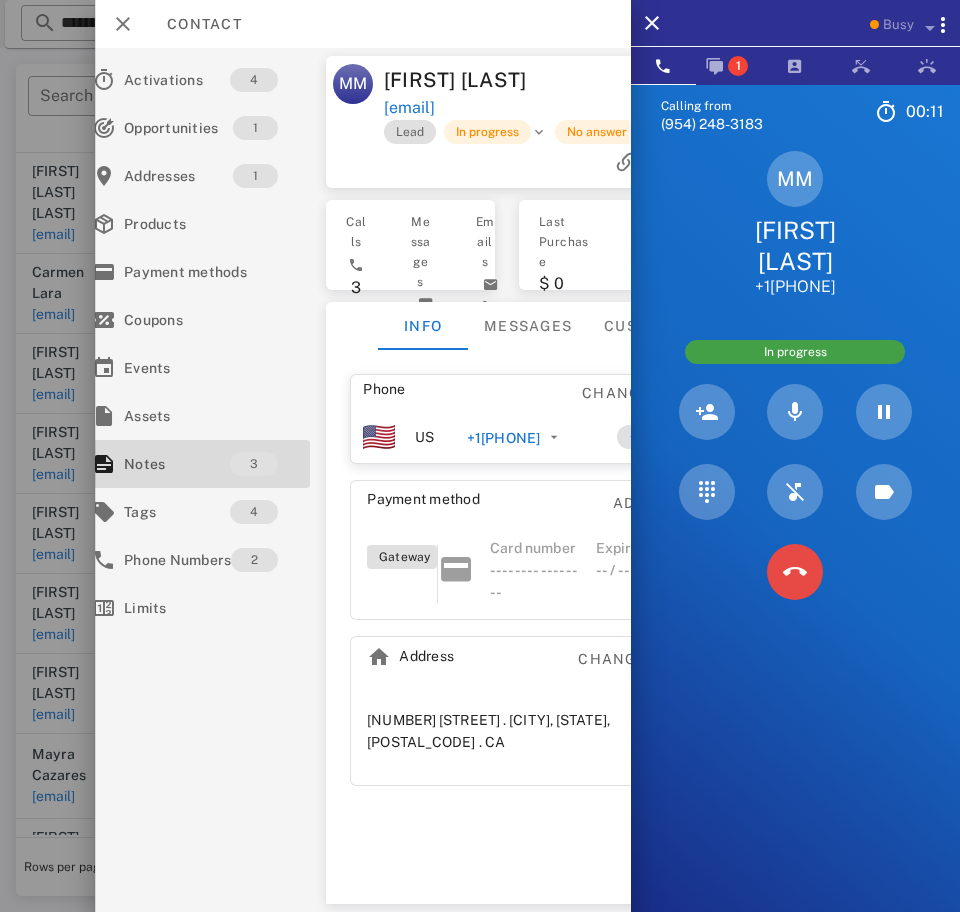 click at bounding box center (795, 572) 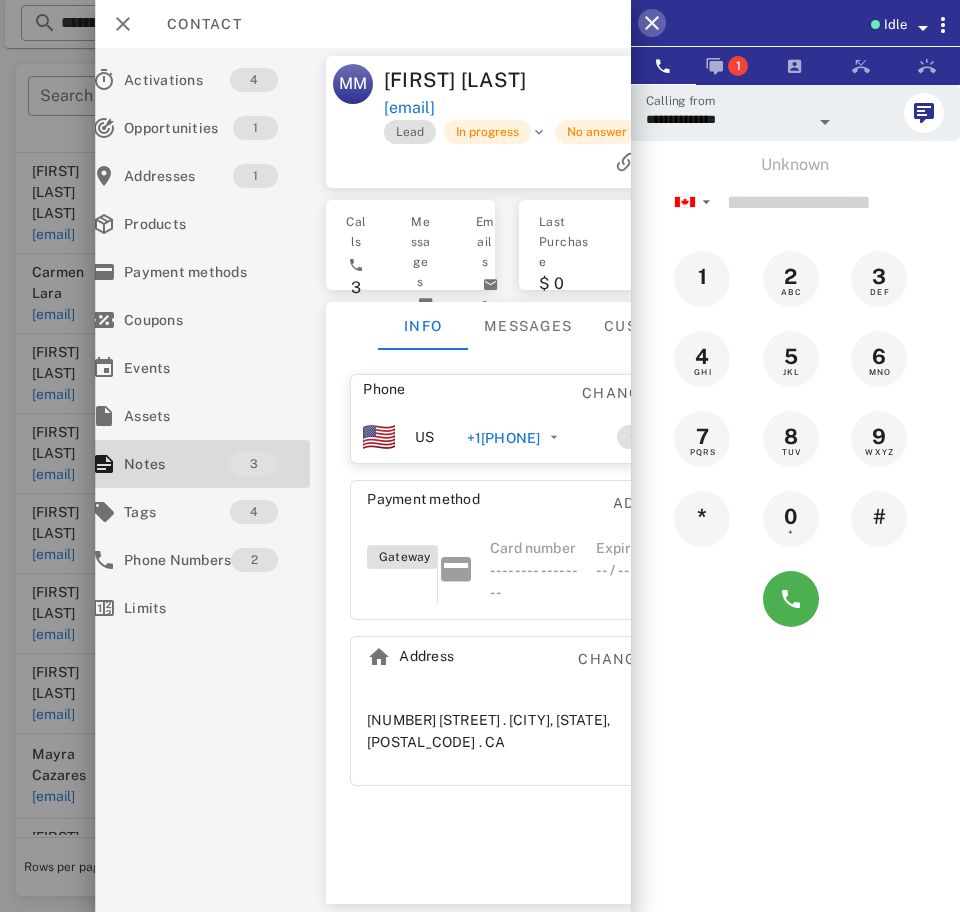 click at bounding box center [652, 23] 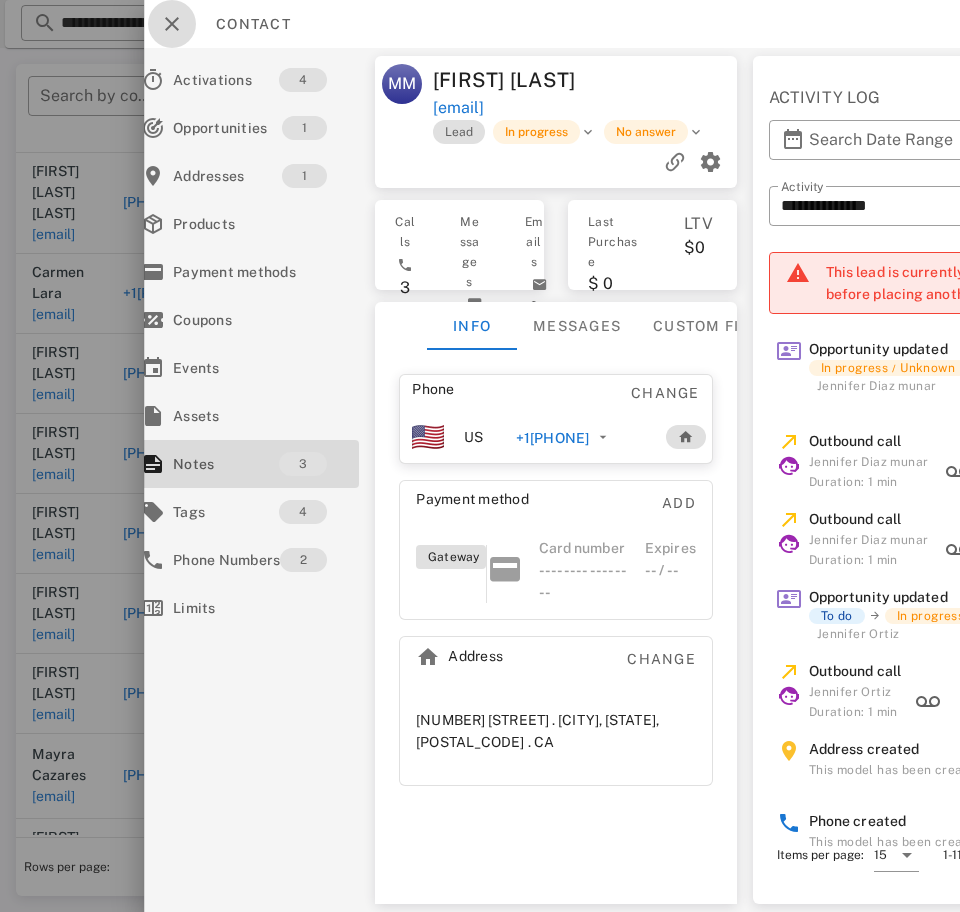 click at bounding box center [172, 24] 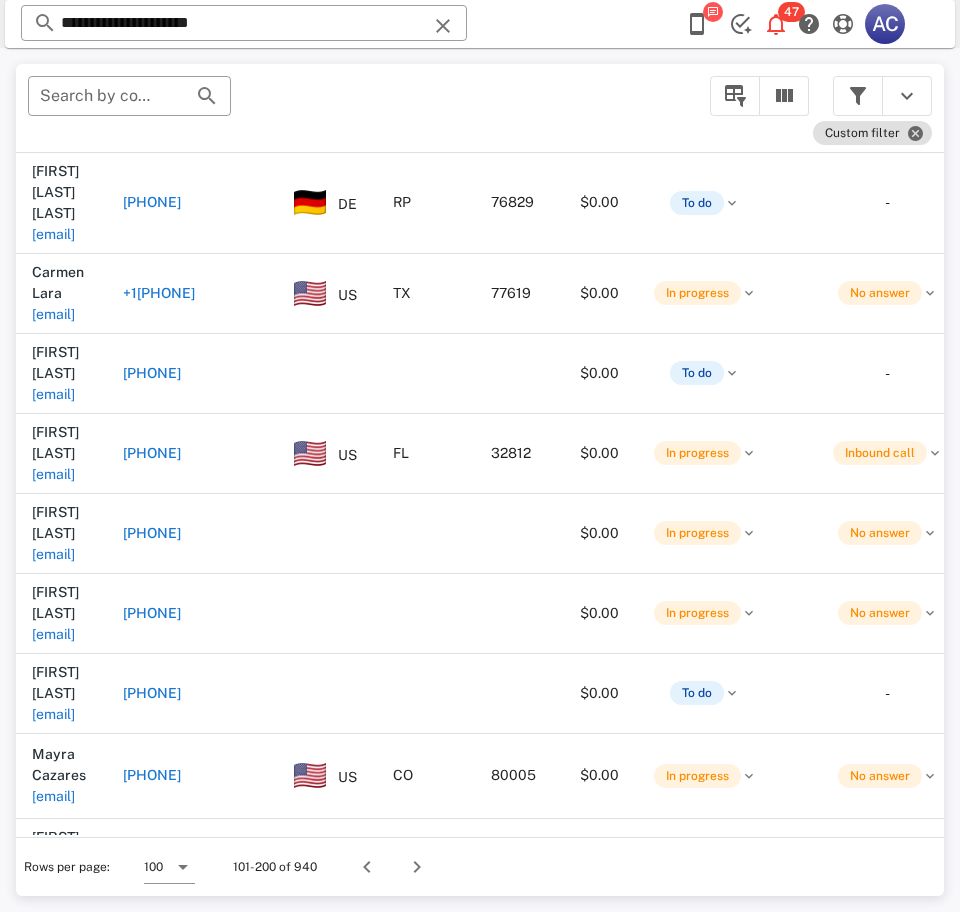 click on "paulinahirinos73@gmail.com" at bounding box center [53, 1119] 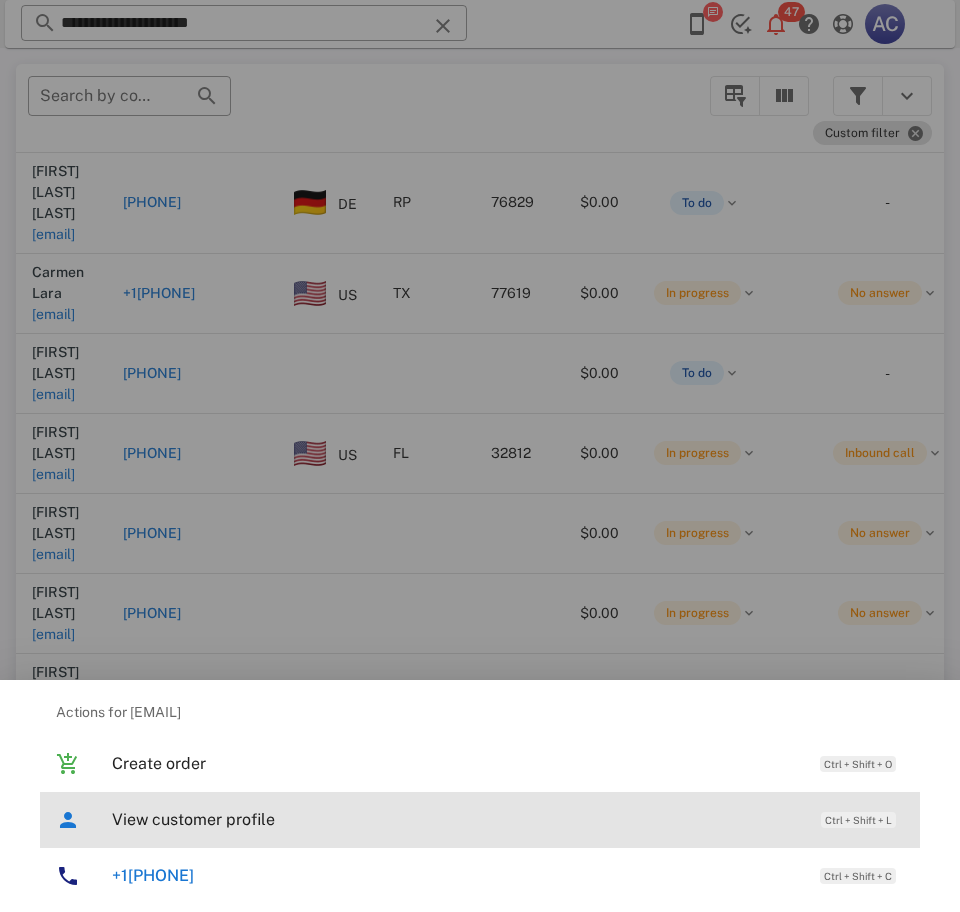 click on "View customer profile" at bounding box center (456, 819) 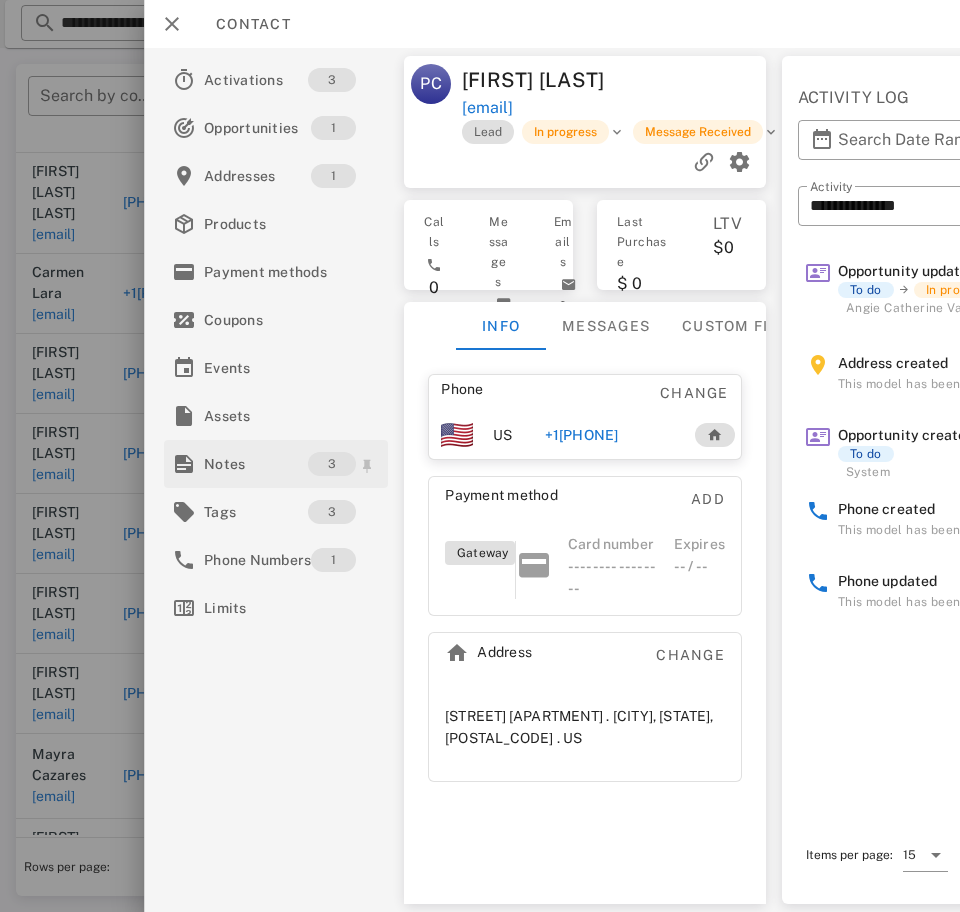 click on "Notes" at bounding box center (256, 464) 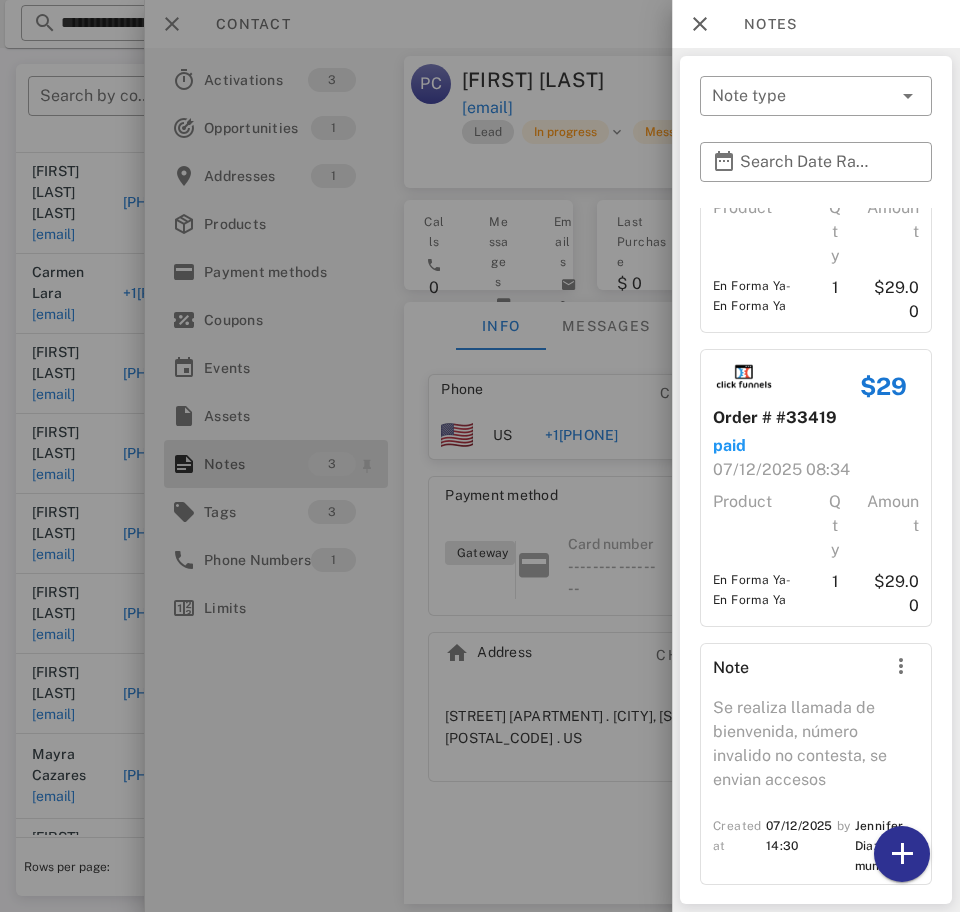 scroll, scrollTop: 161, scrollLeft: 0, axis: vertical 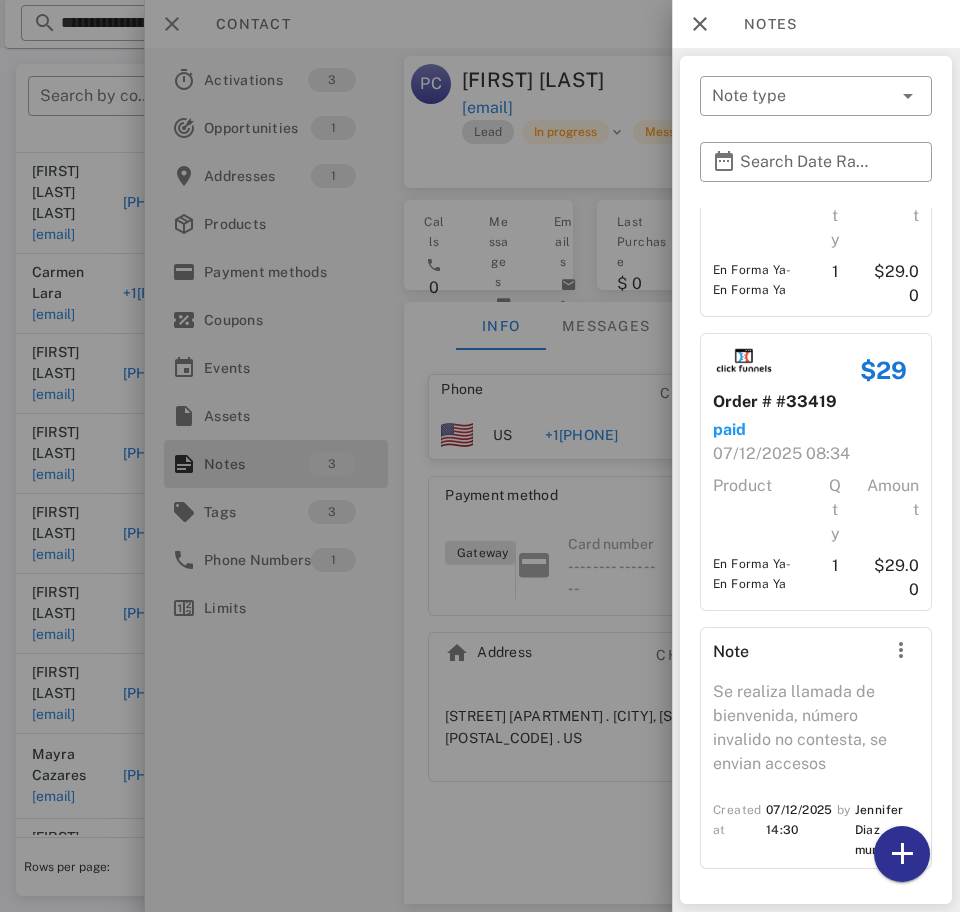 click at bounding box center (480, 456) 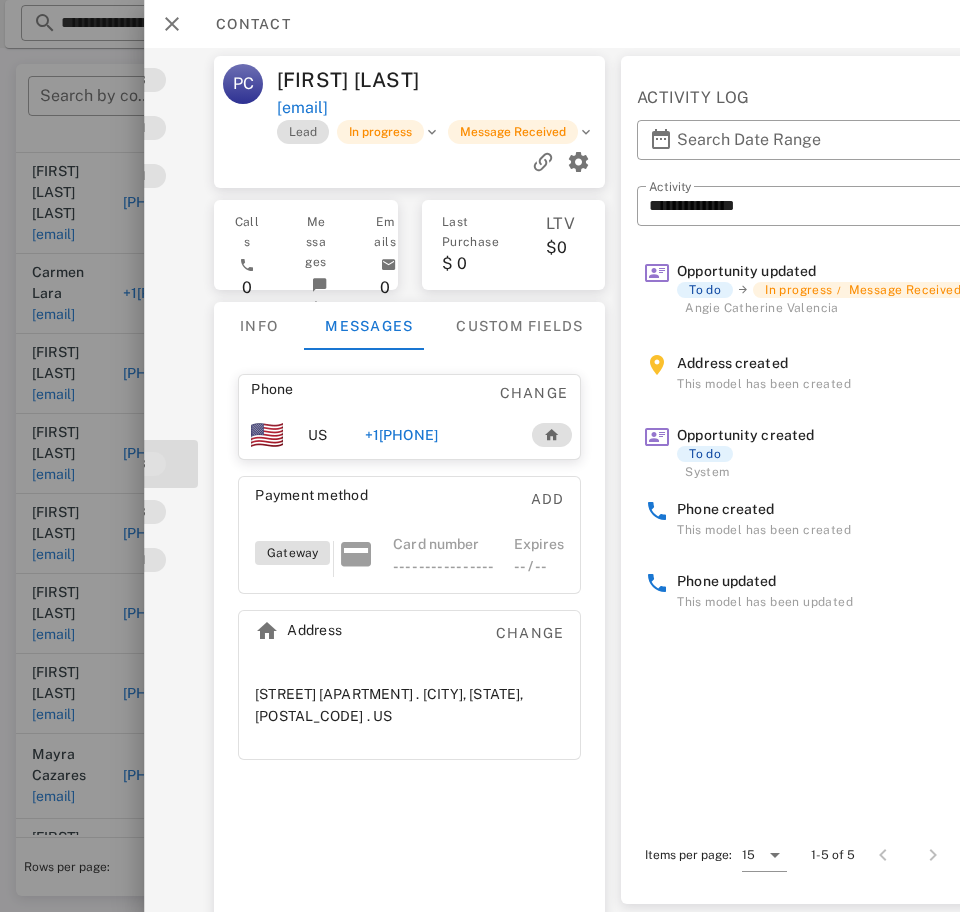 scroll, scrollTop: 0, scrollLeft: 356, axis: horizontal 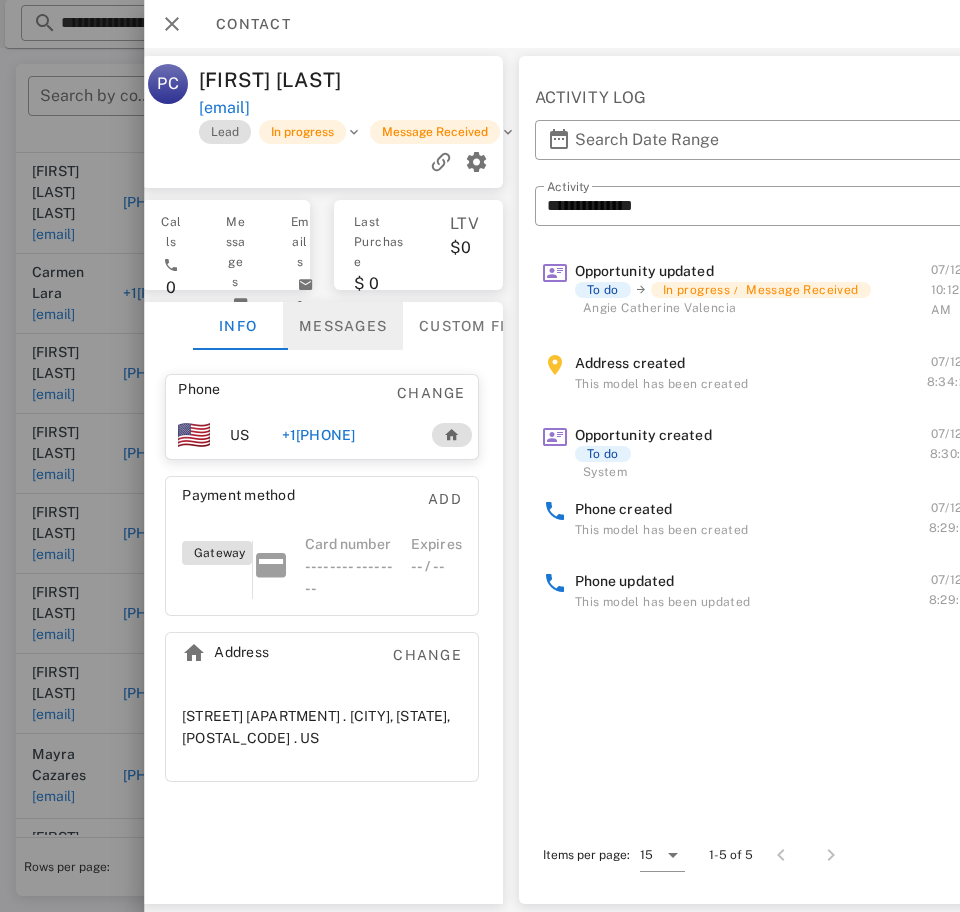 click on "Messages" at bounding box center (343, 326) 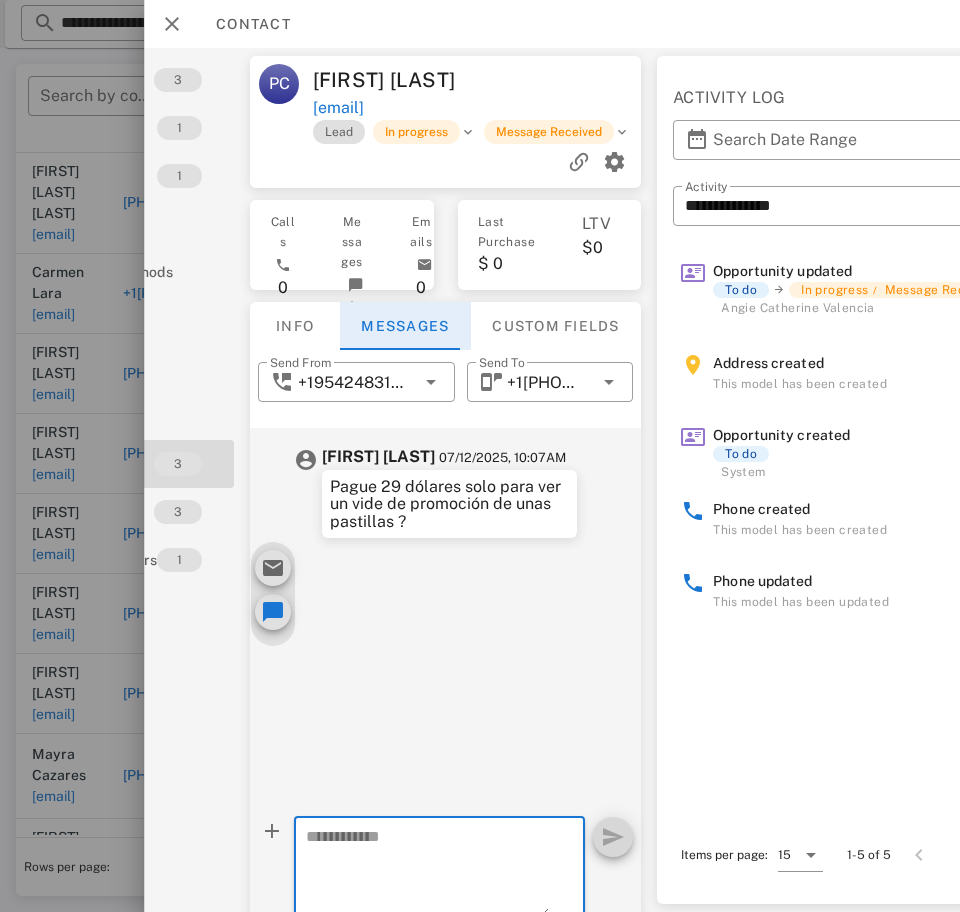 scroll, scrollTop: 0, scrollLeft: 153, axis: horizontal 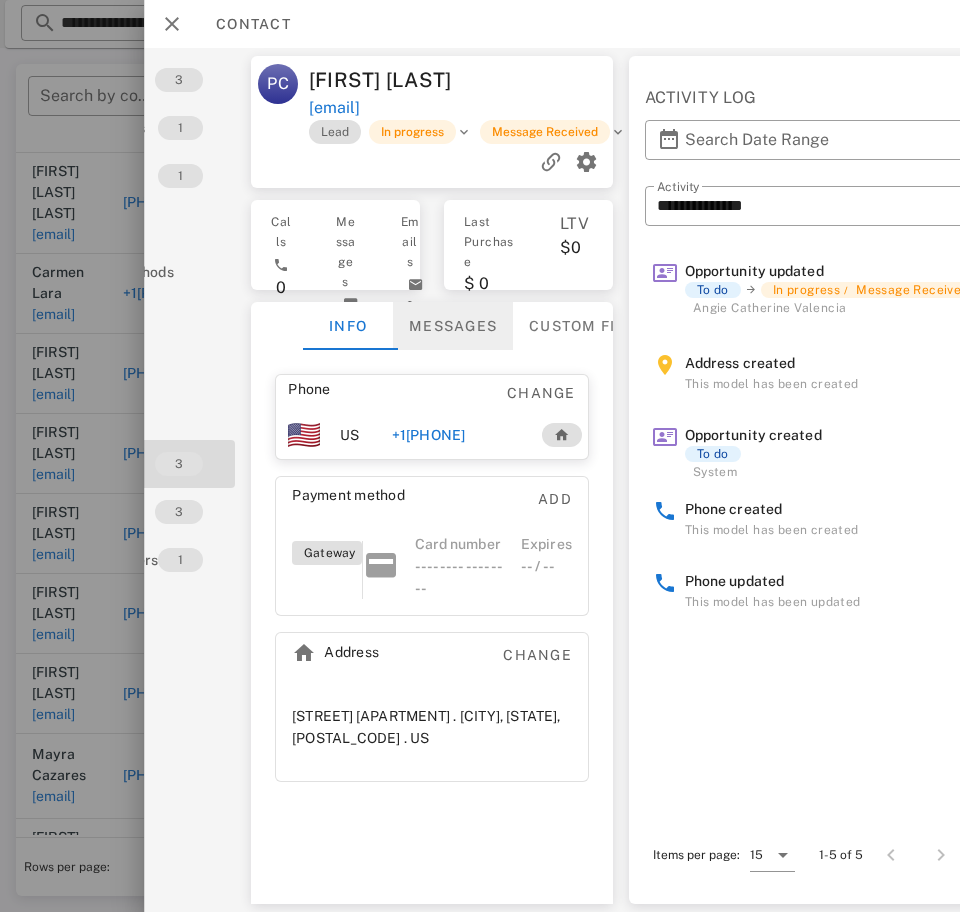 click on "Messages" at bounding box center (453, 326) 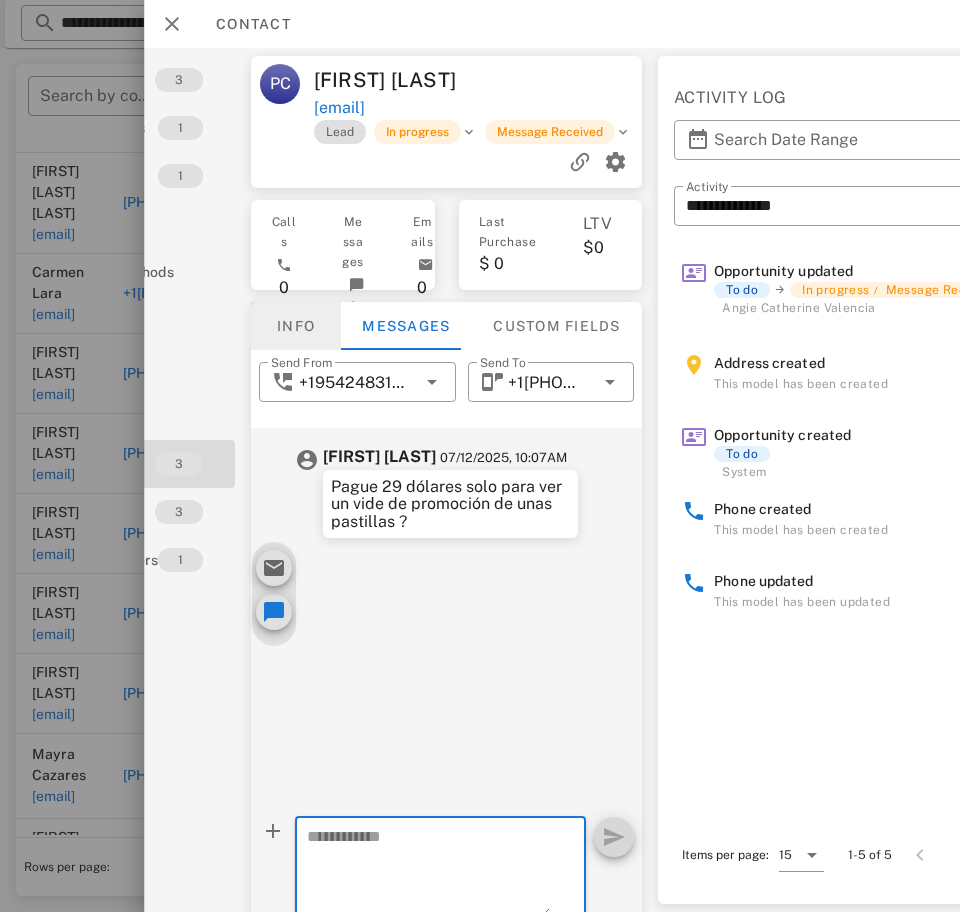 click on "Info" at bounding box center (296, 326) 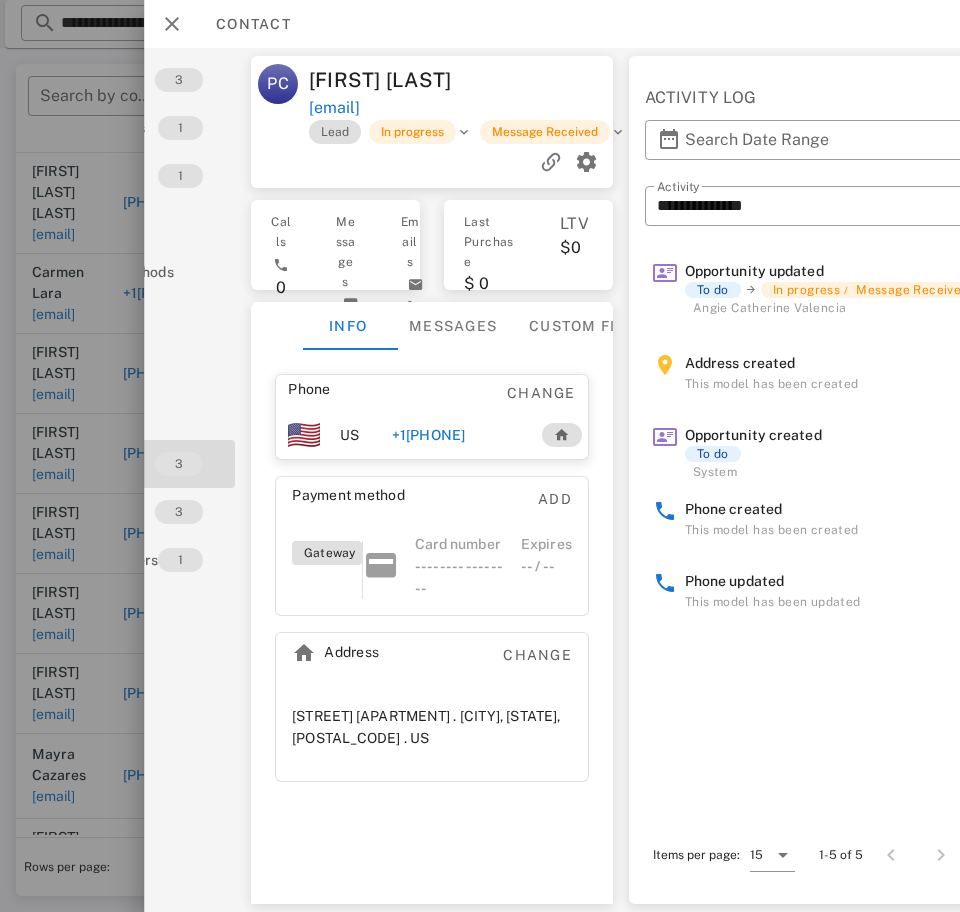 click on "+19452082643" at bounding box center [428, 435] 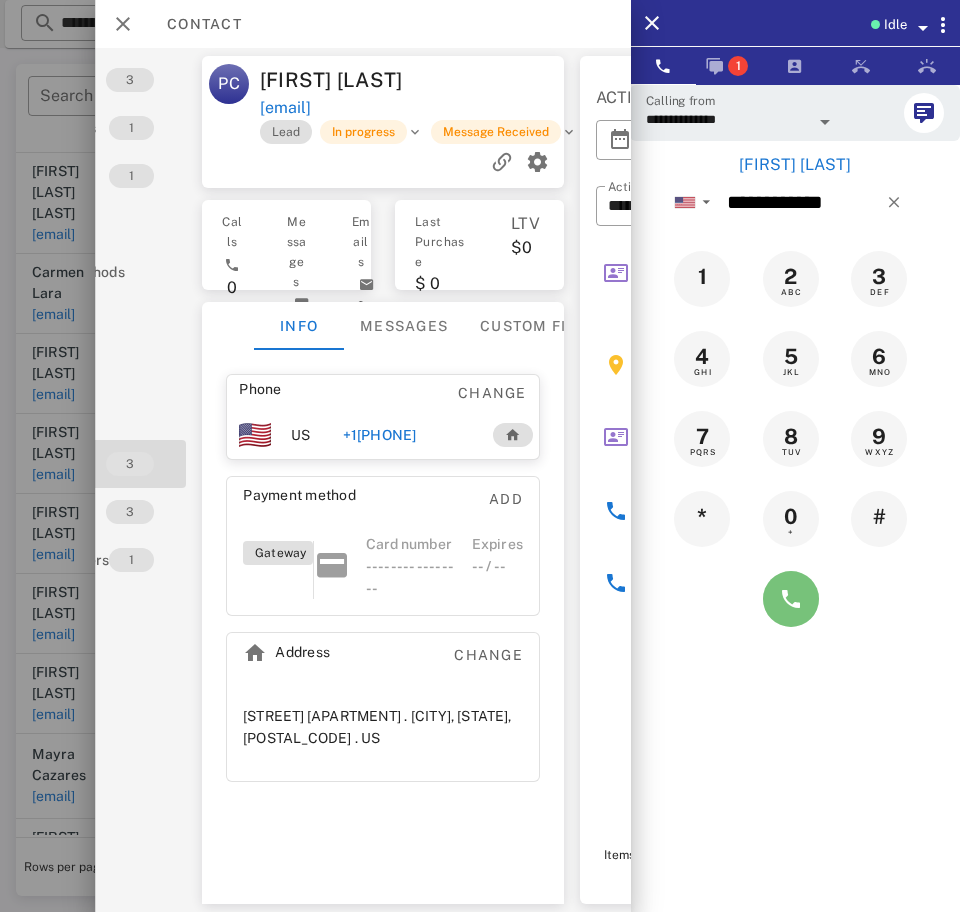 click at bounding box center (791, 599) 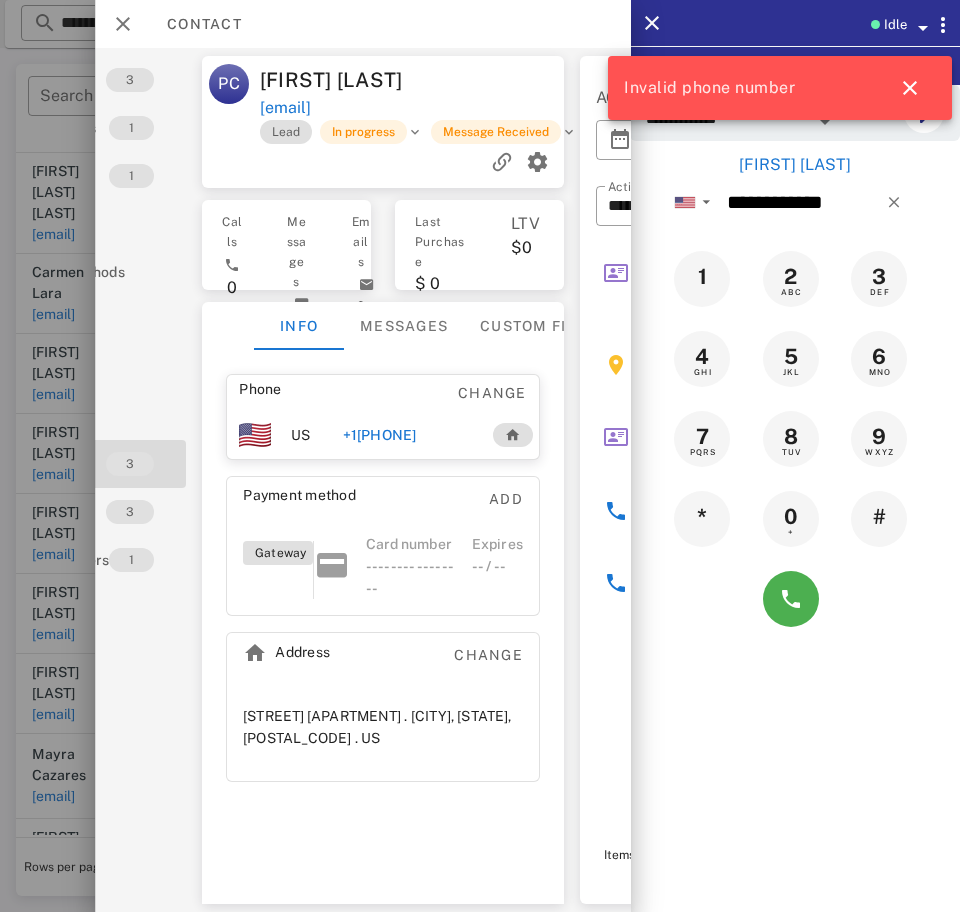 click on "+19452082643" at bounding box center (379, 435) 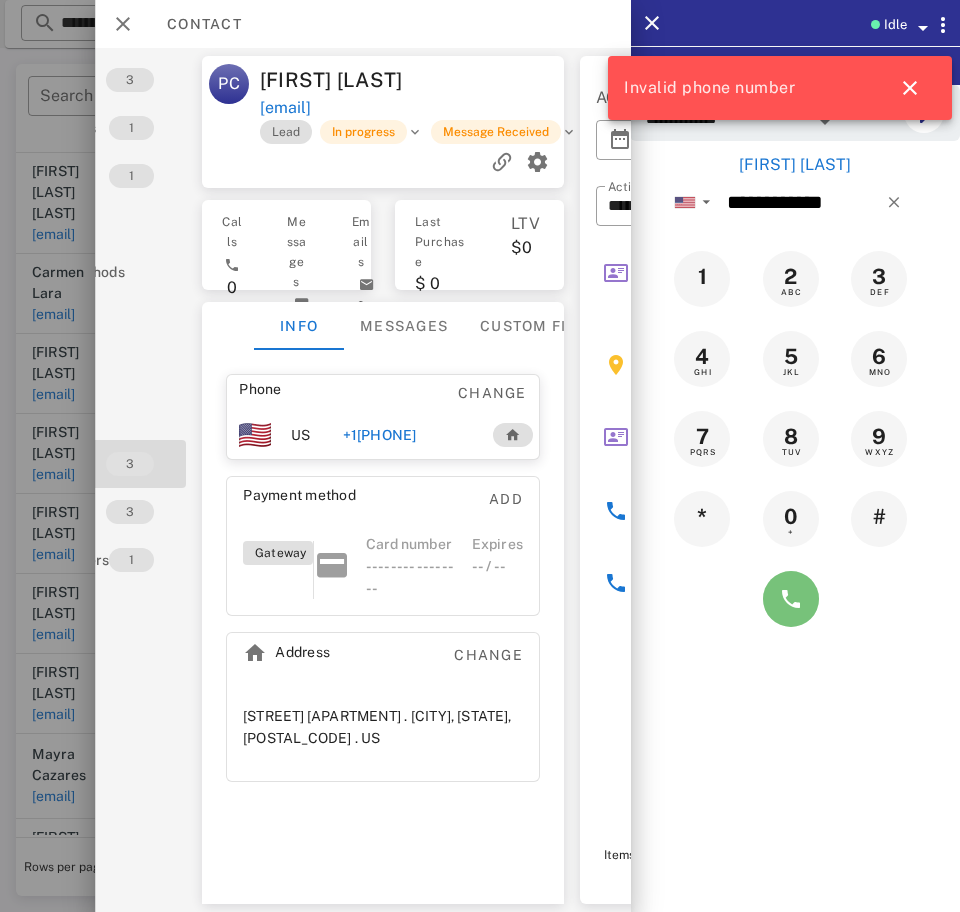 click at bounding box center [791, 599] 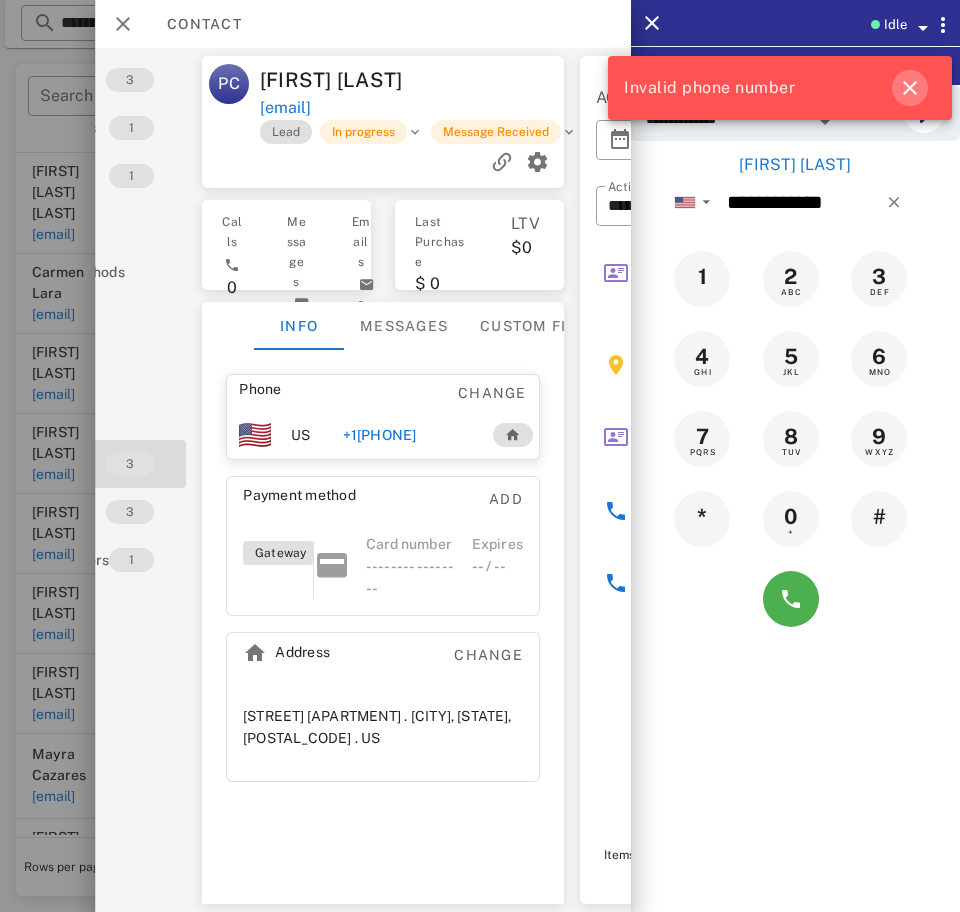 click at bounding box center (910, 88) 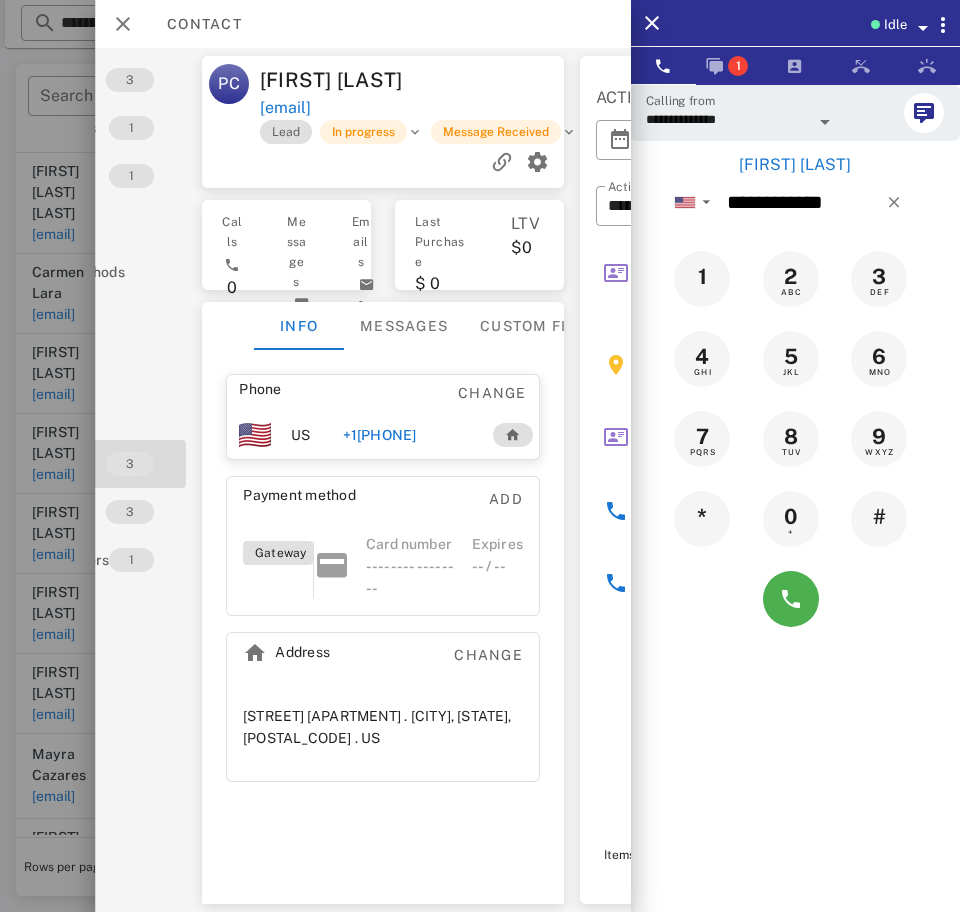 click on "**********" at bounding box center [727, 119] 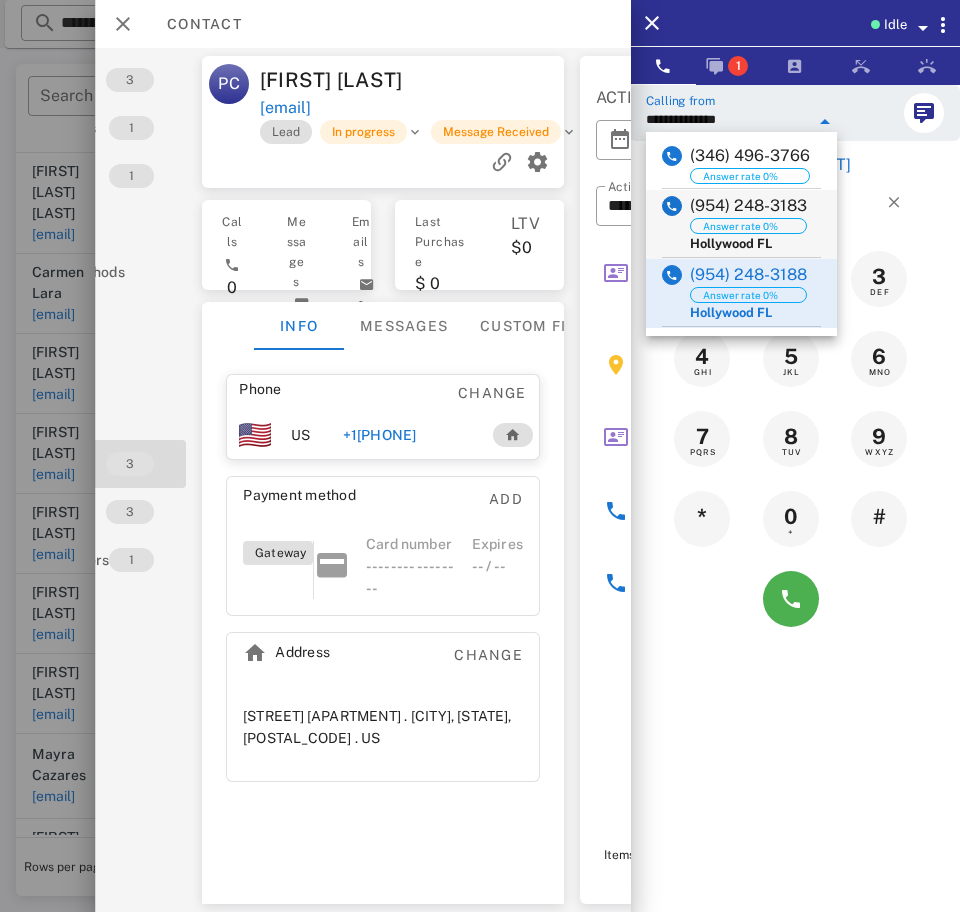 click on "(954) 248-3183   Answer rate 0%    Hollywood   FL" at bounding box center (741, 224) 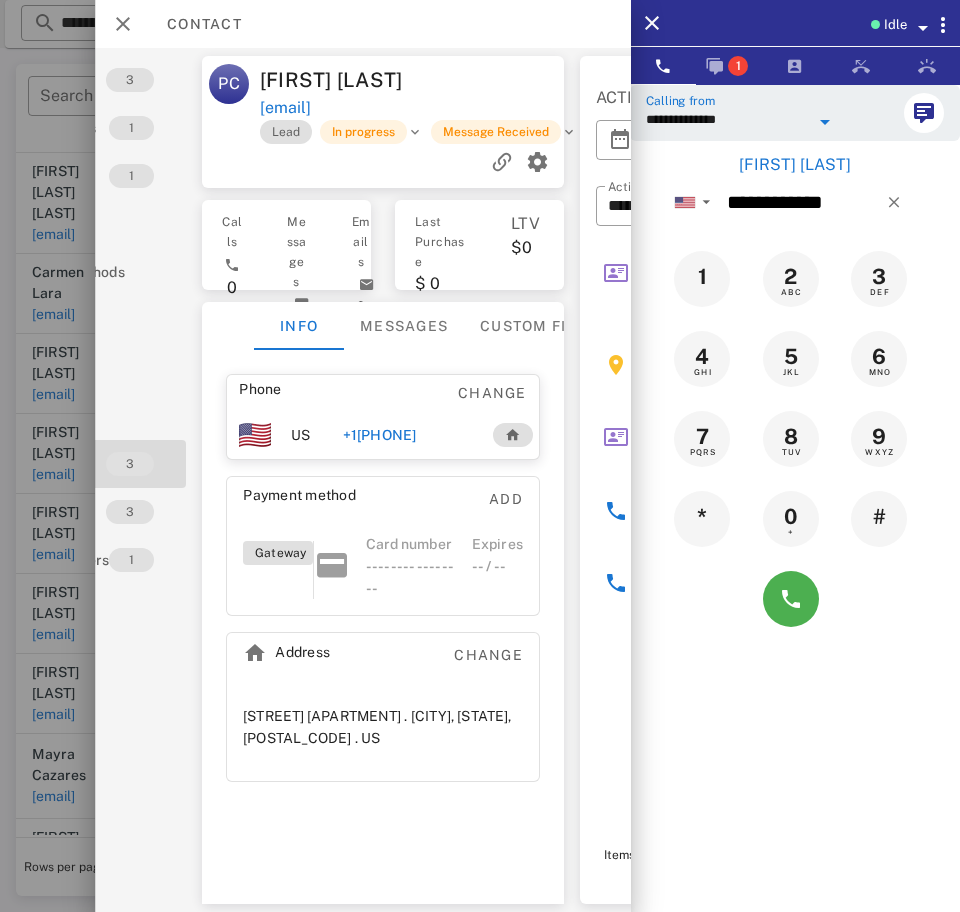 click on "+19452082643" at bounding box center (379, 435) 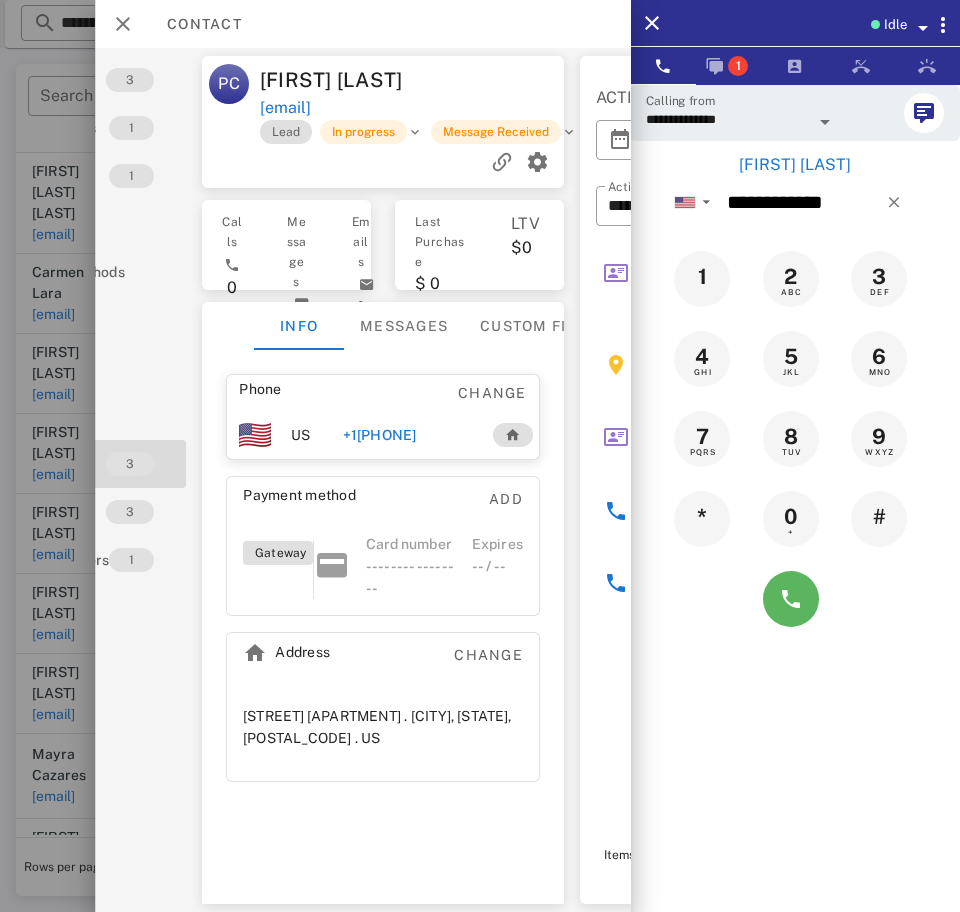 click at bounding box center (791, 599) 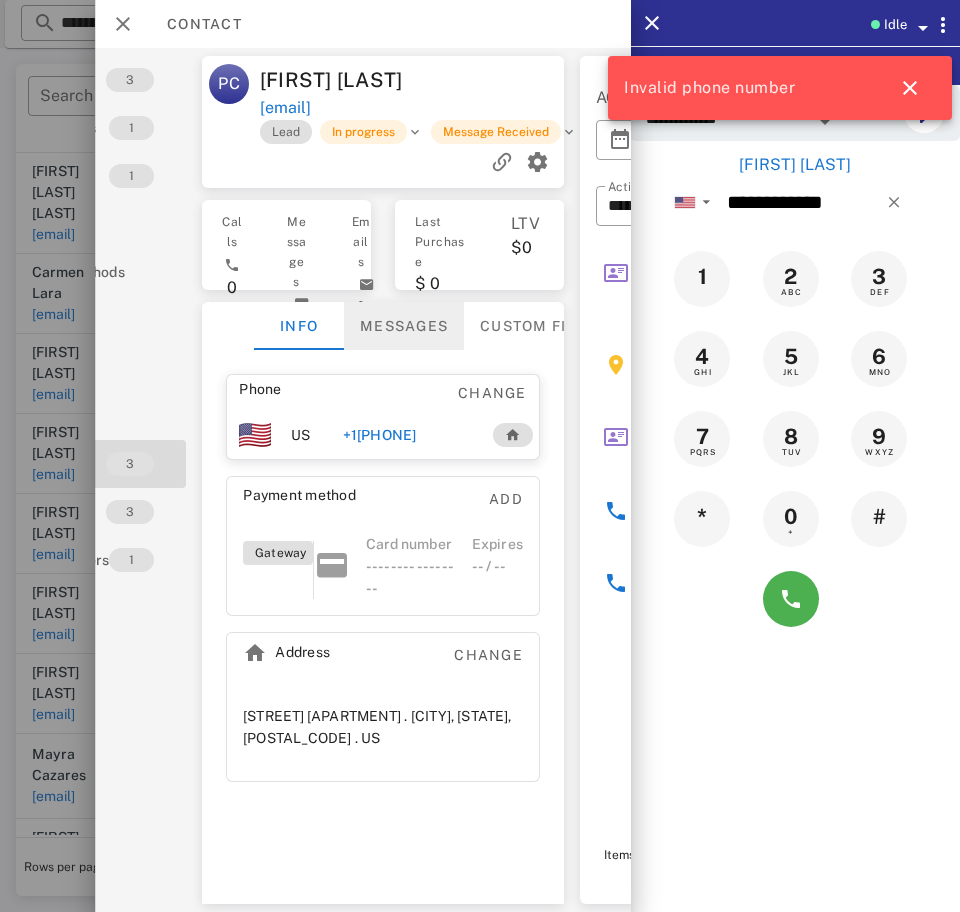 click on "Messages" at bounding box center (404, 326) 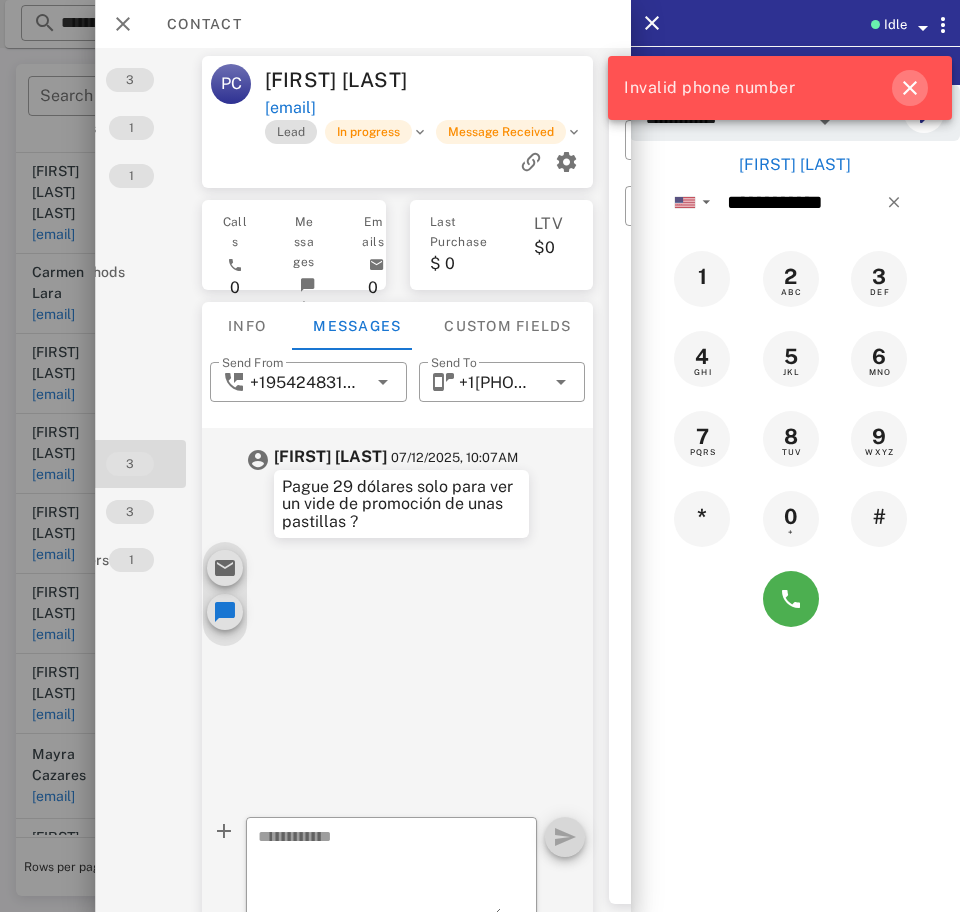 click at bounding box center [910, 88] 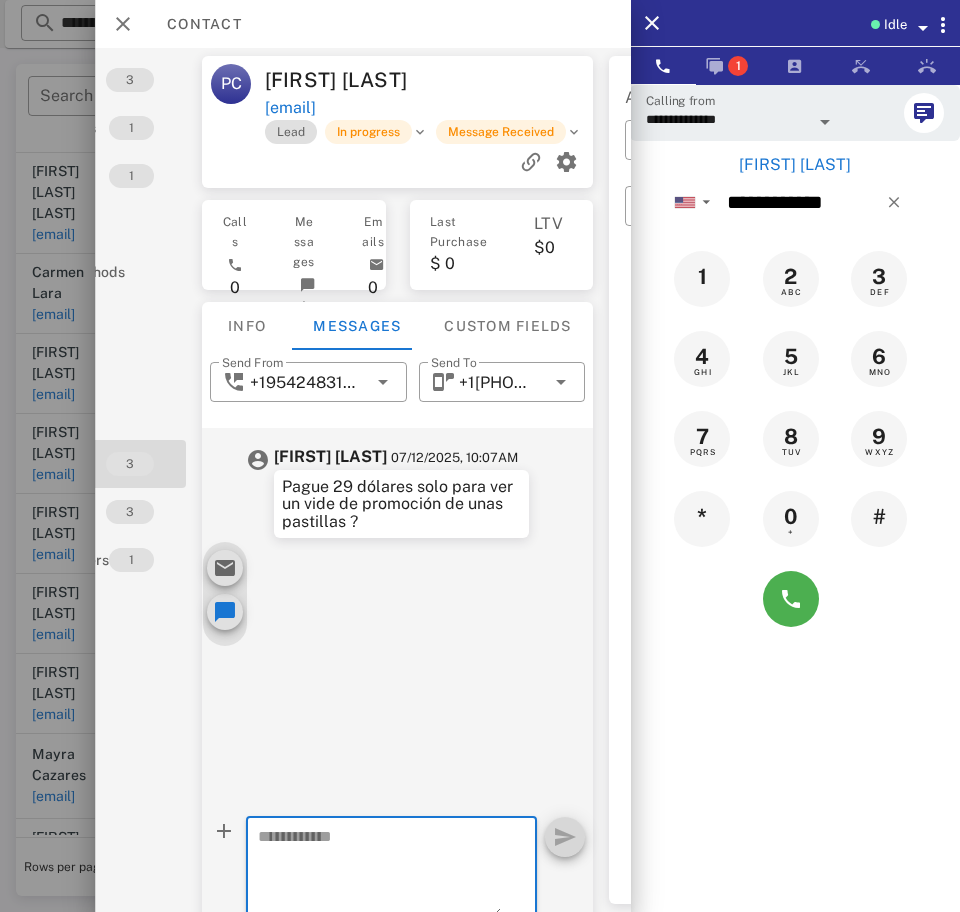 click at bounding box center (379, 870) 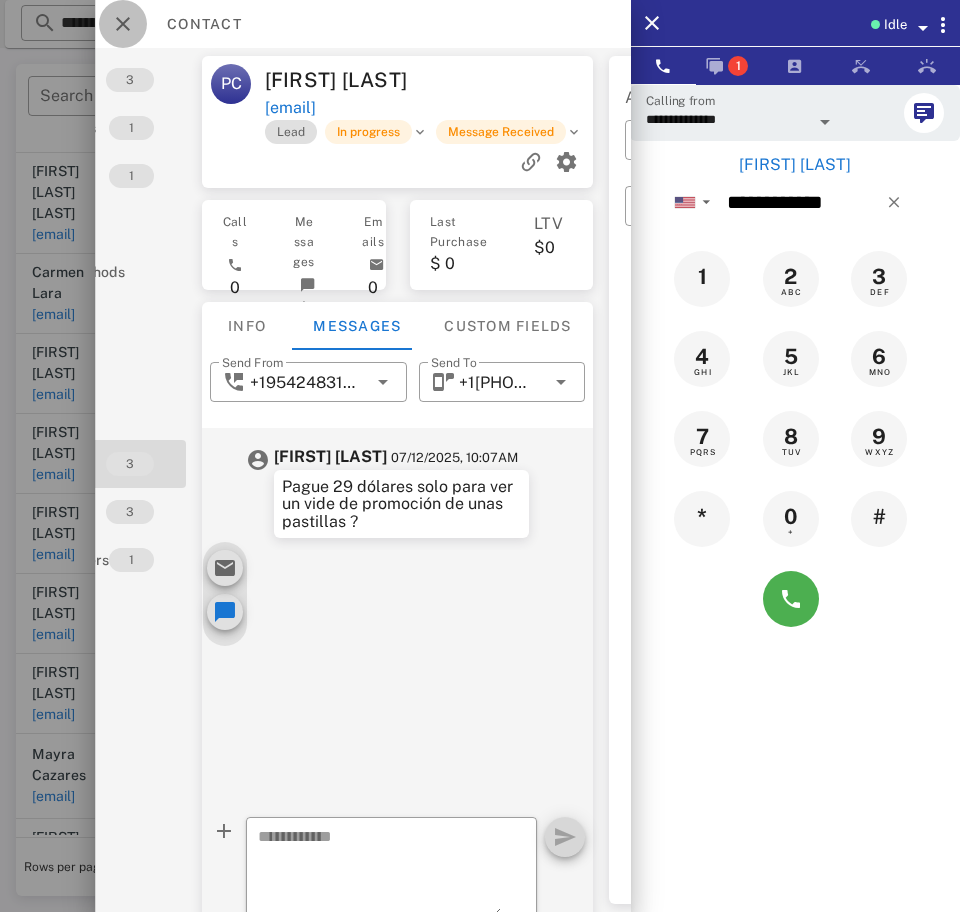 click at bounding box center [123, 24] 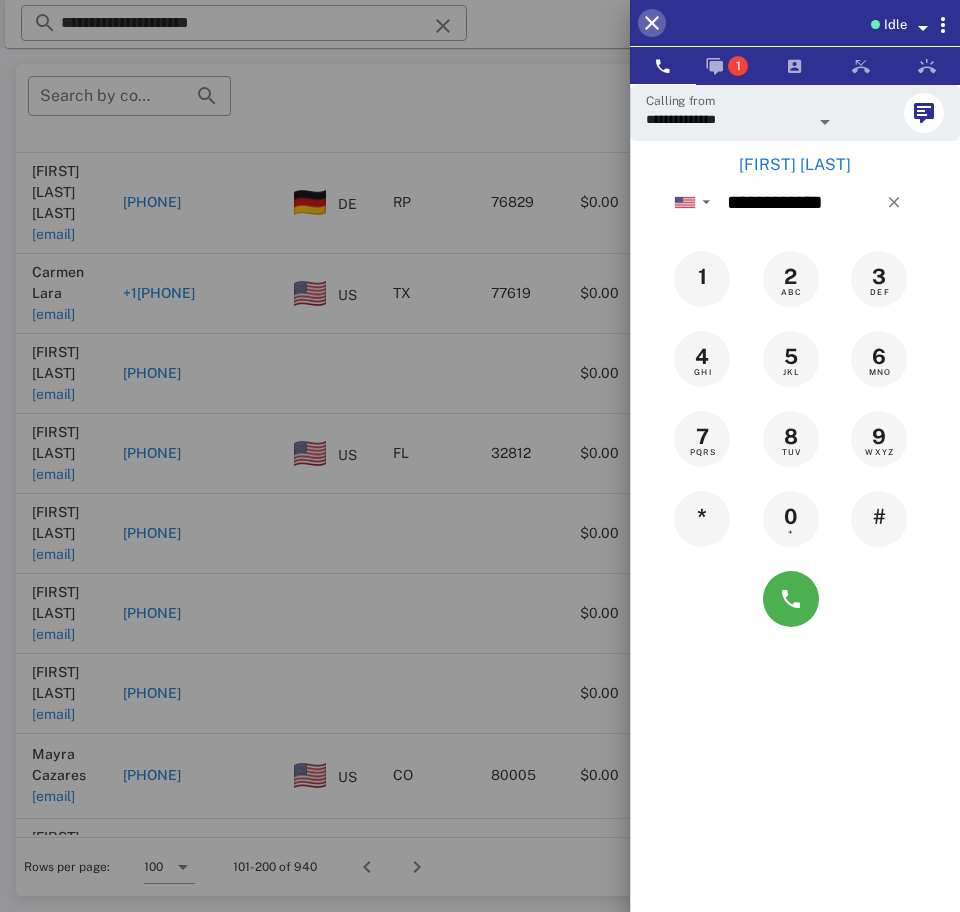 click at bounding box center [652, 23] 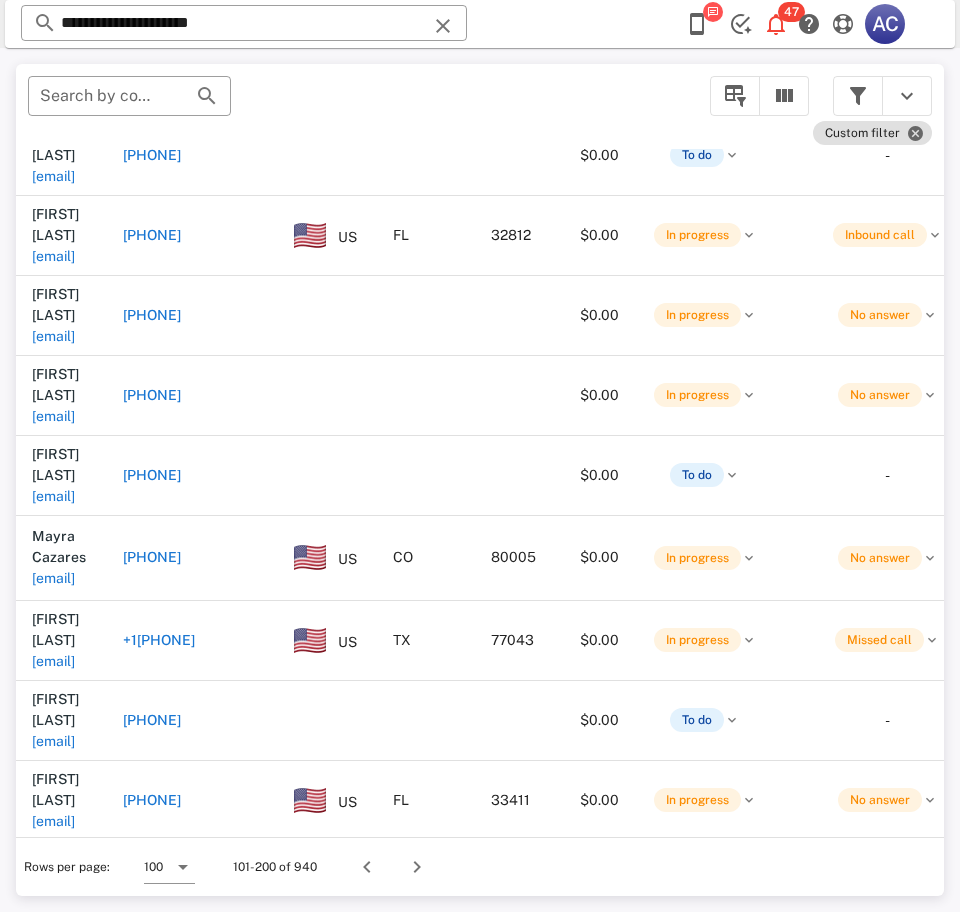 scroll, scrollTop: 2198, scrollLeft: 0, axis: vertical 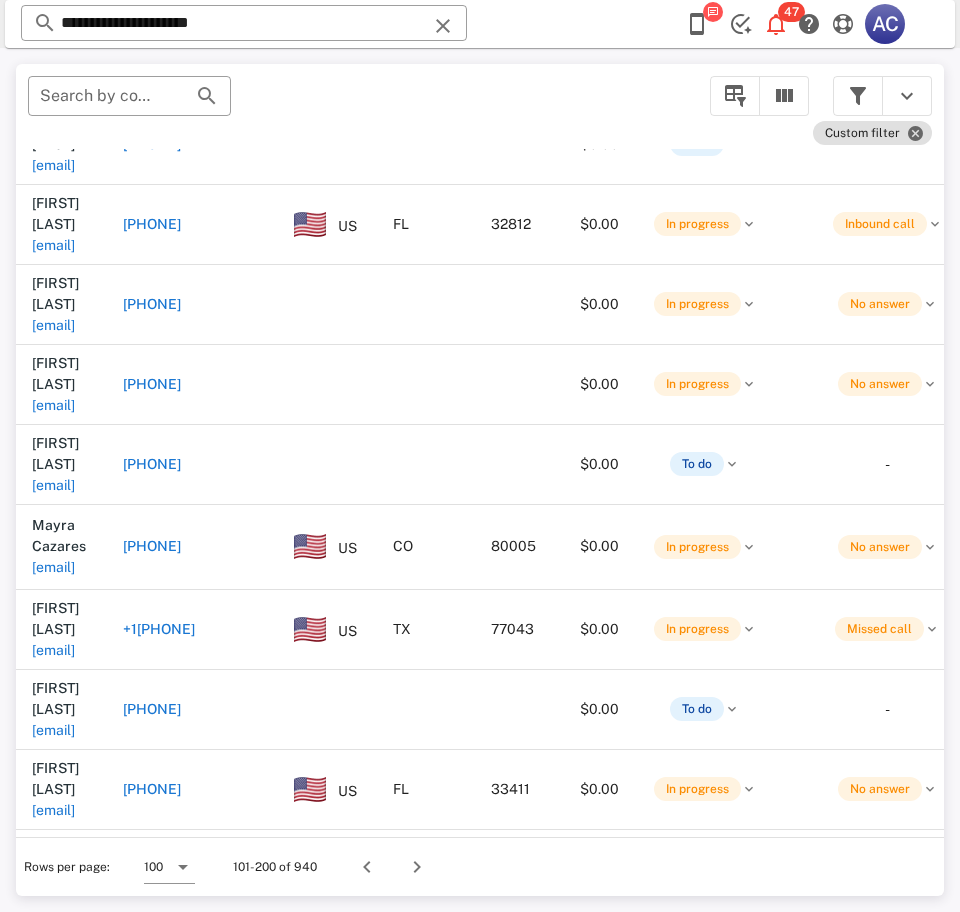 click on "clamondi@hotmail.com" at bounding box center [53, 972] 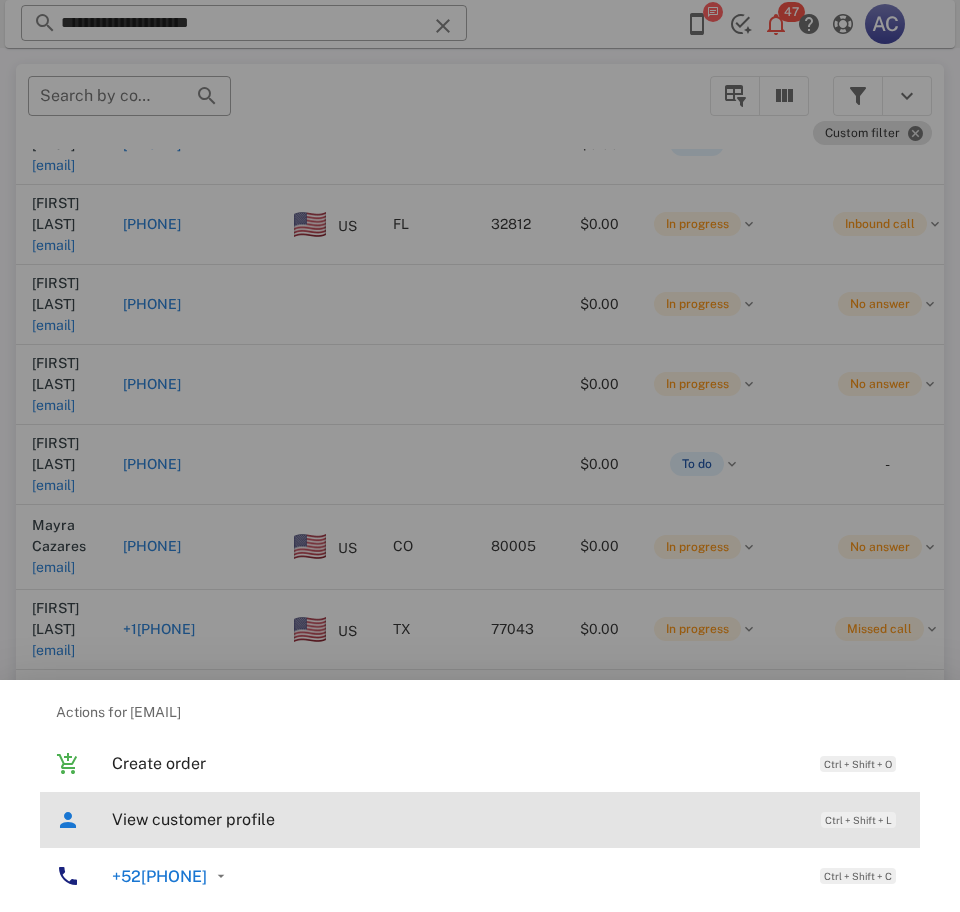 click on "View customer profile" at bounding box center (456, 819) 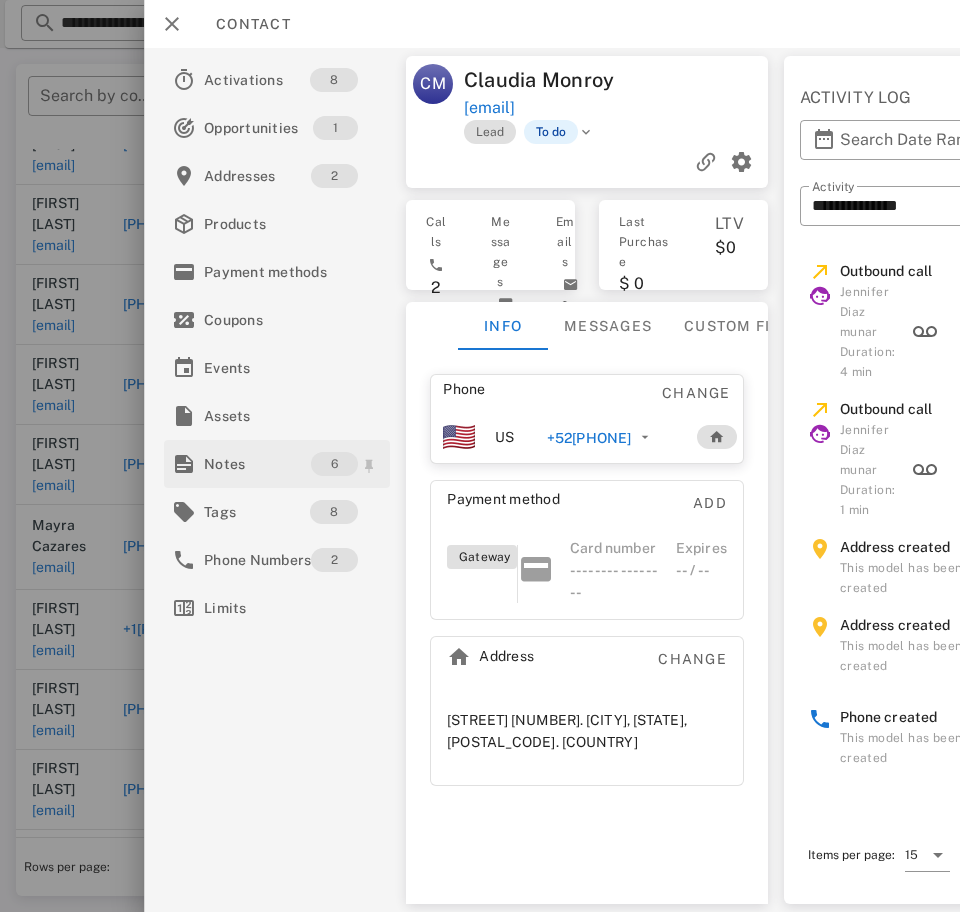 click on "Notes" at bounding box center [257, 464] 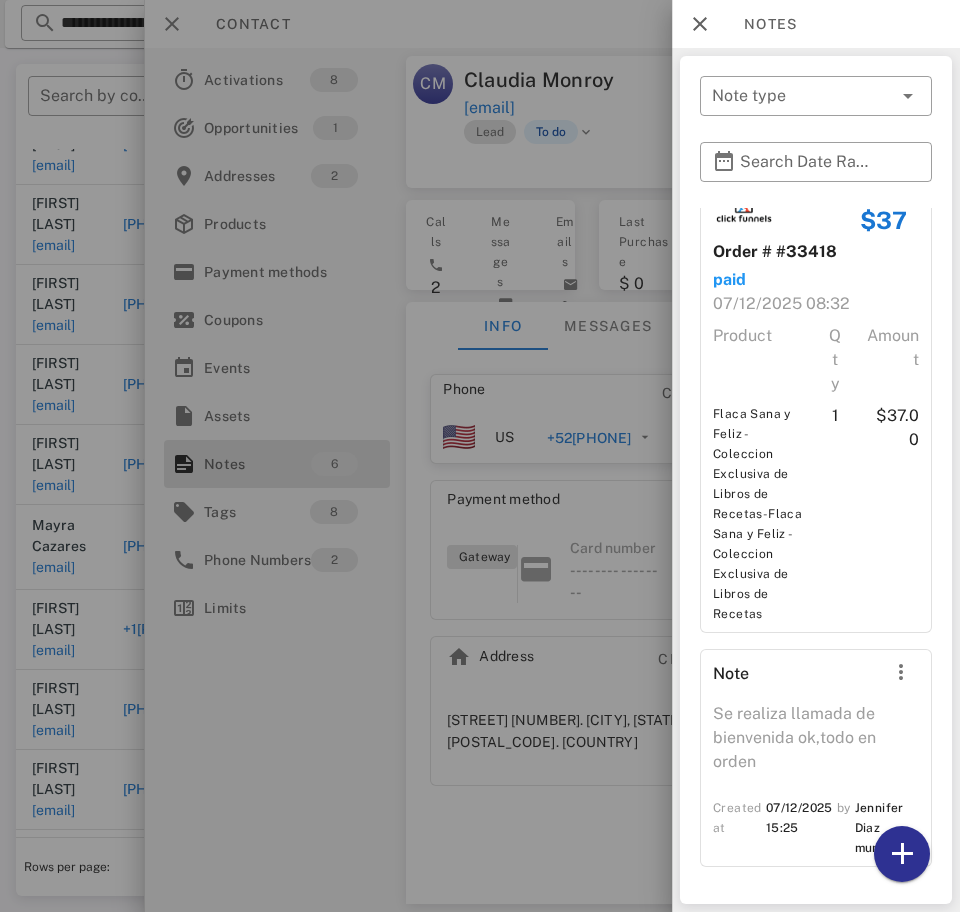 scroll, scrollTop: 1863, scrollLeft: 0, axis: vertical 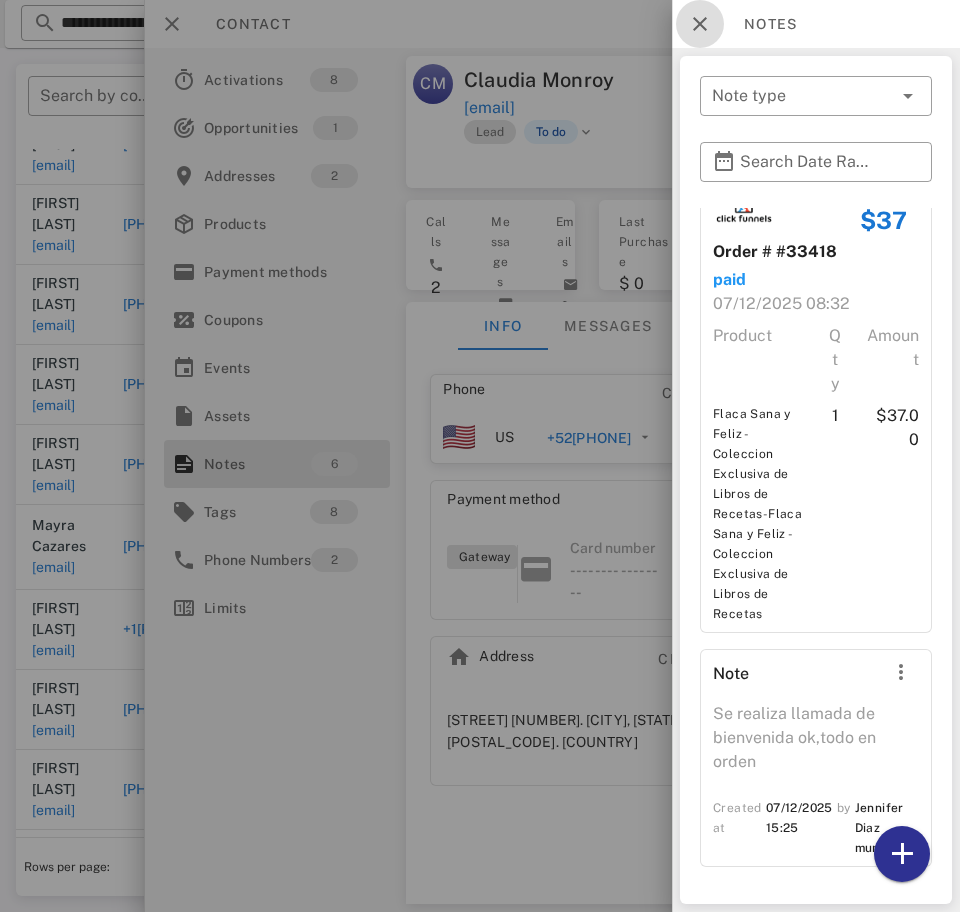click at bounding box center [700, 24] 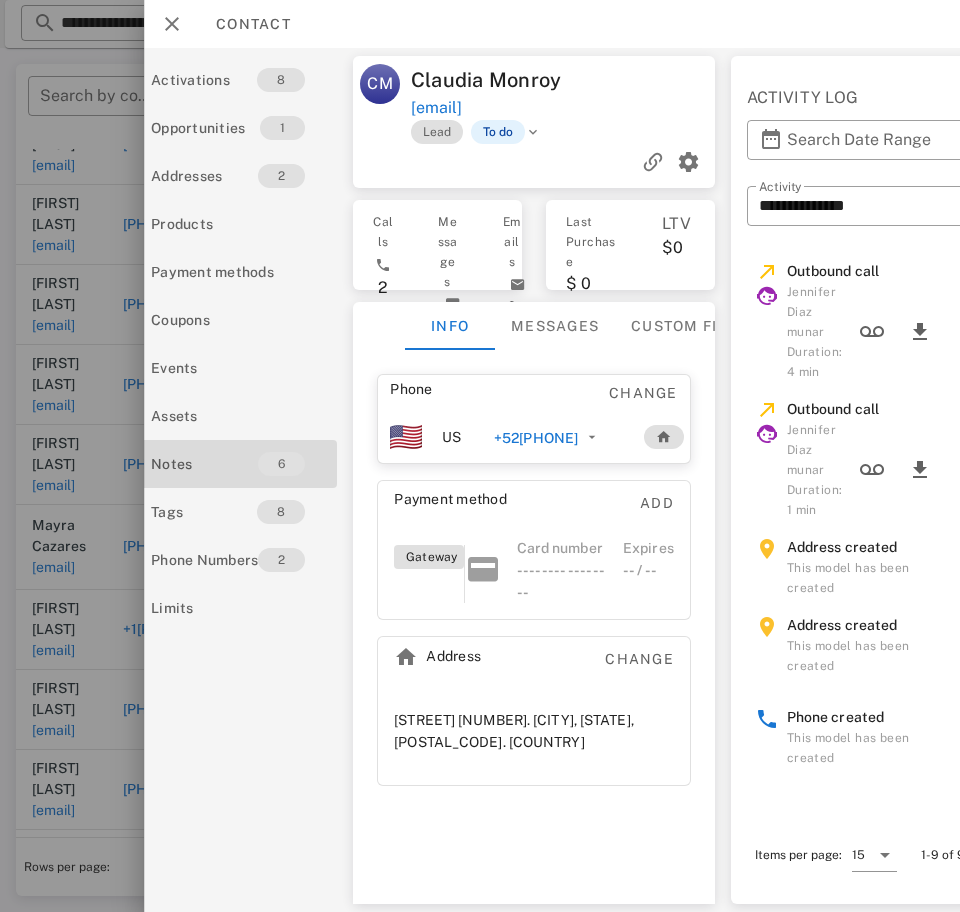 scroll, scrollTop: 0, scrollLeft: 26, axis: horizontal 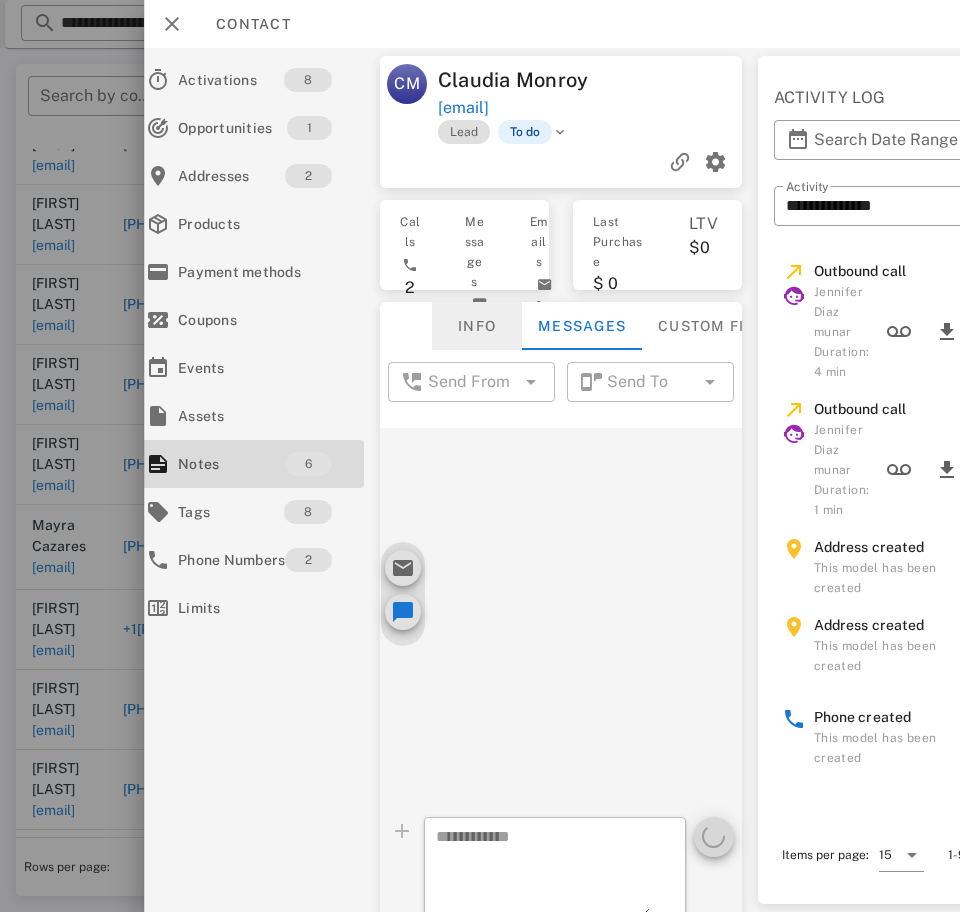 click on "Info" at bounding box center [477, 326] 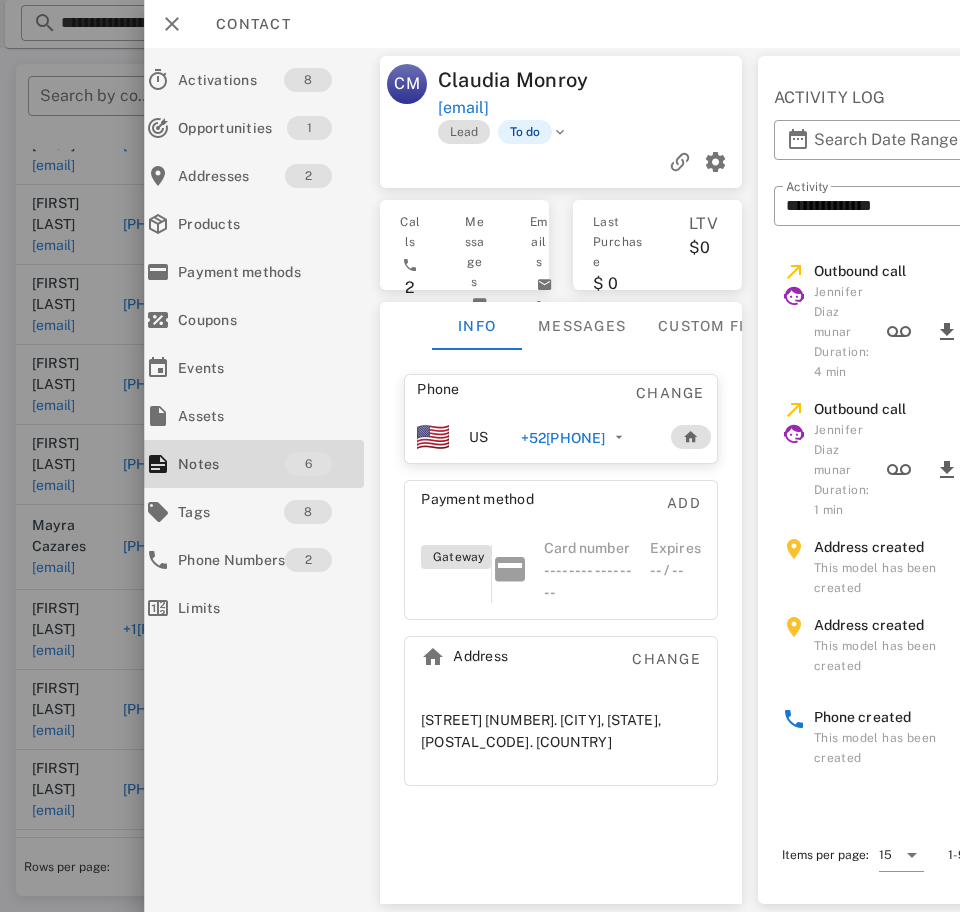 click on "+525545459981" at bounding box center [563, 438] 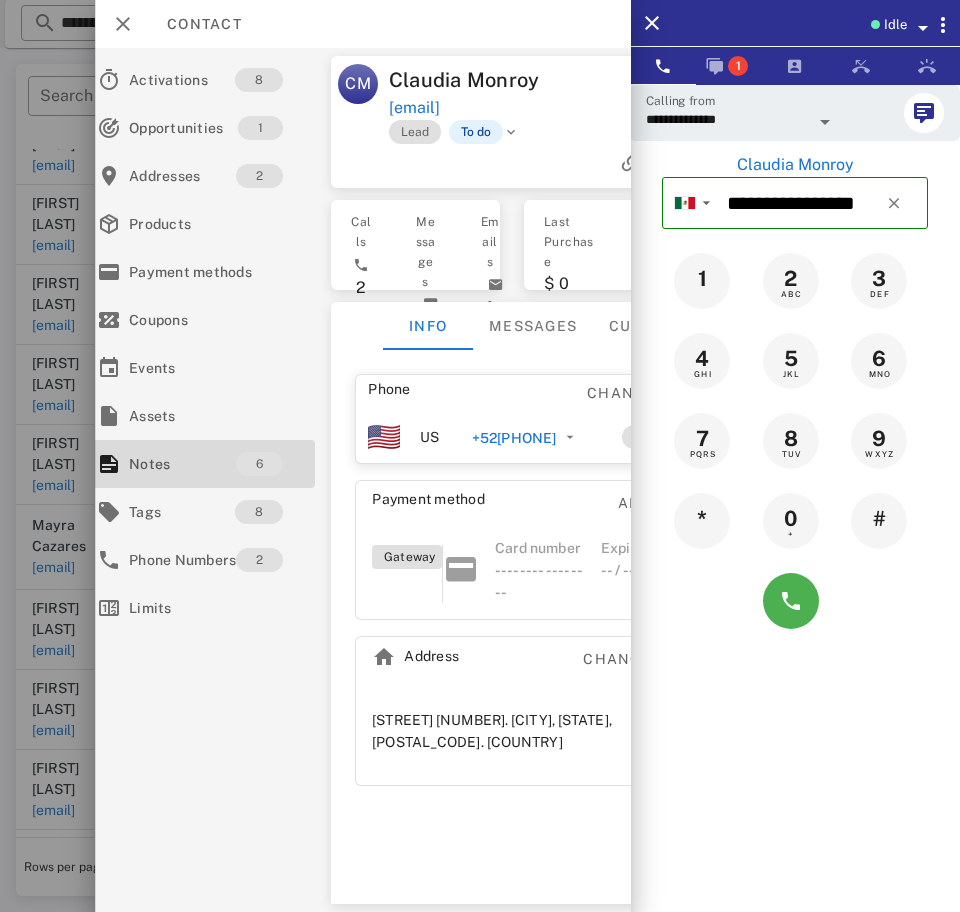 click on "**********" at bounding box center (727, 119) 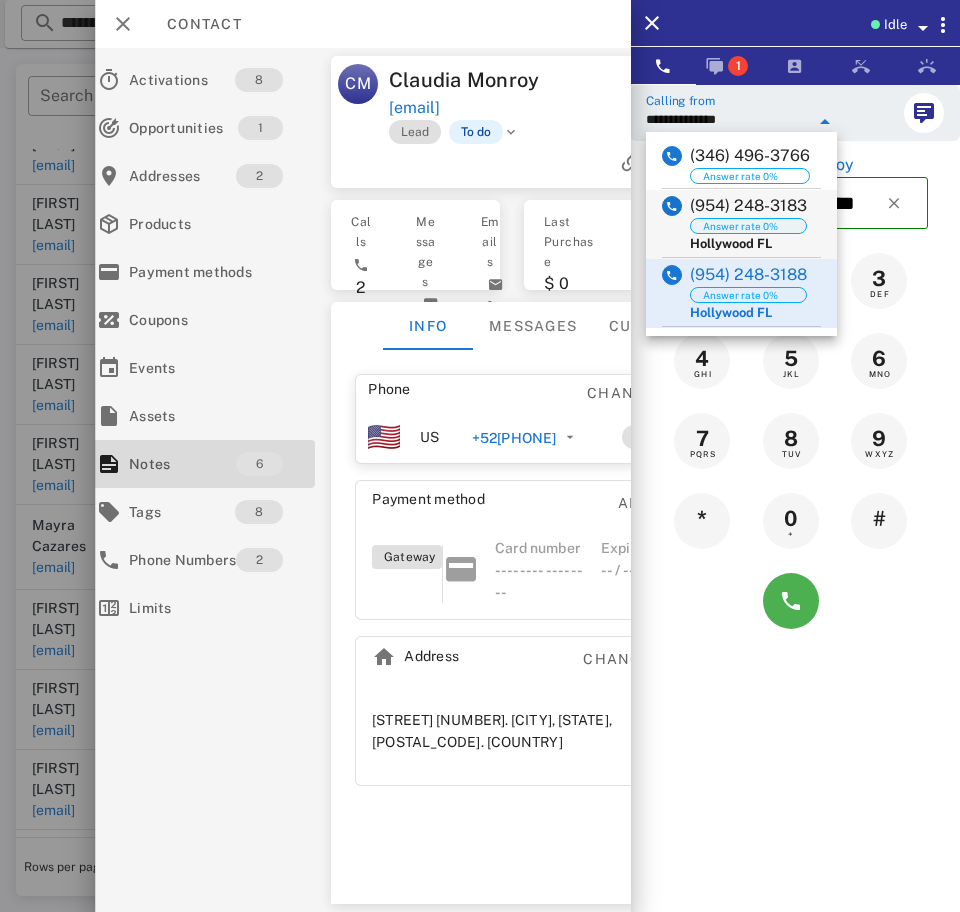 click on "Answer rate 0%" at bounding box center [748, 226] 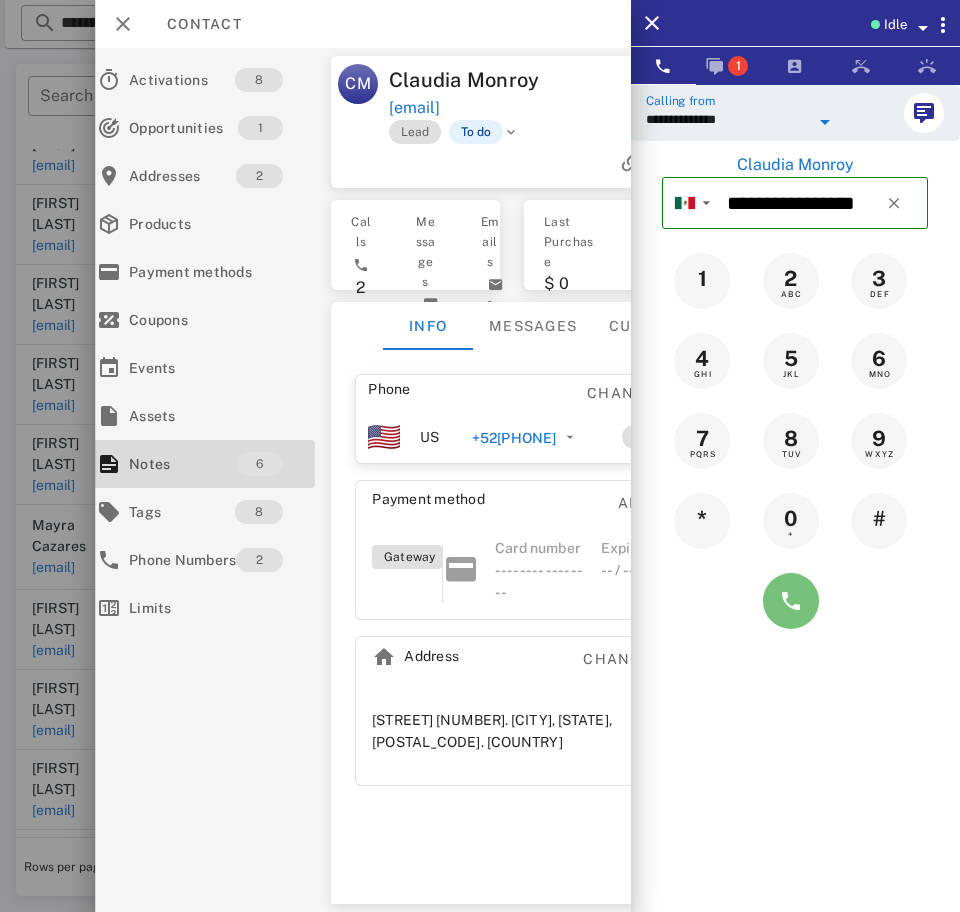 click at bounding box center (791, 601) 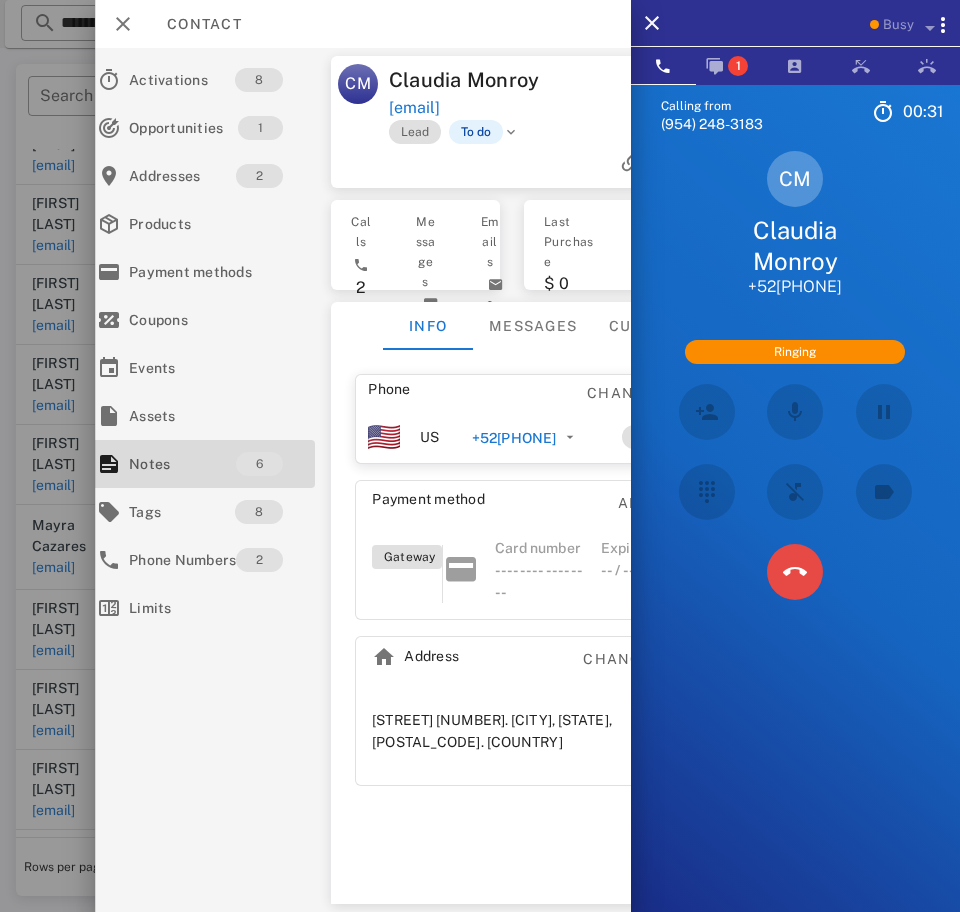 click at bounding box center (795, 572) 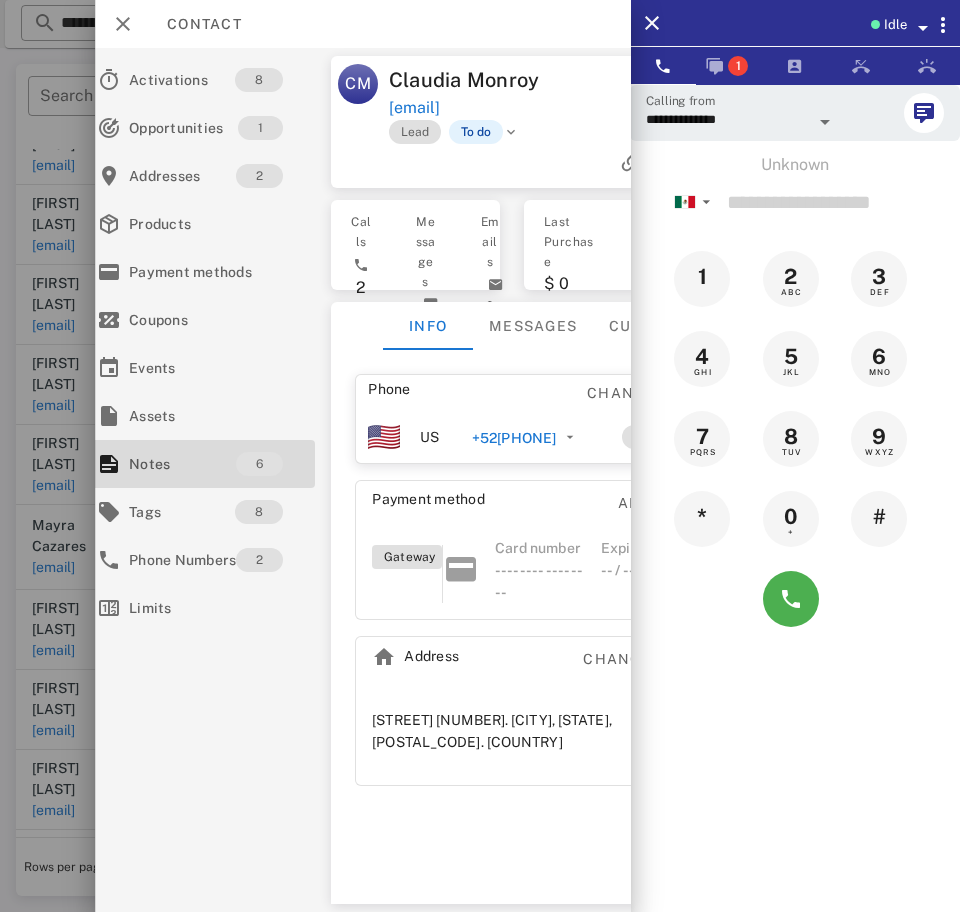 click on "+525545459981" at bounding box center [514, 438] 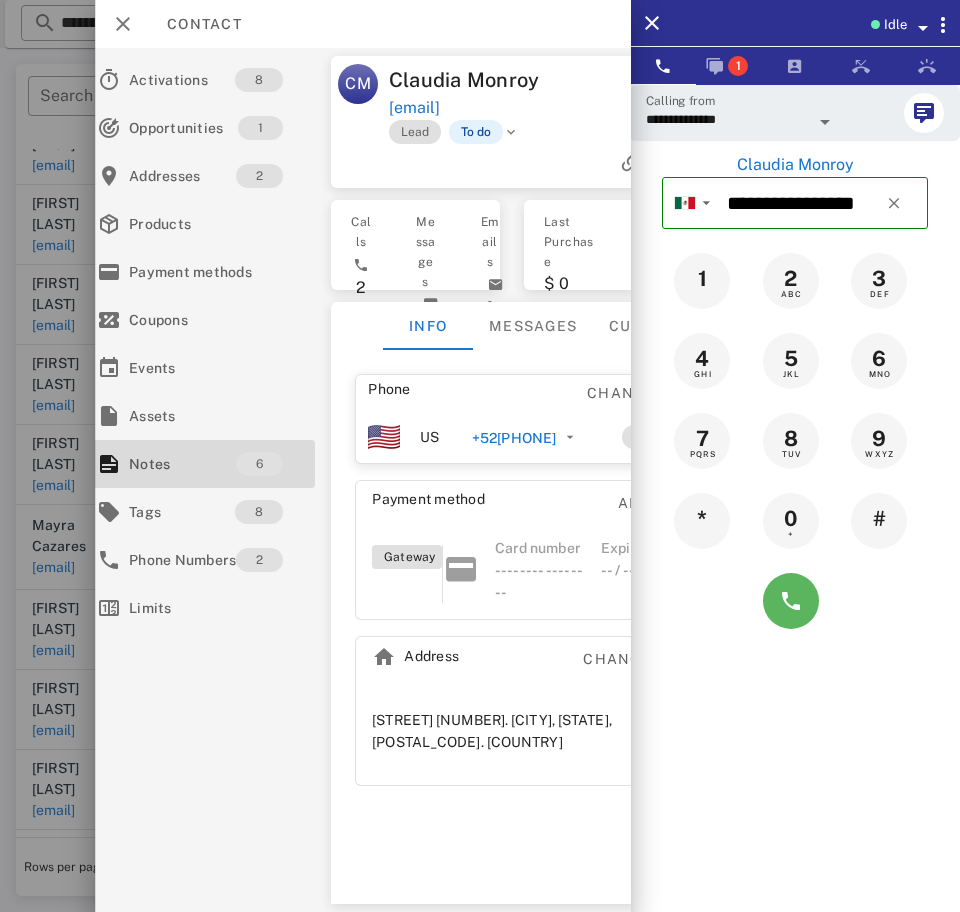 click at bounding box center (791, 601) 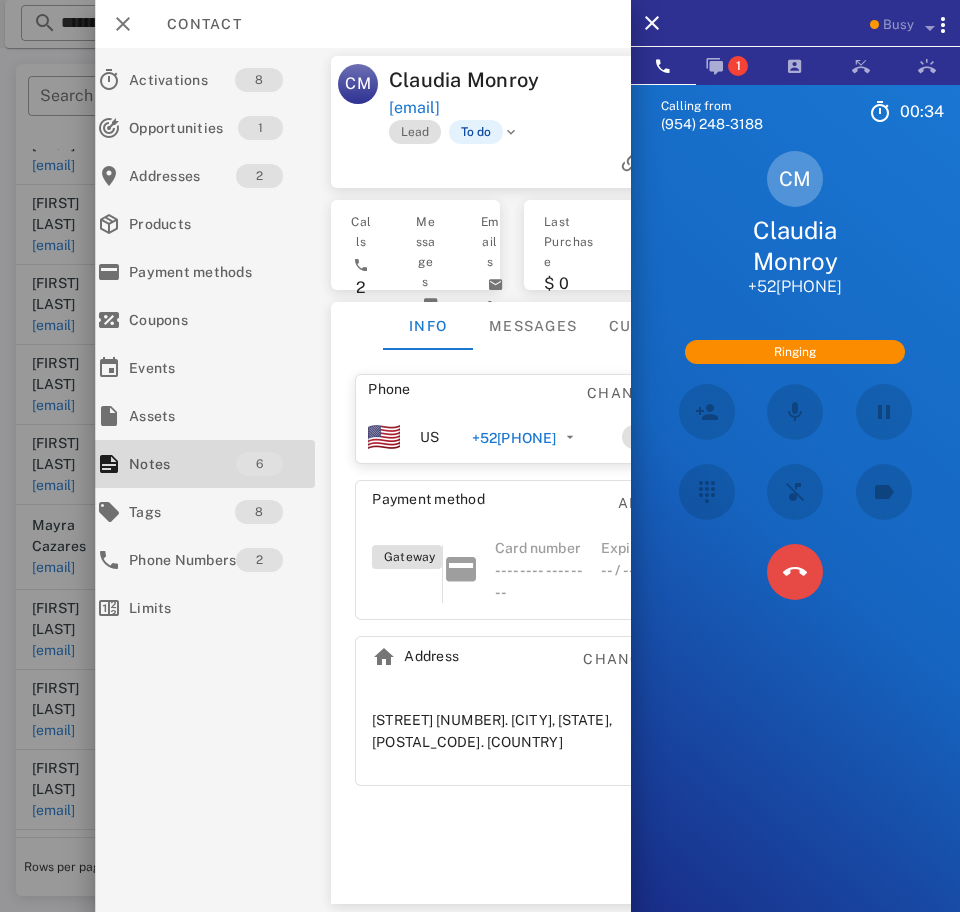 click at bounding box center [795, 572] 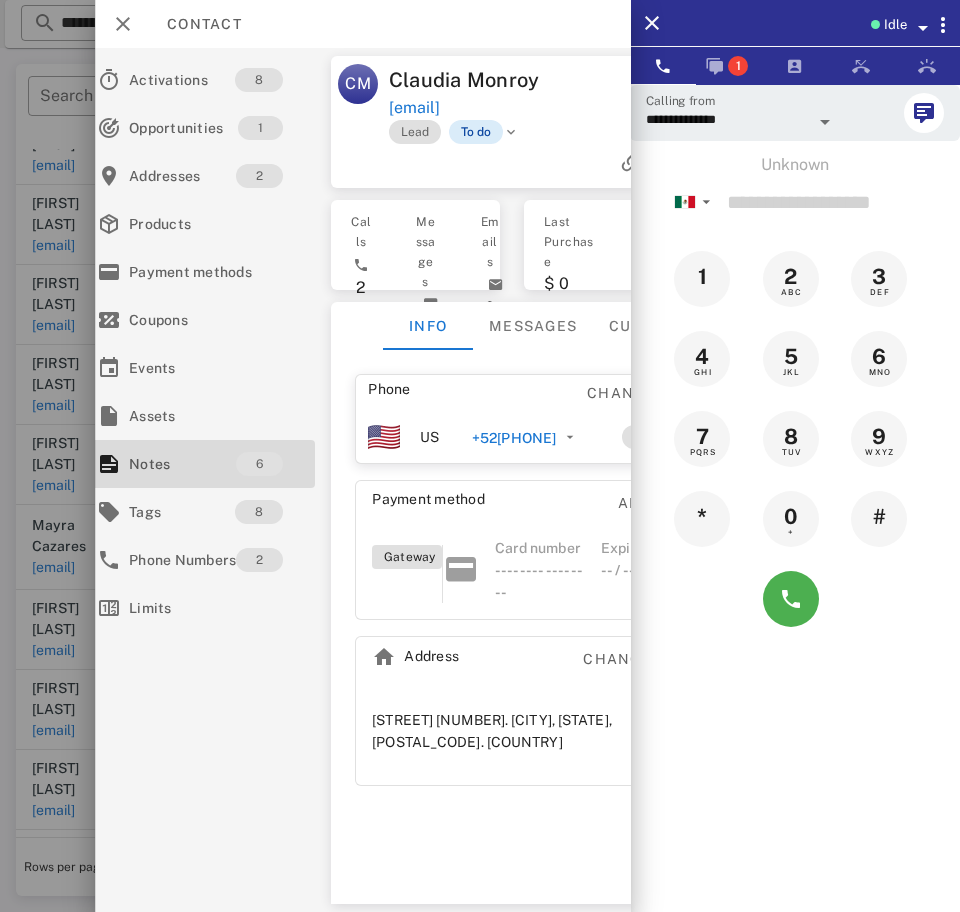 click on "To do" at bounding box center [475, 132] 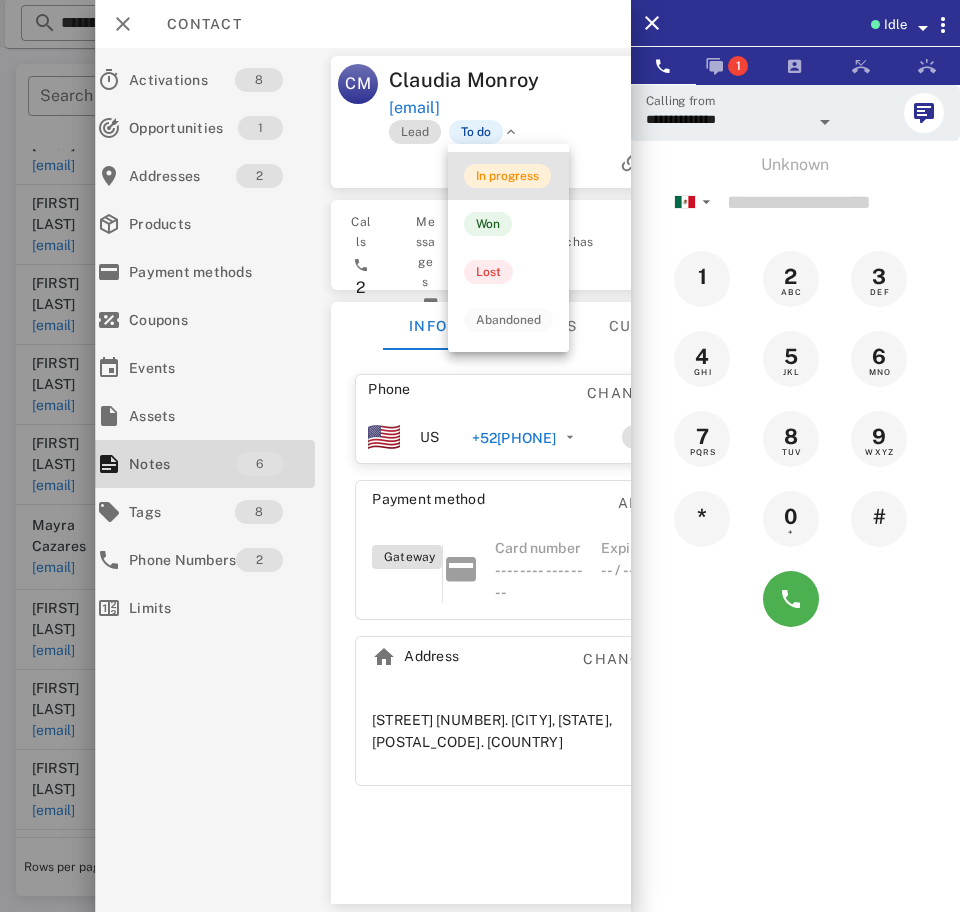 click on "In progress" at bounding box center [507, 176] 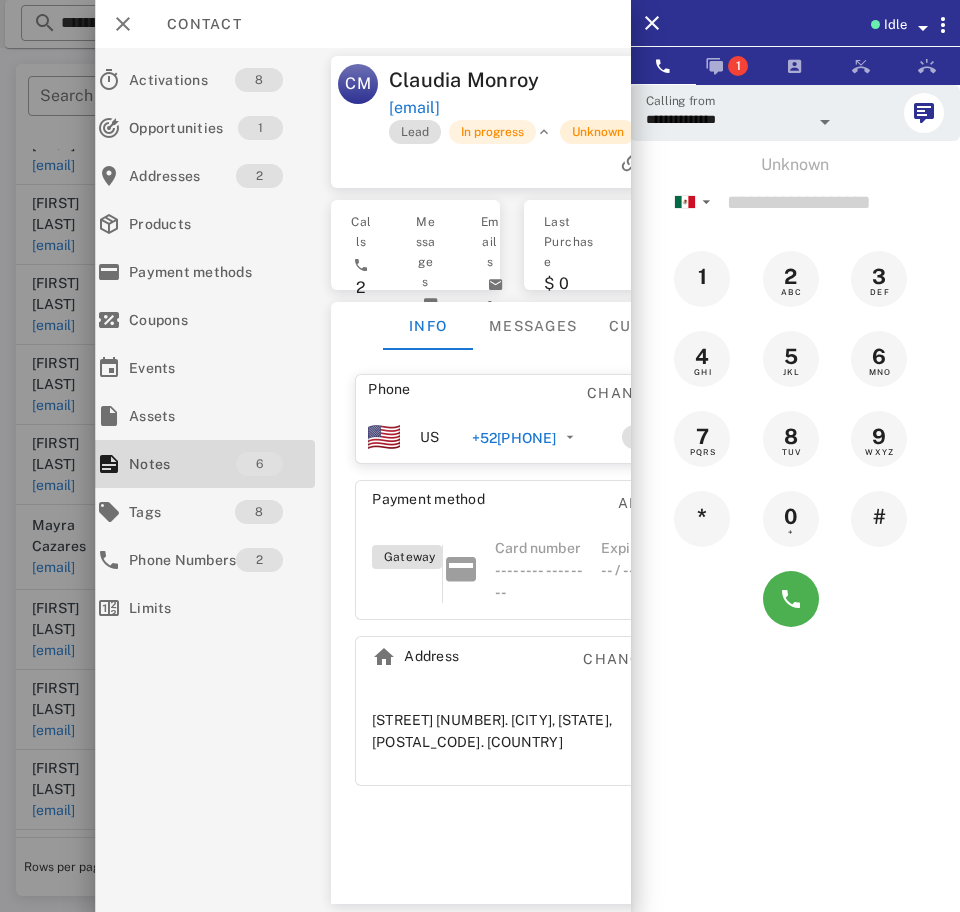 click on "Unknown" at bounding box center (597, 132) 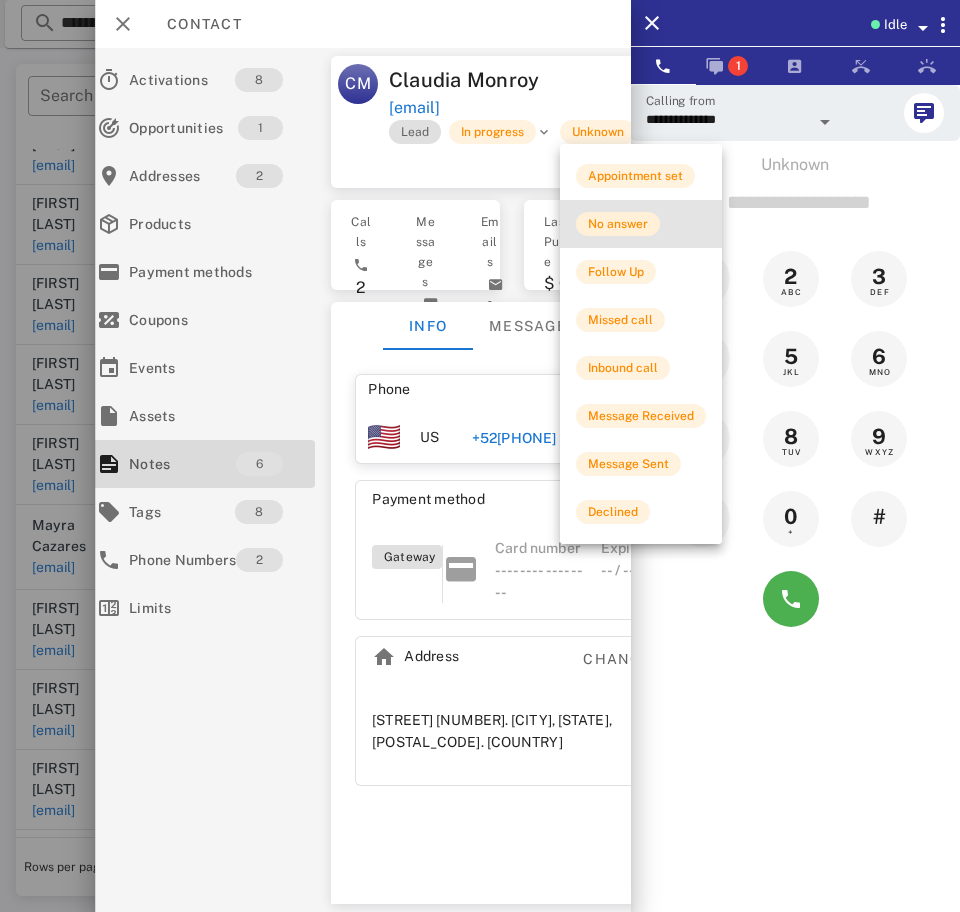 click on "No answer" at bounding box center (618, 224) 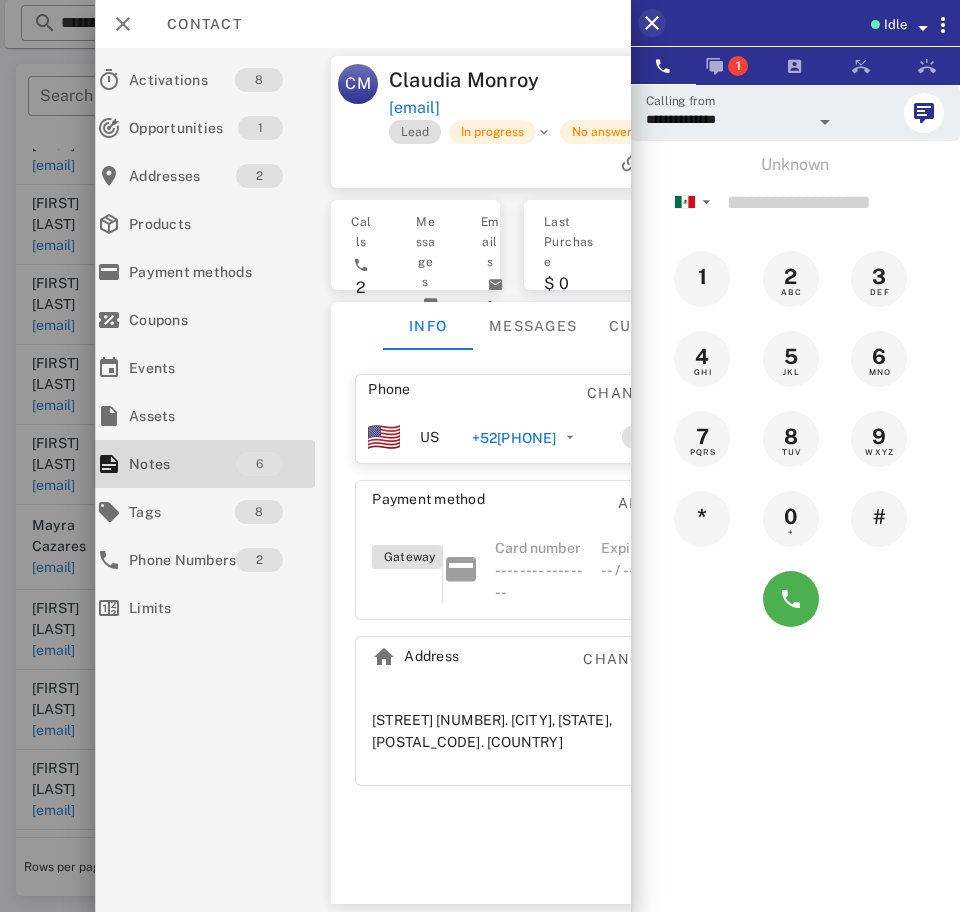 click at bounding box center (652, 23) 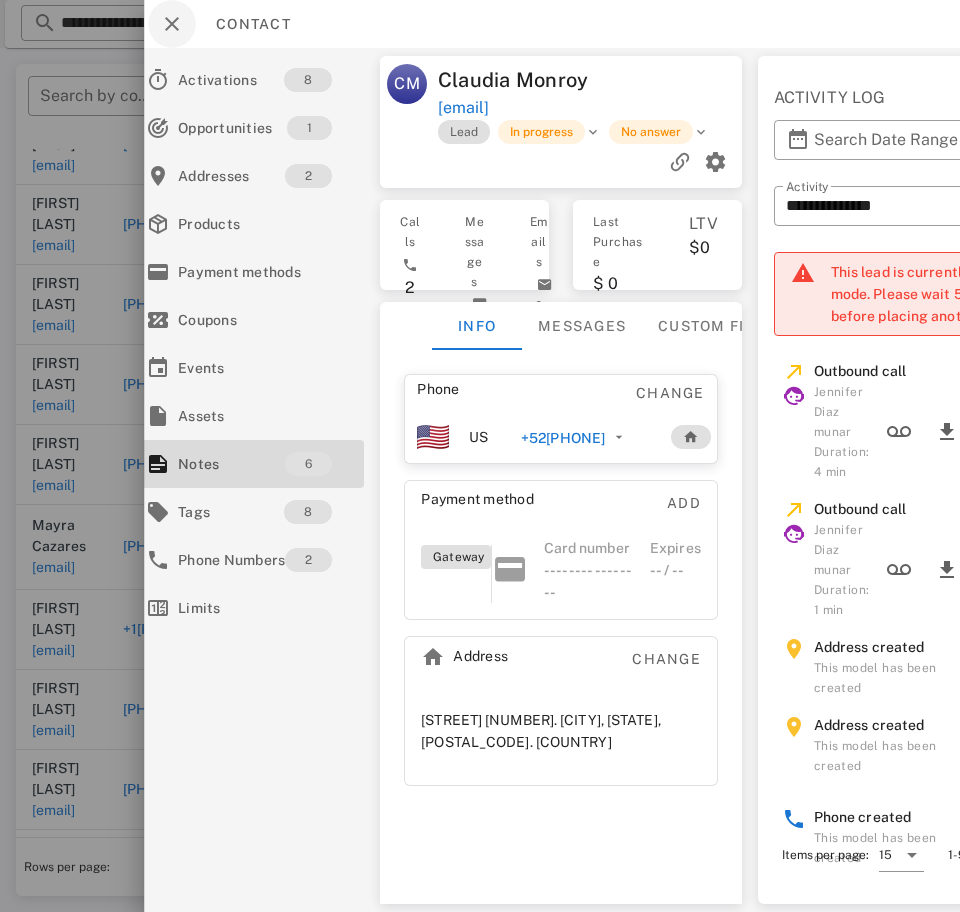 click at bounding box center [172, 24] 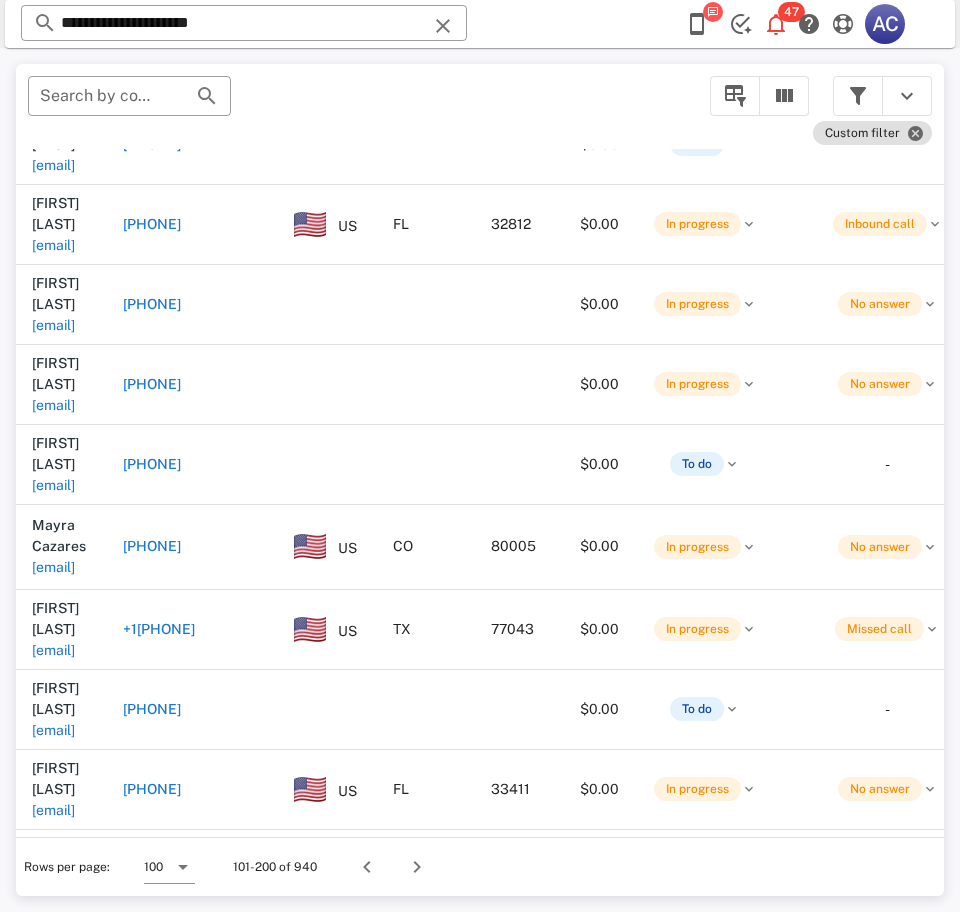 click on "cupsonr@hotmail.com" at bounding box center [53, 970] 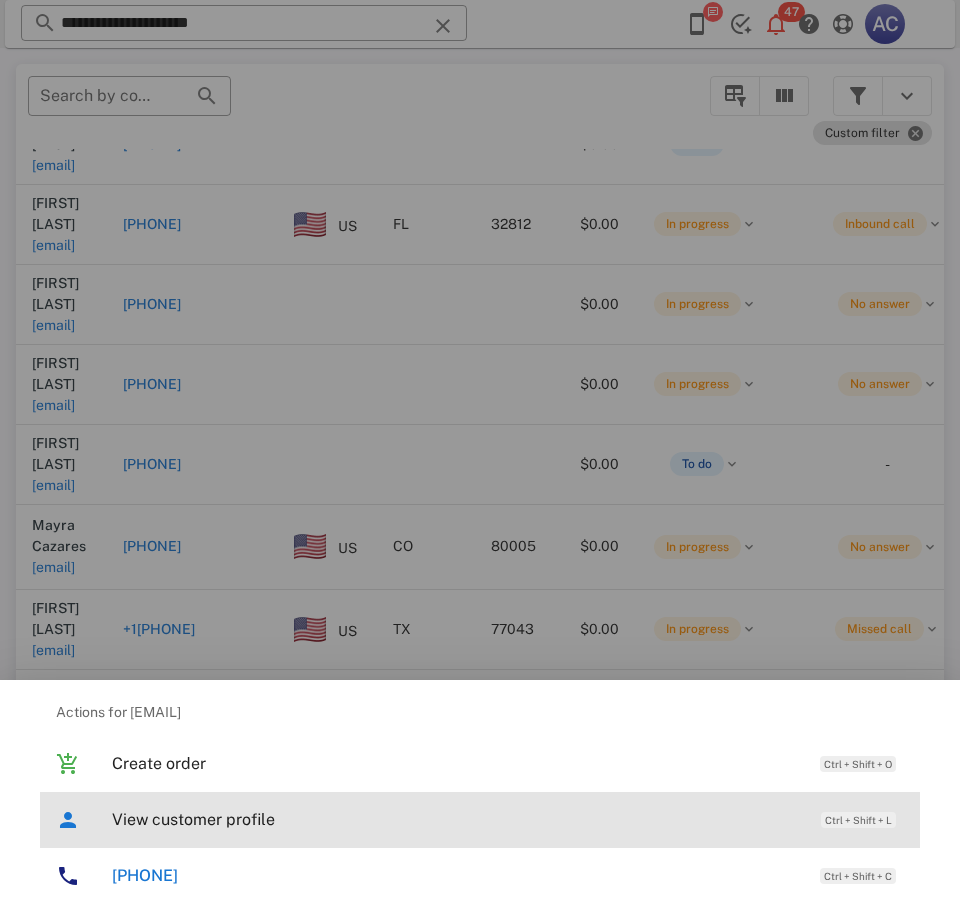 click on "View customer profile" at bounding box center [456, 819] 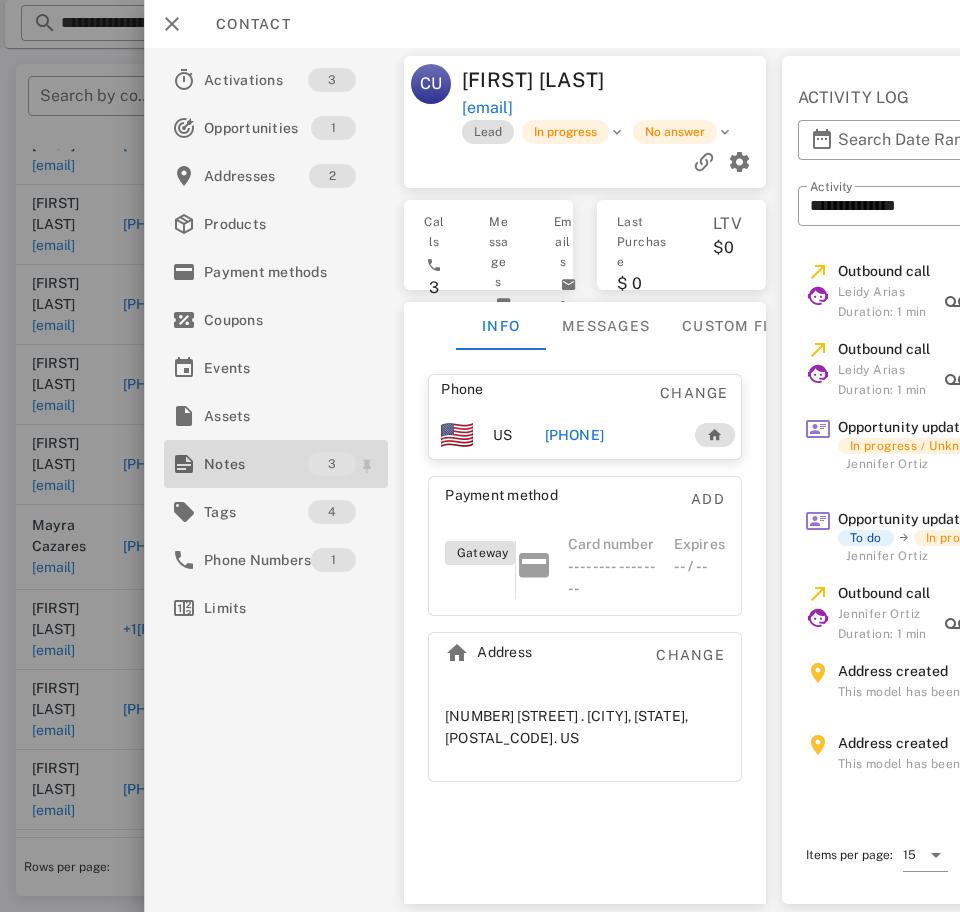 click on "Notes" at bounding box center (256, 464) 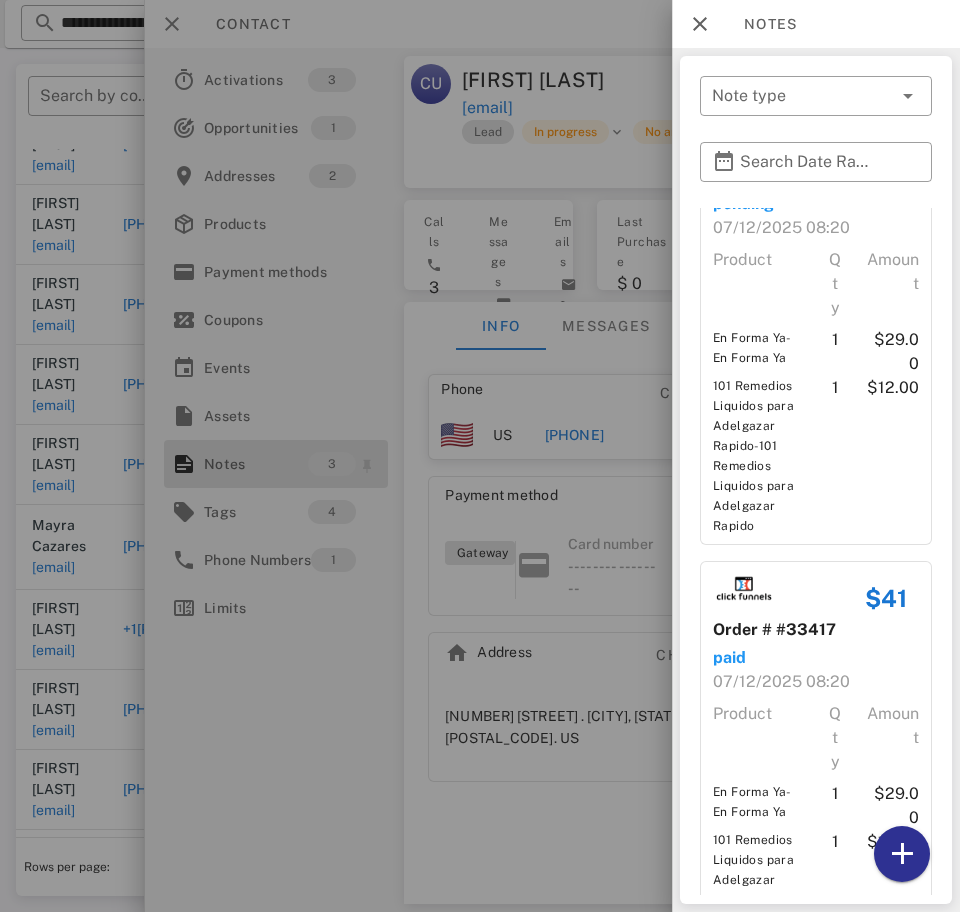 scroll, scrollTop: 0, scrollLeft: 0, axis: both 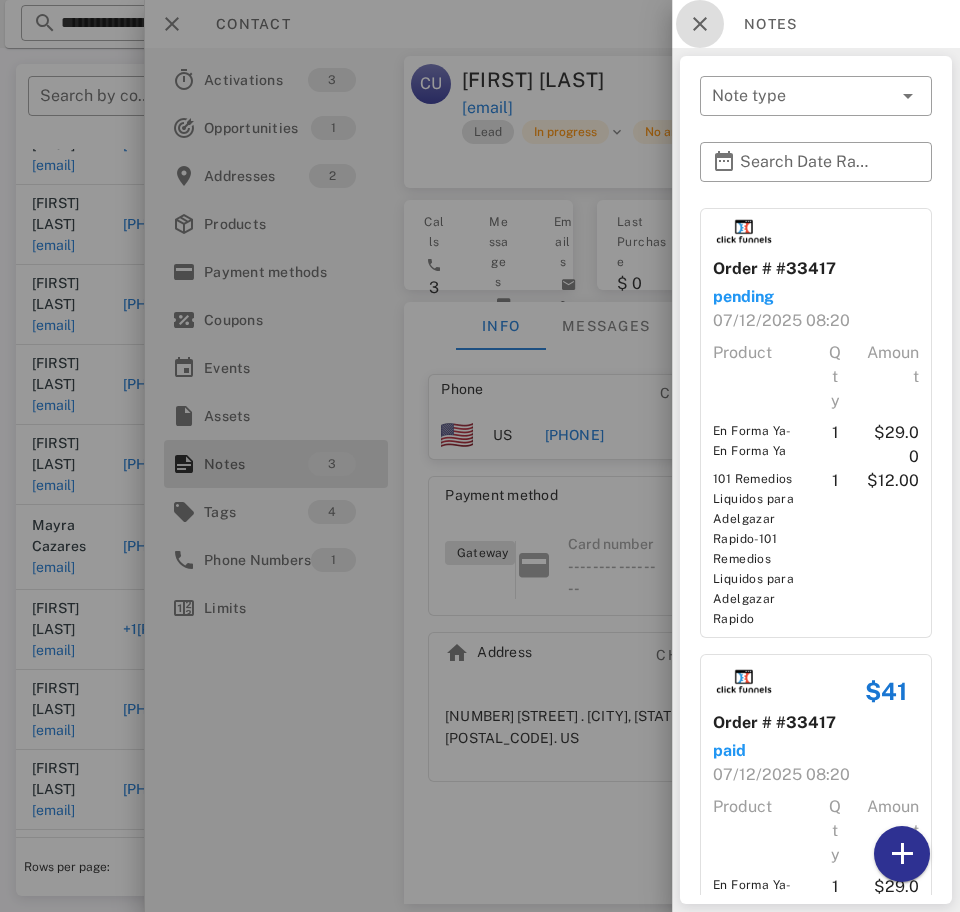click at bounding box center [700, 24] 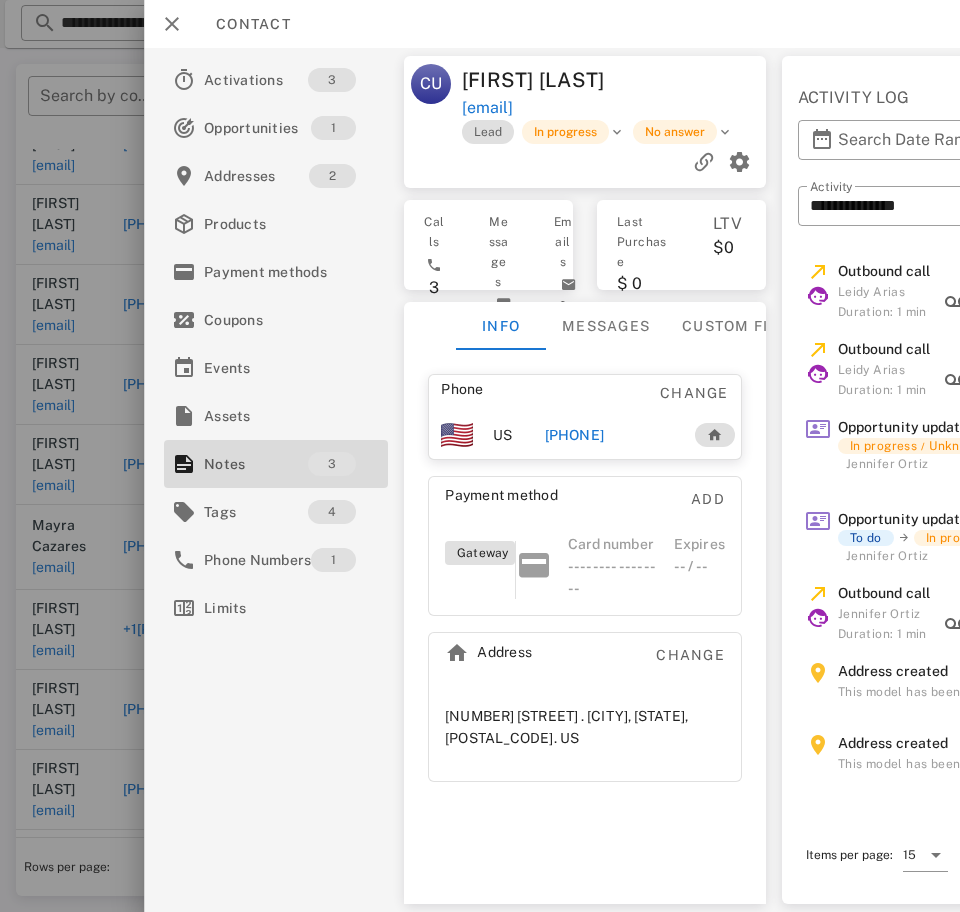 click on "+17866849881" at bounding box center (574, 435) 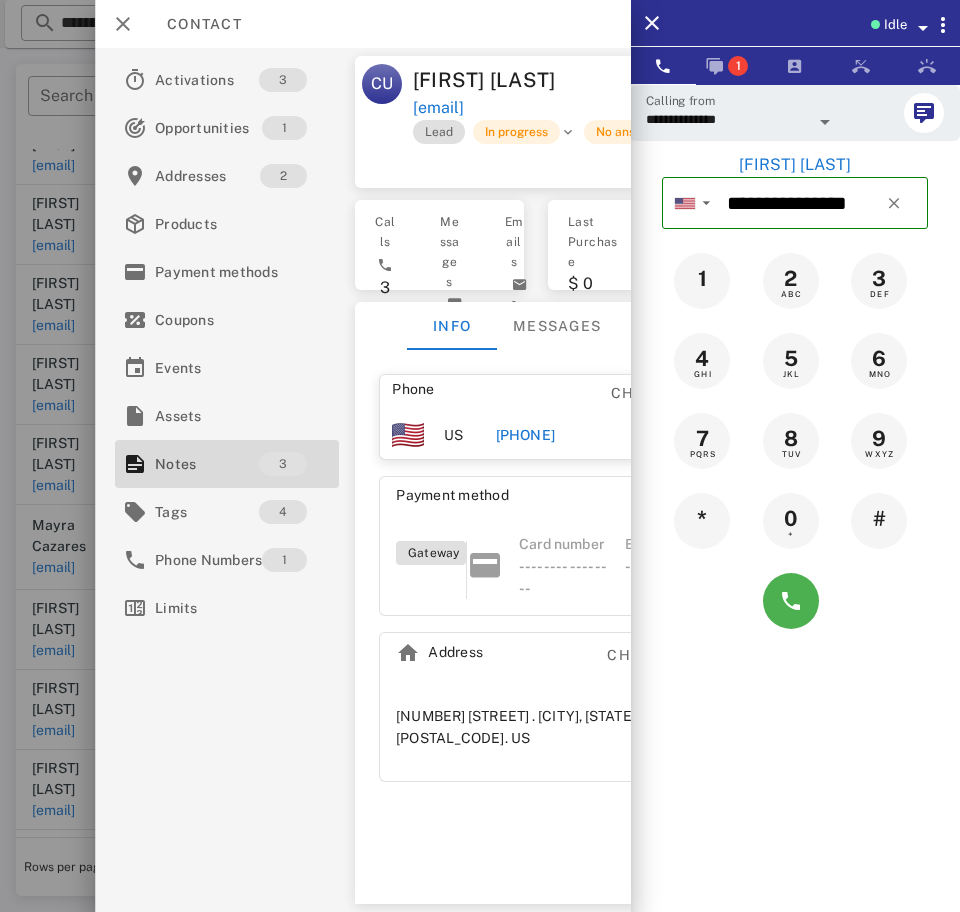click on "**********" at bounding box center [727, 119] 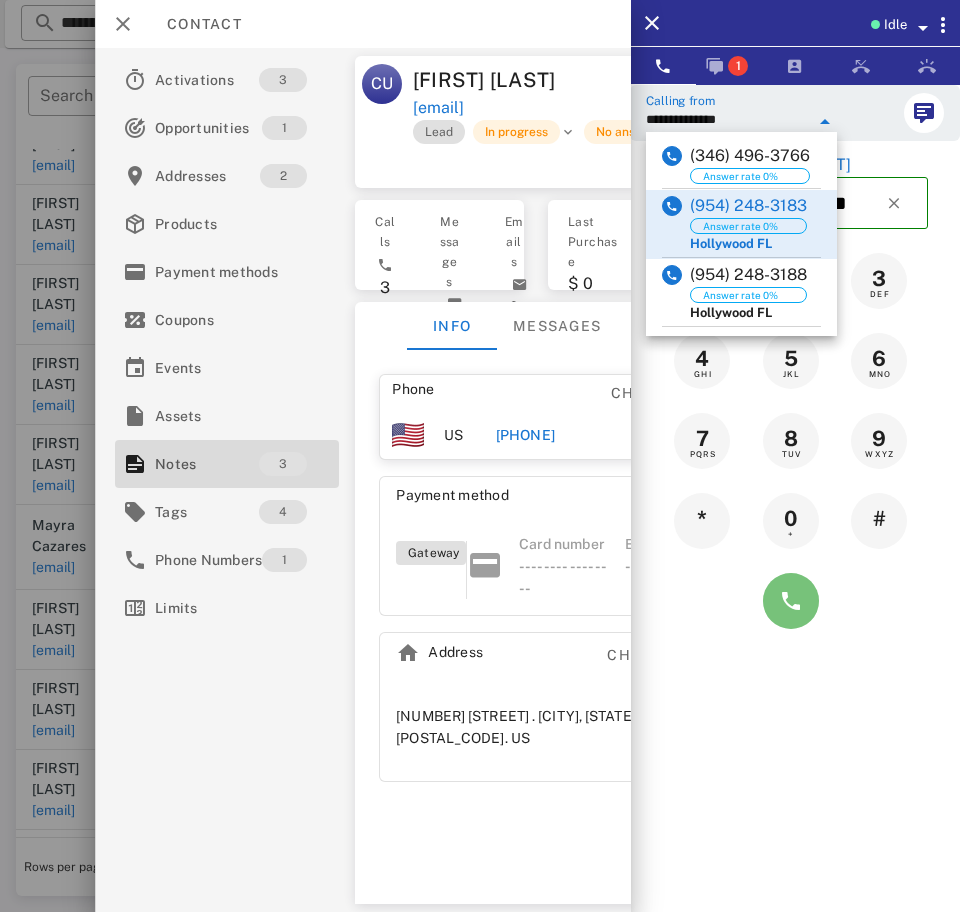 click at bounding box center (791, 601) 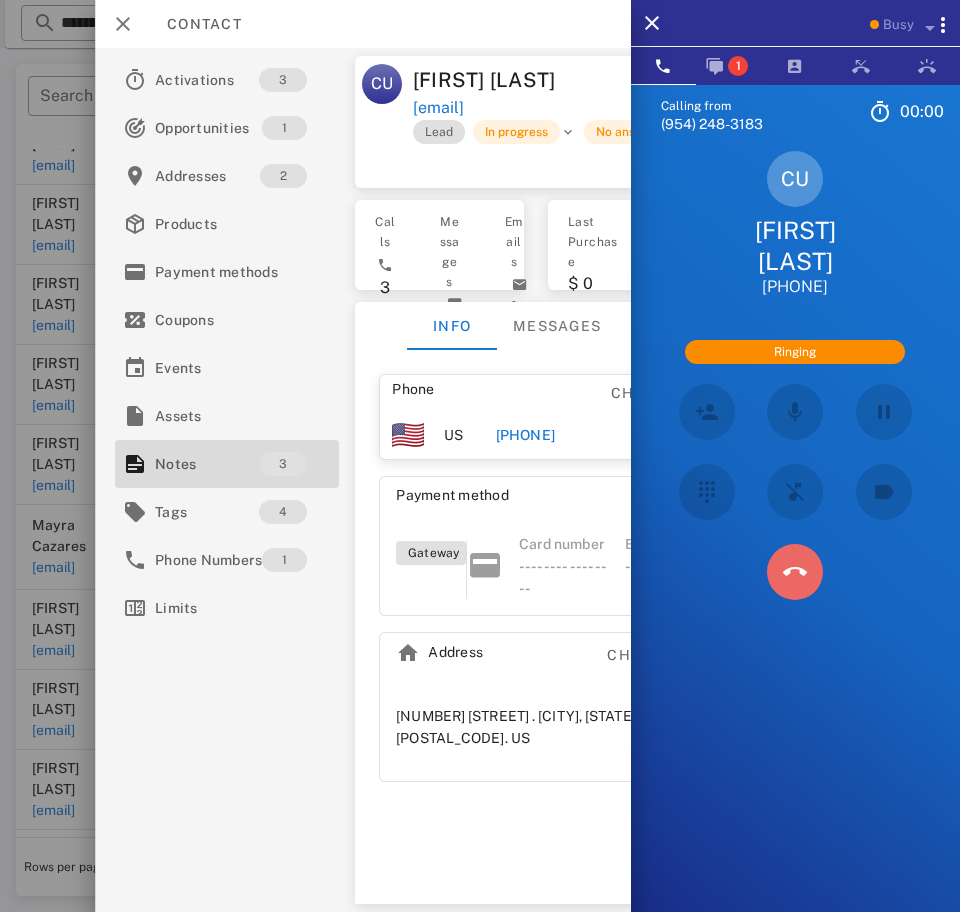 click at bounding box center [795, 572] 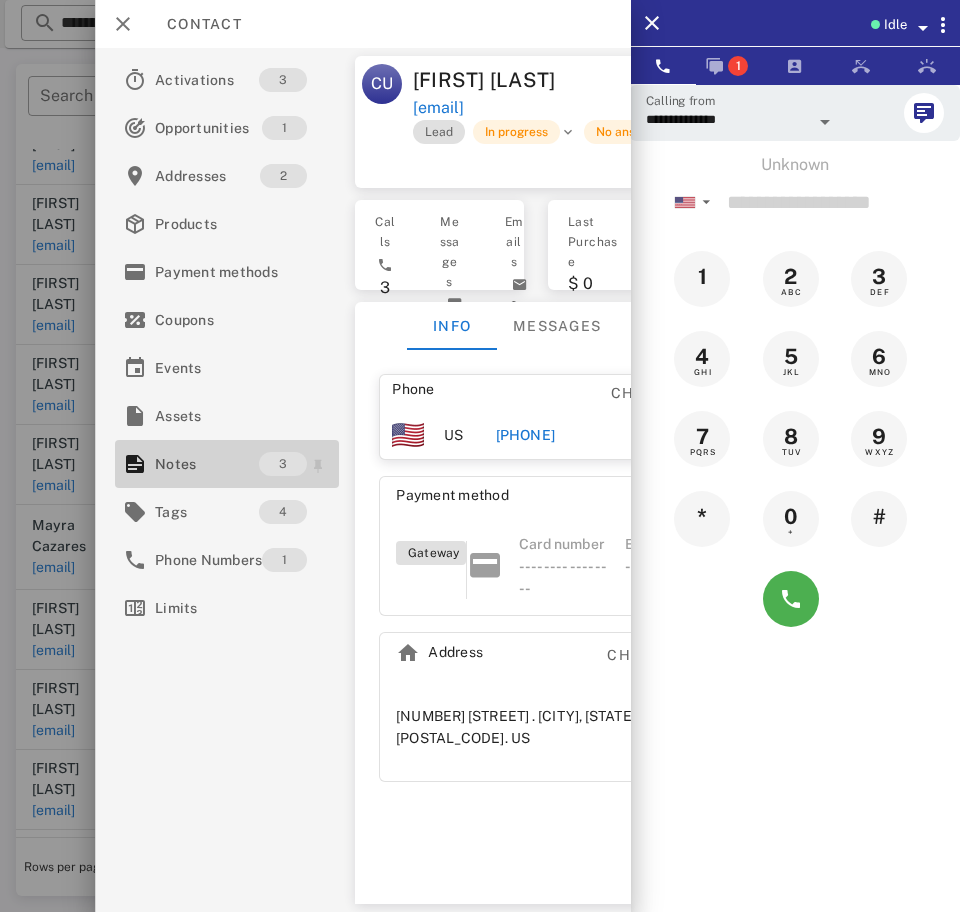 click on "Notes" at bounding box center (207, 464) 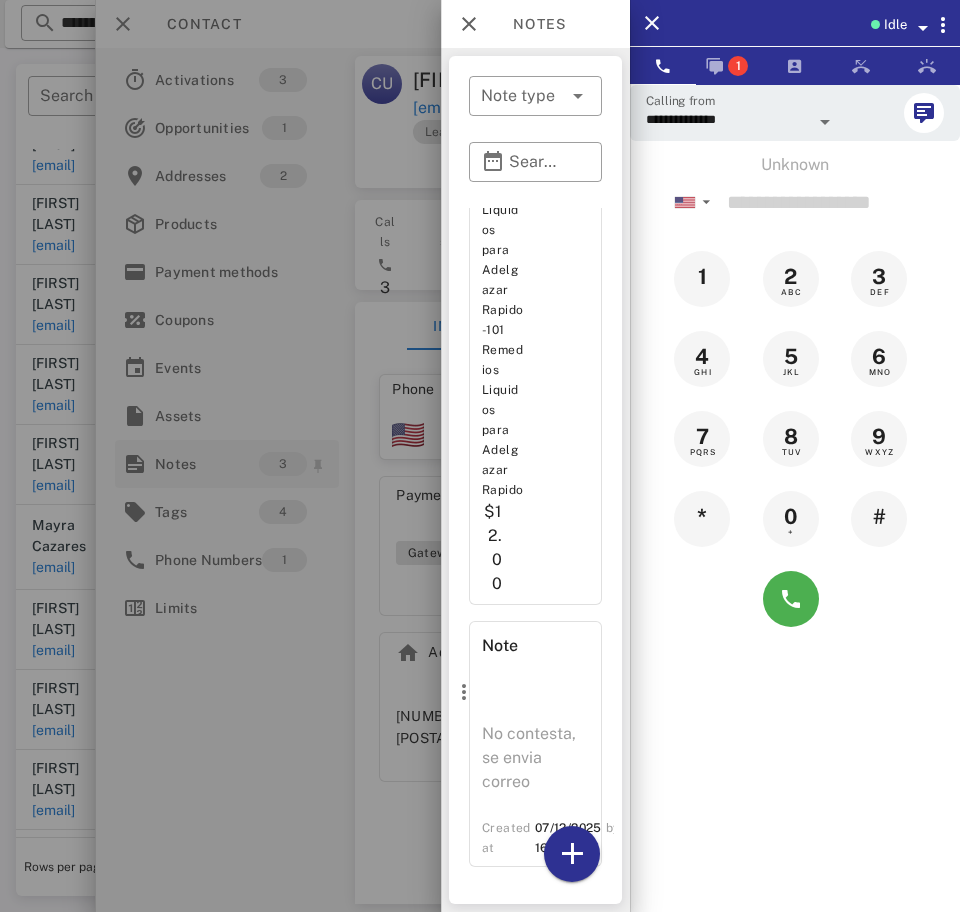 scroll, scrollTop: 1677, scrollLeft: 0, axis: vertical 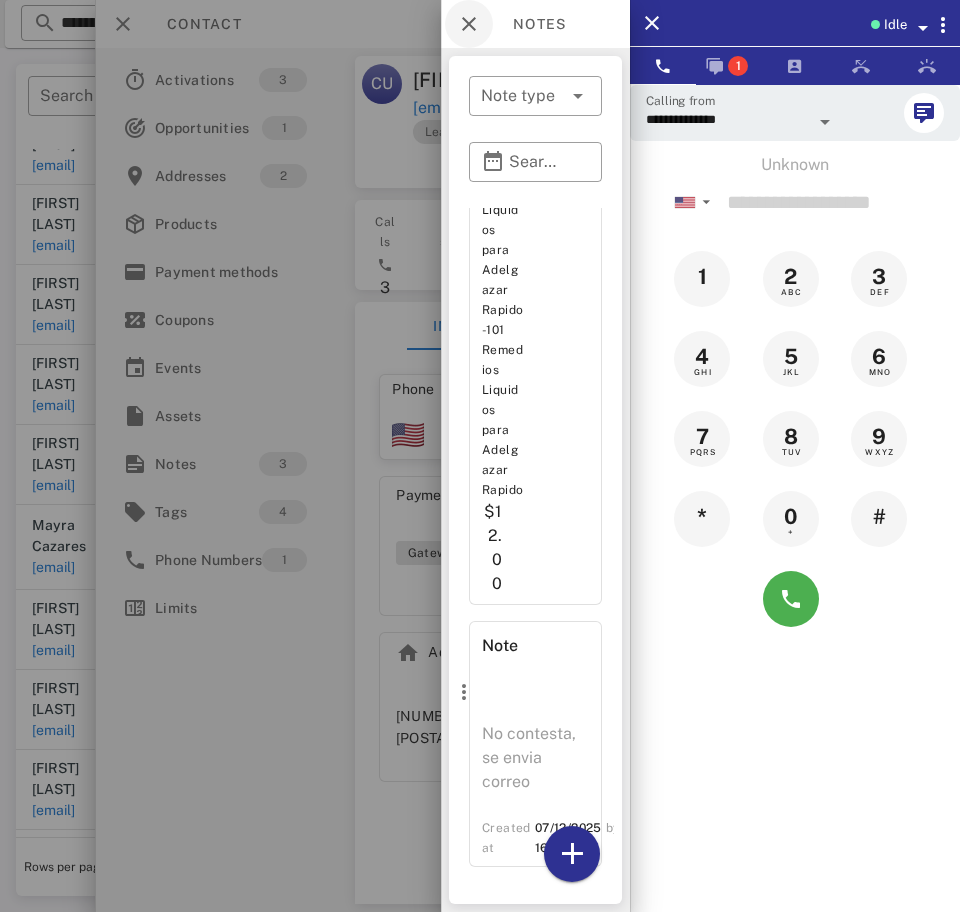 click at bounding box center (469, 24) 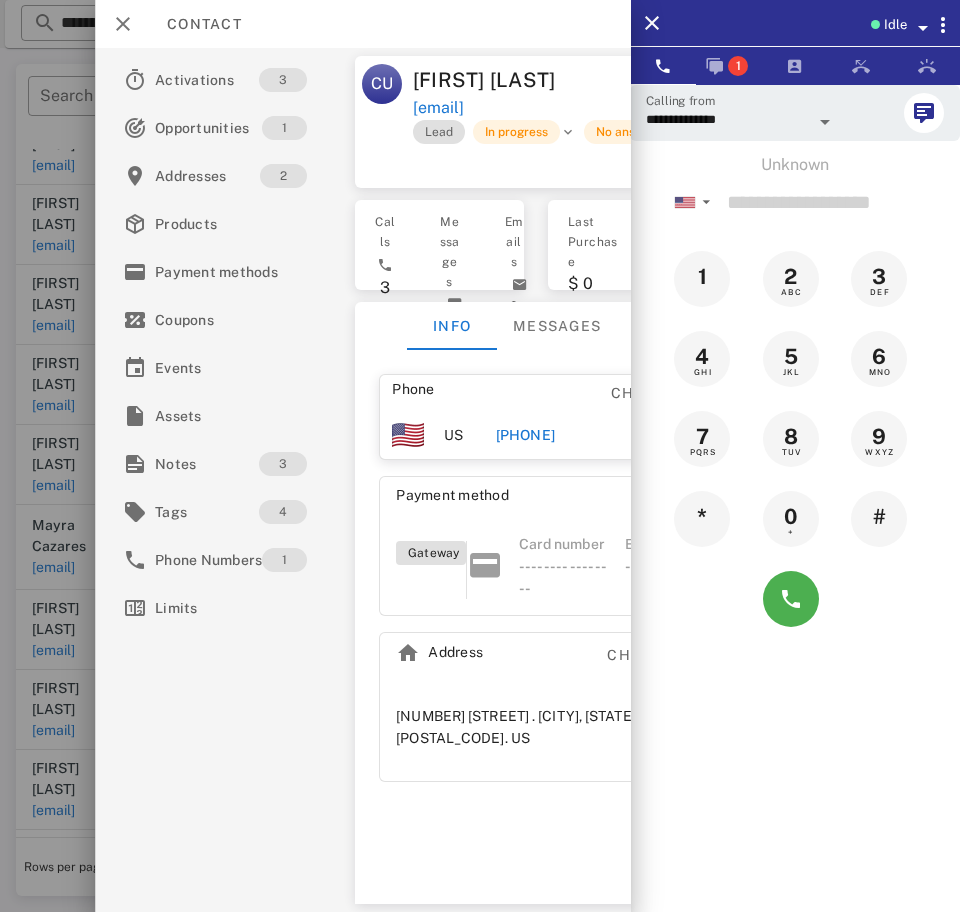 click on "+17866849881" at bounding box center (525, 435) 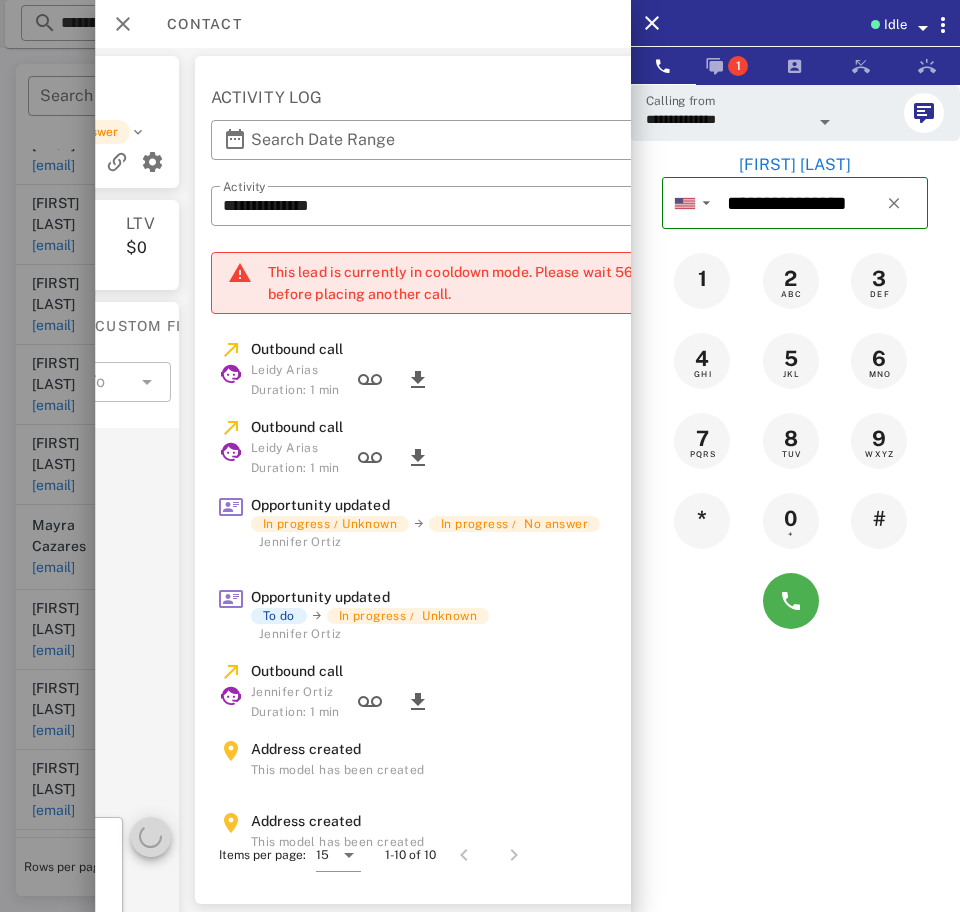 scroll, scrollTop: 0, scrollLeft: 576, axis: horizontal 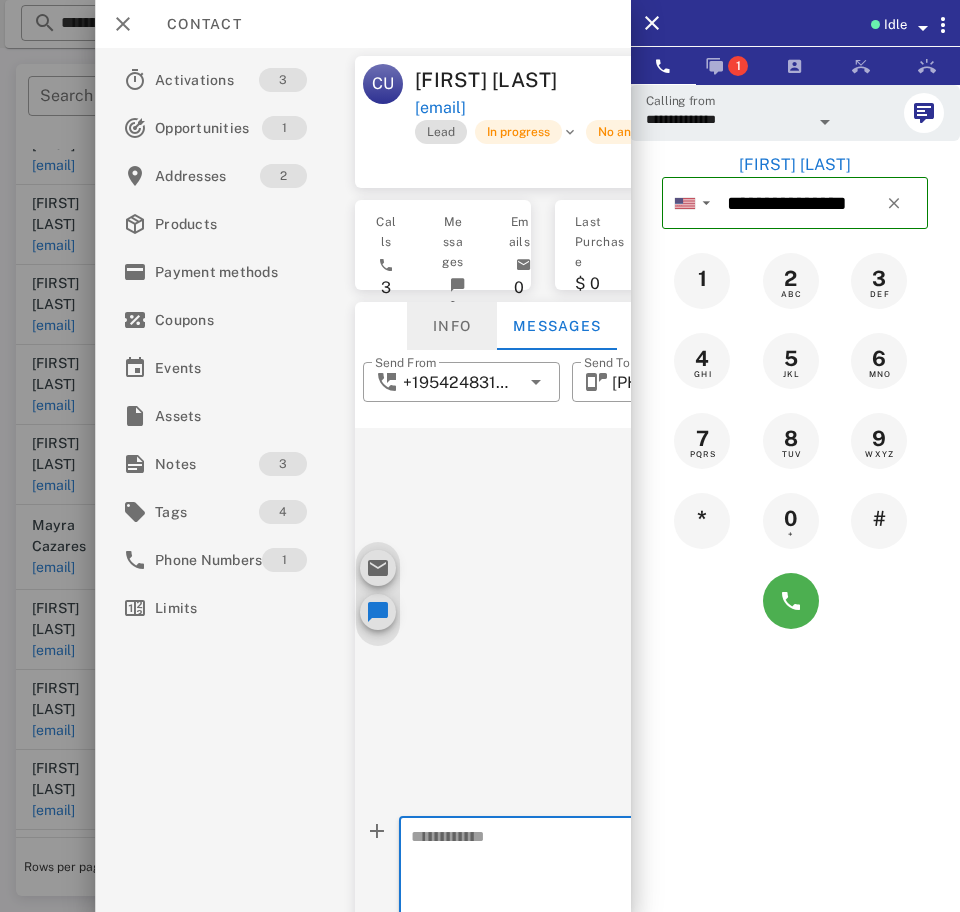 click on "Info" at bounding box center [452, 326] 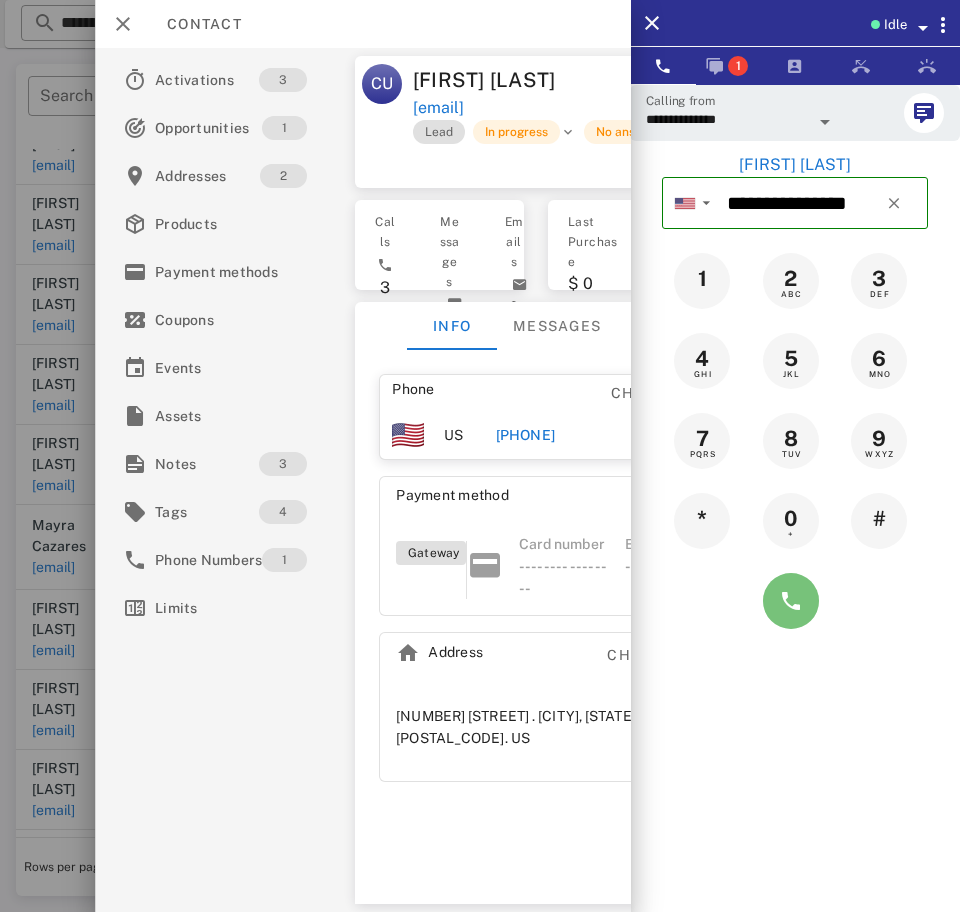 click at bounding box center (791, 601) 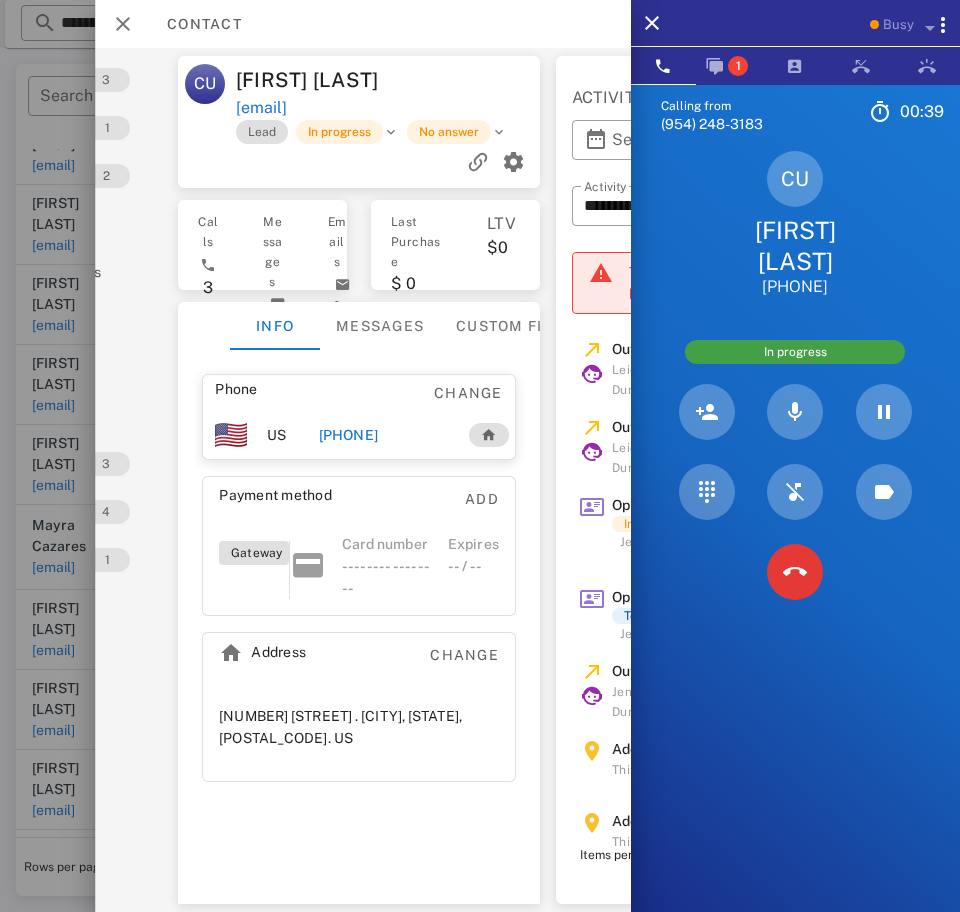 scroll, scrollTop: 0, scrollLeft: 182, axis: horizontal 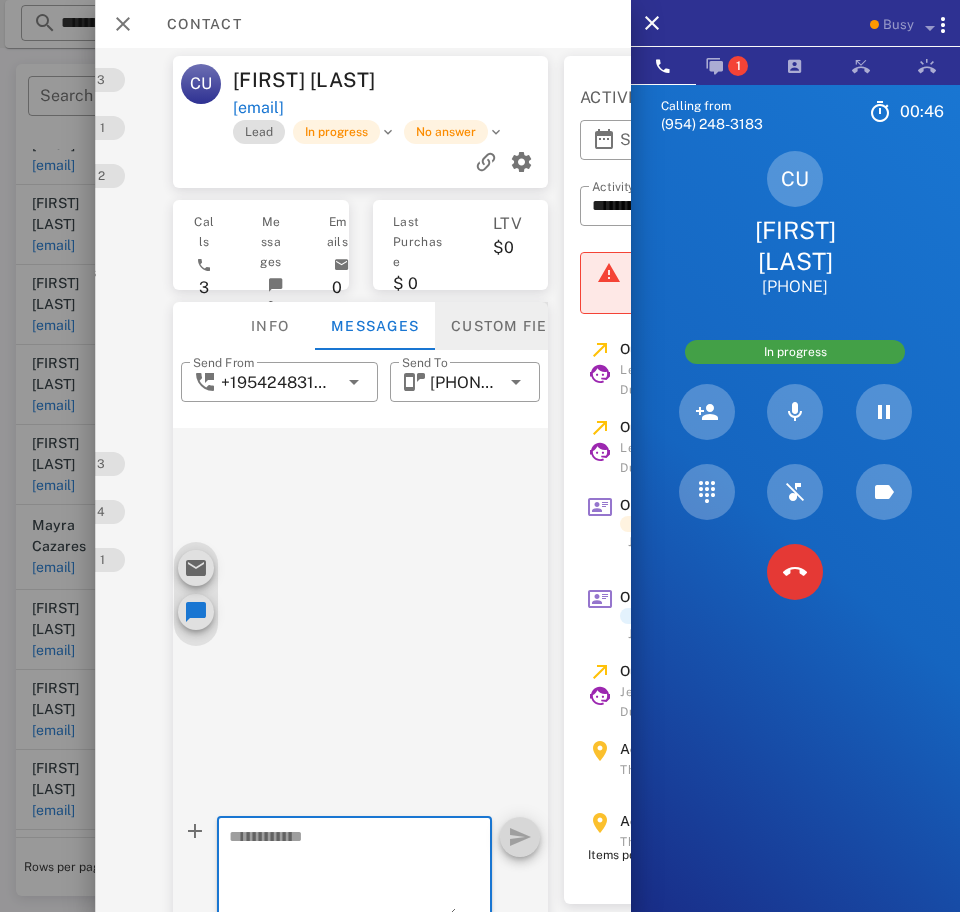 click on "Custom fields" at bounding box center (514, 326) 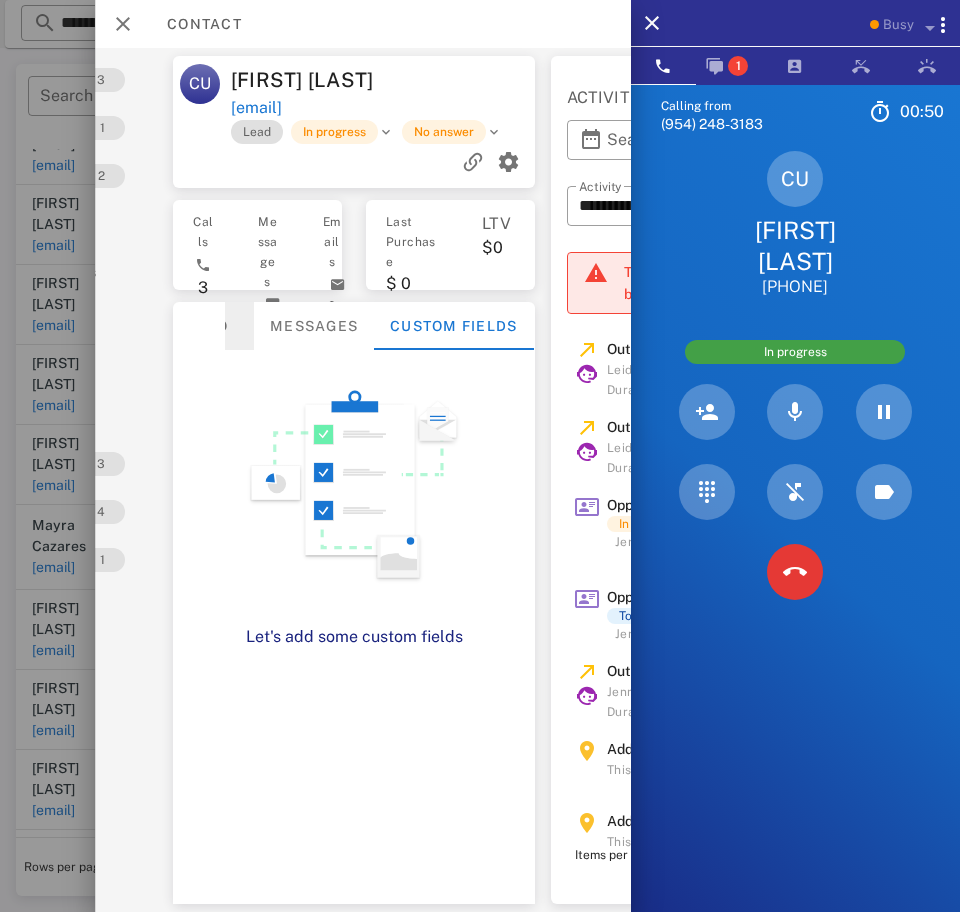 click on "Info" at bounding box center [209, 326] 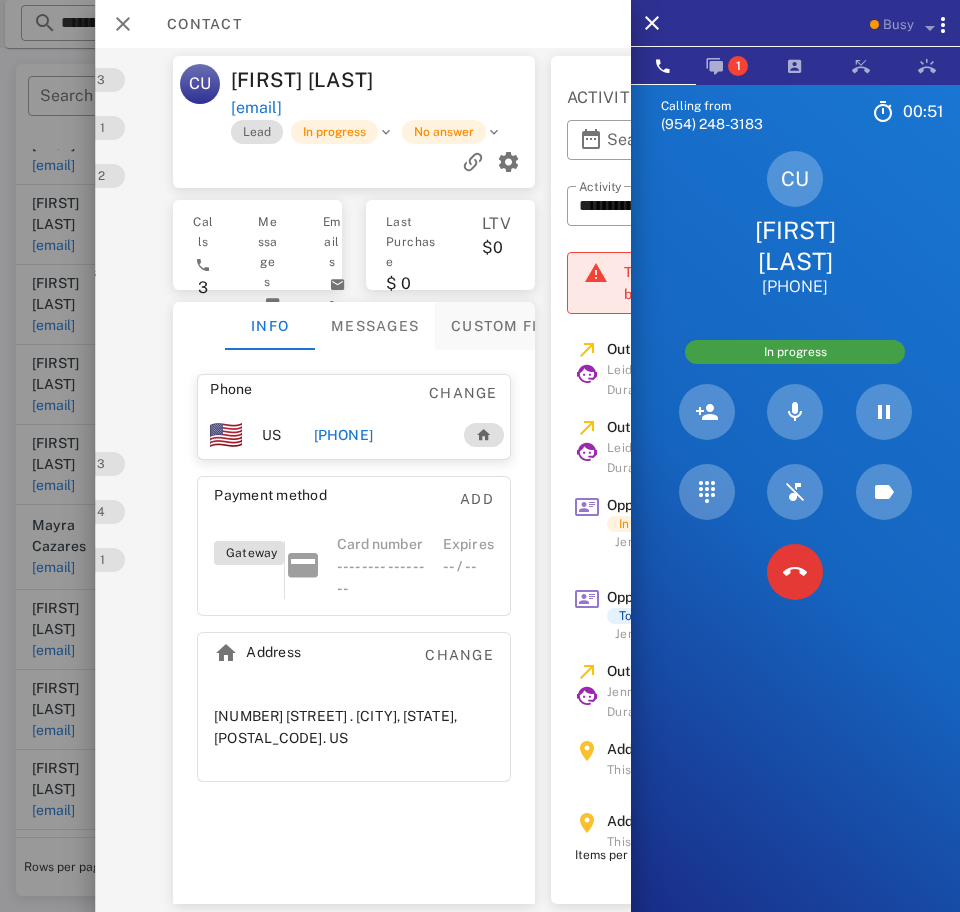 click on "Custom fields" at bounding box center [514, 326] 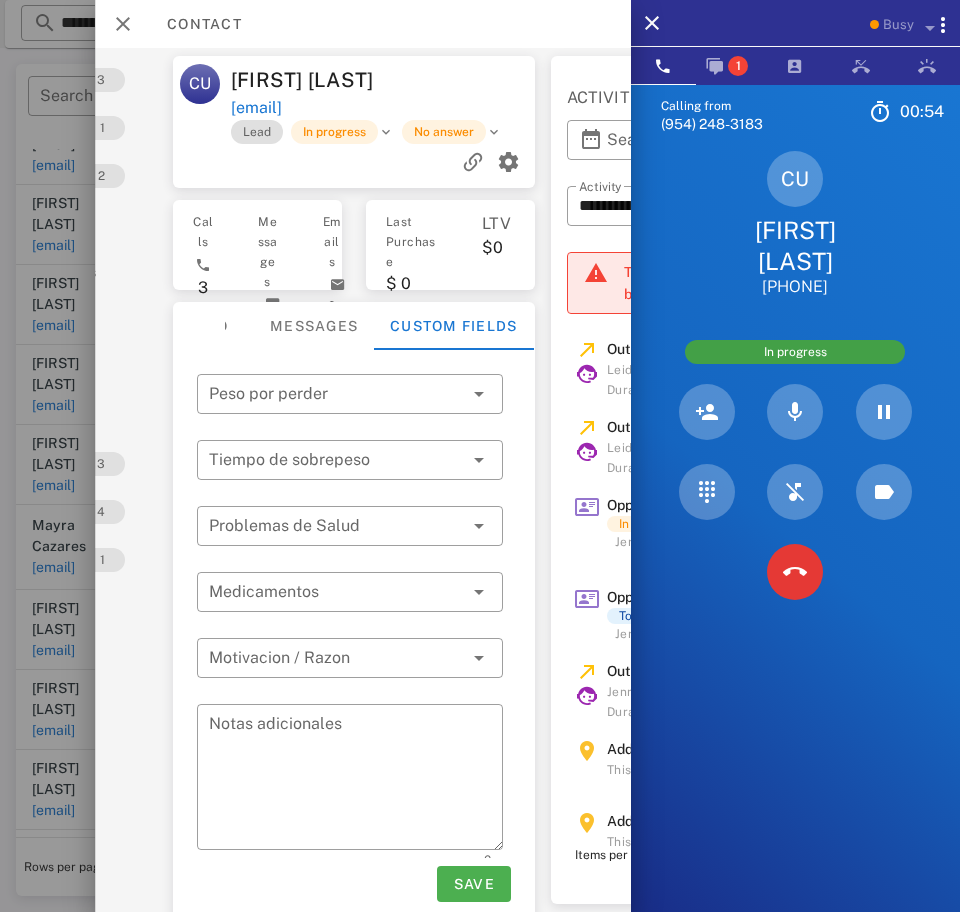 click on "Info   Messages   Custom fields" at bounding box center [354, 326] 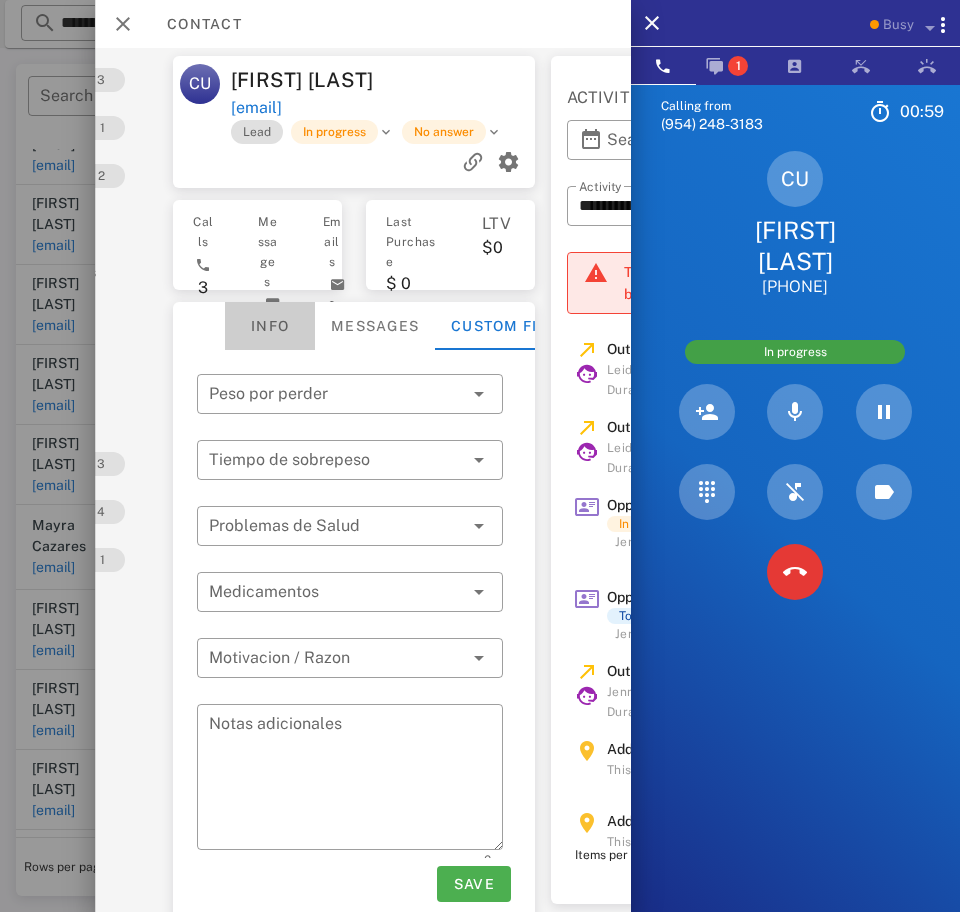click on "Info" at bounding box center [270, 326] 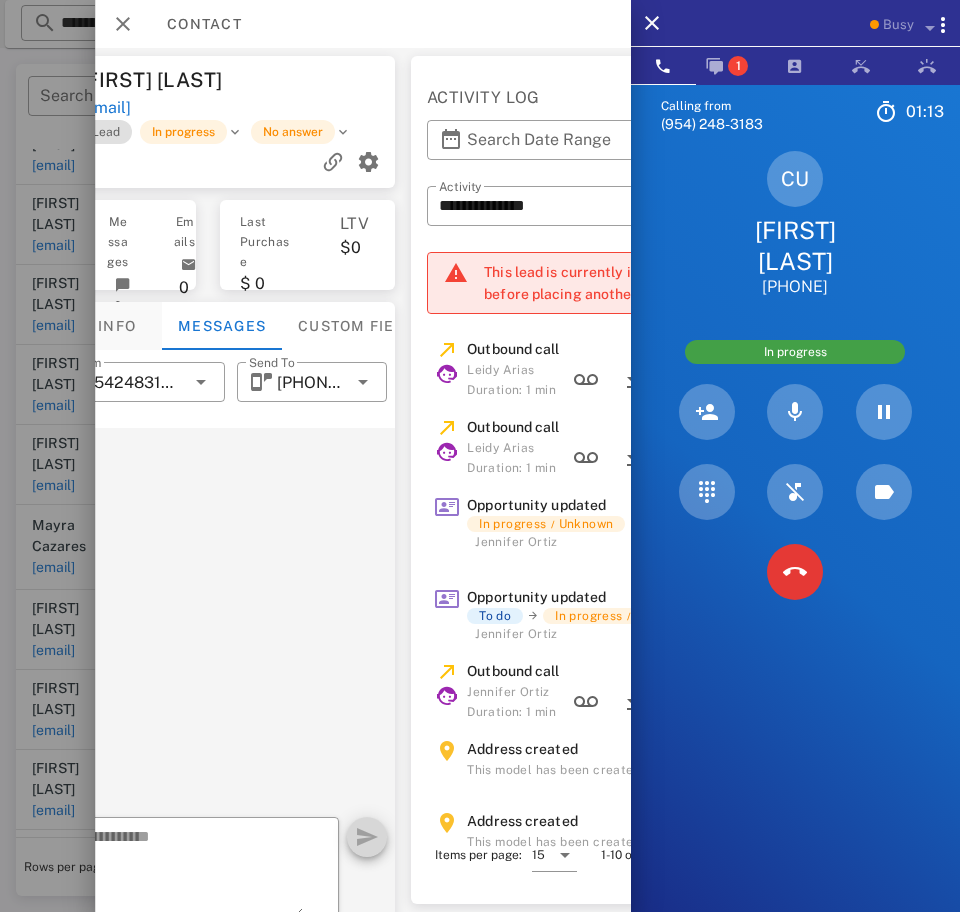 scroll, scrollTop: 0, scrollLeft: 341, axis: horizontal 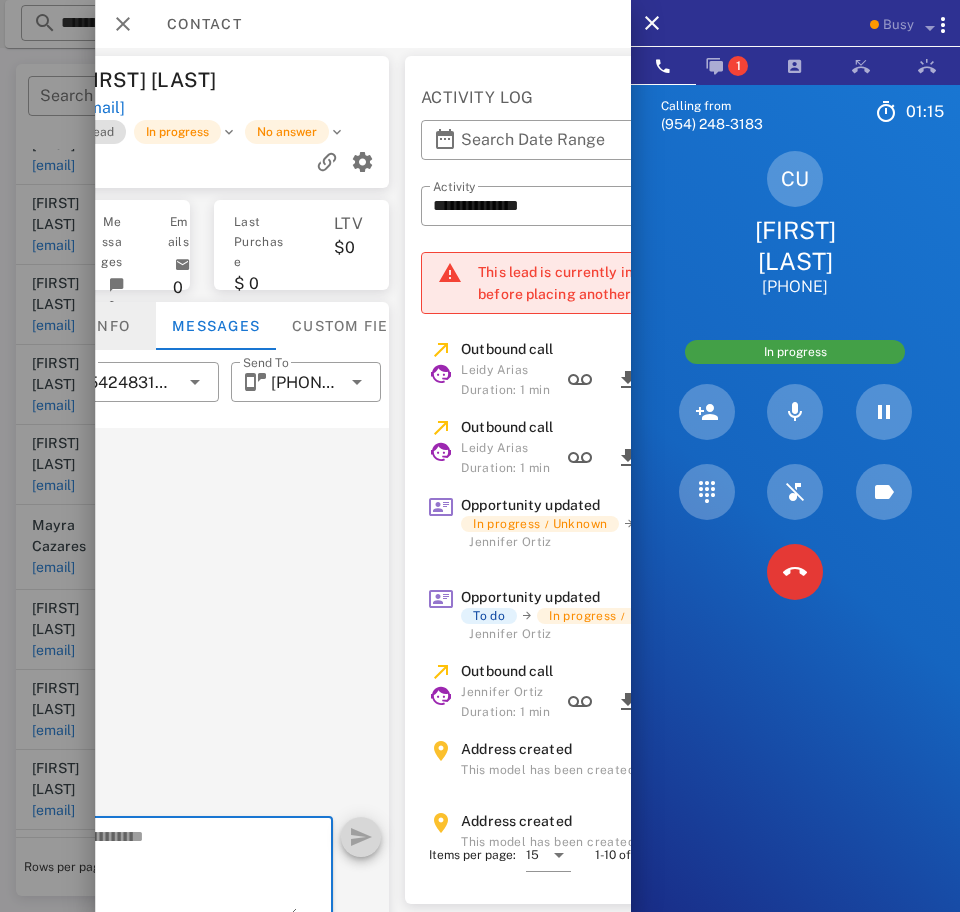 click on "Info" at bounding box center [111, 326] 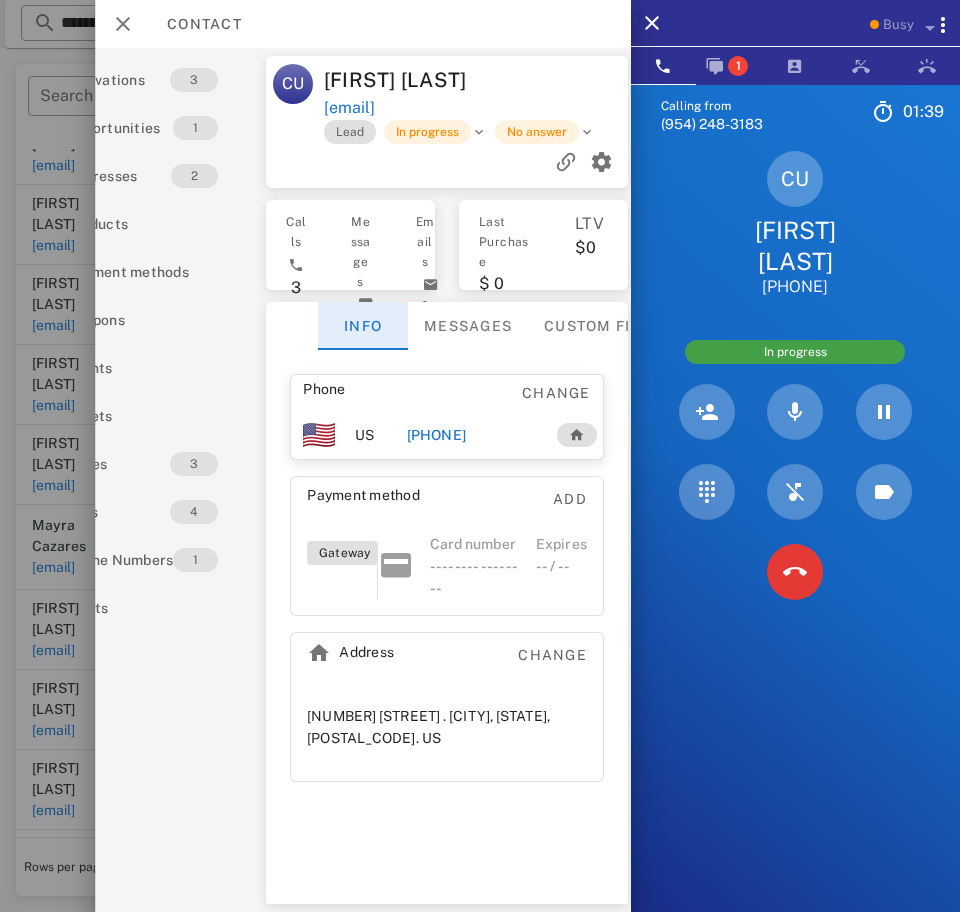 scroll, scrollTop: 0, scrollLeft: 85, axis: horizontal 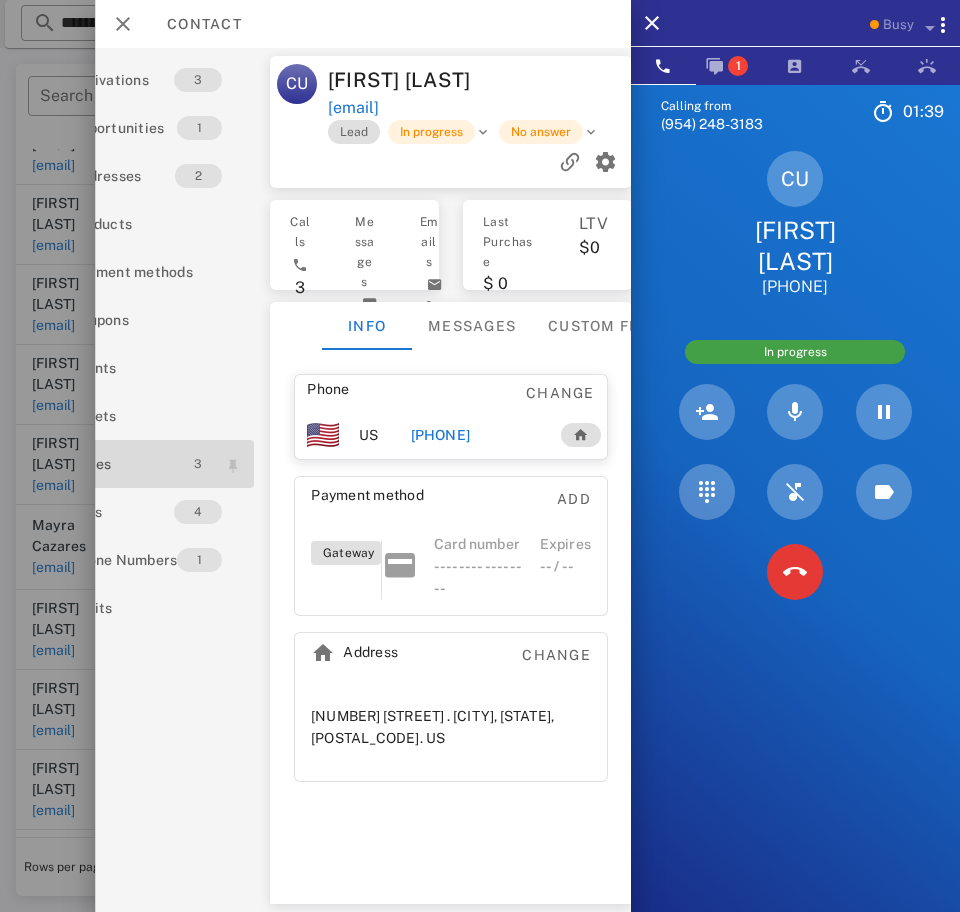 click on "3" at bounding box center [198, 464] 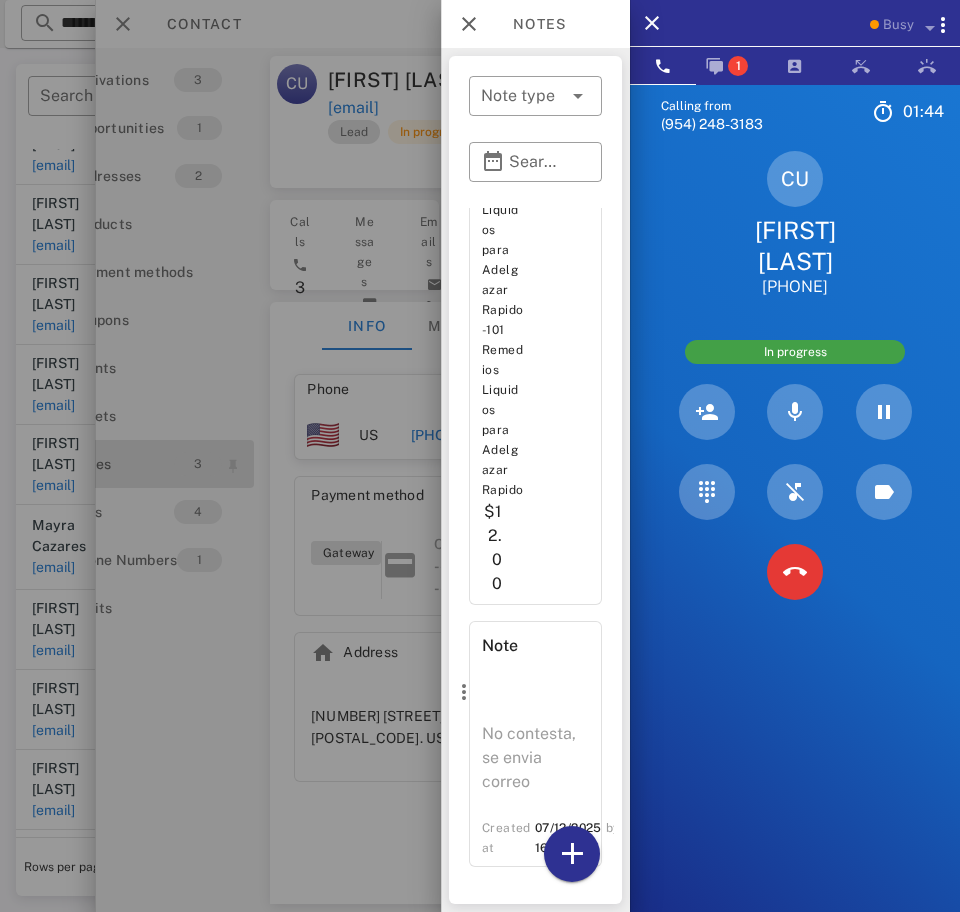 scroll, scrollTop: 1677, scrollLeft: 0, axis: vertical 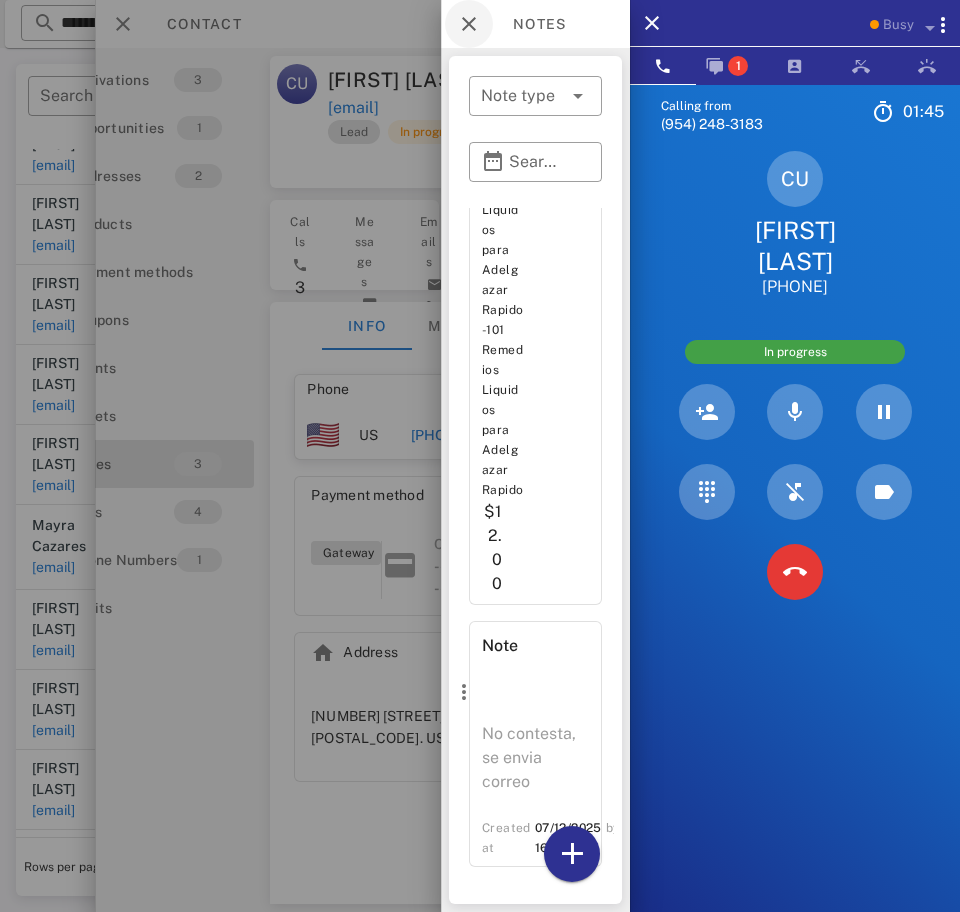 click at bounding box center [469, 24] 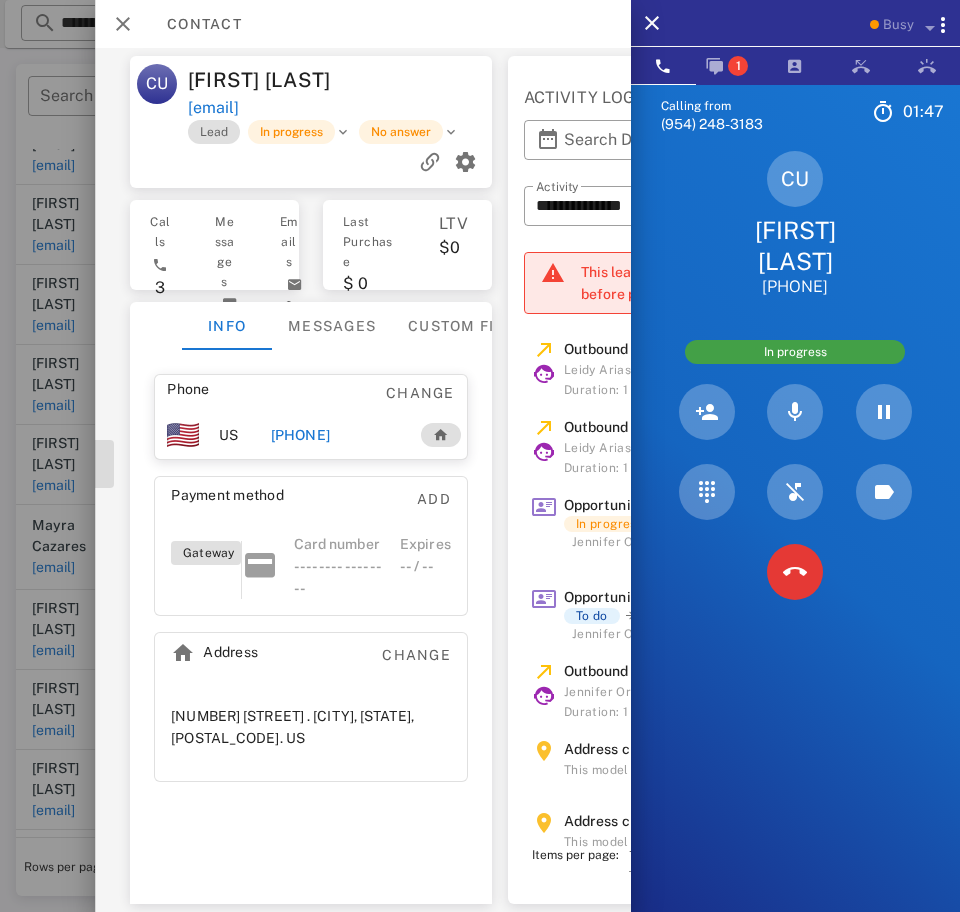 scroll, scrollTop: 0, scrollLeft: 247, axis: horizontal 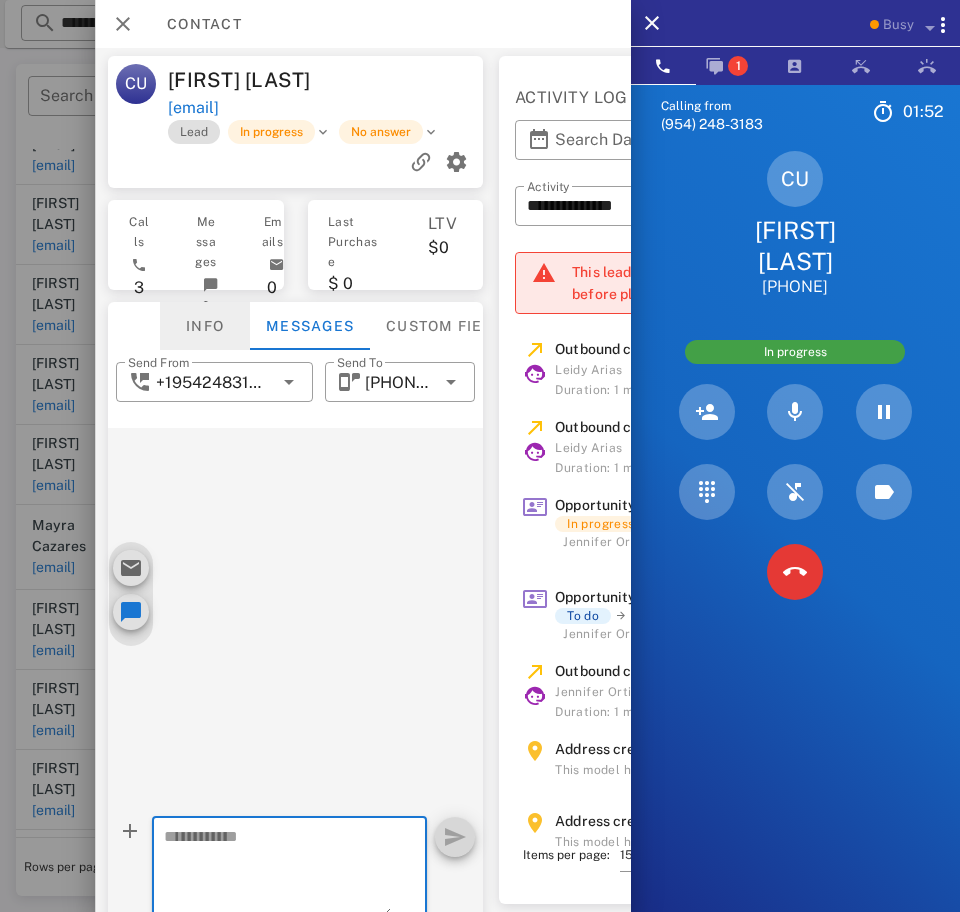 click on "Info" at bounding box center [205, 326] 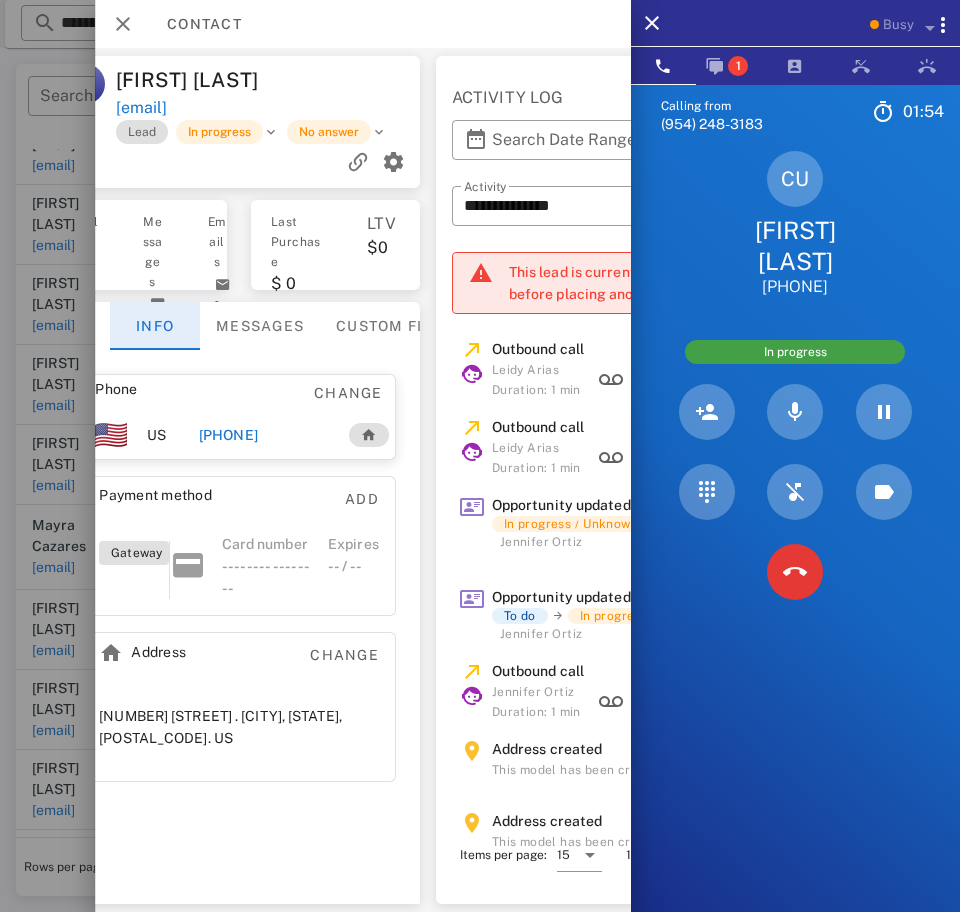 scroll, scrollTop: 0, scrollLeft: 322, axis: horizontal 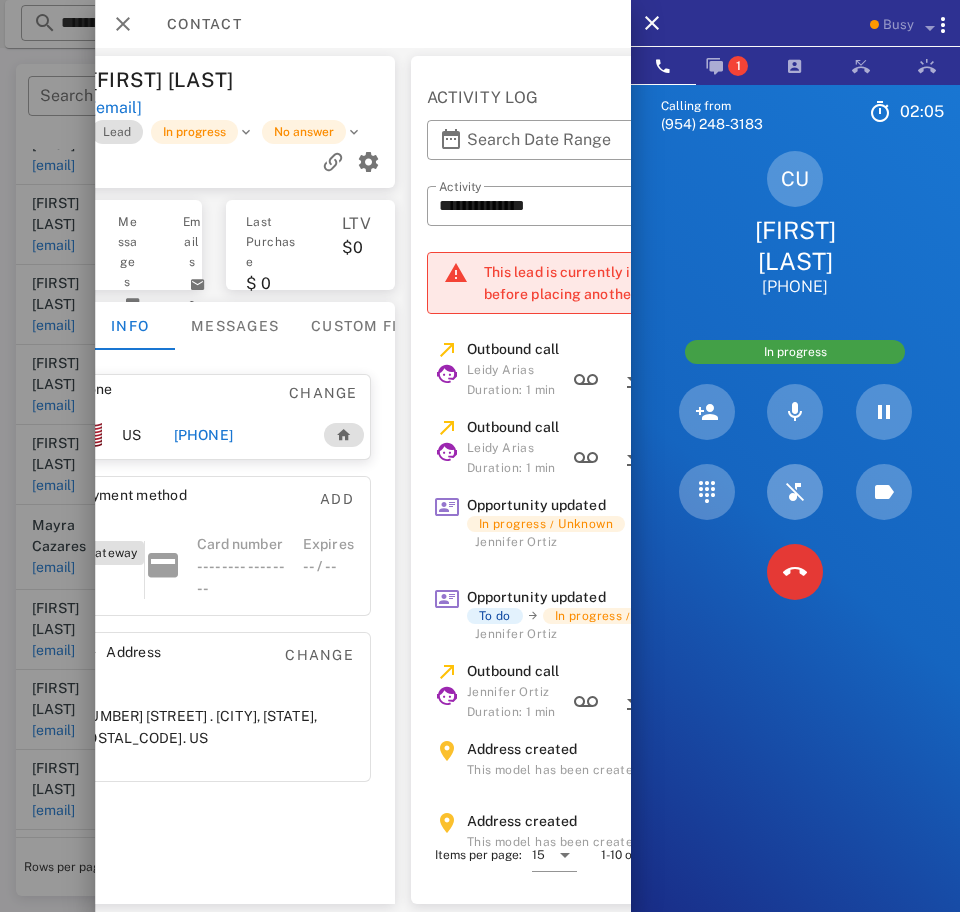 click at bounding box center [795, 492] 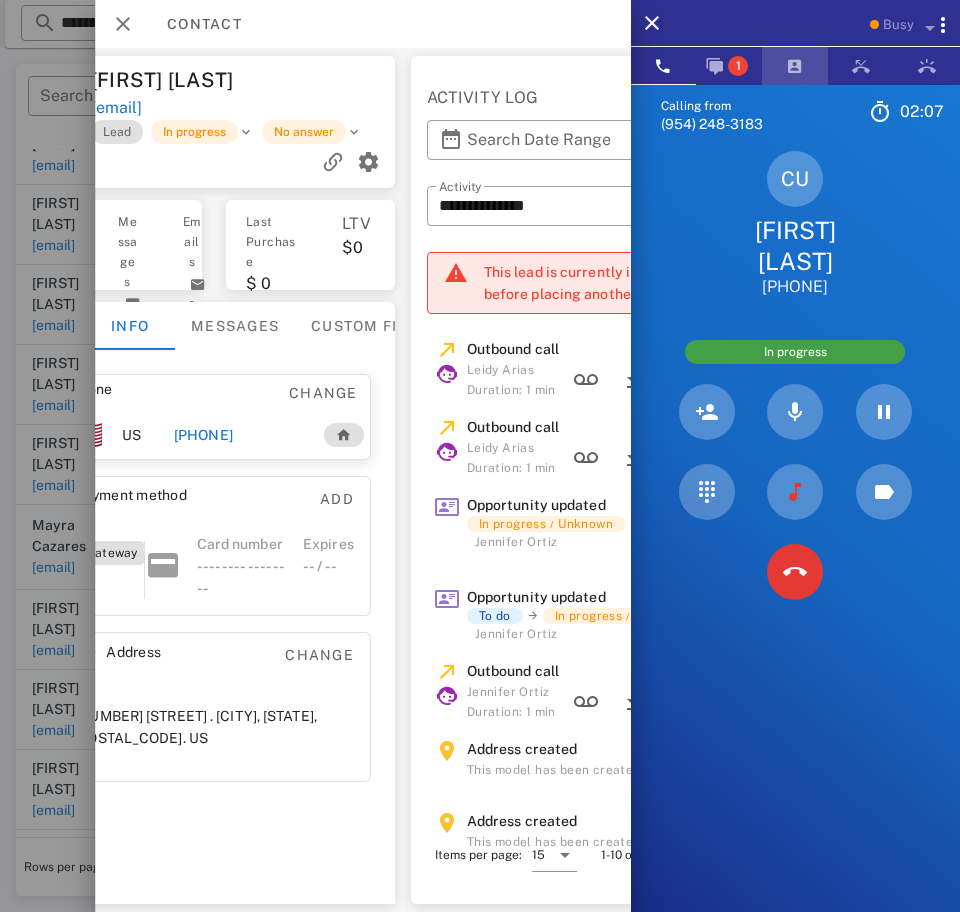 click at bounding box center (795, 66) 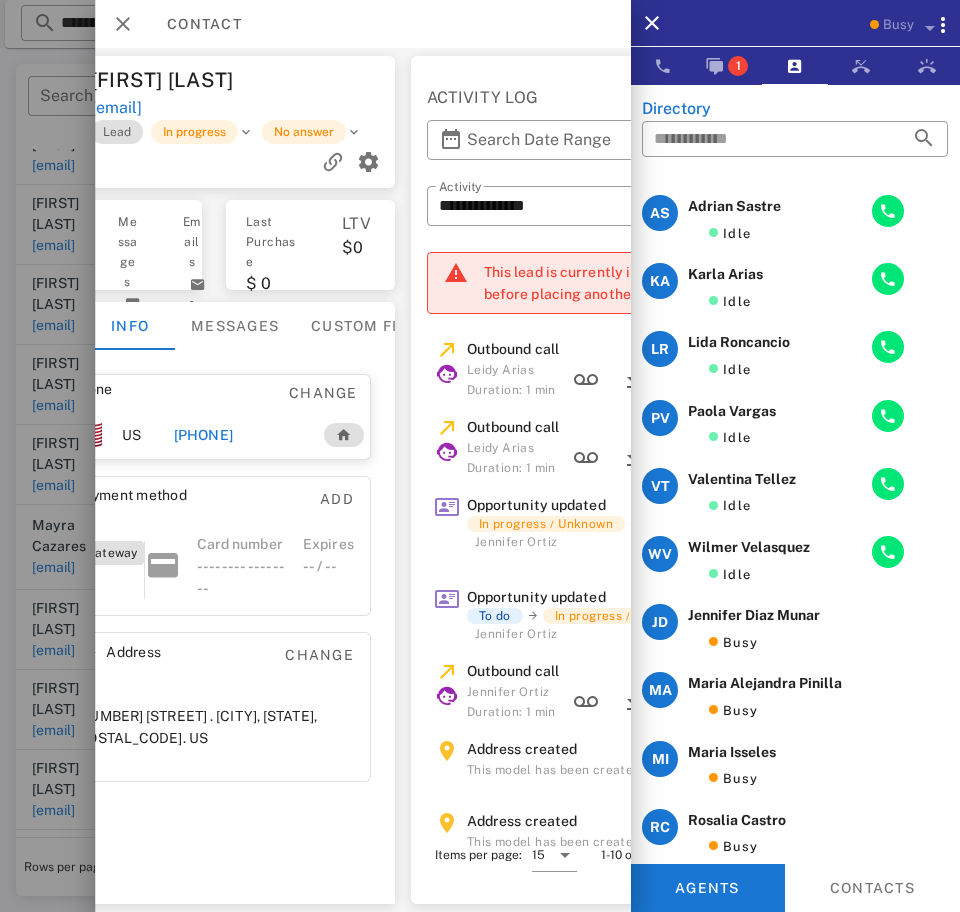click at bounding box center (910, 347) 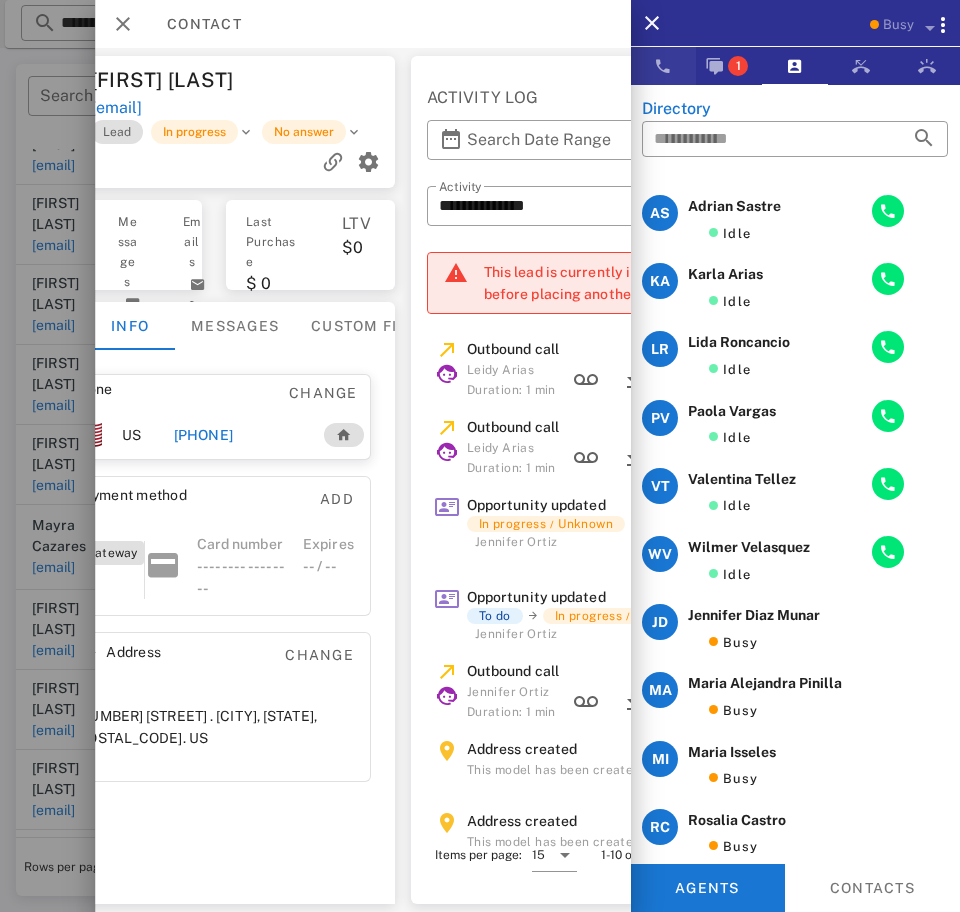 click at bounding box center (663, 66) 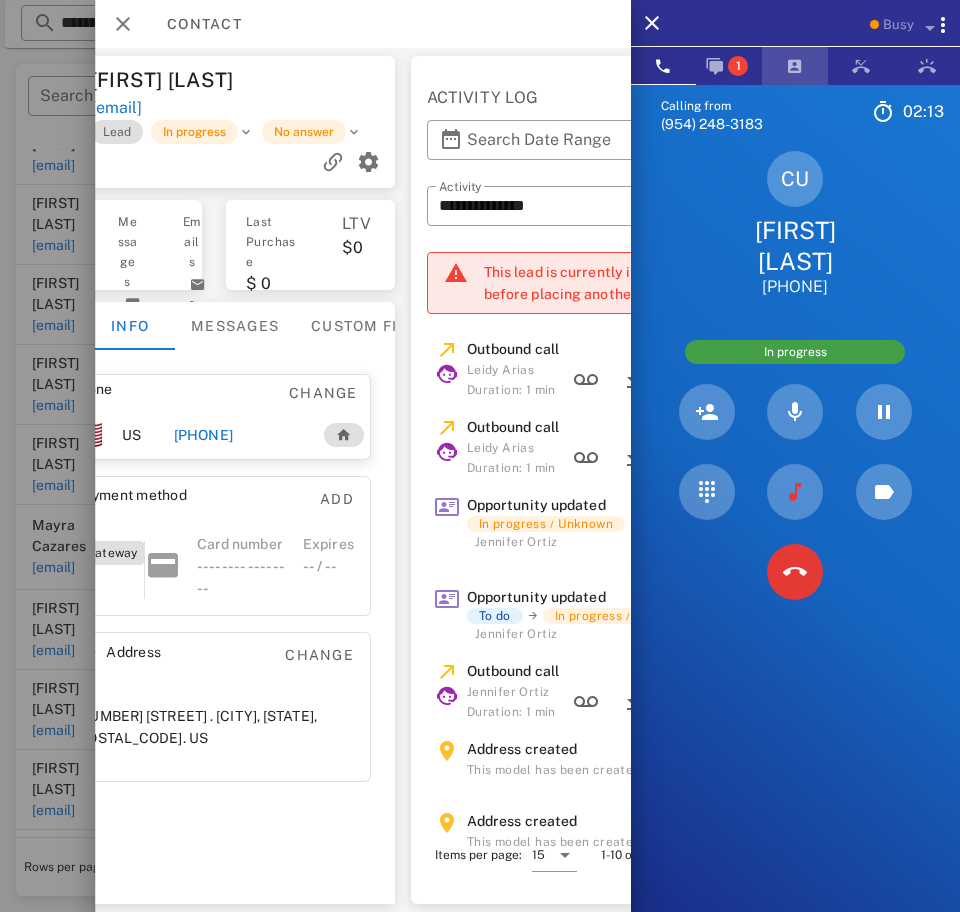 click at bounding box center [795, 66] 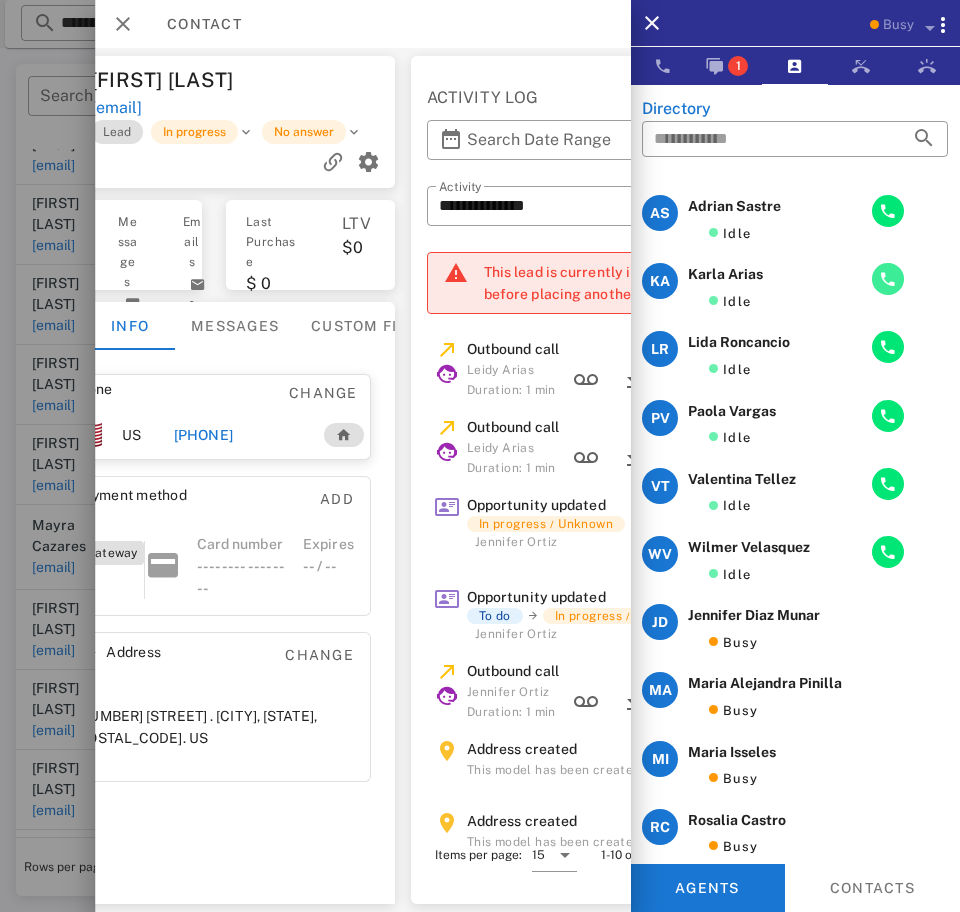 click at bounding box center (888, 279) 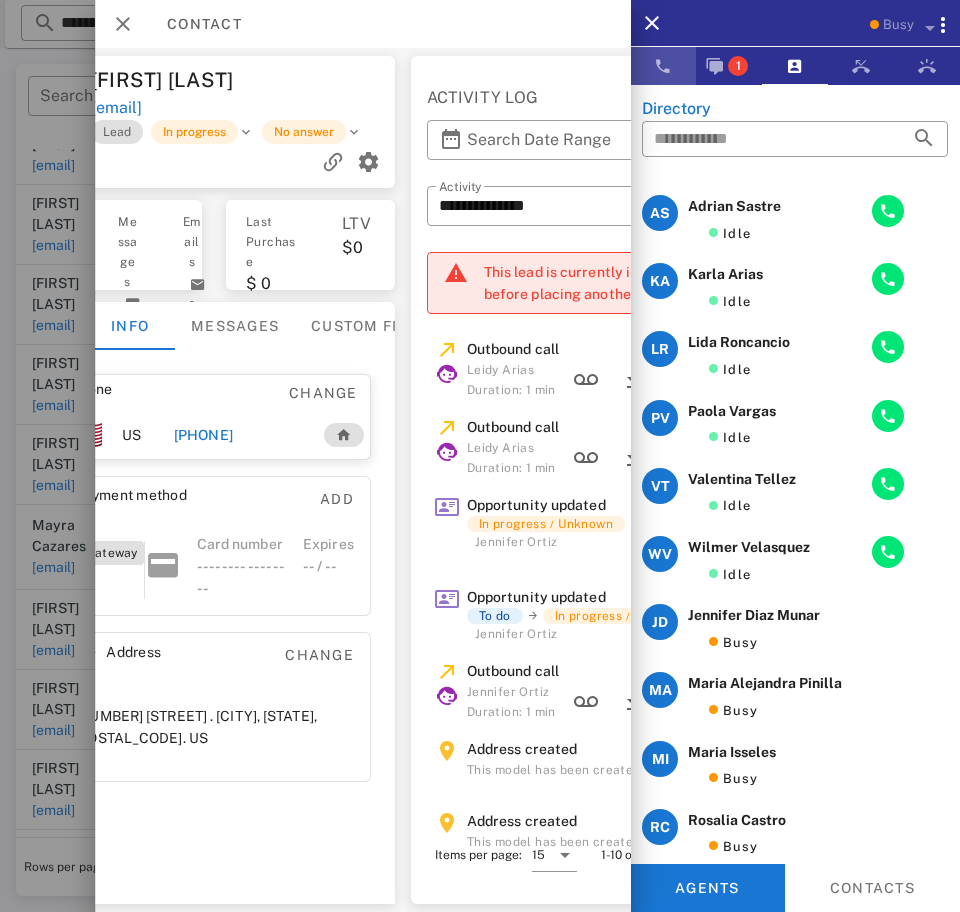 click at bounding box center (663, 66) 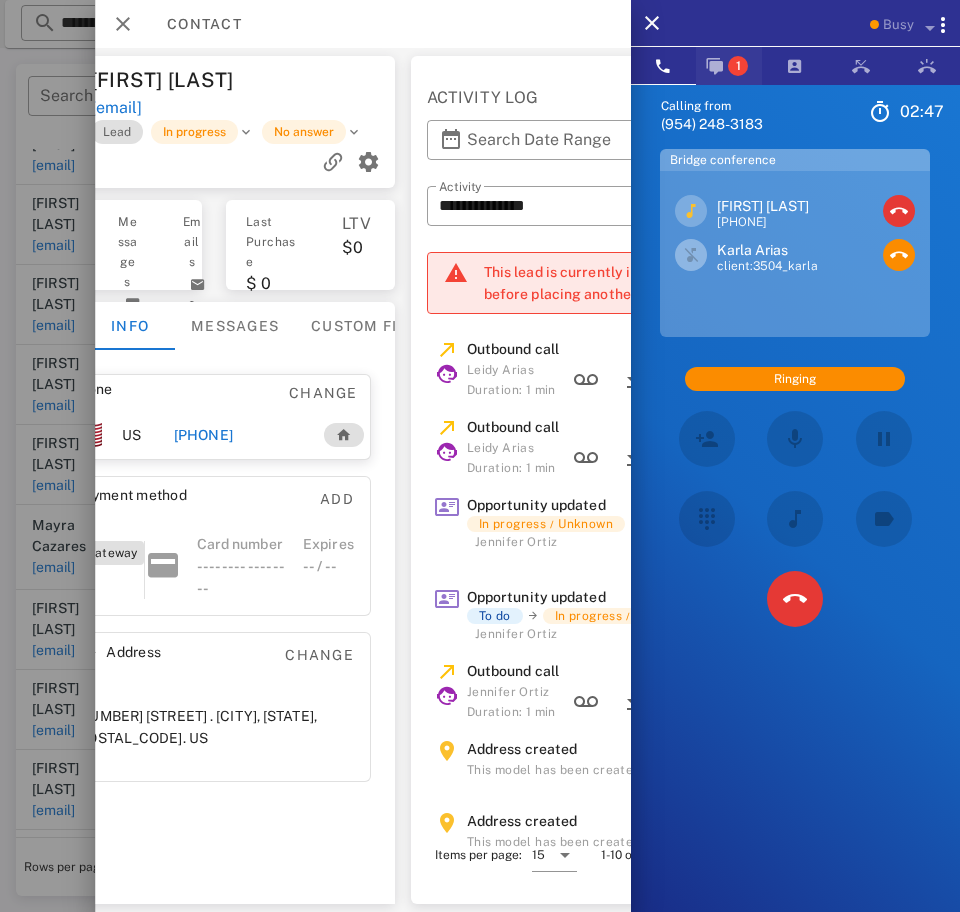 click on "1" at bounding box center [738, 66] 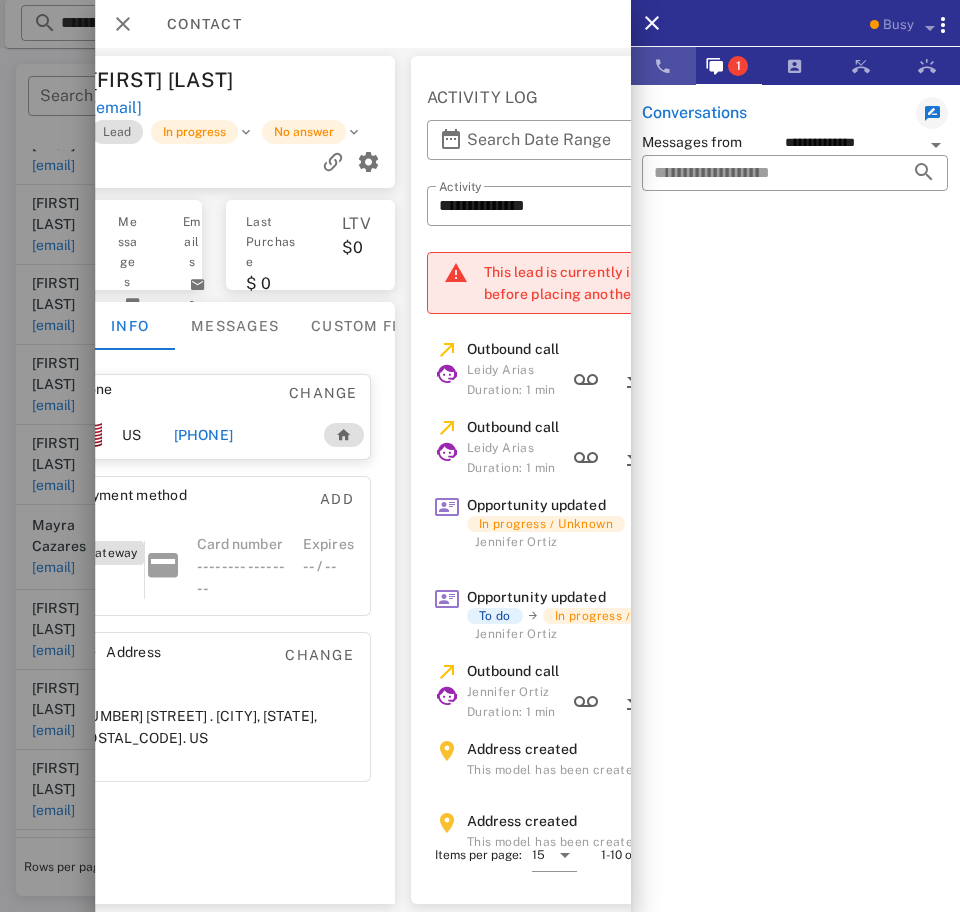 click at bounding box center (663, 66) 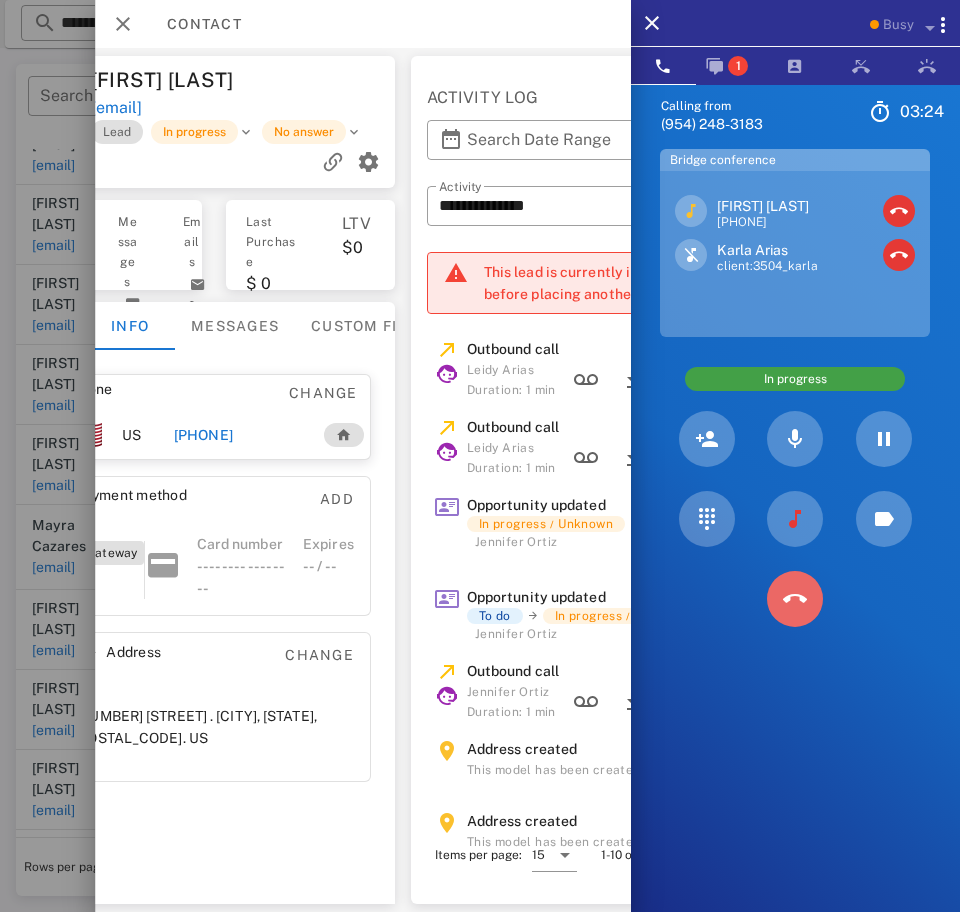 click at bounding box center [795, 599] 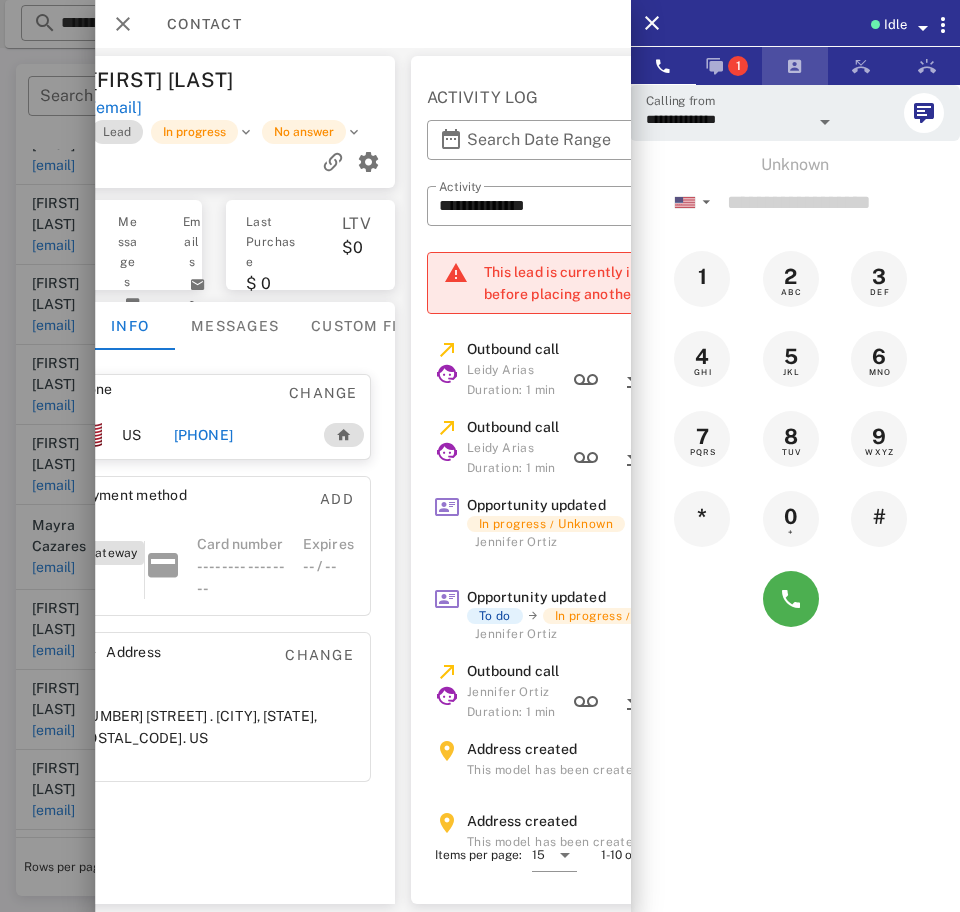 click at bounding box center (795, 66) 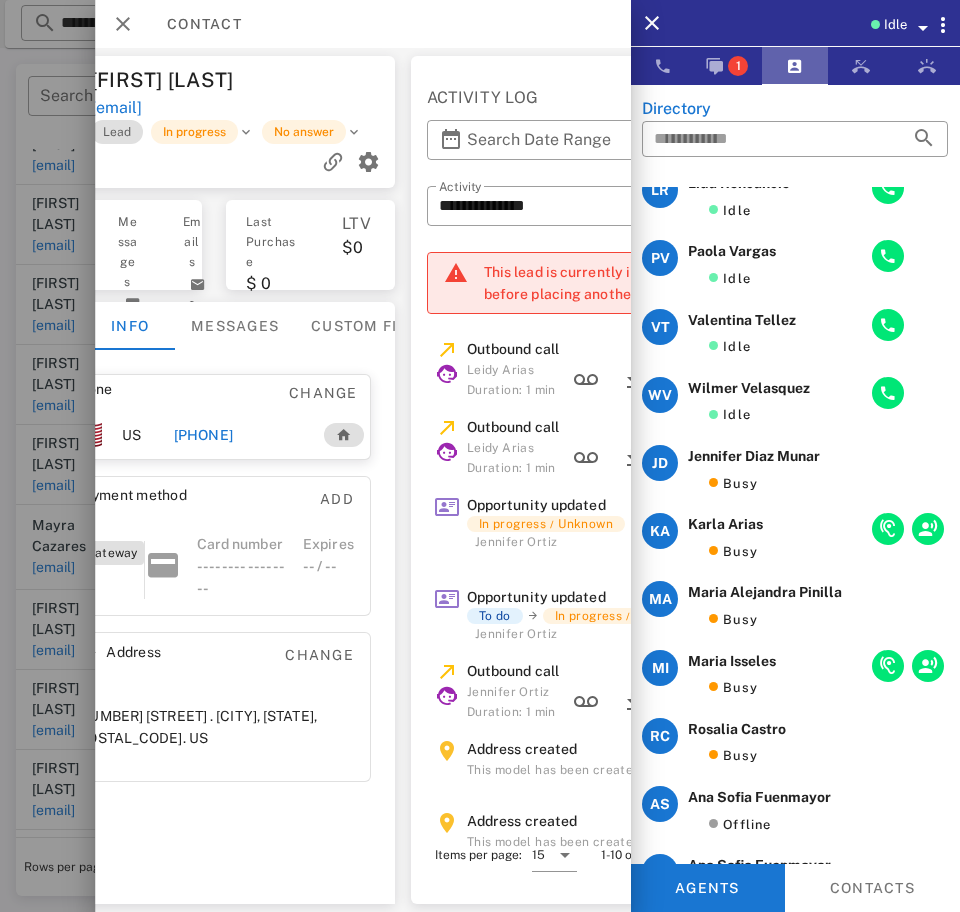 scroll, scrollTop: 113, scrollLeft: 0, axis: vertical 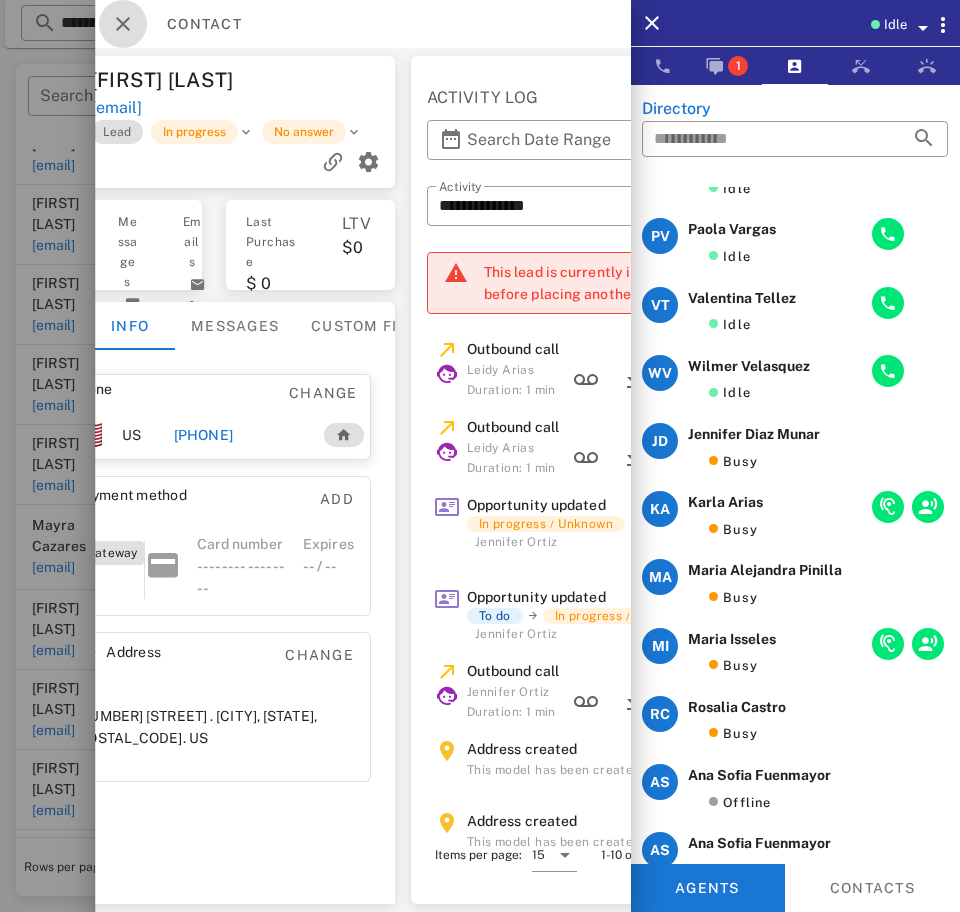 click at bounding box center [123, 24] 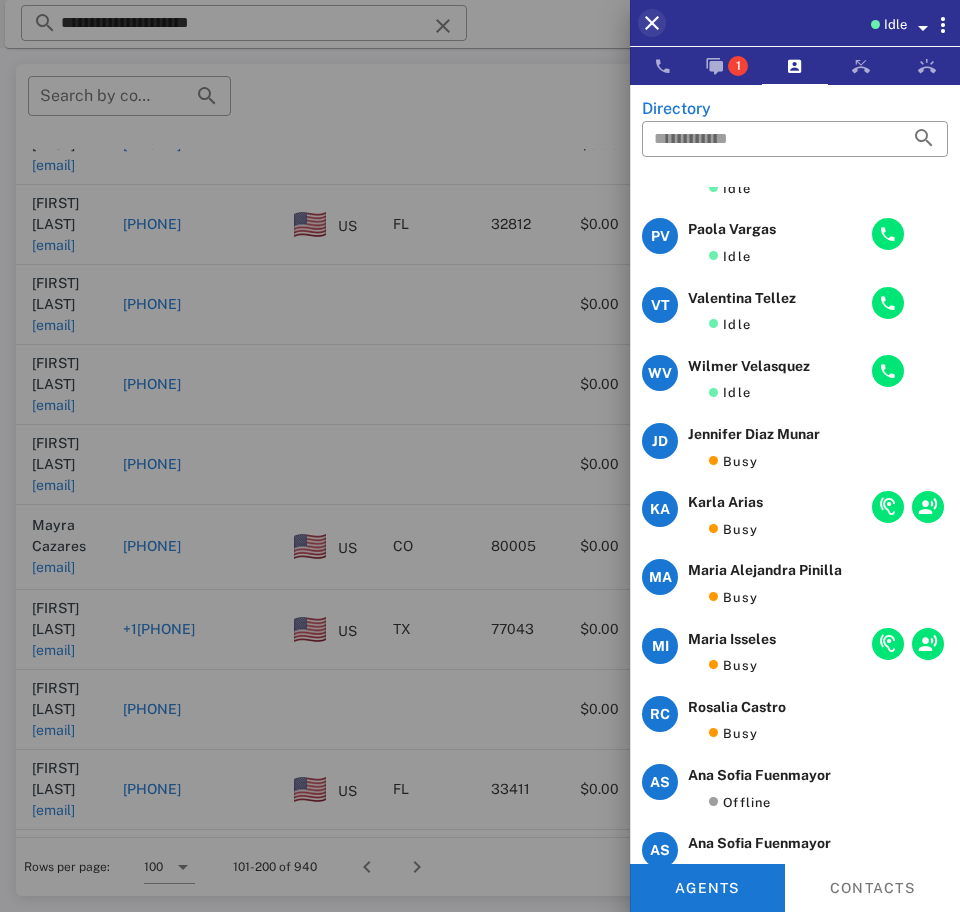 click at bounding box center (652, 23) 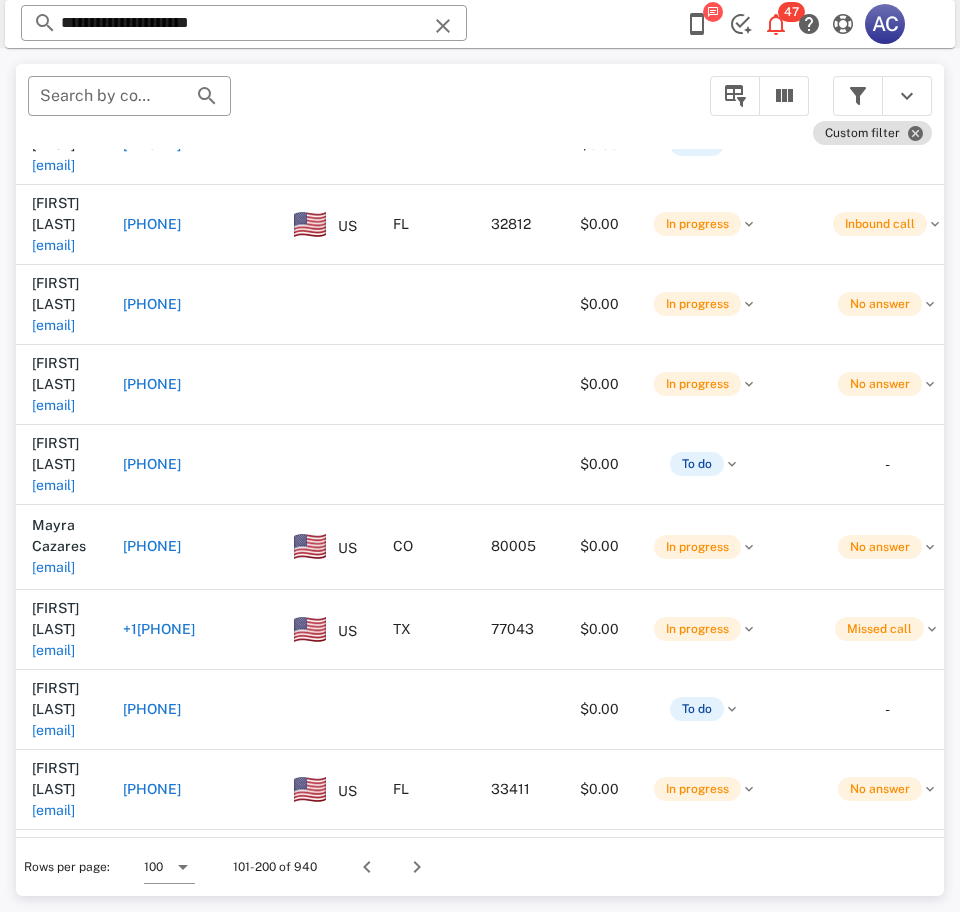 click on "lvmm_09@hotmail.com" at bounding box center (53, 1109) 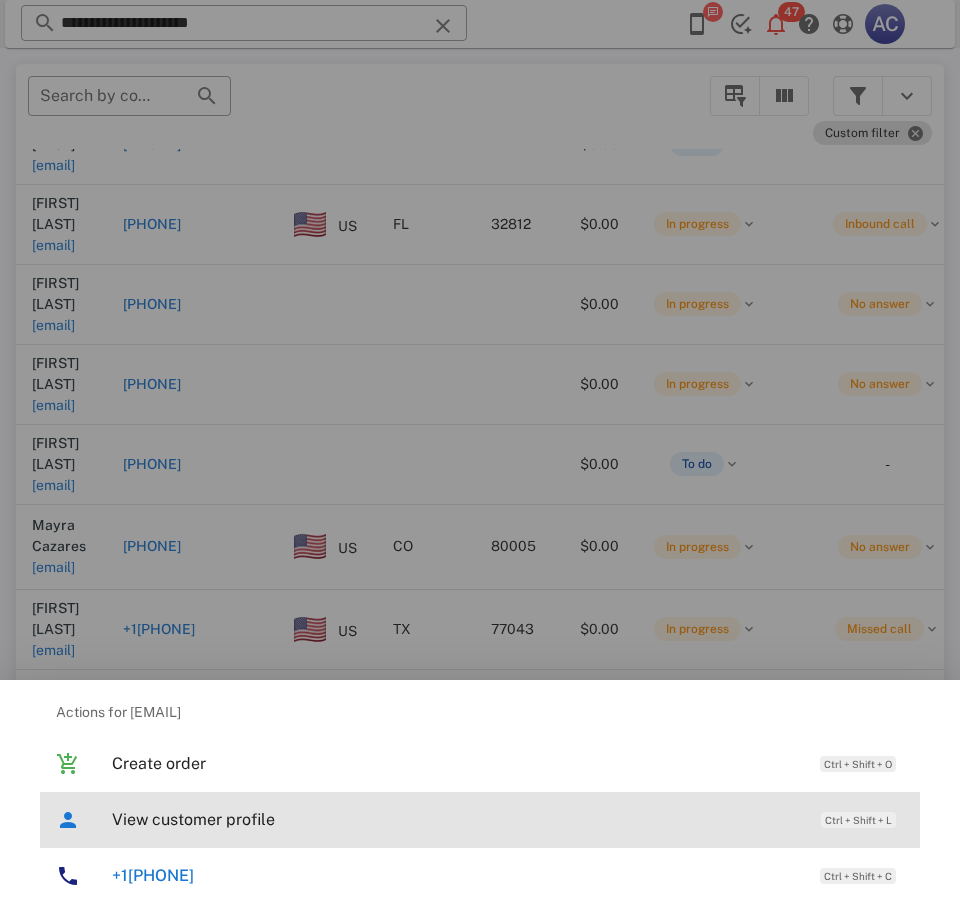 click on "View customer profile" at bounding box center (456, 819) 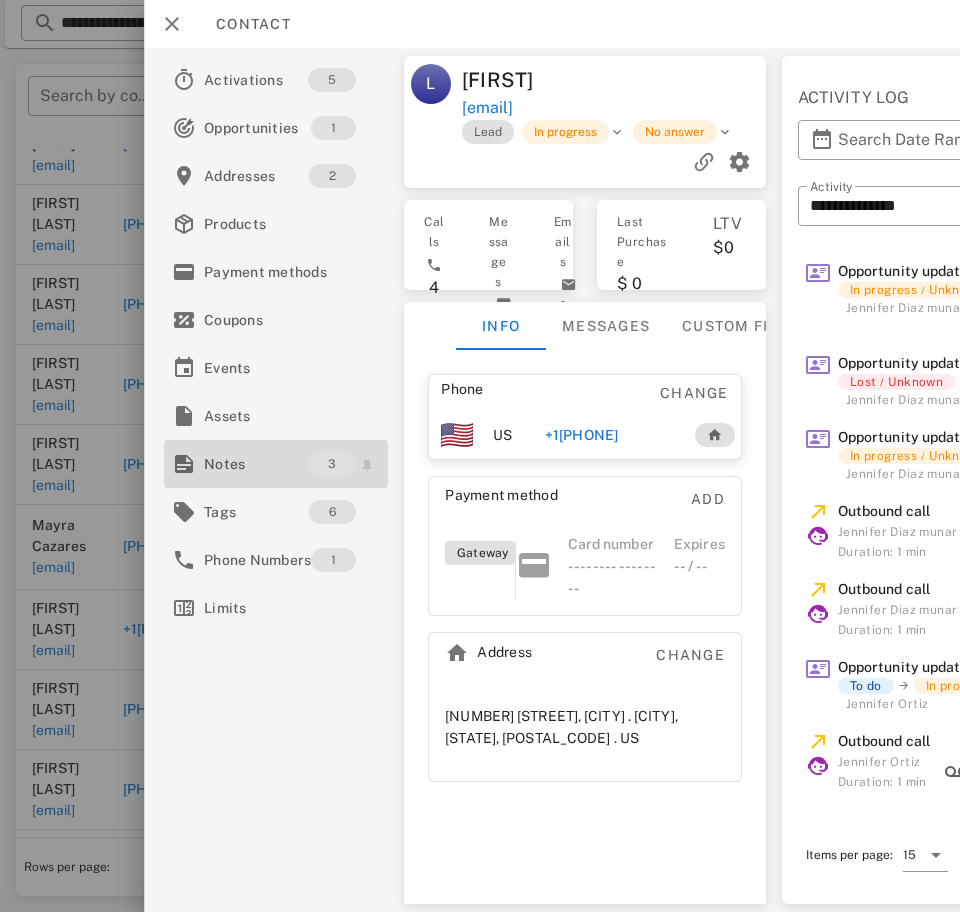 click on "Notes" at bounding box center (256, 464) 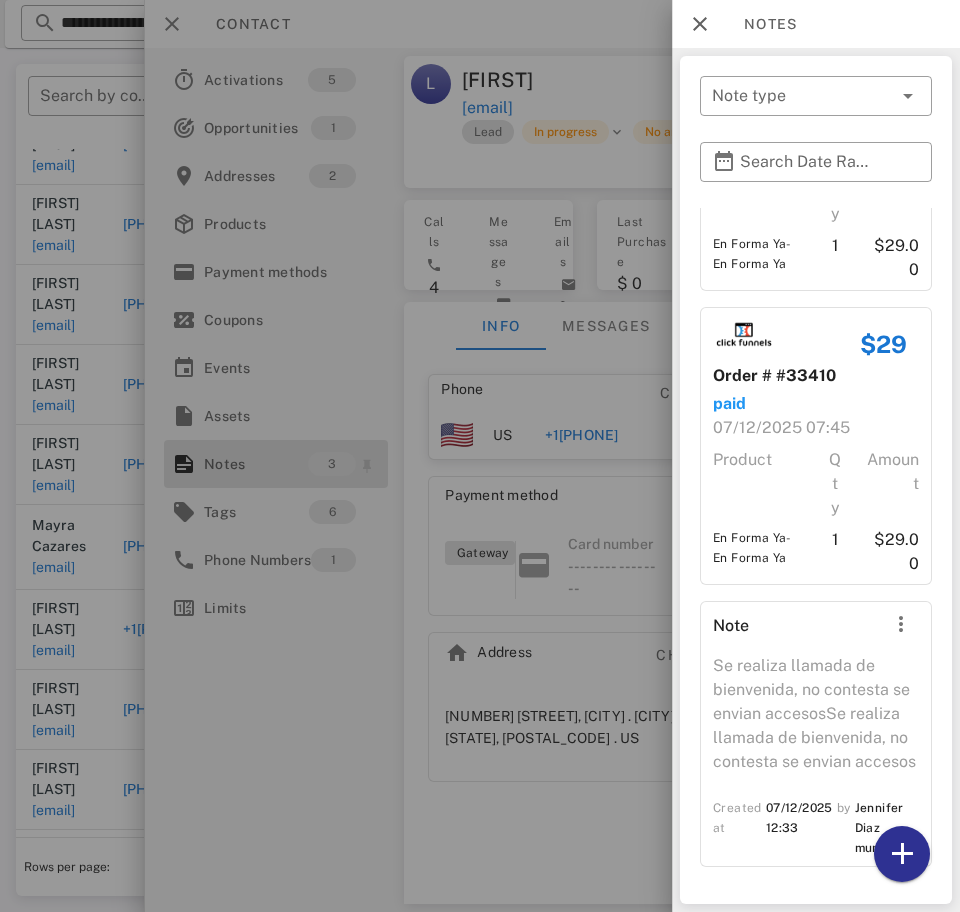 scroll, scrollTop: 209, scrollLeft: 0, axis: vertical 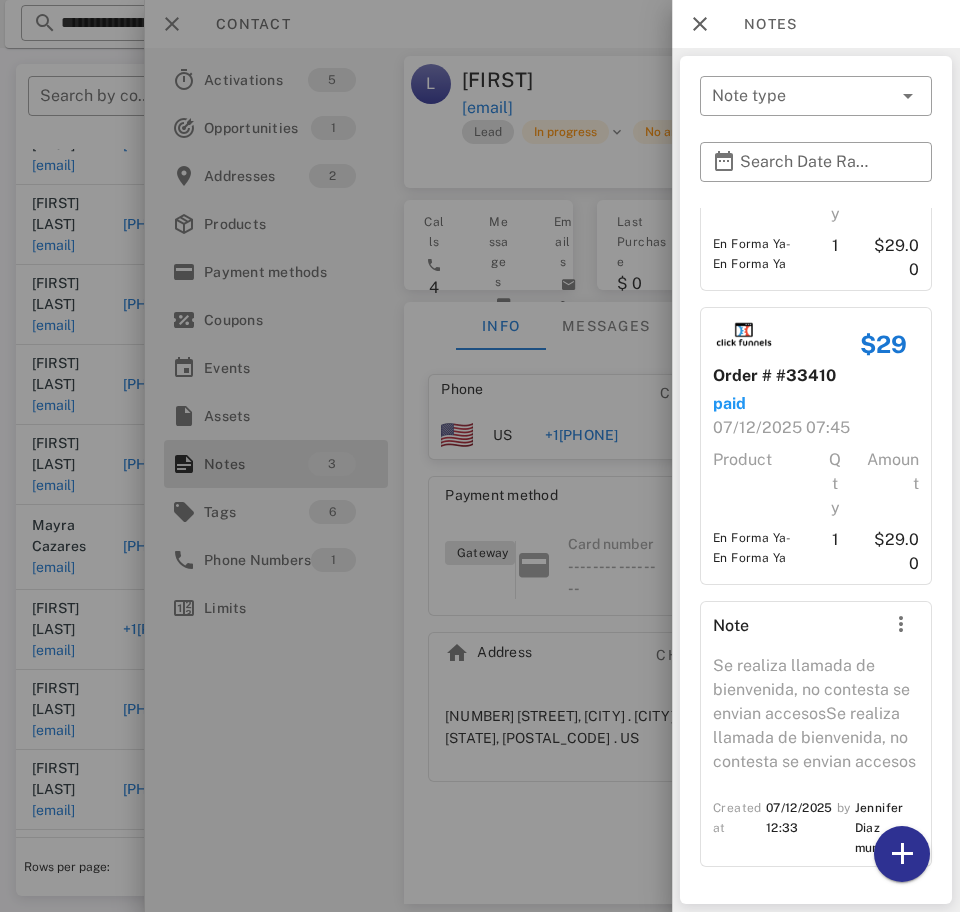 click at bounding box center (480, 456) 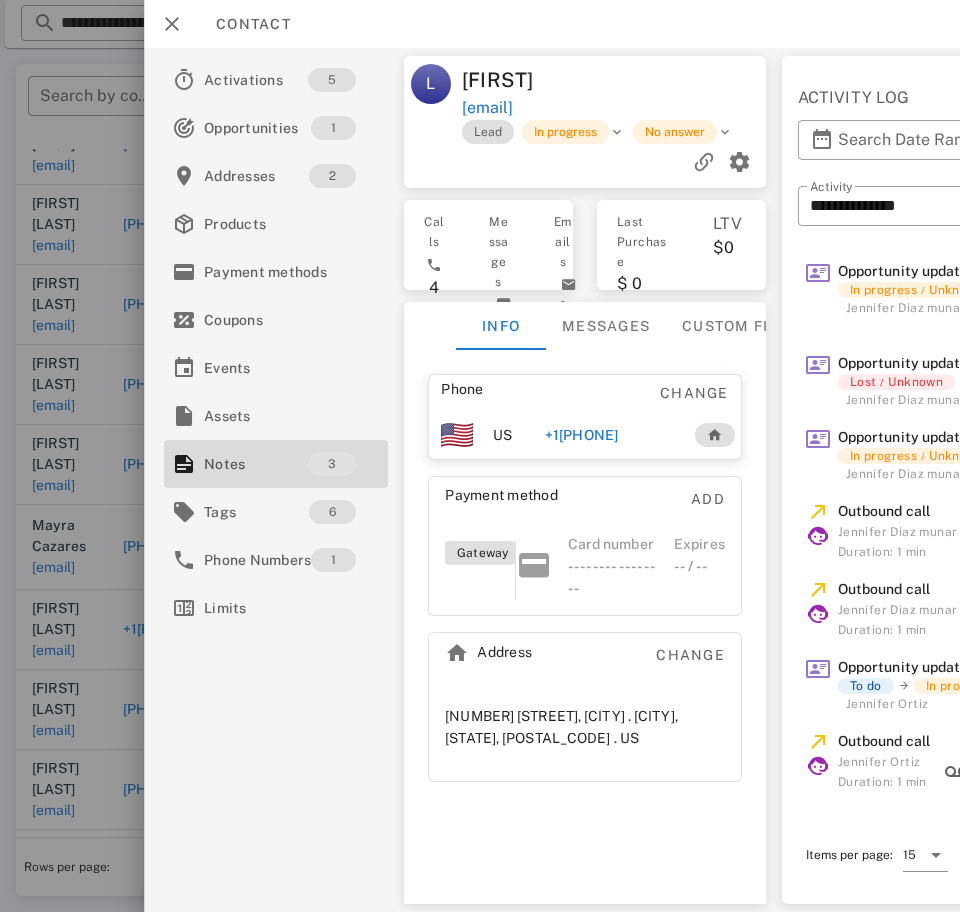 click on "+12018757699" at bounding box center (581, 435) 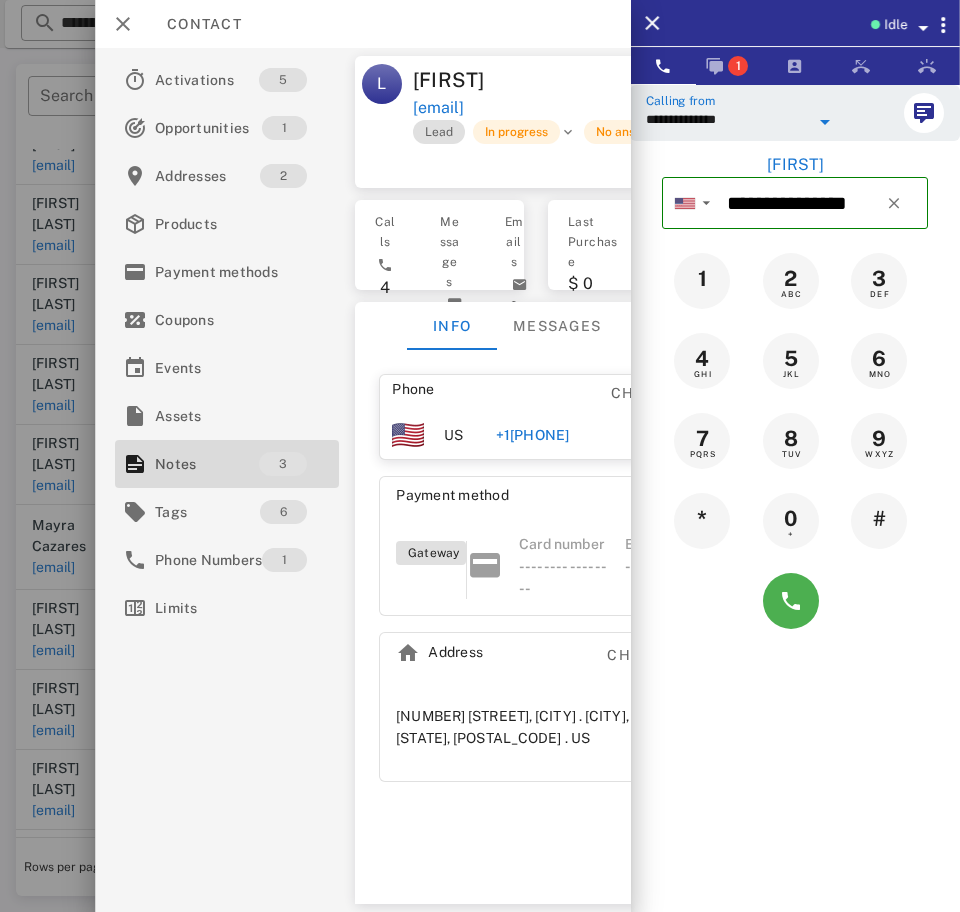 click on "**********" at bounding box center [727, 119] 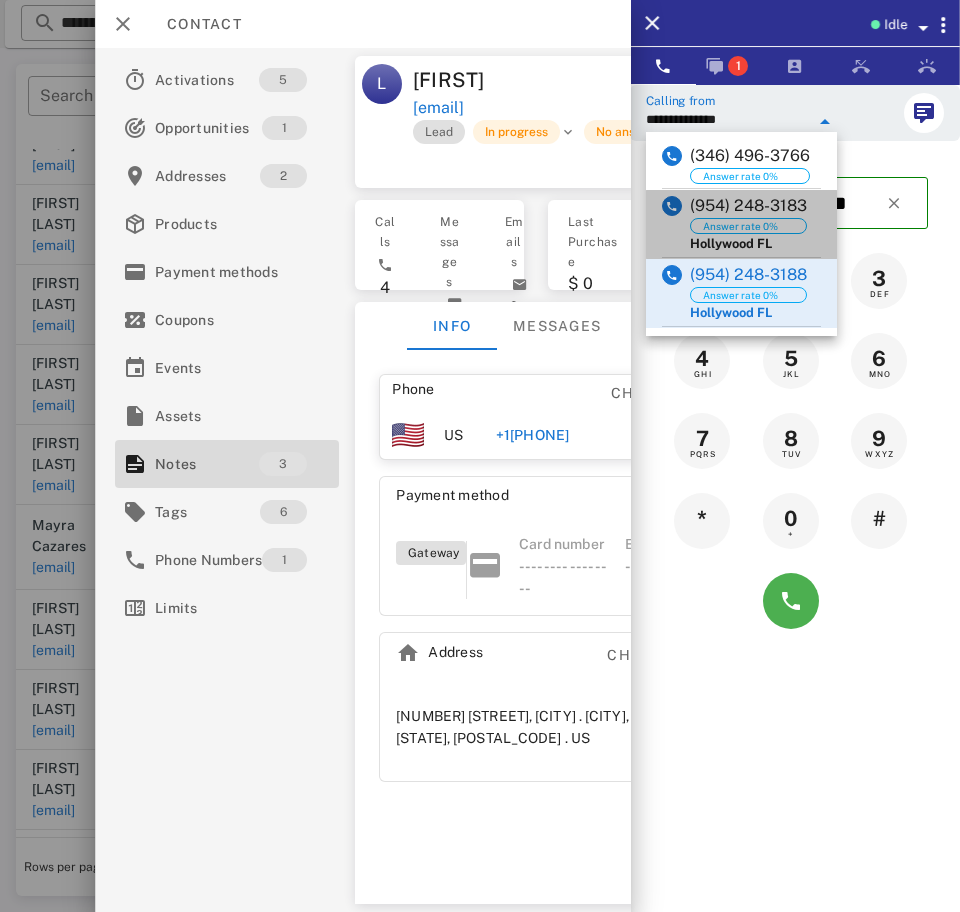 click on "(954) 248-3183   Answer rate 0%    Hollywood   FL" at bounding box center [741, 224] 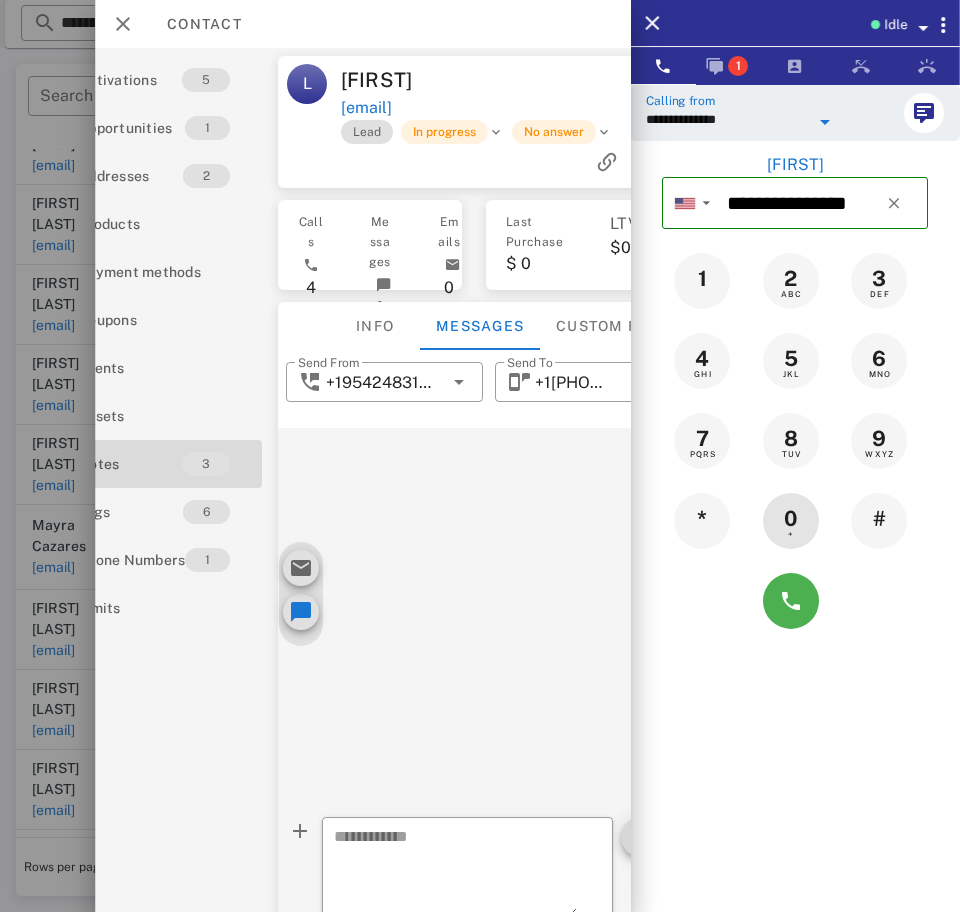 scroll, scrollTop: 0, scrollLeft: 0, axis: both 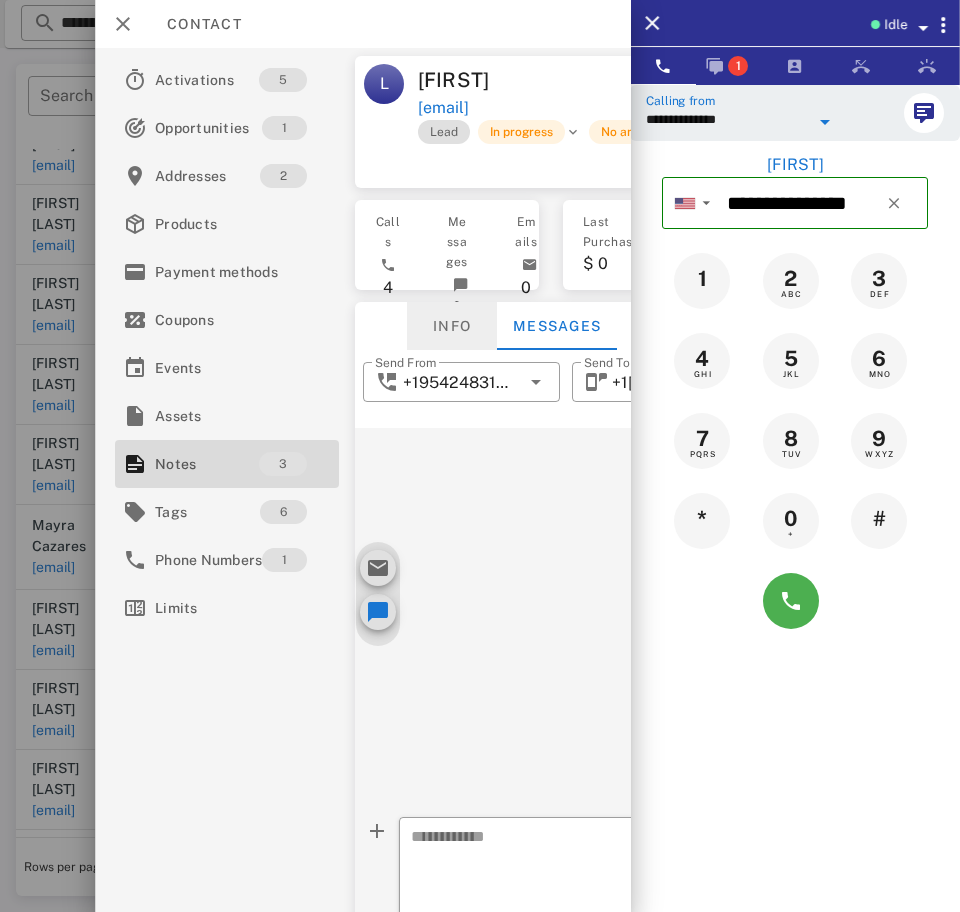 click on "Info" at bounding box center (452, 326) 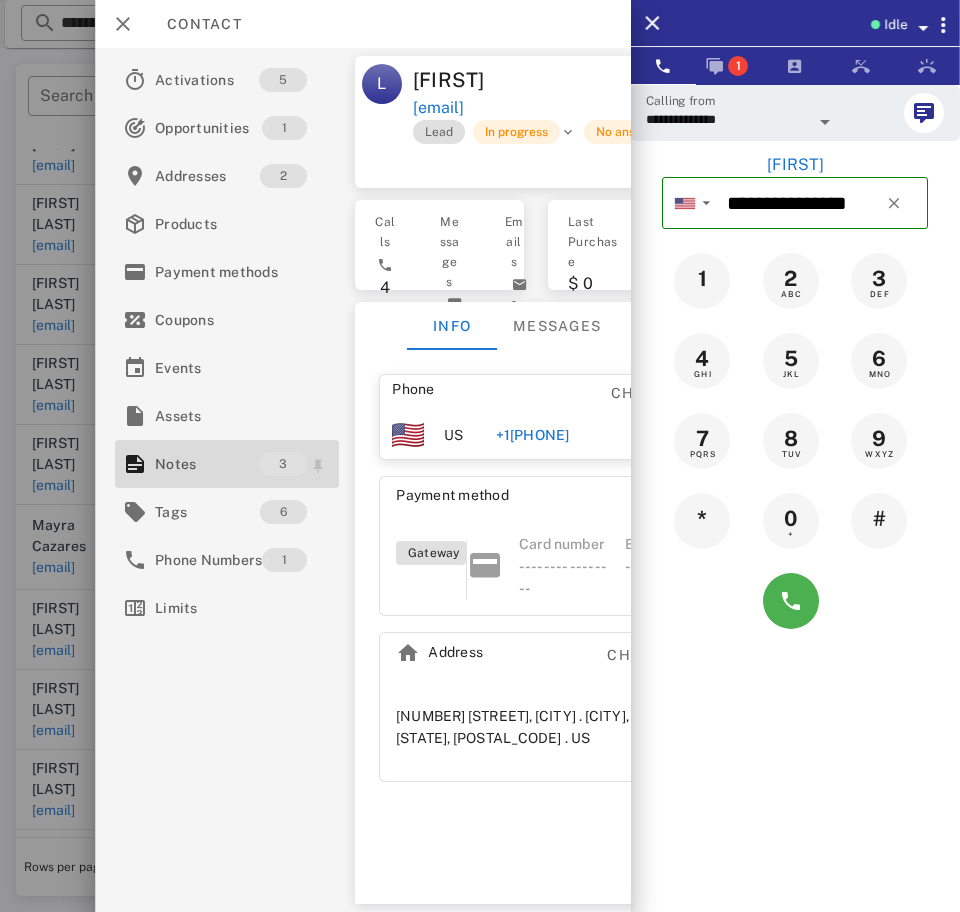 click on "Notes" at bounding box center (207, 464) 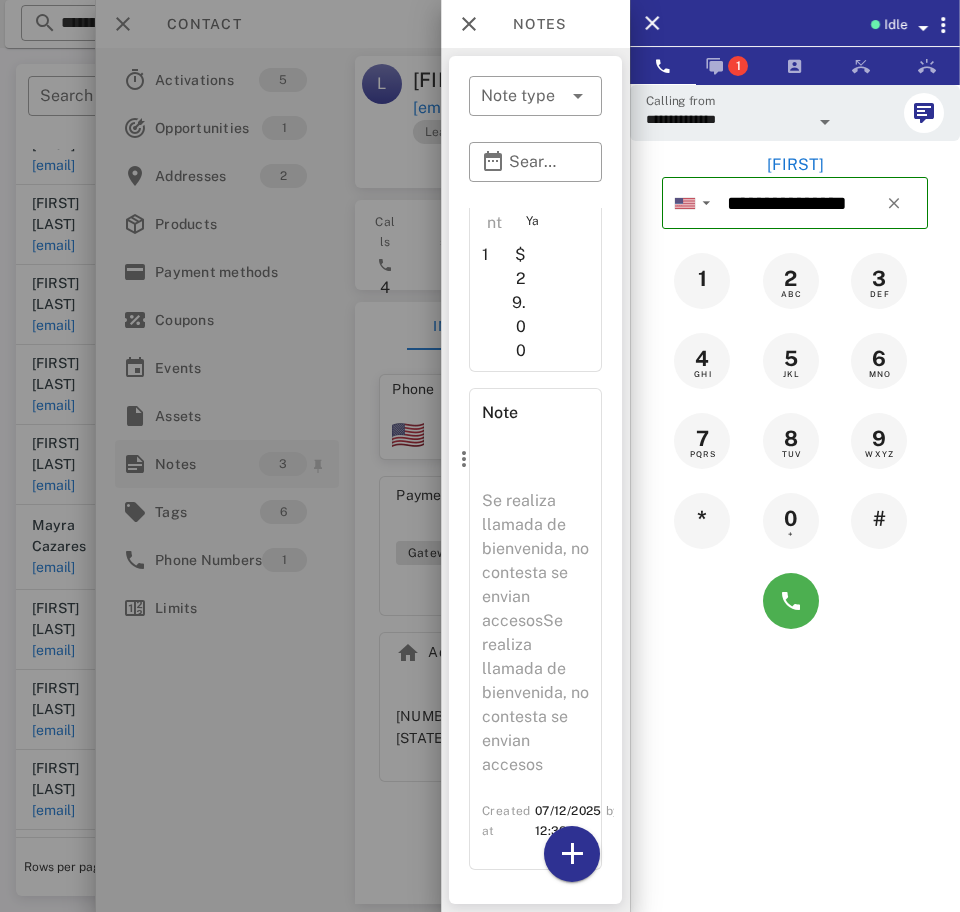 scroll, scrollTop: 913, scrollLeft: 0, axis: vertical 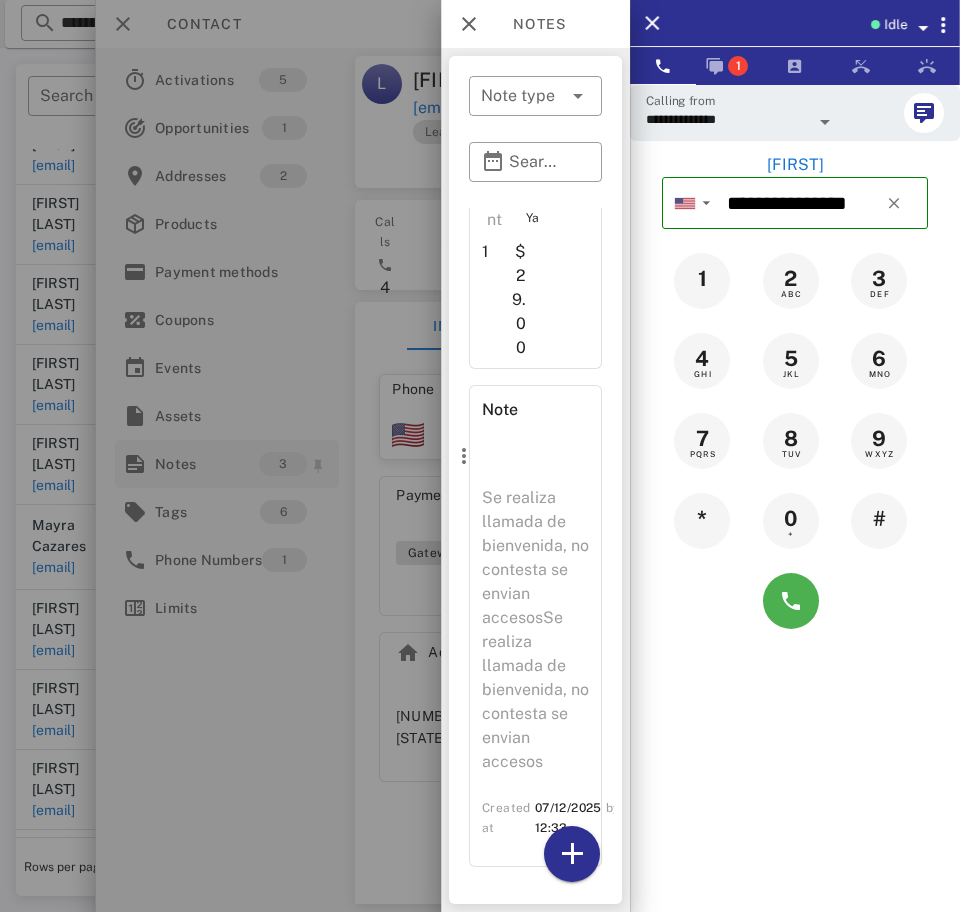 click at bounding box center [469, 24] 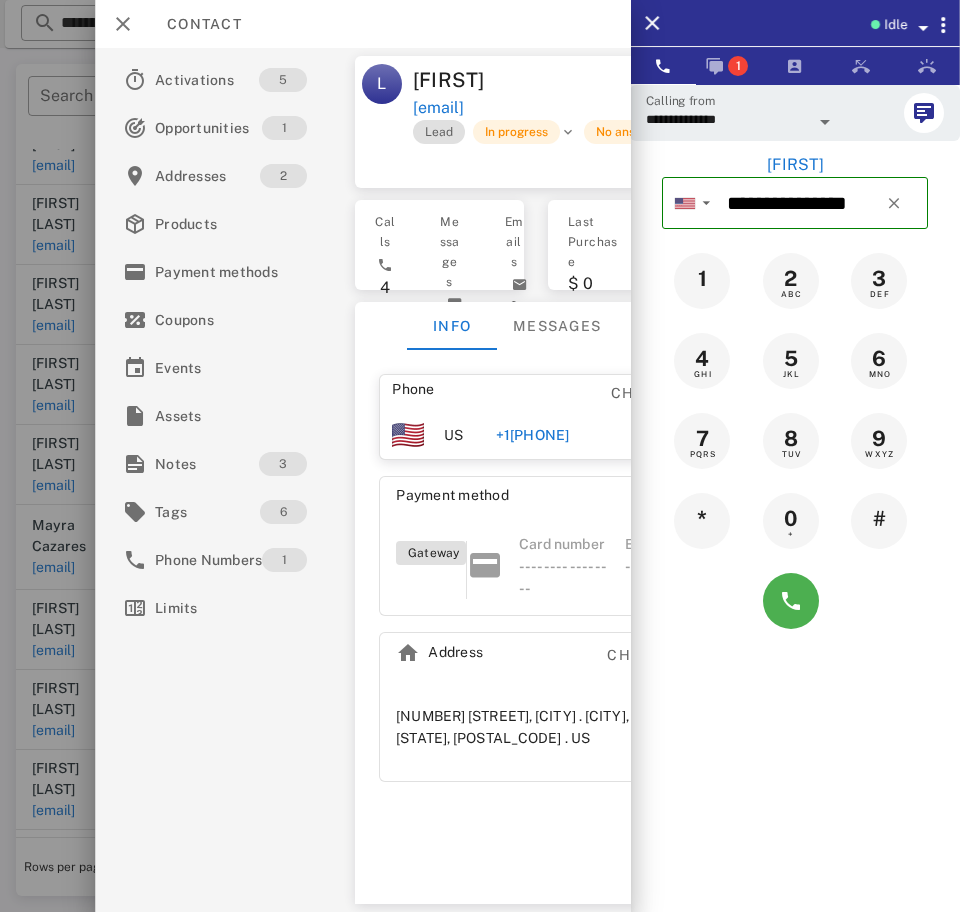 click on "+12018757699" at bounding box center (532, 435) 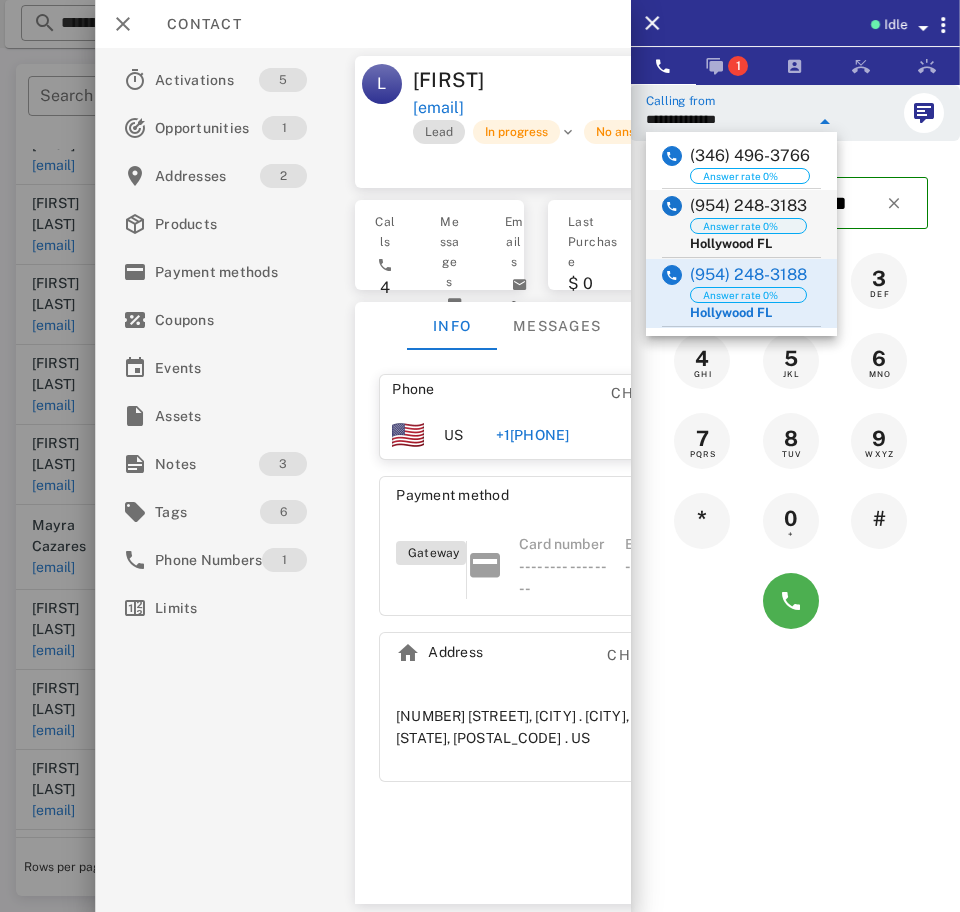 click on "Answer rate 0%" at bounding box center [740, 226] 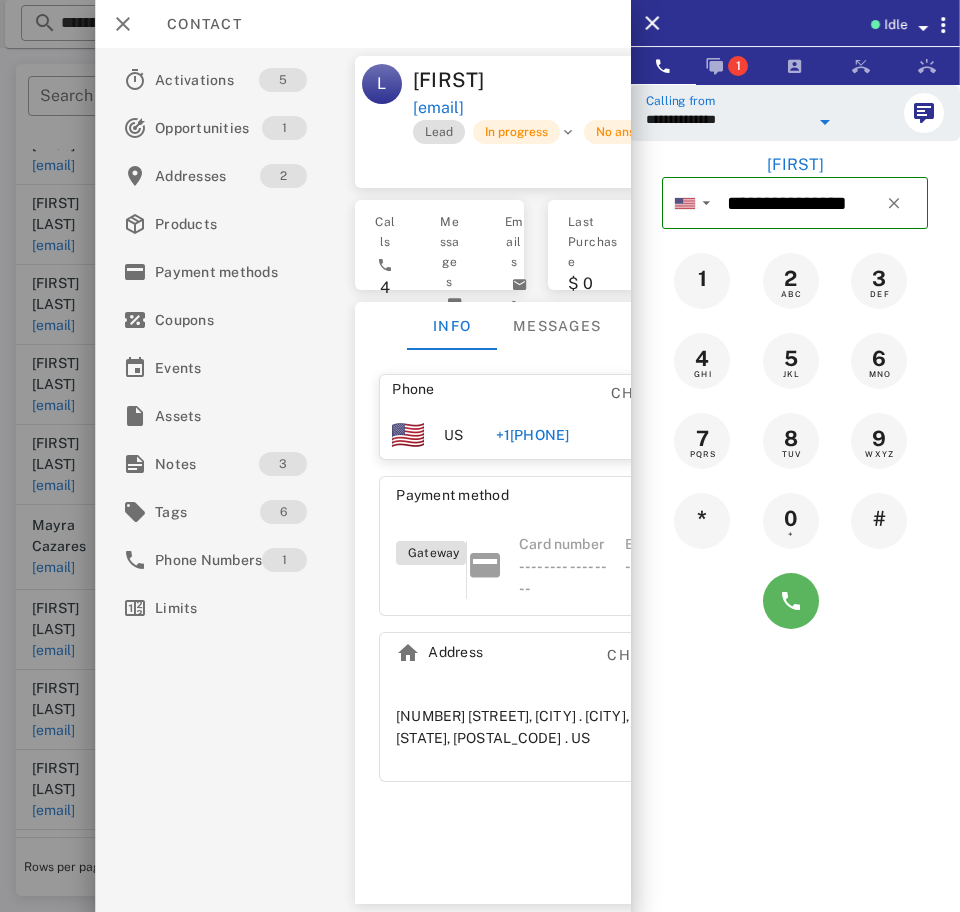 click at bounding box center [791, 601] 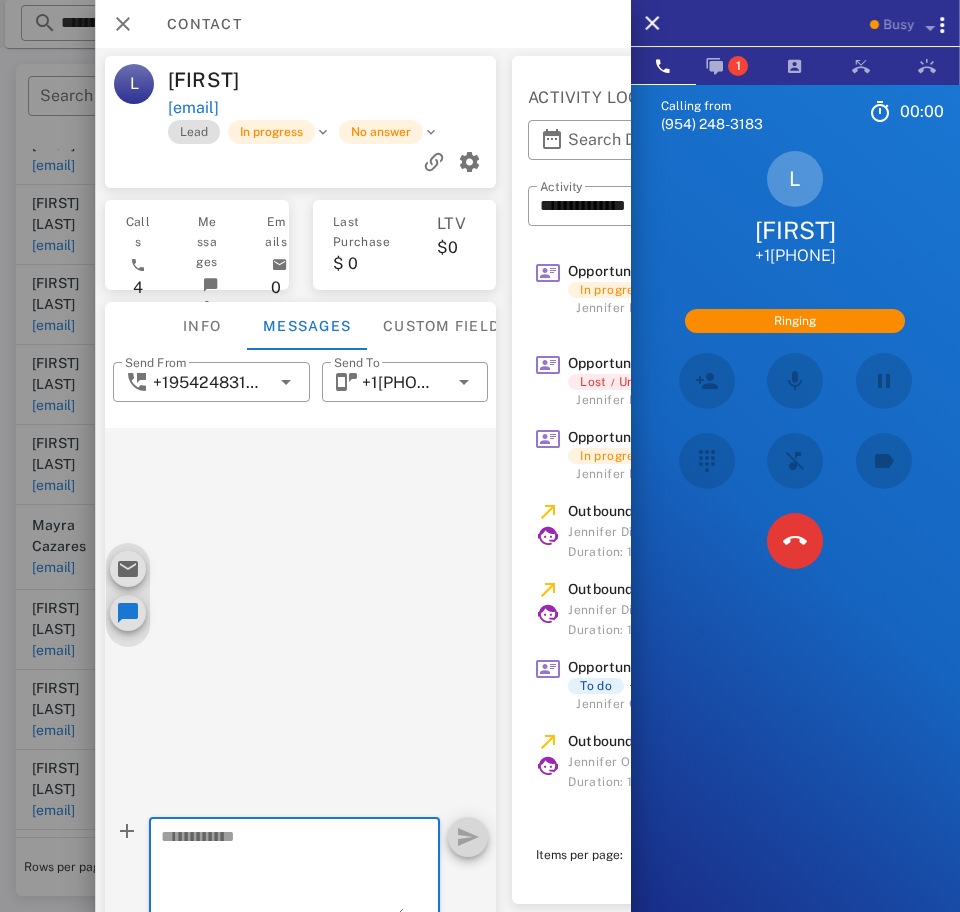 scroll, scrollTop: 0, scrollLeft: 320, axis: horizontal 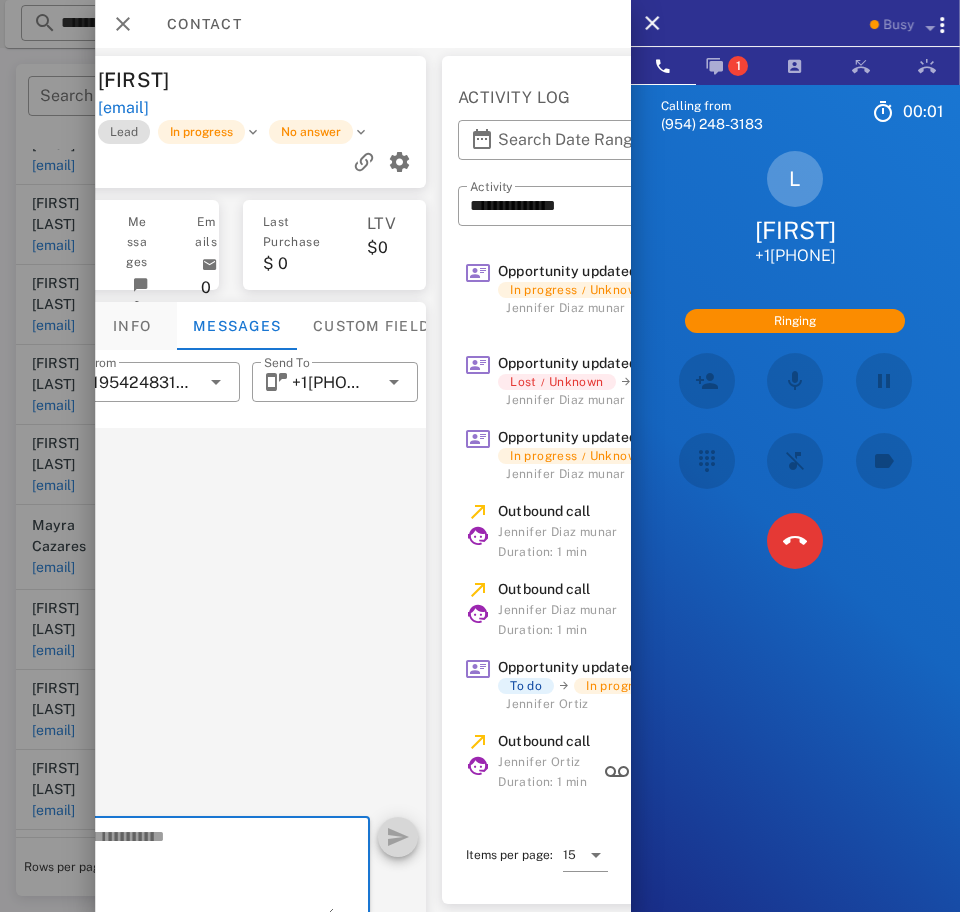 click on "Info" at bounding box center (132, 326) 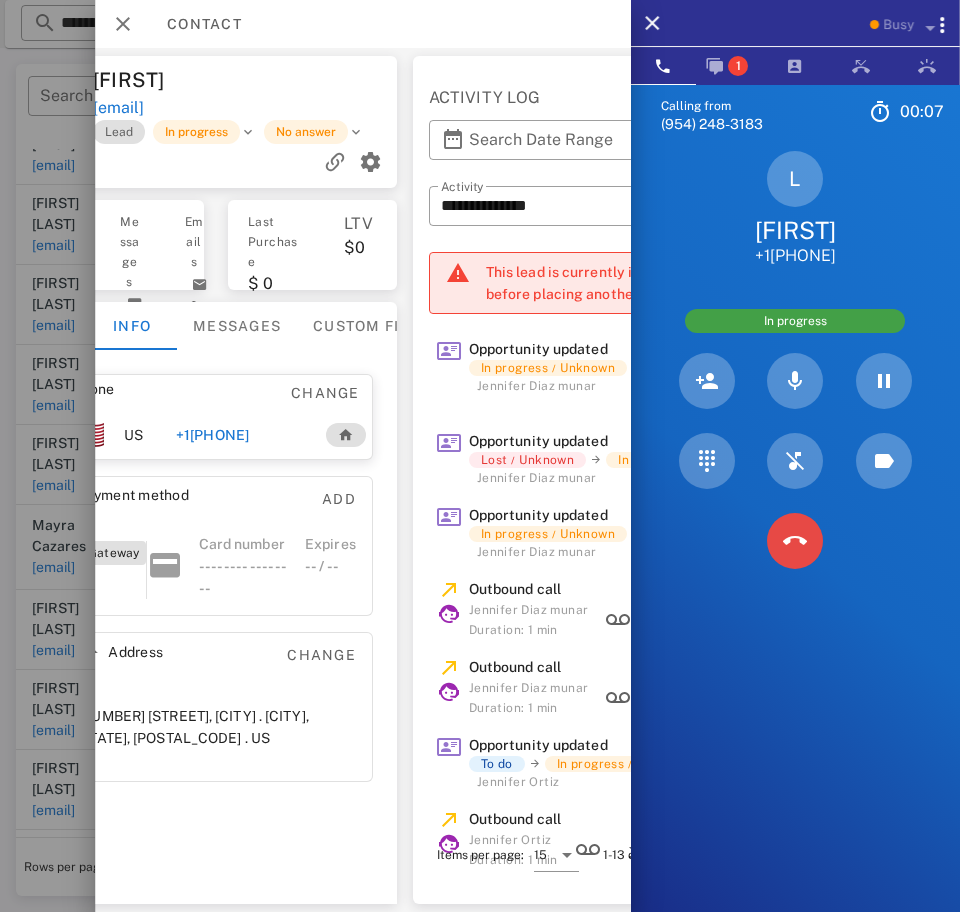 click at bounding box center (795, 541) 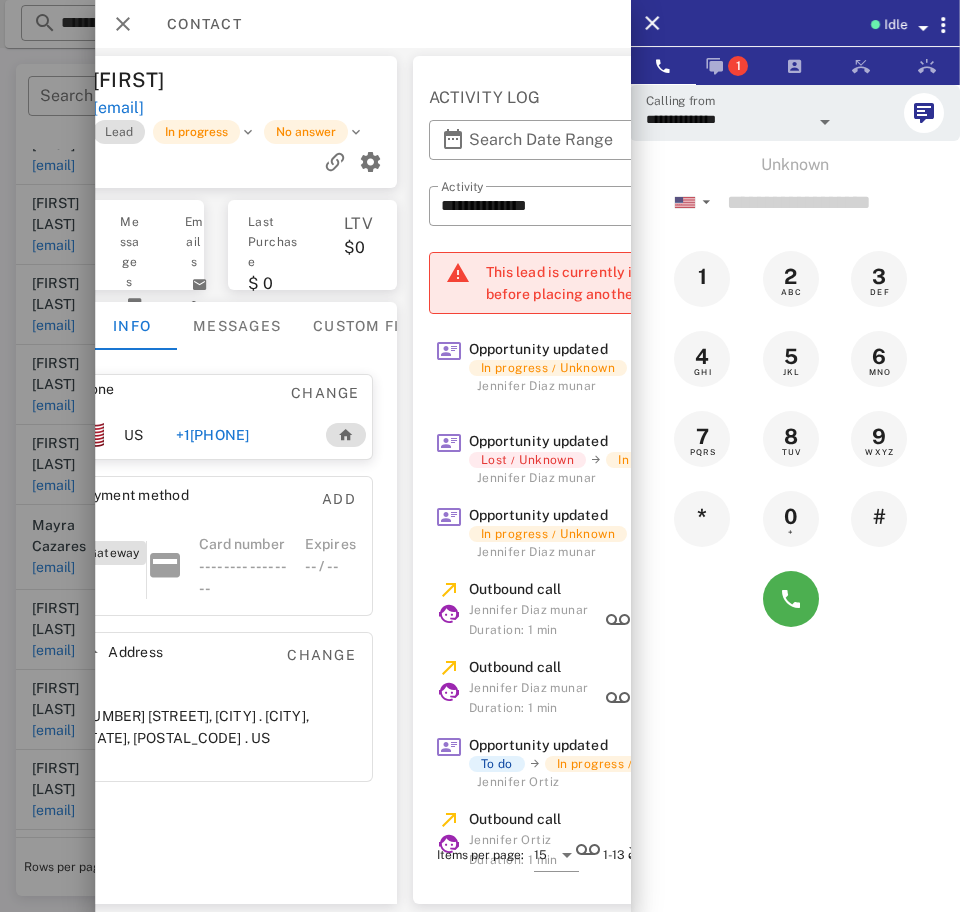 click on "+12018757699" at bounding box center [212, 435] 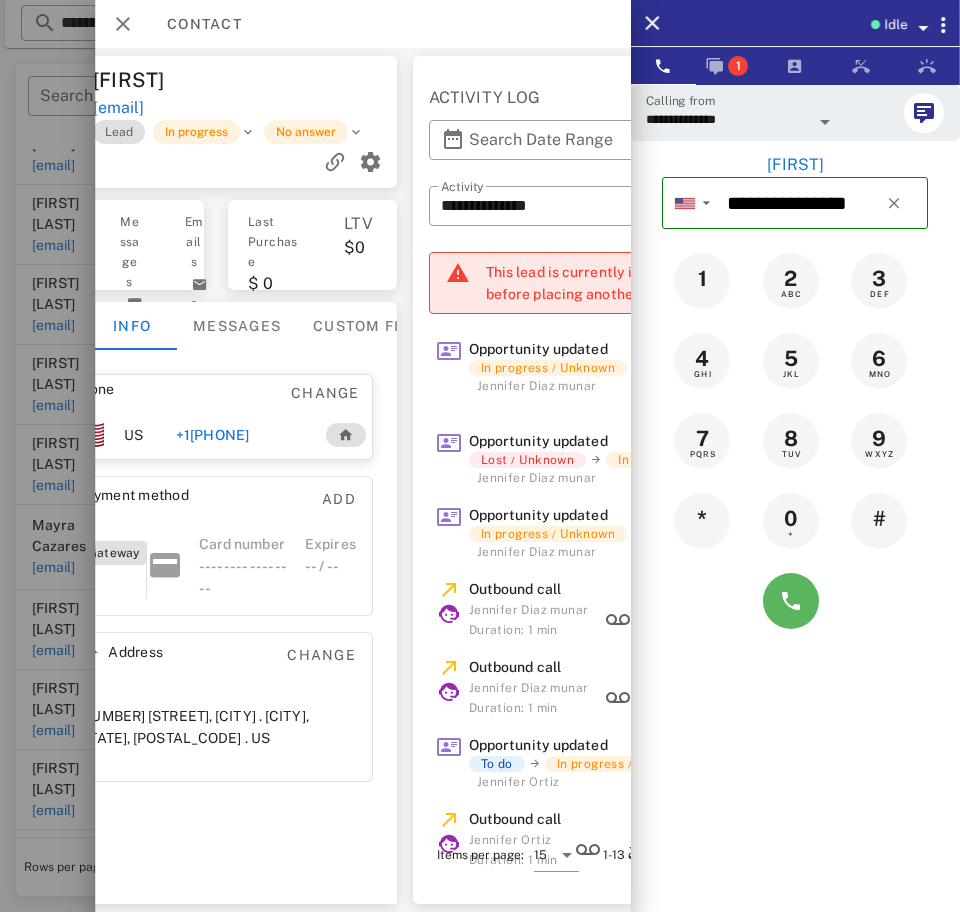 click at bounding box center [791, 601] 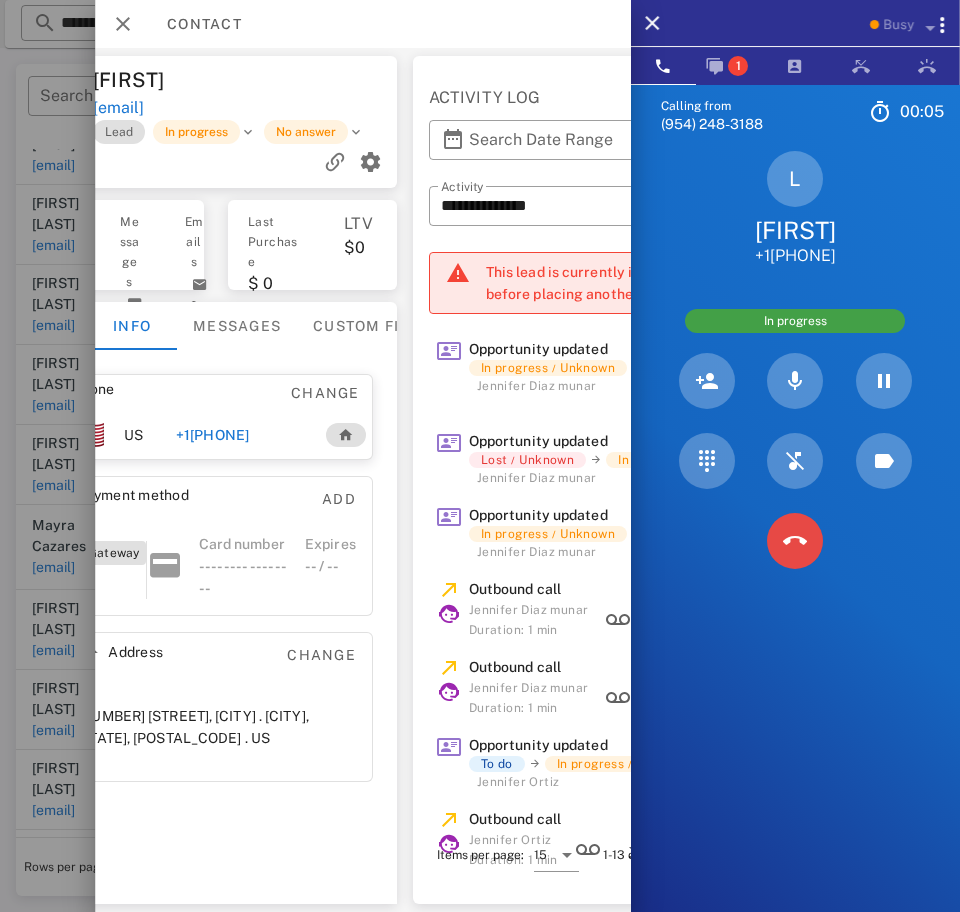 click at bounding box center (795, 541) 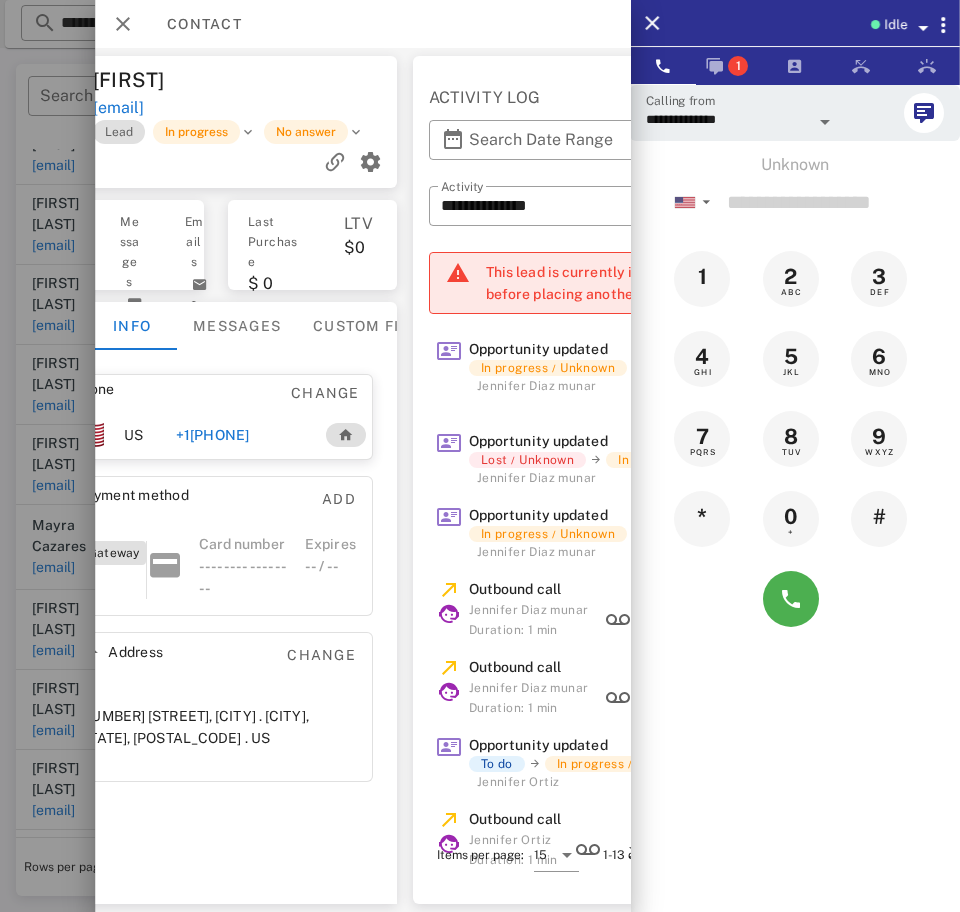 click on "Idle" at bounding box center (795, 23) 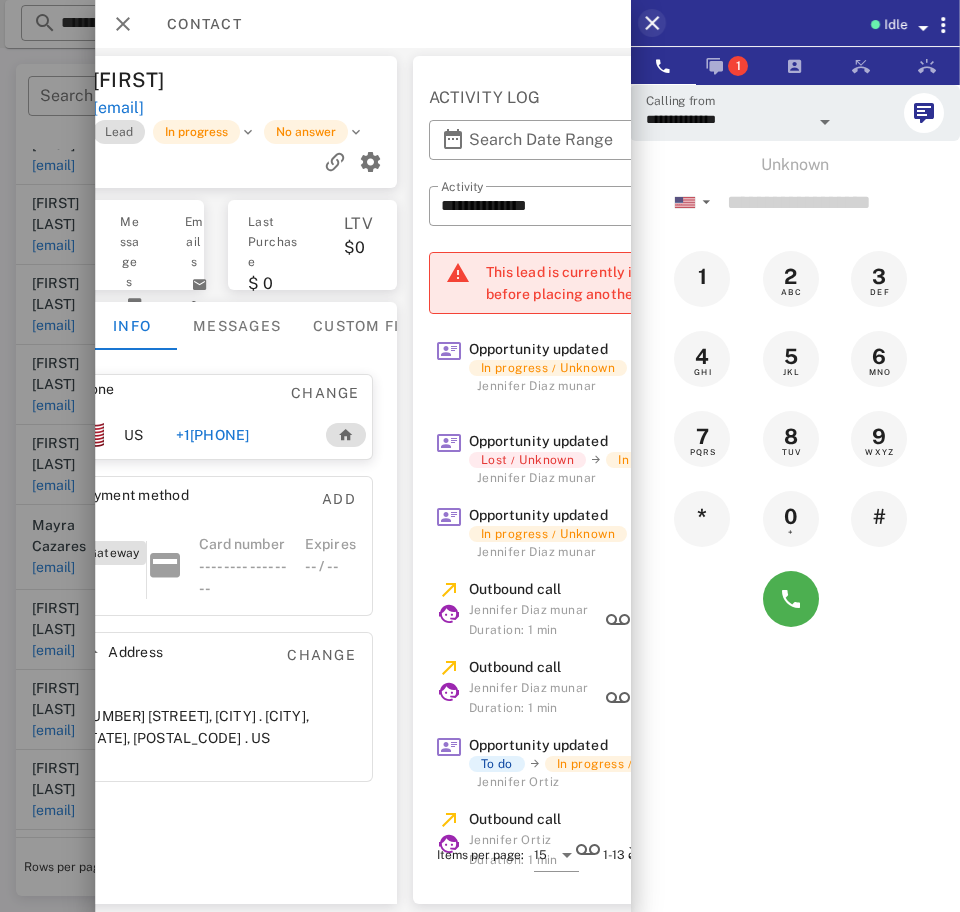 click at bounding box center [652, 23] 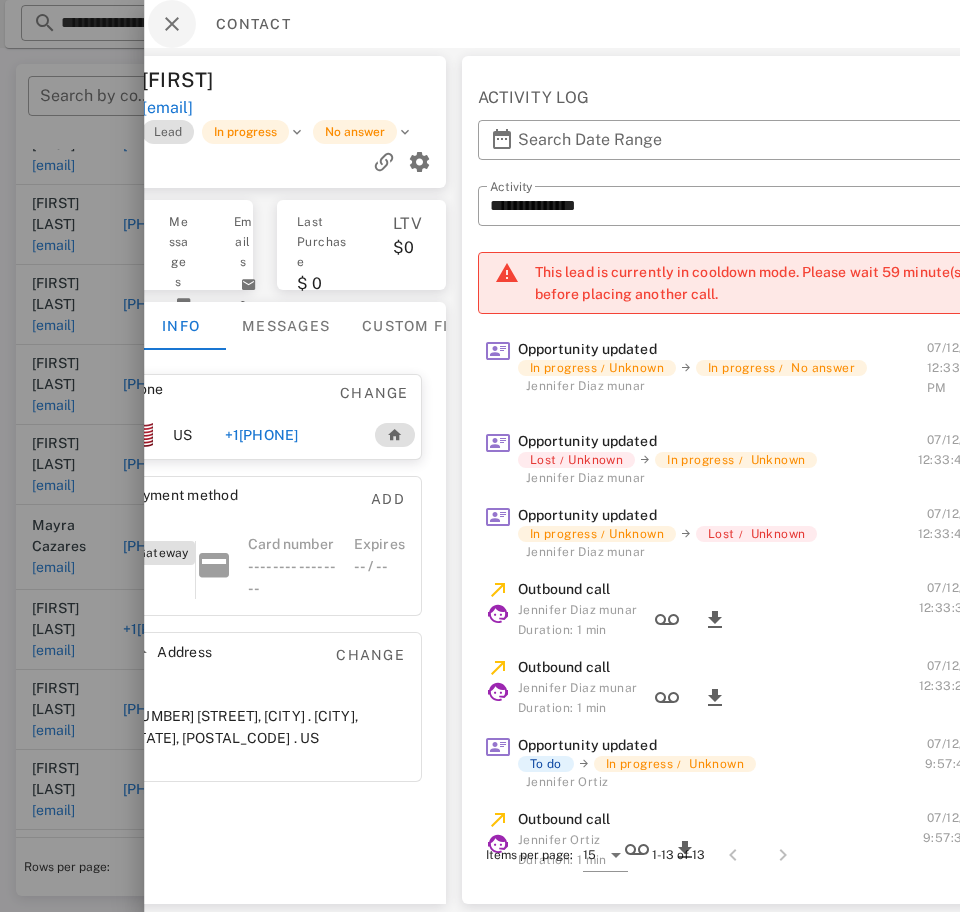 click at bounding box center [172, 24] 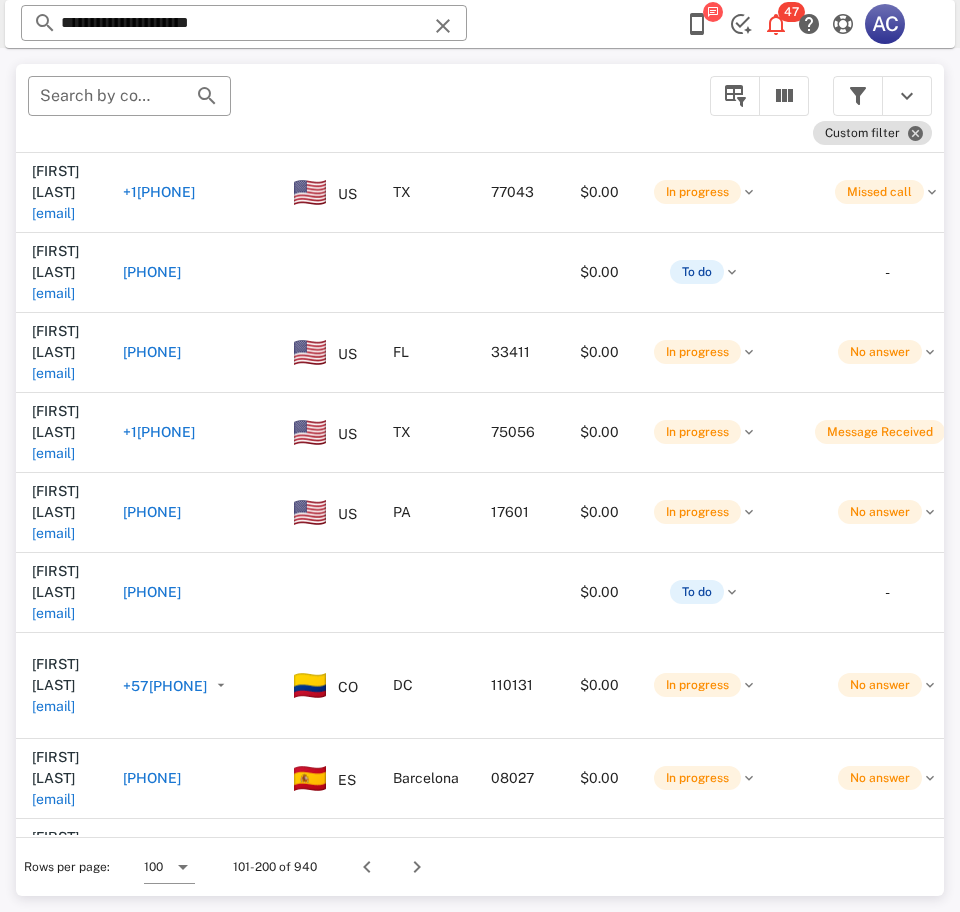 scroll, scrollTop: 2627, scrollLeft: 0, axis: vertical 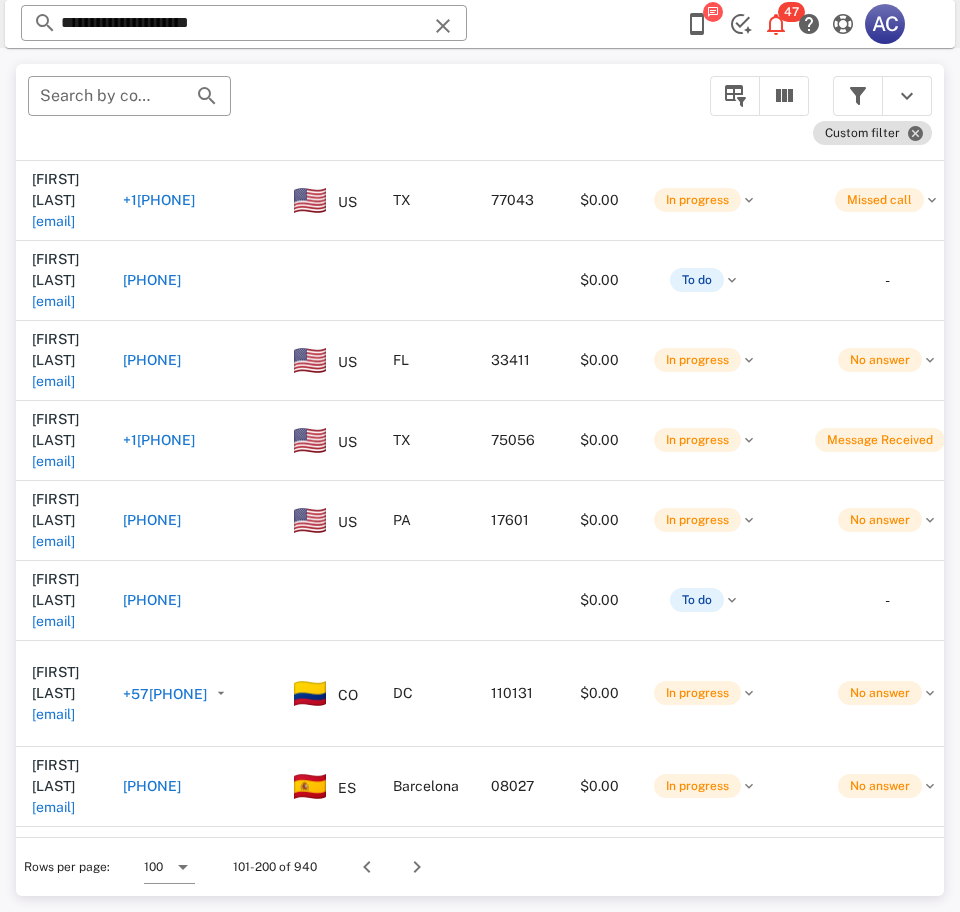 click on "angiecarrion1999@gmail.com" at bounding box center (53, 1473) 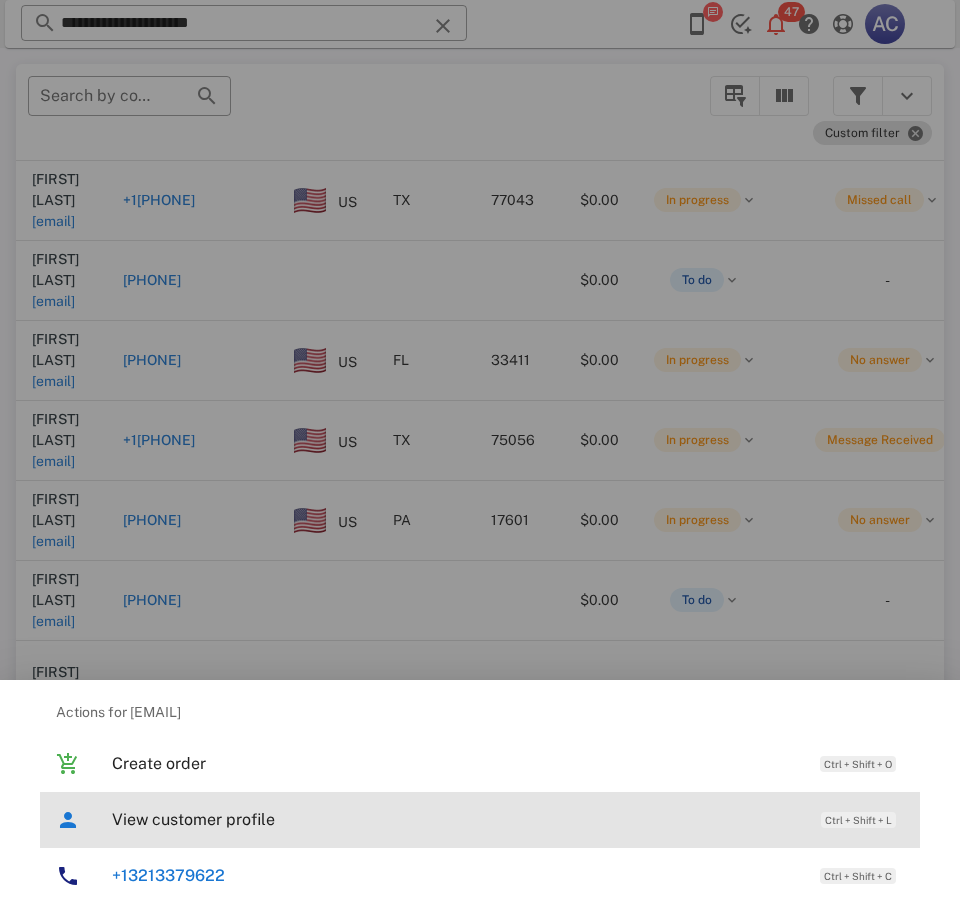 click on "View customer profile" at bounding box center (456, 819) 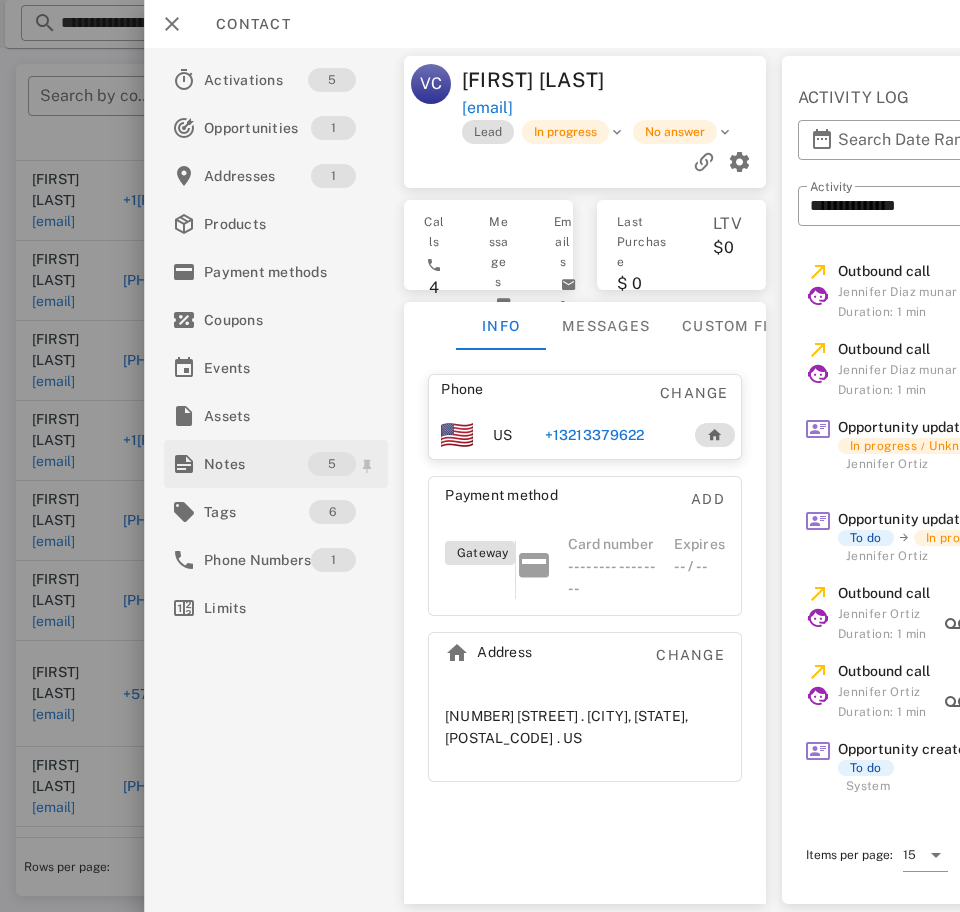 click on "Notes" at bounding box center (256, 464) 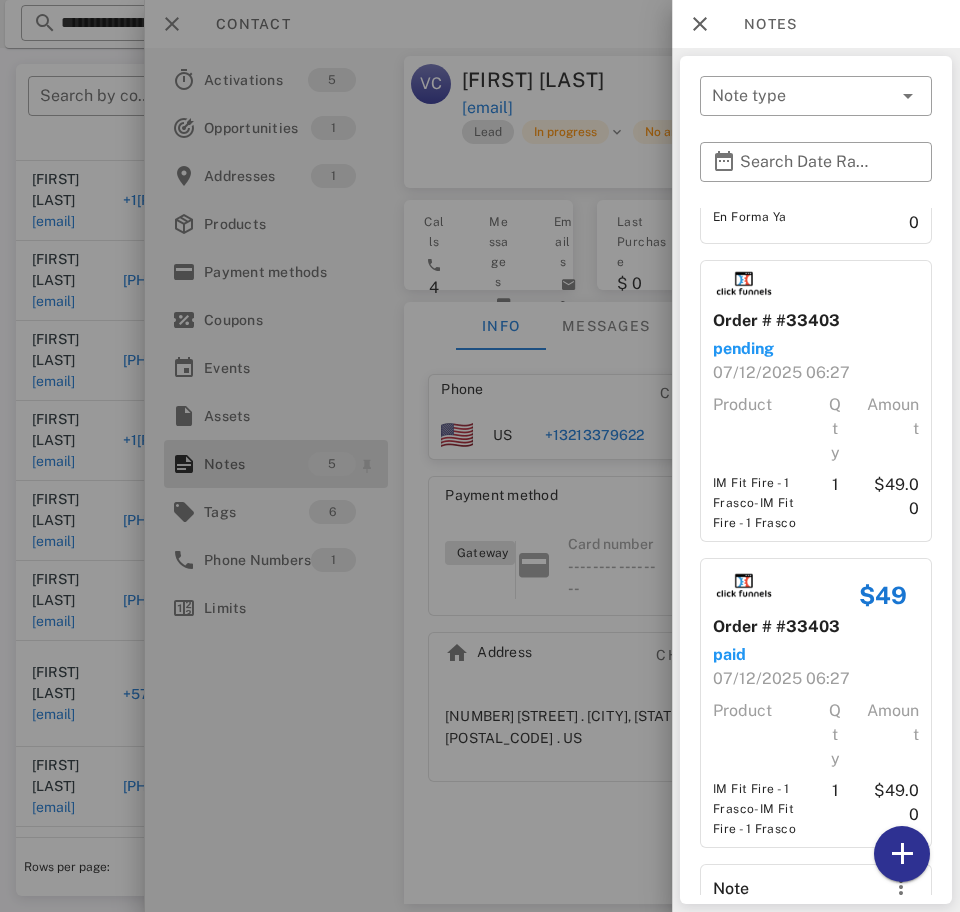 scroll, scrollTop: 739, scrollLeft: 0, axis: vertical 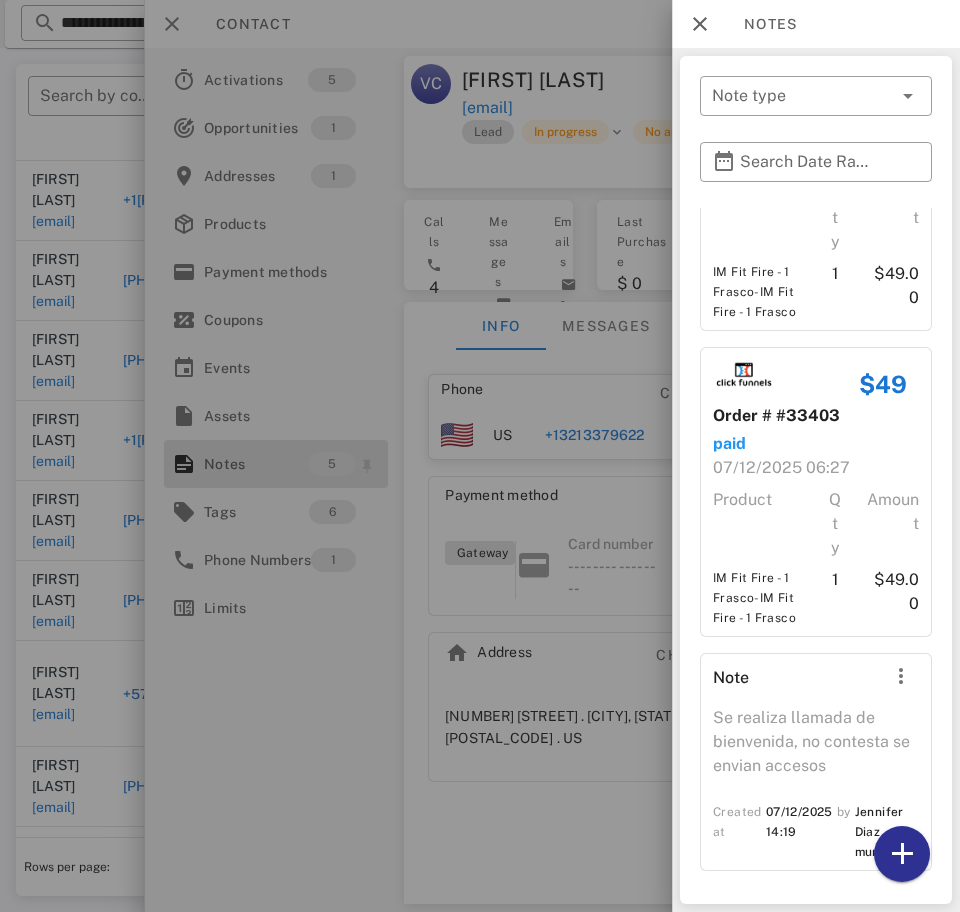 click at bounding box center (700, 24) 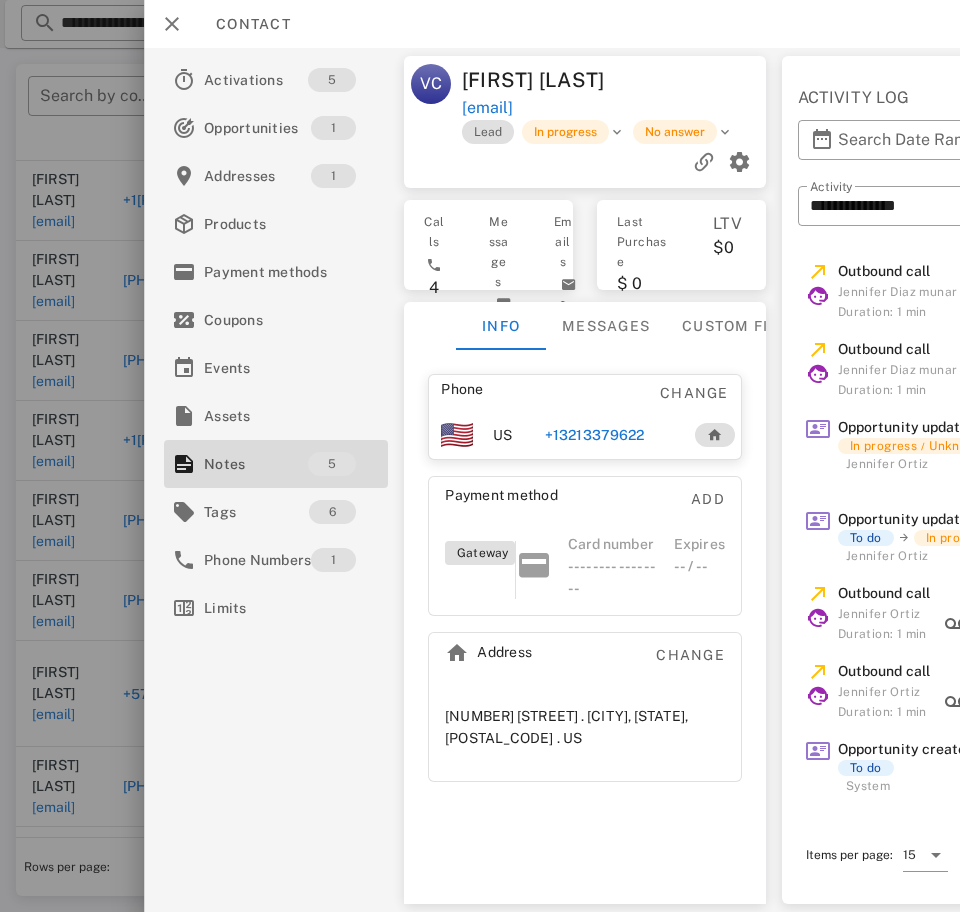 click on "+13213379622" at bounding box center [594, 435] 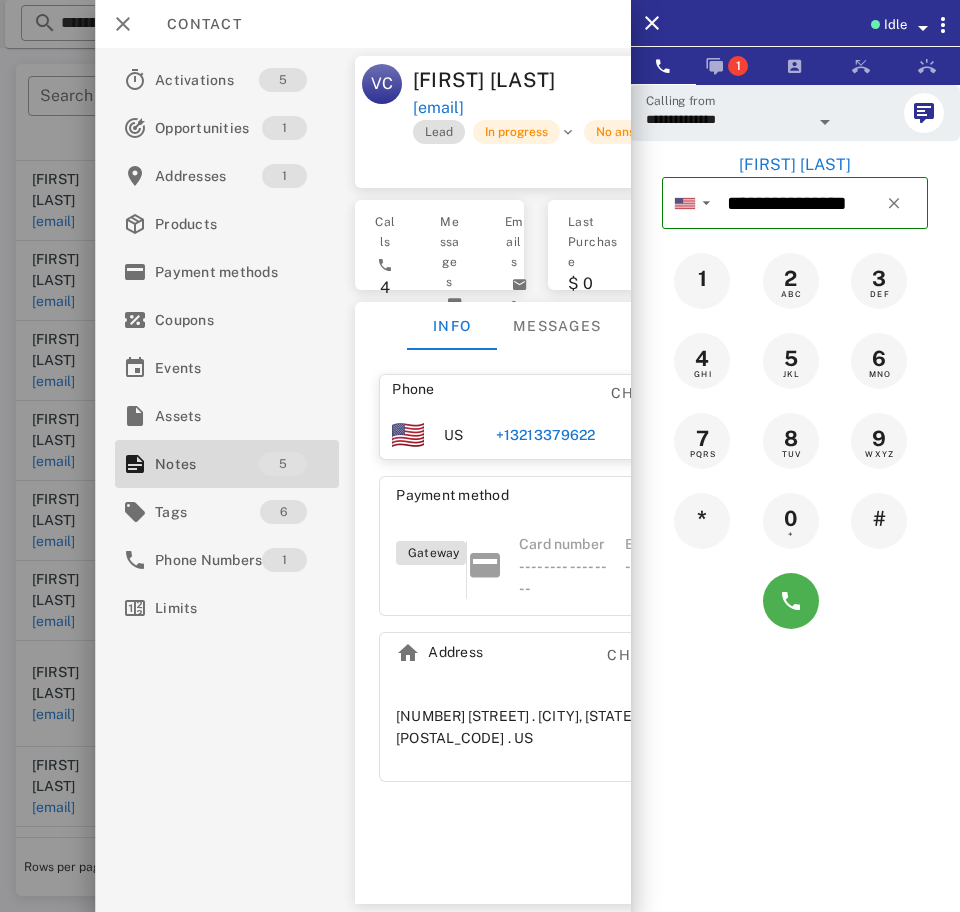 click at bounding box center [791, 601] 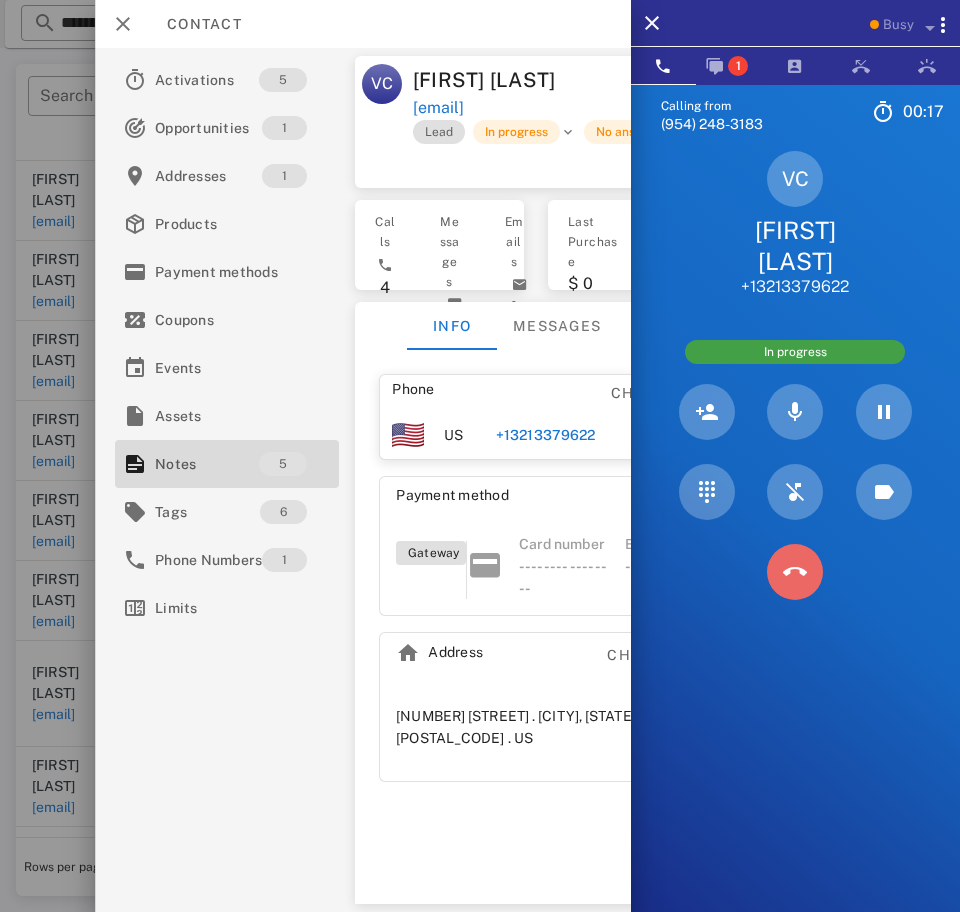 click at bounding box center (795, 572) 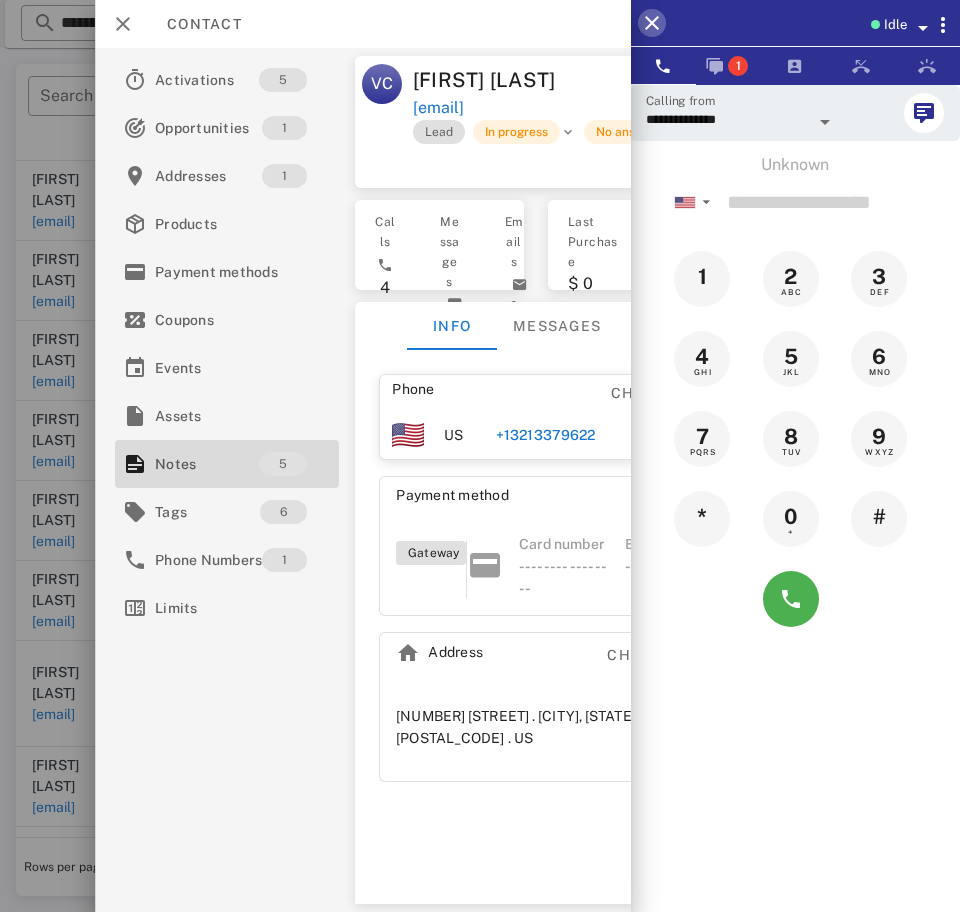 click at bounding box center (652, 23) 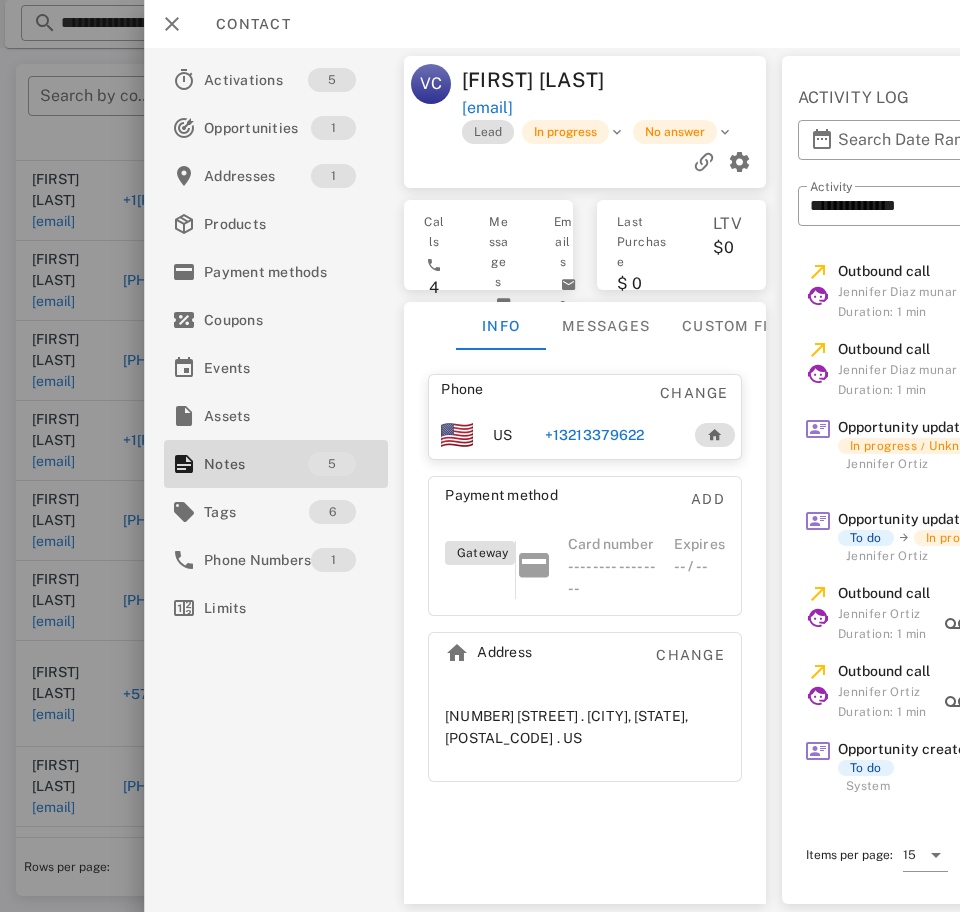 click at bounding box center (172, 24) 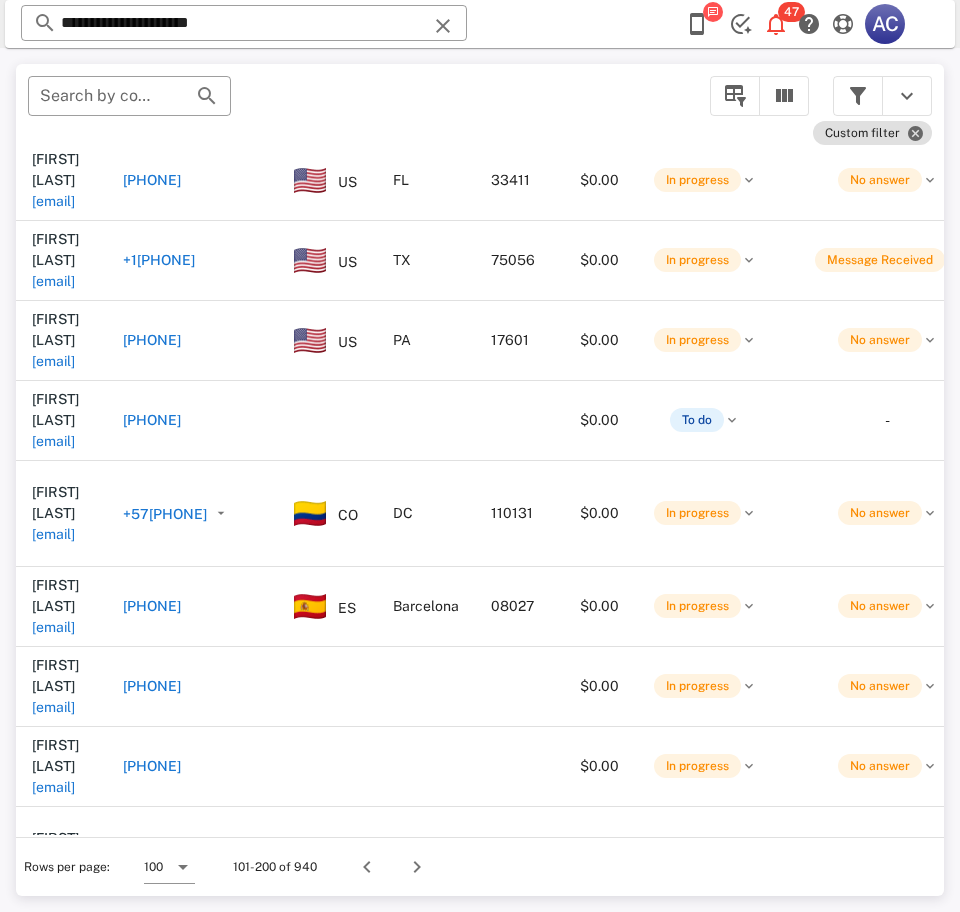 scroll, scrollTop: 2810, scrollLeft: 0, axis: vertical 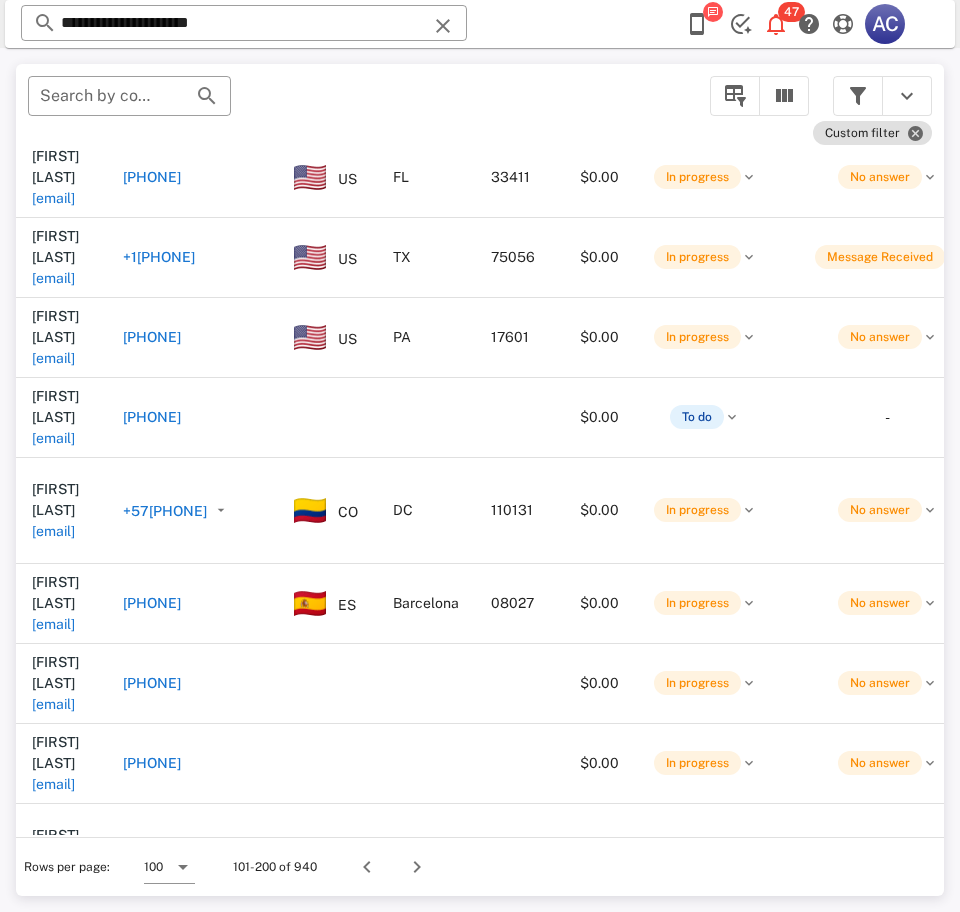 click on "lydiachavez095@gmail.com" at bounding box center [53, 1450] 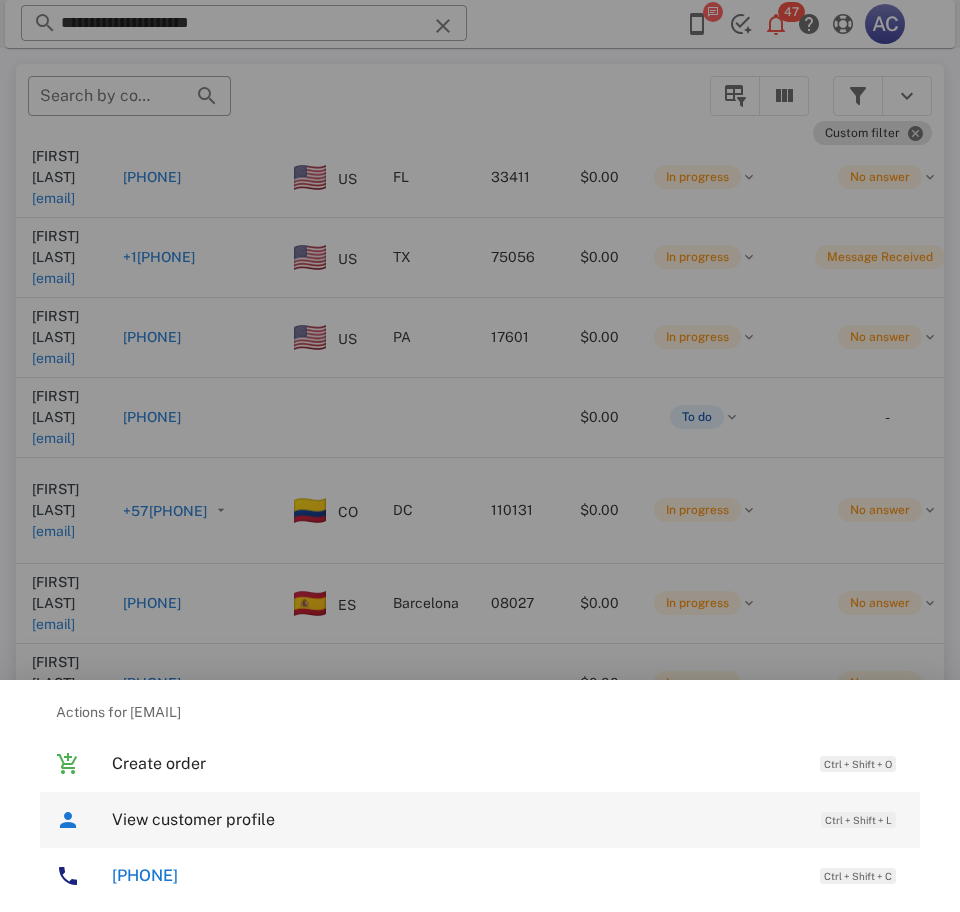 click on "View customer profile" at bounding box center [456, 819] 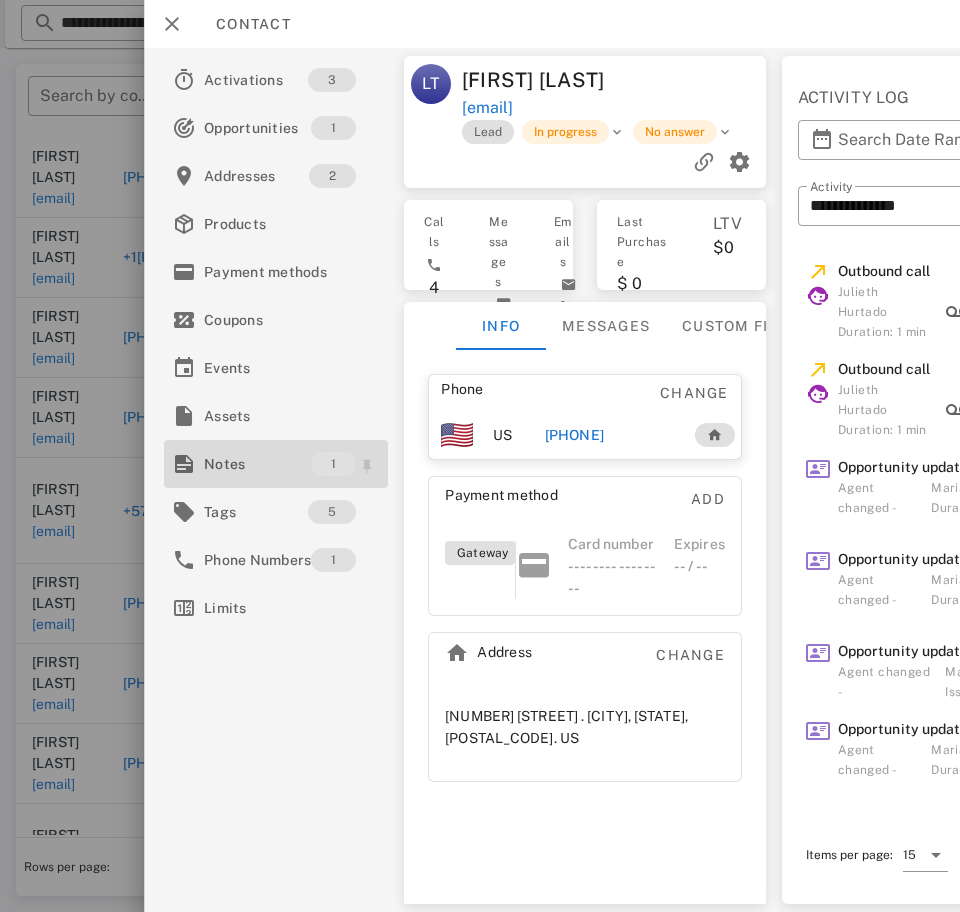 click on "Notes" at bounding box center (257, 464) 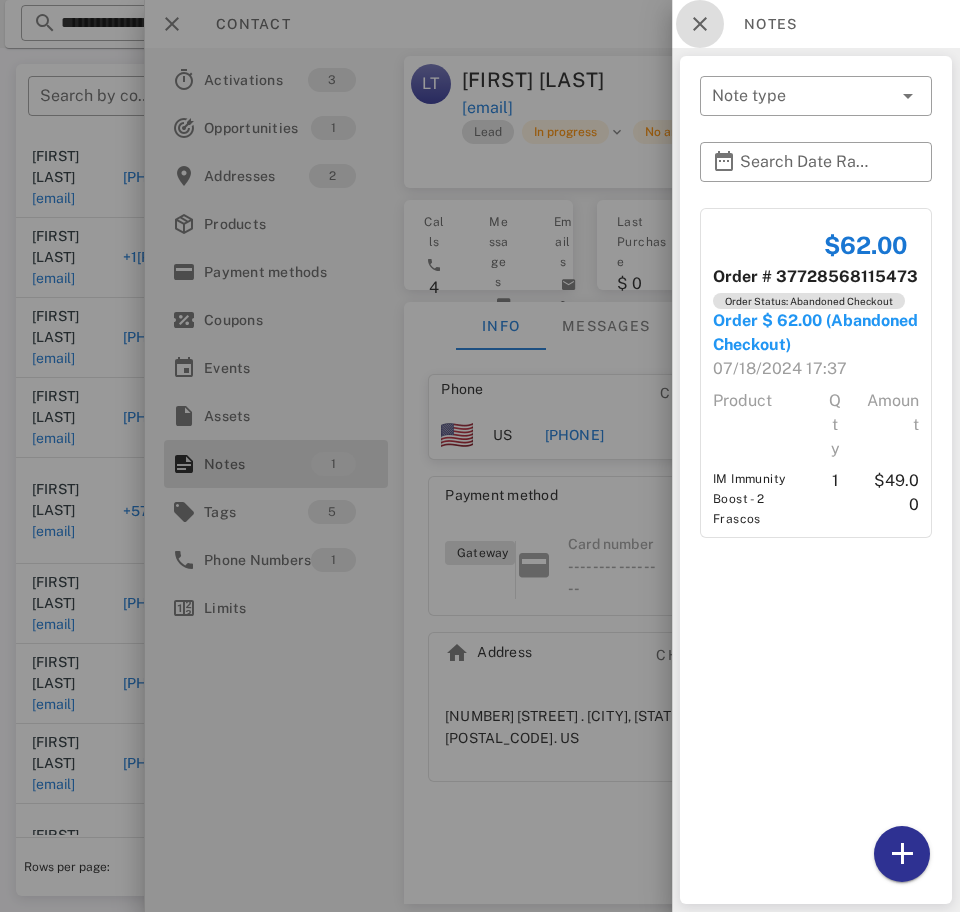 click at bounding box center (700, 24) 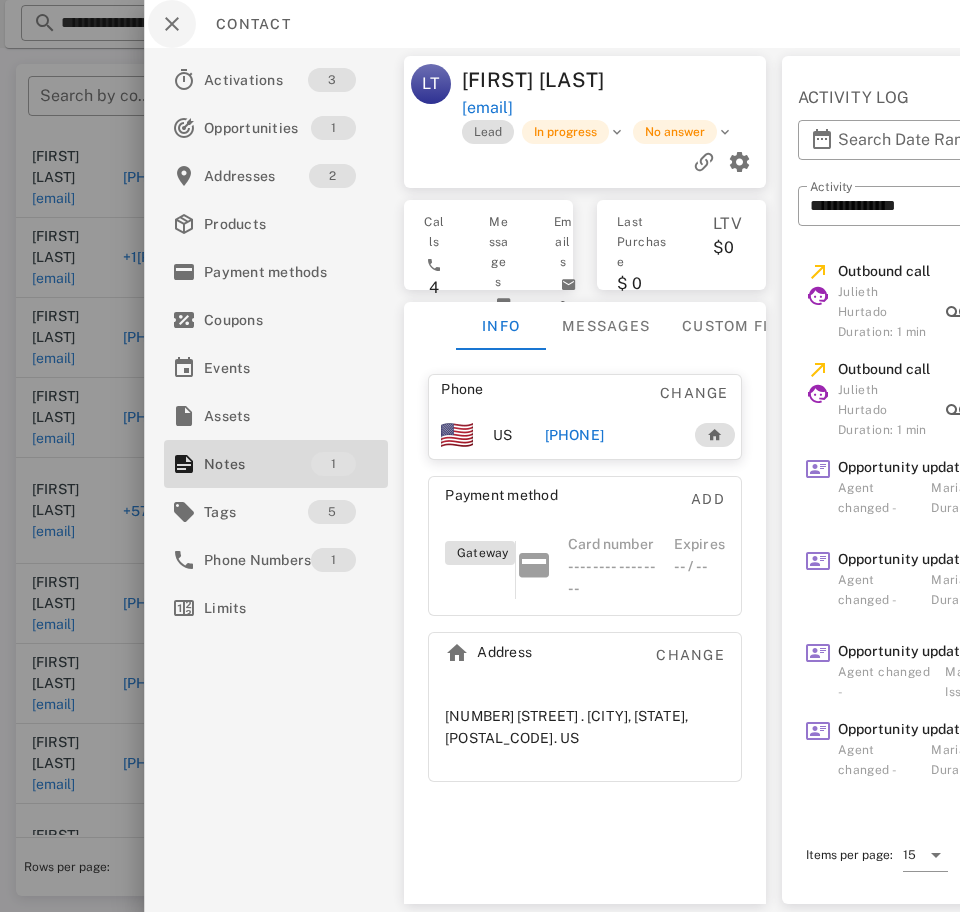click at bounding box center [172, 24] 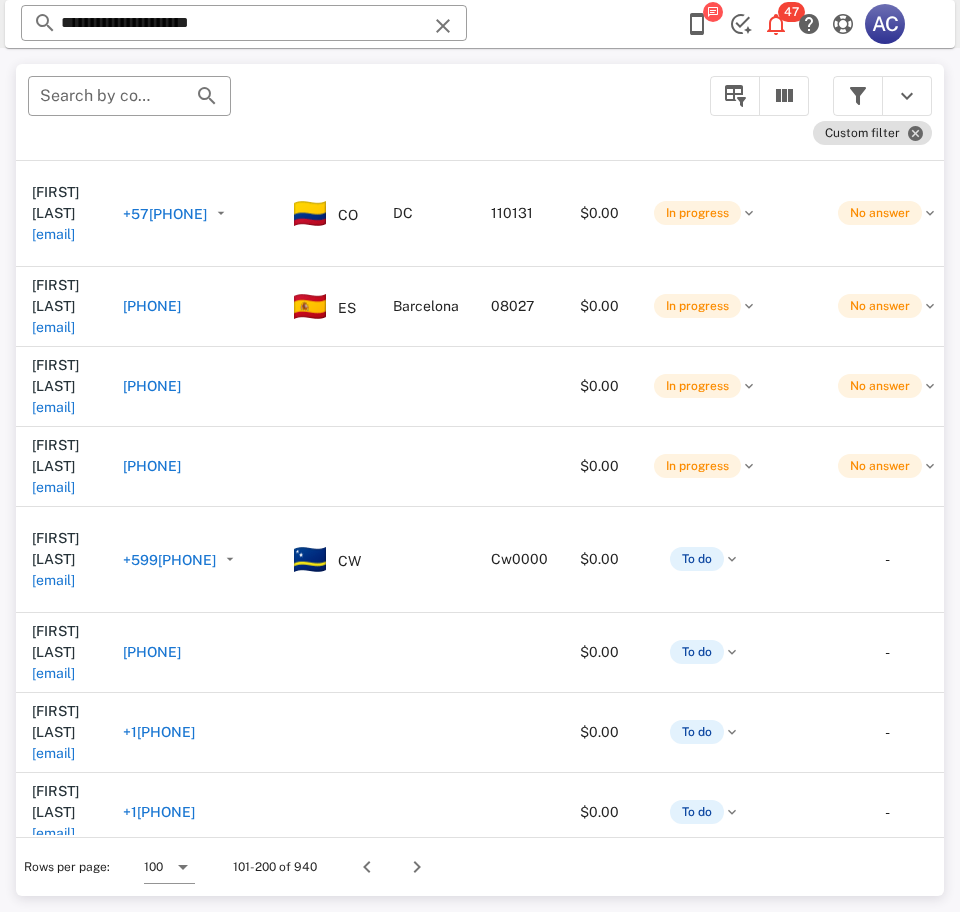scroll, scrollTop: 3110, scrollLeft: 0, axis: vertical 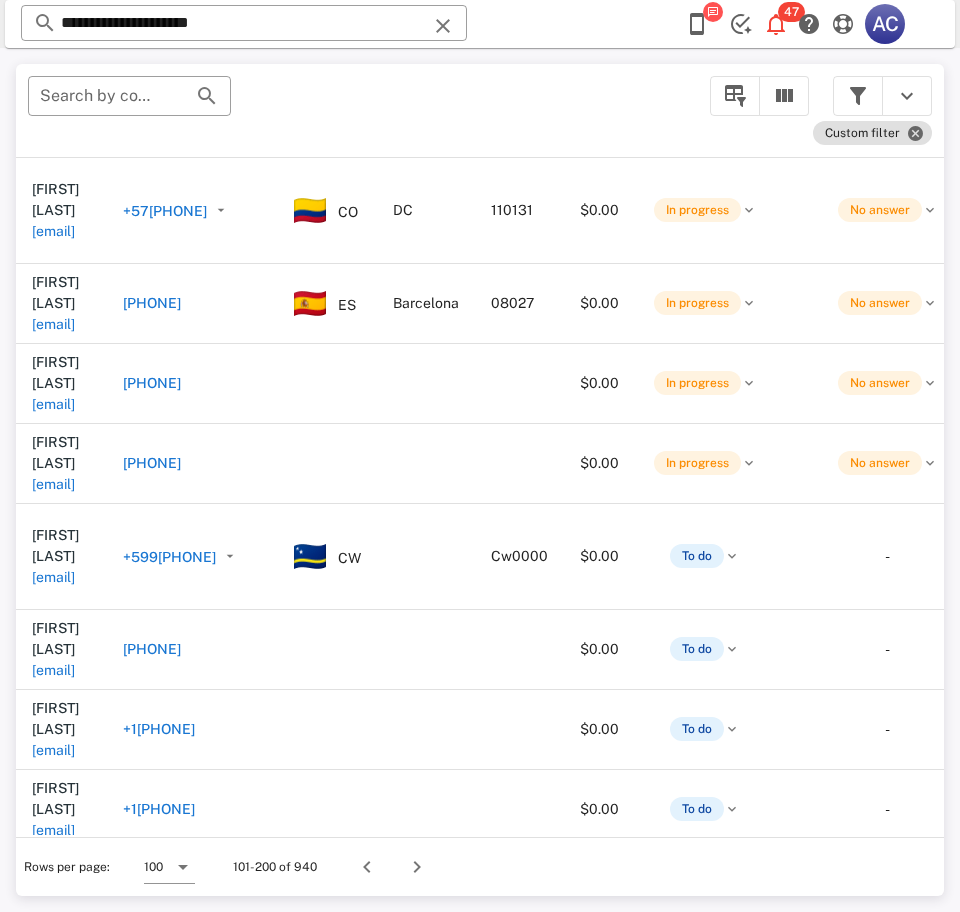 click on "jana37@icloud.com" at bounding box center (53, 1470) 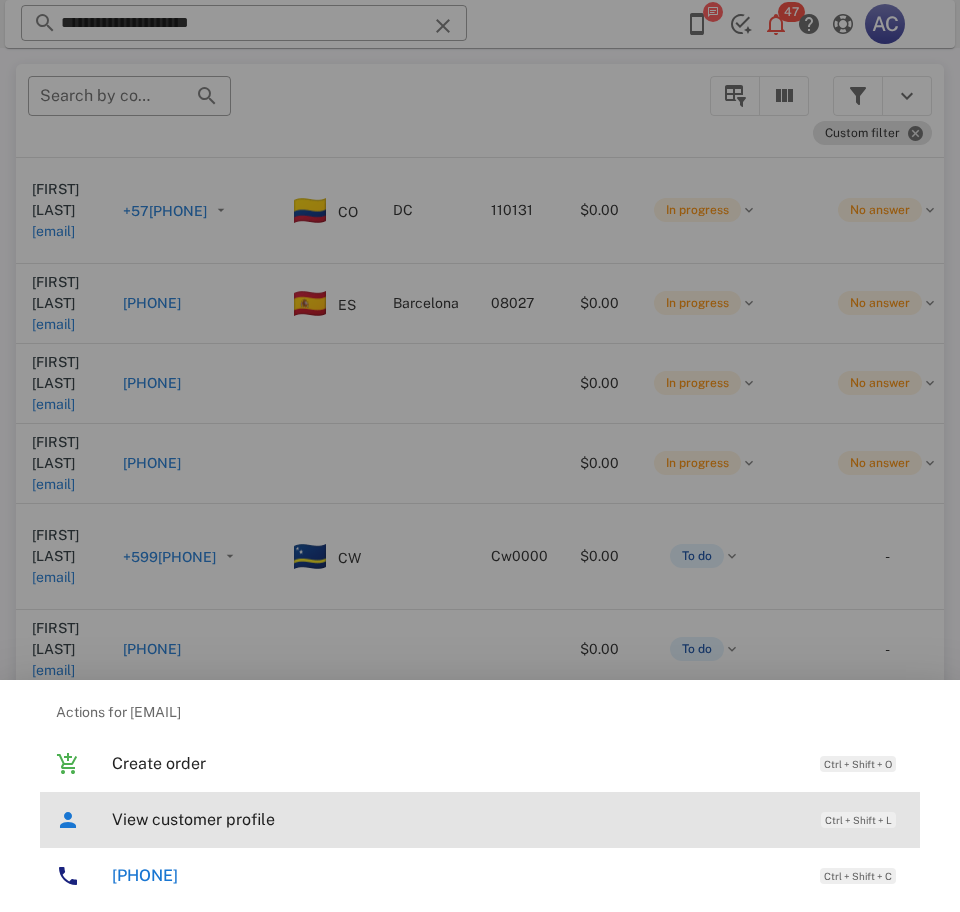 click on "View customer profile" at bounding box center (456, 819) 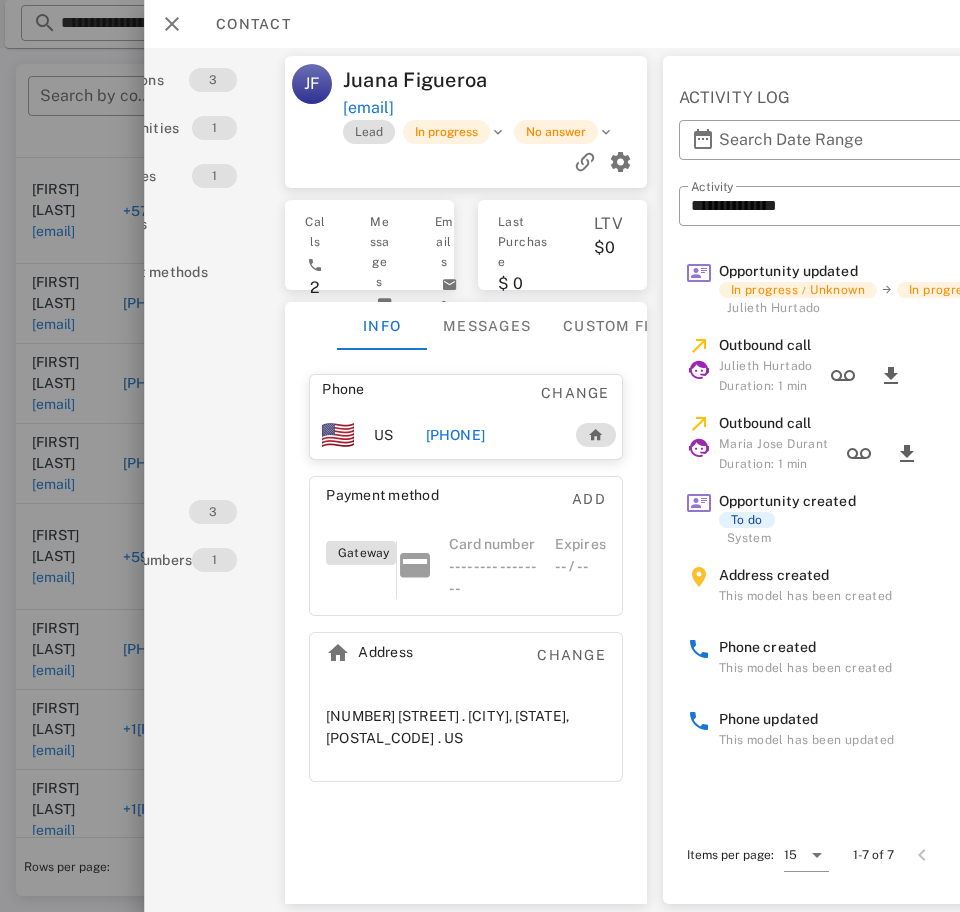 scroll, scrollTop: 0, scrollLeft: 0, axis: both 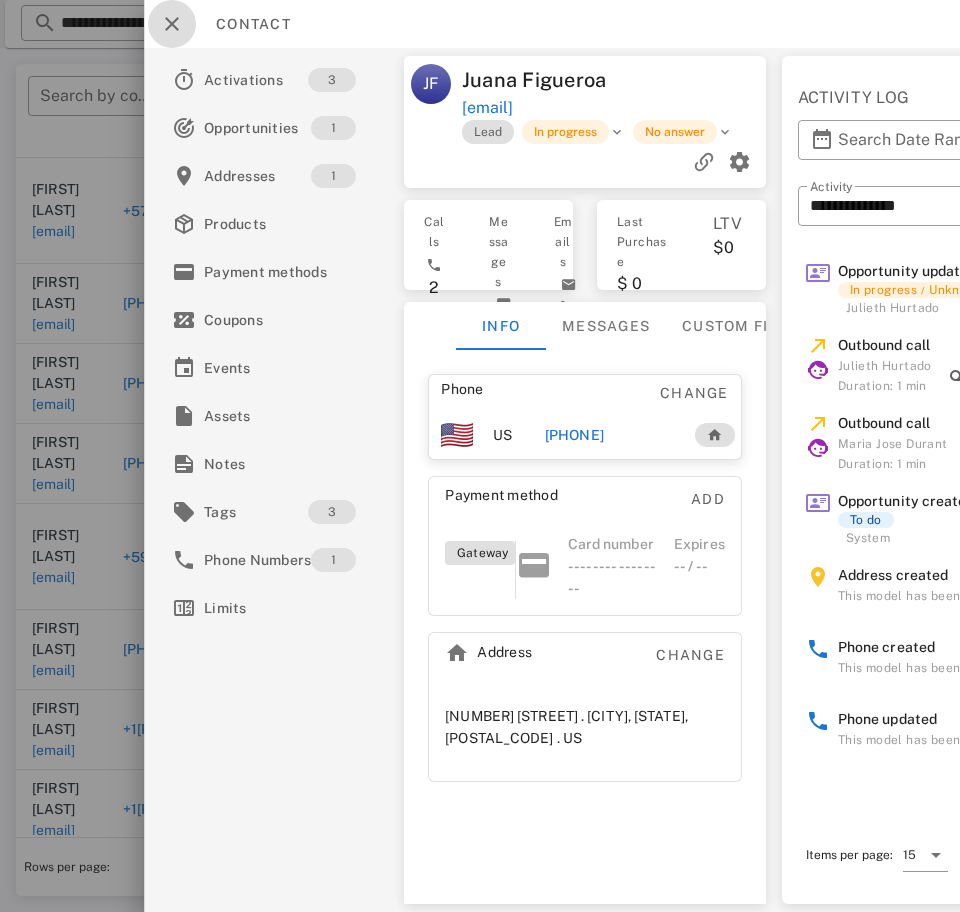 click at bounding box center [172, 24] 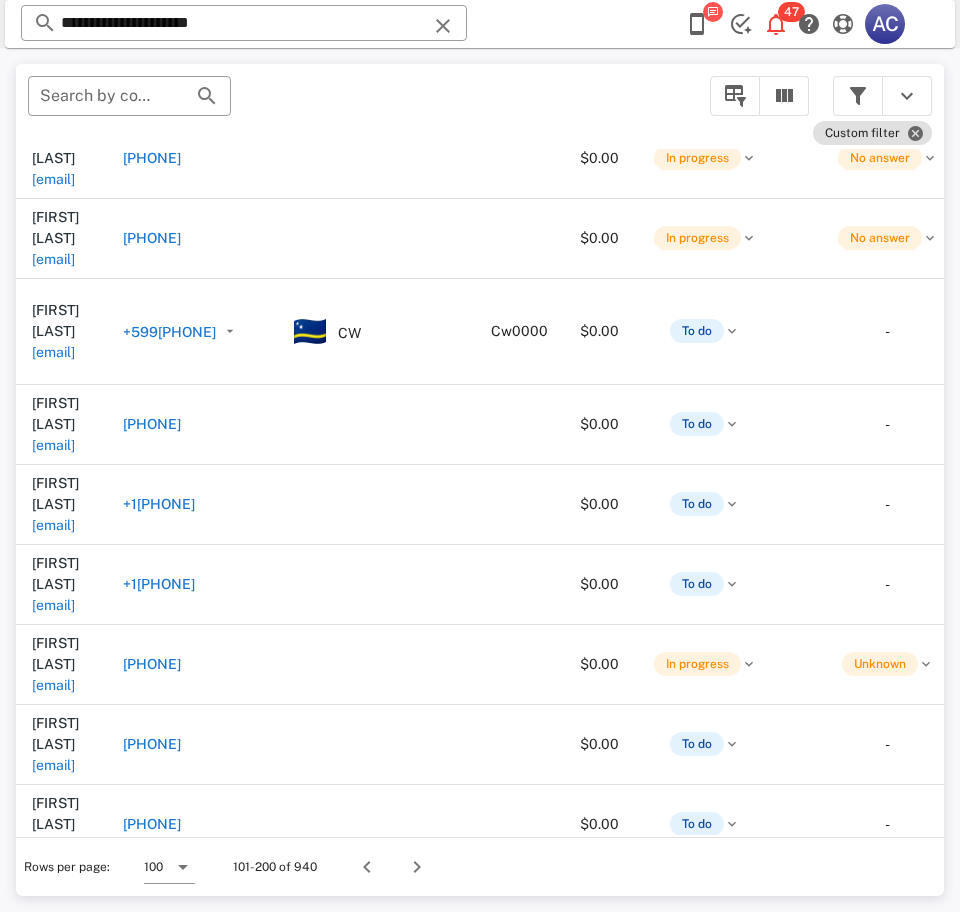 scroll, scrollTop: 3339, scrollLeft: 0, axis: vertical 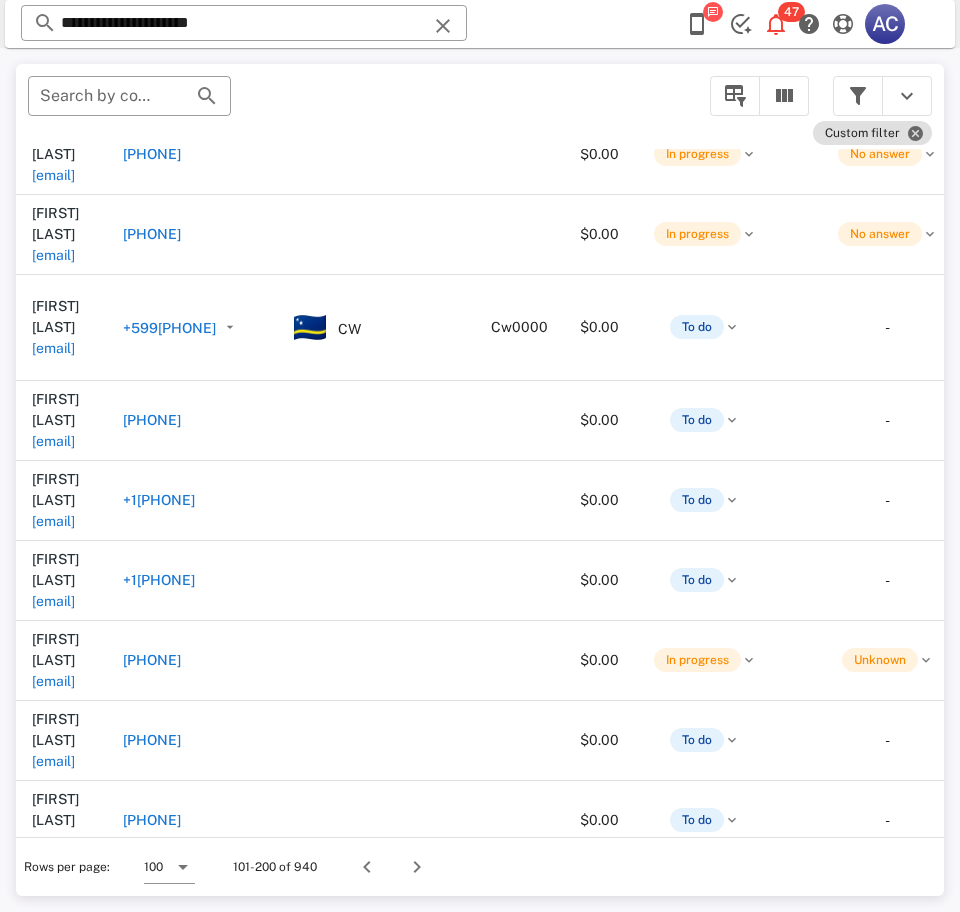 click on "igdaliagutierrez@gmail.com" at bounding box center [53, 1641] 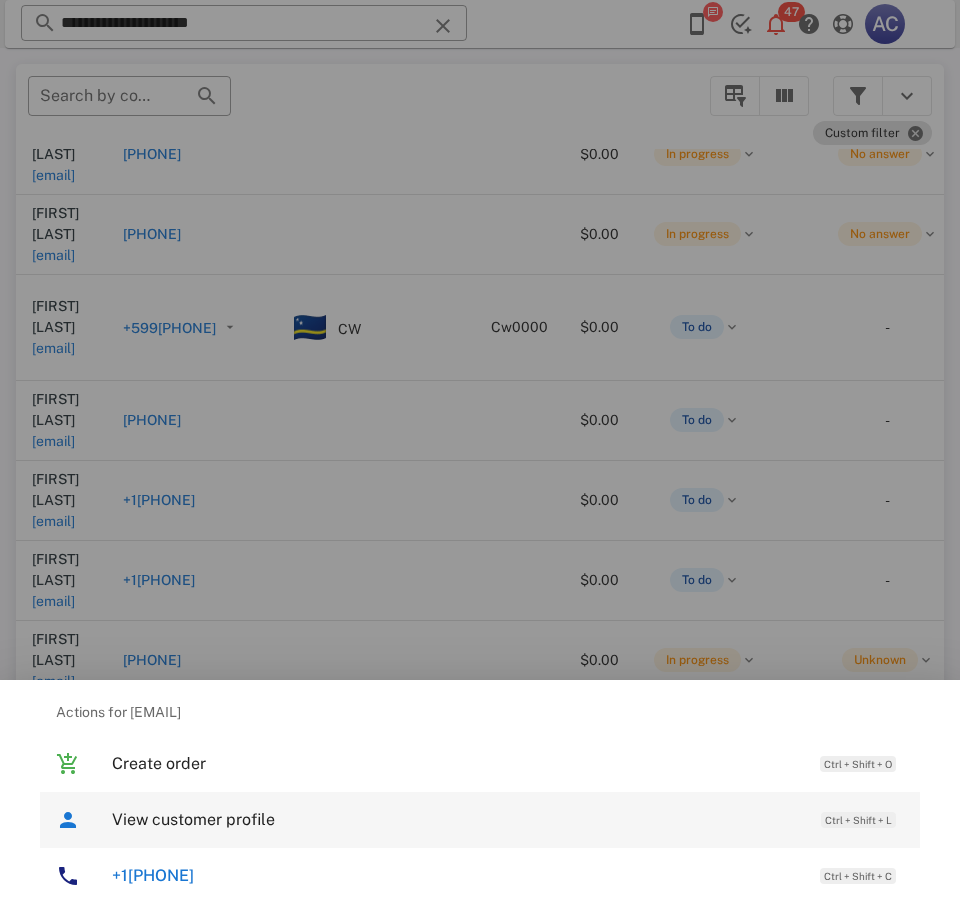 click on "View customer profile" at bounding box center (456, 819) 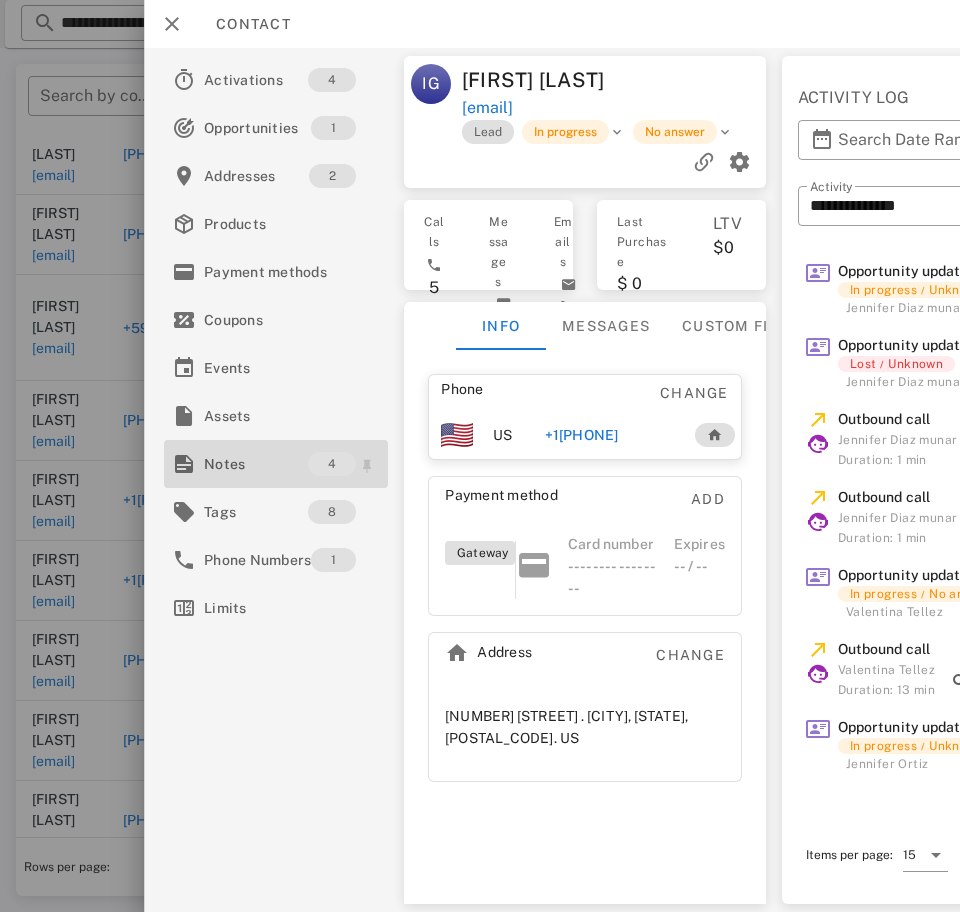click on "Notes" at bounding box center [256, 464] 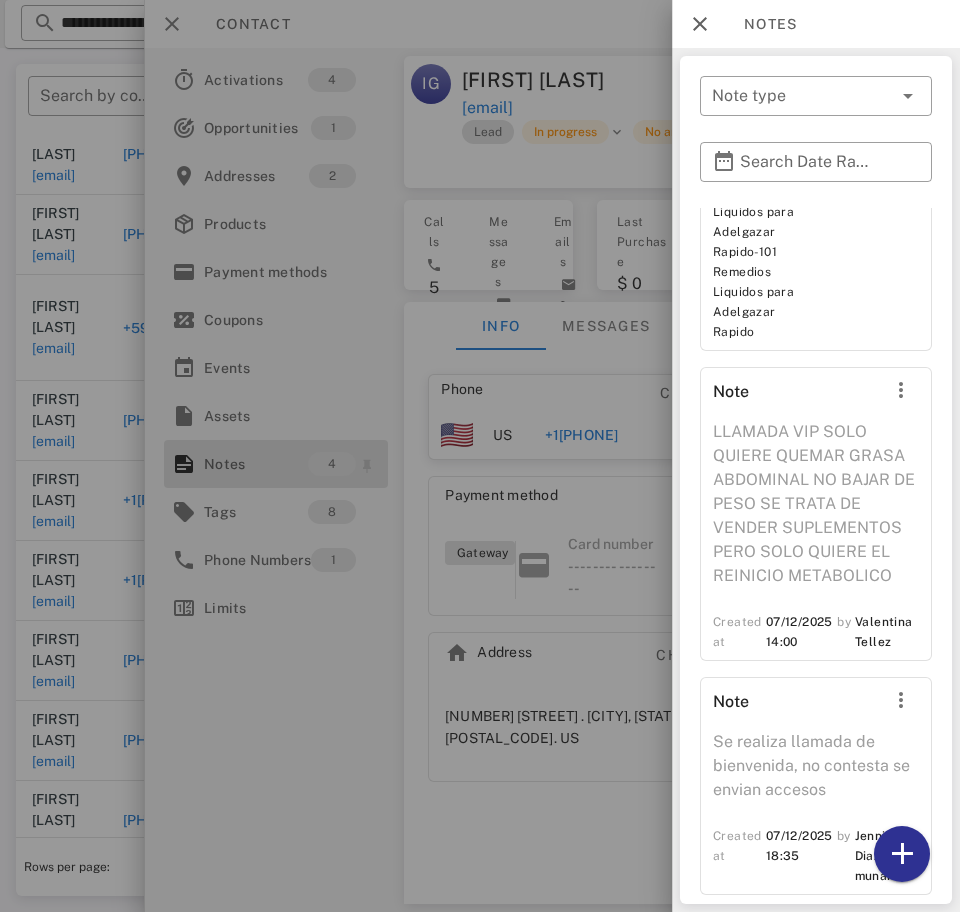 scroll, scrollTop: 767, scrollLeft: 0, axis: vertical 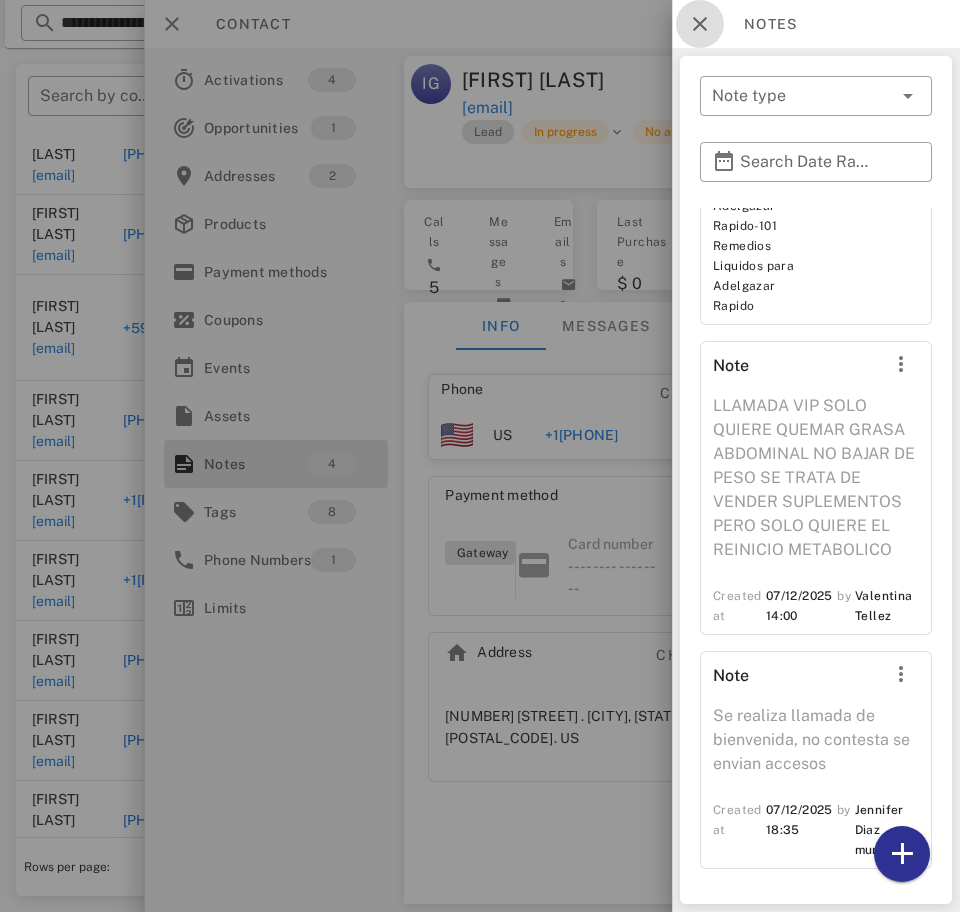 click at bounding box center (700, 24) 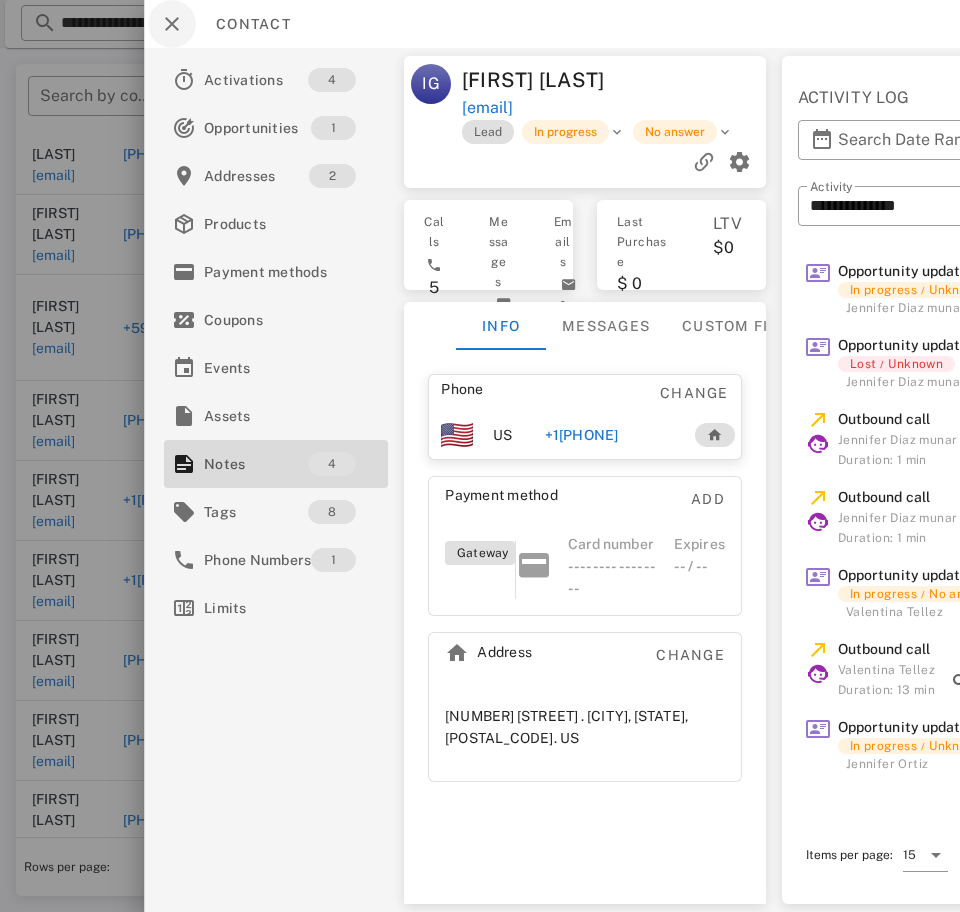 click at bounding box center [172, 24] 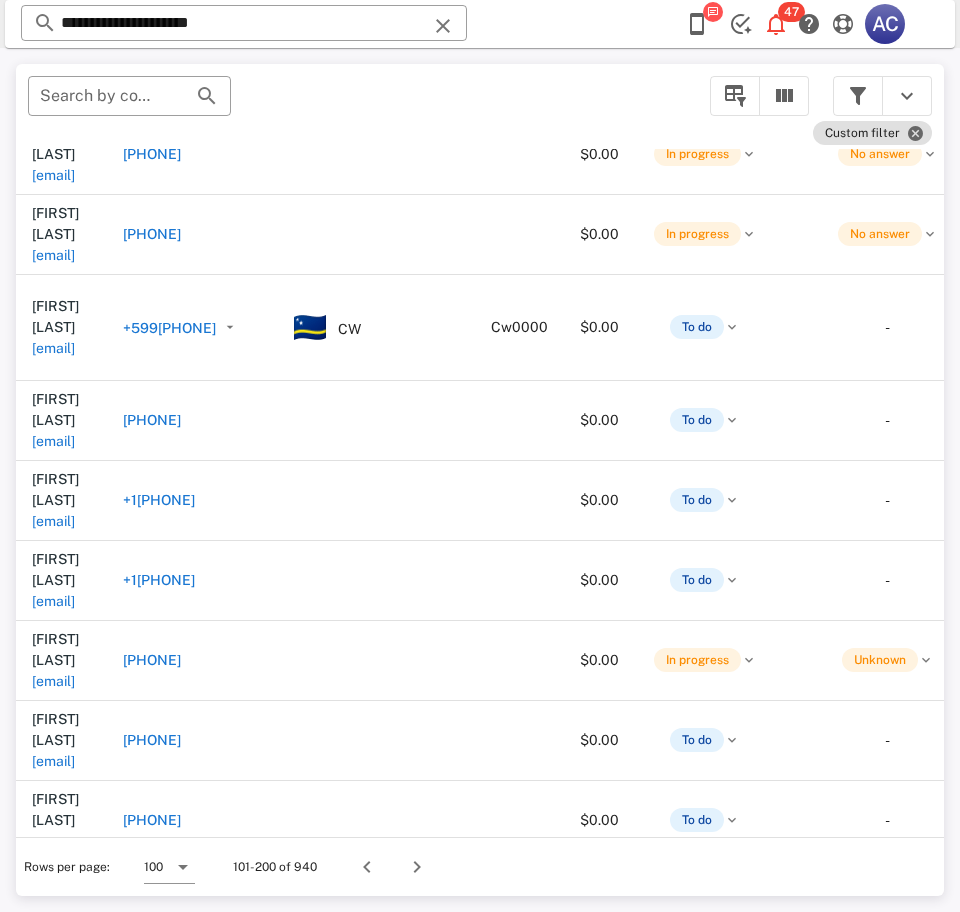 scroll, scrollTop: 3410, scrollLeft: 0, axis: vertical 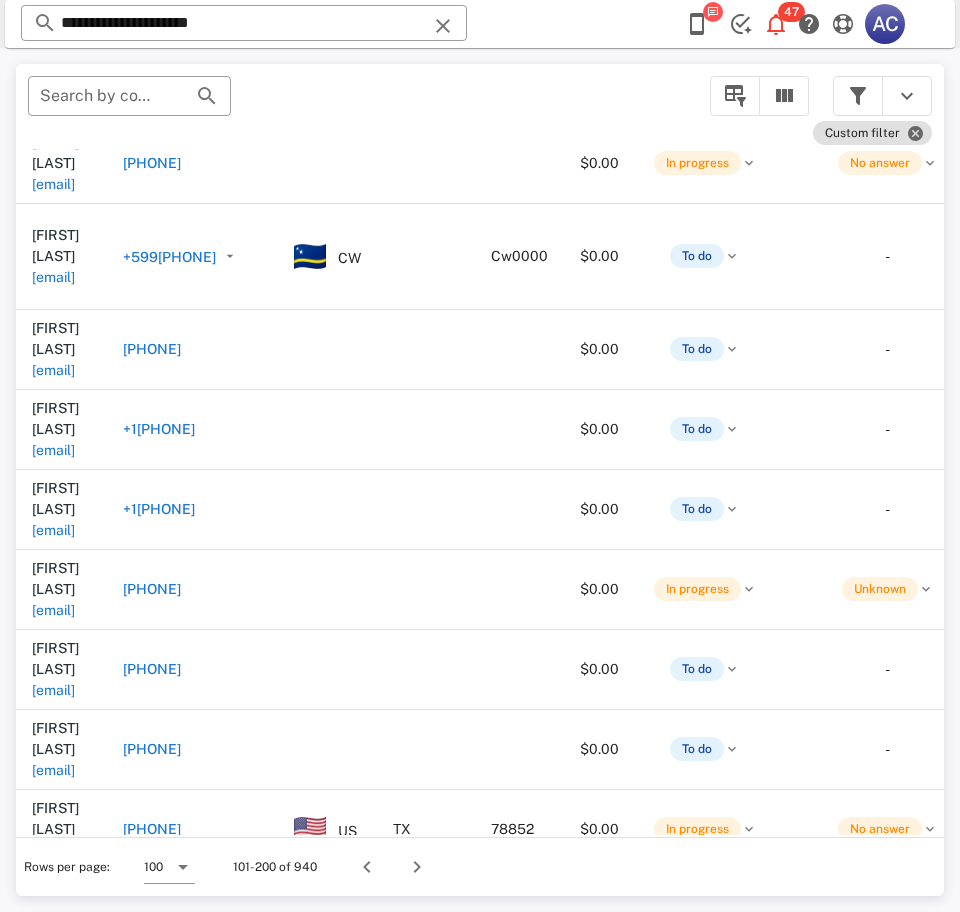 click on "mdavila108@gmail.com" at bounding box center [53, 1831] 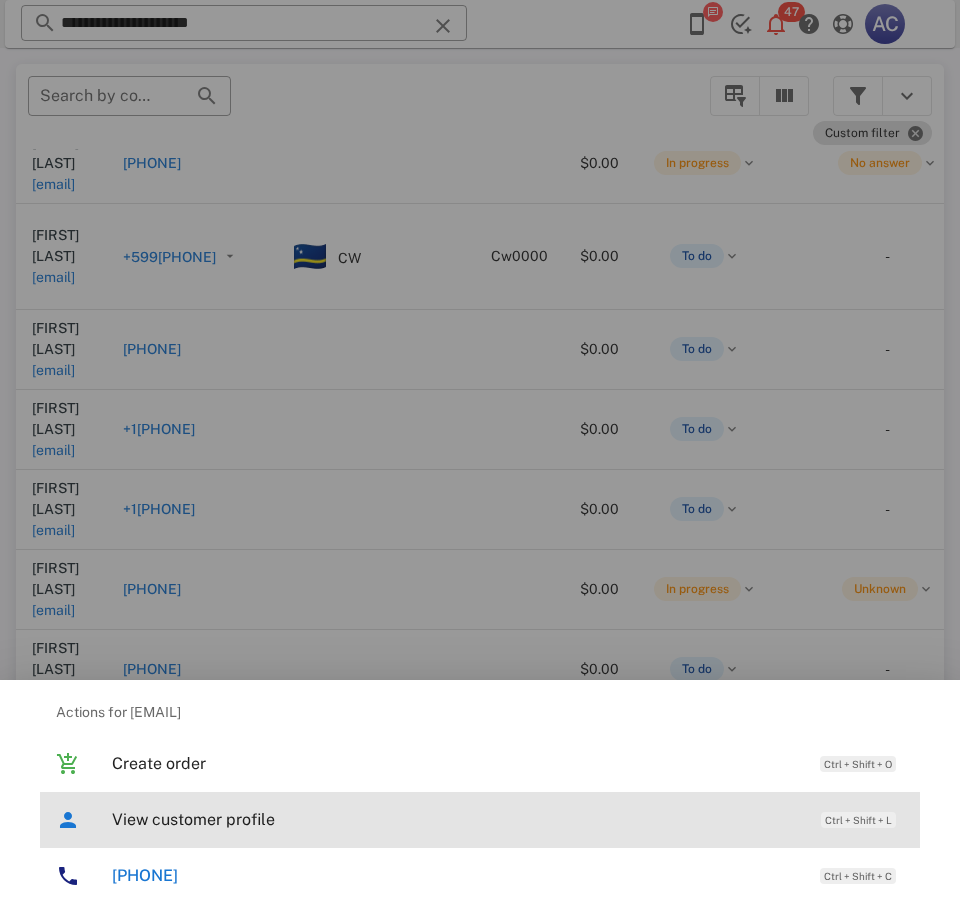 click on "View customer profile" at bounding box center (456, 819) 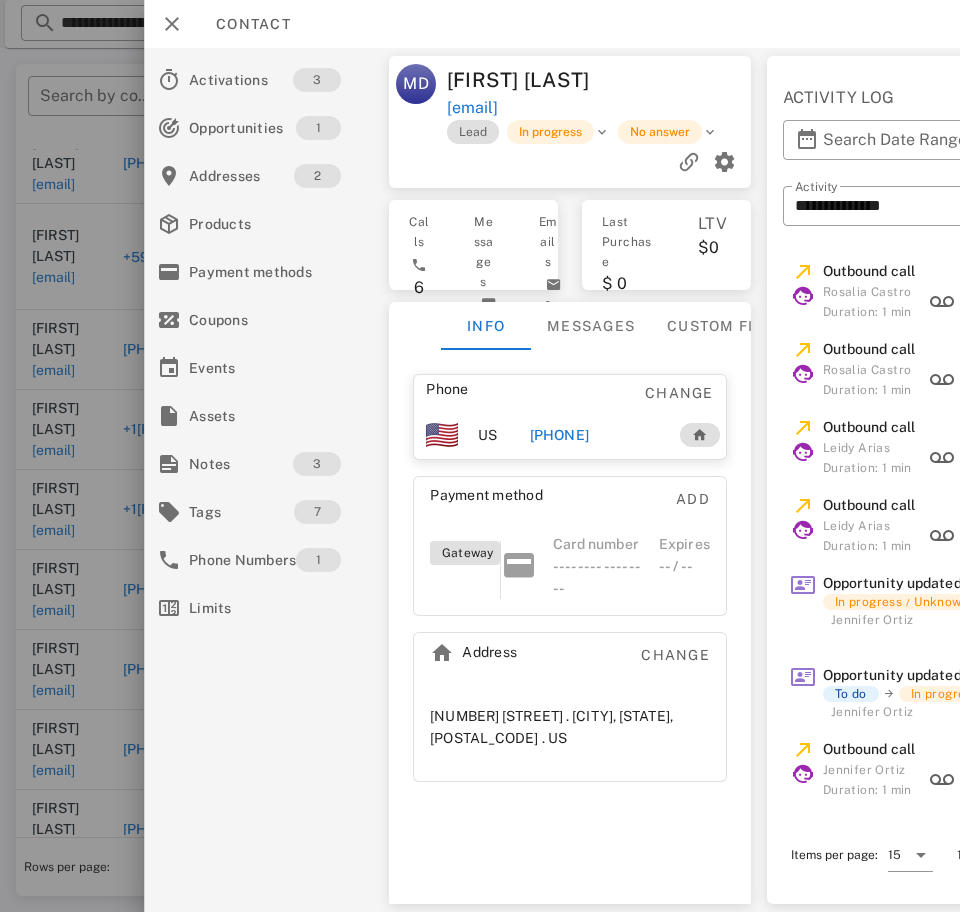 scroll, scrollTop: 0, scrollLeft: 0, axis: both 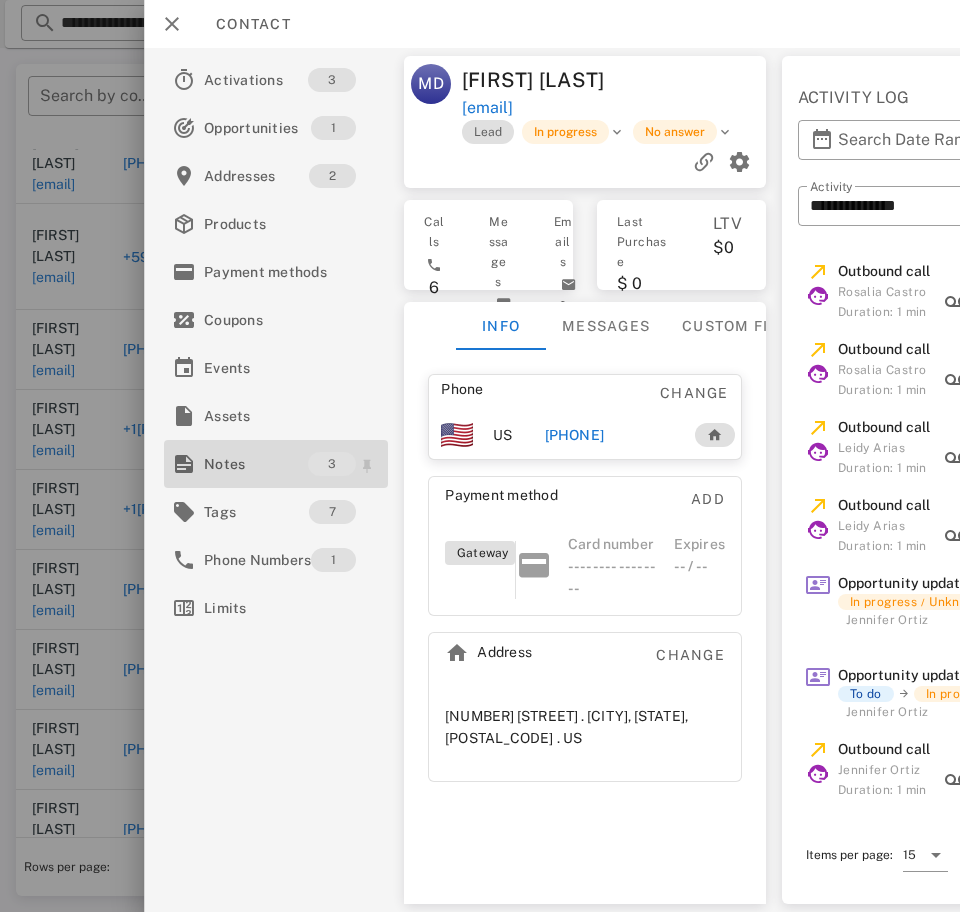 click at bounding box center (184, 464) 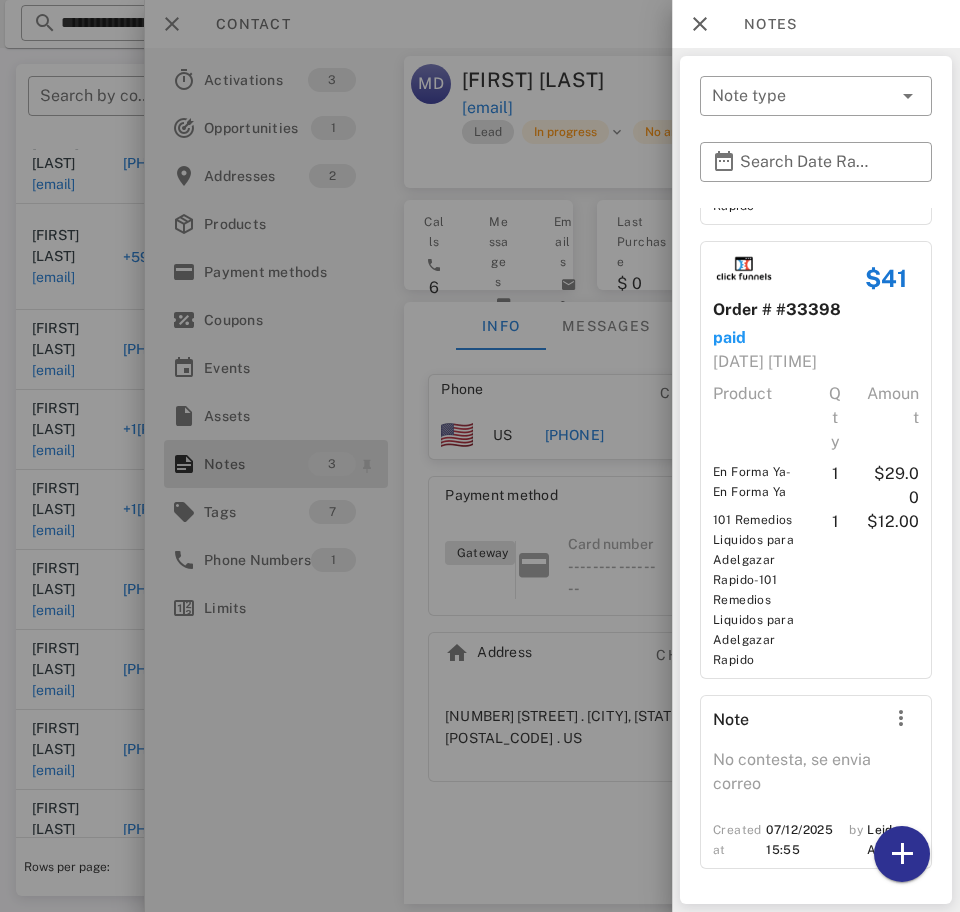 scroll, scrollTop: 0, scrollLeft: 0, axis: both 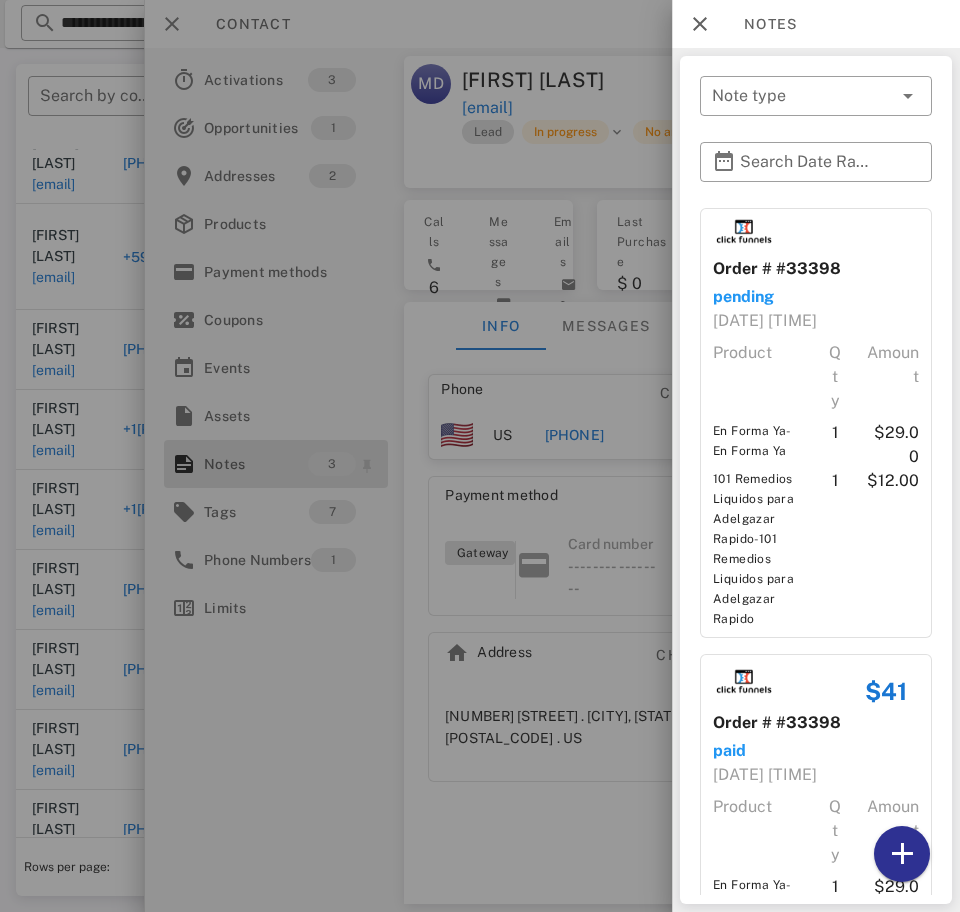 click at bounding box center (700, 24) 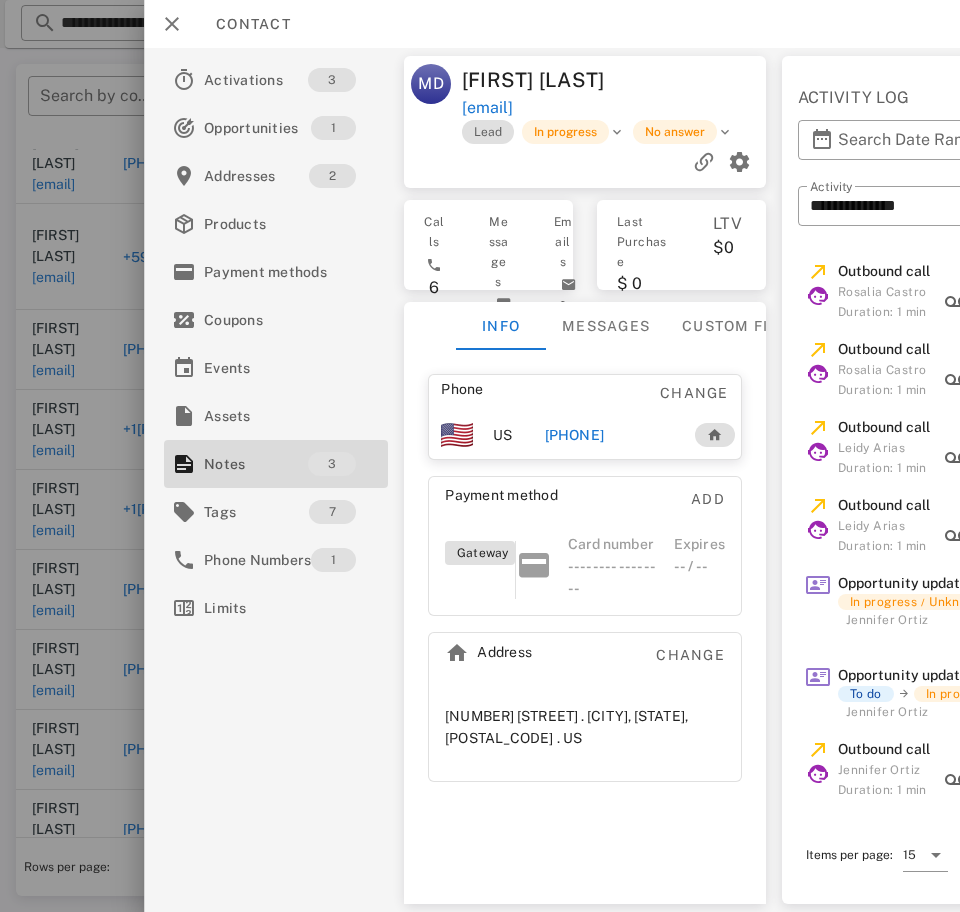 click on "+17875463440" at bounding box center (574, 435) 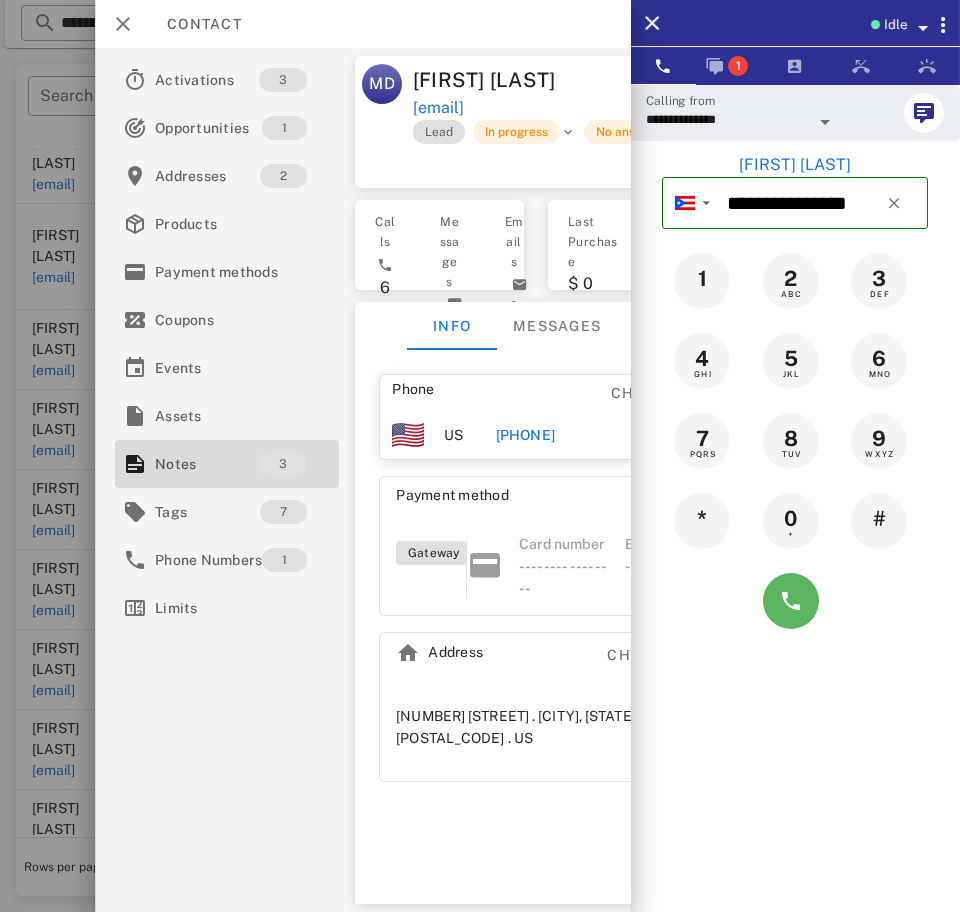 click at bounding box center [791, 601] 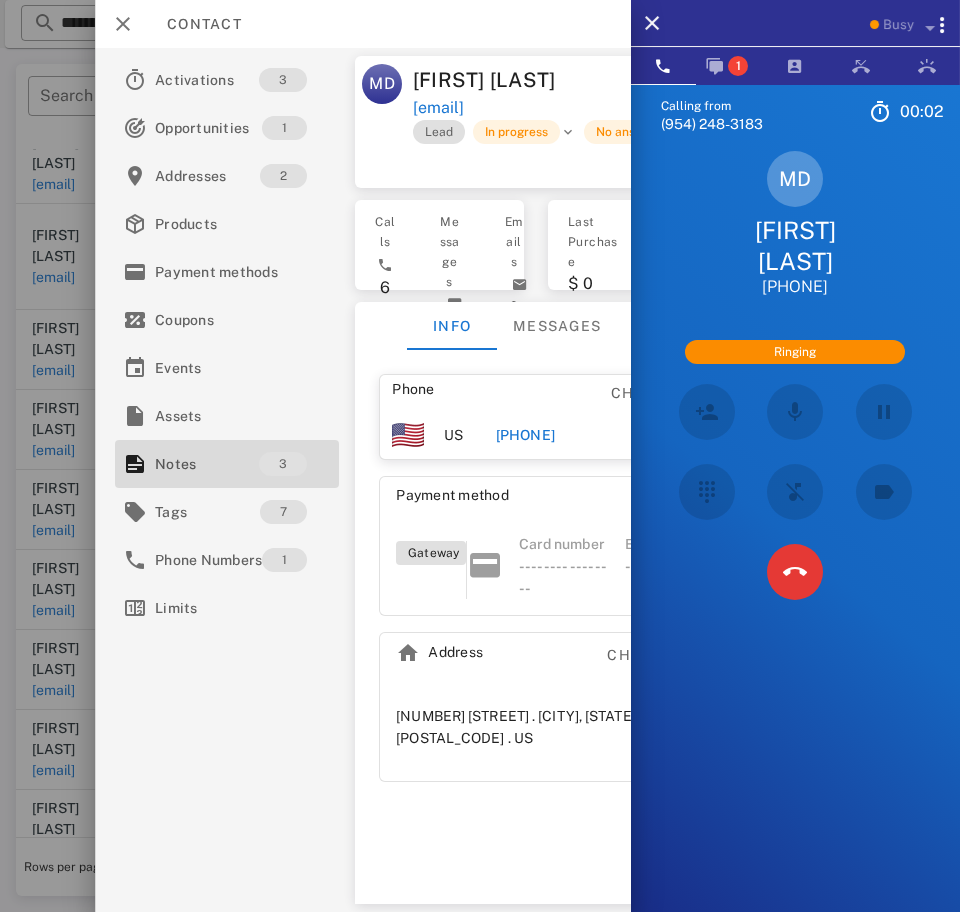 scroll, scrollTop: 3346, scrollLeft: 0, axis: vertical 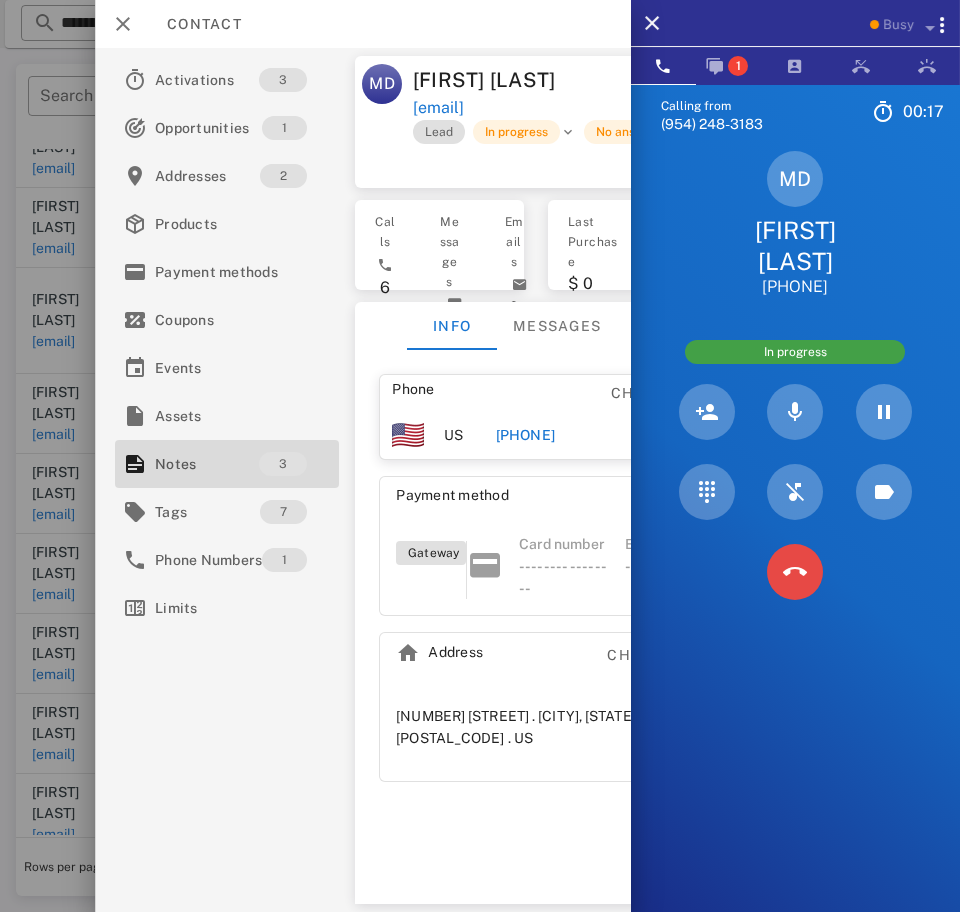 click at bounding box center (795, 572) 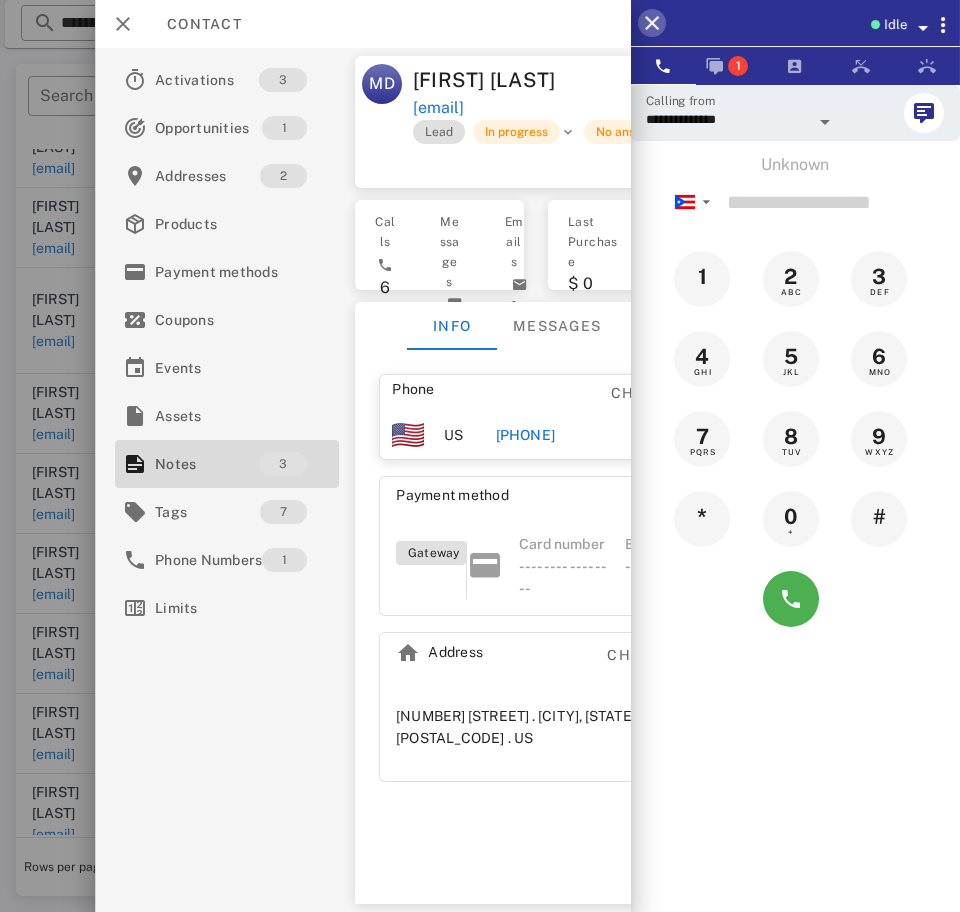 click at bounding box center (652, 23) 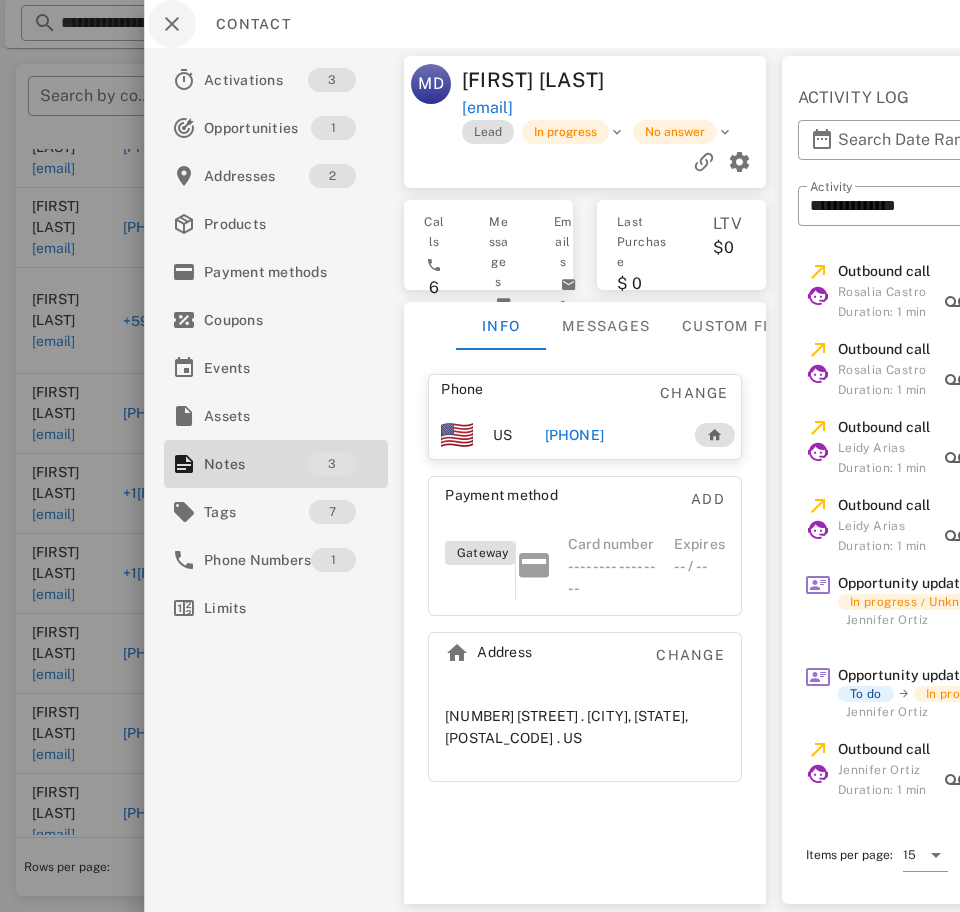 click at bounding box center [172, 24] 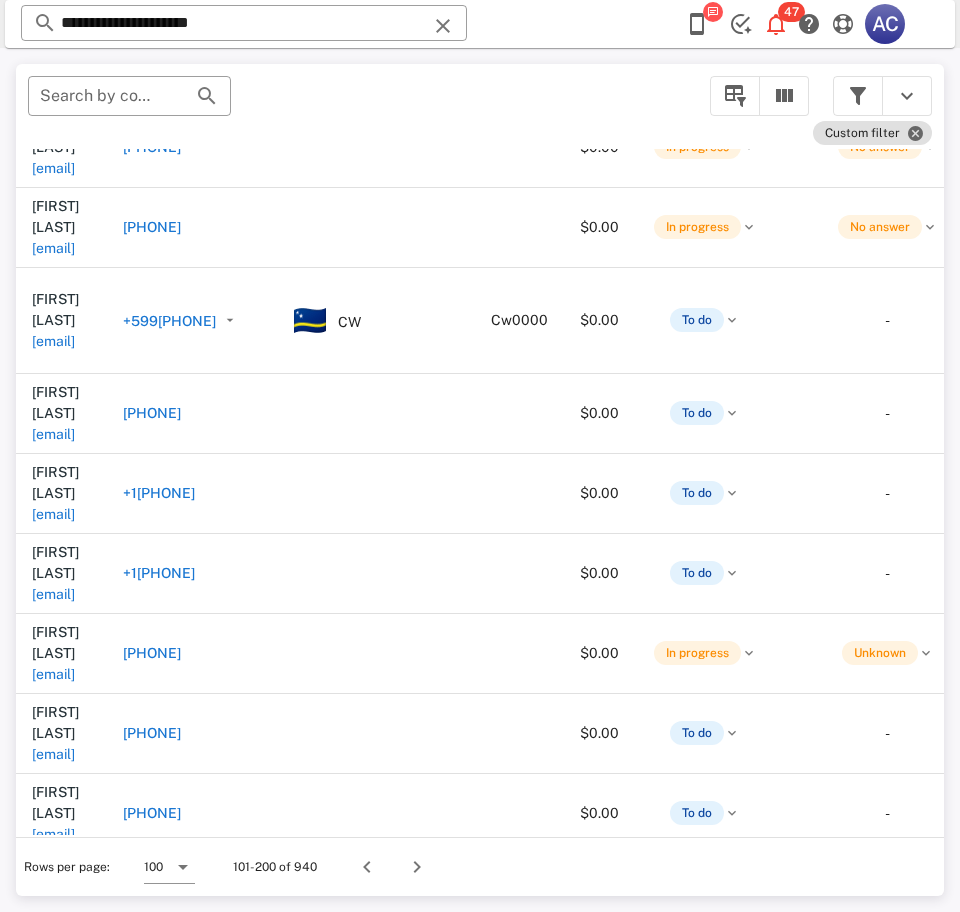 click on "lietymartinezperez23@gmail.com" at bounding box center (53, 1895) 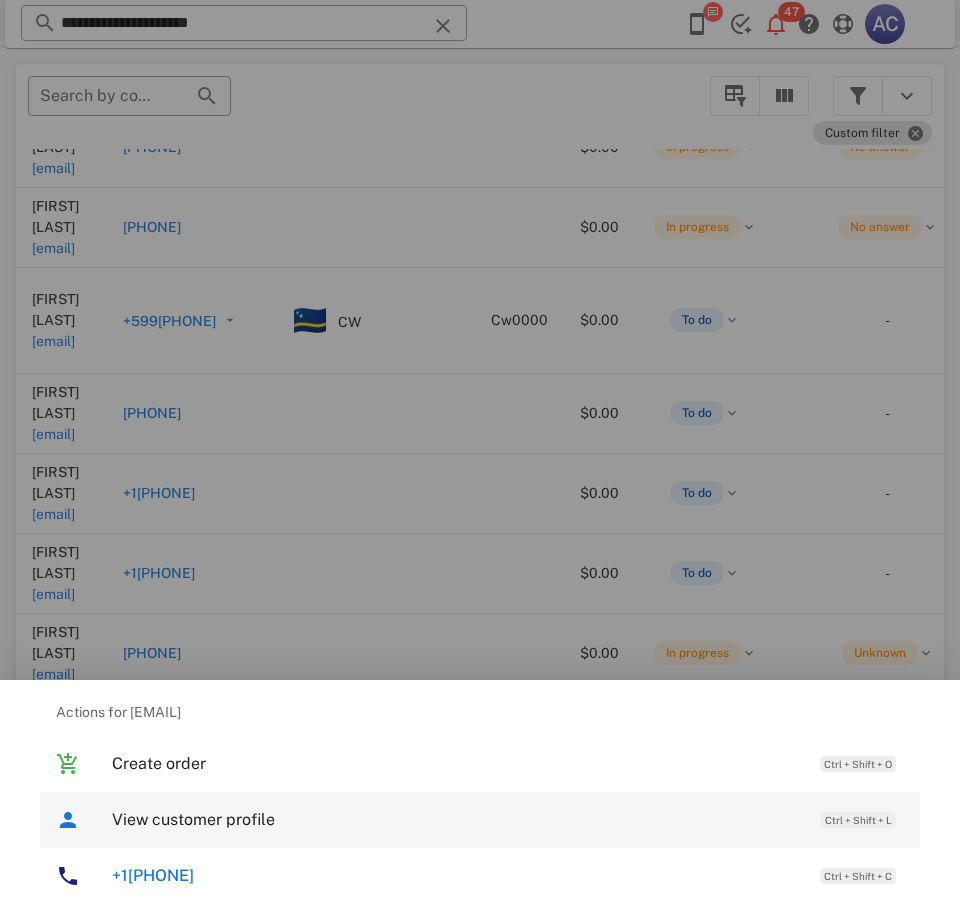 click on "View customer profile" at bounding box center (456, 819) 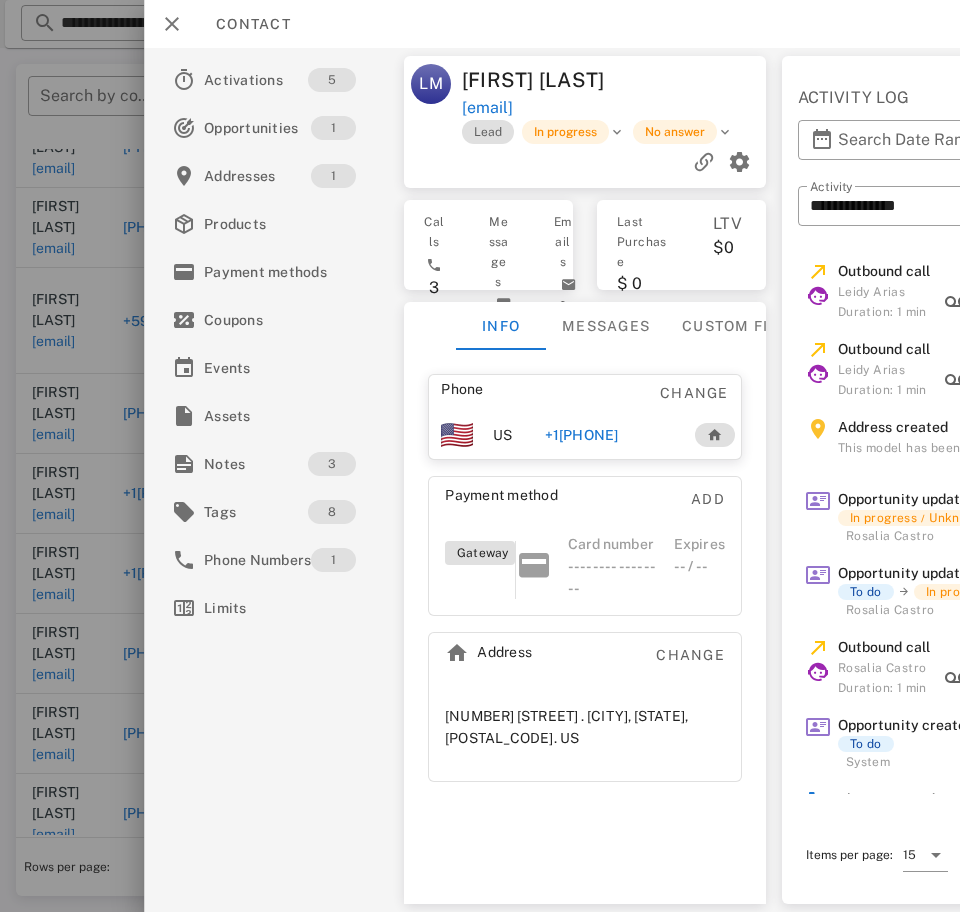 click on "Notes" at bounding box center [256, 464] 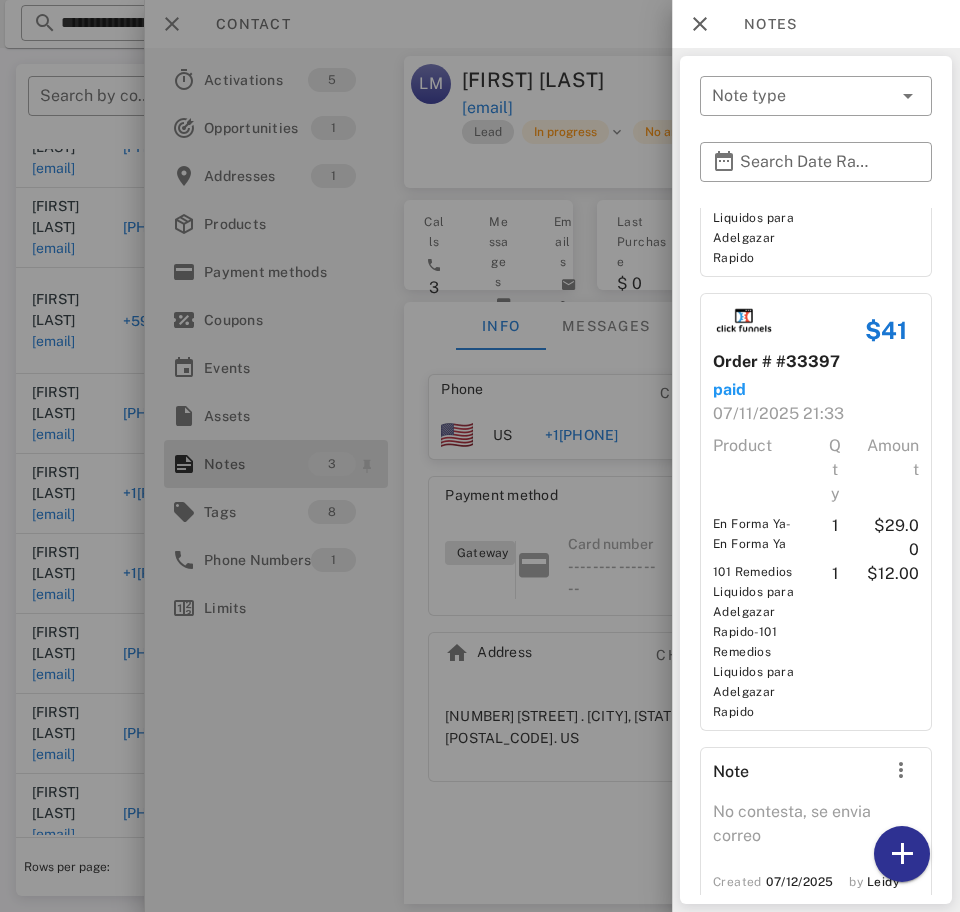 scroll, scrollTop: 363, scrollLeft: 0, axis: vertical 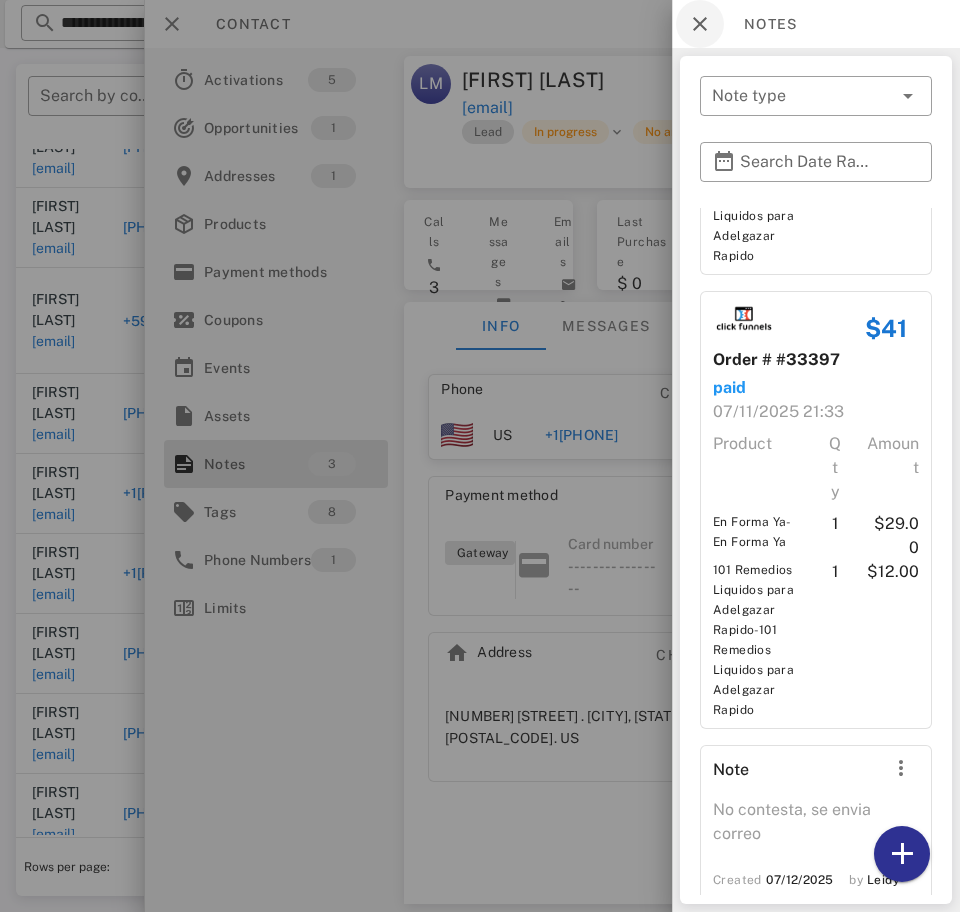 click at bounding box center (700, 24) 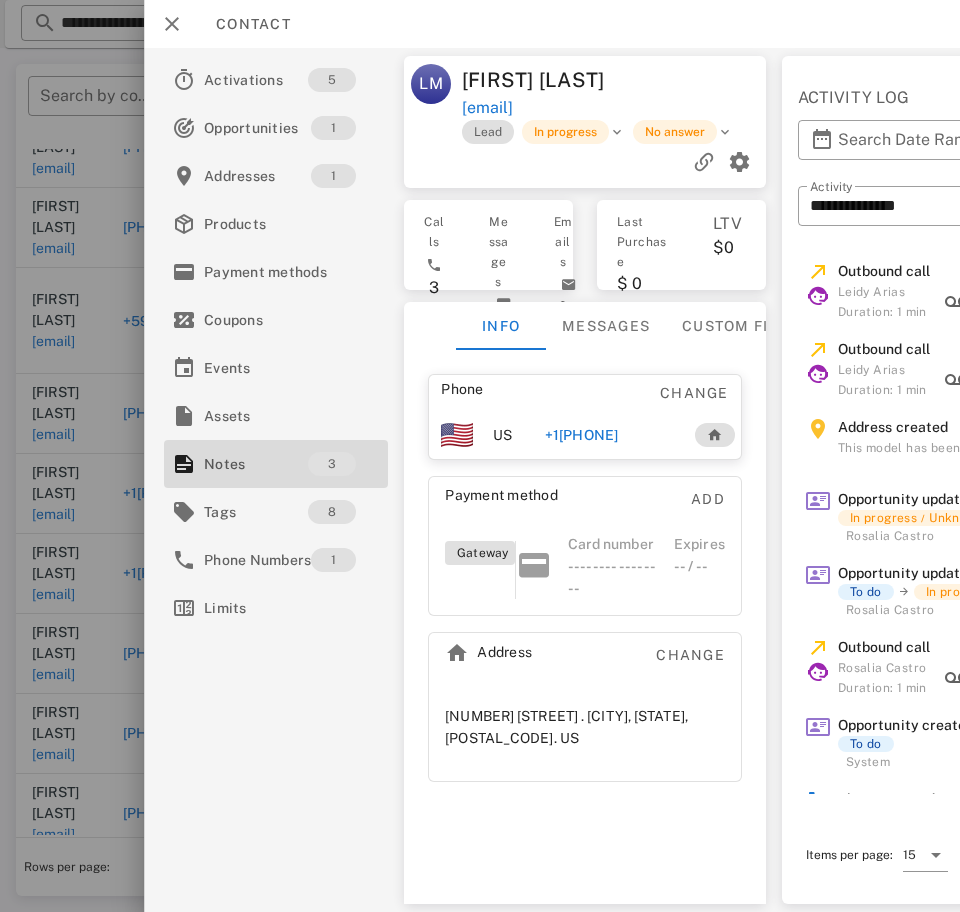 click on "+17252981898" at bounding box center [581, 435] 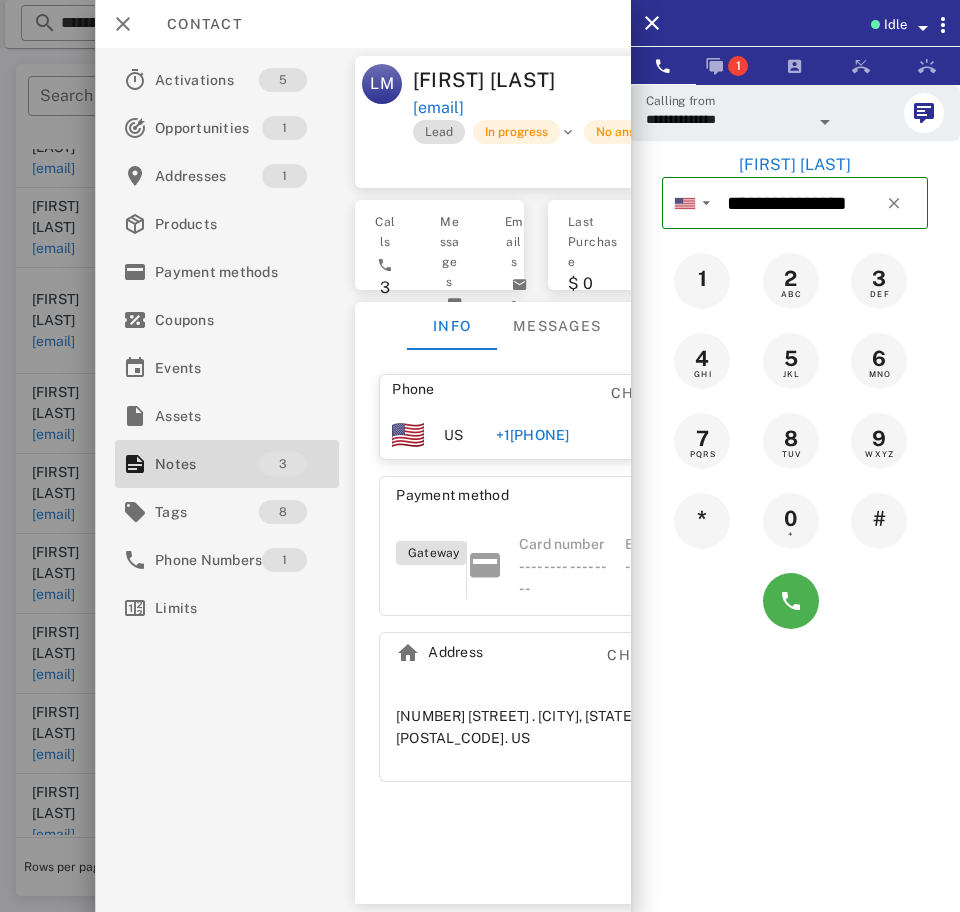 click on "**********" at bounding box center (727, 119) 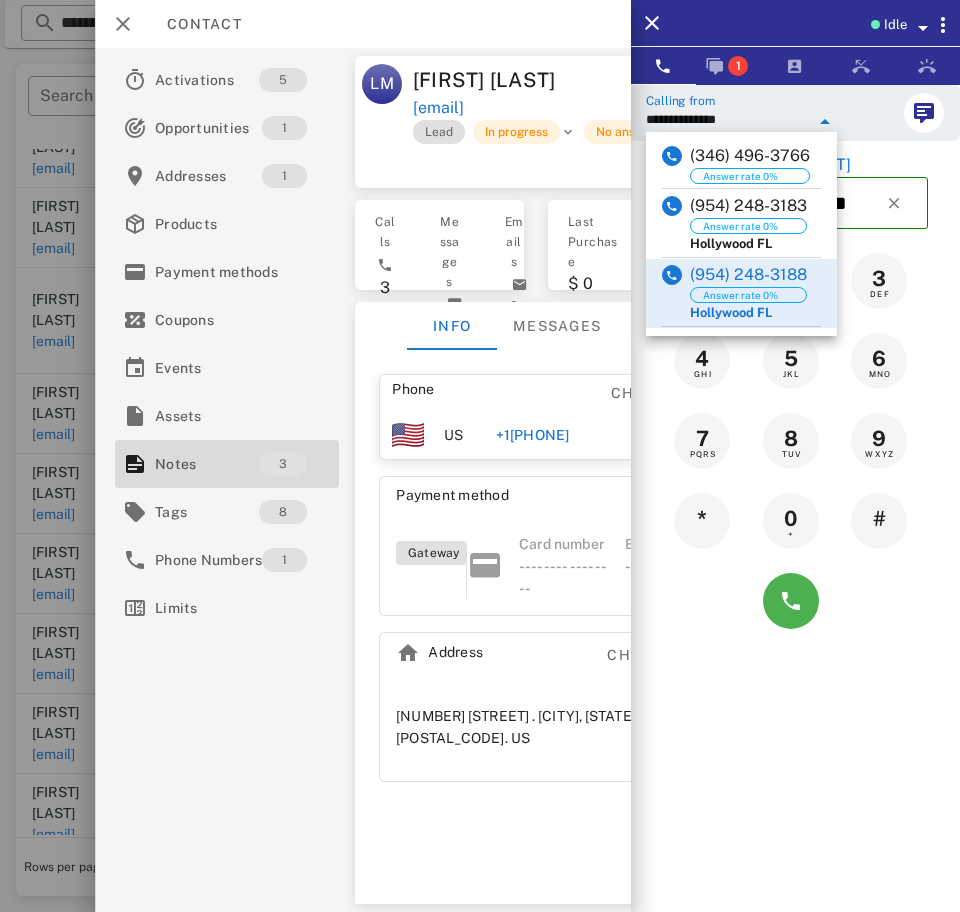 click on "(954) 248-3183" at bounding box center (748, 206) 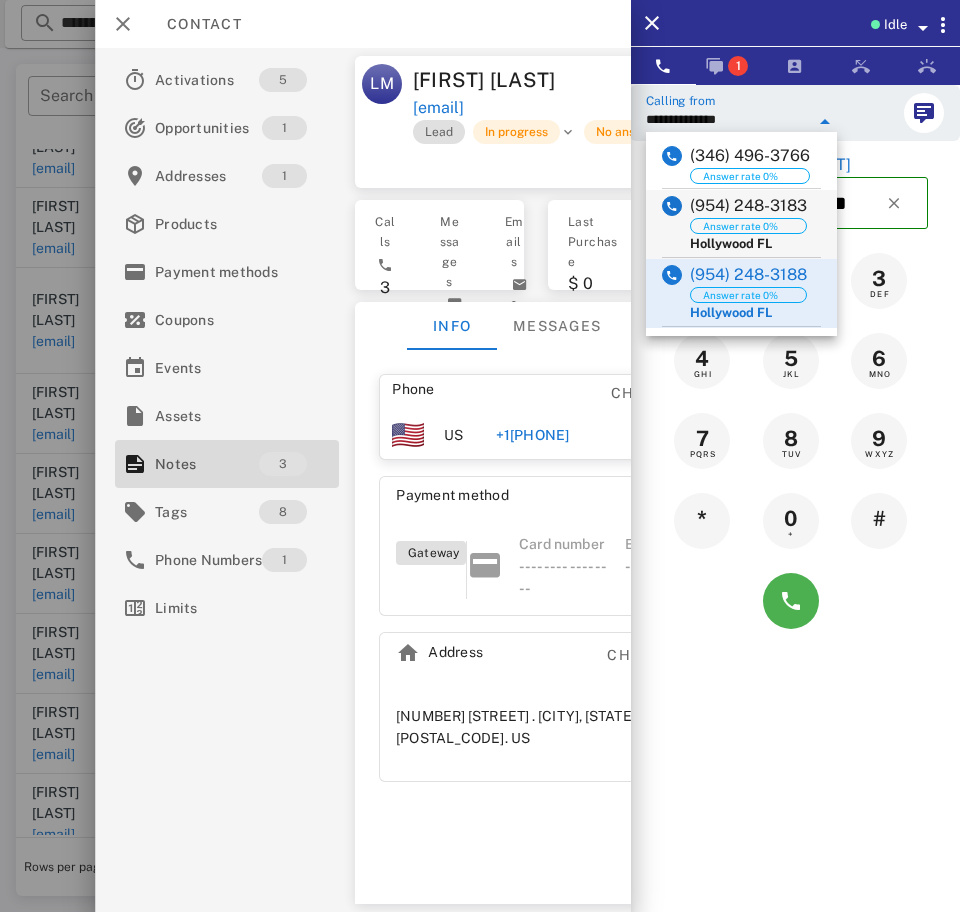 type on "**********" 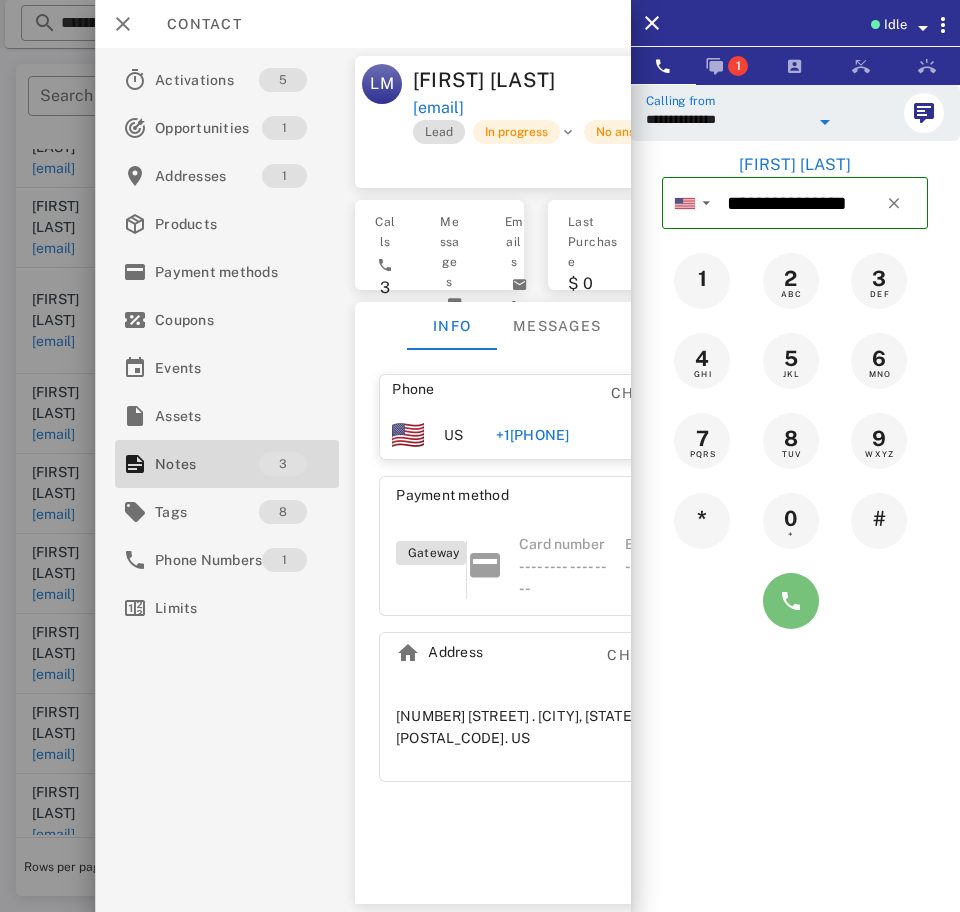 click at bounding box center [791, 601] 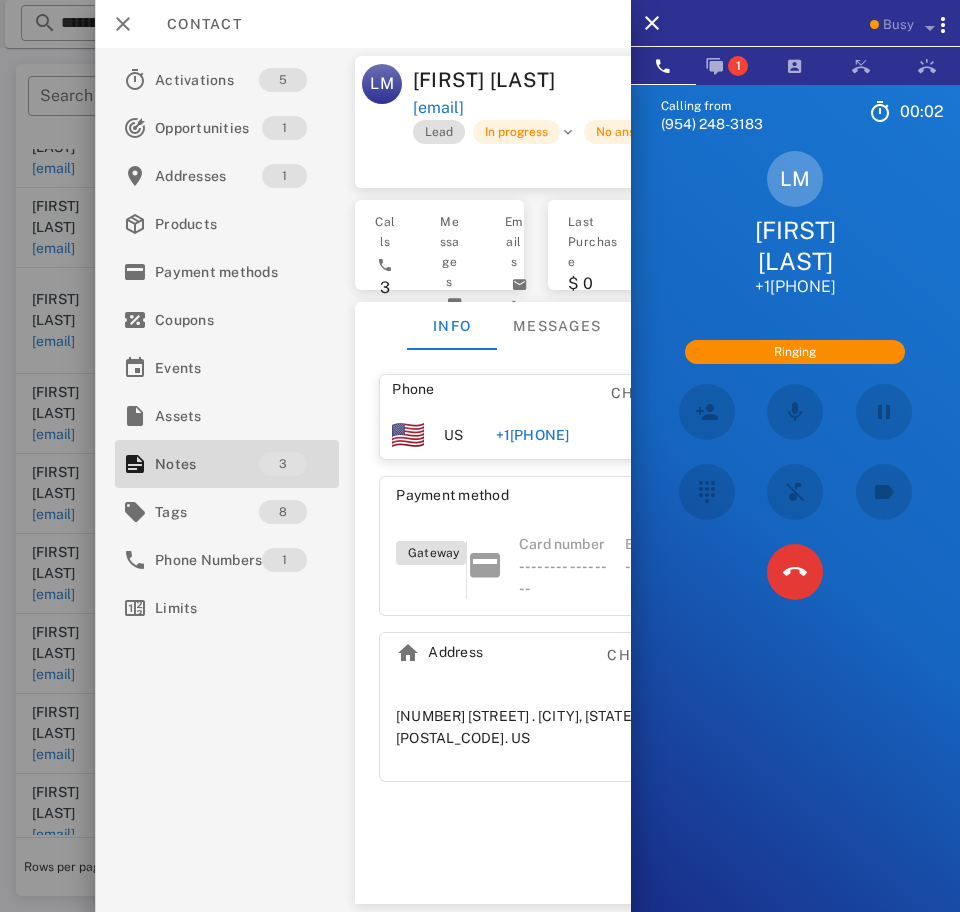 scroll, scrollTop: 3282, scrollLeft: 0, axis: vertical 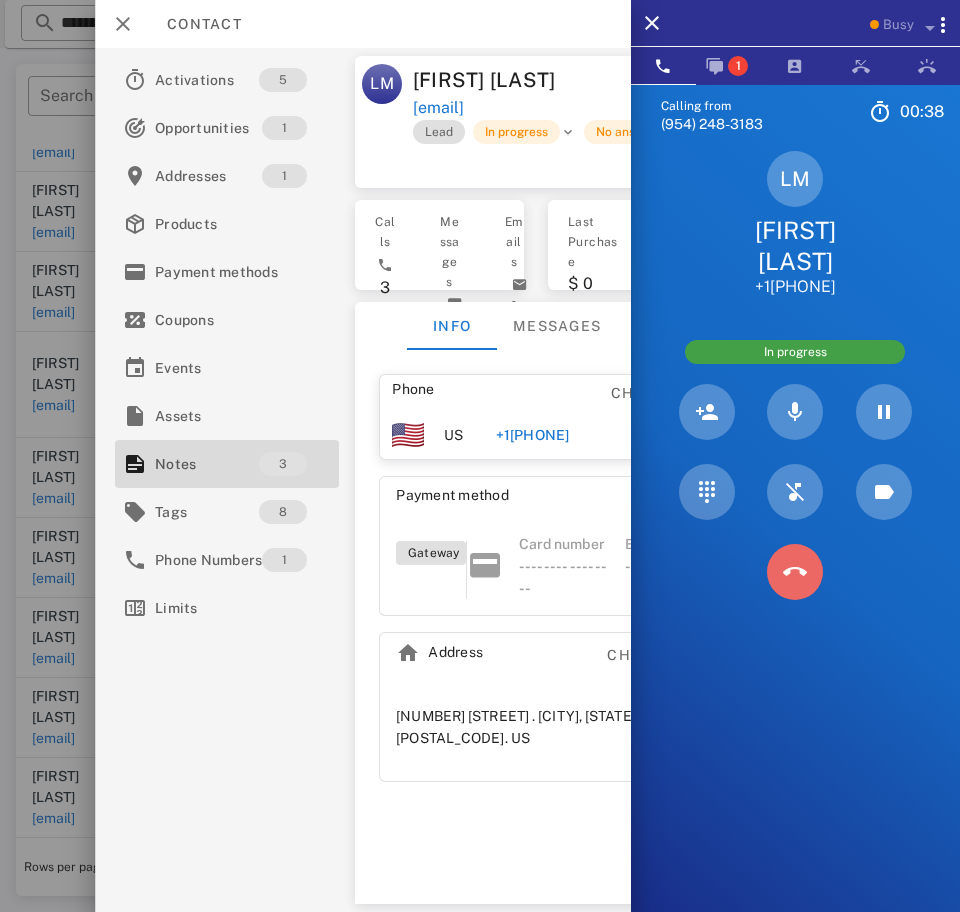 click at bounding box center (795, 572) 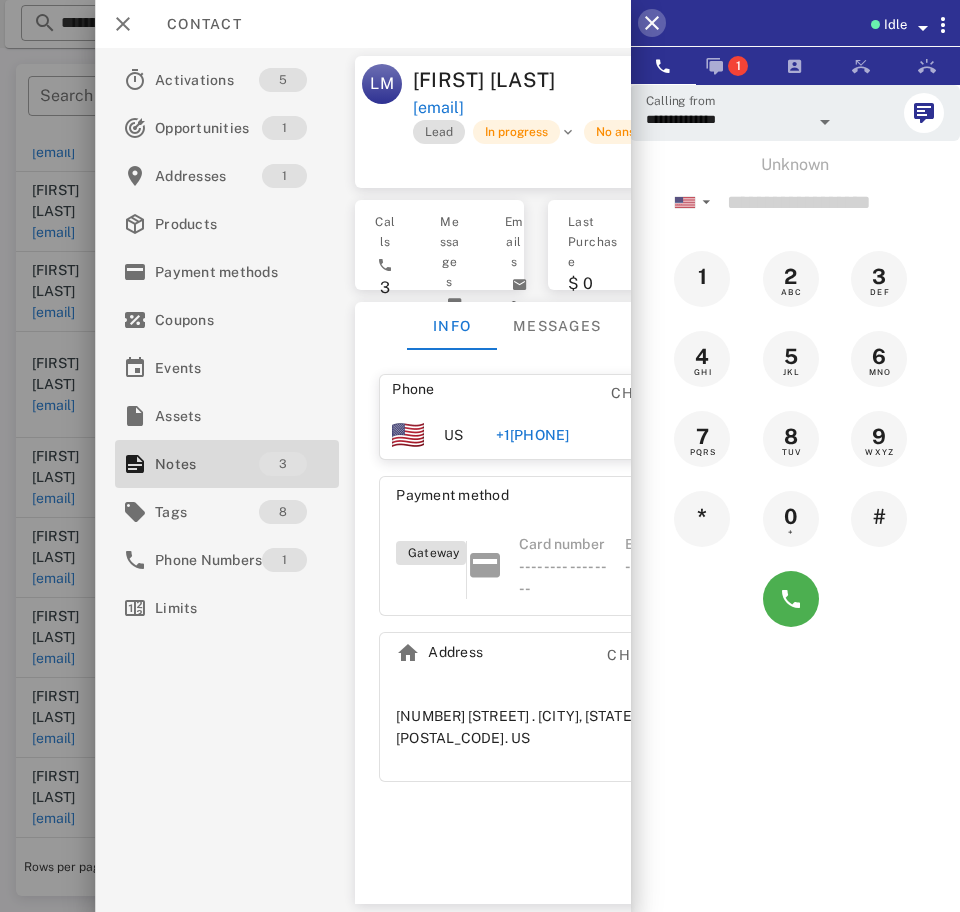 click at bounding box center [652, 23] 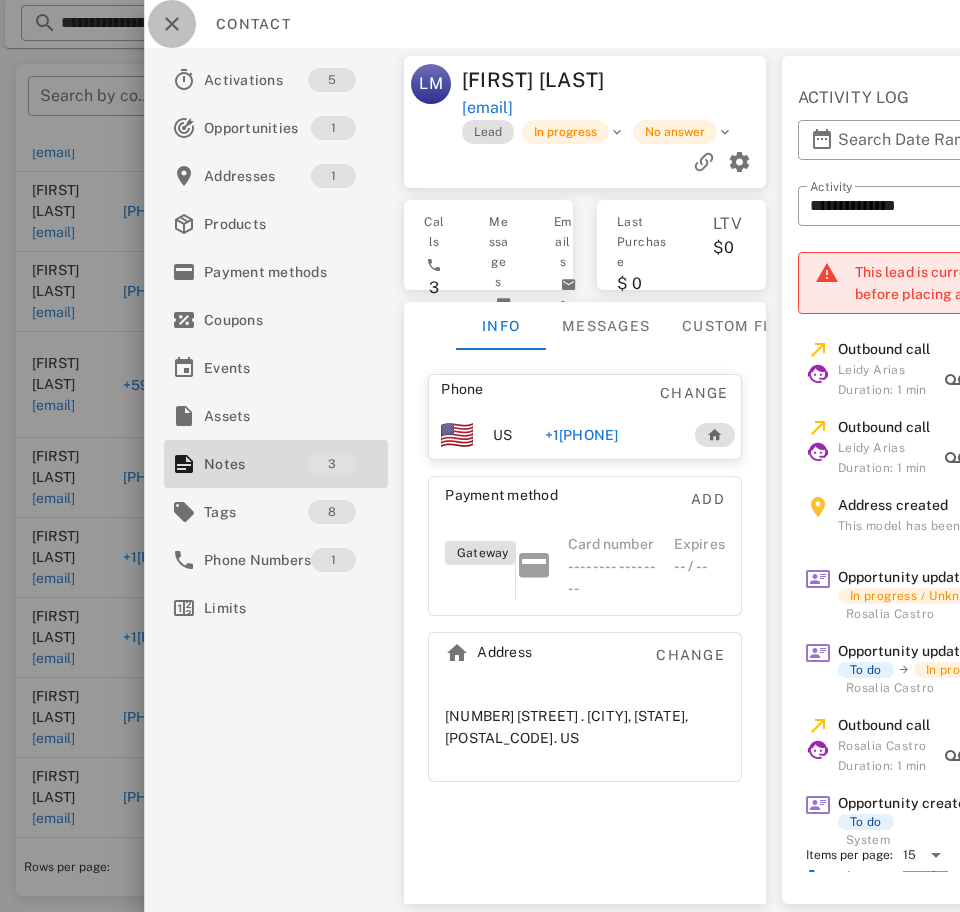click at bounding box center [172, 24] 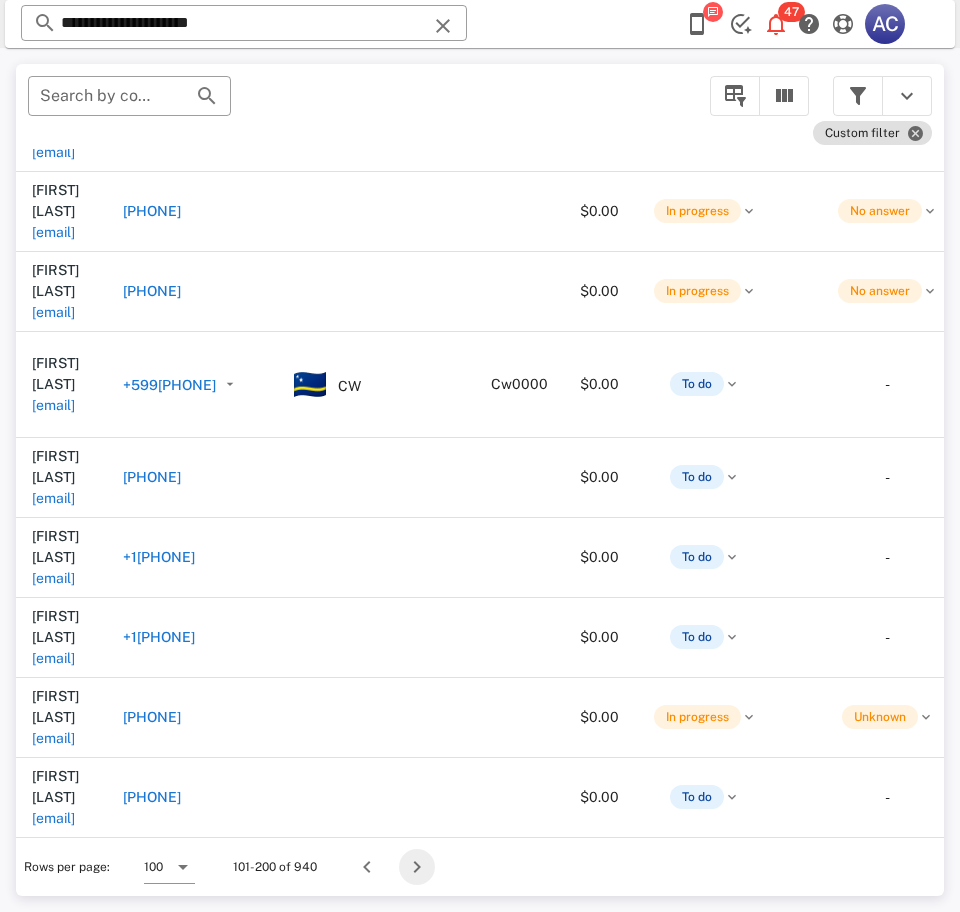 click at bounding box center [417, 867] 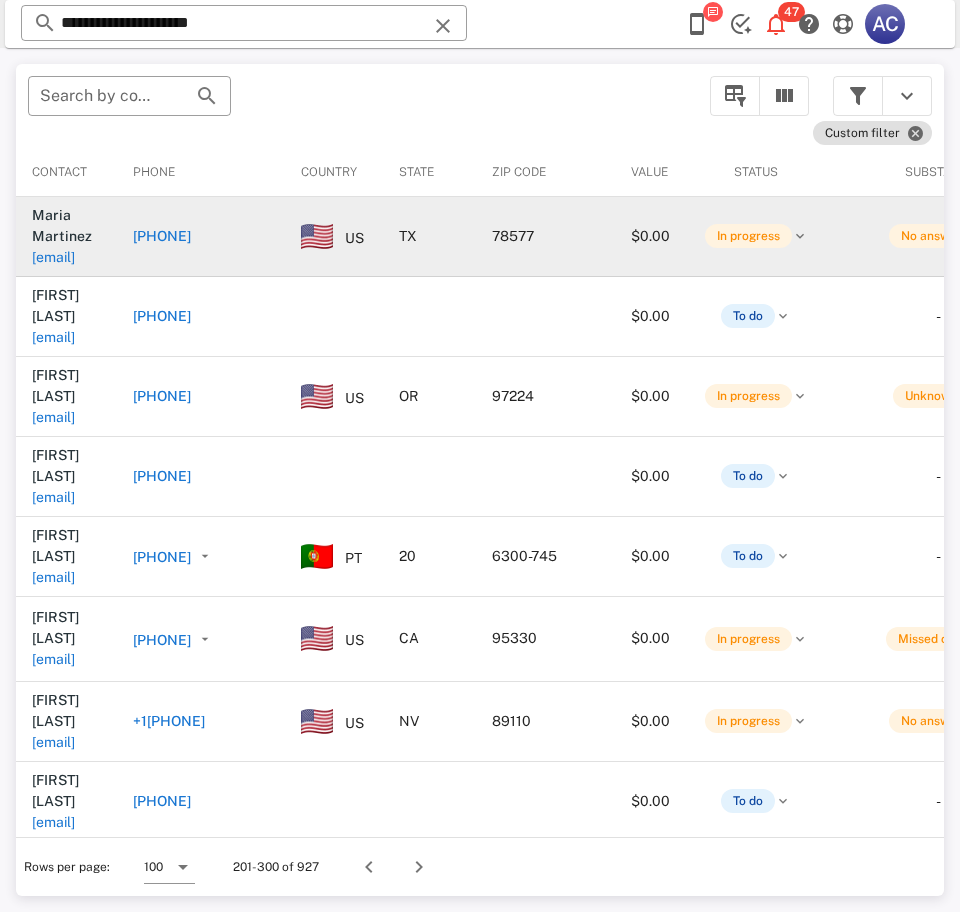 click on "edithitzel13@gmail.com" at bounding box center [53, 257] 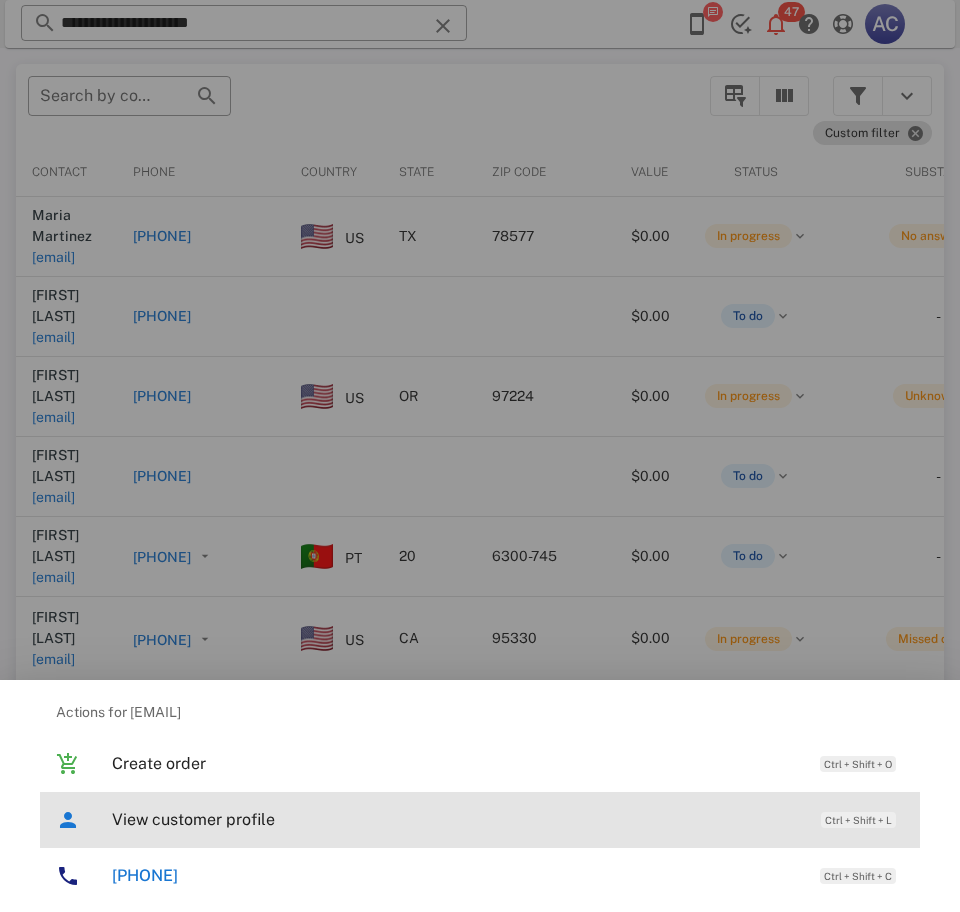 click on "View customer profile" at bounding box center (456, 819) 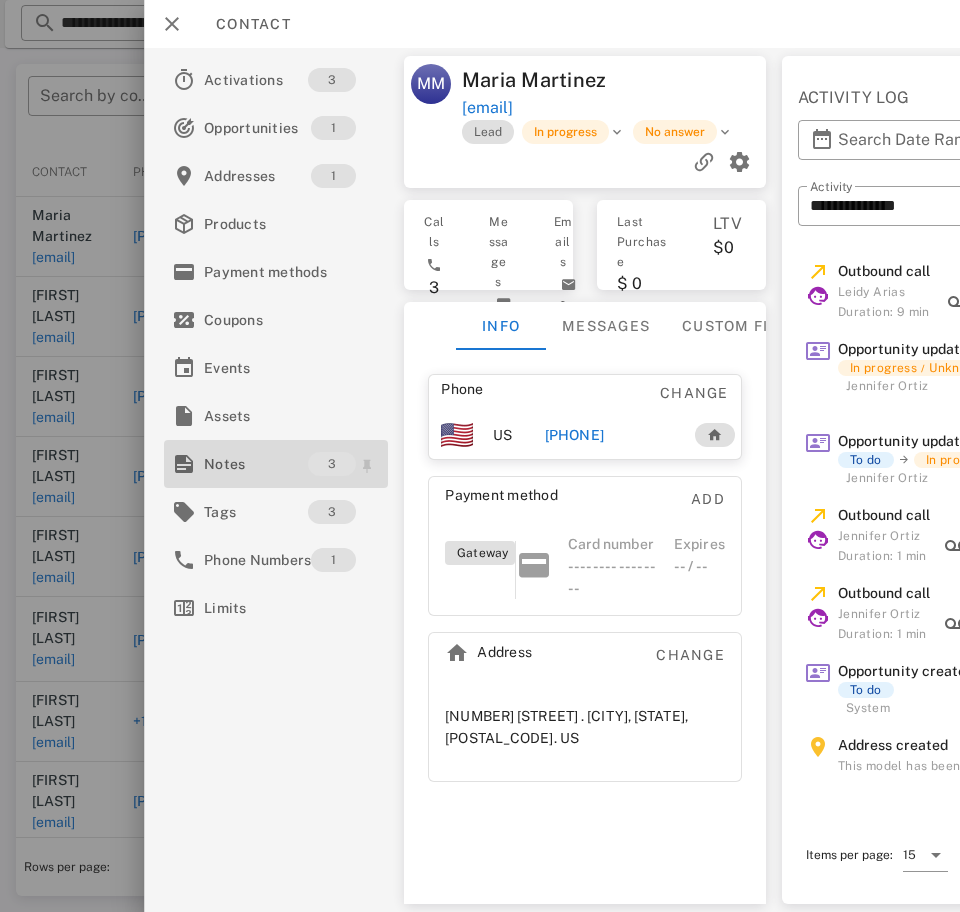 click on "Notes  3" at bounding box center (276, 464) 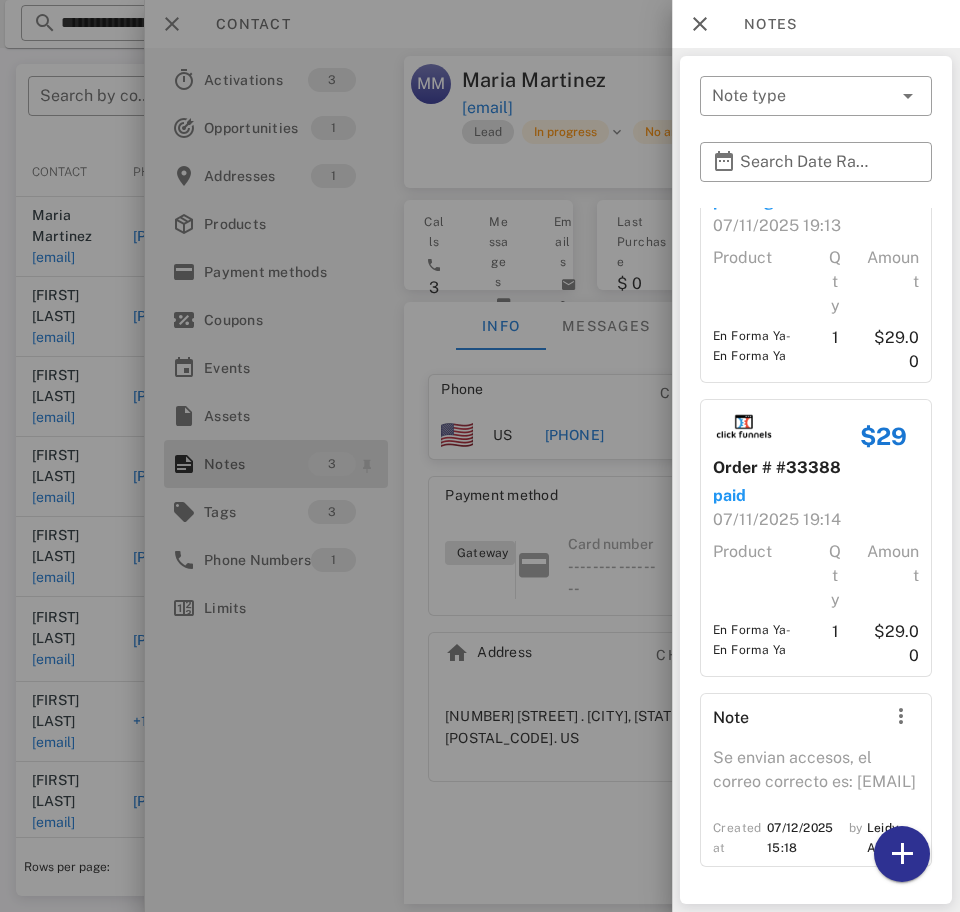 scroll, scrollTop: 141, scrollLeft: 0, axis: vertical 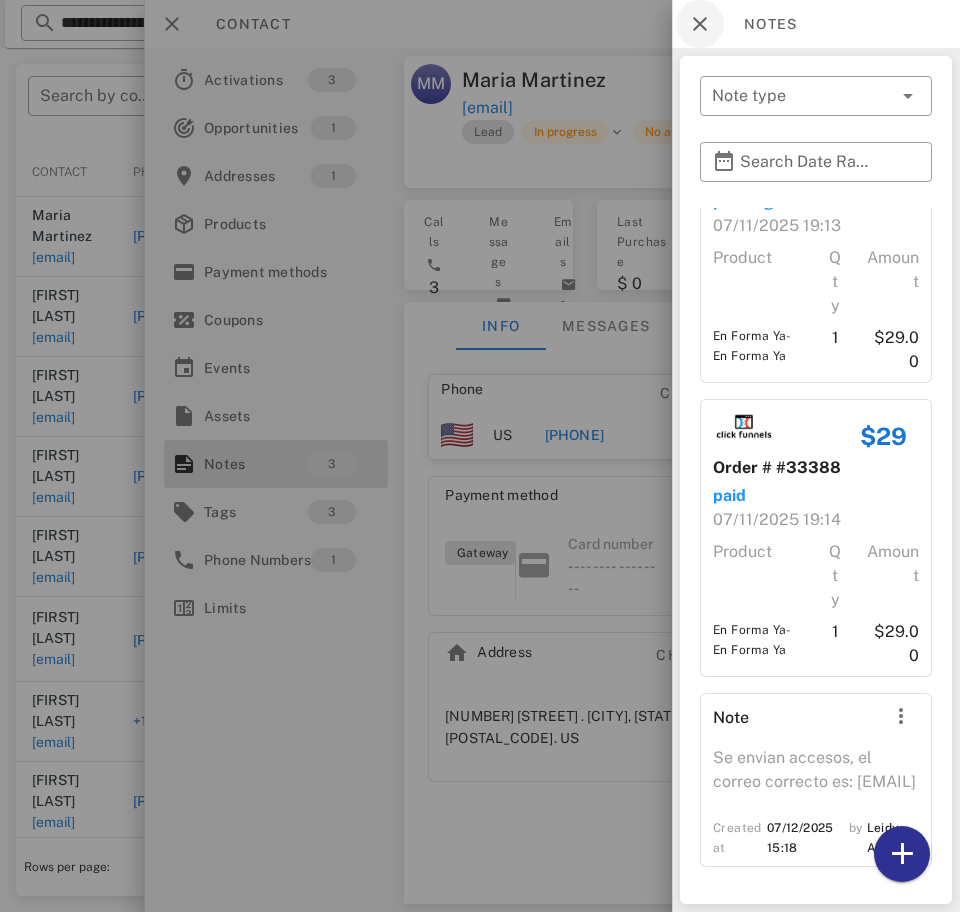 click at bounding box center (700, 24) 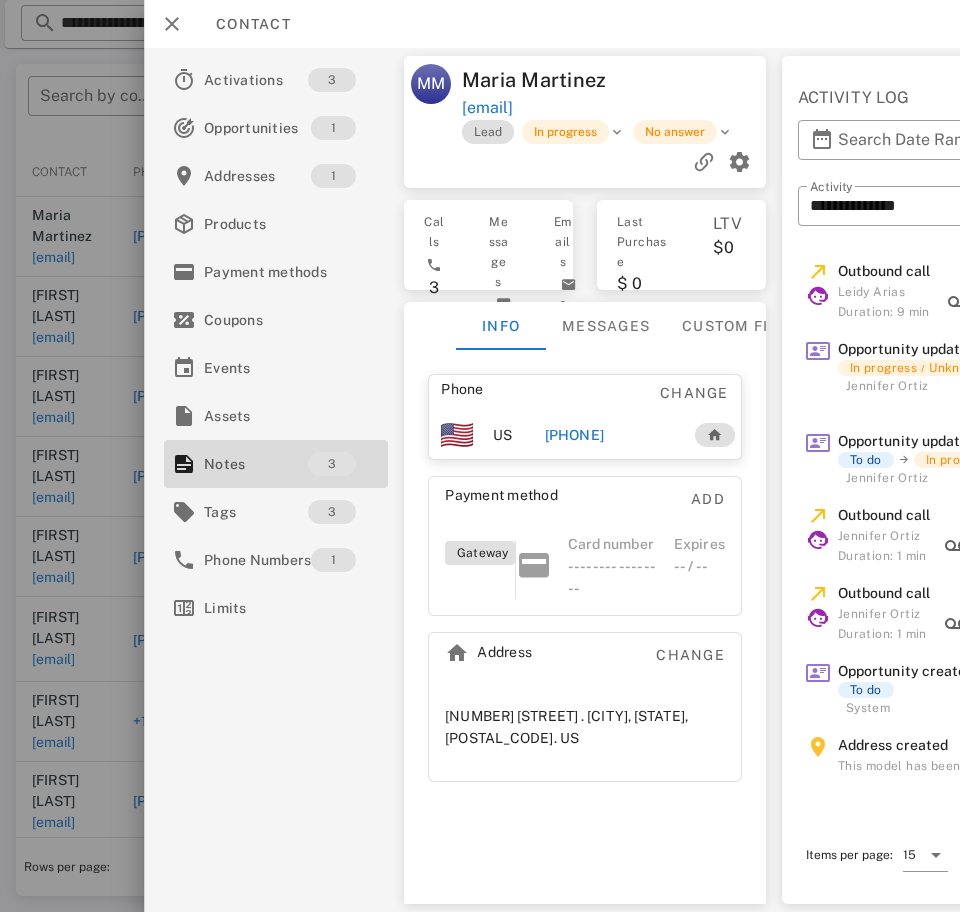 click on "+19564514422" at bounding box center (574, 435) 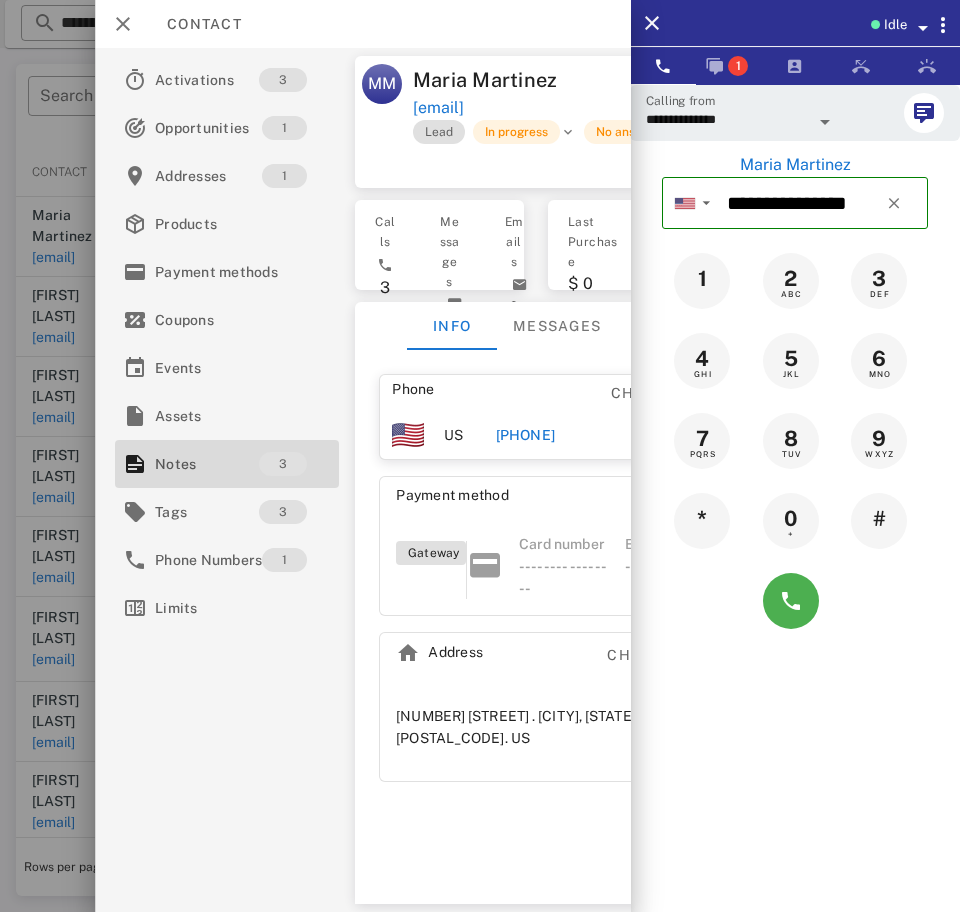click on "**********" at bounding box center (727, 119) 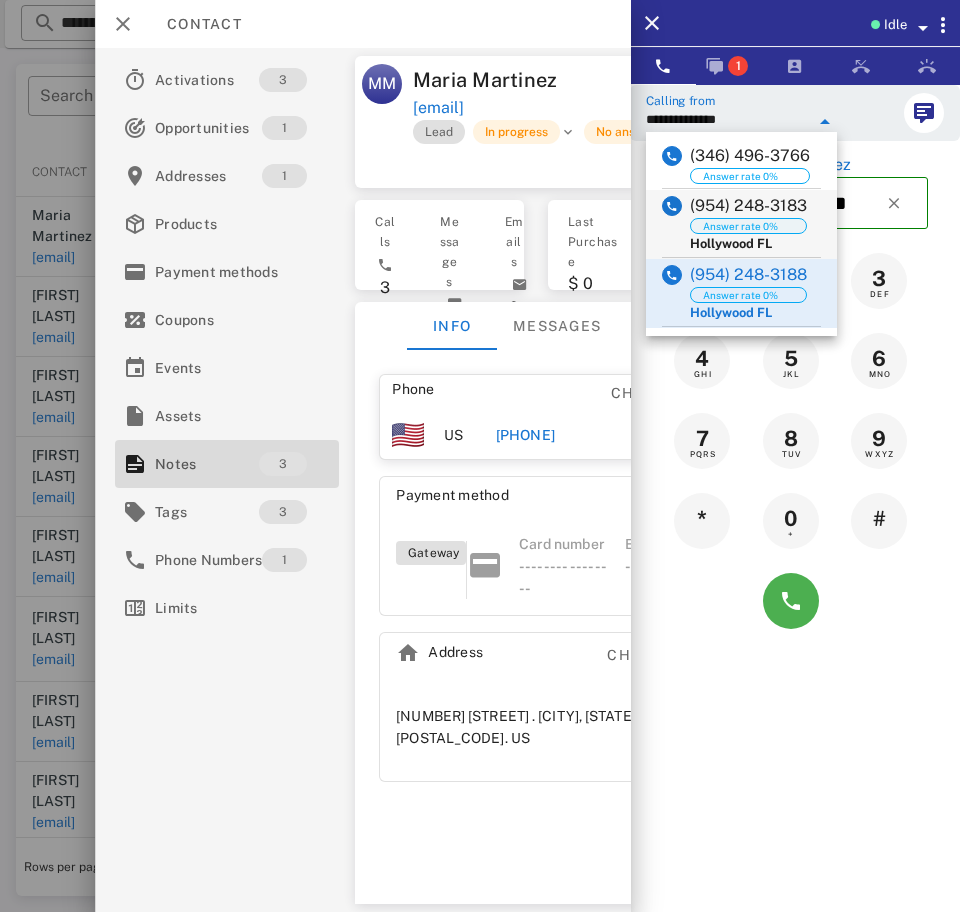 click on "Answer rate 0%" at bounding box center [748, 226] 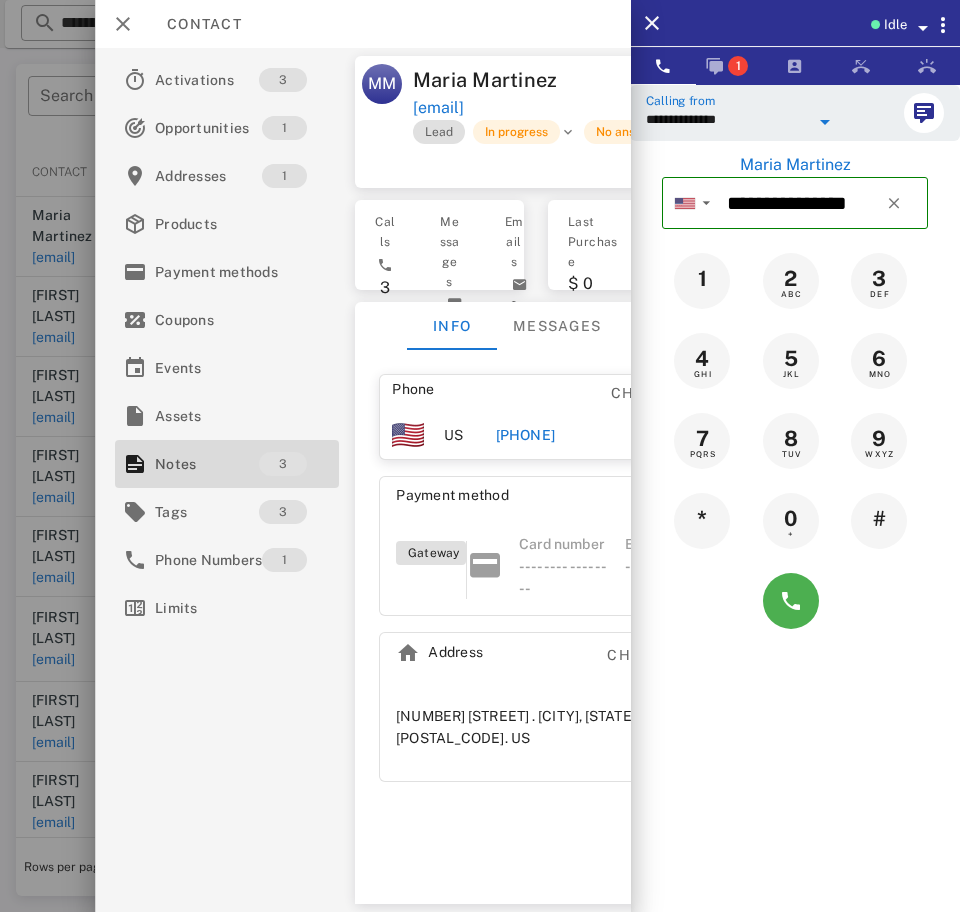 type on "**********" 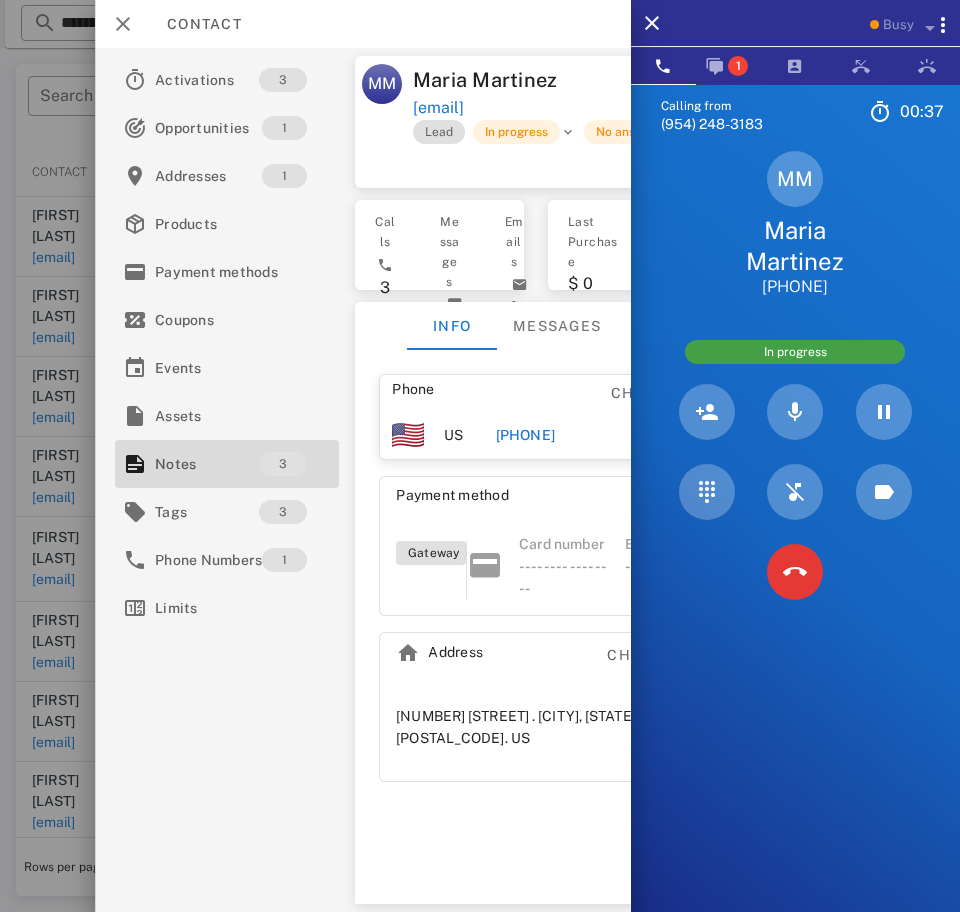 click at bounding box center (795, 572) 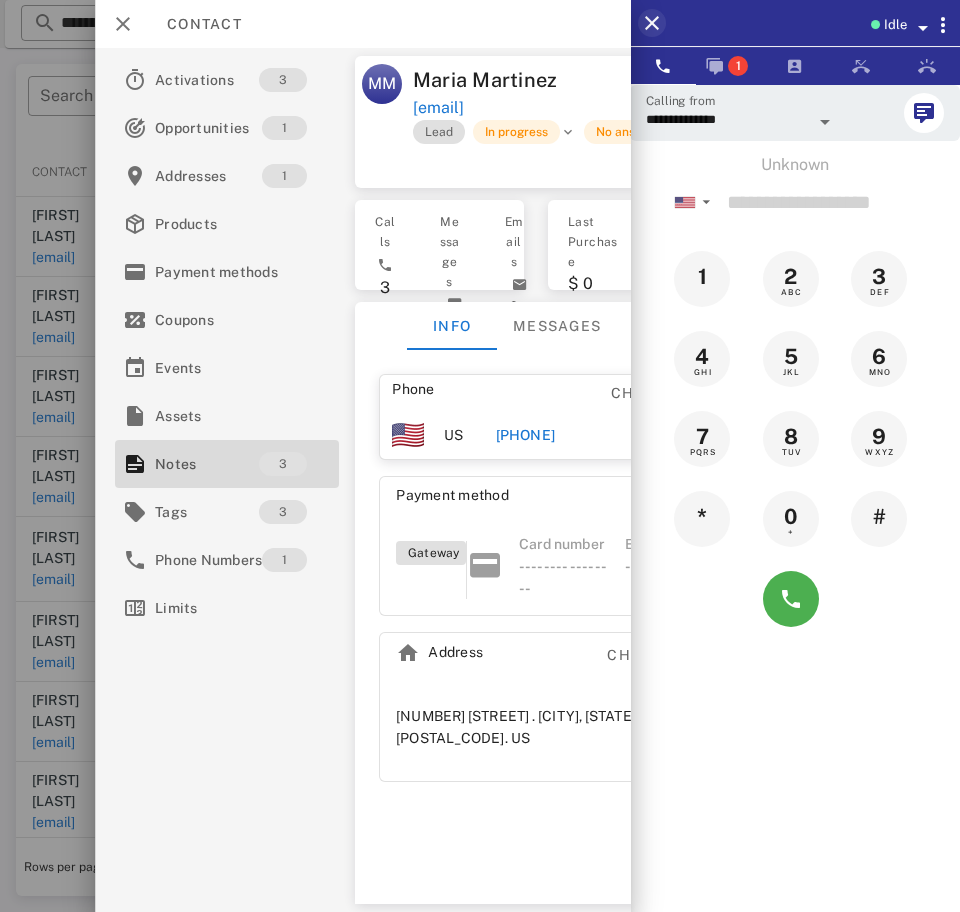 click at bounding box center (652, 23) 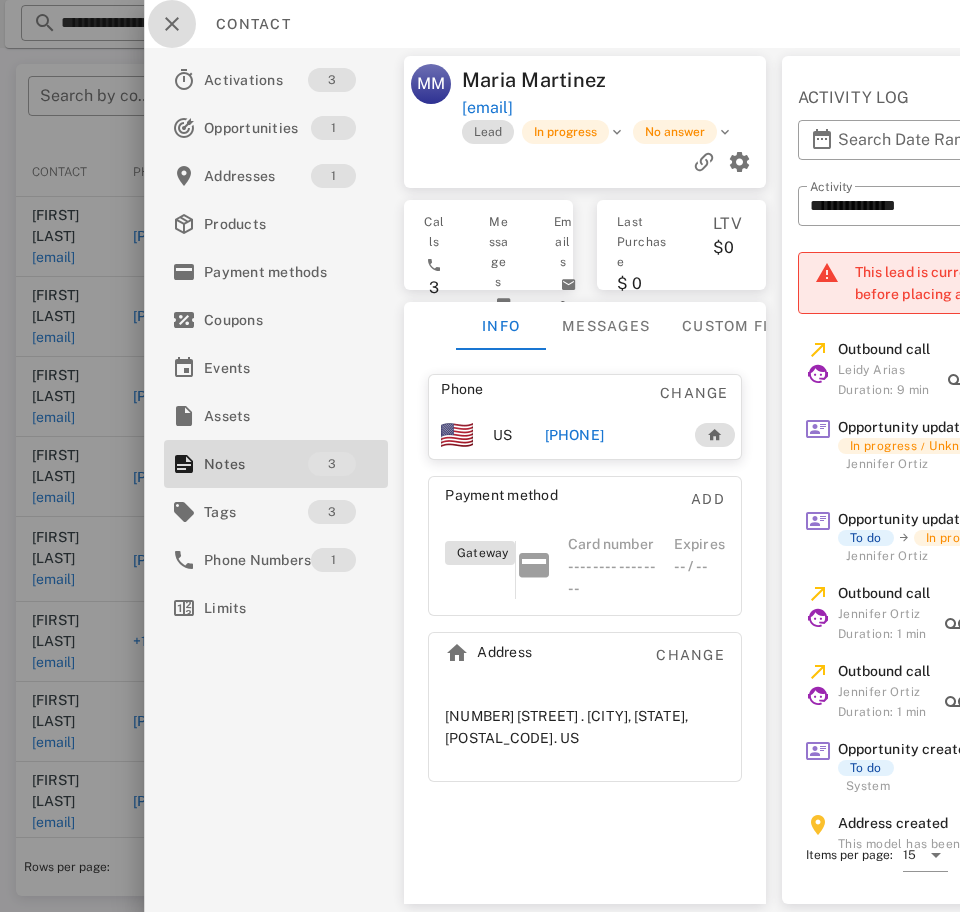 click at bounding box center (172, 24) 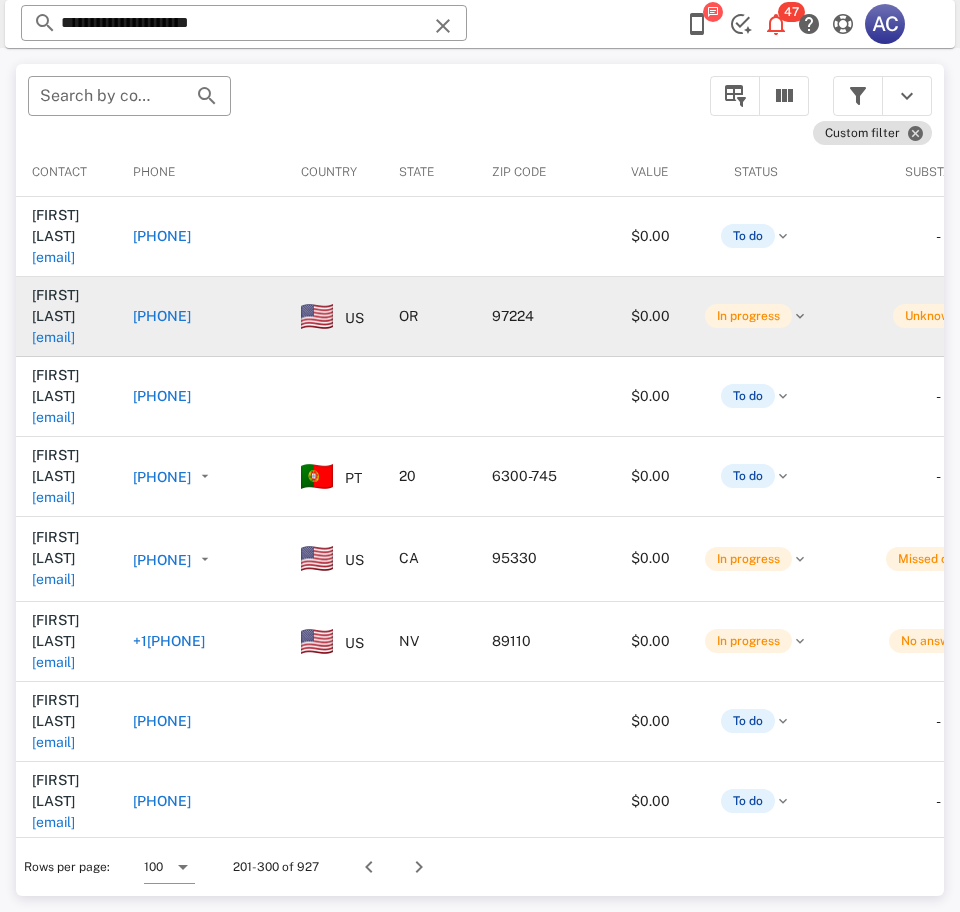 click on "[NAME]@[DOMAIN]" at bounding box center (53, 337) 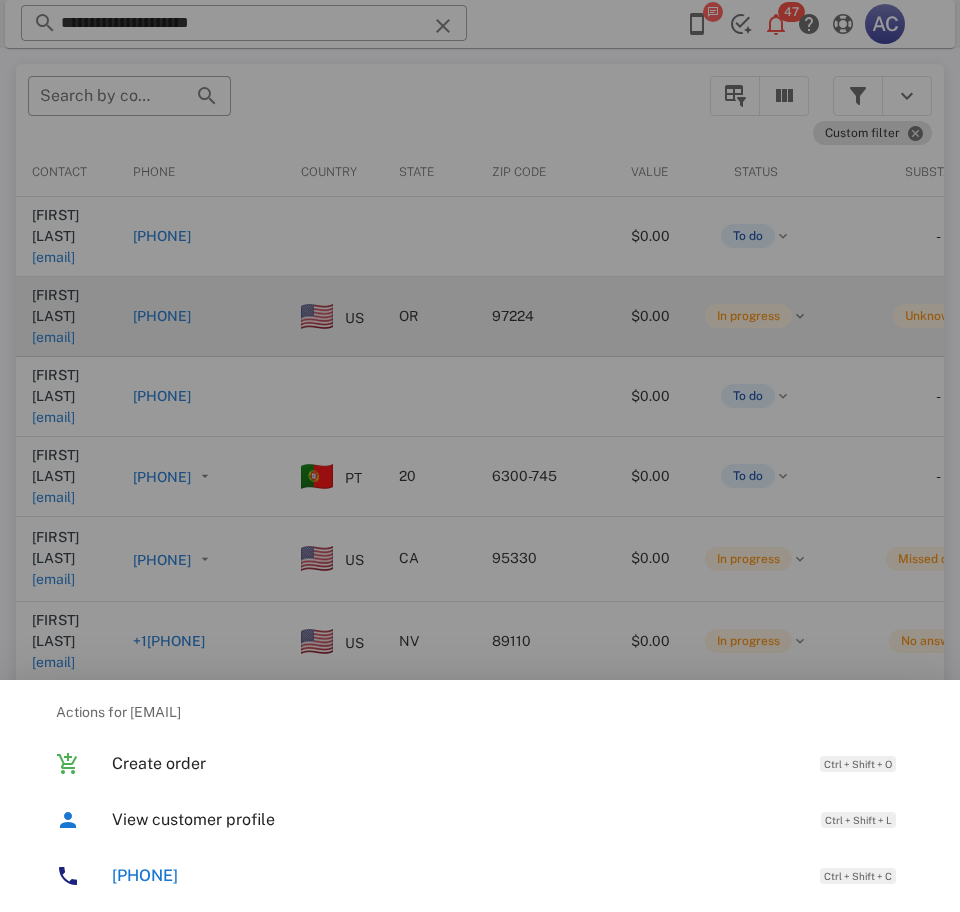 click on "View customer profile" at bounding box center [456, 819] 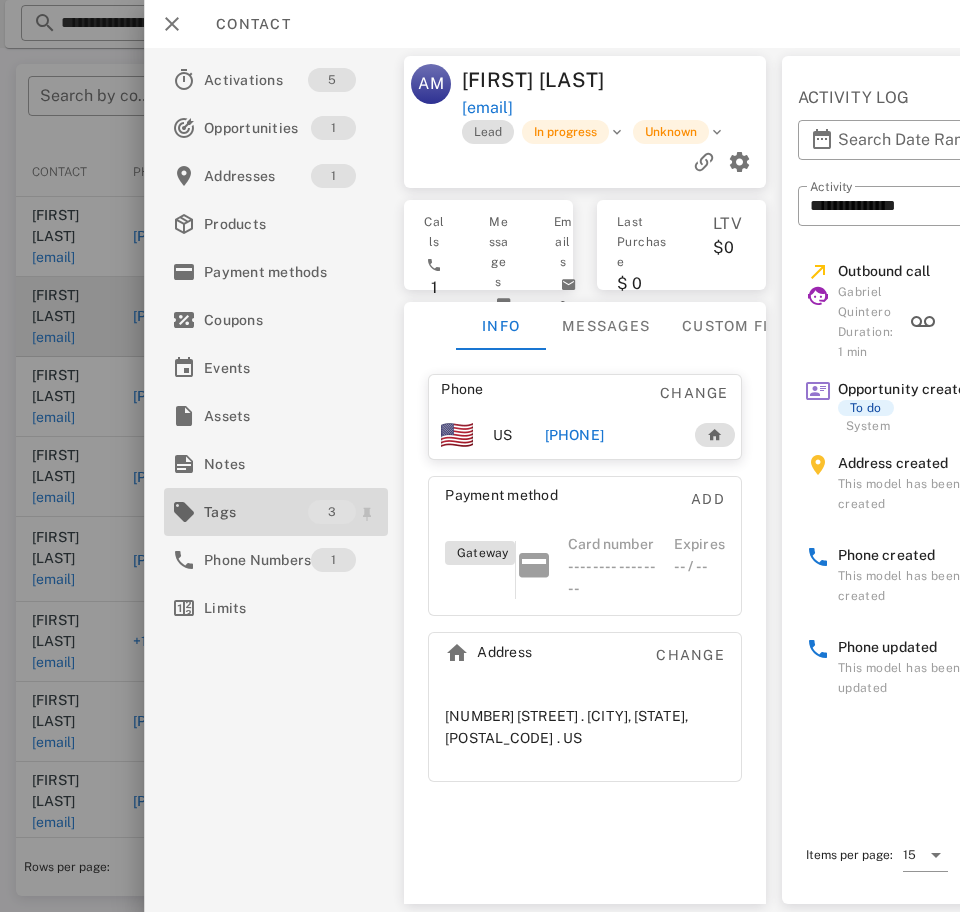 click on "Tags" at bounding box center [256, 512] 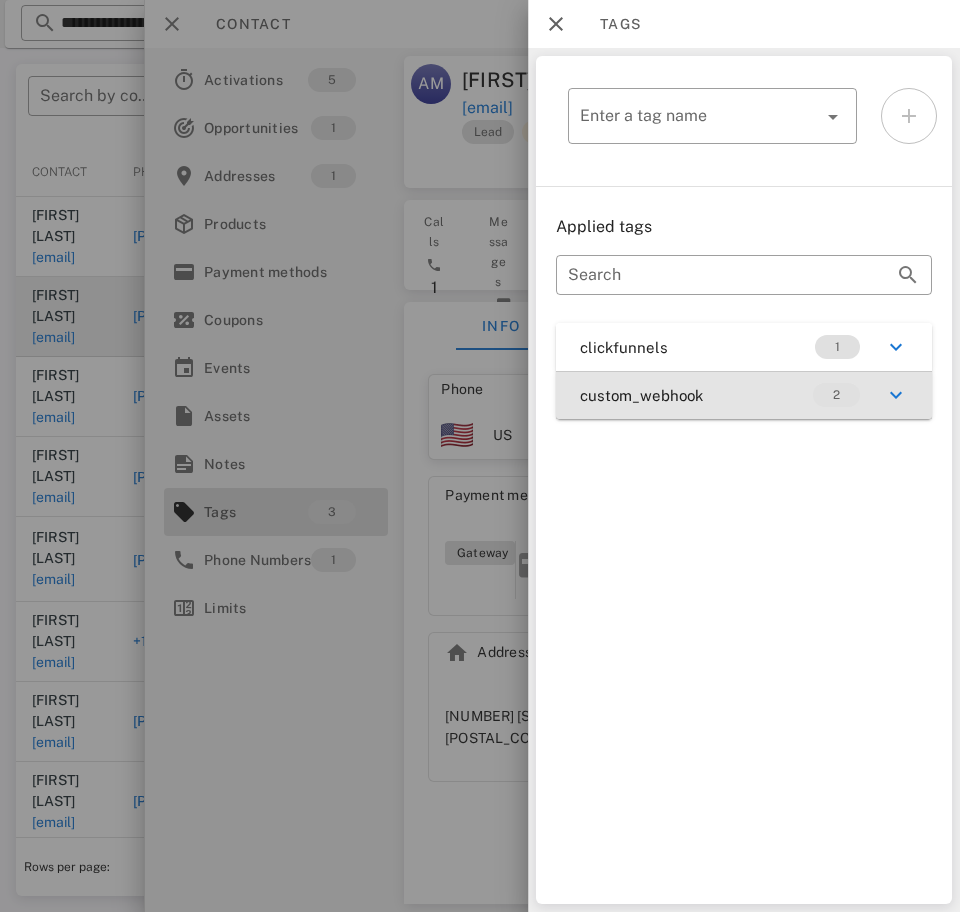 click on "custom_webhook  2" at bounding box center (744, 395) 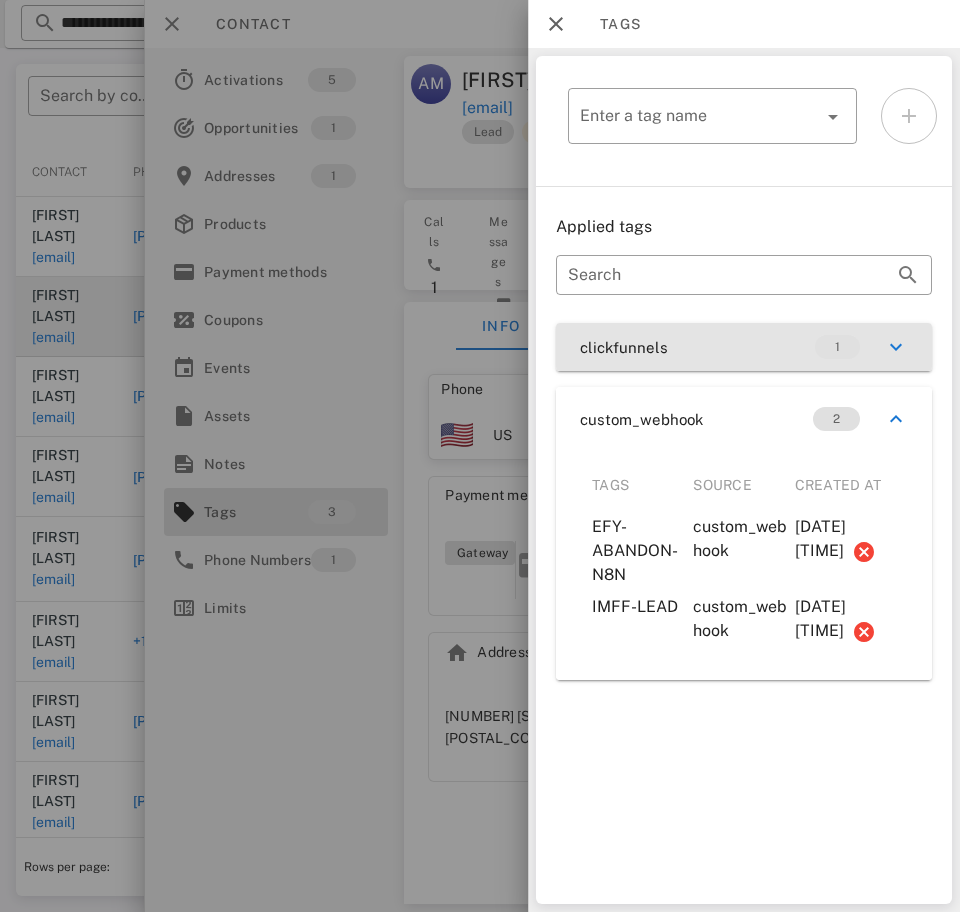 click on "clickfunnels  1" at bounding box center [744, 347] 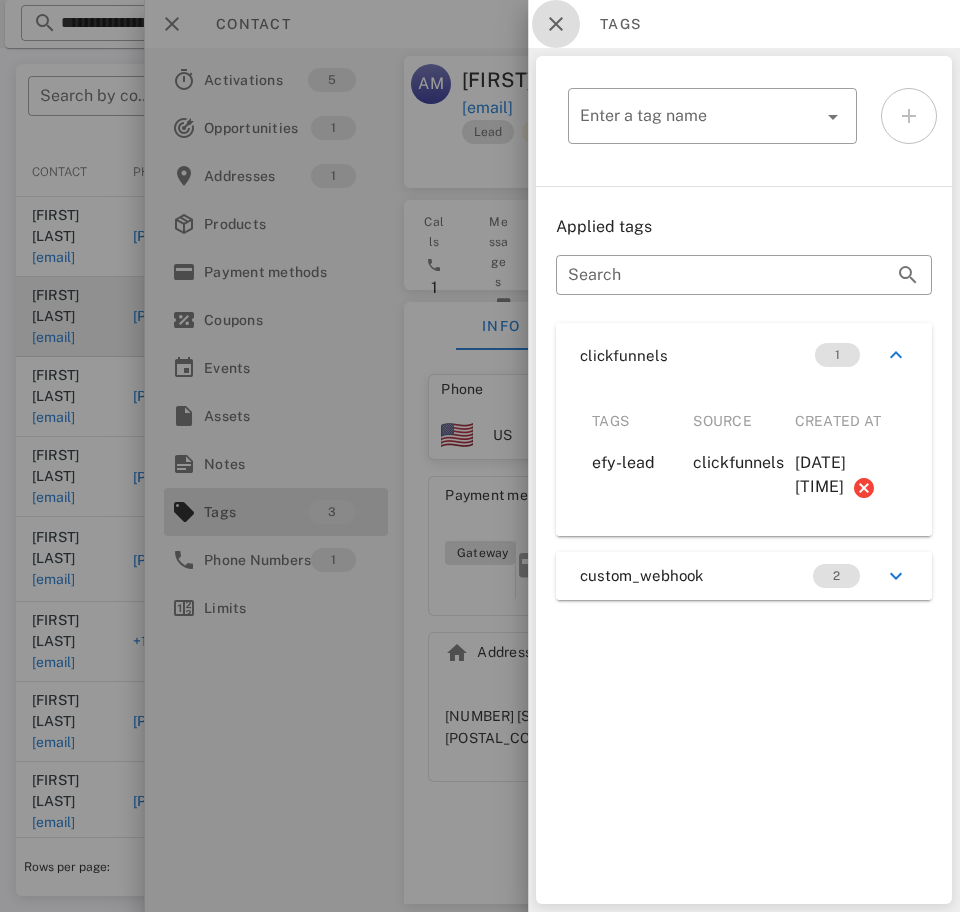 click at bounding box center [556, 24] 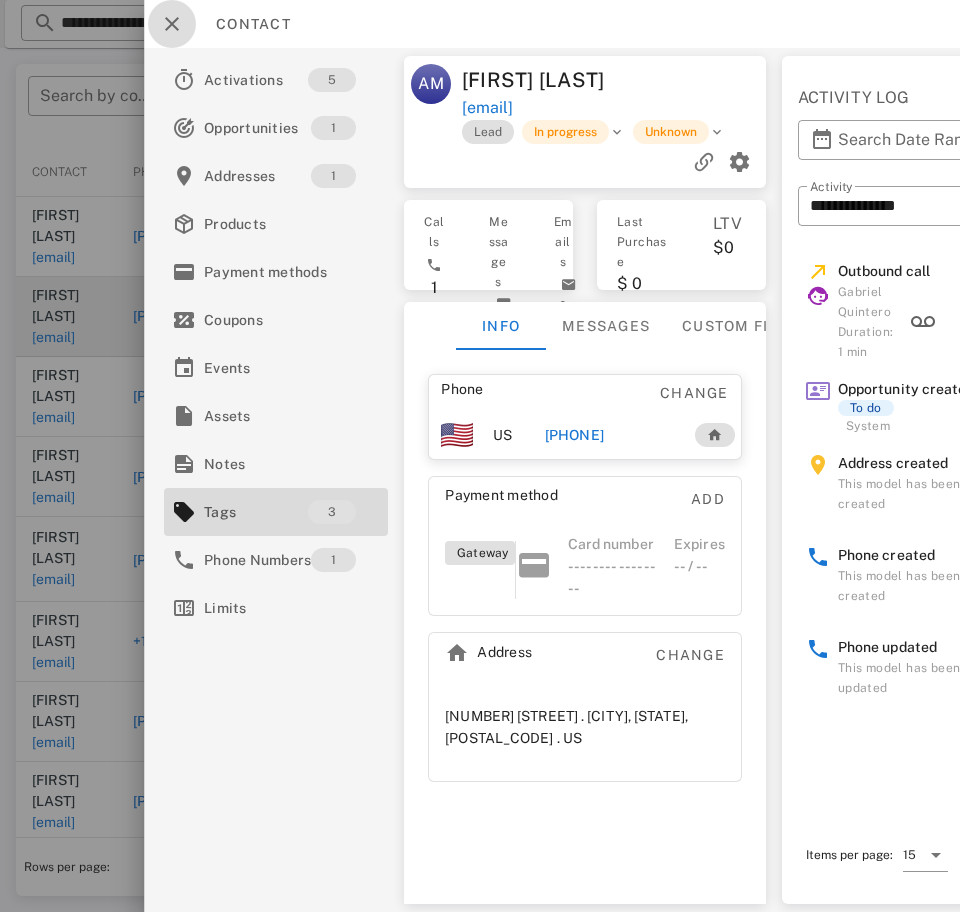 click at bounding box center (172, 24) 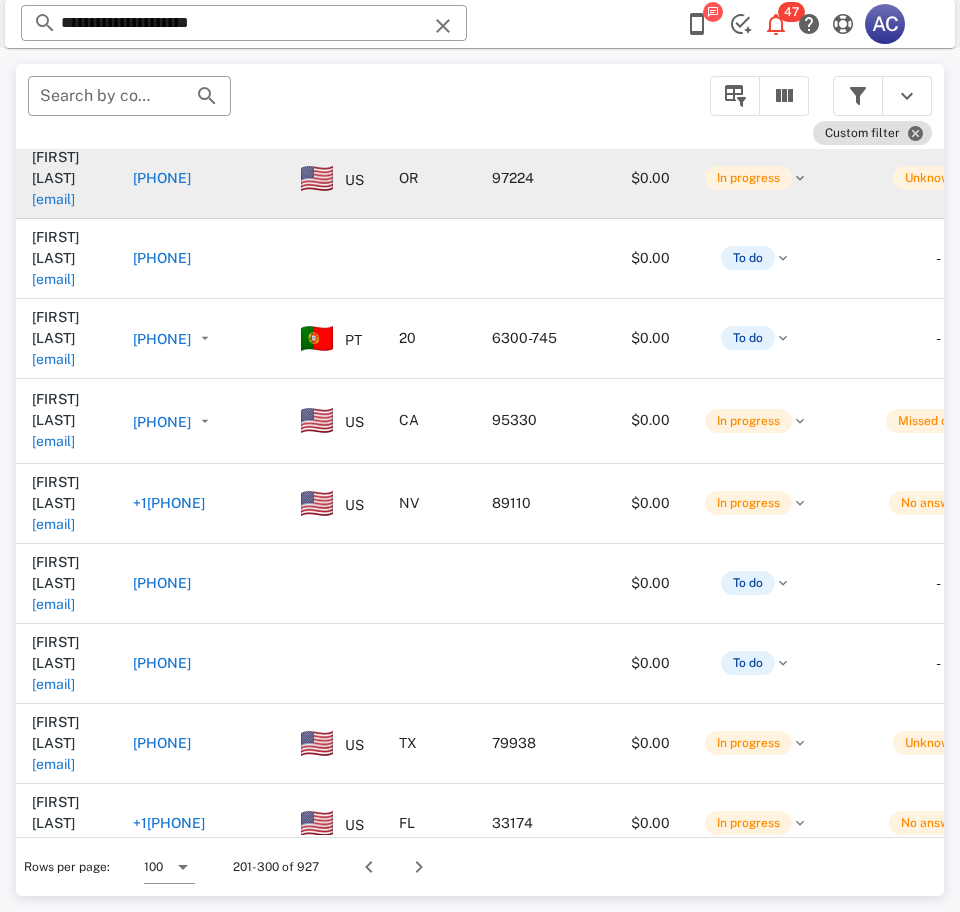 scroll, scrollTop: 140, scrollLeft: 0, axis: vertical 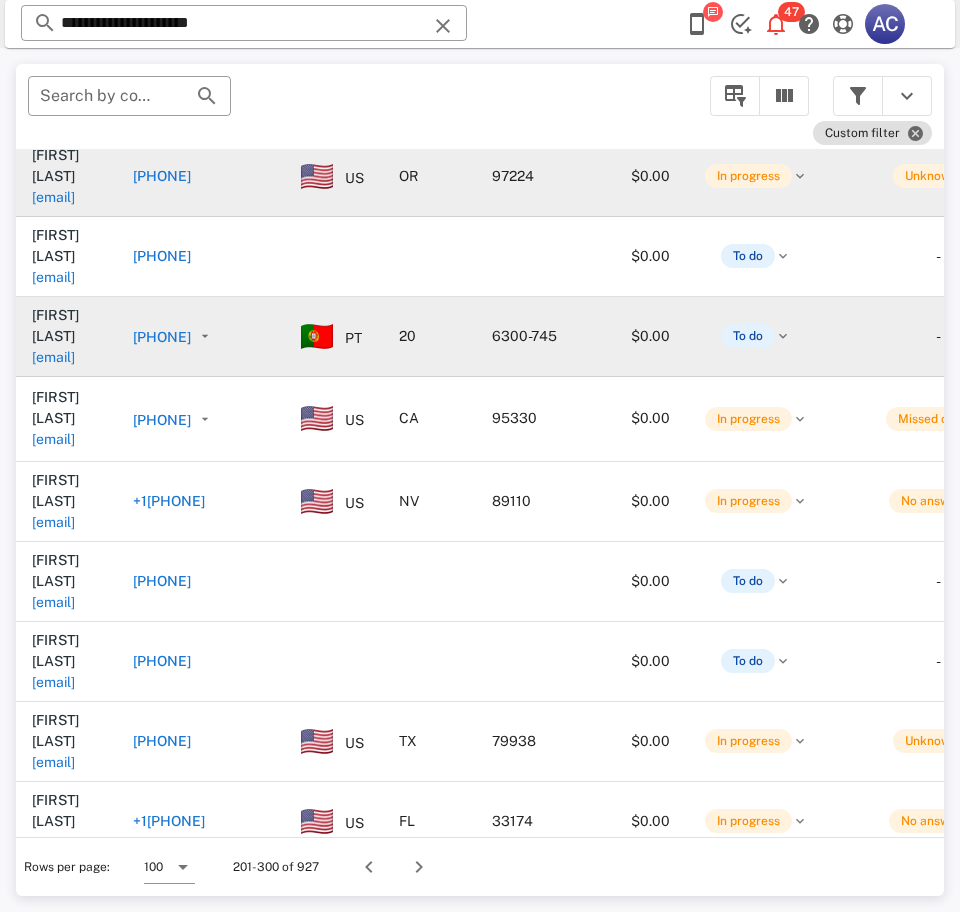 click on "[NAME]@[DOMAIN]" at bounding box center [53, 357] 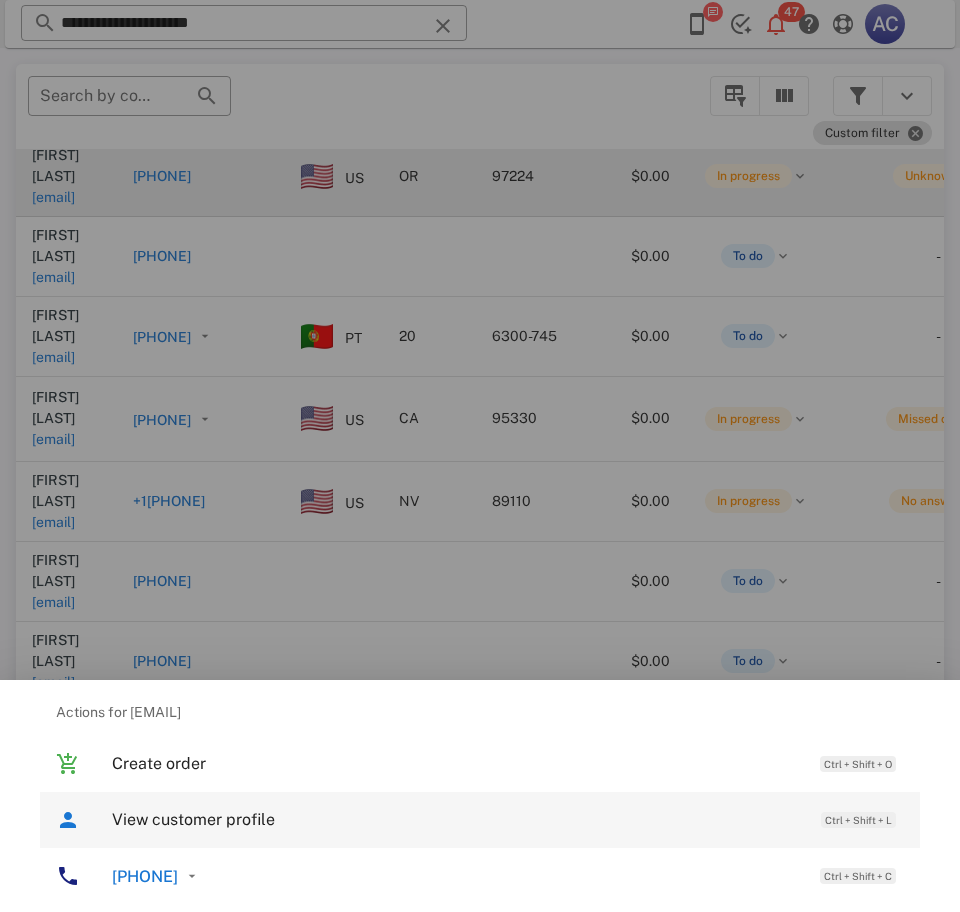 click on "View customer profile Ctrl + Shift + L" at bounding box center (480, 820) 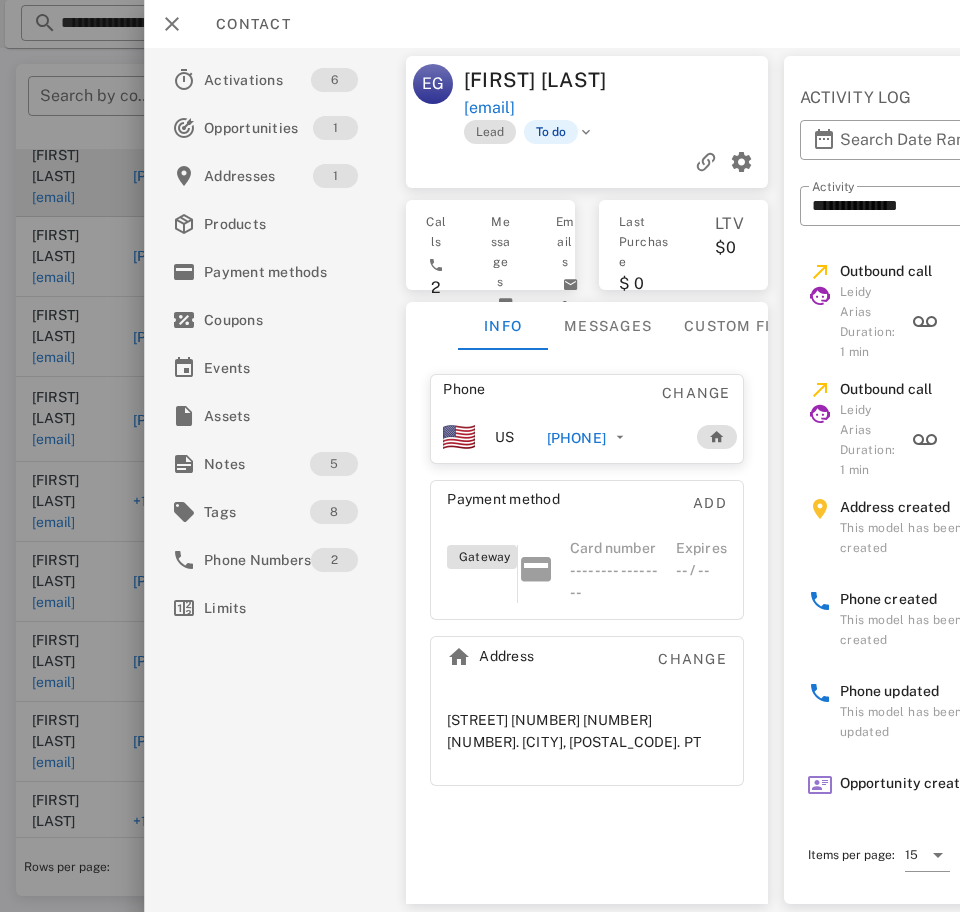 click on "Notes  5" at bounding box center [277, 464] 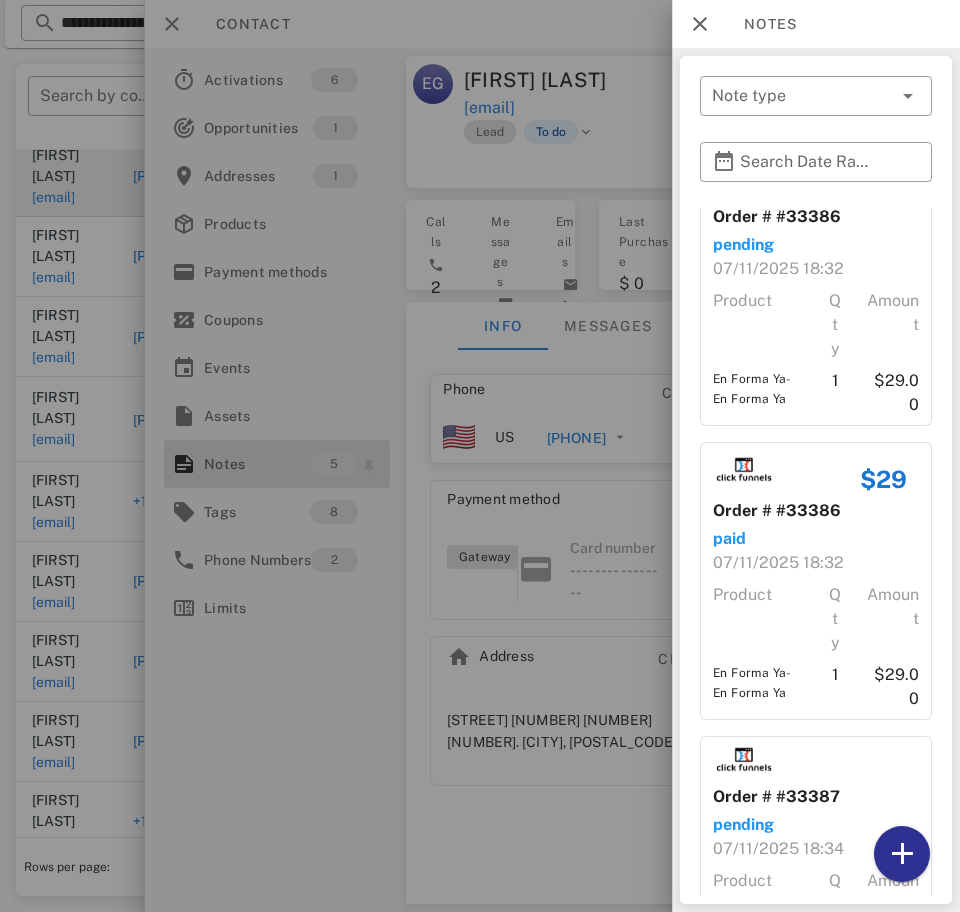 scroll, scrollTop: 0, scrollLeft: 0, axis: both 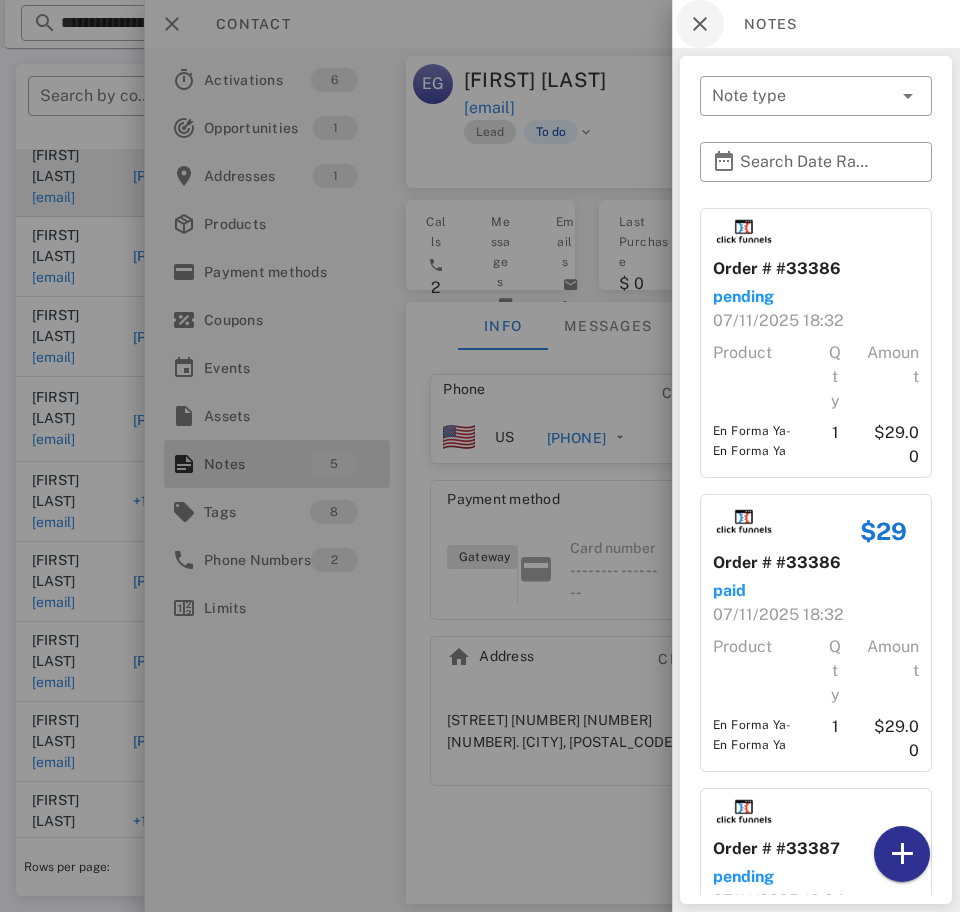 click at bounding box center [700, 24] 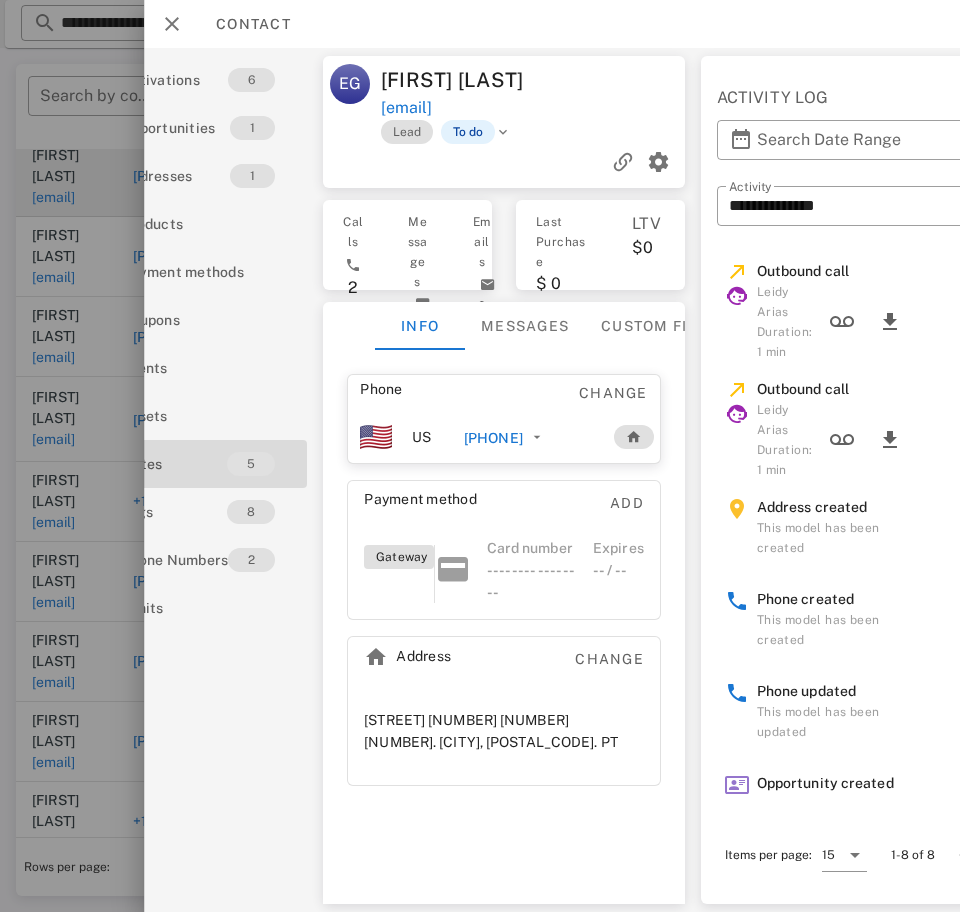 scroll, scrollTop: 0, scrollLeft: 141, axis: horizontal 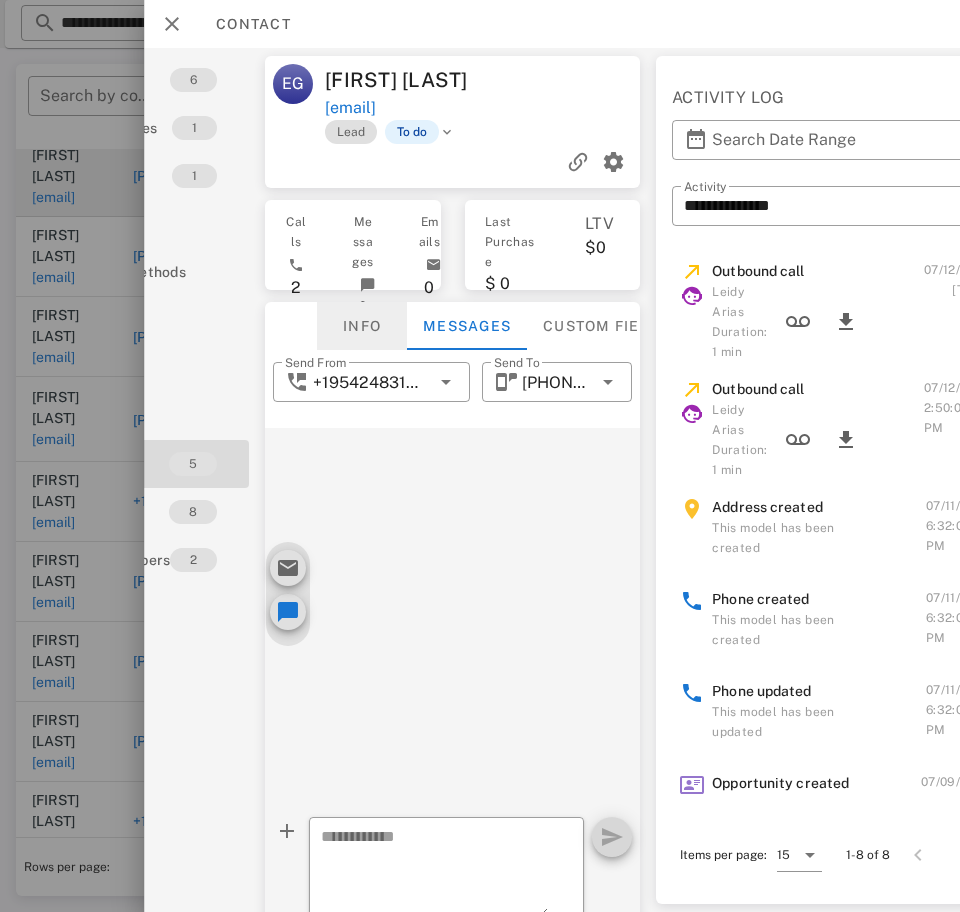 click on "Info" at bounding box center [362, 326] 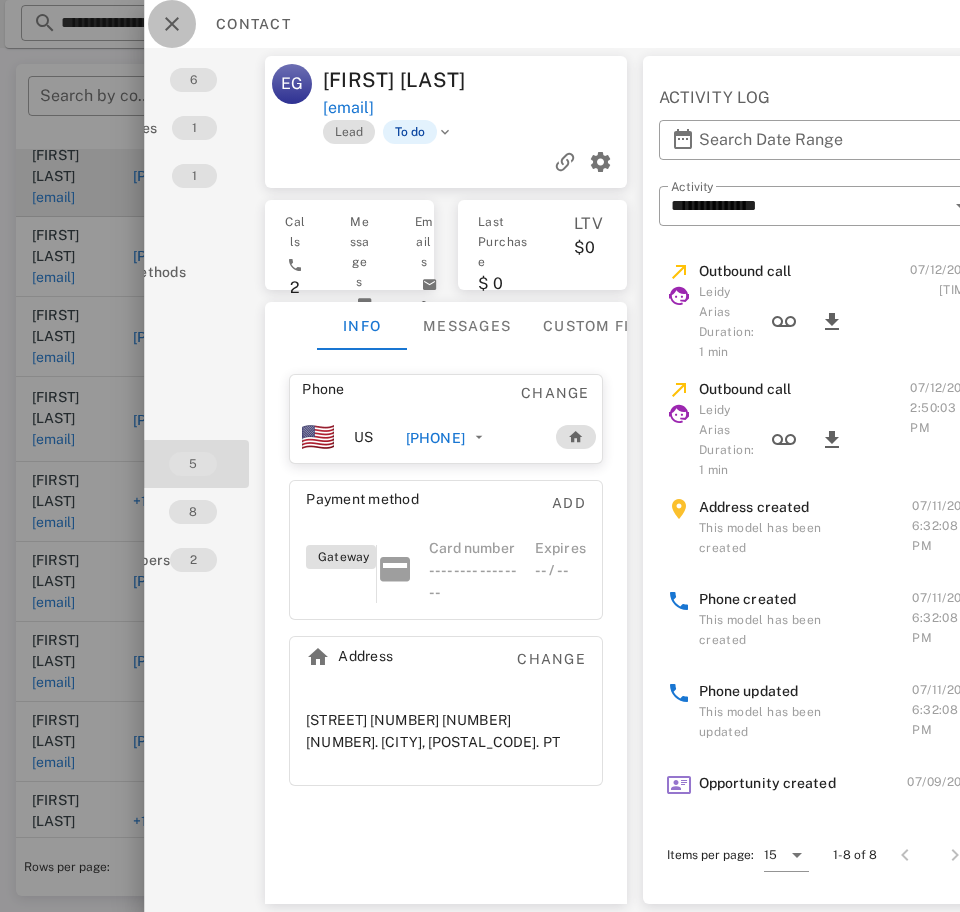 click at bounding box center [172, 24] 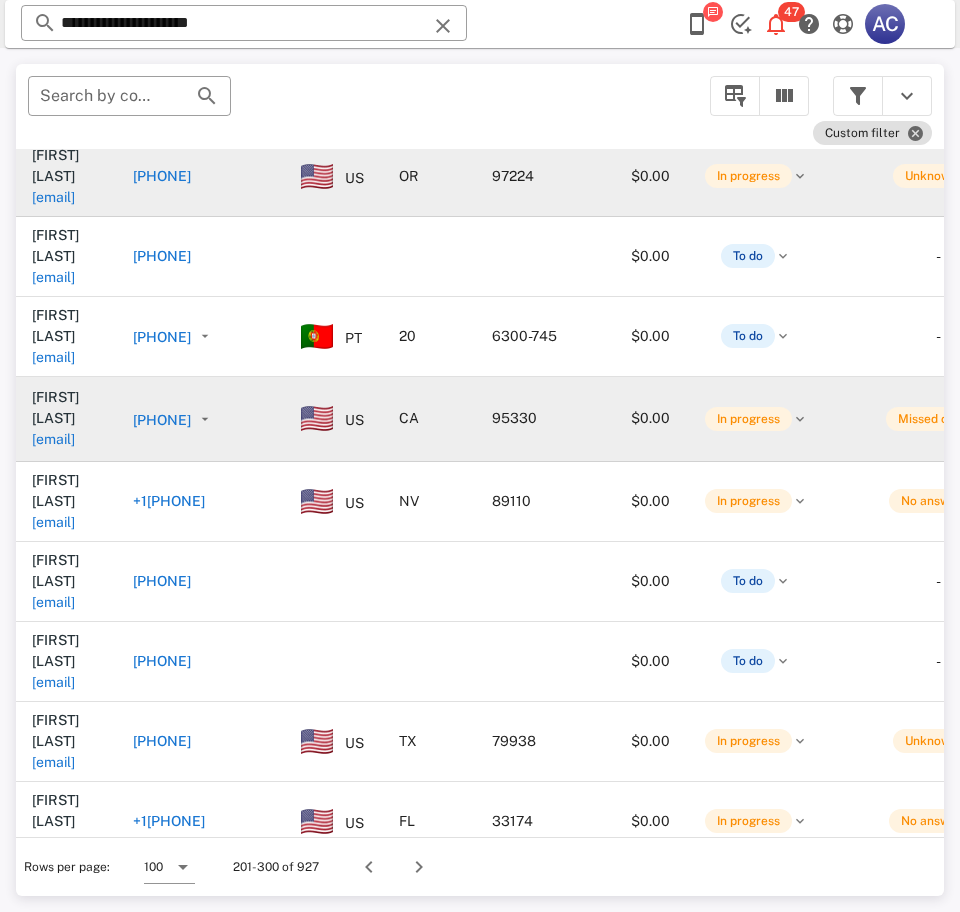 click on "marthajimenez048@comcast.net" at bounding box center (53, 439) 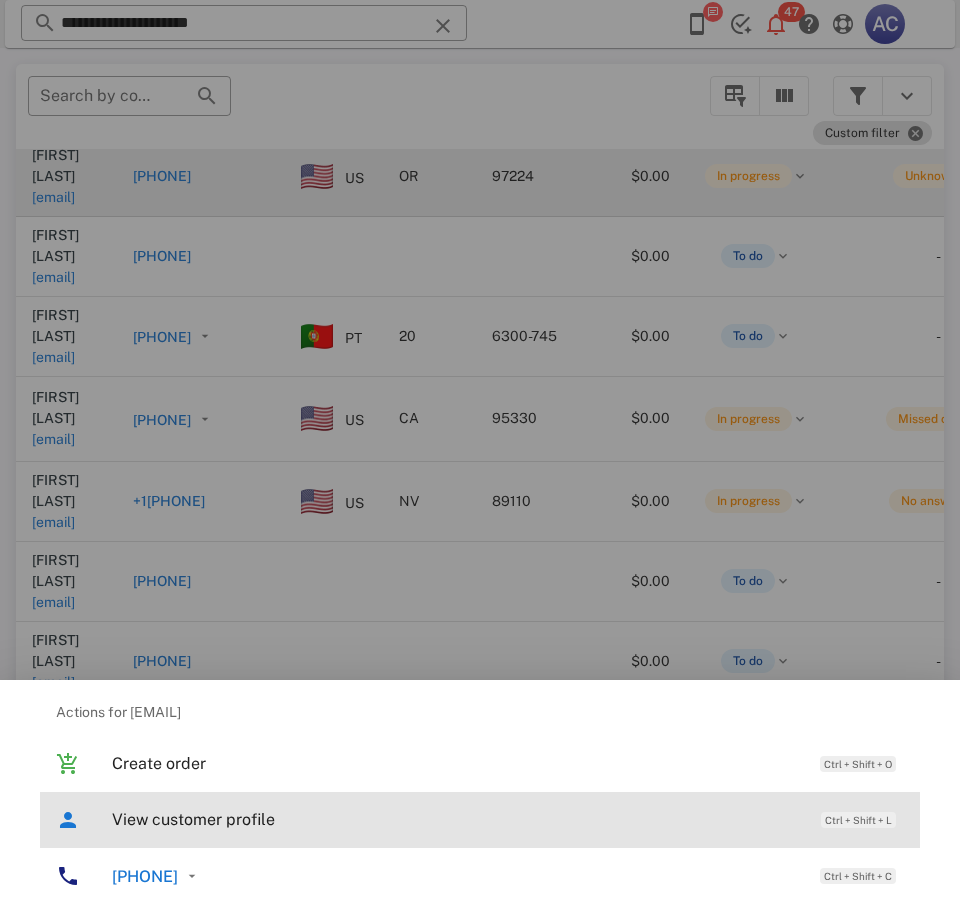 click on "View customer profile" at bounding box center [456, 819] 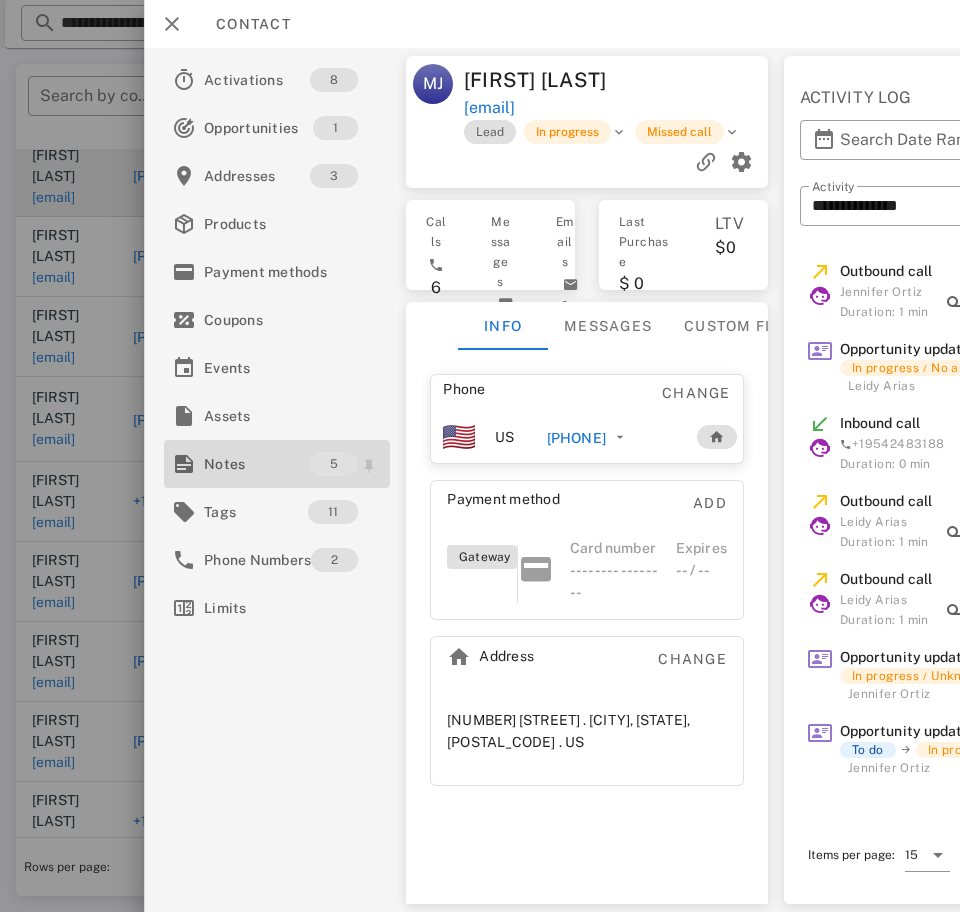 click on "Notes" at bounding box center [257, 464] 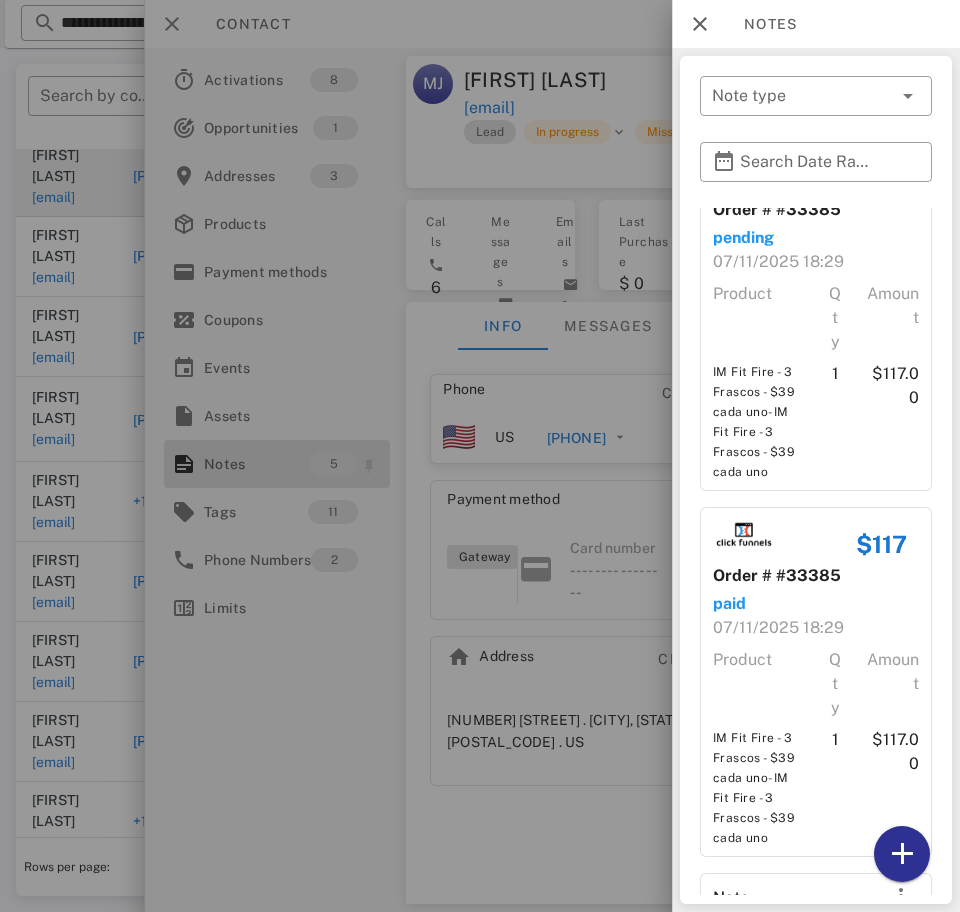 scroll, scrollTop: 1135, scrollLeft: 0, axis: vertical 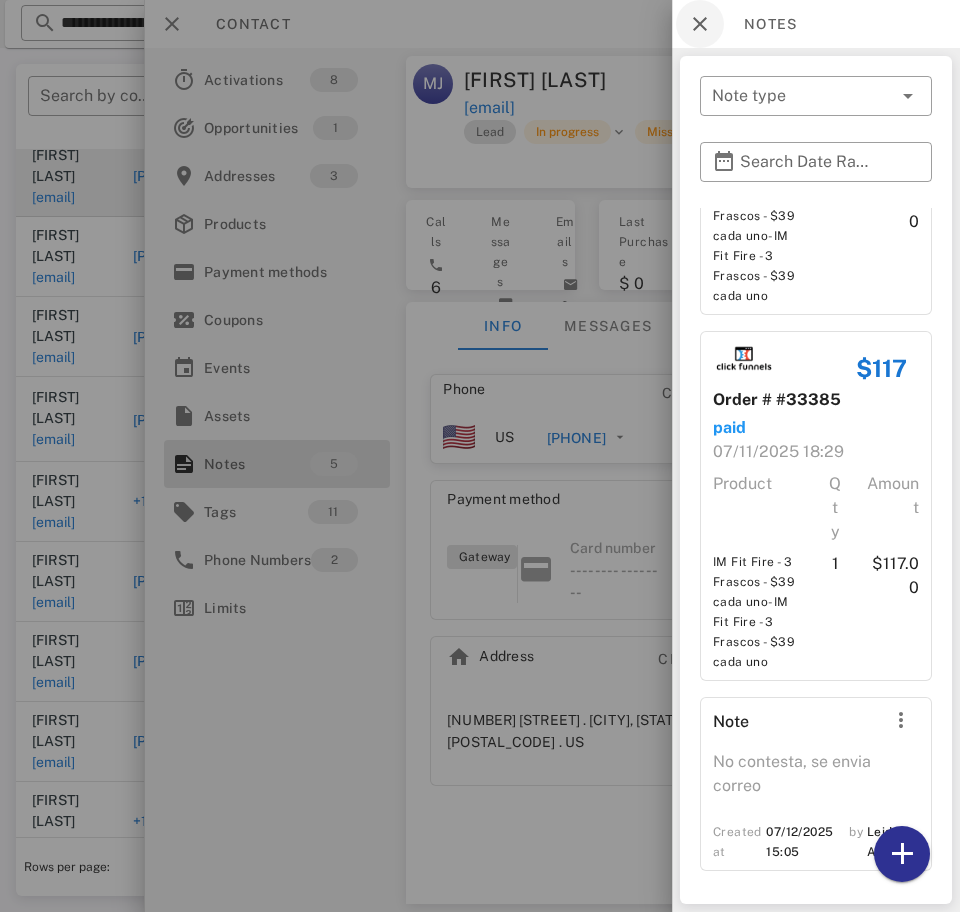 click at bounding box center (700, 24) 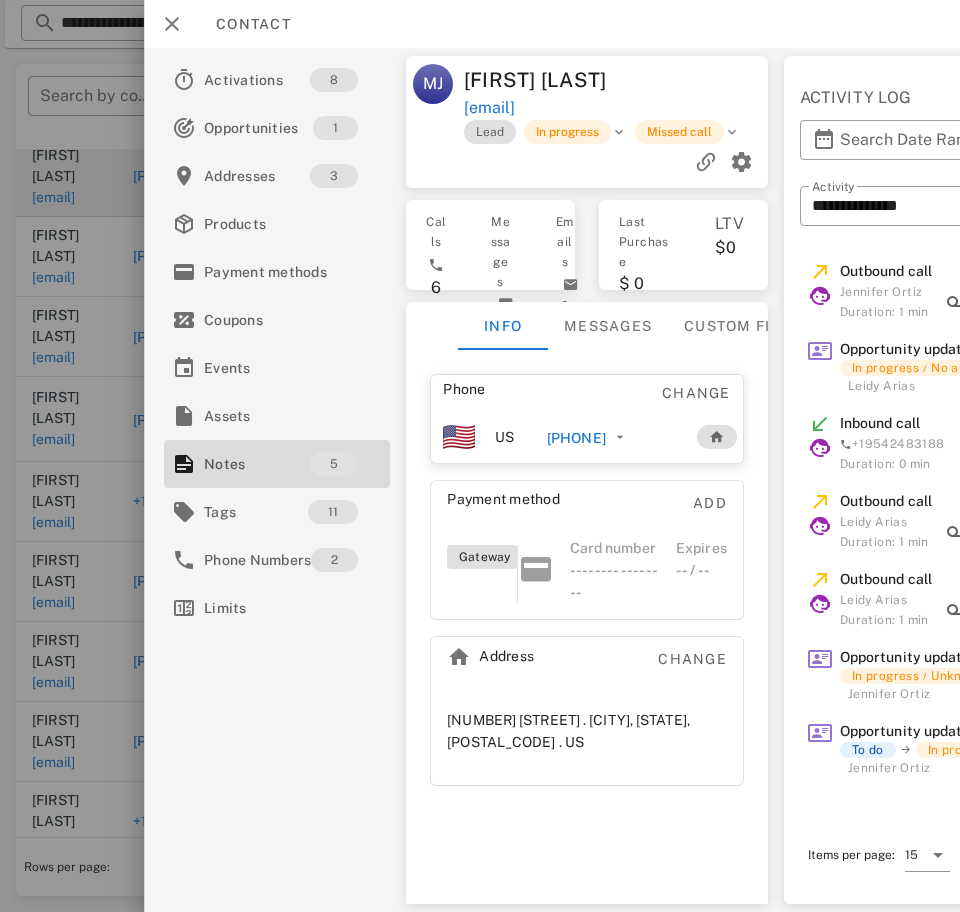 click on "+12098103276" at bounding box center [576, 438] 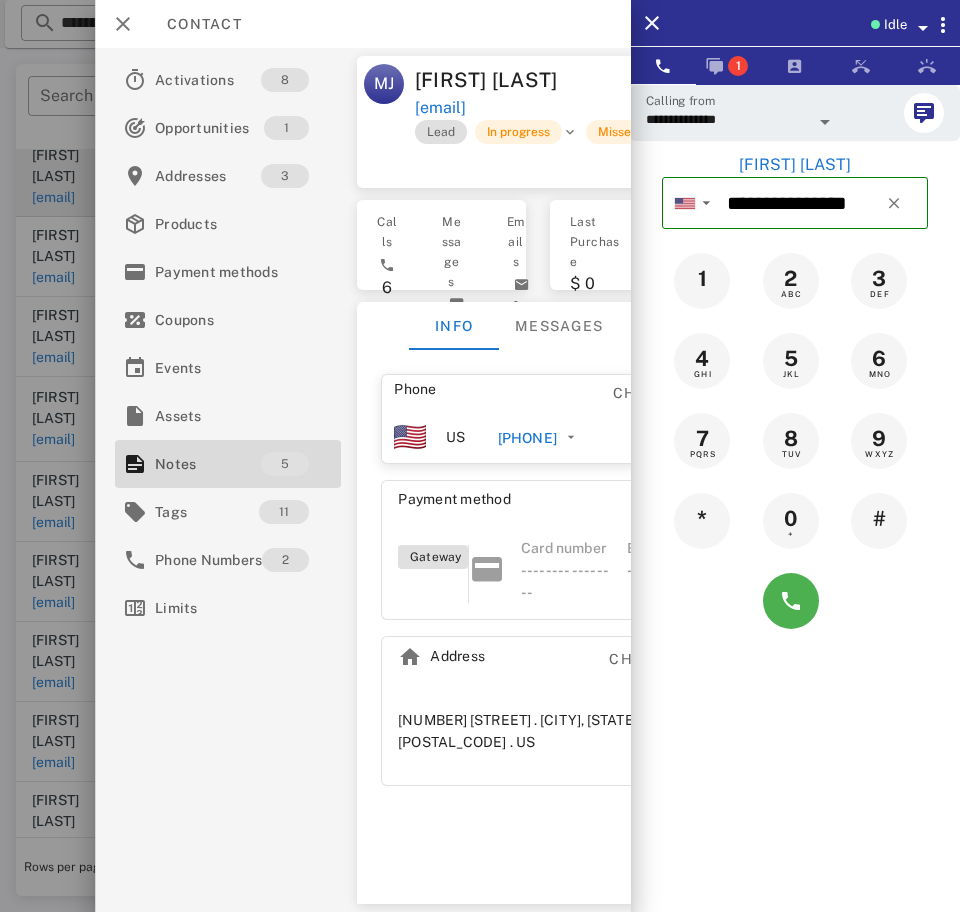 click on "**********" at bounding box center (727, 119) 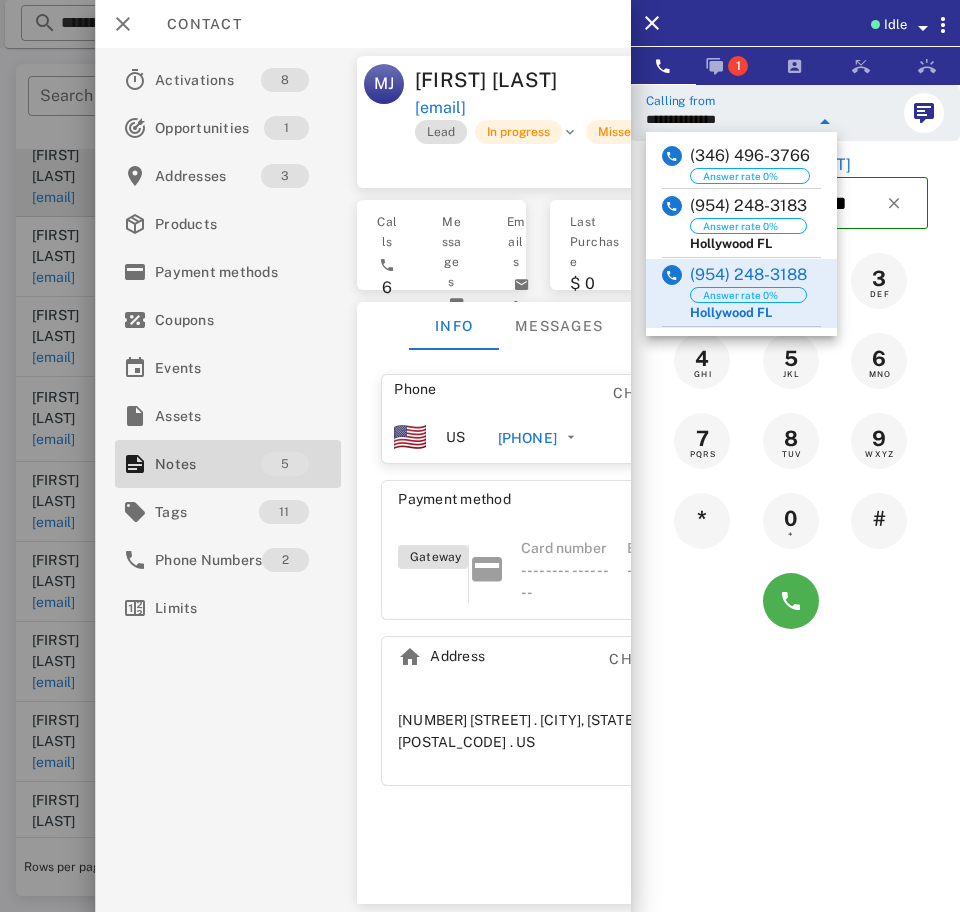 click on "Answer rate 0%" at bounding box center [748, 226] 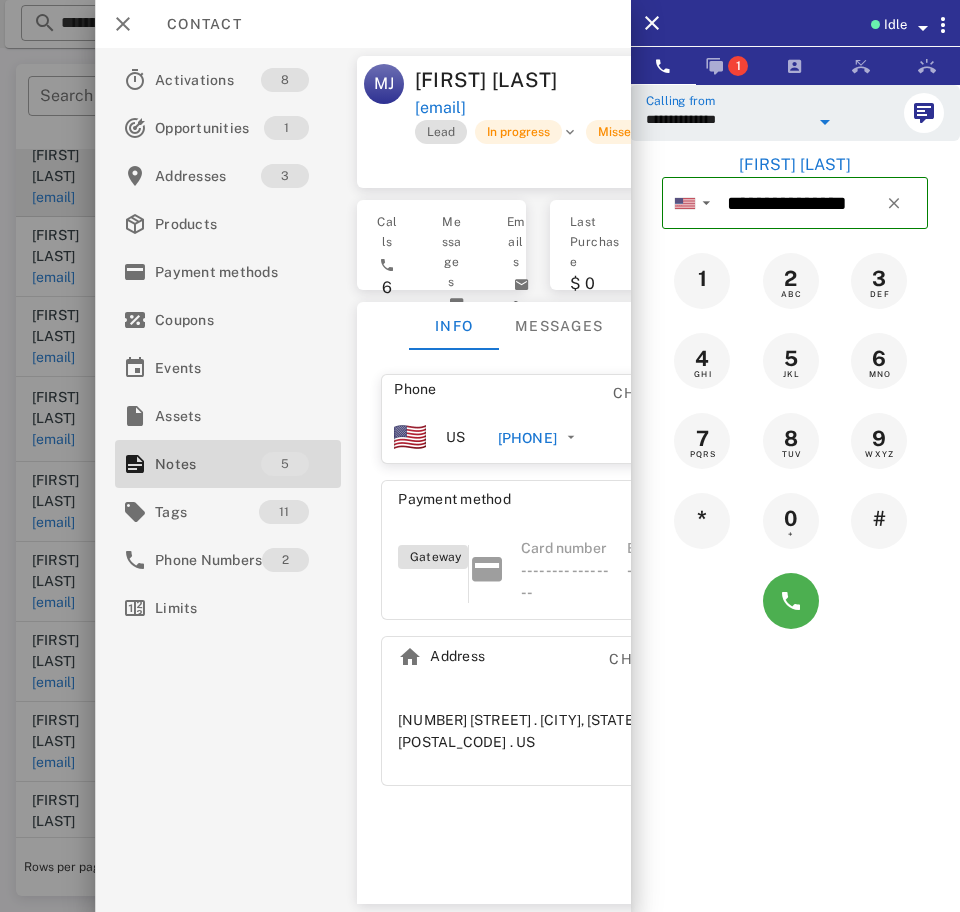 type on "**********" 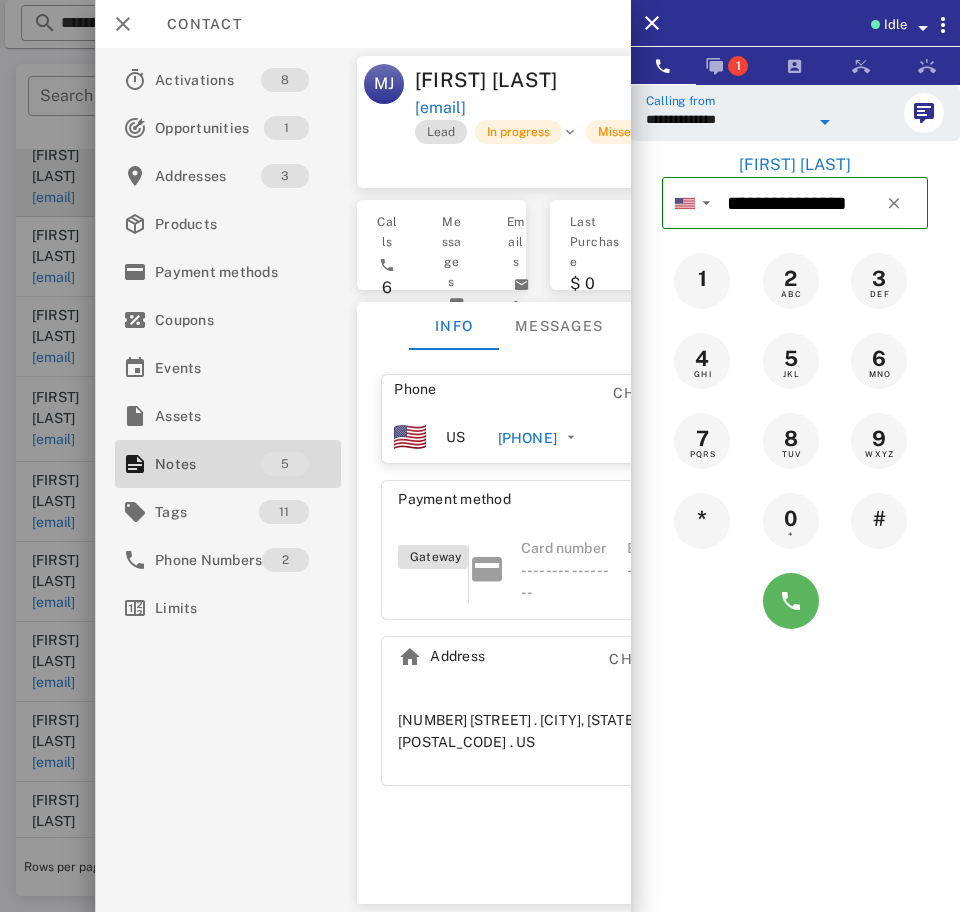 click at bounding box center (791, 601) 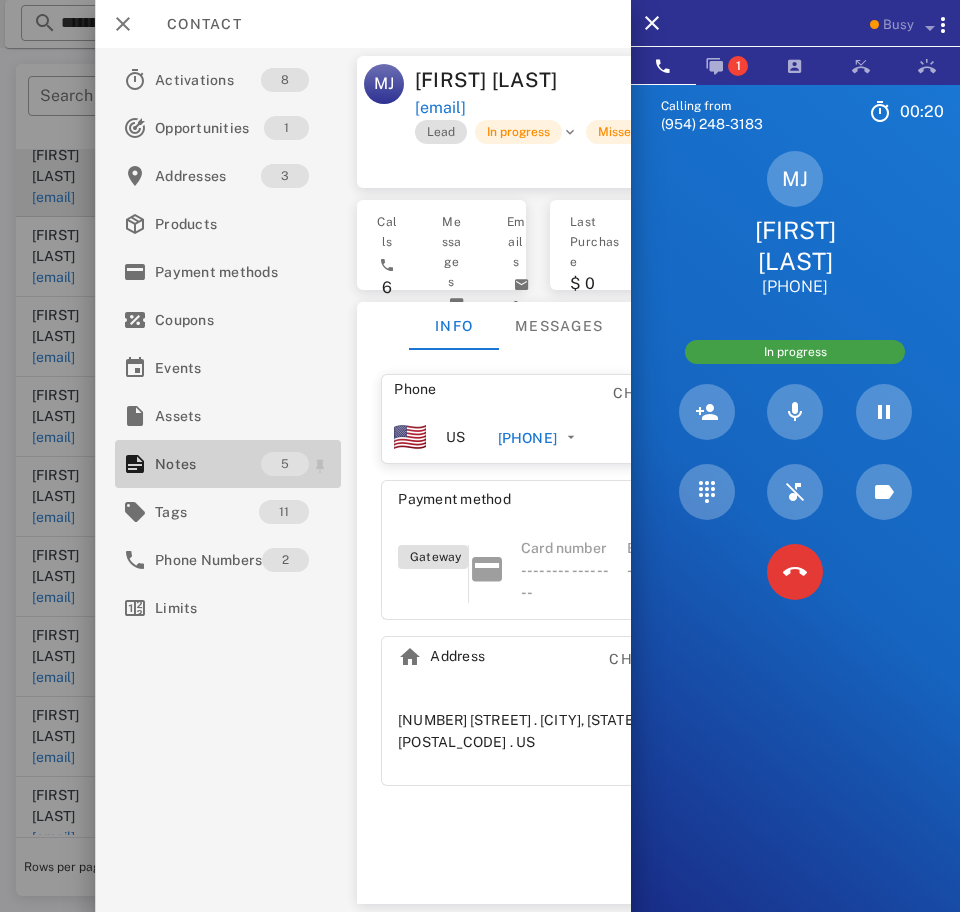 click on "Notes" at bounding box center (208, 464) 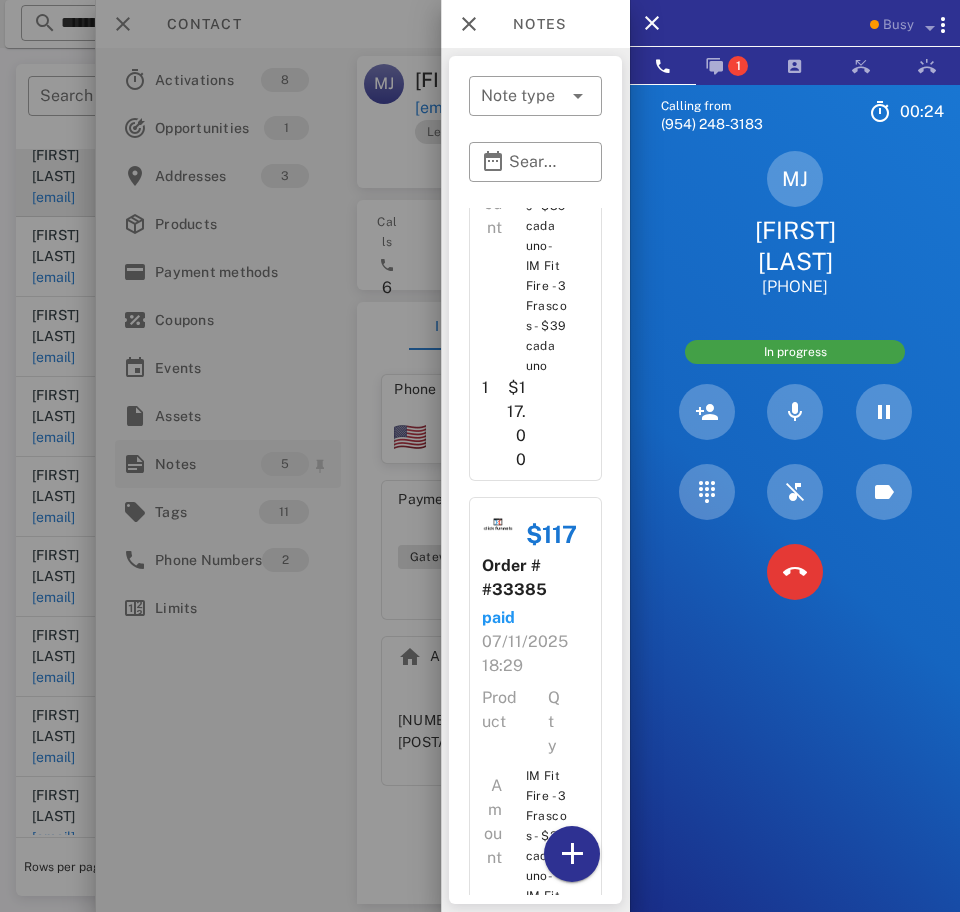 scroll, scrollTop: 2310, scrollLeft: 0, axis: vertical 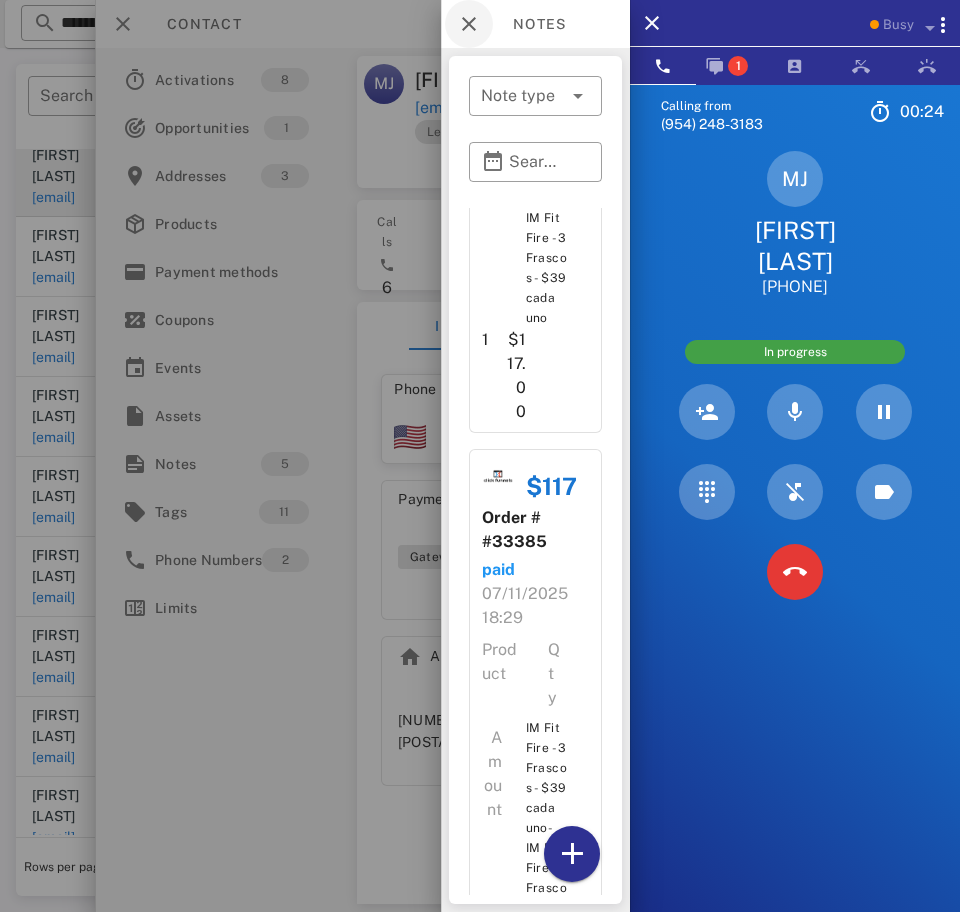 click at bounding box center (469, 24) 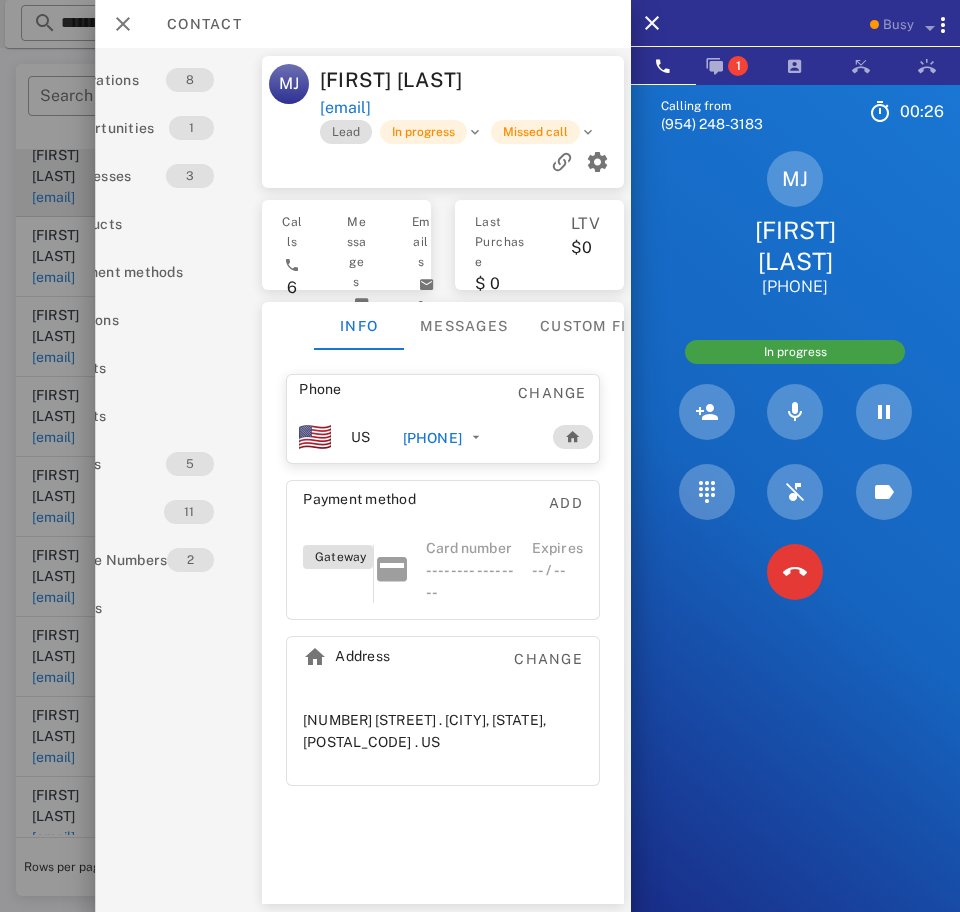 scroll, scrollTop: 0, scrollLeft: 101, axis: horizontal 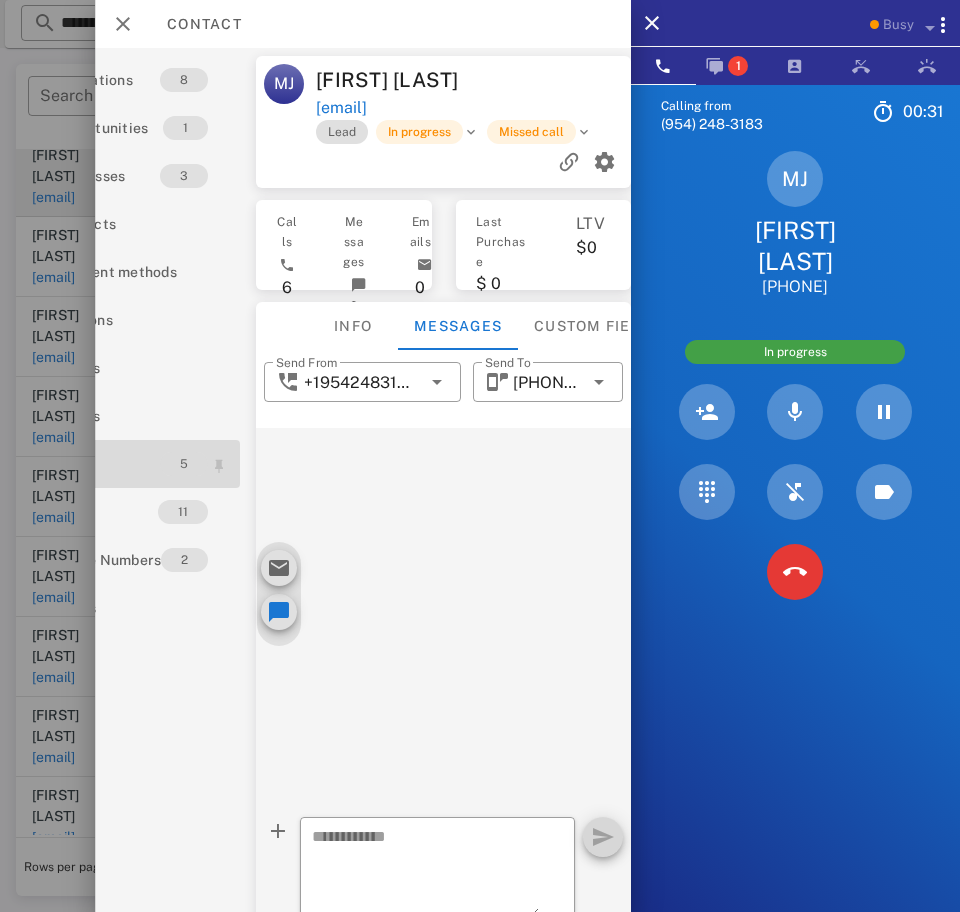 click on "5" at bounding box center (184, 464) 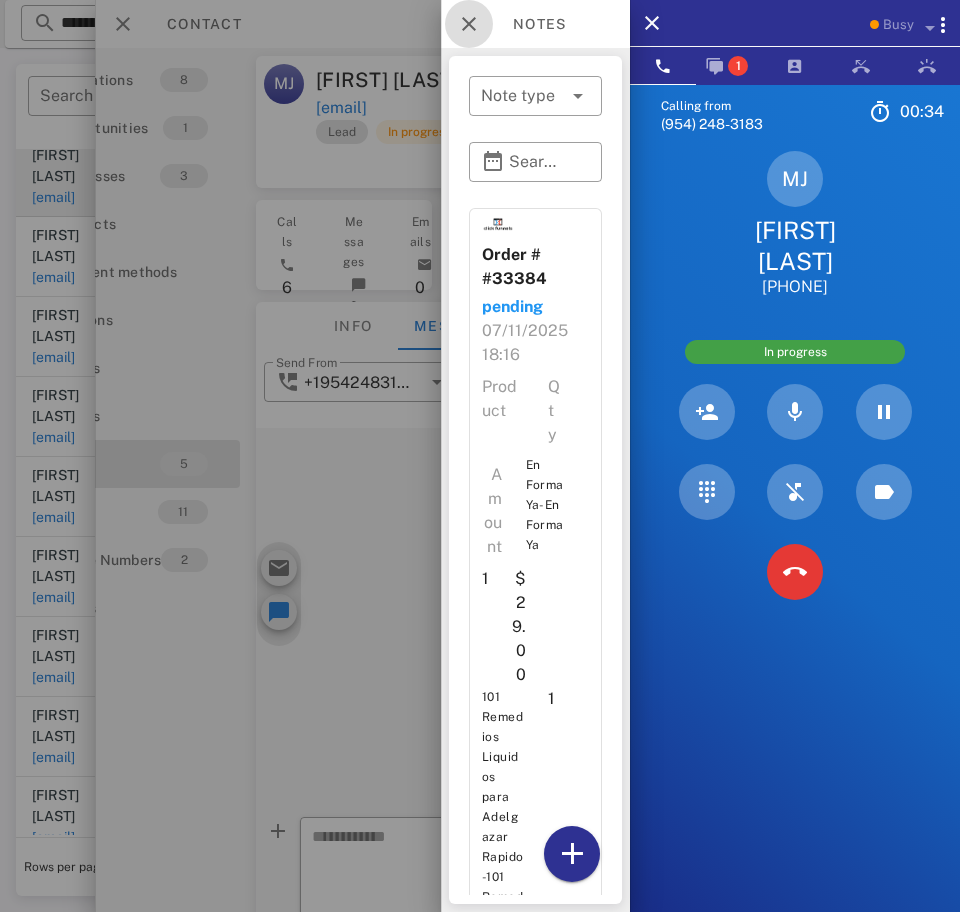 click at bounding box center [469, 24] 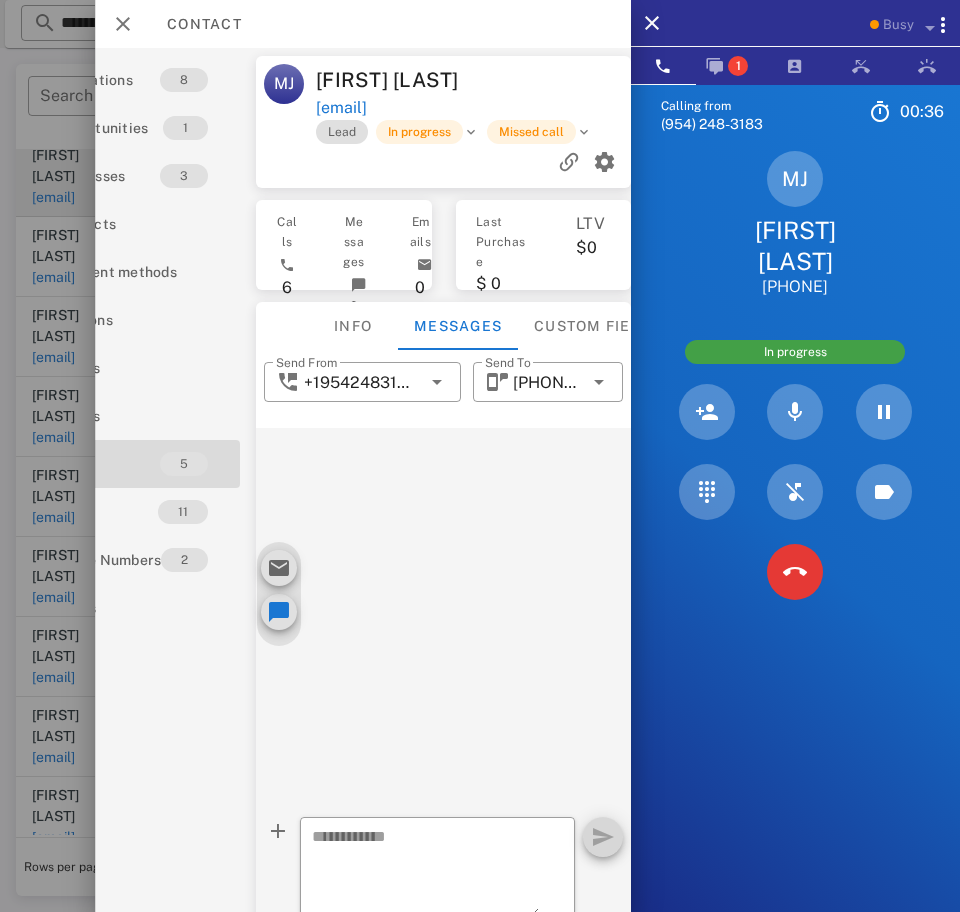 click on "Info" at bounding box center [353, 326] 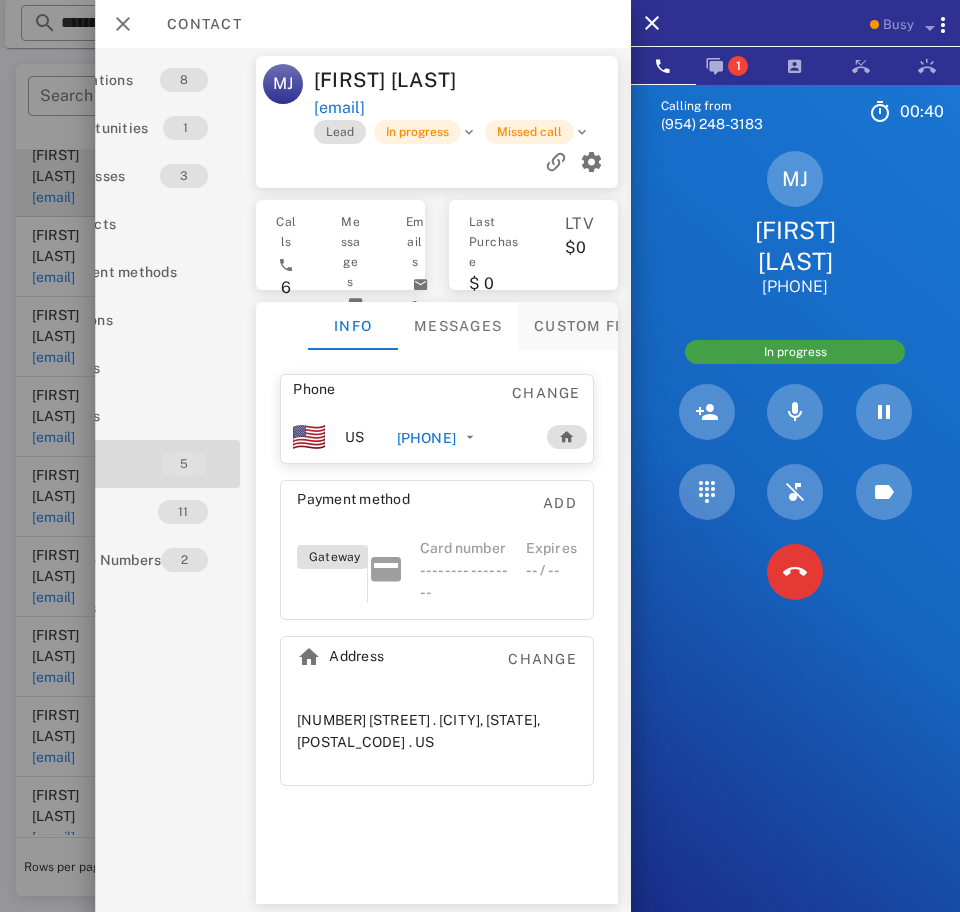 click on "Custom fields" at bounding box center (597, 326) 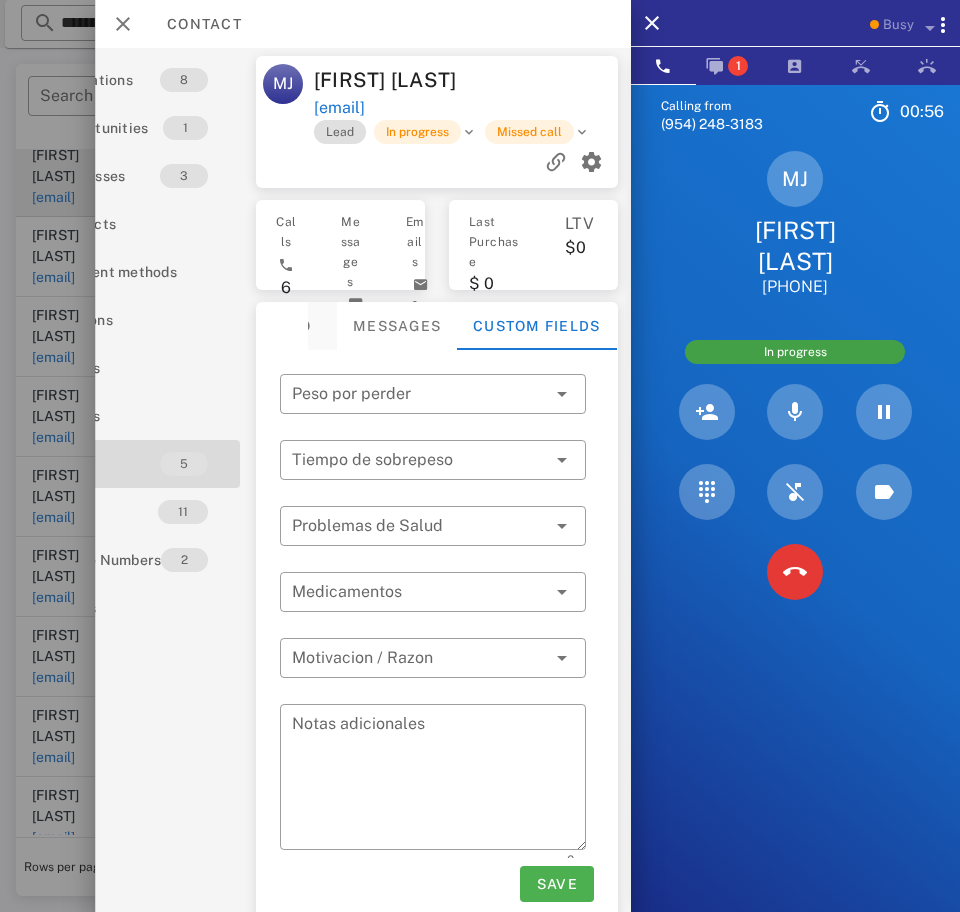 click on "Info" at bounding box center [292, 326] 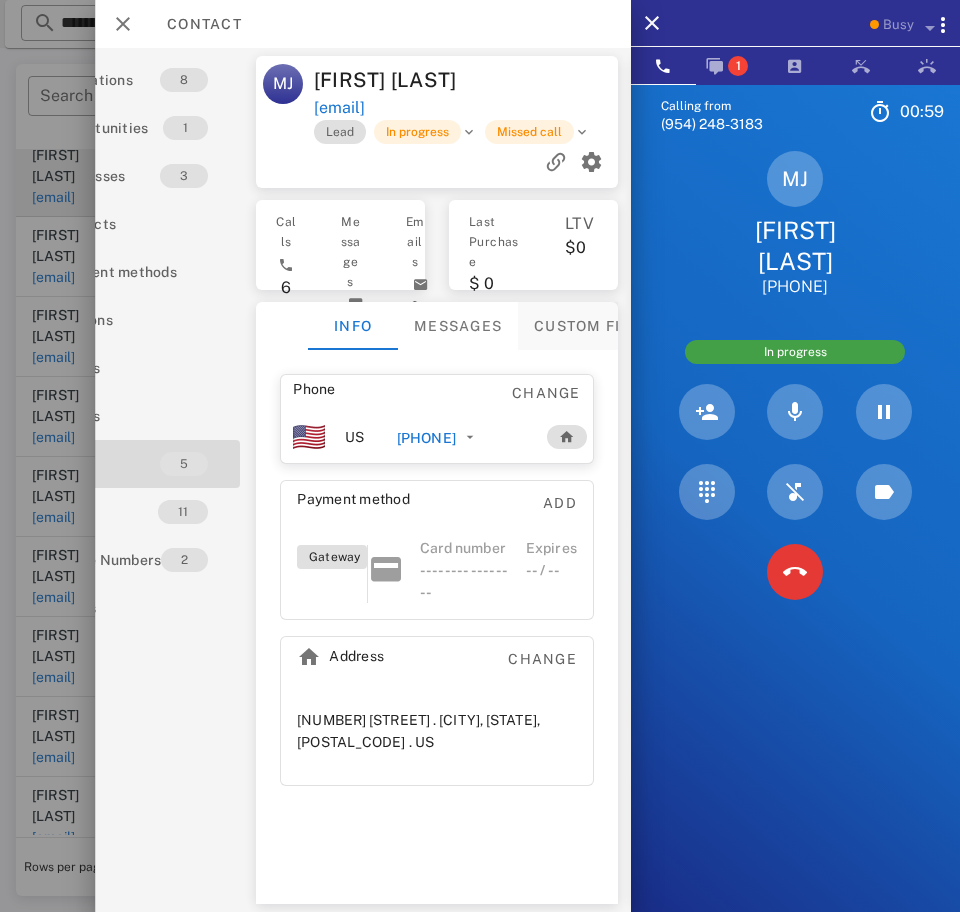 click on "Custom fields" at bounding box center [597, 326] 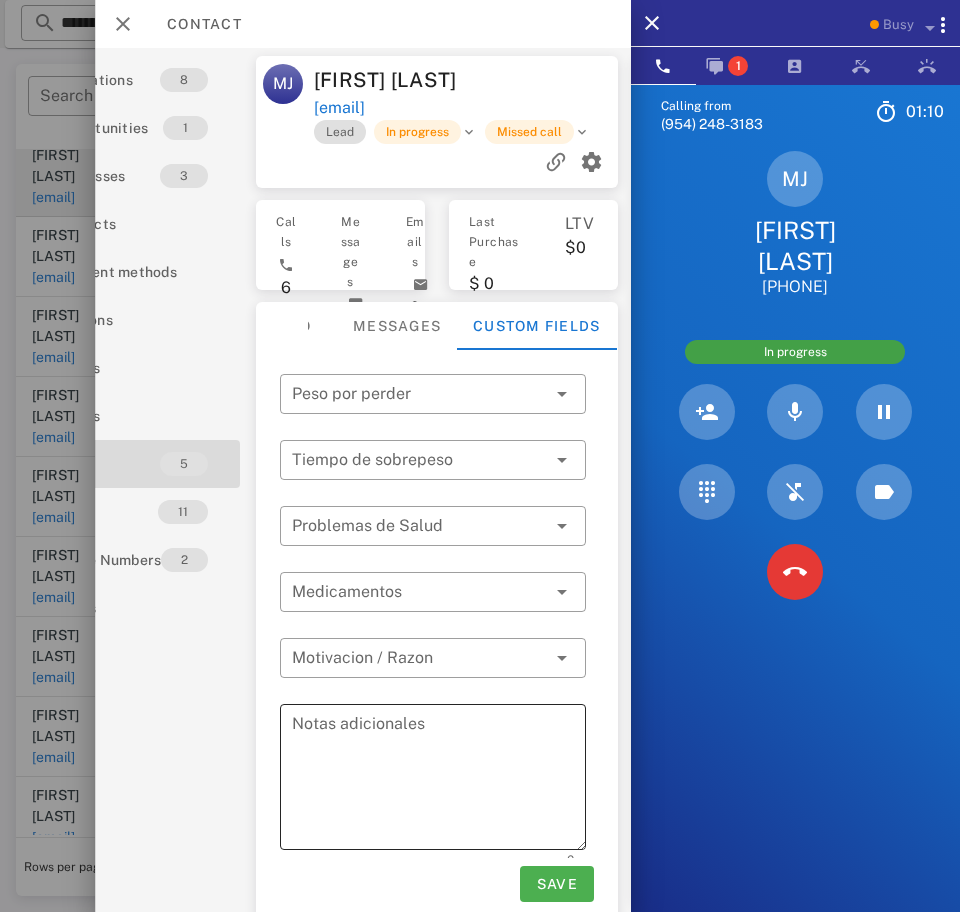 click on "Notas adicionales" at bounding box center (439, 780) 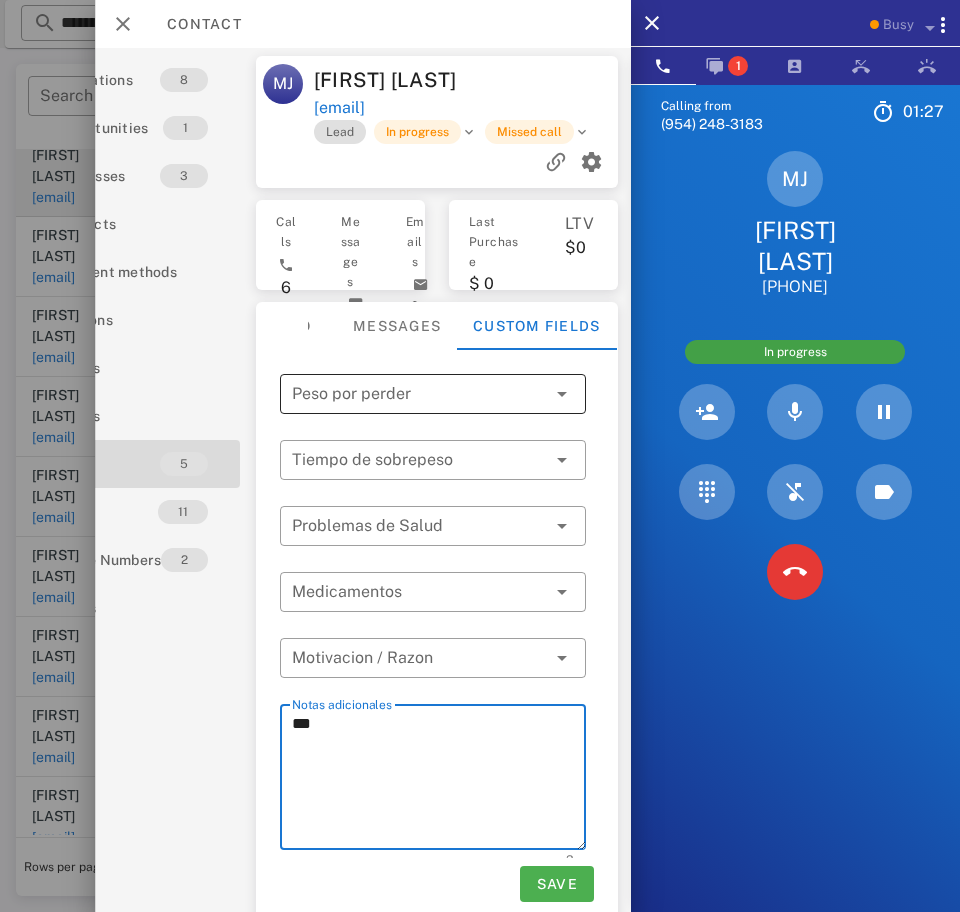 click at bounding box center (419, 394) 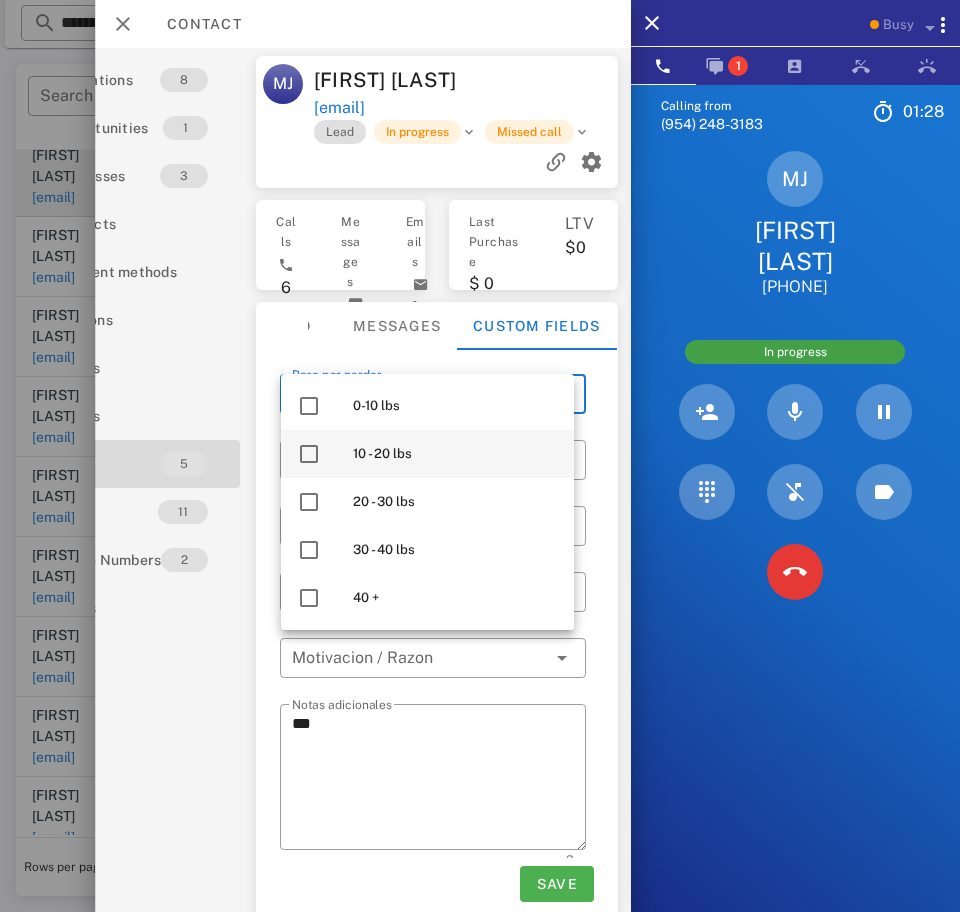 click at bounding box center (309, 454) 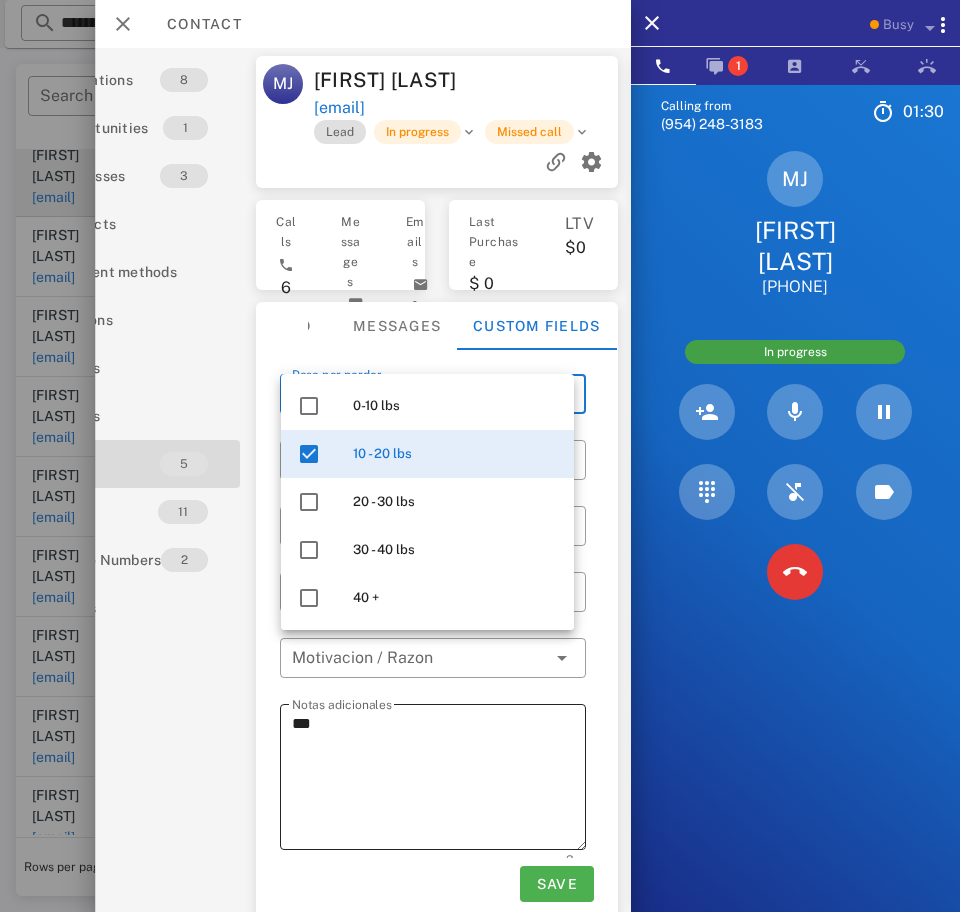 click on "***" at bounding box center [439, 780] 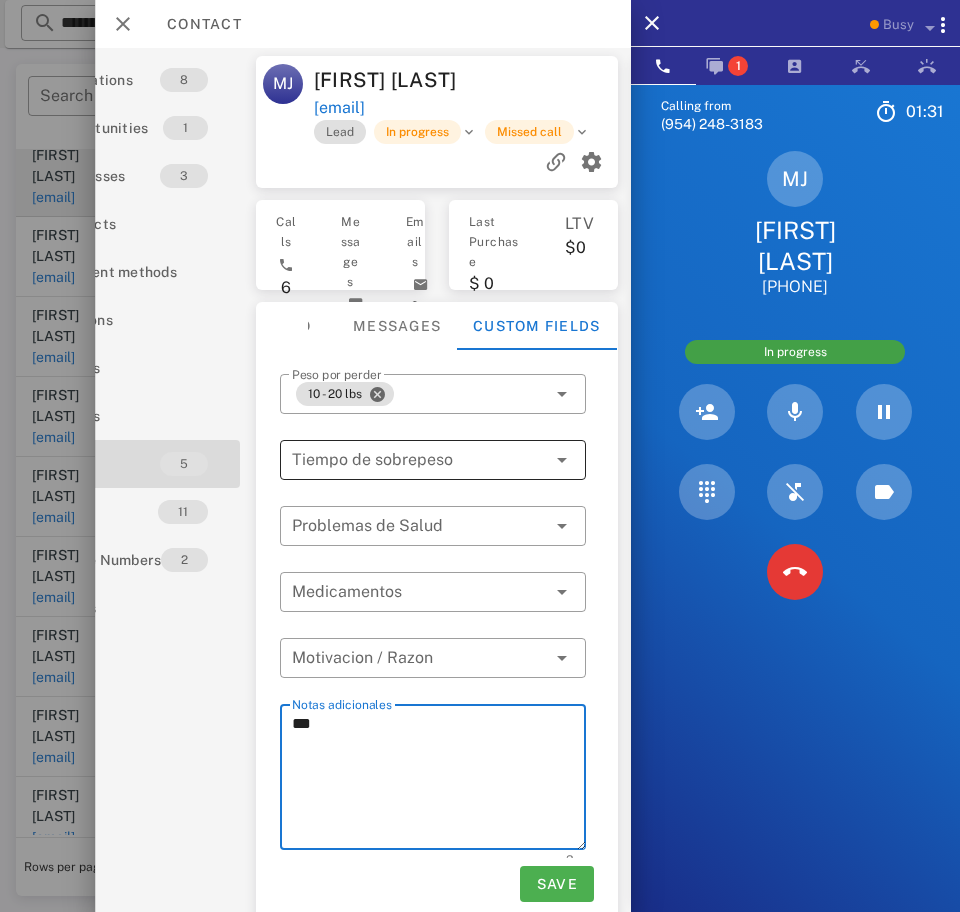 click at bounding box center (405, 460) 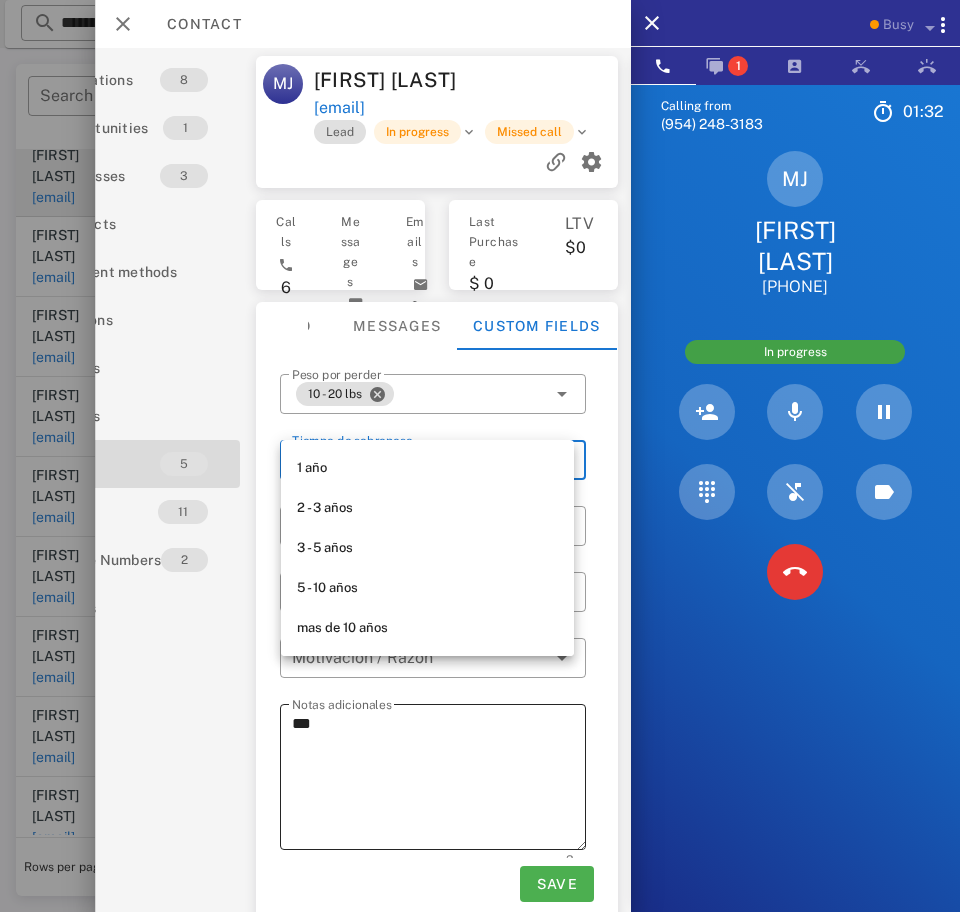 click on "***" at bounding box center (439, 780) 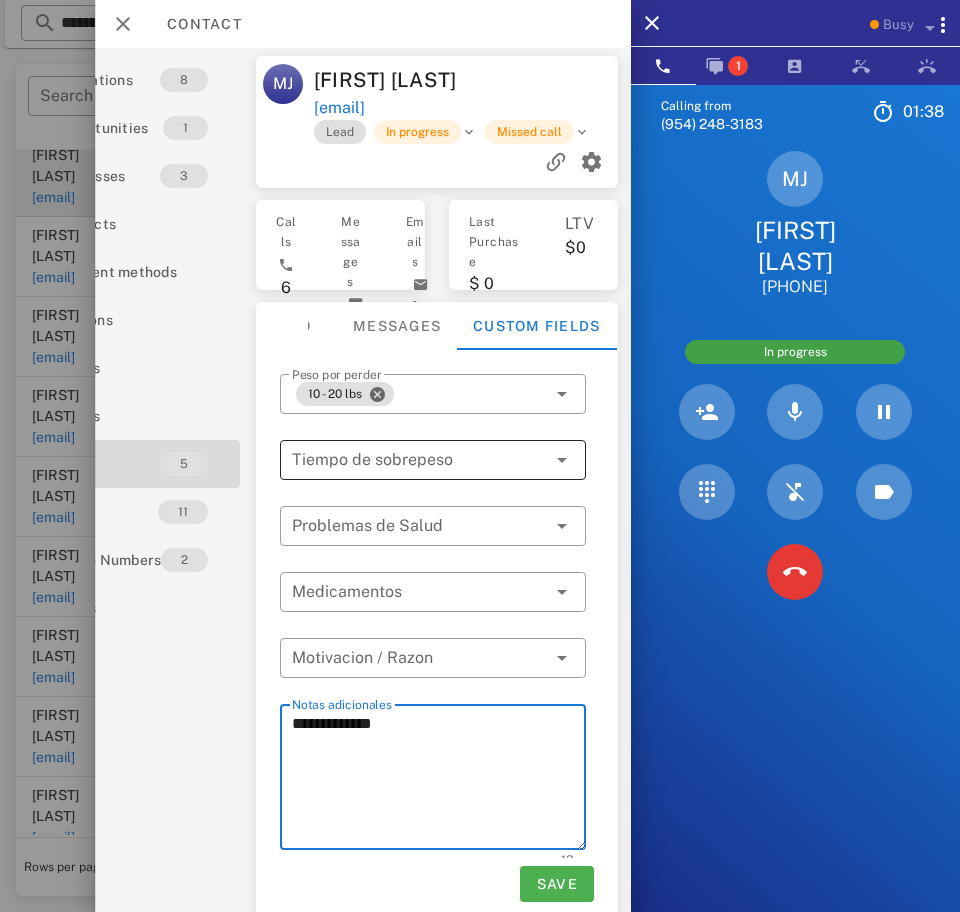 click at bounding box center [533, 460] 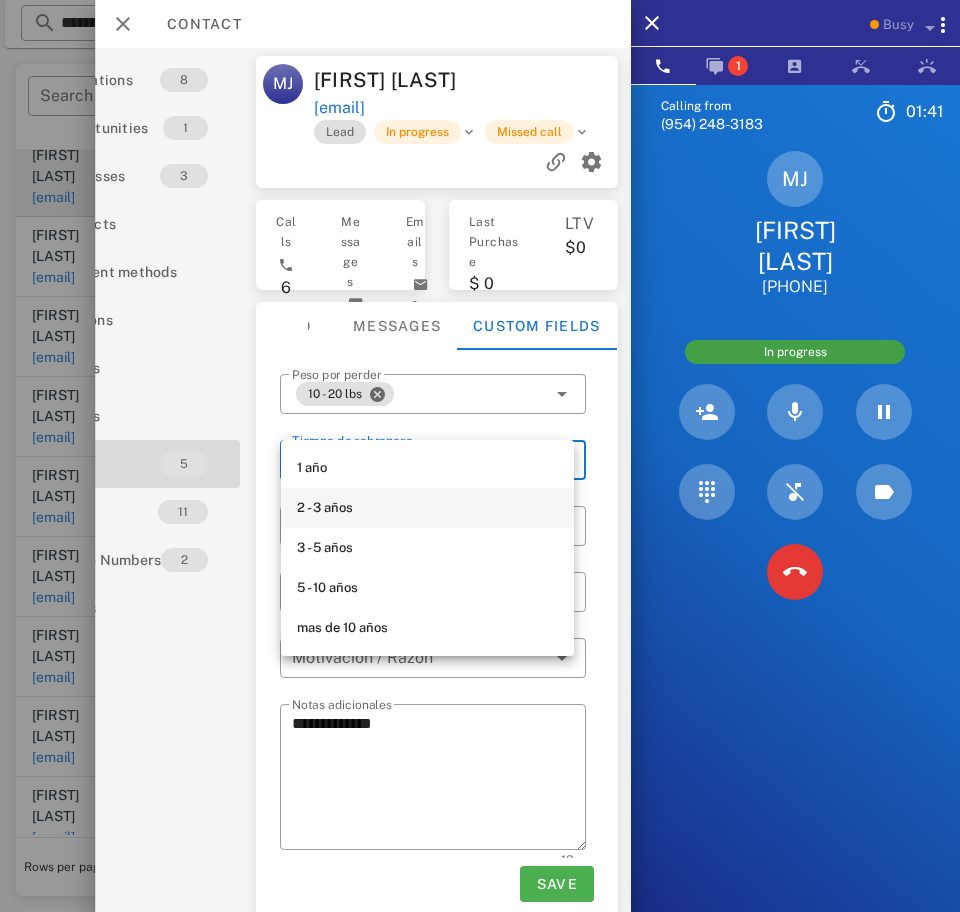 click on "2 - 3 años" at bounding box center (427, 508) 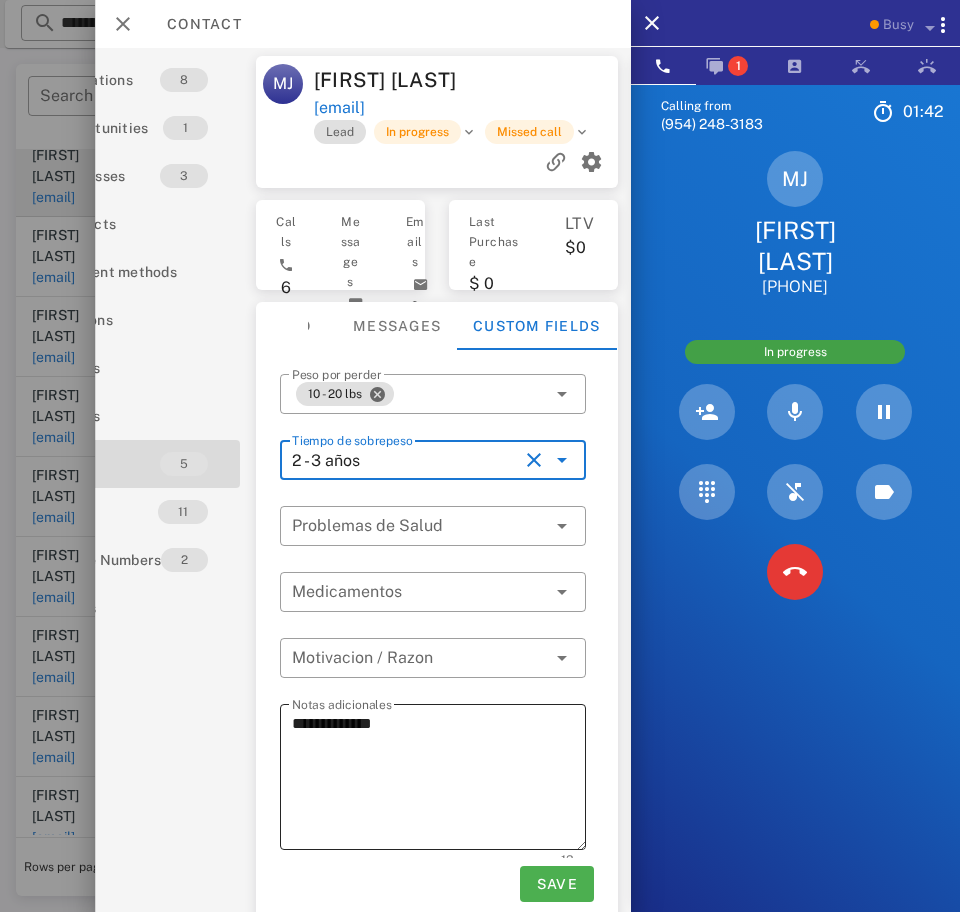 click on "**********" at bounding box center [439, 780] 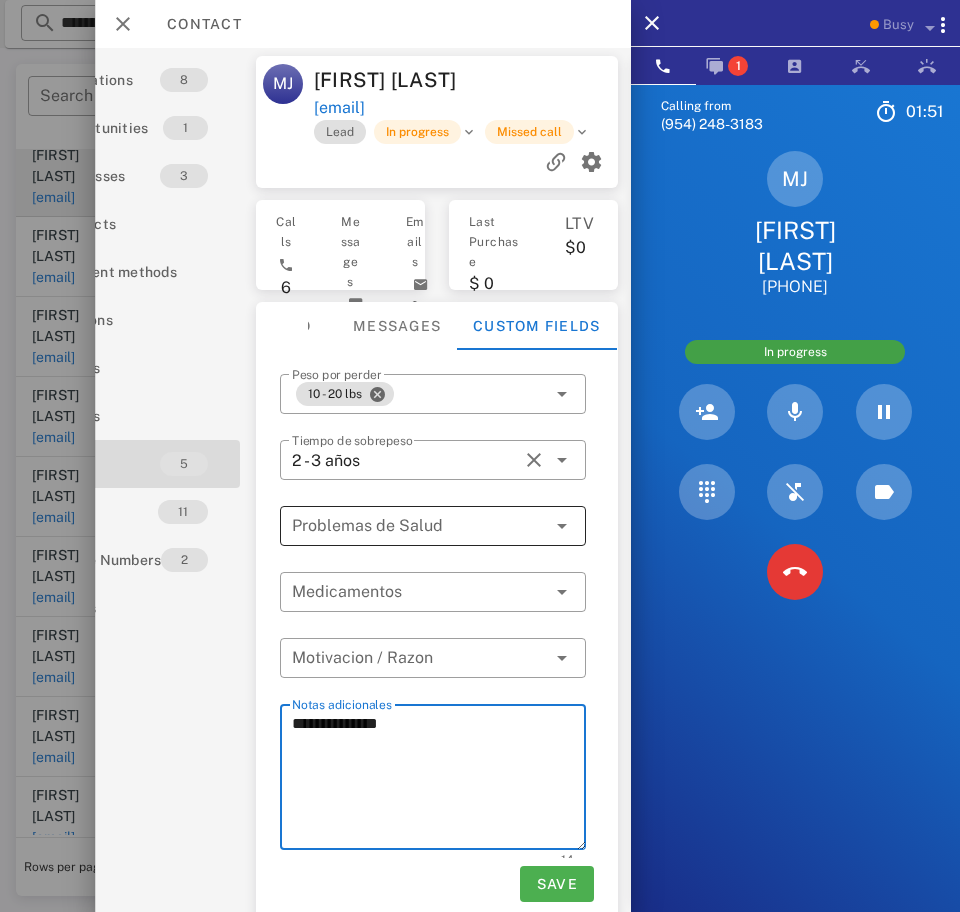 click at bounding box center (419, 526) 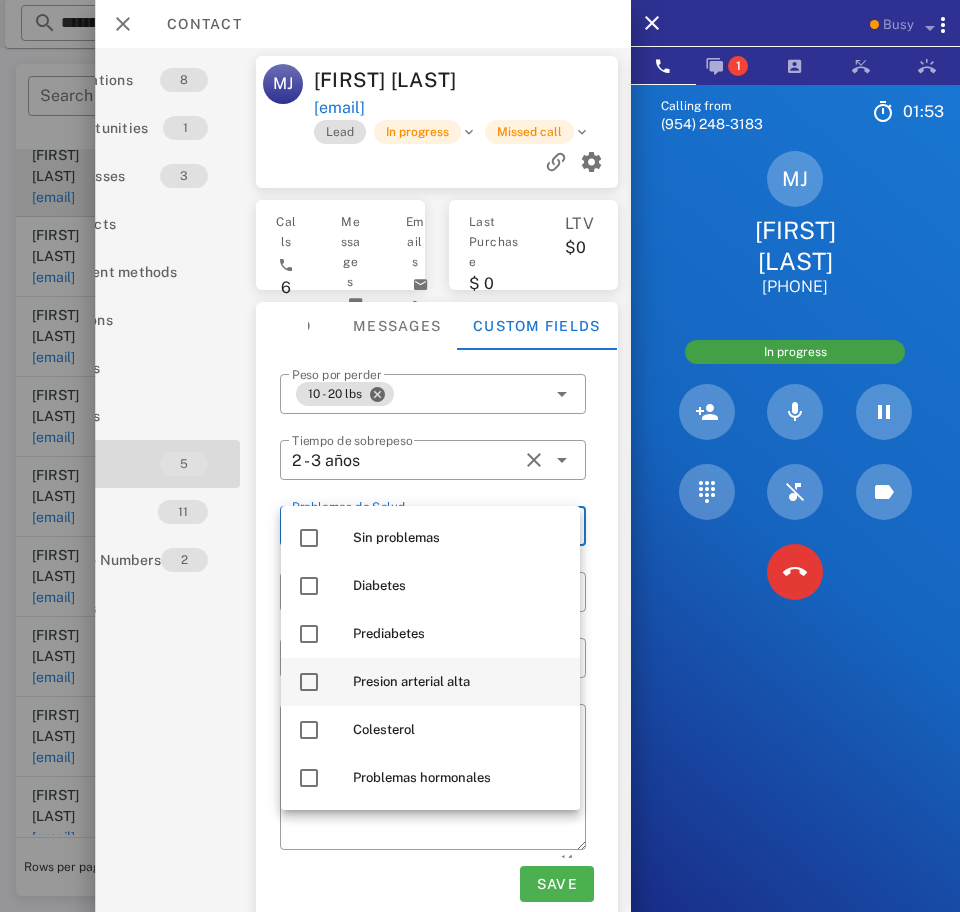 click at bounding box center (309, 682) 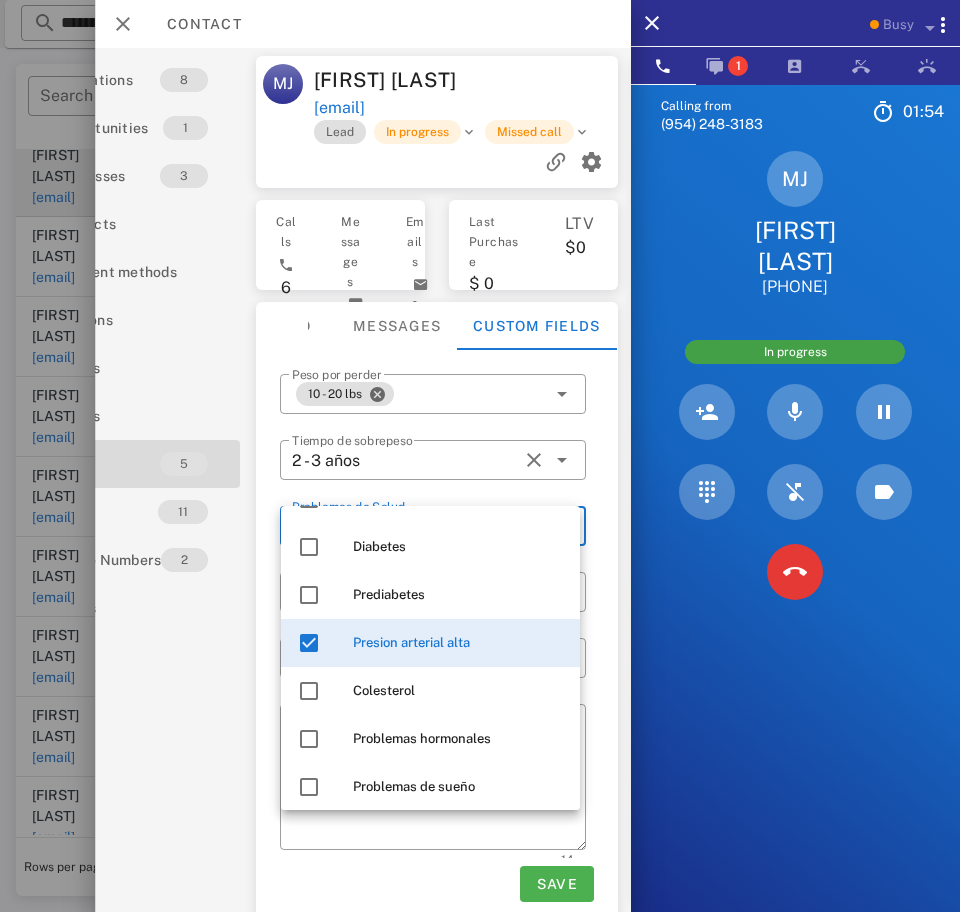 scroll, scrollTop: 43, scrollLeft: 0, axis: vertical 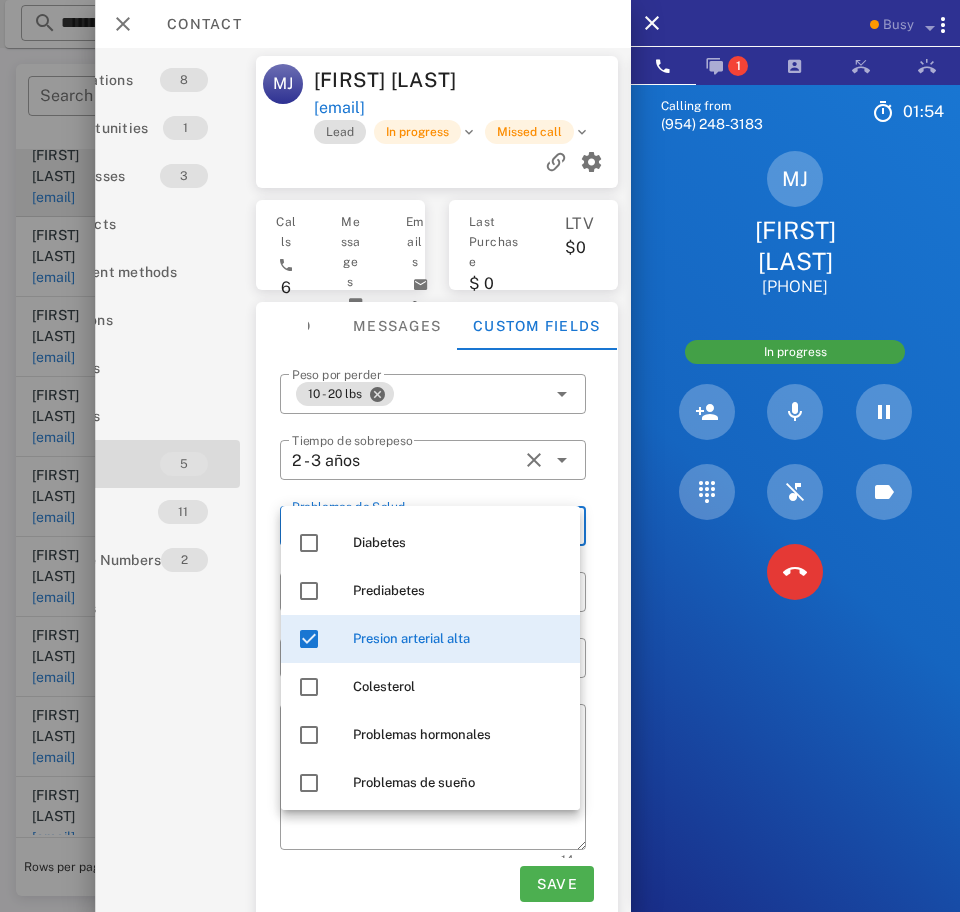 click at bounding box center (309, 687) 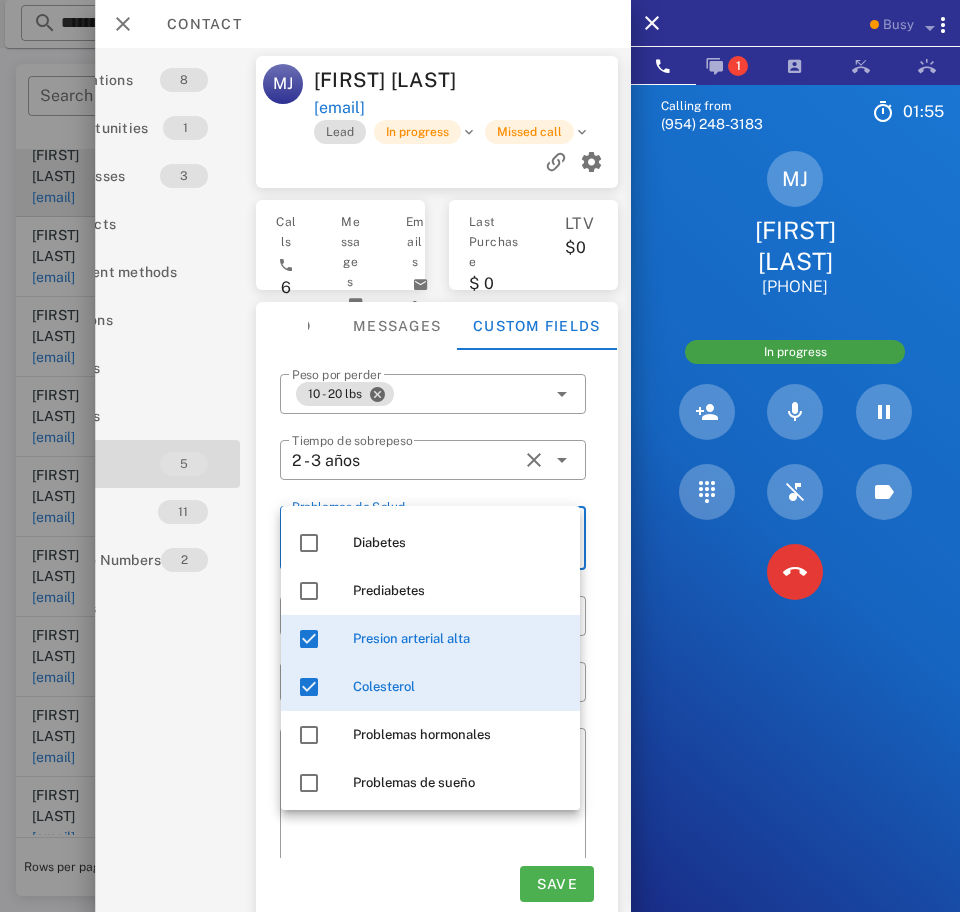 click on "Activations  8  Opportunities  1  Addresses  3  Products Payment methods Coupons Events Assets Notes  5  Tags  11  Phone Numbers  2  Limits" at bounding box center [127, 480] 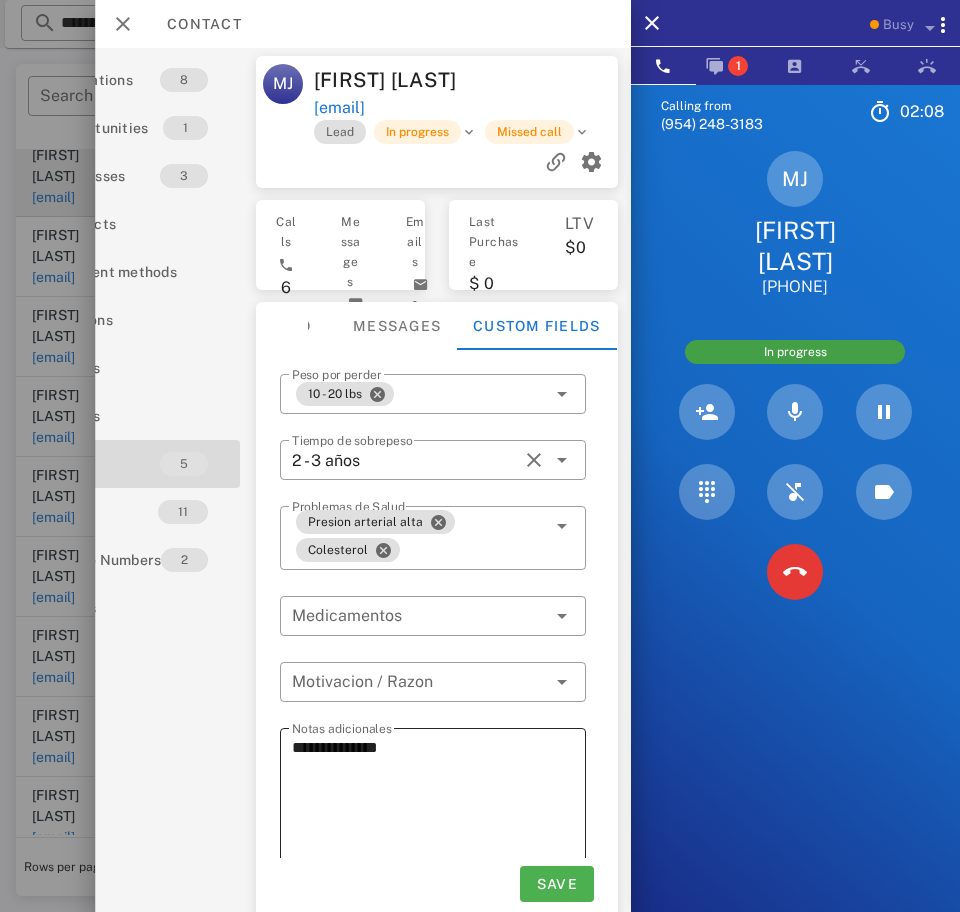 click on "**********" at bounding box center [439, 804] 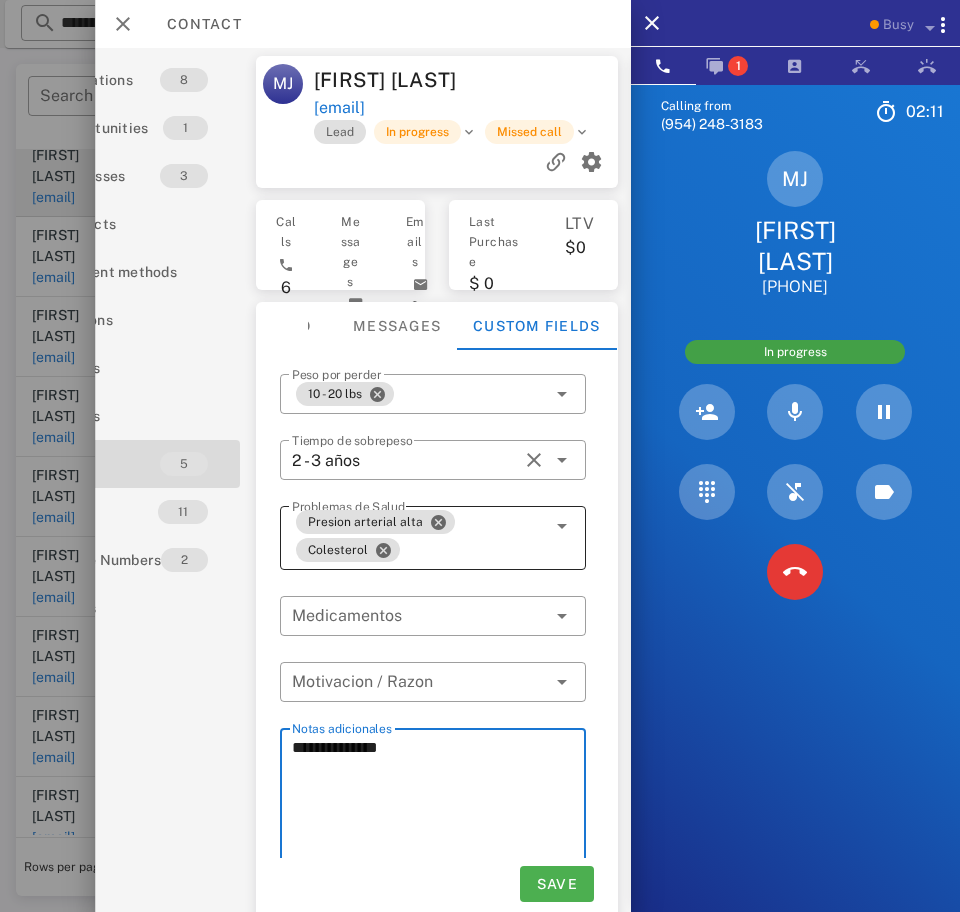 click at bounding box center (561, 526) 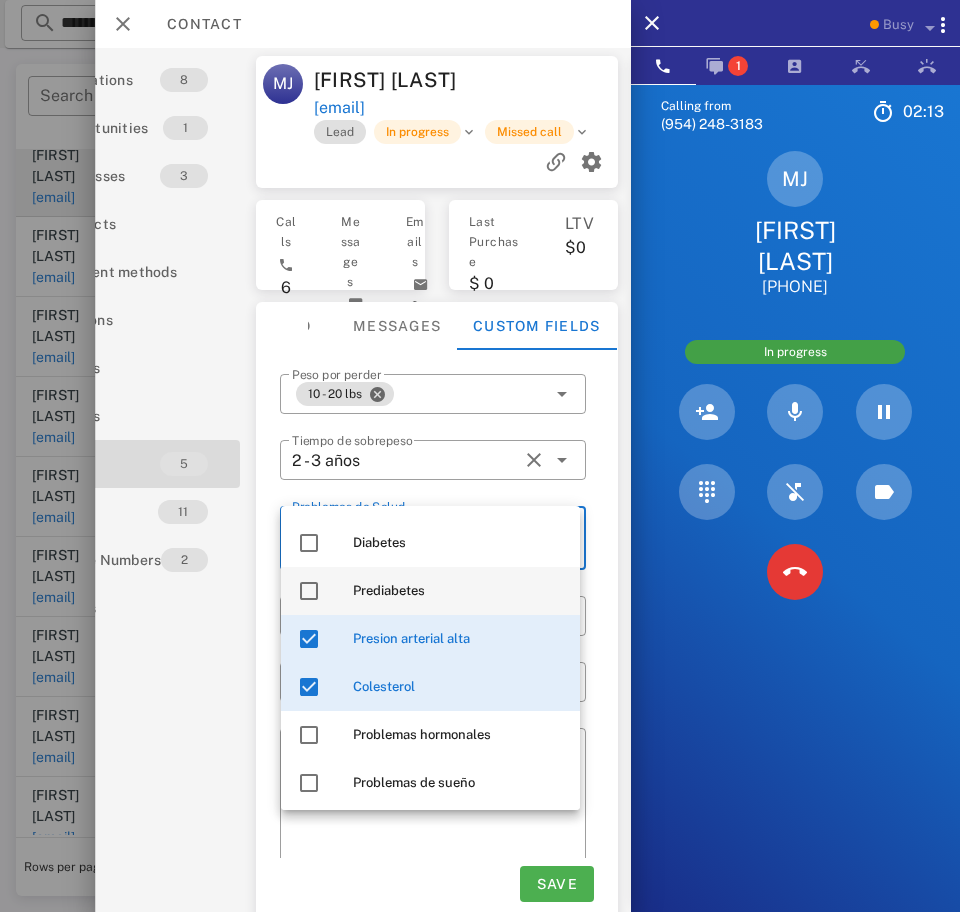 scroll, scrollTop: 168, scrollLeft: 0, axis: vertical 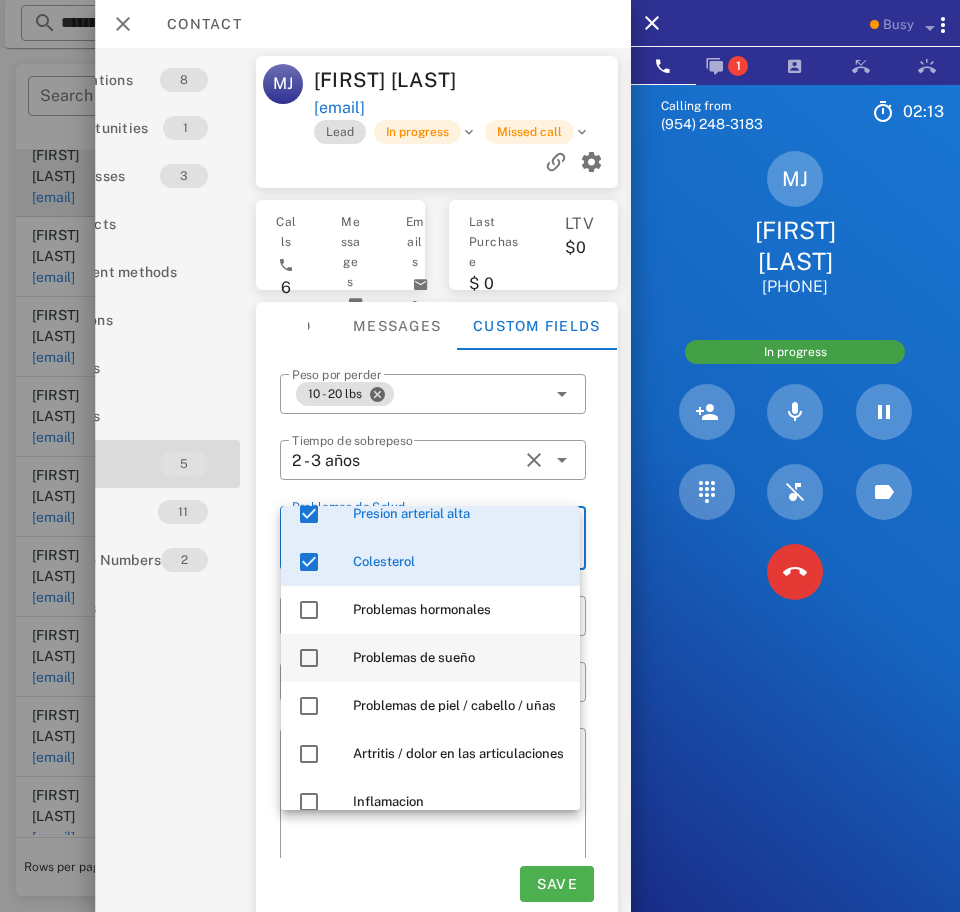click on "Problemas de sueño" at bounding box center (458, 658) 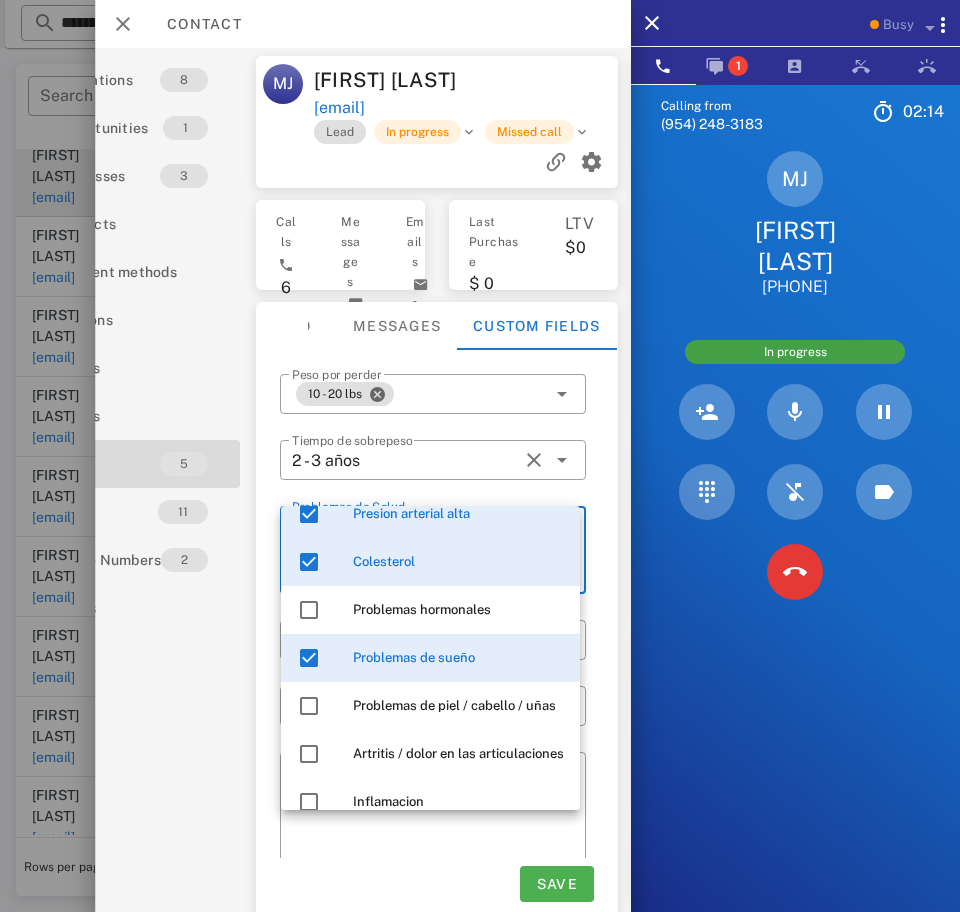 scroll, scrollTop: 288, scrollLeft: 0, axis: vertical 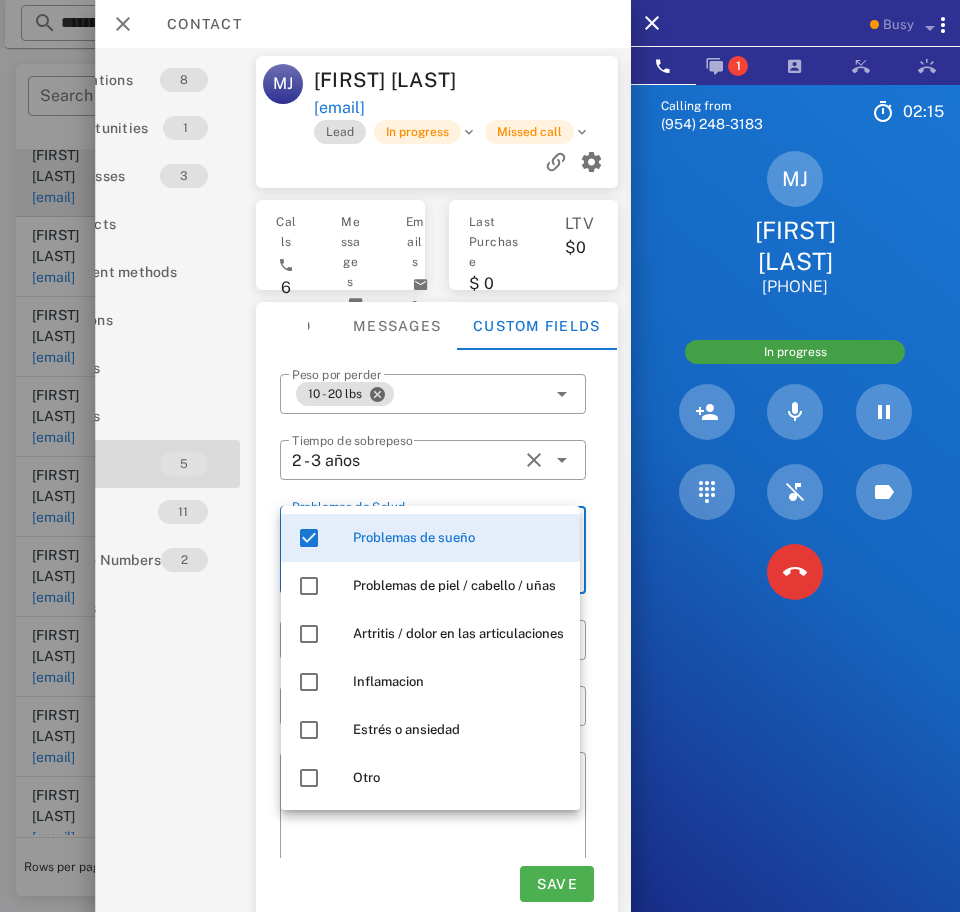 click on "Activations  8  Opportunities  1  Addresses  3  Products Payment methods Coupons Events Assets Notes  5  Tags  11  Phone Numbers  2  Limits" at bounding box center (127, 480) 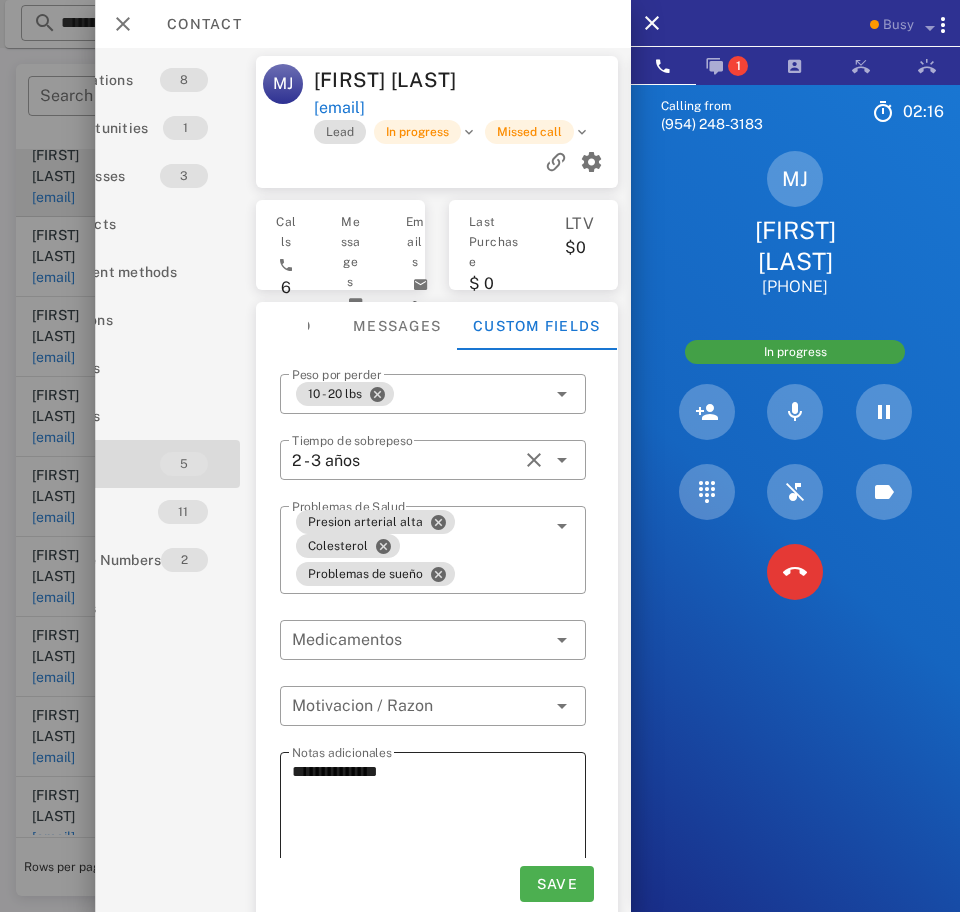 click on "**********" at bounding box center [439, 828] 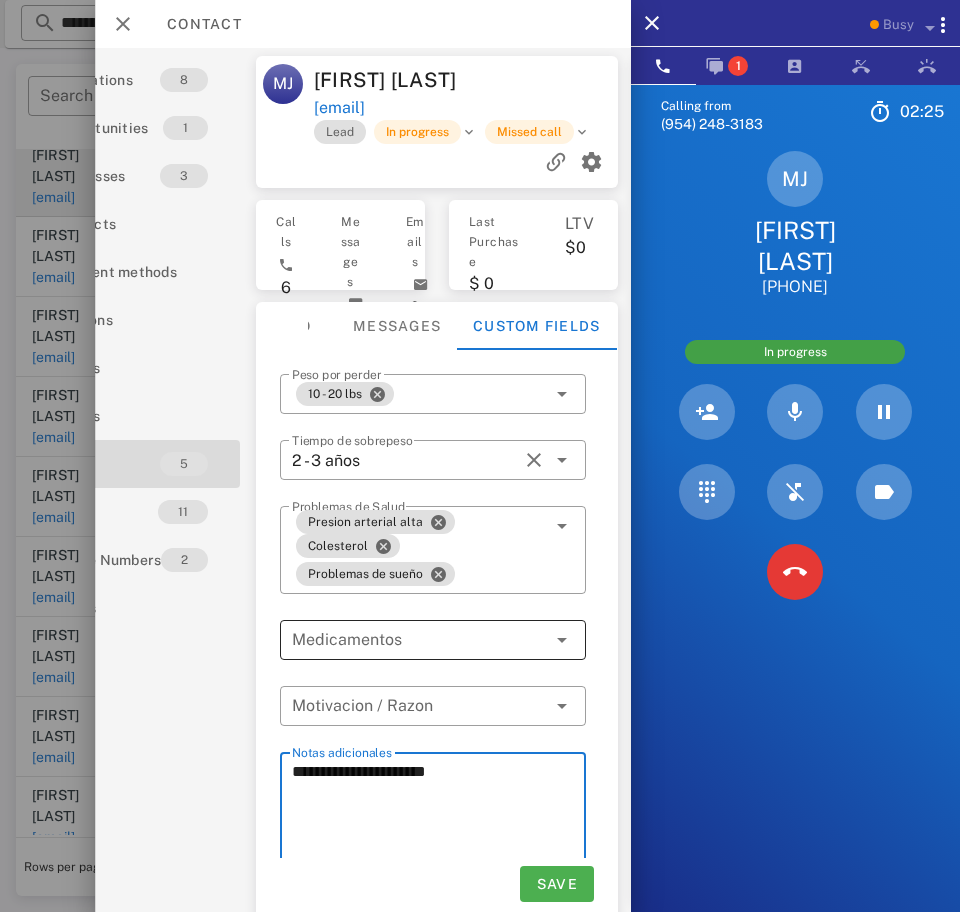 click at bounding box center [419, 640] 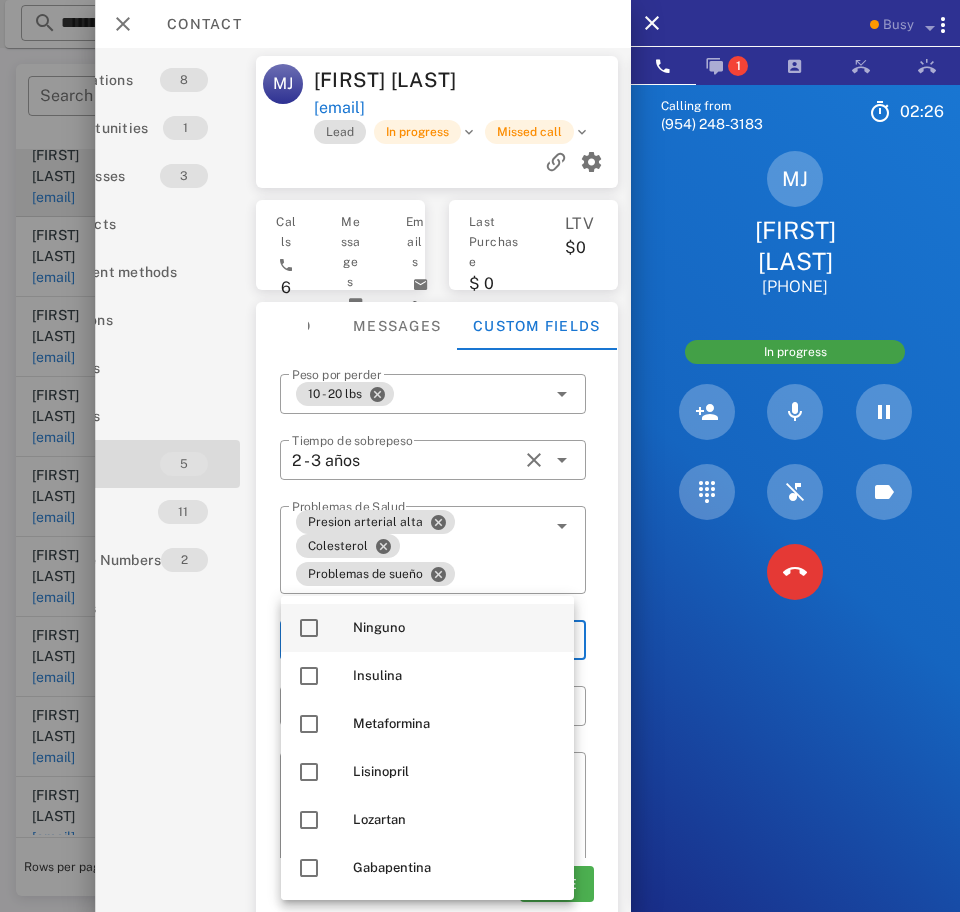 click on "Ninguno" at bounding box center [455, 628] 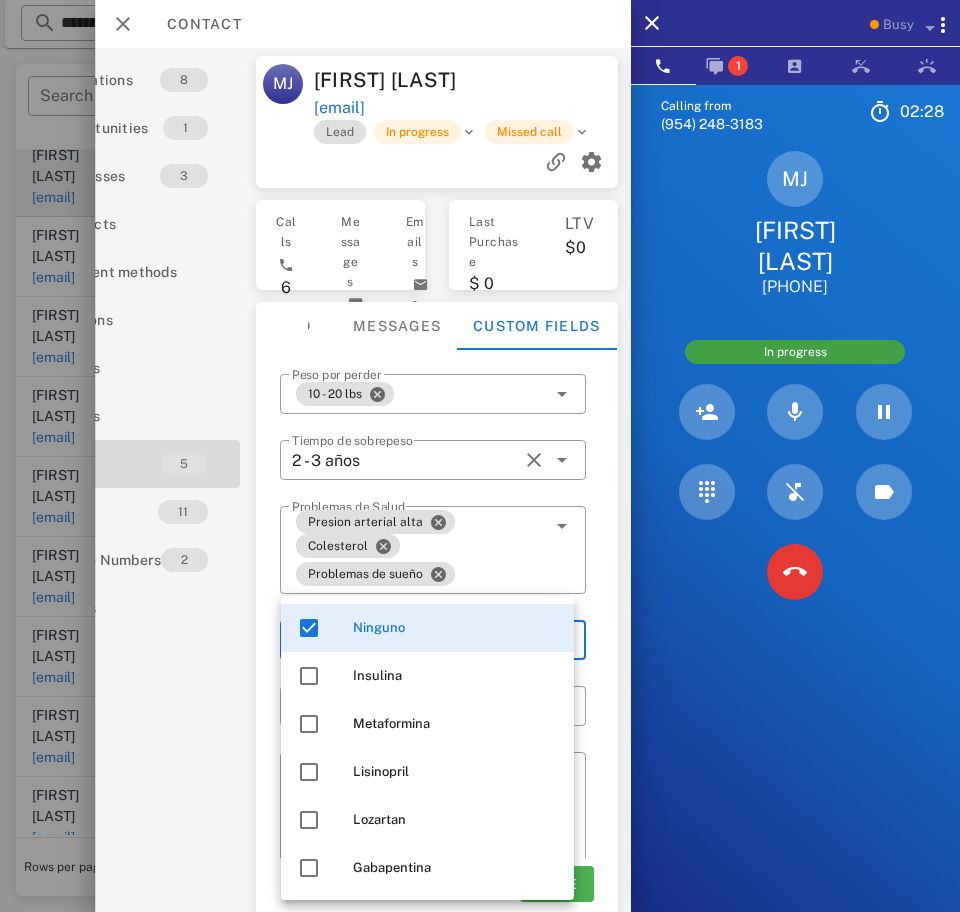 click on "Ninguno" at bounding box center [455, 628] 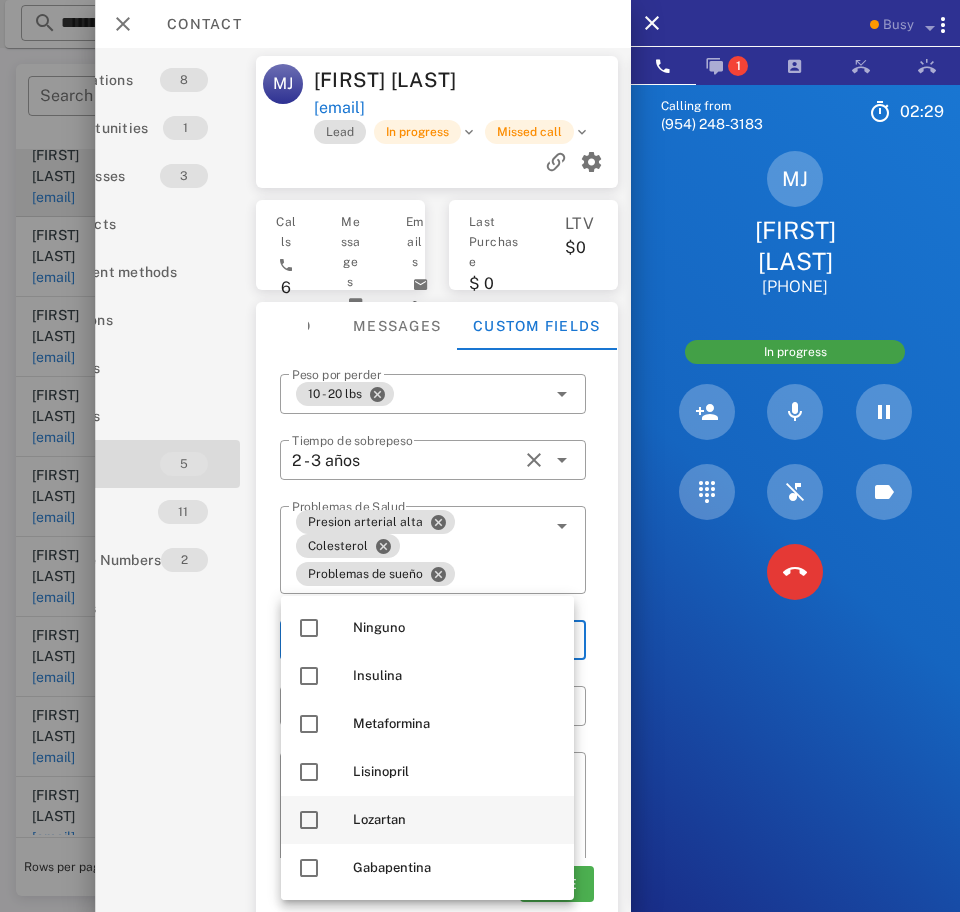 scroll, scrollTop: 48, scrollLeft: 0, axis: vertical 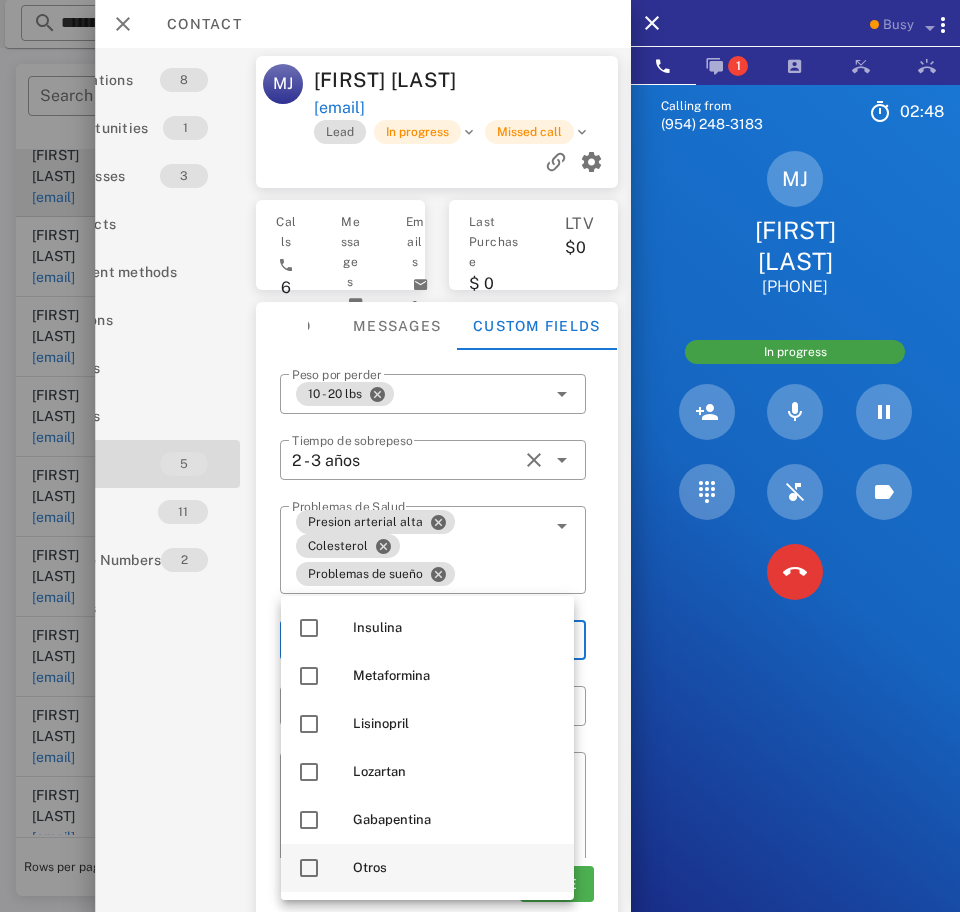 click at bounding box center [309, 868] 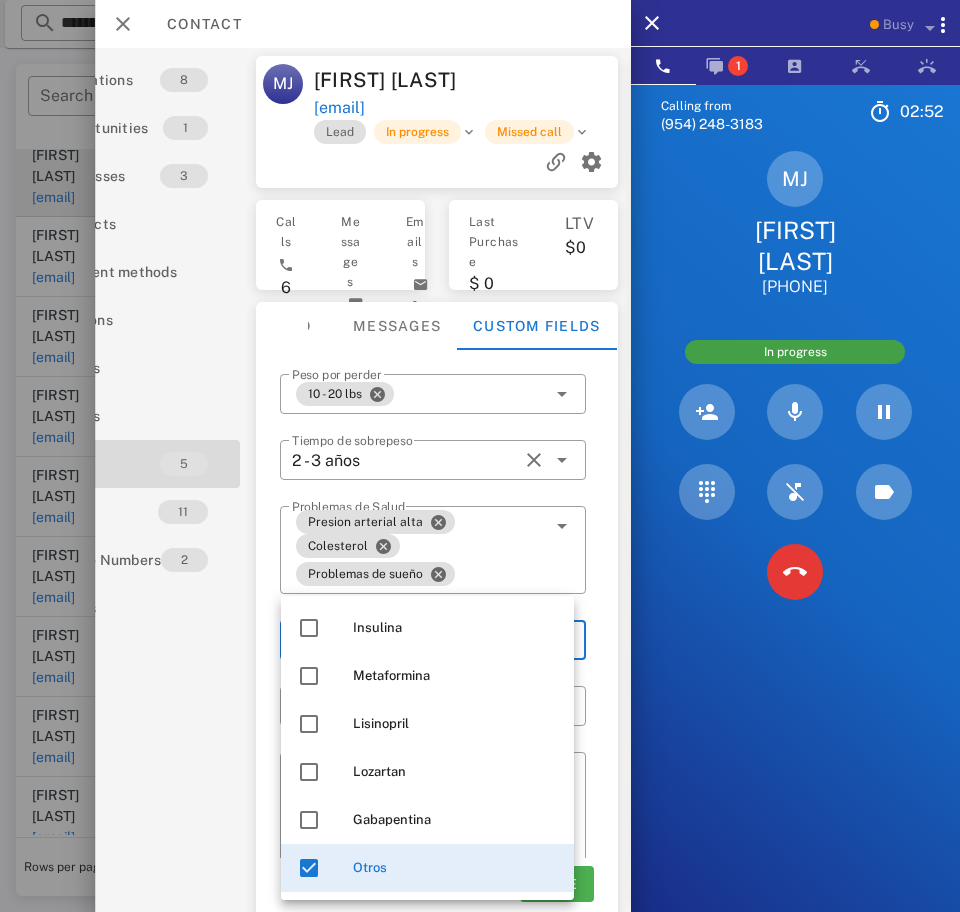 click on "Activations  8  Opportunities  1  Addresses  3  Products Payment methods Coupons Events Assets Notes  5  Tags  11  Phone Numbers  2  Limits" at bounding box center [127, 480] 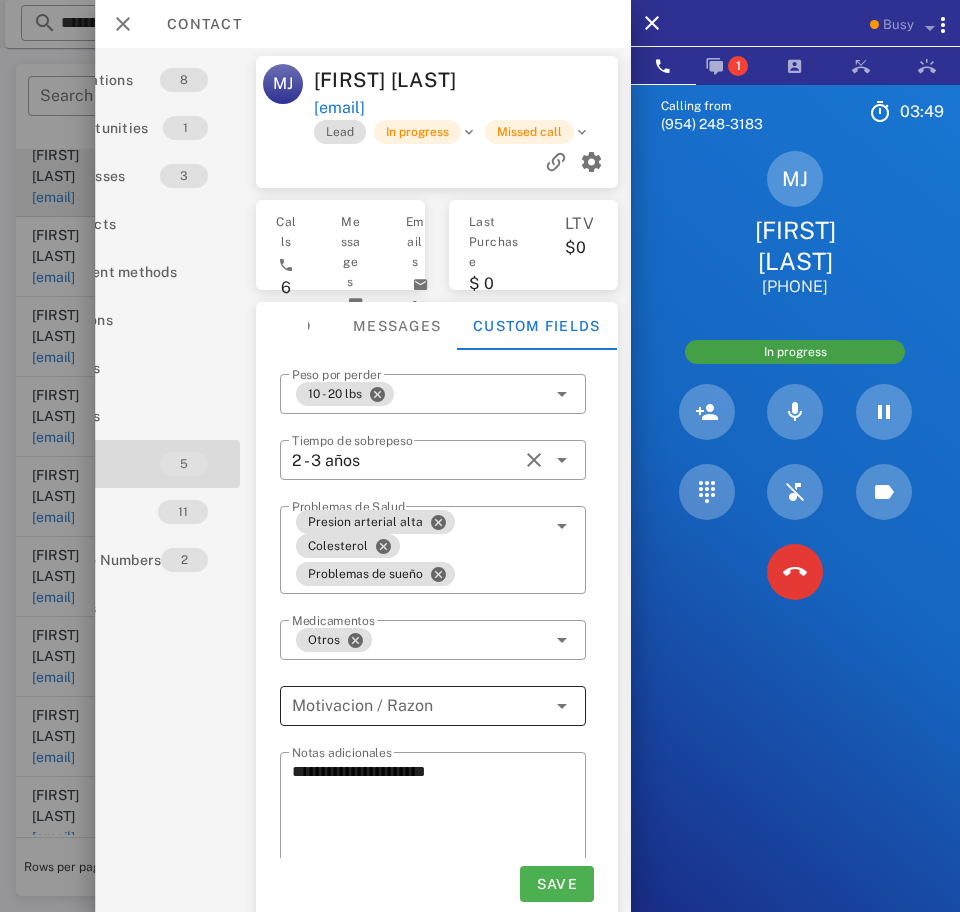 click at bounding box center (419, 706) 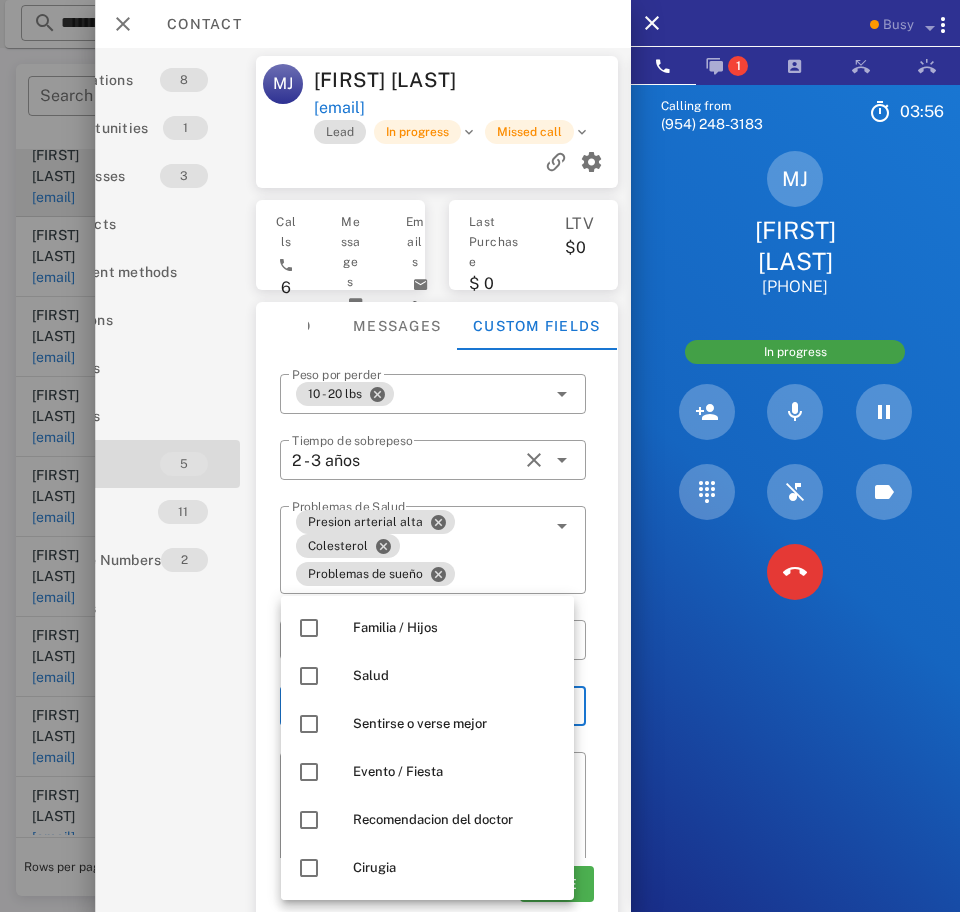 click on "Activations  8  Opportunities  1  Addresses  3  Products Payment methods Coupons Events Assets Notes  5  Tags  11  Phone Numbers  2  Limits" at bounding box center (127, 480) 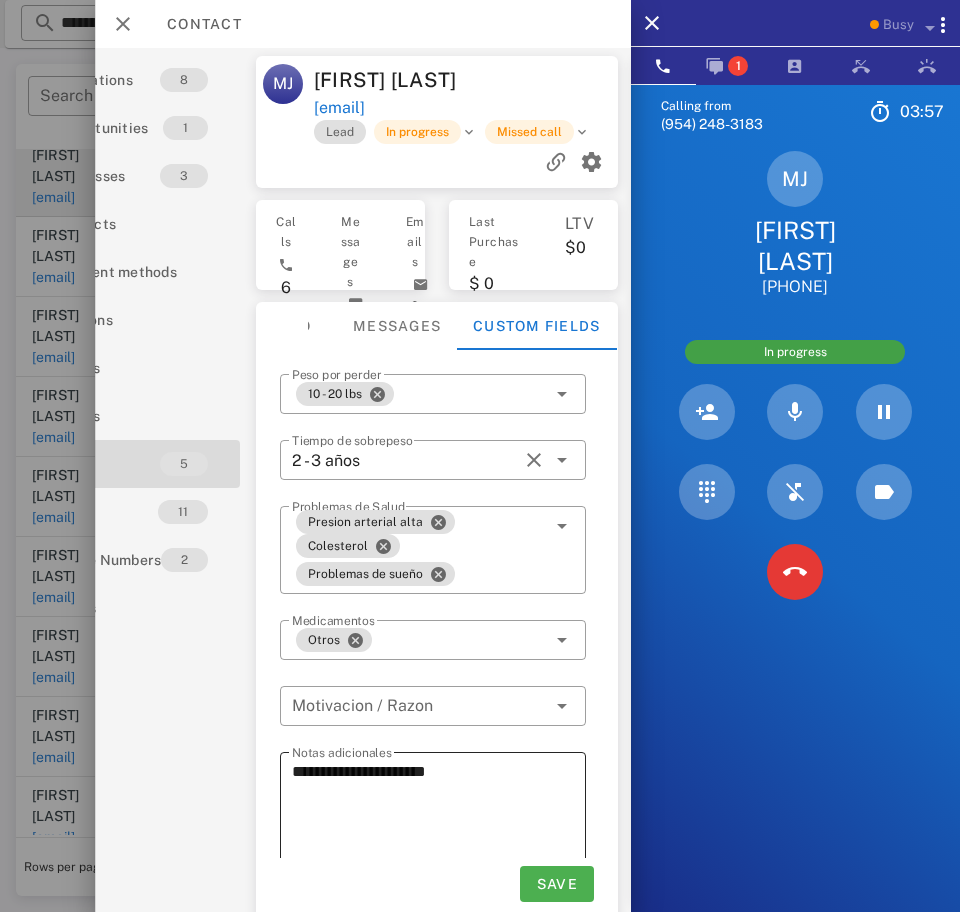 click on "**********" at bounding box center [439, 828] 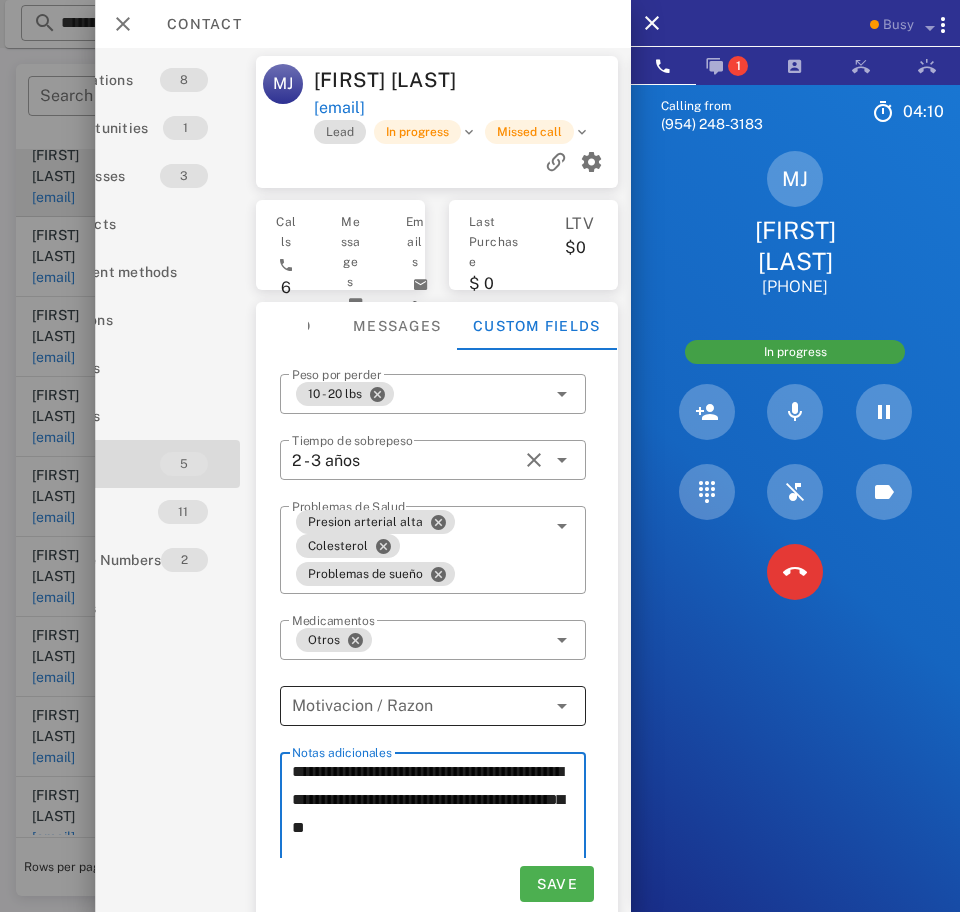 scroll, scrollTop: 7, scrollLeft: 0, axis: vertical 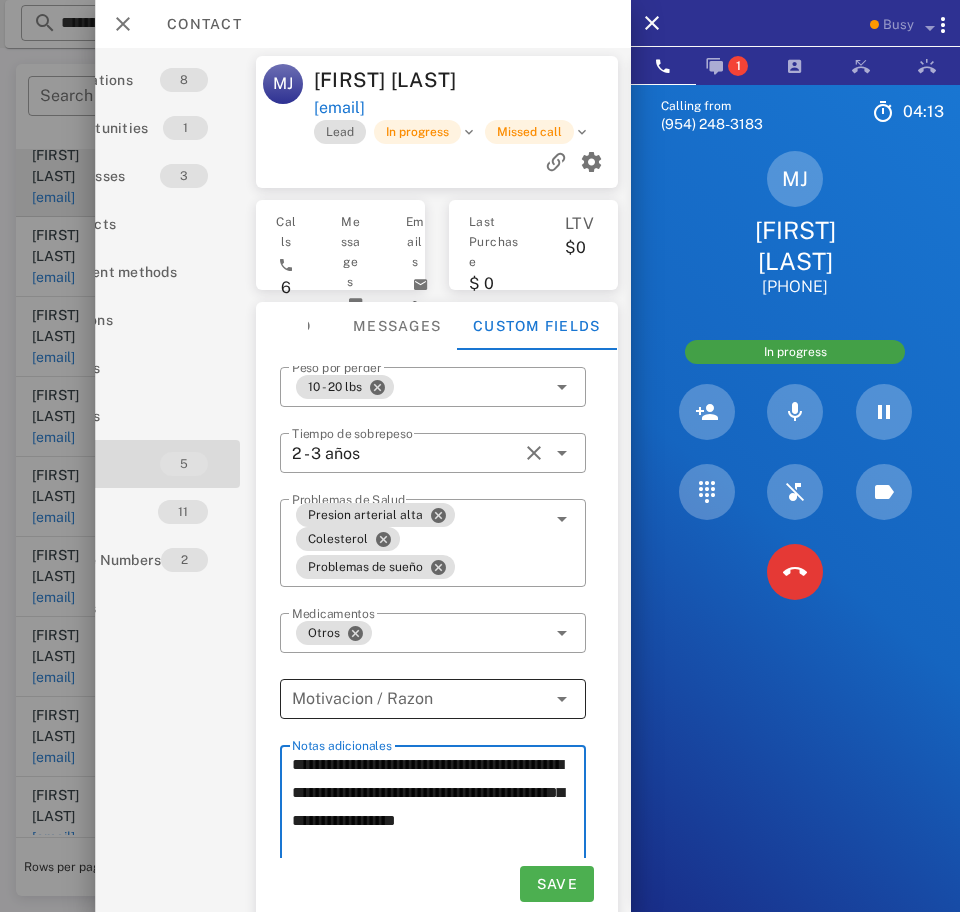 click at bounding box center [419, 699] 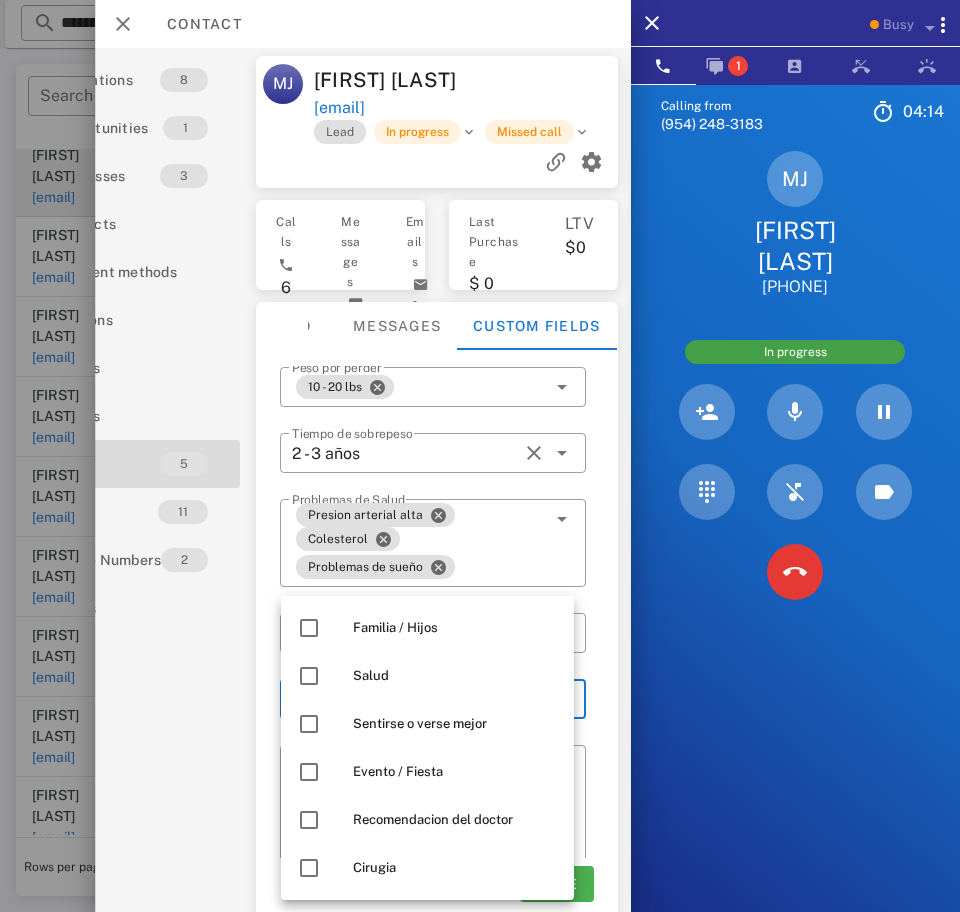 click at bounding box center [309, 724] 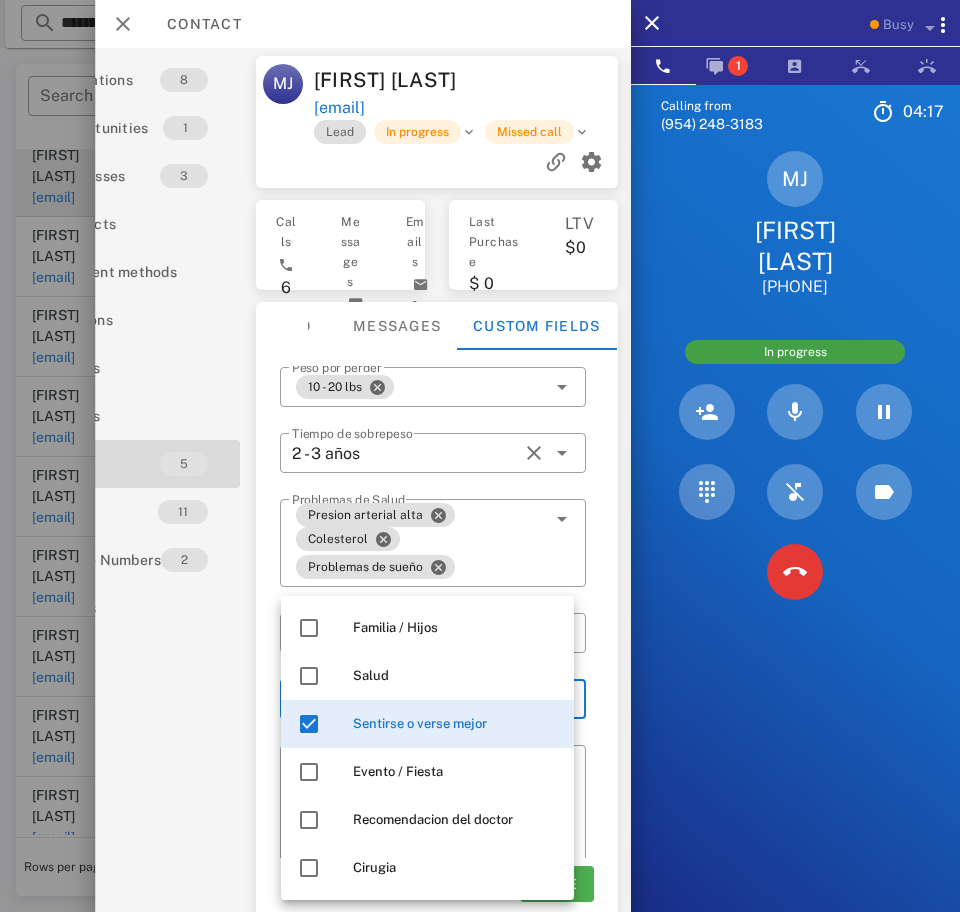 click on "Activations  8  Opportunities  1  Addresses  3  Products Payment methods Coupons Events Assets Notes  5  Tags  11  Phone Numbers  2  Limits" at bounding box center [127, 480] 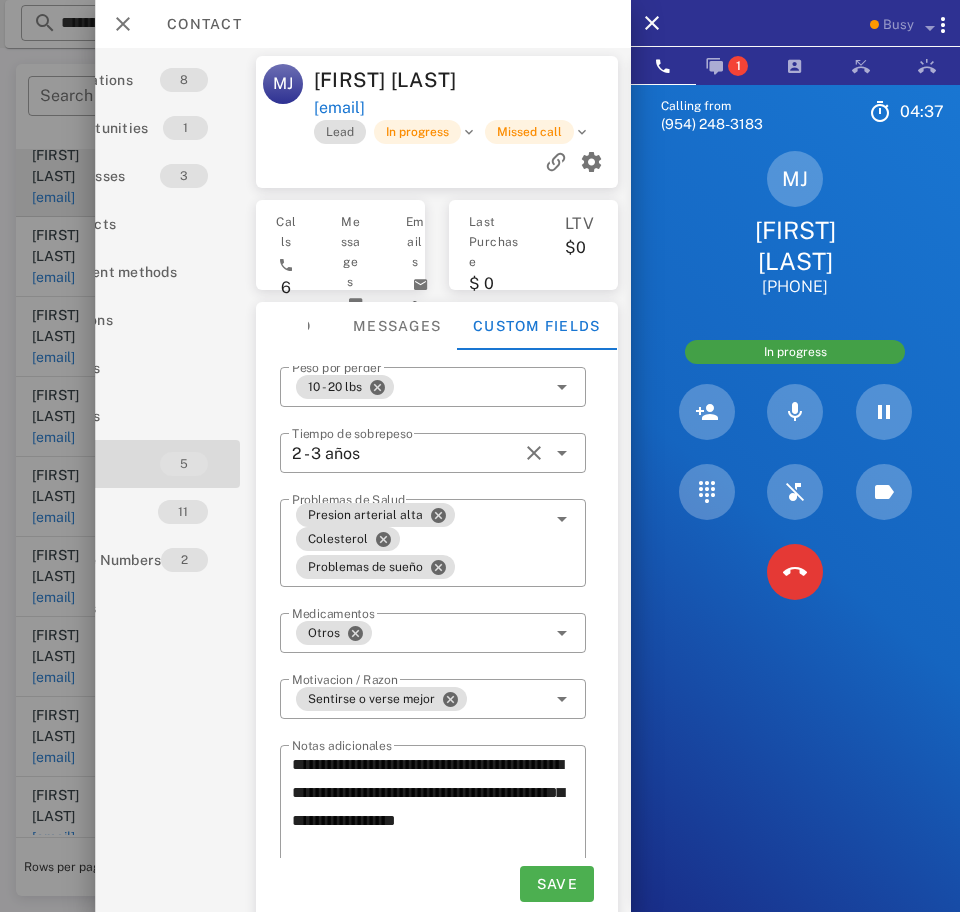 scroll, scrollTop: 74, scrollLeft: 0, axis: vertical 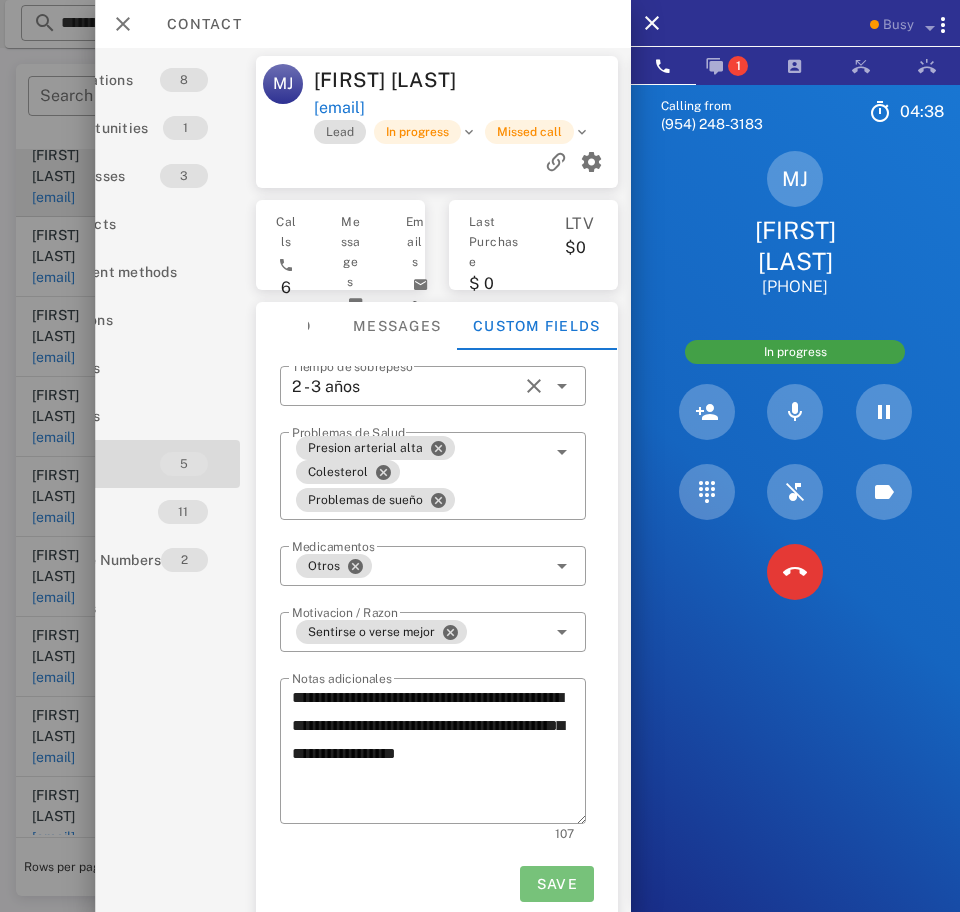 click on "Save" at bounding box center (556, 884) 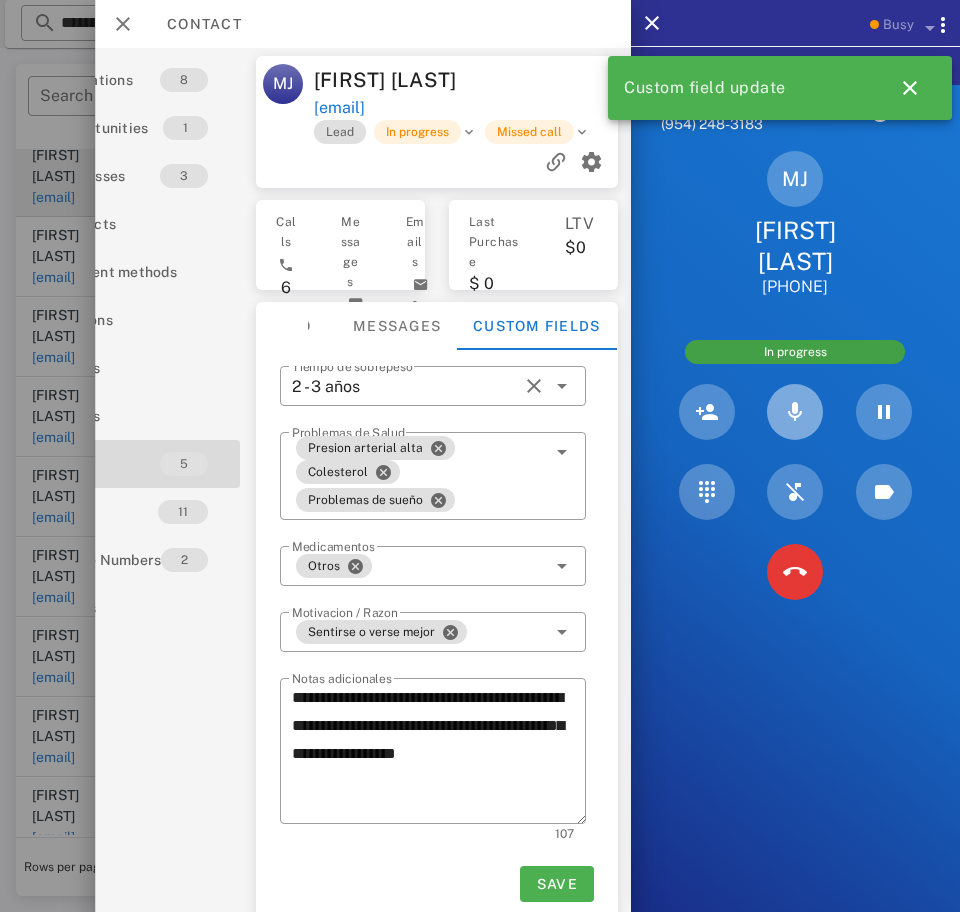click at bounding box center [795, 412] 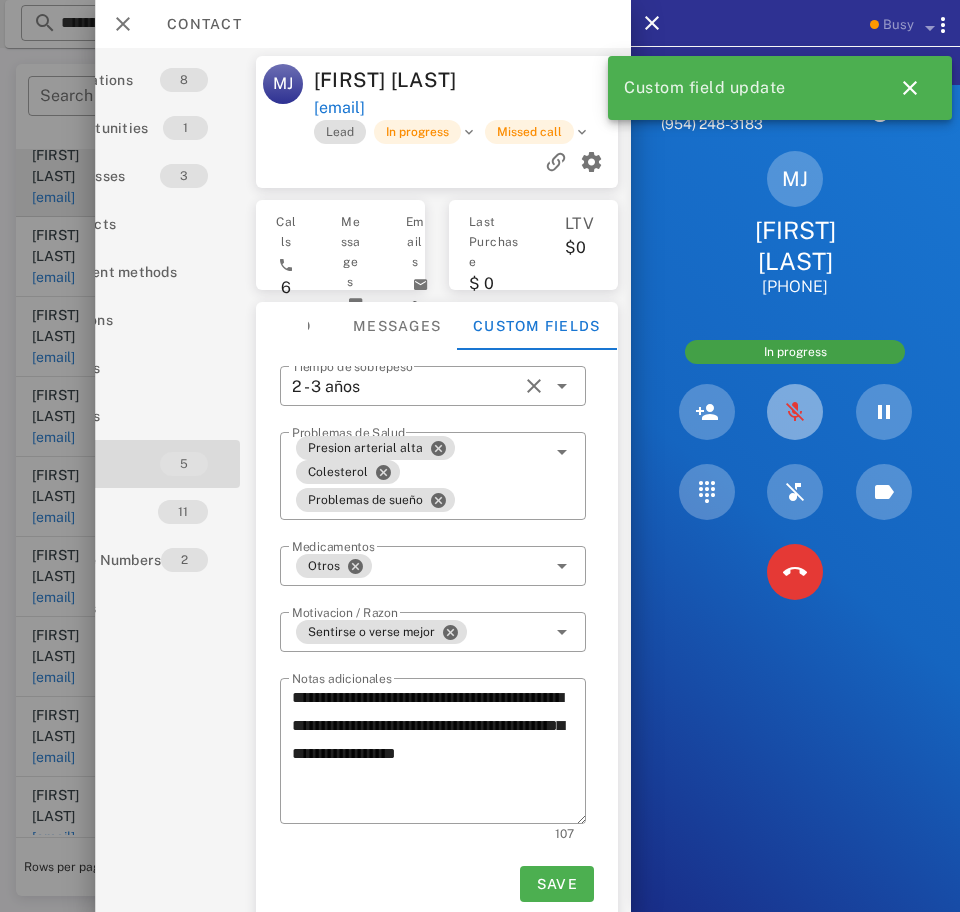 click at bounding box center (795, 412) 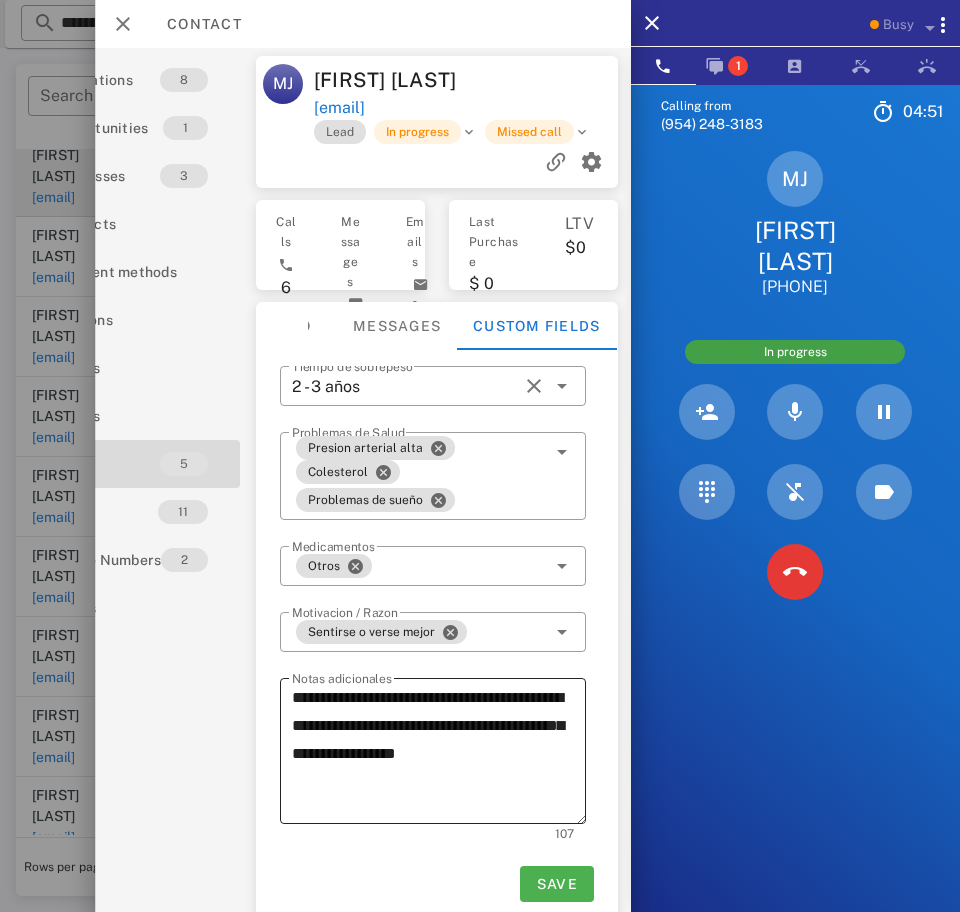 click on "**********" at bounding box center (439, 754) 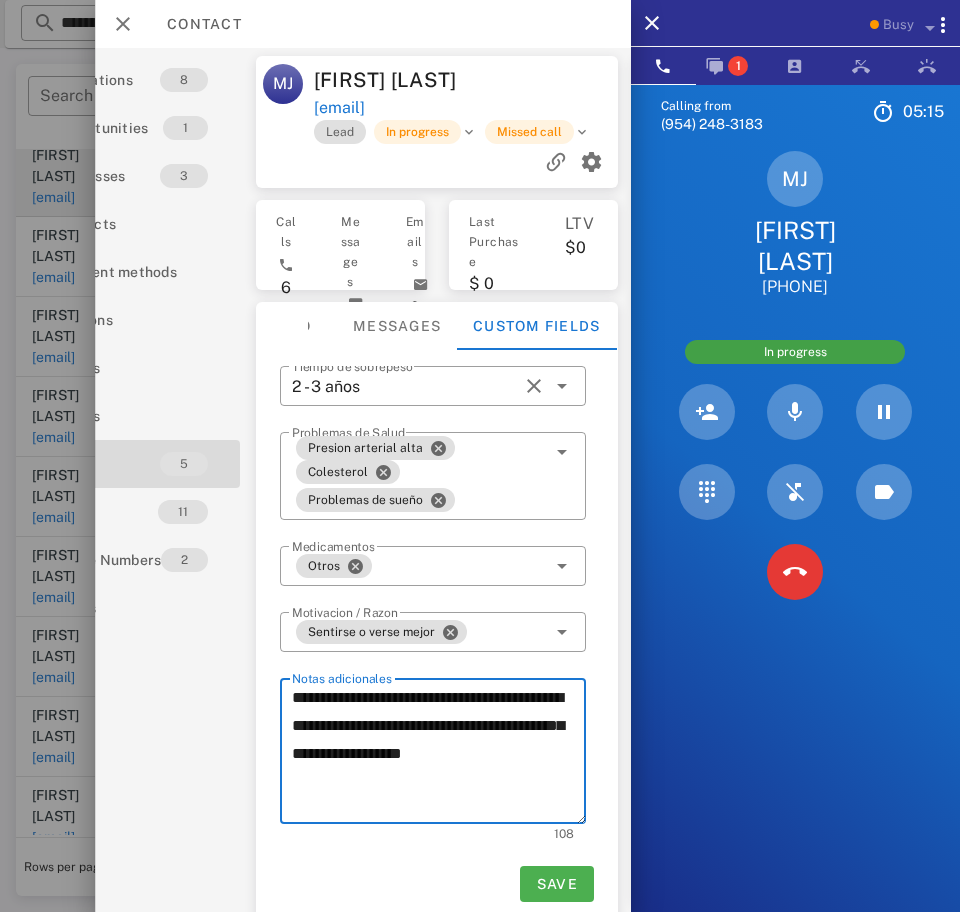 type on "**********" 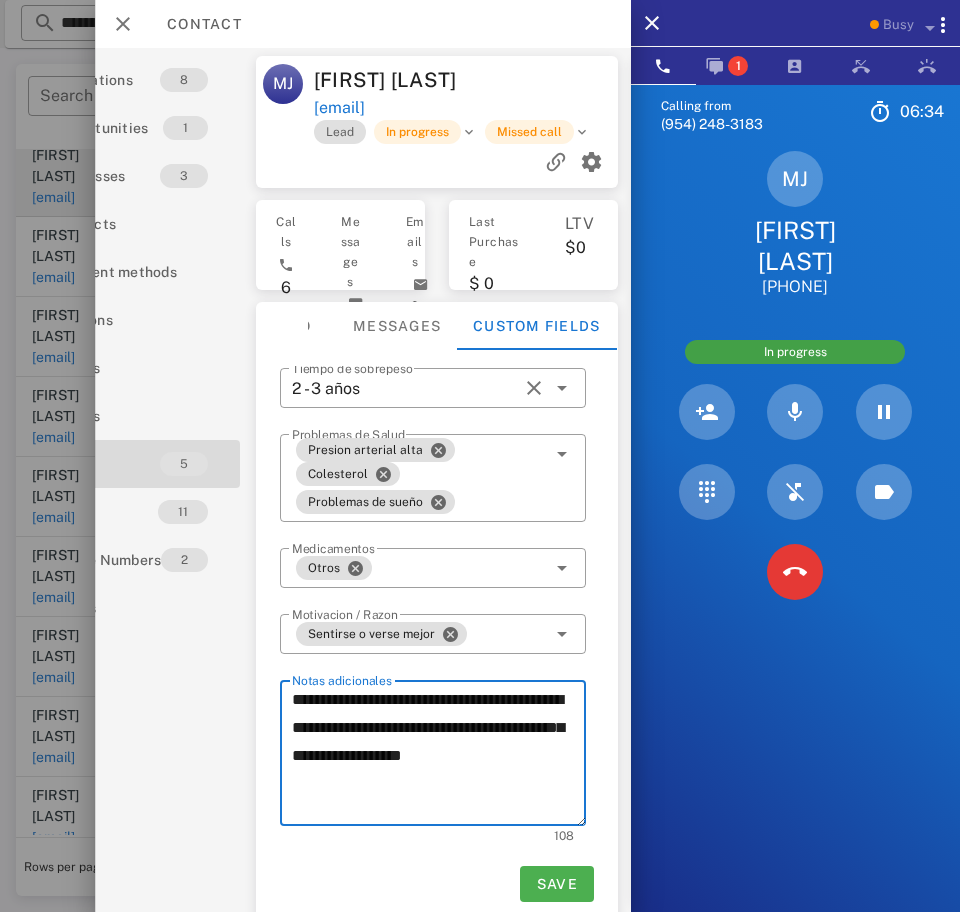 scroll, scrollTop: 74, scrollLeft: 0, axis: vertical 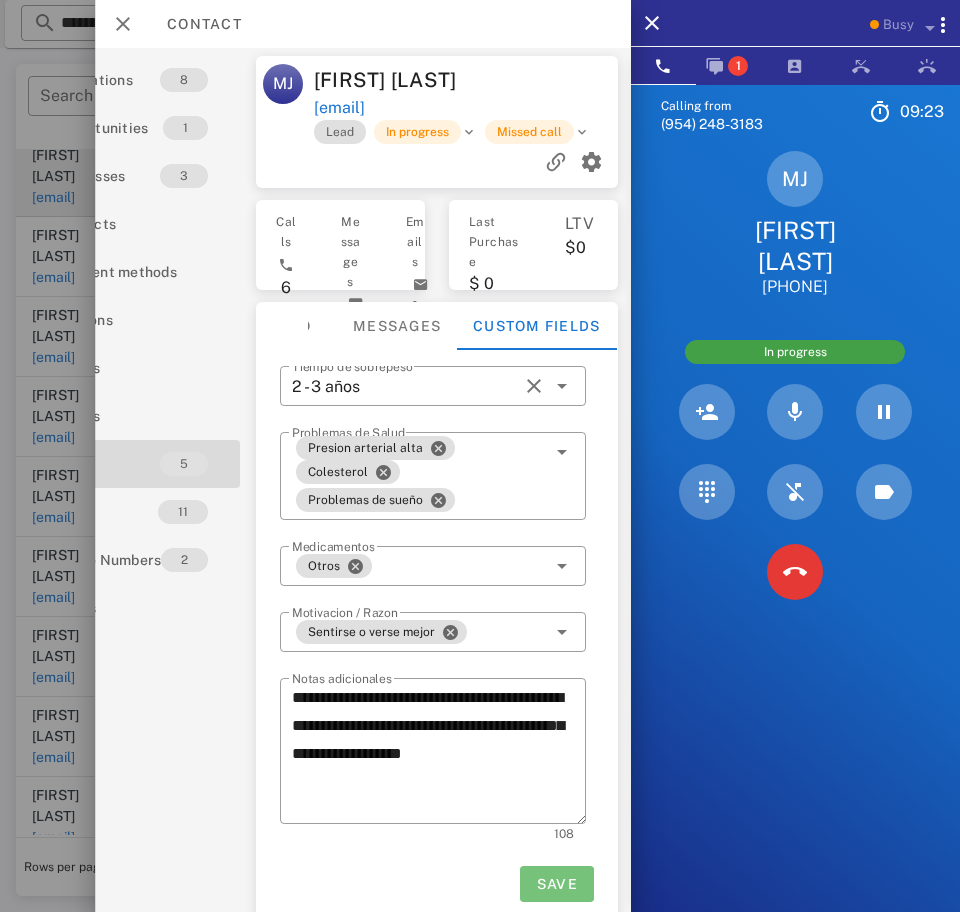 click on "Save" at bounding box center (556, 884) 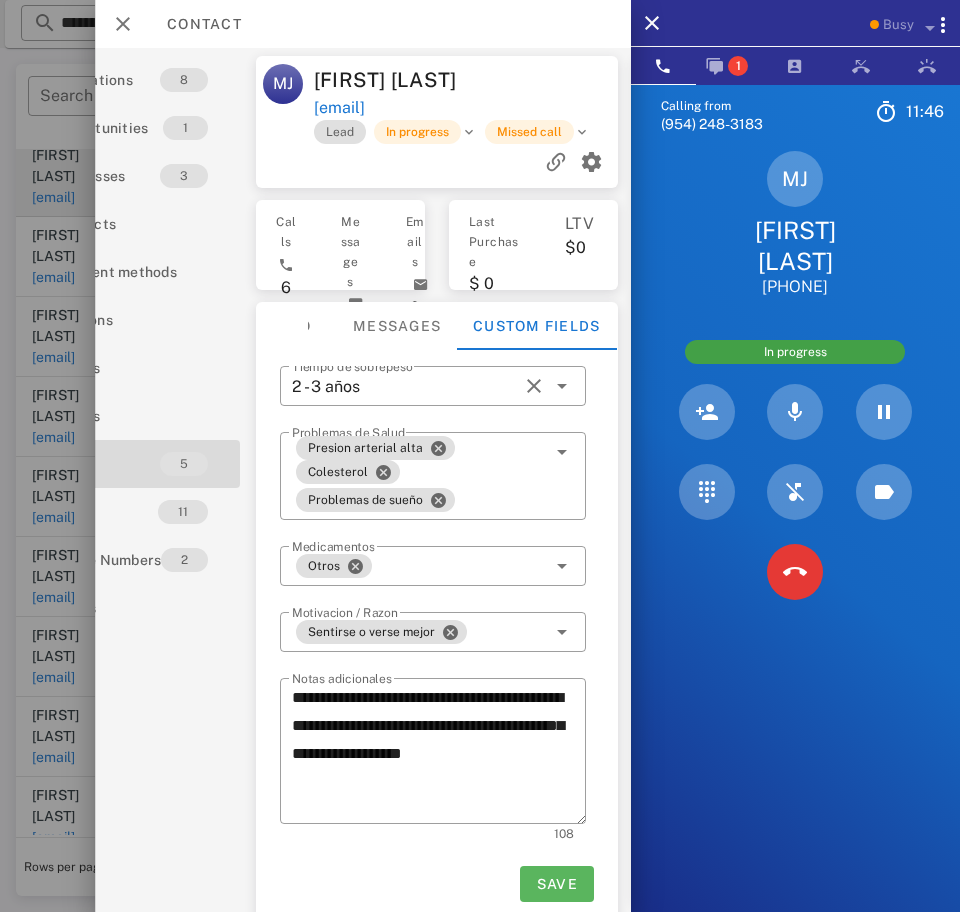 scroll, scrollTop: 27, scrollLeft: 101, axis: both 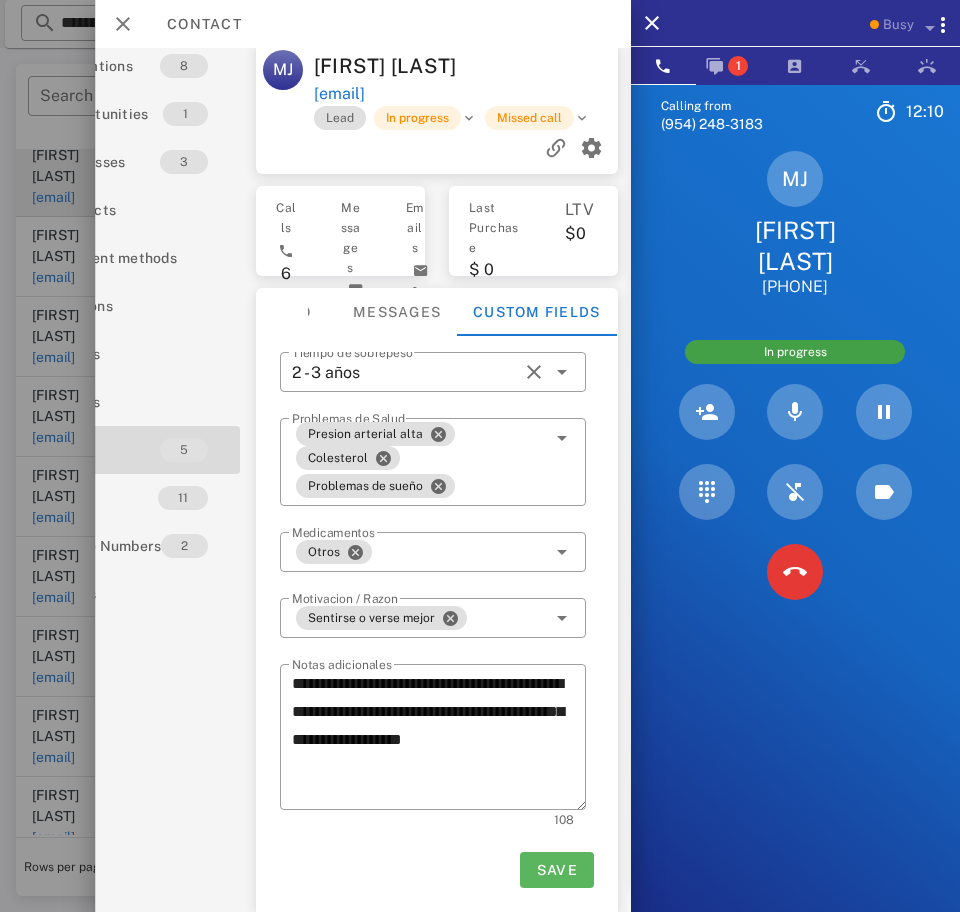 click on "Save" at bounding box center [556, 870] 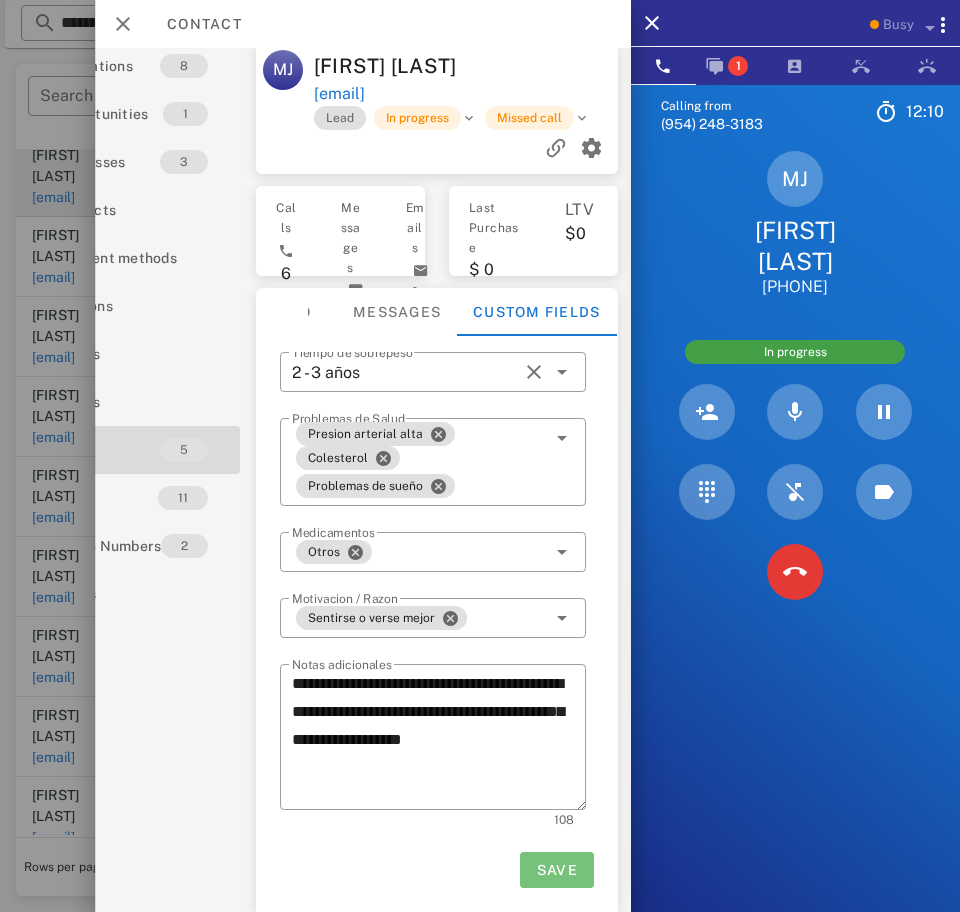click on "Save" at bounding box center [556, 870] 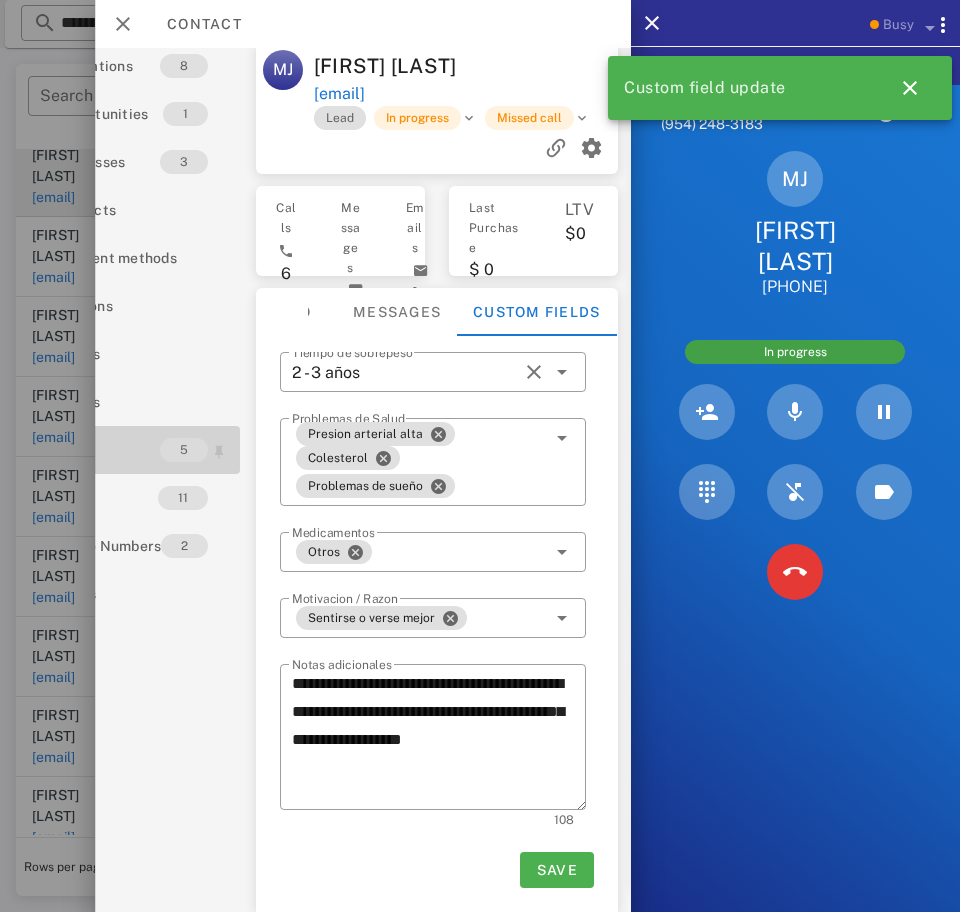 click on "5" at bounding box center [184, 450] 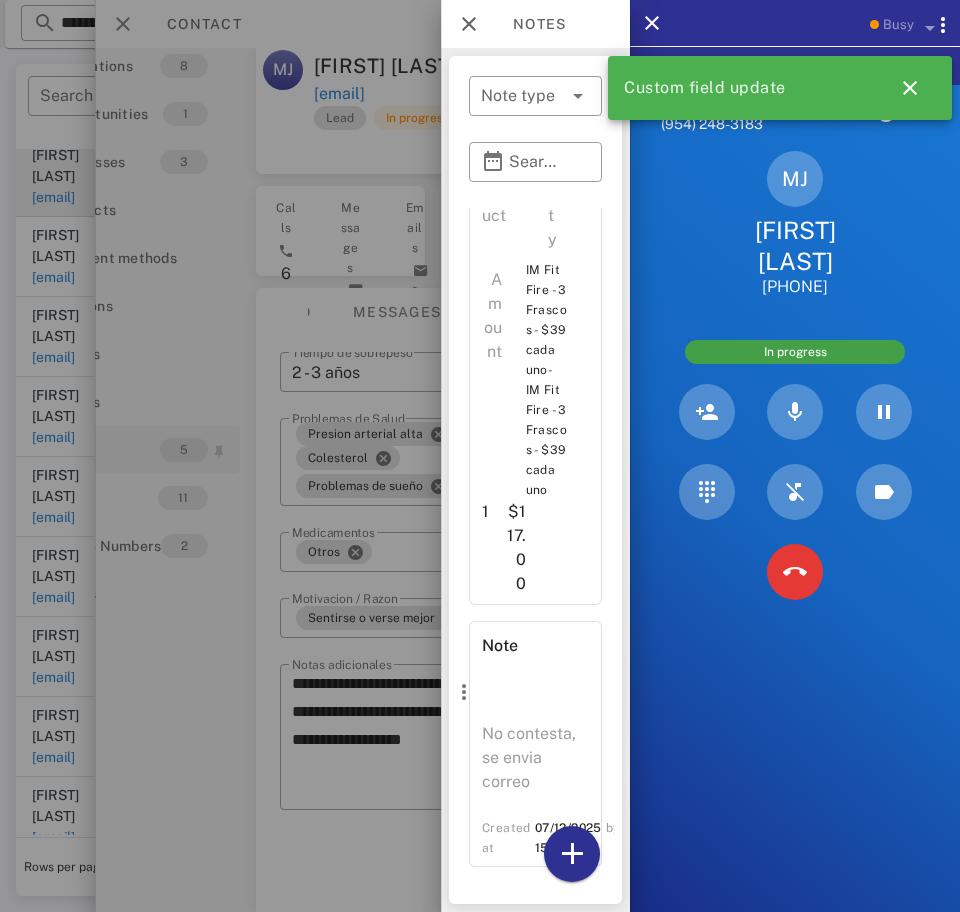scroll, scrollTop: 2706, scrollLeft: 0, axis: vertical 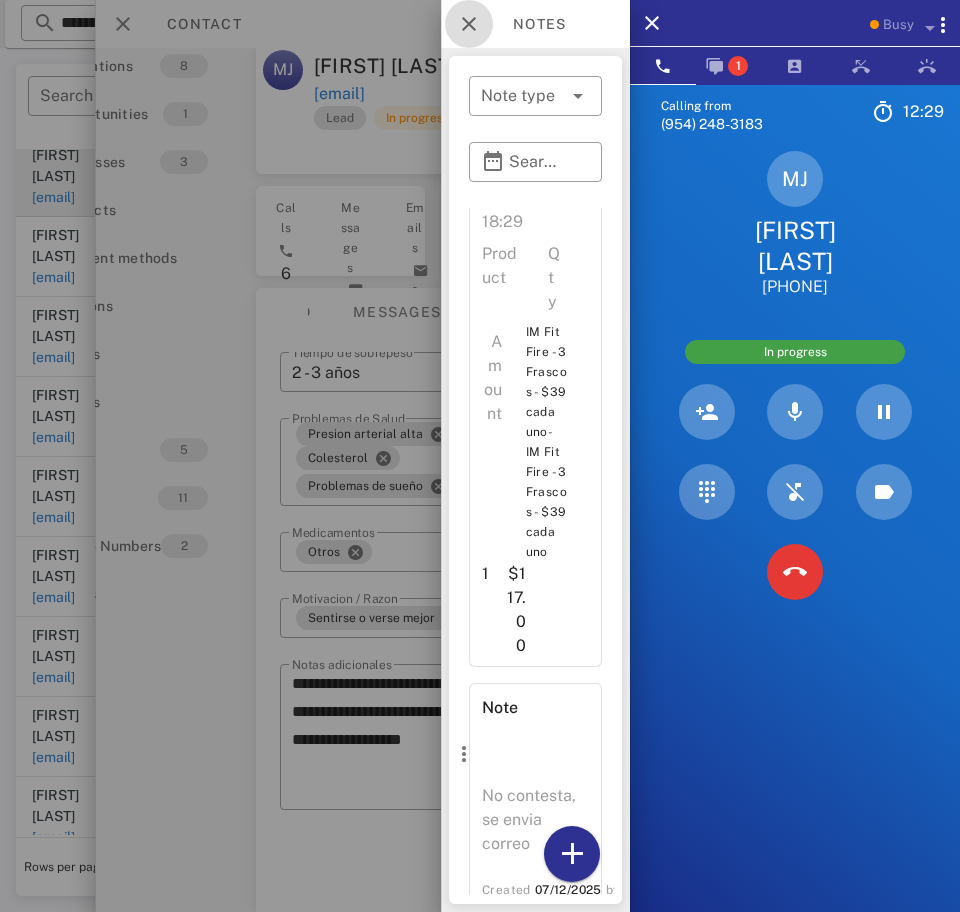 click at bounding box center (469, 24) 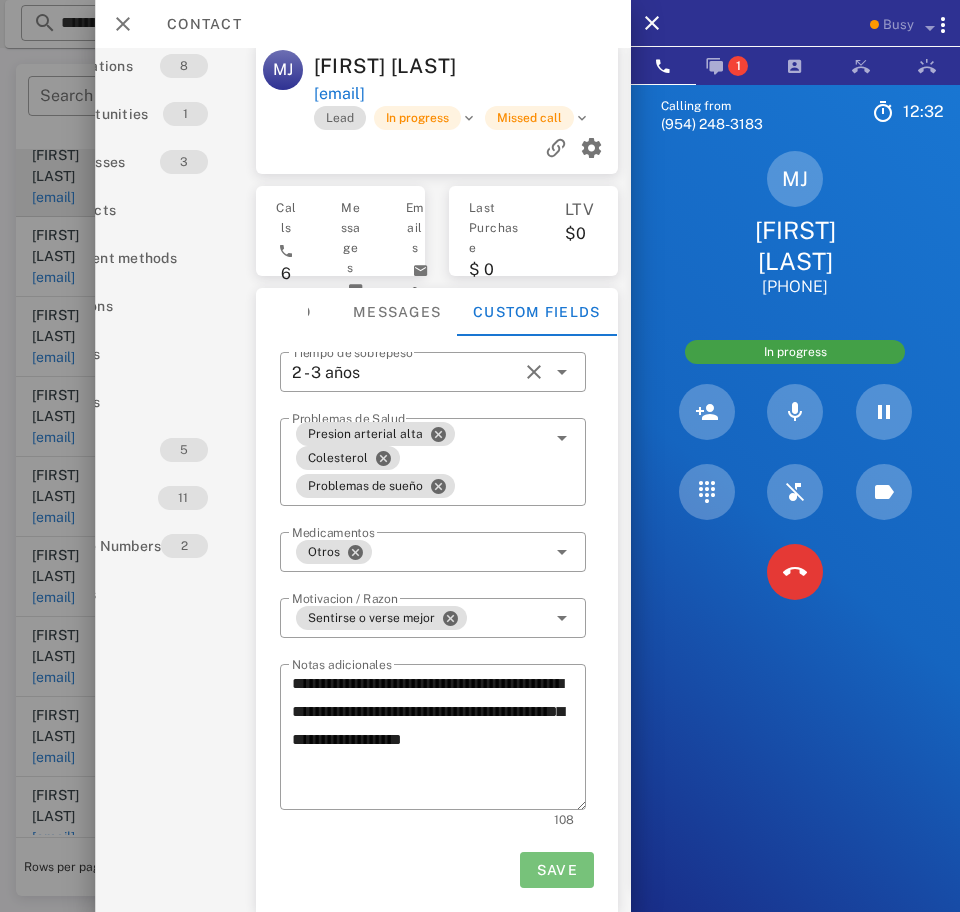 click on "Save" at bounding box center [556, 870] 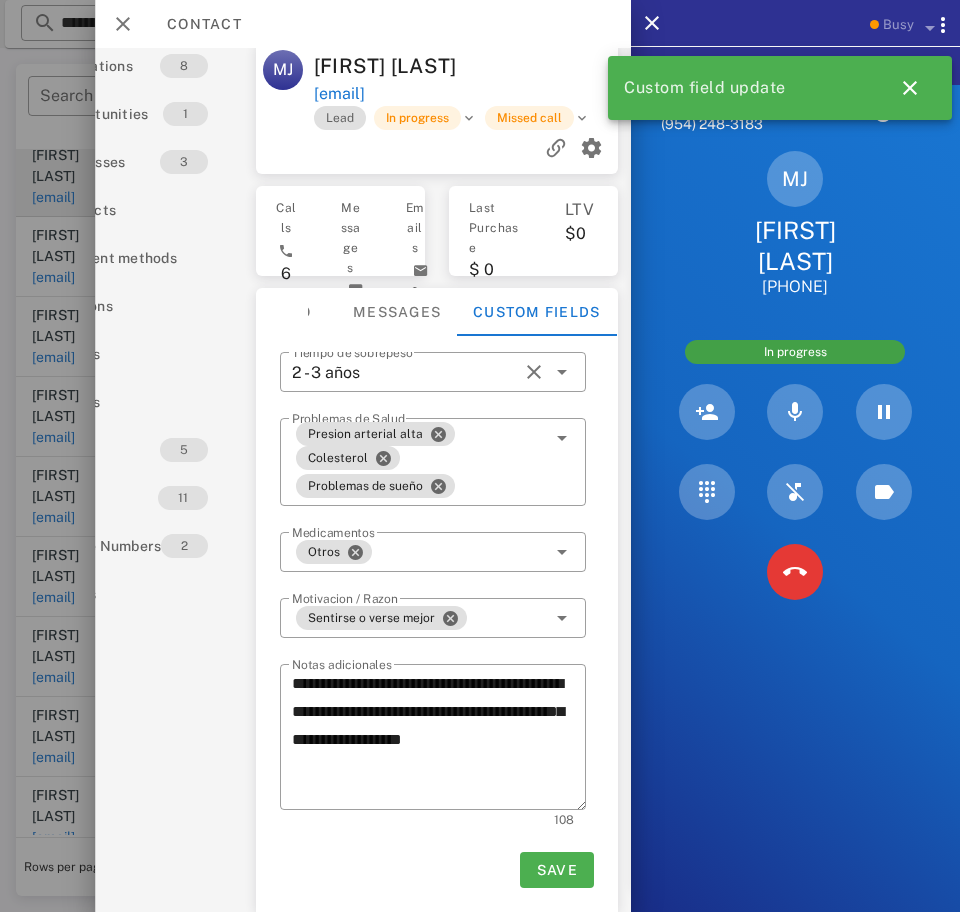 click on "Custom field update" at bounding box center (776, 88) 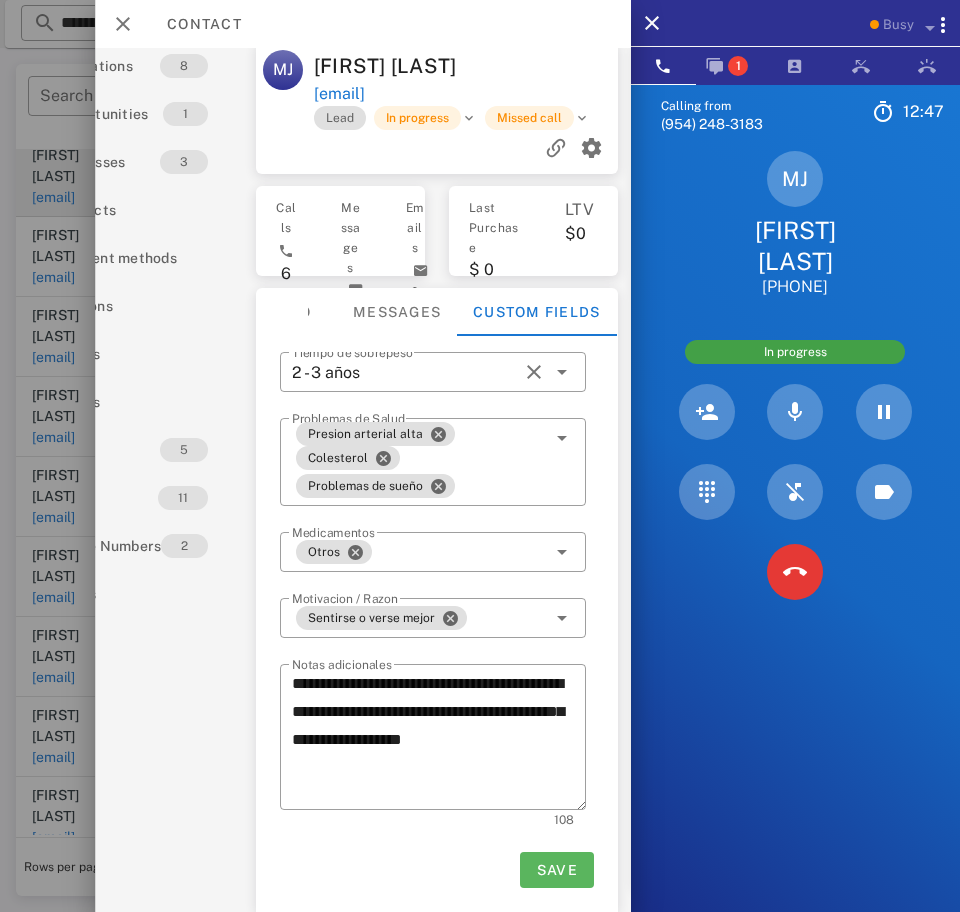 click on "Save" at bounding box center [556, 870] 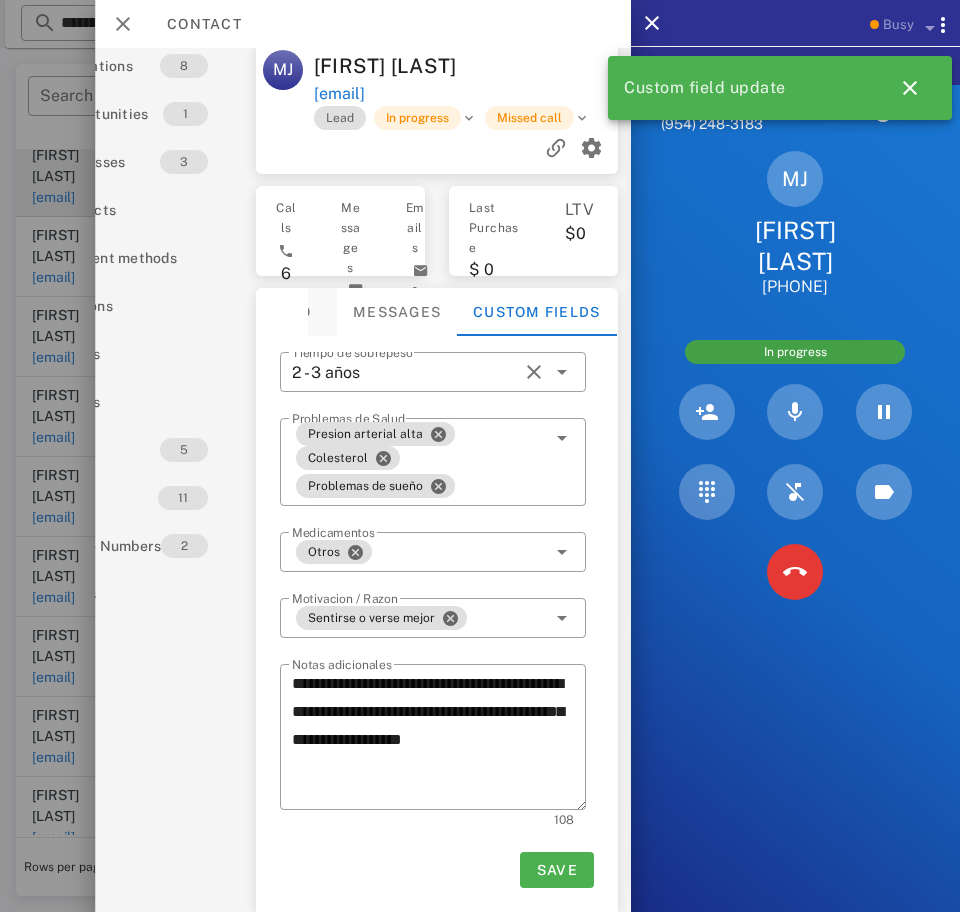 click on "Info" at bounding box center [292, 312] 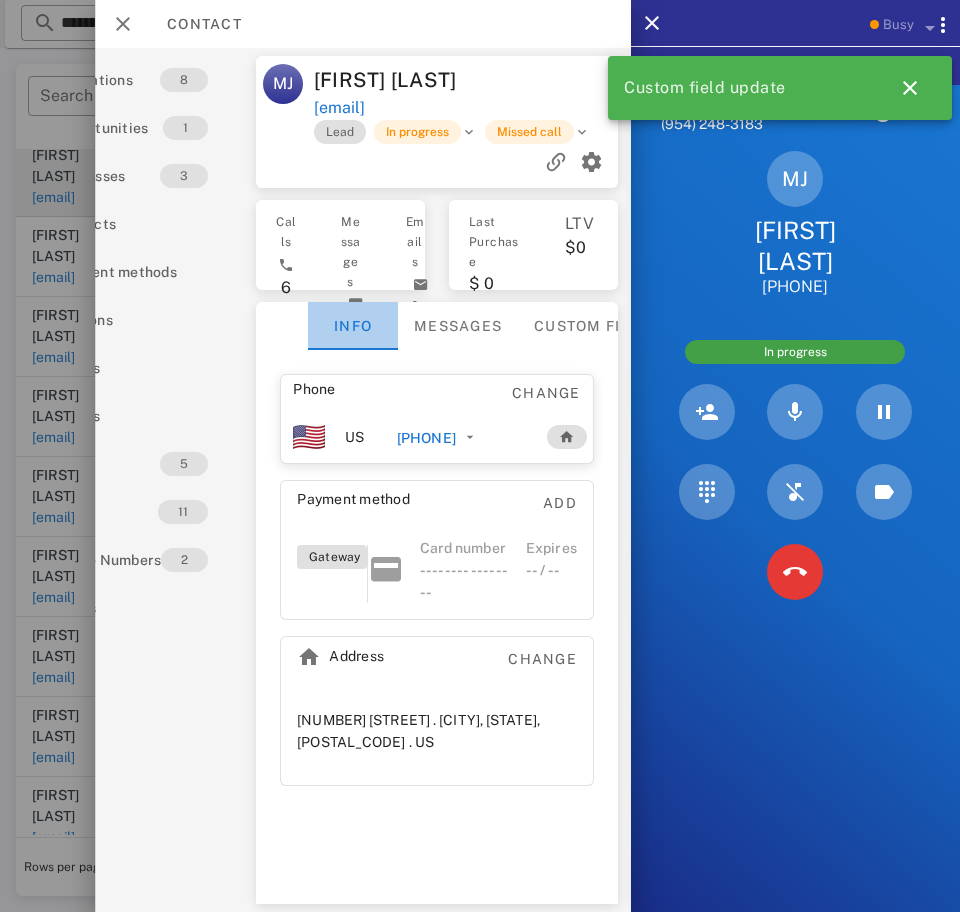 scroll, scrollTop: 0, scrollLeft: 101, axis: horizontal 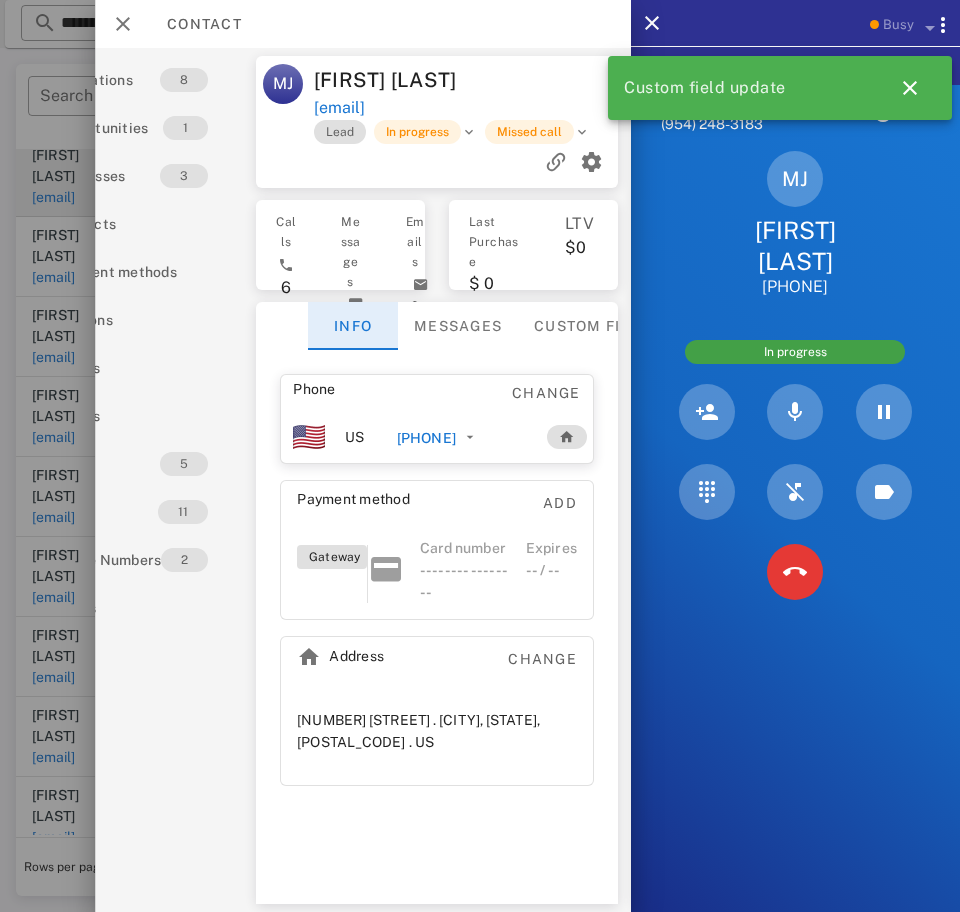 click at bounding box center (910, 88) 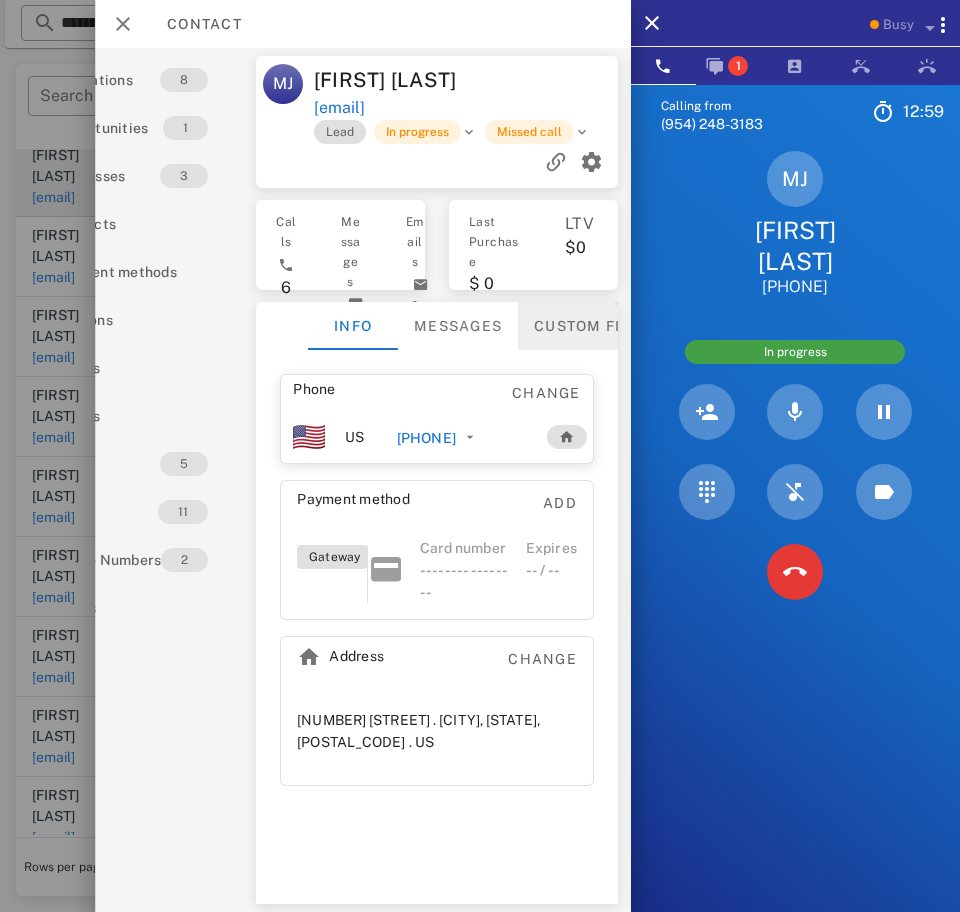 click on "Custom fields" at bounding box center [597, 326] 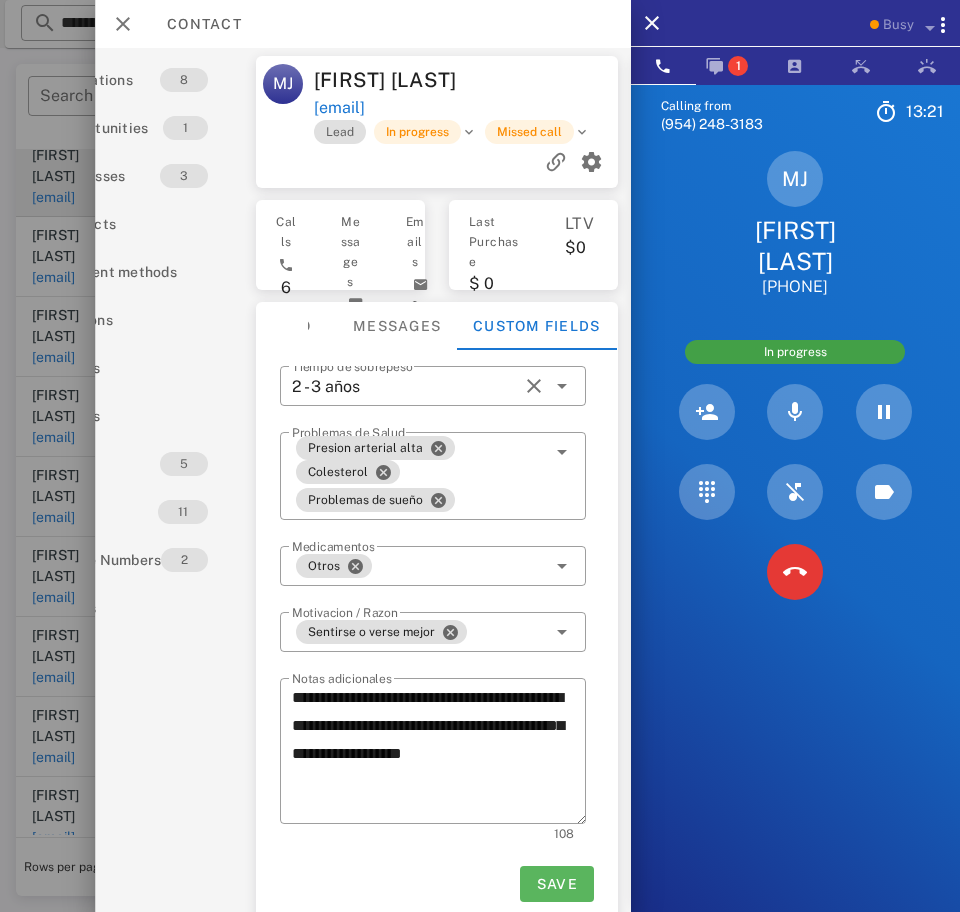 click on "Save" at bounding box center (556, 884) 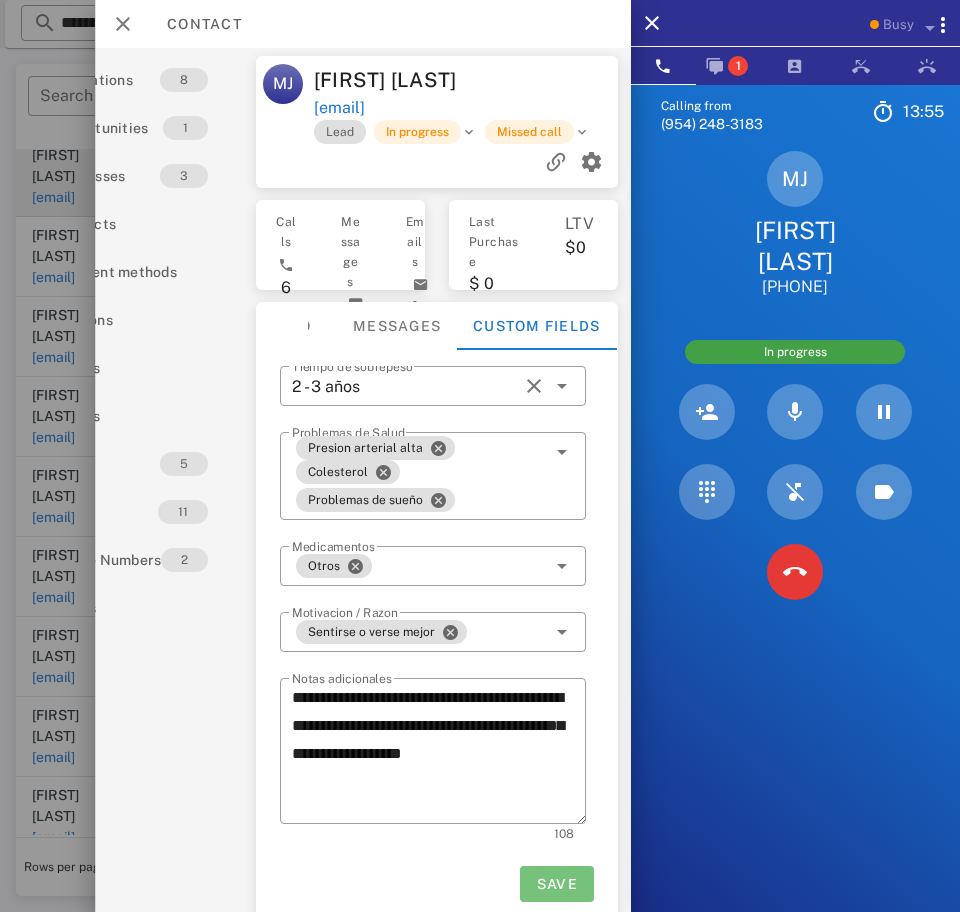 click on "Save" at bounding box center (556, 884) 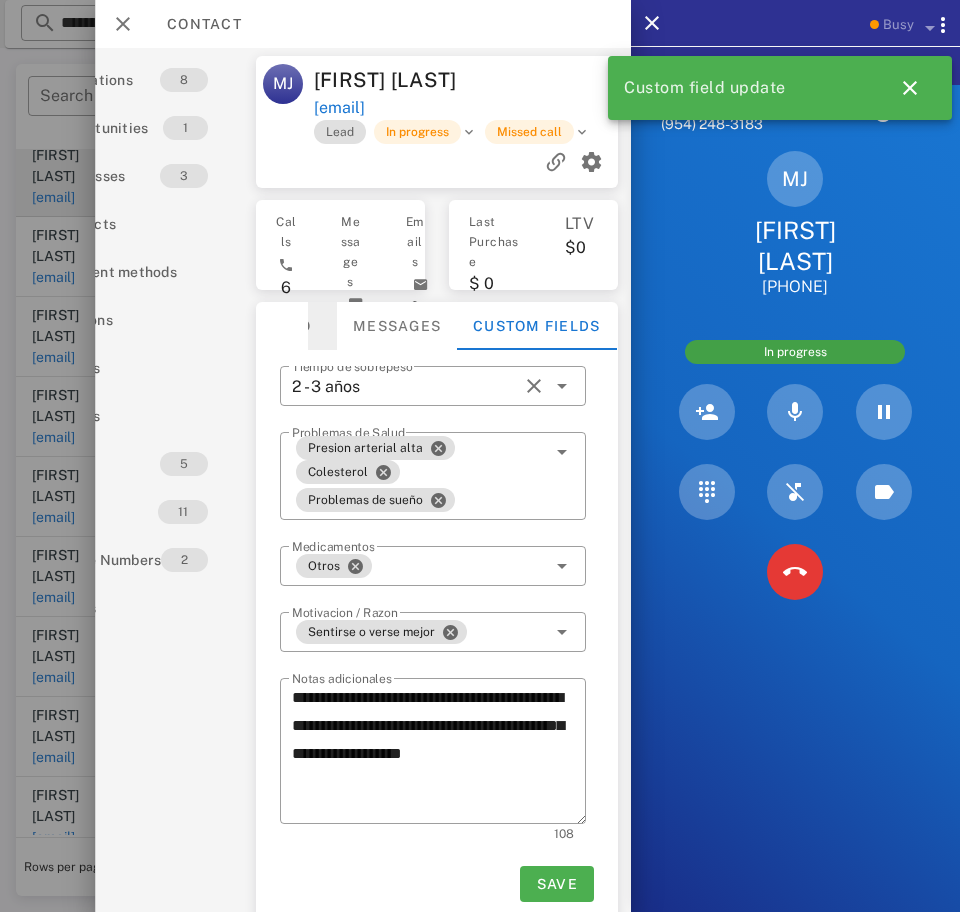 click on "Info" at bounding box center (292, 326) 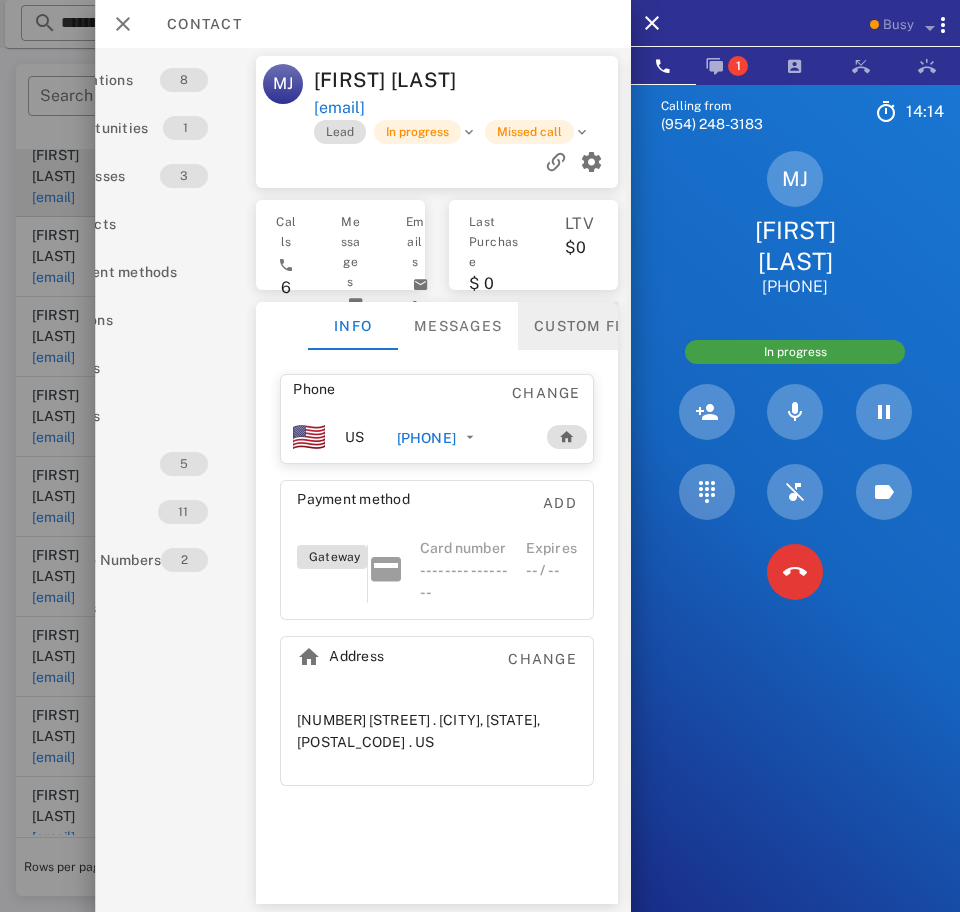 click on "Custom fields" at bounding box center [597, 326] 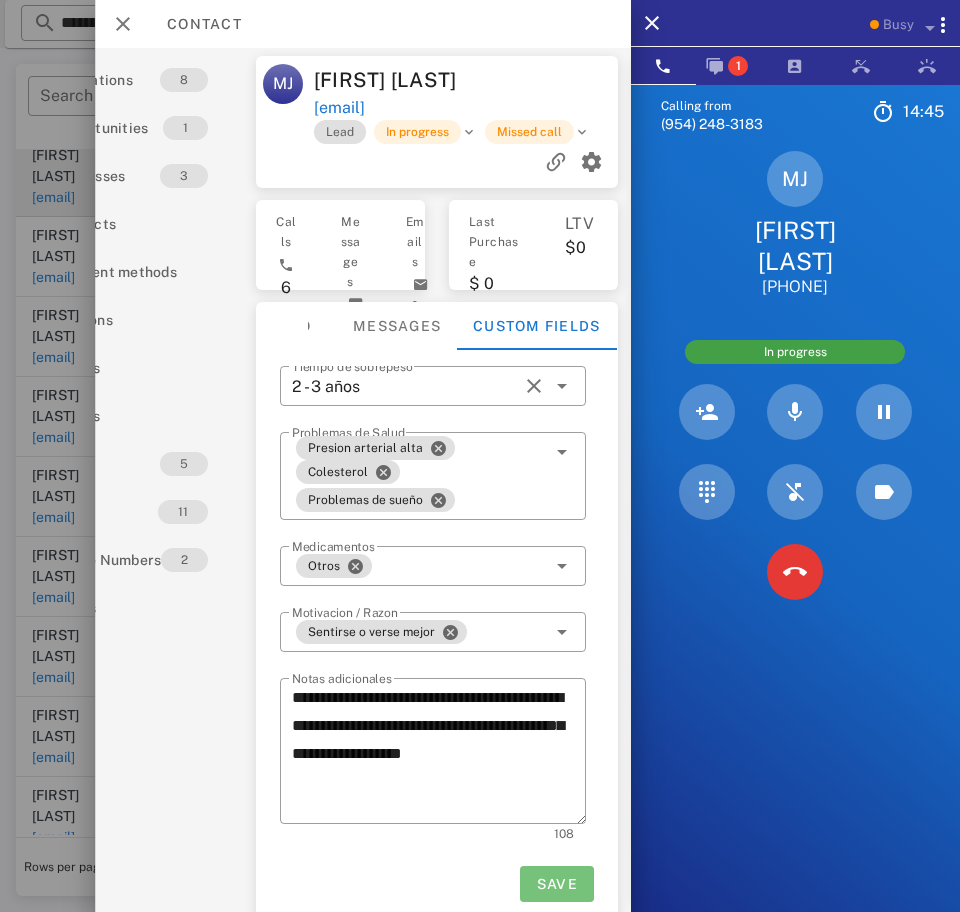 click on "Save" at bounding box center [556, 884] 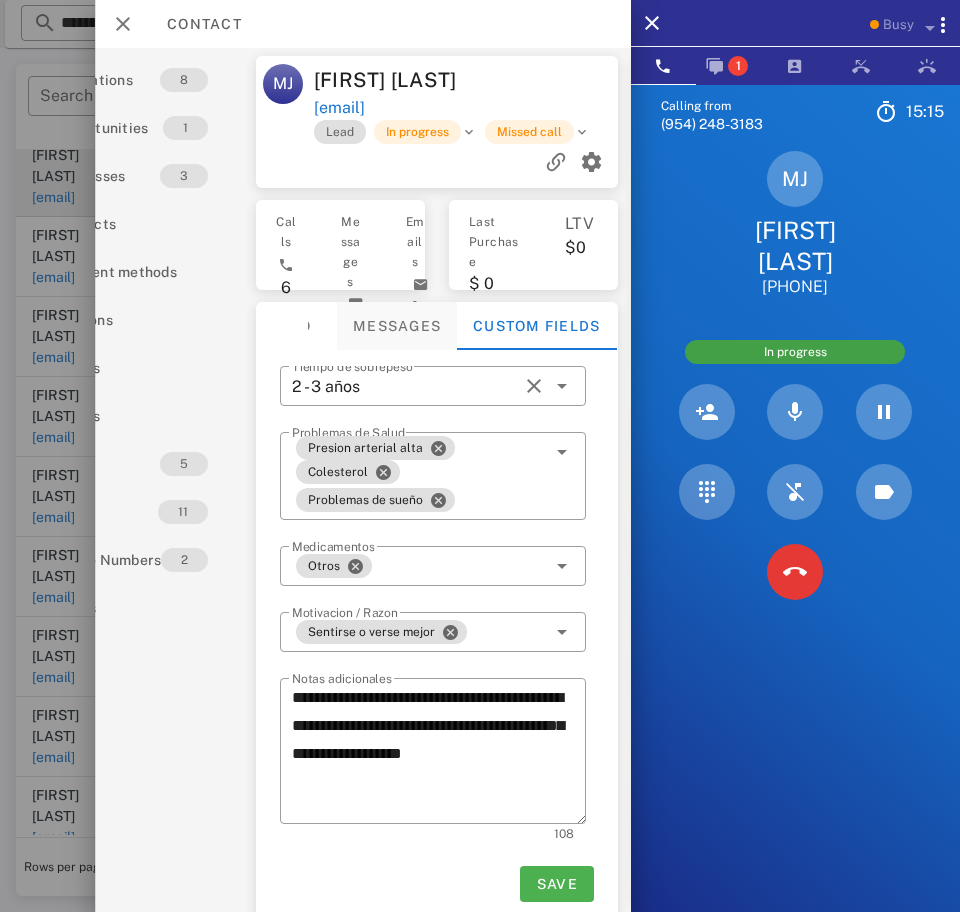 click on "Messages" at bounding box center (397, 326) 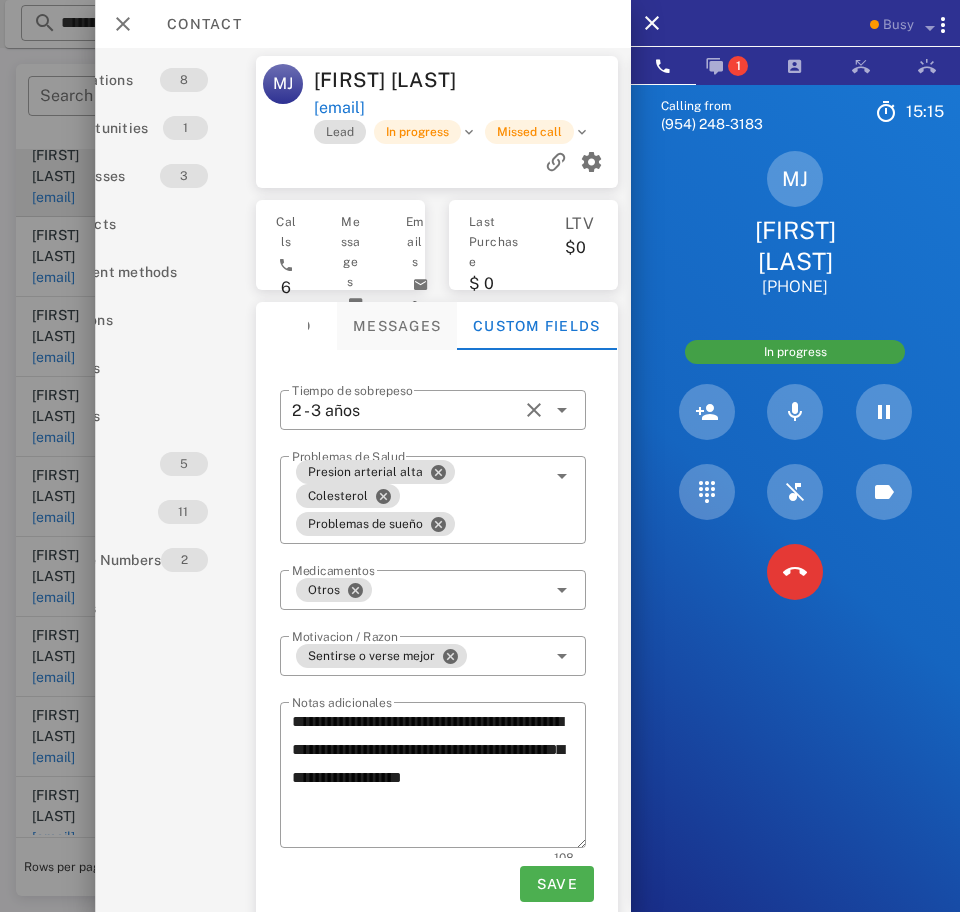 scroll, scrollTop: 0, scrollLeft: 0, axis: both 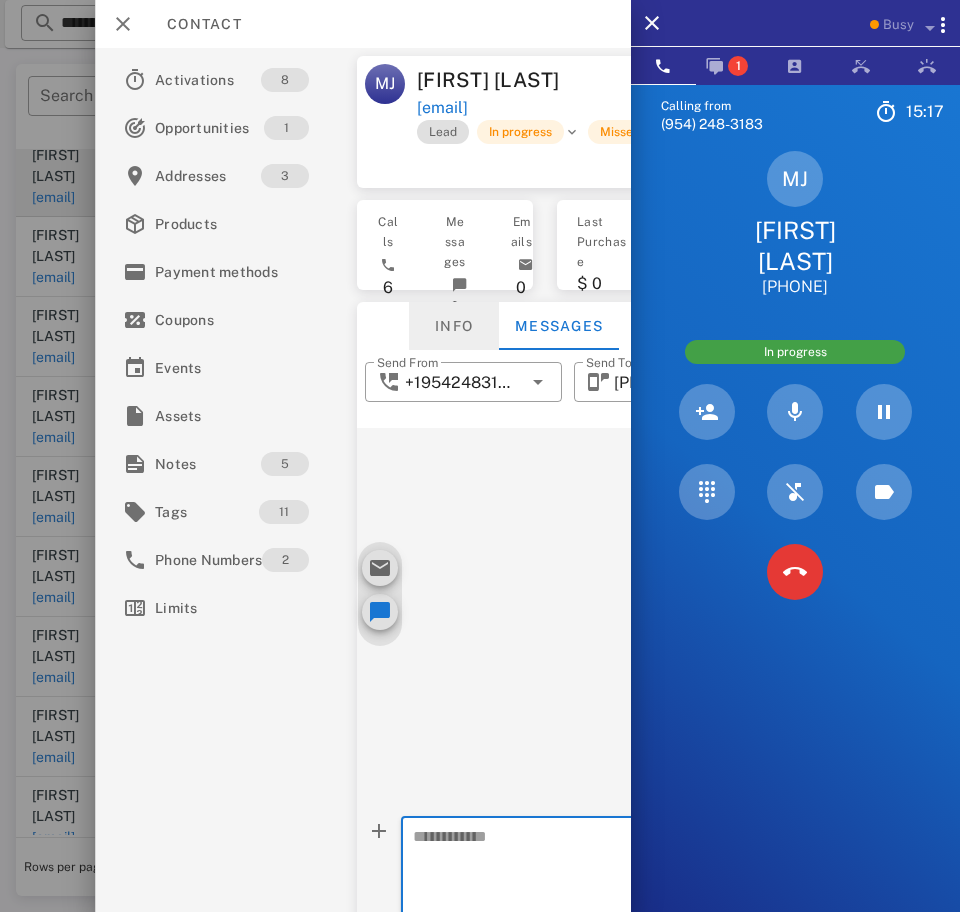 click on "Info" at bounding box center (454, 326) 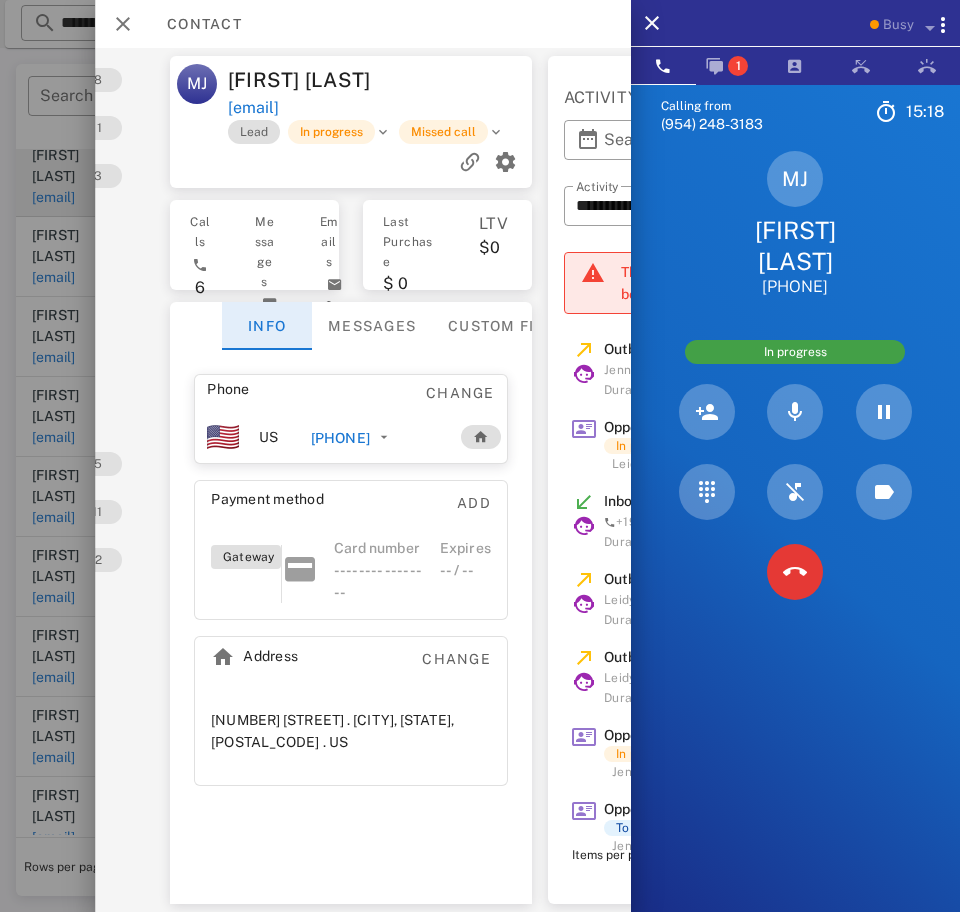 scroll, scrollTop: 0, scrollLeft: 188, axis: horizontal 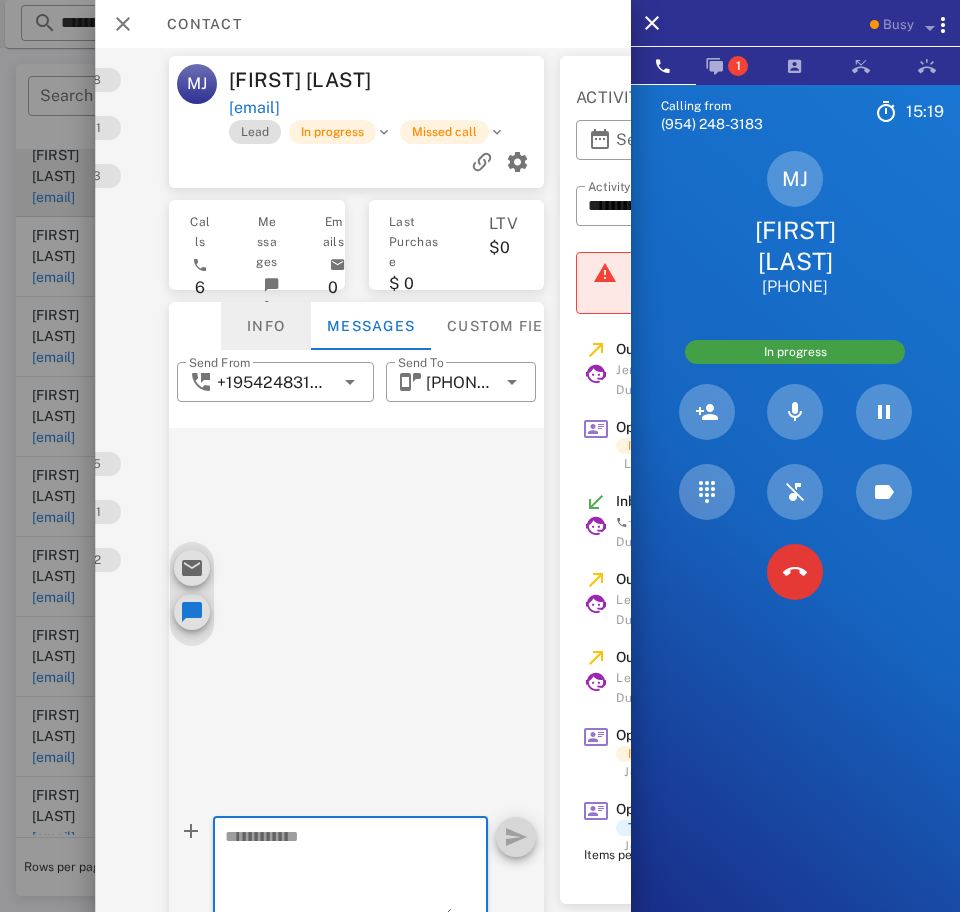 click on "Info" at bounding box center [266, 326] 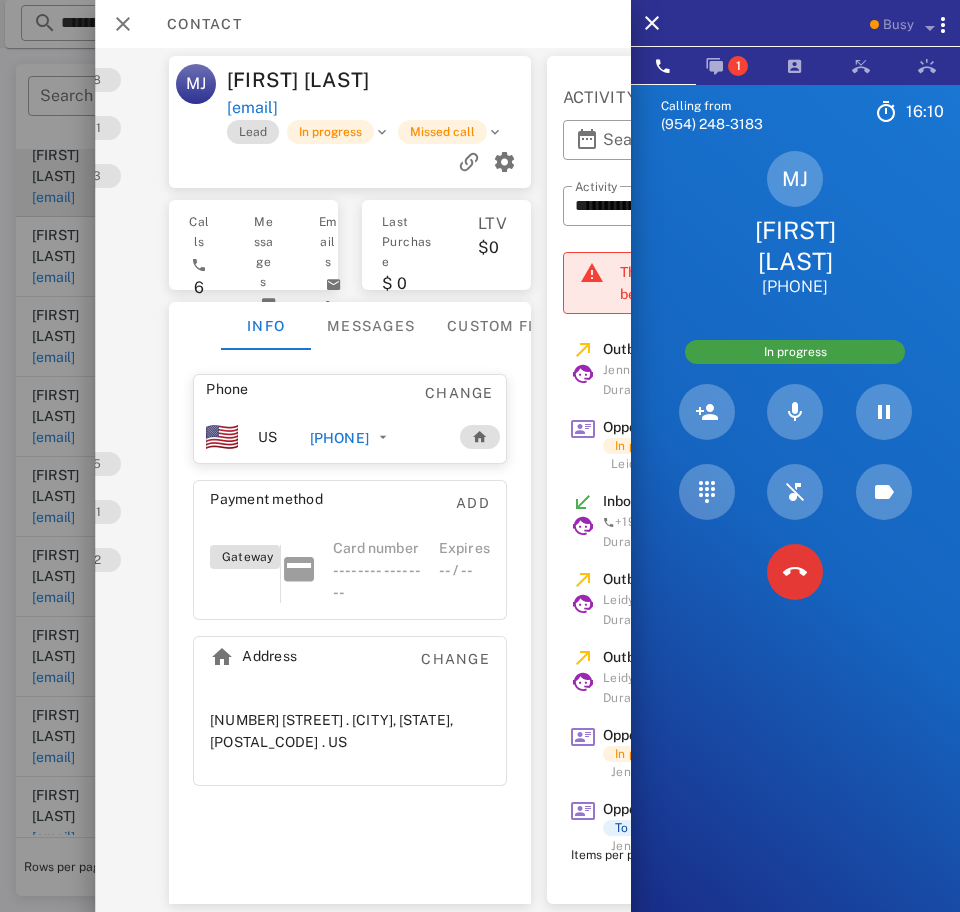 drag, startPoint x: 479, startPoint y: 112, endPoint x: 227, endPoint y: 84, distance: 253.55078 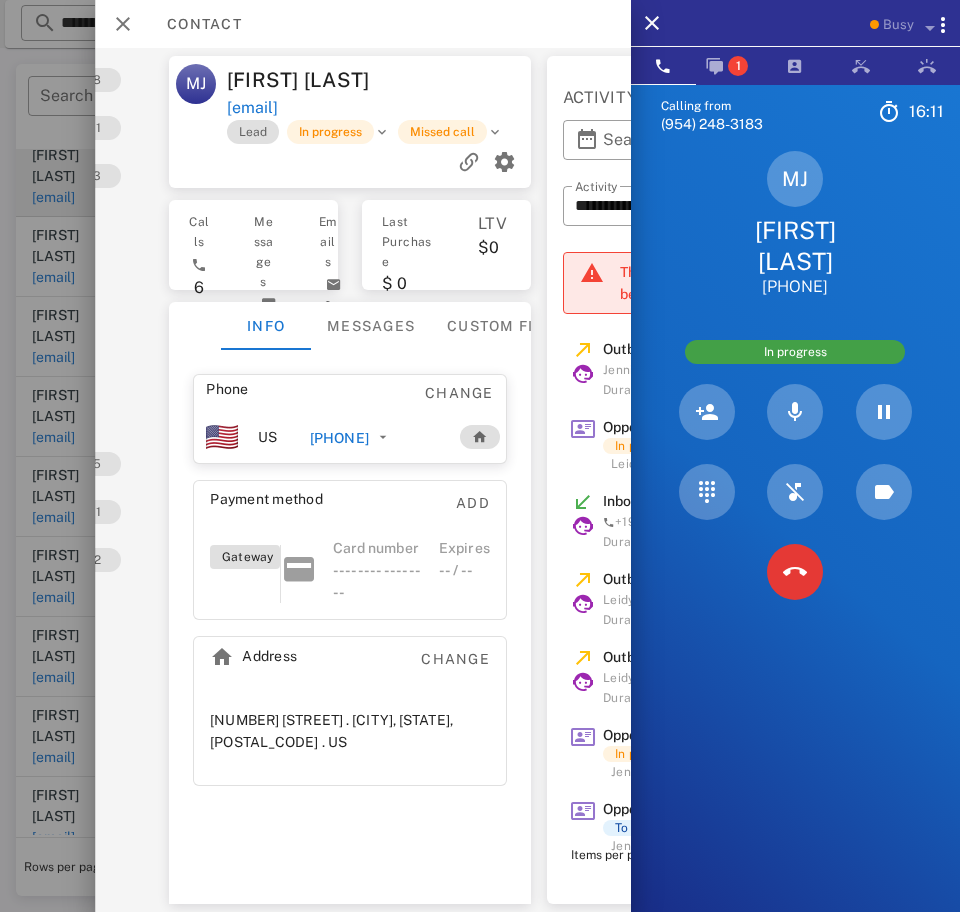 copy on "Martha Jimenez  marthajimenez048@comcast.net" 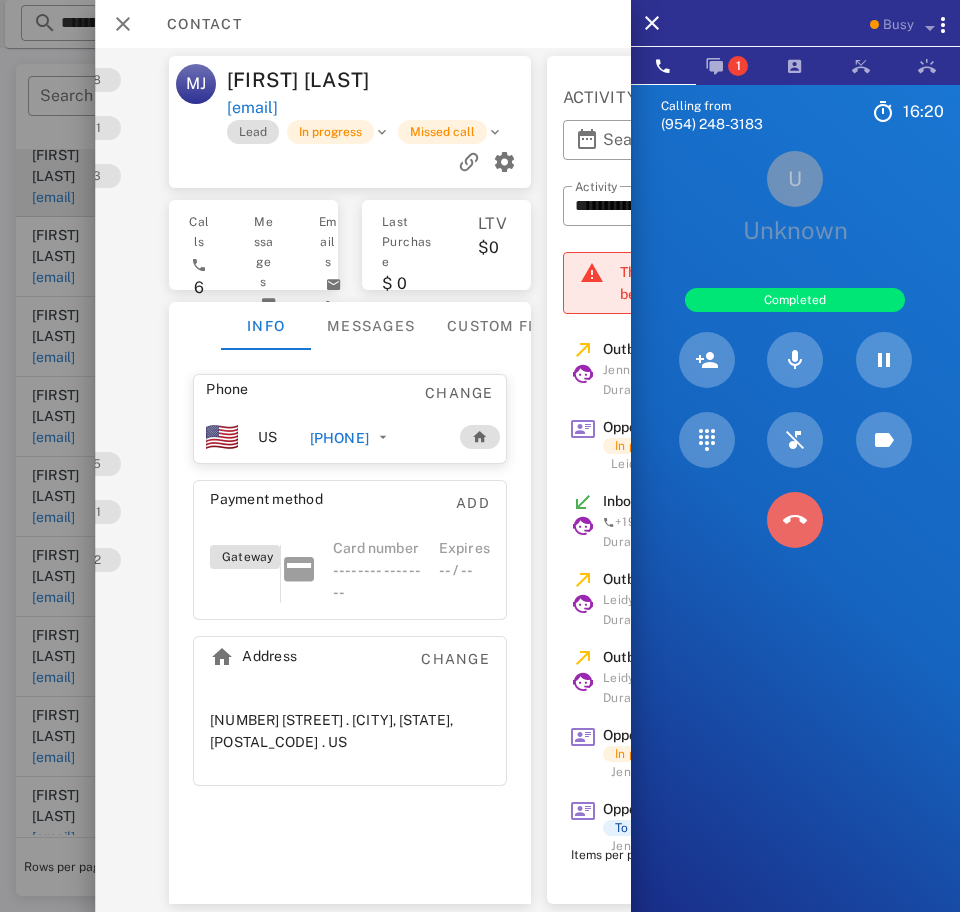 click at bounding box center (795, 520) 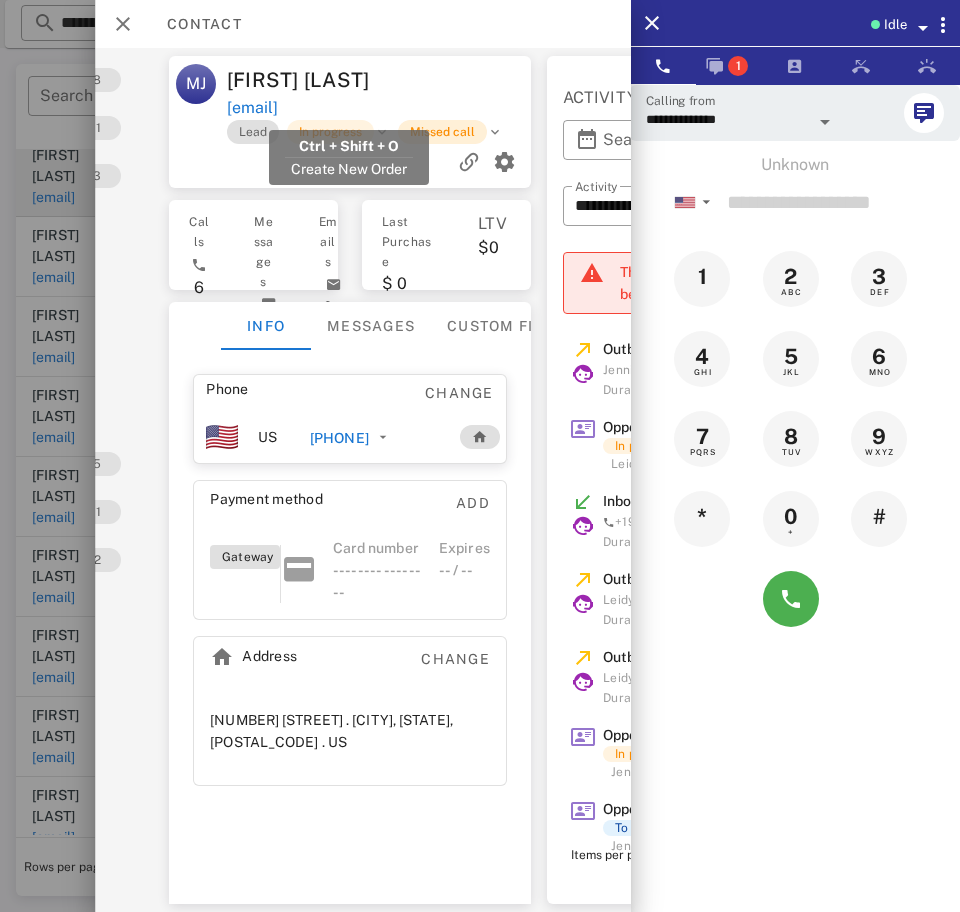 click on "Missed call" at bounding box center (441, 132) 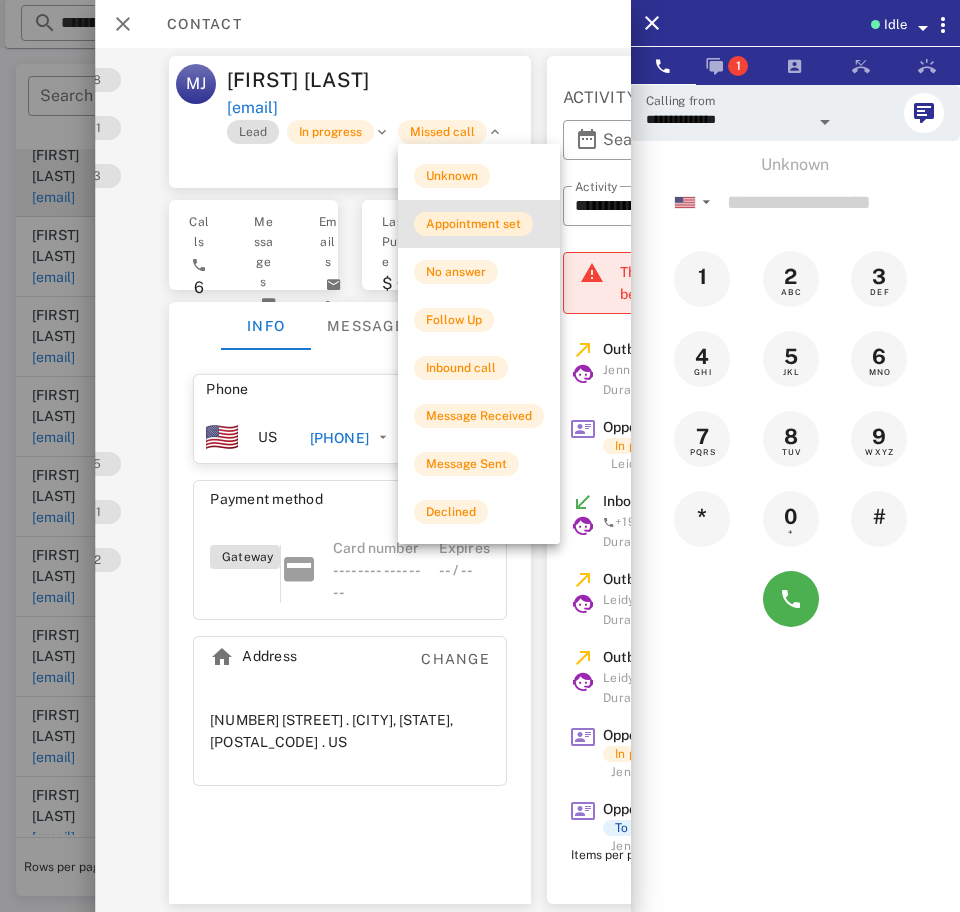 click on "Appointment set" at bounding box center [473, 224] 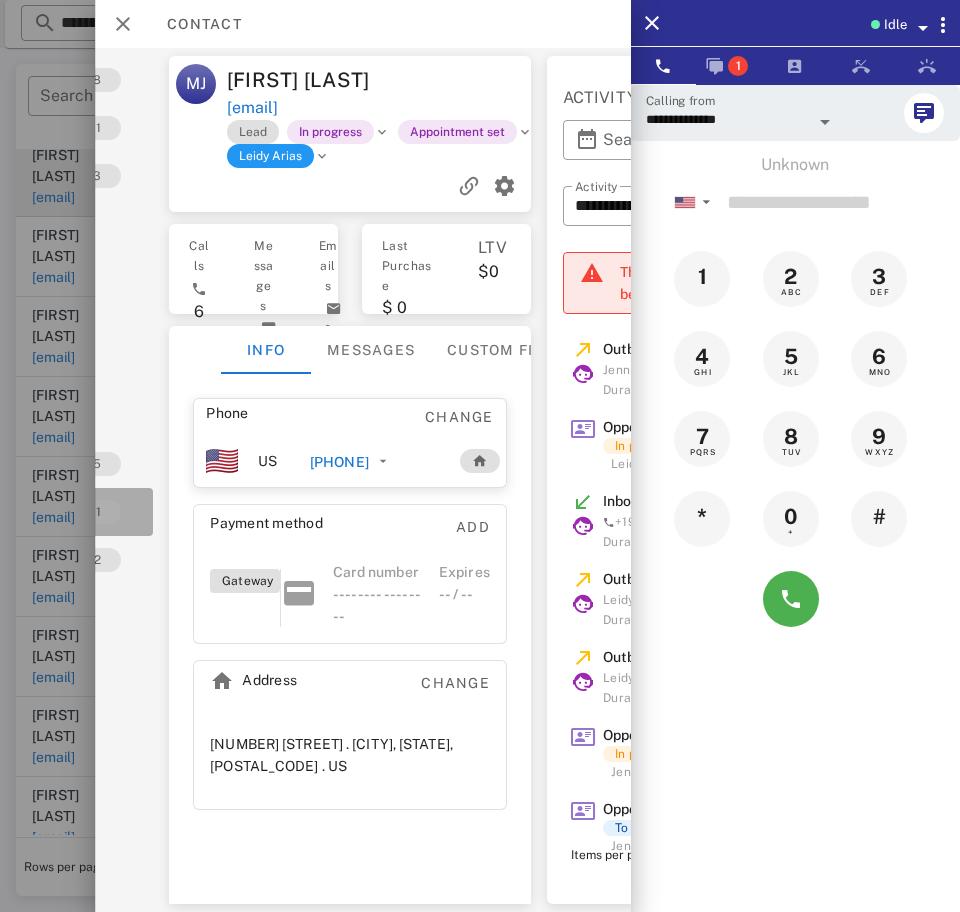 drag, startPoint x: 98, startPoint y: 491, endPoint x: -1, endPoint y: 650, distance: 187.3019 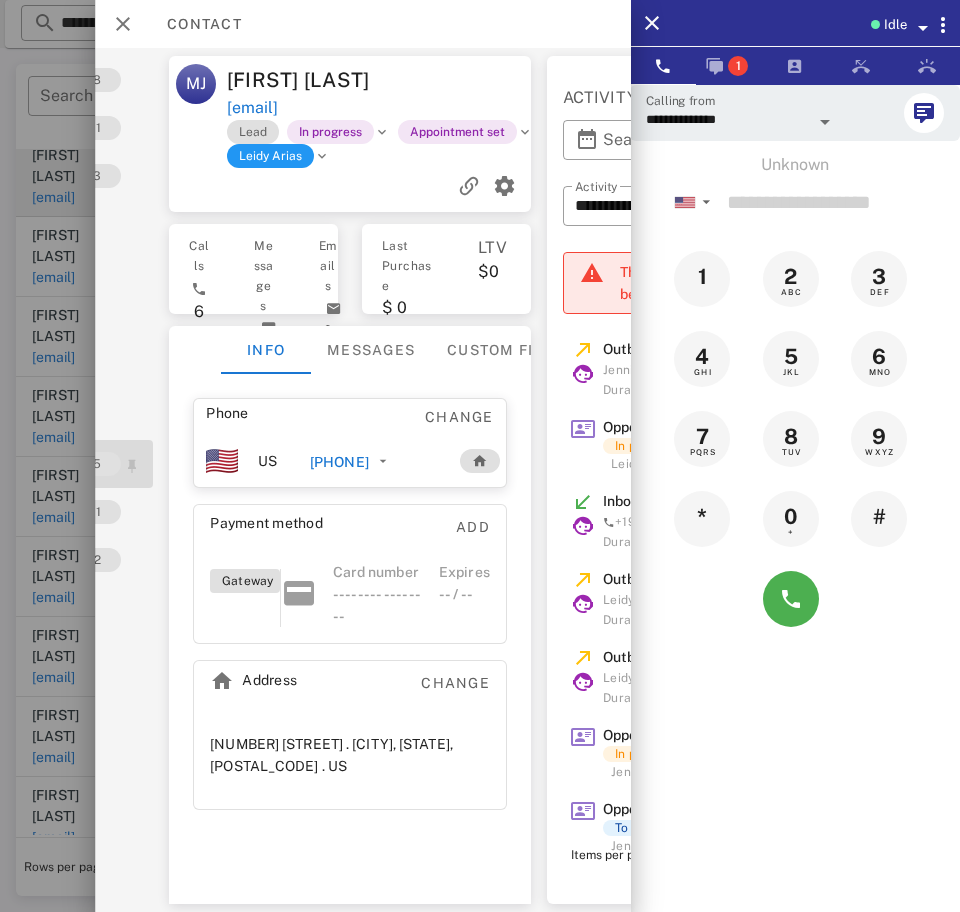click on "Notes  5" at bounding box center (40, 464) 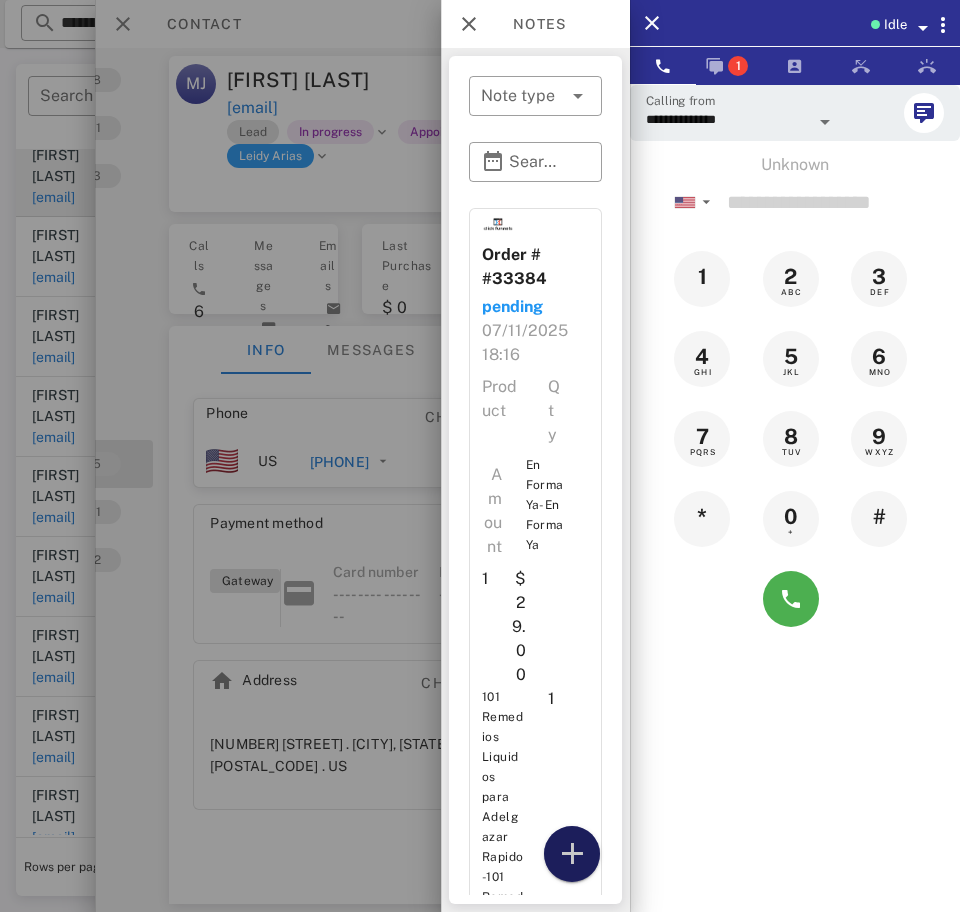 click at bounding box center (572, 854) 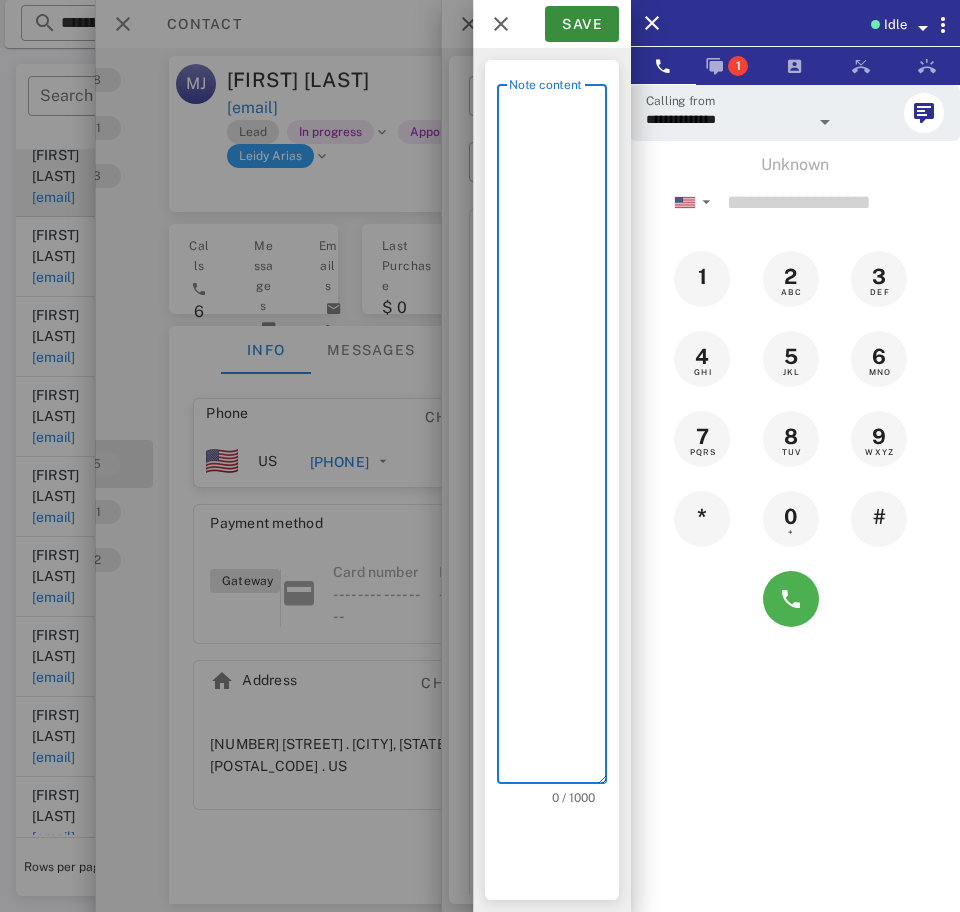 click on "Note content" at bounding box center (558, 439) 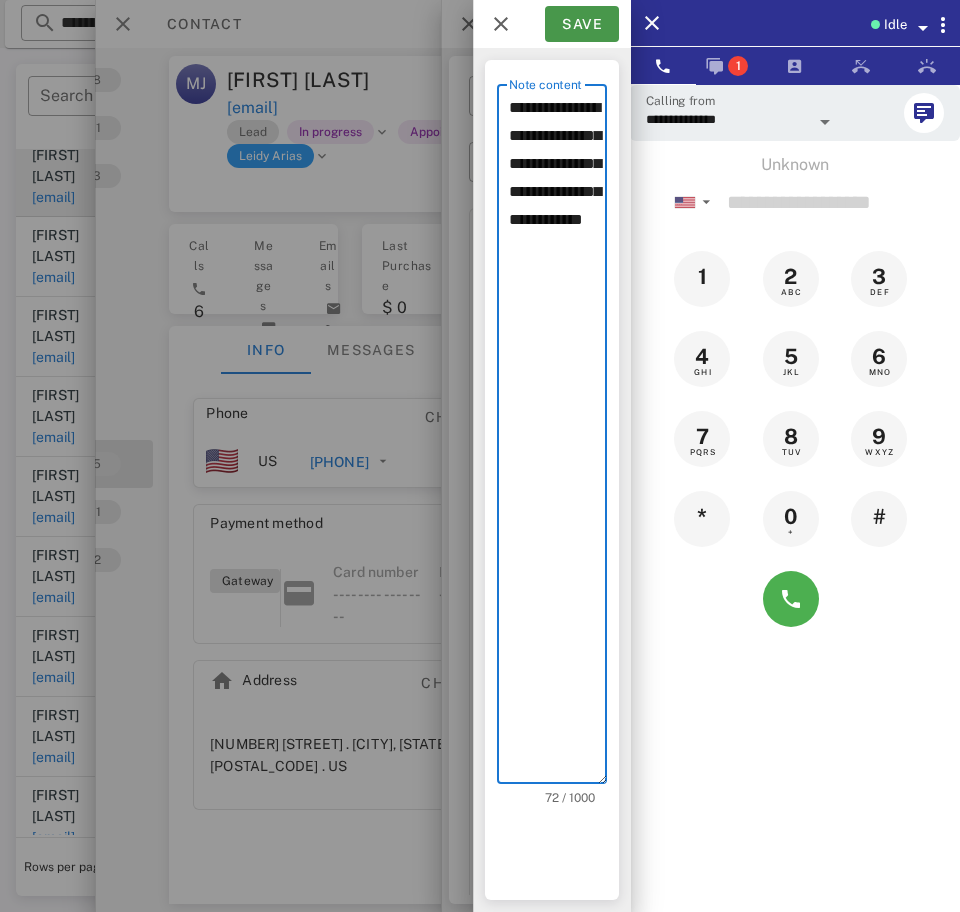 type on "**********" 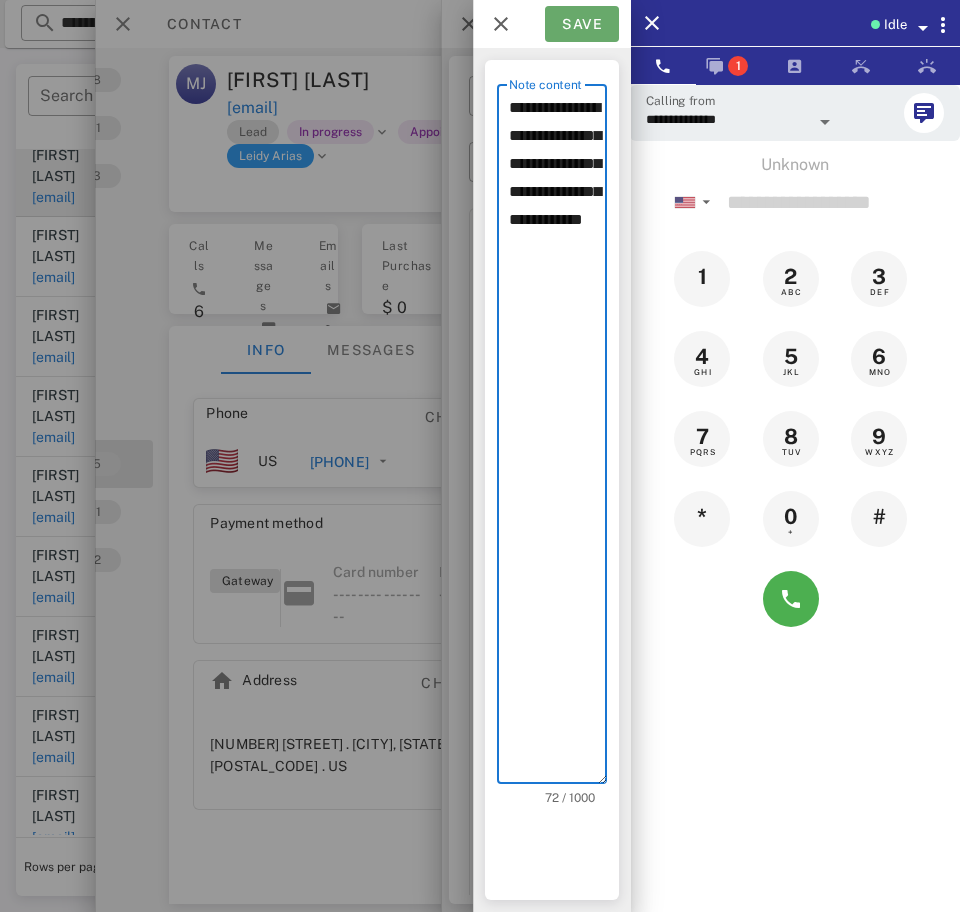 click on "Save" at bounding box center (582, 24) 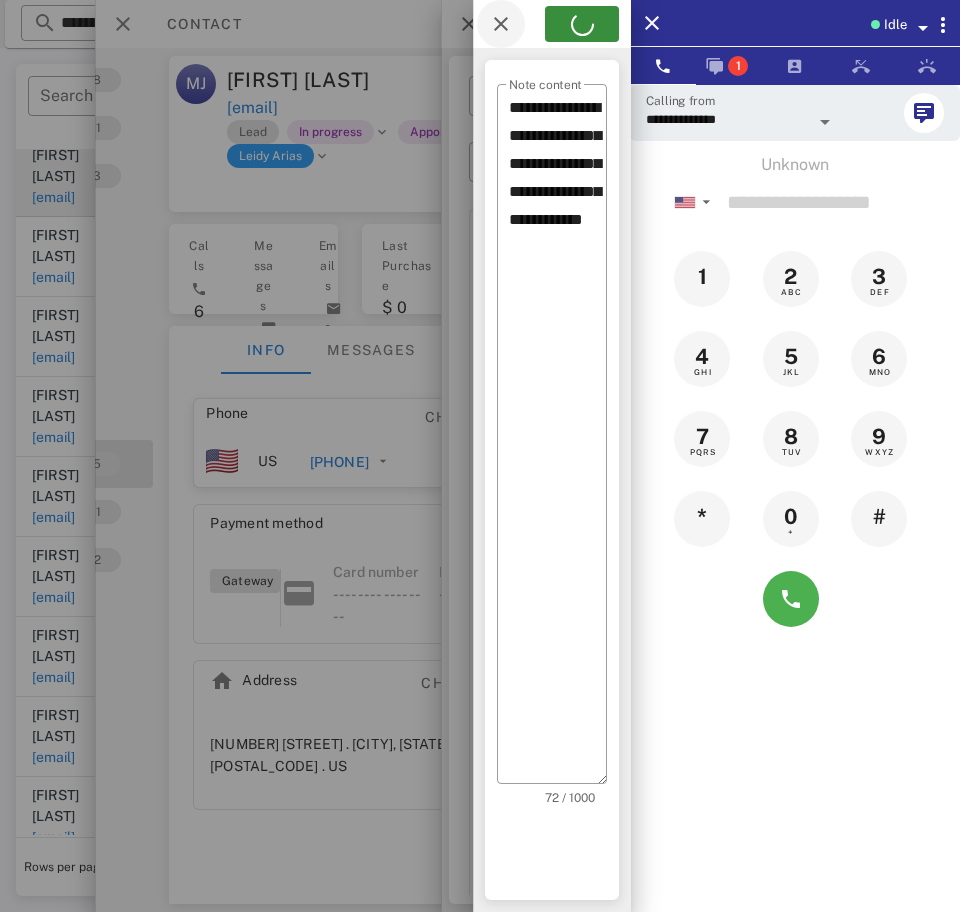 click on "Notes" at bounding box center [529, 24] 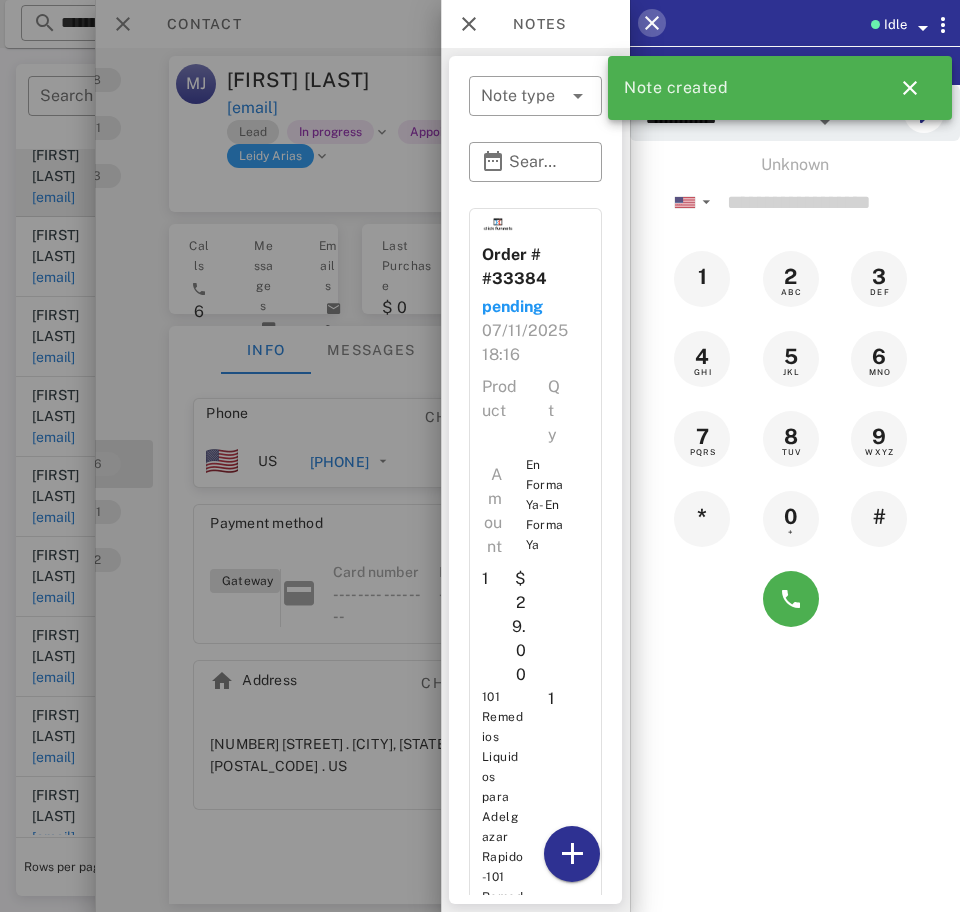 click at bounding box center (652, 23) 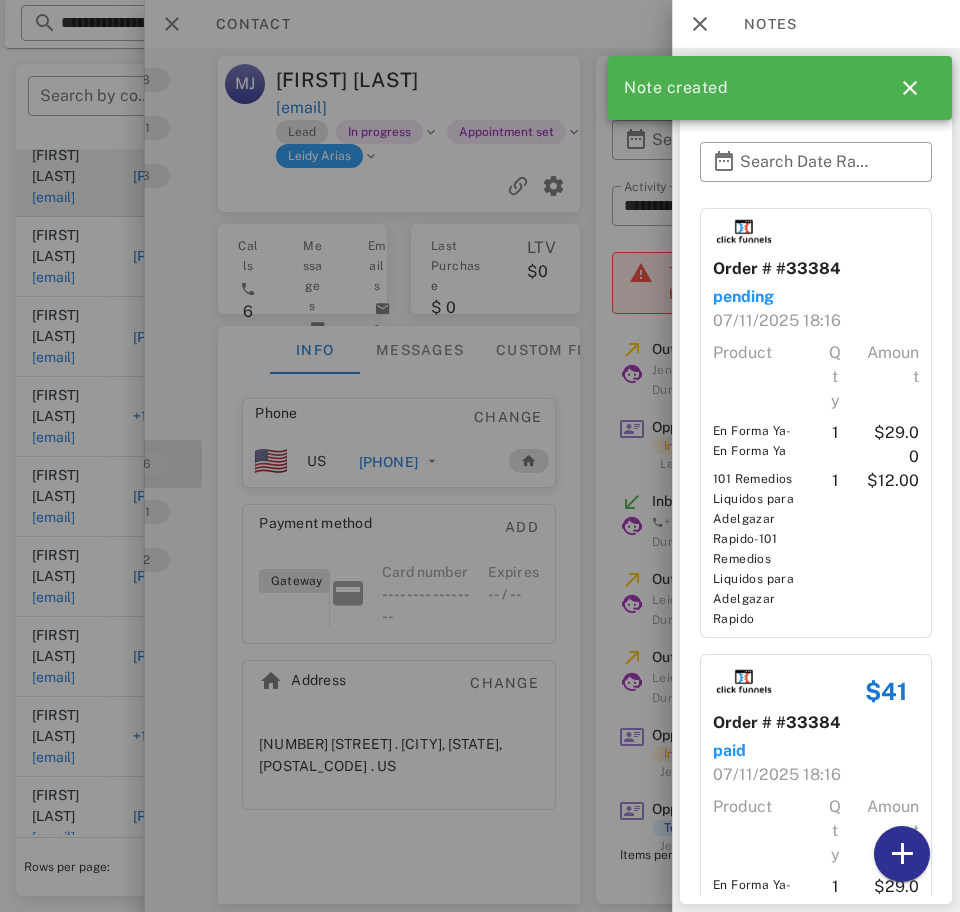 click on "Notes" at bounding box center [760, 24] 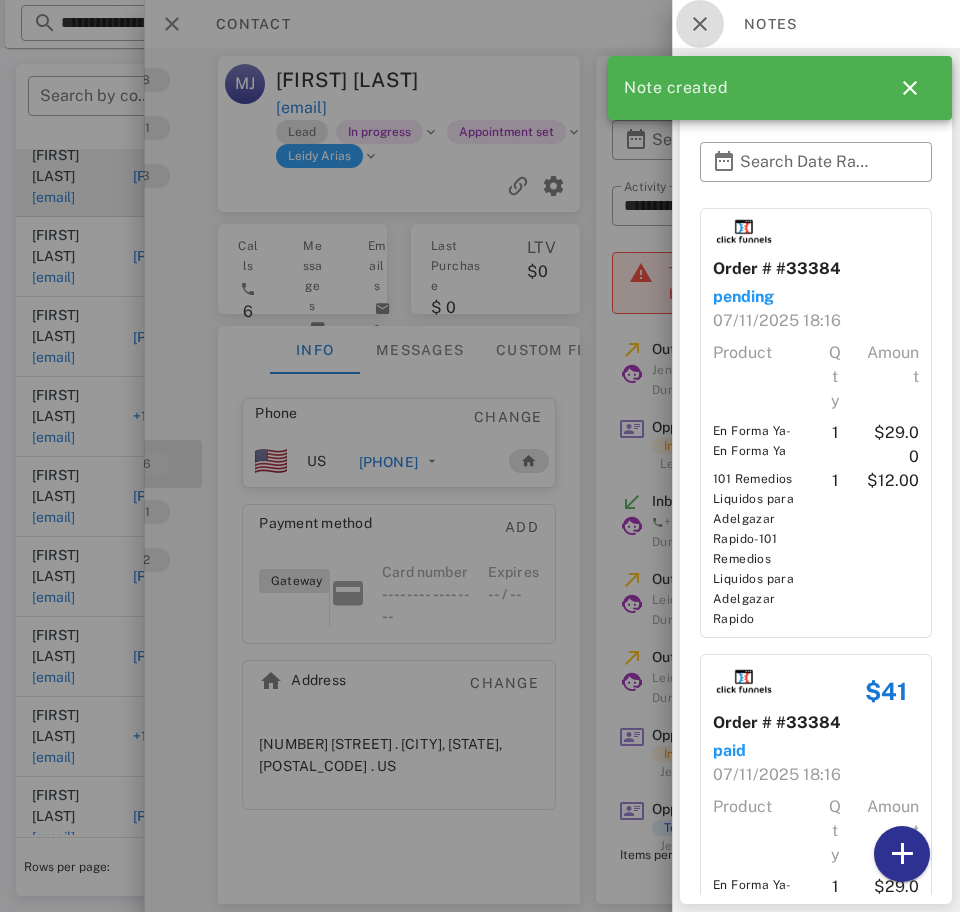 click at bounding box center (700, 24) 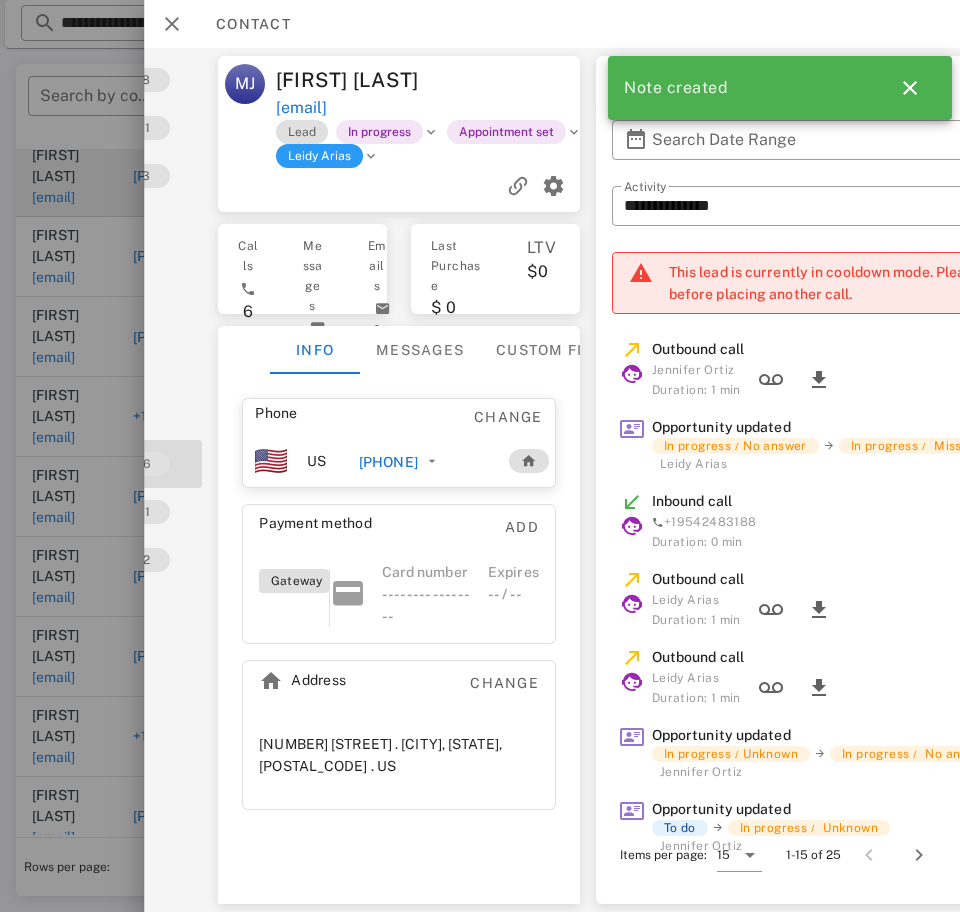 click on "Leidy Arias" at bounding box center [319, 156] 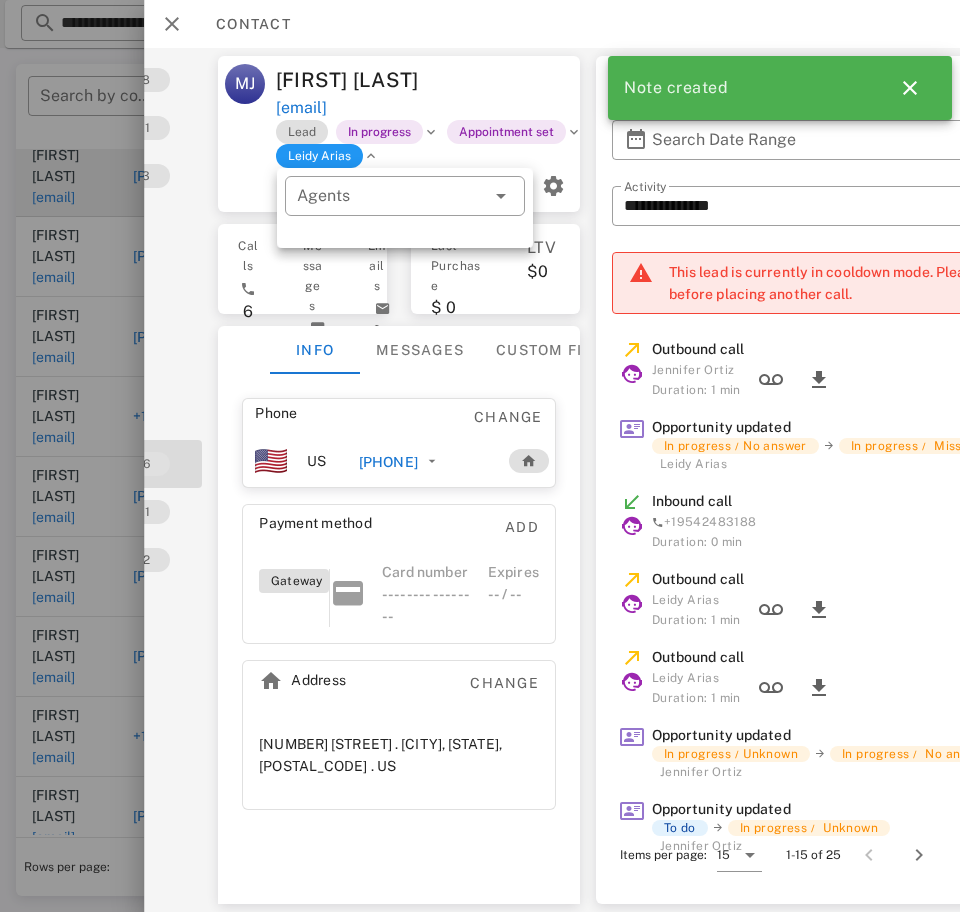click on "​ Agents" at bounding box center (405, 208) 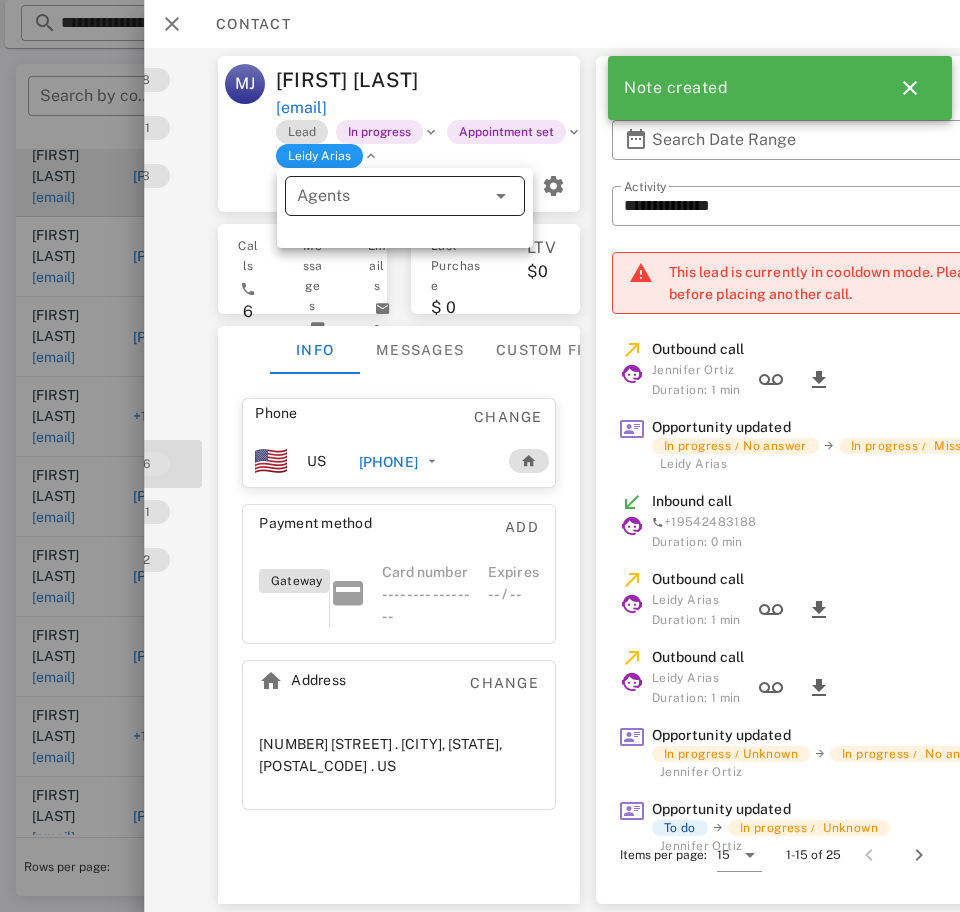 click on "Agents" at bounding box center (377, 196) 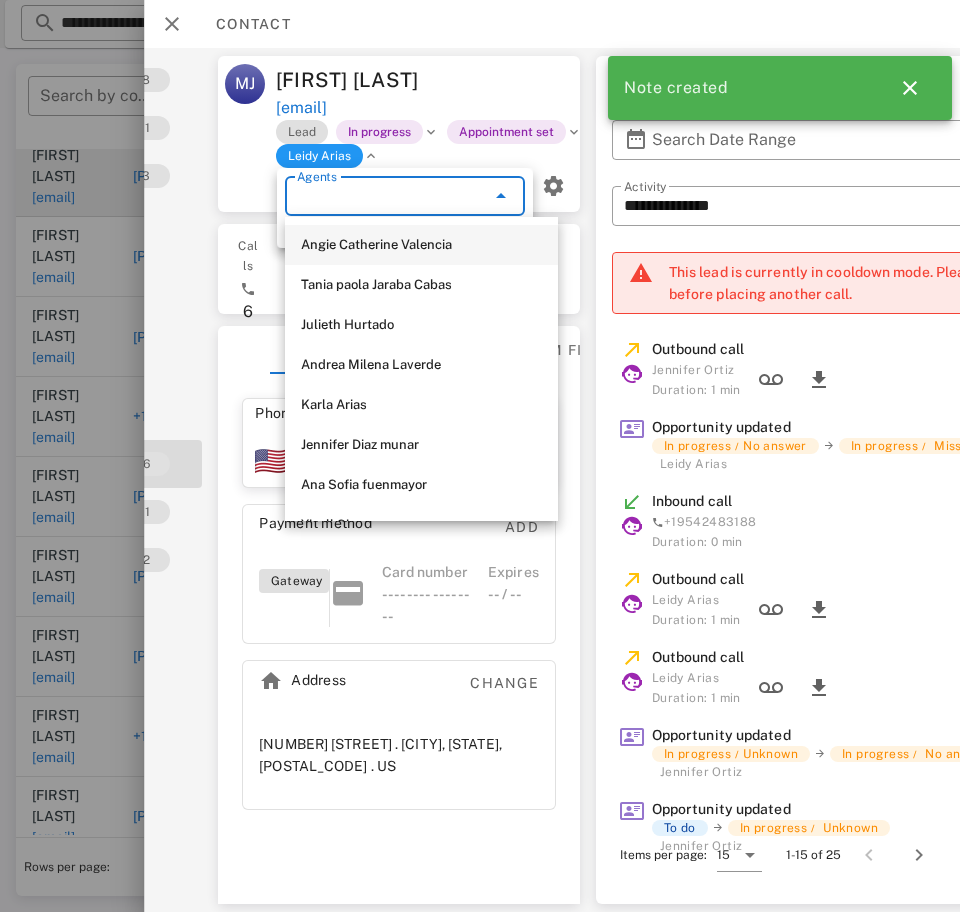 click on "Angie Catherine Valencia" at bounding box center (421, 245) 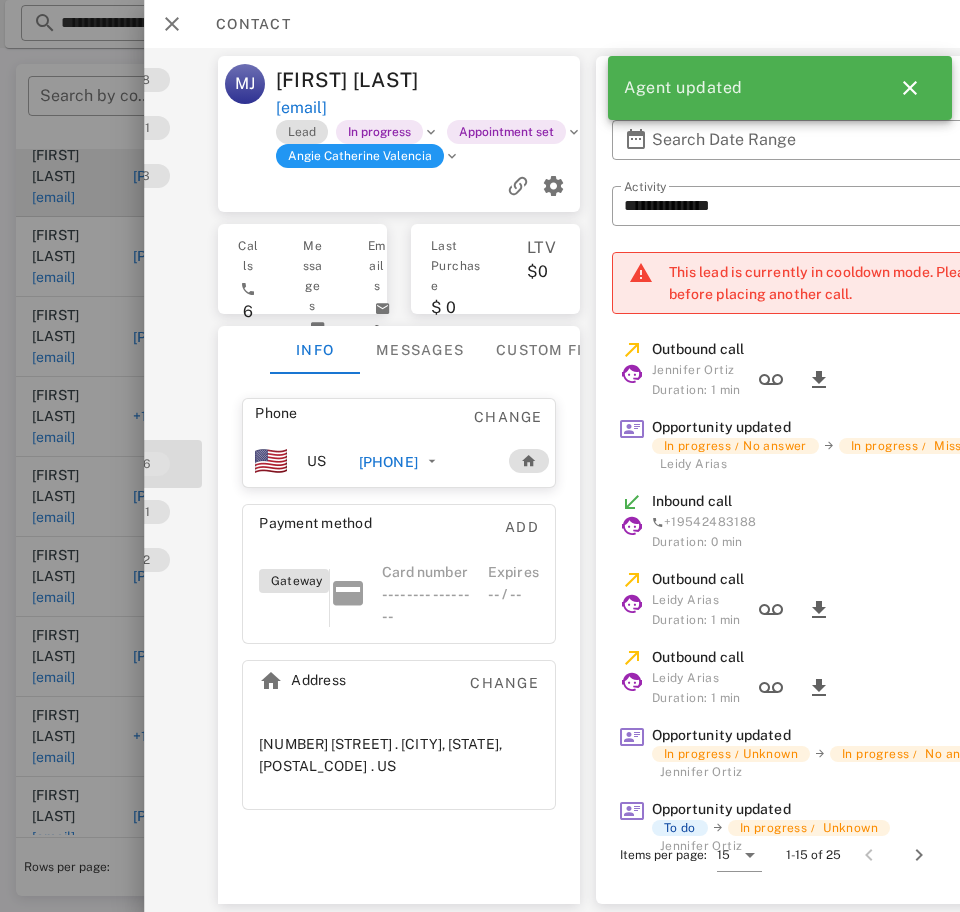 drag, startPoint x: 532, startPoint y: 106, endPoint x: 263, endPoint y: 68, distance: 271.67075 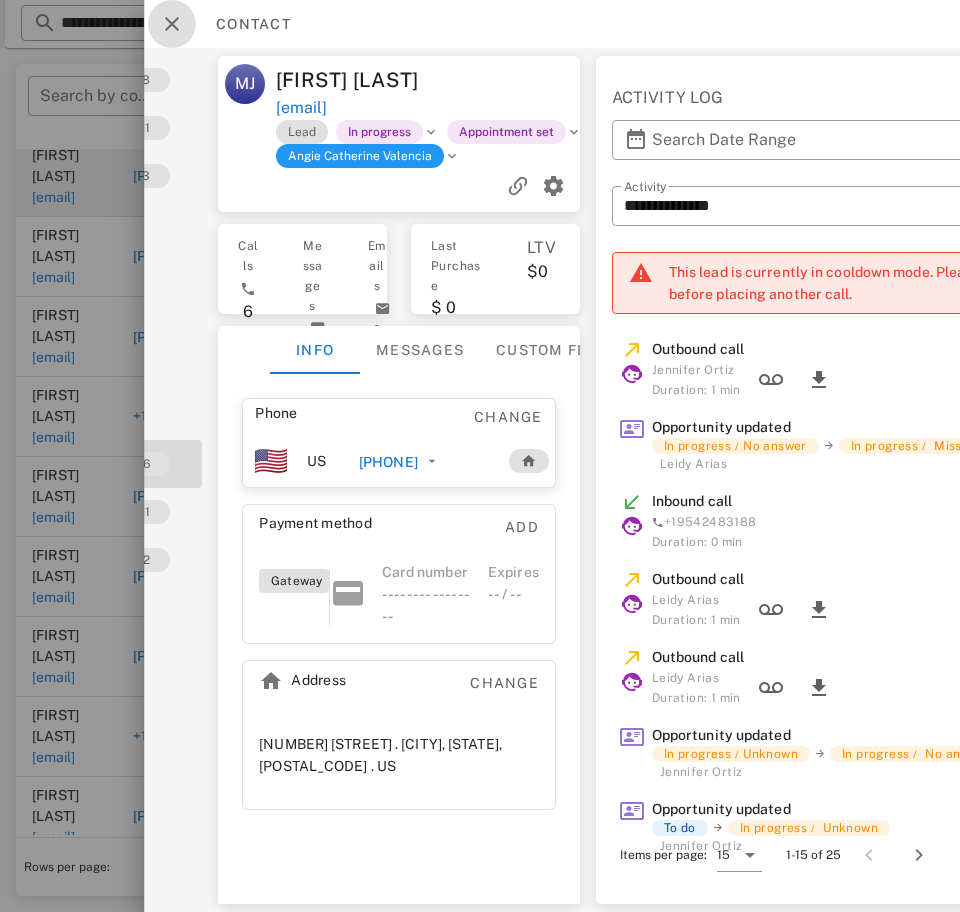 click at bounding box center [172, 24] 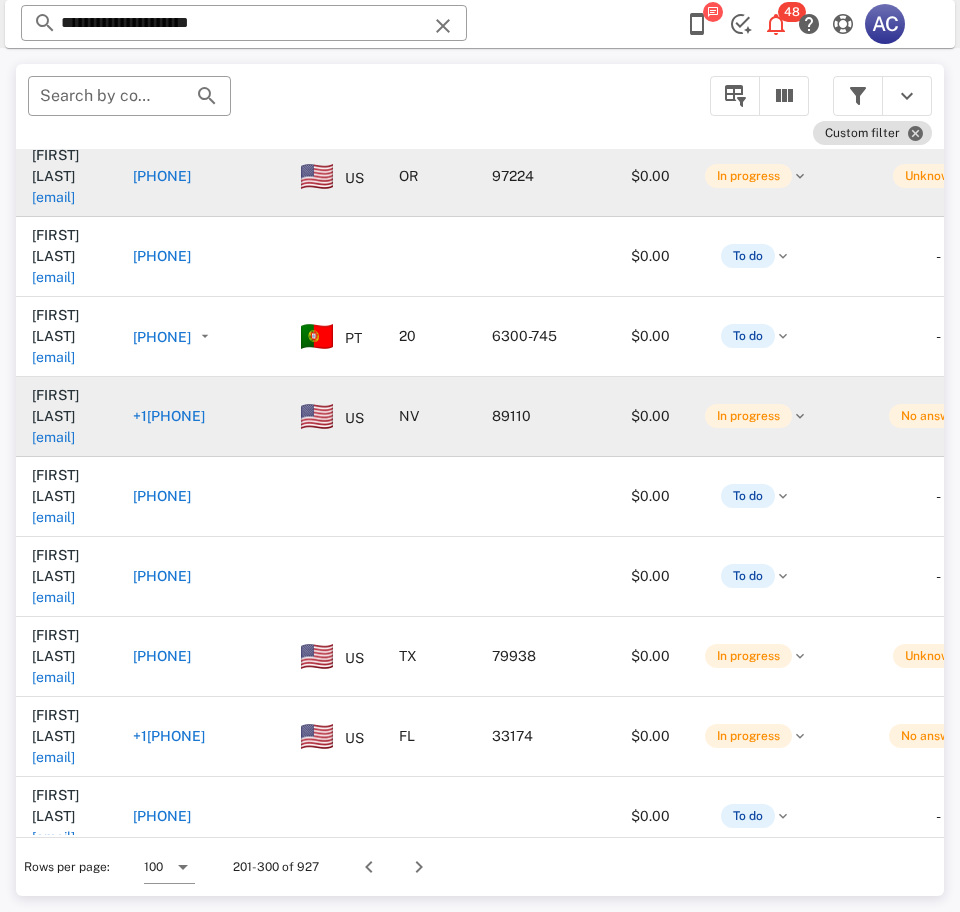 click on "mena1977.pm@gmail.com" at bounding box center (53, 437) 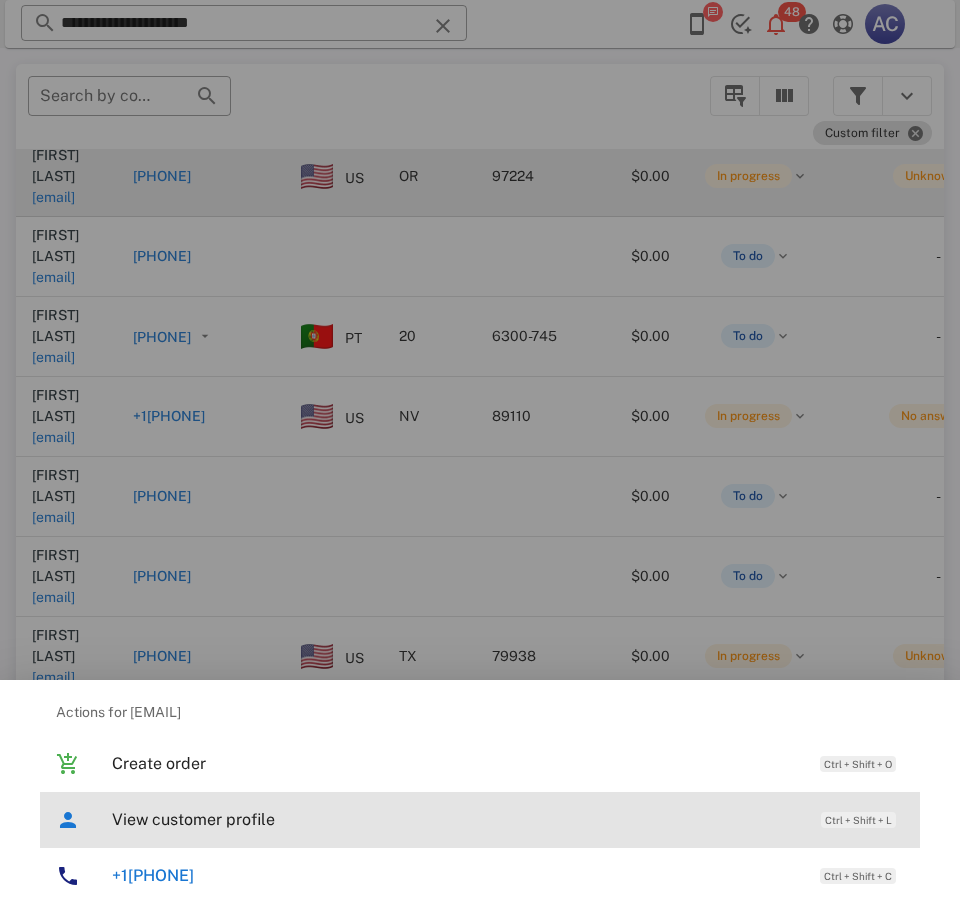 click on "View customer profile Ctrl + Shift + L" at bounding box center [508, 819] 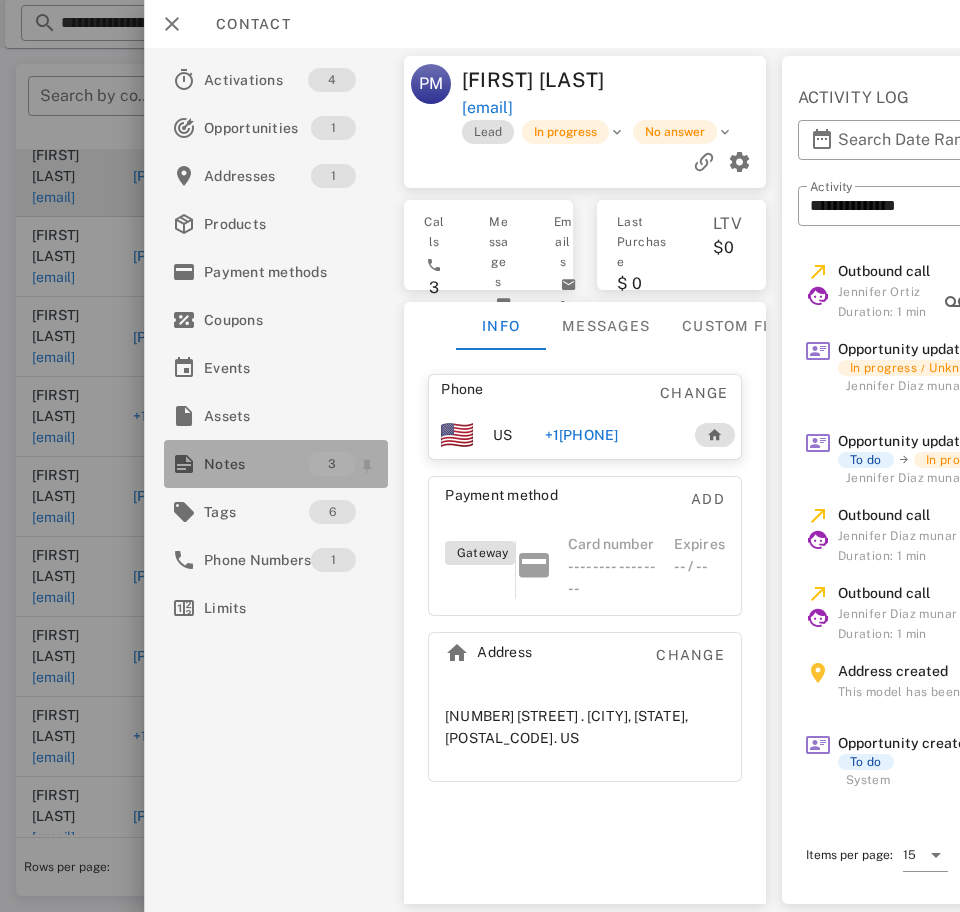 click on "Notes" at bounding box center (256, 464) 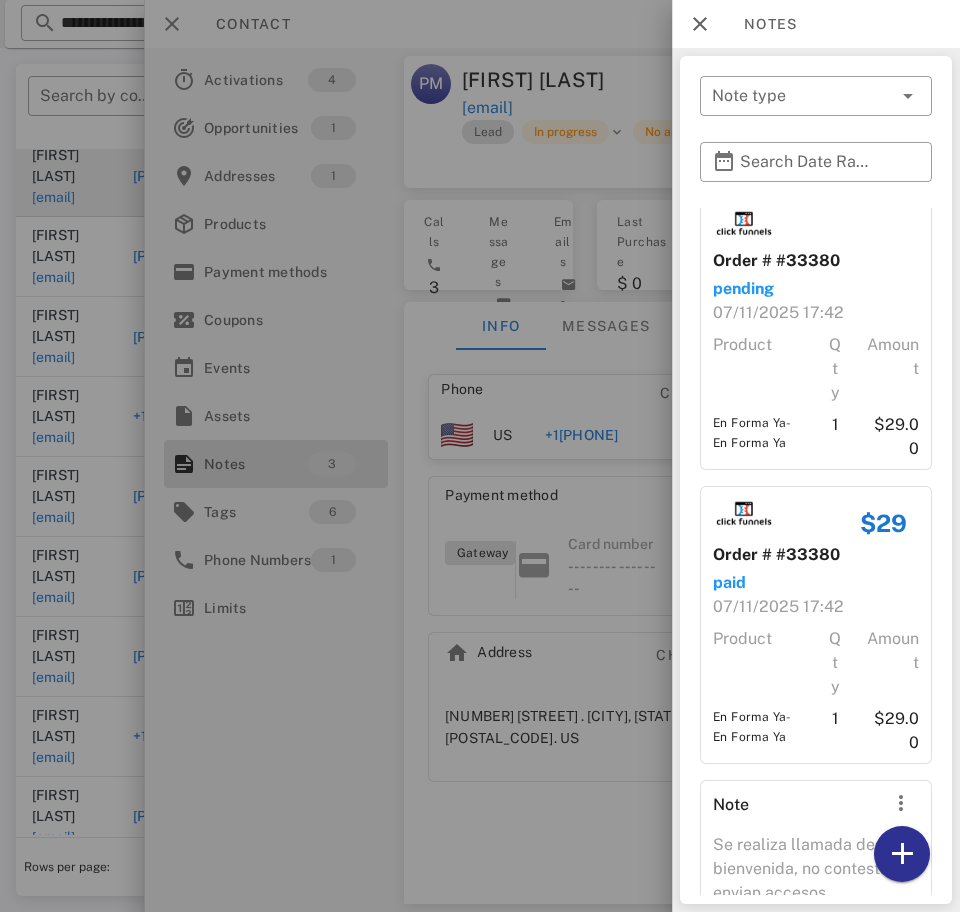 scroll, scrollTop: 0, scrollLeft: 0, axis: both 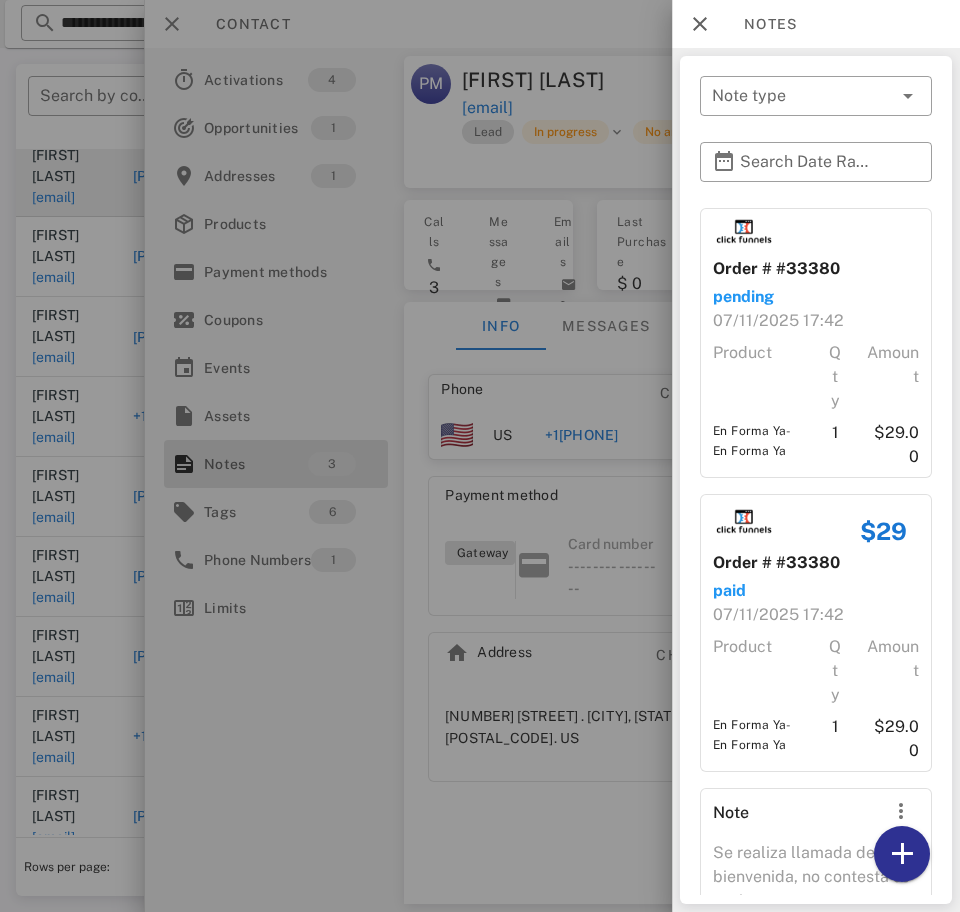 click at bounding box center (700, 24) 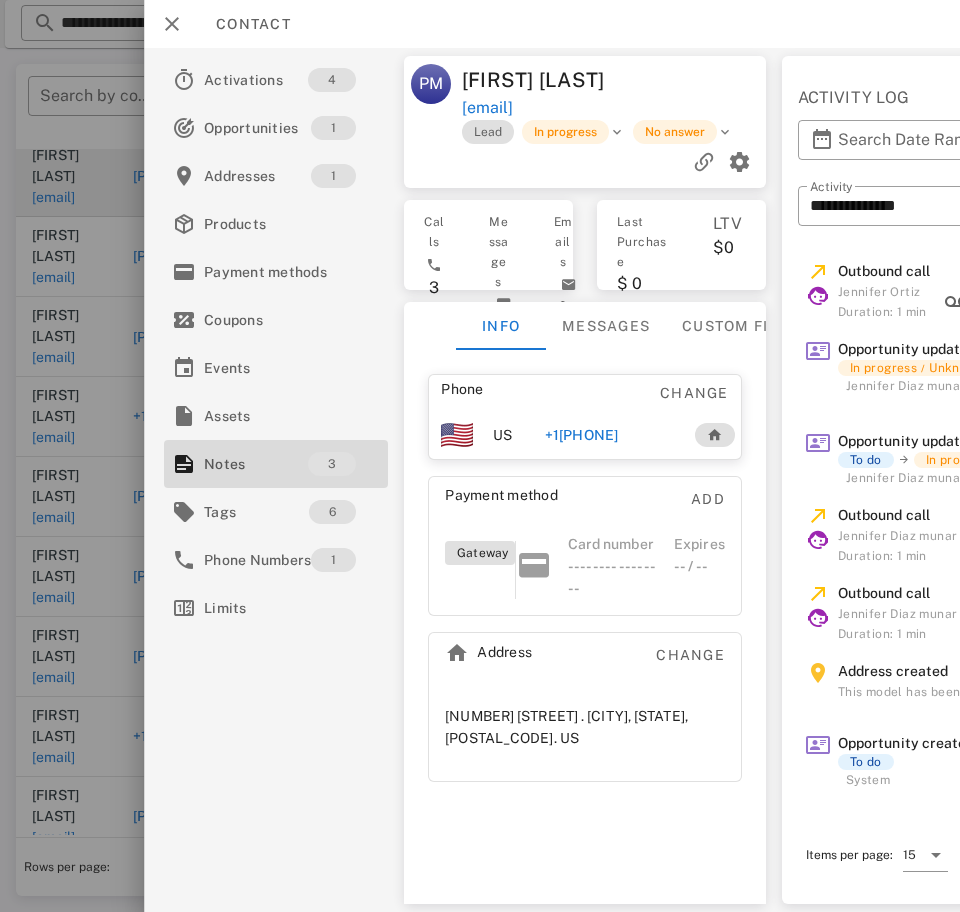 click on "+17252325952" at bounding box center (581, 435) 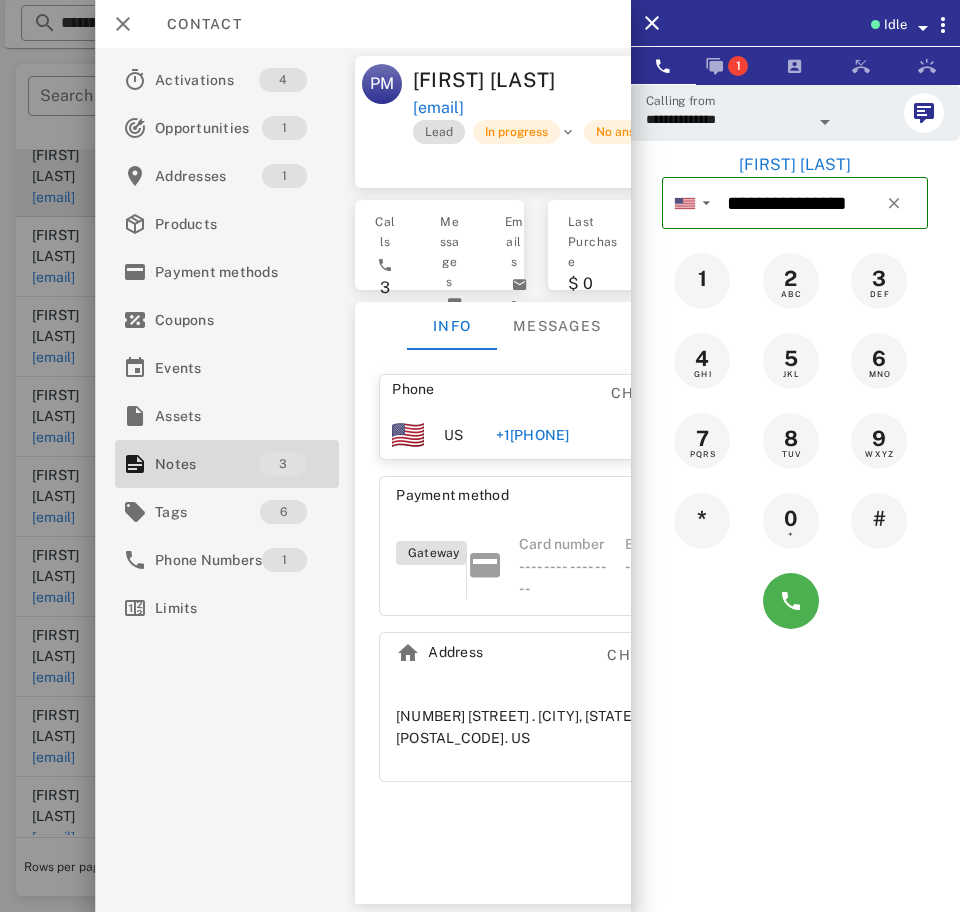 click on "**********" at bounding box center (727, 119) 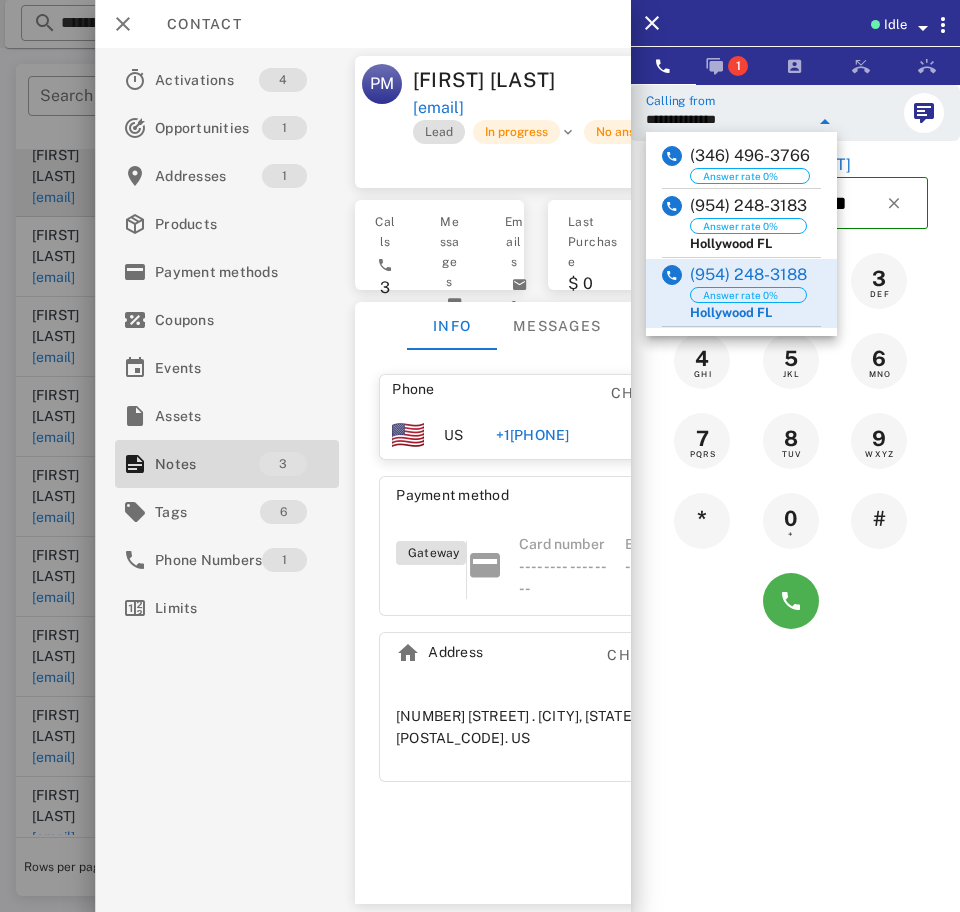 click on "(954) 248-3183   Answer rate 0%    Hollywood   FL" at bounding box center (741, 224) 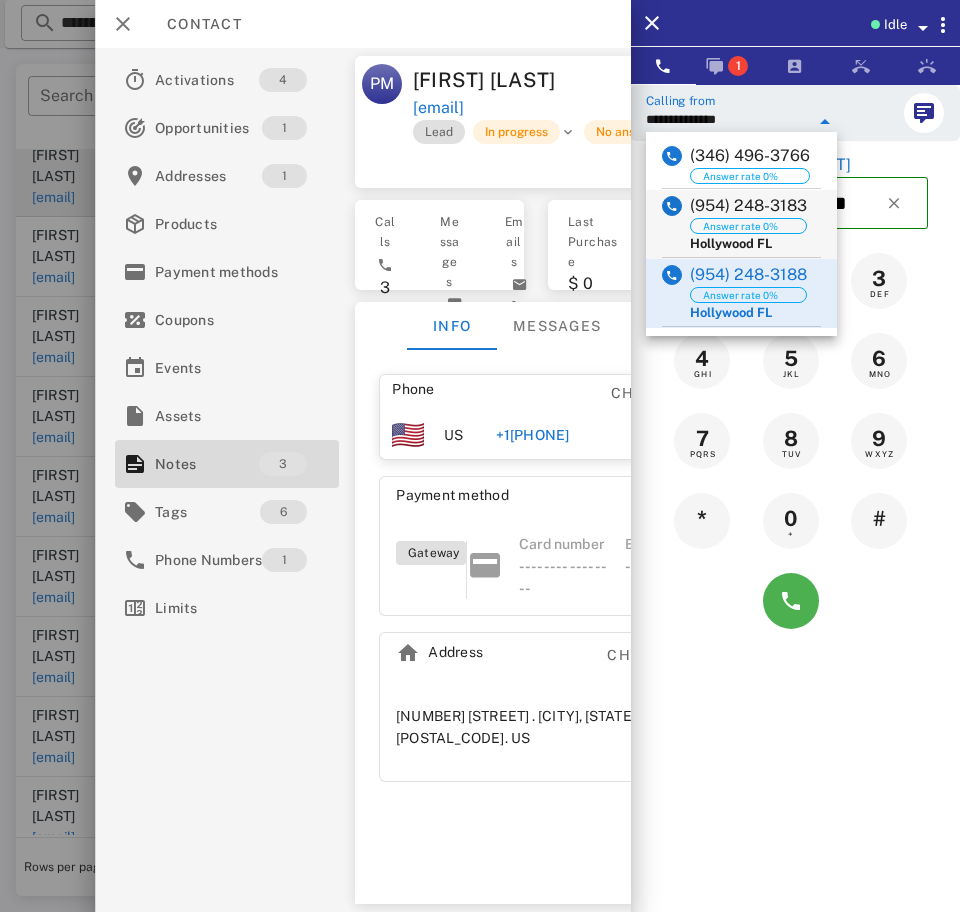 type on "**********" 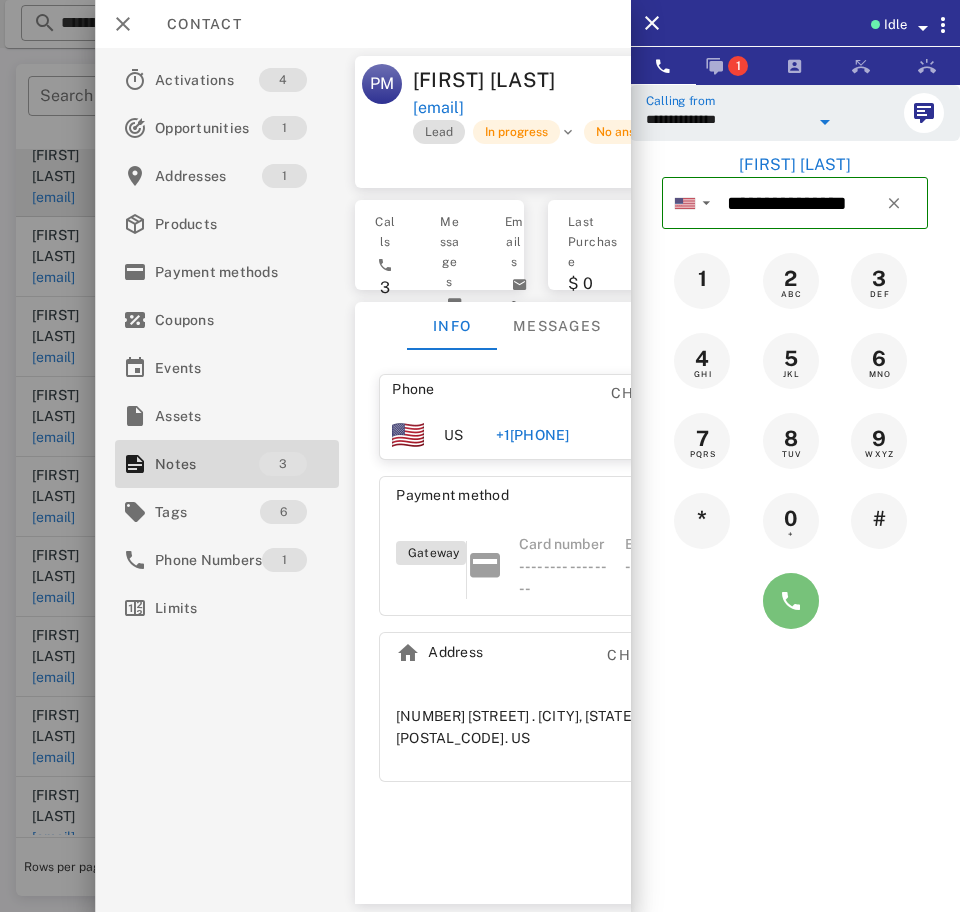 click at bounding box center [791, 601] 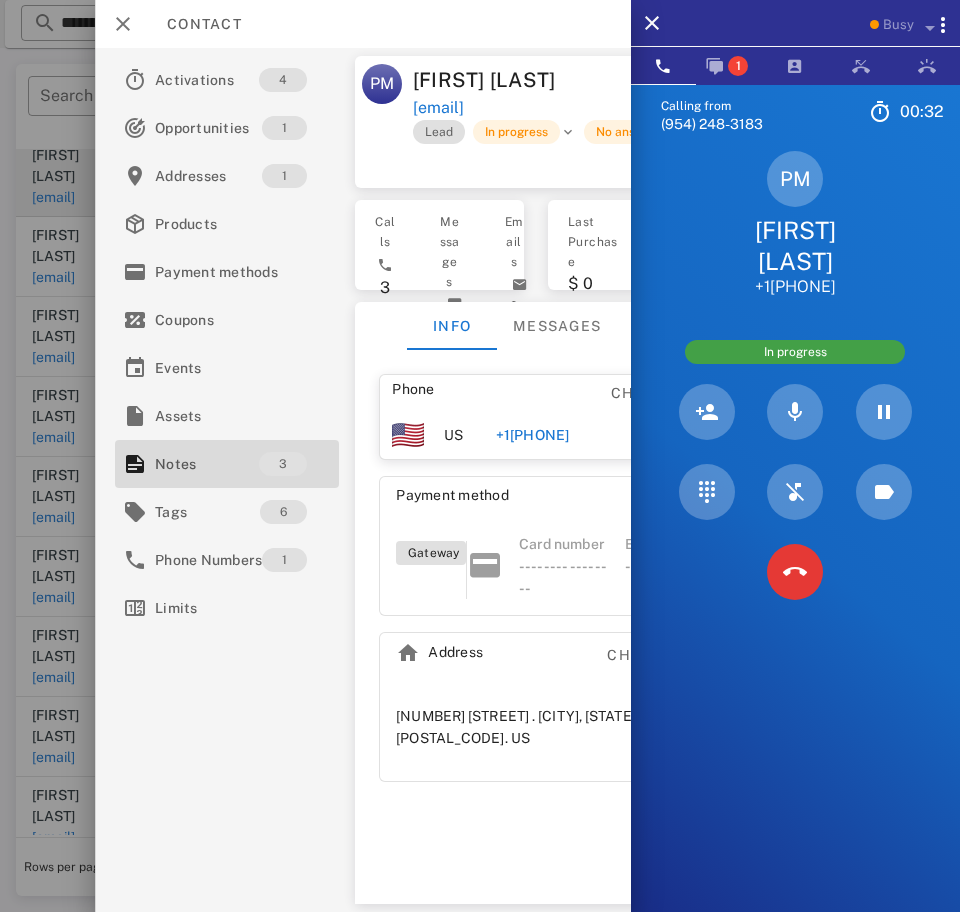 click at bounding box center [795, 572] 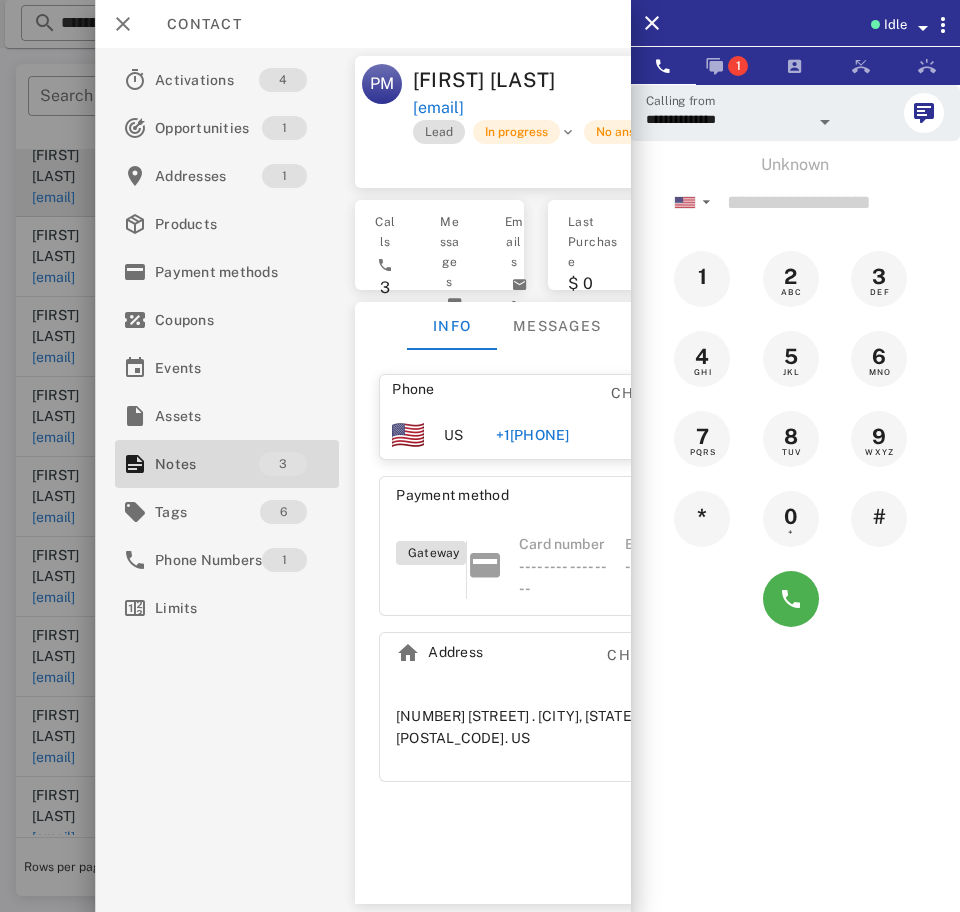 click on "Idle" at bounding box center [795, 23] 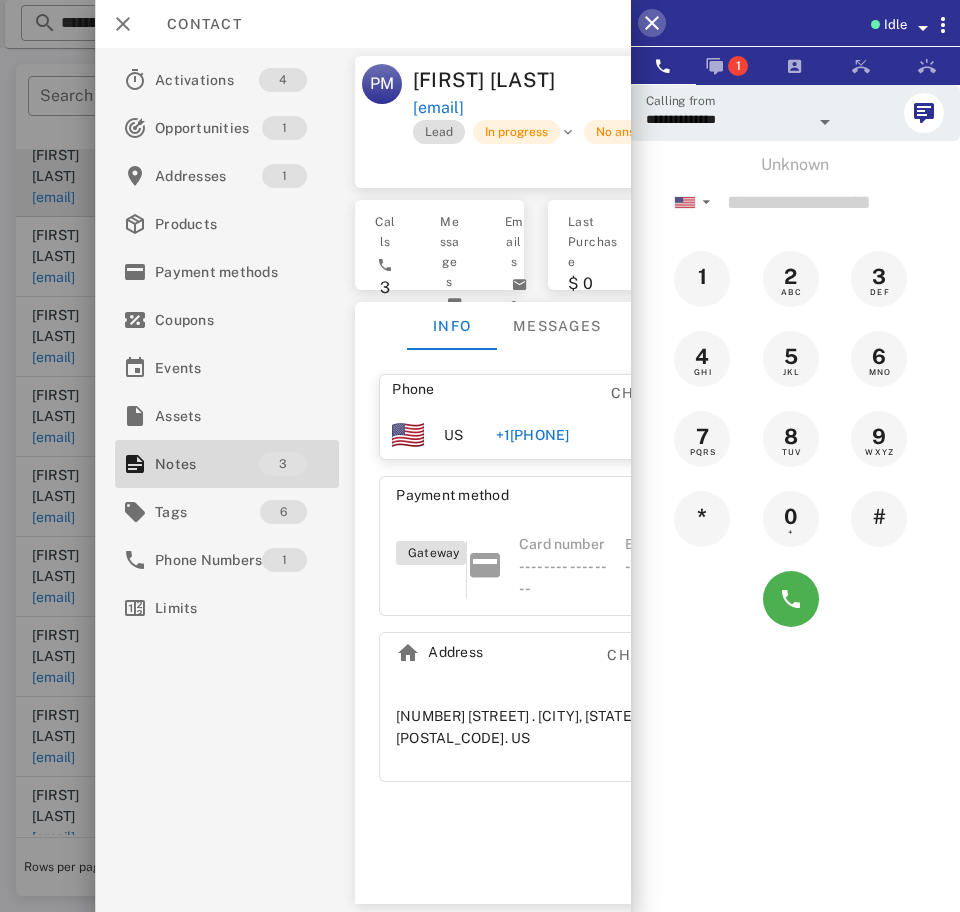 click at bounding box center [652, 23] 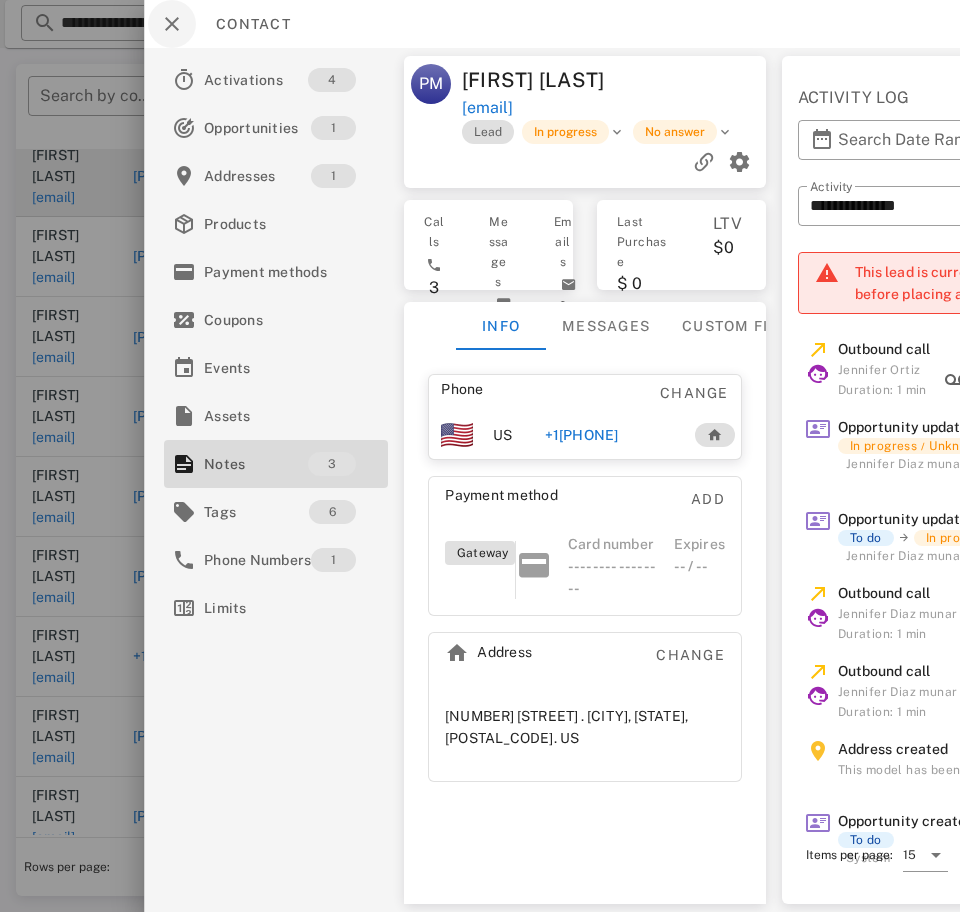 click at bounding box center (172, 24) 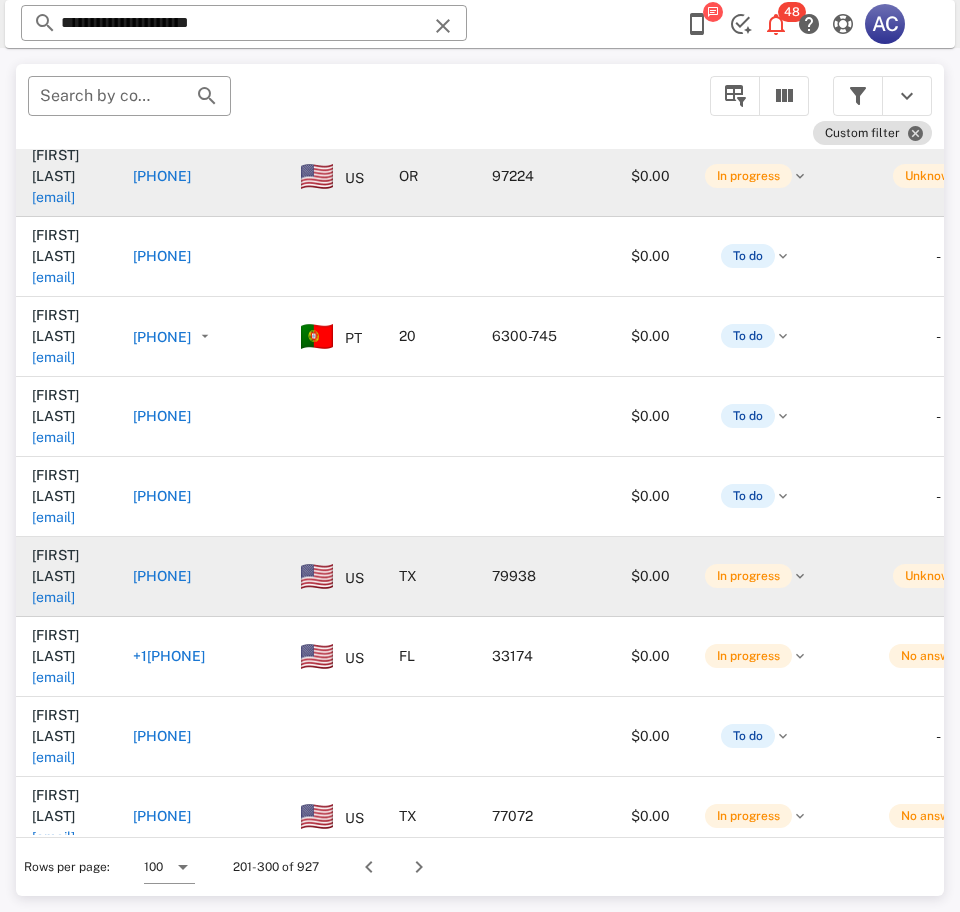 click on "bettmuniz@yahoo.com" at bounding box center [53, 597] 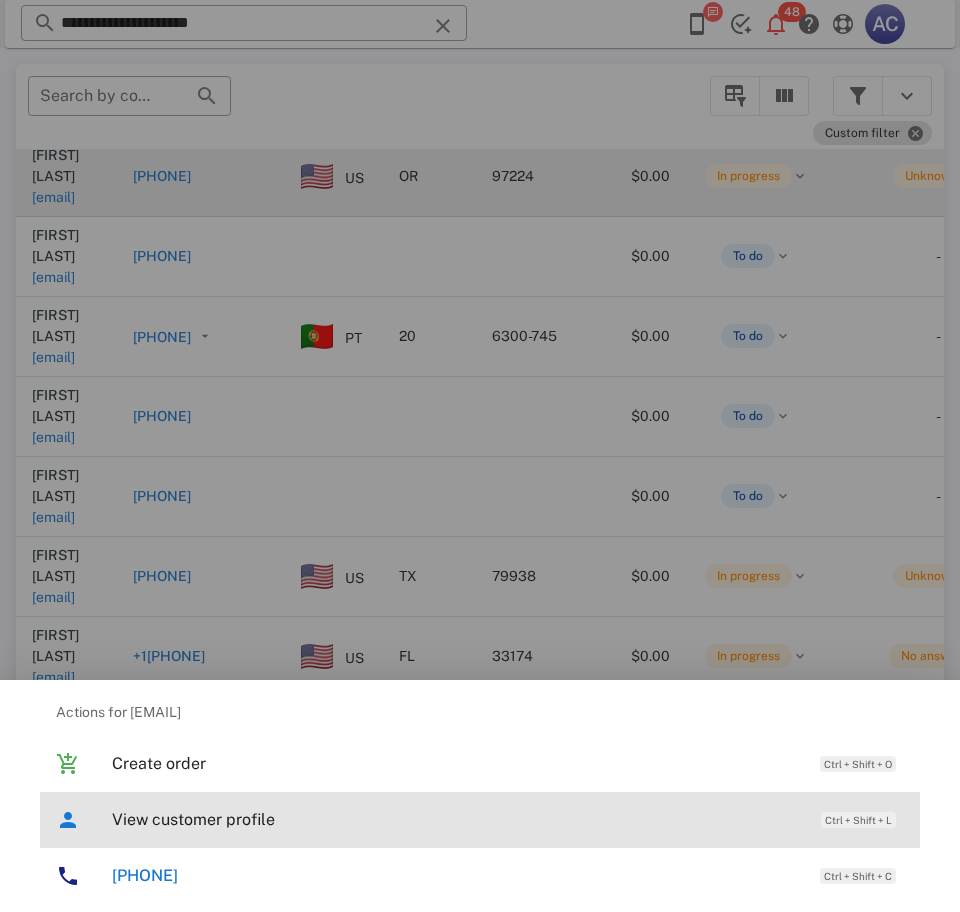 click on "View customer profile" at bounding box center (456, 819) 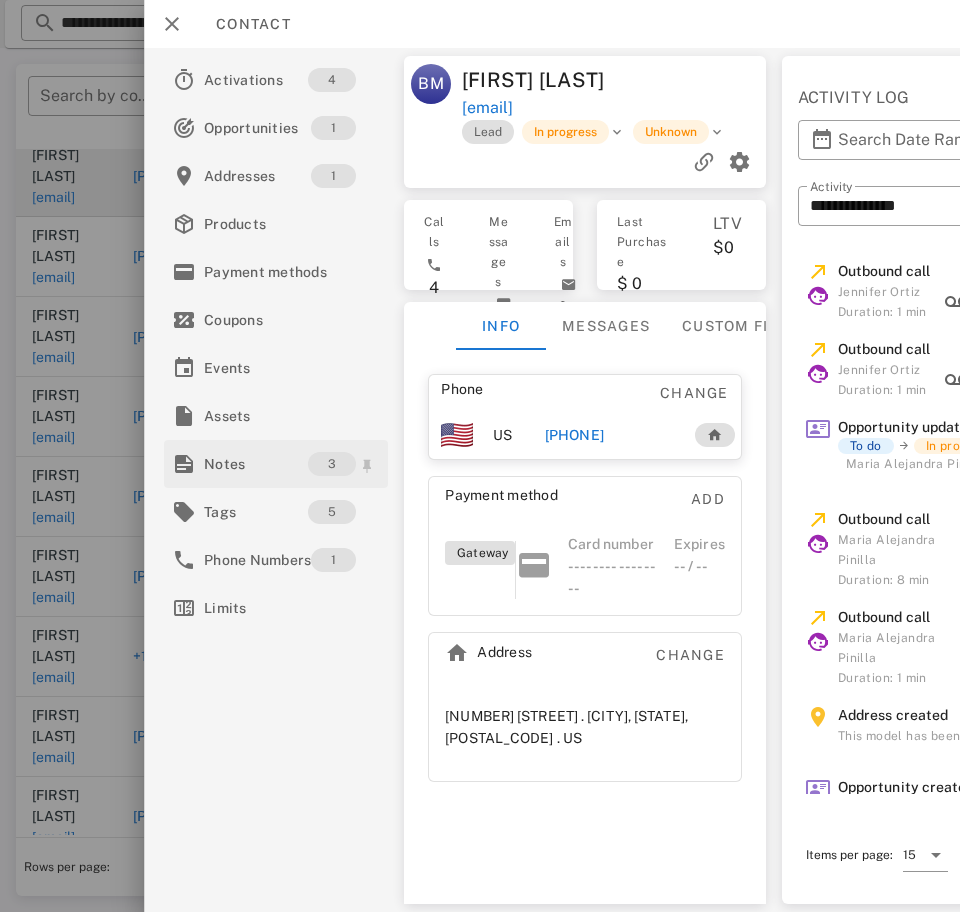 click on "Notes" at bounding box center [256, 464] 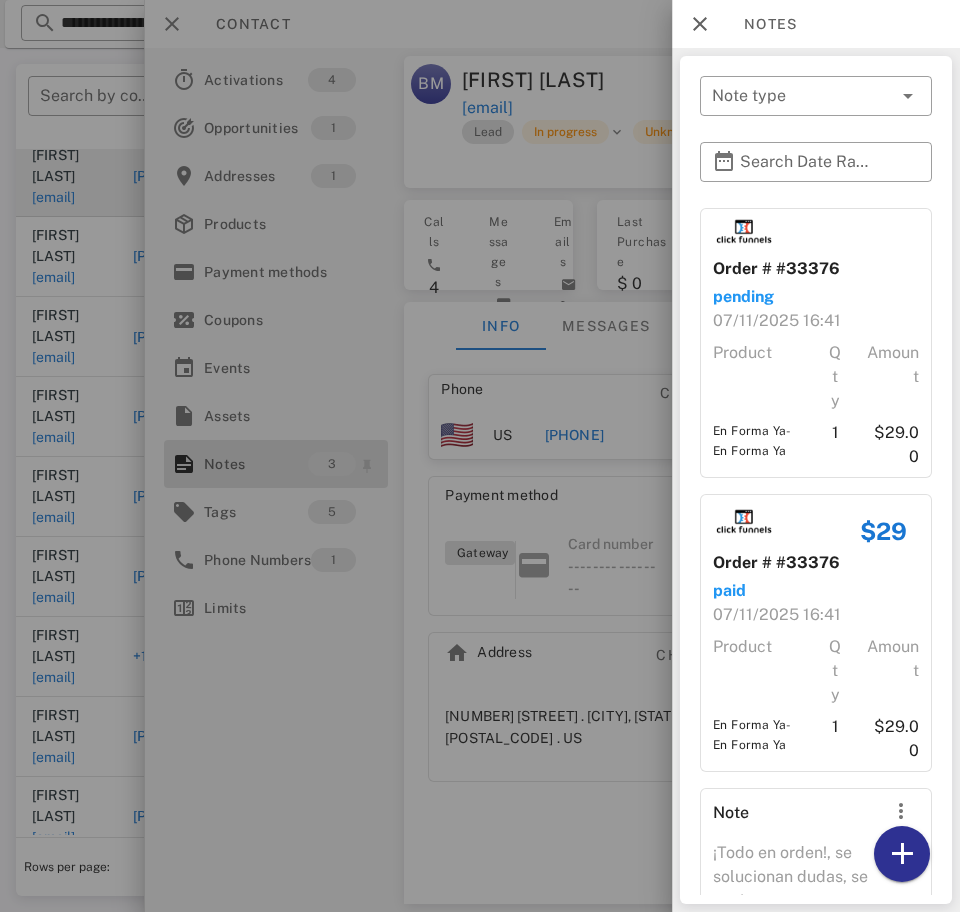 scroll, scrollTop: 137, scrollLeft: 0, axis: vertical 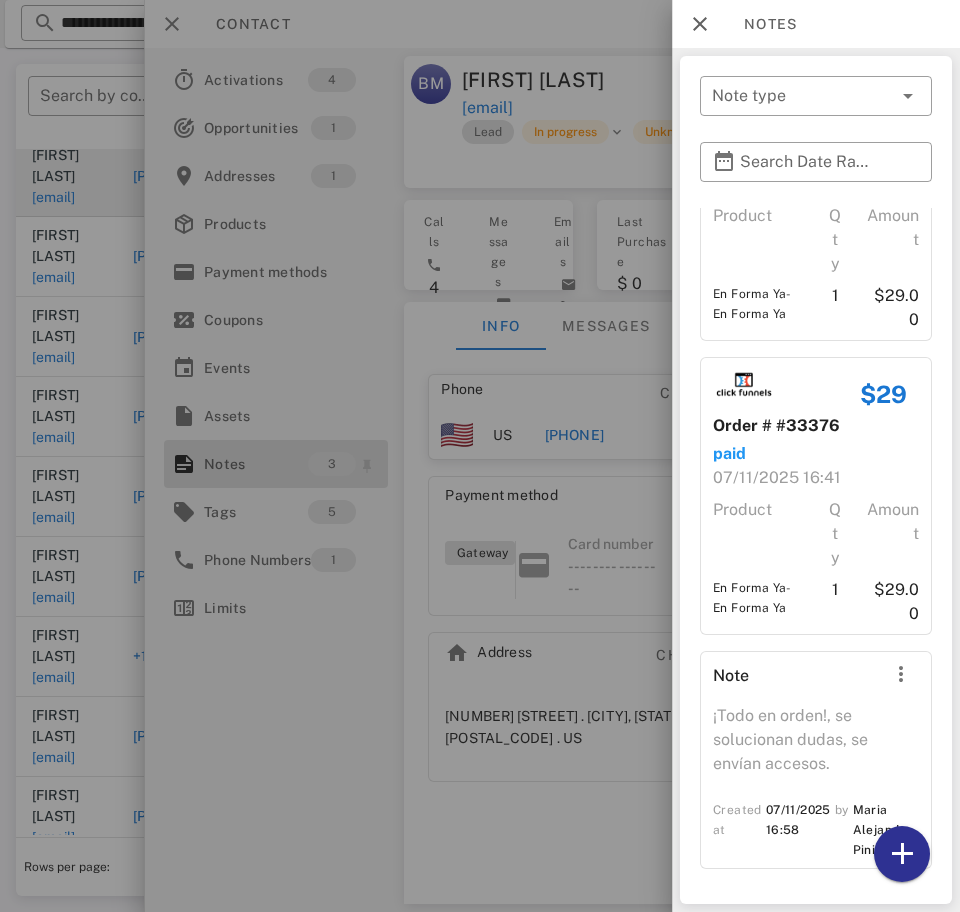 click at bounding box center [700, 24] 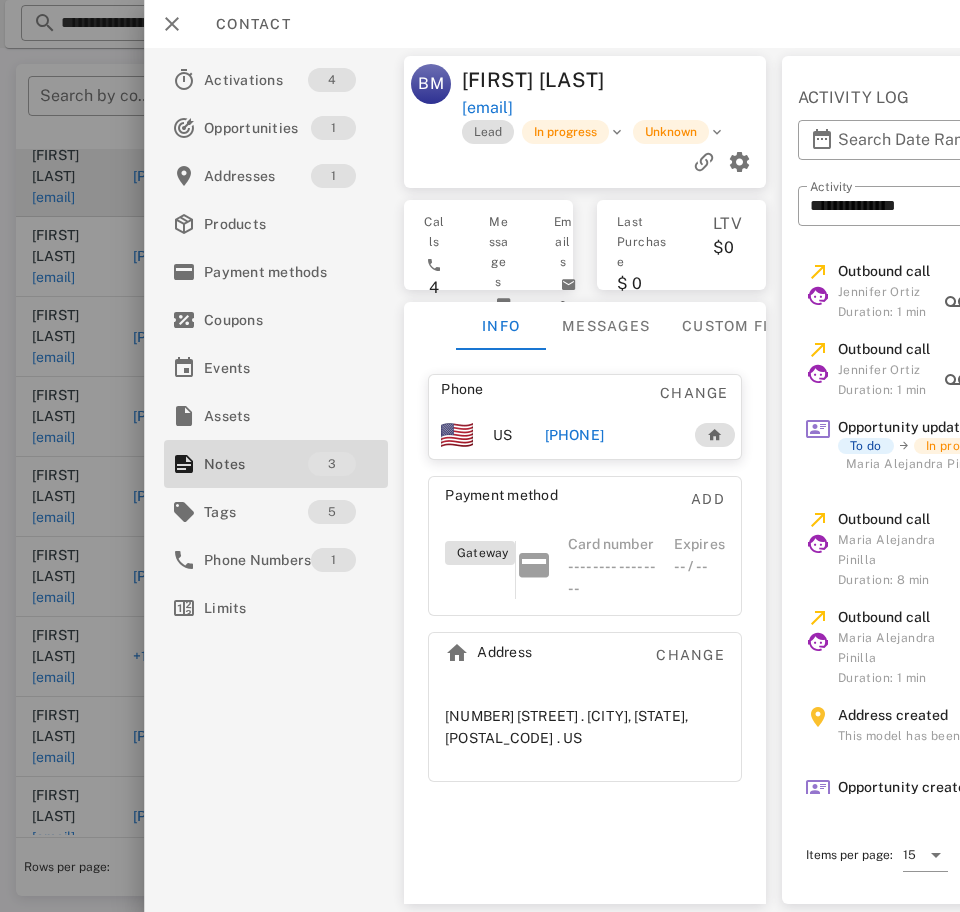 click on "+19157771797" at bounding box center [574, 435] 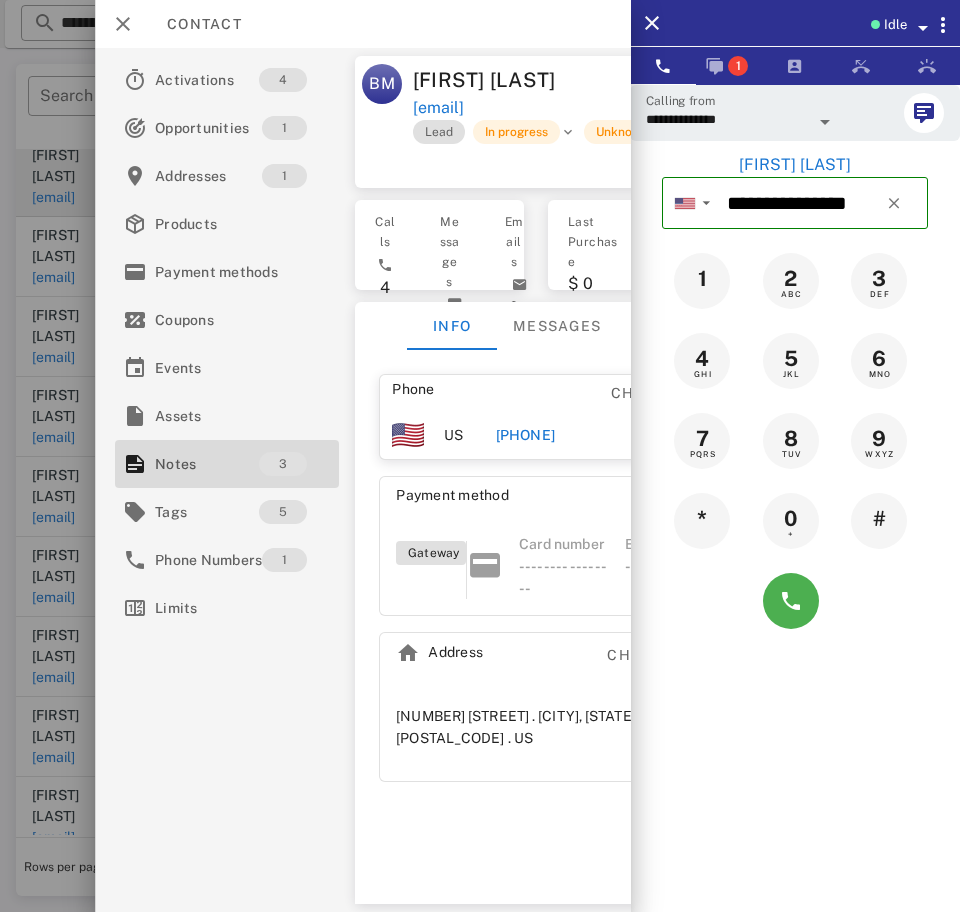 click on "**********" at bounding box center [727, 119] 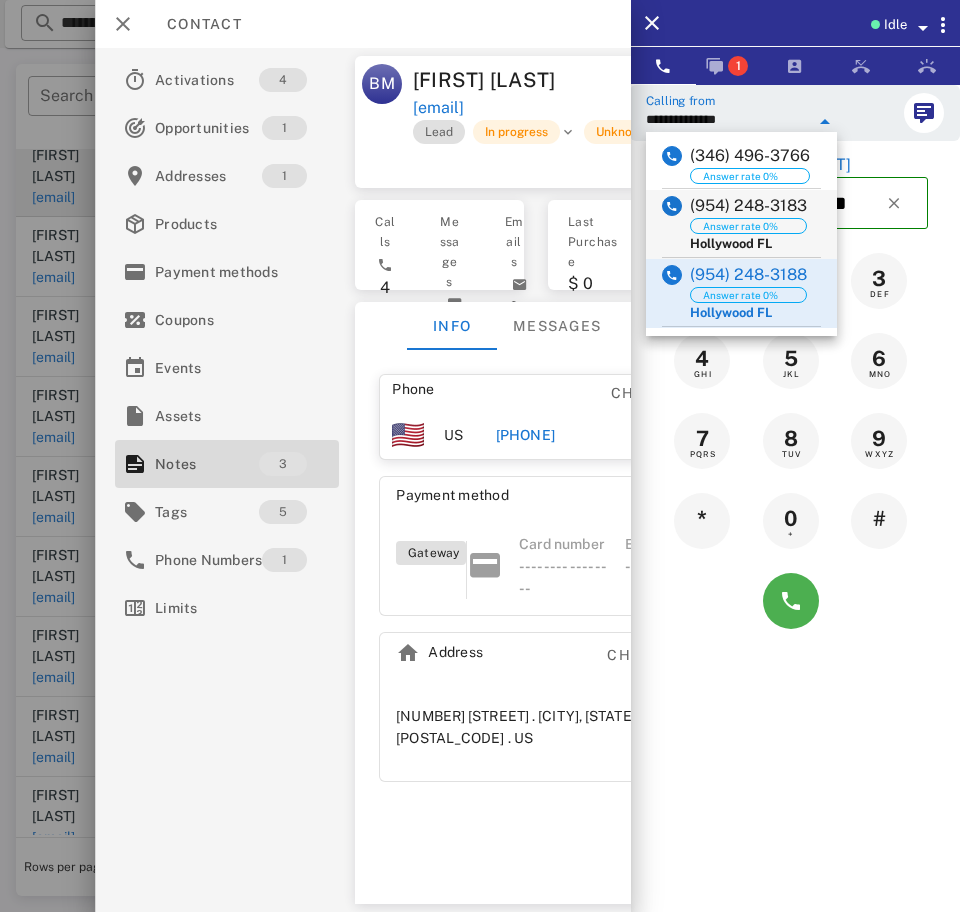 click on "(954) 248-3183" at bounding box center (748, 206) 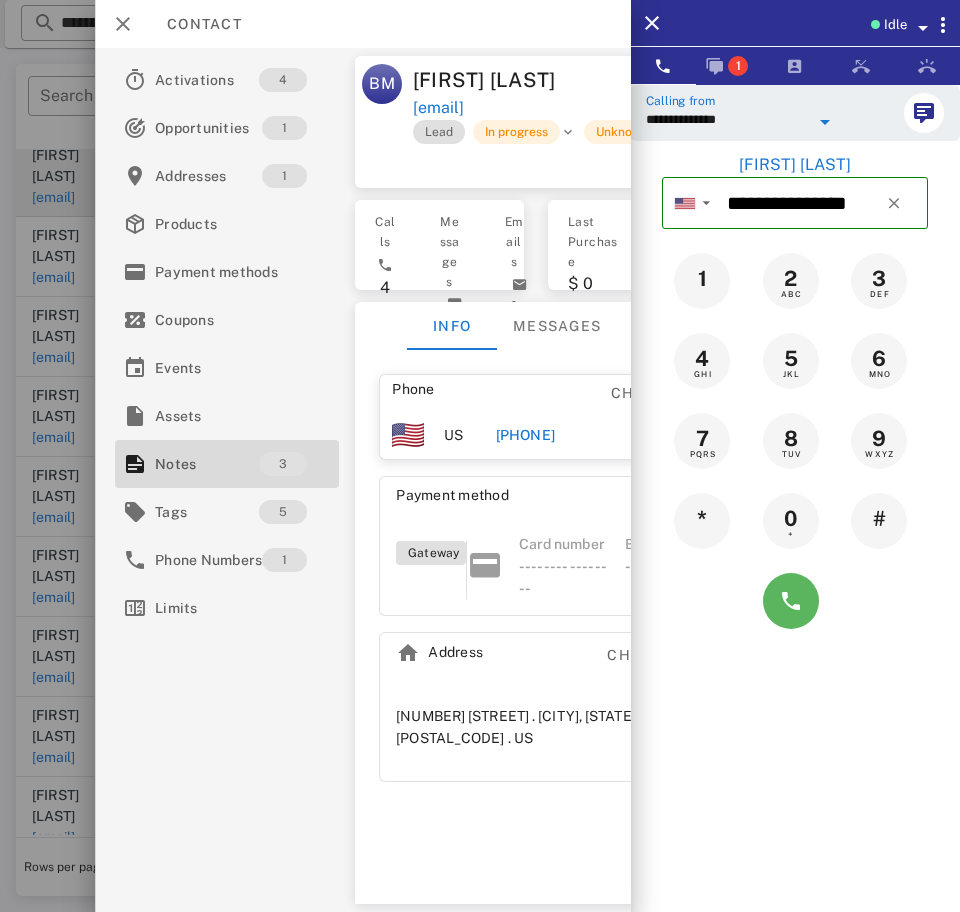 click at bounding box center [791, 601] 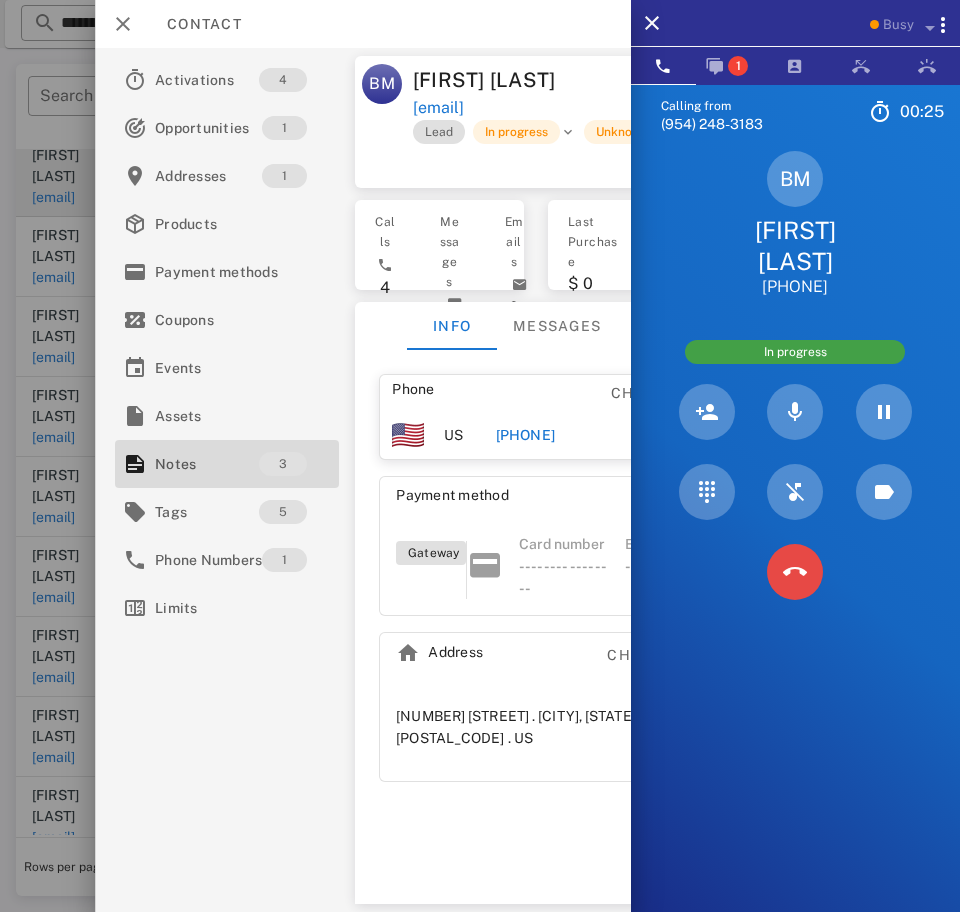 click at bounding box center (795, 572) 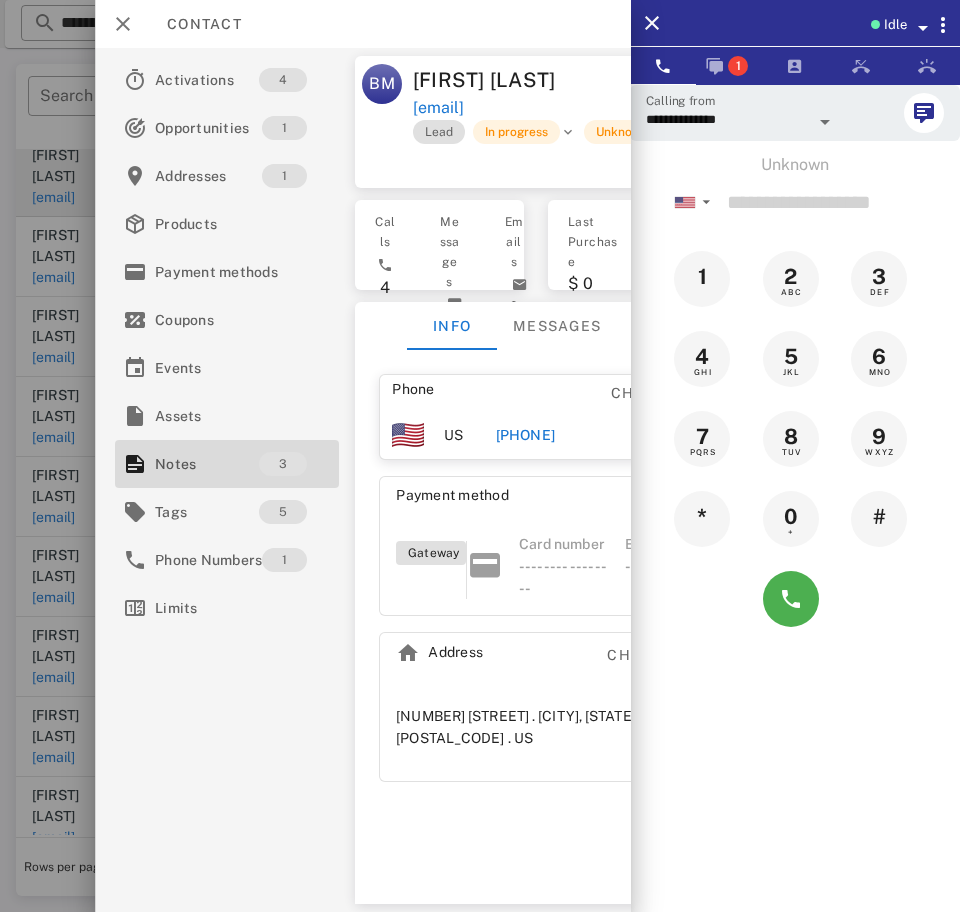 click on "Unknown" at bounding box center [621, 132] 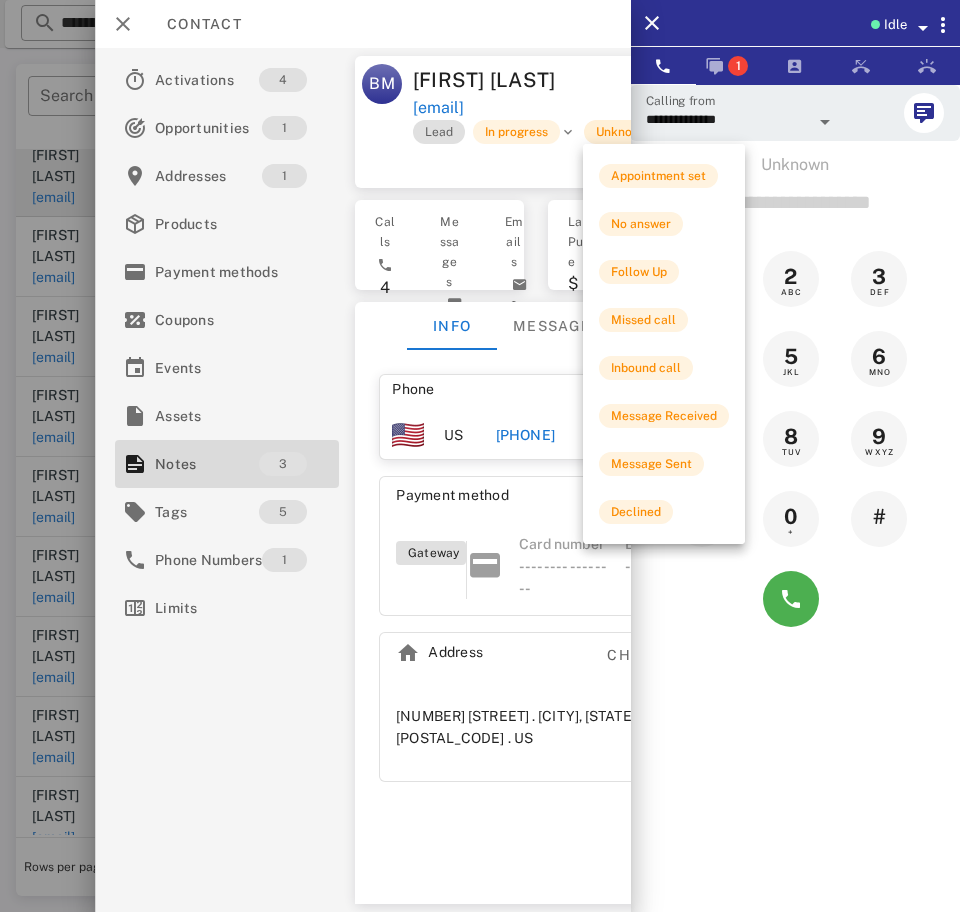 click on "No answer" at bounding box center [641, 224] 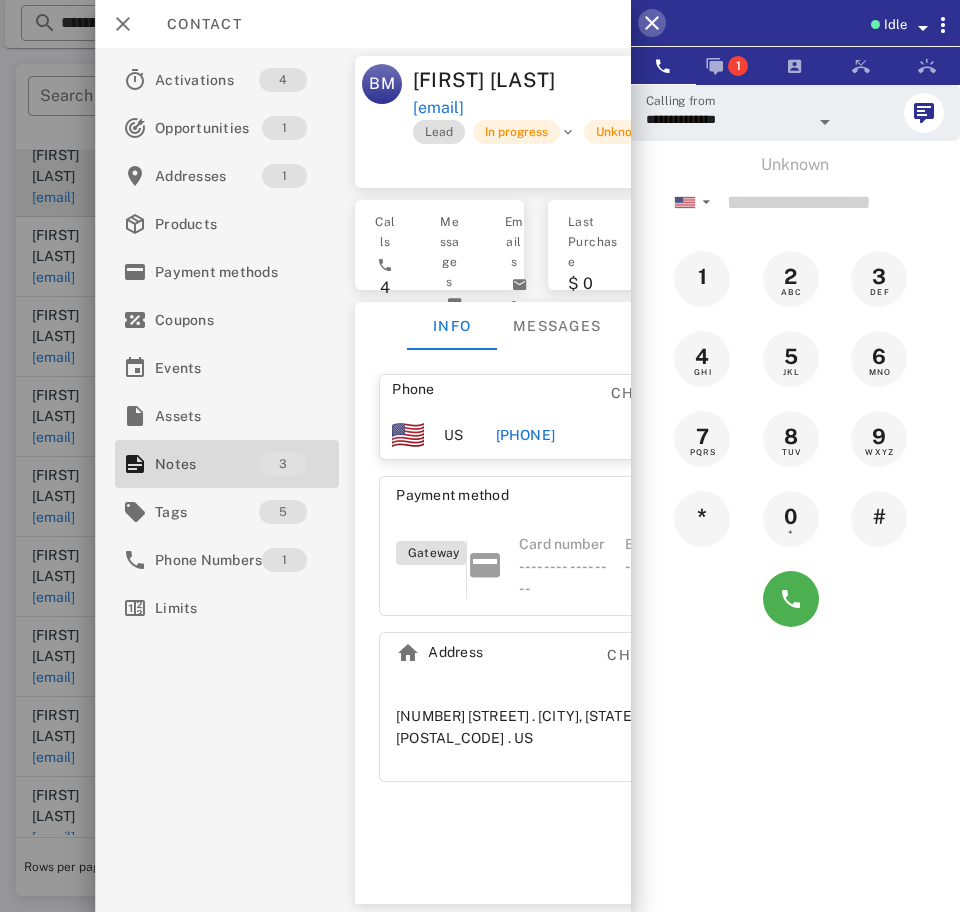 click at bounding box center (652, 23) 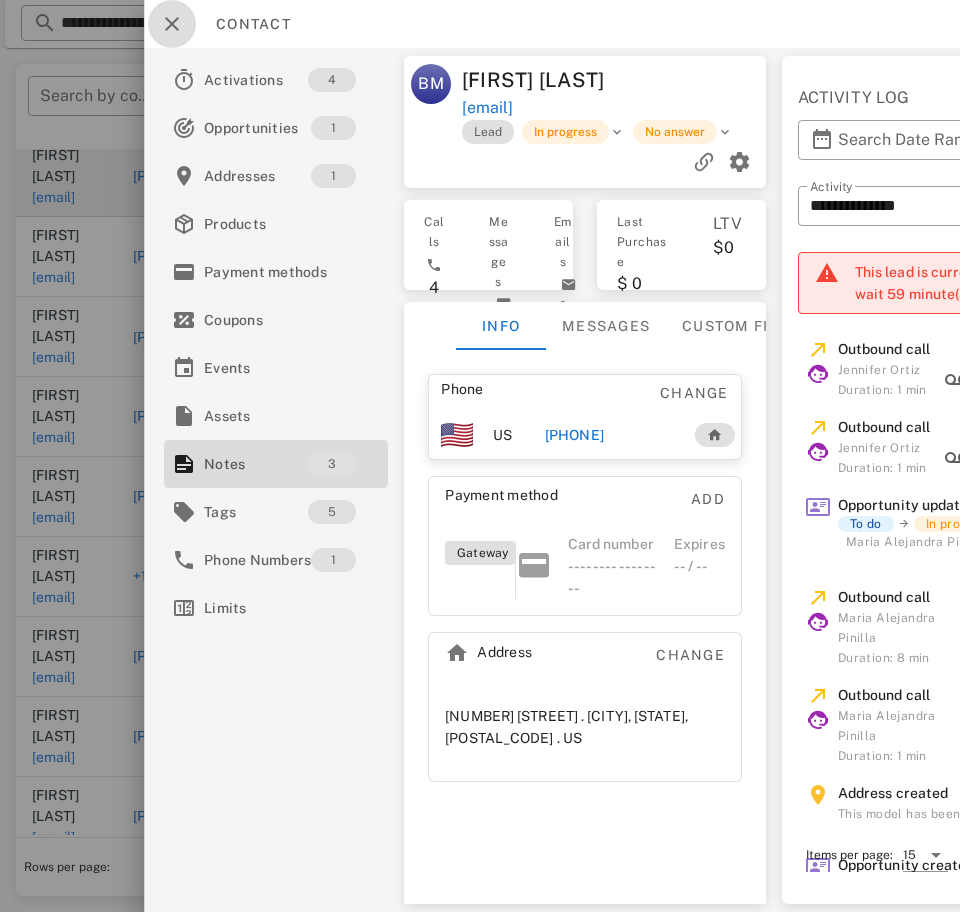 click at bounding box center (172, 24) 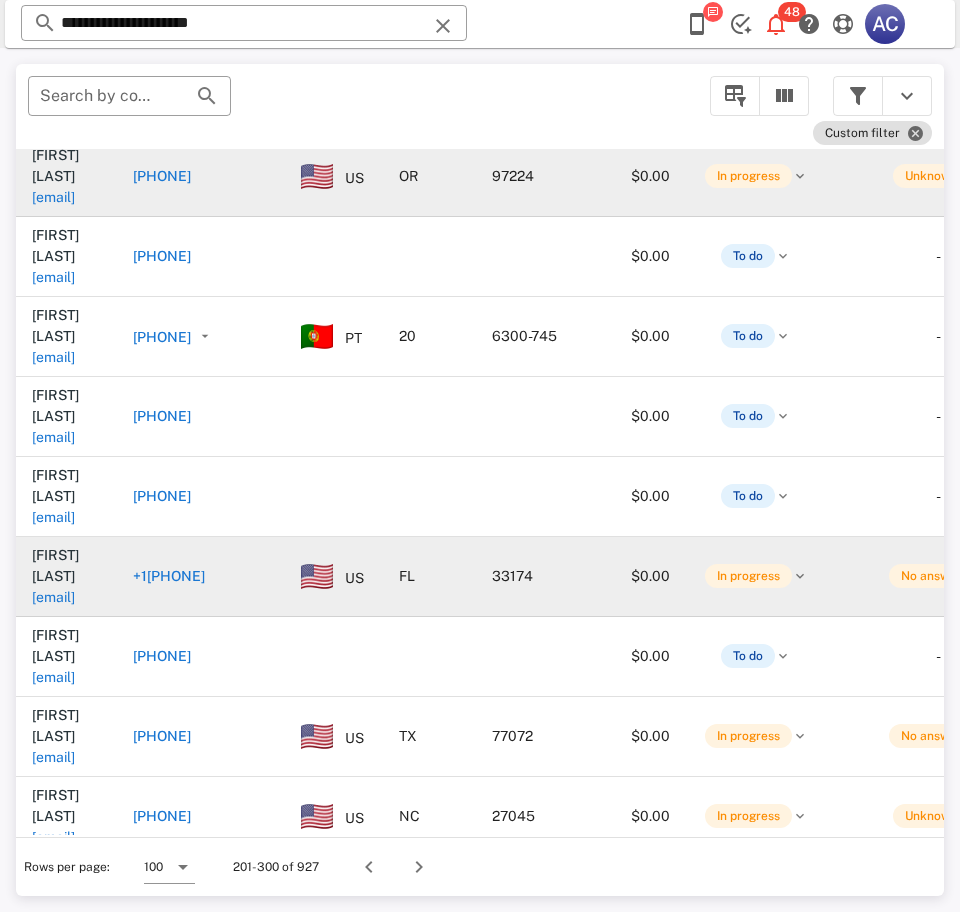 click on "angelabqr@icloud.com" at bounding box center [53, 597] 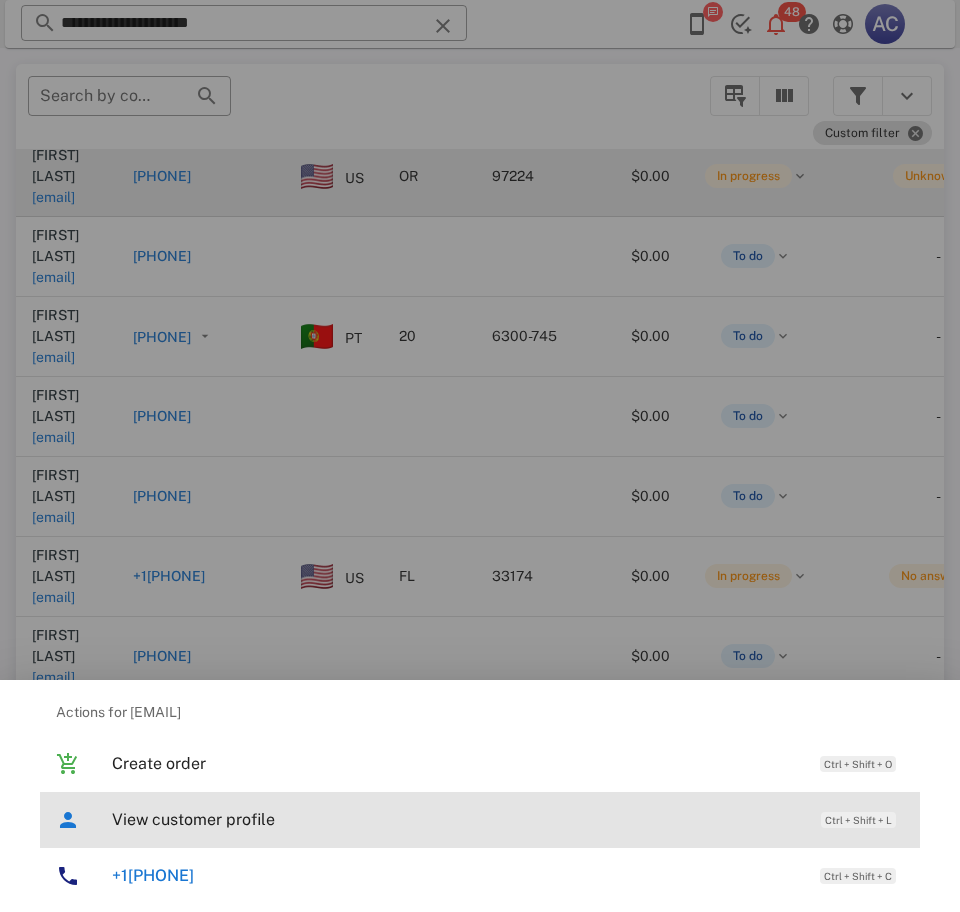 click on "View customer profile Ctrl + Shift + L" at bounding box center [508, 819] 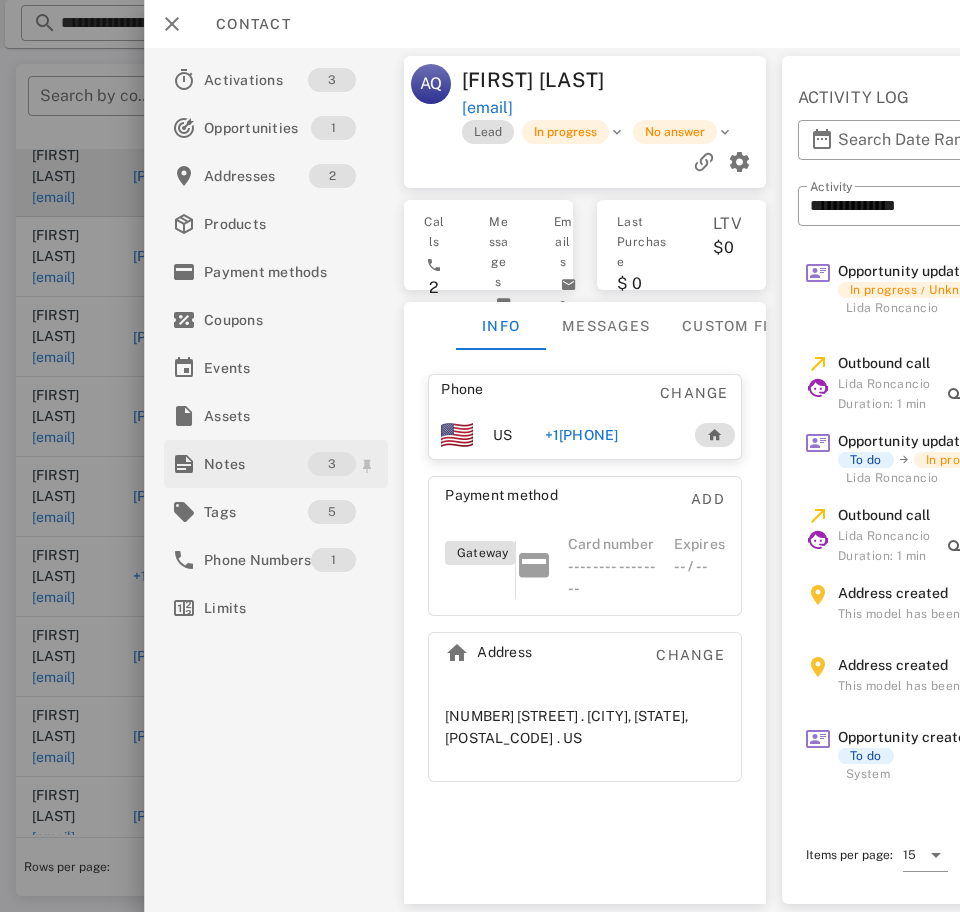 click on "Notes" at bounding box center (256, 464) 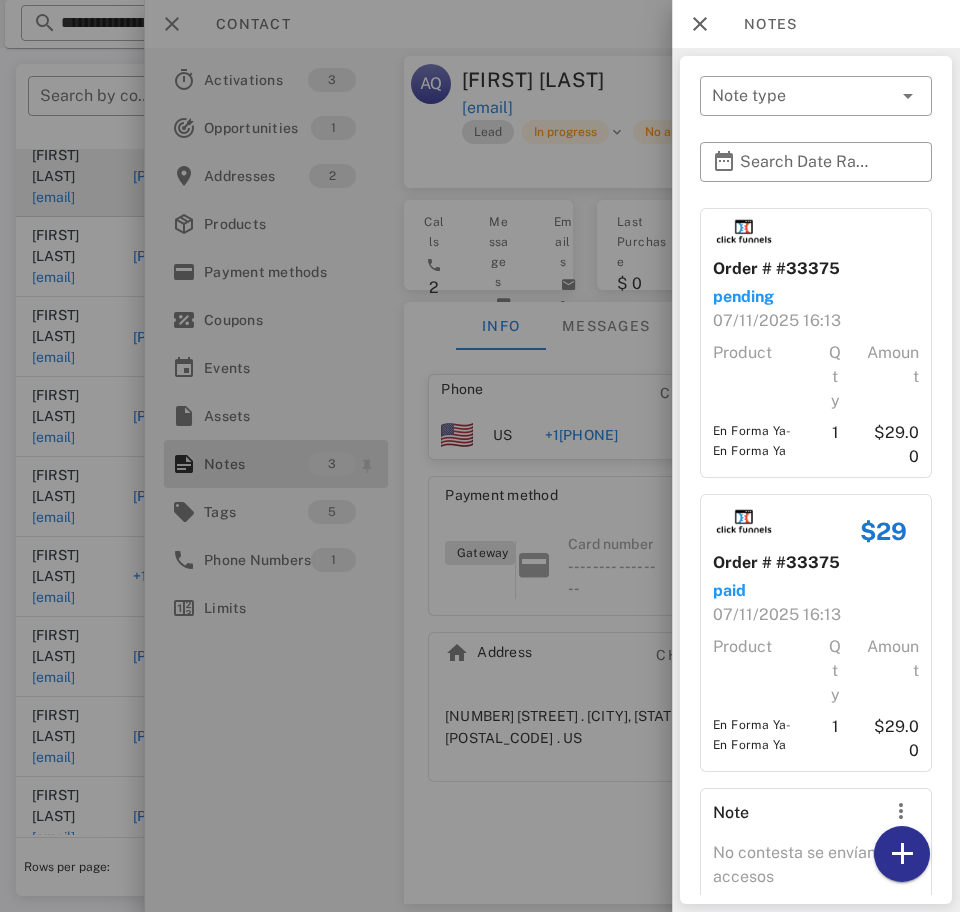 scroll, scrollTop: 93, scrollLeft: 0, axis: vertical 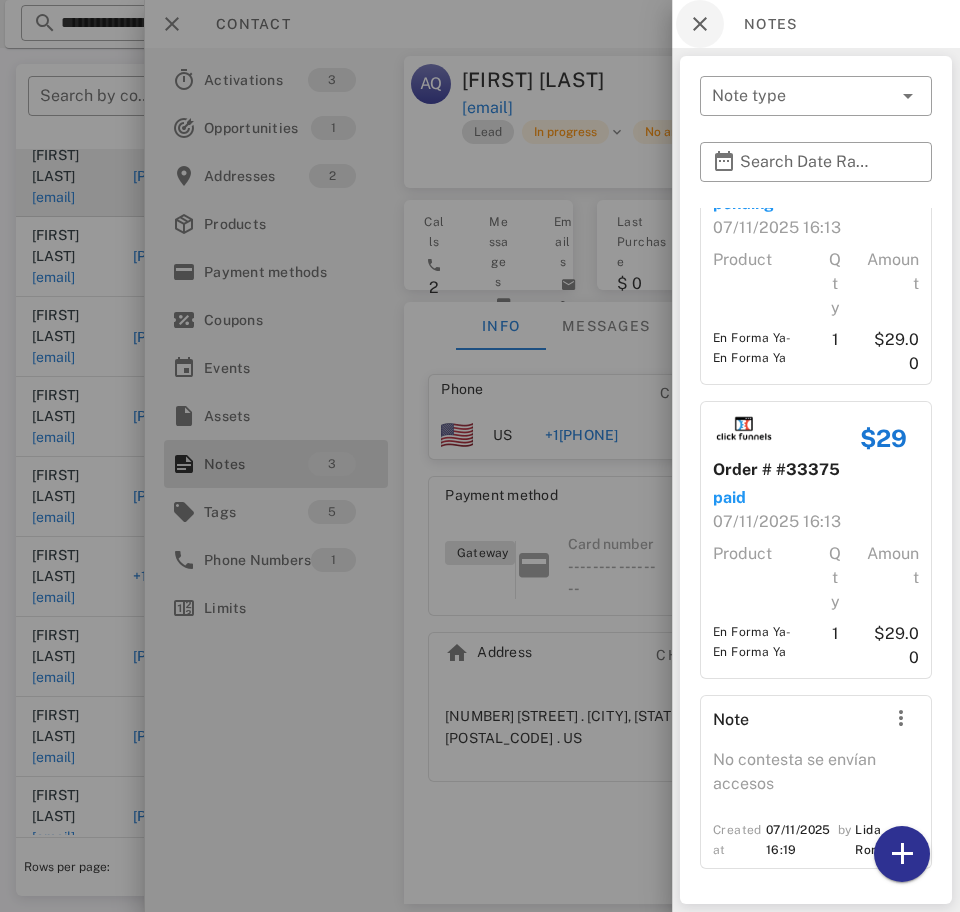 click at bounding box center [700, 24] 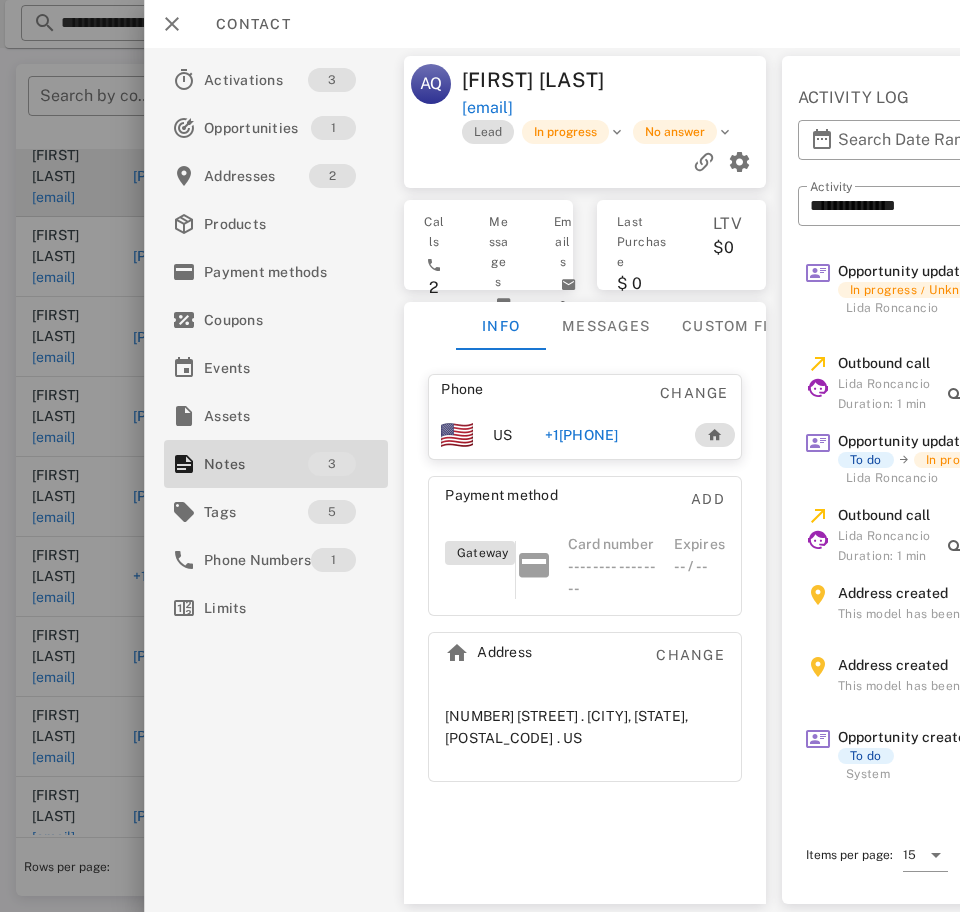 click on "+17865255566" at bounding box center (581, 435) 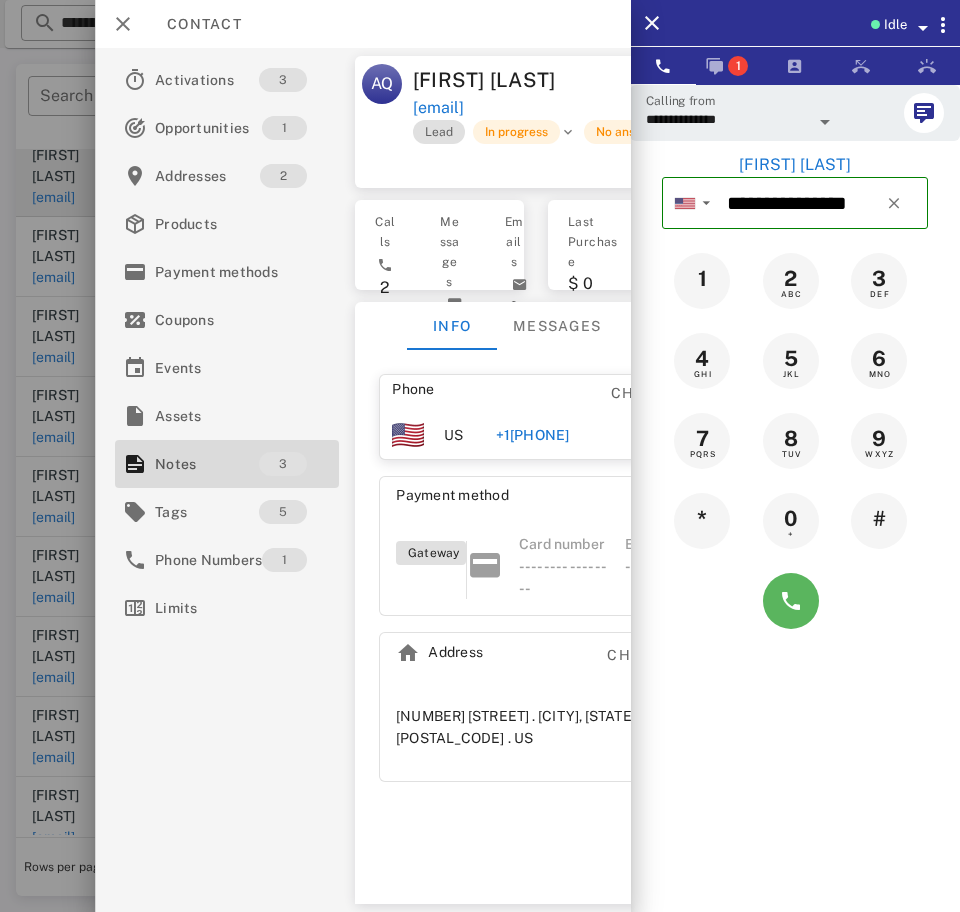 click at bounding box center [791, 601] 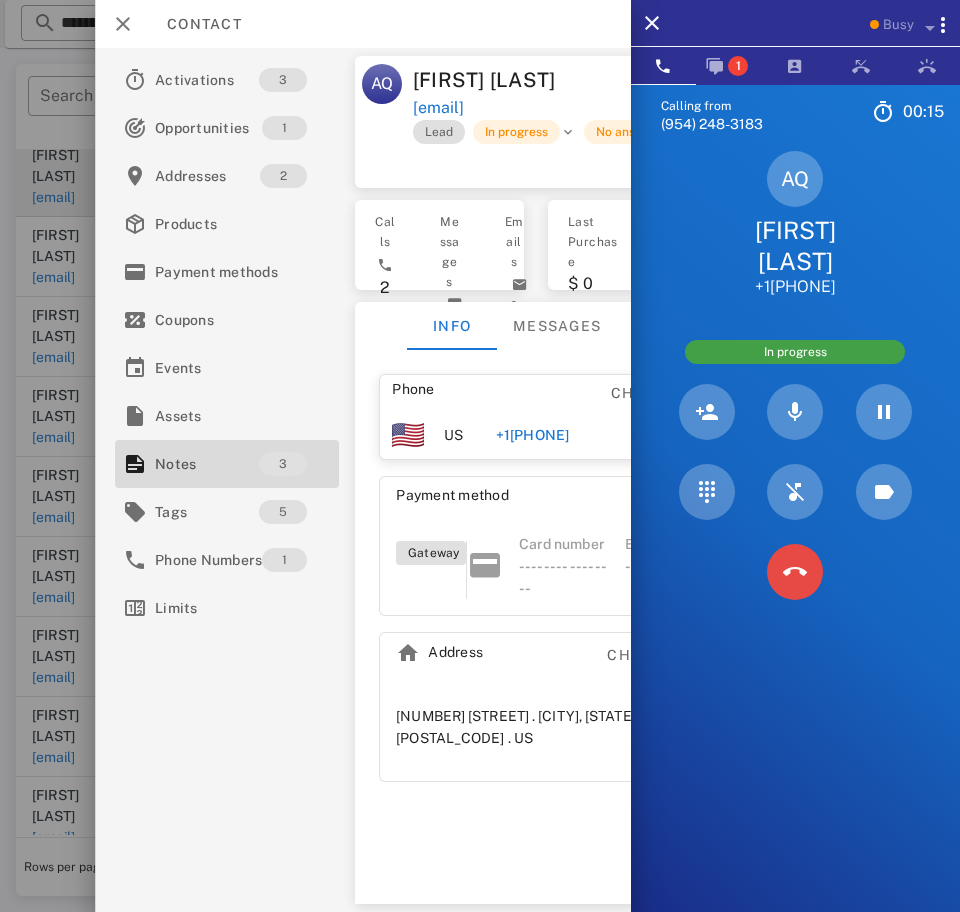 click at bounding box center [795, 572] 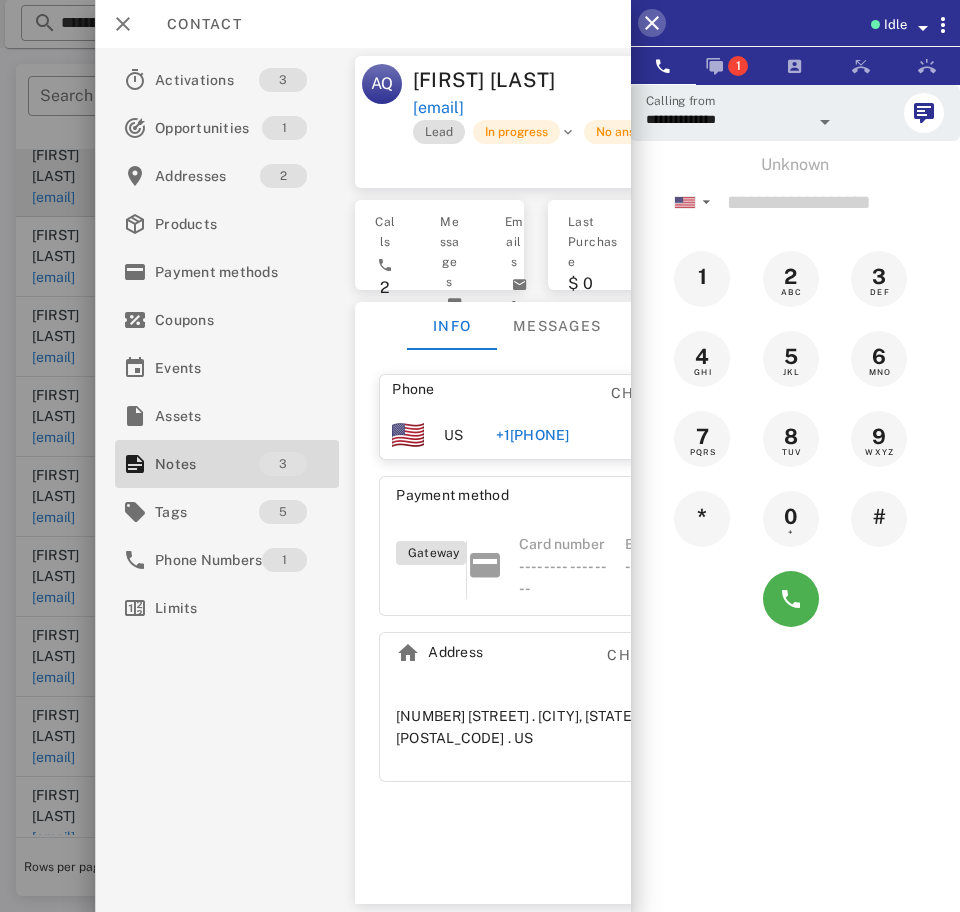 click at bounding box center [652, 23] 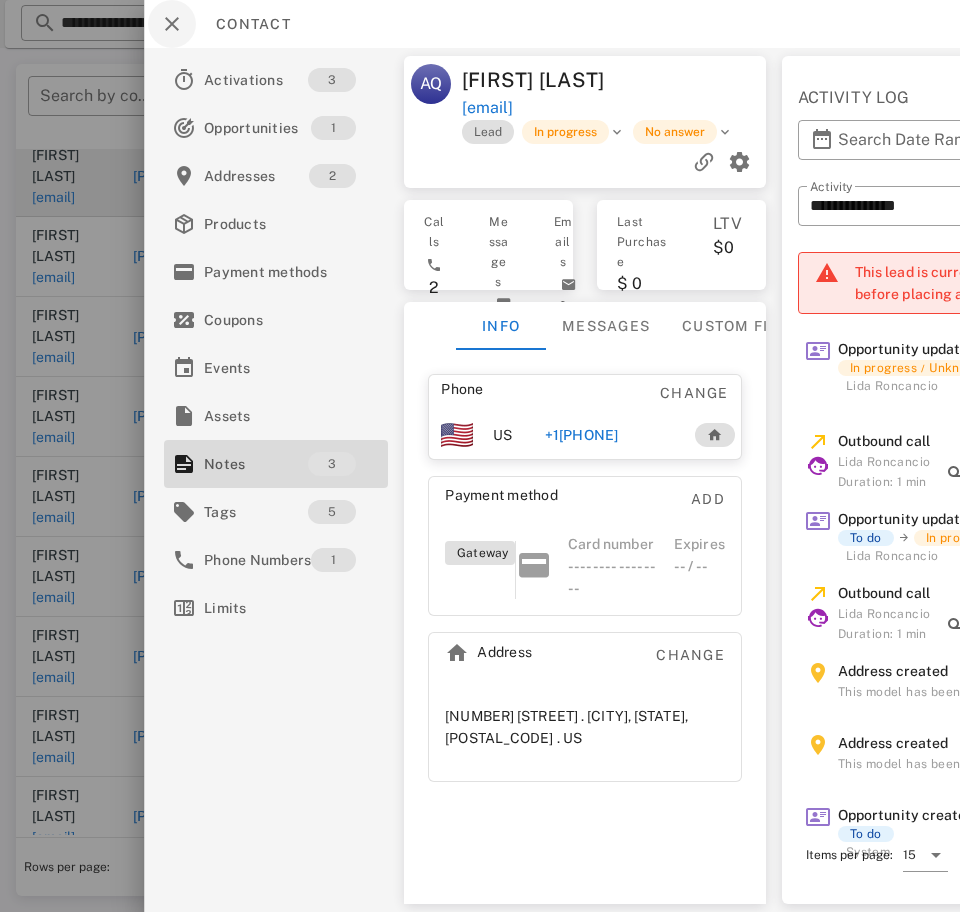 click at bounding box center (172, 24) 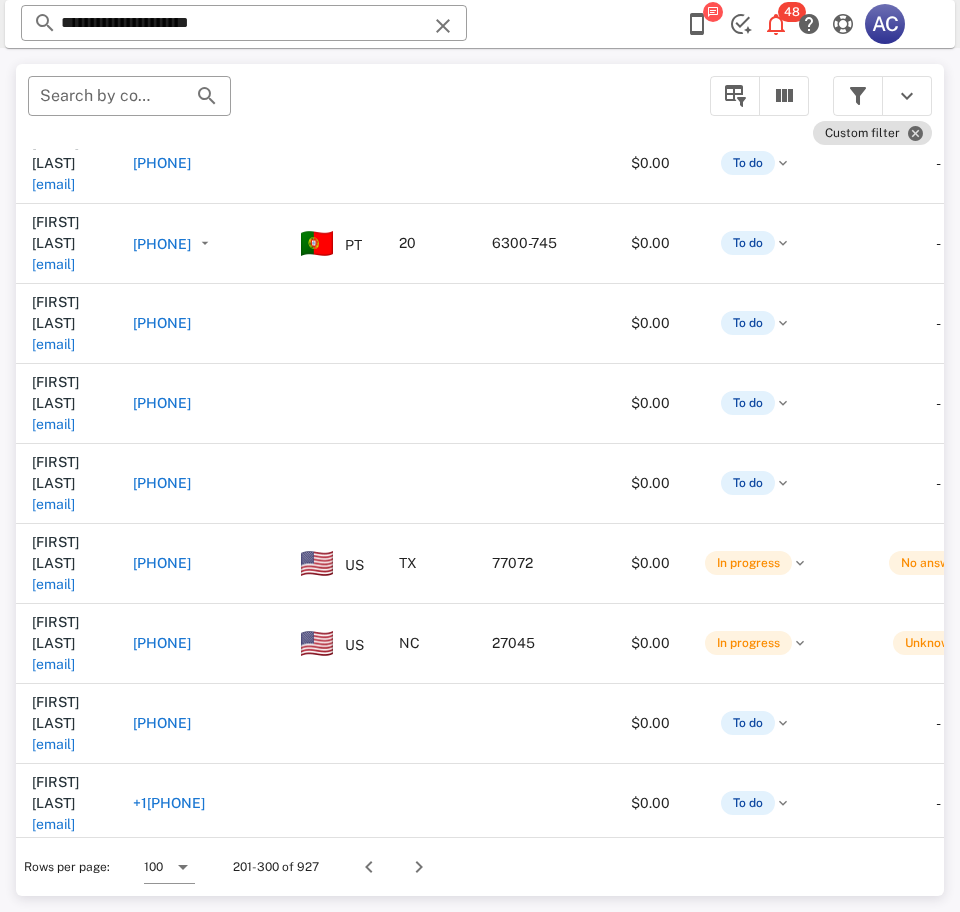 scroll, scrollTop: 234, scrollLeft: 0, axis: vertical 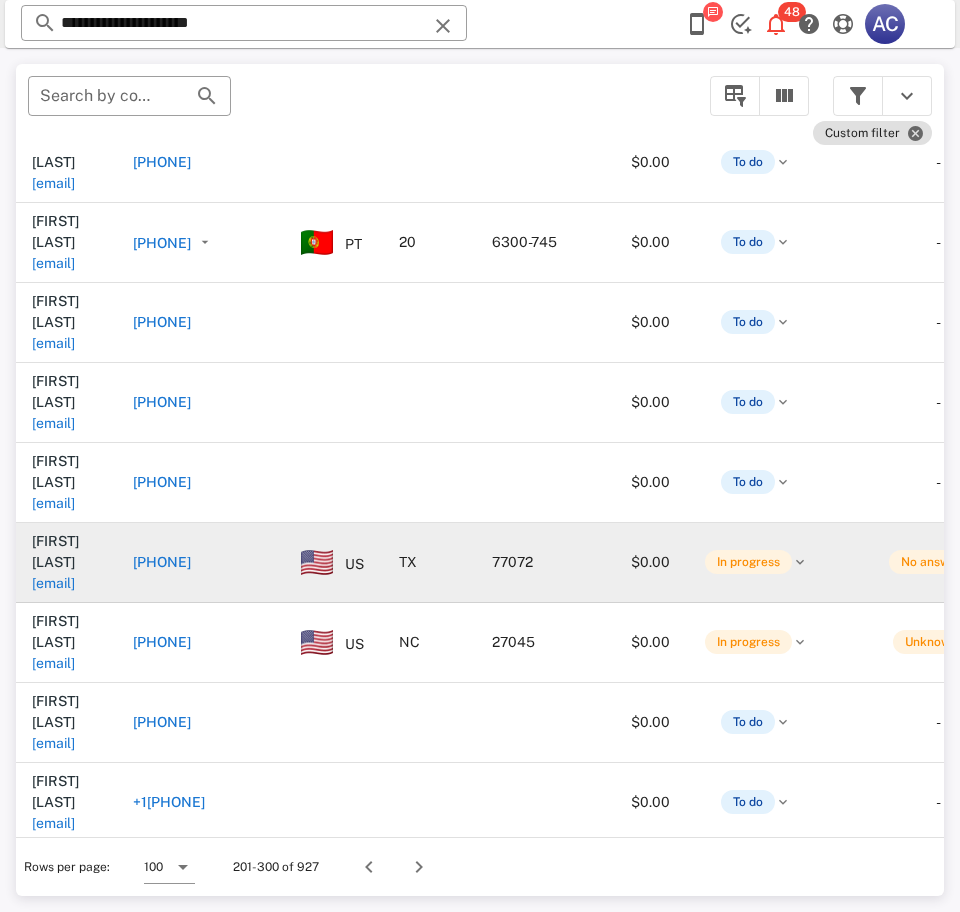 click on "tmarissa_urbina@hotmail.com" at bounding box center (53, 583) 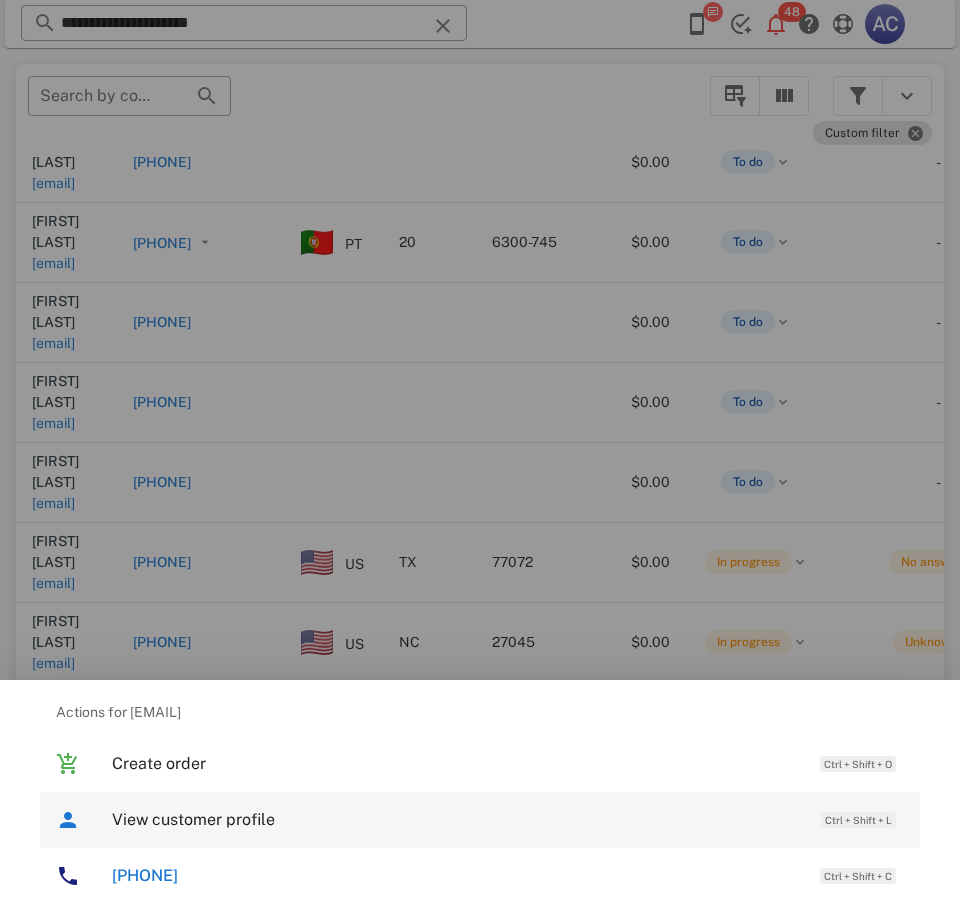 click on "View customer profile" at bounding box center (456, 819) 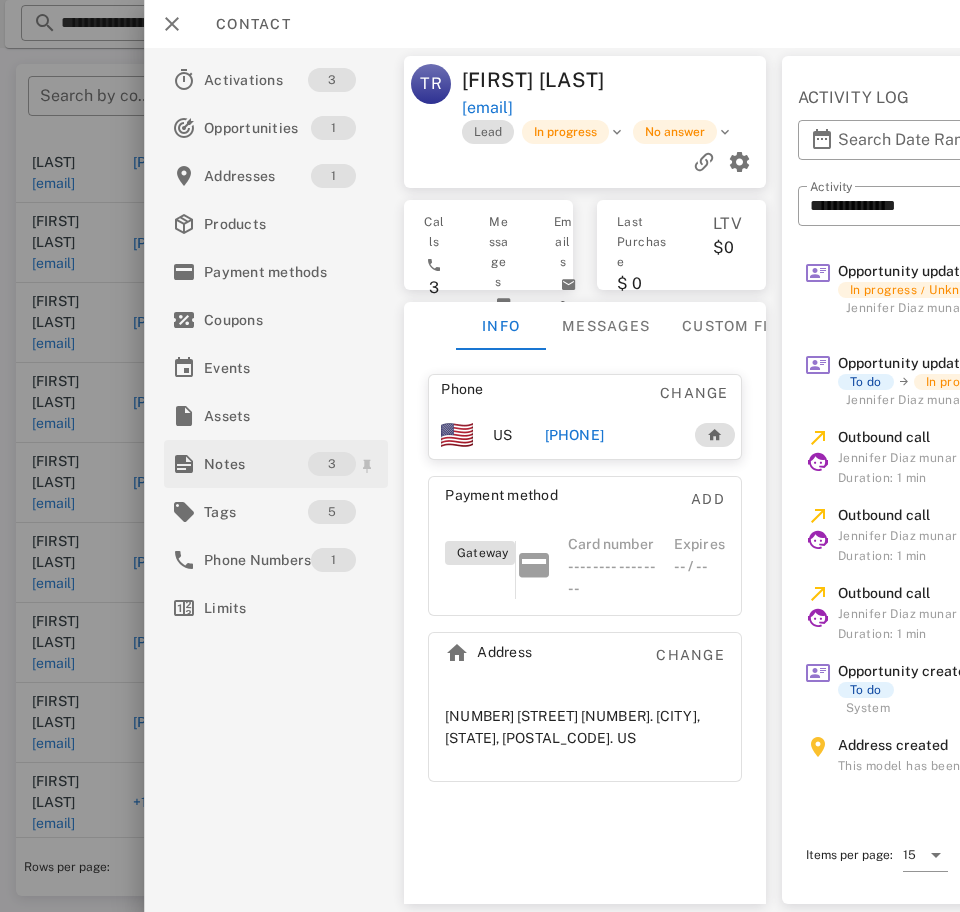 click on "Notes" at bounding box center (256, 464) 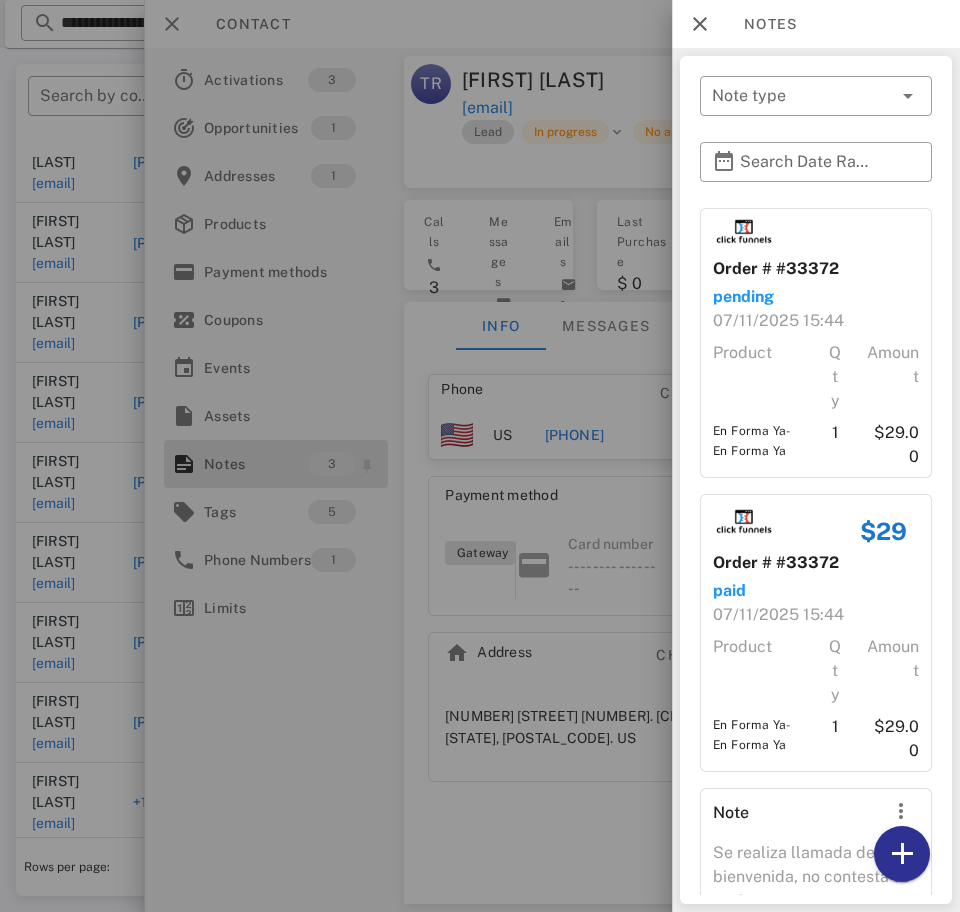 scroll, scrollTop: 137, scrollLeft: 0, axis: vertical 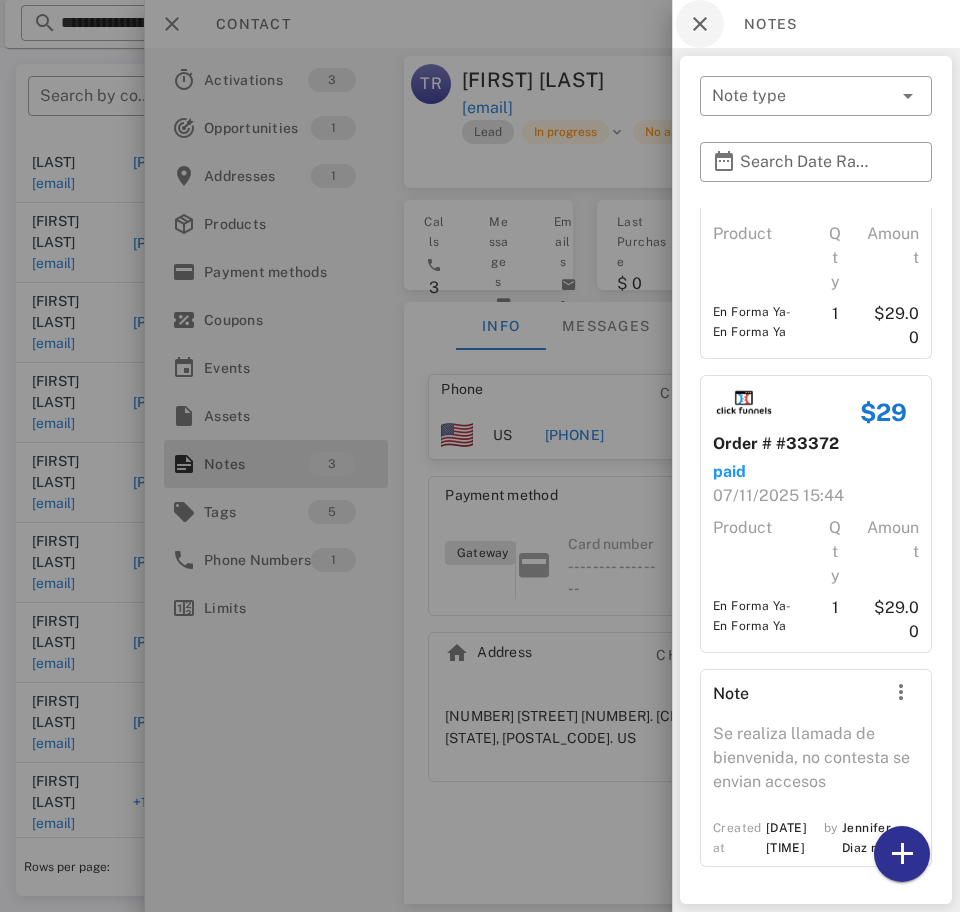 click at bounding box center [700, 24] 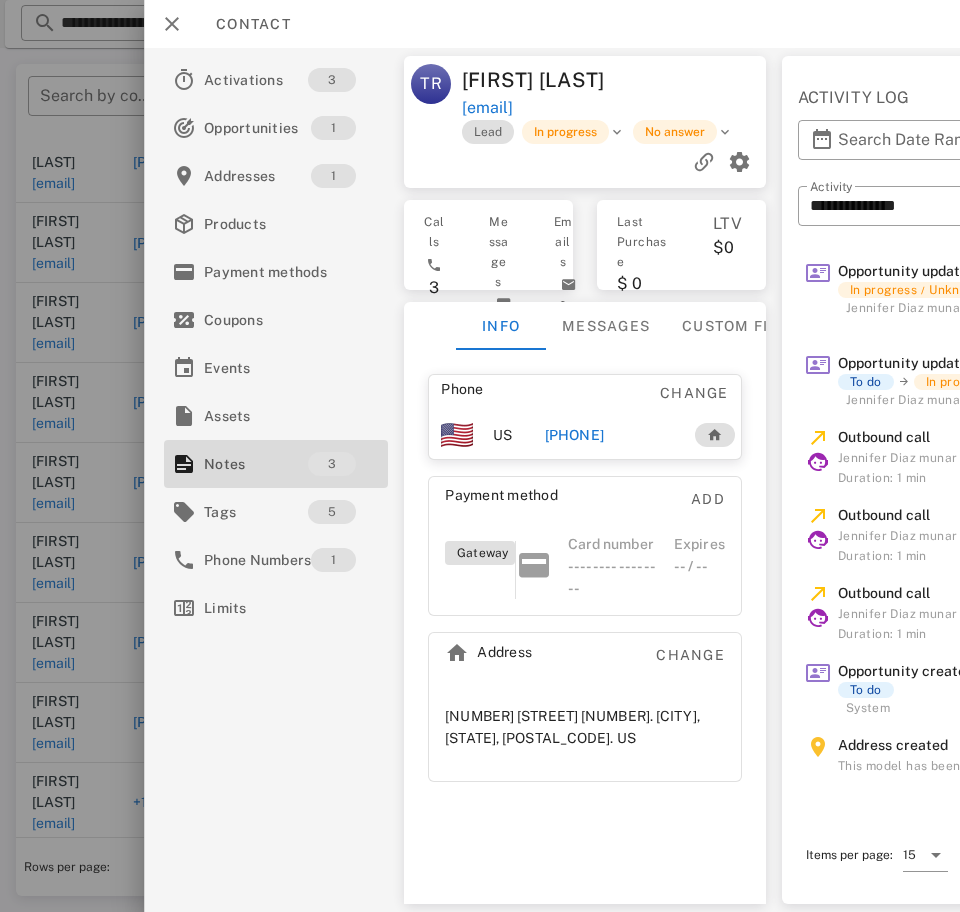 click on "+18328458250" at bounding box center [574, 435] 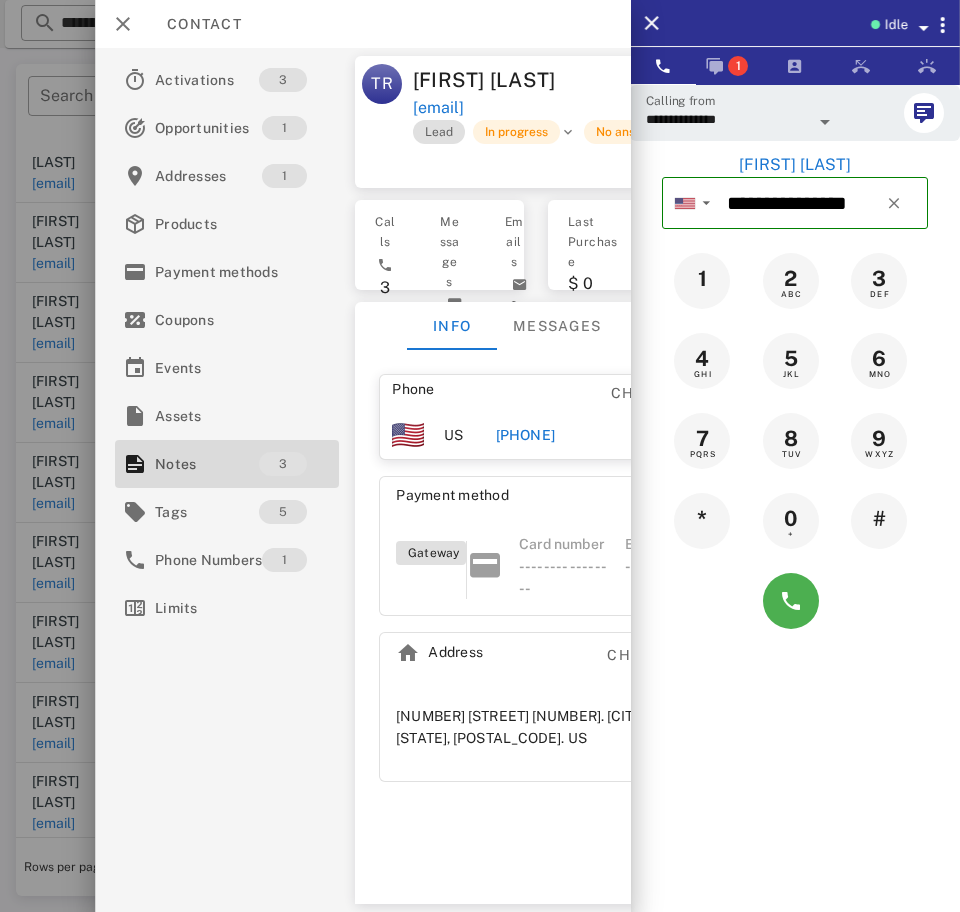 click on "**********" at bounding box center [727, 119] 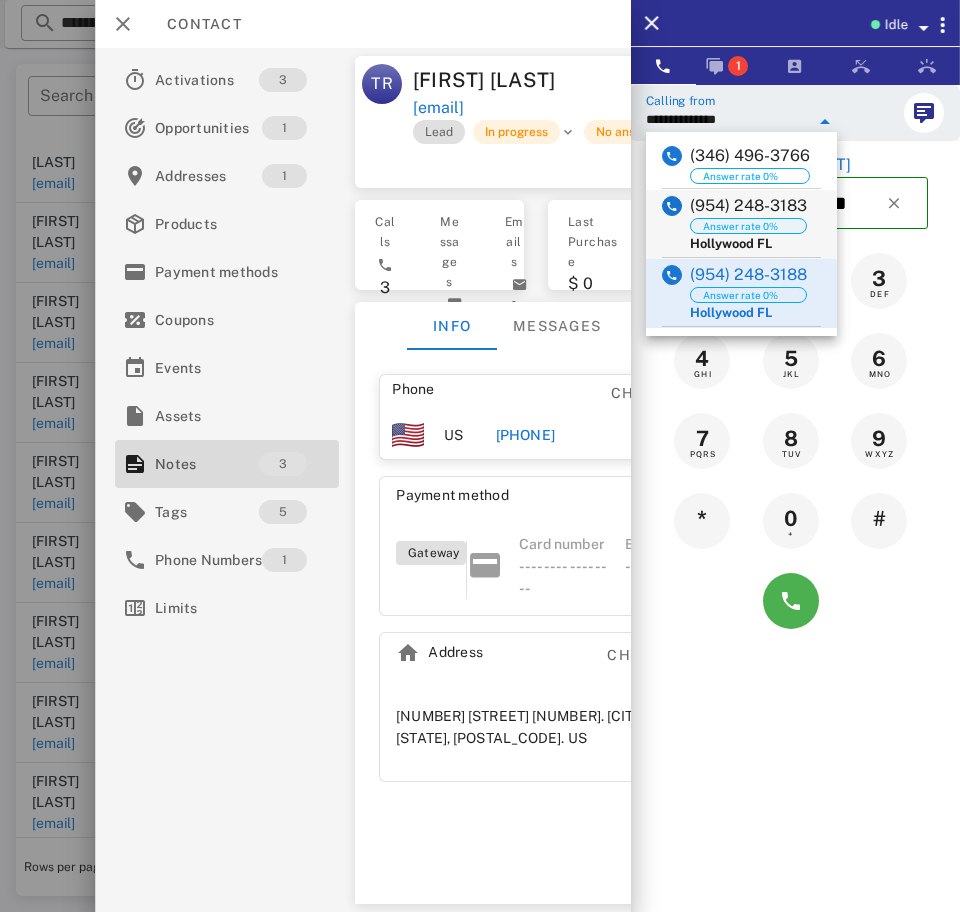click on "Answer rate 0%" at bounding box center [748, 226] 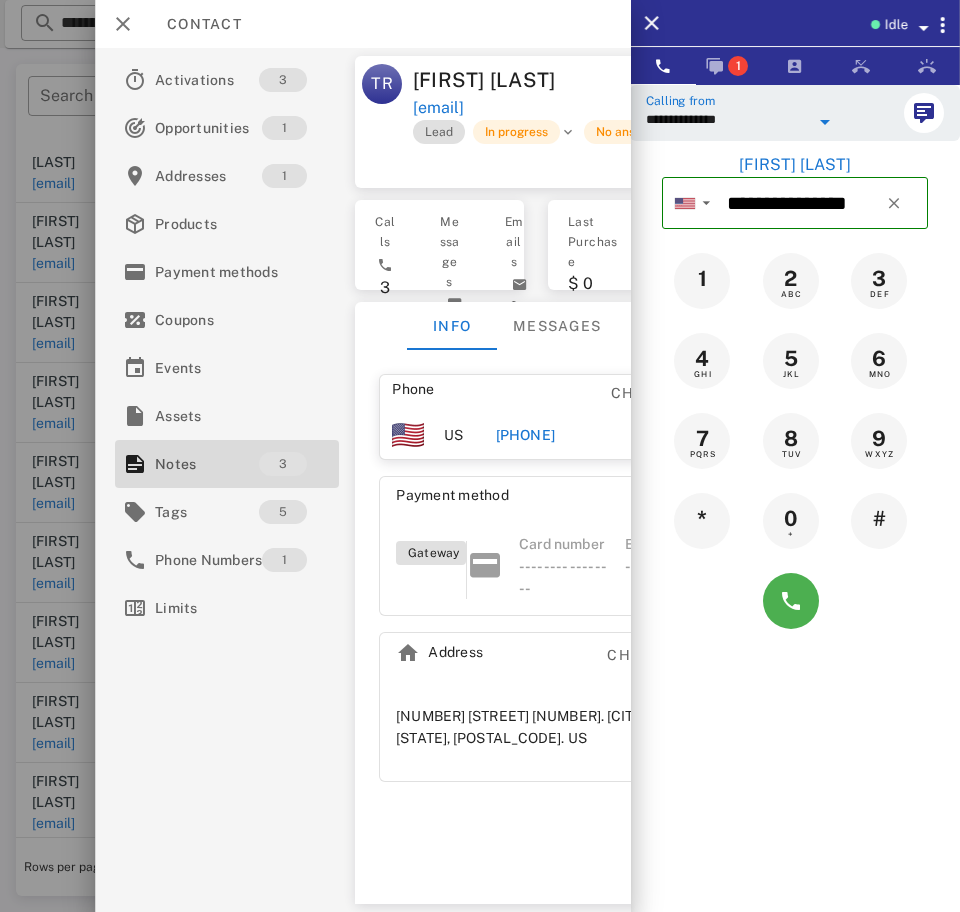 type on "**********" 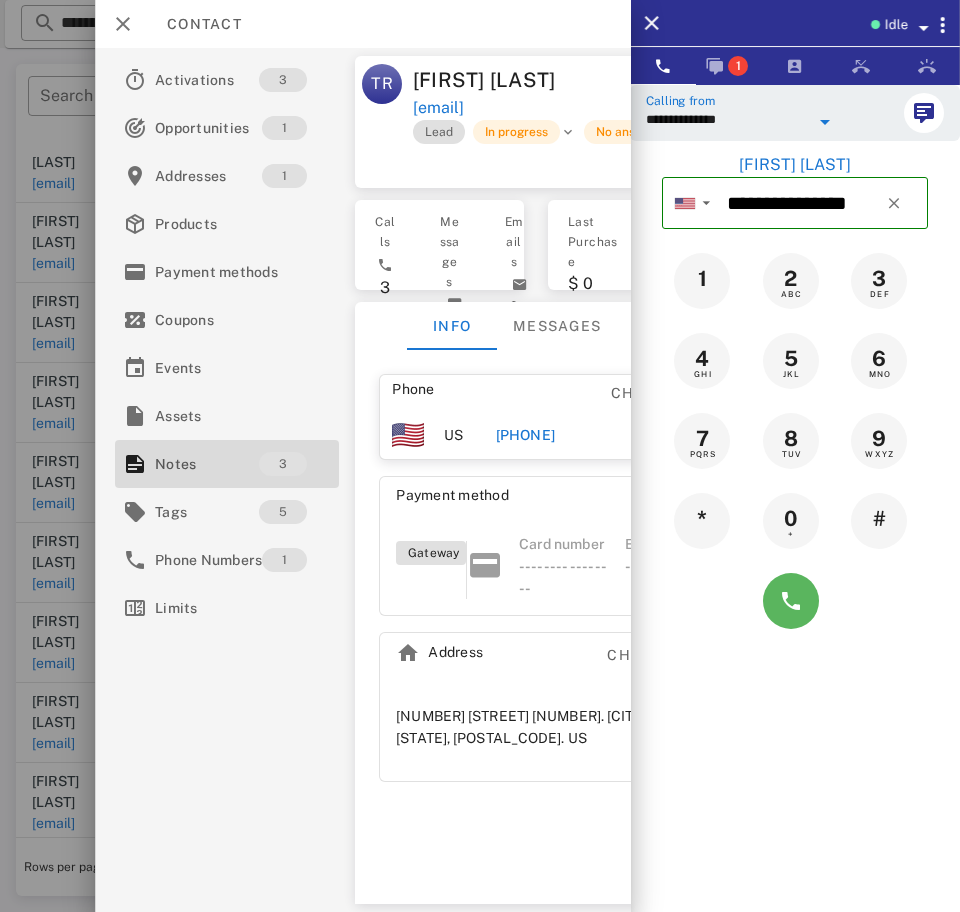click at bounding box center (791, 601) 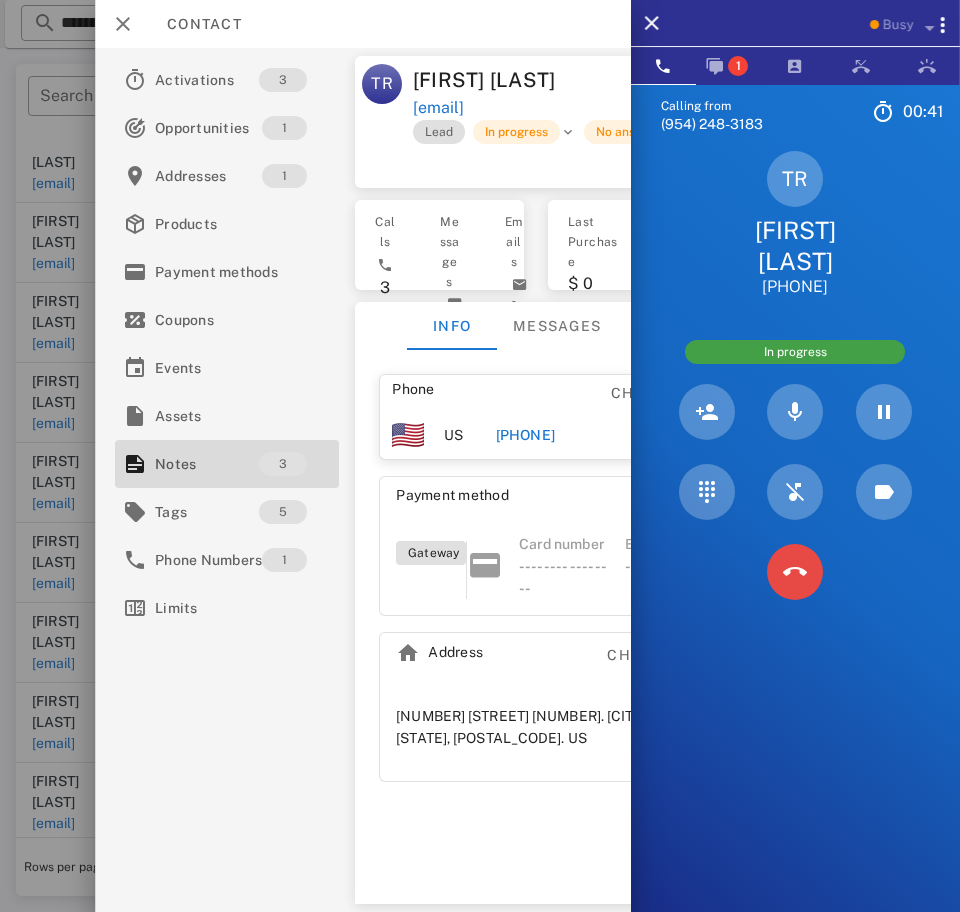 click at bounding box center (795, 572) 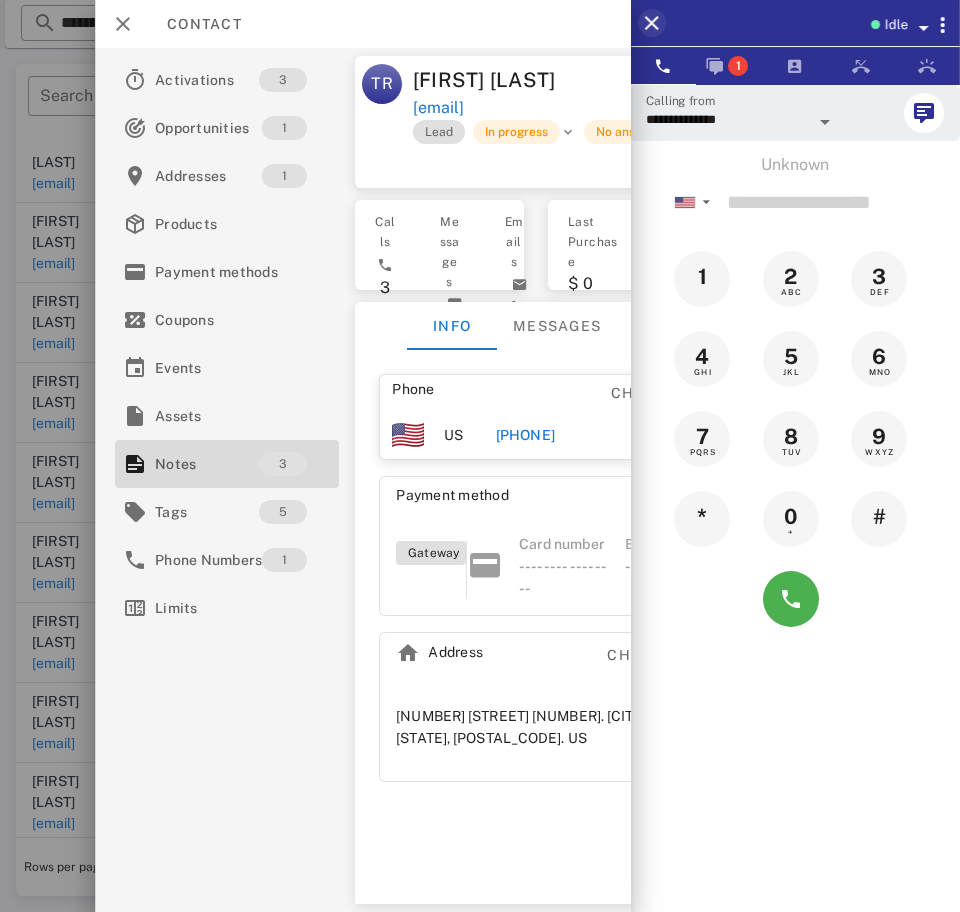 click at bounding box center (652, 23) 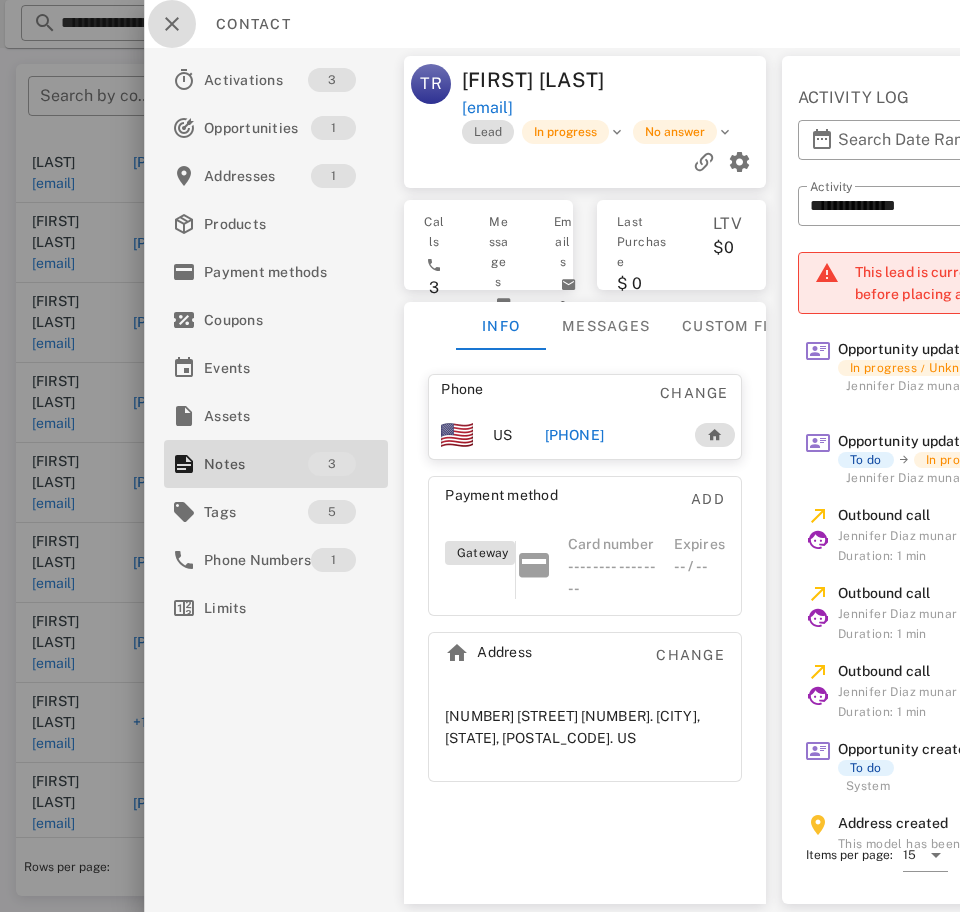 click at bounding box center [172, 24] 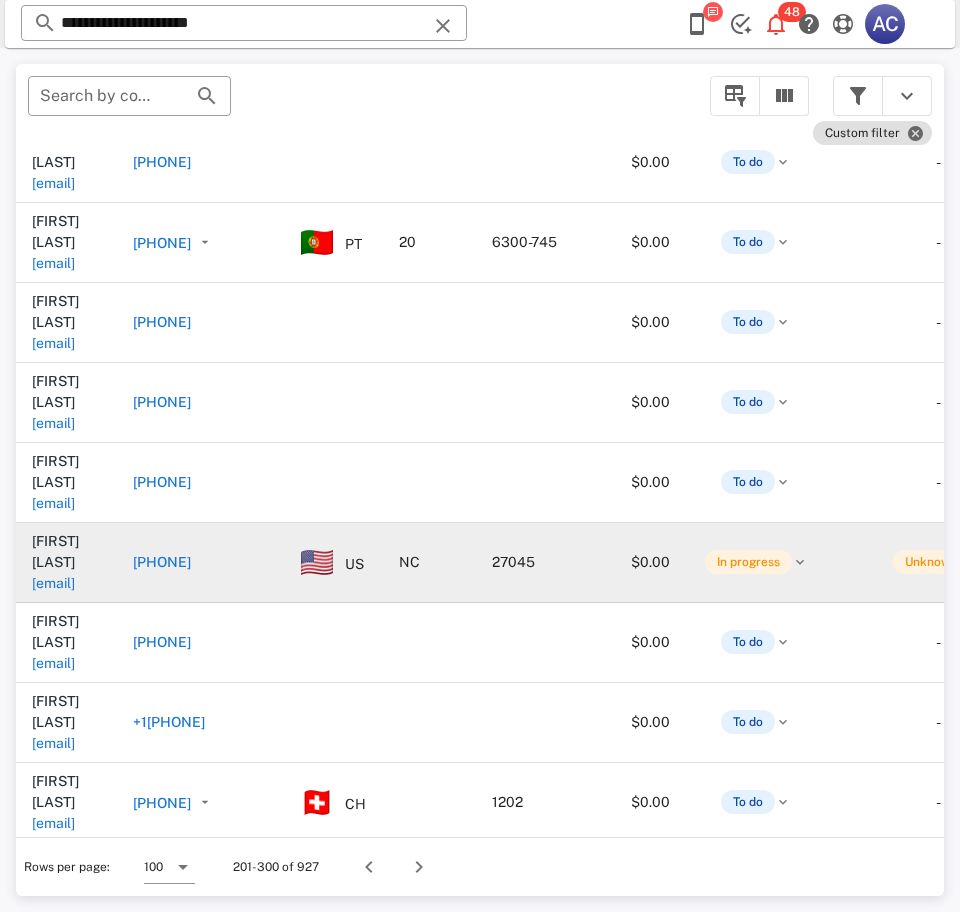 click on "gonzalezangelica28@yahoo.com" at bounding box center [53, 583] 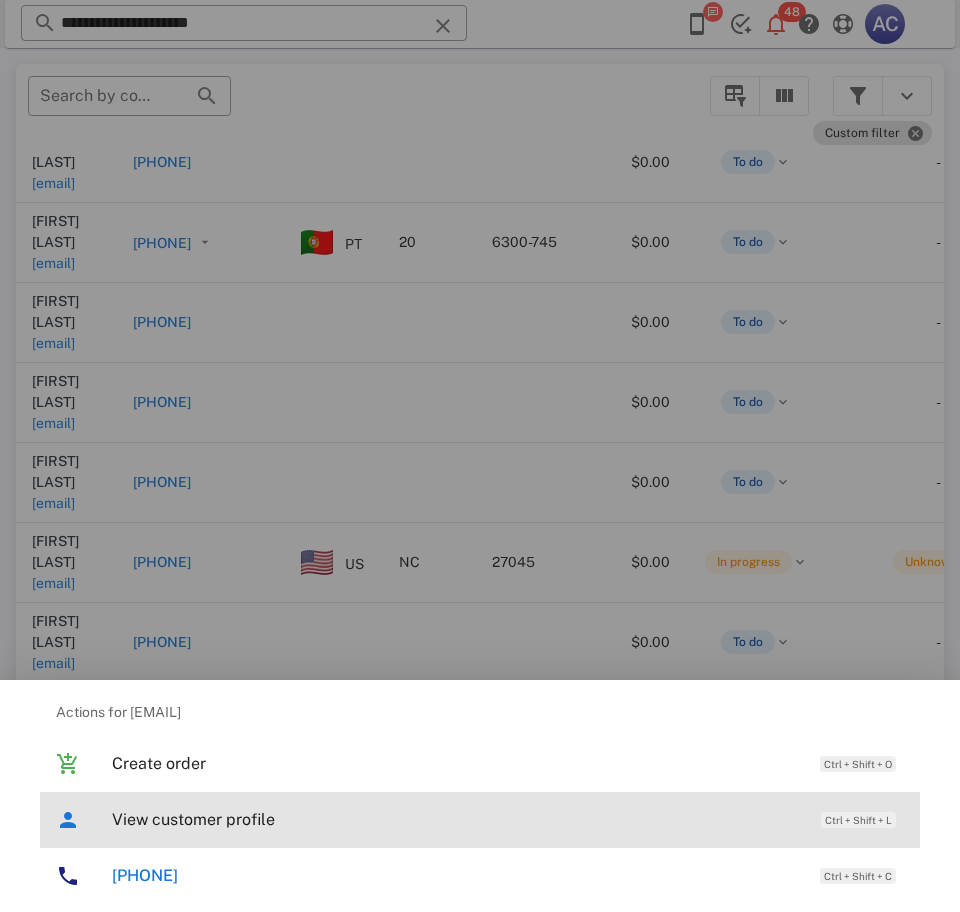 click on "View customer profile Ctrl + Shift + L" at bounding box center (508, 819) 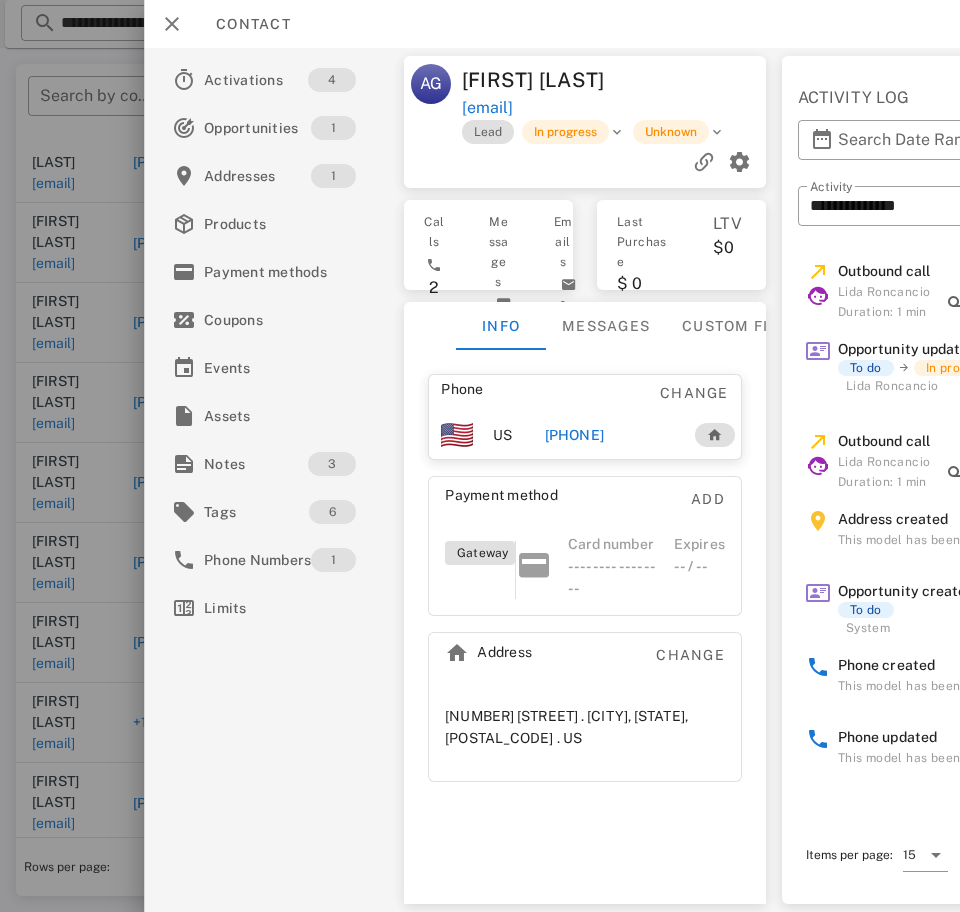 click on "Notes" at bounding box center (256, 464) 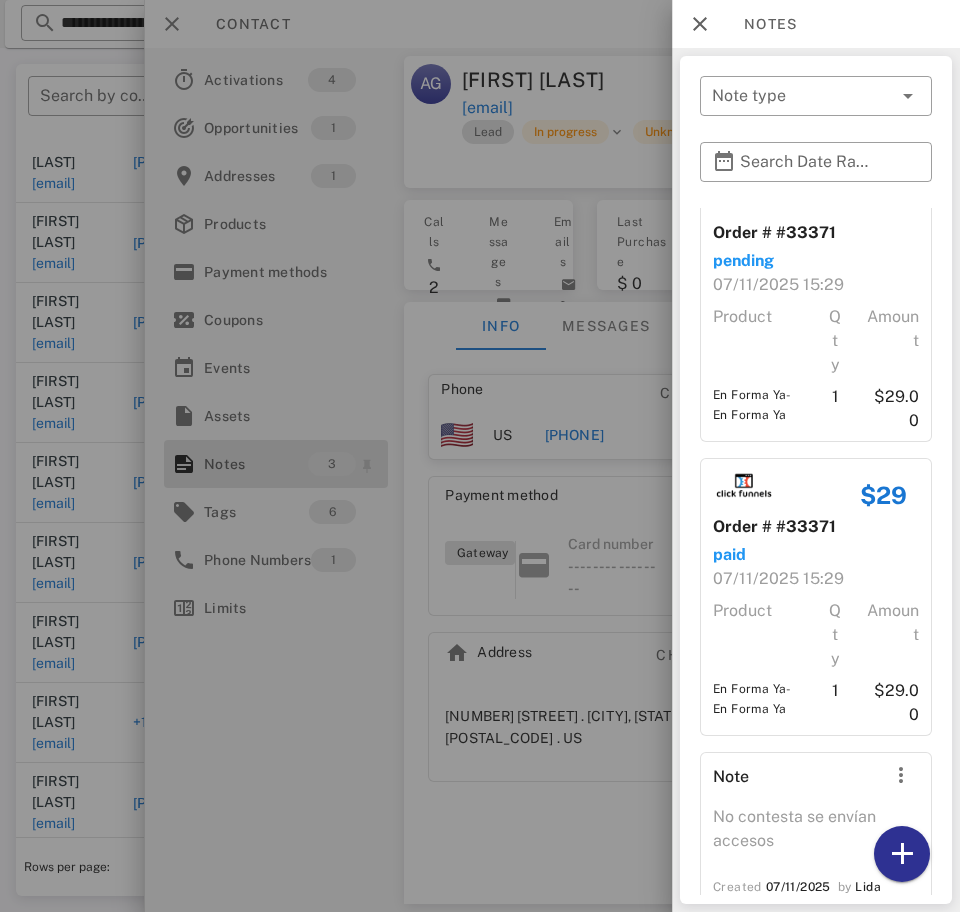 scroll, scrollTop: 0, scrollLeft: 0, axis: both 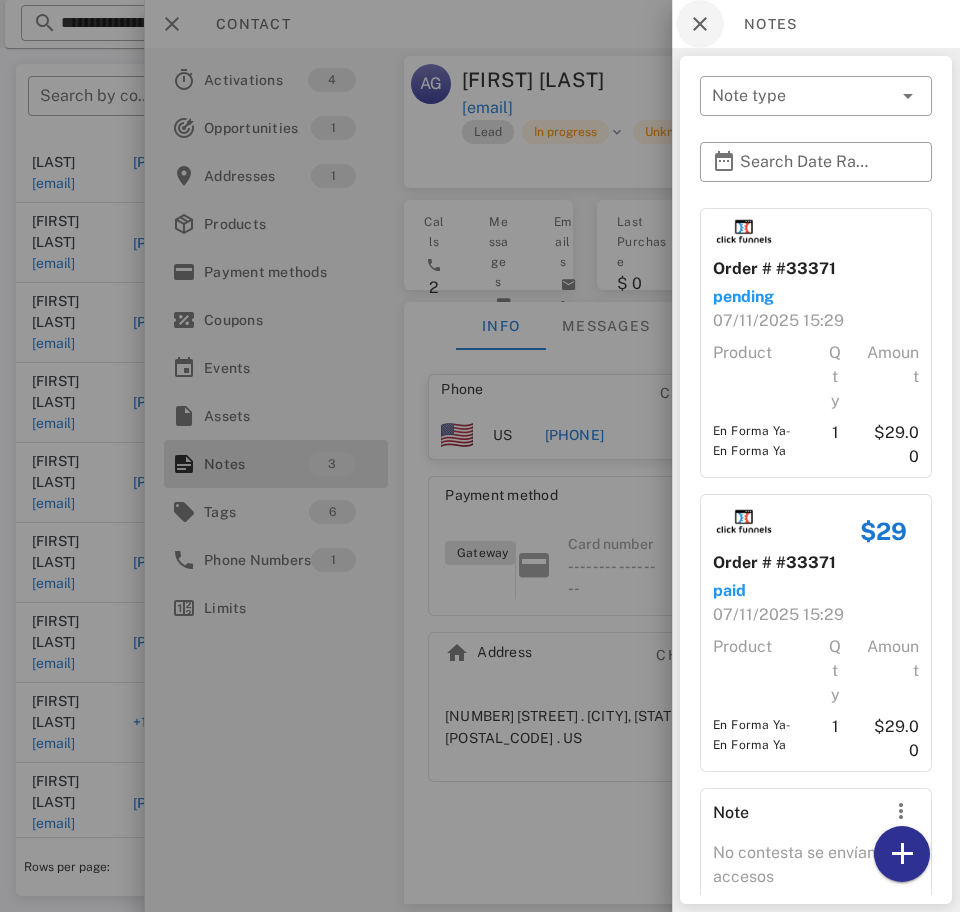 click at bounding box center (700, 24) 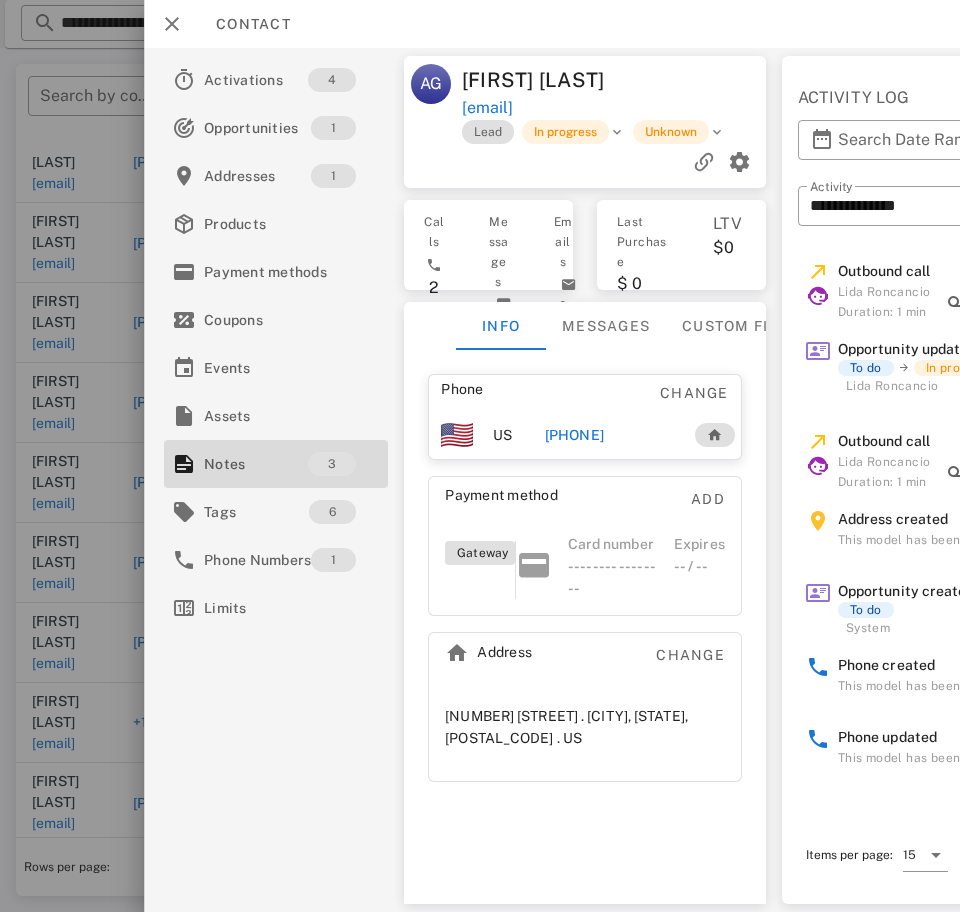 click on "+13364099320" at bounding box center (574, 435) 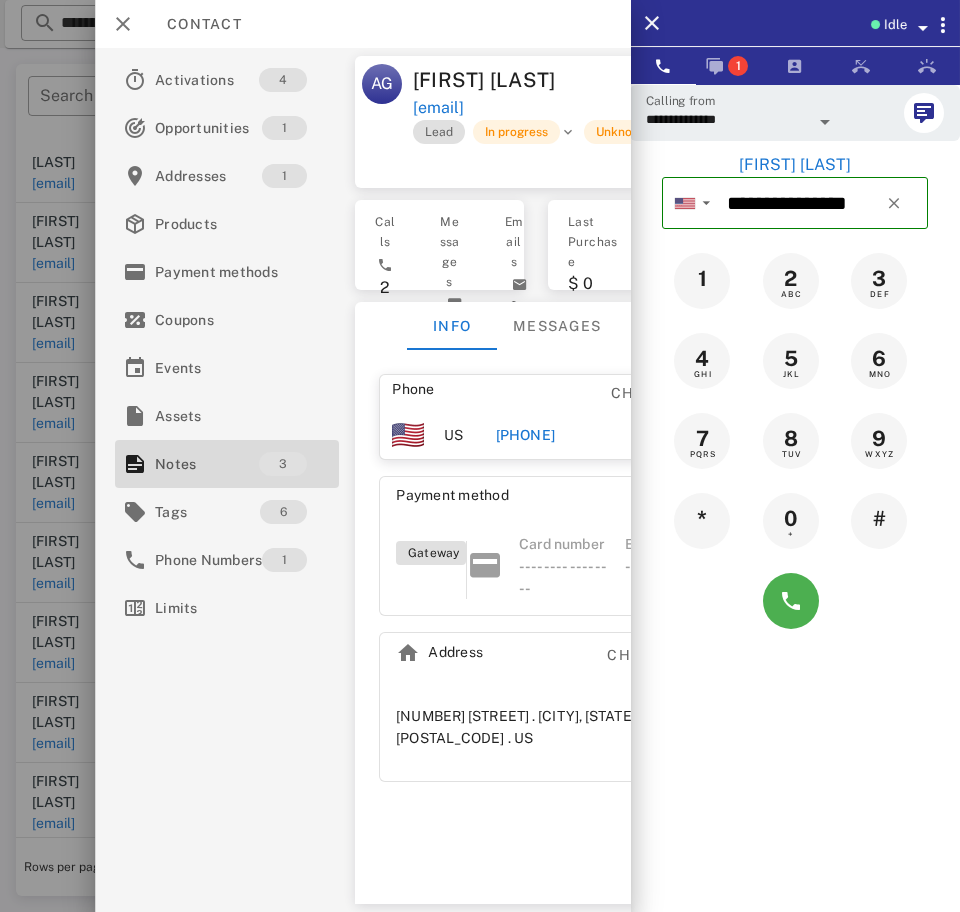 click on "**********" at bounding box center [727, 119] 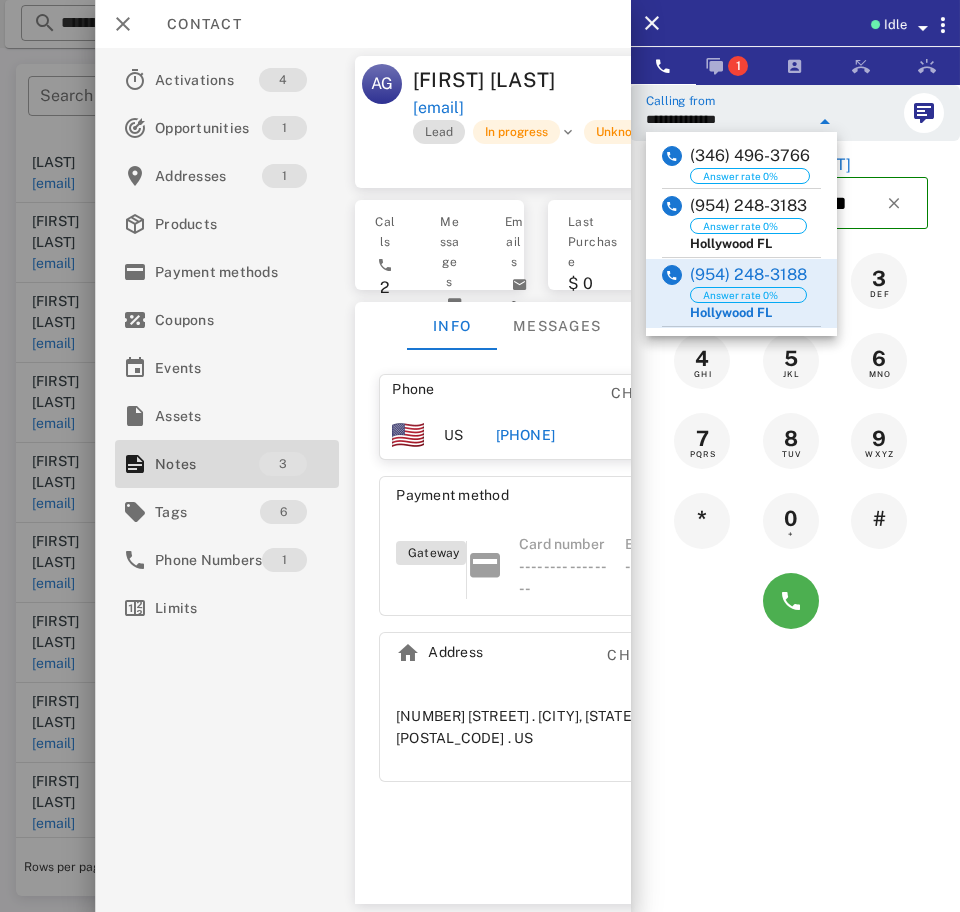 click at bounding box center [672, 207] 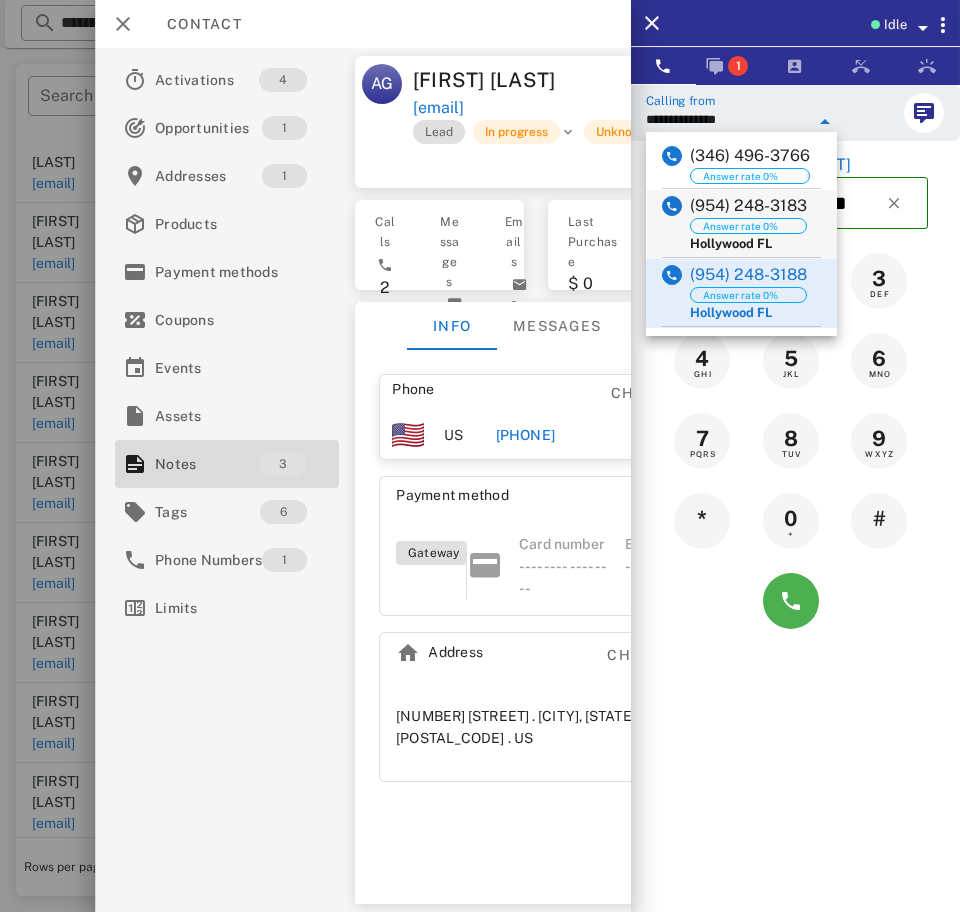 type on "**********" 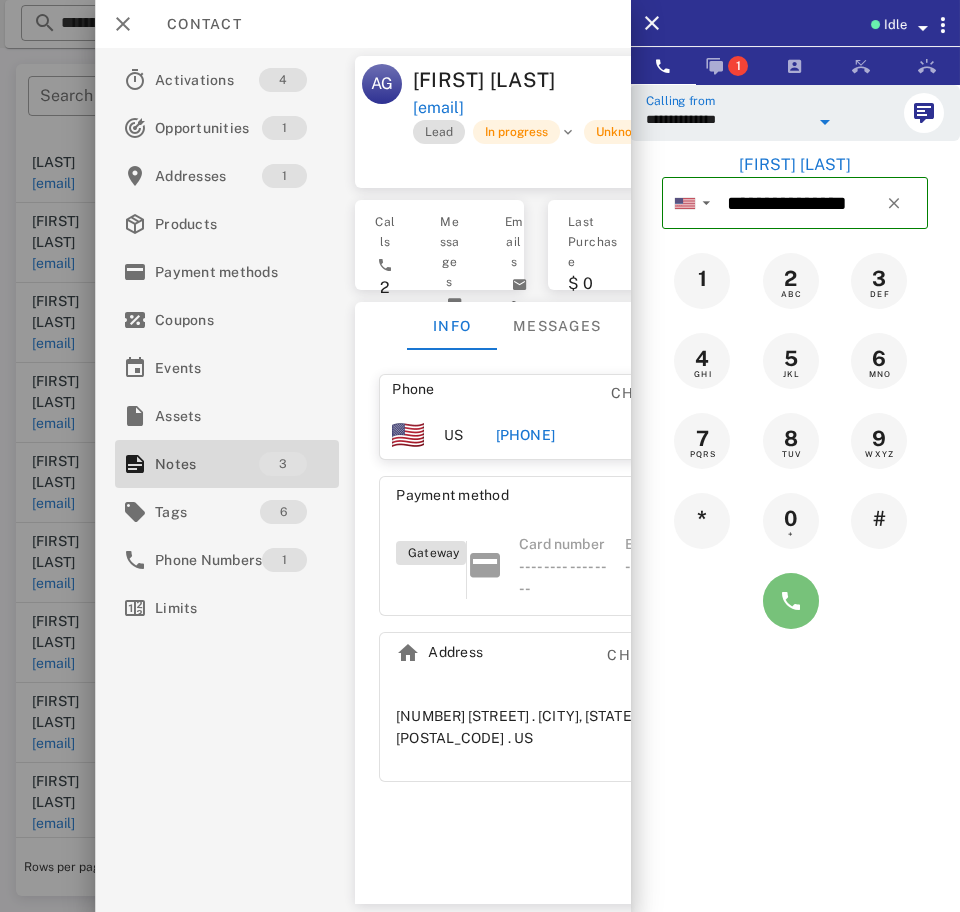 click at bounding box center (791, 601) 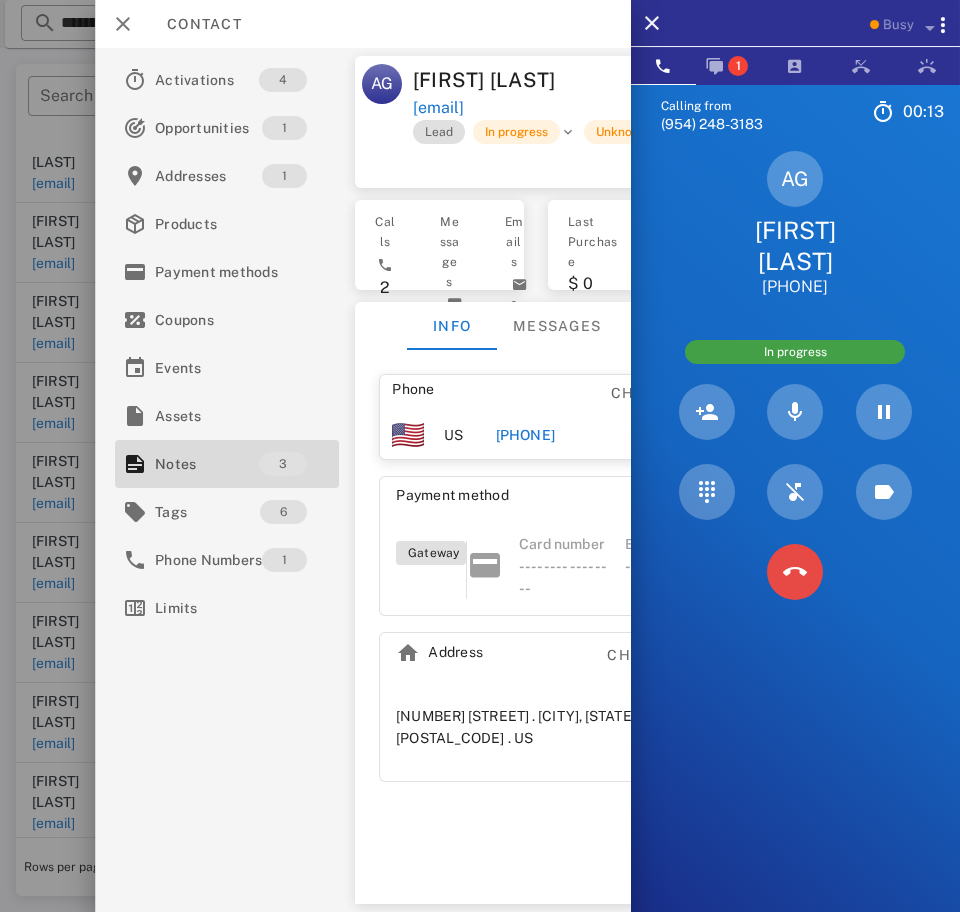 click at bounding box center (795, 572) 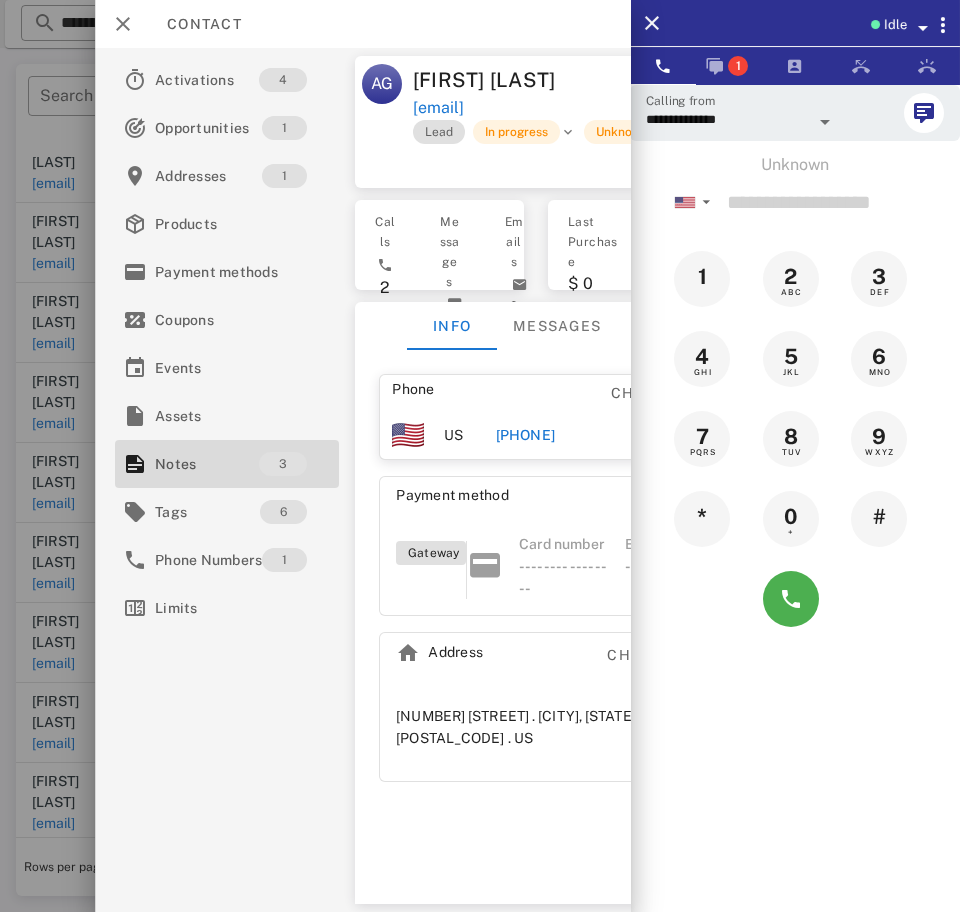 click on "Unknown" at bounding box center [621, 132] 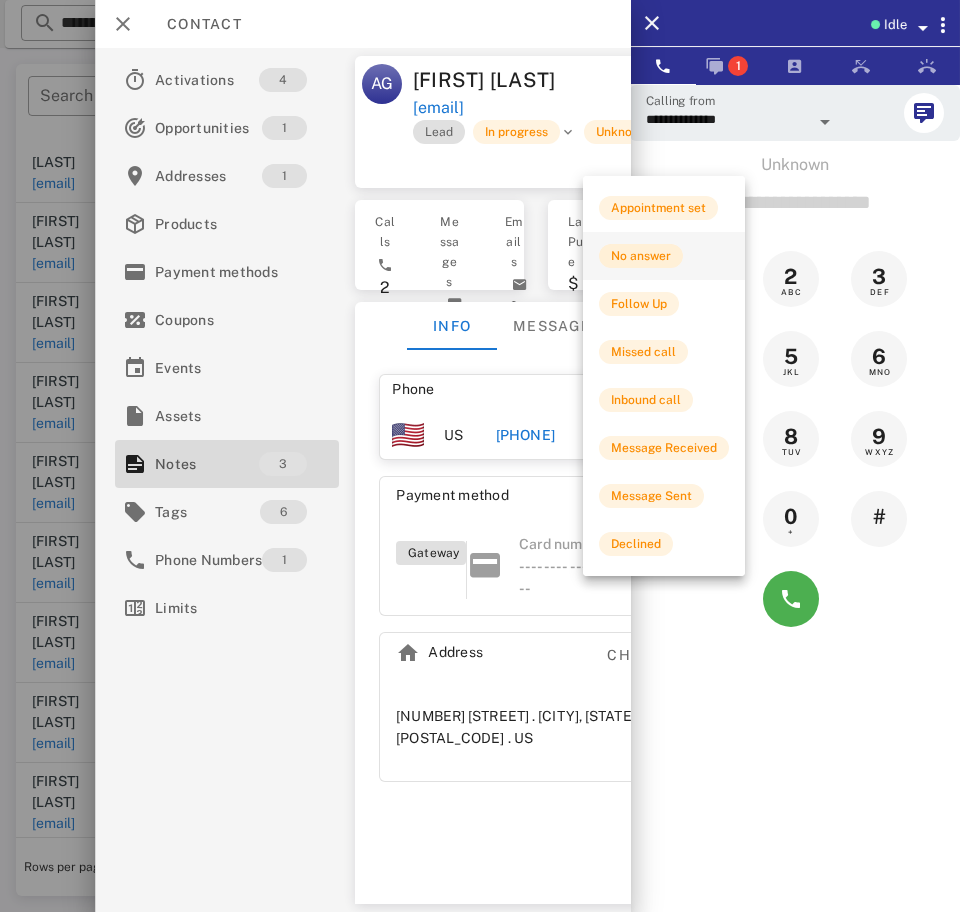 click on "No answer" at bounding box center [641, 256] 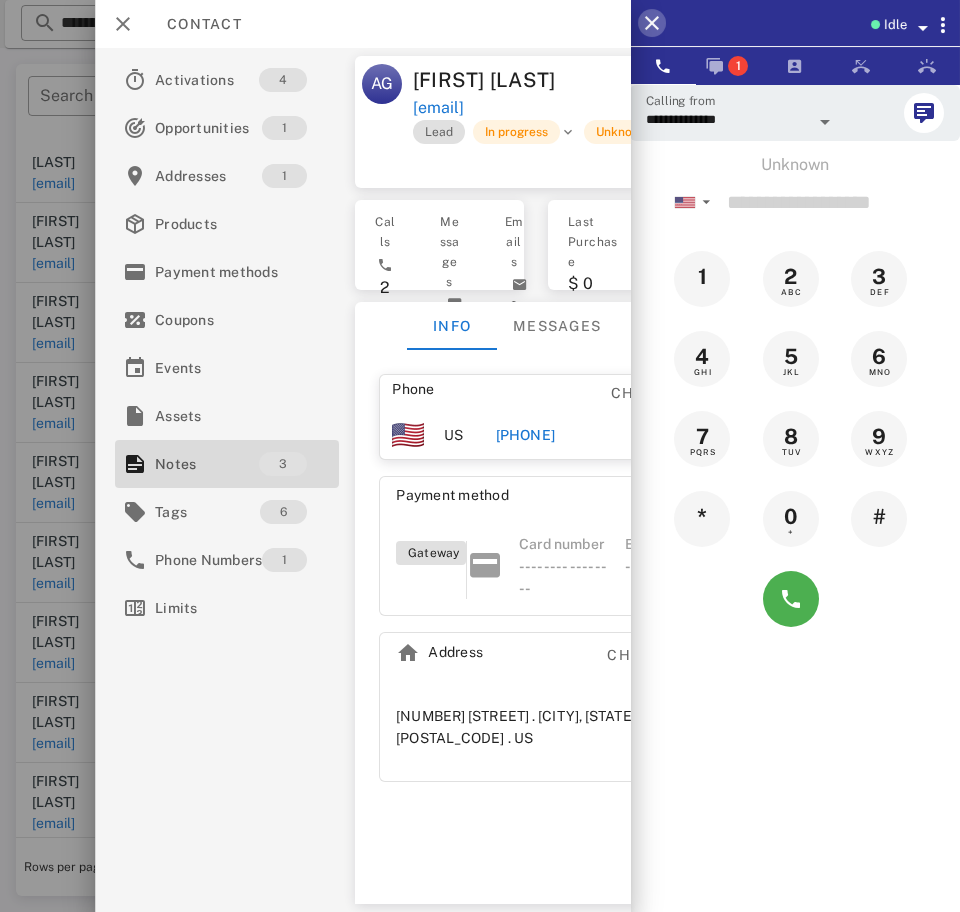 click at bounding box center (652, 23) 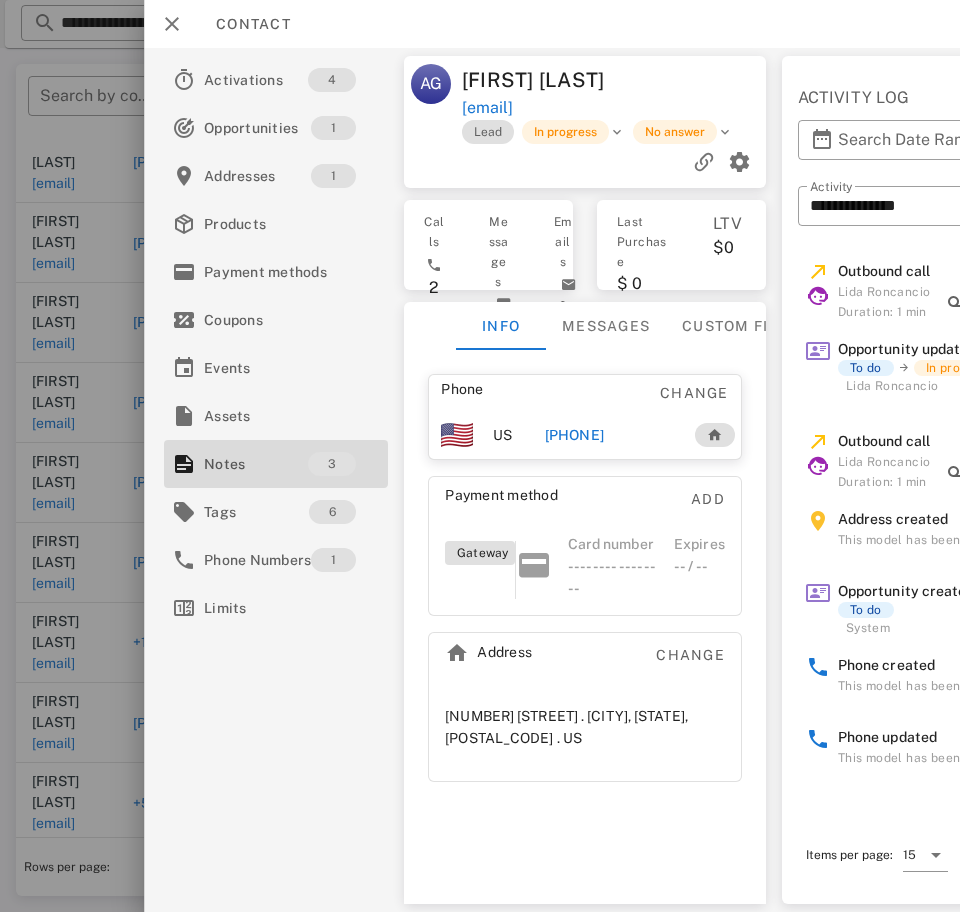 click at bounding box center [172, 24] 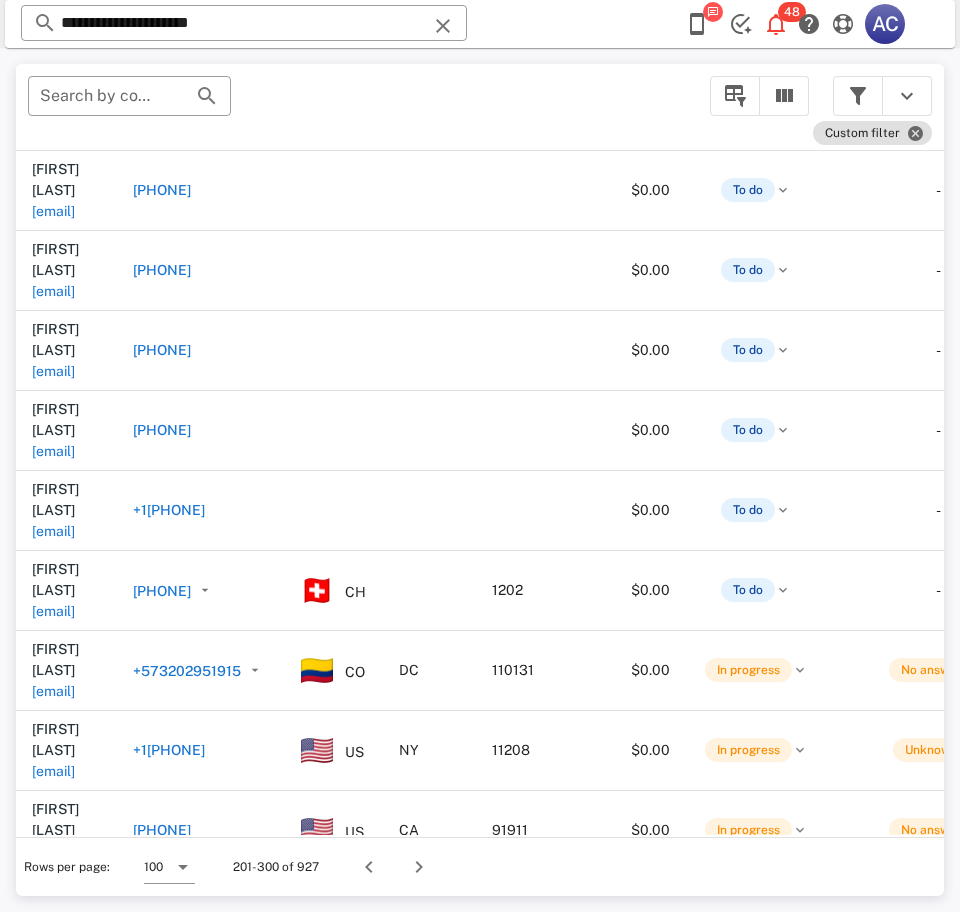 scroll, scrollTop: 387, scrollLeft: 0, axis: vertical 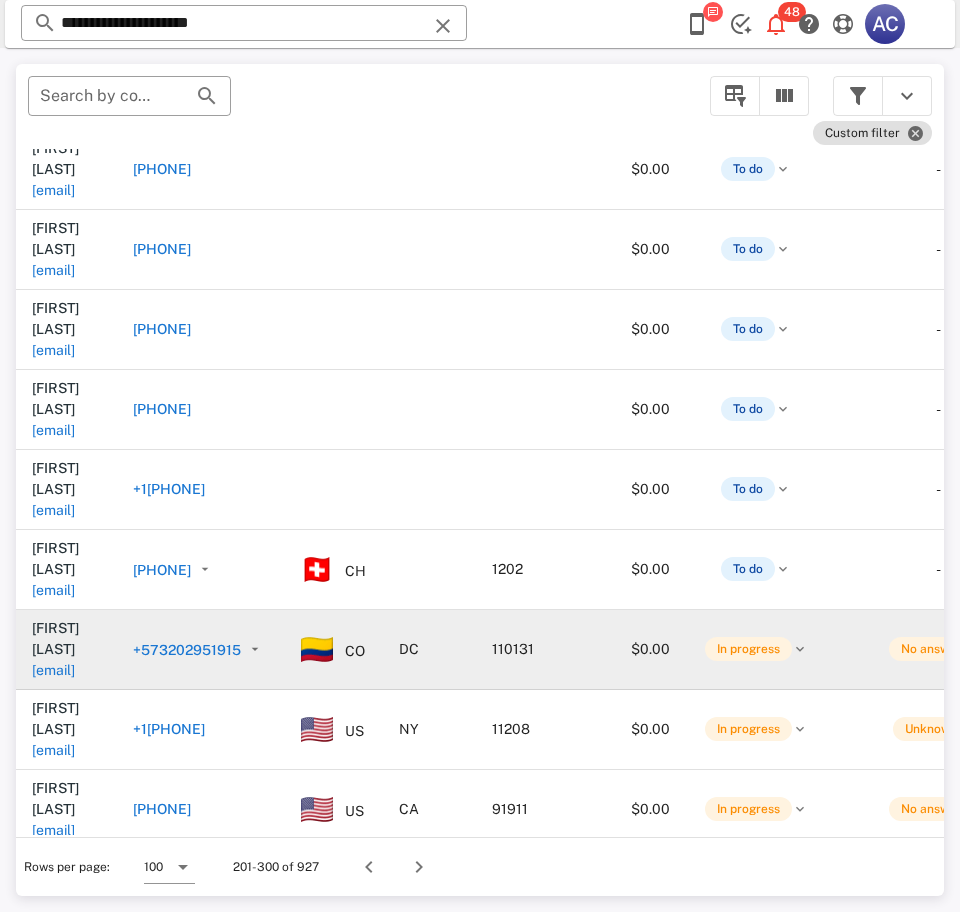 click on "andreal.arevalo2@hotmail.com" at bounding box center [53, 670] 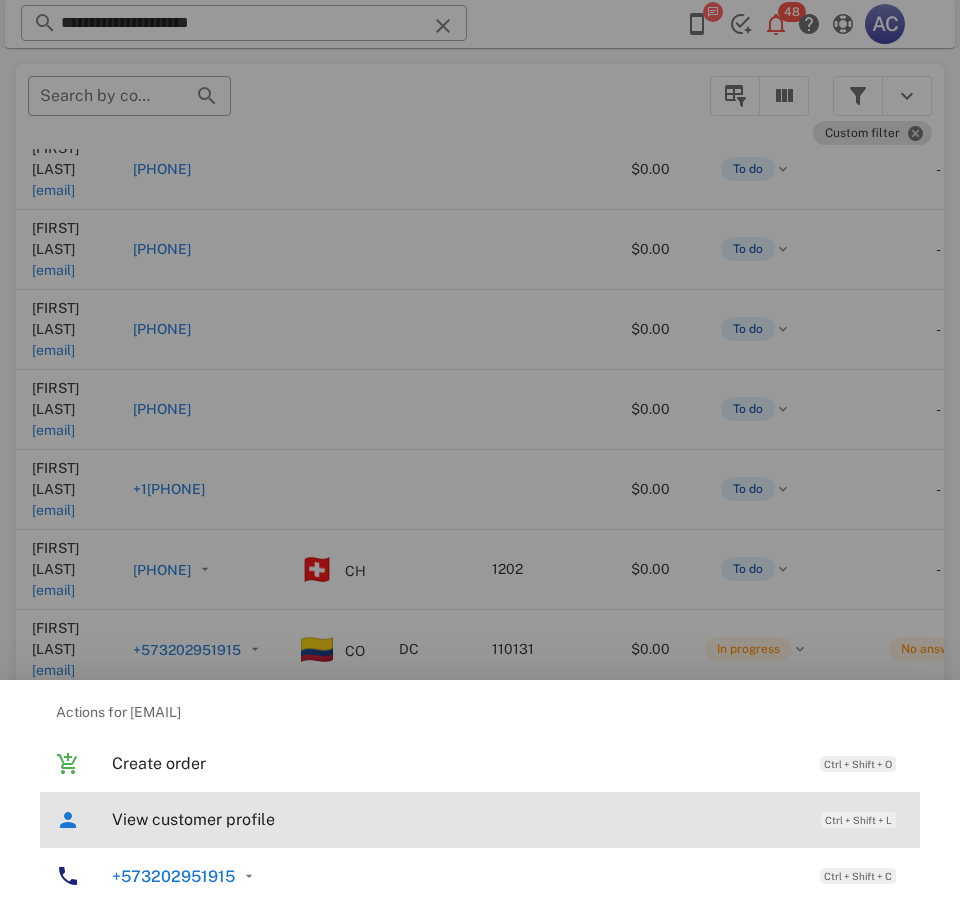 click on "View customer profile" at bounding box center (456, 819) 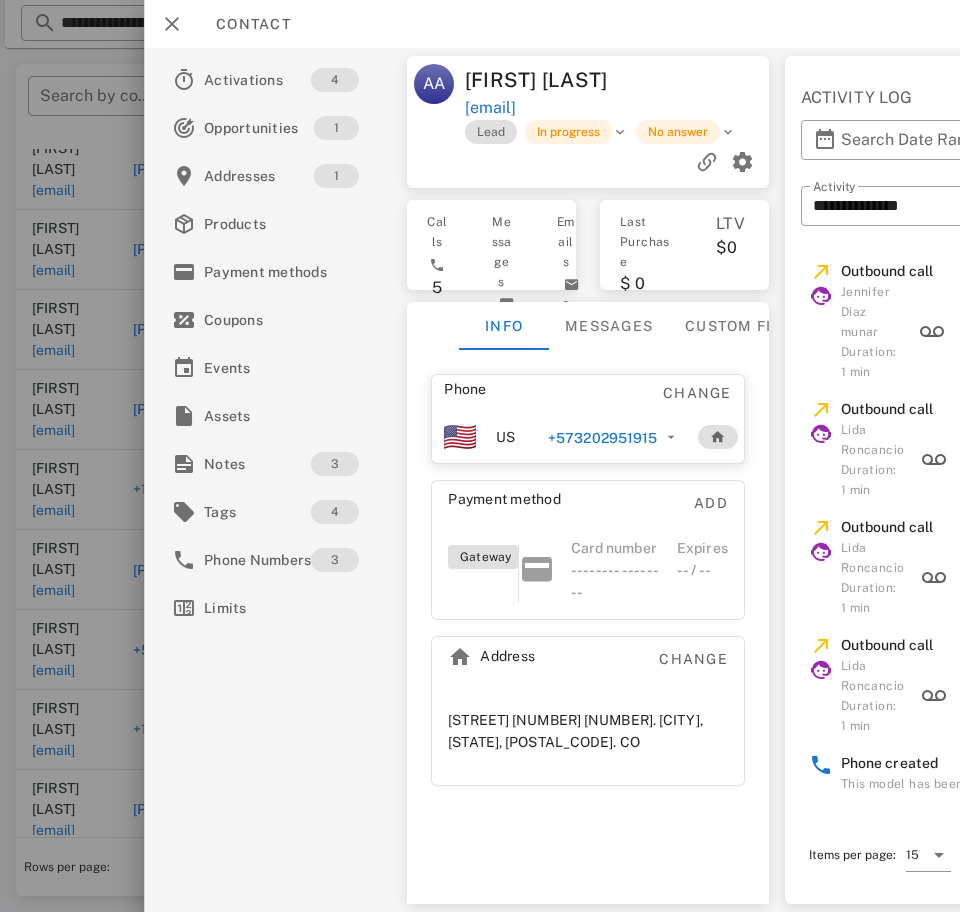 click on "Notes" at bounding box center (257, 464) 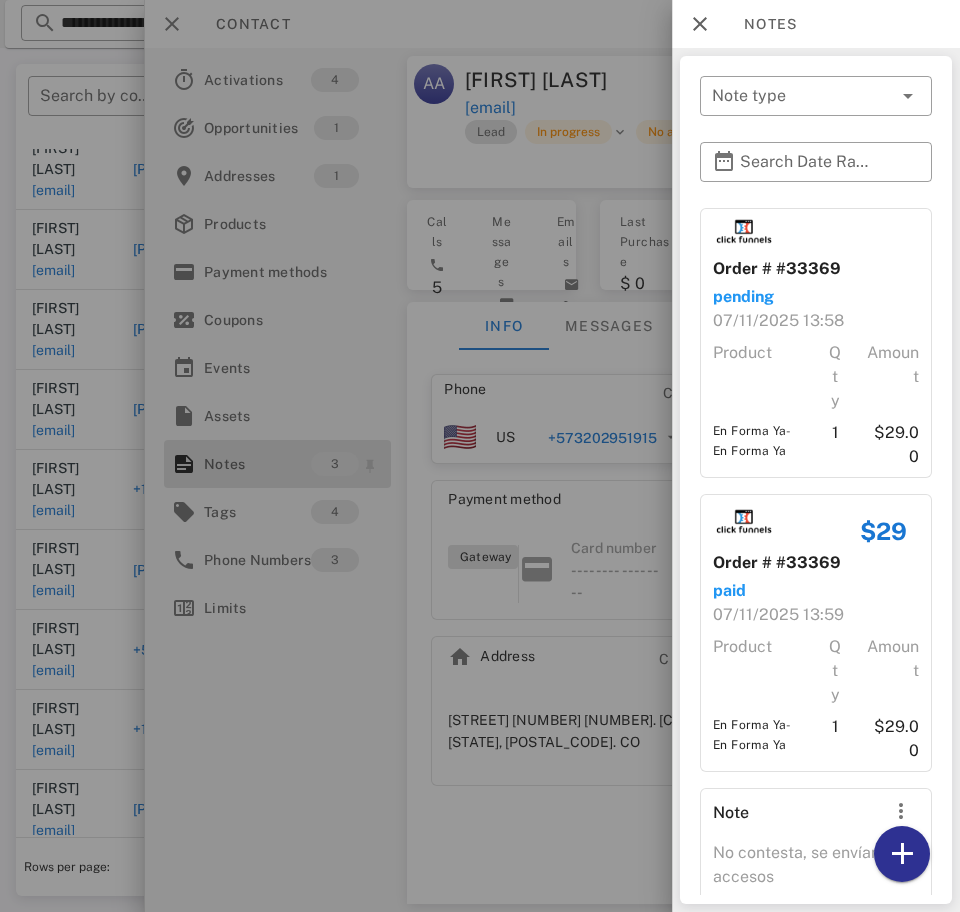 scroll, scrollTop: 93, scrollLeft: 0, axis: vertical 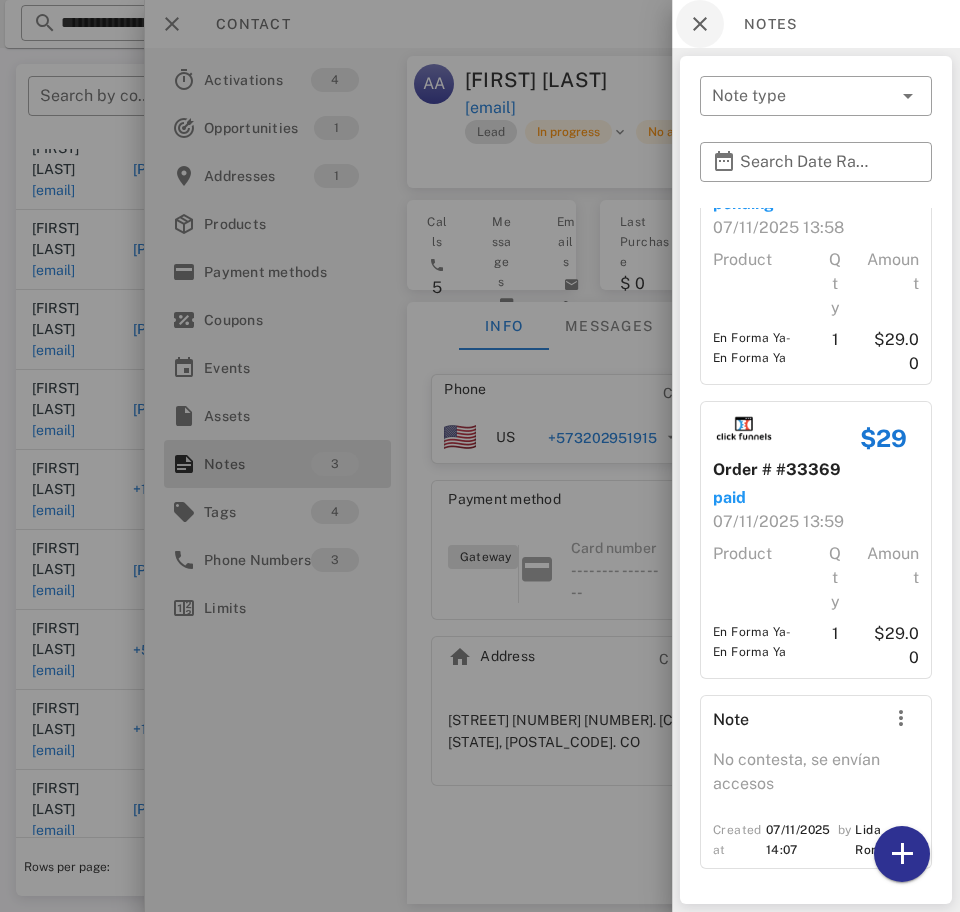 click at bounding box center (700, 24) 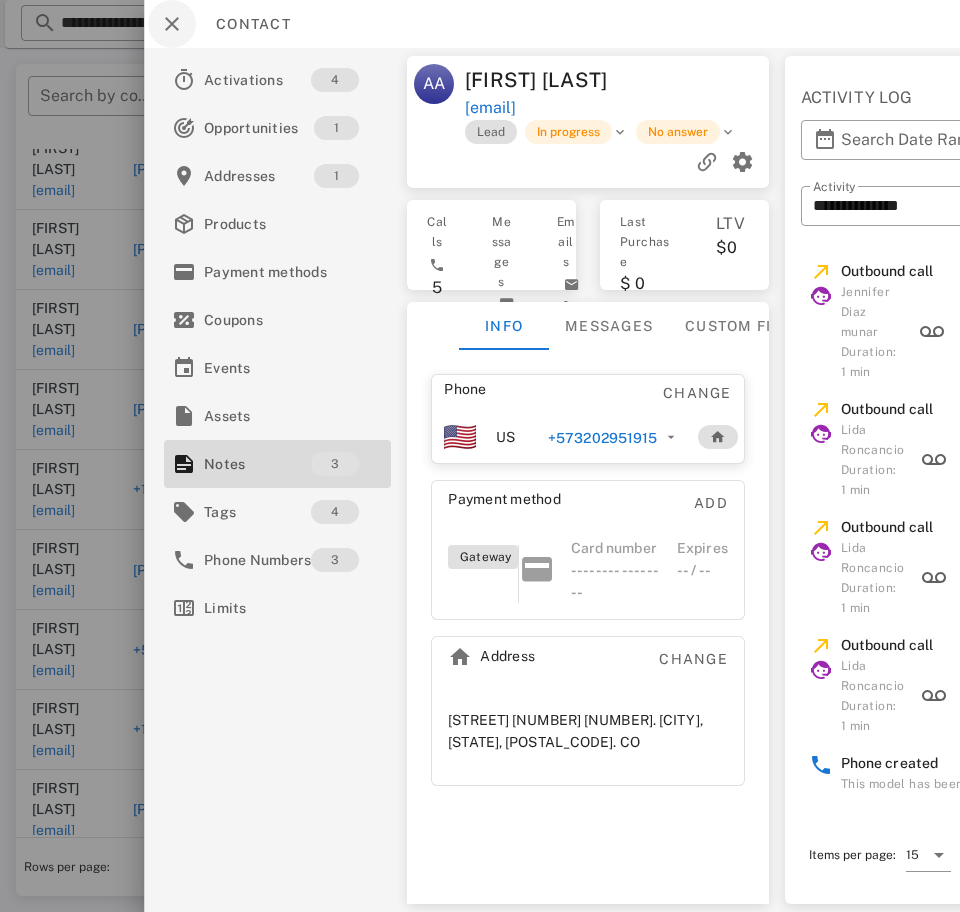click at bounding box center (172, 24) 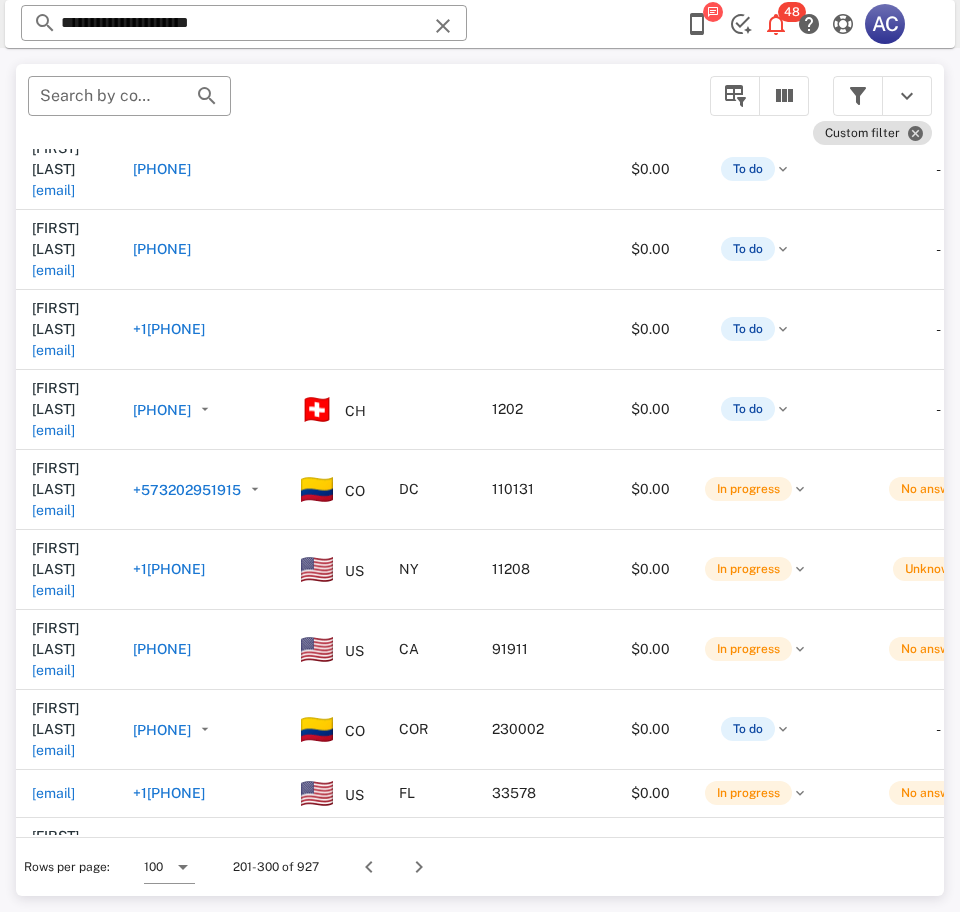 scroll, scrollTop: 560, scrollLeft: 0, axis: vertical 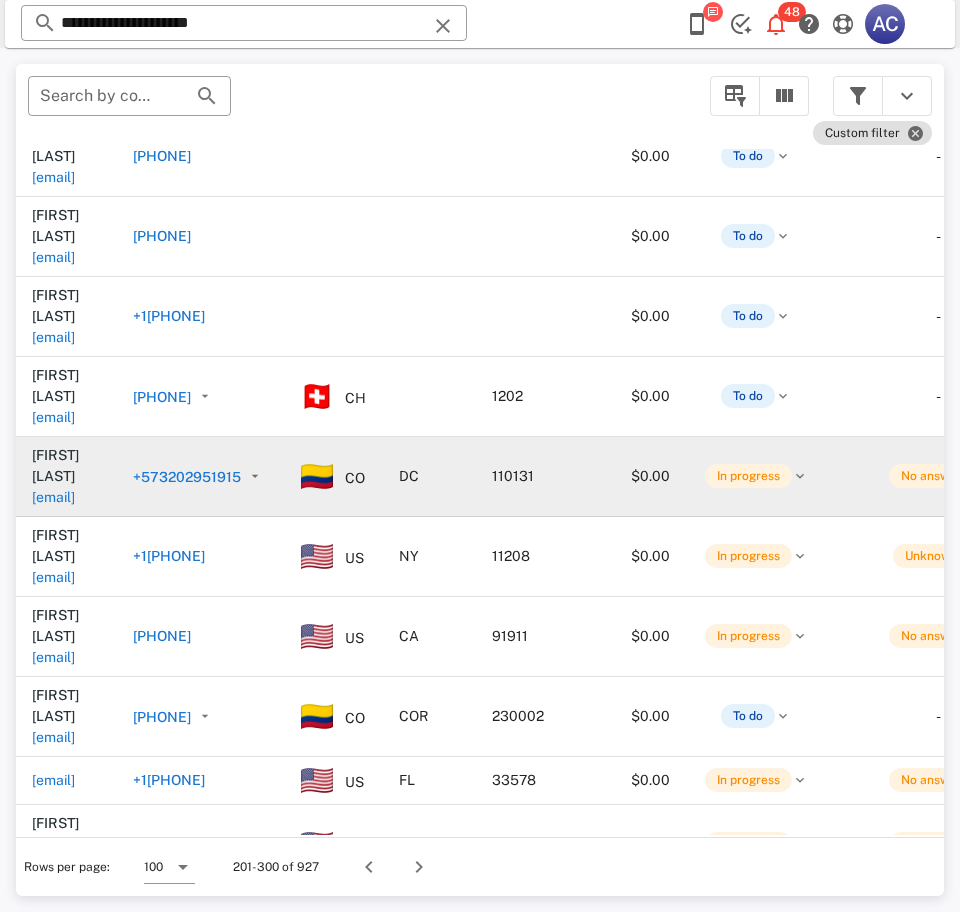 click on "andreal.arevalo2@hotmail.com" at bounding box center (53, 497) 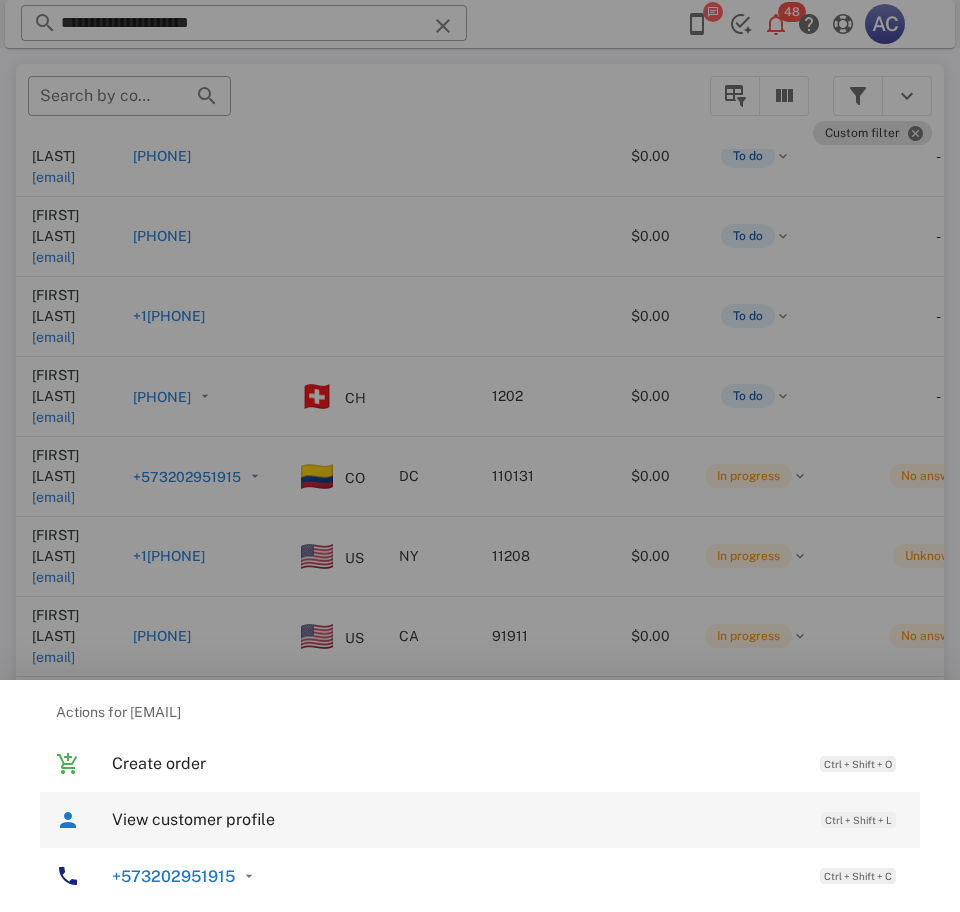 click on "View customer profile" at bounding box center (456, 819) 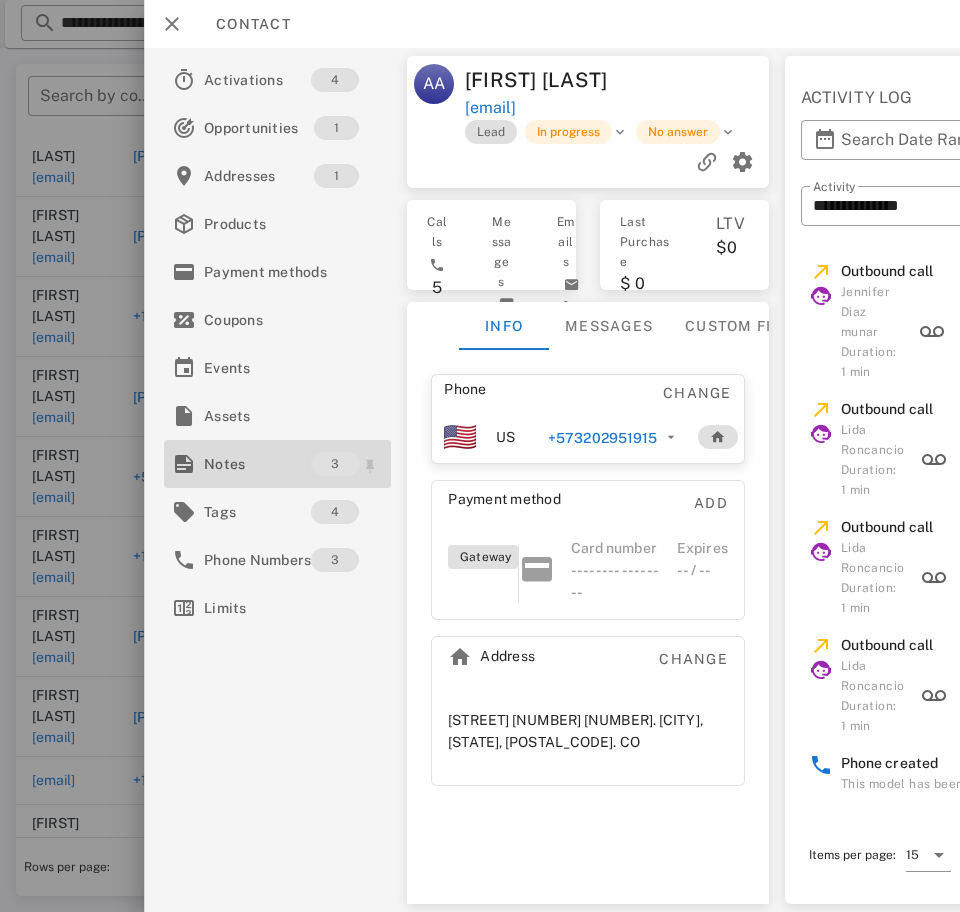 click on "Notes" at bounding box center [257, 464] 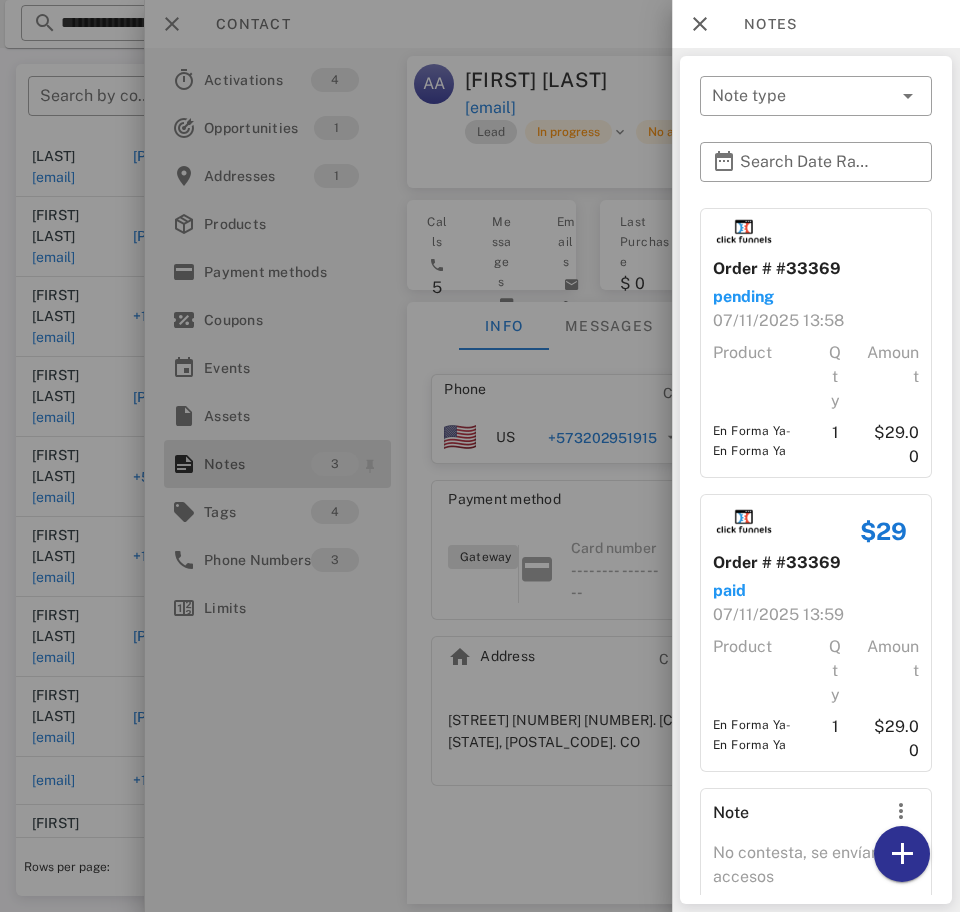 scroll, scrollTop: 93, scrollLeft: 0, axis: vertical 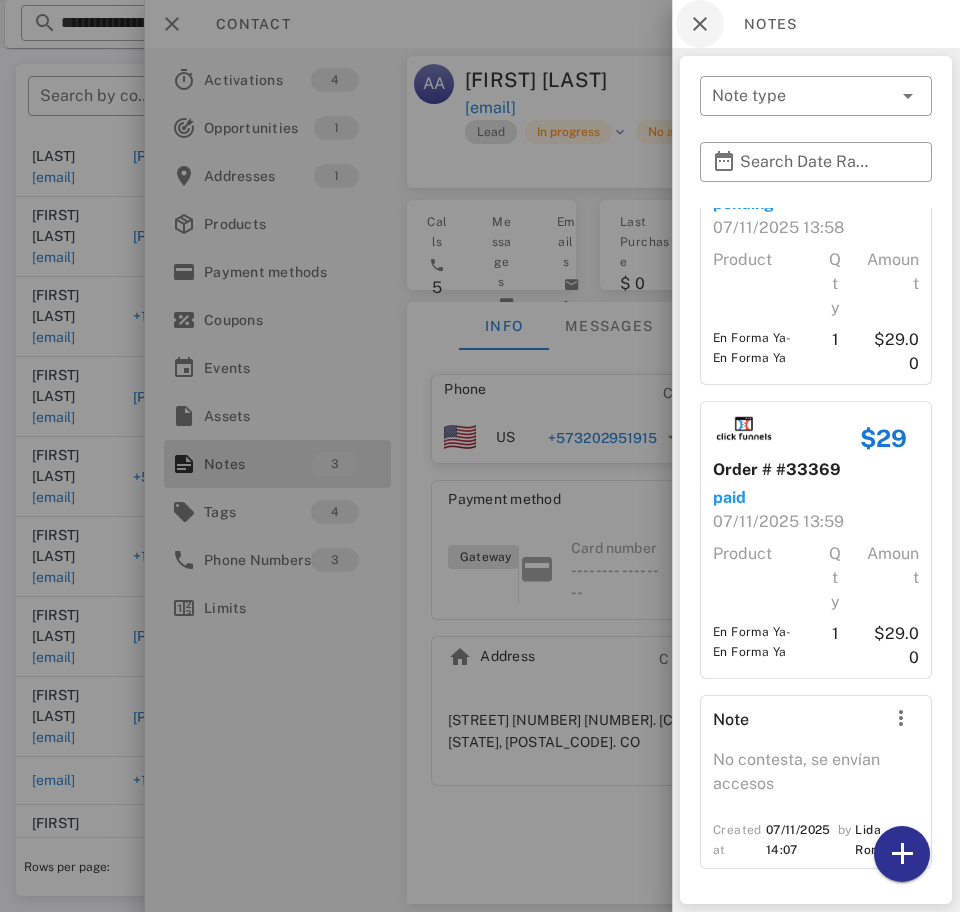 click at bounding box center [700, 24] 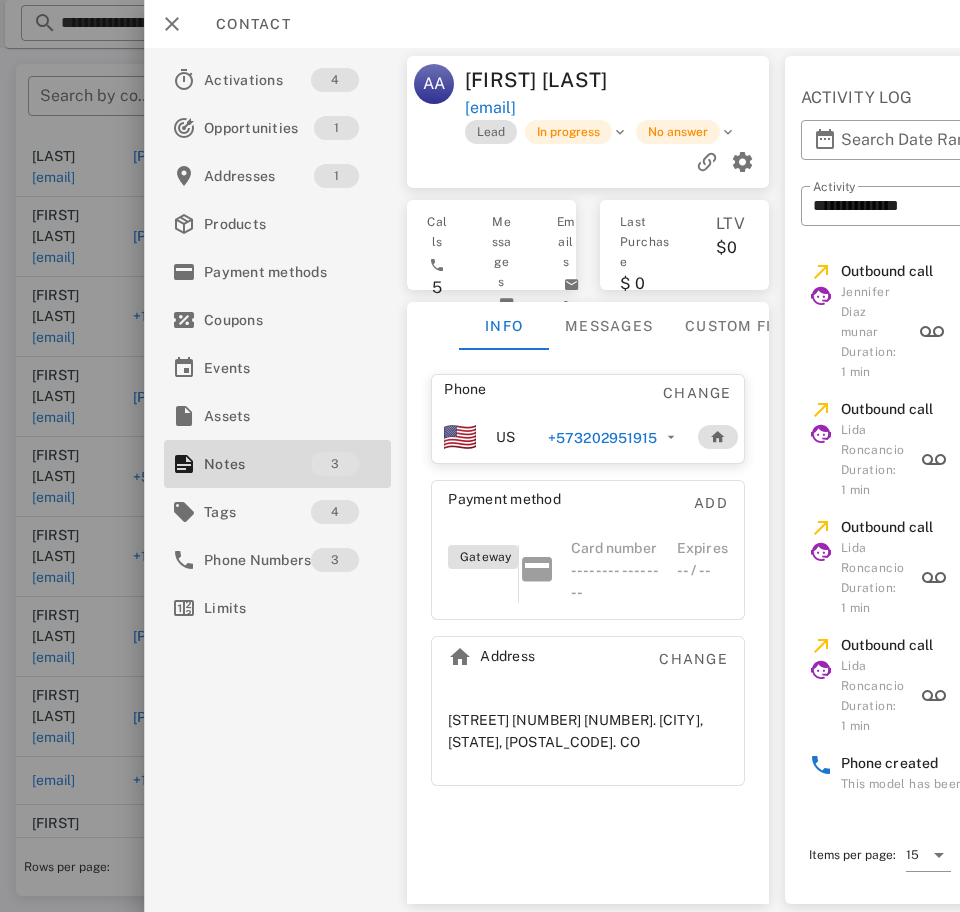 click on "+573202951915" at bounding box center (602, 438) 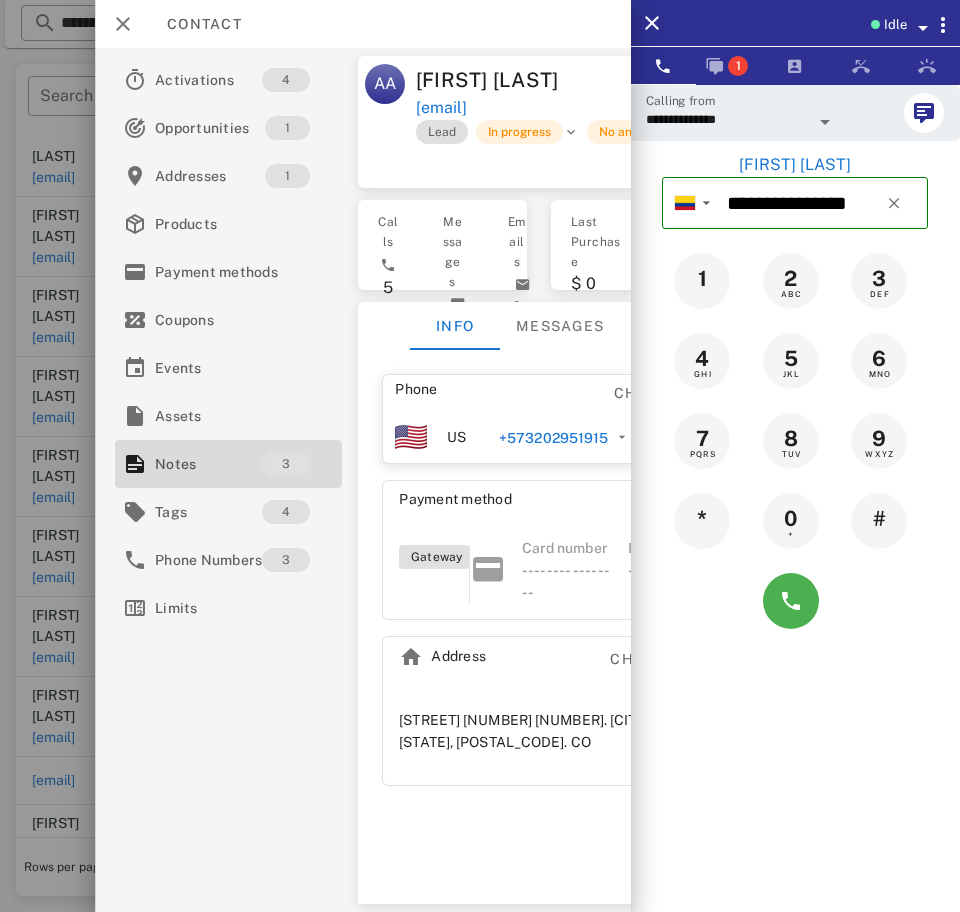 click on "**********" at bounding box center (727, 119) 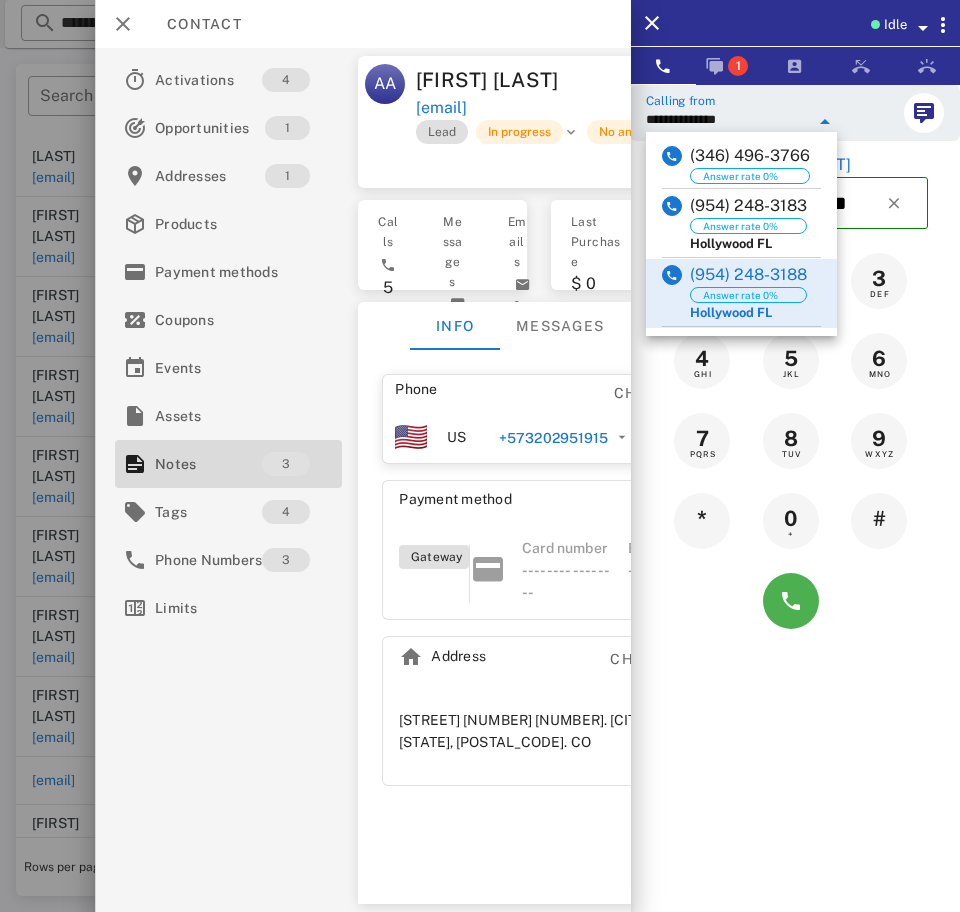 click at bounding box center (672, 206) 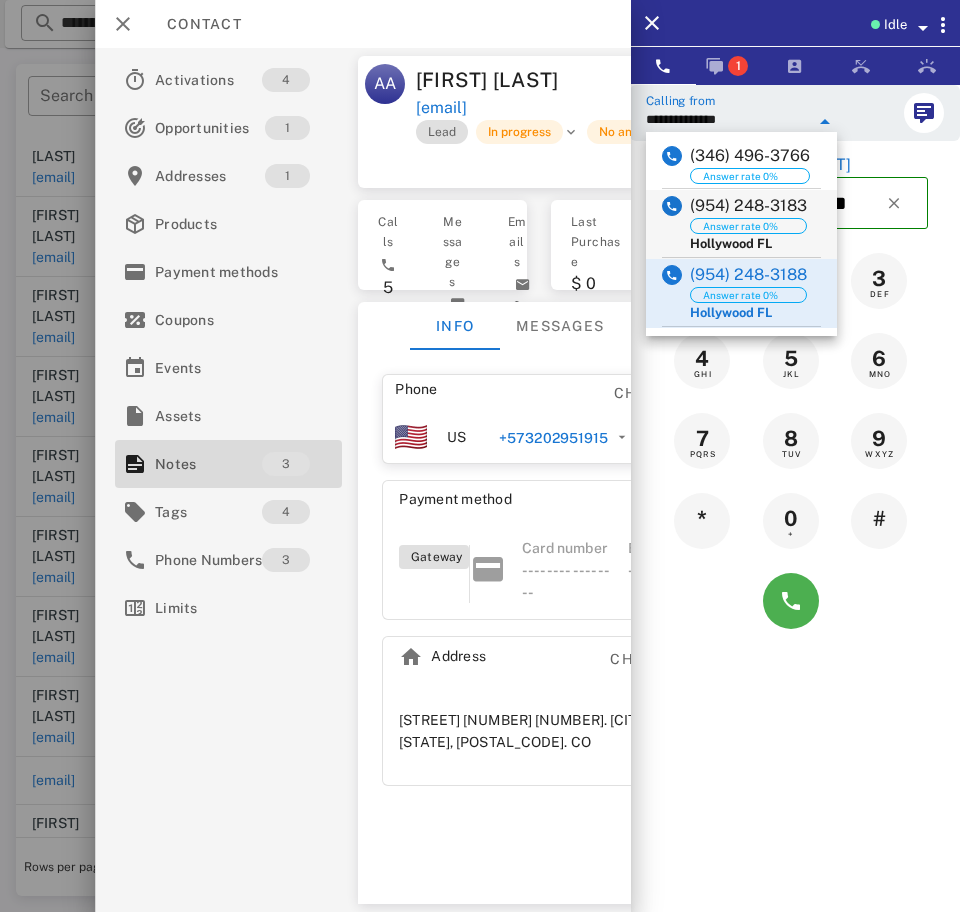 type on "**********" 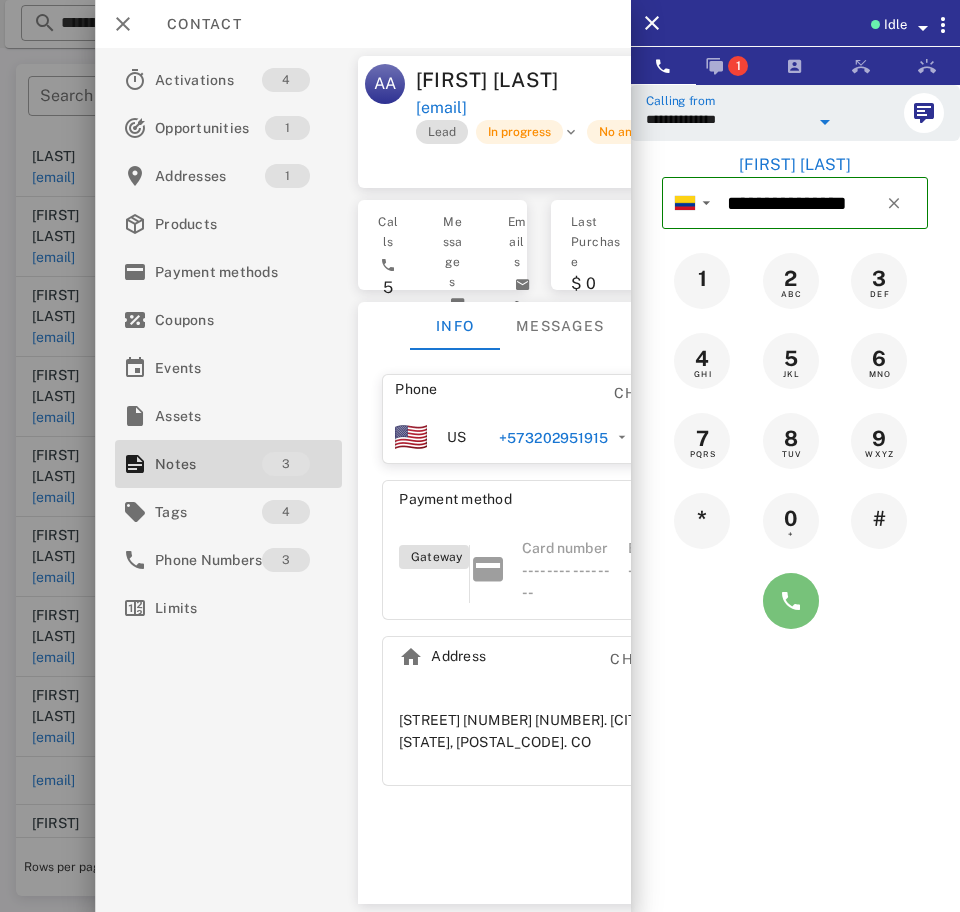 click at bounding box center (791, 601) 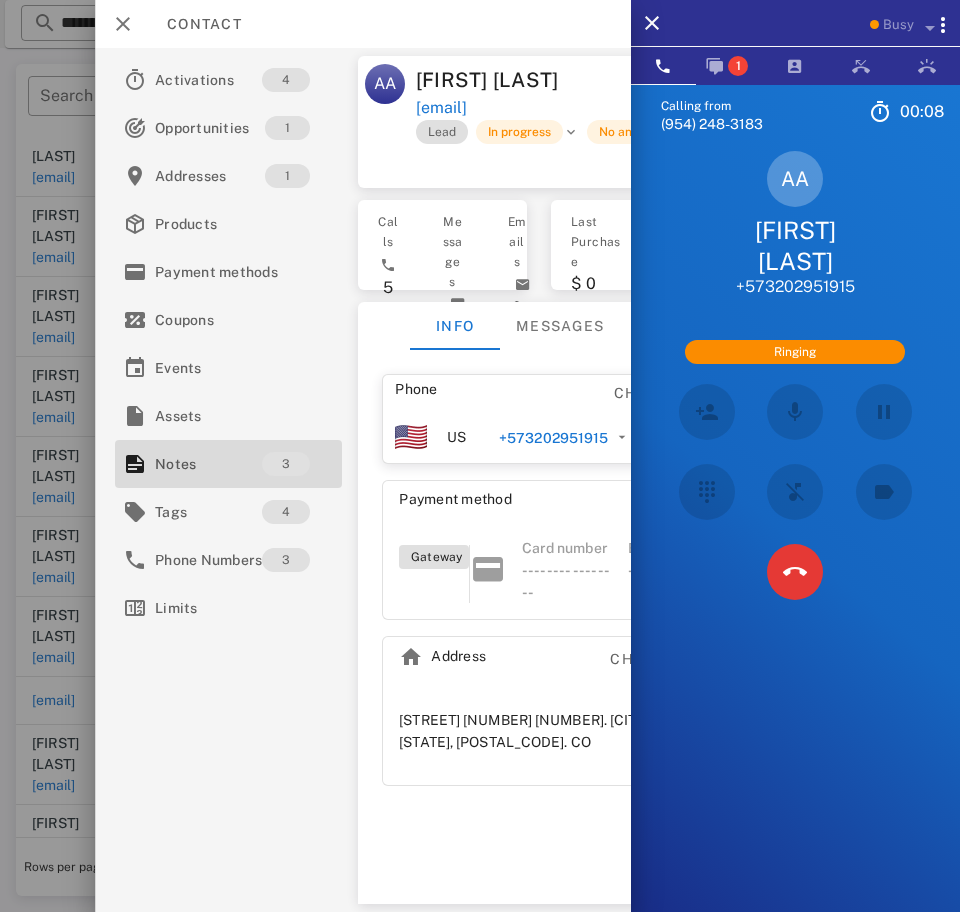 click at bounding box center [795, 572] 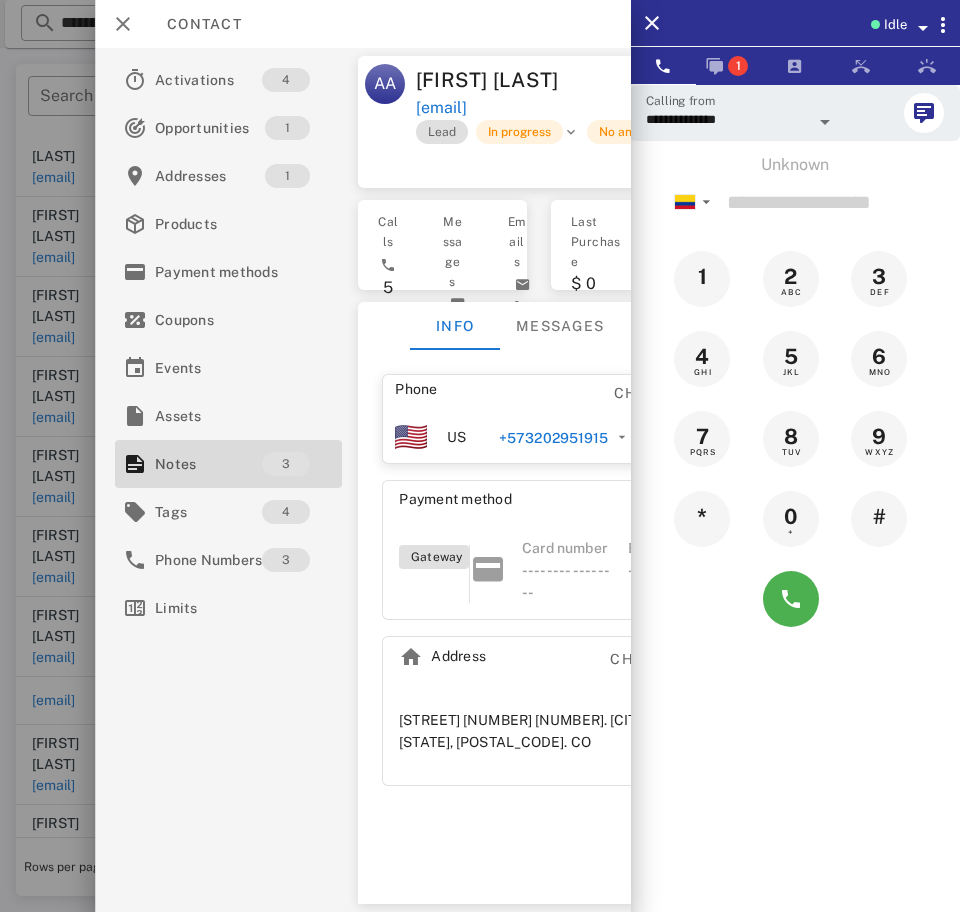 click on "+573202951915" at bounding box center [553, 438] 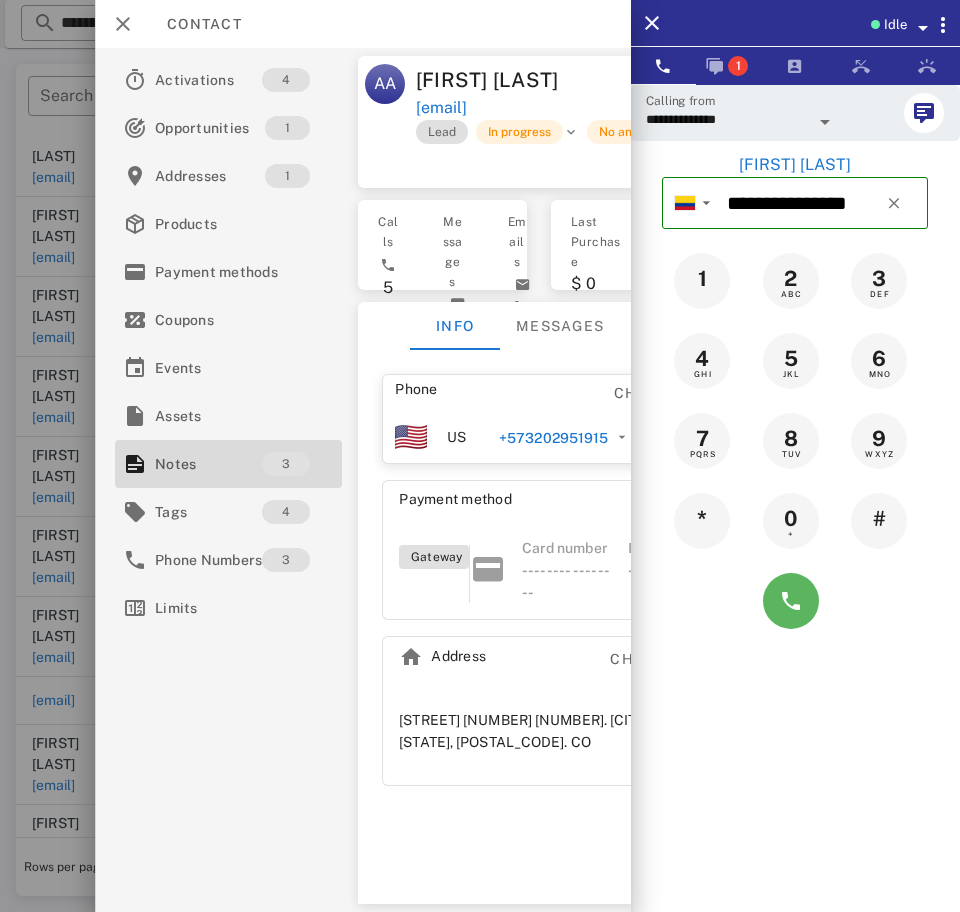 click at bounding box center [791, 601] 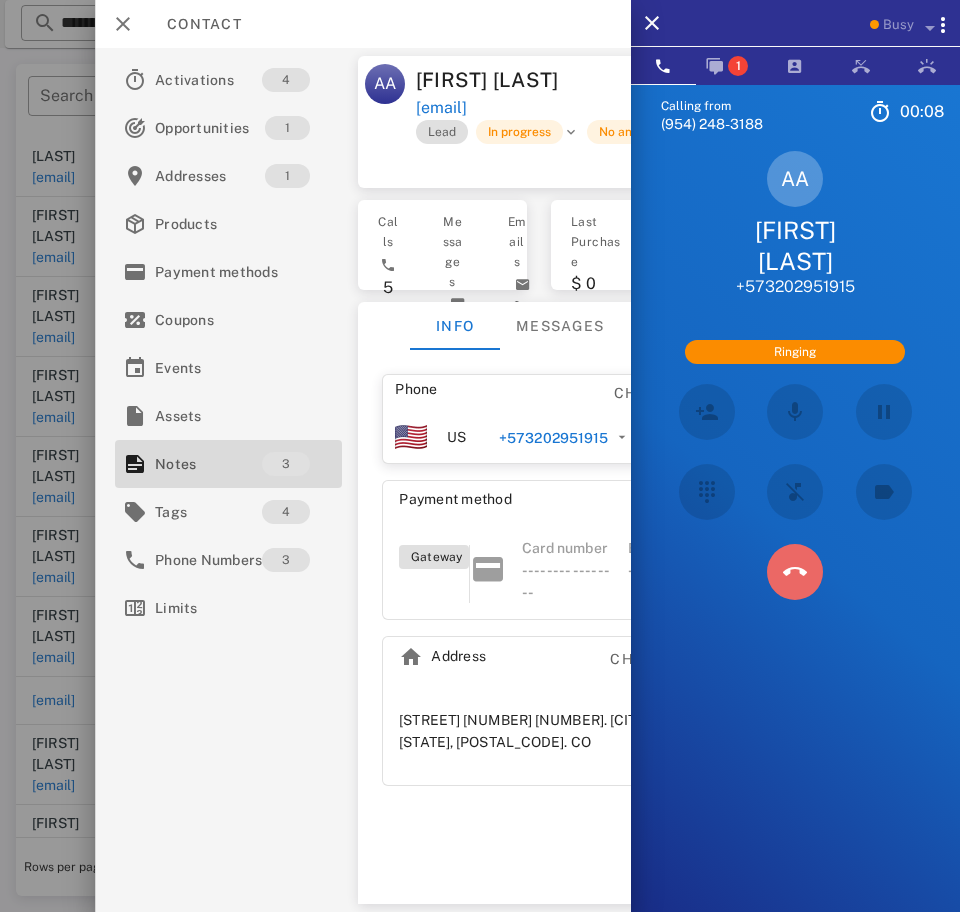 click at bounding box center [795, 572] 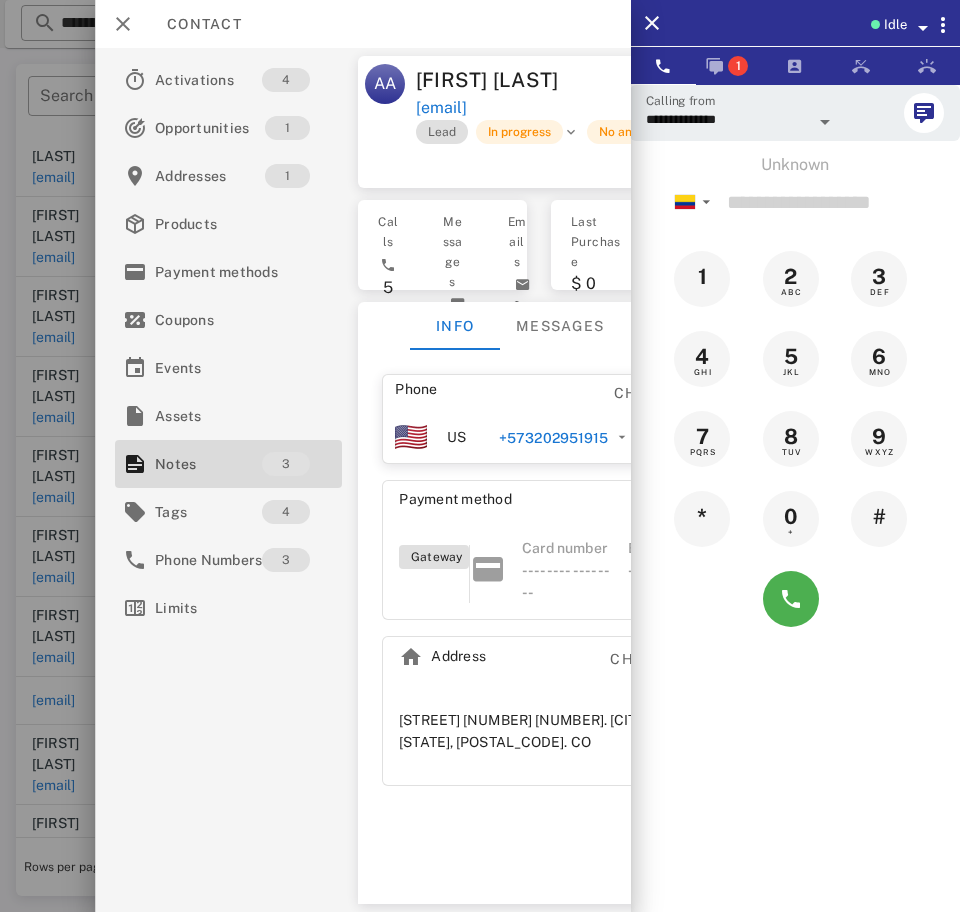 click at bounding box center (652, 23) 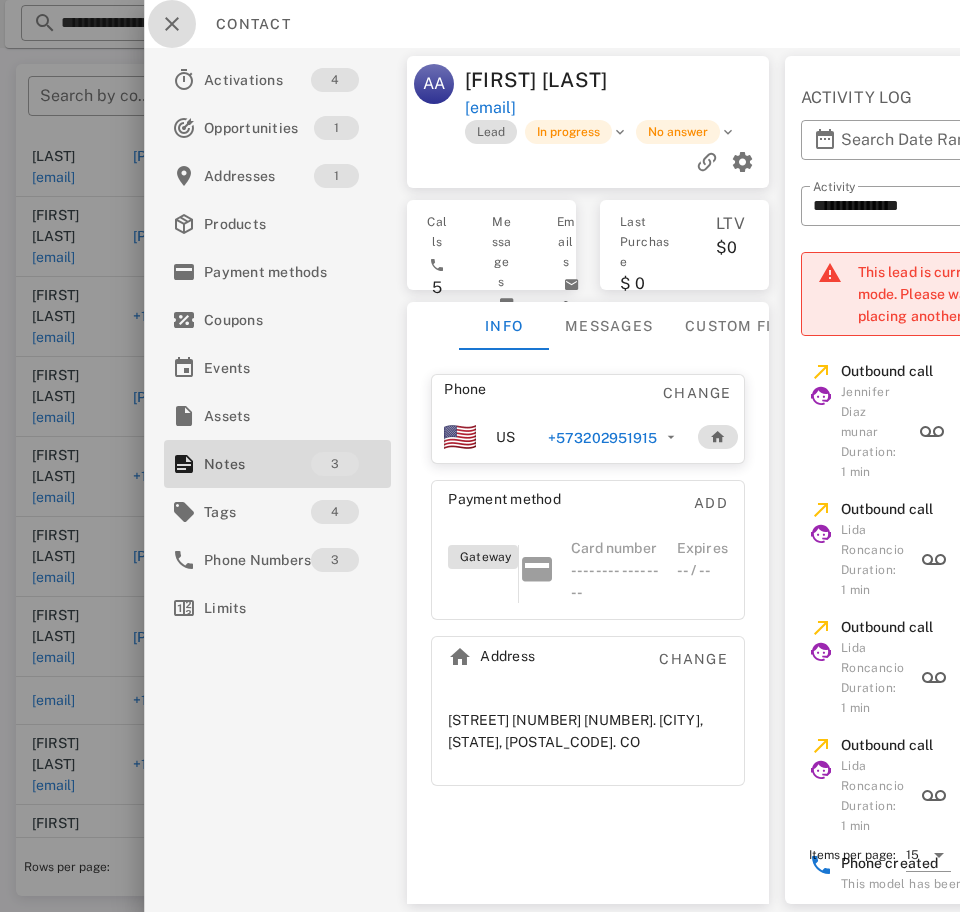 click at bounding box center (172, 24) 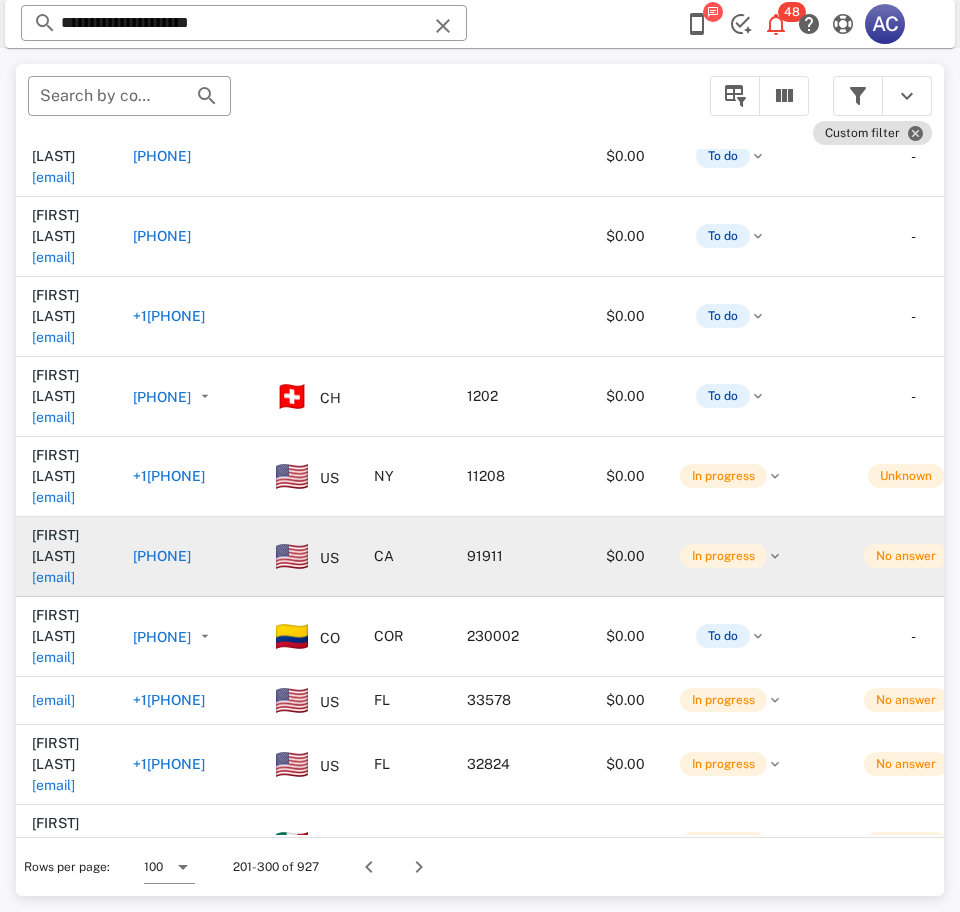 click on "[NAME]@[DOMAIN]" at bounding box center [53, 577] 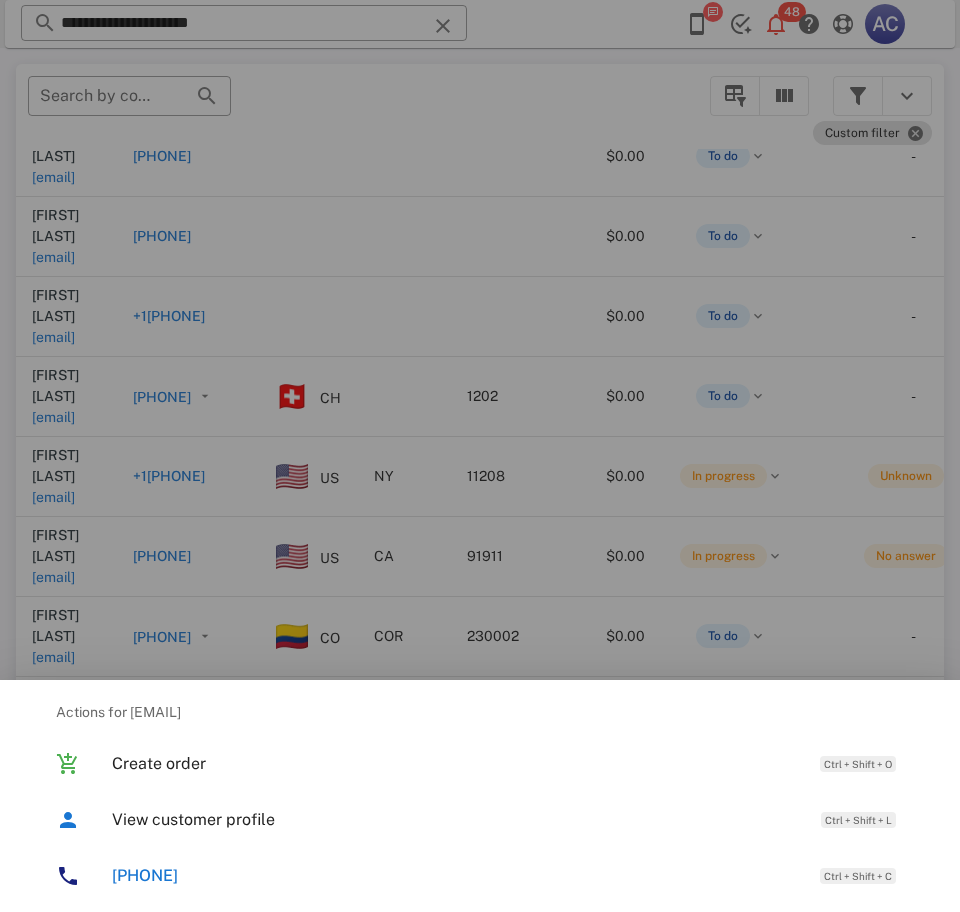 click at bounding box center (480, 456) 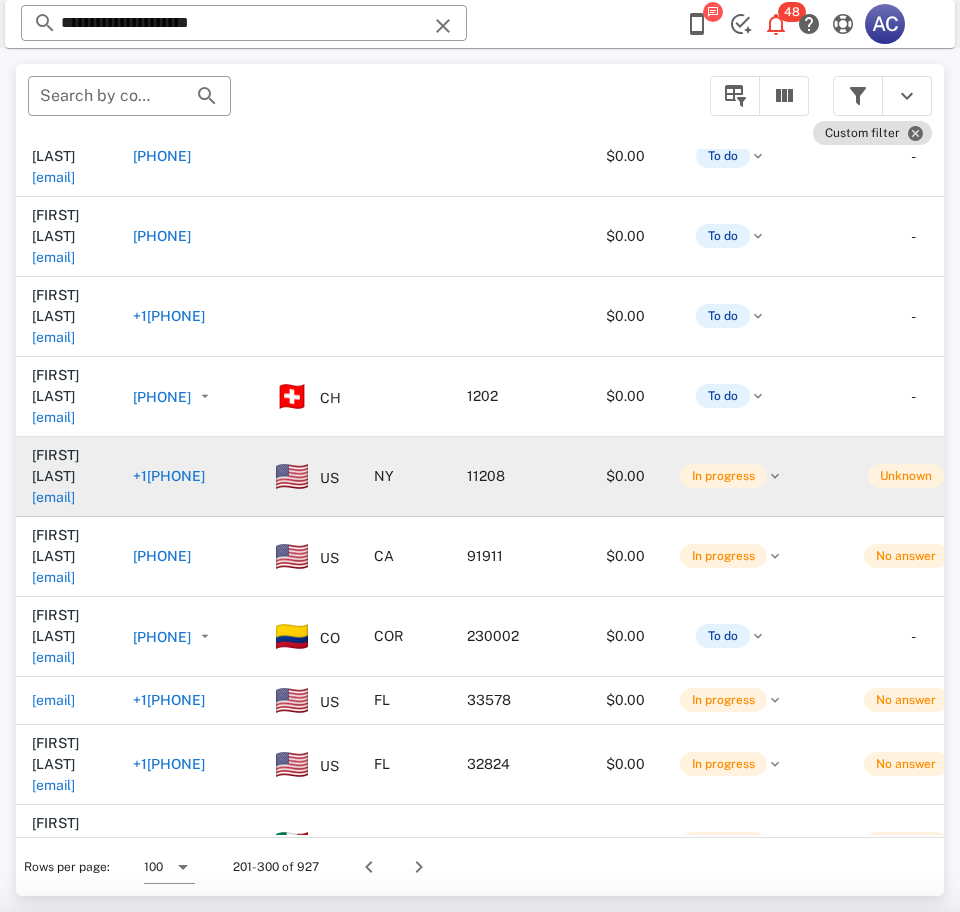 click on "[NAME]@[DOMAIN]" at bounding box center [53, 497] 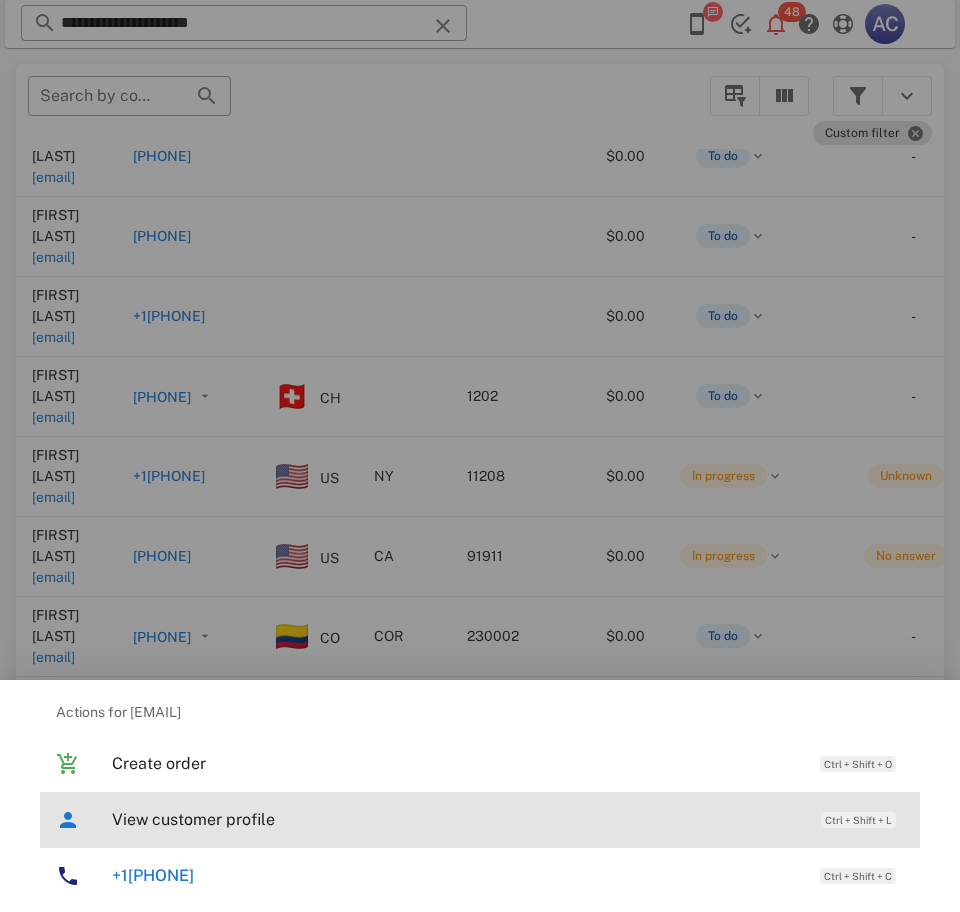 click on "View customer profile Ctrl + Shift + L" at bounding box center (480, 820) 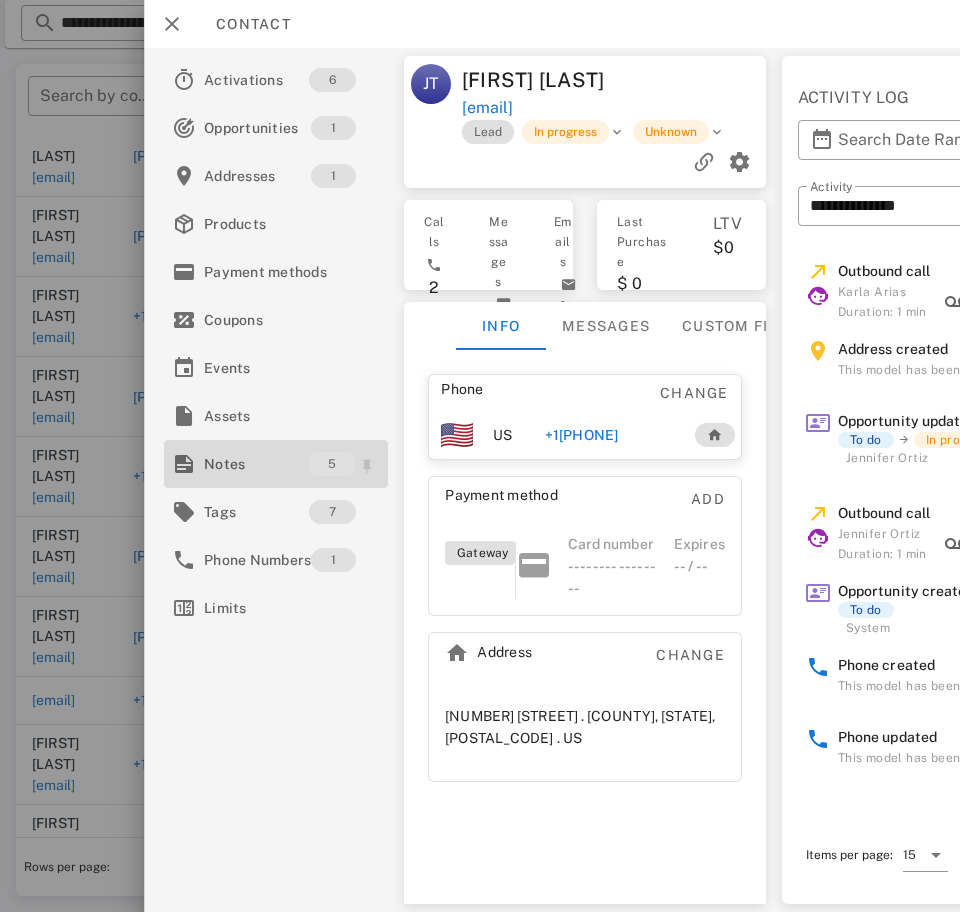 click on "Notes" at bounding box center (256, 464) 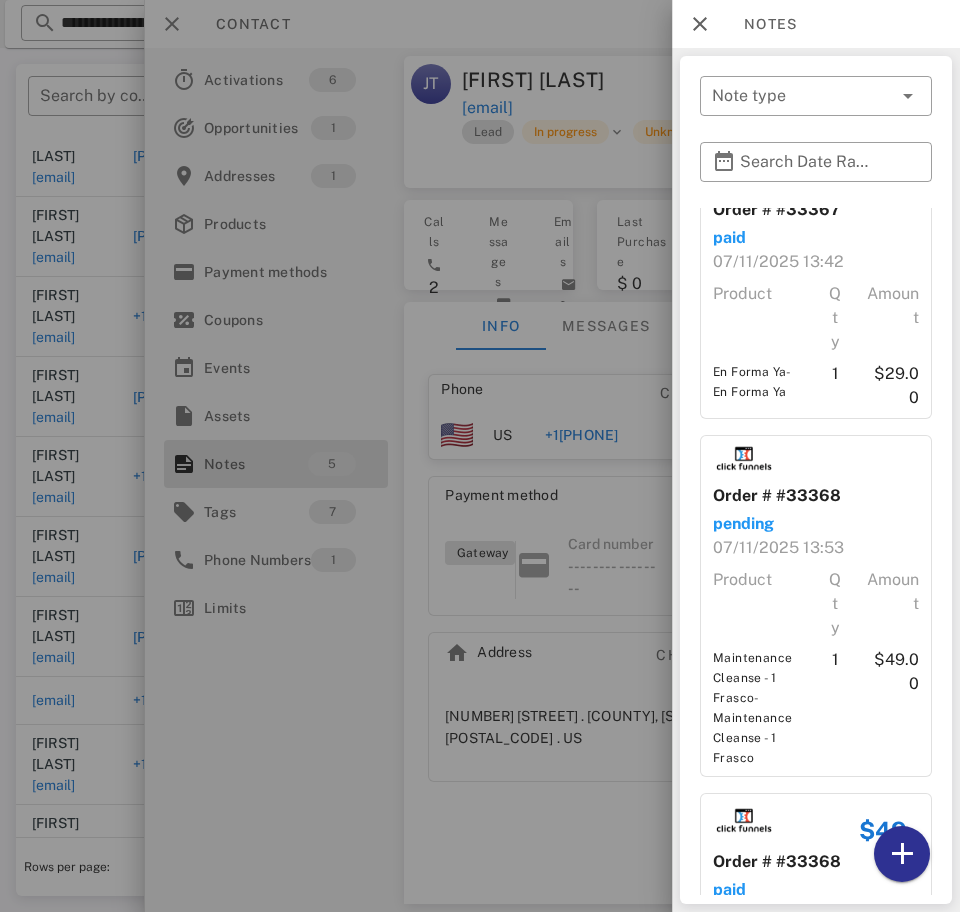scroll, scrollTop: 325, scrollLeft: 0, axis: vertical 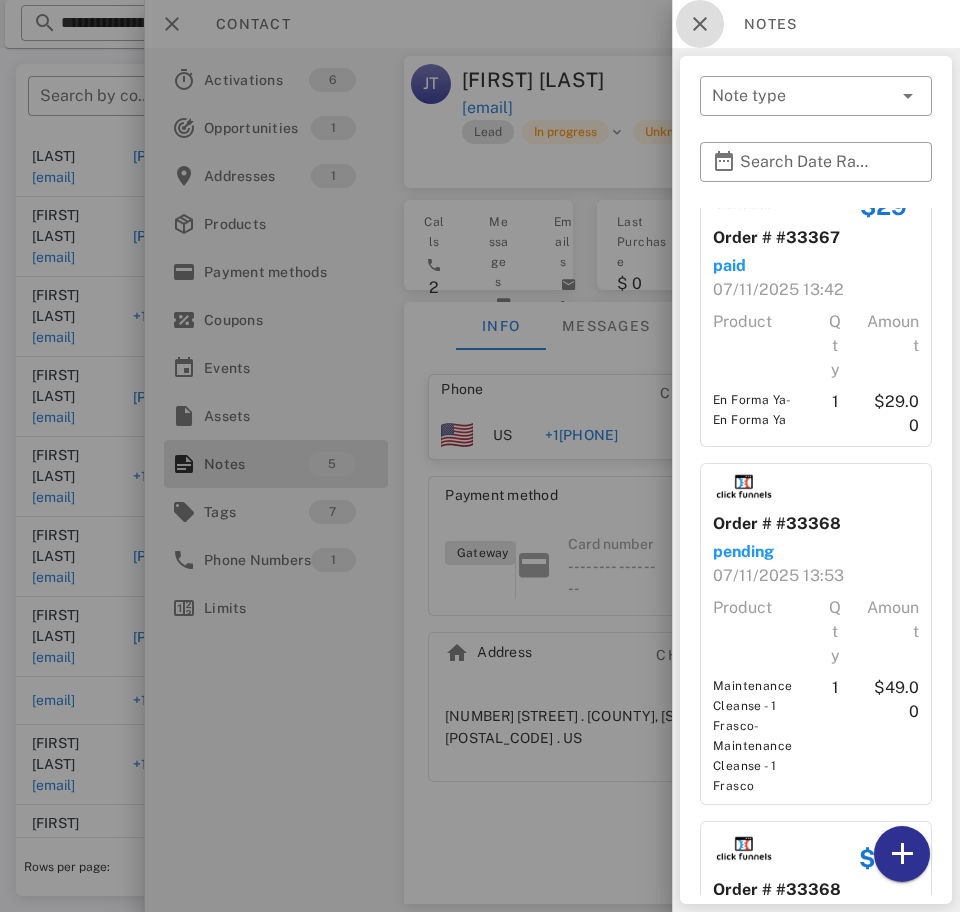 click at bounding box center (700, 24) 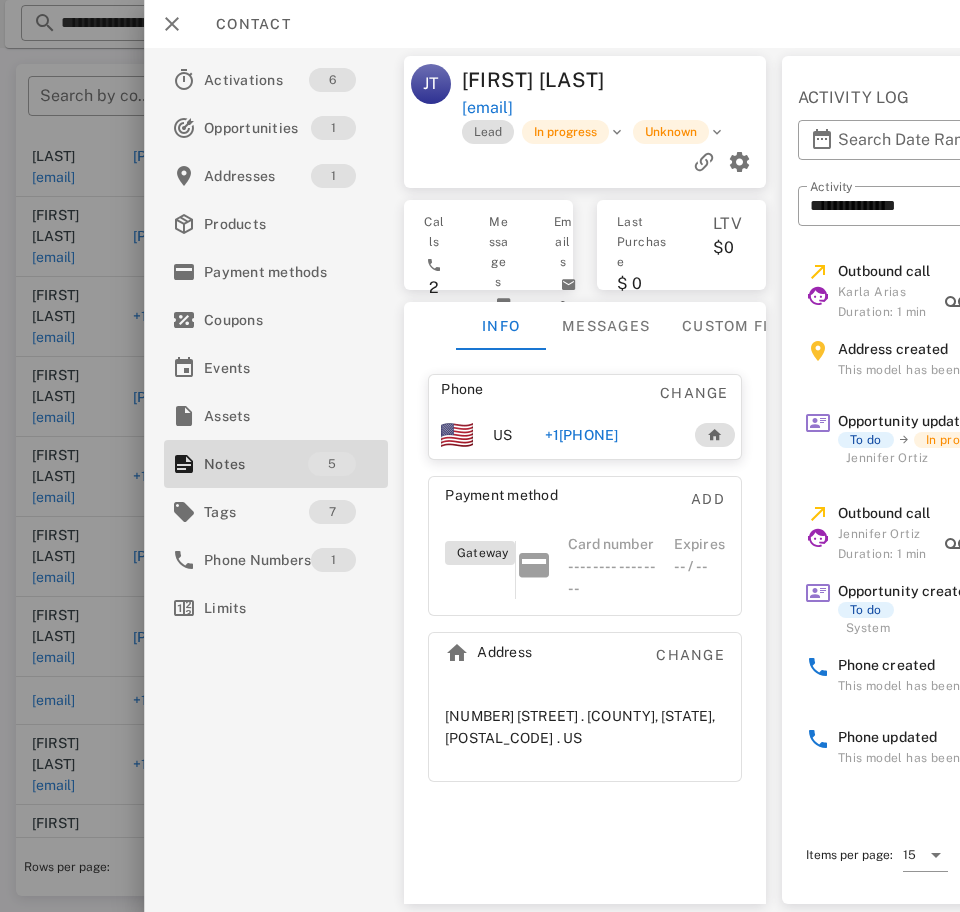 click on "[PHONE]" at bounding box center (581, 435) 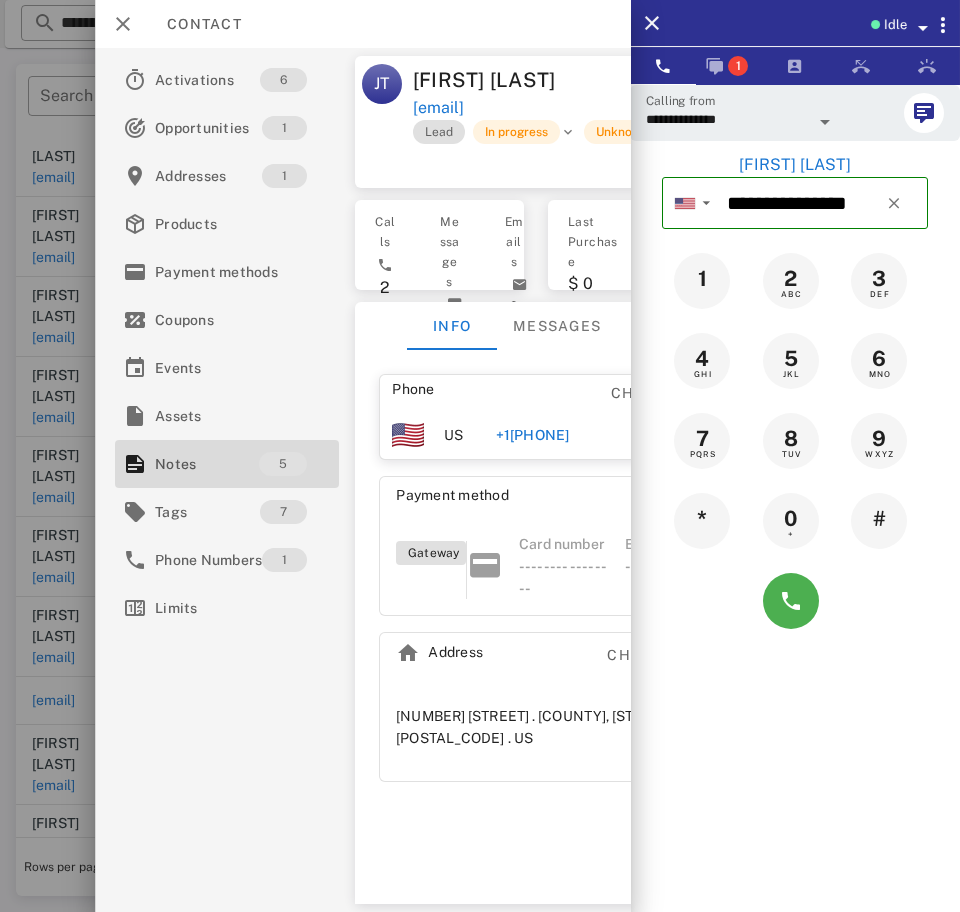 click at bounding box center (825, 122) 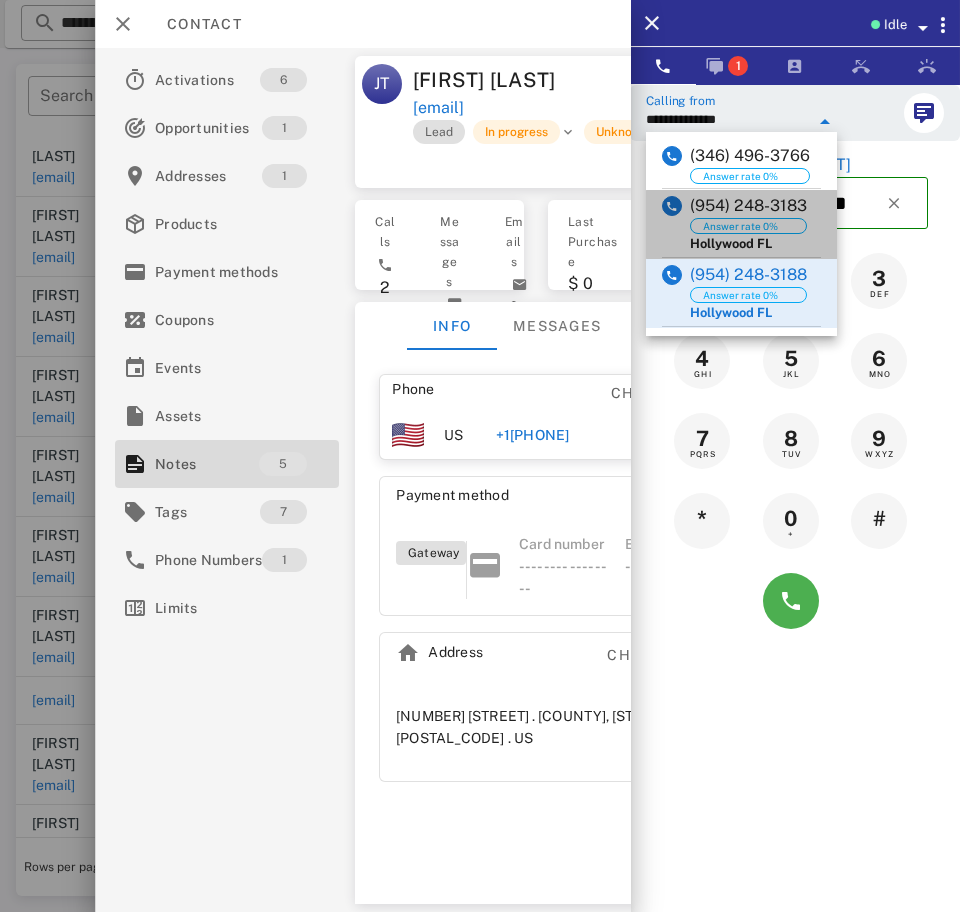 click on "(954) 248-3183   Answer rate 0%    Hollywood   FL" at bounding box center (741, 224) 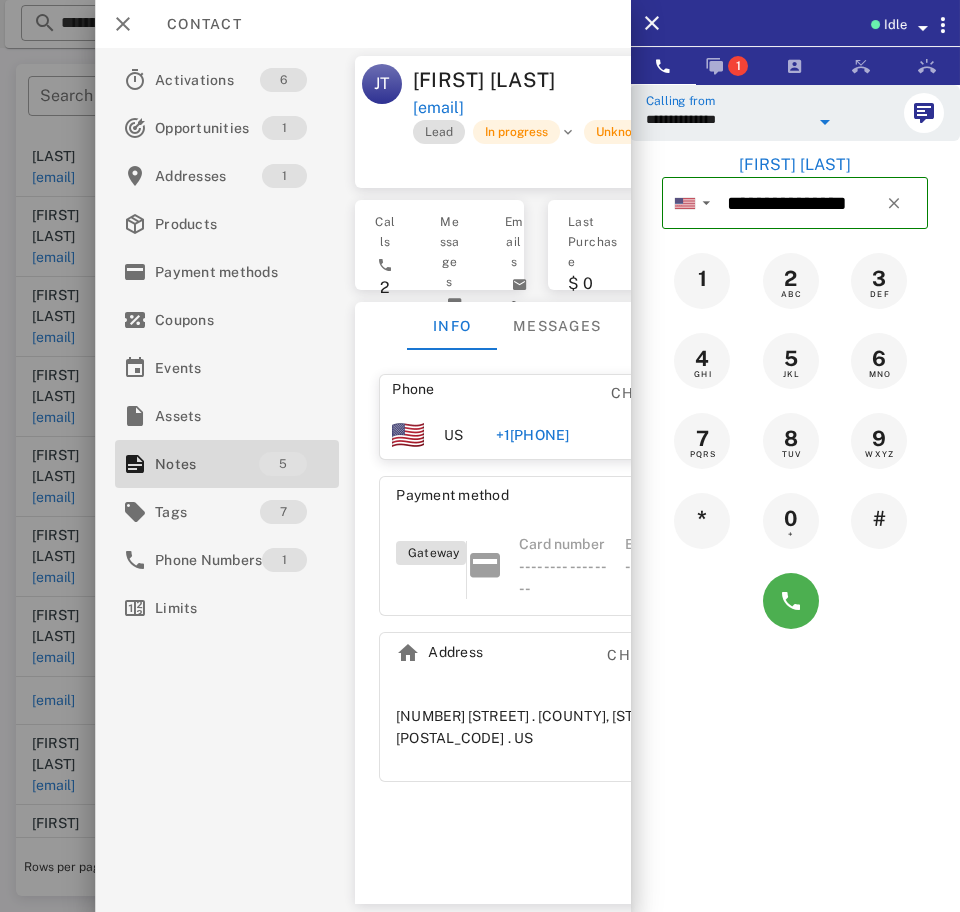 click at bounding box center [795, 601] 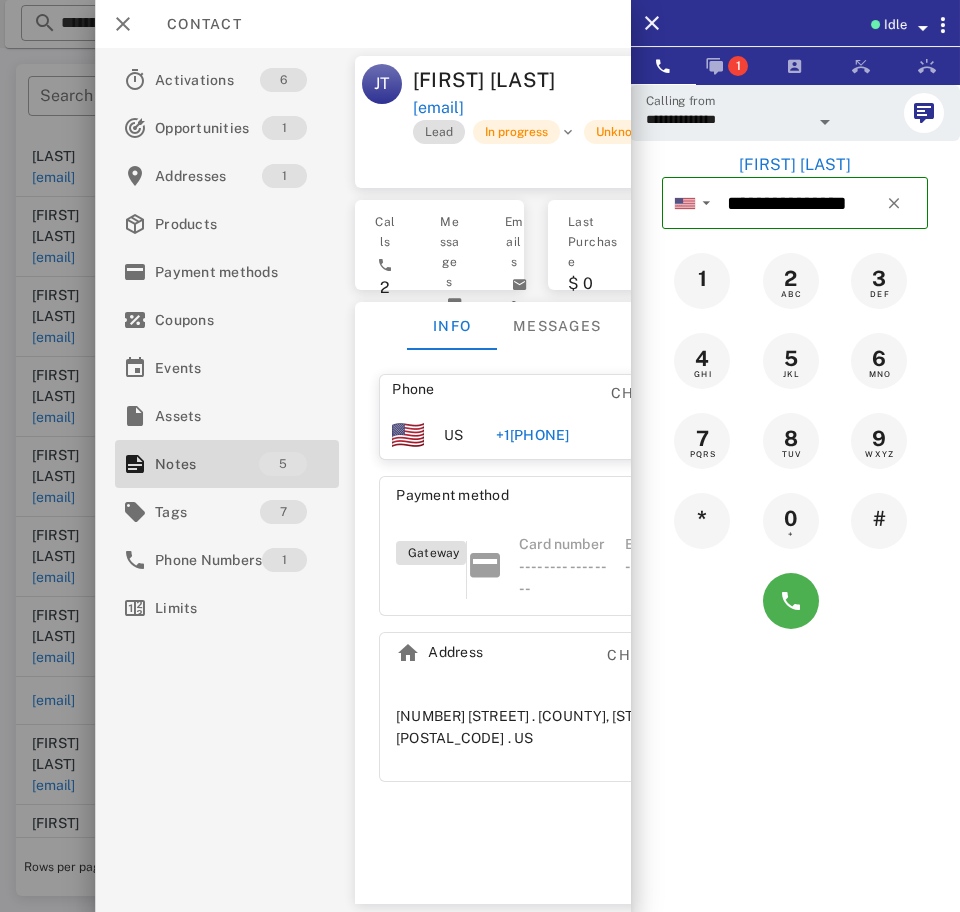 click at bounding box center [795, 601] 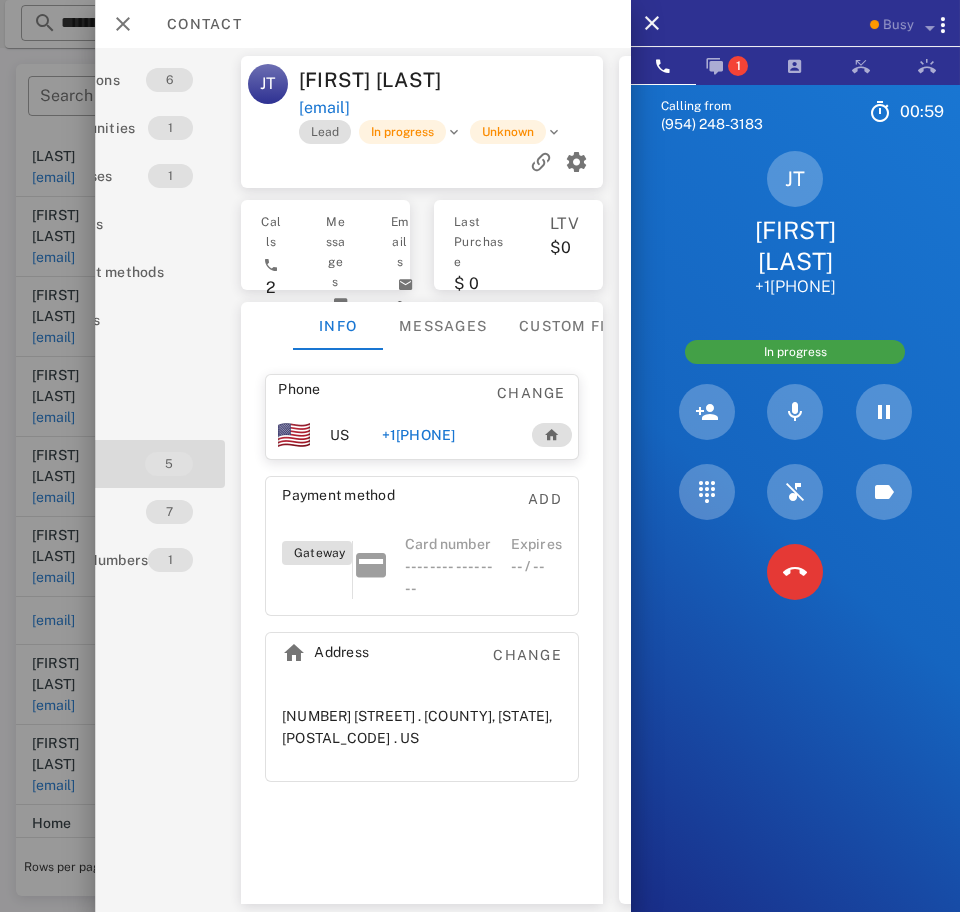 scroll, scrollTop: 0, scrollLeft: 173, axis: horizontal 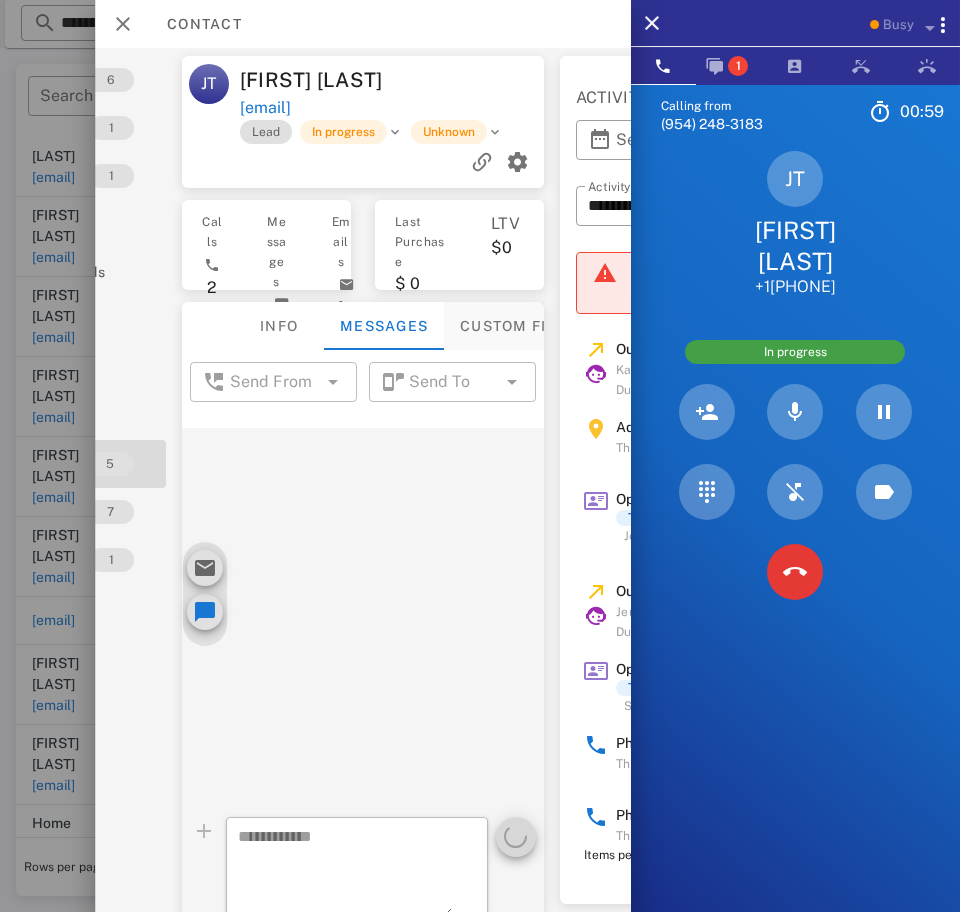 click on "Custom fields" at bounding box center [523, 326] 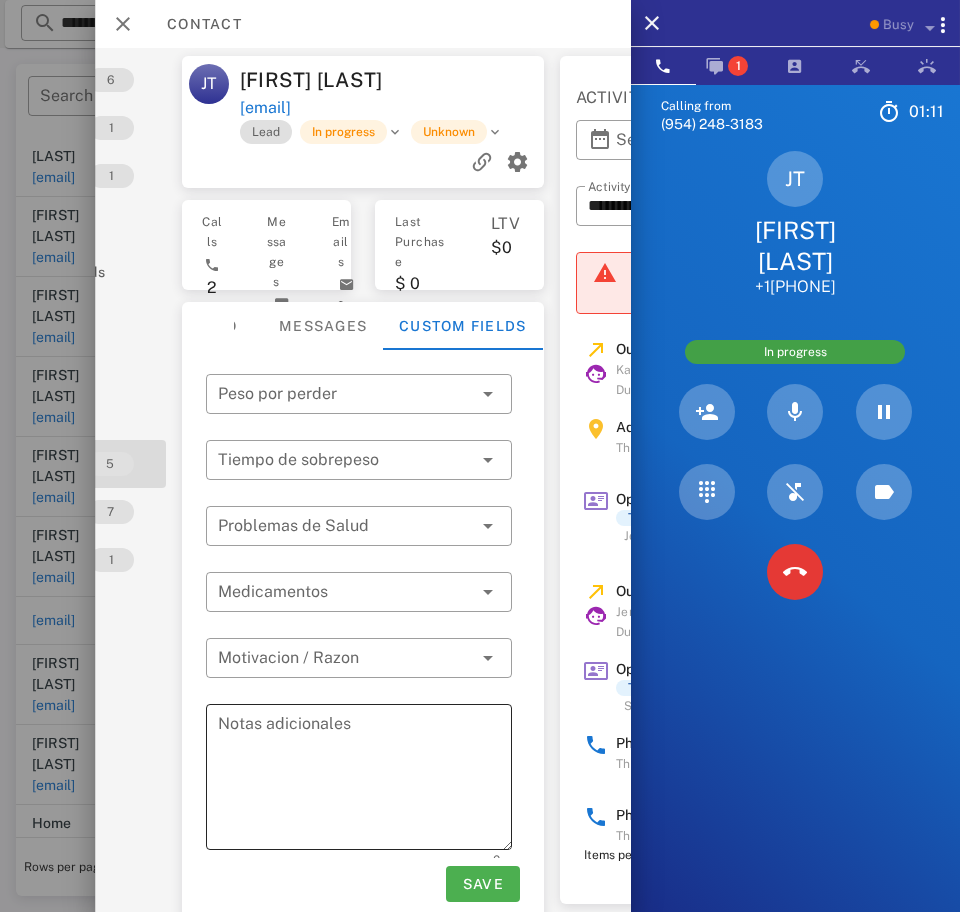 click on "Notas adicionales" at bounding box center (365, 780) 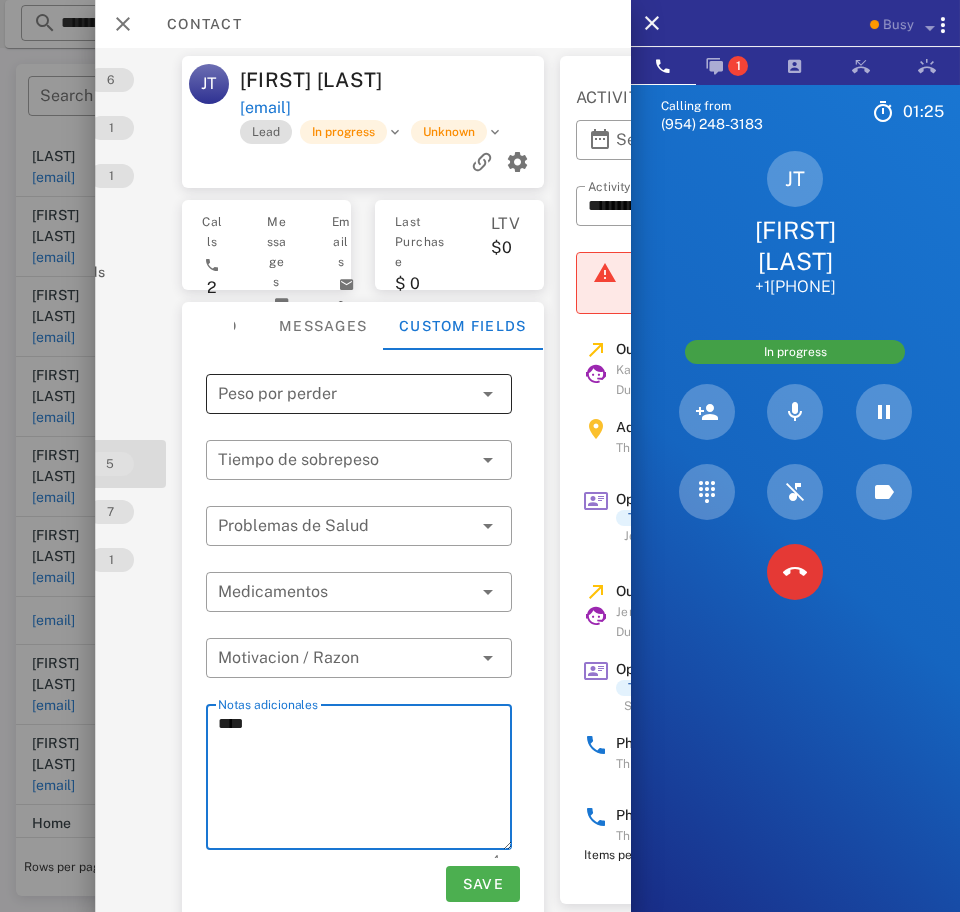click at bounding box center [345, 394] 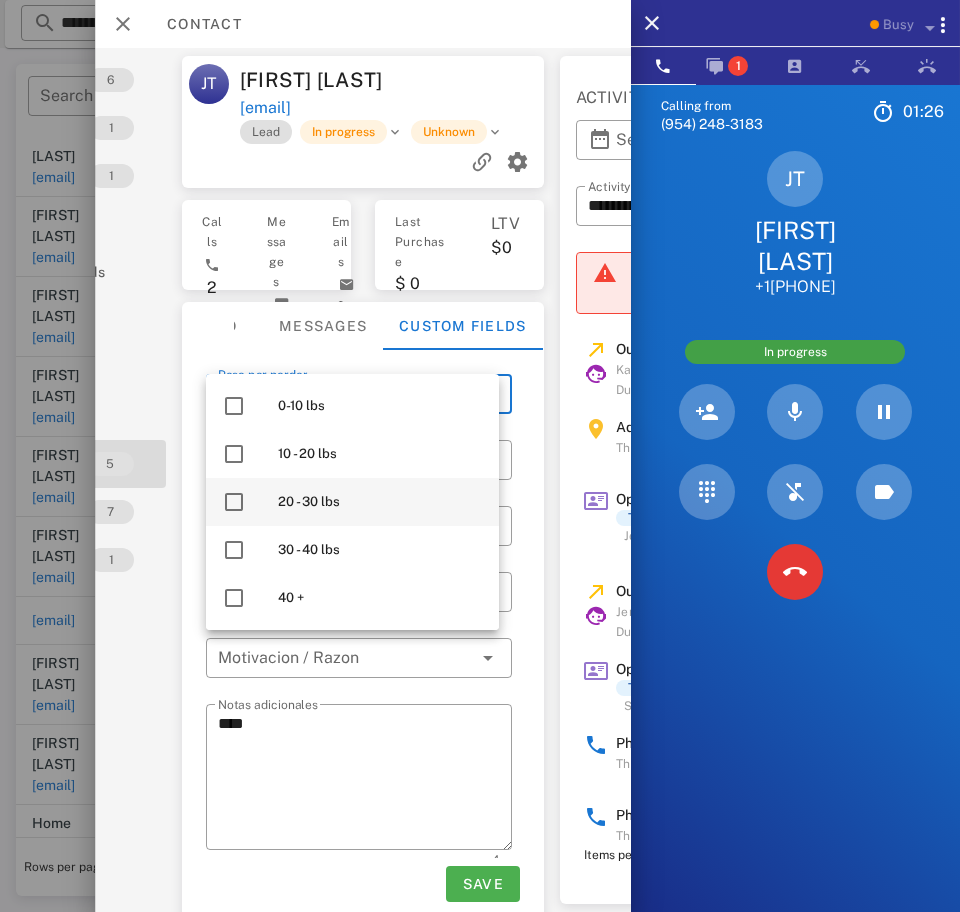 click on "20 - 30 lbs" at bounding box center [380, 502] 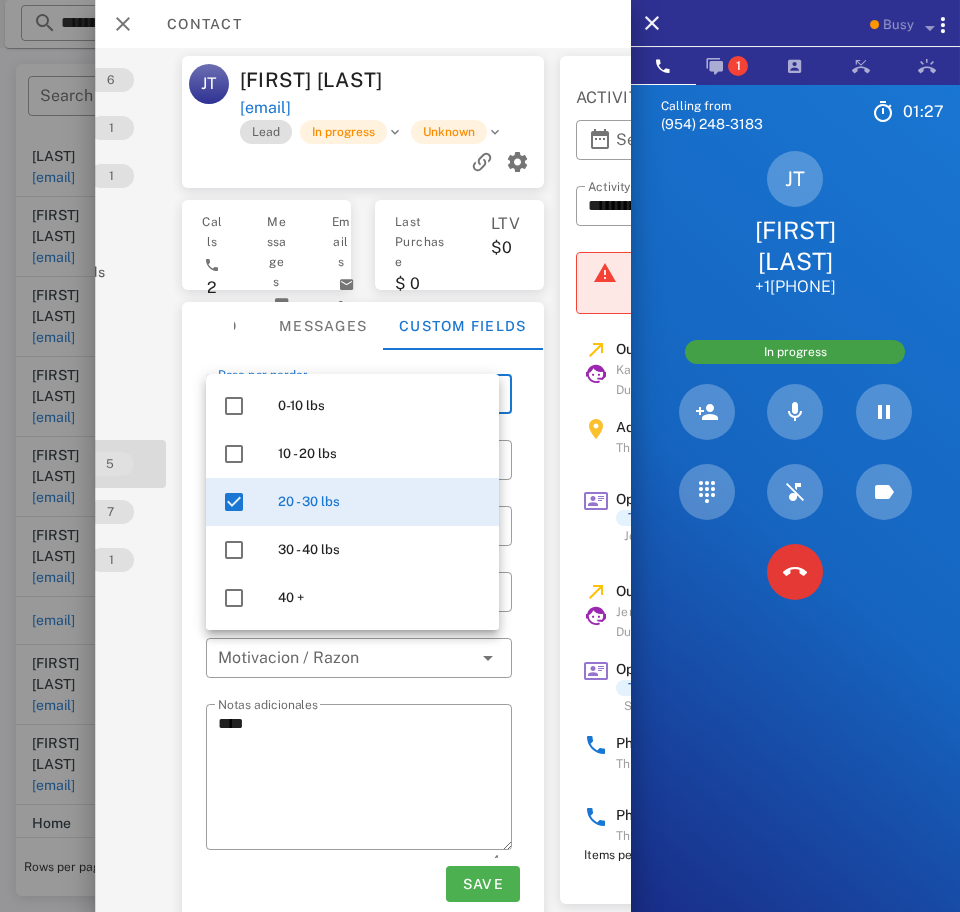 click on "Activations  6  Opportunities  1  Addresses  1  Products Payment methods Coupons Events Assets Notes  5  Tags  7  Phone Numbers  1  Limits" at bounding box center [54, 480] 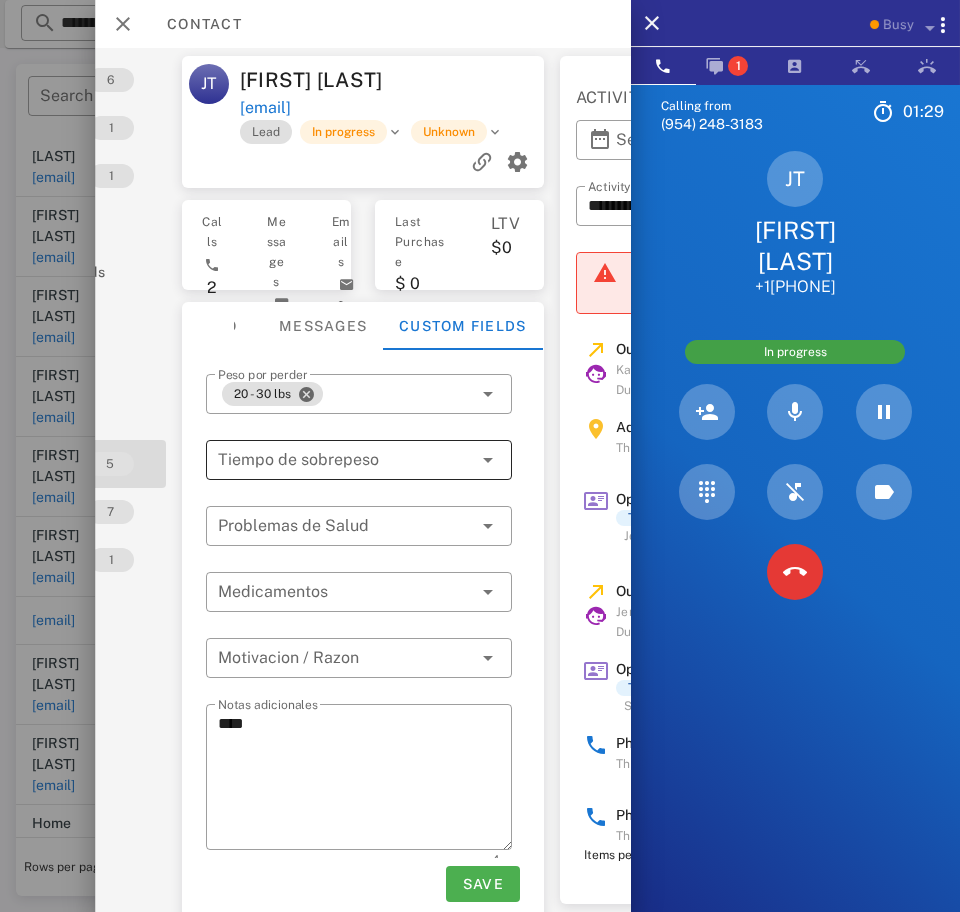 click at bounding box center (459, 460) 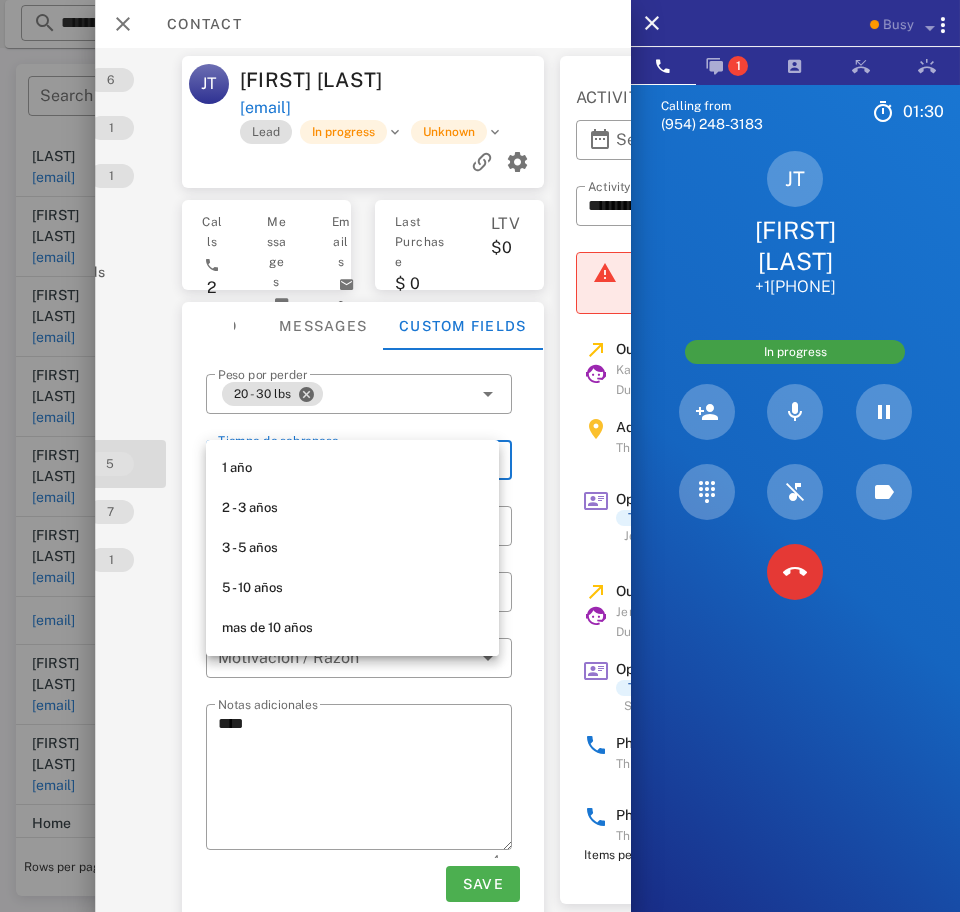 click on "1 año" at bounding box center [352, 468] 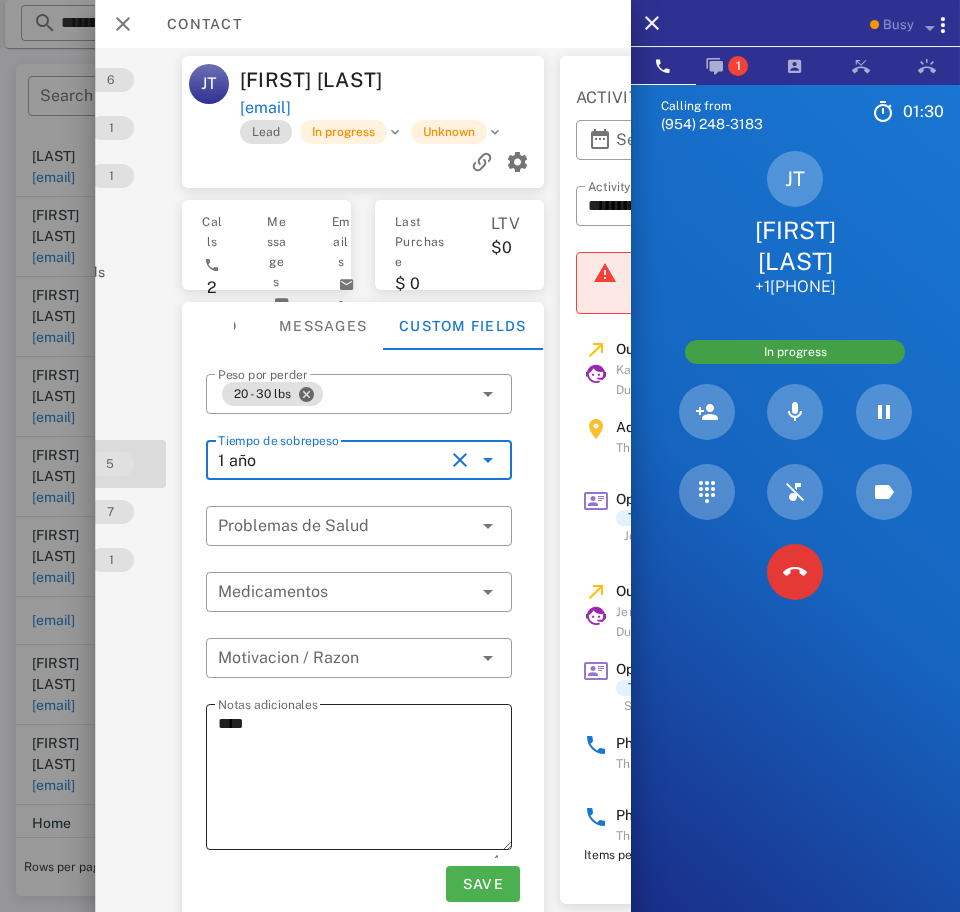 click on "***" at bounding box center (365, 780) 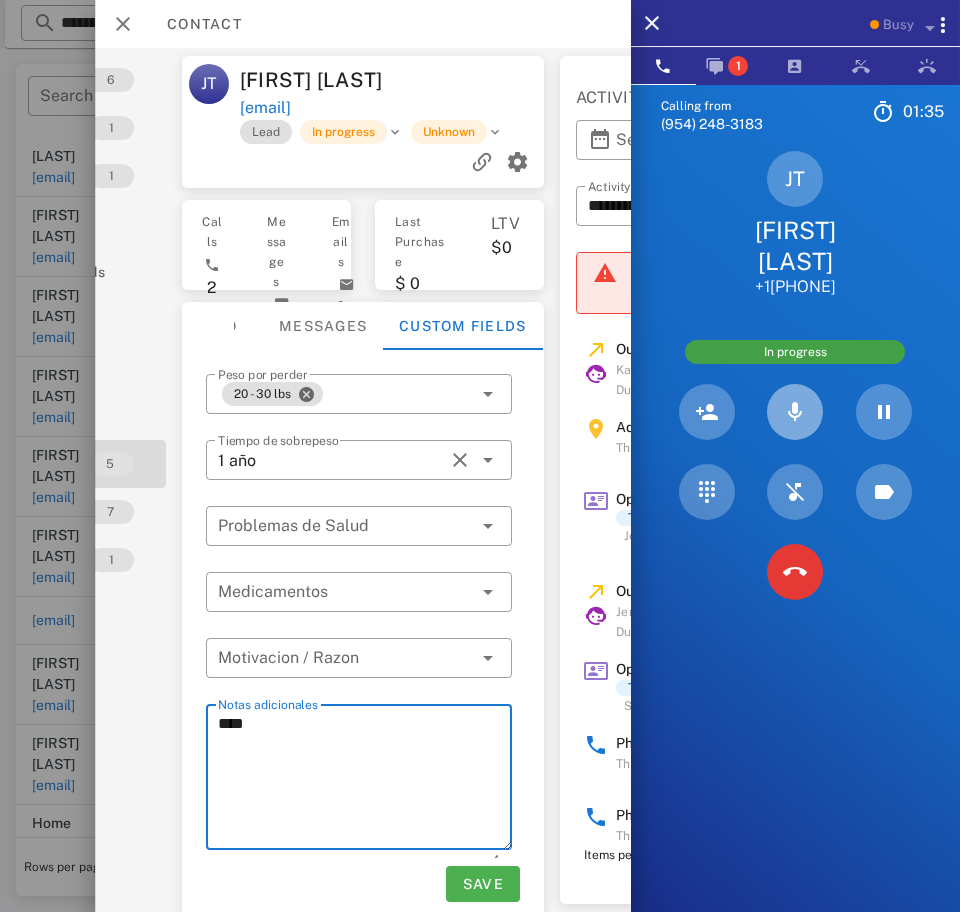 click at bounding box center [795, 412] 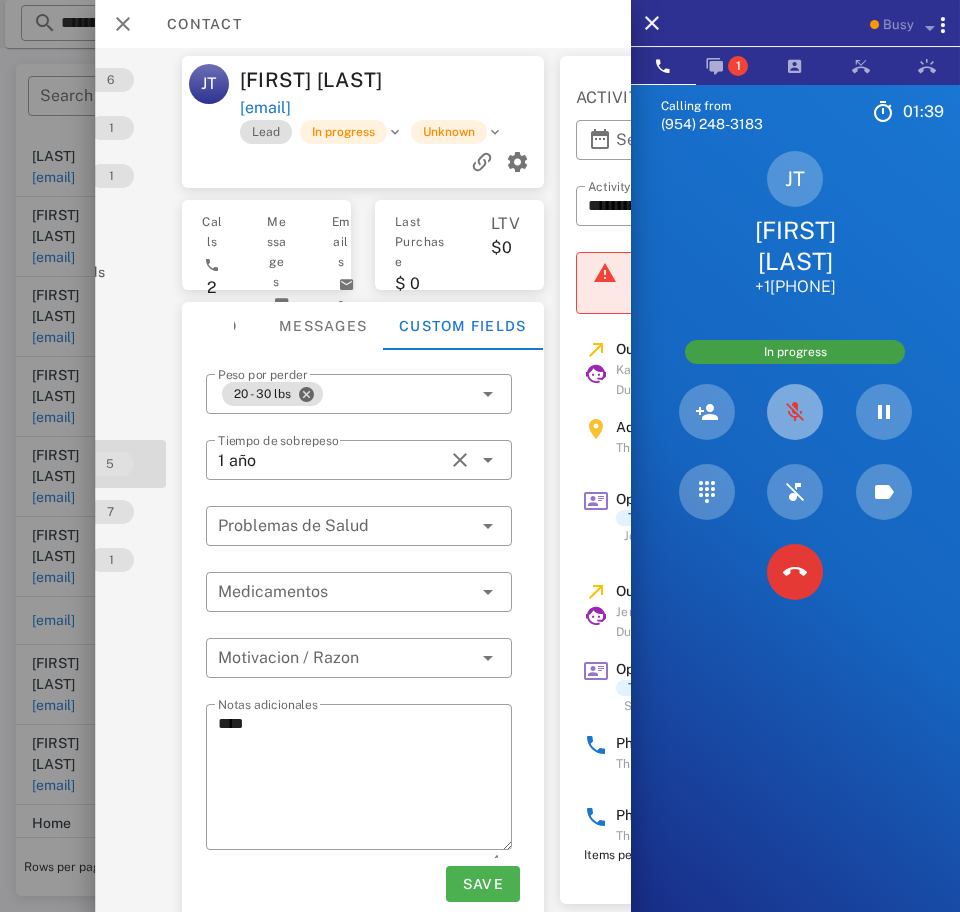 click at bounding box center (795, 412) 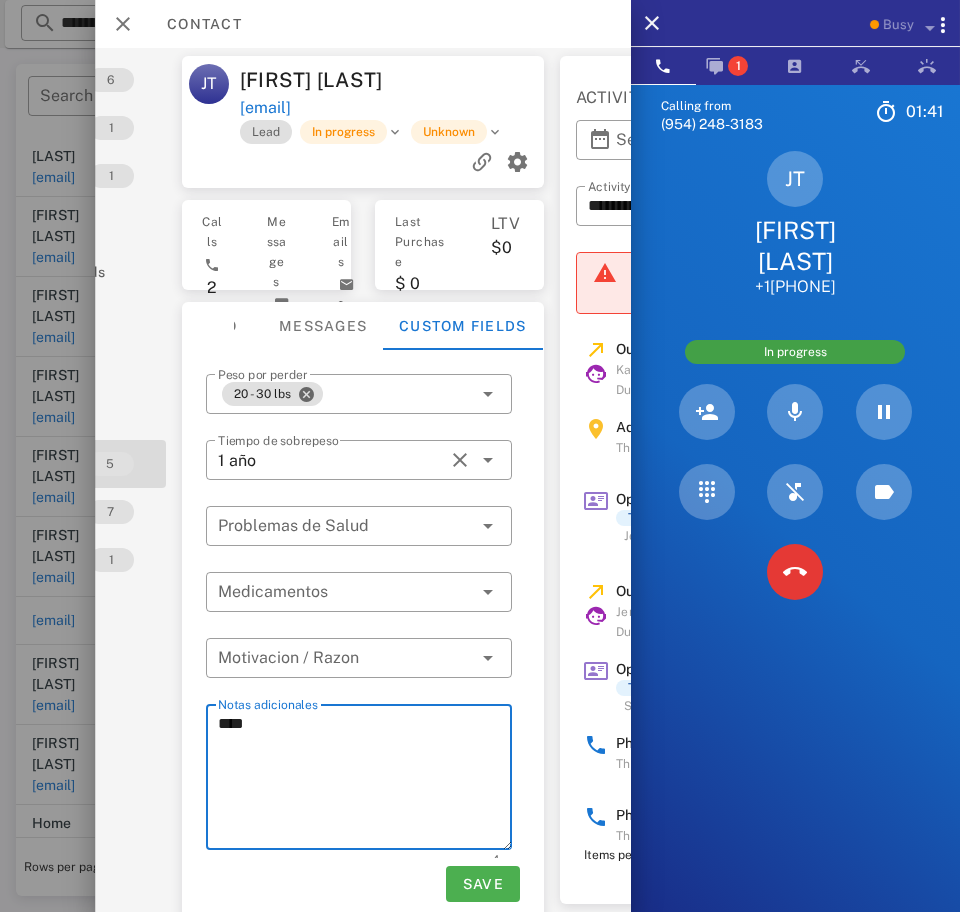 click on "***" at bounding box center [365, 780] 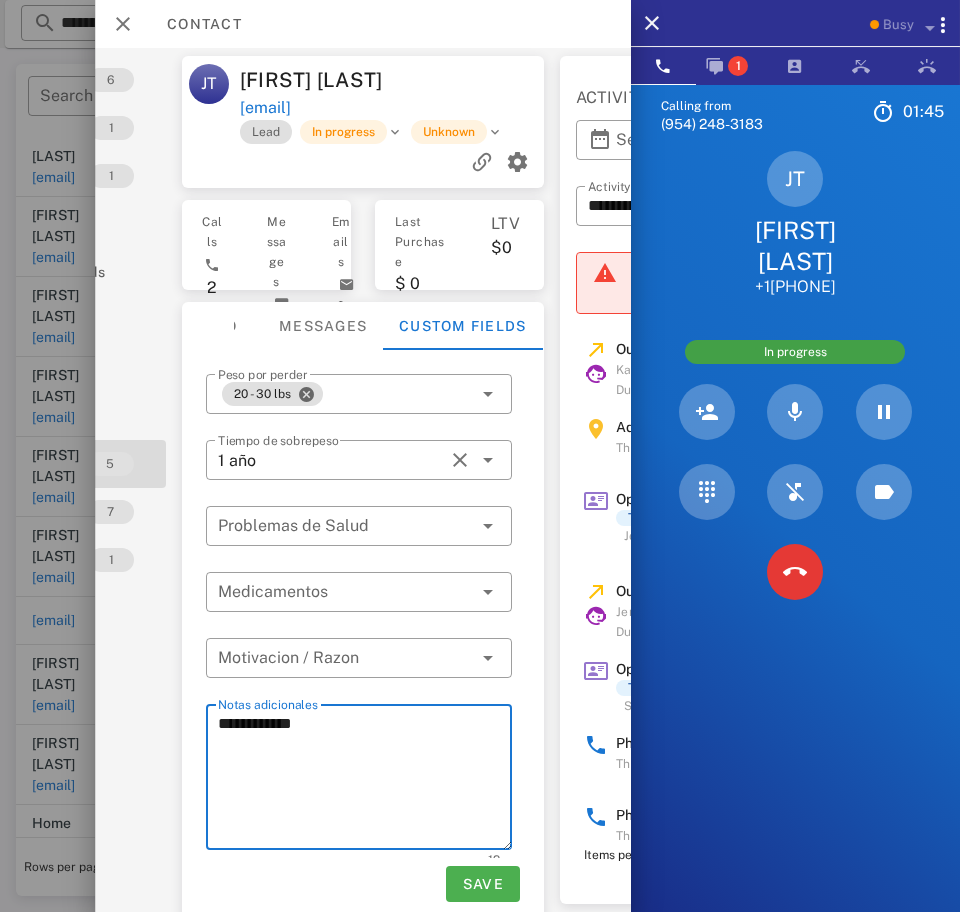 click on "**********" at bounding box center [365, 780] 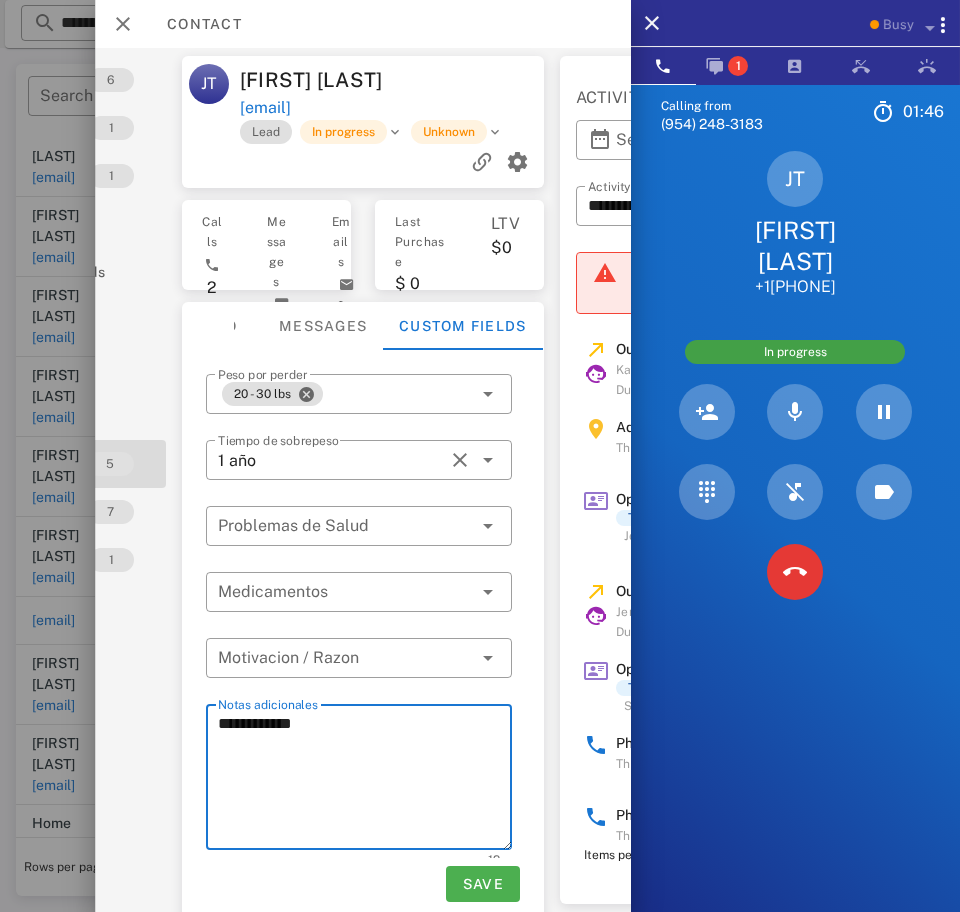 click on "**********" at bounding box center (365, 780) 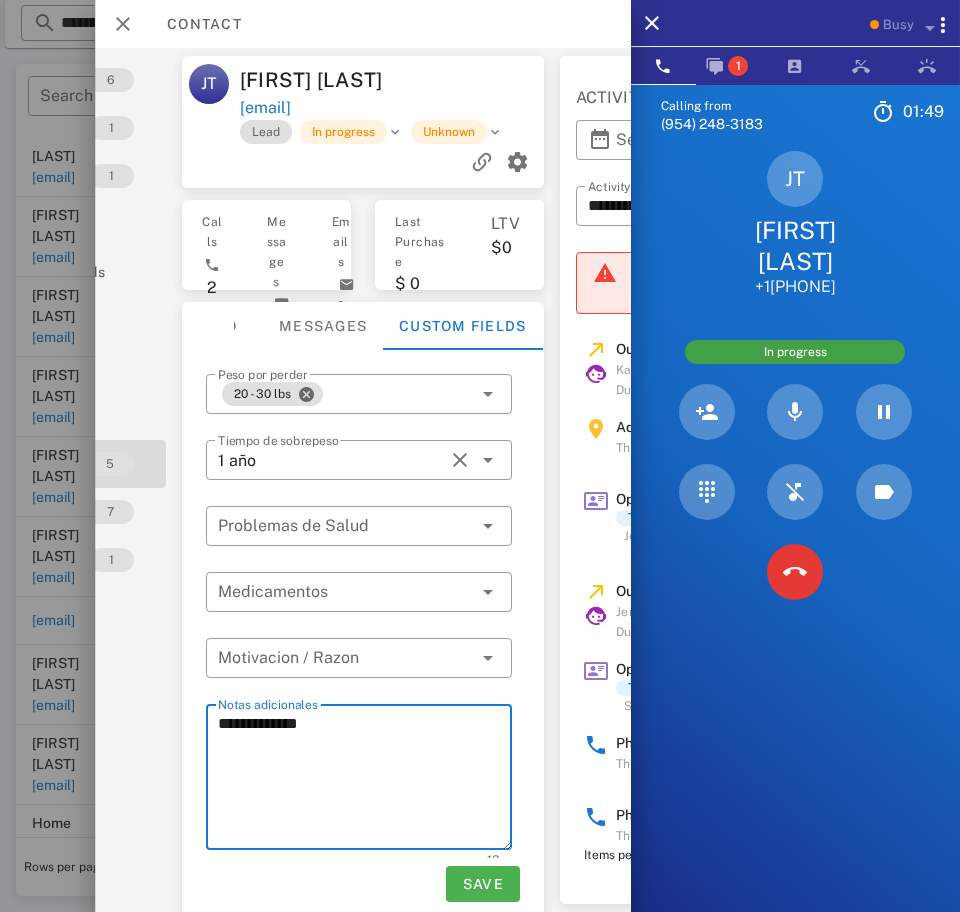 click on "**********" at bounding box center [365, 780] 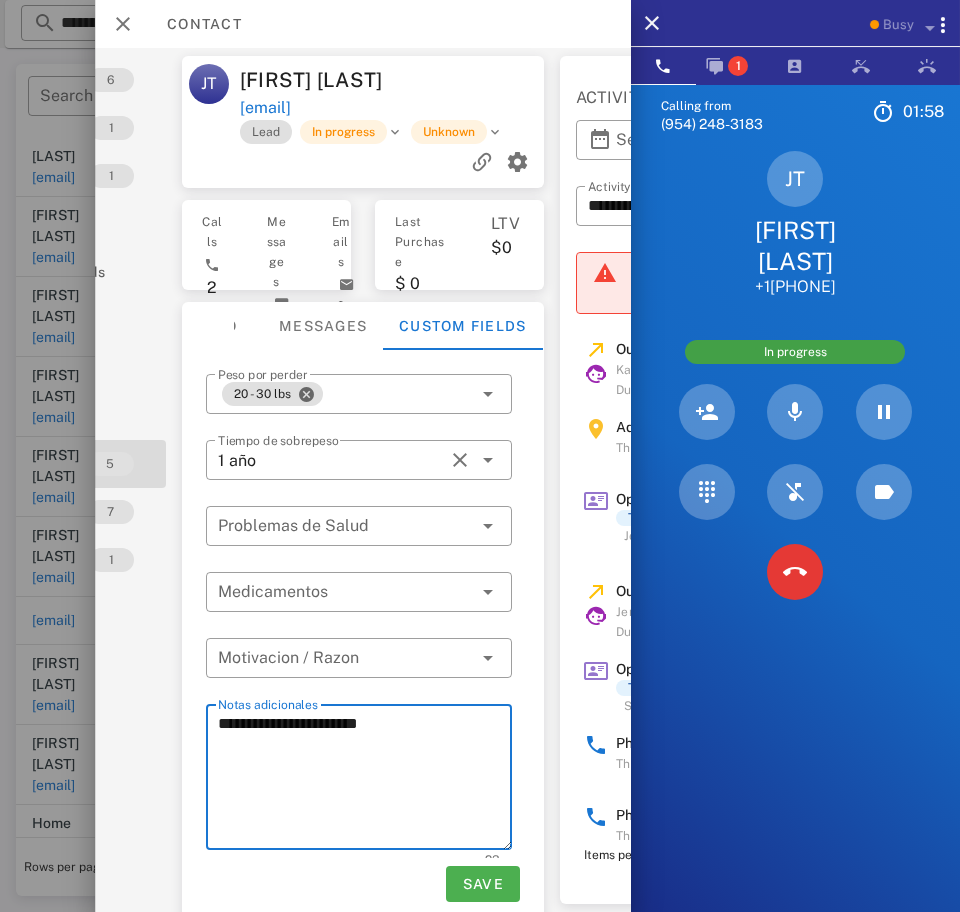 click on "**********" at bounding box center [365, 780] 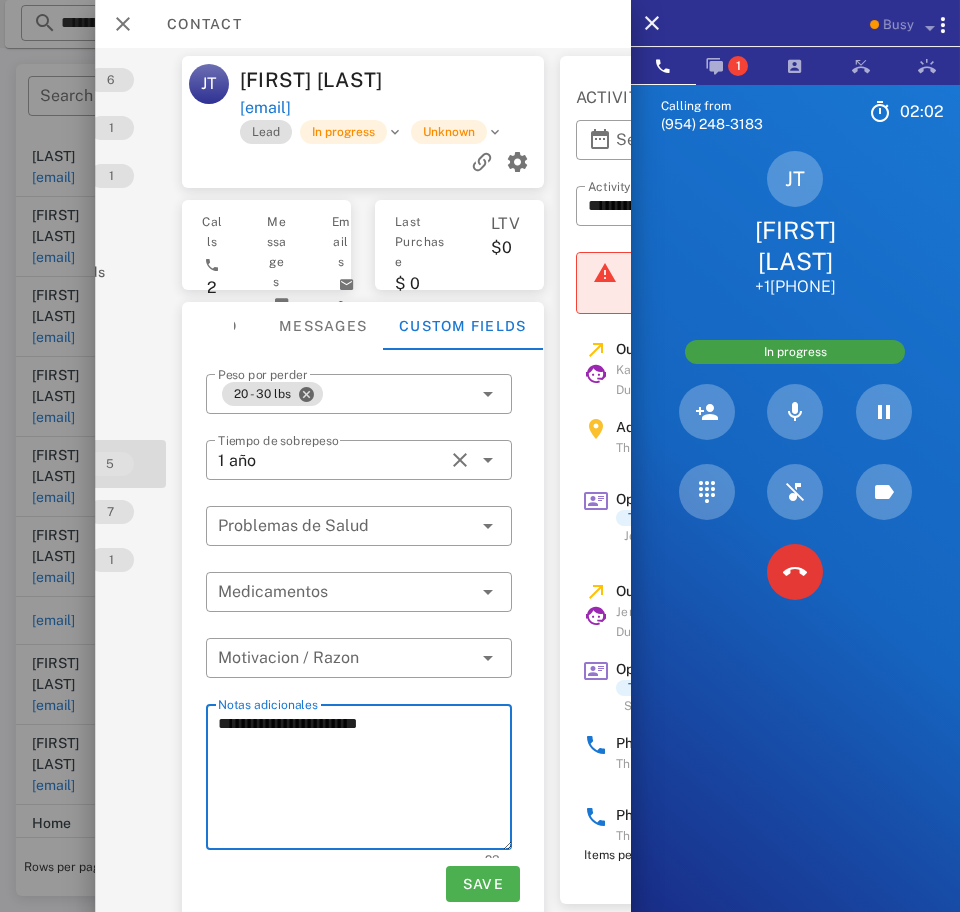 click on "**********" at bounding box center [365, 780] 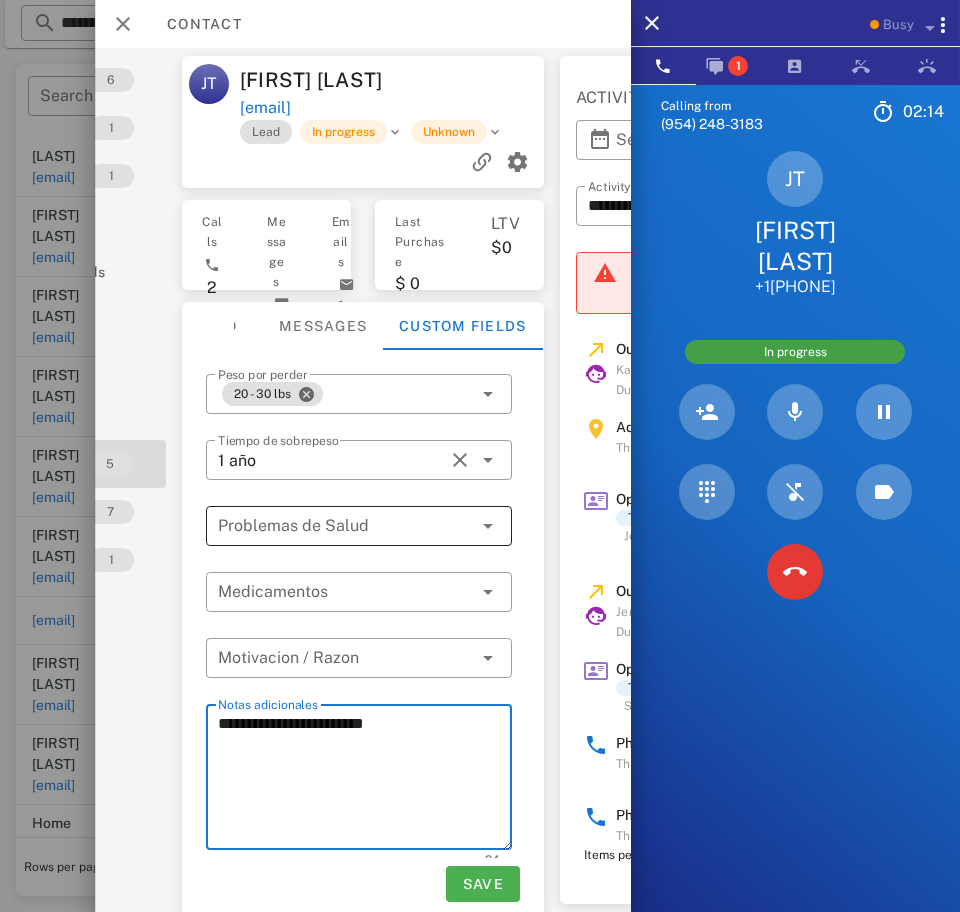 click at bounding box center (345, 526) 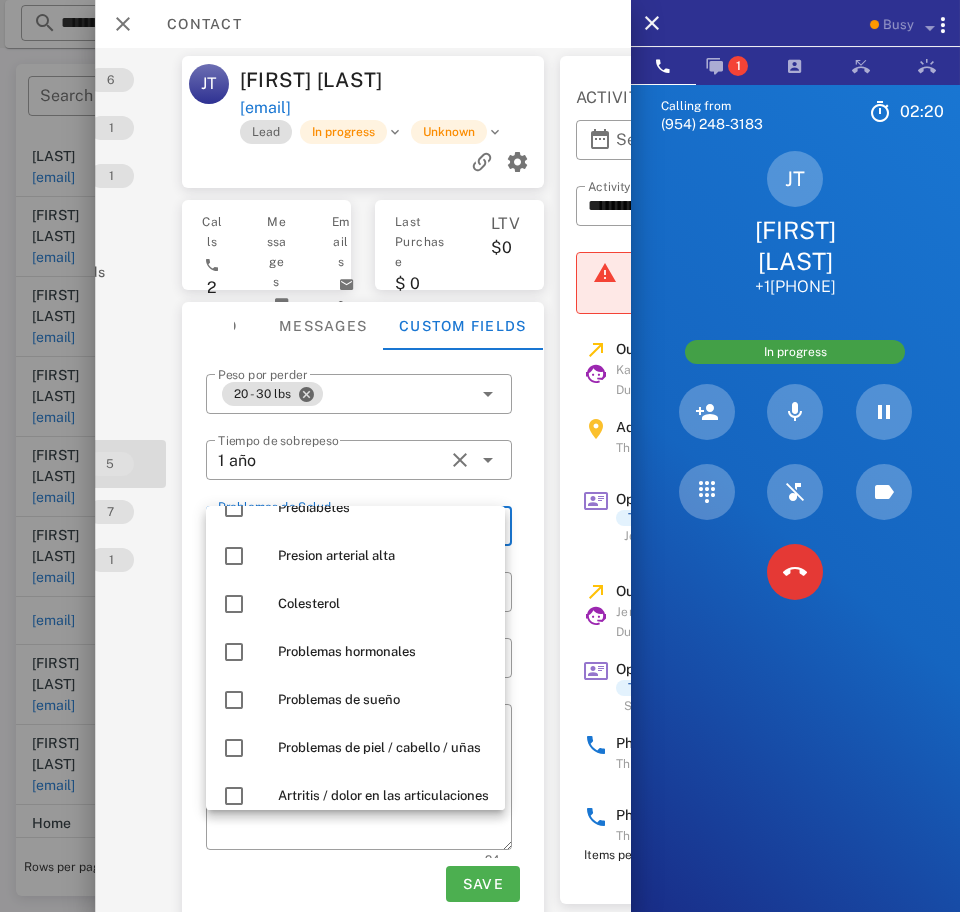 scroll, scrollTop: 128, scrollLeft: 0, axis: vertical 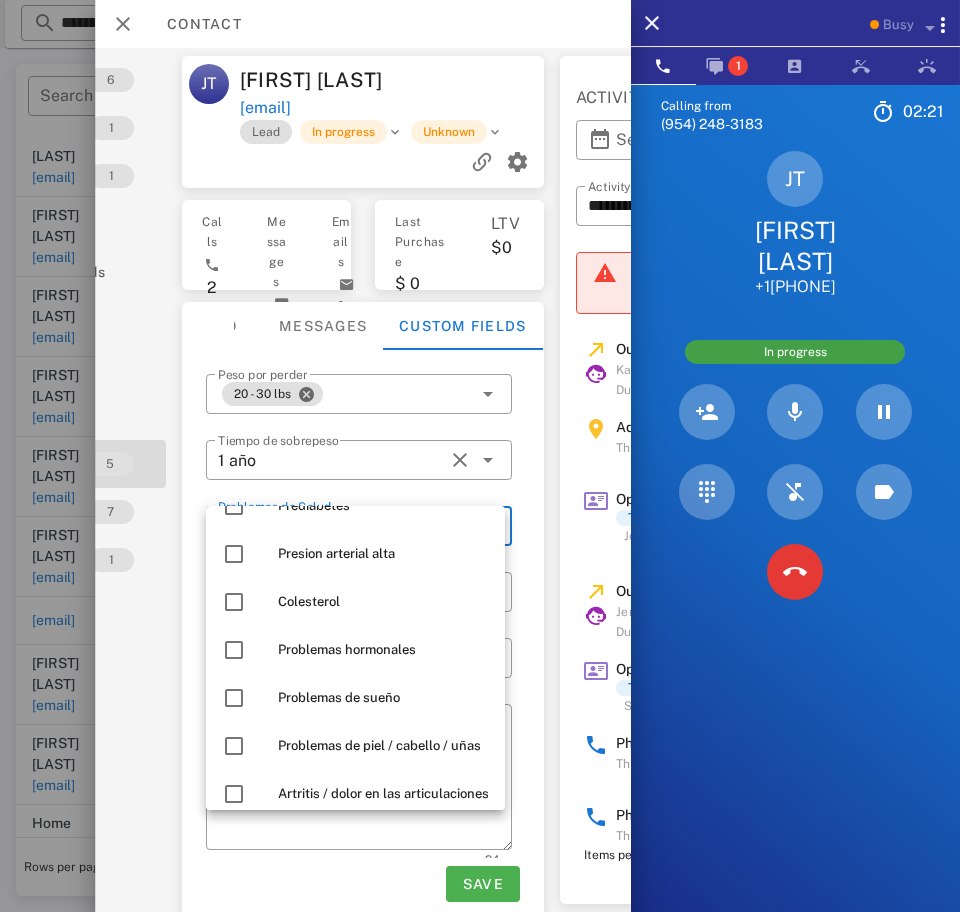 click on "Activations  6  Opportunities  1  Addresses  1  Products Payment methods Coupons Events Assets Notes  5  Tags  7  Phone Numbers  1  Limits" at bounding box center (54, 480) 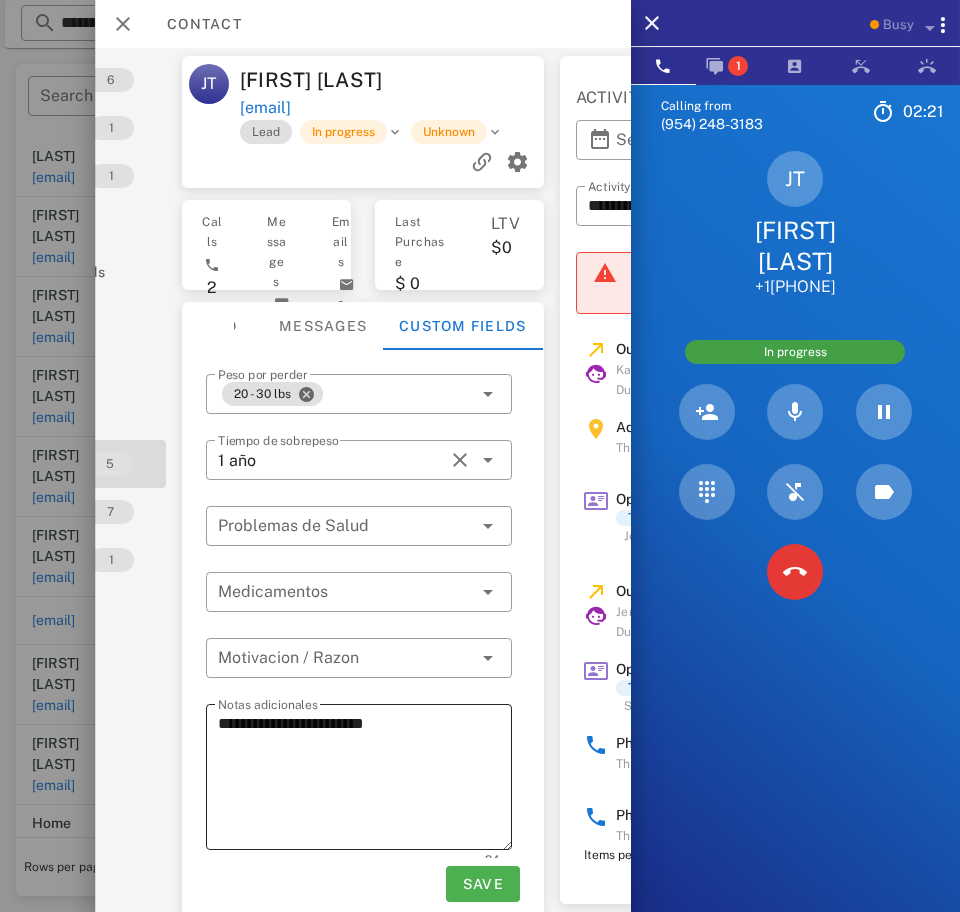 click on "**********" at bounding box center (365, 780) 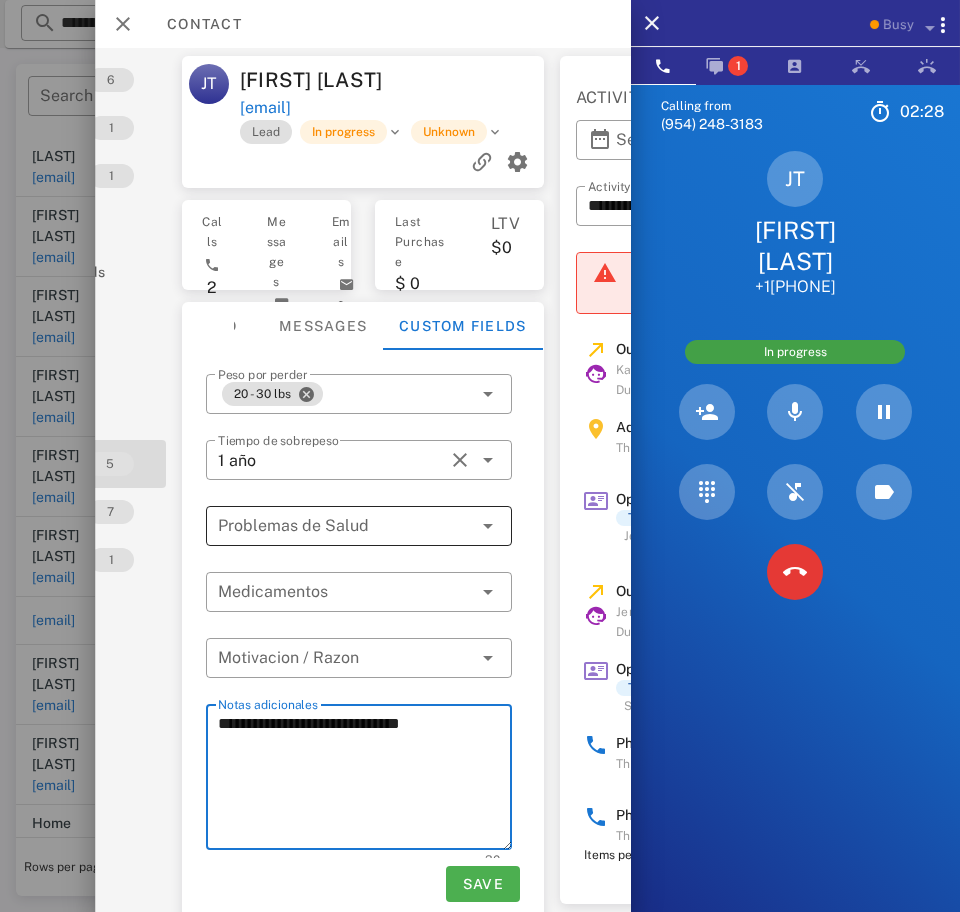 click at bounding box center [345, 526] 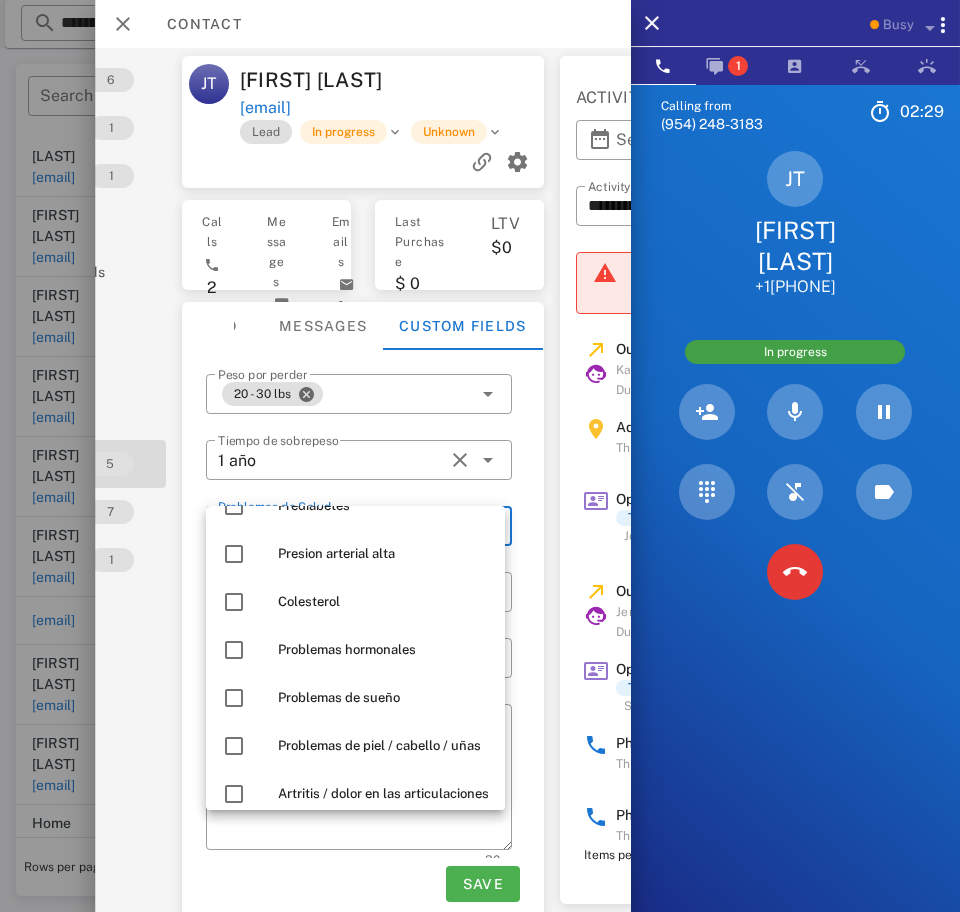 scroll, scrollTop: 288, scrollLeft: 0, axis: vertical 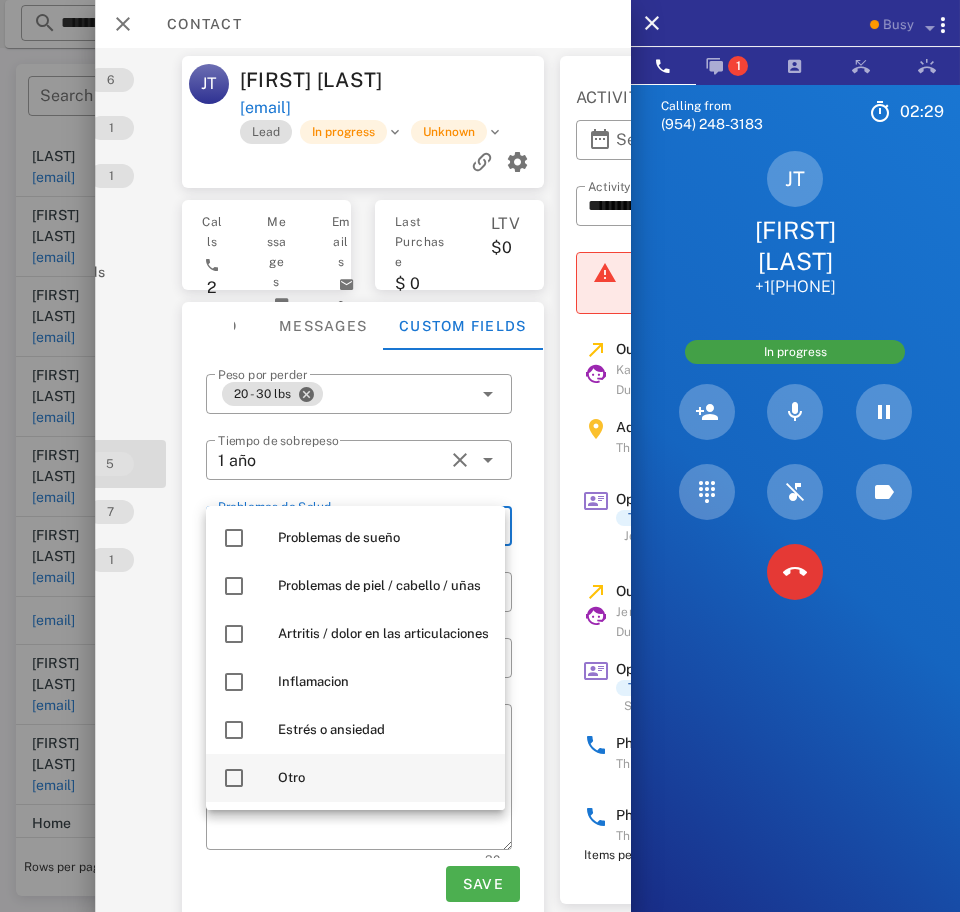 click at bounding box center (234, 778) 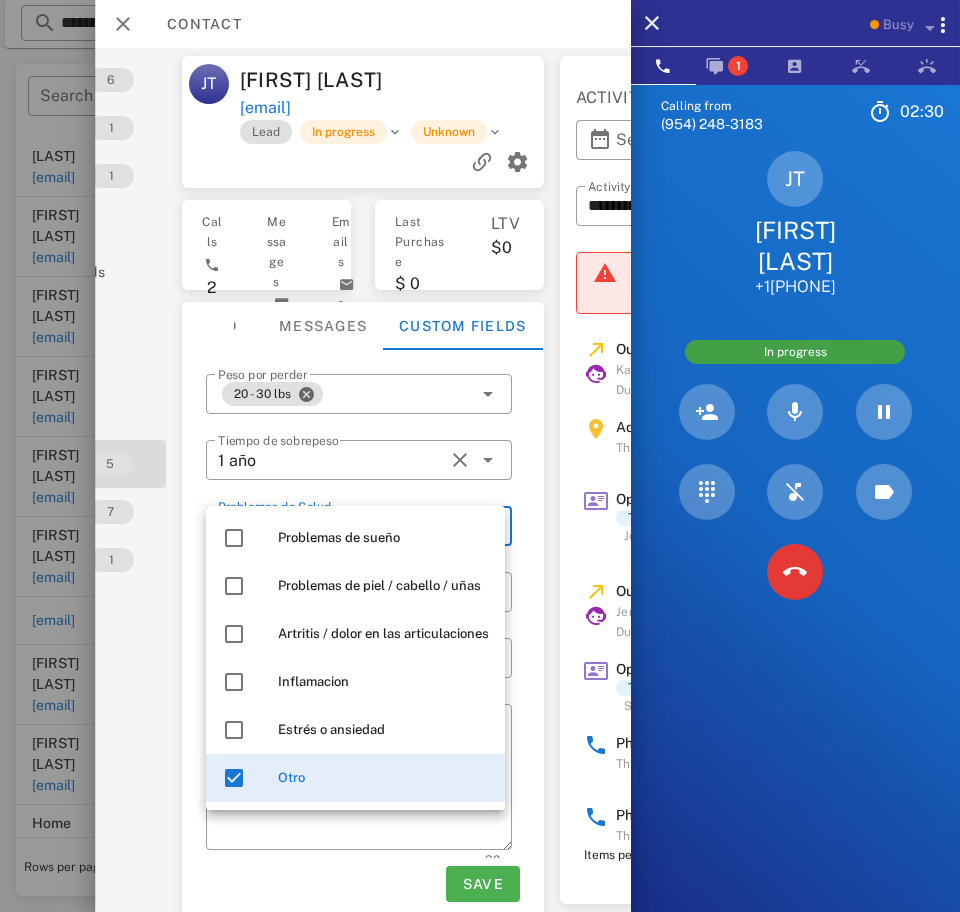click on "Activations  6  Opportunities  1  Addresses  1  Products Payment methods Coupons Events Assets Notes  5  Tags  7  Phone Numbers  1  Limits" at bounding box center (54, 480) 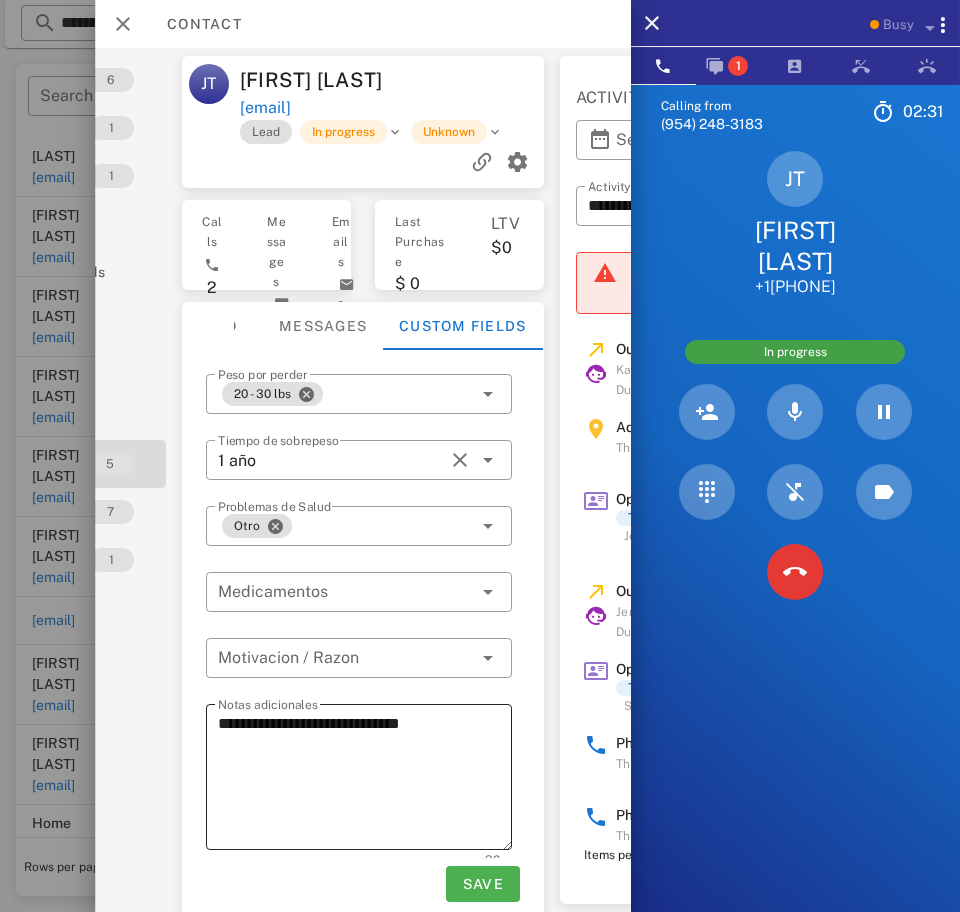 click on "**********" at bounding box center (365, 780) 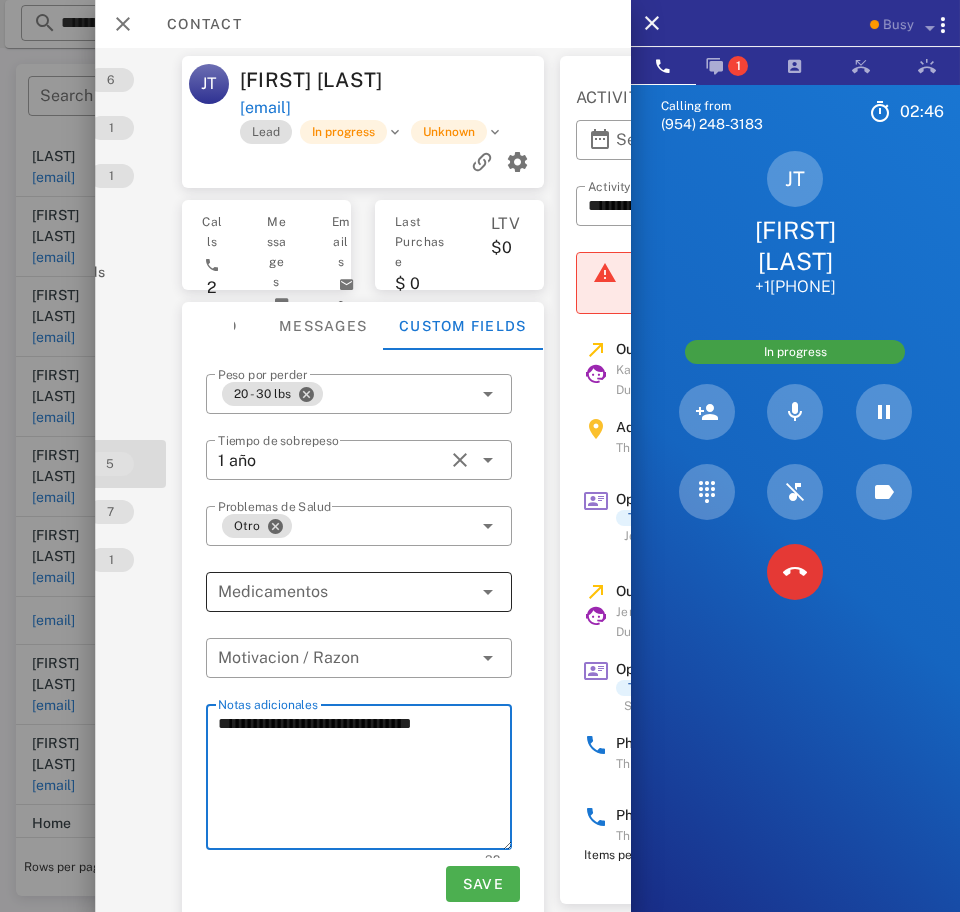 click at bounding box center (345, 592) 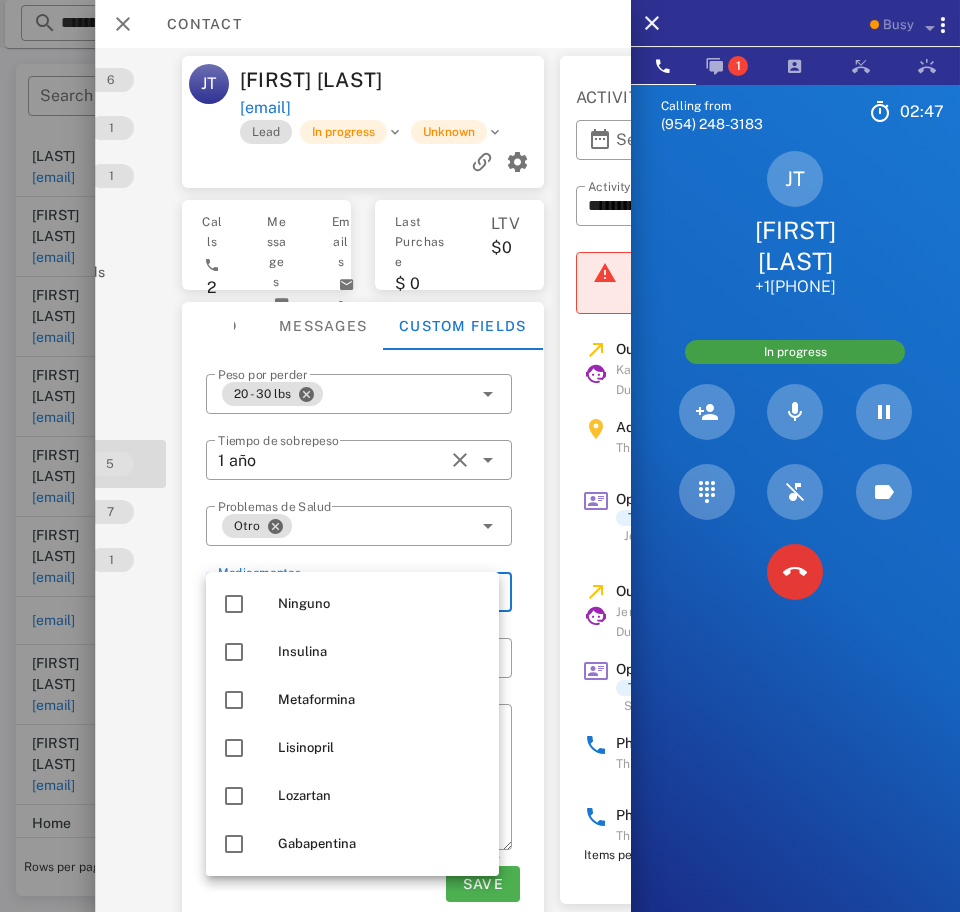 click at bounding box center (234, 604) 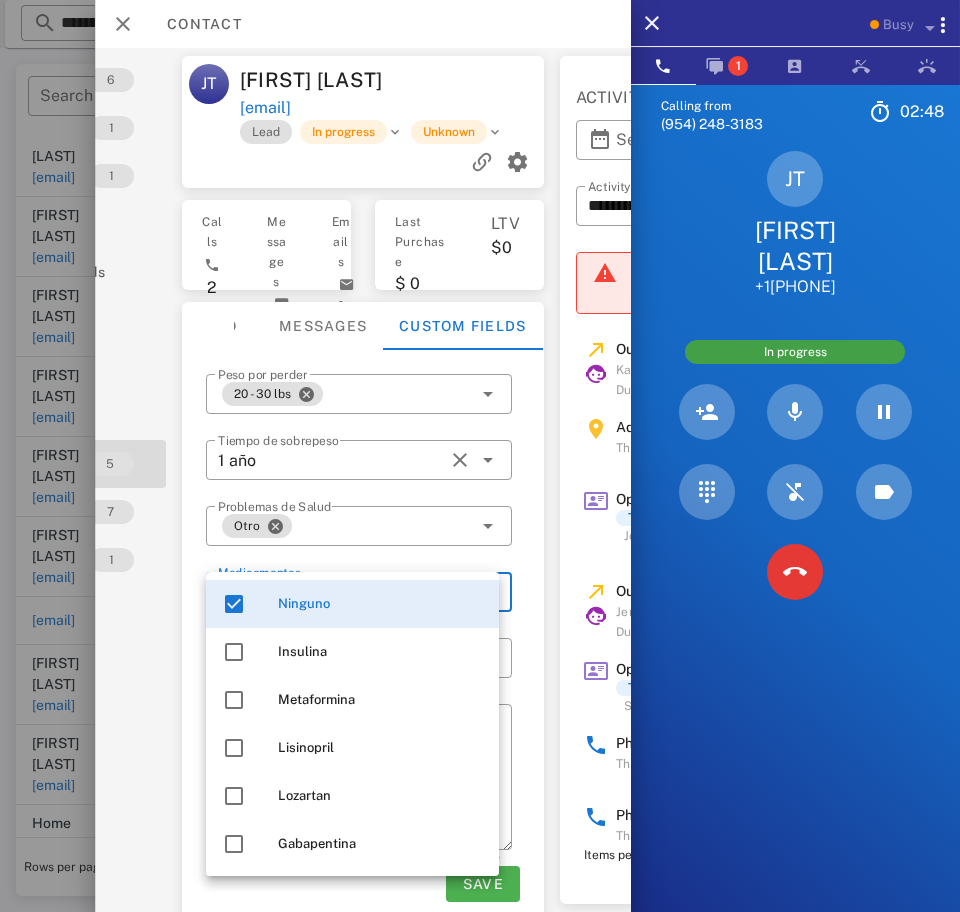 click on "Activations  6  Opportunities  1  Addresses  1  Products Payment methods Coupons Events Assets Notes  5  Tags  7  Phone Numbers  1  Limits" at bounding box center (54, 480) 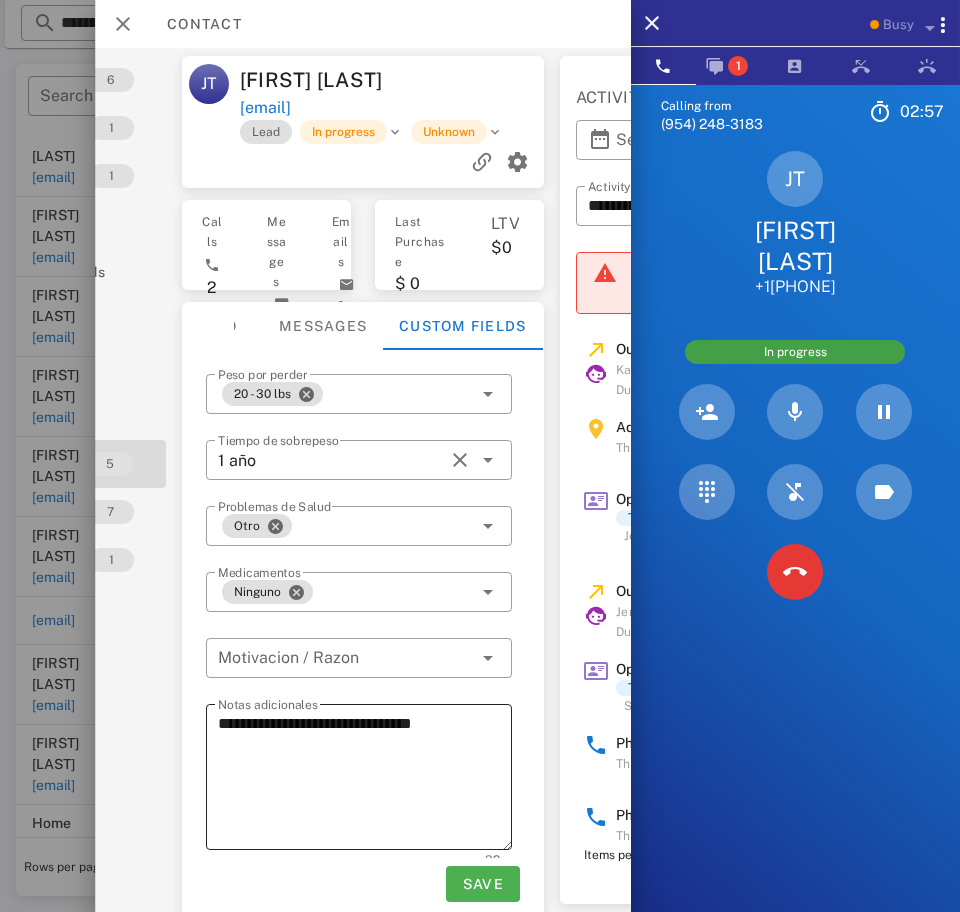 click on "**********" at bounding box center (365, 780) 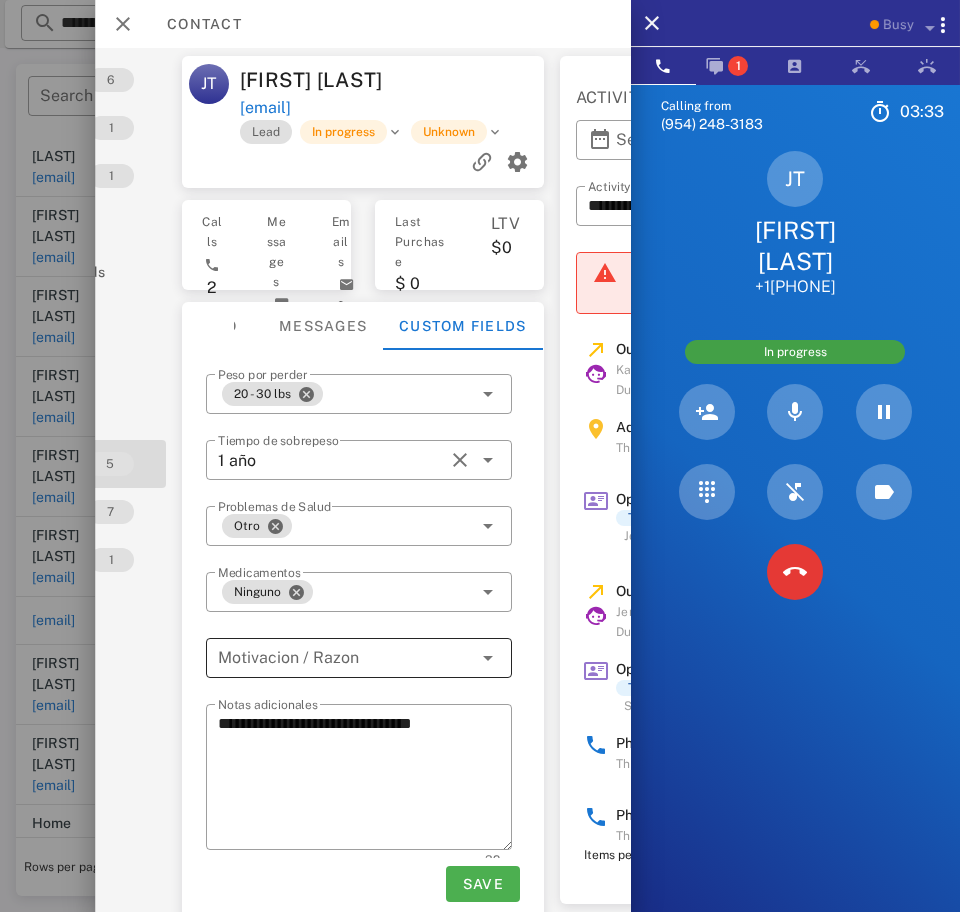 click at bounding box center [345, 658] 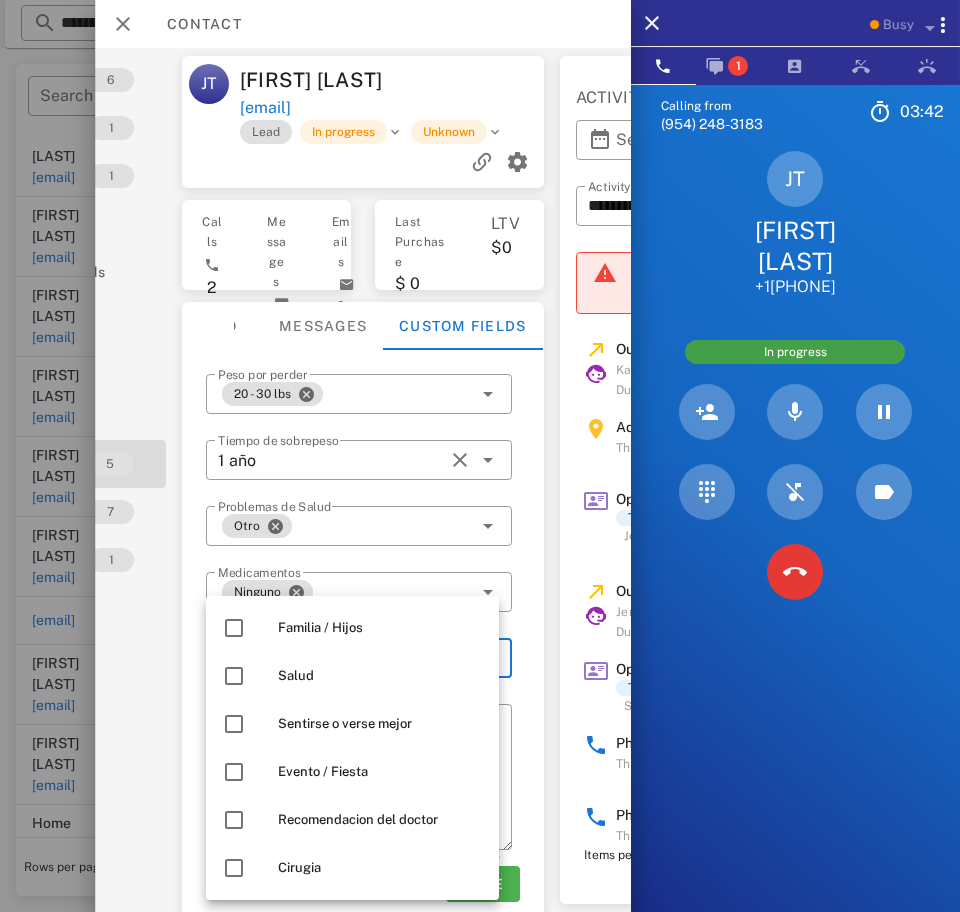 click at bounding box center (234, 676) 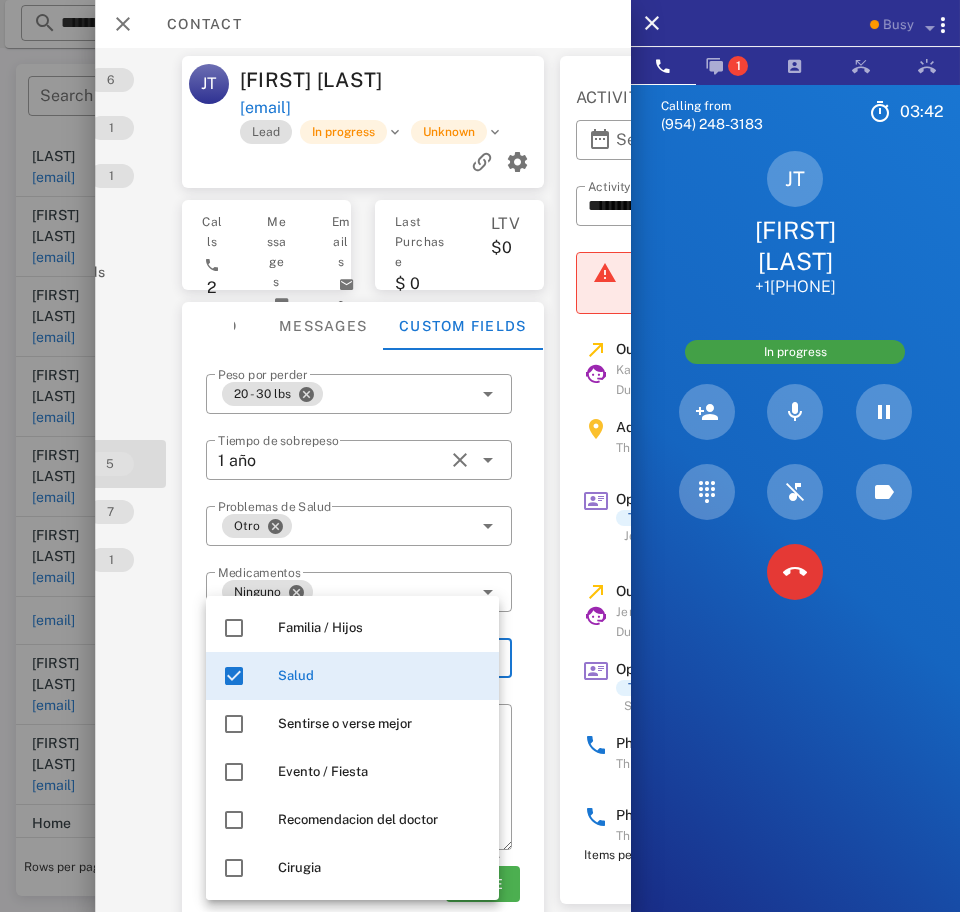 click on "Activations  6  Opportunities  1  Addresses  1  Products Payment methods Coupons Events Assets Notes  5  Tags  7  Phone Numbers  1  Limits" at bounding box center [54, 480] 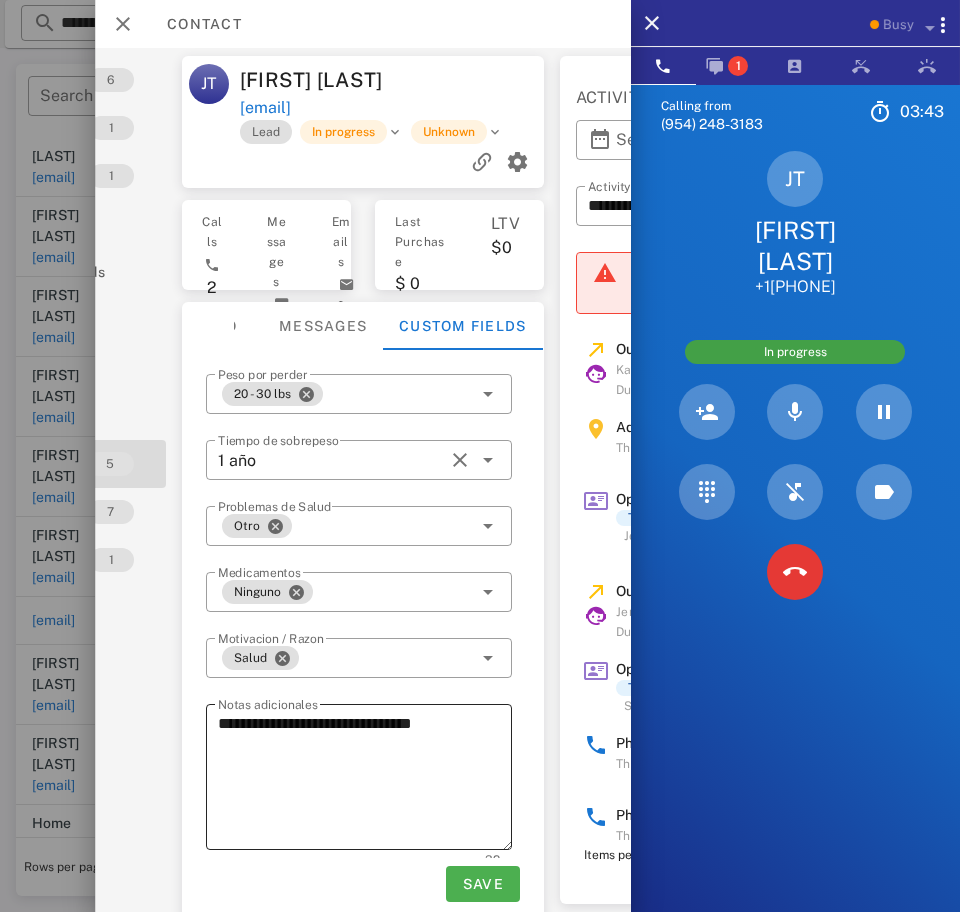 click on "**********" at bounding box center [365, 780] 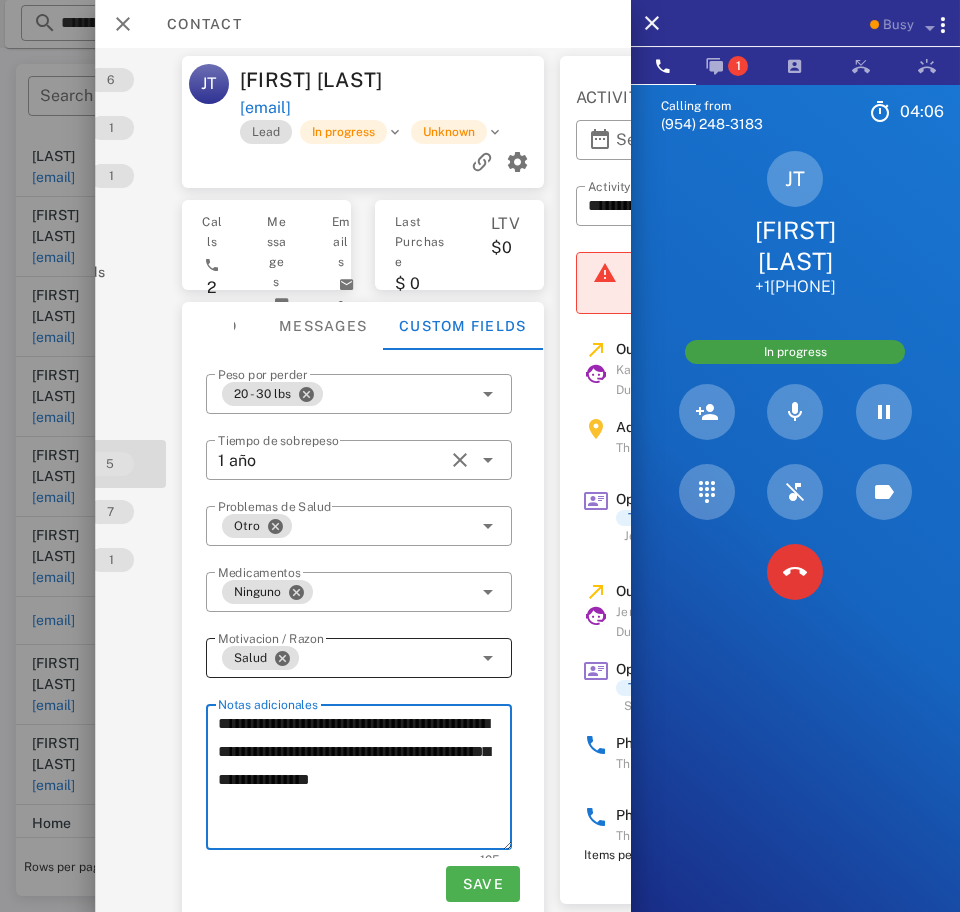 click on "Salud" at bounding box center (345, 658) 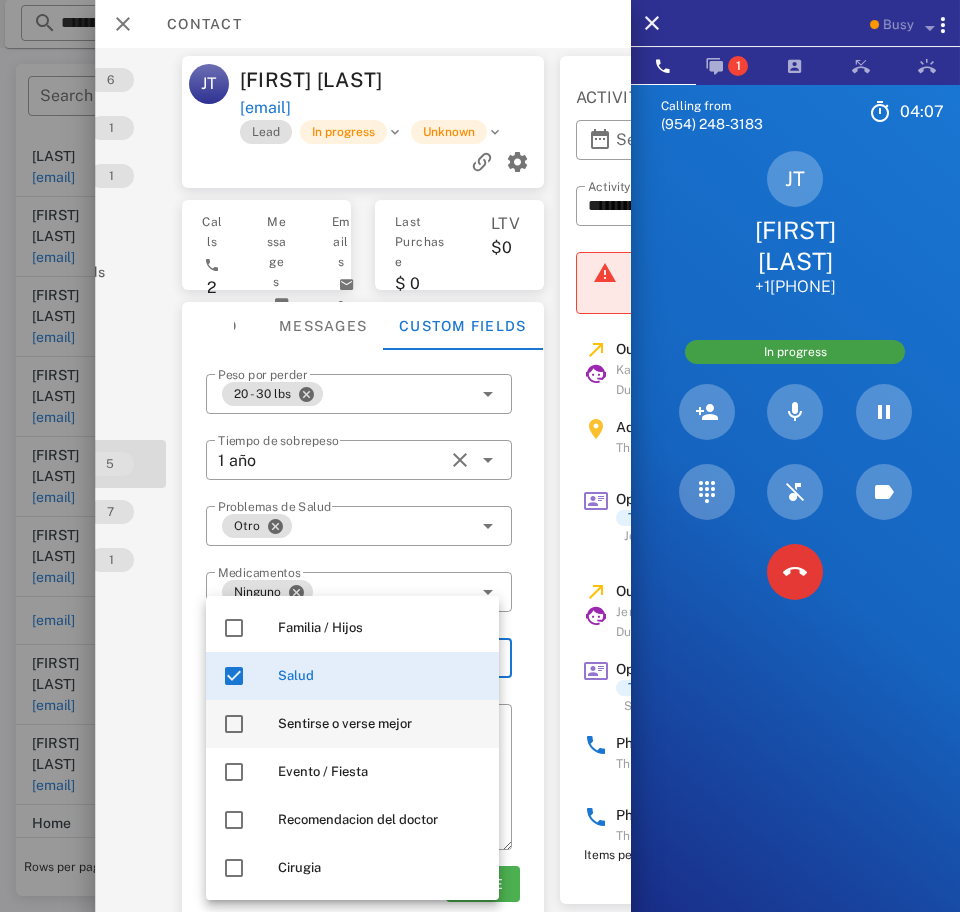 click on "Sentirse o verse mejor" at bounding box center (380, 724) 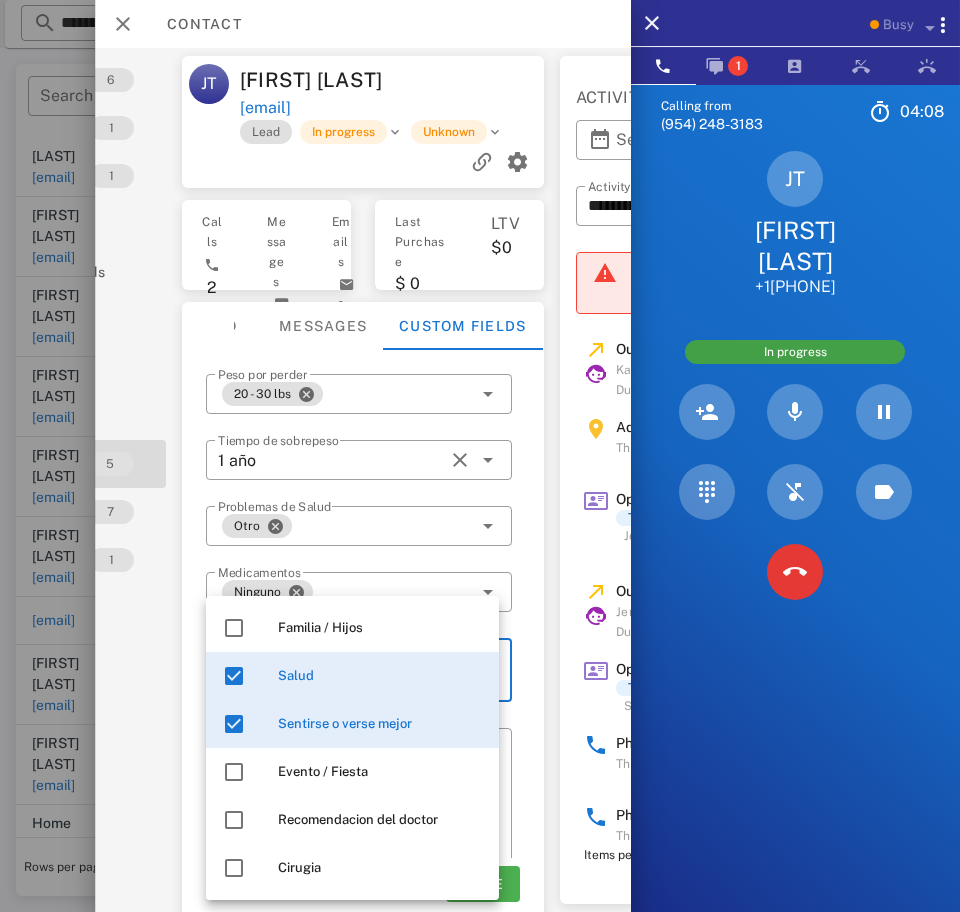 click on "Activations  6  Opportunities  1  Addresses  1  Products Payment methods Coupons Events Assets Notes  5  Tags  7  Phone Numbers  1  Limits" at bounding box center [54, 480] 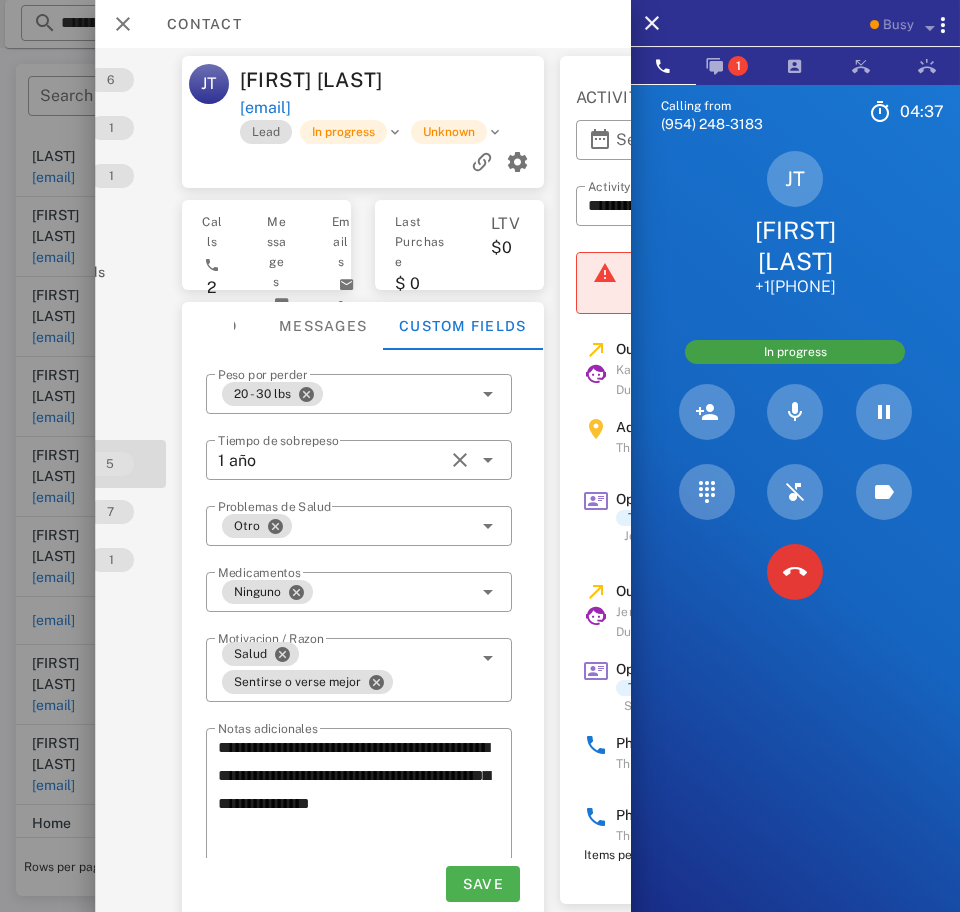 scroll, scrollTop: 50, scrollLeft: 0, axis: vertical 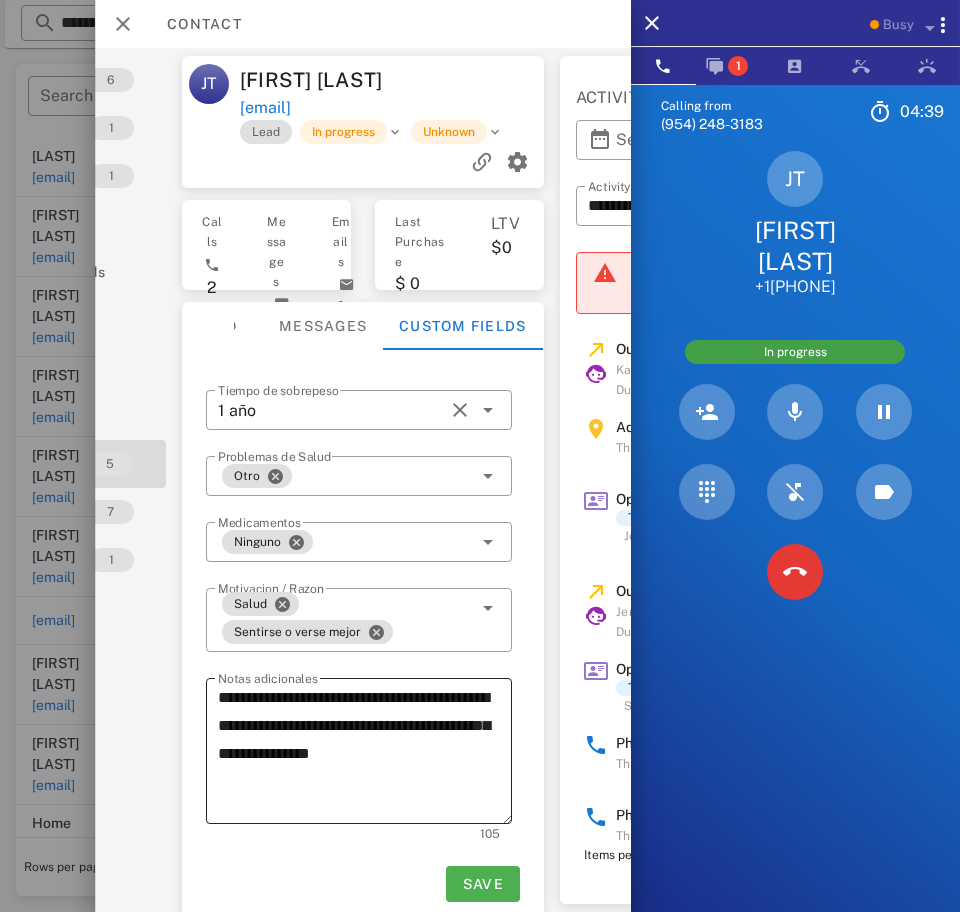 click on "**********" at bounding box center [365, 754] 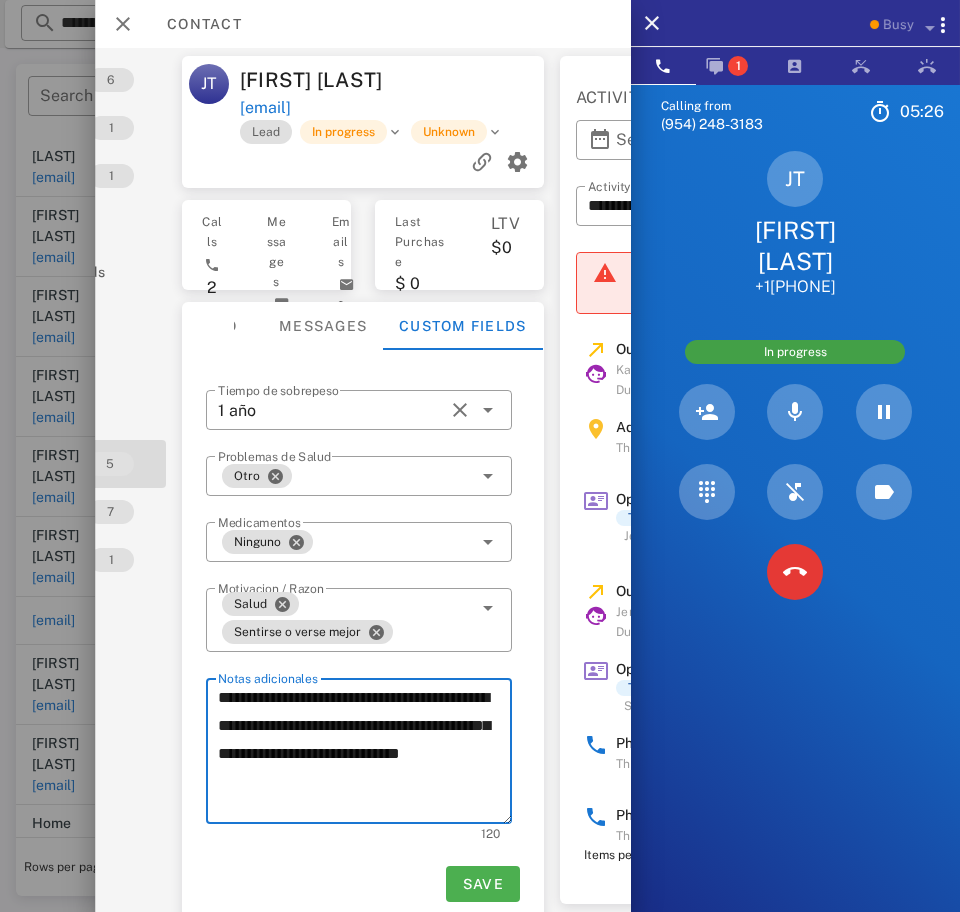 type on "**********" 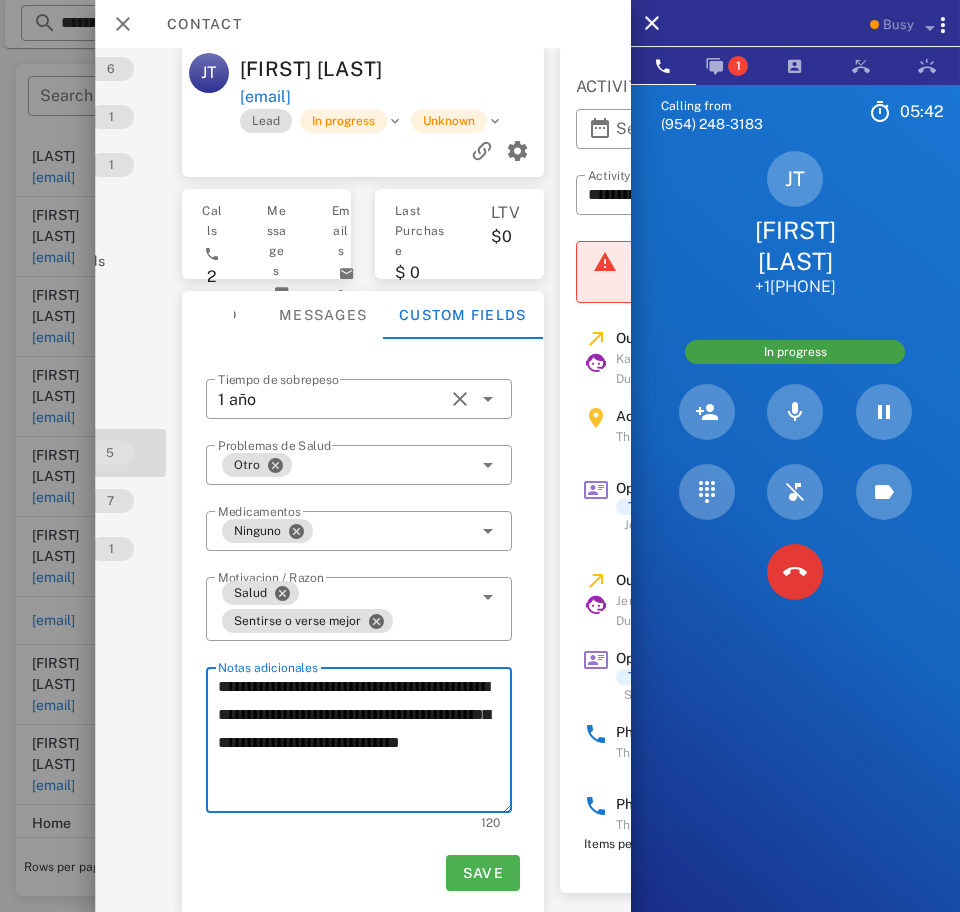 scroll, scrollTop: 12, scrollLeft: 173, axis: both 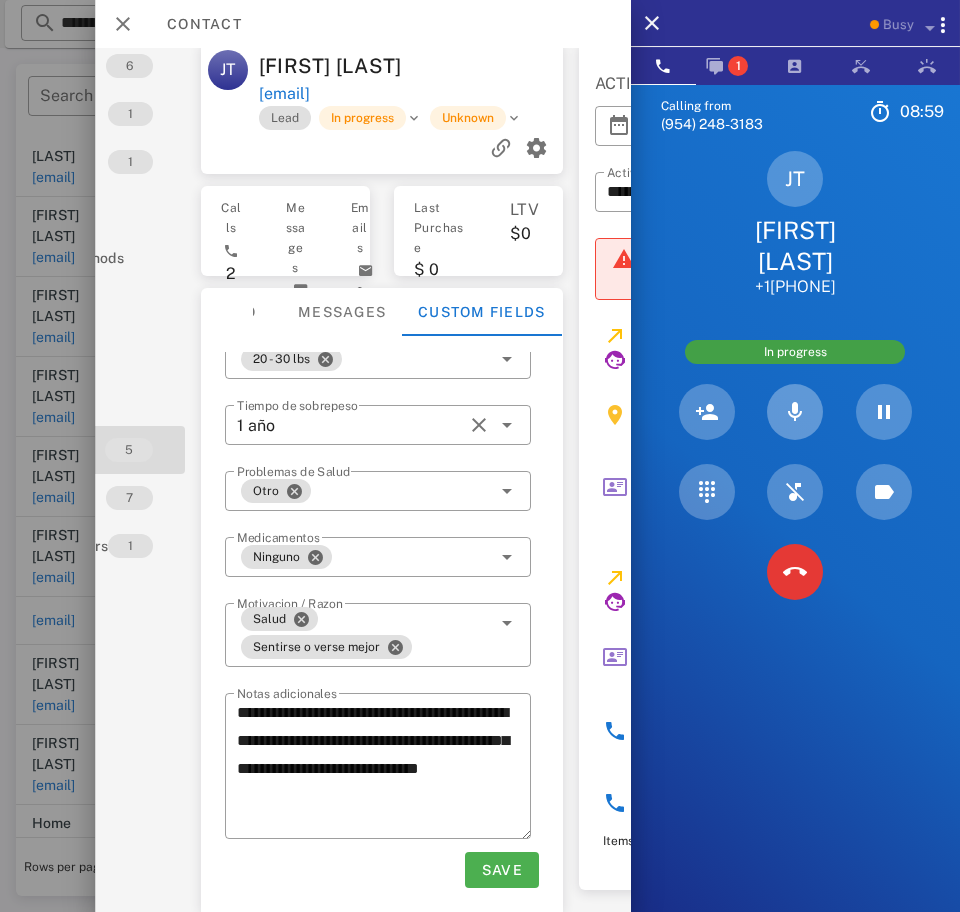 click at bounding box center [795, 412] 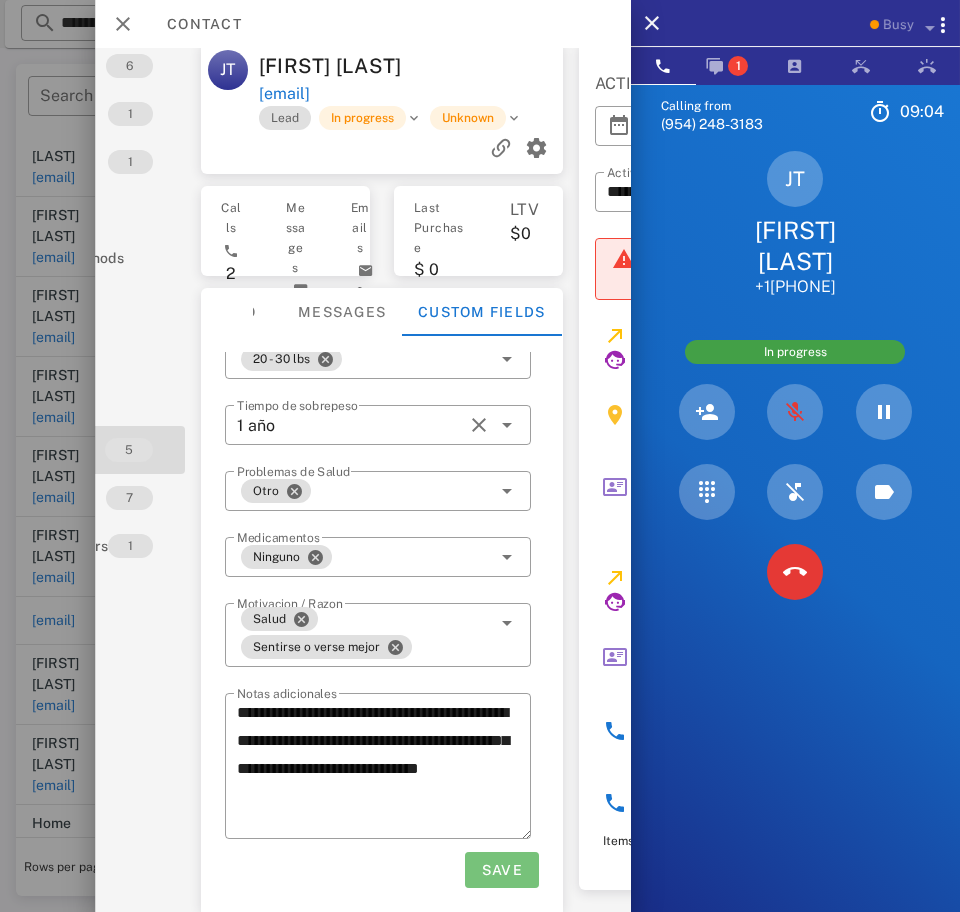 click on "Save" at bounding box center [501, 870] 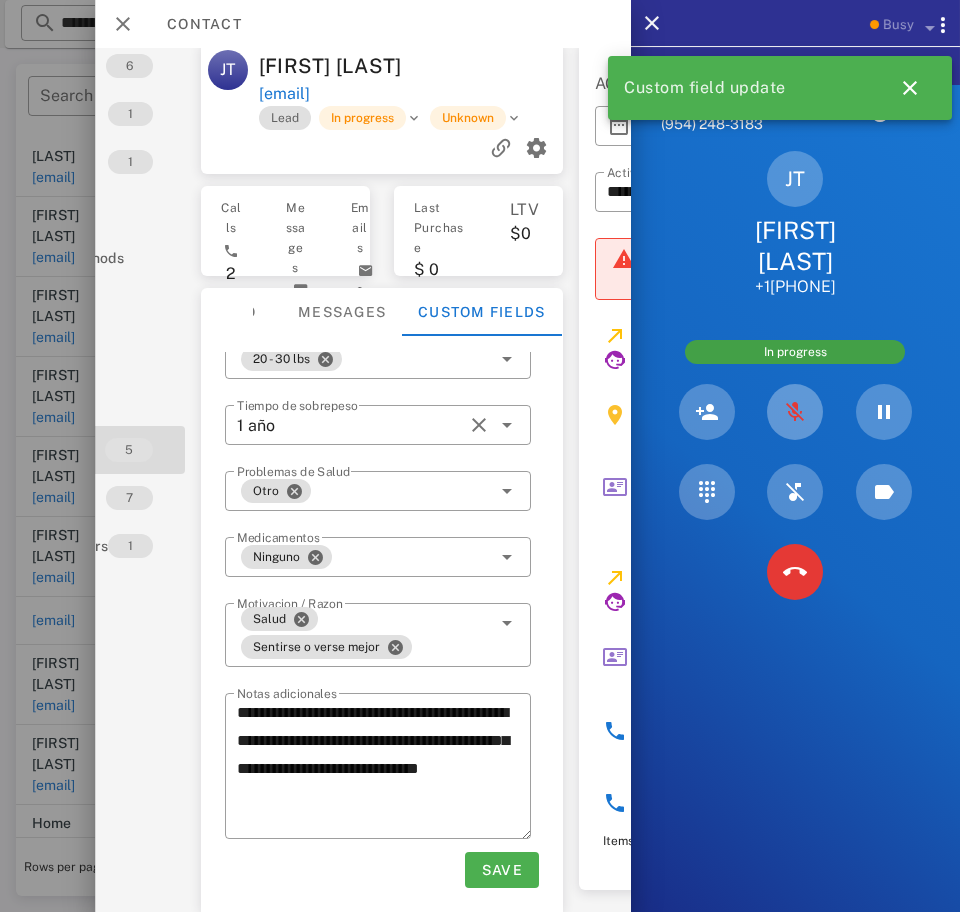 click at bounding box center (795, 412) 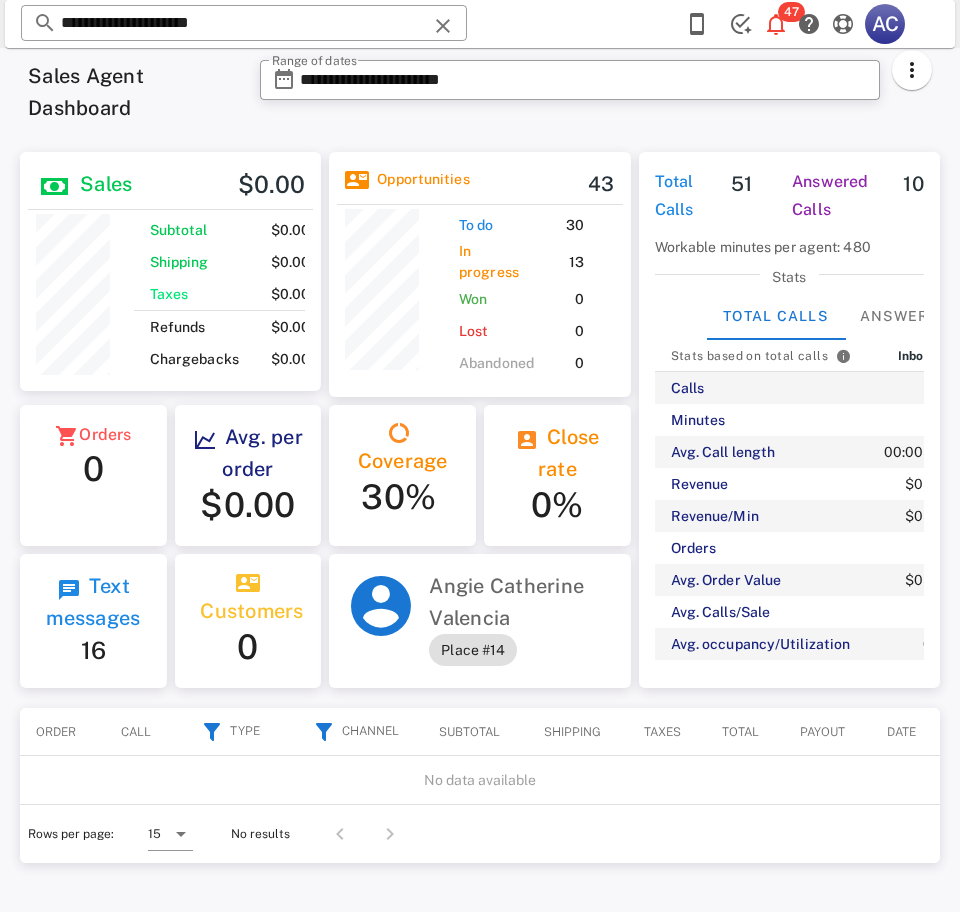 scroll, scrollTop: 0, scrollLeft: 0, axis: both 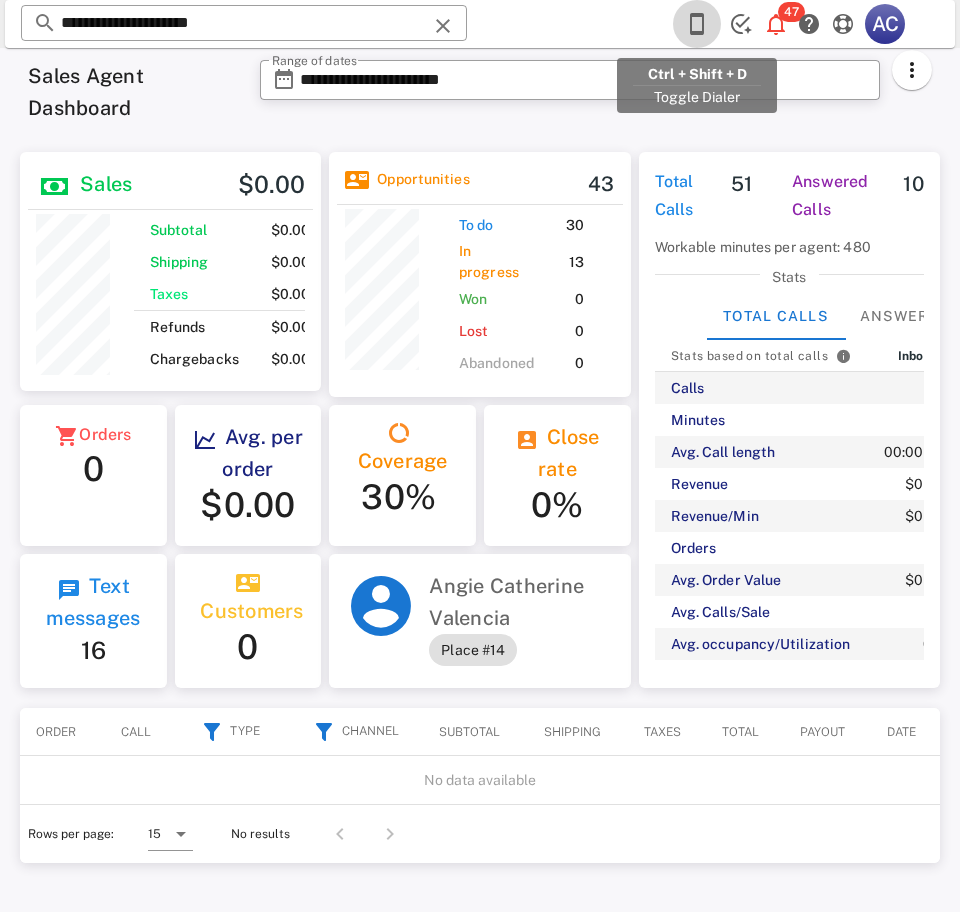 click at bounding box center (697, 24) 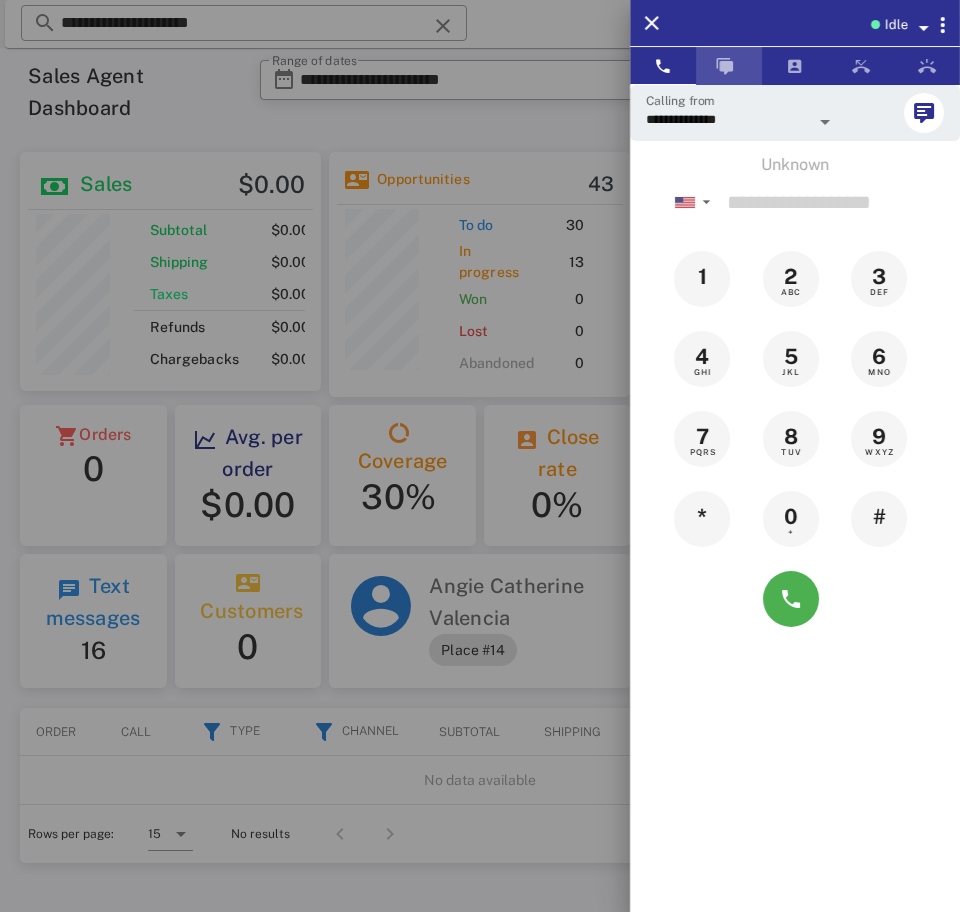 click at bounding box center [729, 66] 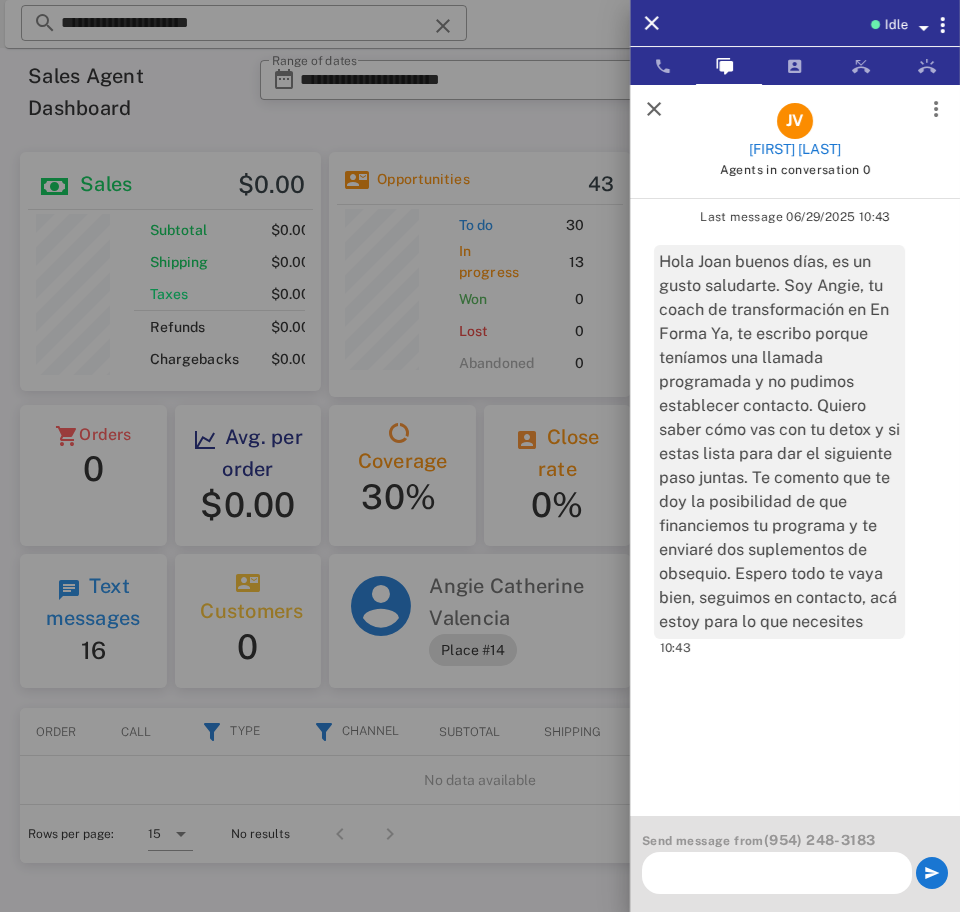 click at bounding box center (654, 109) 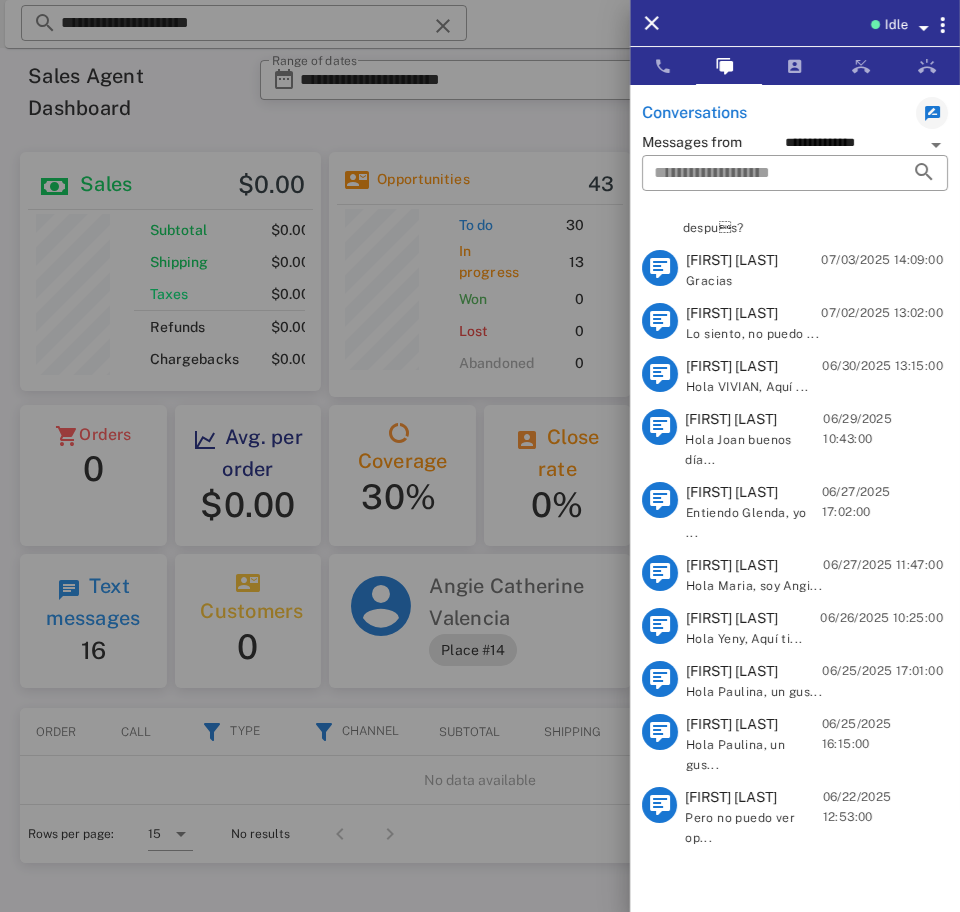 scroll, scrollTop: 0, scrollLeft: 0, axis: both 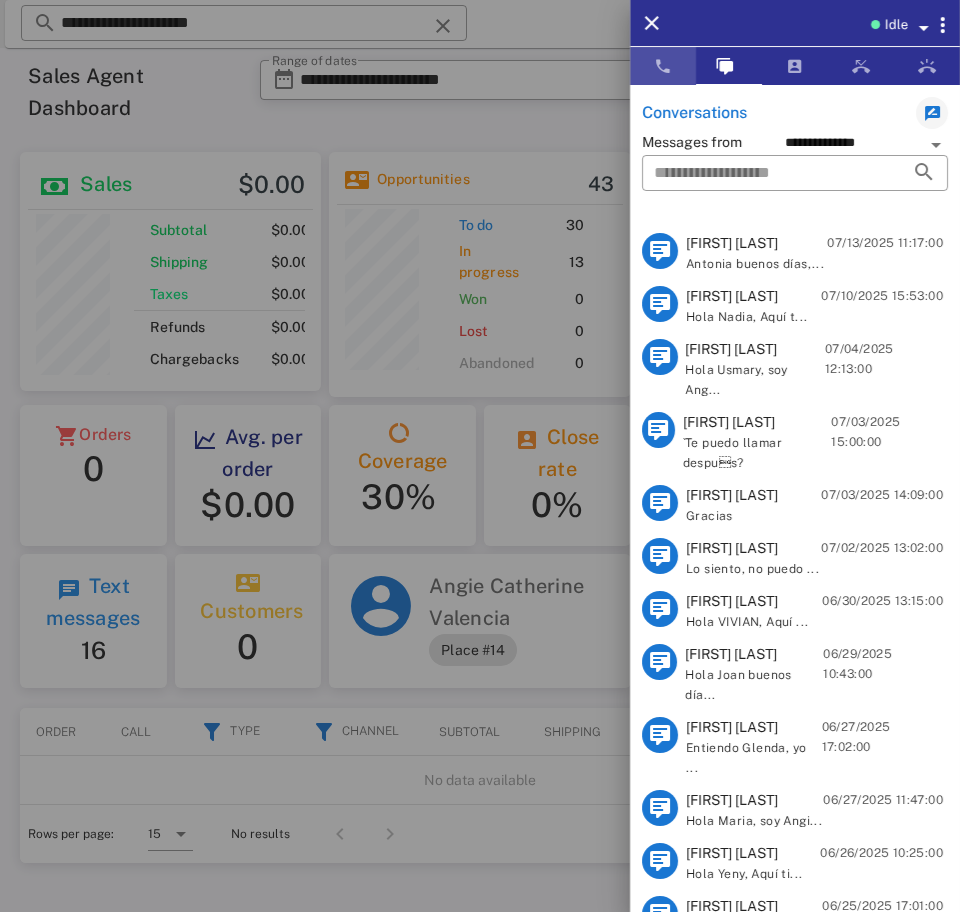 click at bounding box center [663, 66] 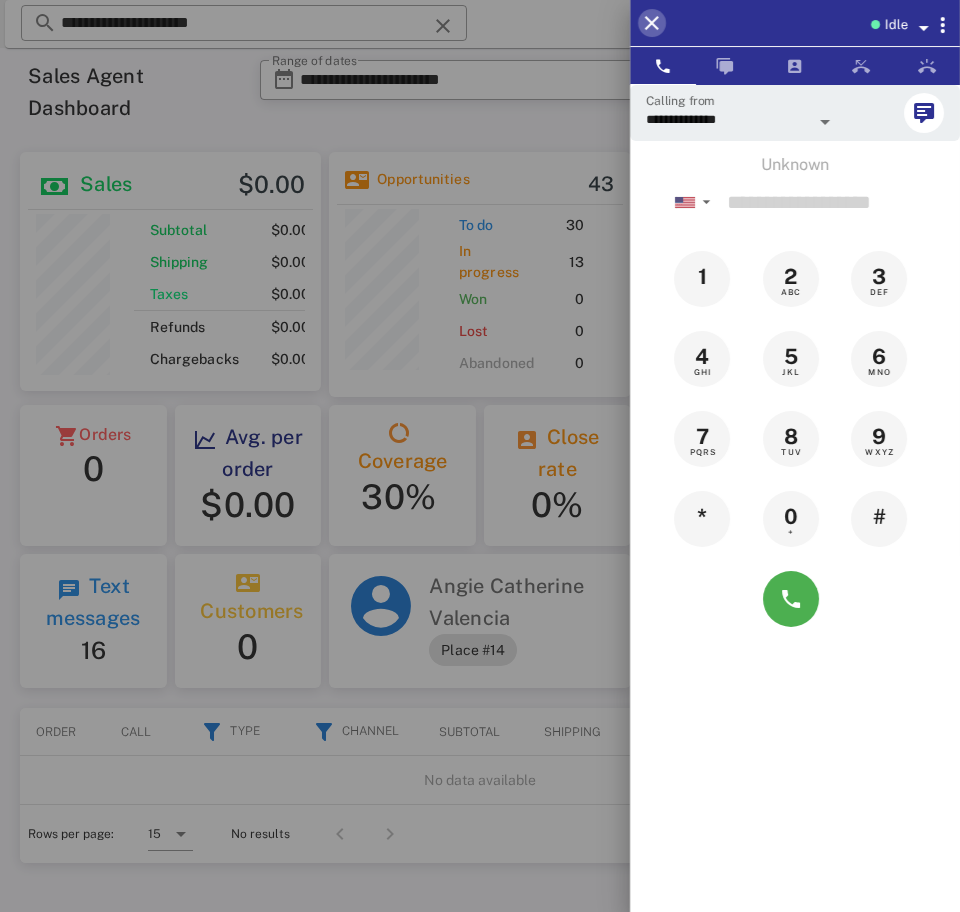 click at bounding box center [652, 23] 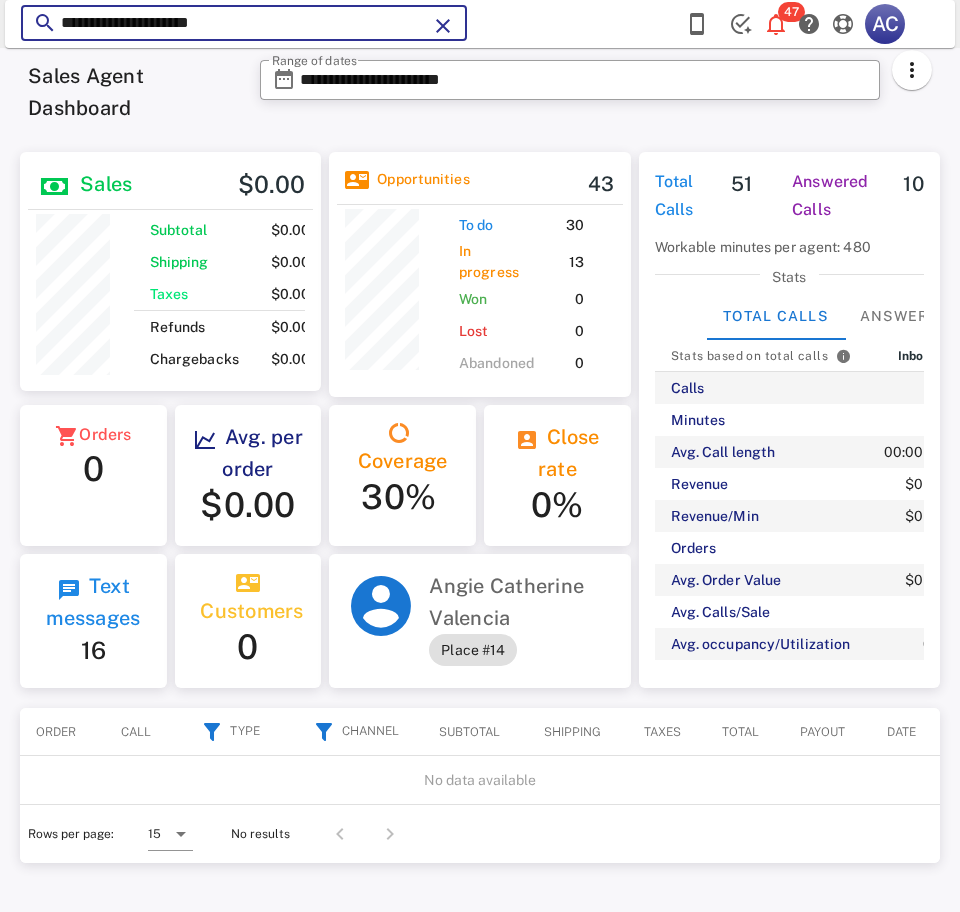 click on "**********" at bounding box center [244, 23] 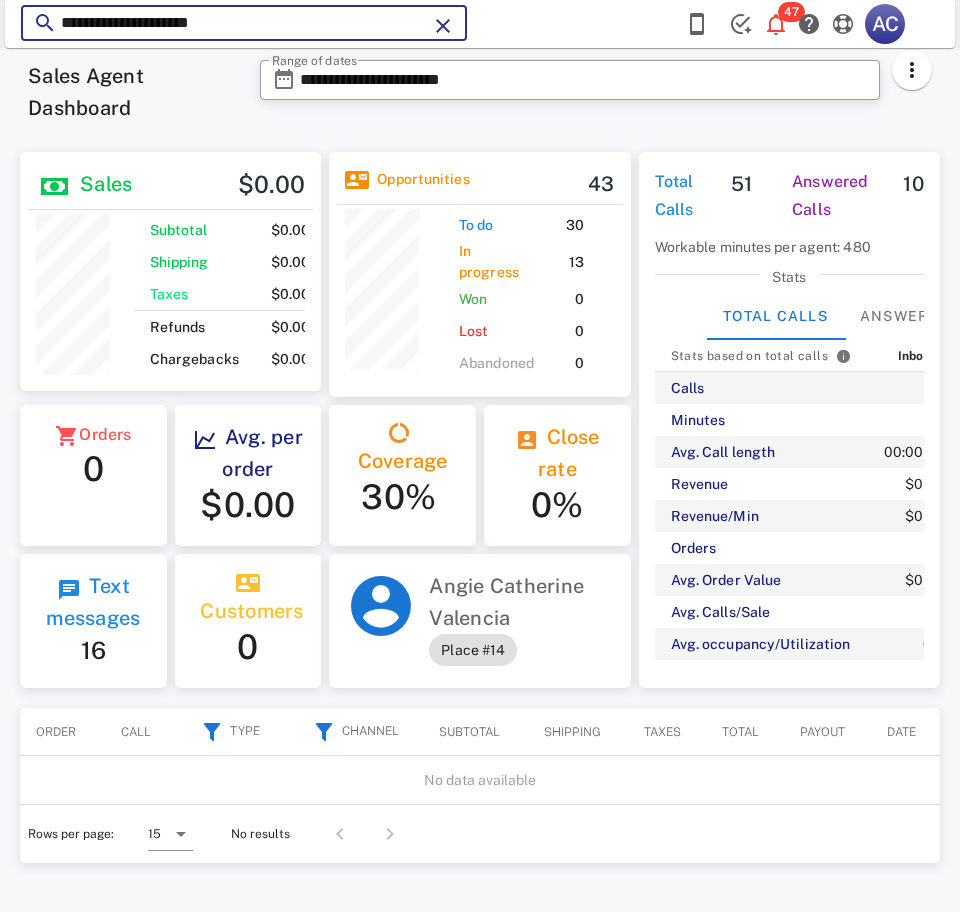 click on "**********" at bounding box center (244, 23) 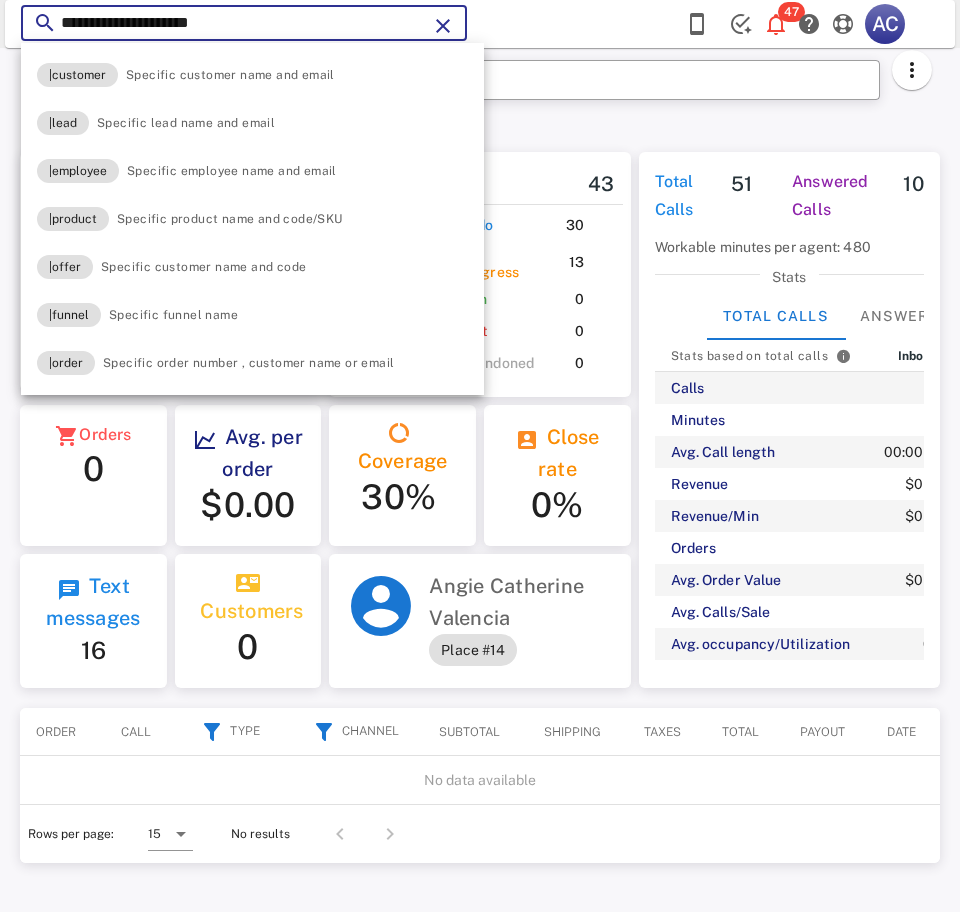 paste on "*" 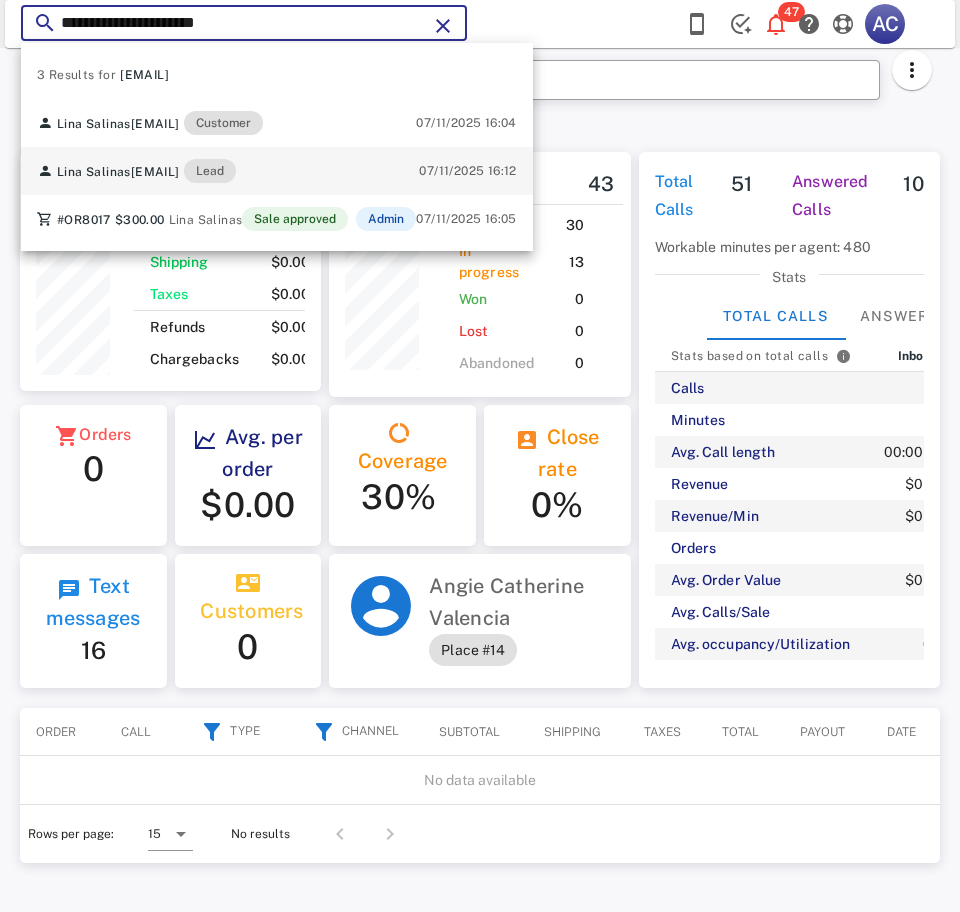 type on "**********" 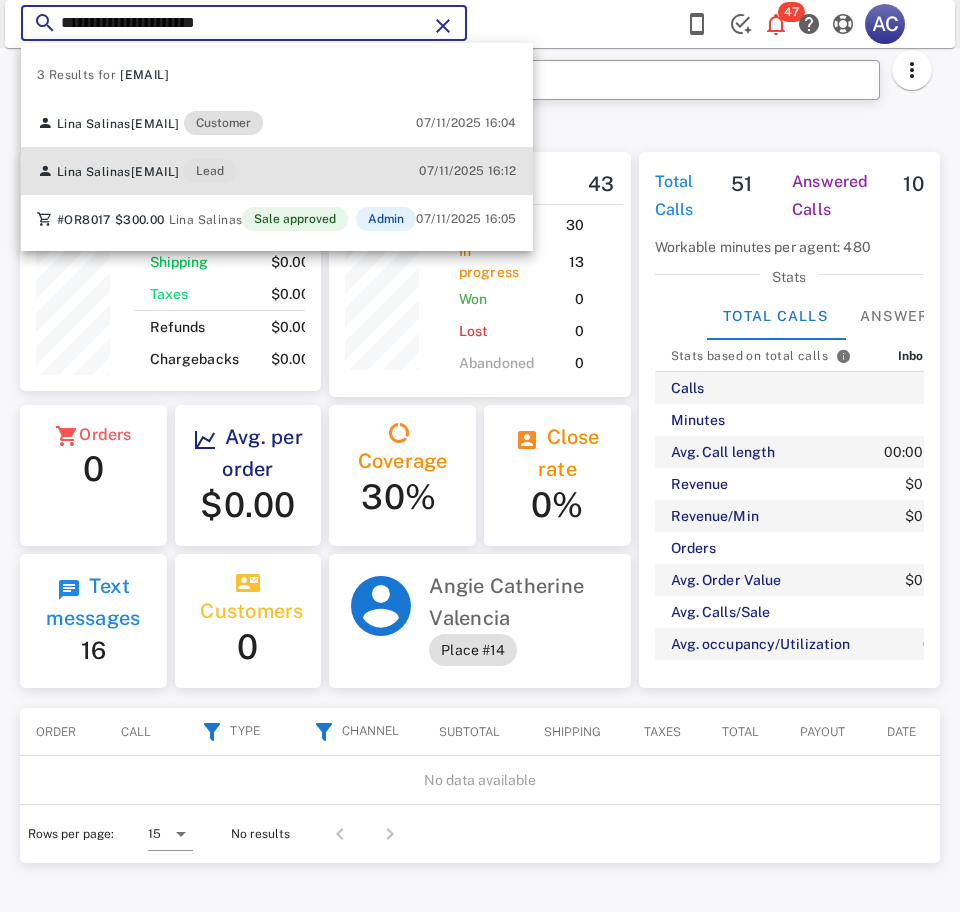 click on "Lina Salinas" at bounding box center (94, 172) 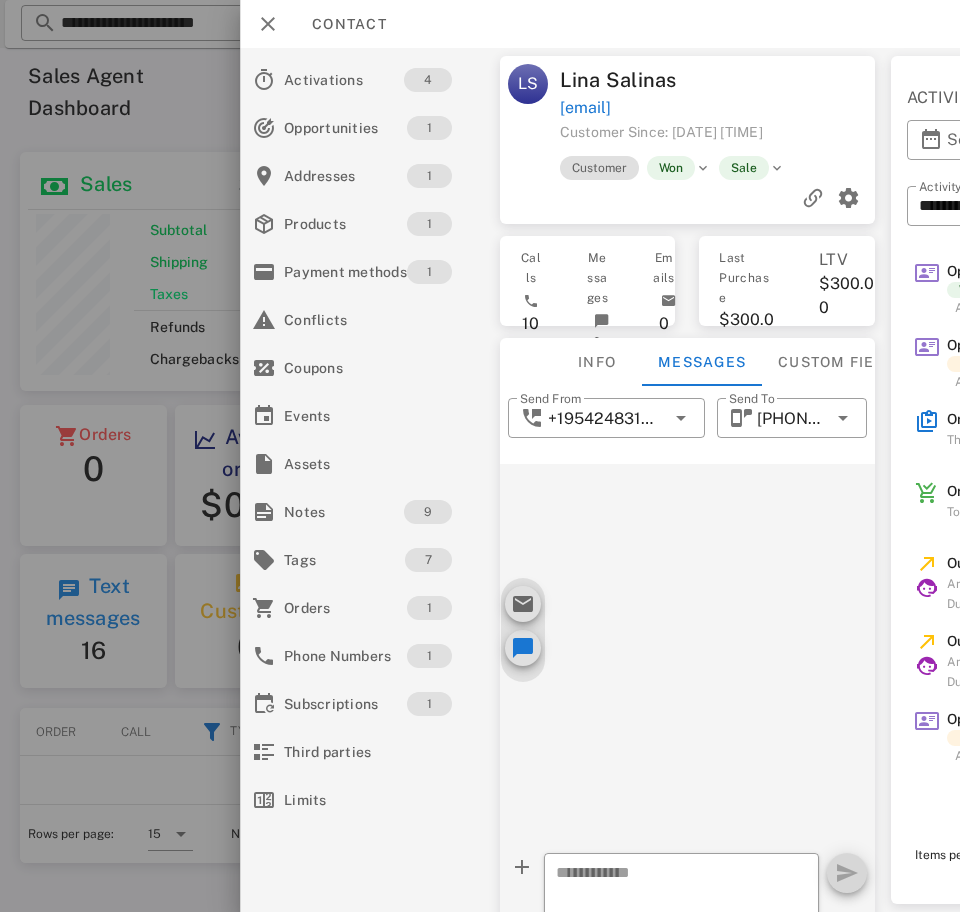 scroll, scrollTop: 0, scrollLeft: 11, axis: horizontal 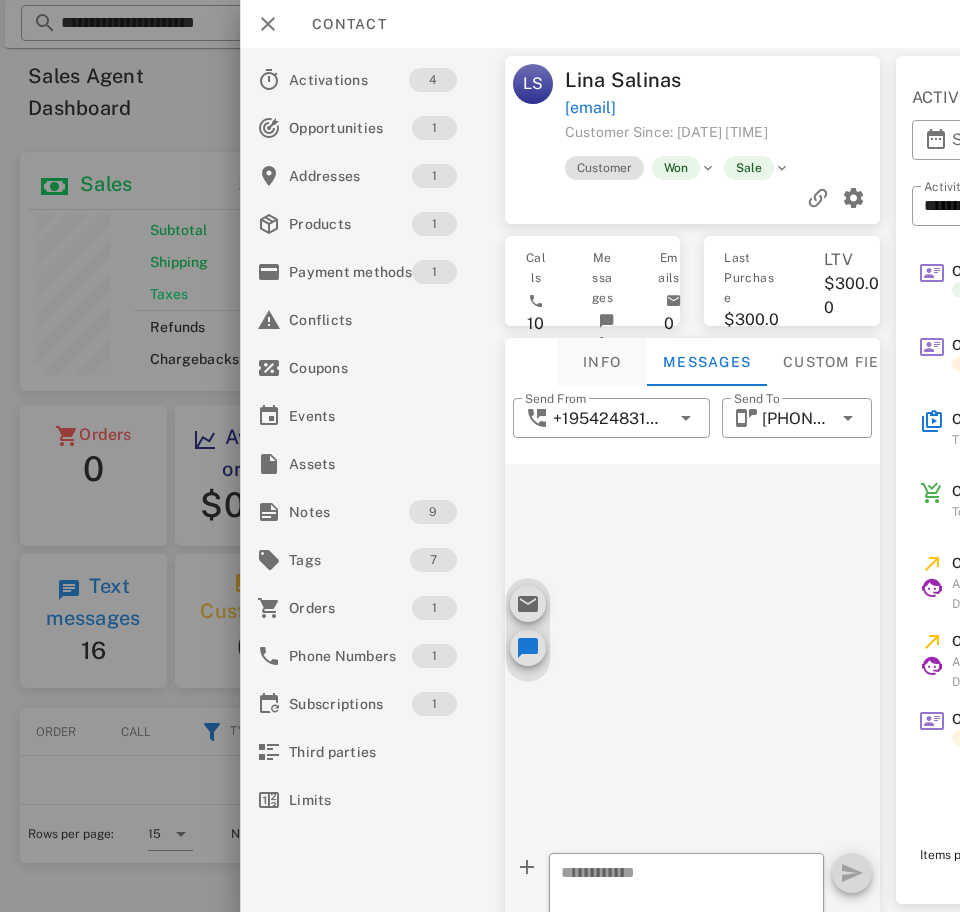 click on "Info" at bounding box center (602, 362) 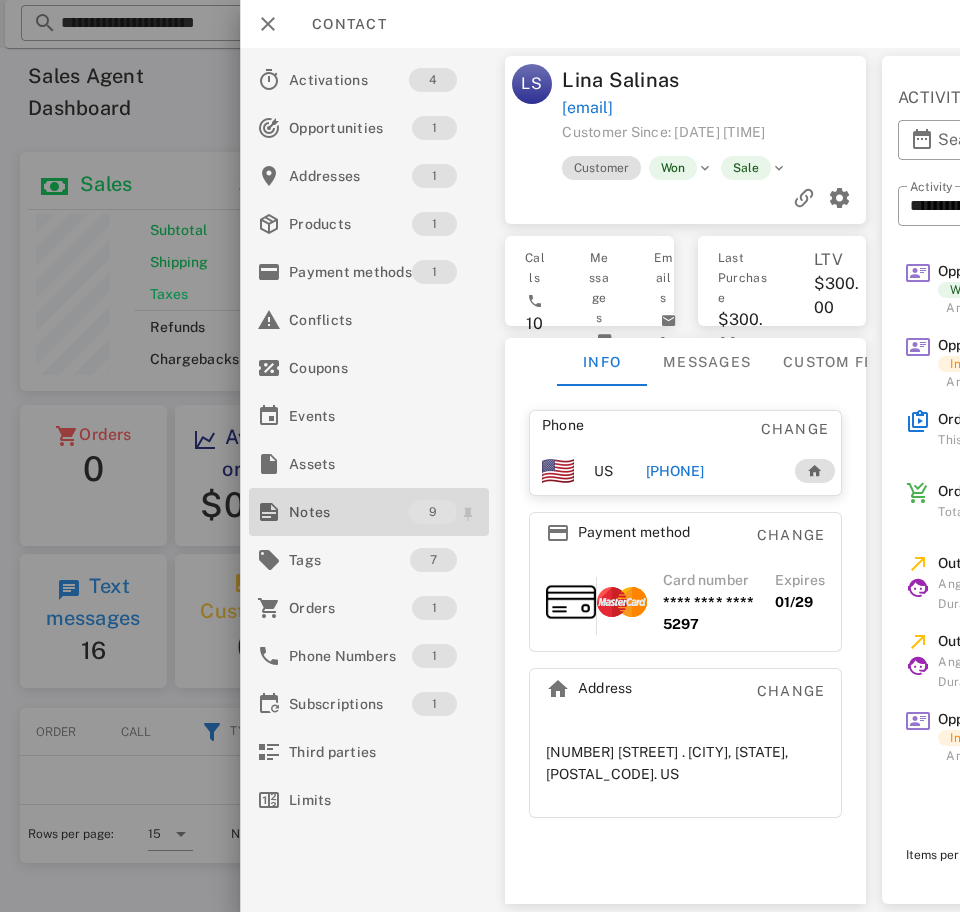 click on "Notes" at bounding box center [349, 512] 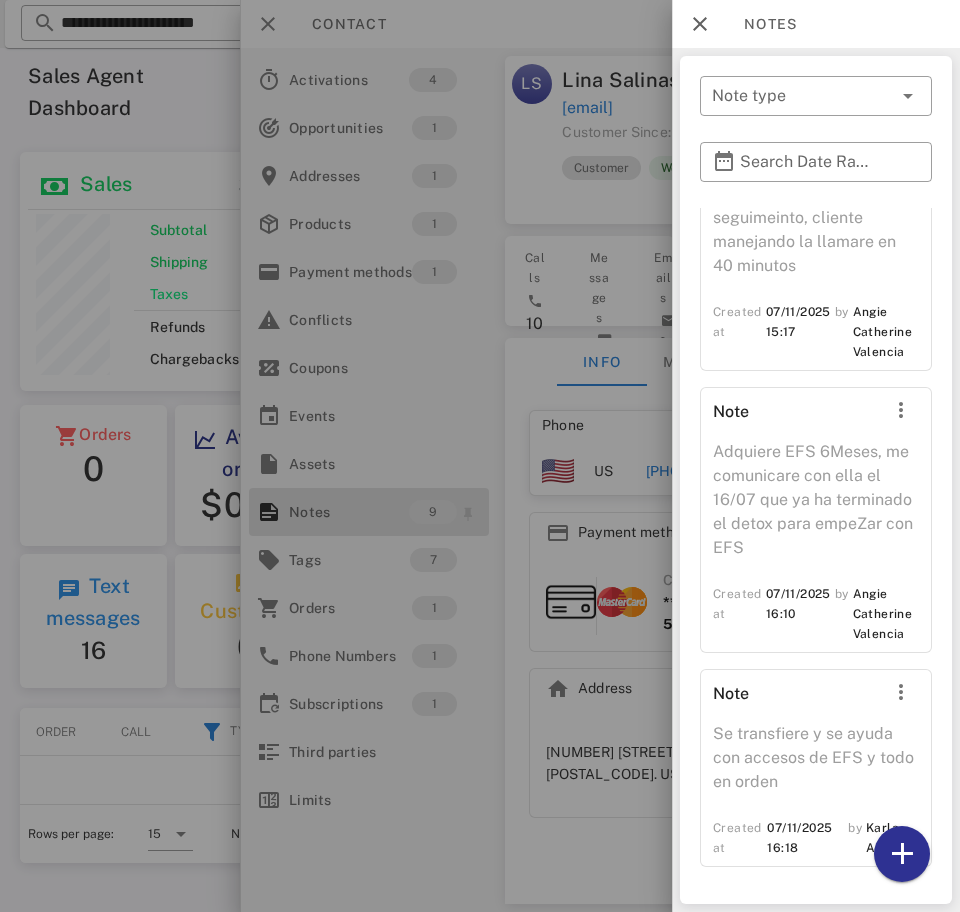 scroll, scrollTop: 1965, scrollLeft: 0, axis: vertical 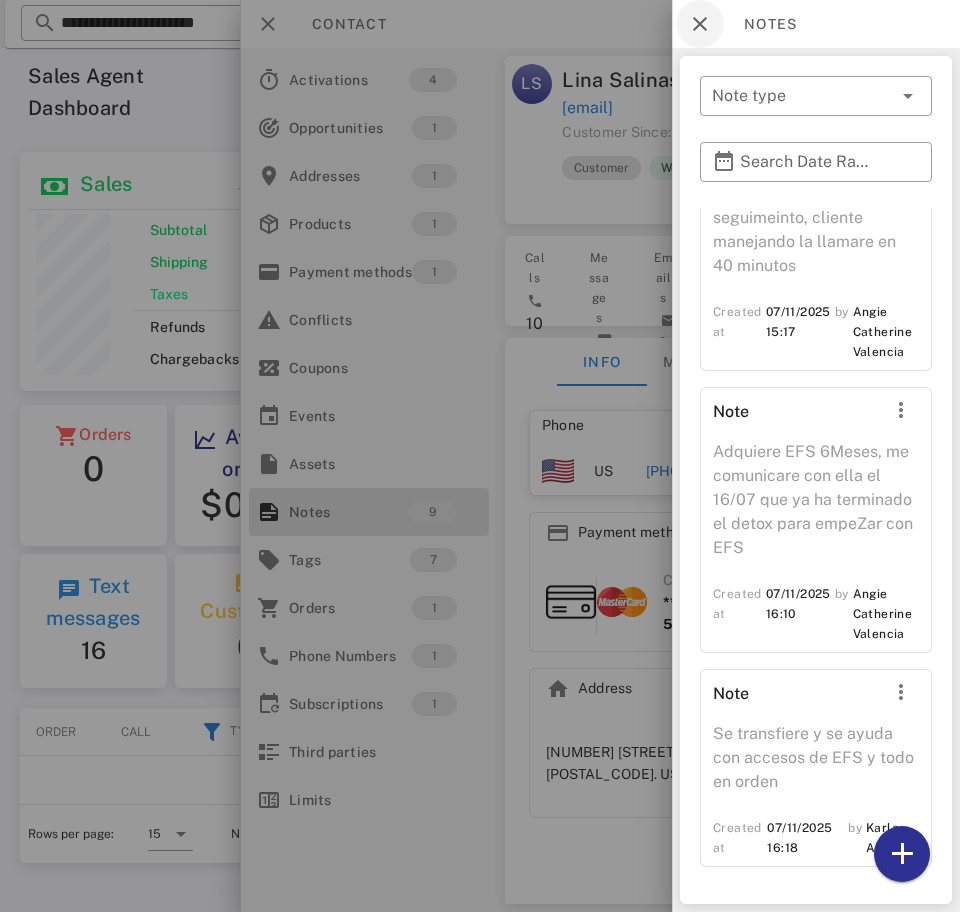 click at bounding box center (700, 24) 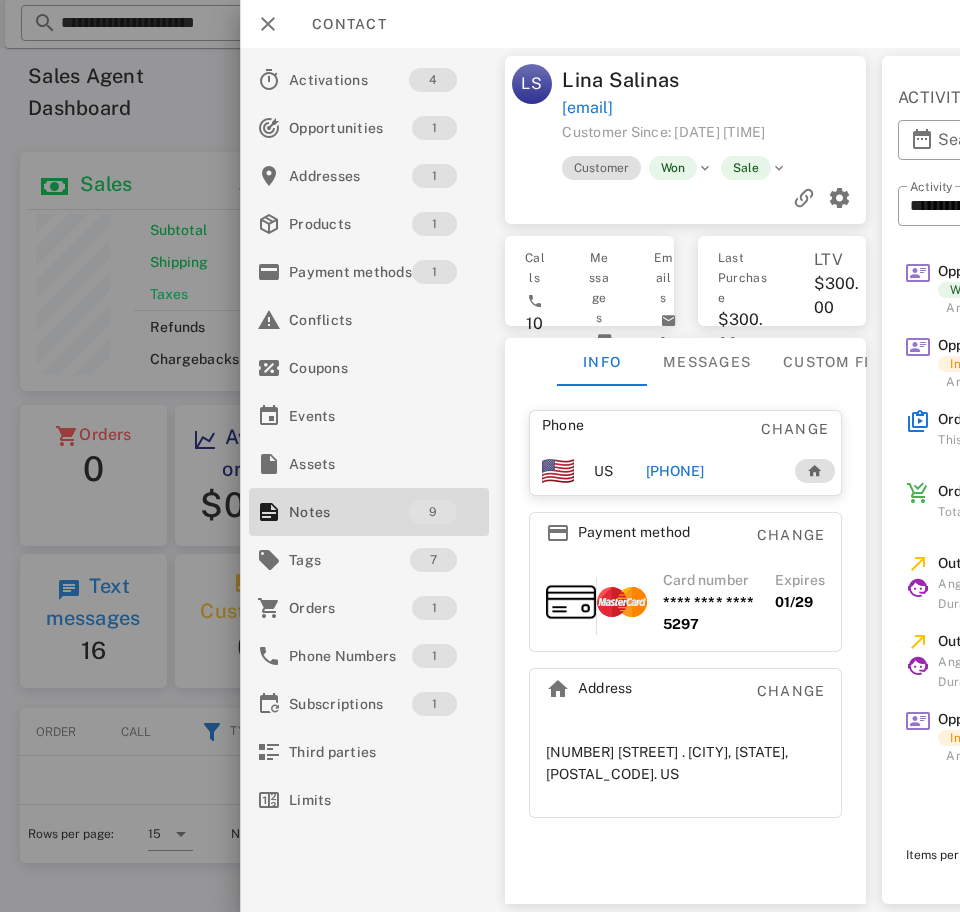 click on "+15714665302" at bounding box center (675, 471) 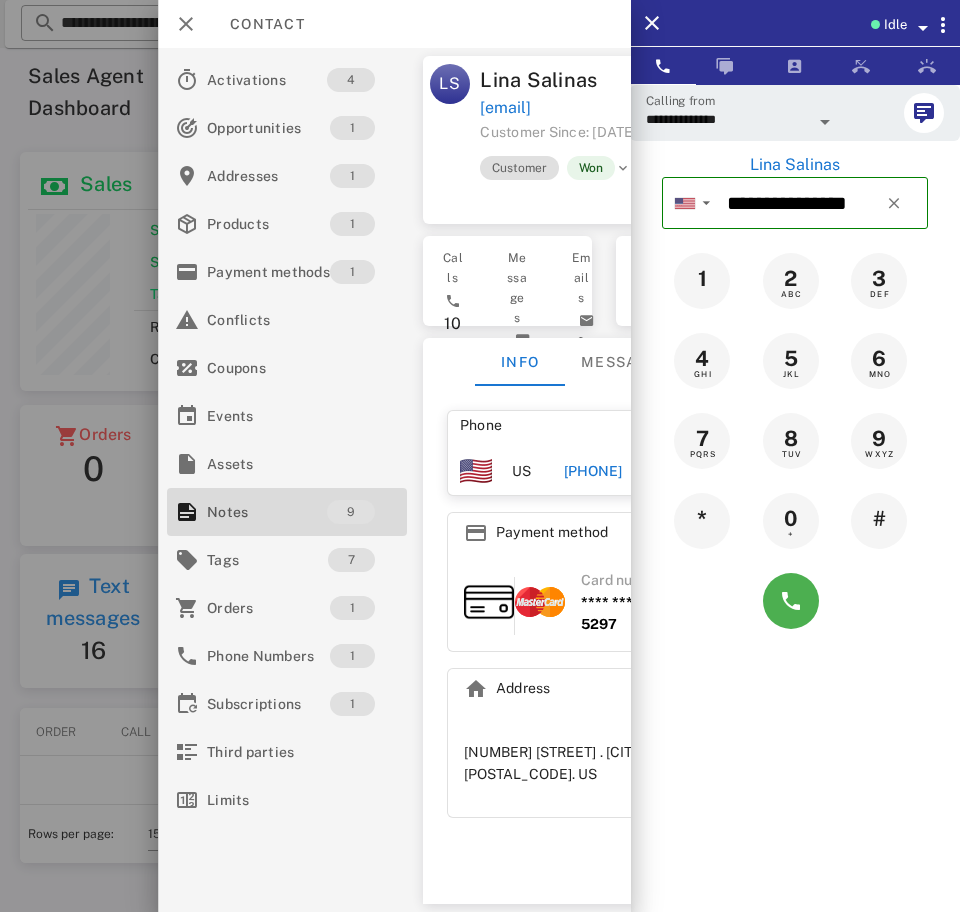 click on "**********" at bounding box center [727, 119] 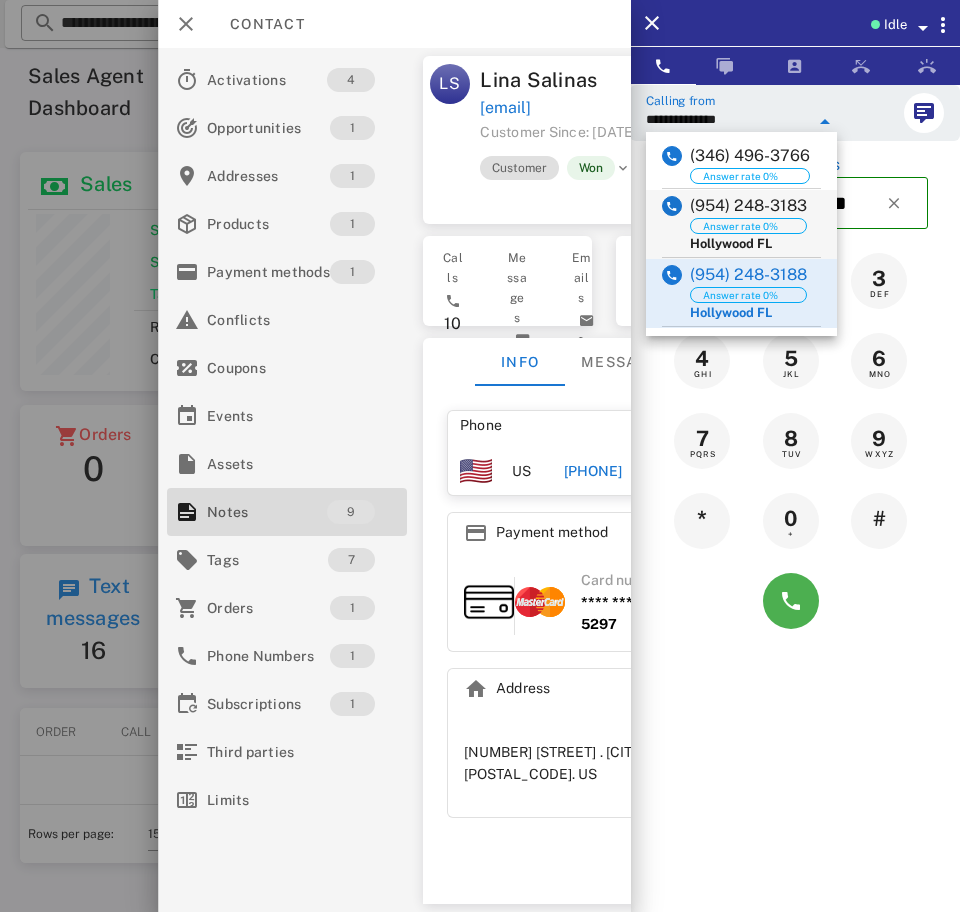 click on "(954) 248-3183" at bounding box center [748, 206] 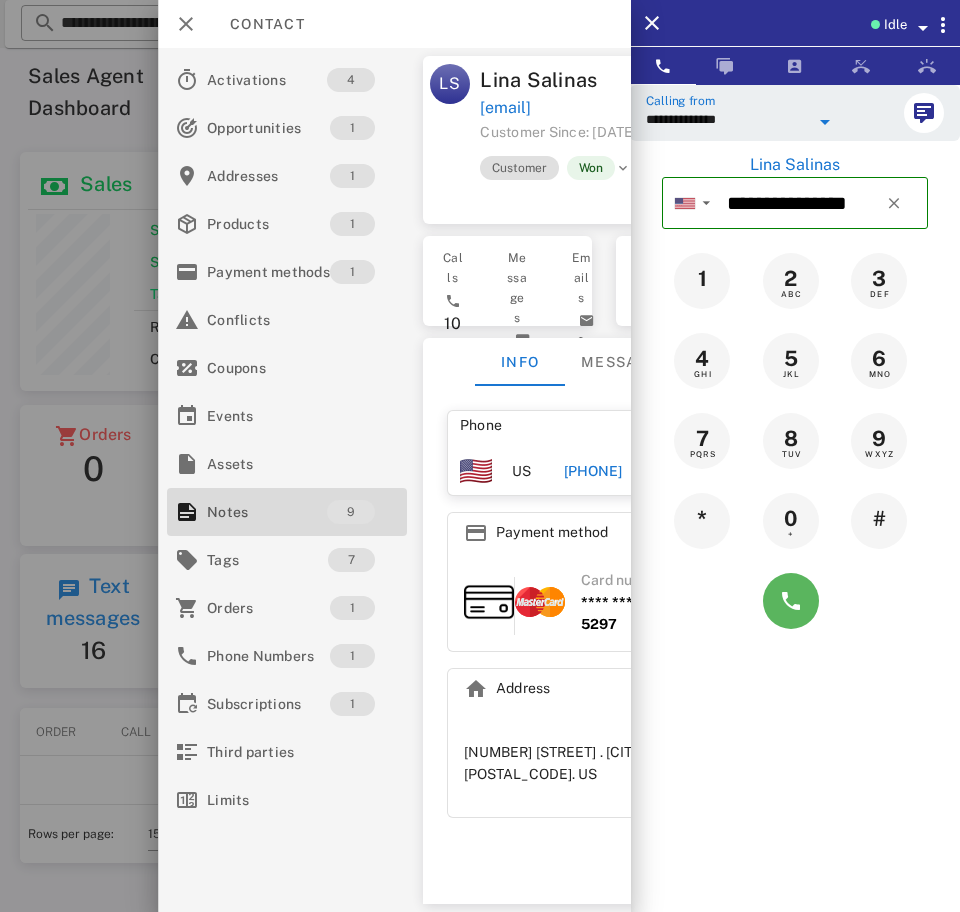 click at bounding box center (791, 601) 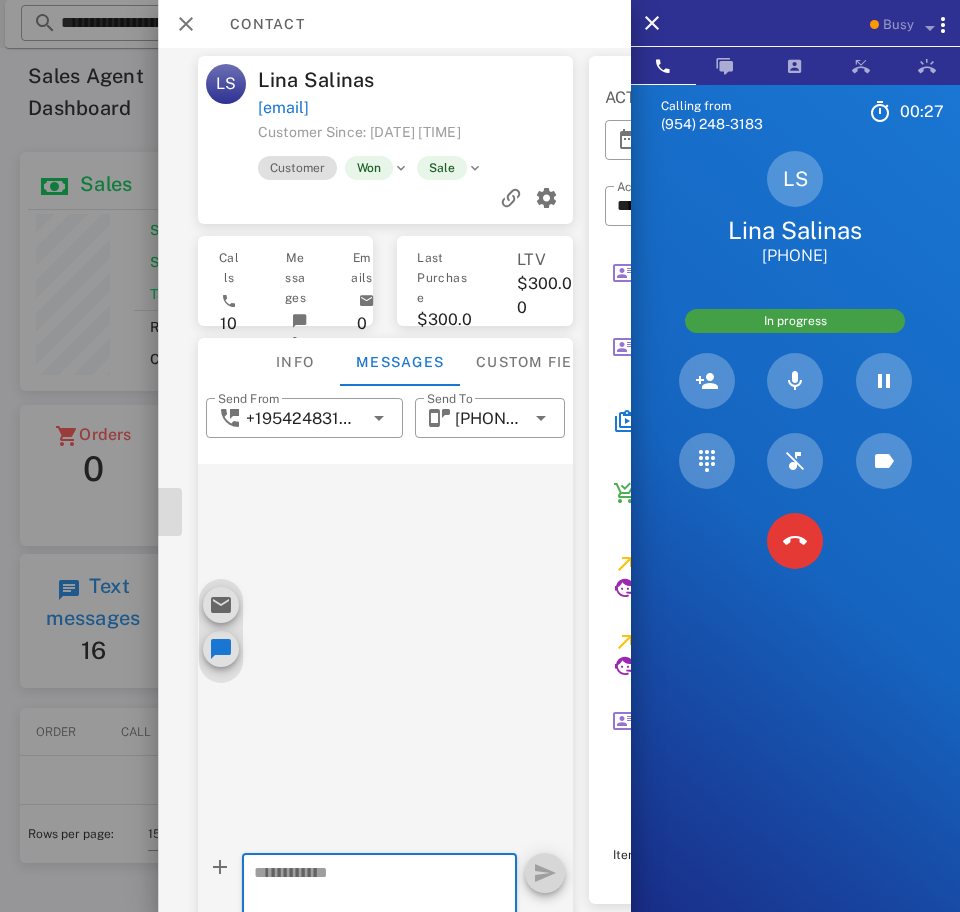 scroll, scrollTop: 0, scrollLeft: 237, axis: horizontal 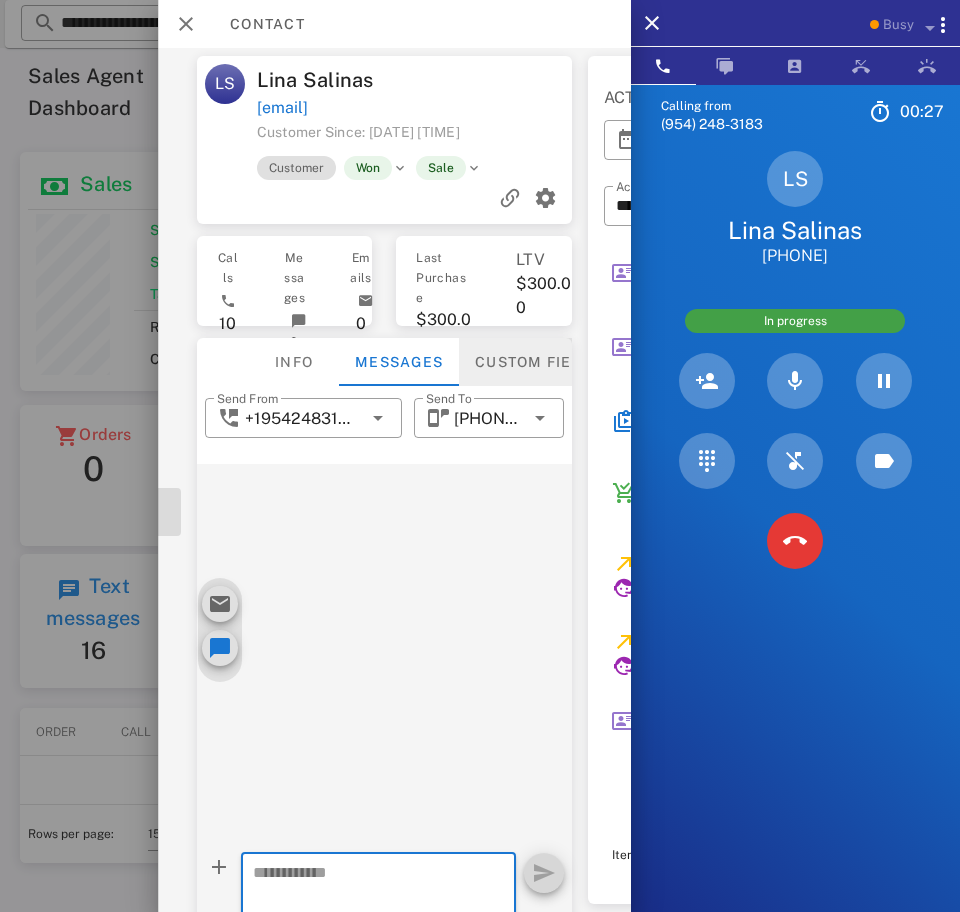 click on "Custom fields" at bounding box center [537, 362] 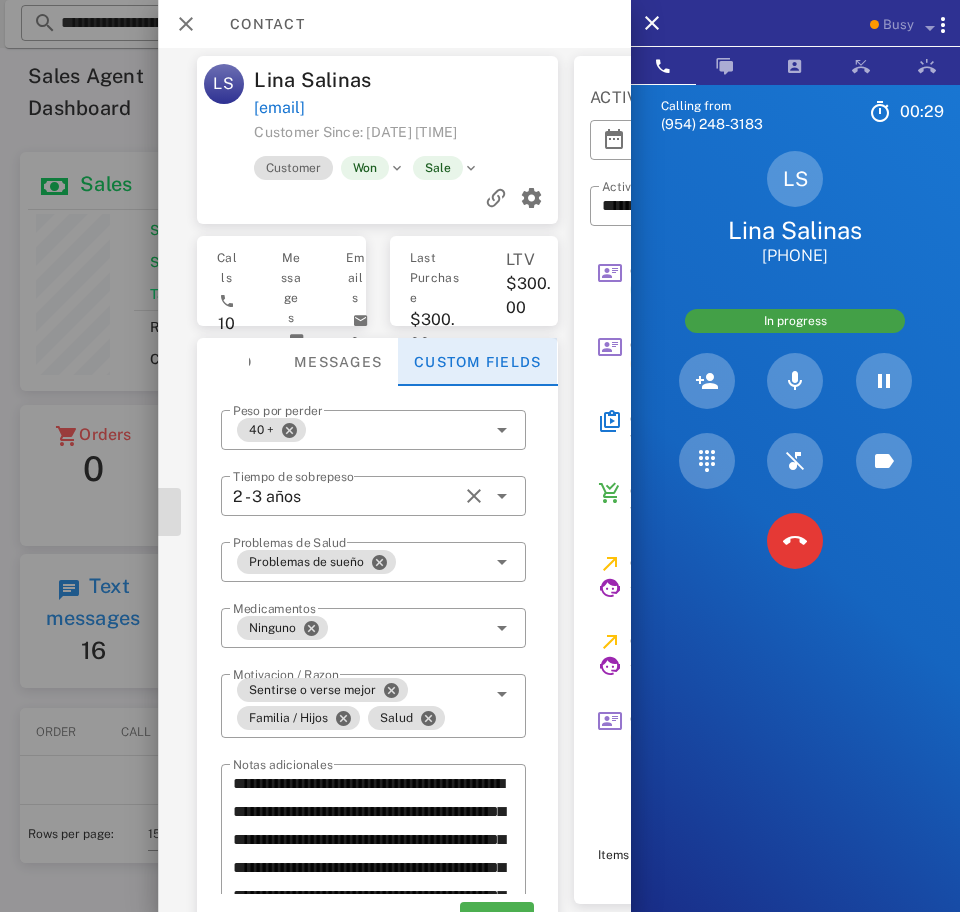 scroll, scrollTop: 84, scrollLeft: 0, axis: vertical 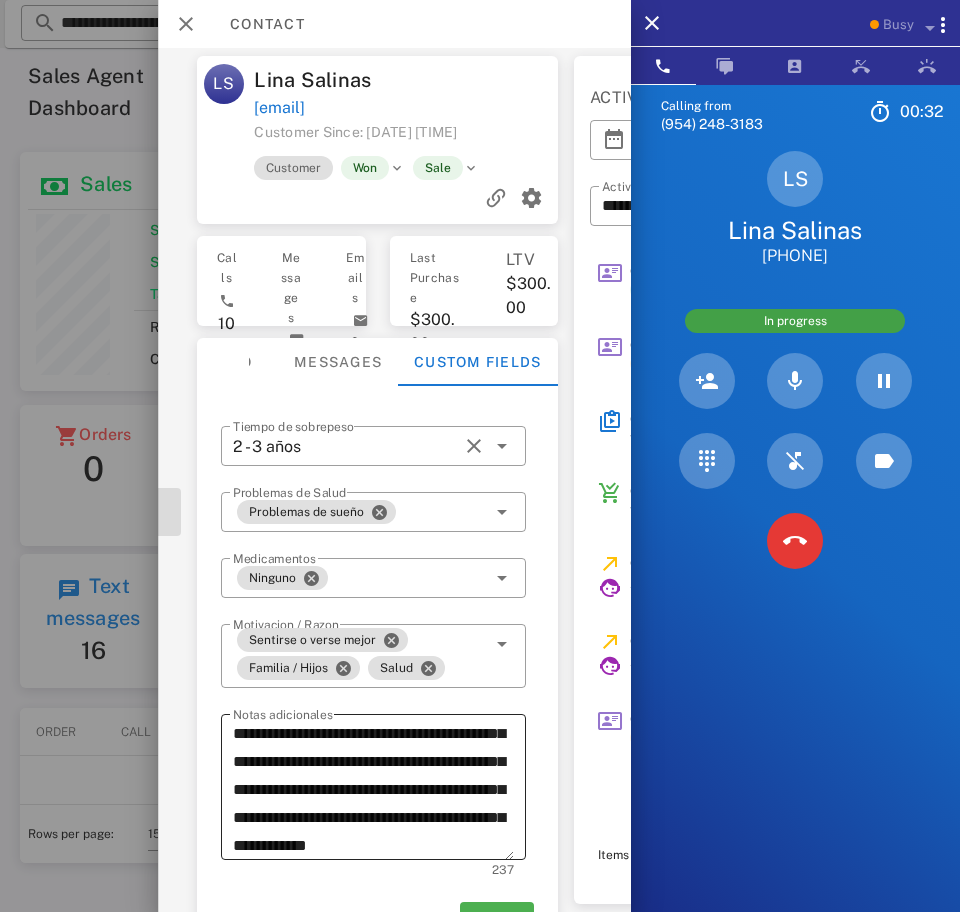 click on "**********" at bounding box center (372, 790) 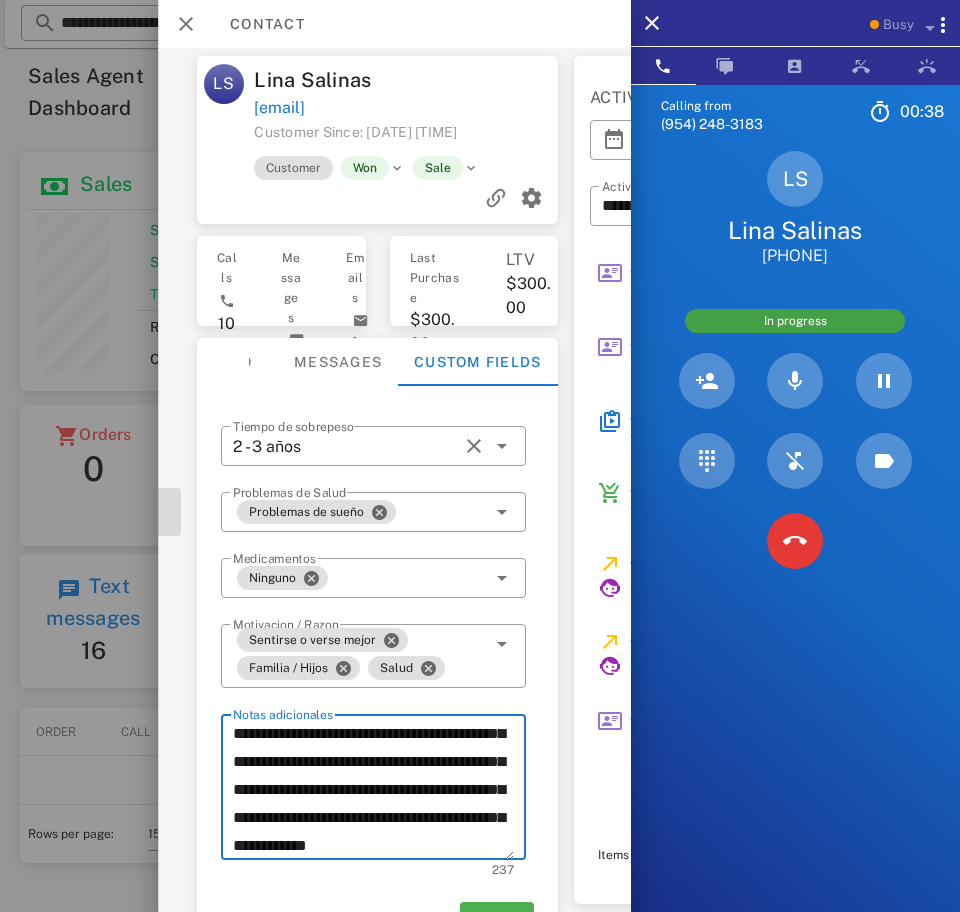 click on "**********" at bounding box center [372, 790] 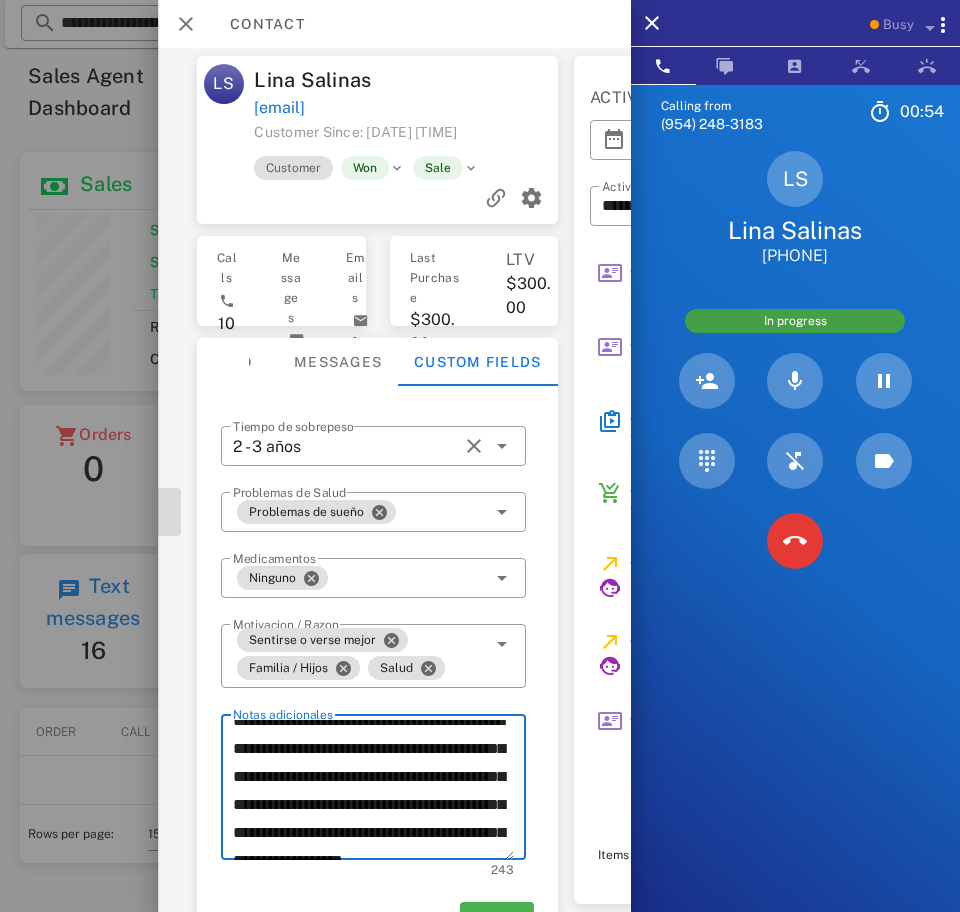 scroll, scrollTop: 84, scrollLeft: 0, axis: vertical 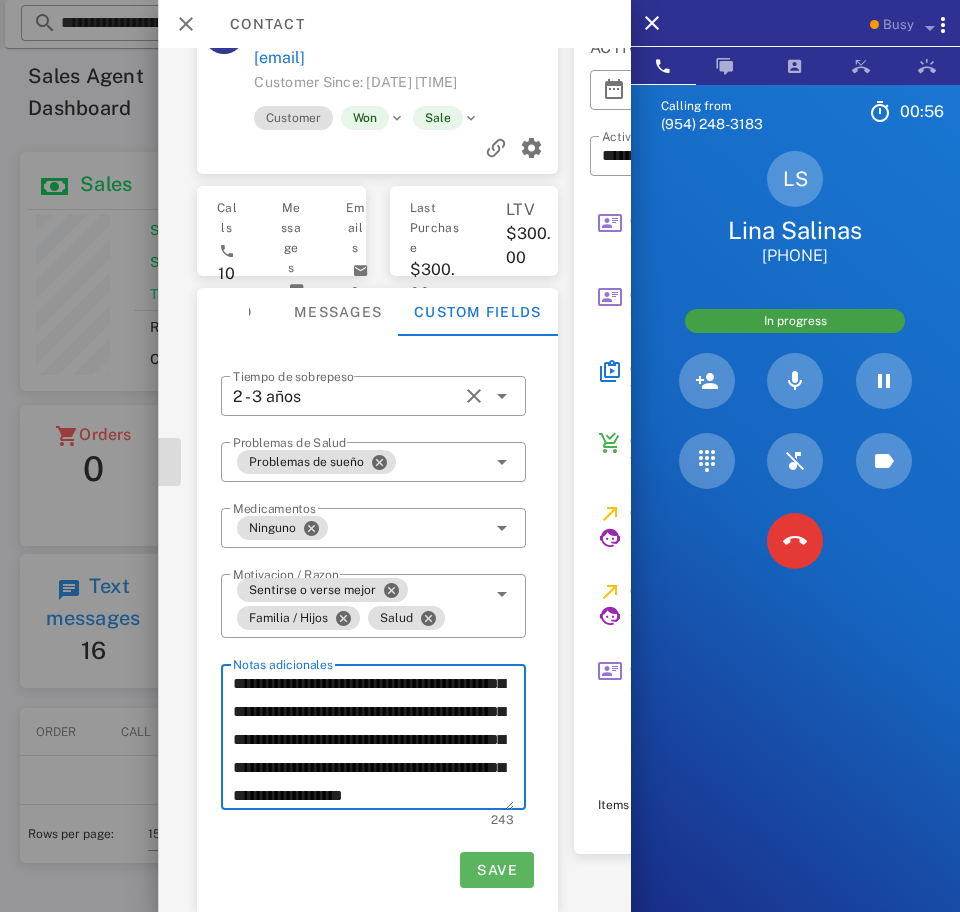 type on "**********" 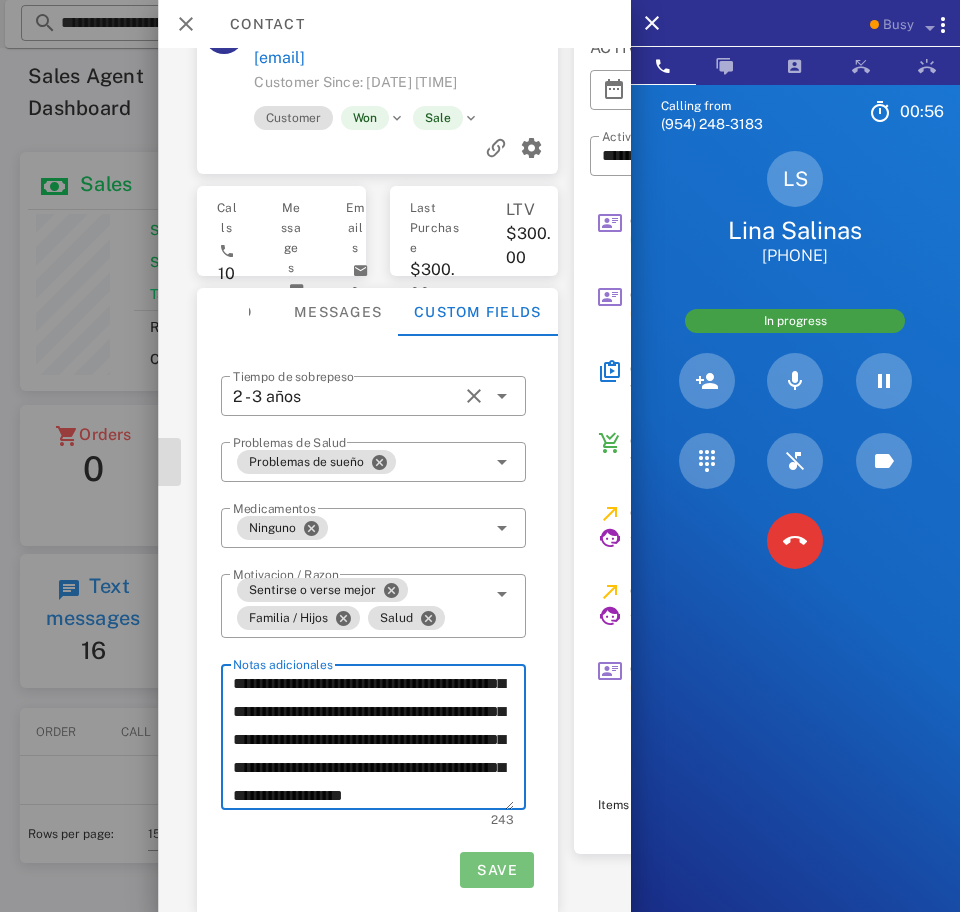 click on "Save" at bounding box center [497, 870] 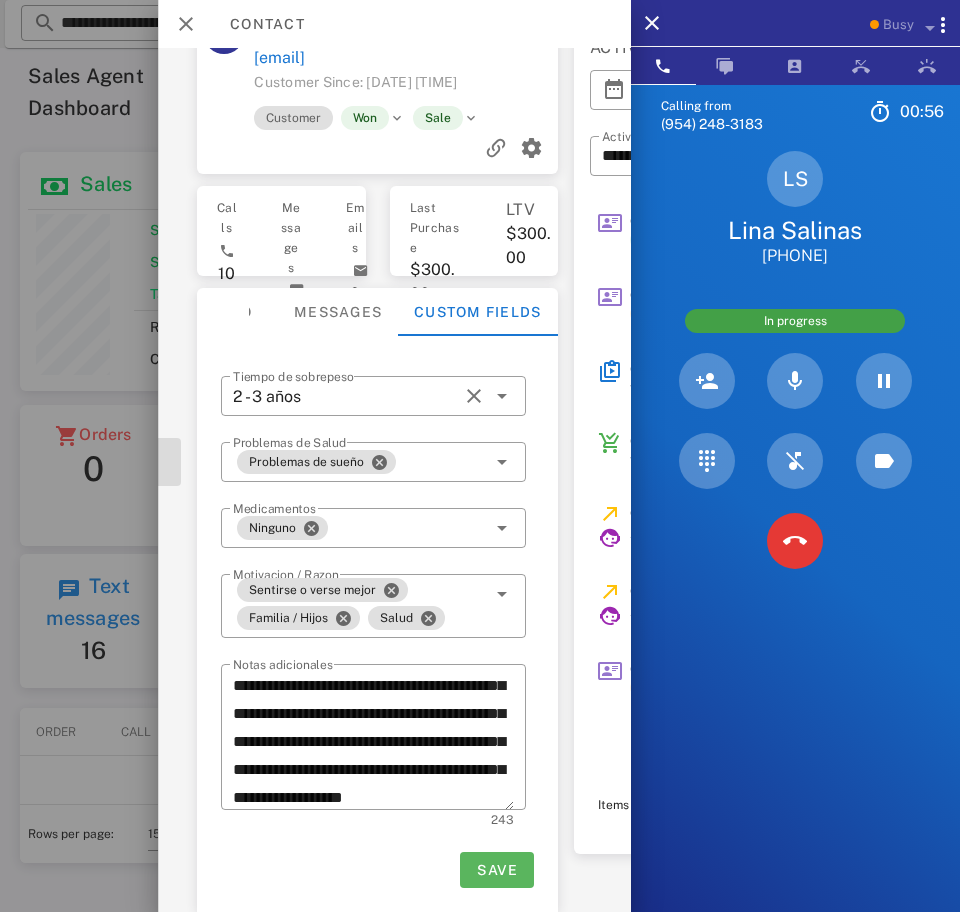 scroll, scrollTop: 0, scrollLeft: 0, axis: both 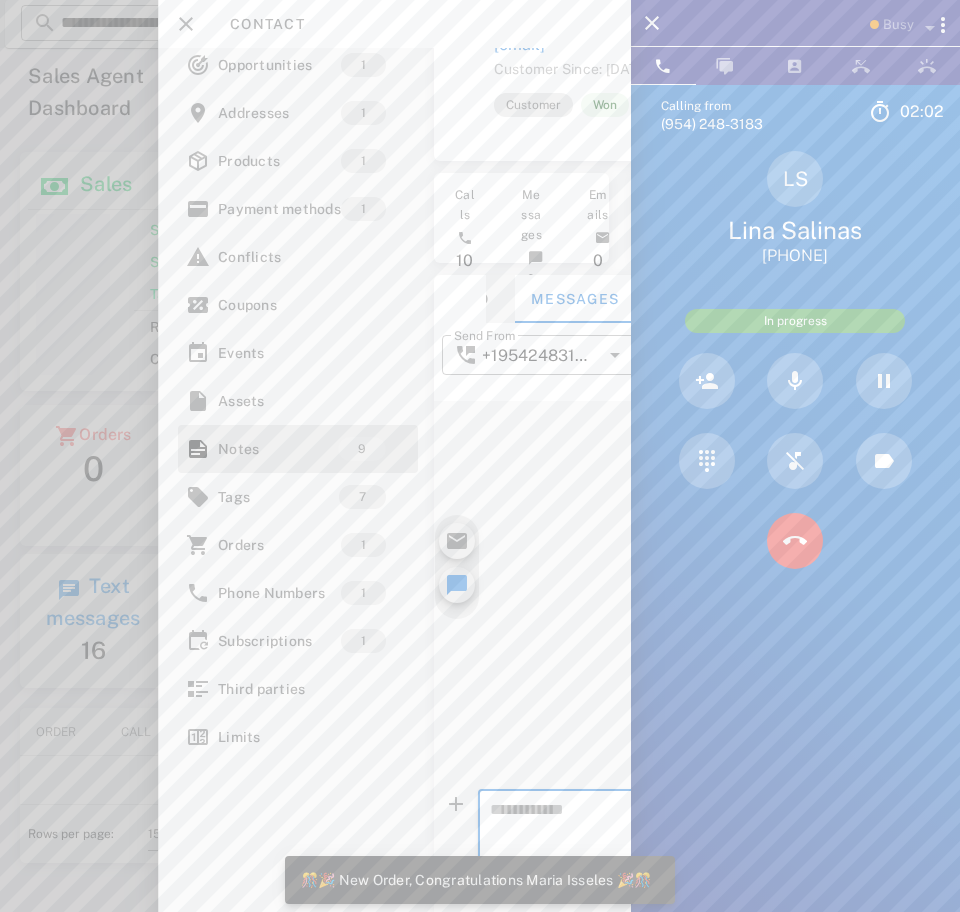 click on "Info" at bounding box center (469, 299) 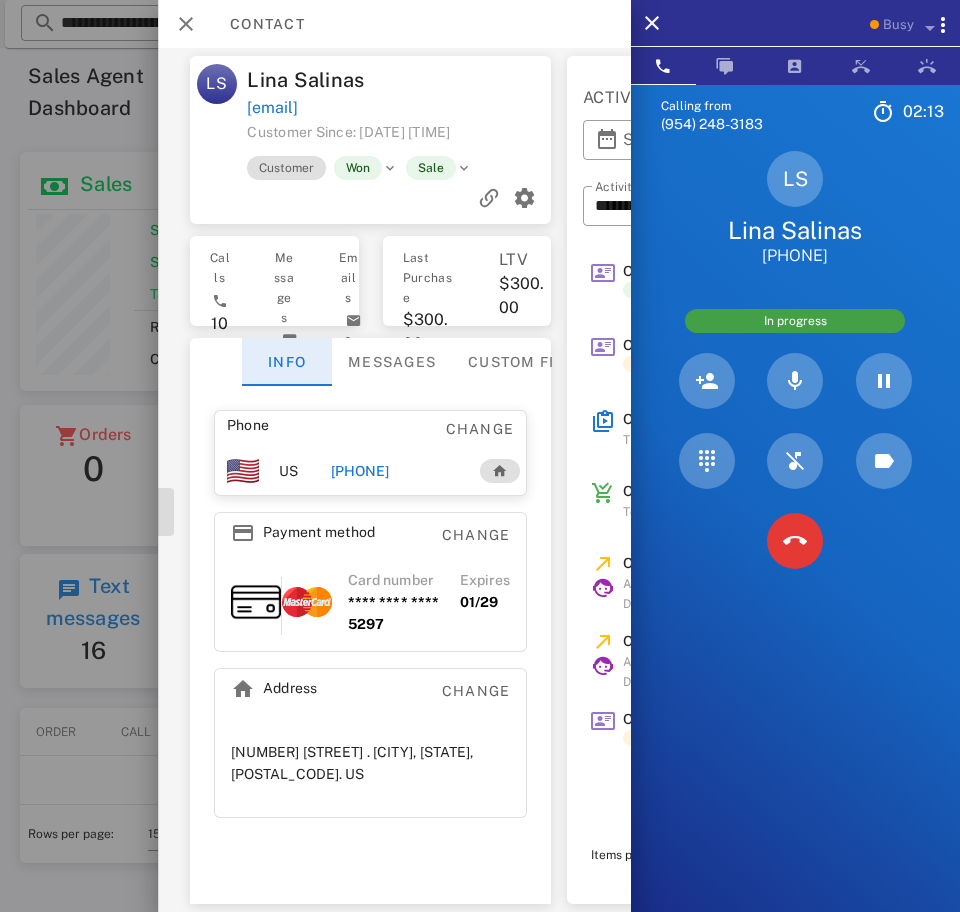 scroll, scrollTop: 0, scrollLeft: 263, axis: horizontal 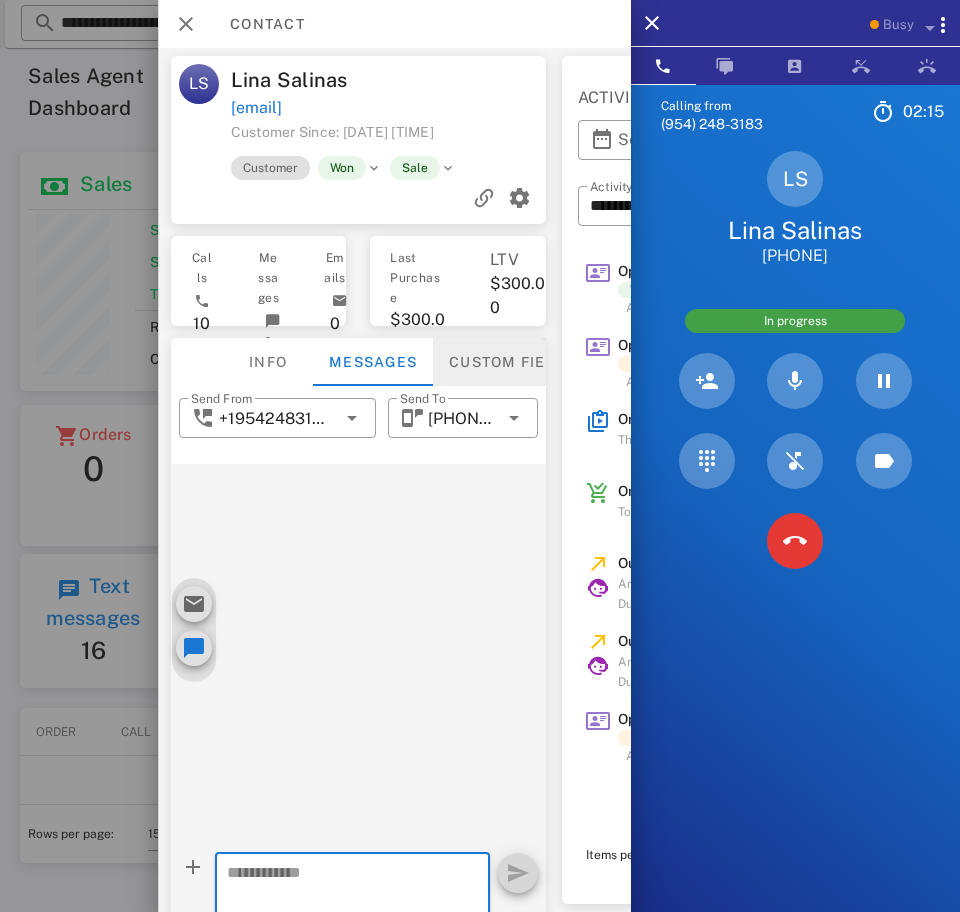 click on "Custom fields" at bounding box center (511, 362) 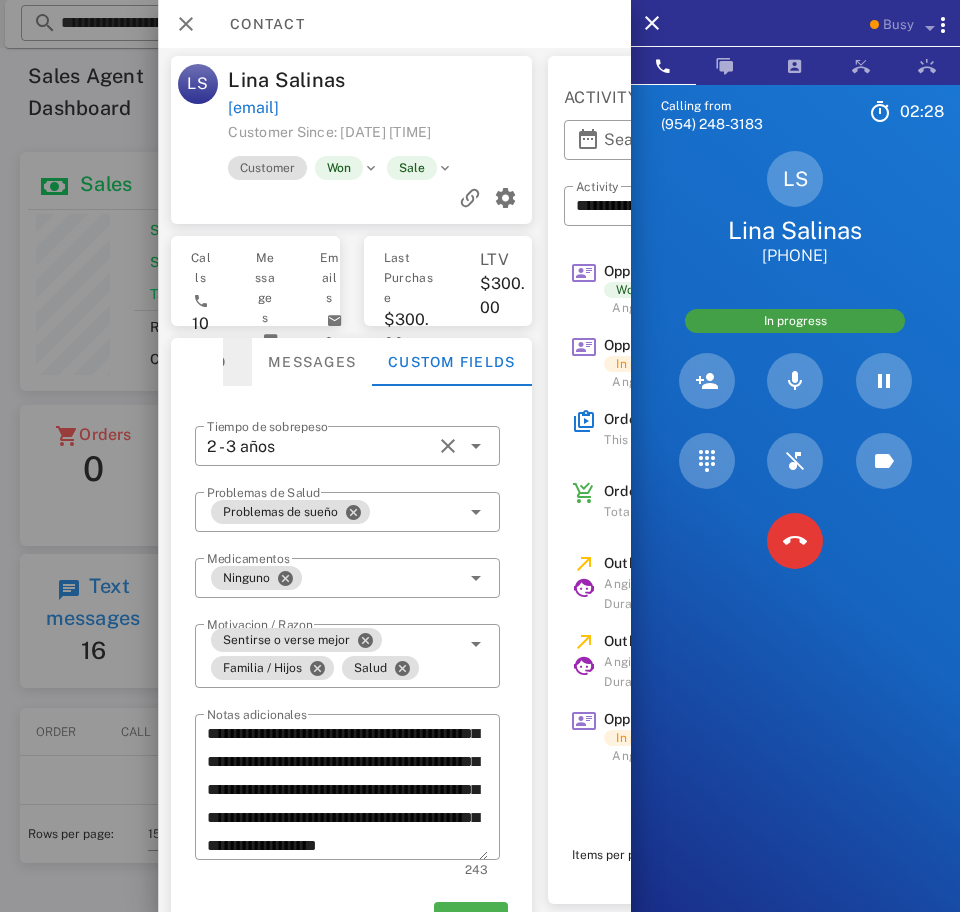 click on "Info" at bounding box center (206, 362) 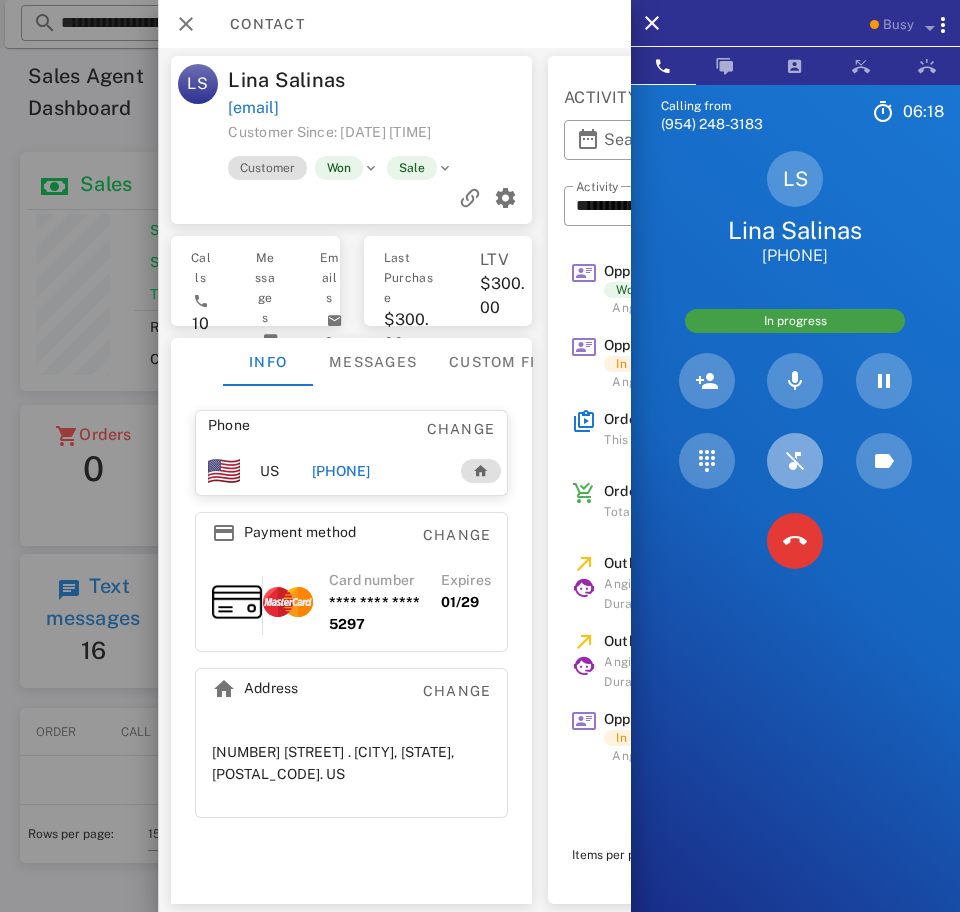 click at bounding box center [795, 461] 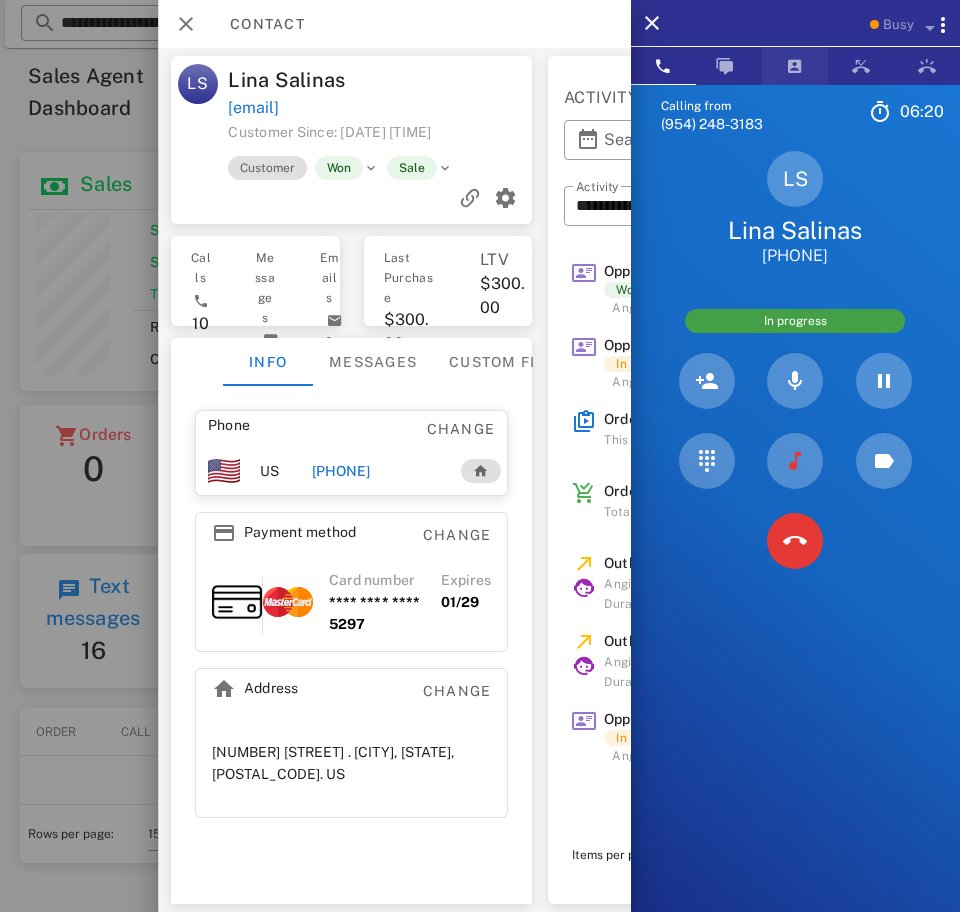 click at bounding box center [795, 66] 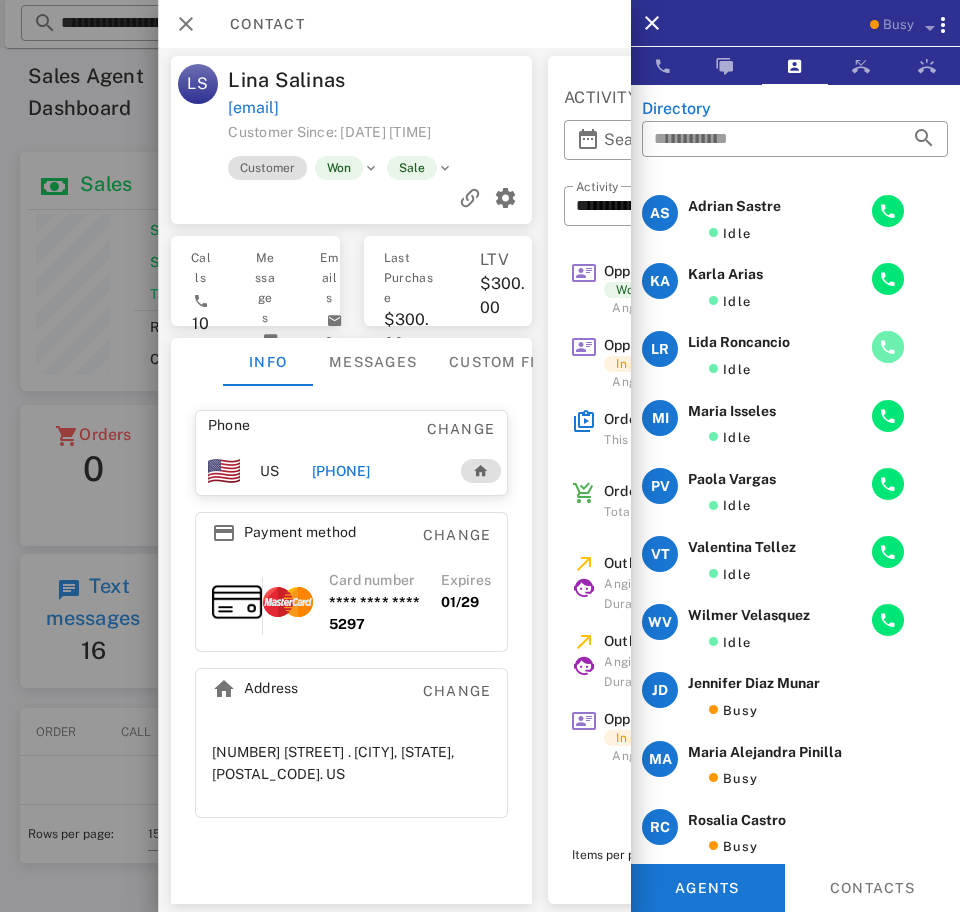 click at bounding box center [888, 347] 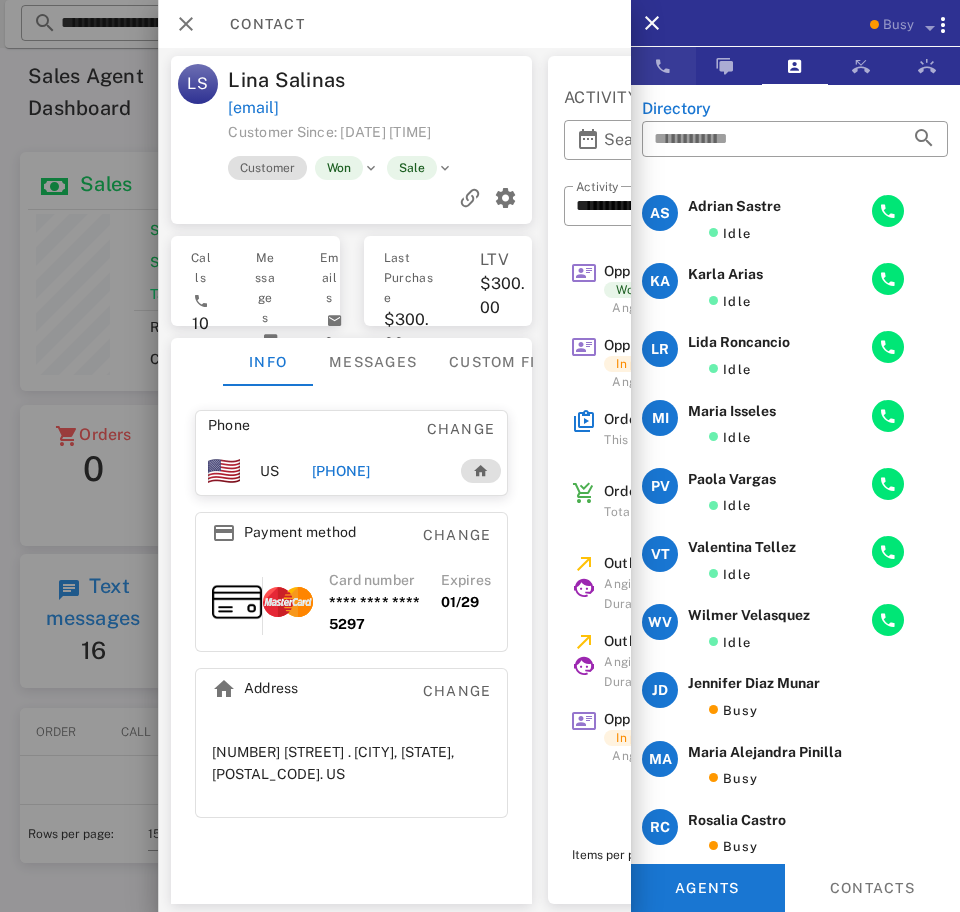 click at bounding box center [663, 66] 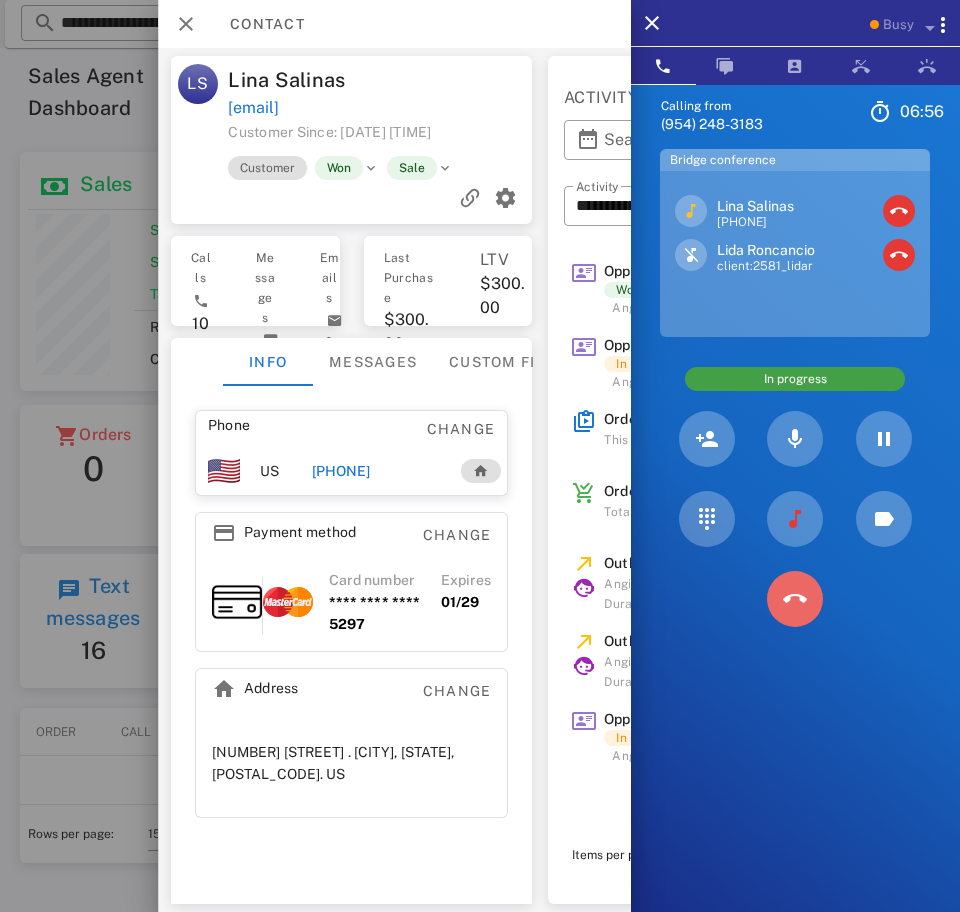 click at bounding box center (795, 599) 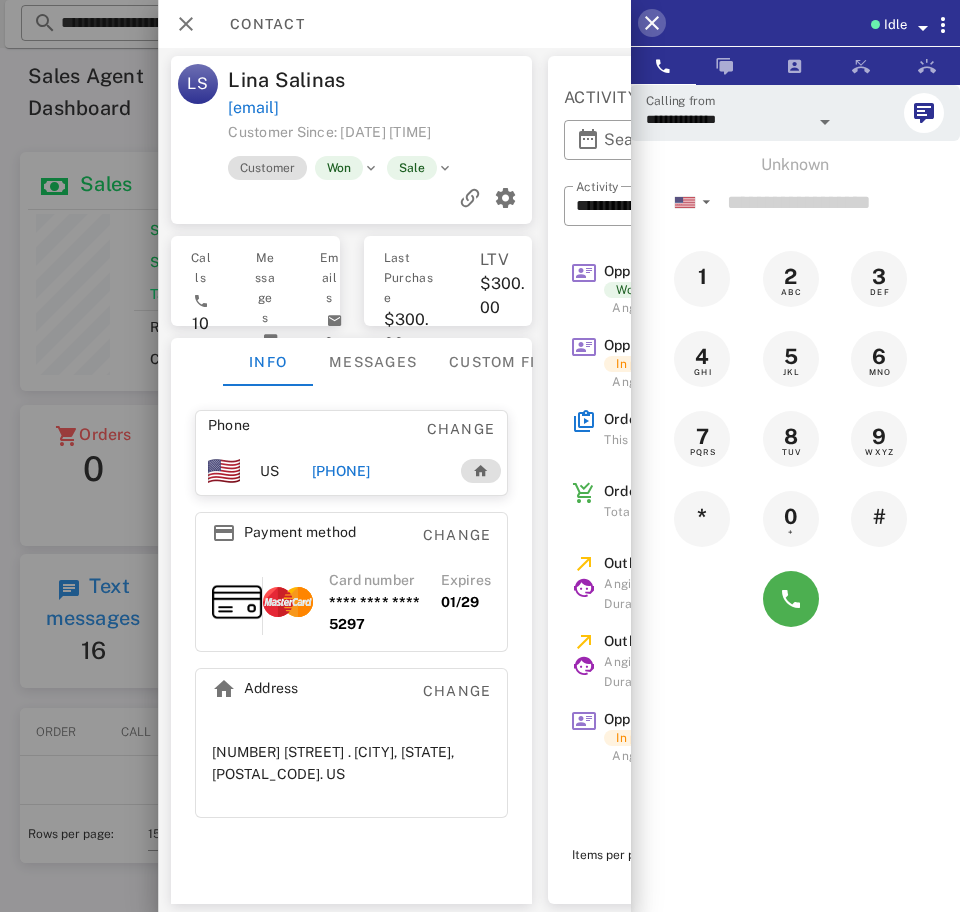 click at bounding box center [652, 23] 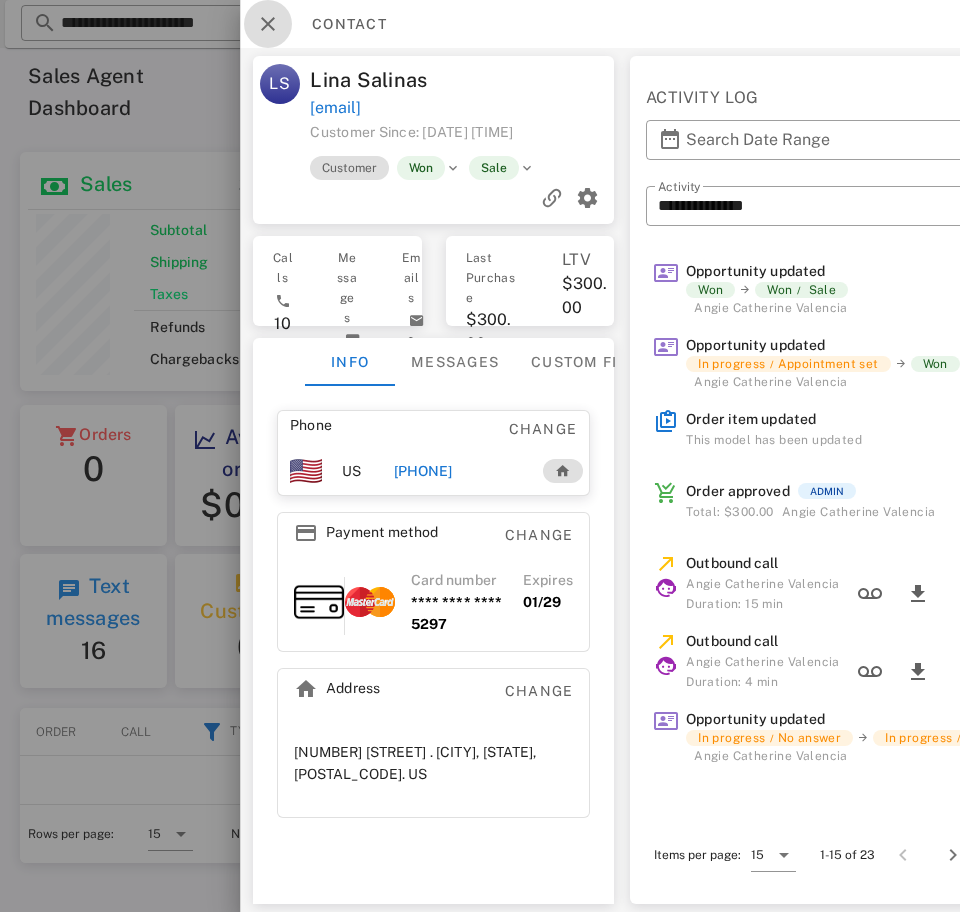 click at bounding box center (268, 24) 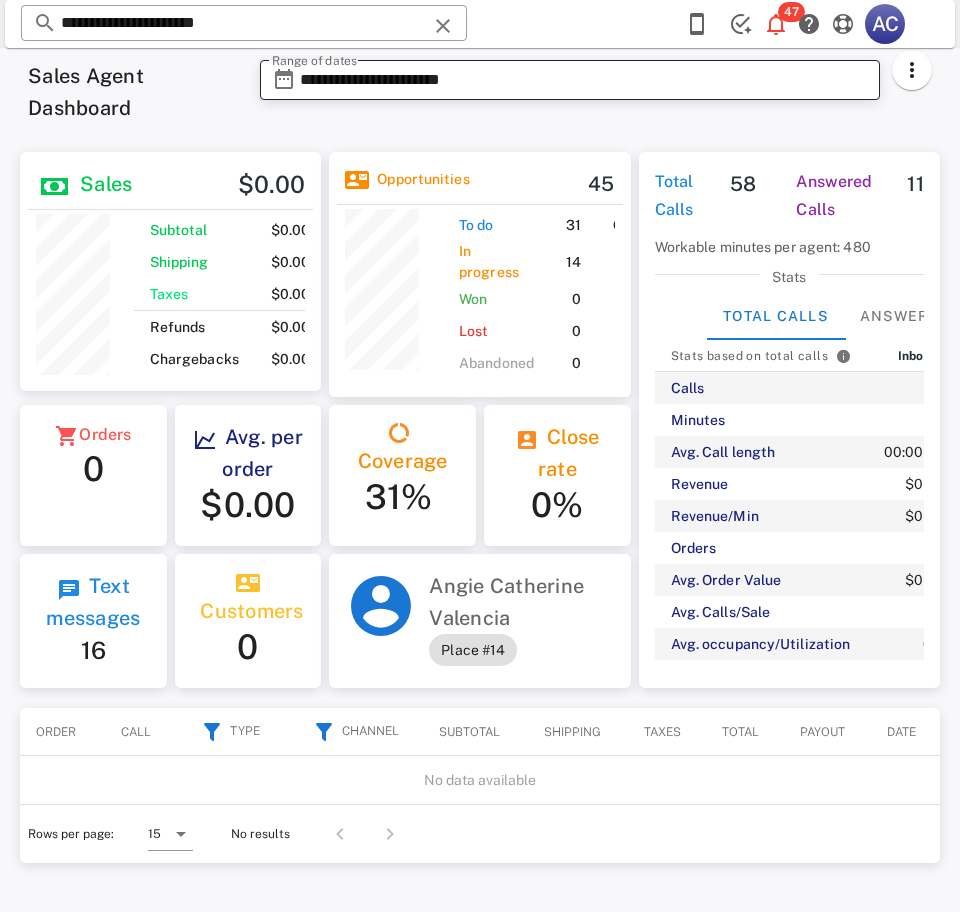 scroll, scrollTop: 0, scrollLeft: 0, axis: both 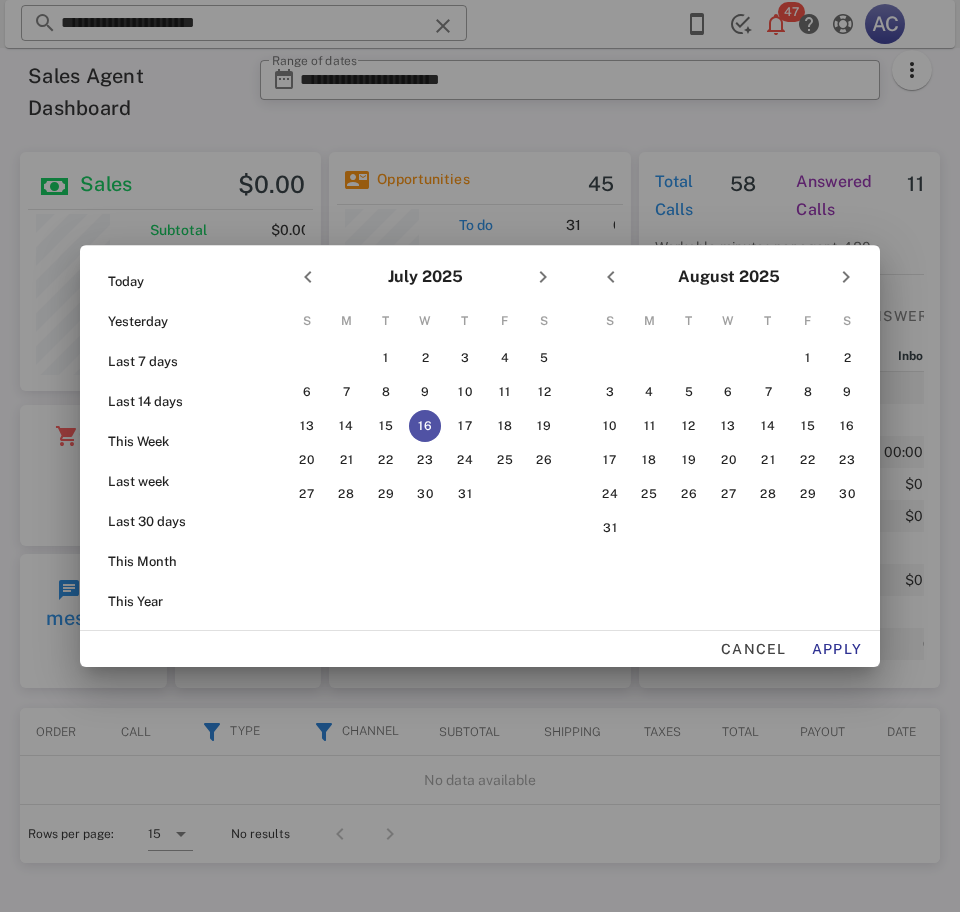 click on "16" at bounding box center [425, 426] 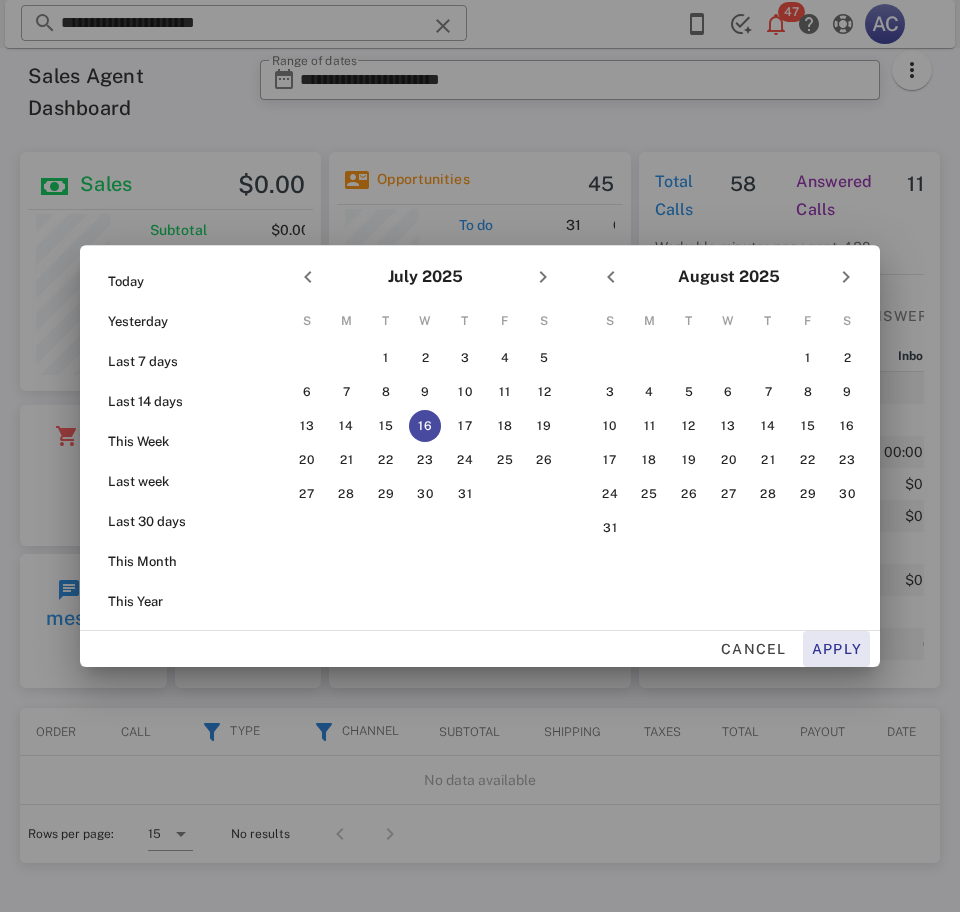 click on "Apply" at bounding box center (837, 649) 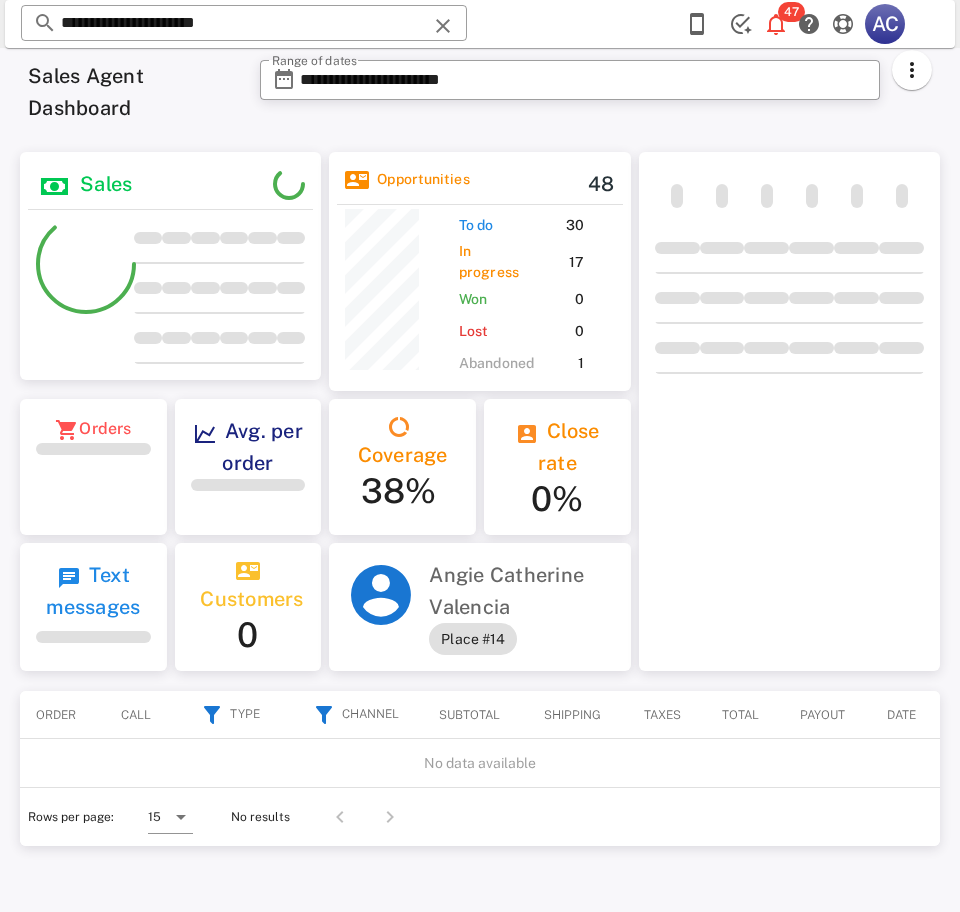 scroll, scrollTop: 999748, scrollLeft: 999699, axis: both 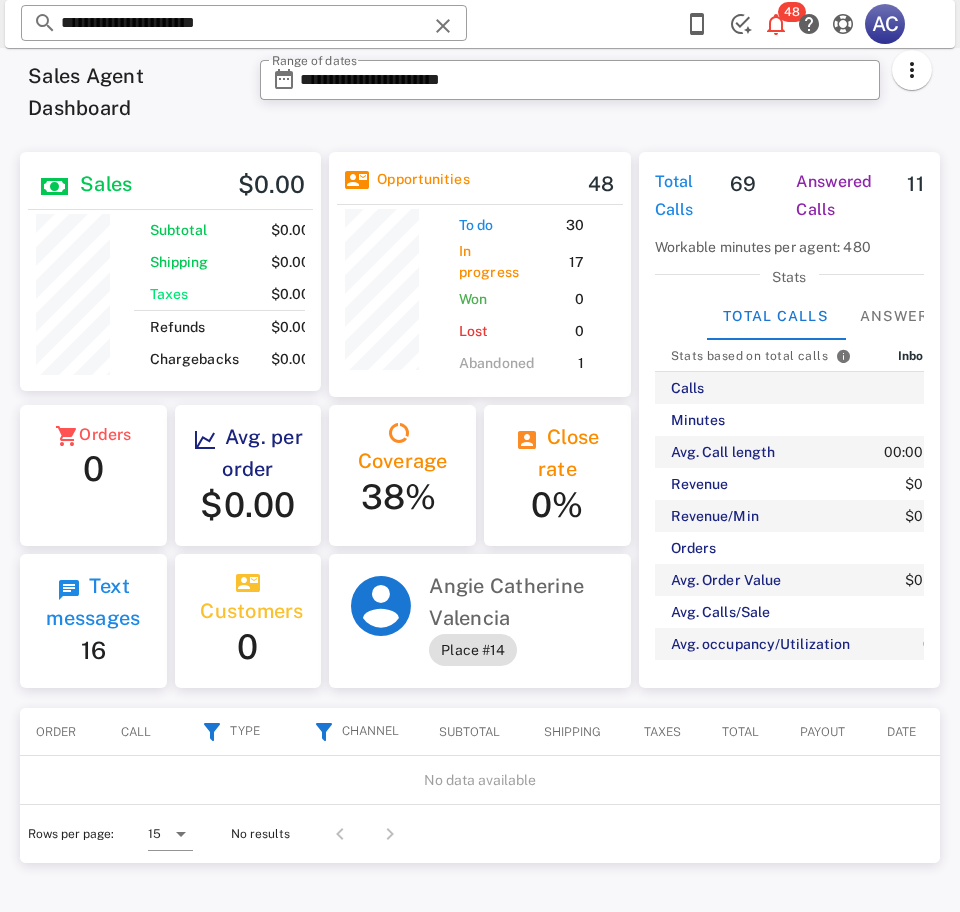 click on "**********" at bounding box center [584, 80] 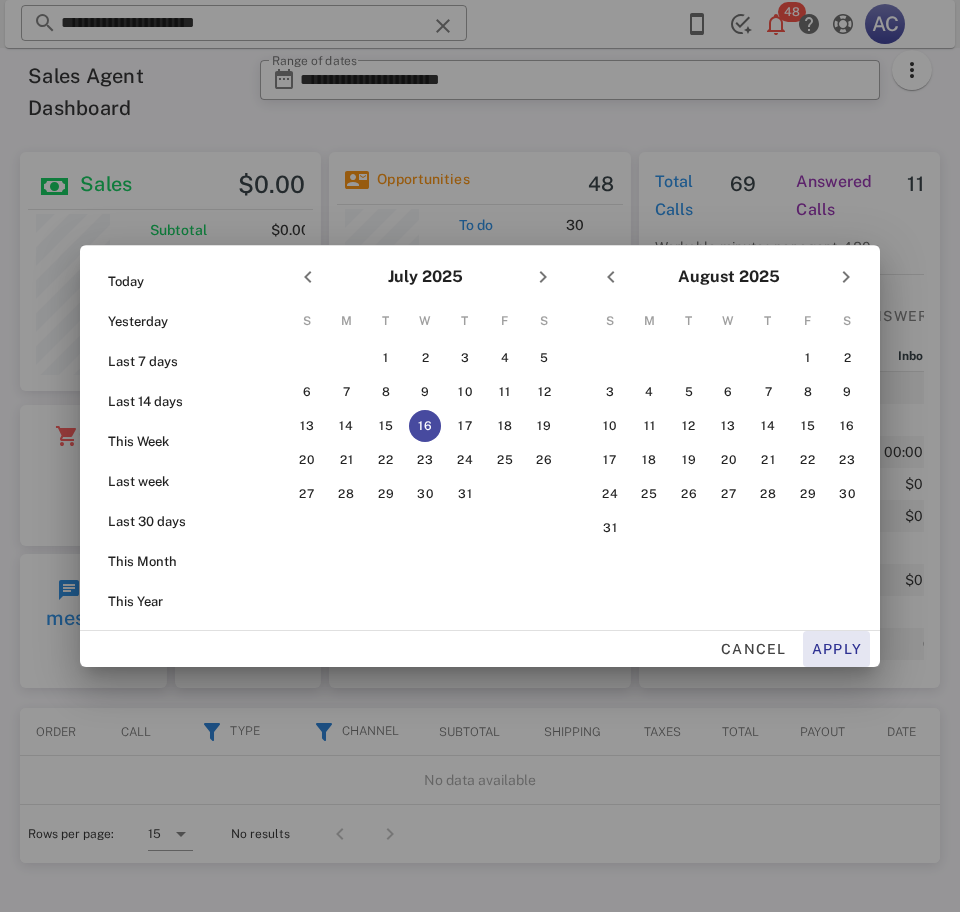 click on "Apply" at bounding box center (837, 649) 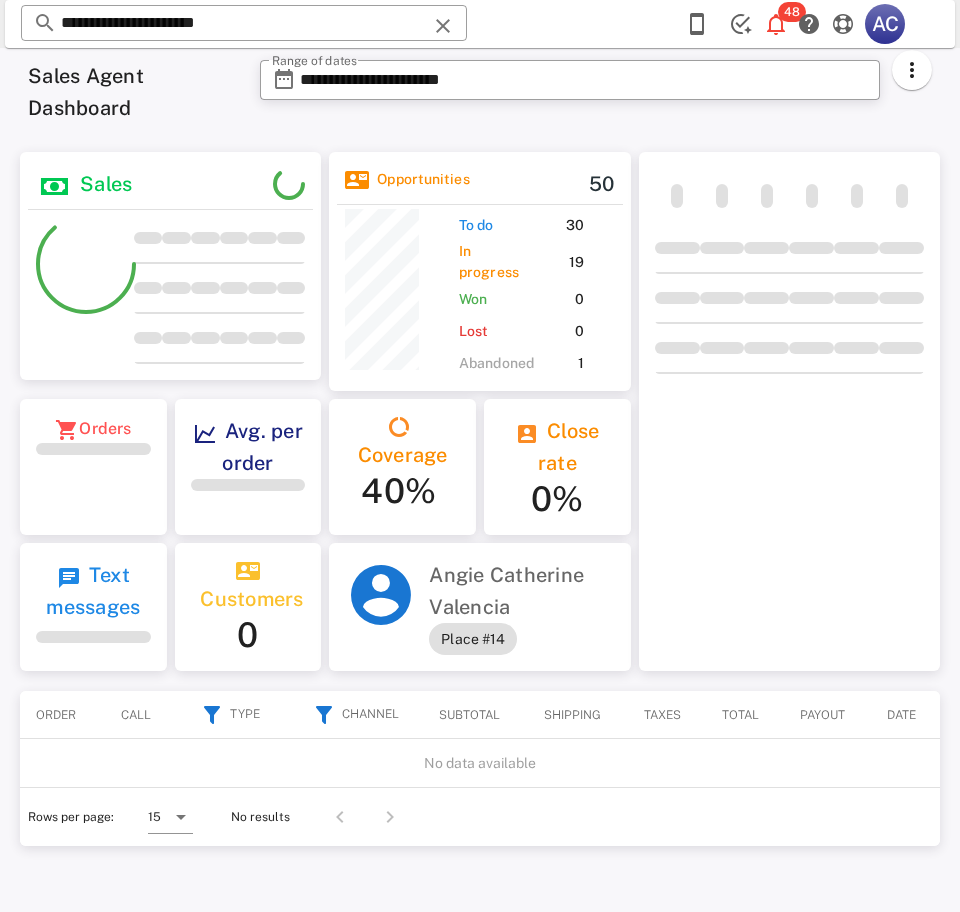 scroll, scrollTop: 999748, scrollLeft: 999699, axis: both 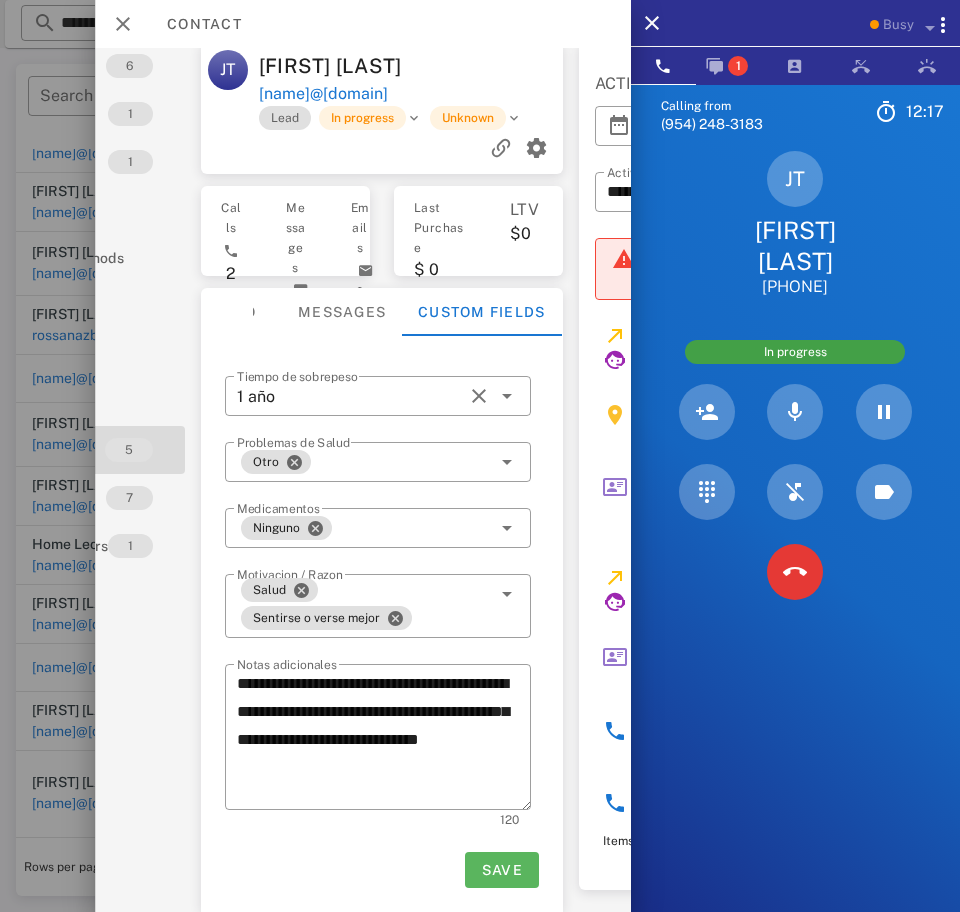 click on "Save" at bounding box center [501, 870] 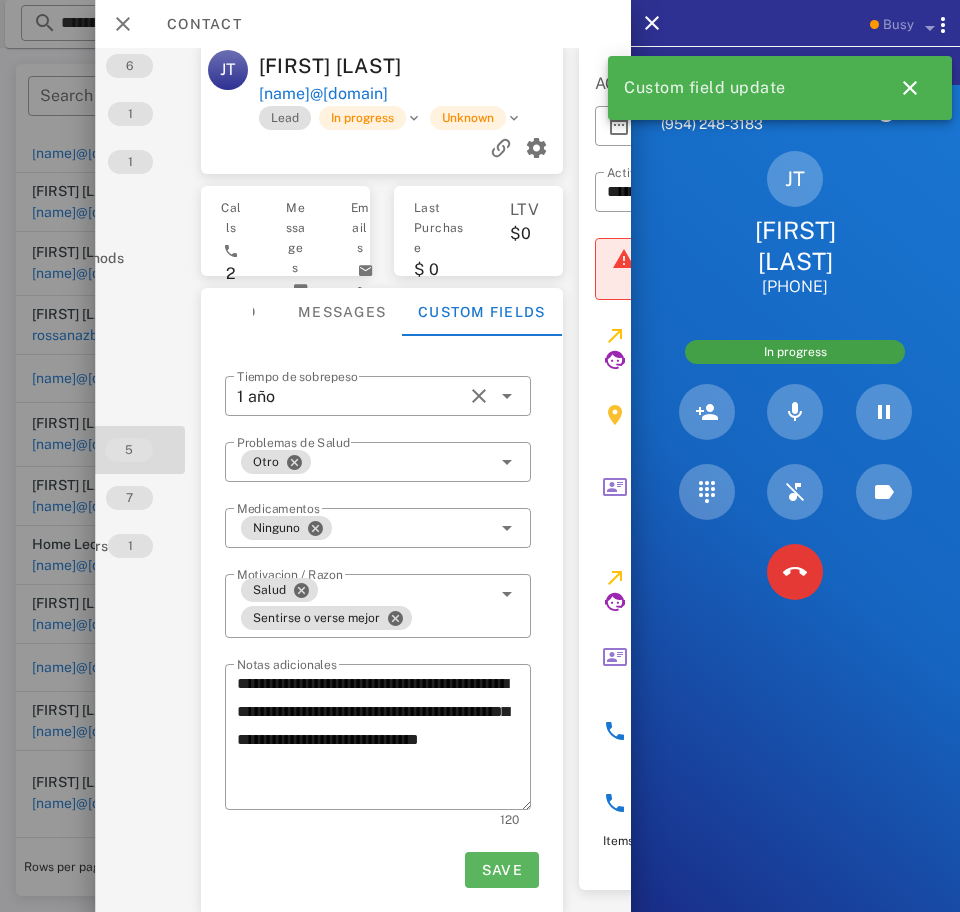 click at bounding box center (910, 88) 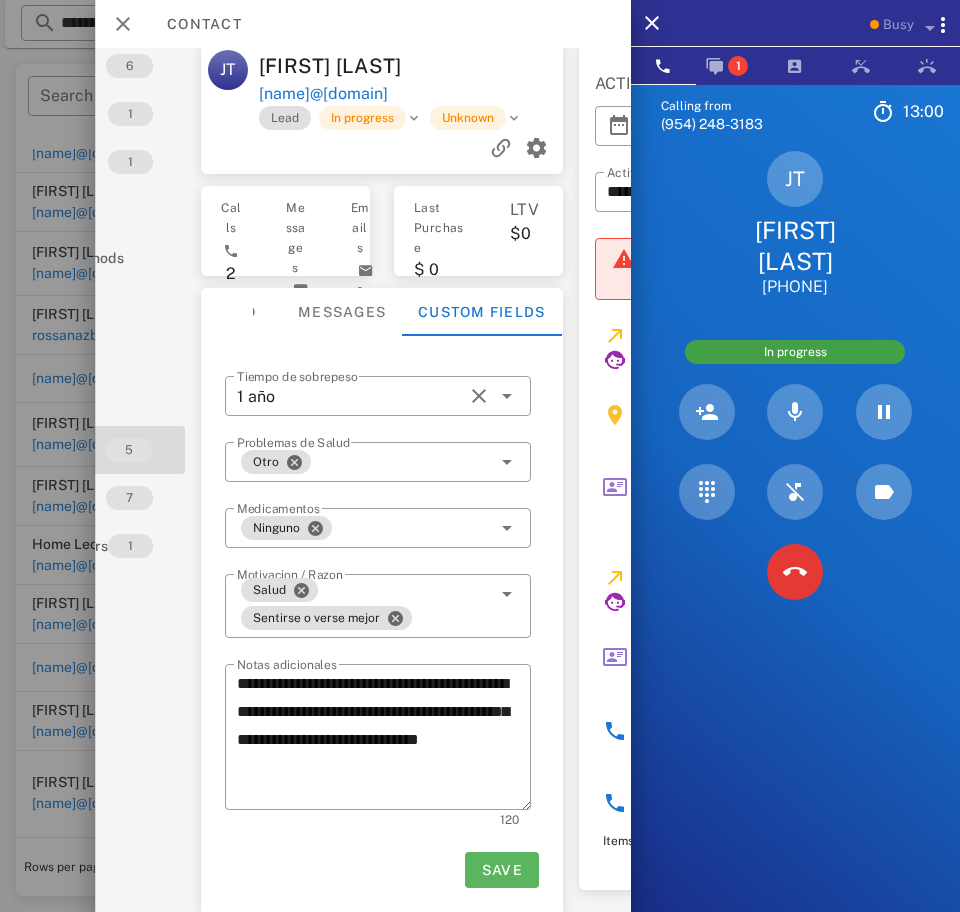 click on "Save" at bounding box center [501, 870] 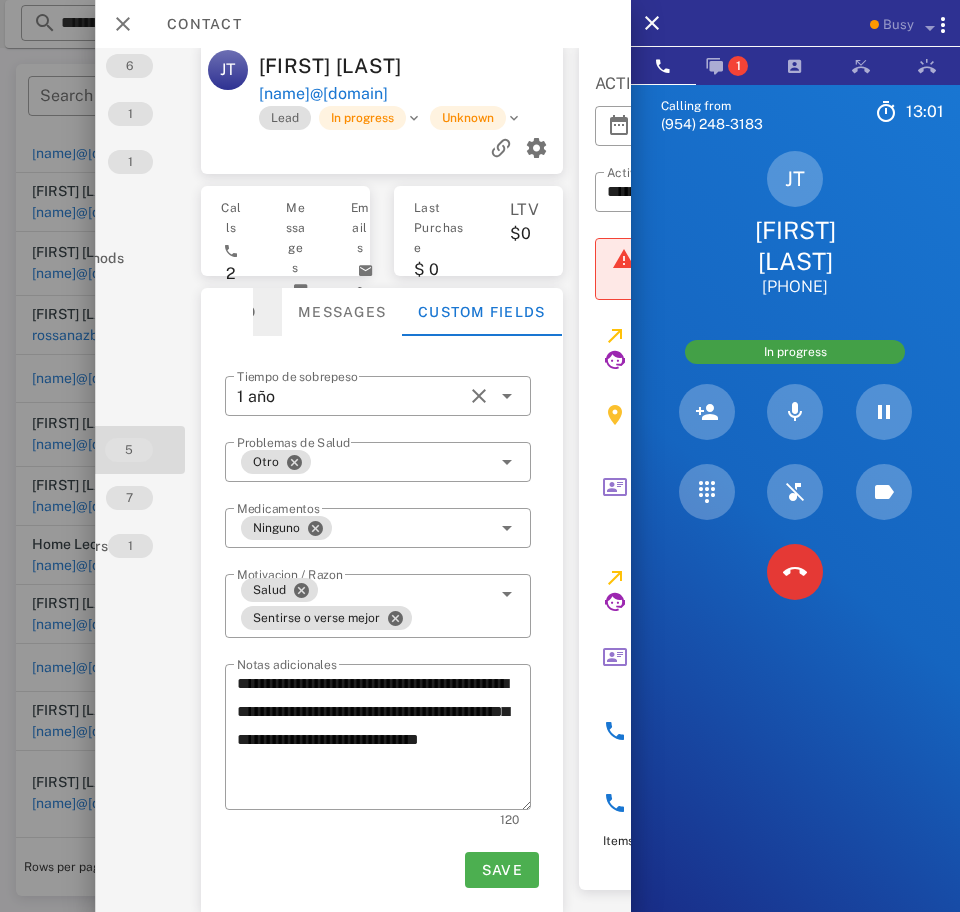 click on "Info" at bounding box center [237, 312] 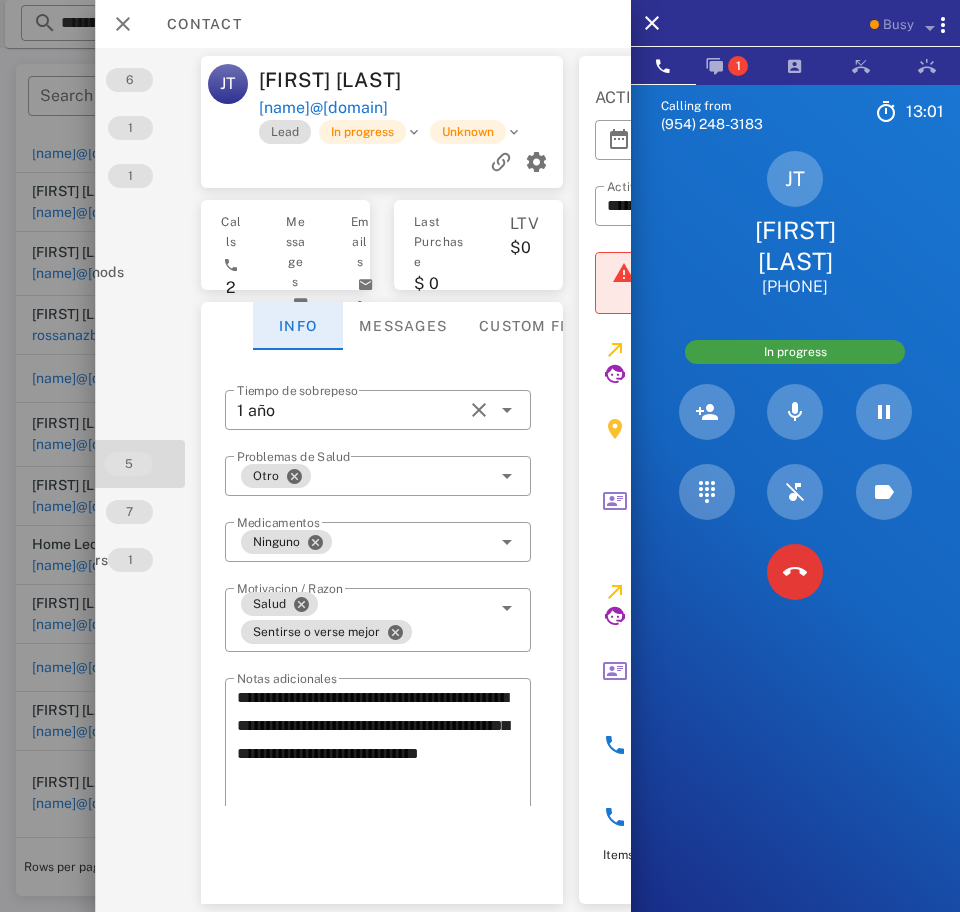 scroll, scrollTop: 0, scrollLeft: 154, axis: horizontal 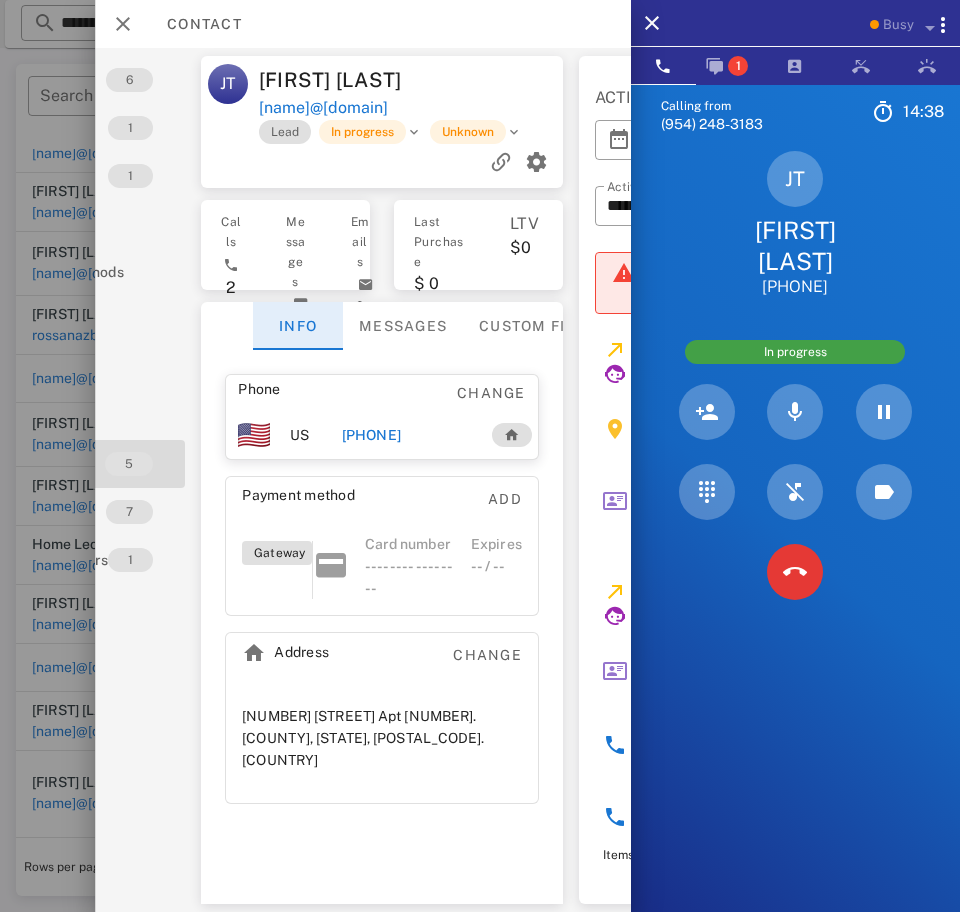 click on "Custom fields" at bounding box center (542, 326) 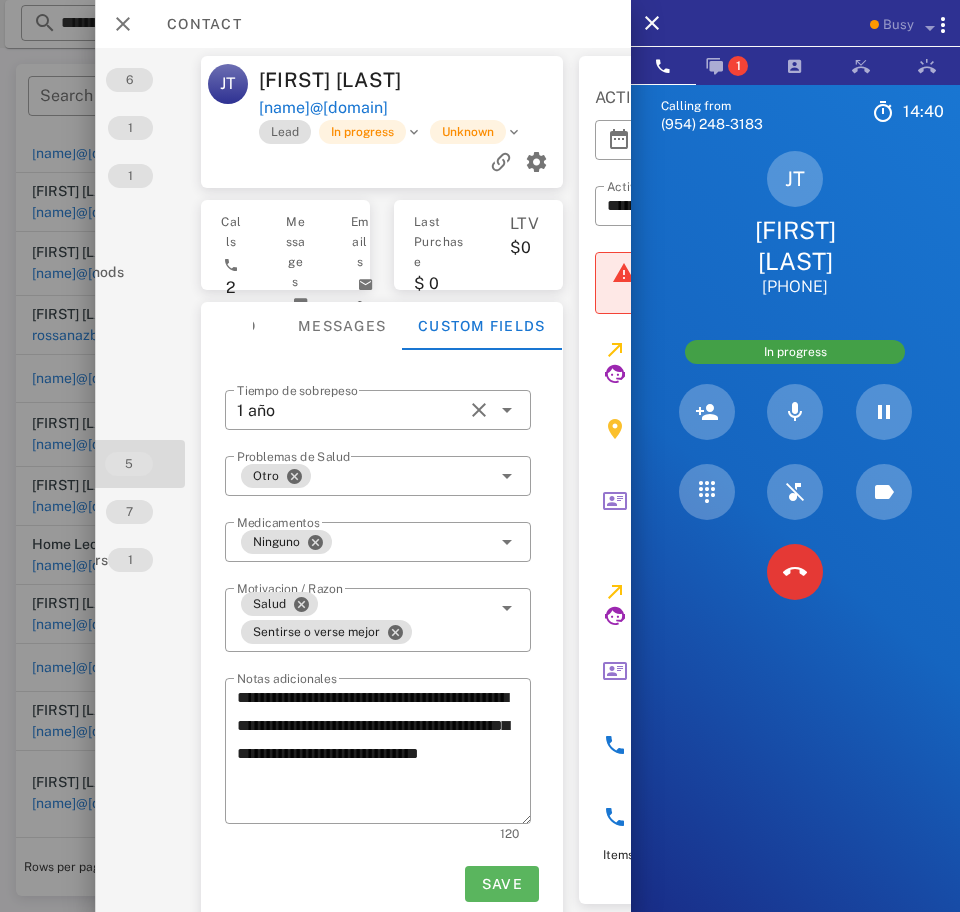 click on "Save" at bounding box center [501, 884] 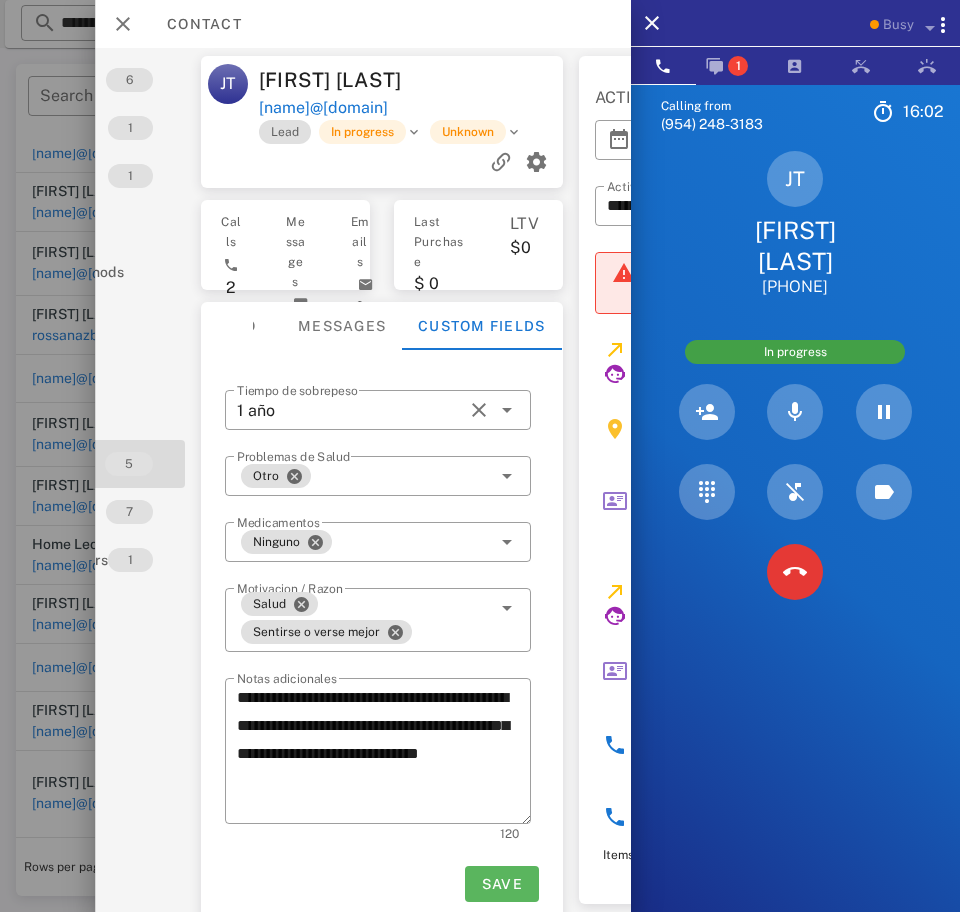 click on "Save" at bounding box center (501, 884) 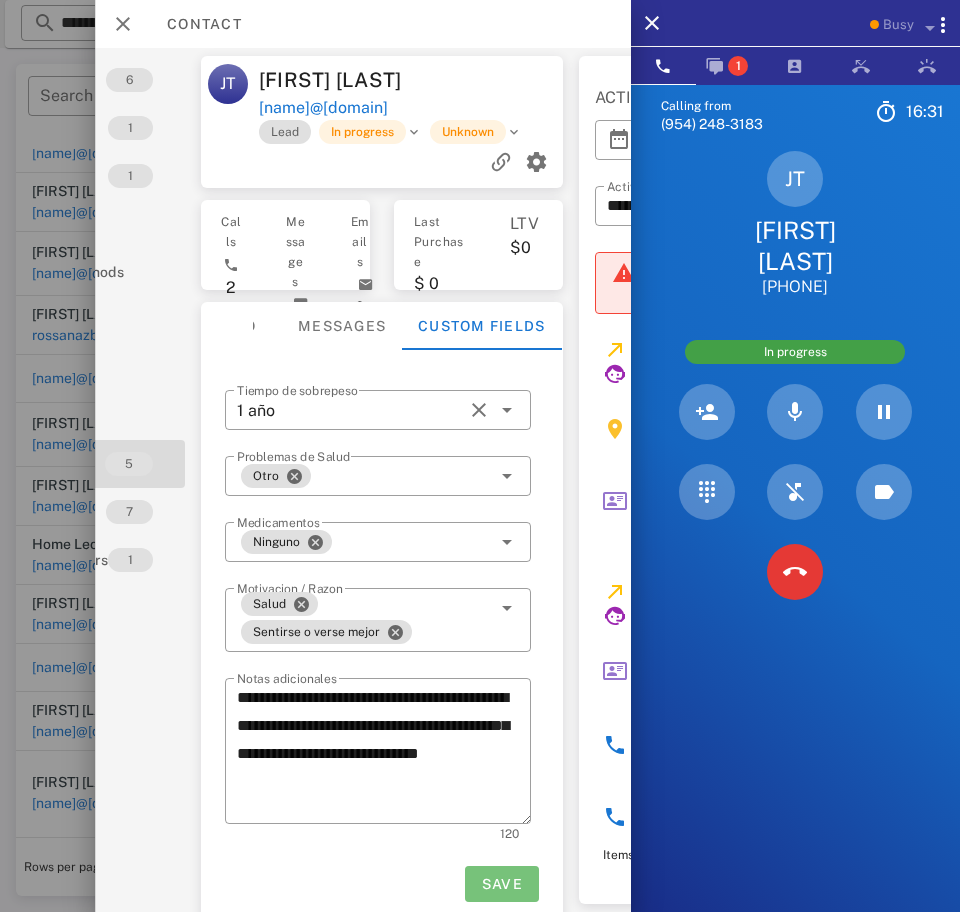 click on "Save" at bounding box center (501, 884) 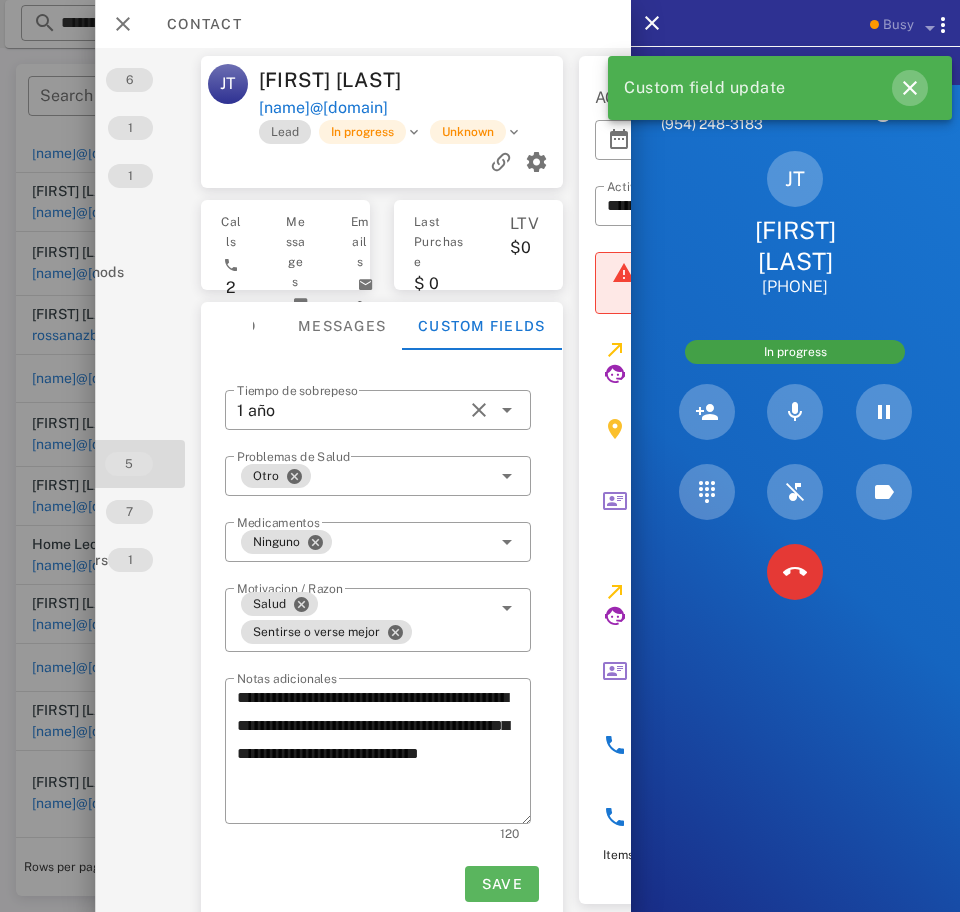 click at bounding box center [910, 88] 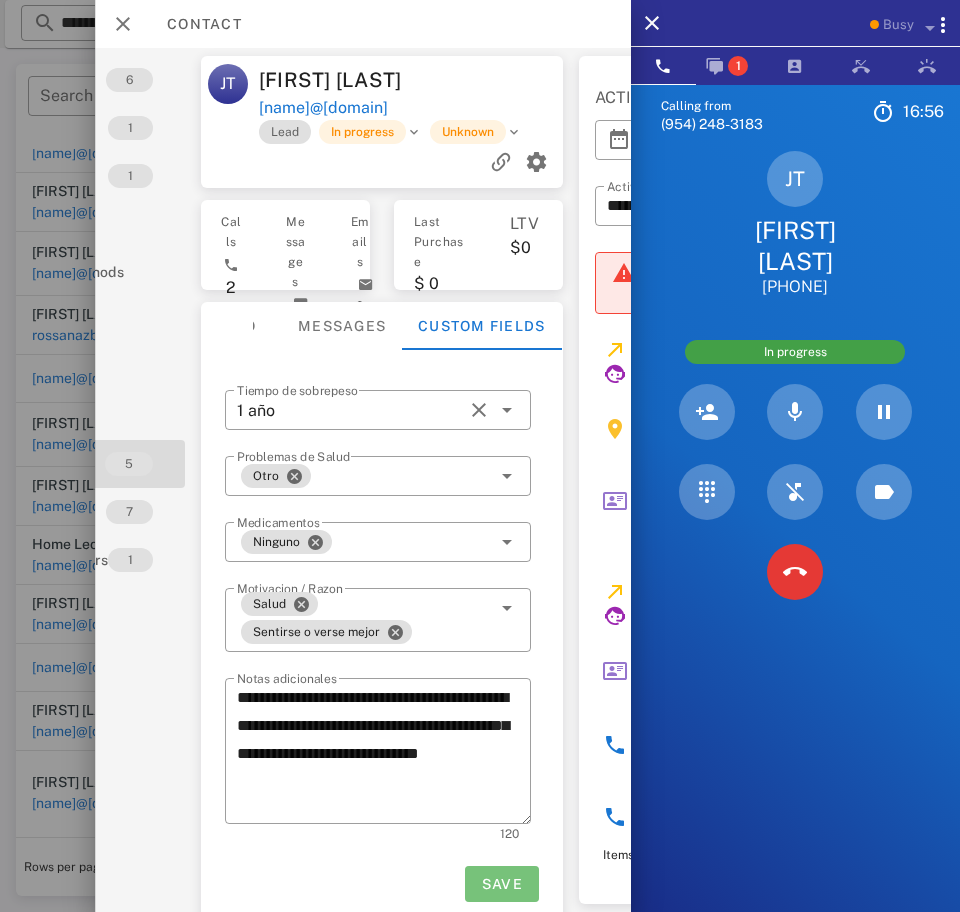 click on "Save" at bounding box center [501, 884] 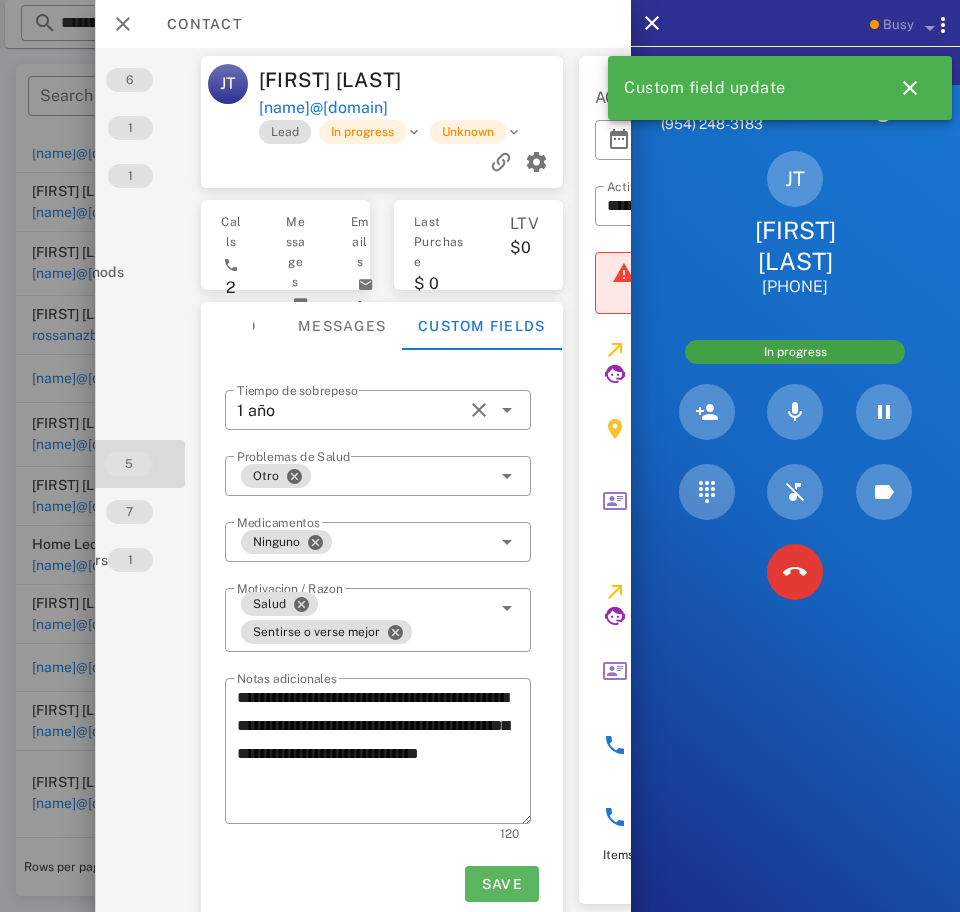 click at bounding box center (795, 572) 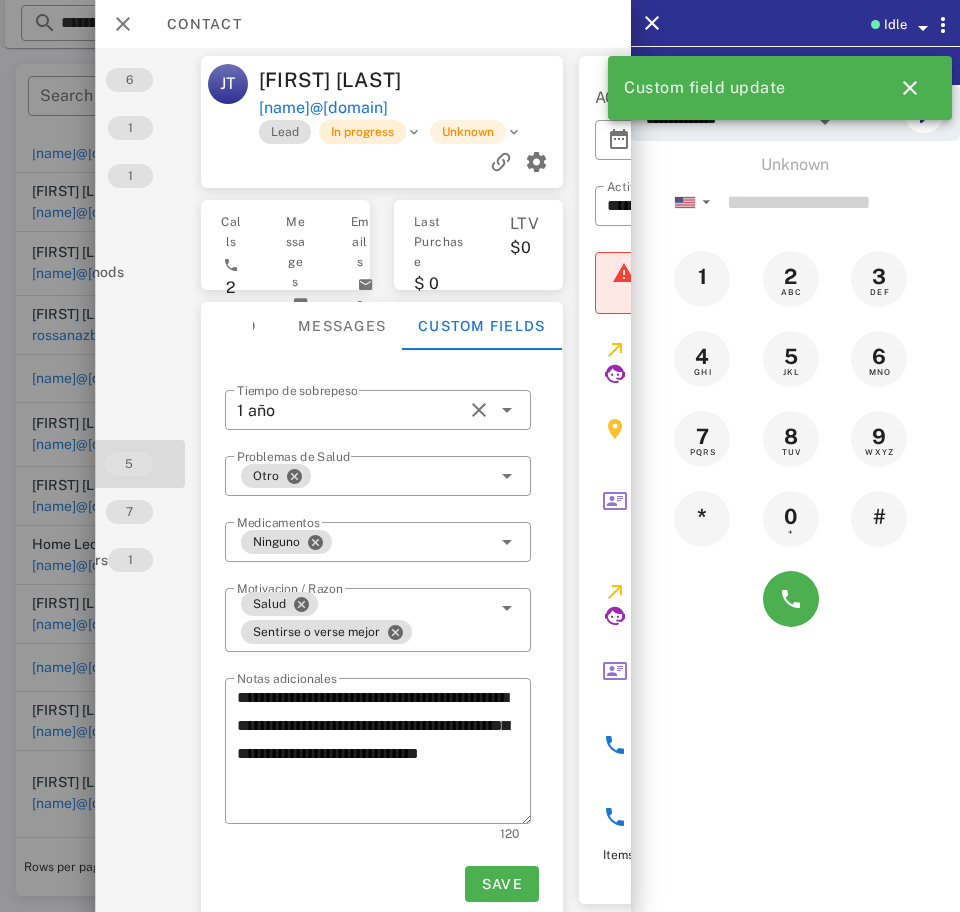 click on "In progress" at bounding box center [361, 132] 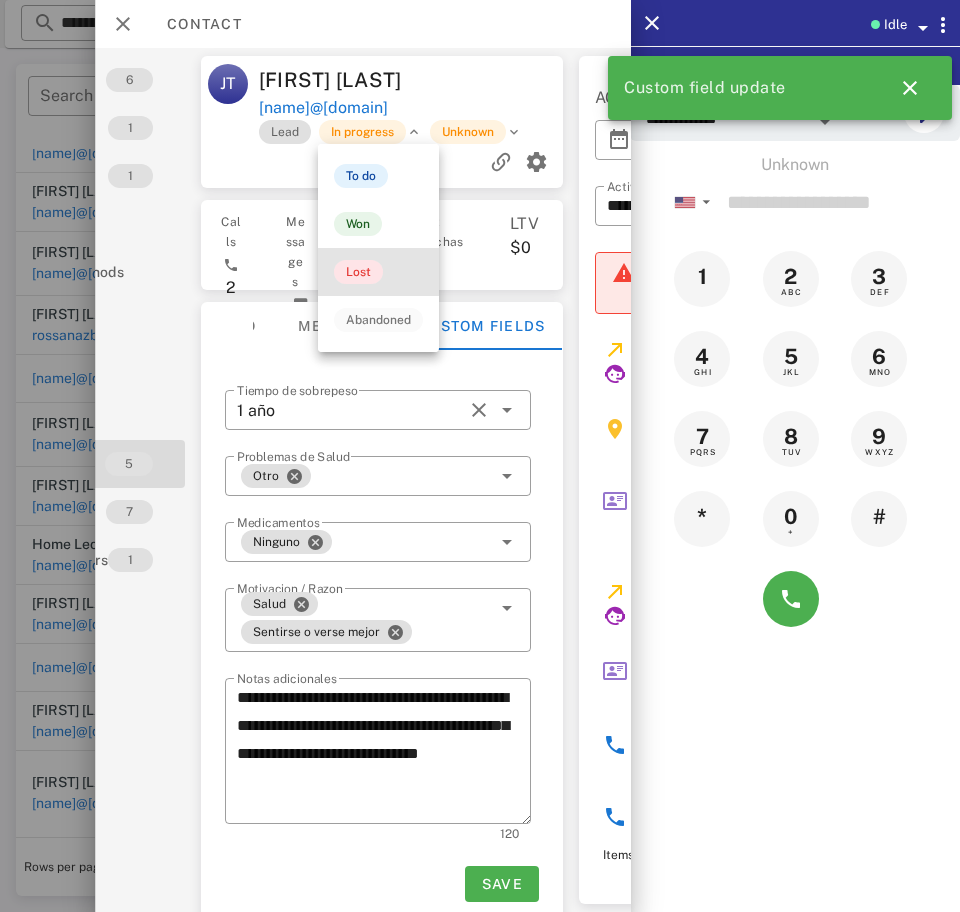 click on "Lost" at bounding box center (358, 272) 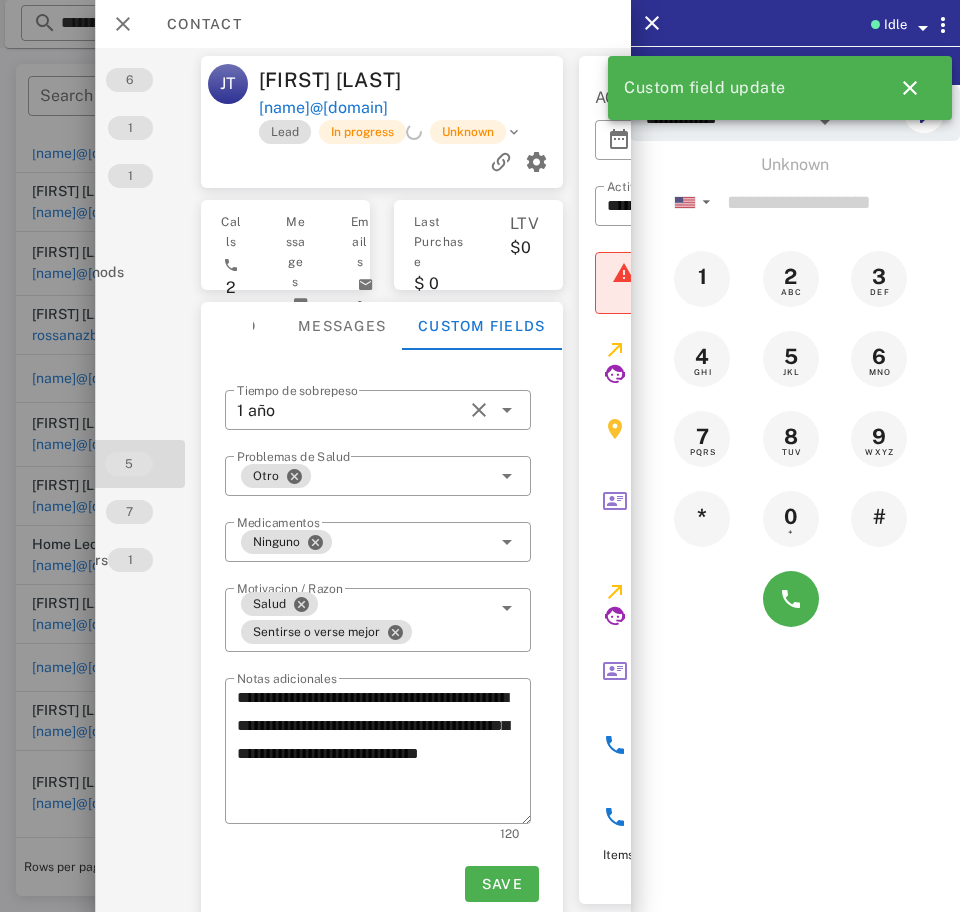 click at bounding box center (513, 132) 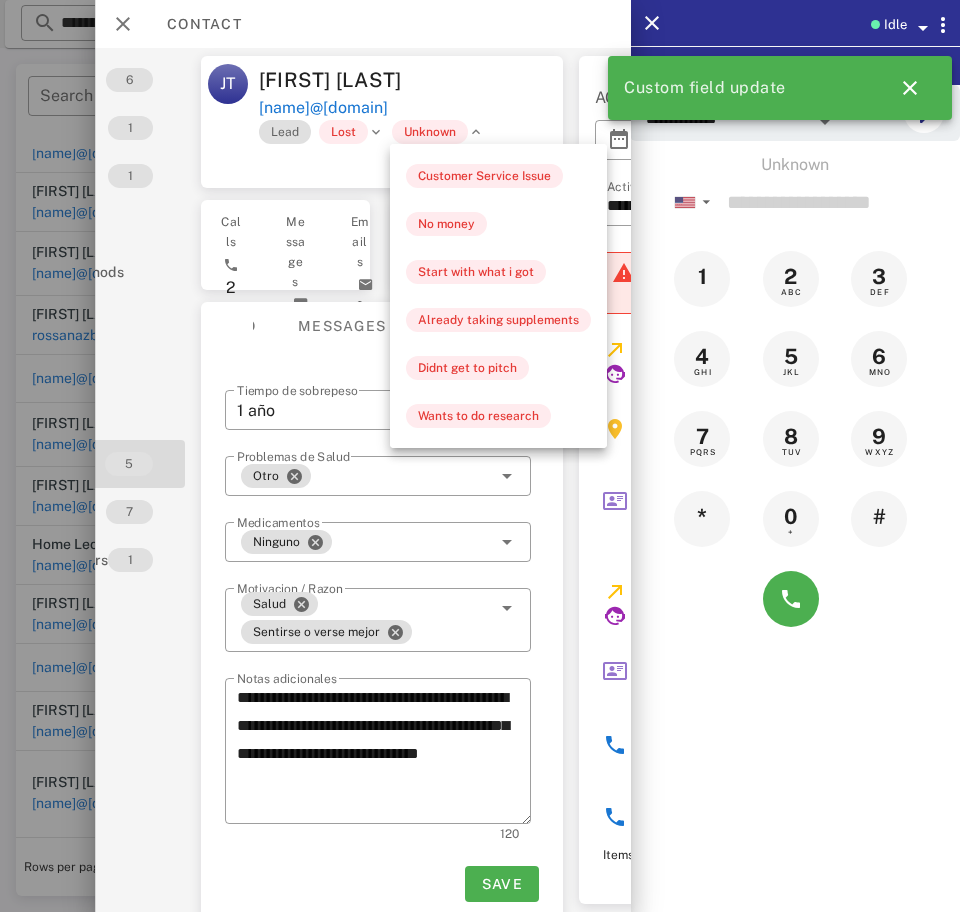 click on "No money" at bounding box center (446, 224) 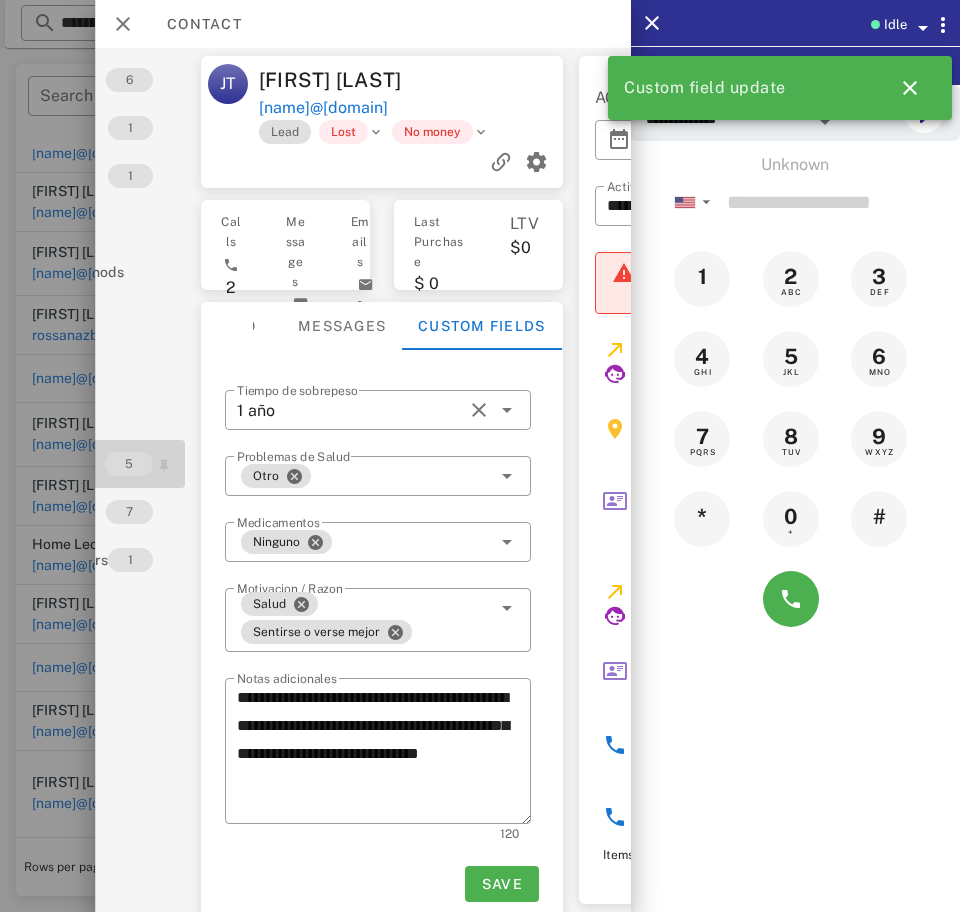click on "5" at bounding box center [129, 464] 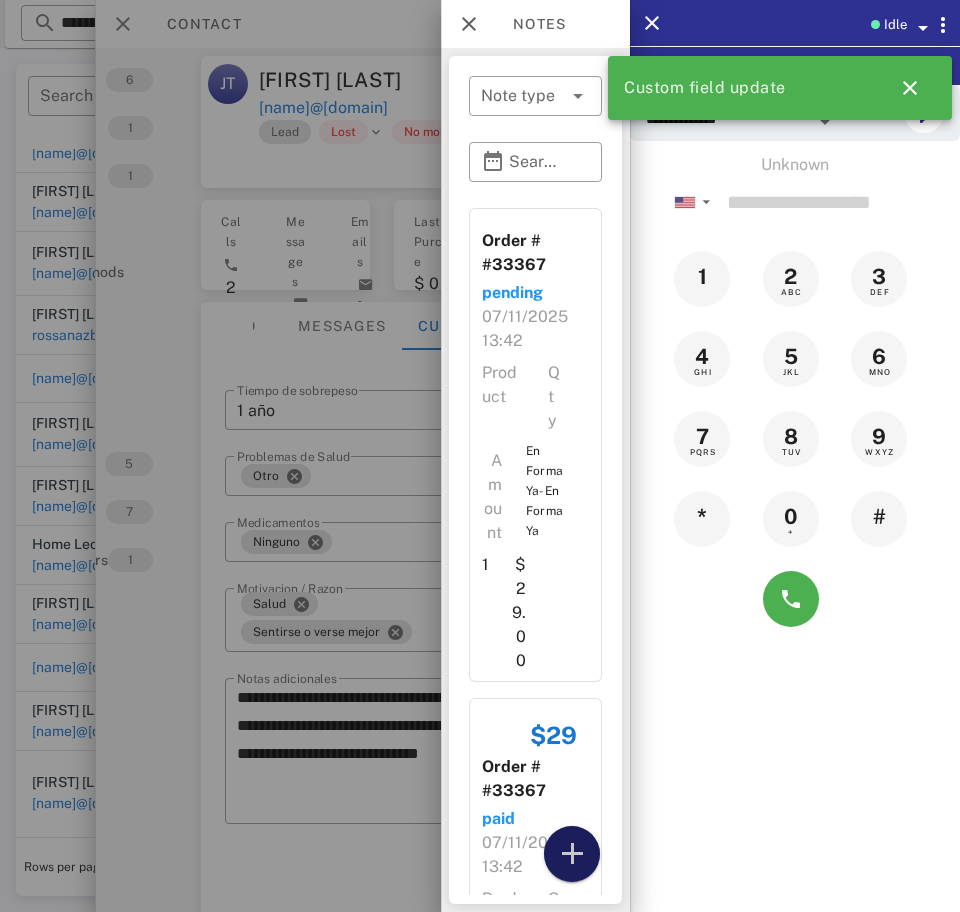 click at bounding box center (572, 854) 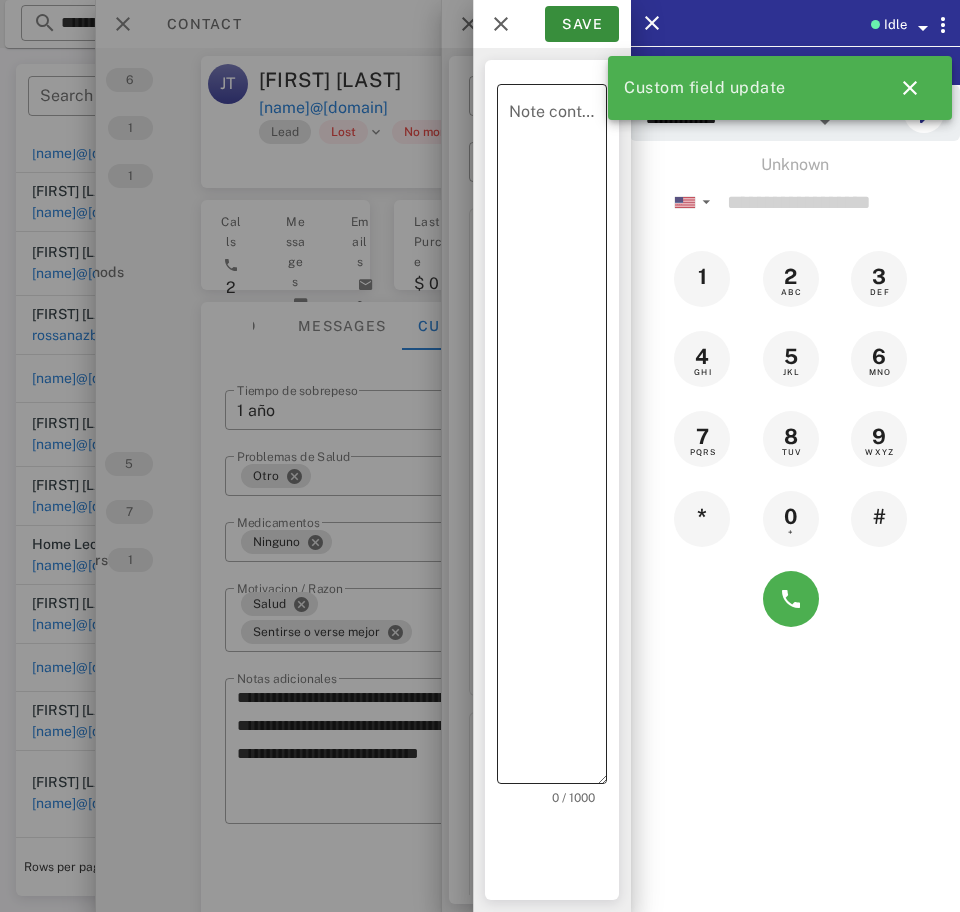 click on "Note content" at bounding box center (558, 439) 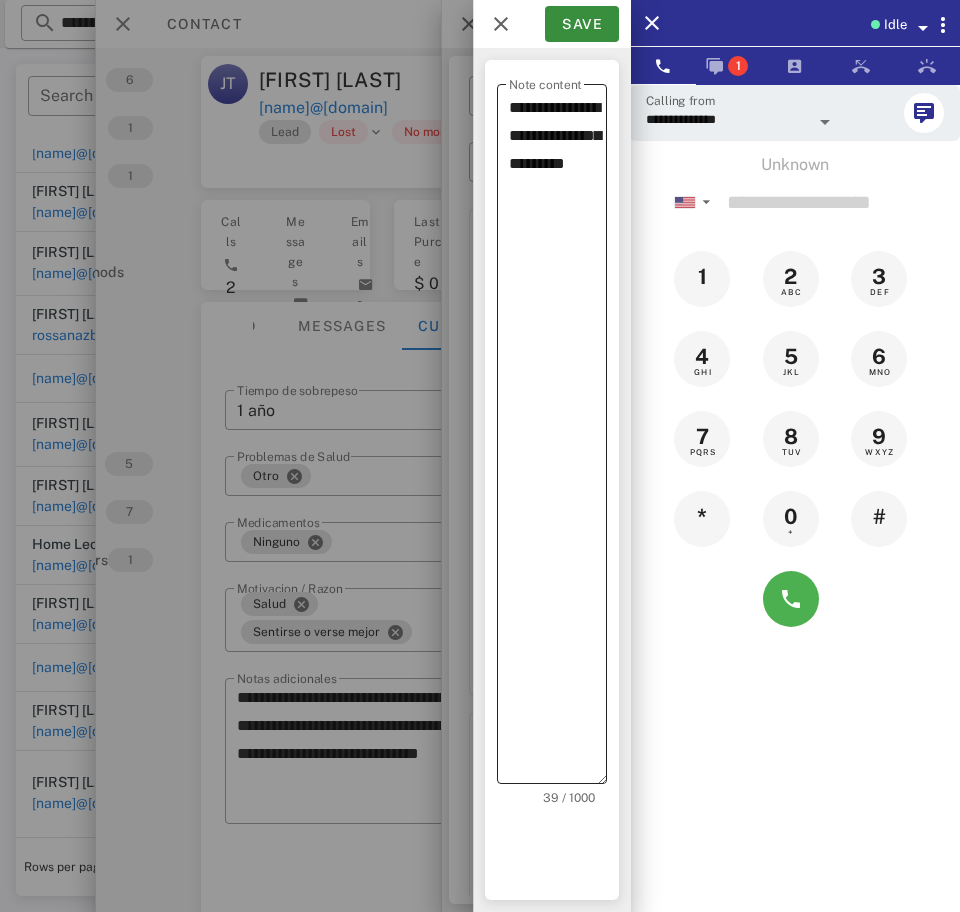 click on "**********" at bounding box center [558, 439] 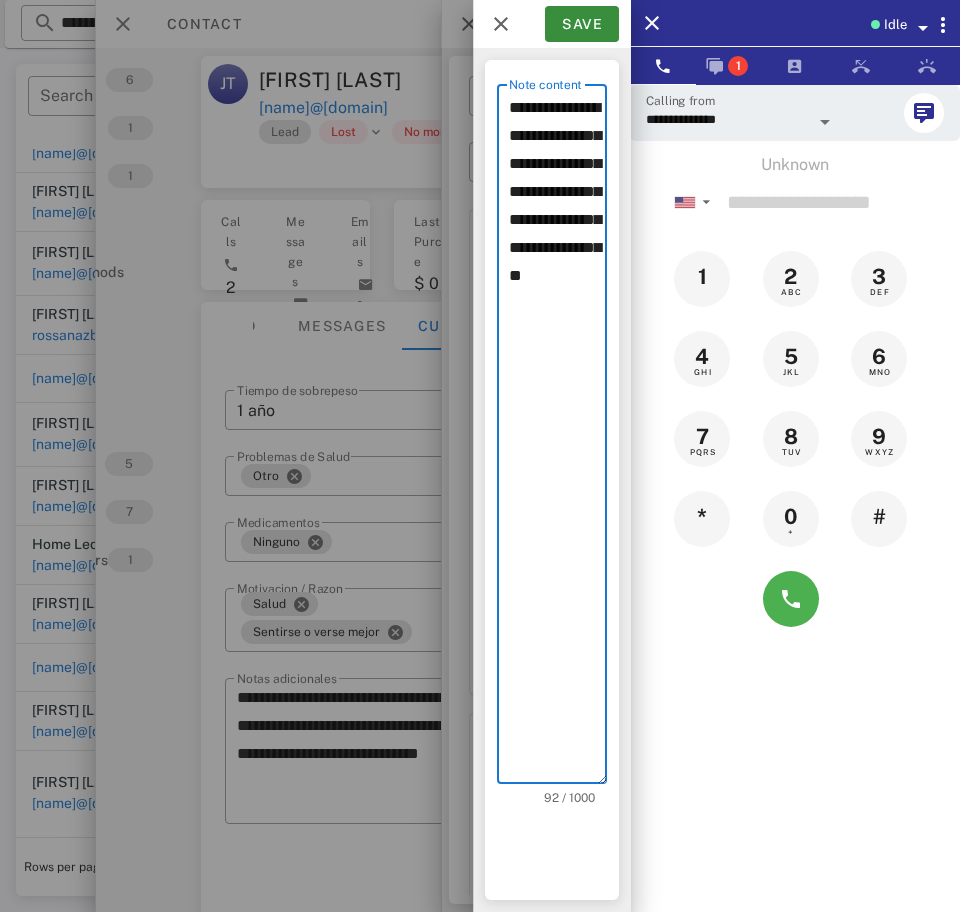 type on "**********" 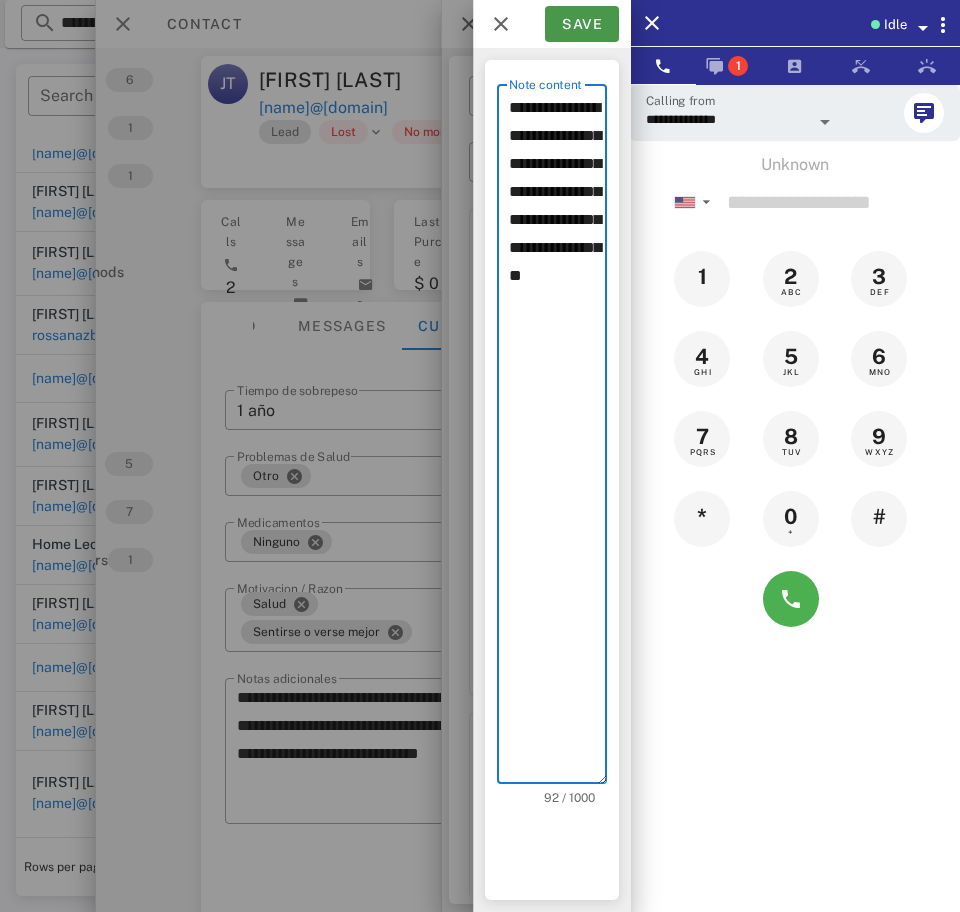 click on "Save" at bounding box center (582, 24) 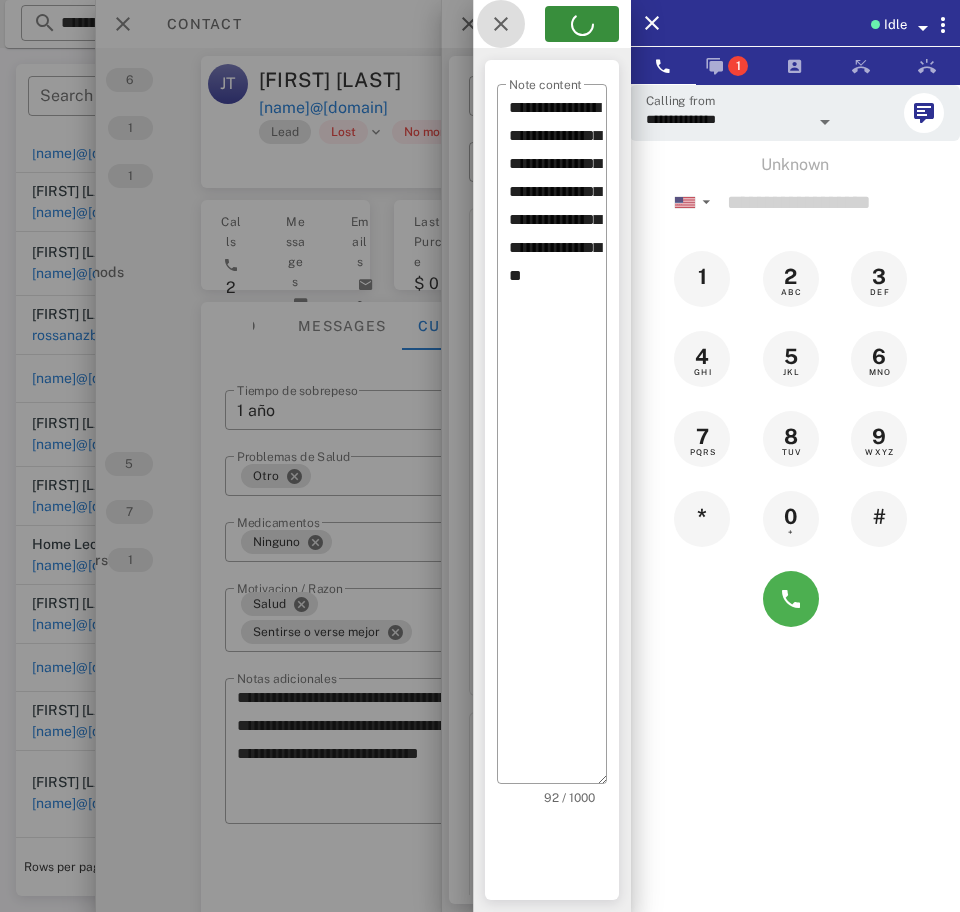 click at bounding box center [501, 24] 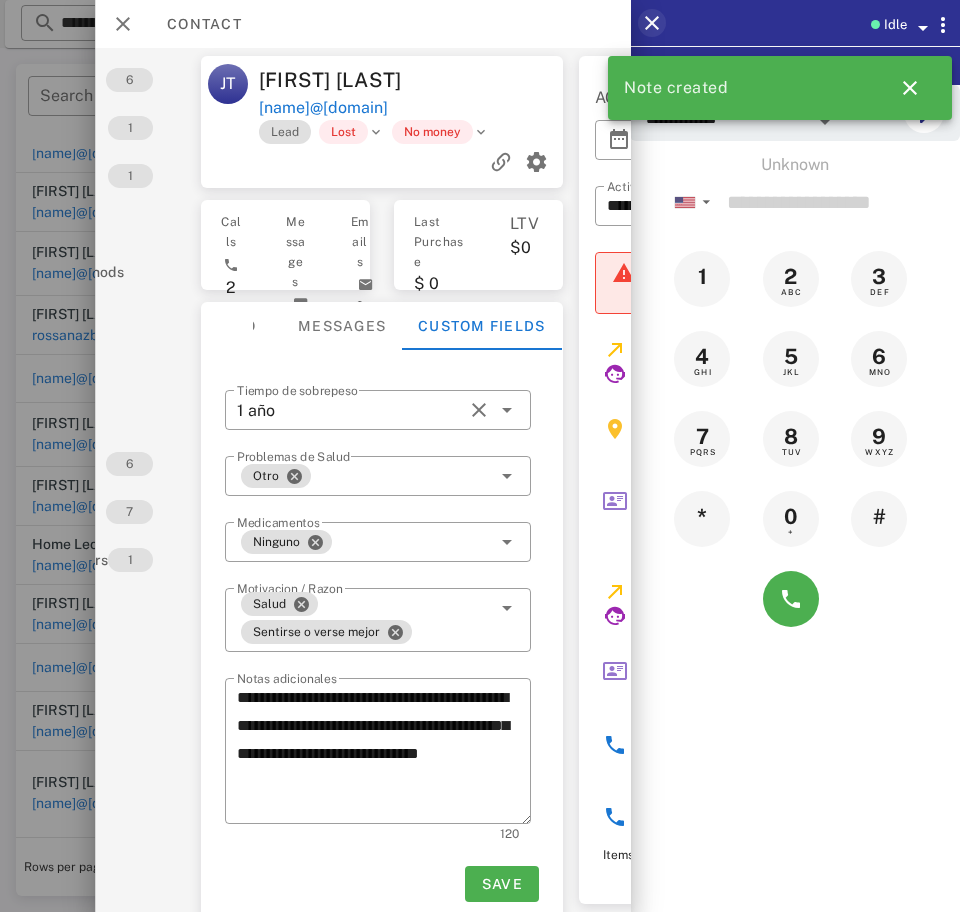click at bounding box center (652, 23) 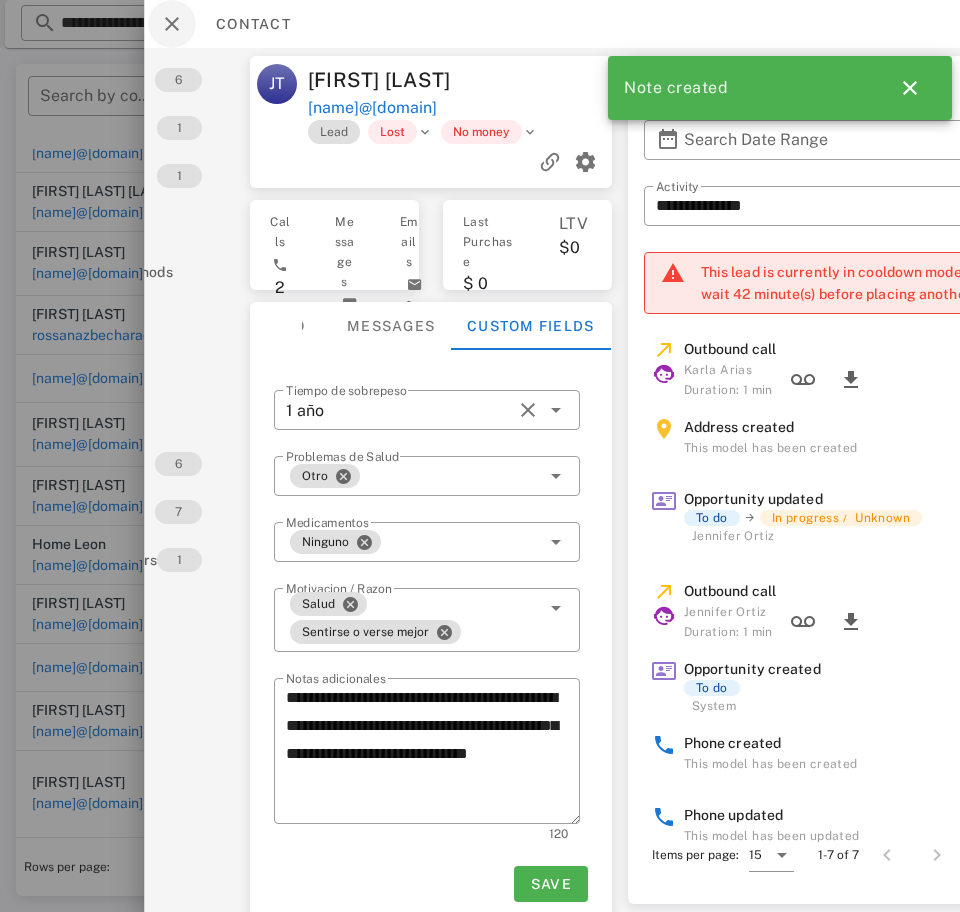 click at bounding box center [172, 24] 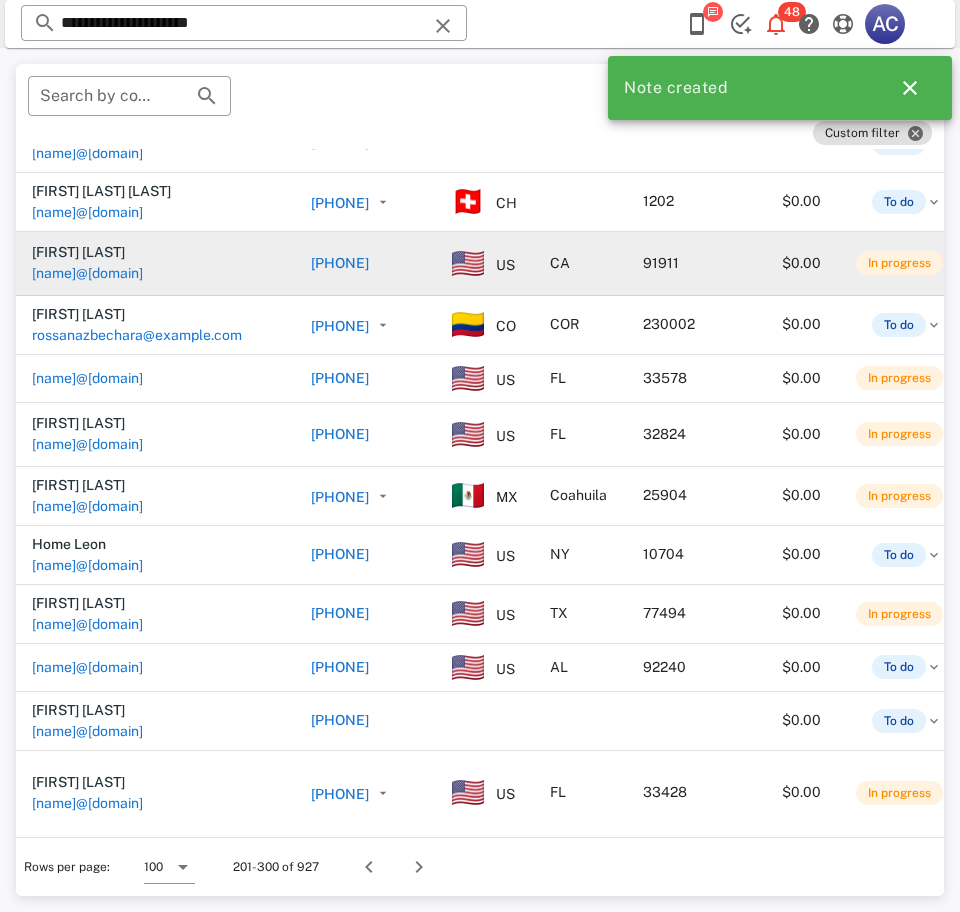 click on "[NAME]@[DOMAIN]" at bounding box center (87, 273) 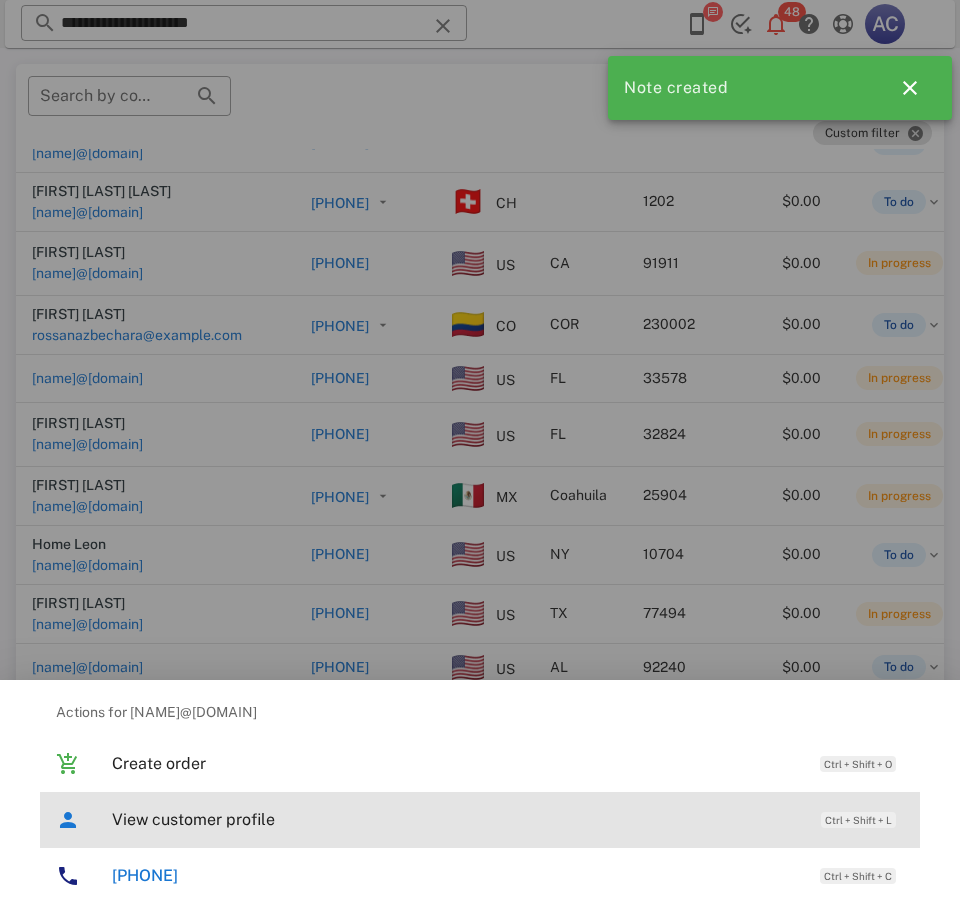 click on "View customer profile Ctrl + Shift + L" at bounding box center (508, 819) 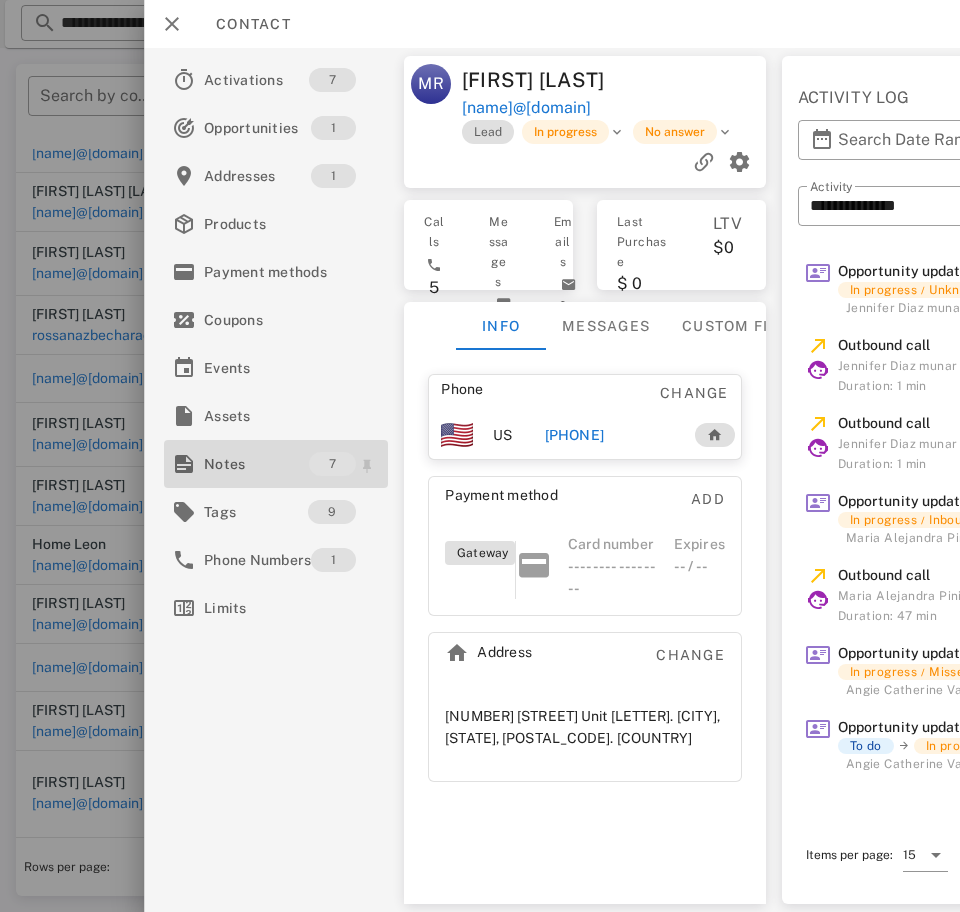 click on "Notes" at bounding box center (256, 464) 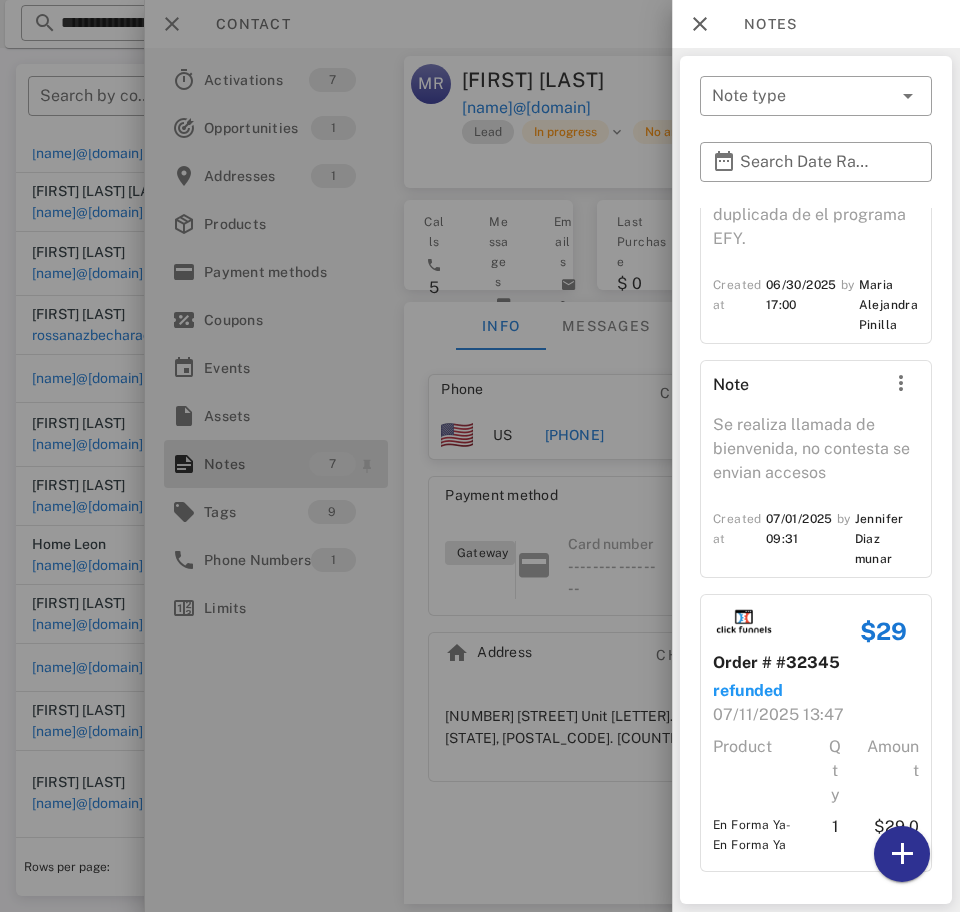 scroll, scrollTop: 1707, scrollLeft: 0, axis: vertical 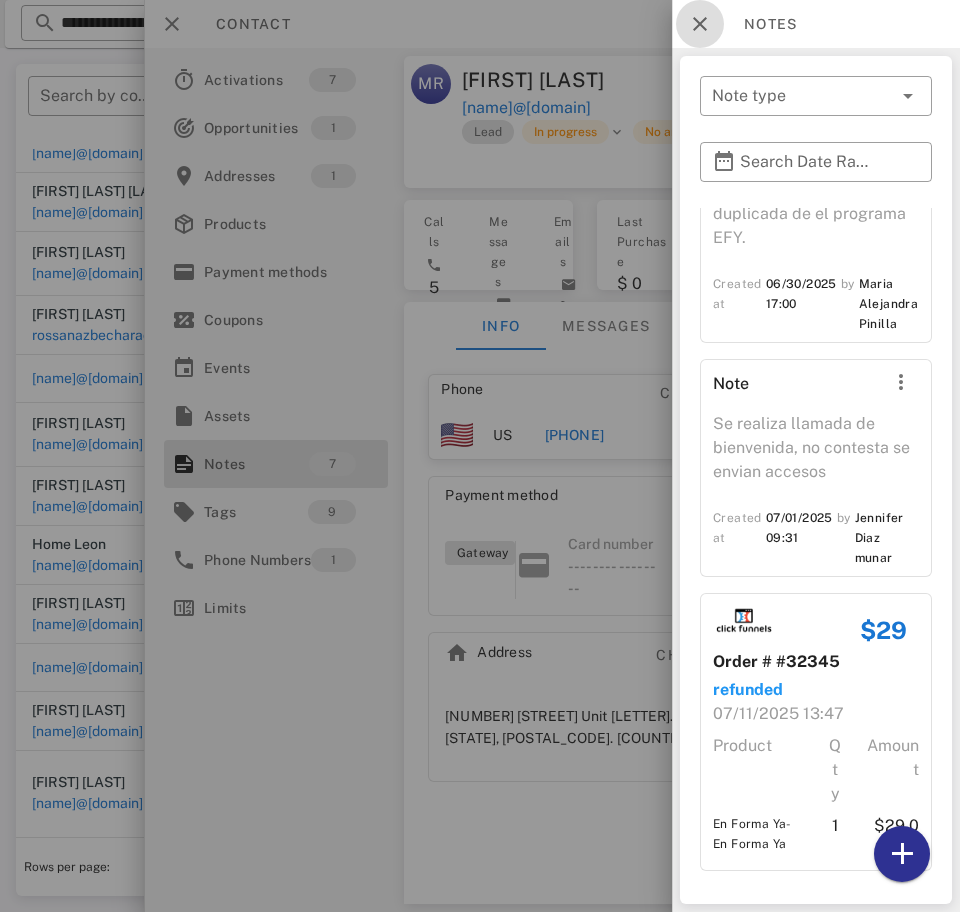 click at bounding box center (700, 24) 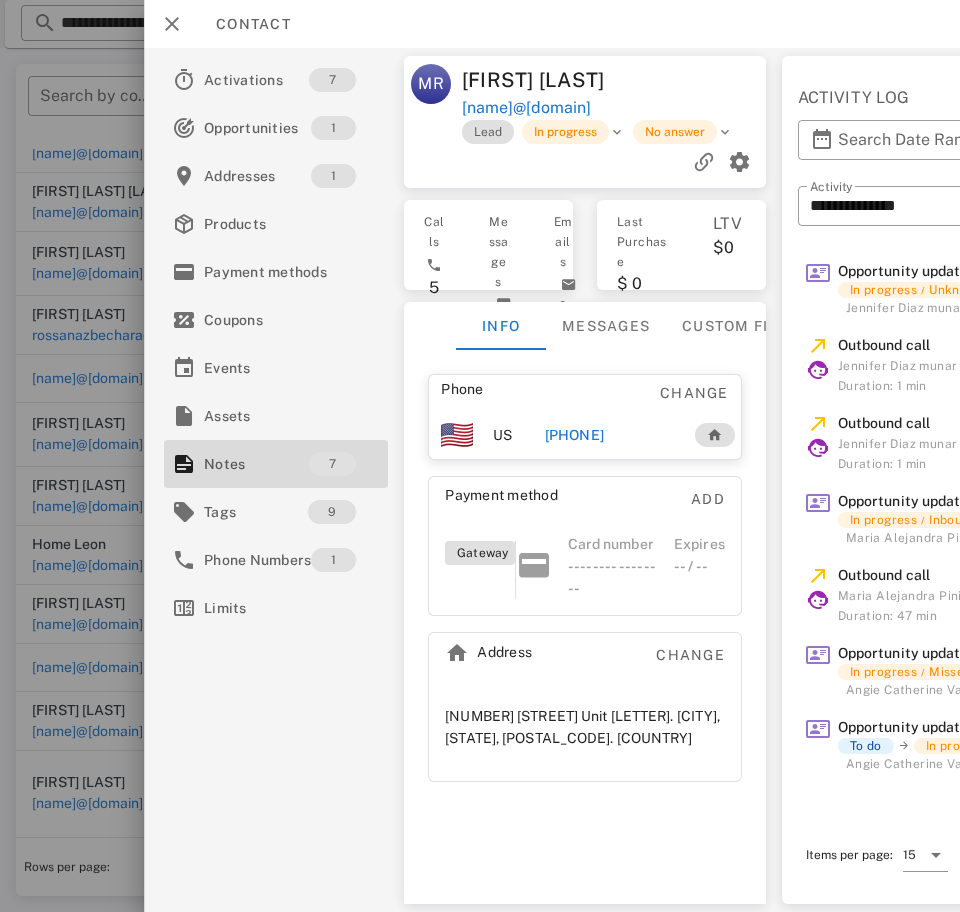 click on "[PHONE]" at bounding box center (574, 435) 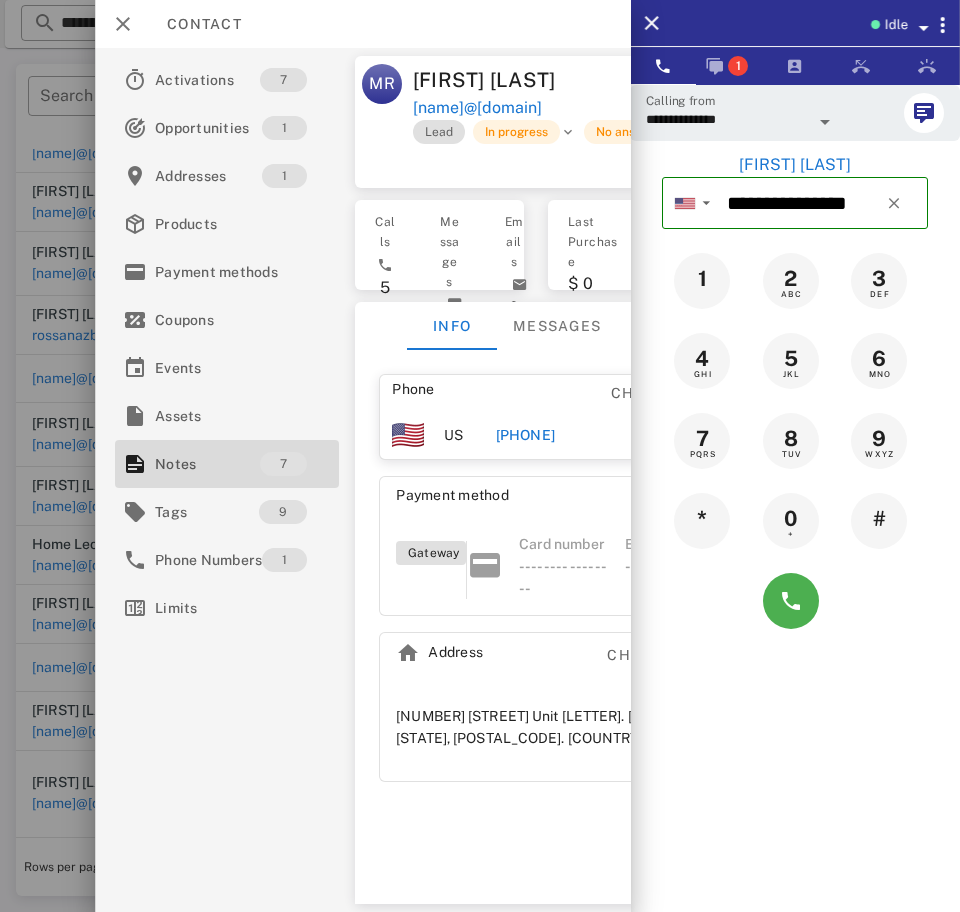 click on "**********" at bounding box center [727, 119] 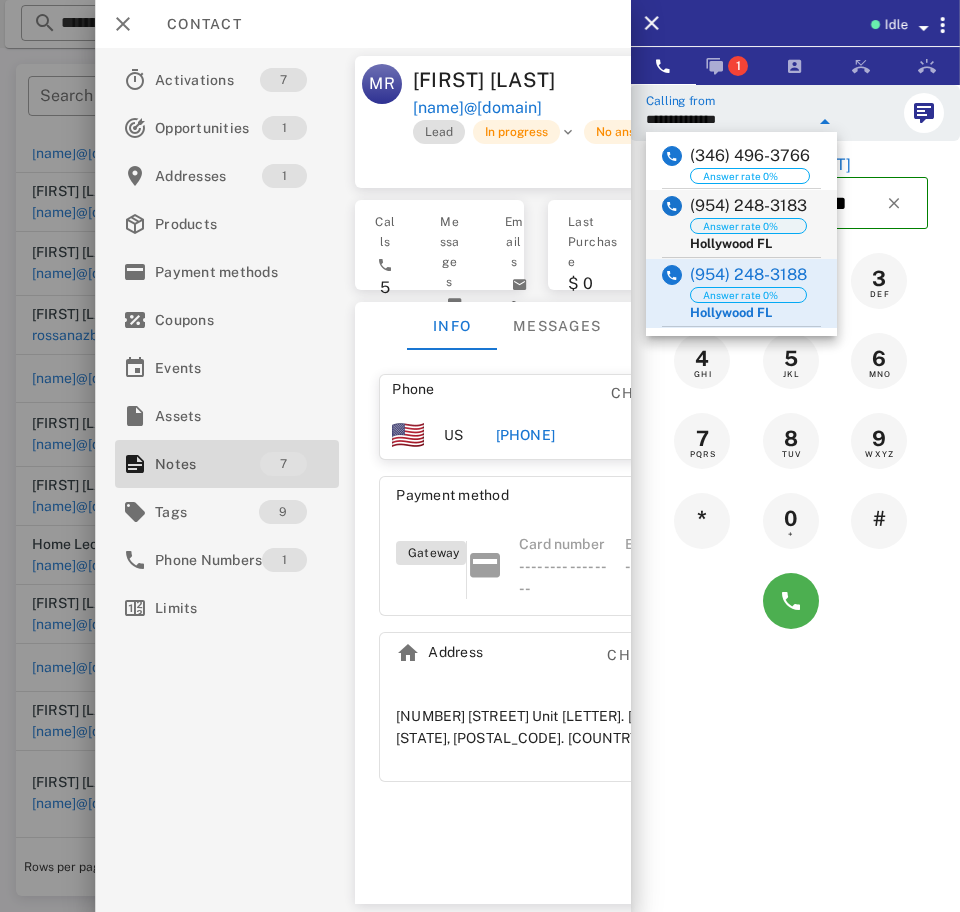 click on "Answer rate 0%" at bounding box center (748, 226) 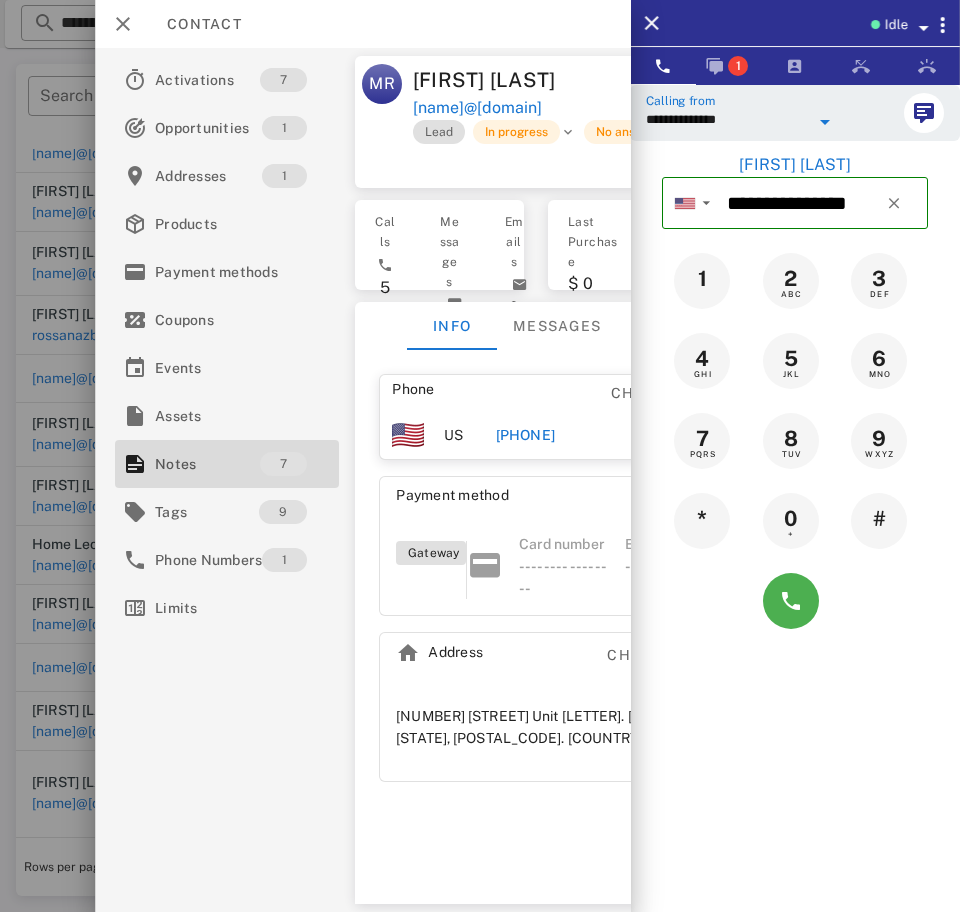 click at bounding box center (791, 601) 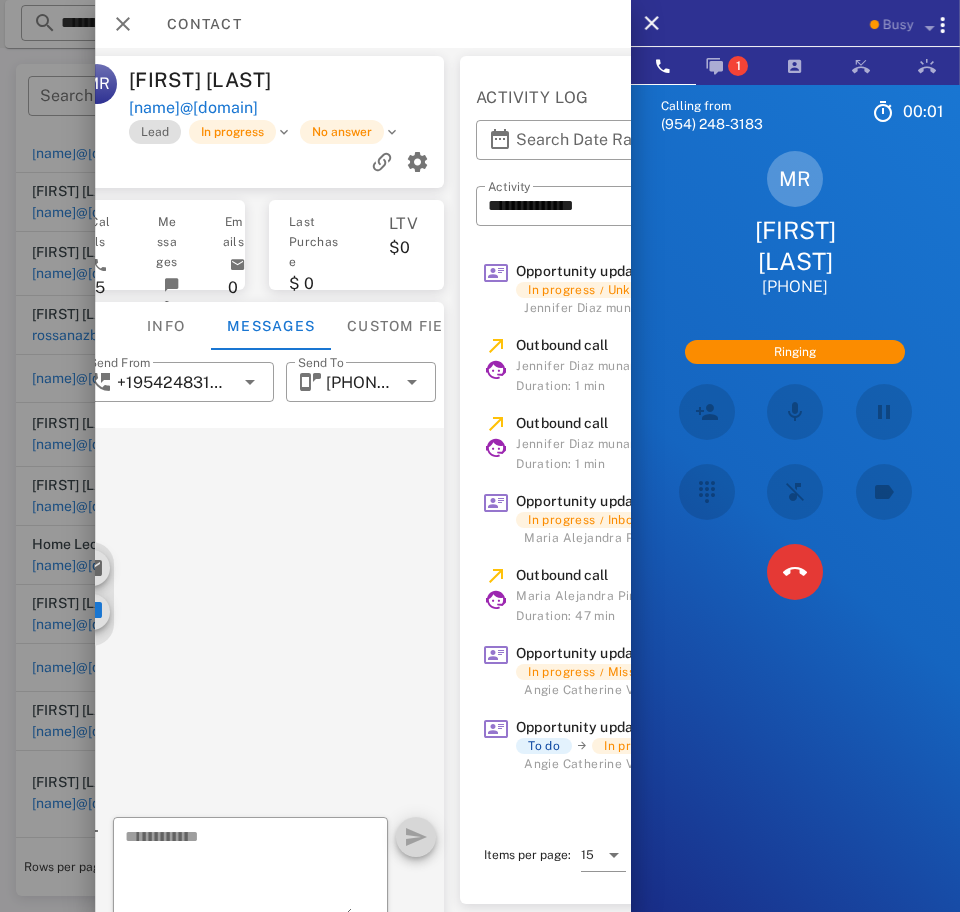 scroll, scrollTop: 0, scrollLeft: 283, axis: horizontal 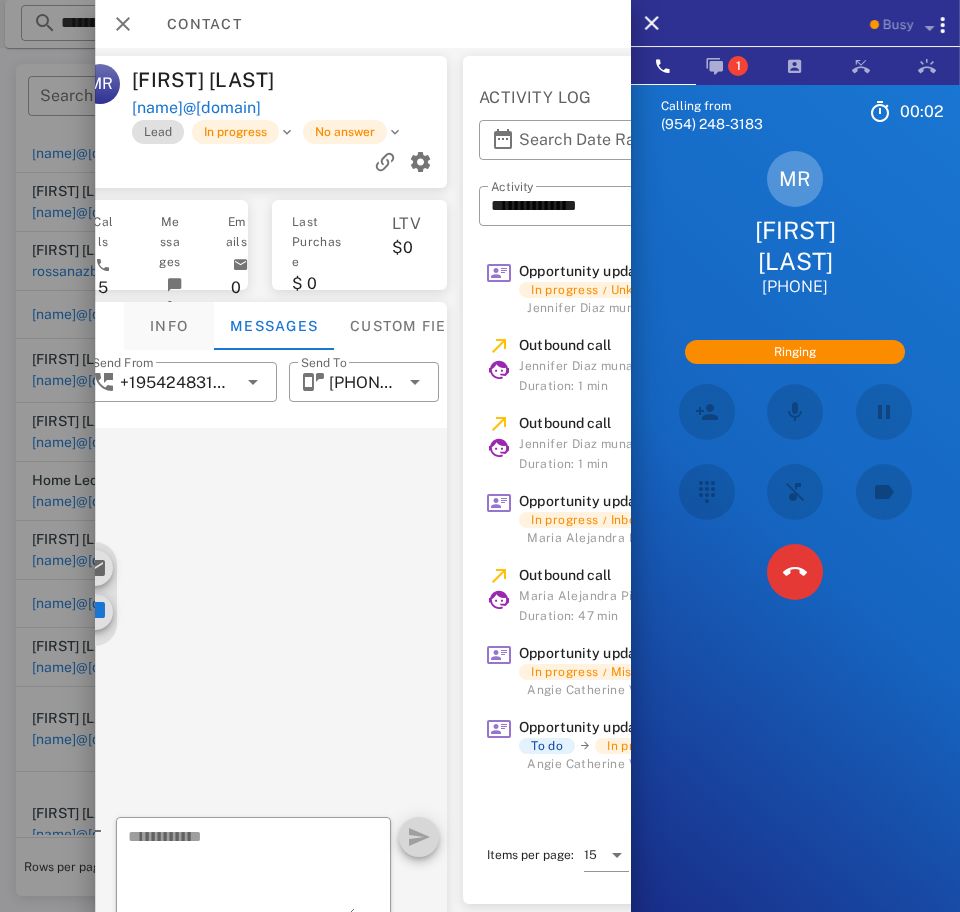 click on "Info" at bounding box center (169, 326) 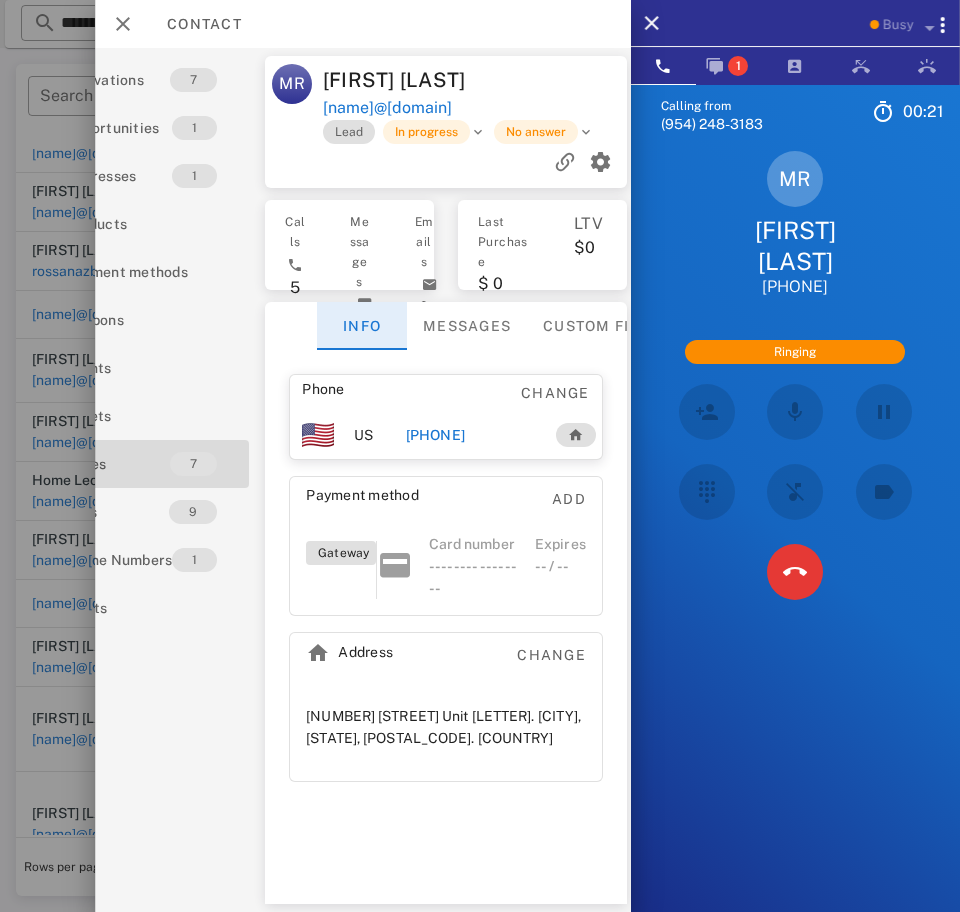 scroll, scrollTop: 0, scrollLeft: 84, axis: horizontal 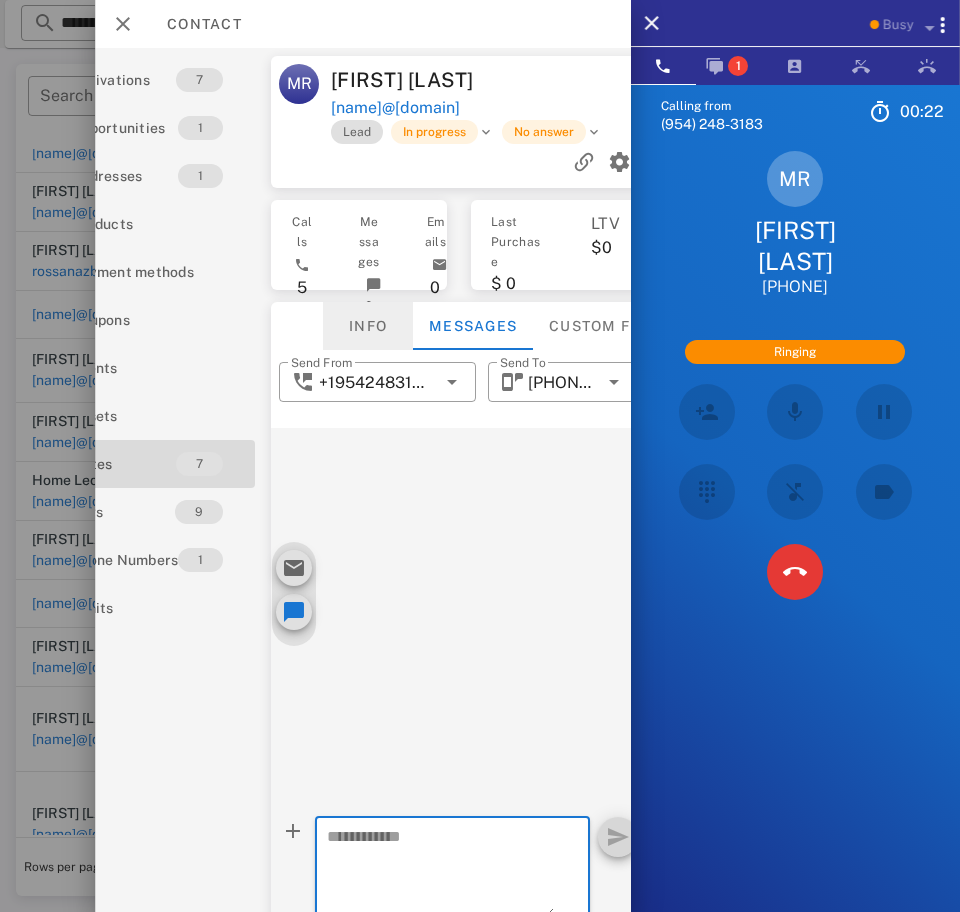 click on "Info" at bounding box center (368, 326) 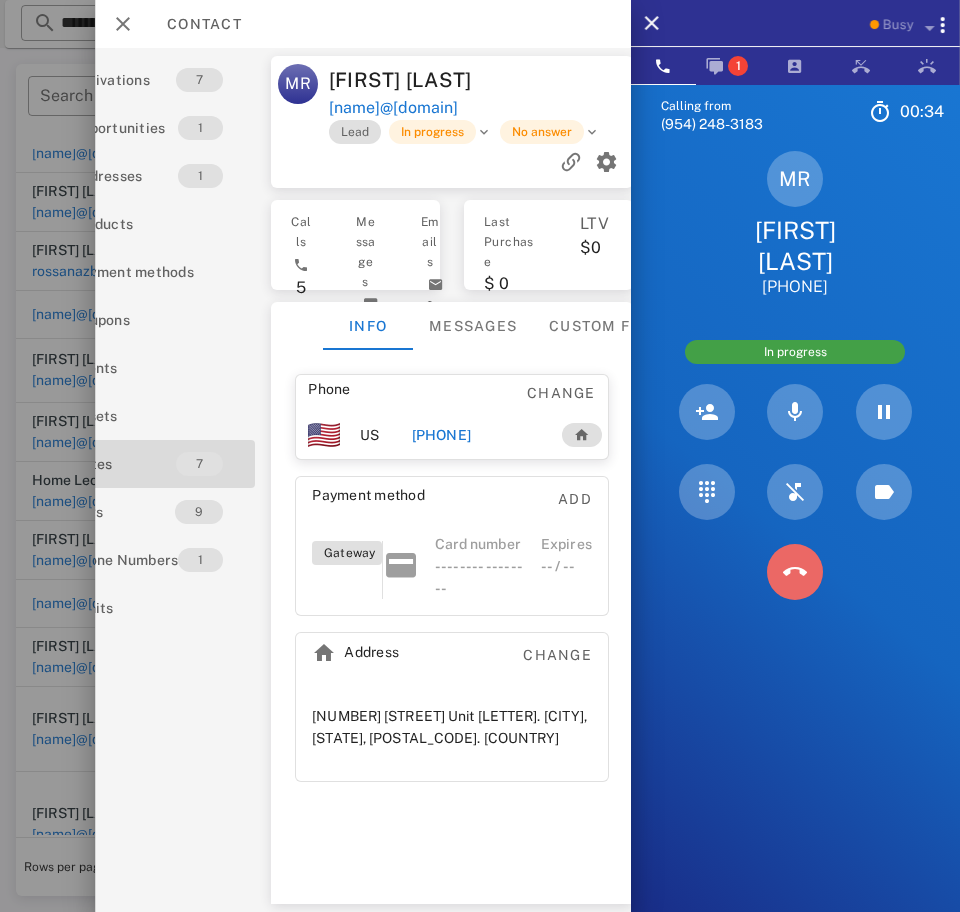 click at bounding box center (795, 572) 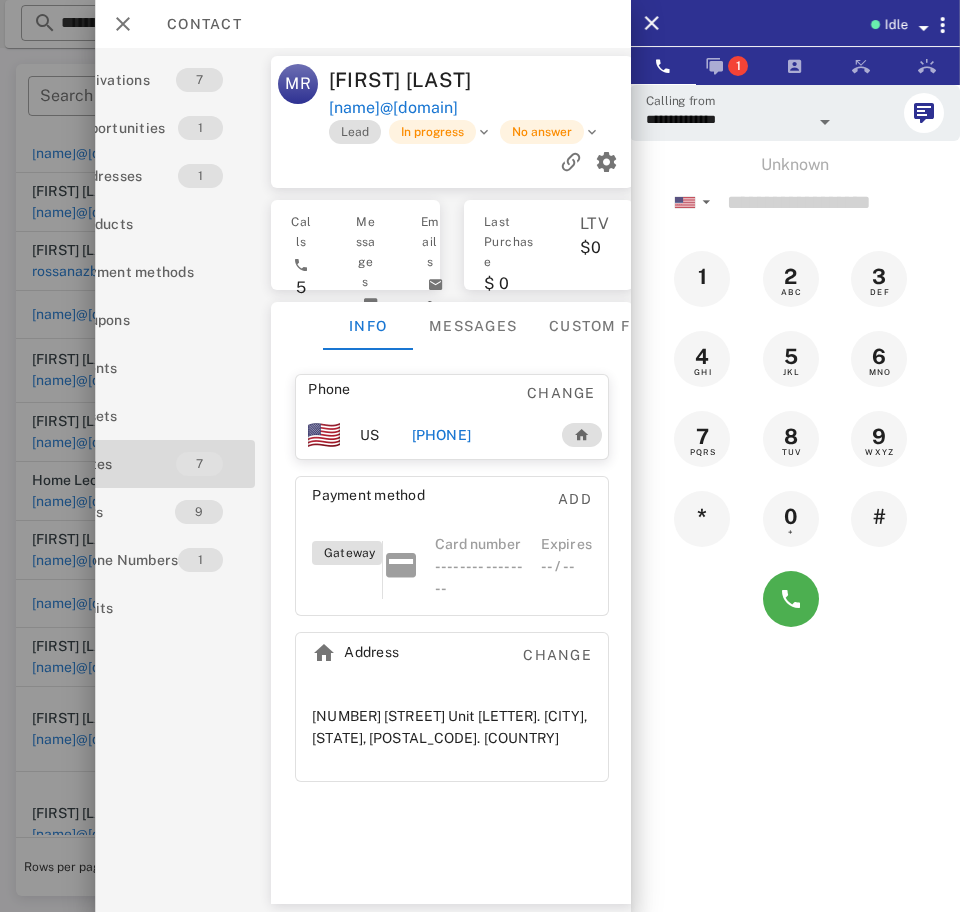 click on "Idle" at bounding box center (795, 23) 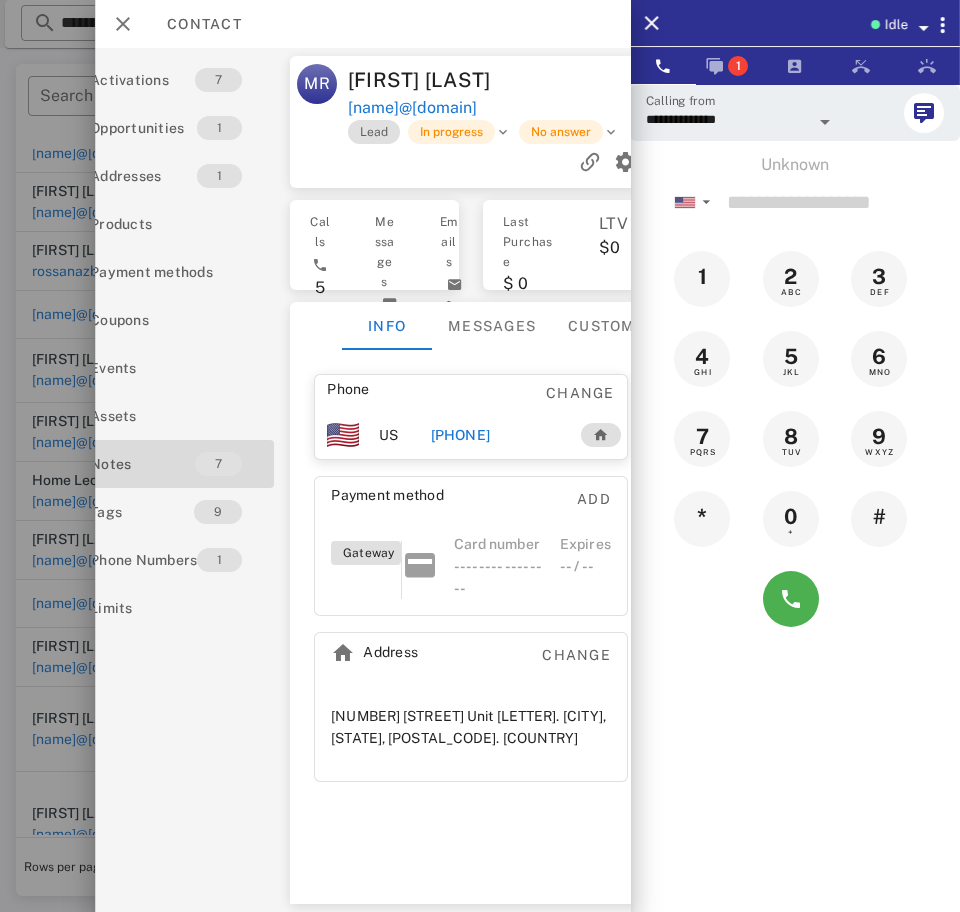 scroll, scrollTop: 0, scrollLeft: 0, axis: both 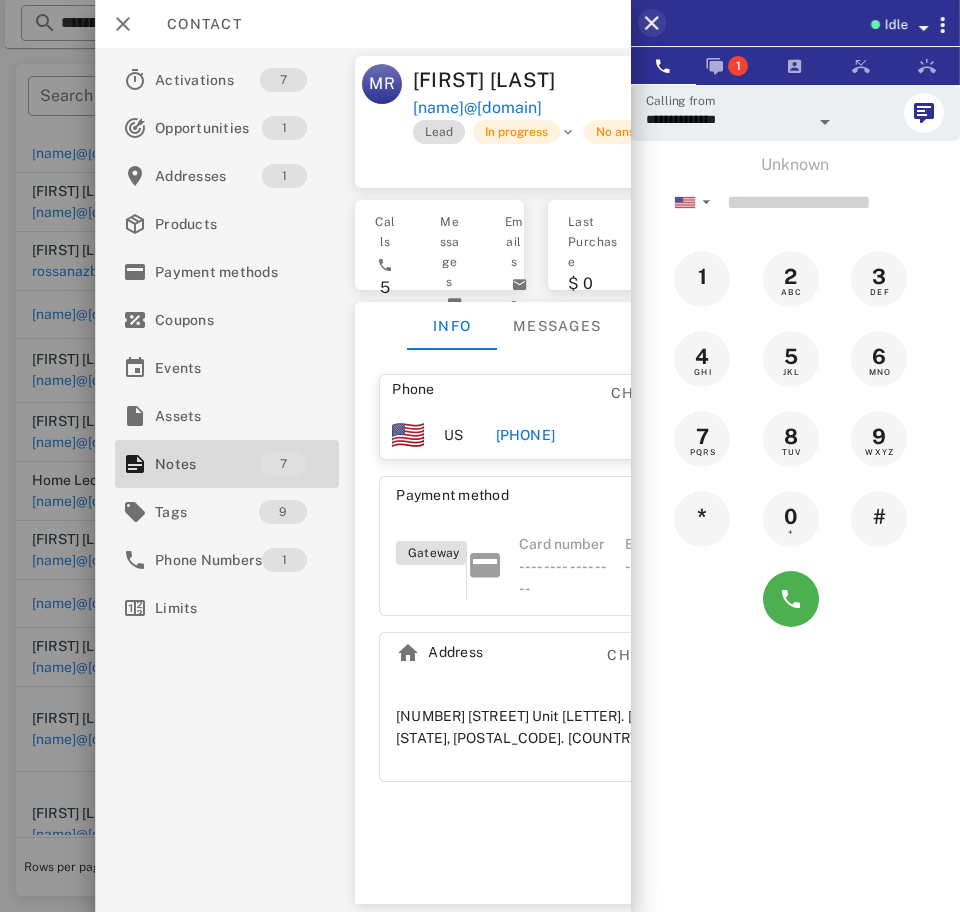 click at bounding box center (652, 23) 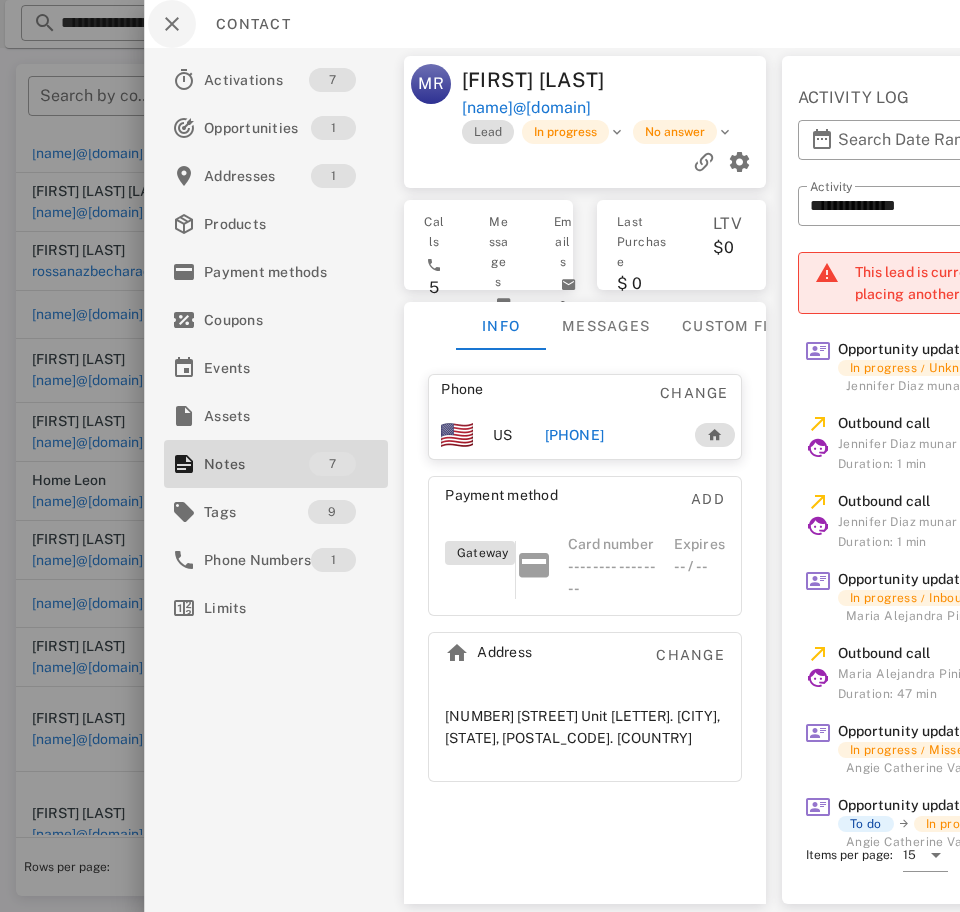click at bounding box center [172, 24] 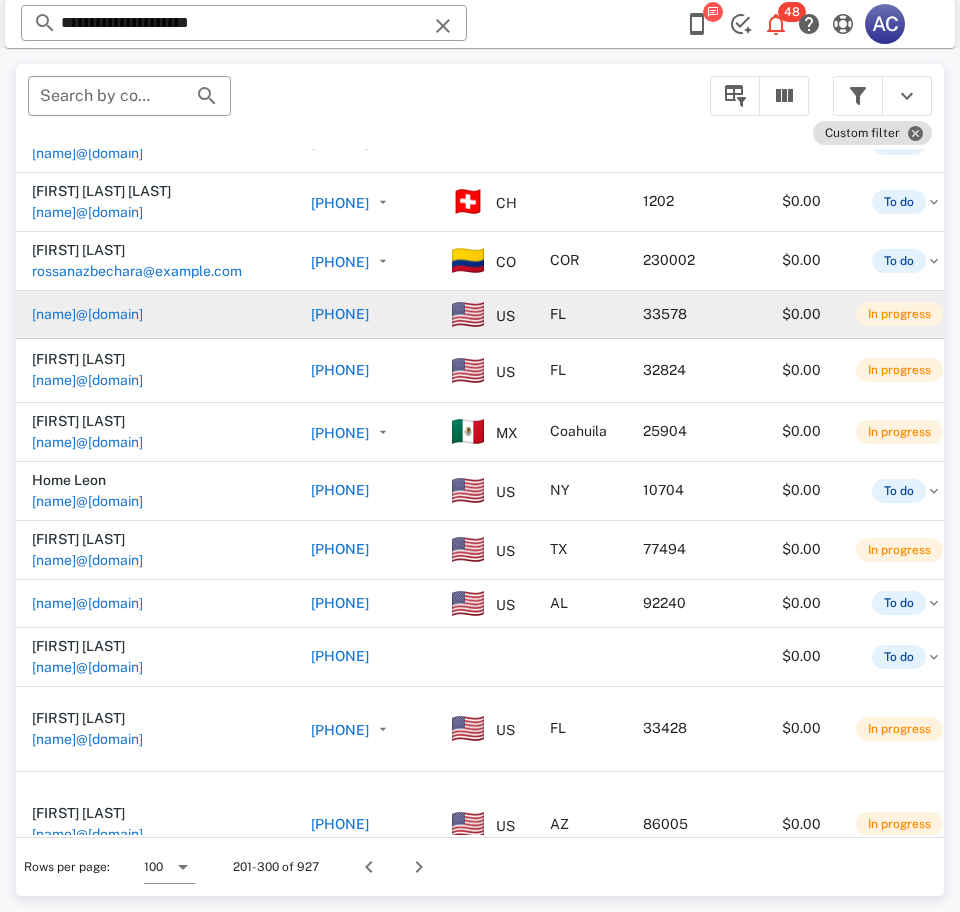 click on "[NAME]@[DOMAIN]" at bounding box center (87, 314) 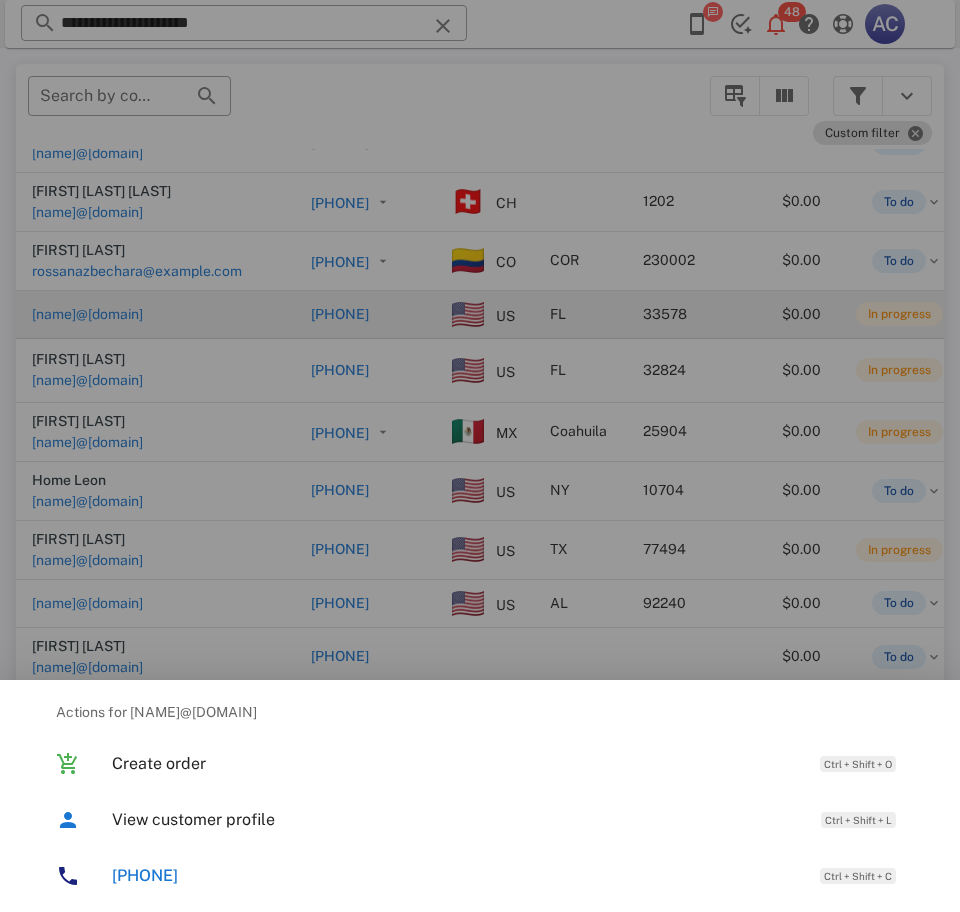click on "View customer profile Ctrl + Shift + L" at bounding box center [508, 819] 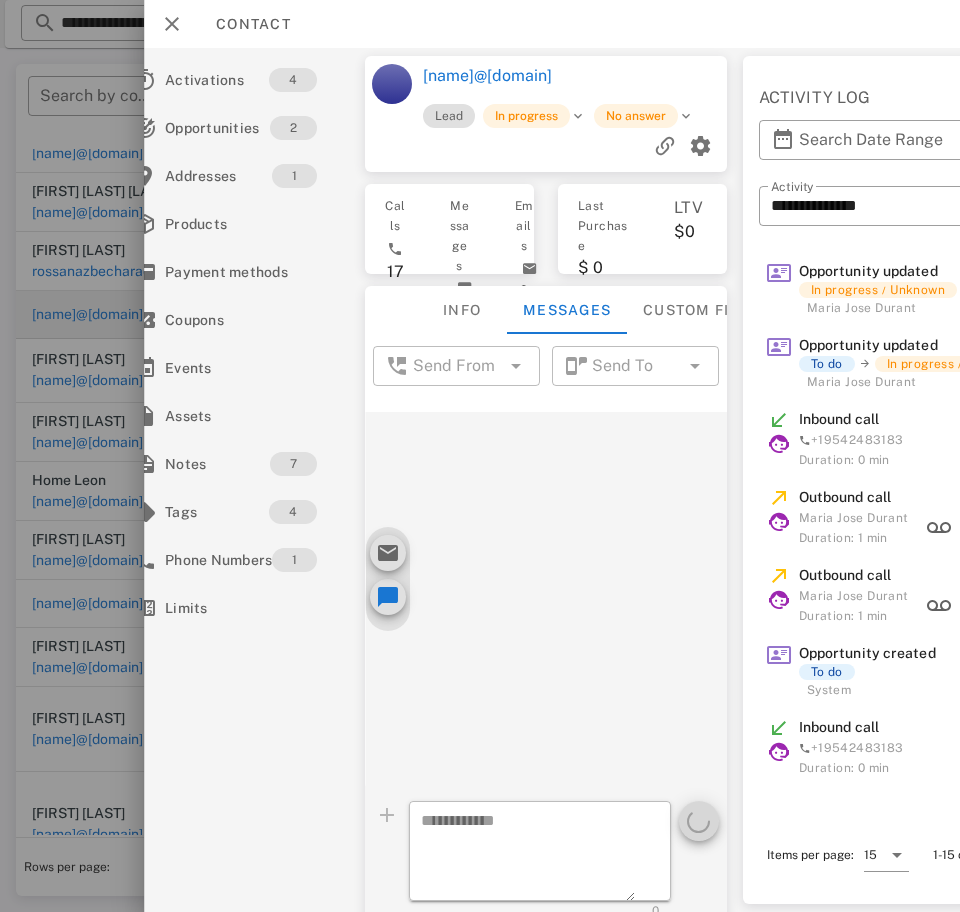 scroll, scrollTop: 0, scrollLeft: 0, axis: both 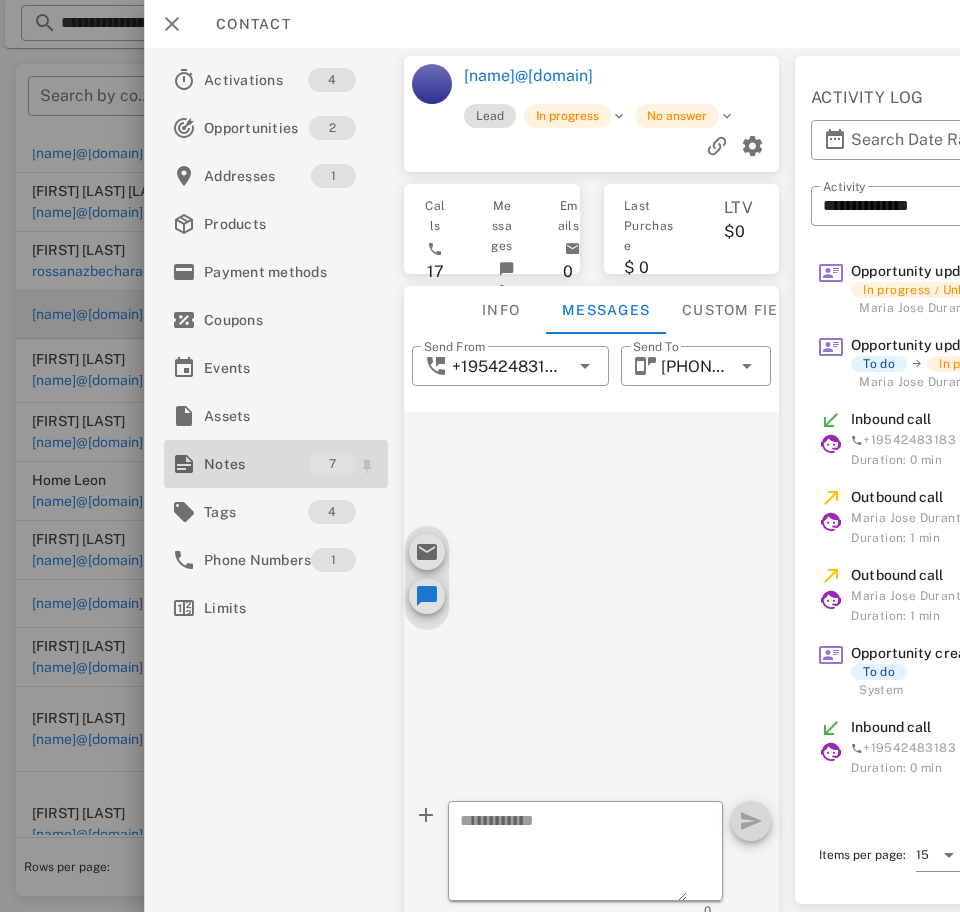 click on "Notes" at bounding box center [256, 464] 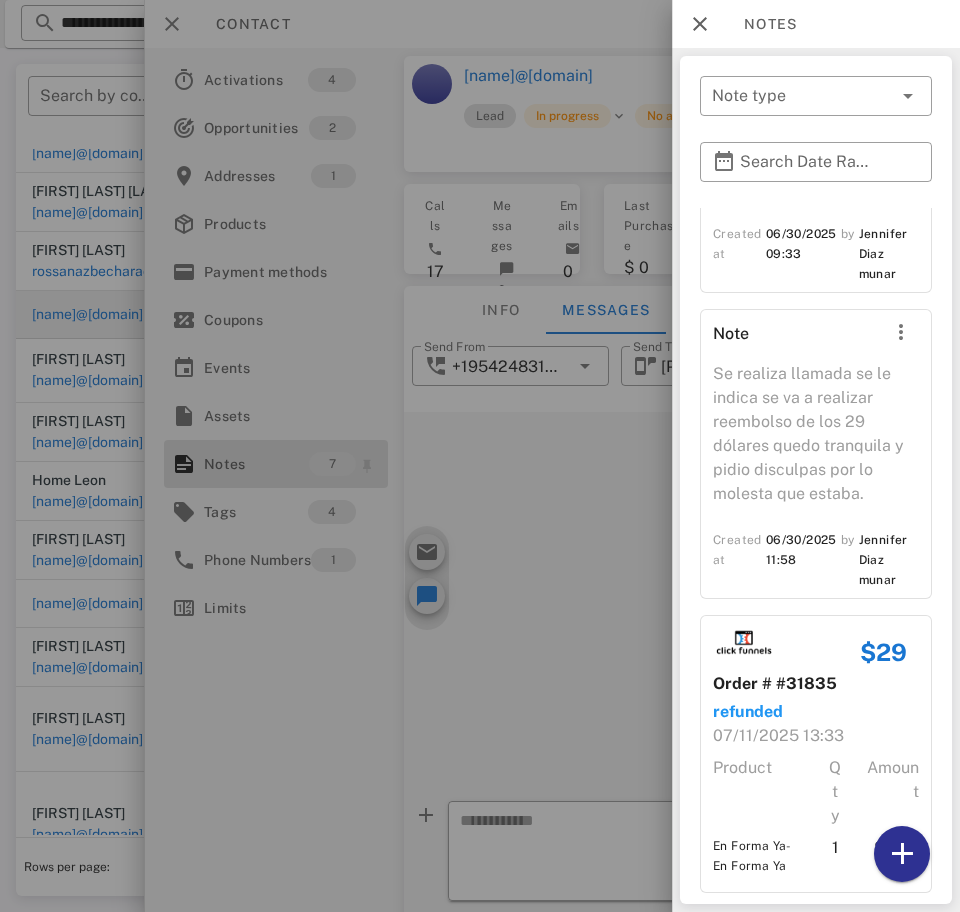 scroll, scrollTop: 1665, scrollLeft: 0, axis: vertical 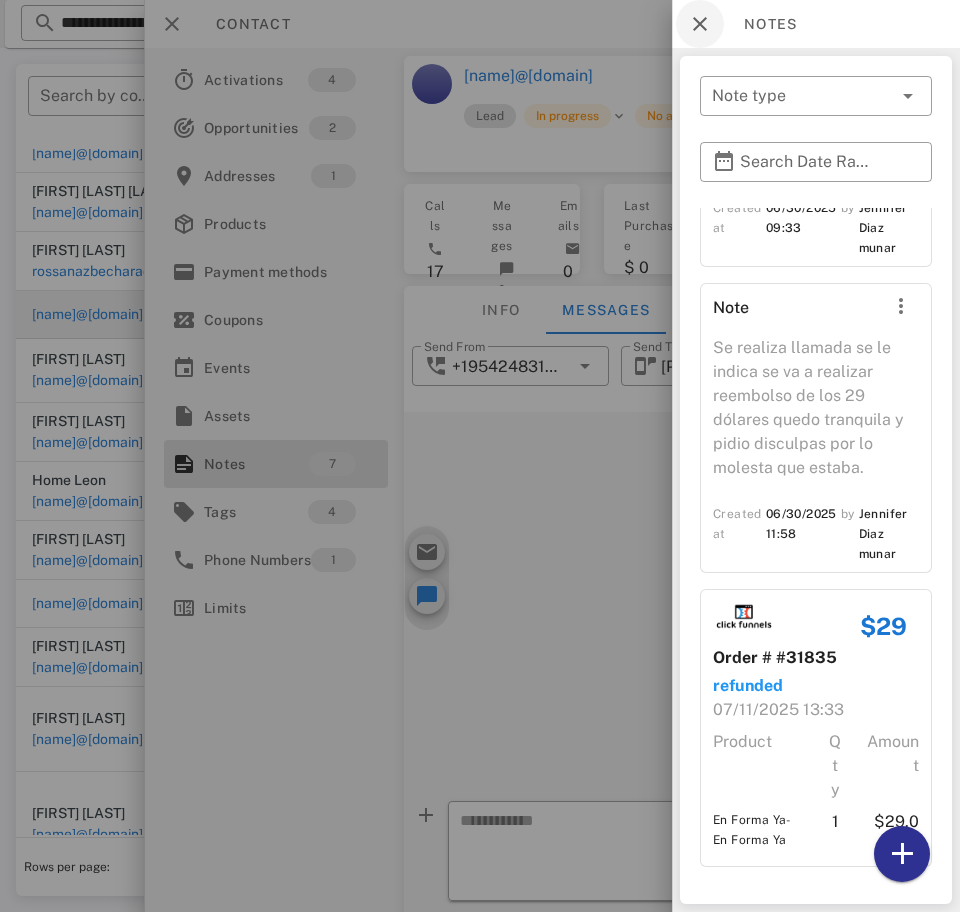 click at bounding box center (700, 24) 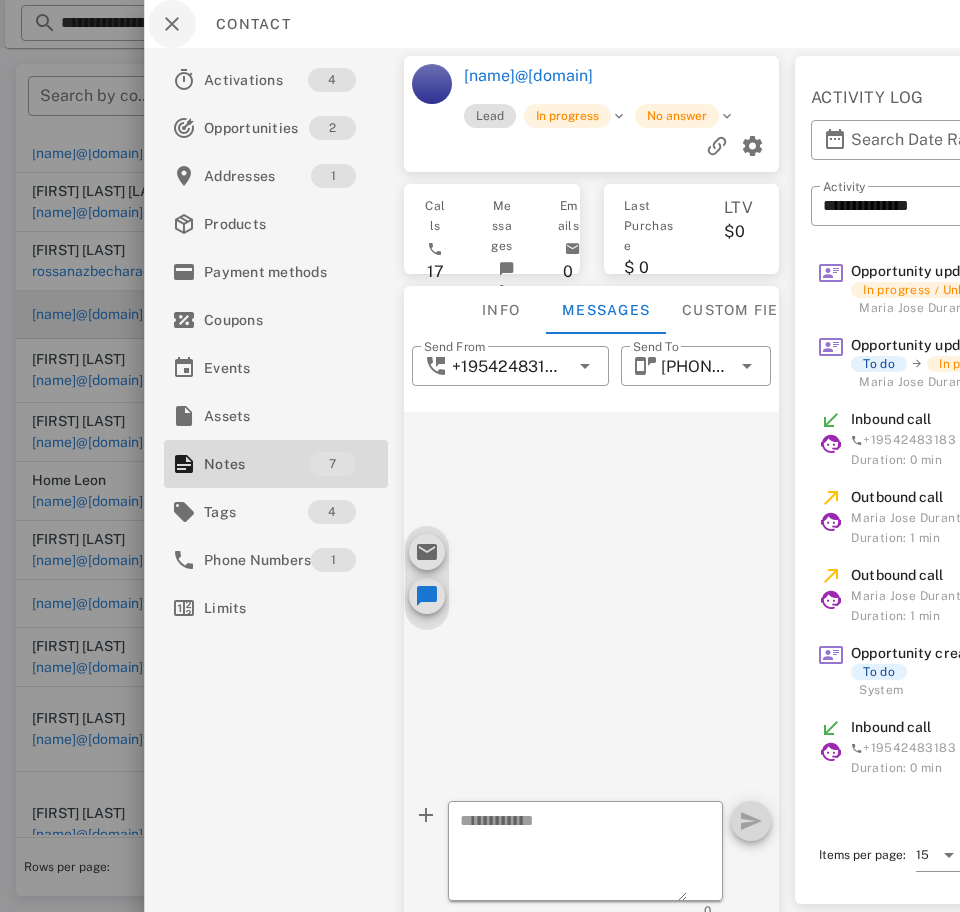 click at bounding box center [172, 24] 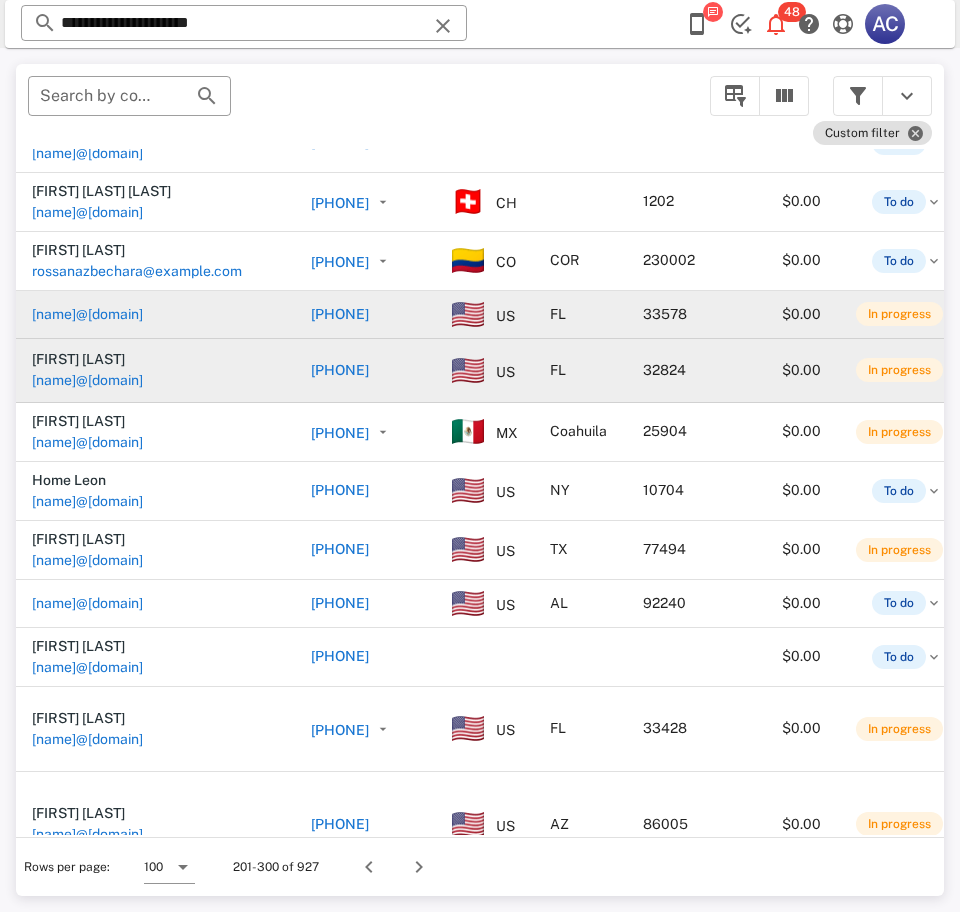 click on "[NAME]@[DOMAIN]" at bounding box center (87, 380) 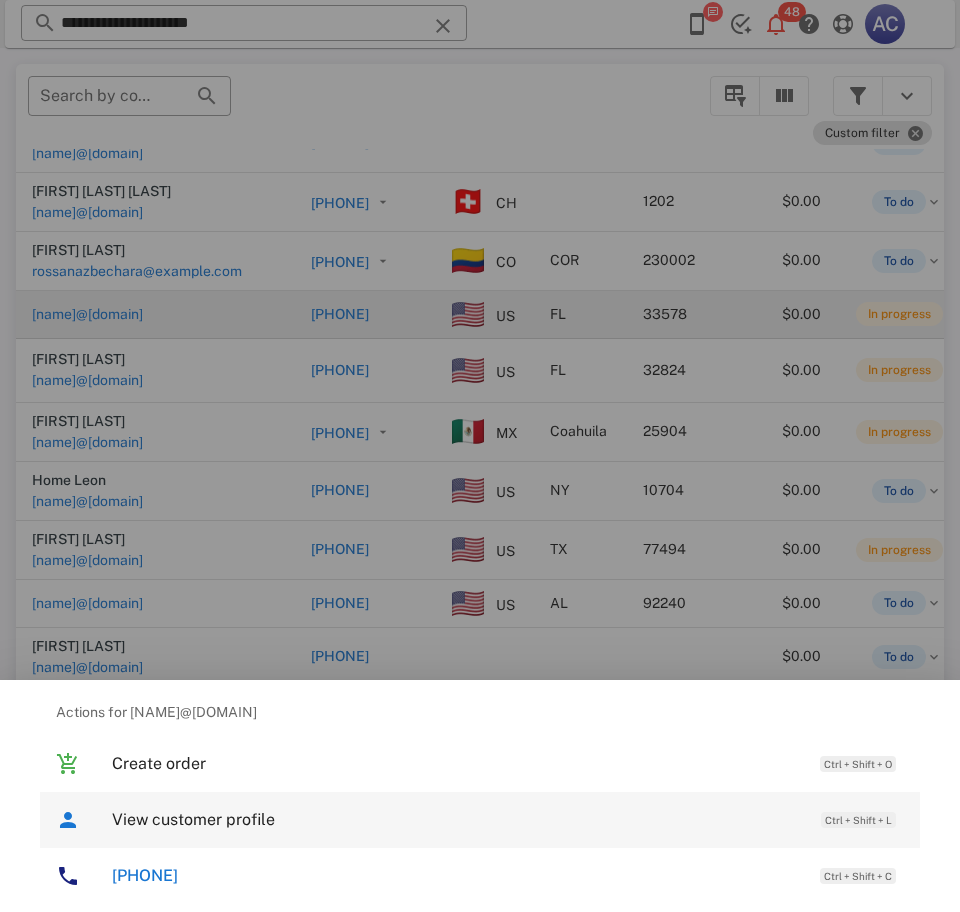 click on "View customer profile" at bounding box center [456, 819] 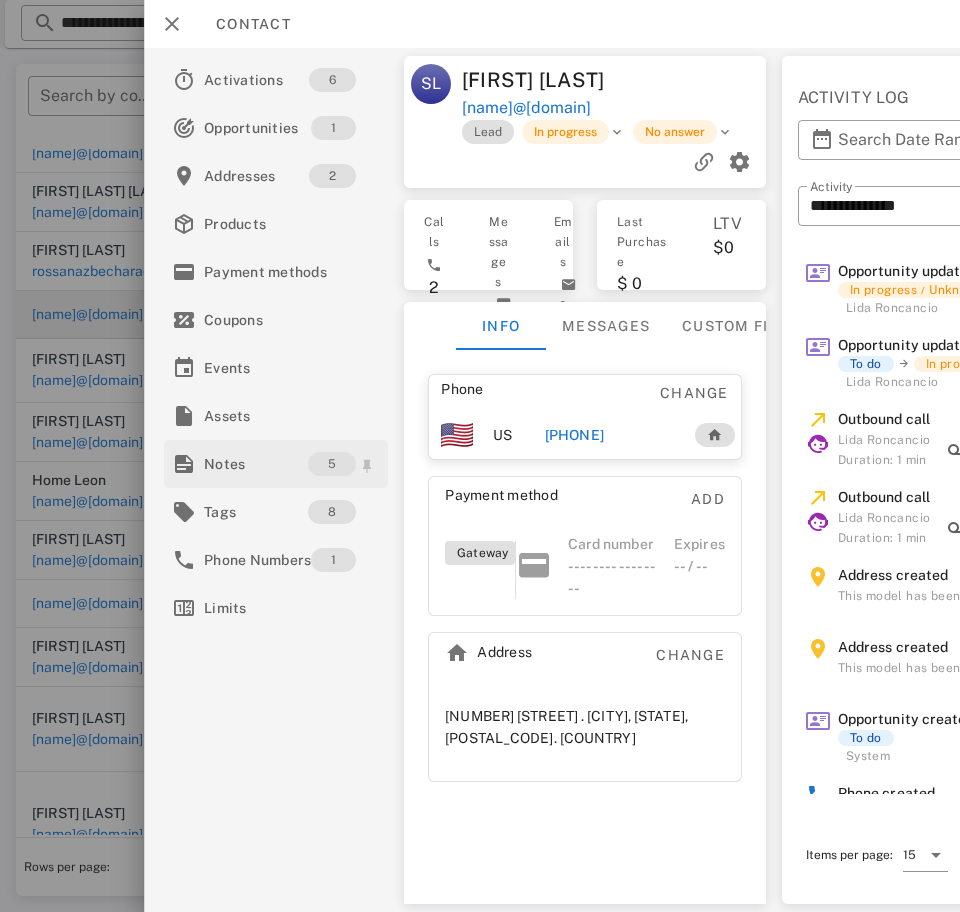 click on "Notes" at bounding box center (256, 464) 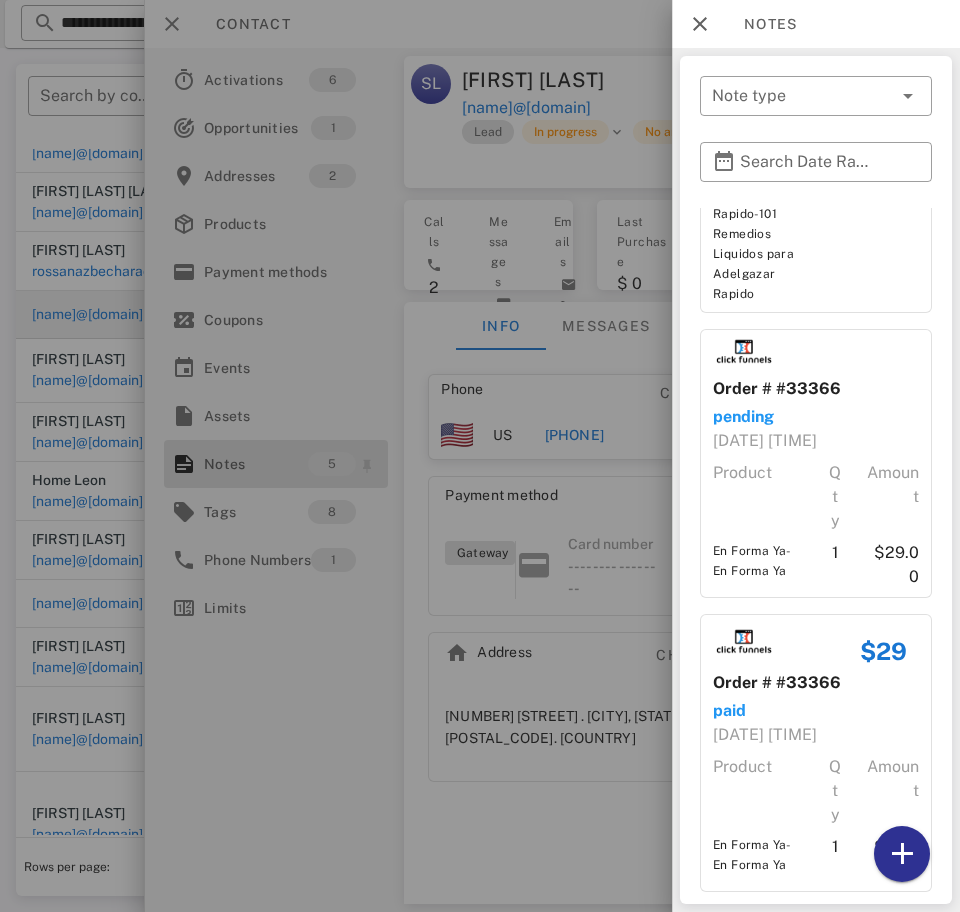 scroll, scrollTop: 981, scrollLeft: 0, axis: vertical 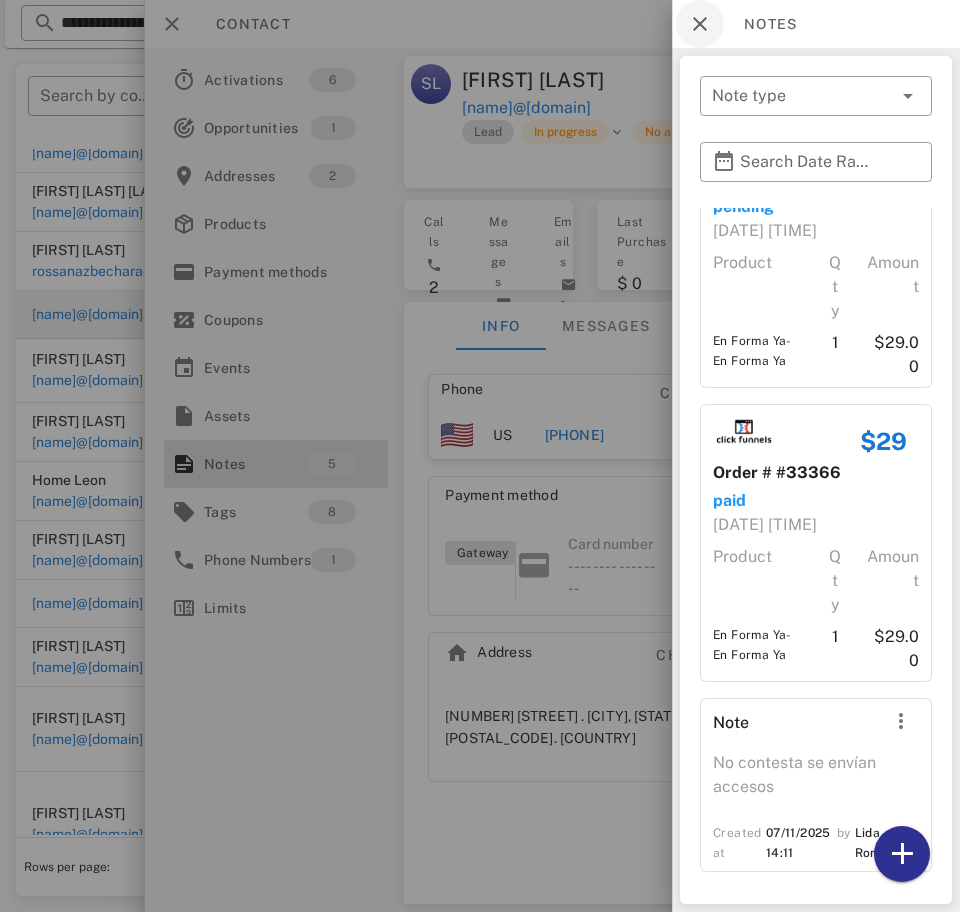click at bounding box center (700, 24) 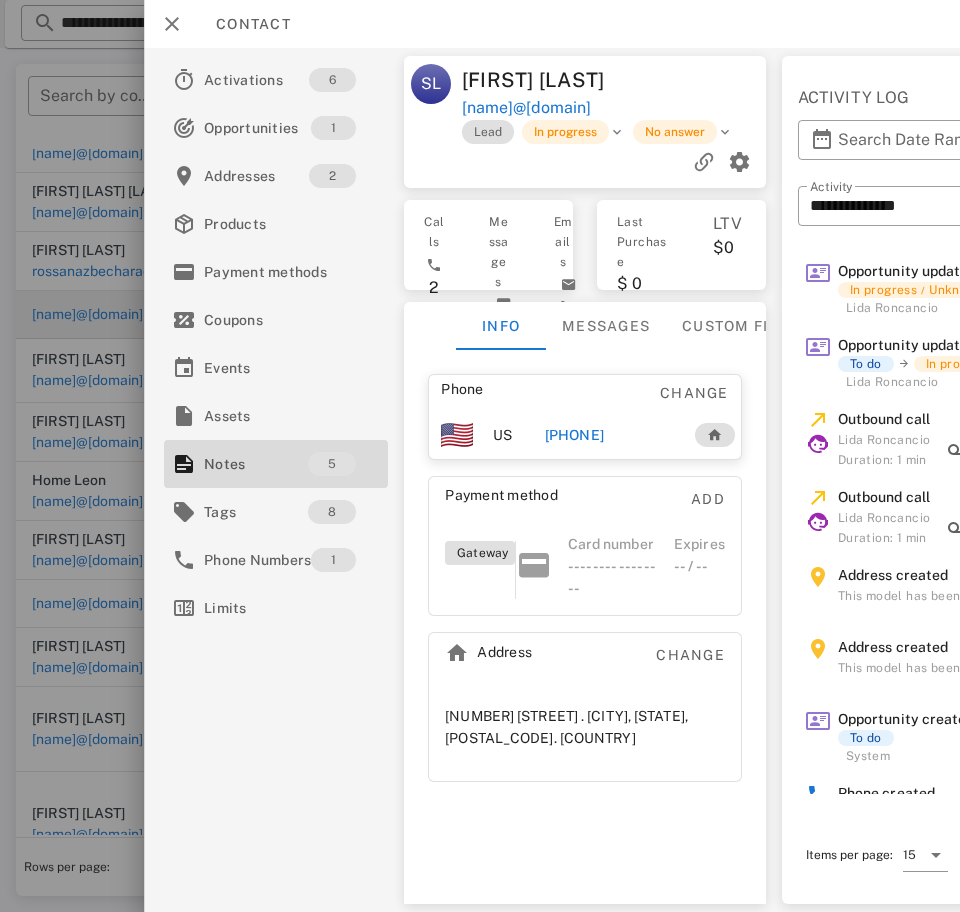 click on "[PHONE]" at bounding box center [574, 435] 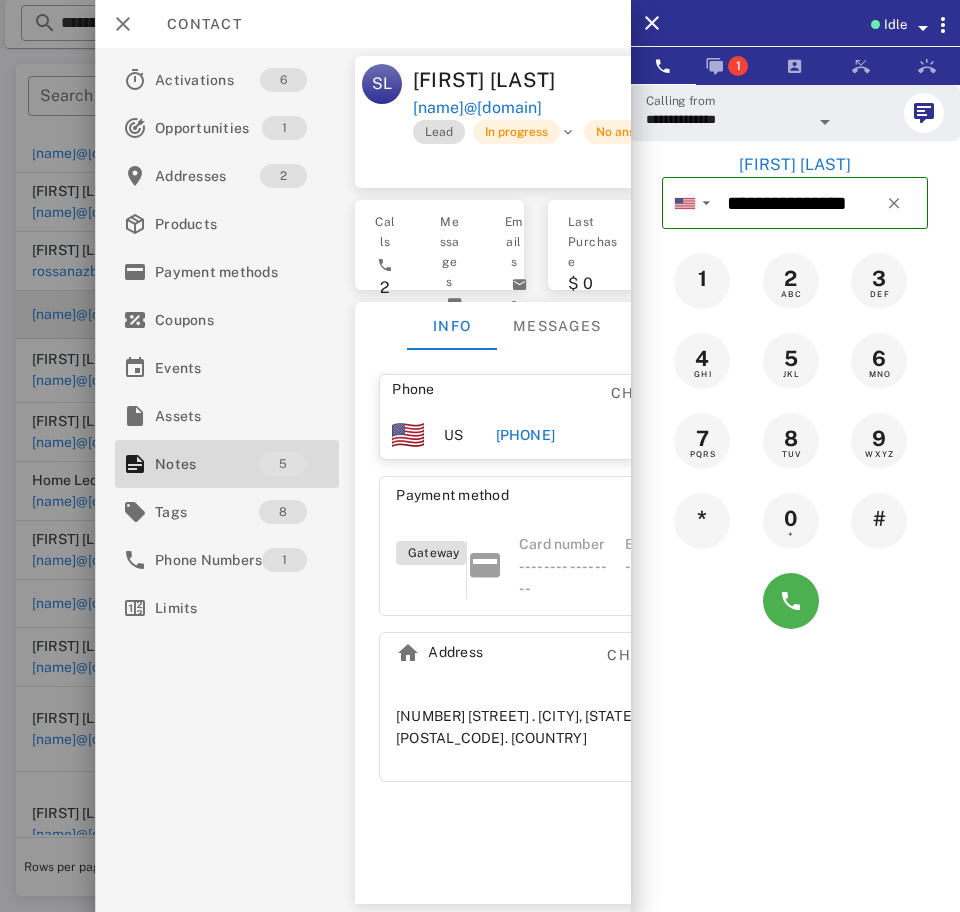 click on "**********" at bounding box center (727, 119) 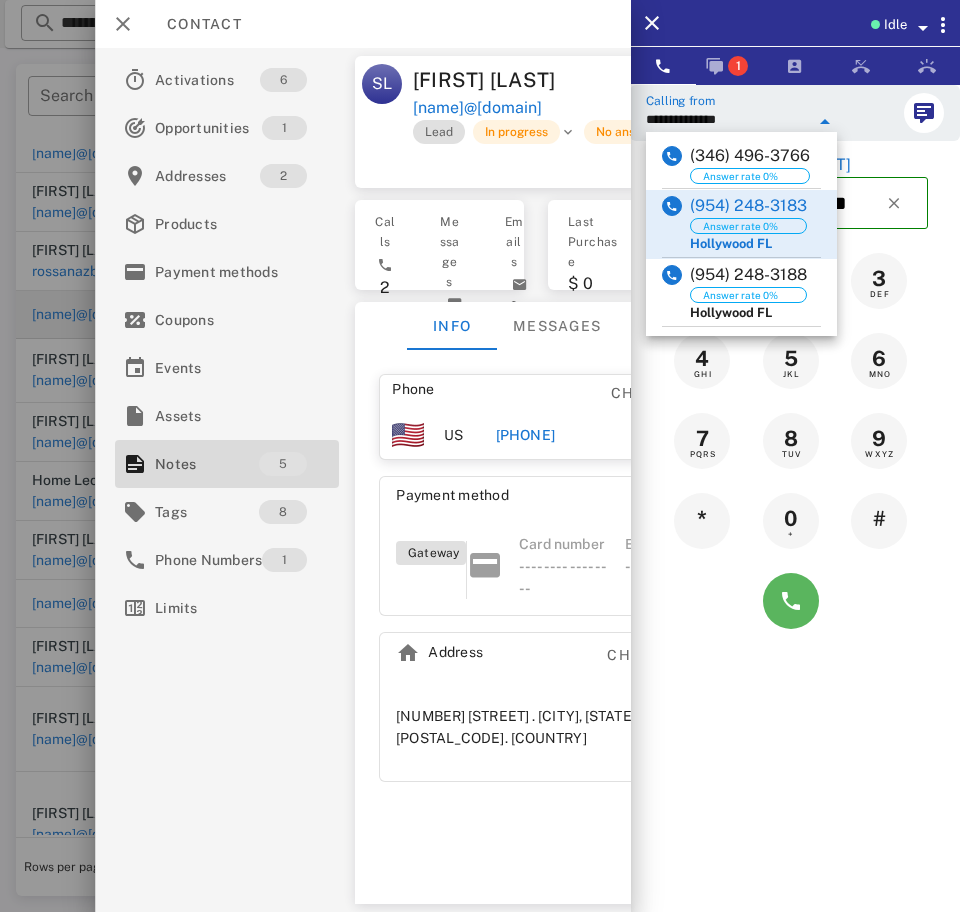 click at bounding box center (791, 601) 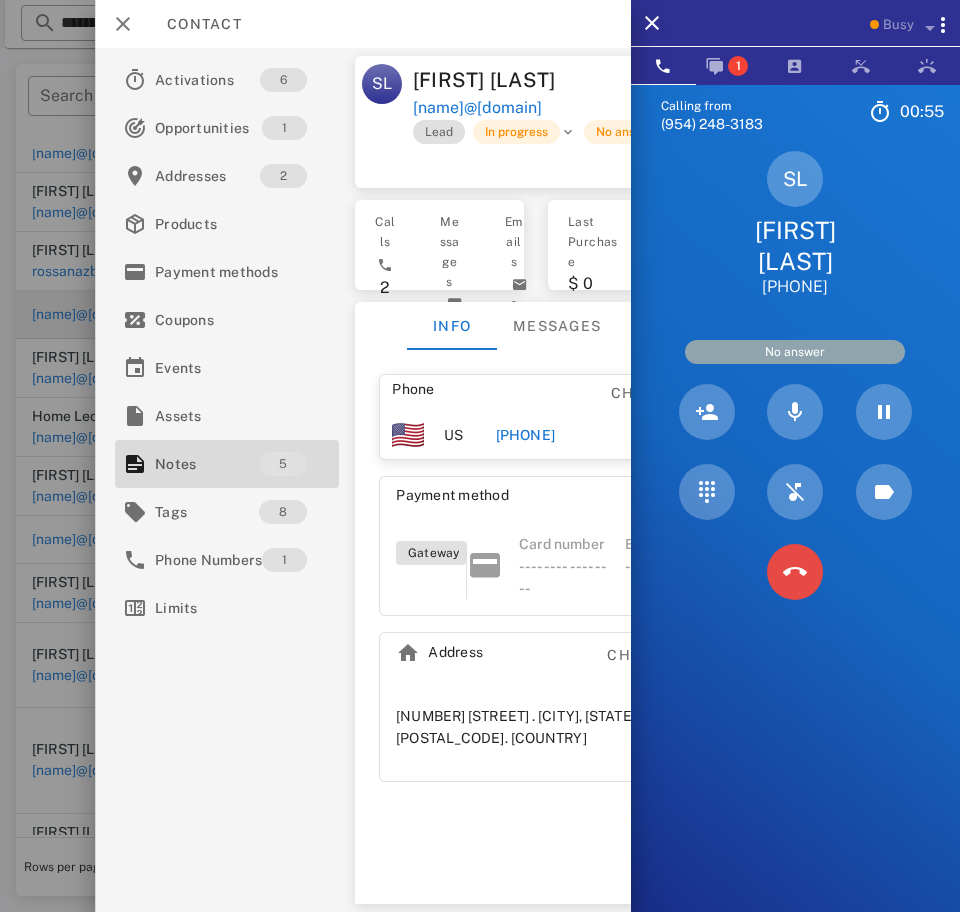 click at bounding box center (795, 572) 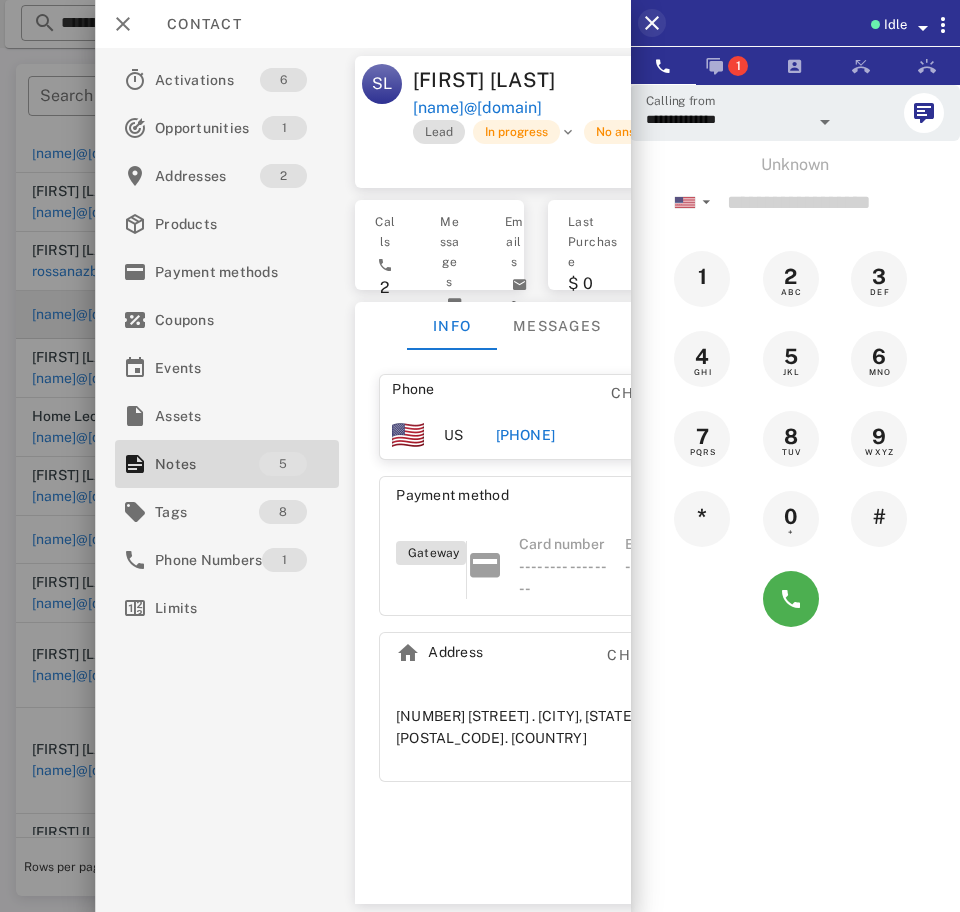 click at bounding box center (652, 23) 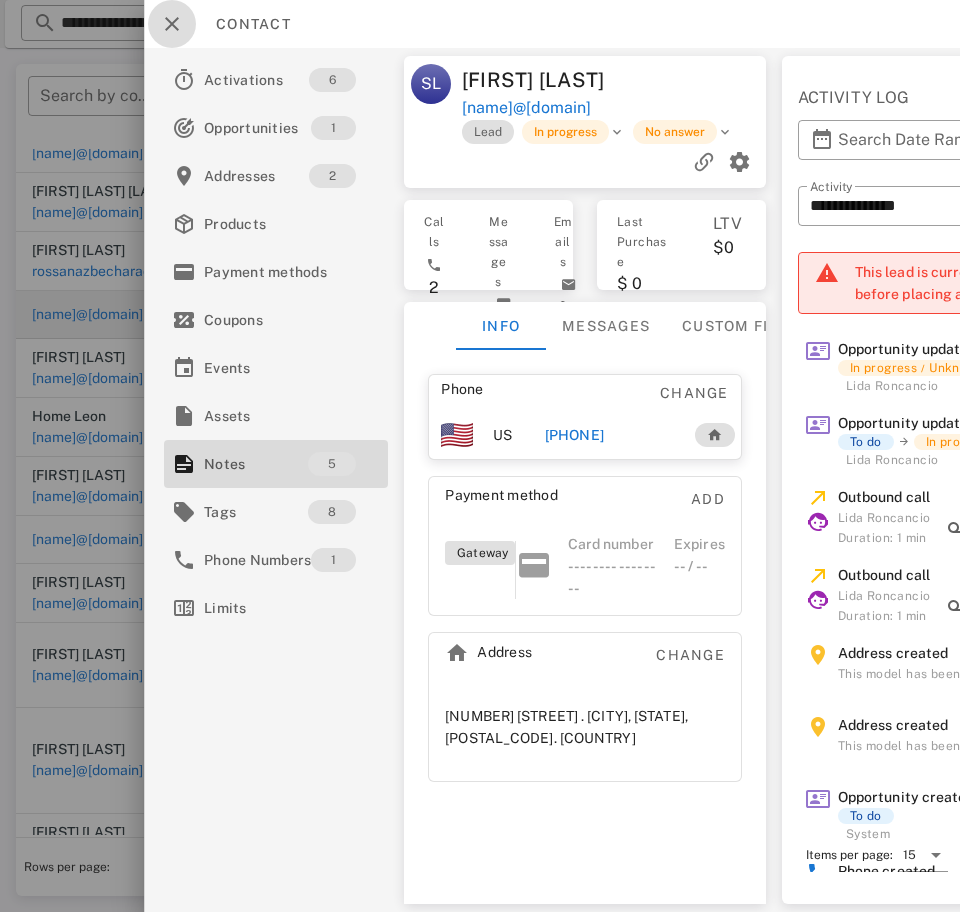 click at bounding box center [172, 24] 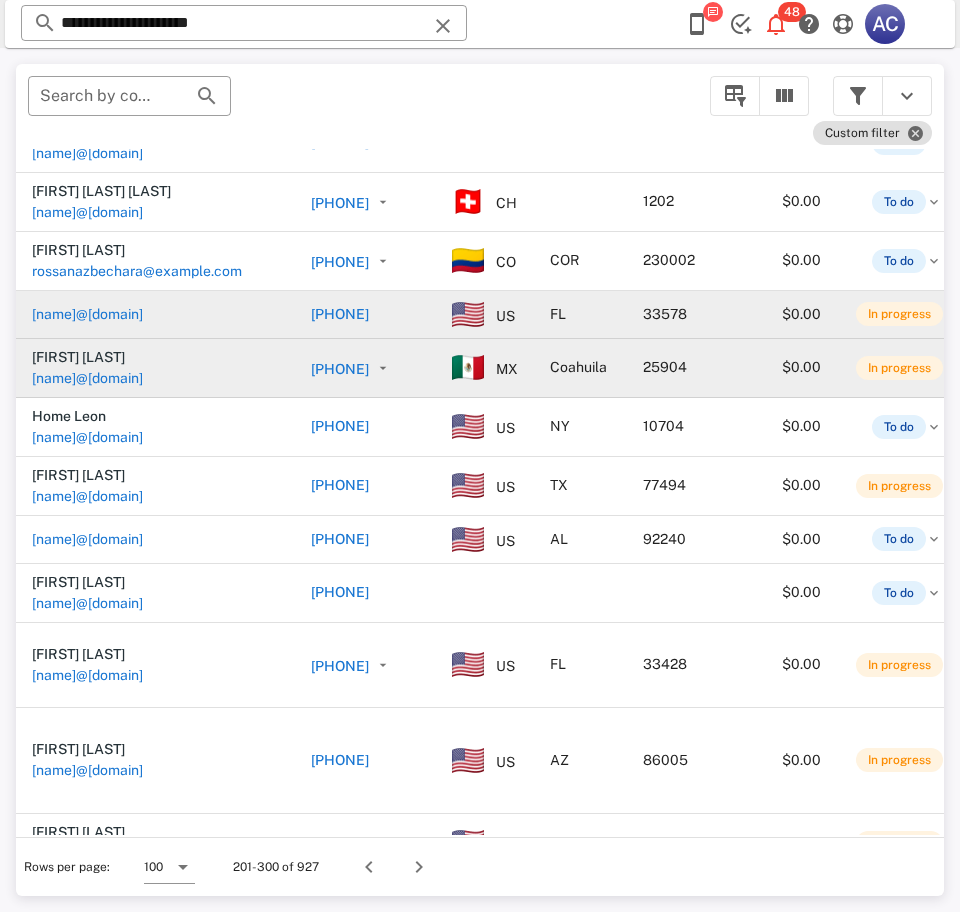 click on "[NAME]@[DOMAIN]" at bounding box center (87, 378) 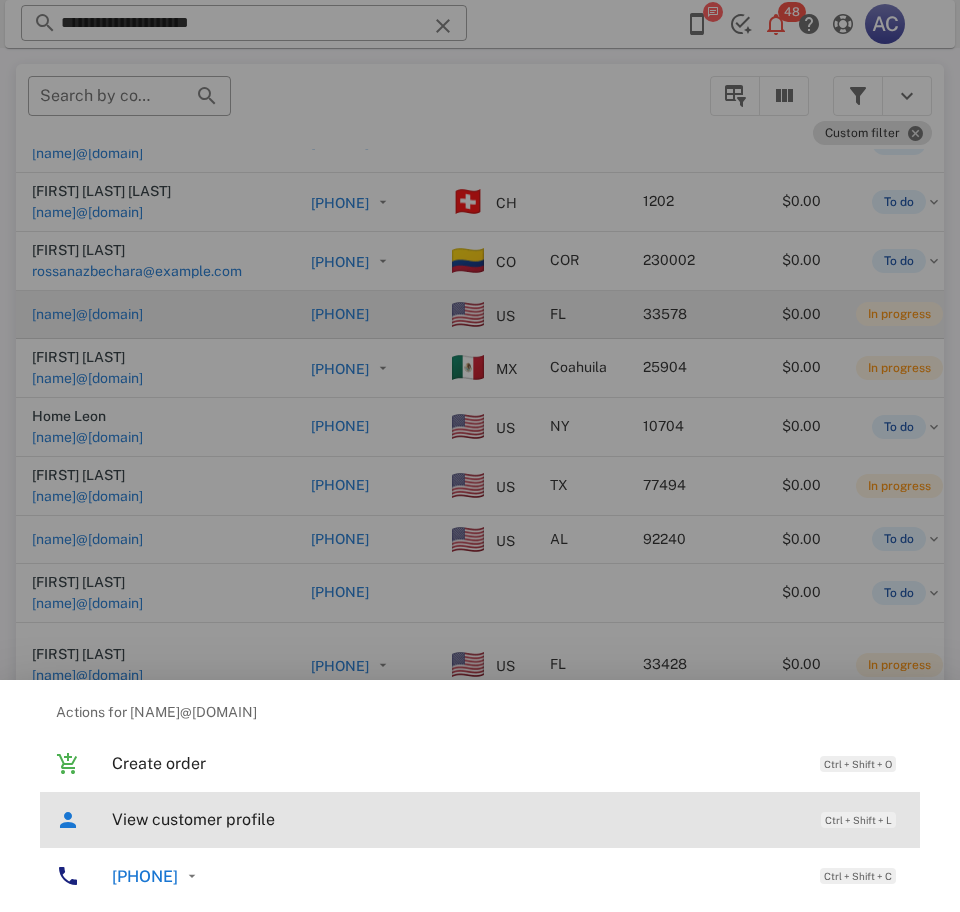 click on "View customer profile" at bounding box center (456, 819) 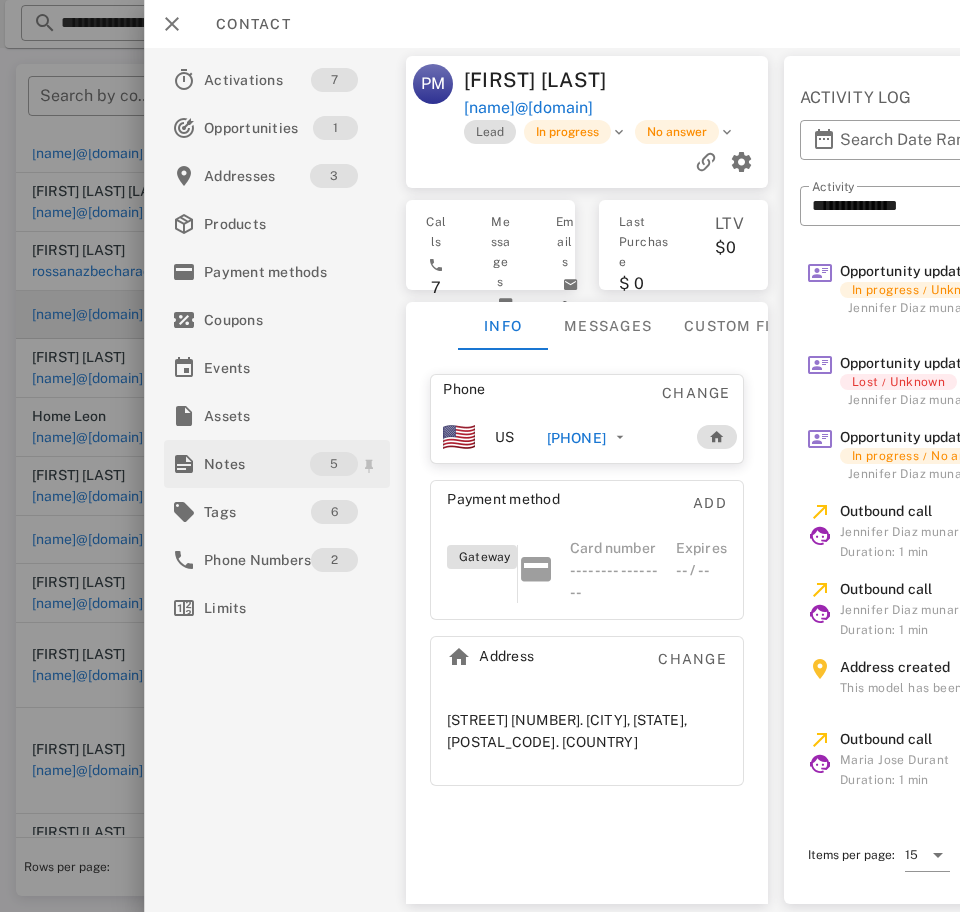 click on "Notes" at bounding box center [257, 464] 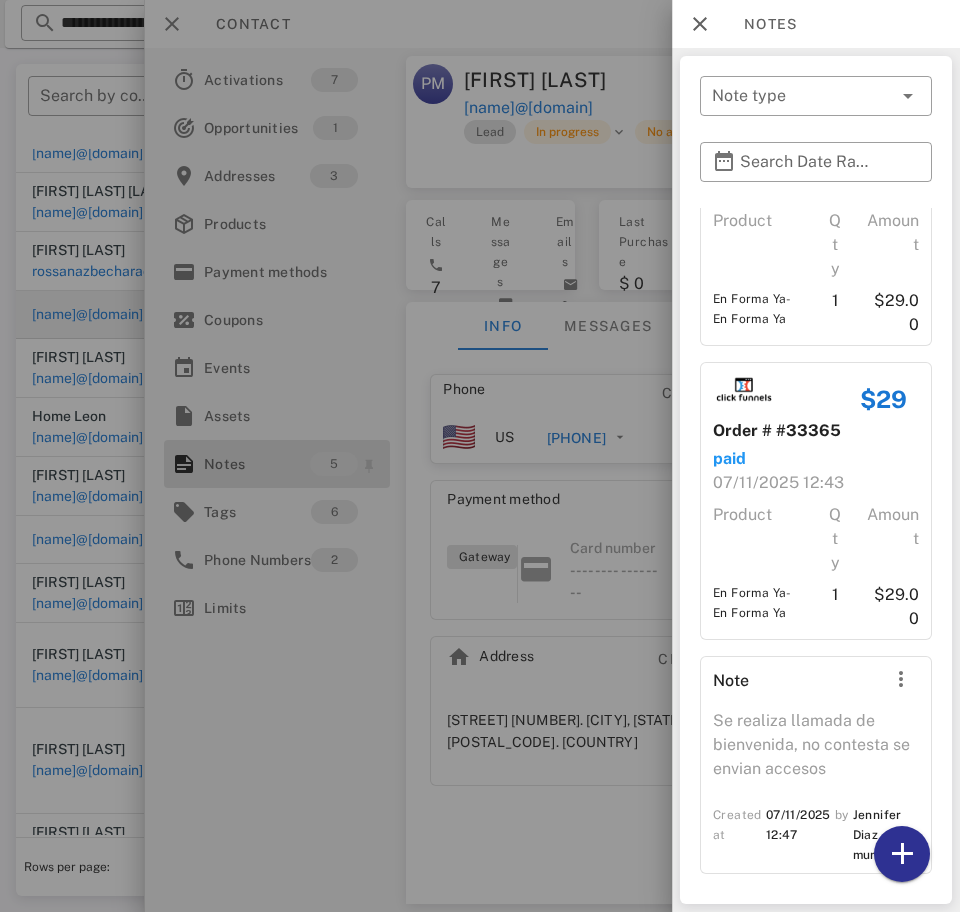 scroll, scrollTop: 705, scrollLeft: 0, axis: vertical 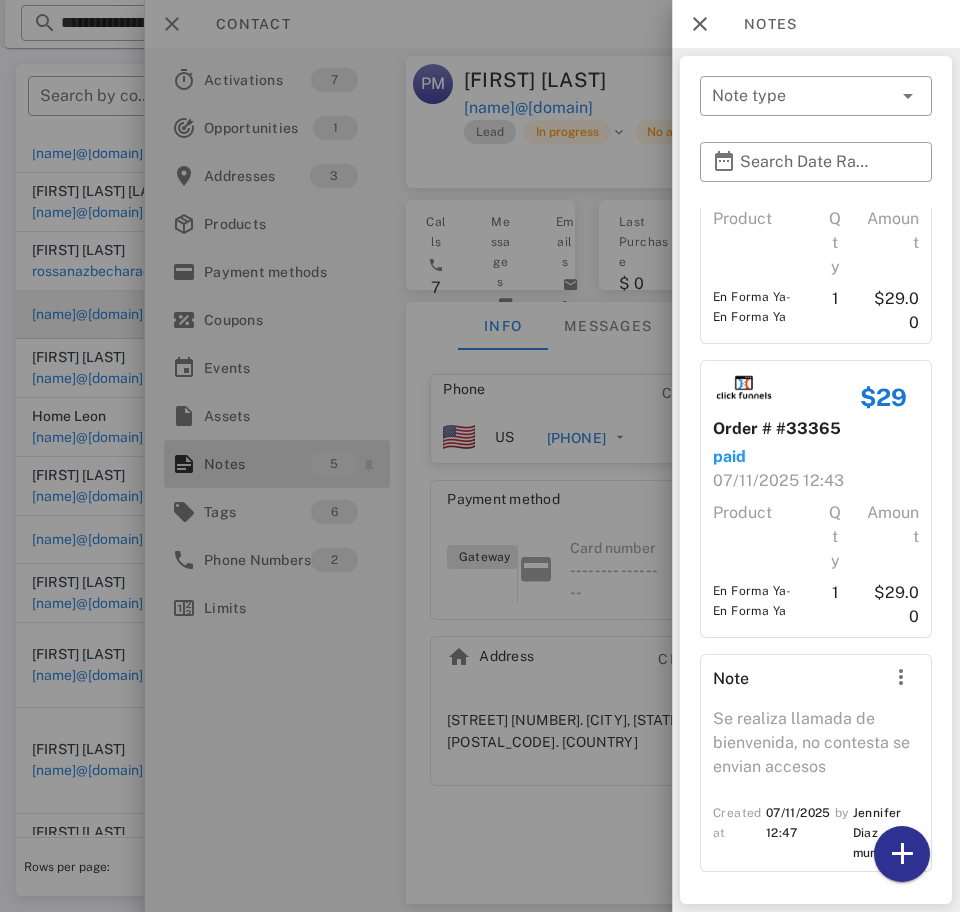 click at bounding box center [700, 24] 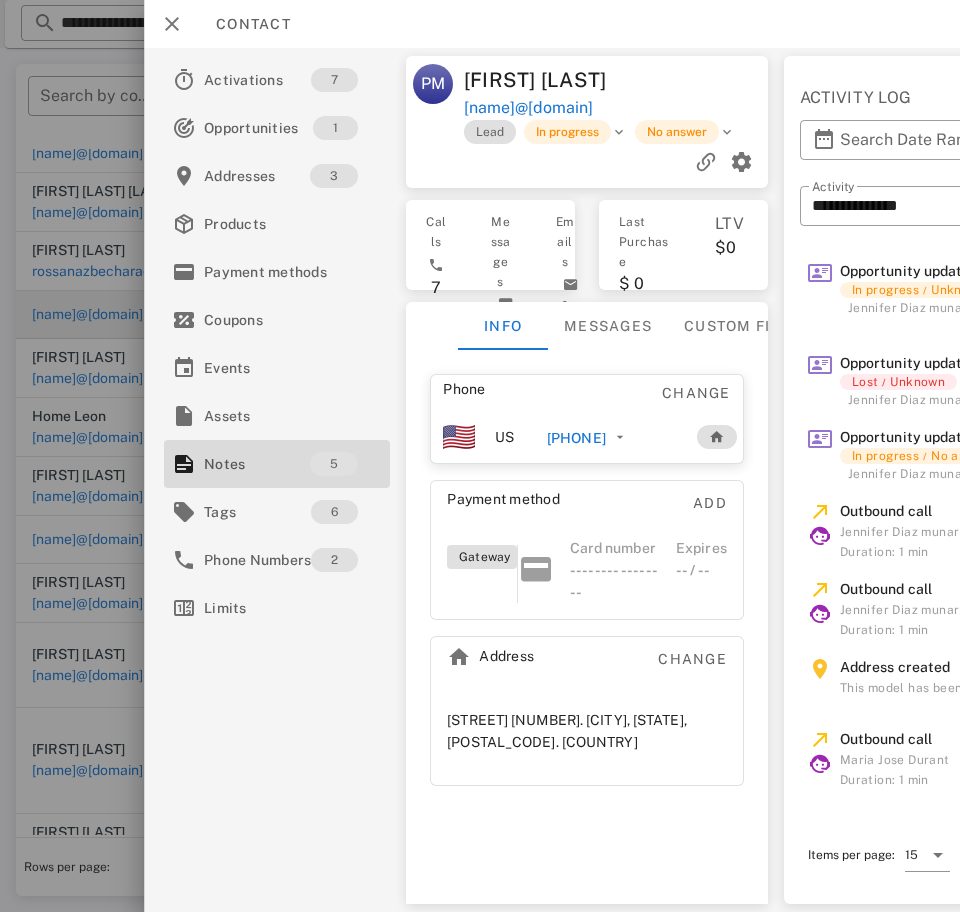 click on "[PHONE]" at bounding box center [576, 438] 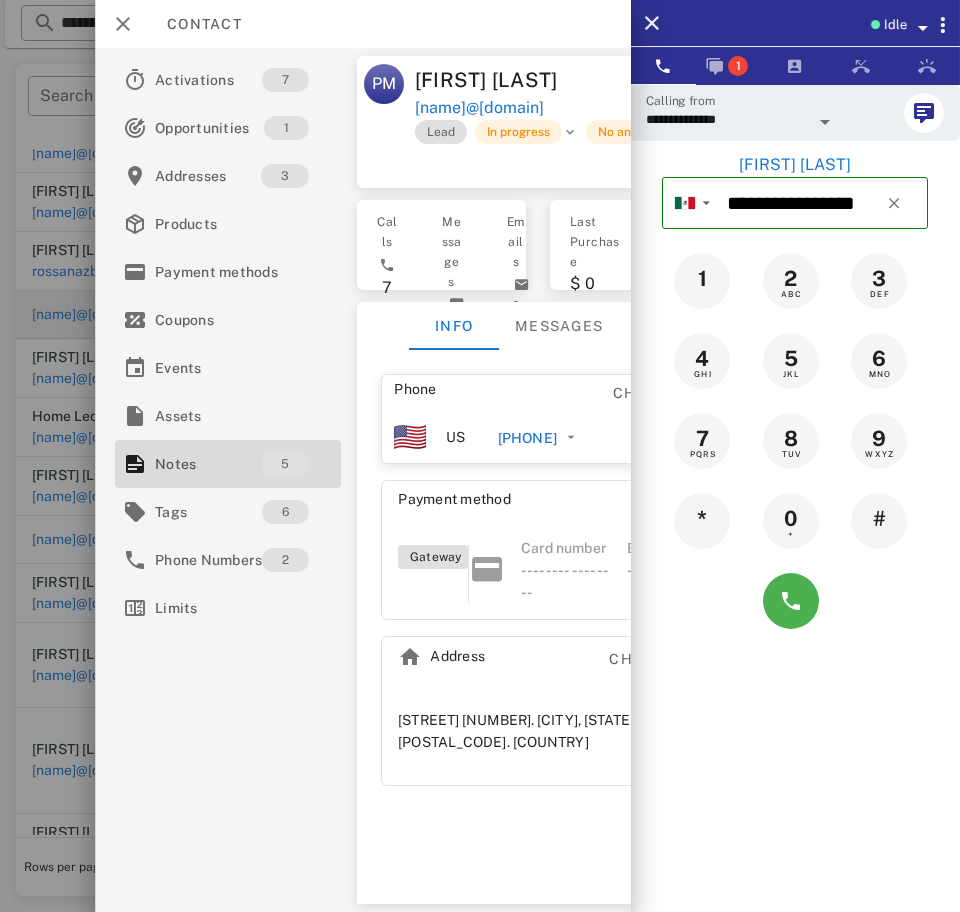 click on "**********" at bounding box center (727, 119) 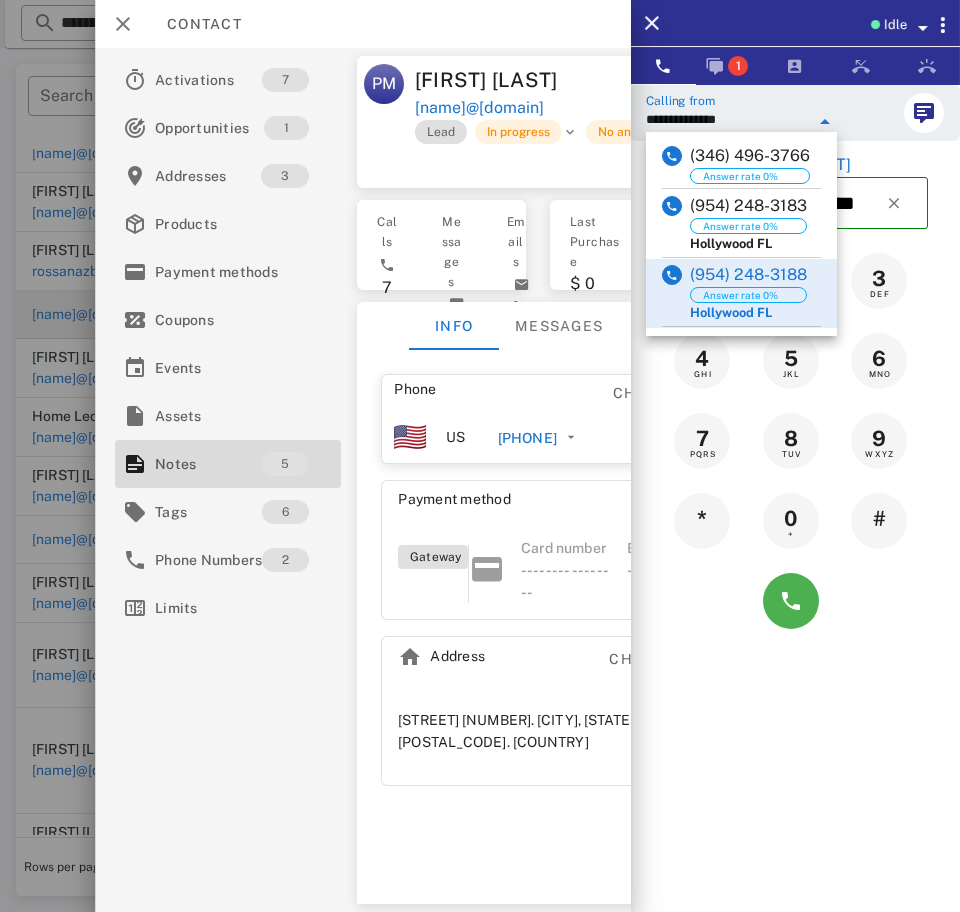 click at bounding box center [672, 207] 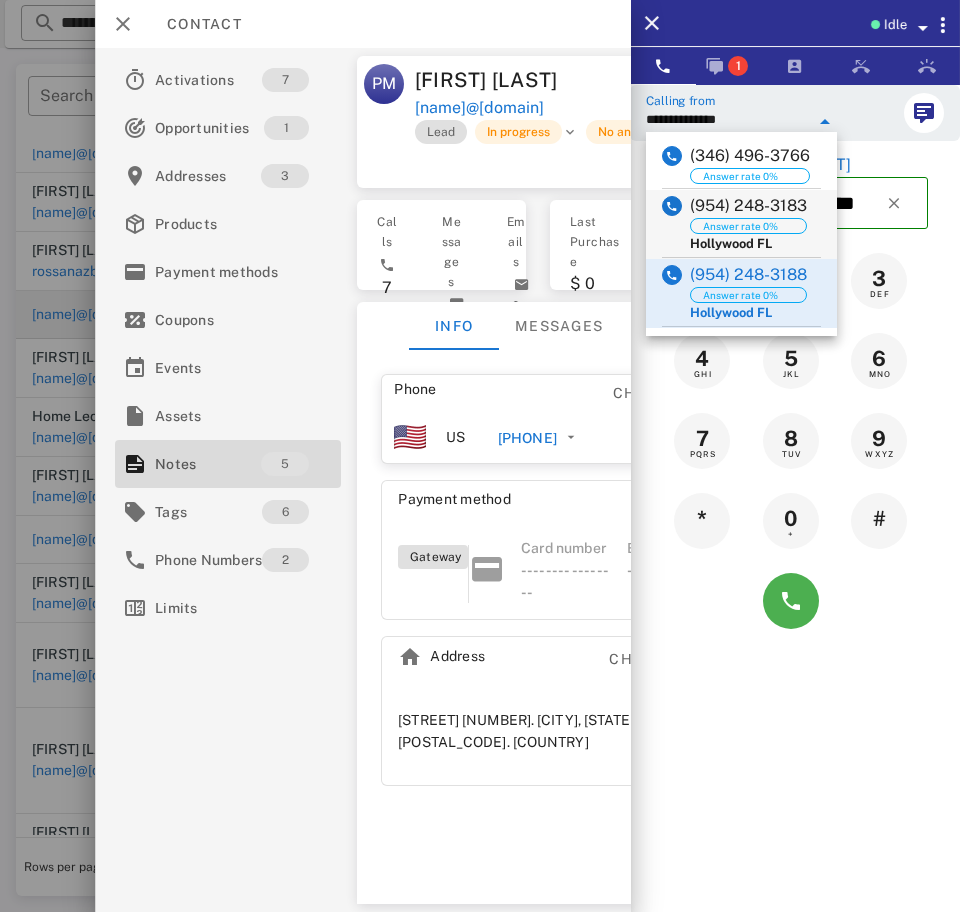 type on "**********" 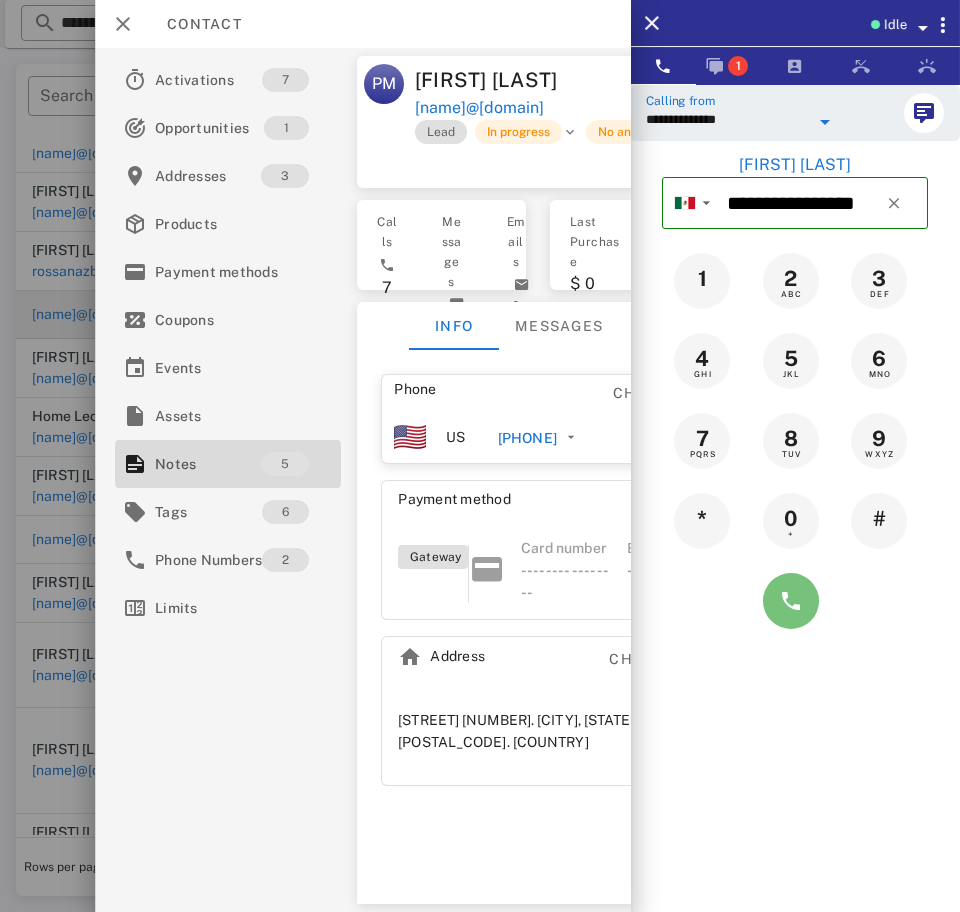 click at bounding box center (791, 601) 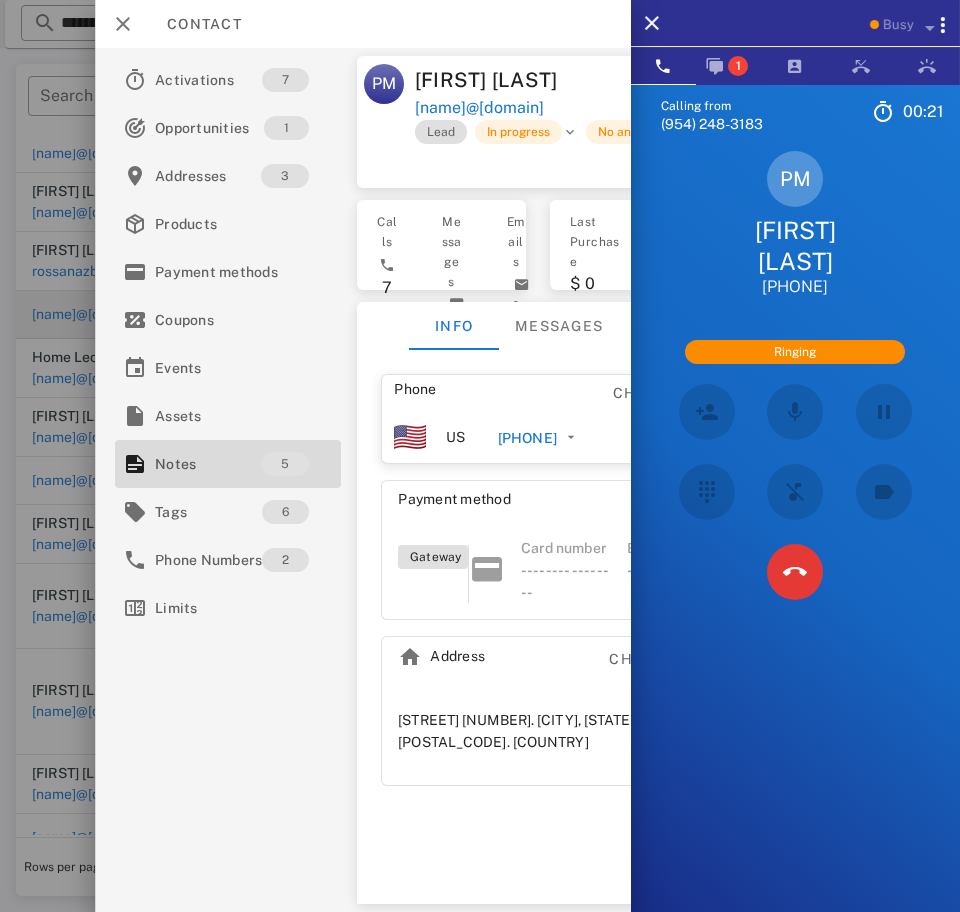 click at bounding box center [795, 572] 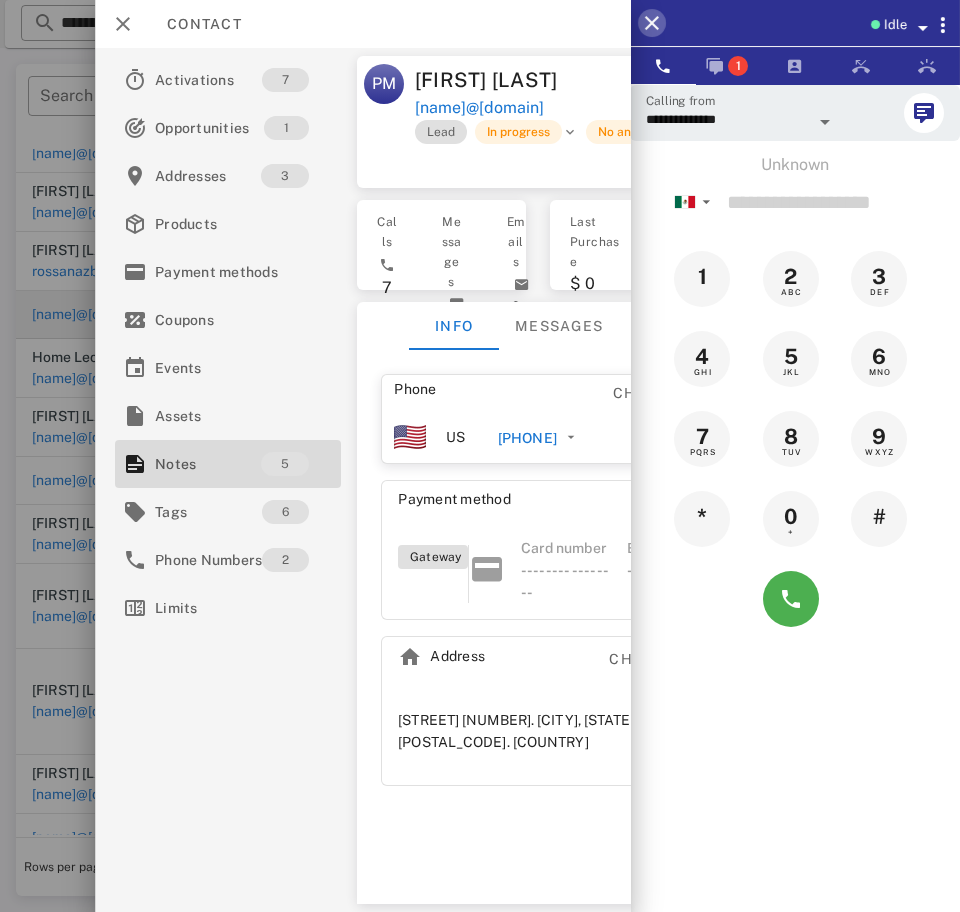 click at bounding box center (652, 23) 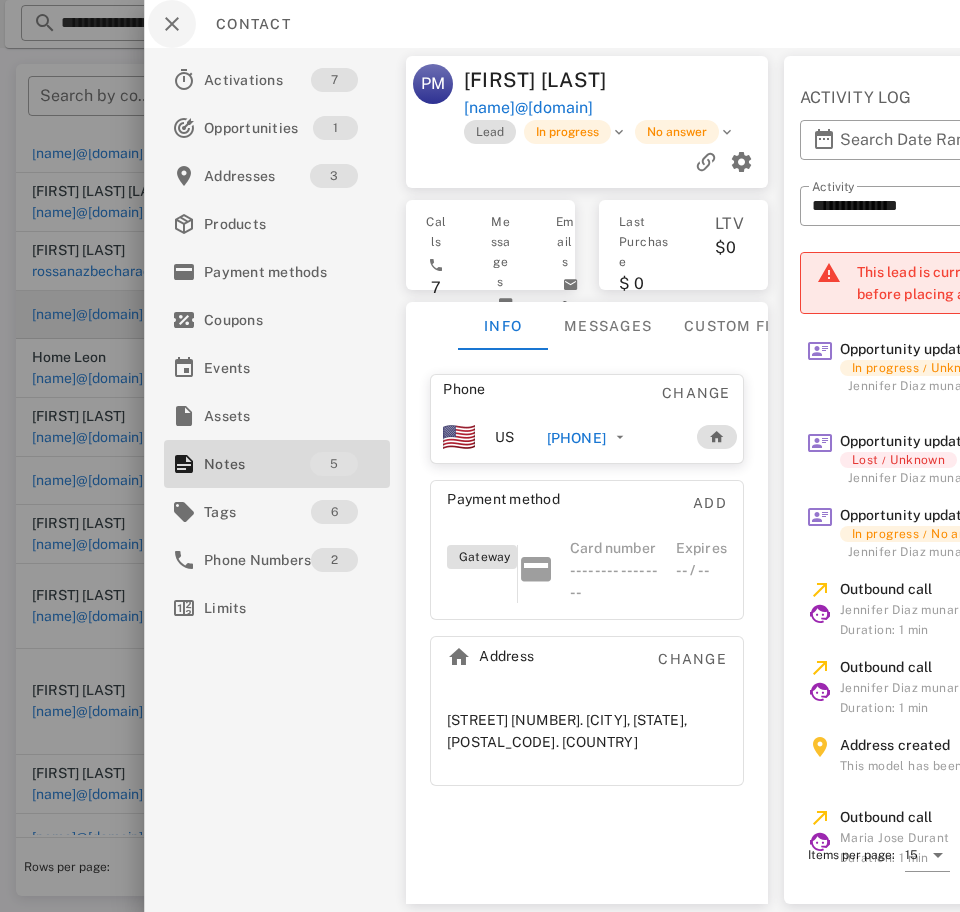 click at bounding box center [172, 24] 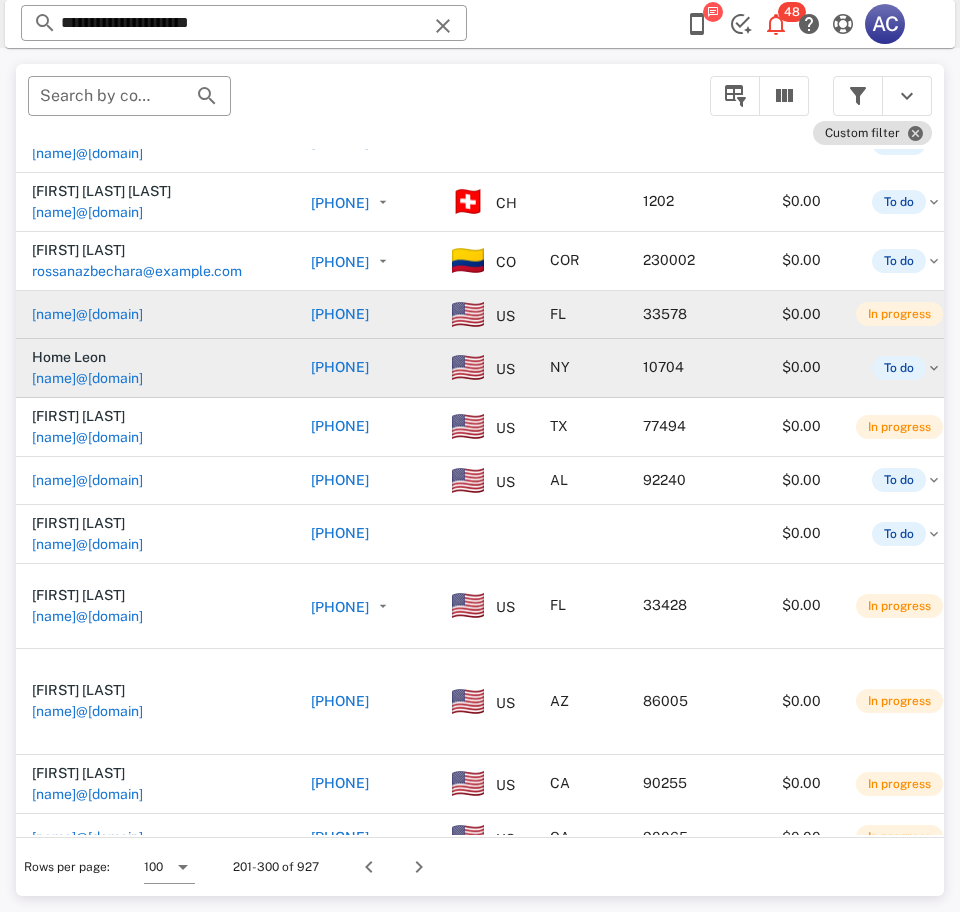 click on "[NAME]@[DOMAIN]" at bounding box center (87, 378) 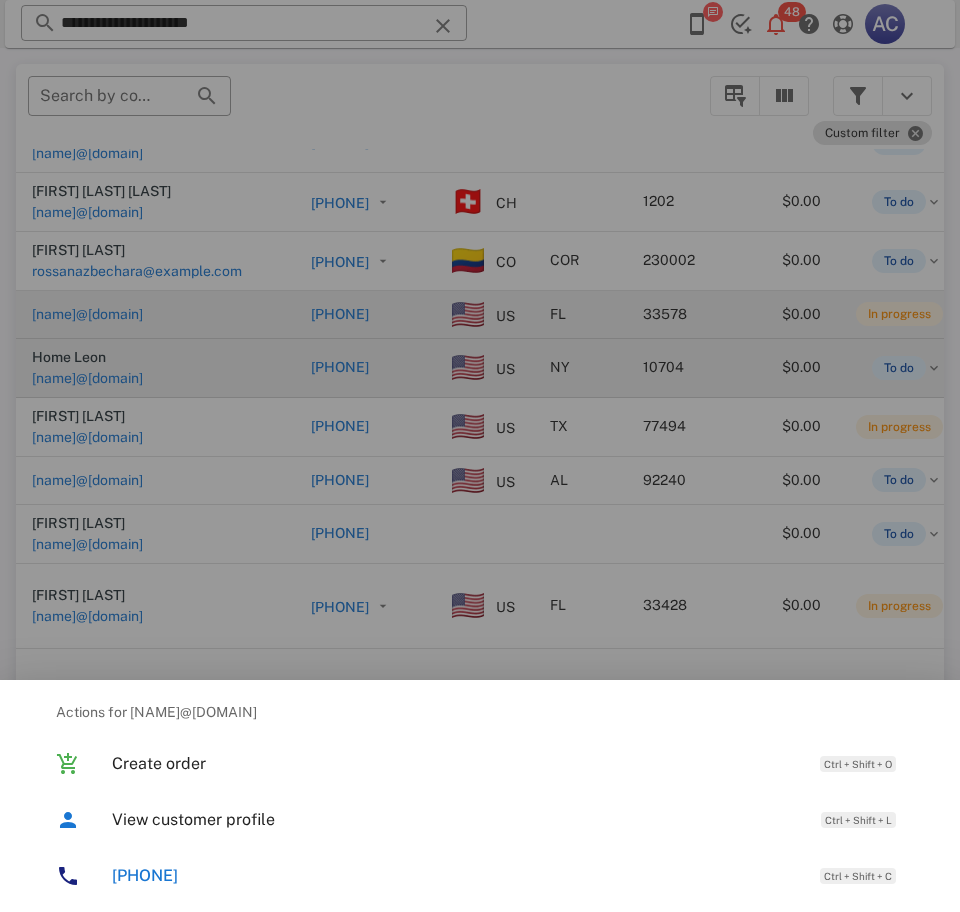click on "View customer profile" at bounding box center (456, 819) 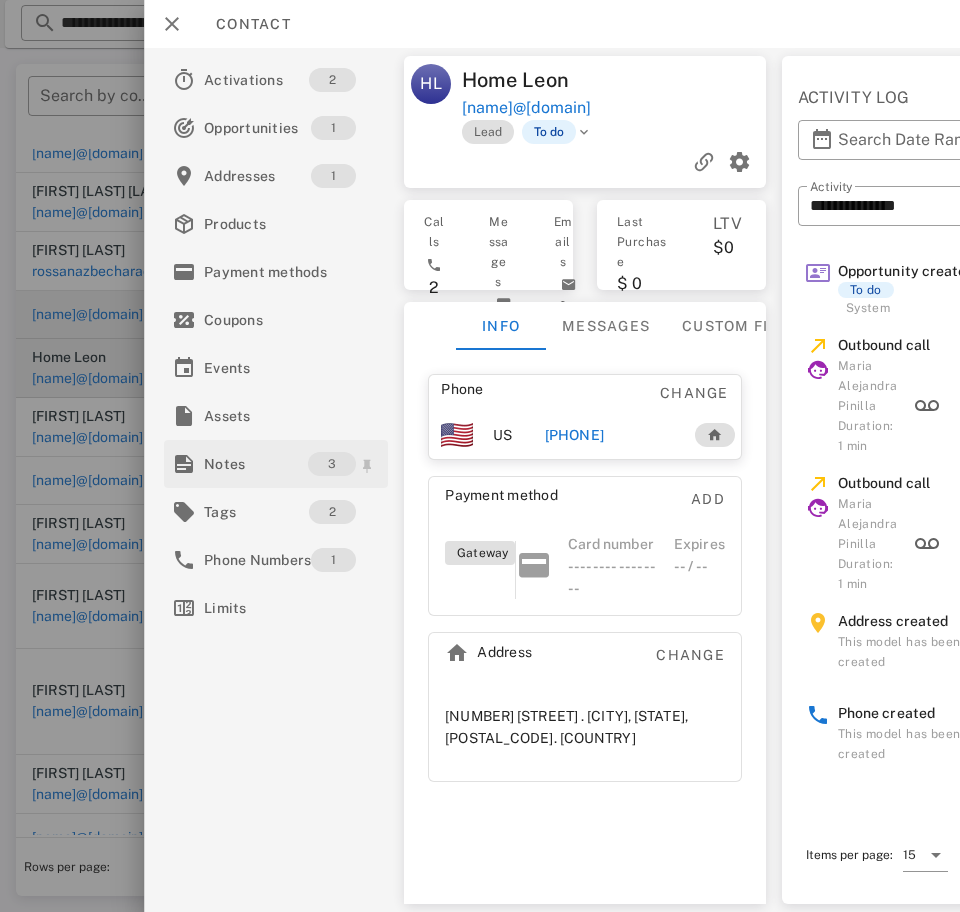 click on "Notes" at bounding box center [256, 464] 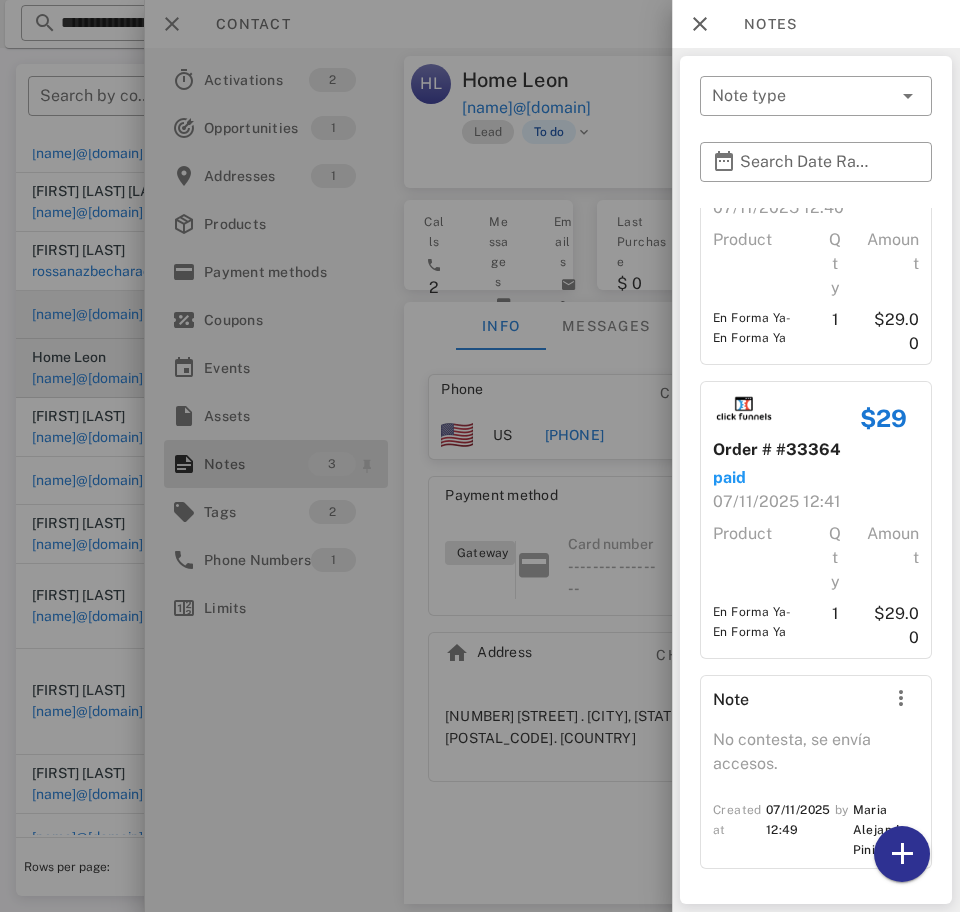 scroll, scrollTop: 0, scrollLeft: 0, axis: both 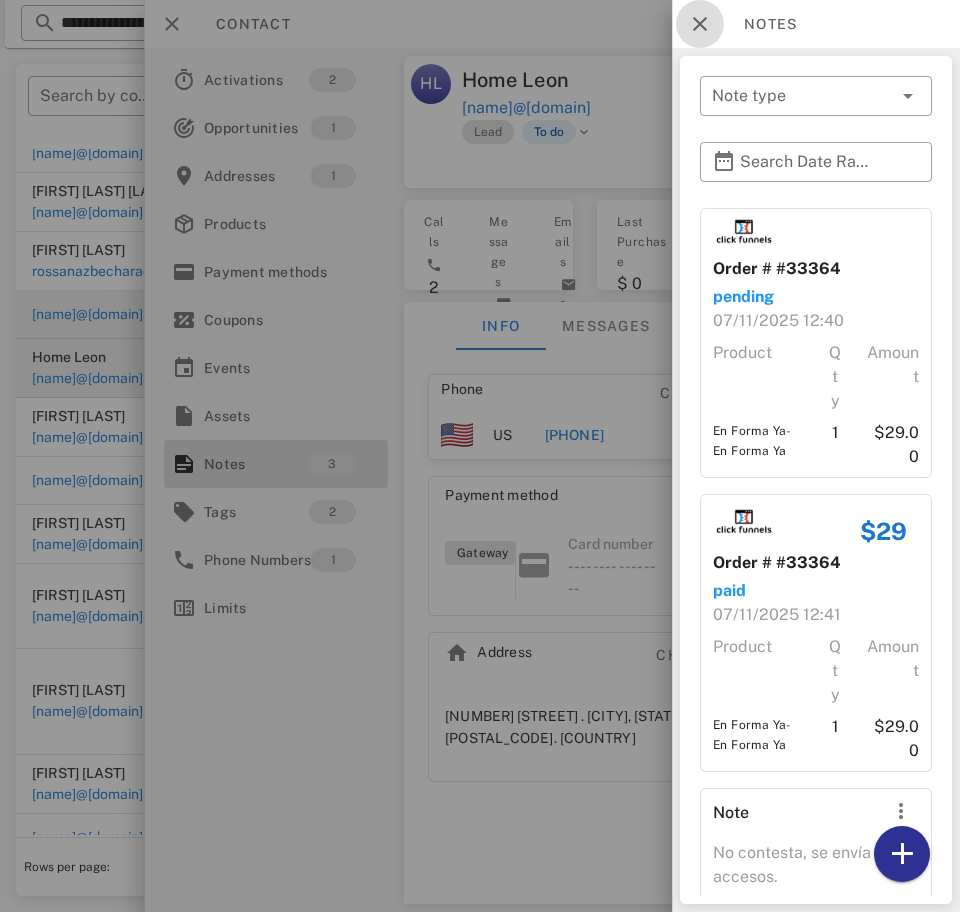 click at bounding box center [700, 24] 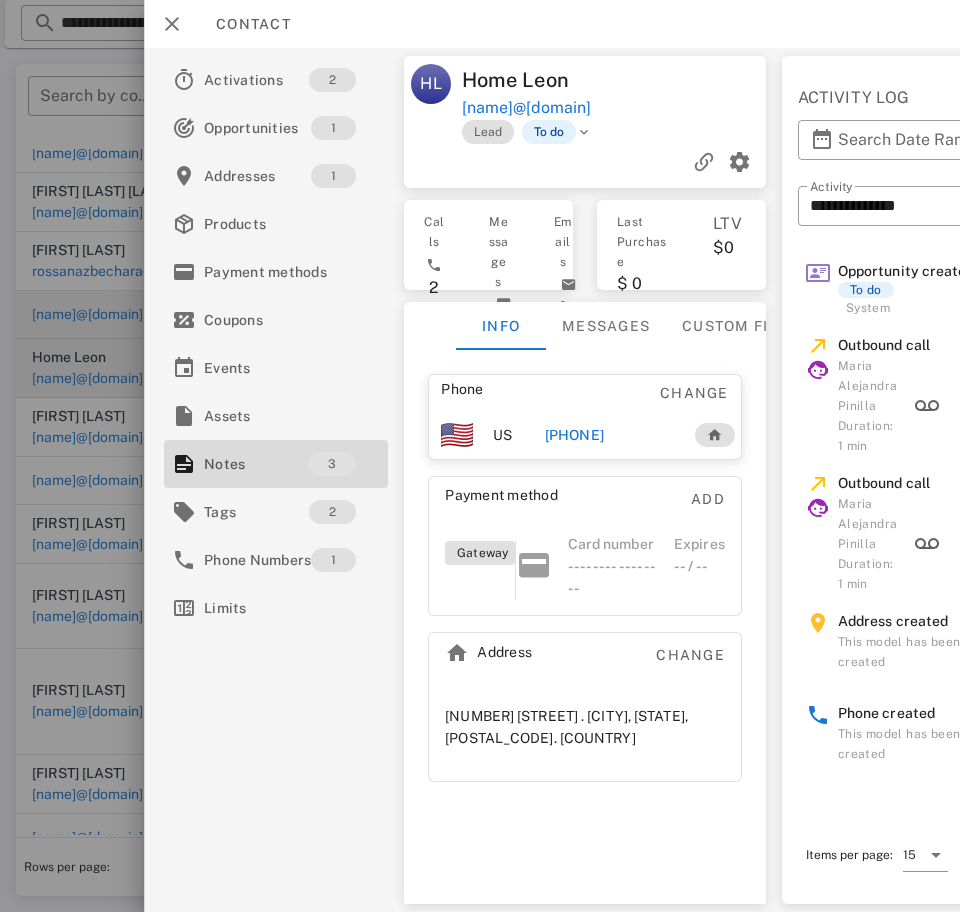 click on "[PHONE]" at bounding box center (574, 435) 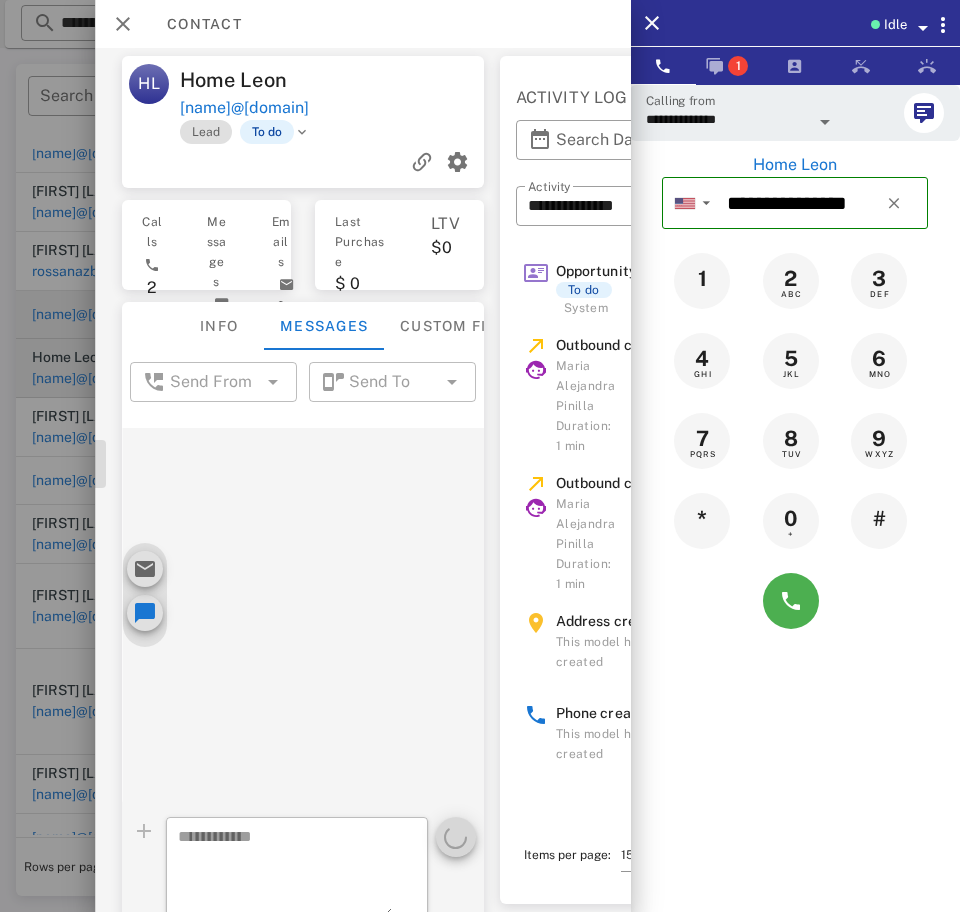 scroll, scrollTop: 0, scrollLeft: 249, axis: horizontal 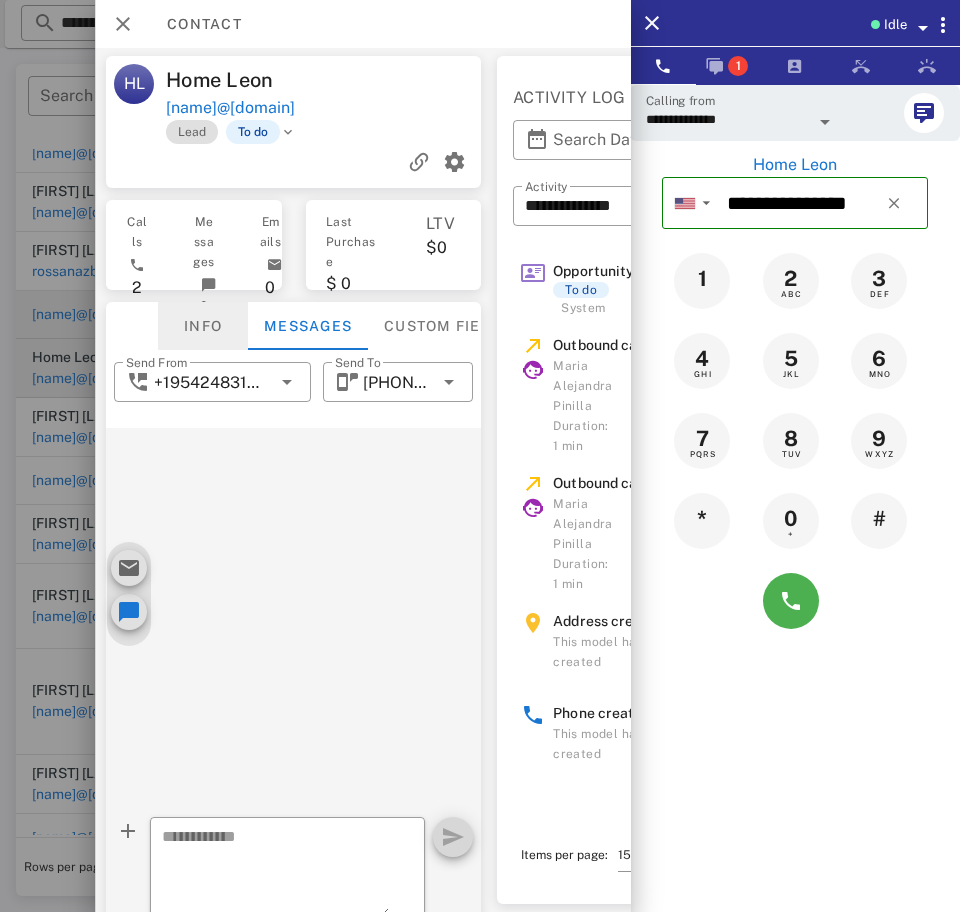 click on "Info" at bounding box center [203, 326] 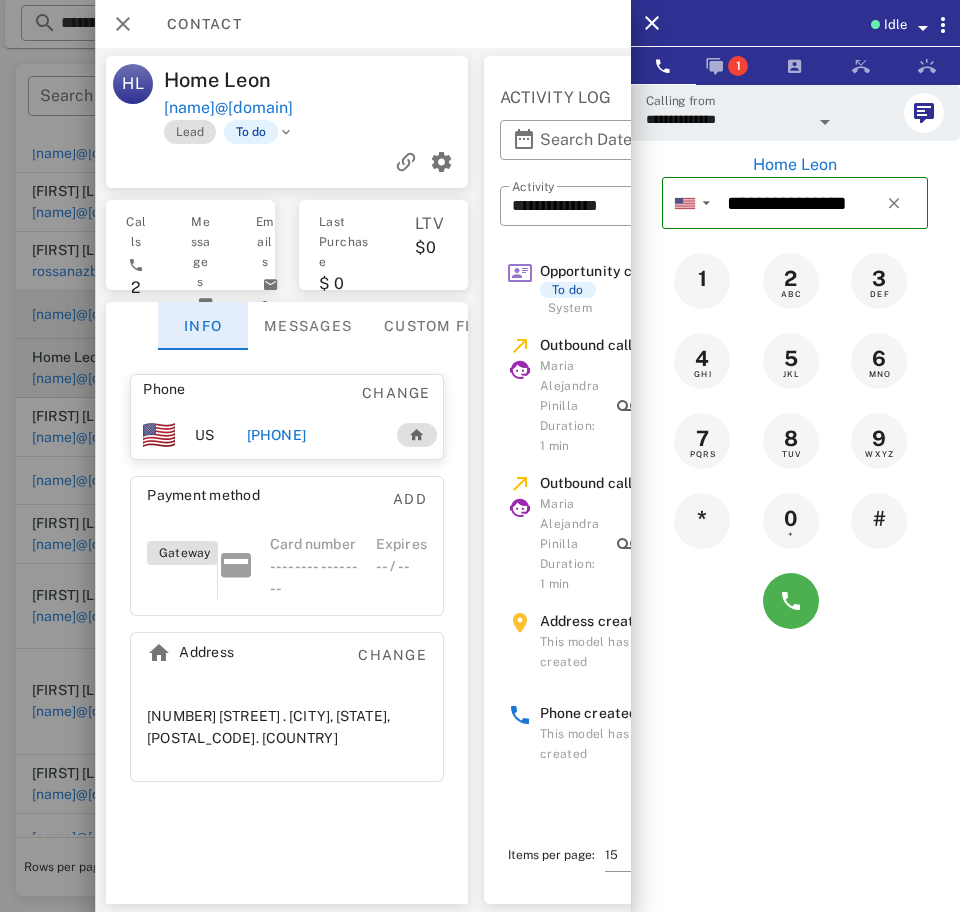 click at bounding box center (791, 601) 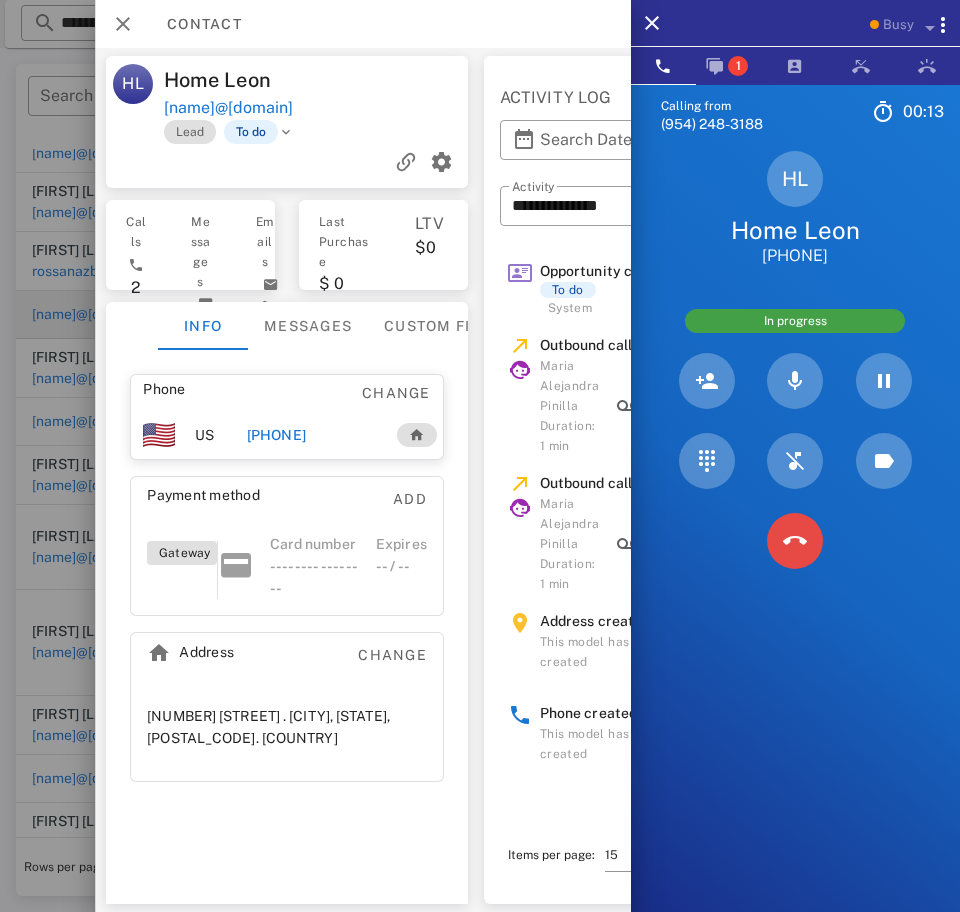 click at bounding box center (795, 541) 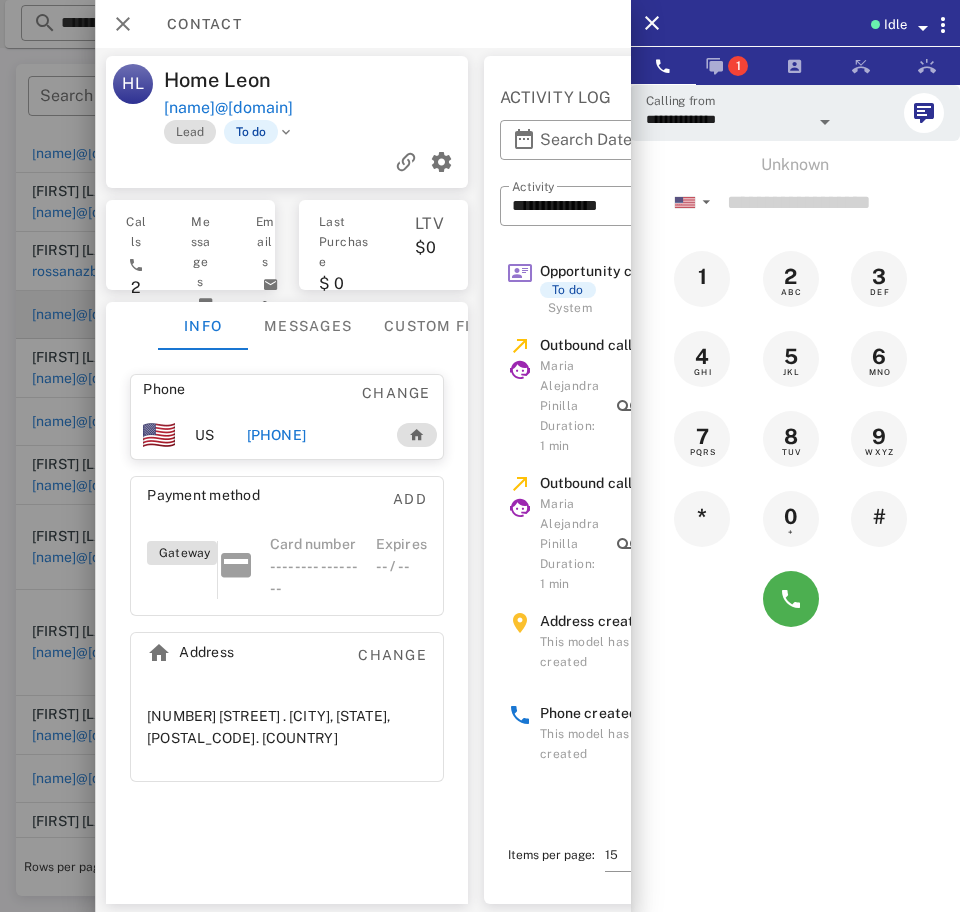 click on "To do" at bounding box center [250, 132] 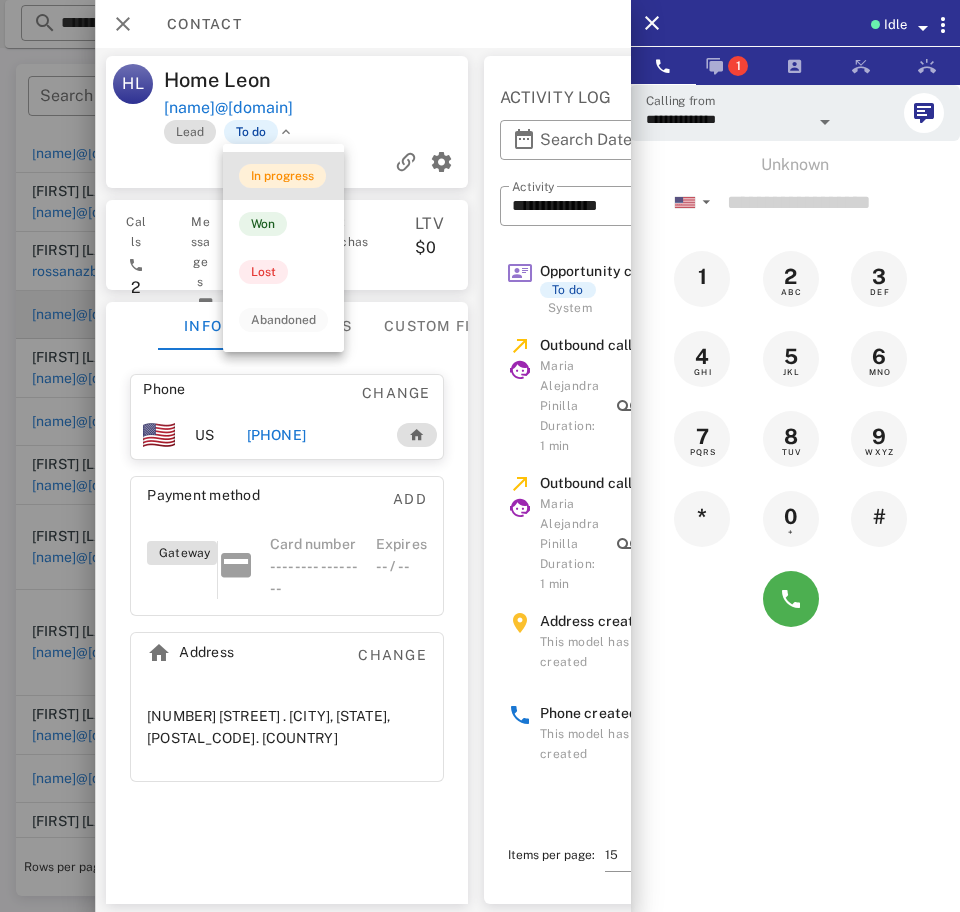 click on "In progress" at bounding box center (282, 176) 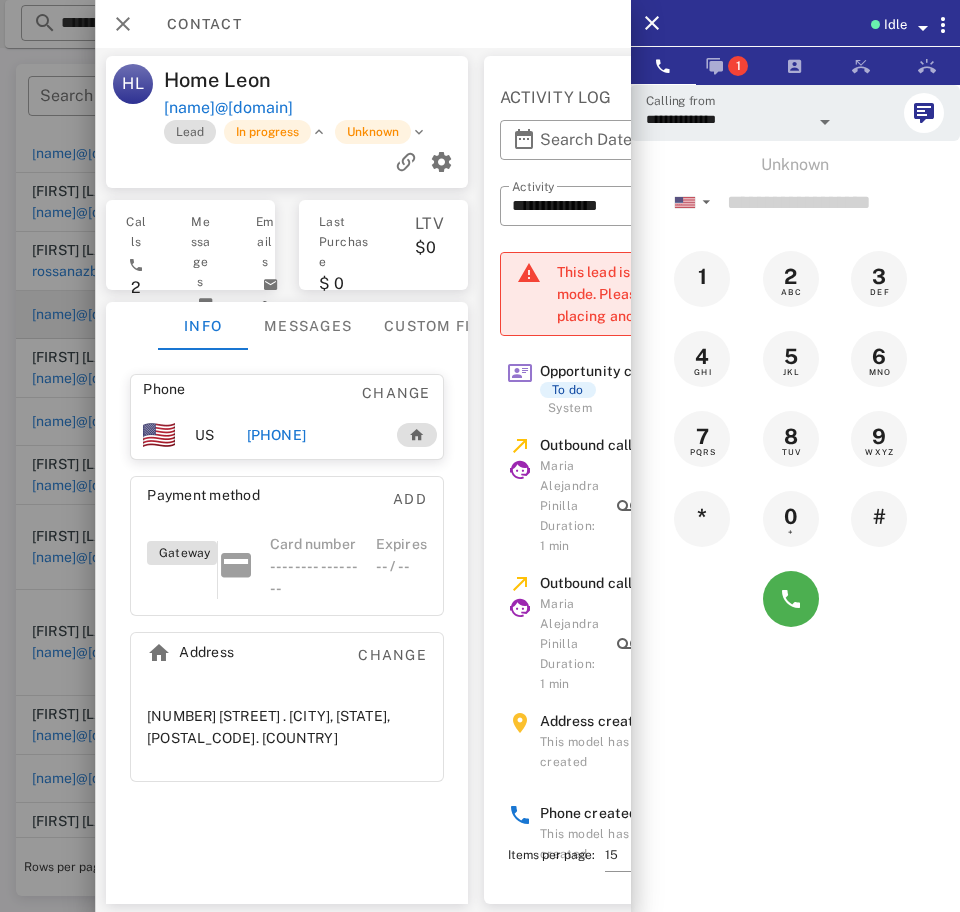 click on "Unknown" at bounding box center (372, 132) 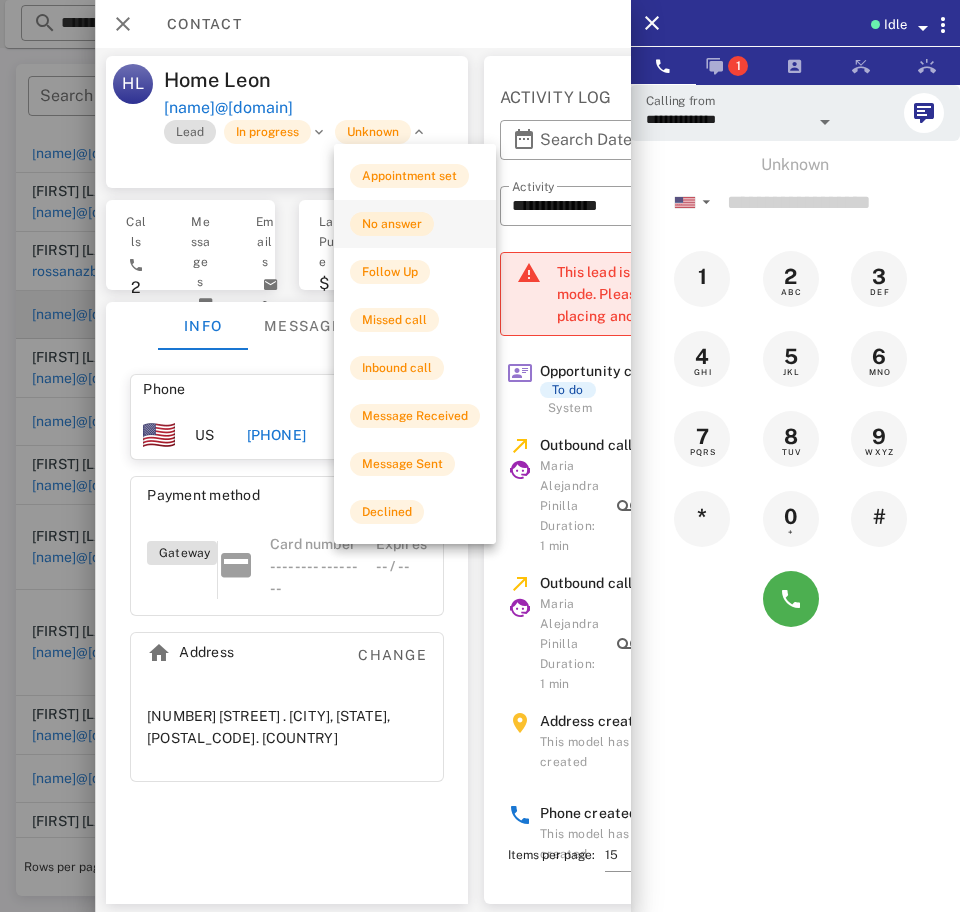 click on "No answer" at bounding box center [392, 224] 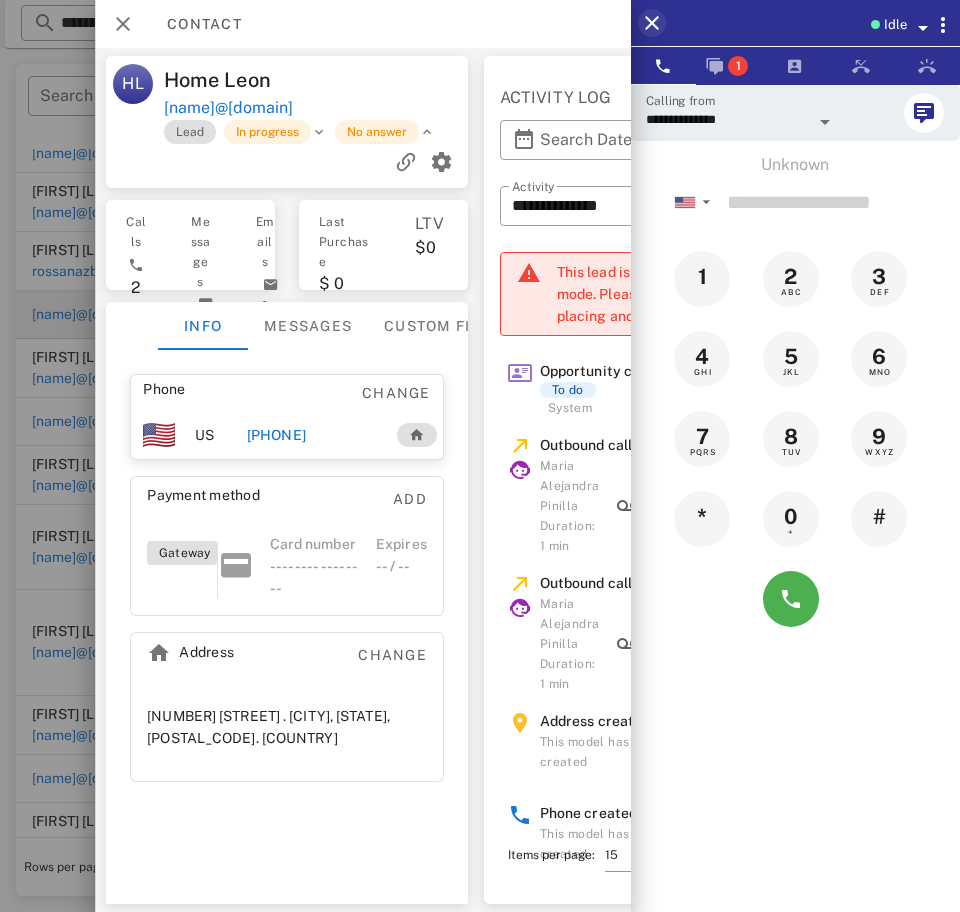 click at bounding box center (652, 23) 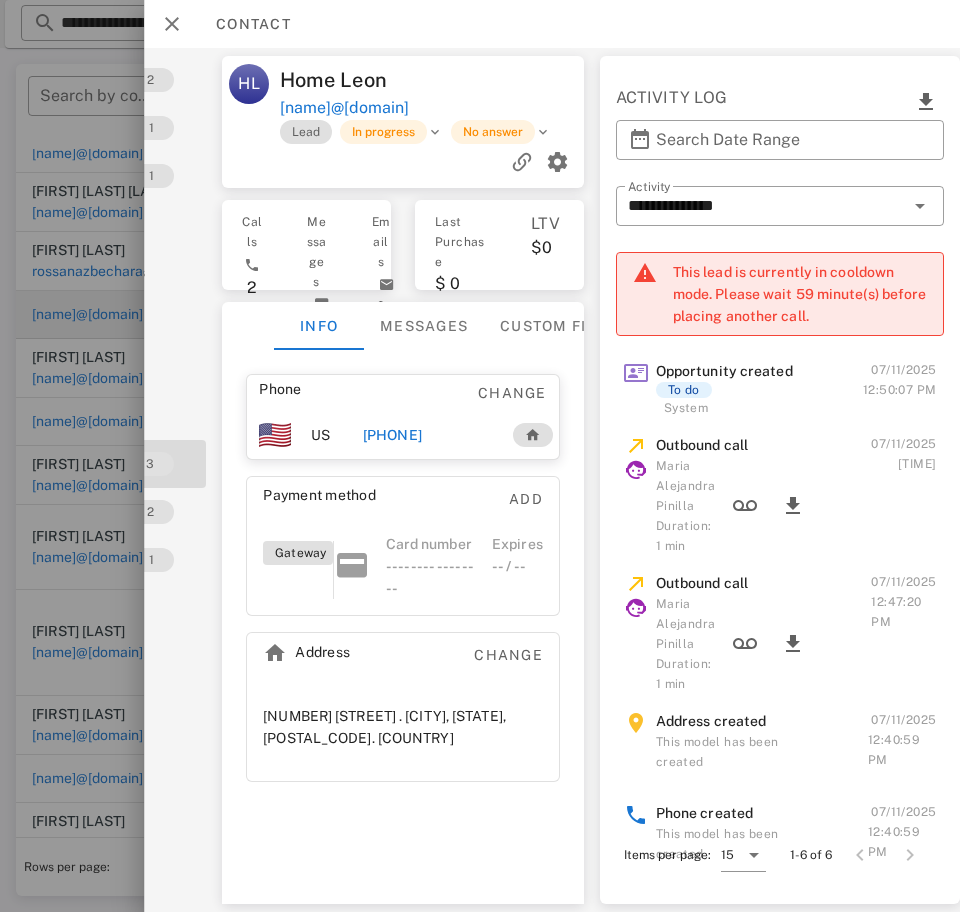 scroll, scrollTop: 0, scrollLeft: 208, axis: horizontal 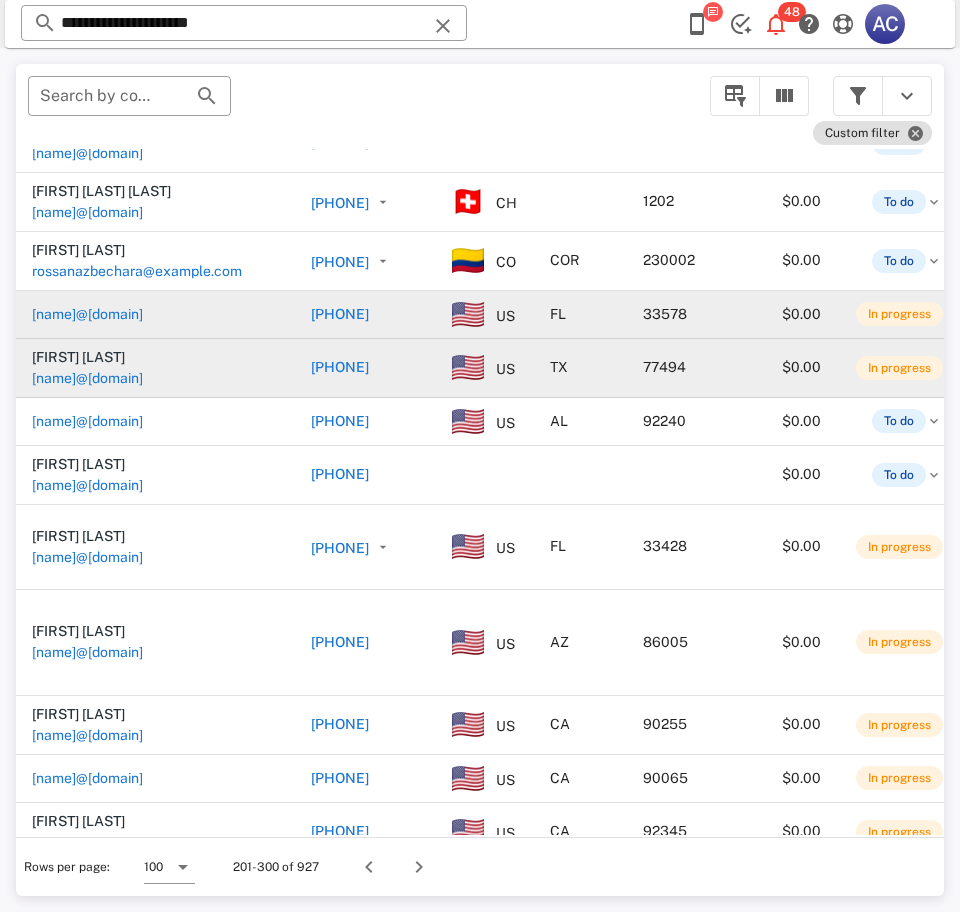 click on "[NAME]@[DOMAIN]" at bounding box center (87, 378) 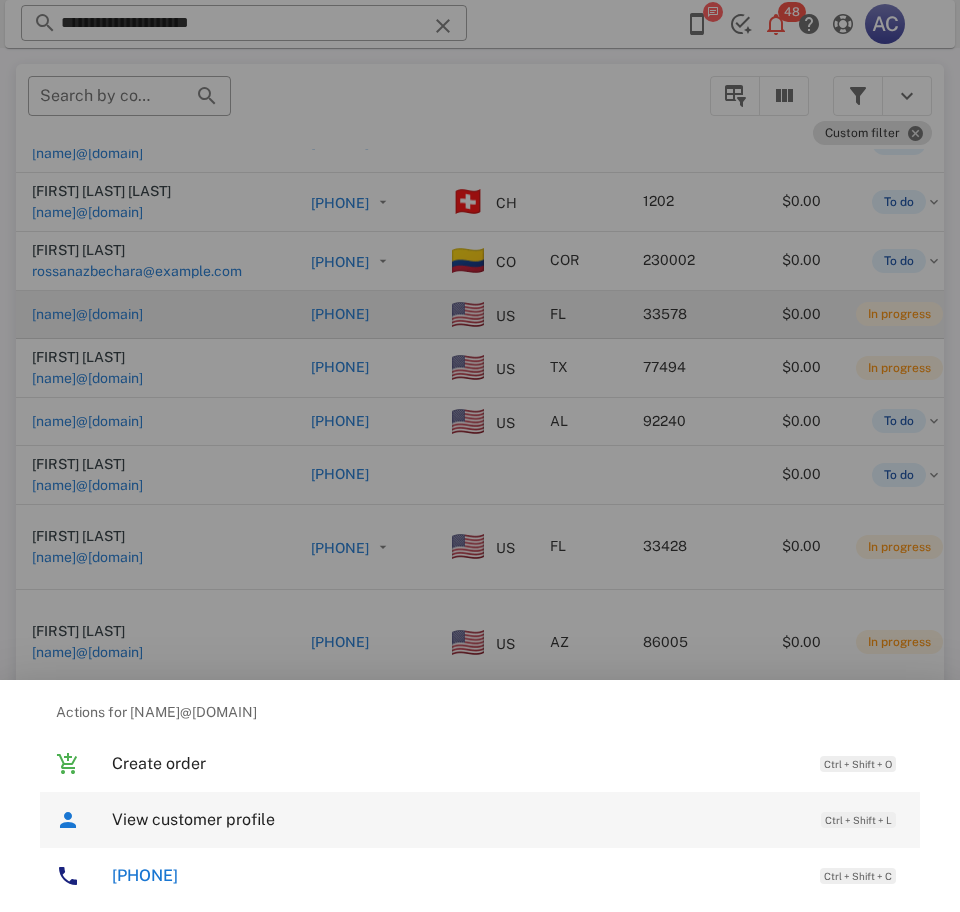 click on "View customer profile" at bounding box center (456, 819) 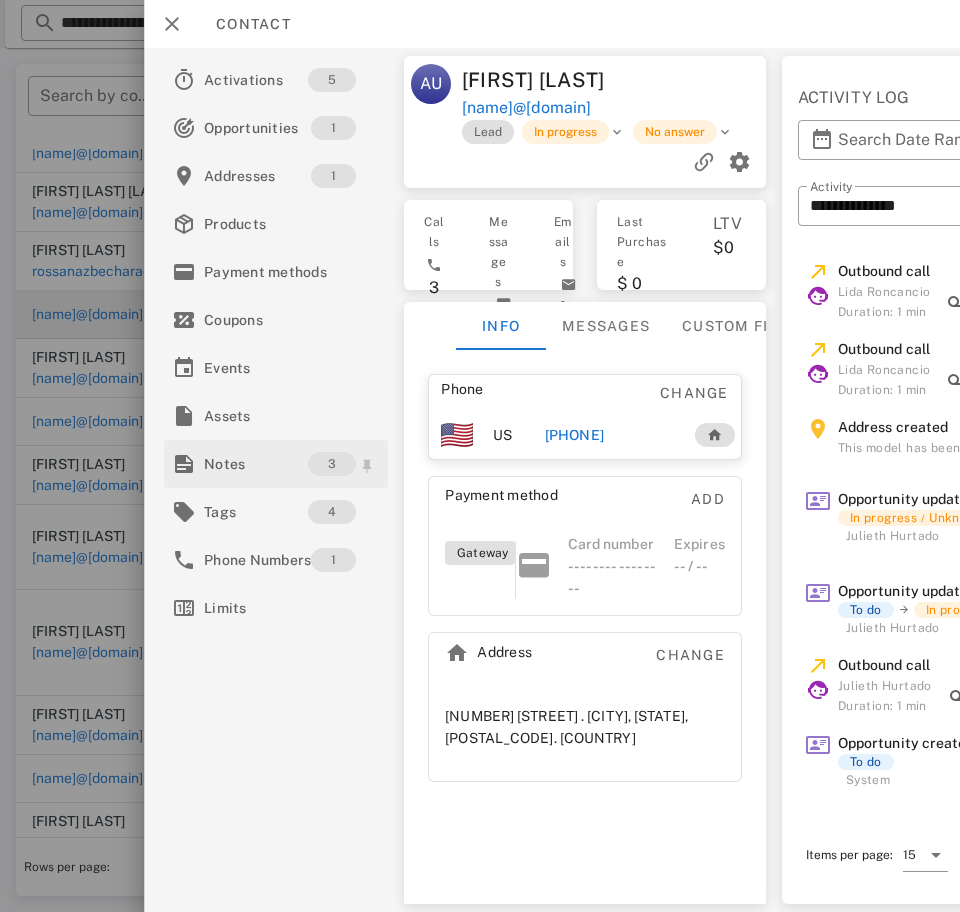 click on "Notes" at bounding box center (256, 464) 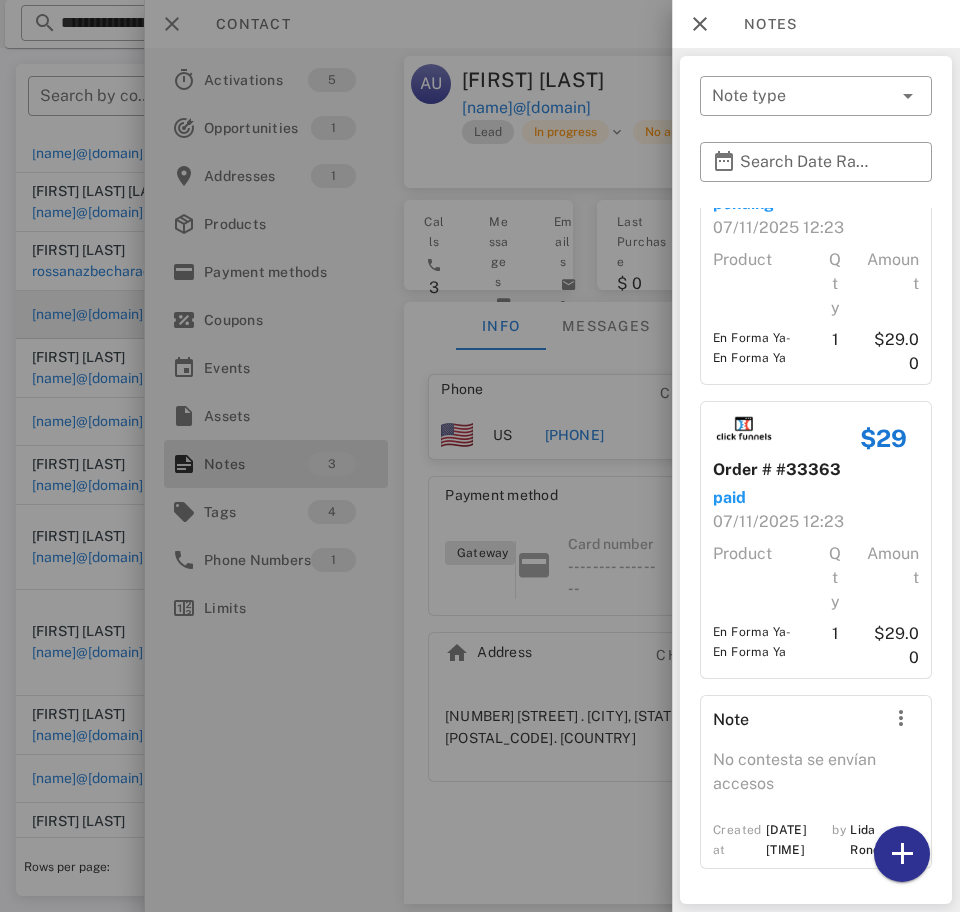 scroll, scrollTop: 0, scrollLeft: 0, axis: both 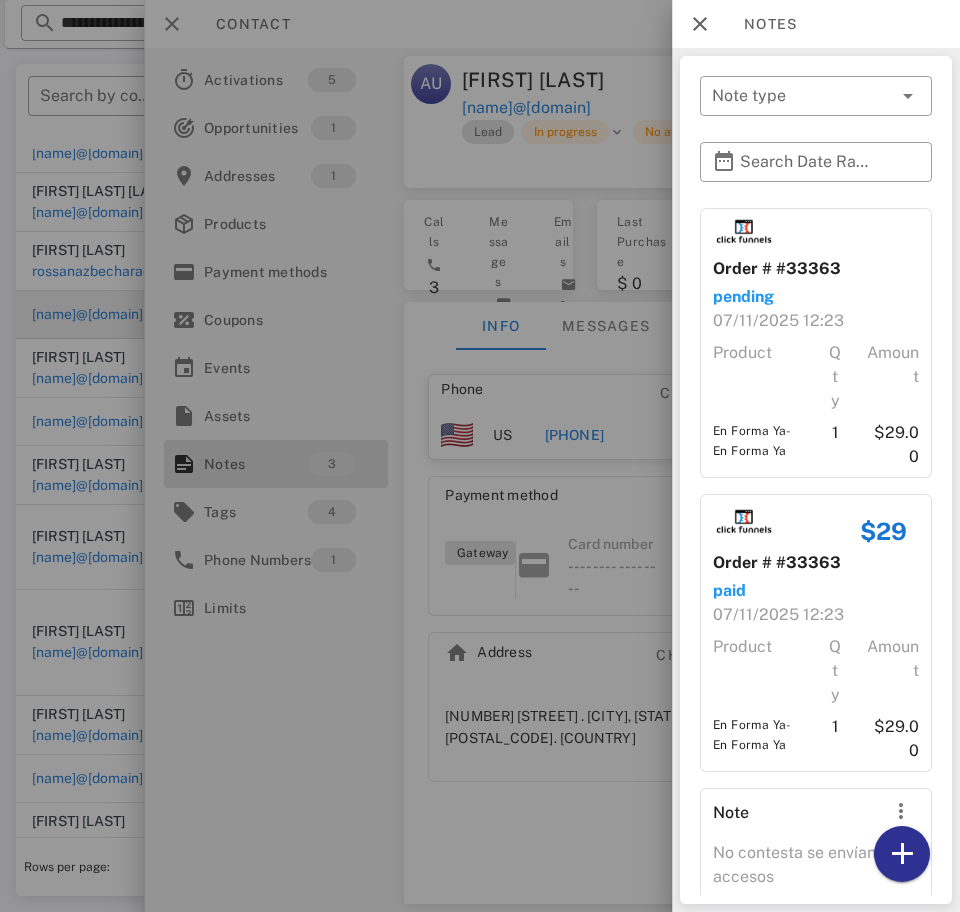 click at bounding box center (480, 456) 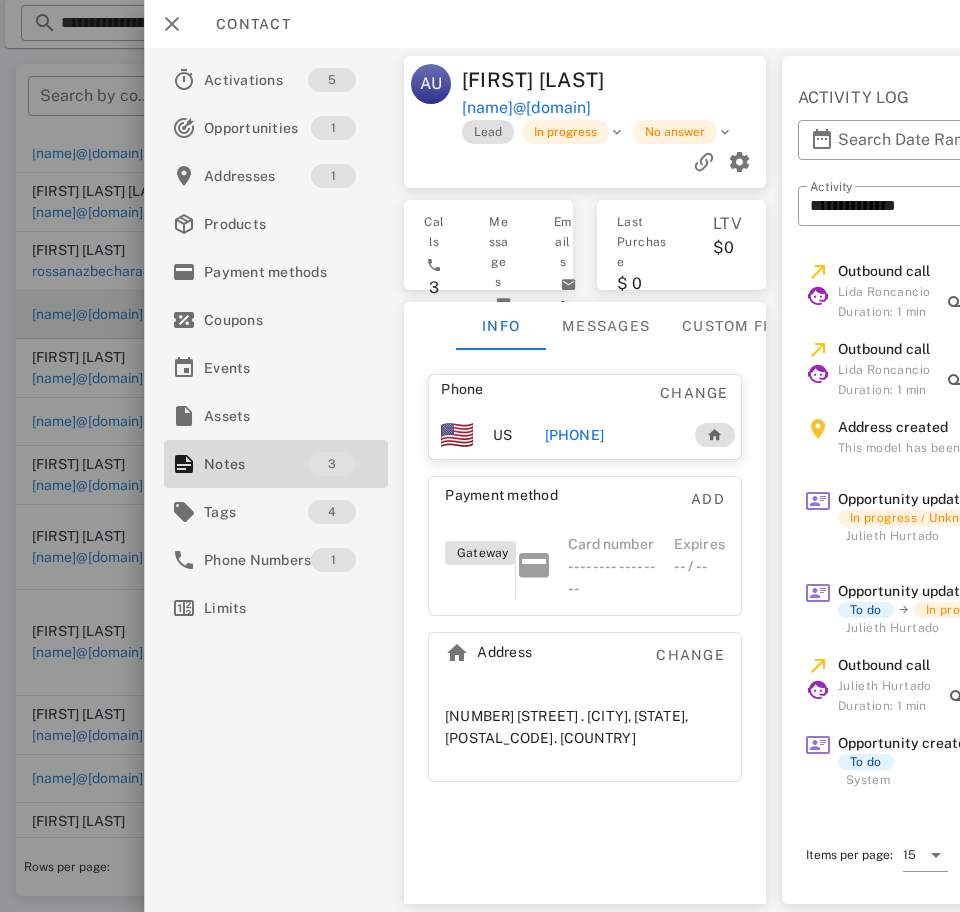 click on "[PHONE]" at bounding box center (574, 435) 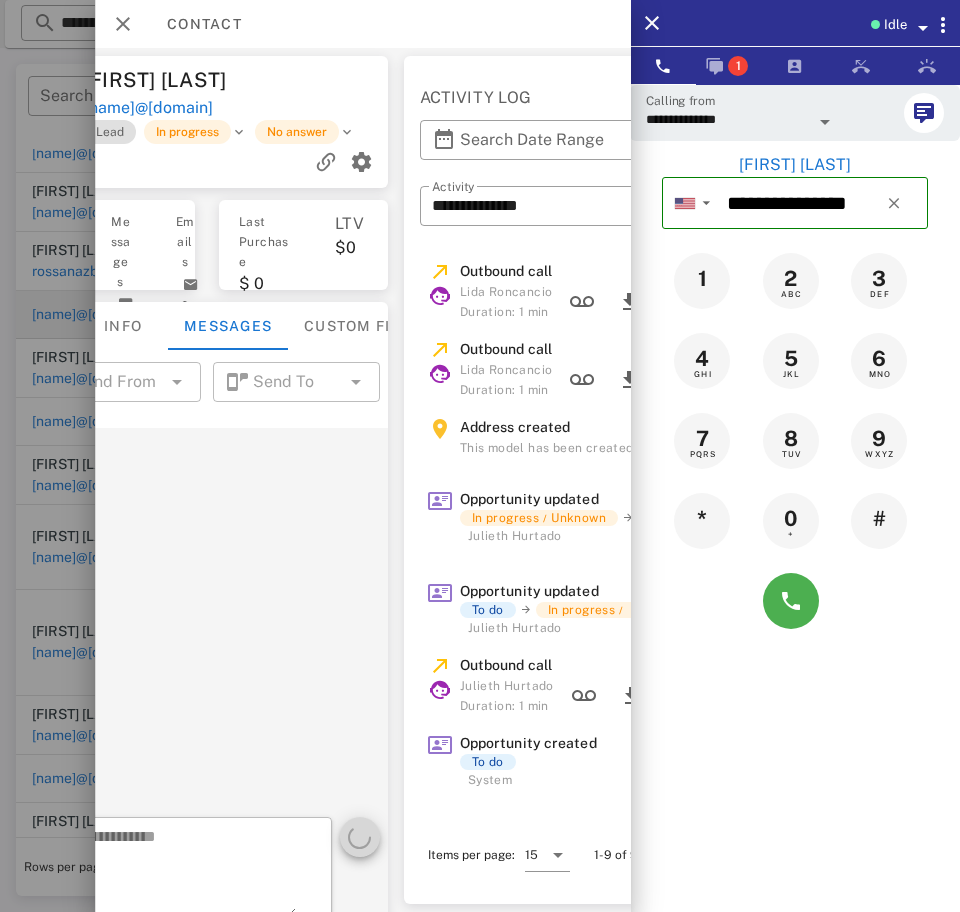 scroll, scrollTop: 0, scrollLeft: 359, axis: horizontal 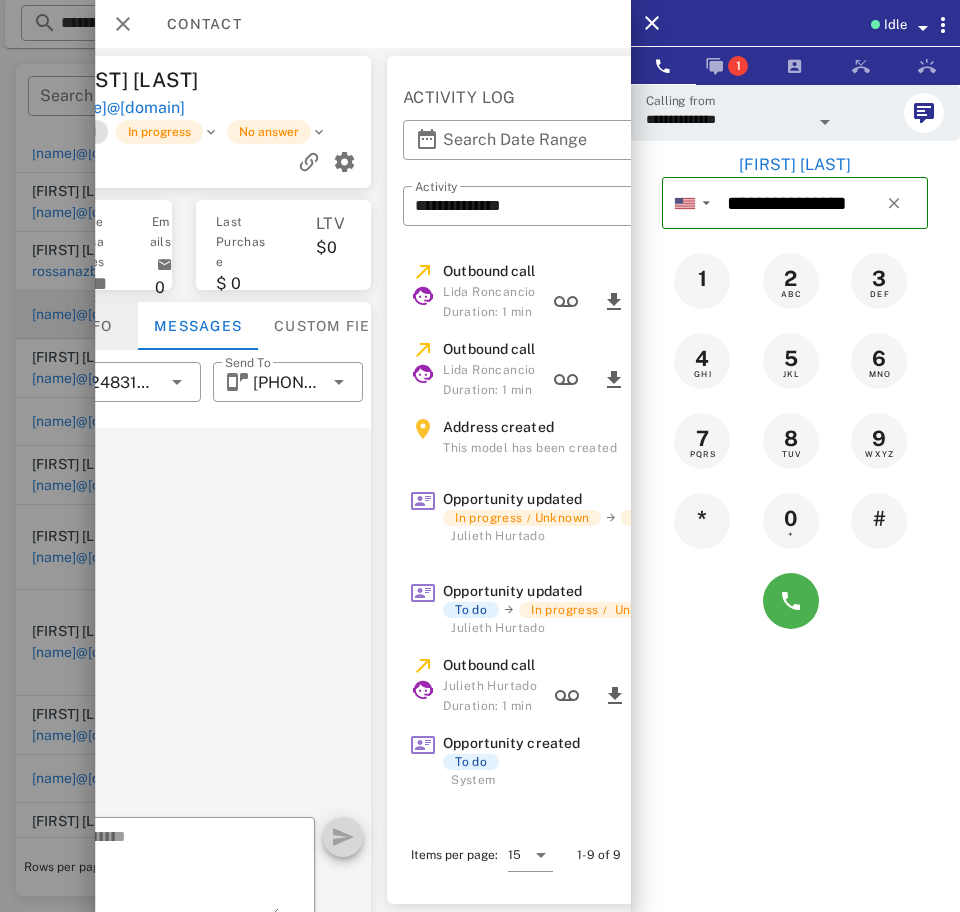 click on "Info" at bounding box center (93, 326) 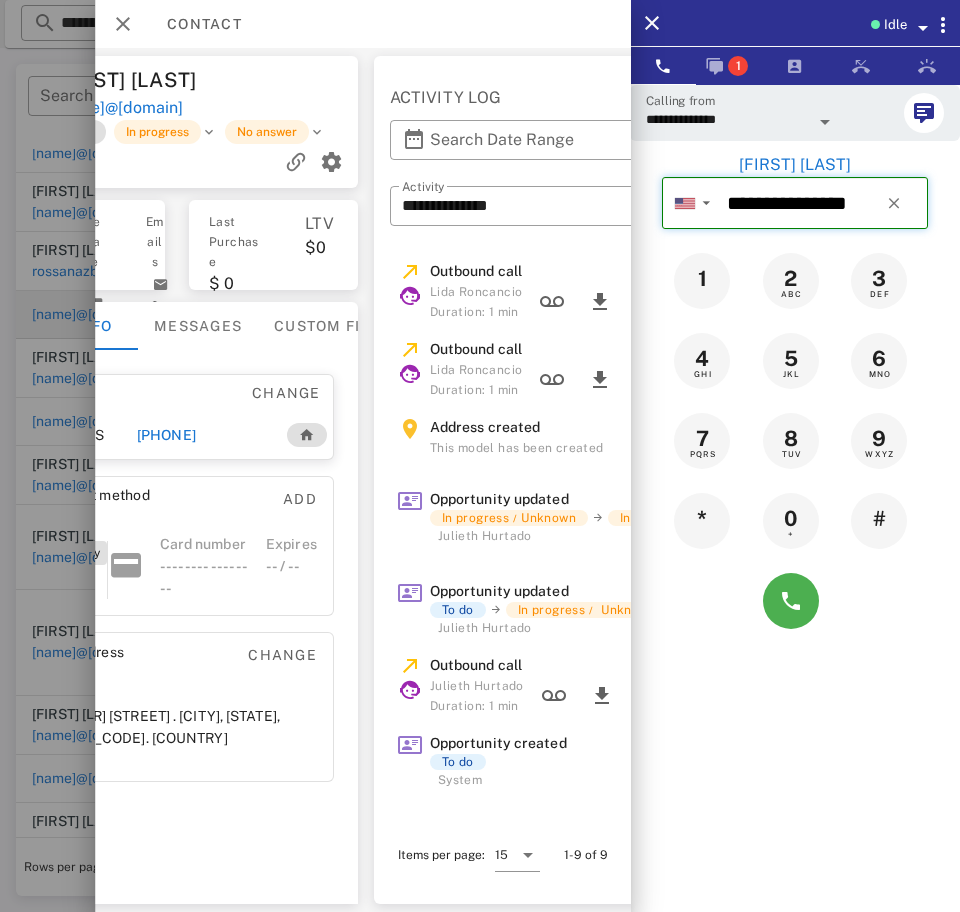 click on "**********" at bounding box center (823, 203) 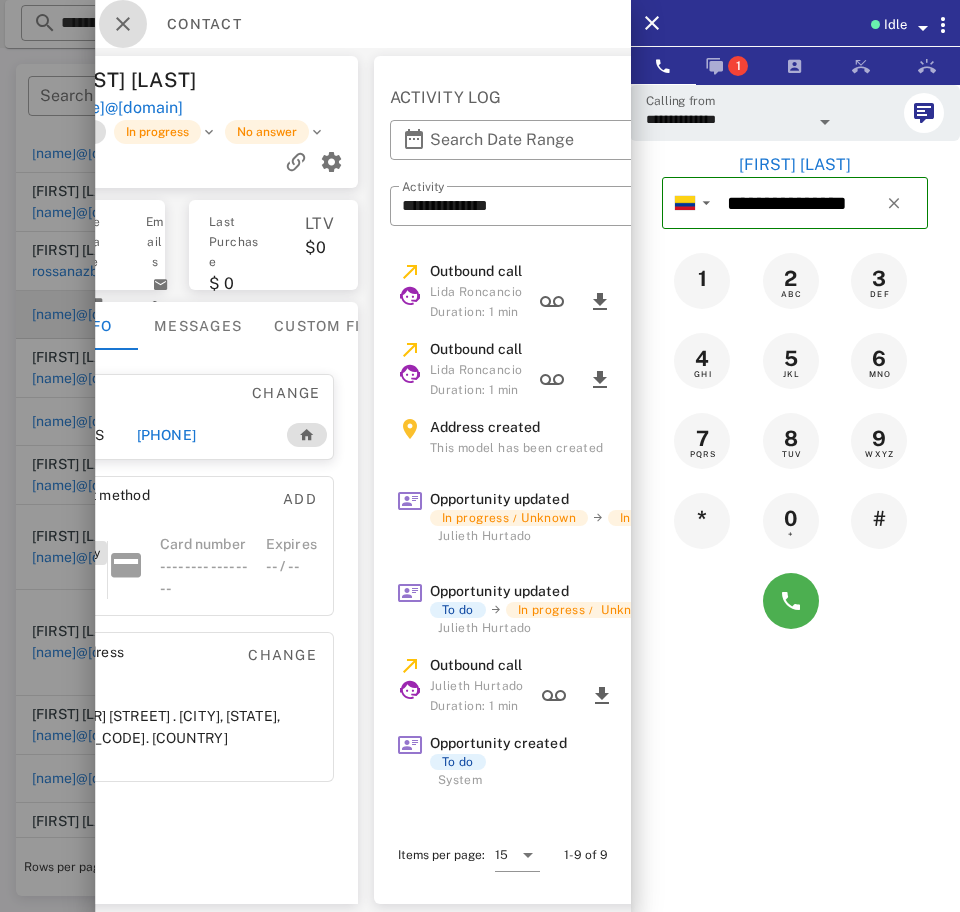 click at bounding box center [123, 24] 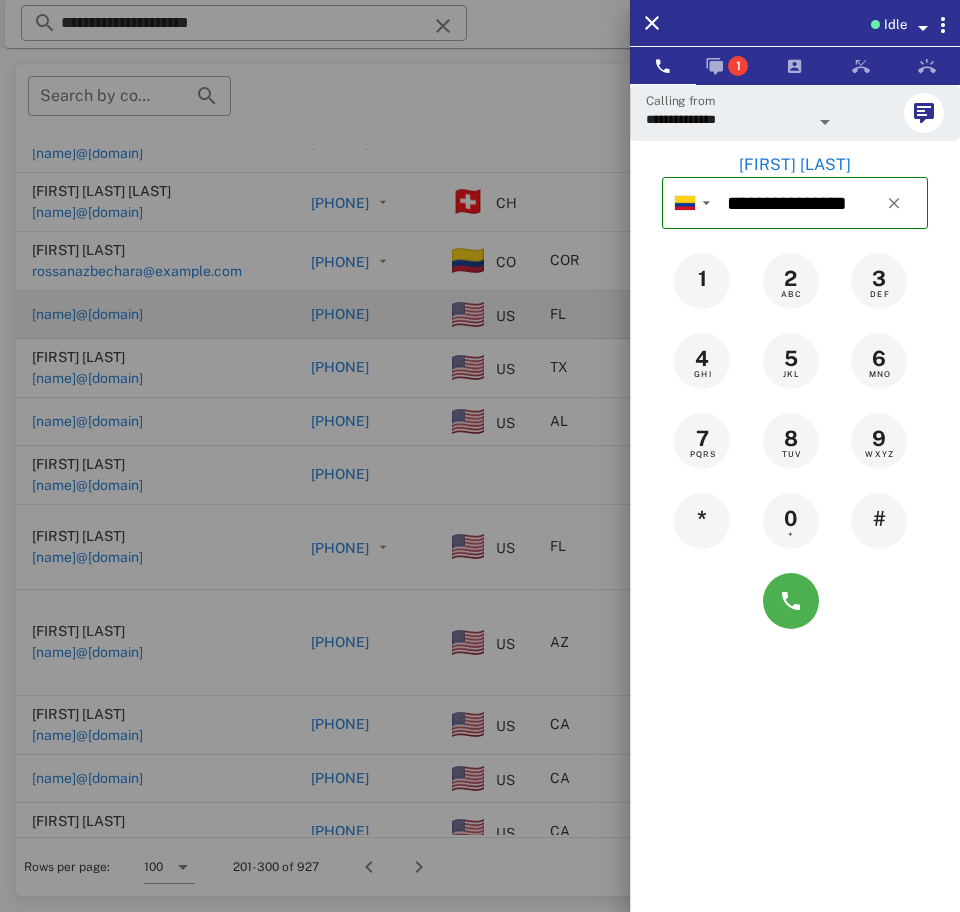 drag, startPoint x: 786, startPoint y: 170, endPoint x: 776, endPoint y: 169, distance: 10.049875 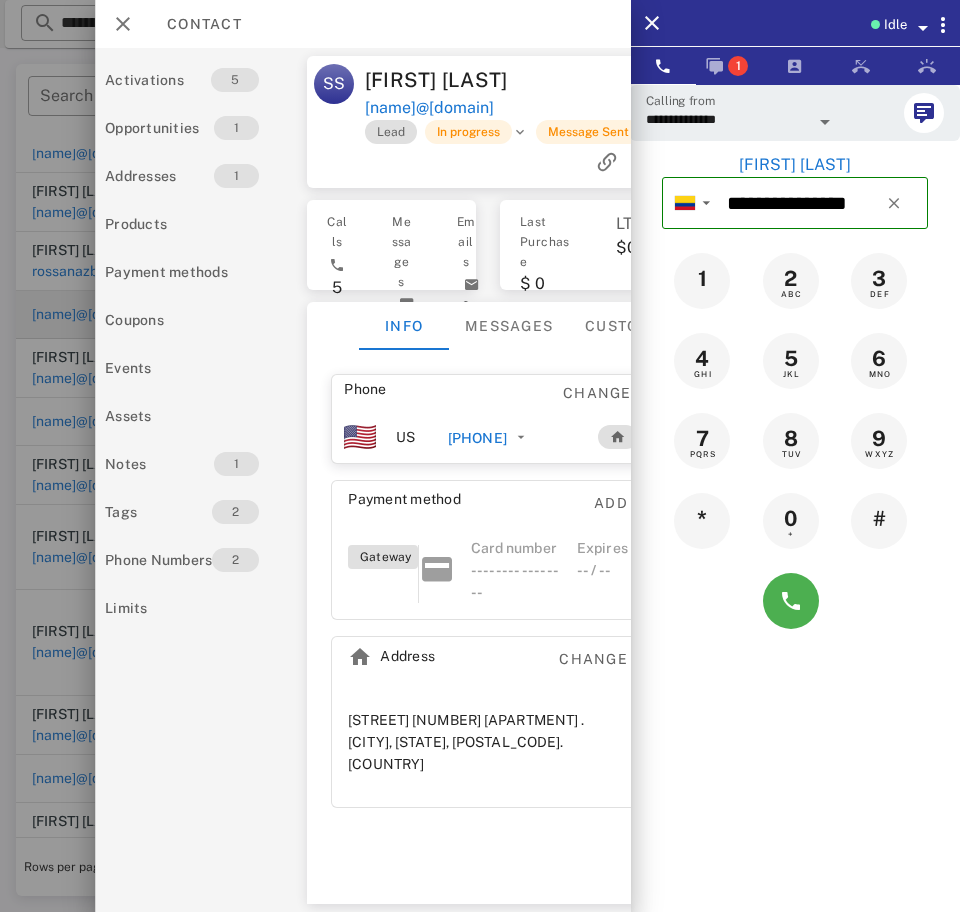 scroll, scrollTop: 0, scrollLeft: 49, axis: horizontal 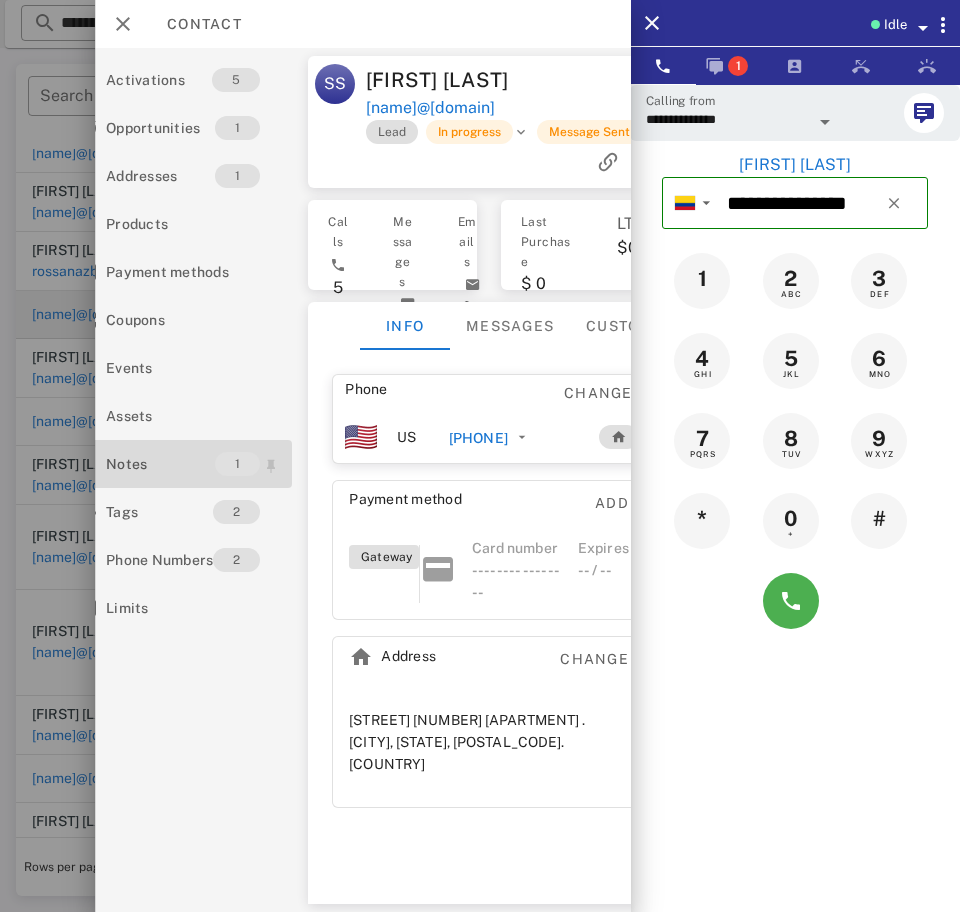 click on "Notes" at bounding box center (160, 464) 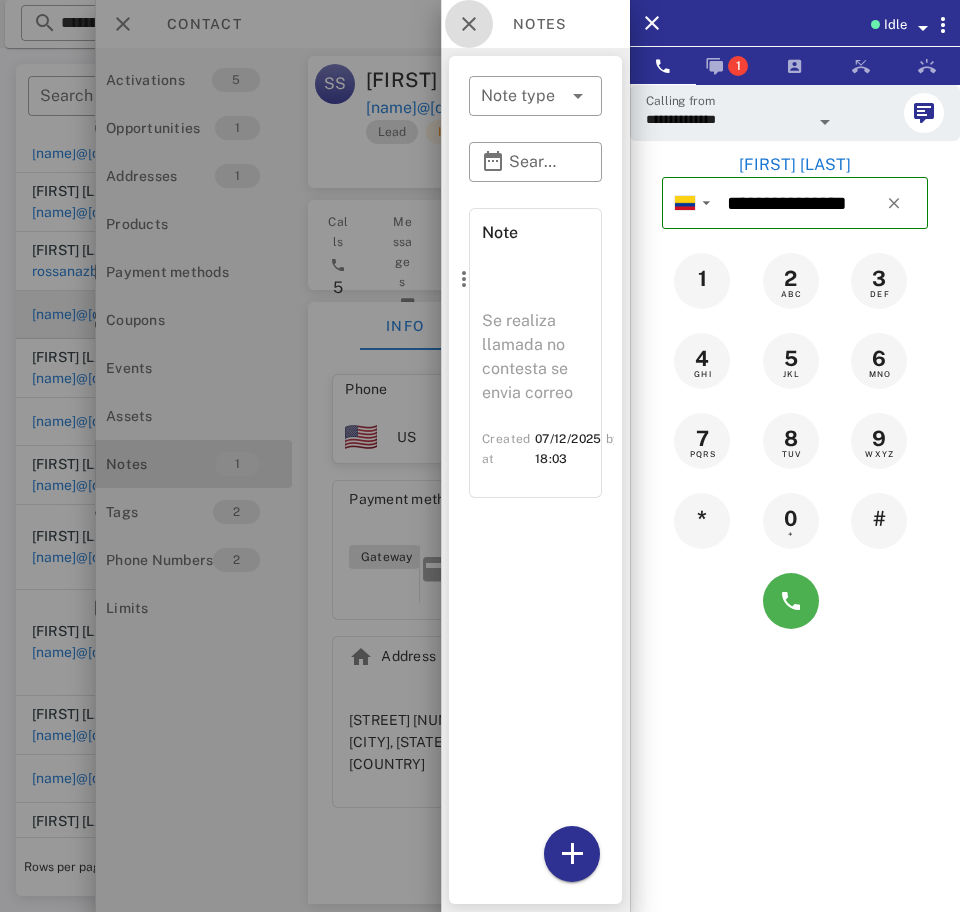 click at bounding box center [469, 24] 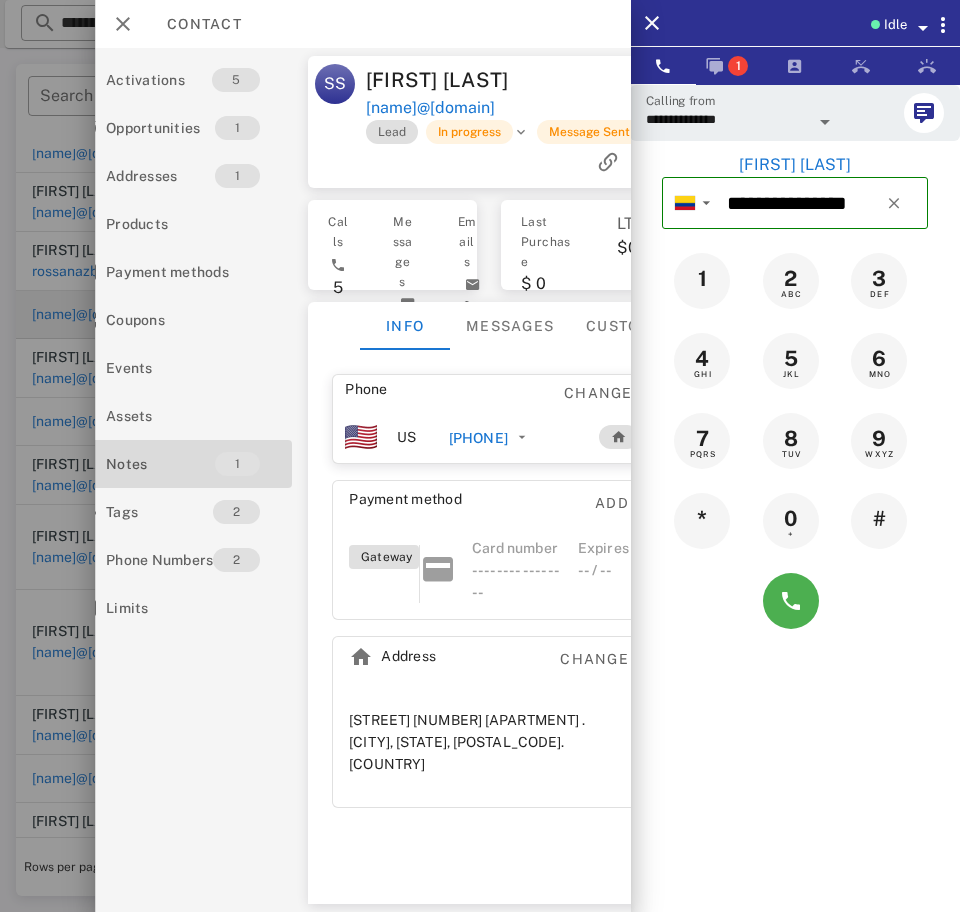 click on "[PHONE]" at bounding box center [478, 438] 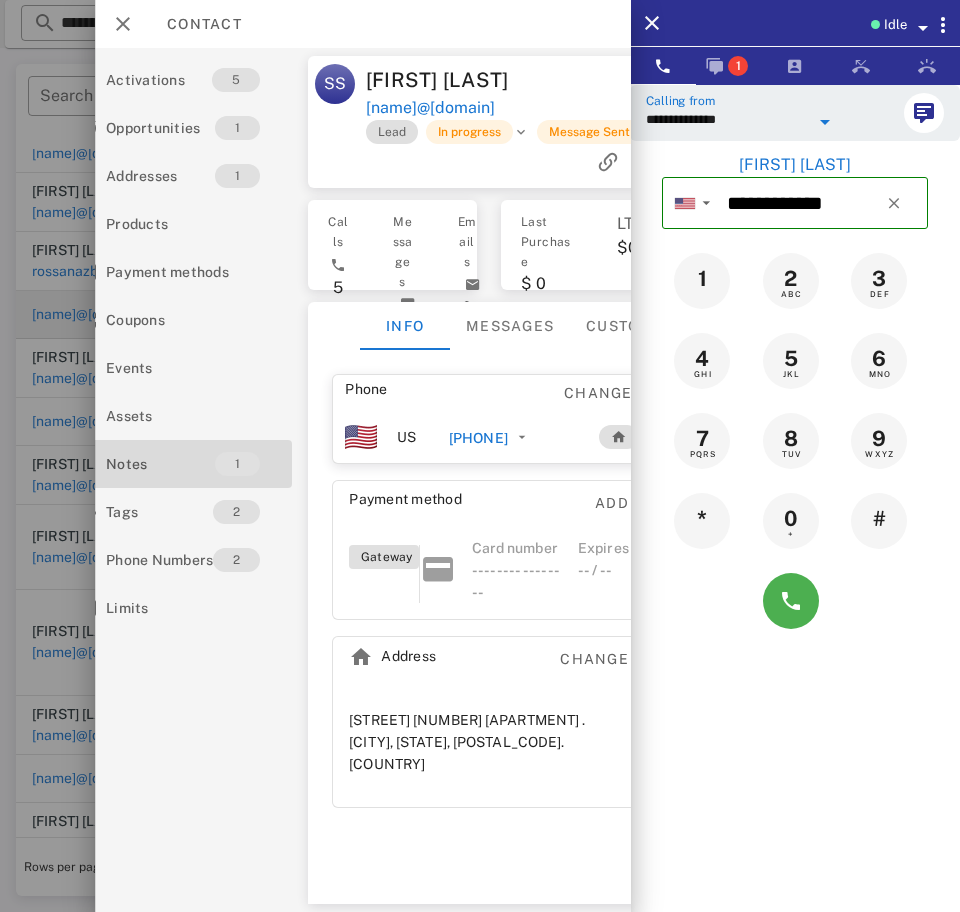 click on "**********" at bounding box center (727, 119) 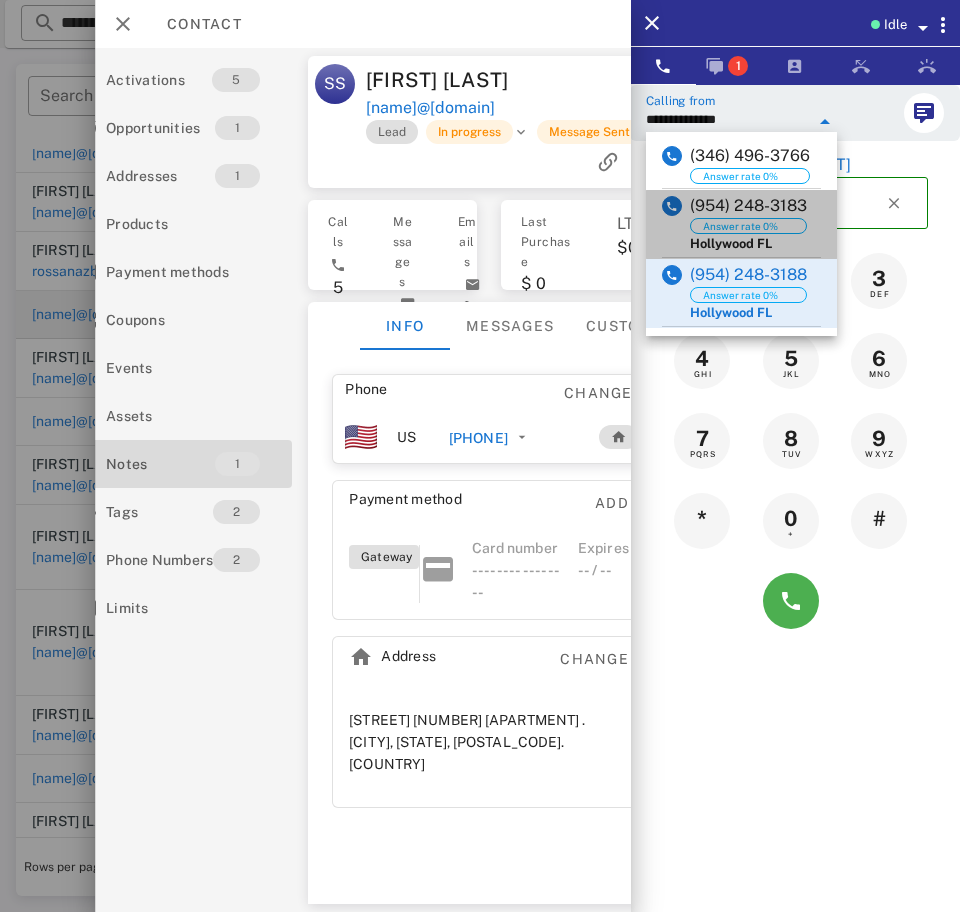 click on "(954) 248-3183" at bounding box center (748, 206) 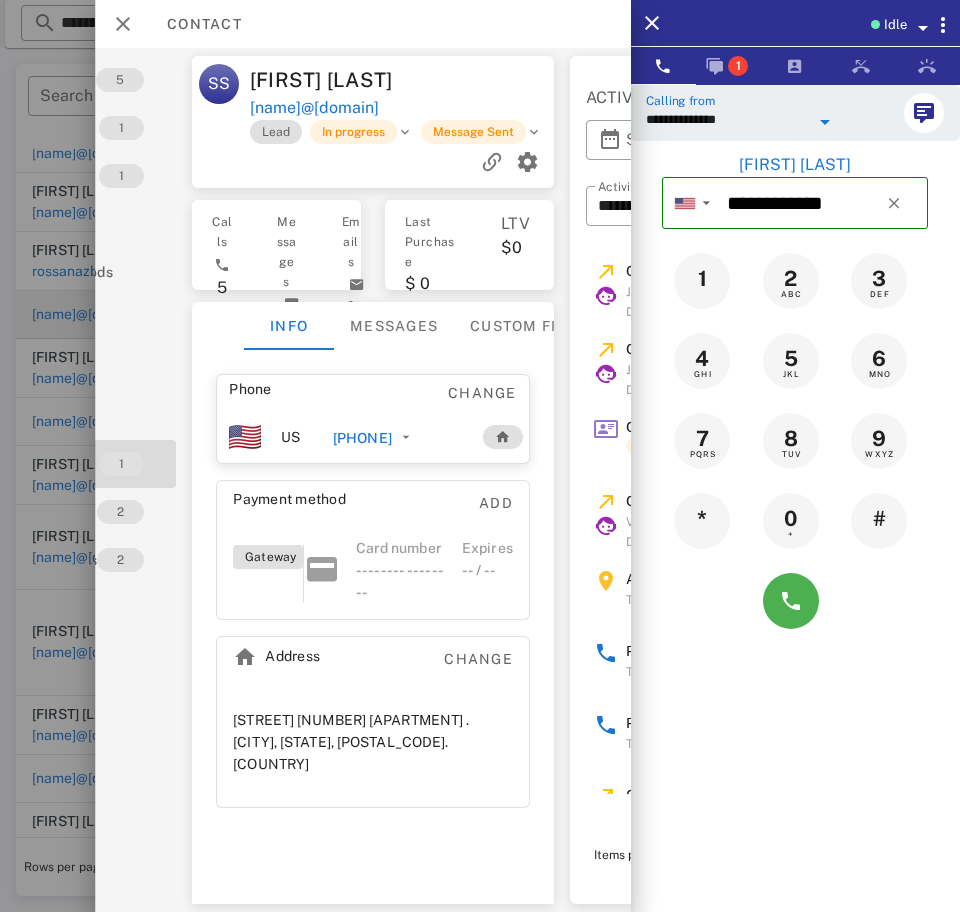 scroll, scrollTop: 0, scrollLeft: 160, axis: horizontal 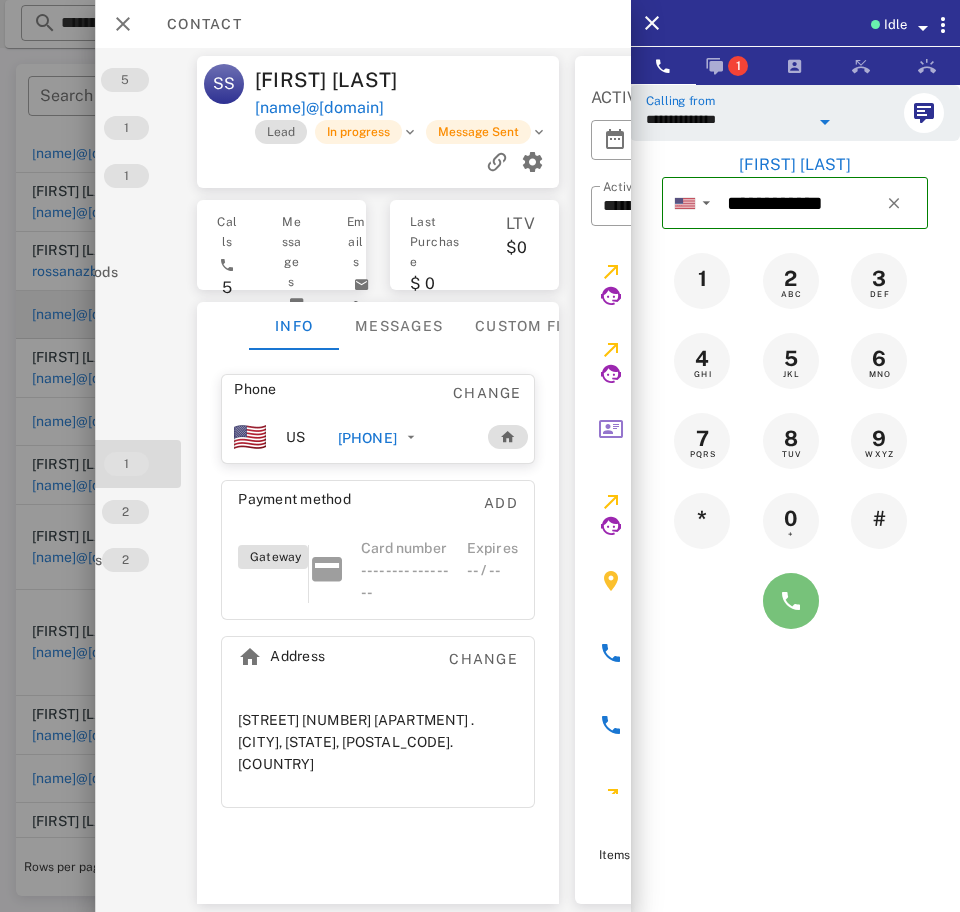 click at bounding box center (791, 601) 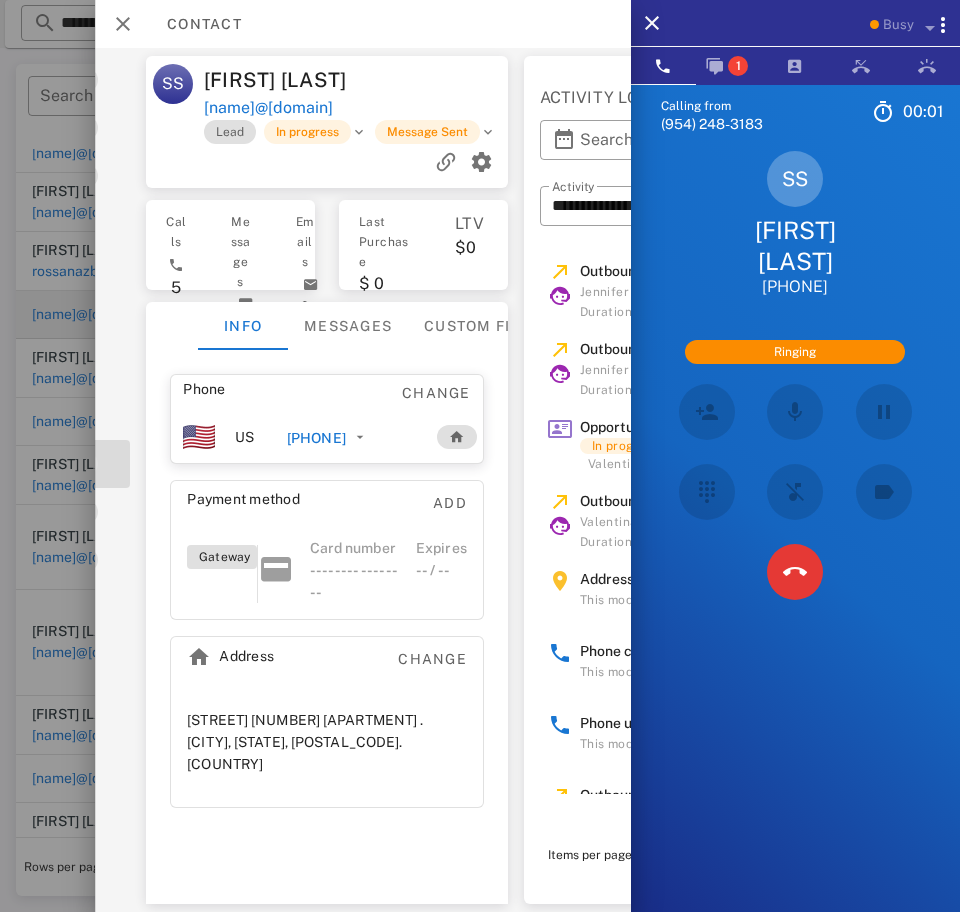 scroll, scrollTop: 0, scrollLeft: 211, axis: horizontal 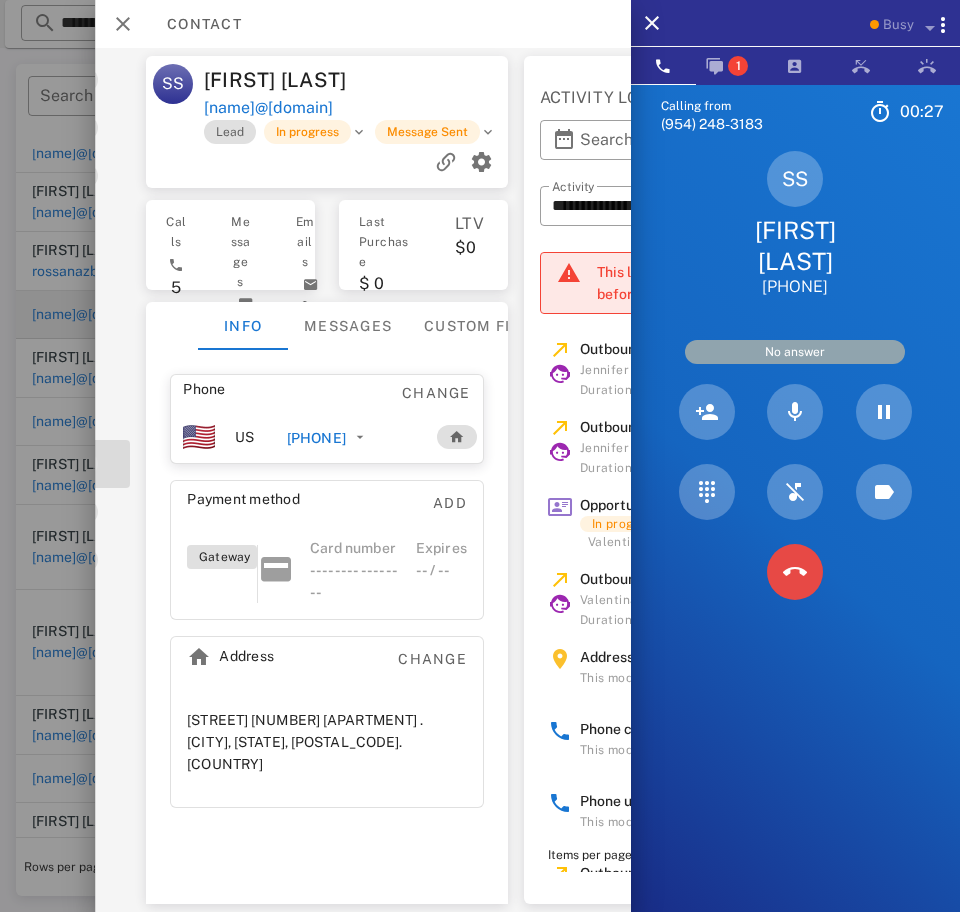 click at bounding box center (795, 572) 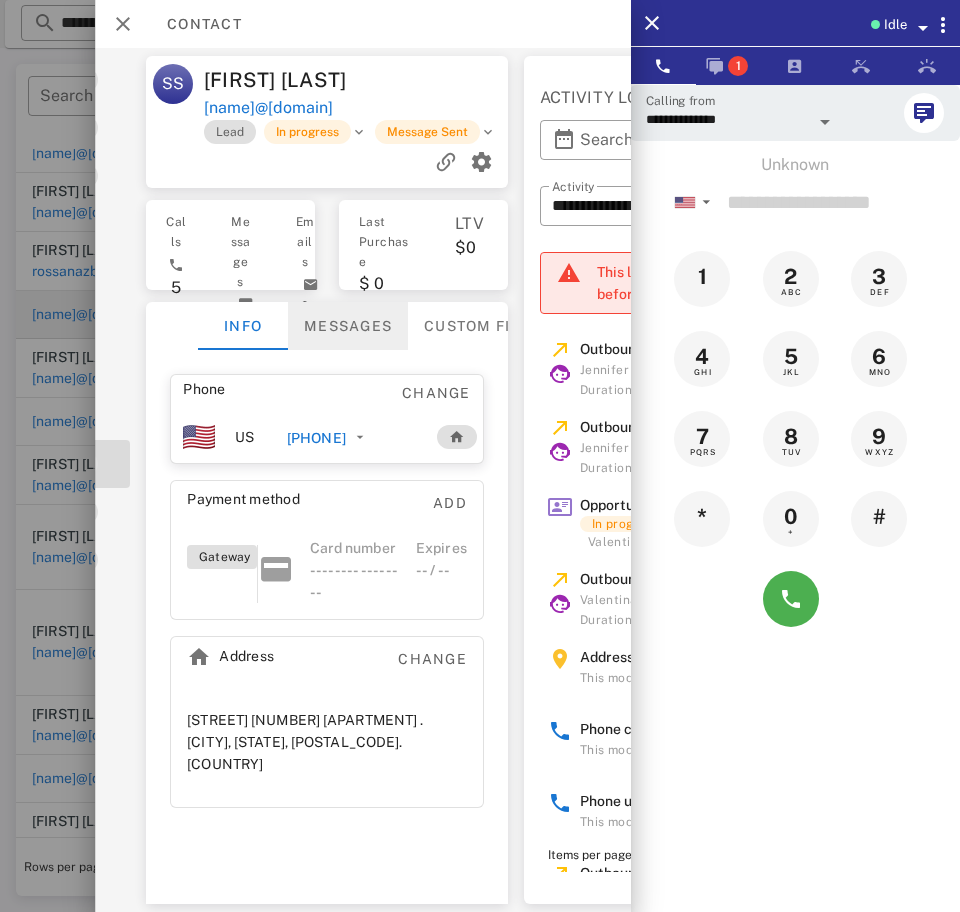 click on "Messages" at bounding box center [348, 326] 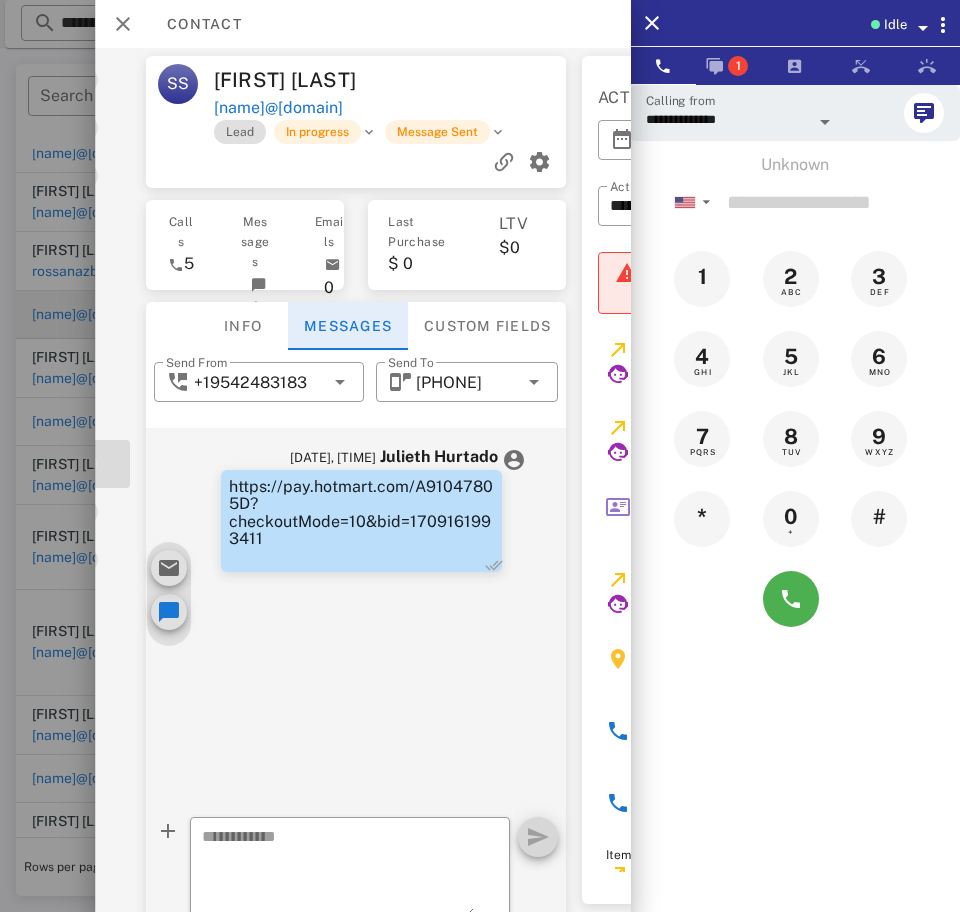 click on "Info" at bounding box center [243, 326] 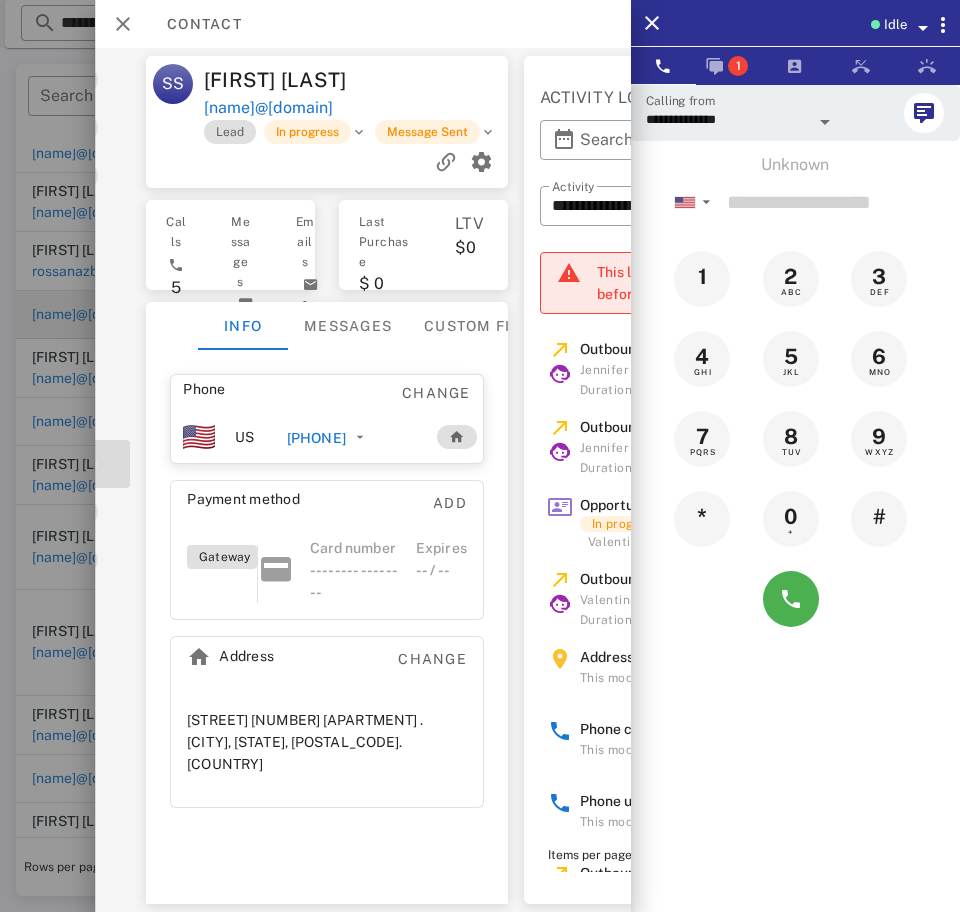 click on "[PHONE]" at bounding box center [316, 438] 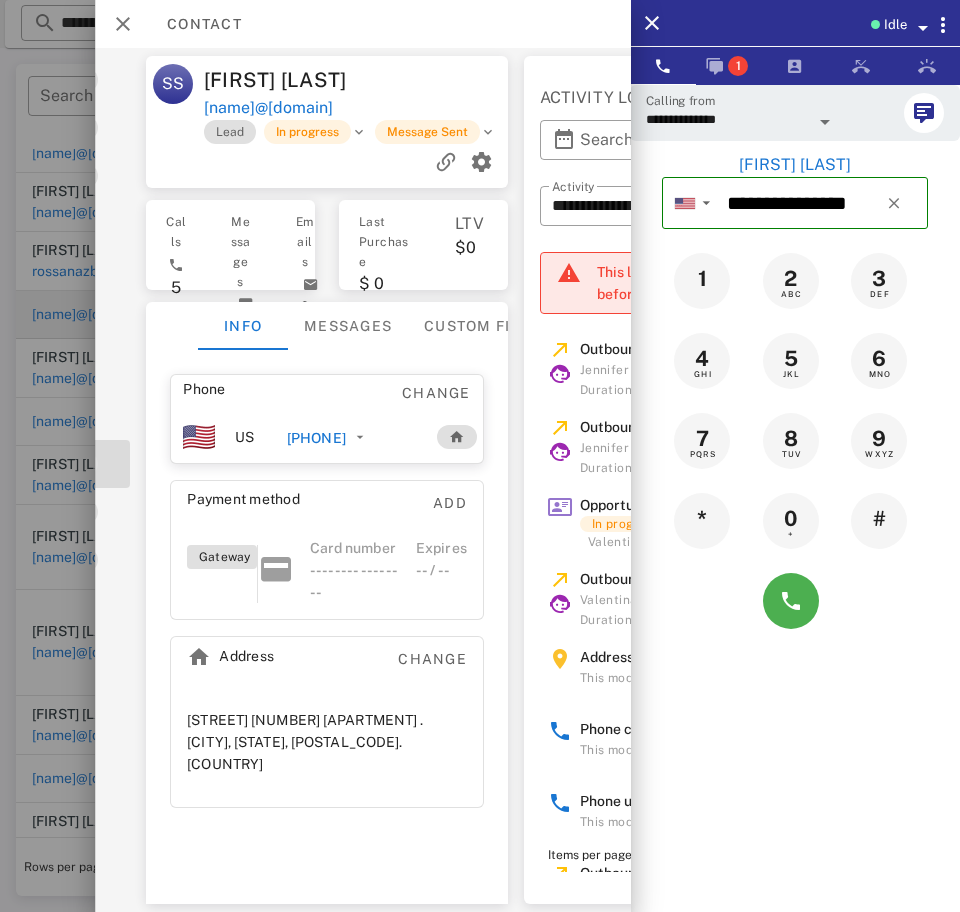 click on "**********" at bounding box center [727, 119] 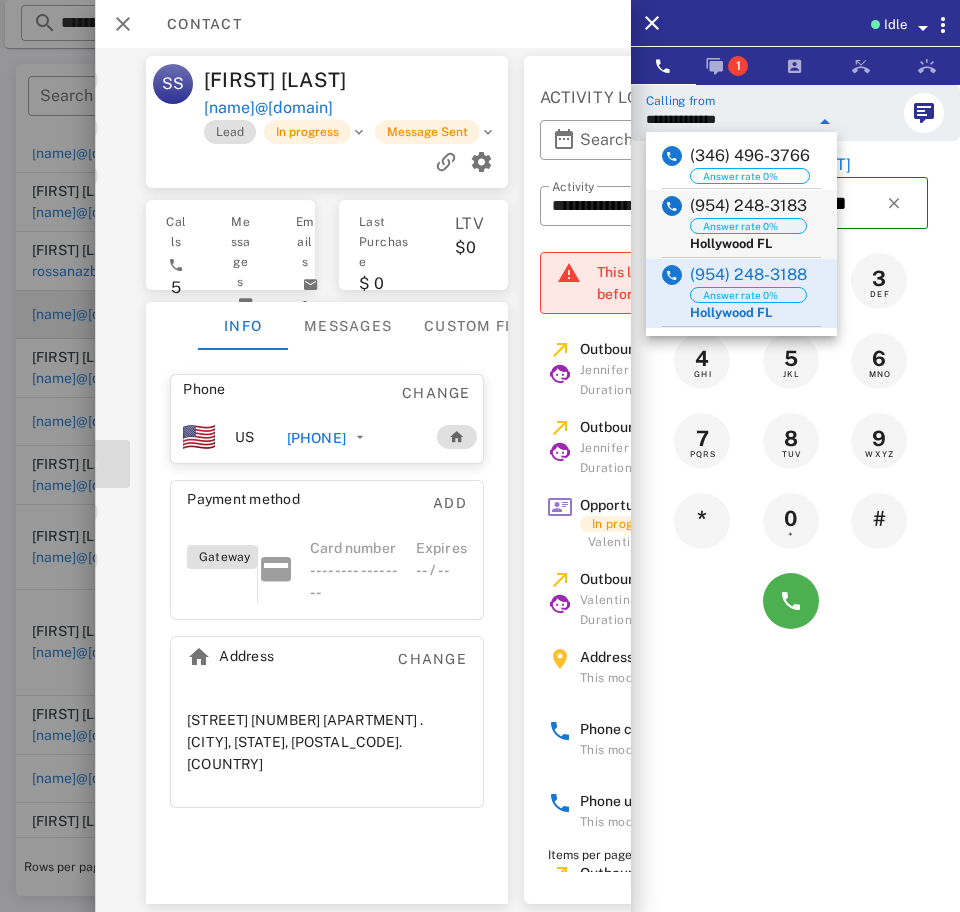 click on "Answer rate 0%" at bounding box center (748, 226) 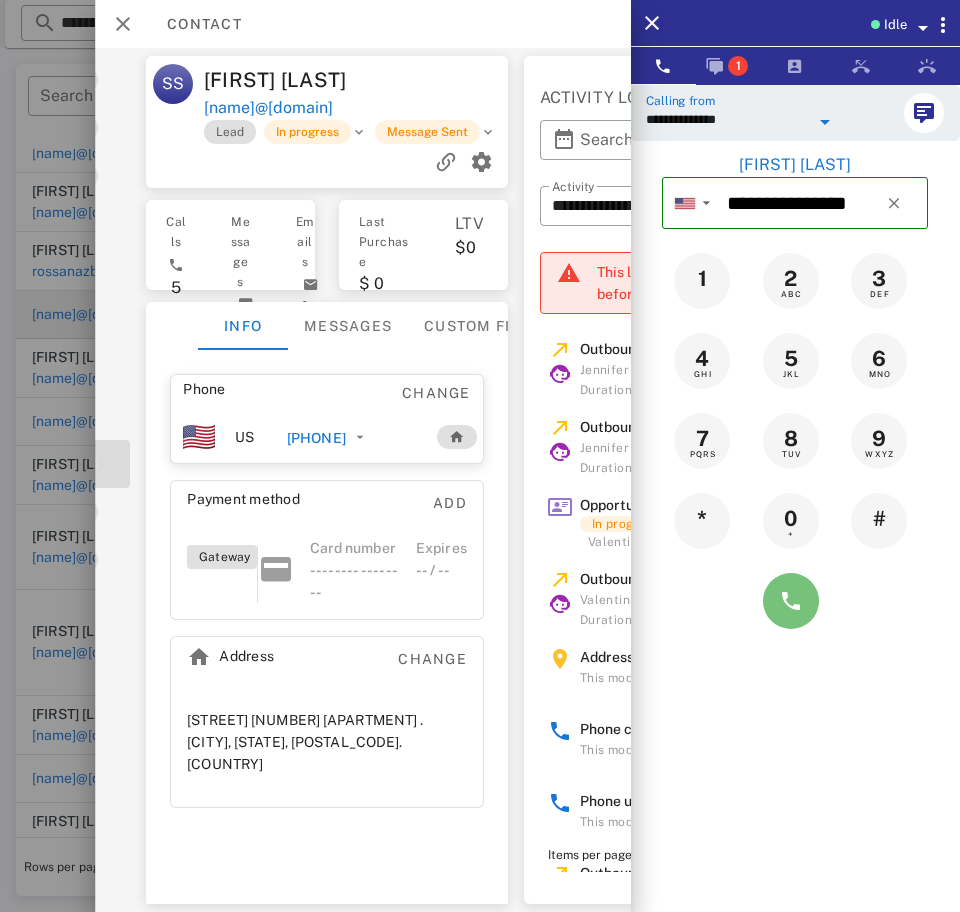 click at bounding box center (791, 601) 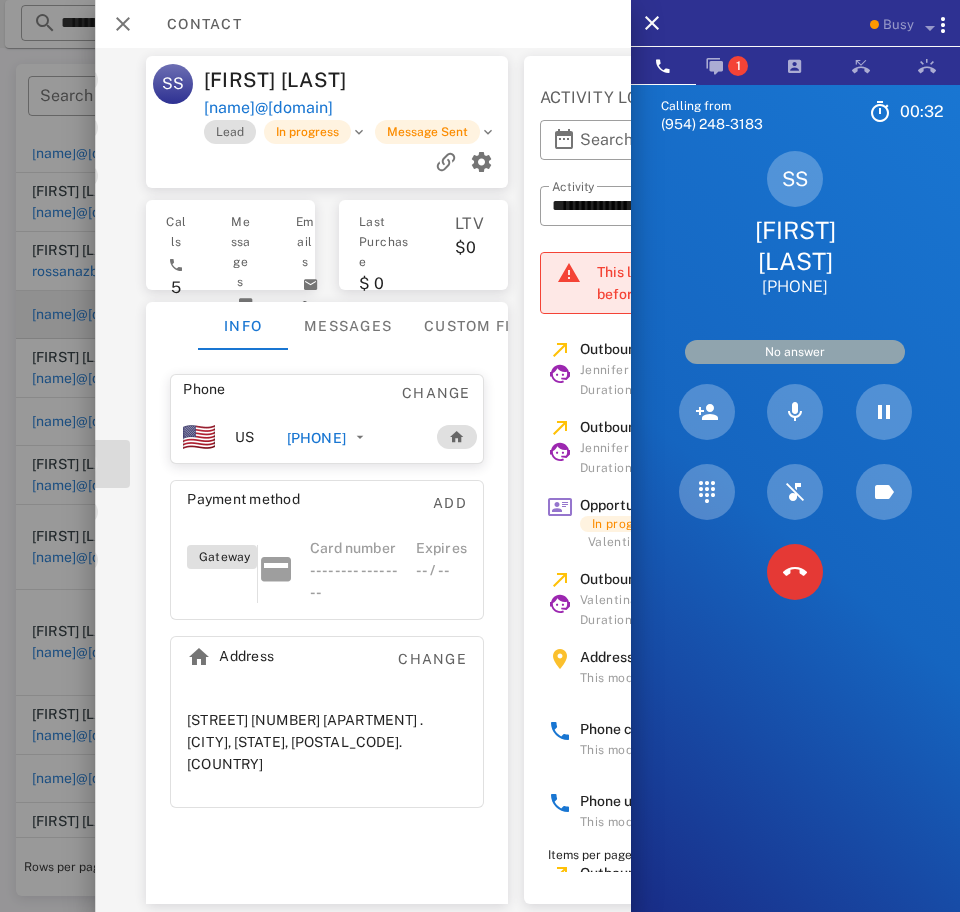 click at bounding box center (706, 572) 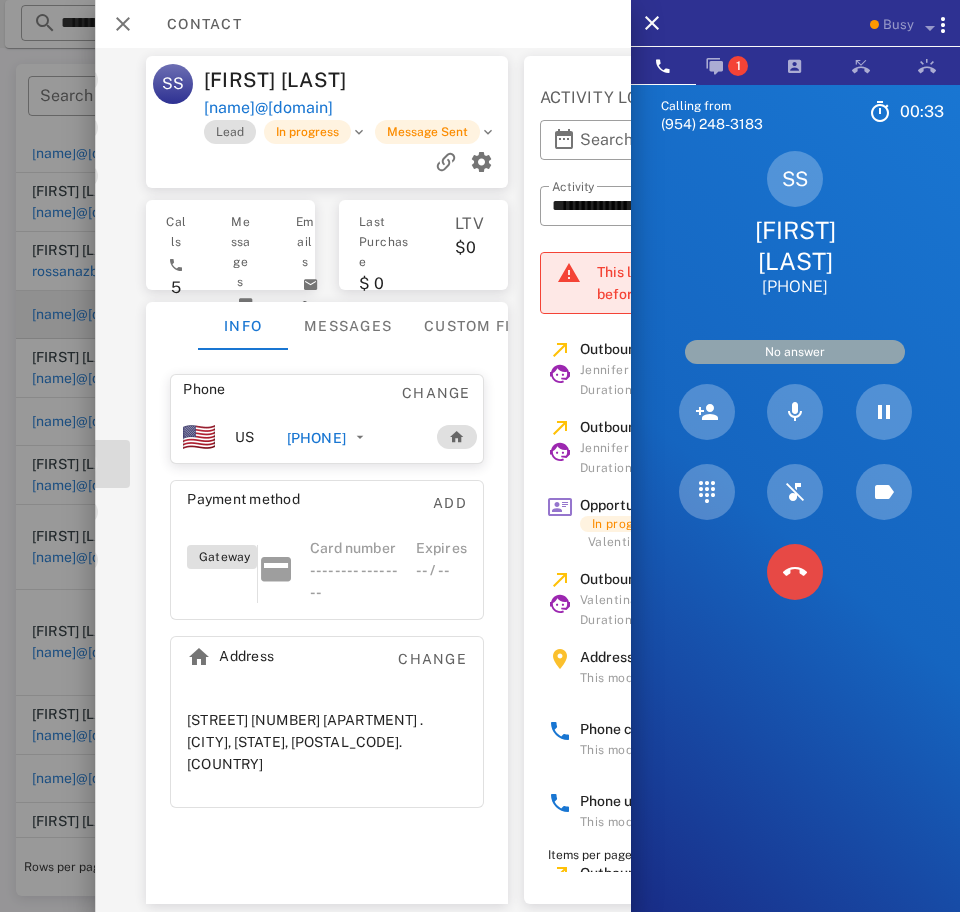 click at bounding box center [795, 572] 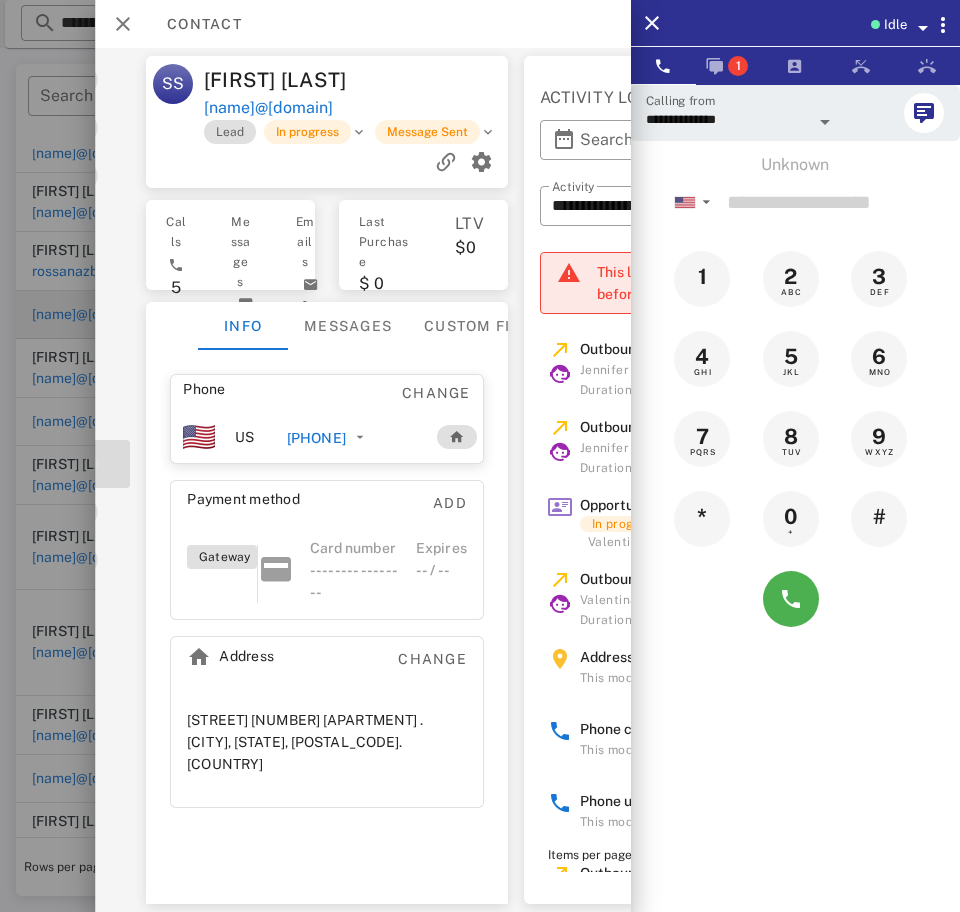 click on "Idle" at bounding box center [795, 23] 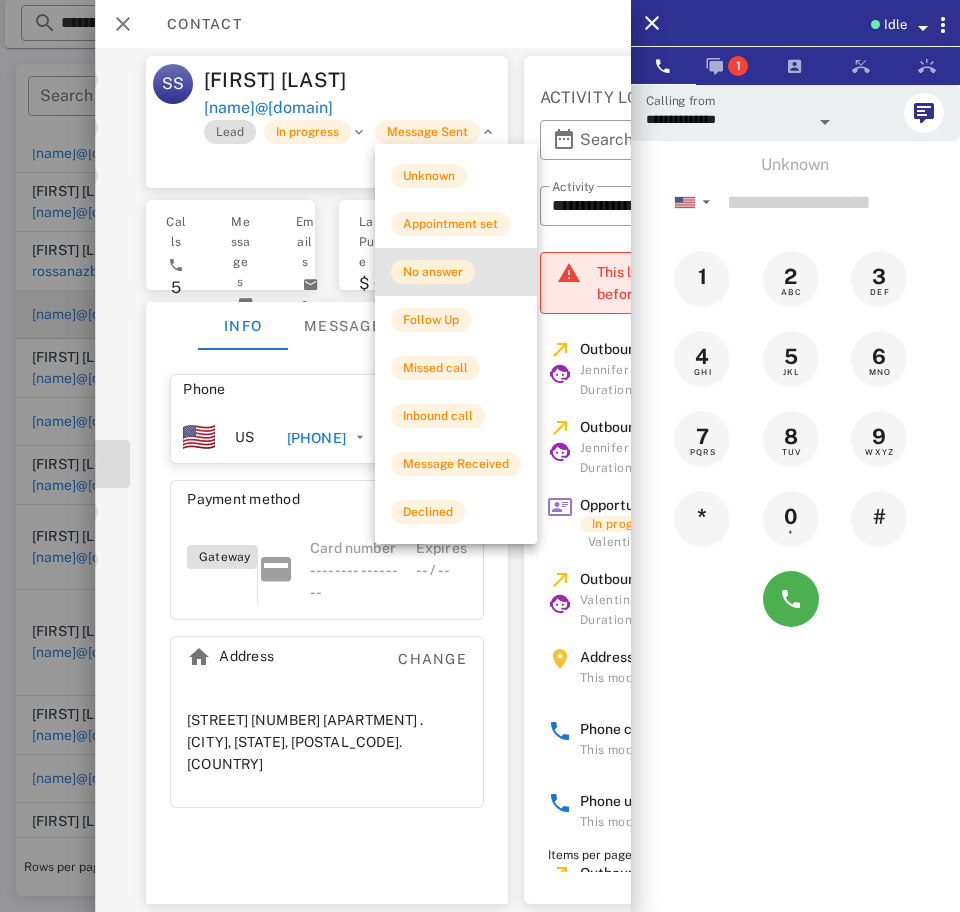 click on "No answer" at bounding box center (433, 272) 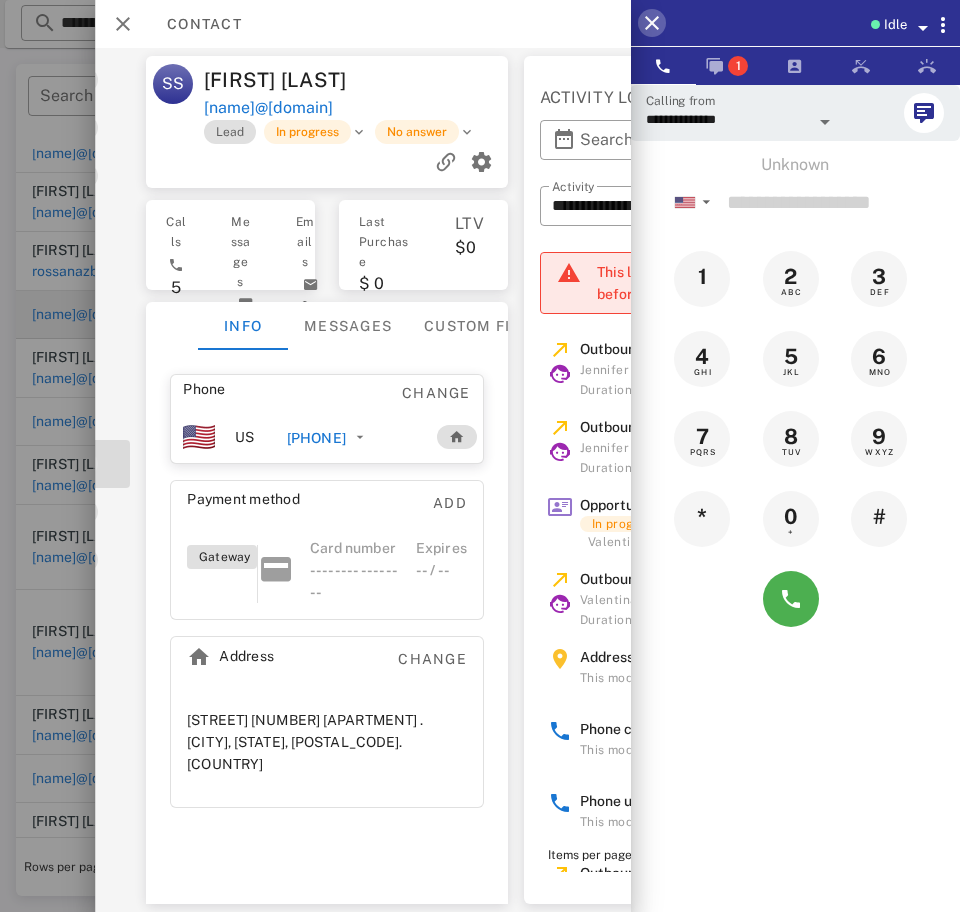 click at bounding box center (652, 23) 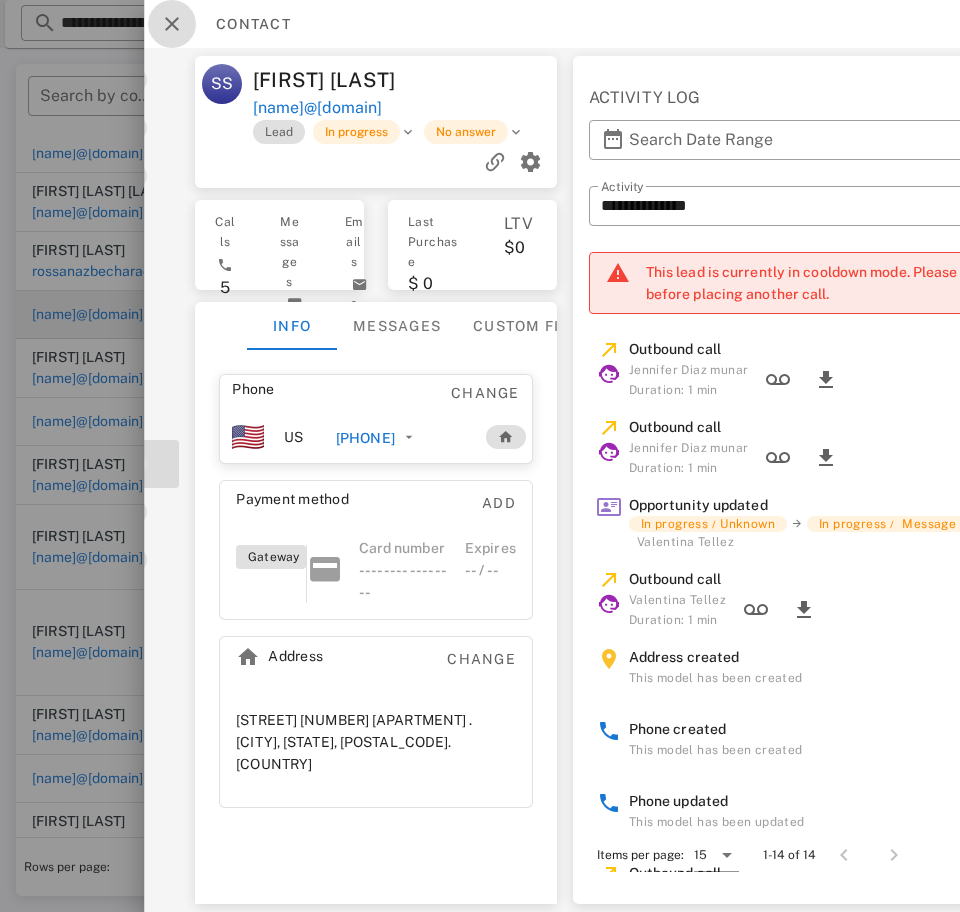 click at bounding box center (172, 24) 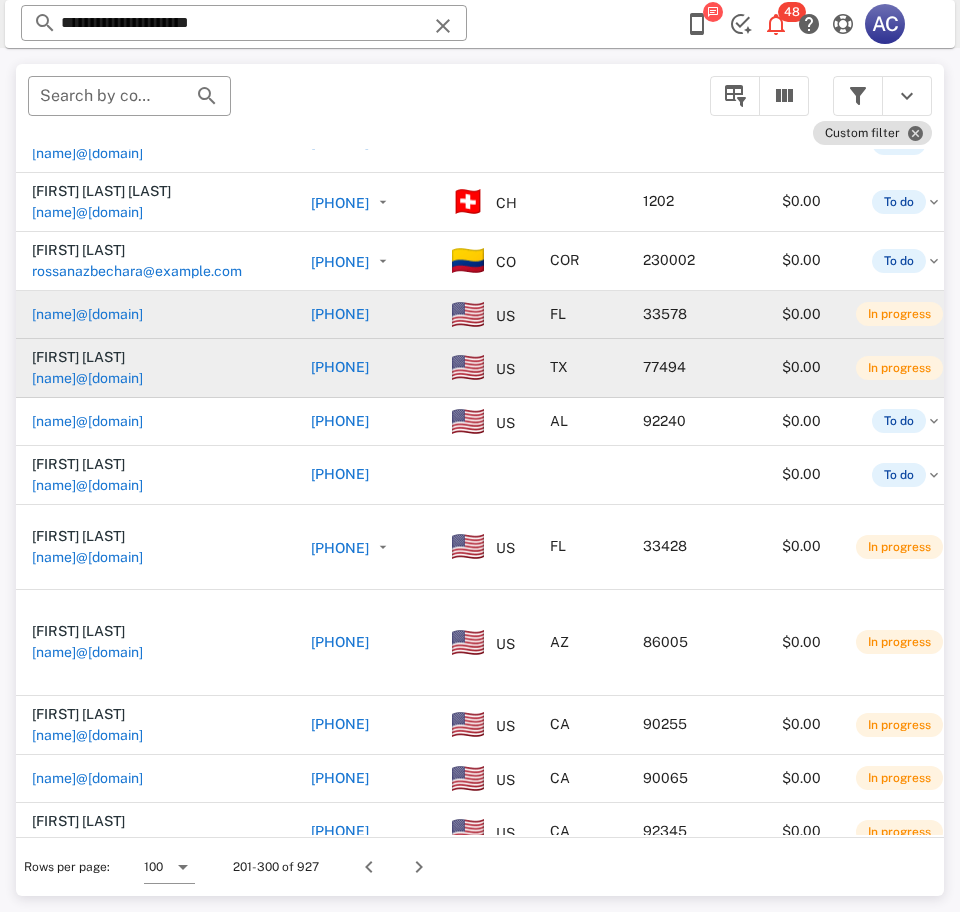 click on "[NAME]@[DOMAIN]" at bounding box center [87, 378] 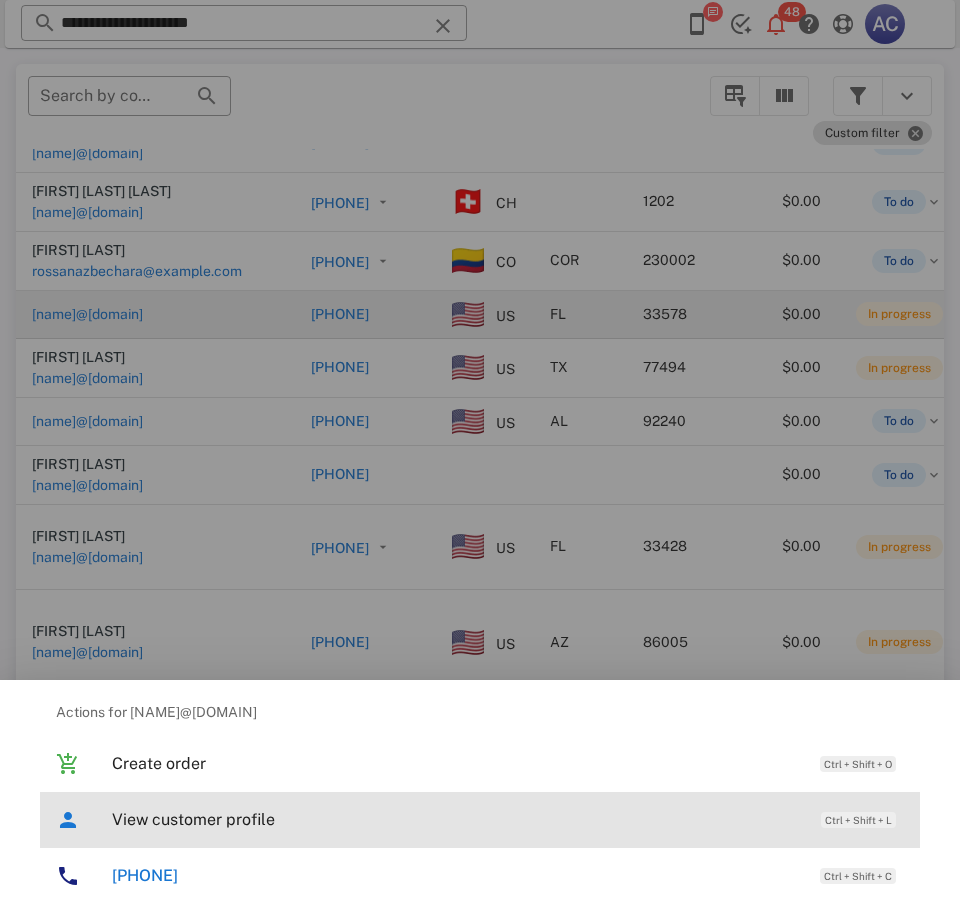 click on "View customer profile" at bounding box center [456, 819] 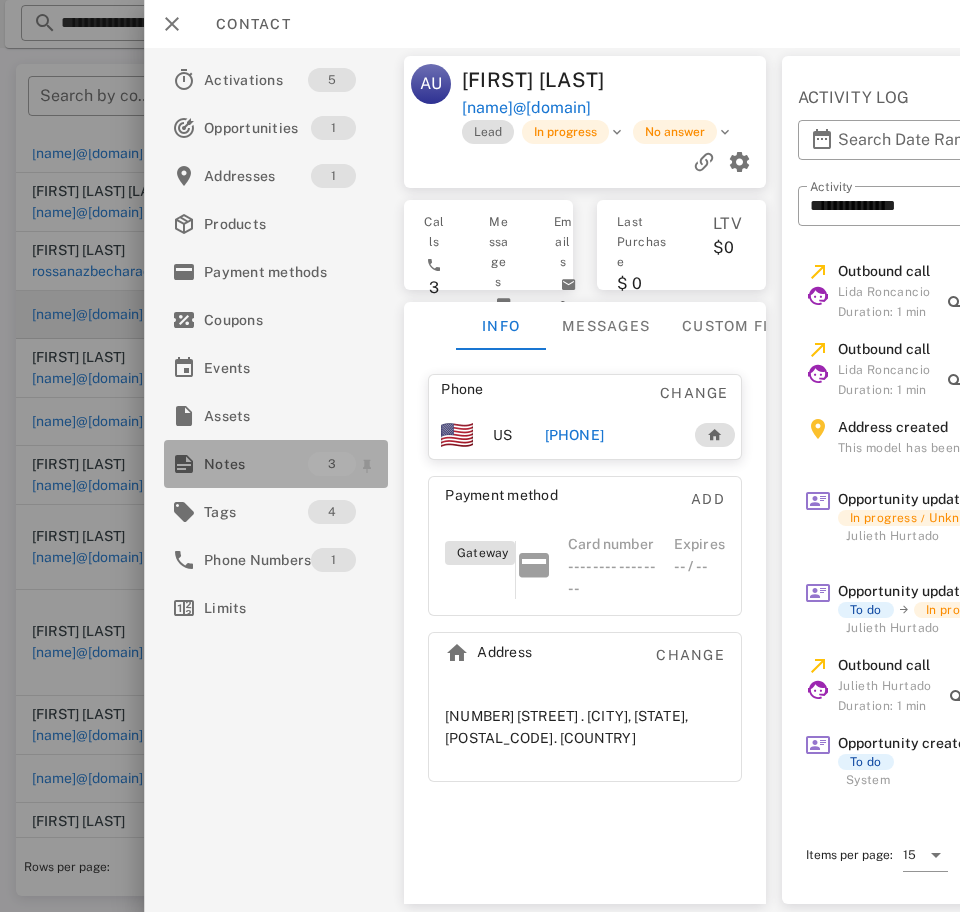 click on "Notes" at bounding box center (256, 464) 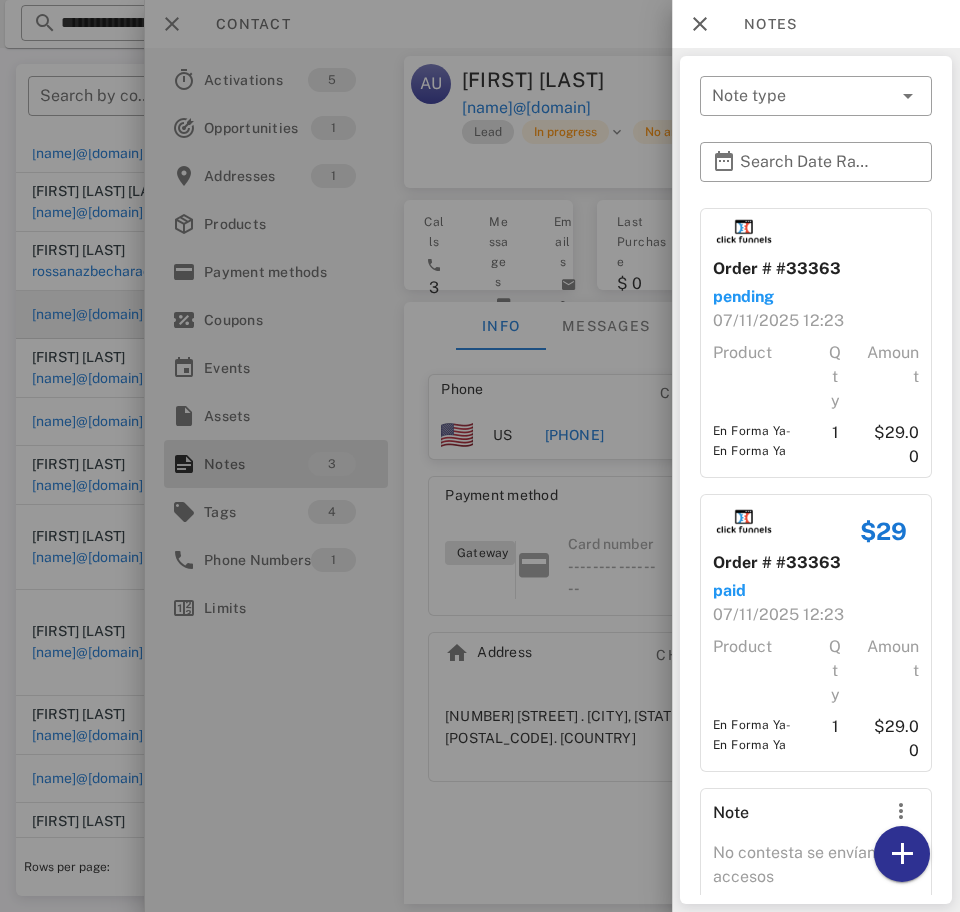 scroll, scrollTop: 93, scrollLeft: 0, axis: vertical 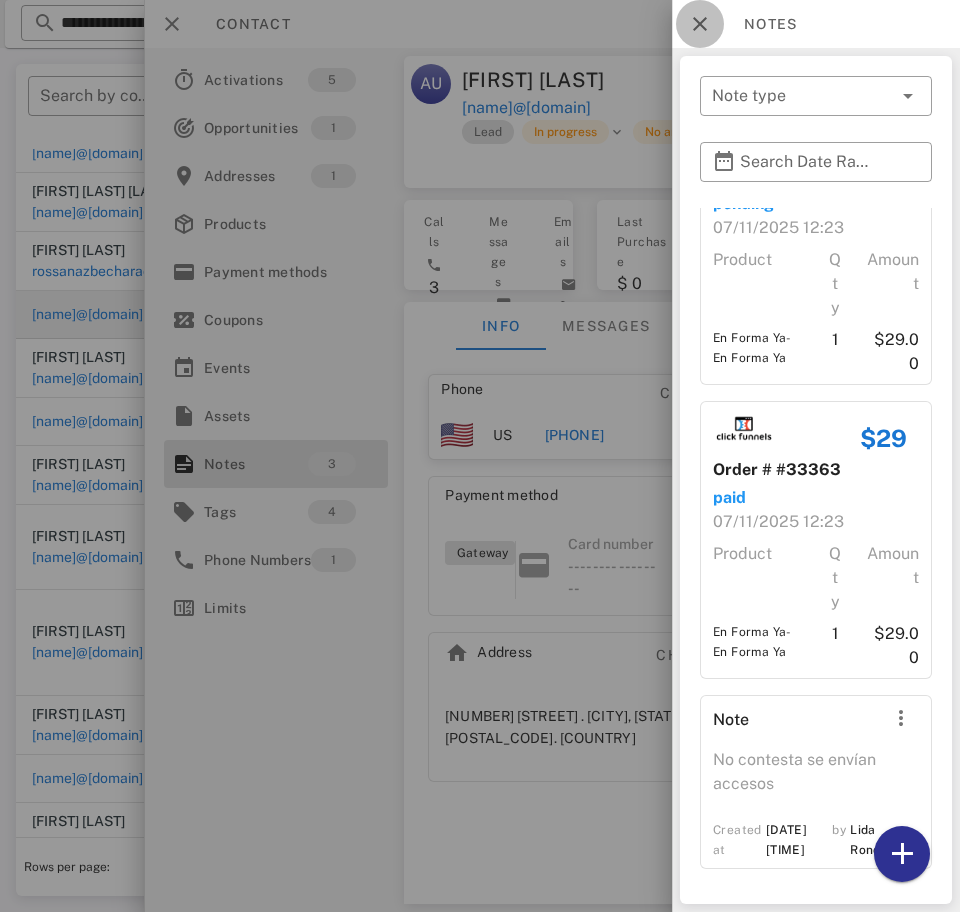 click at bounding box center [700, 24] 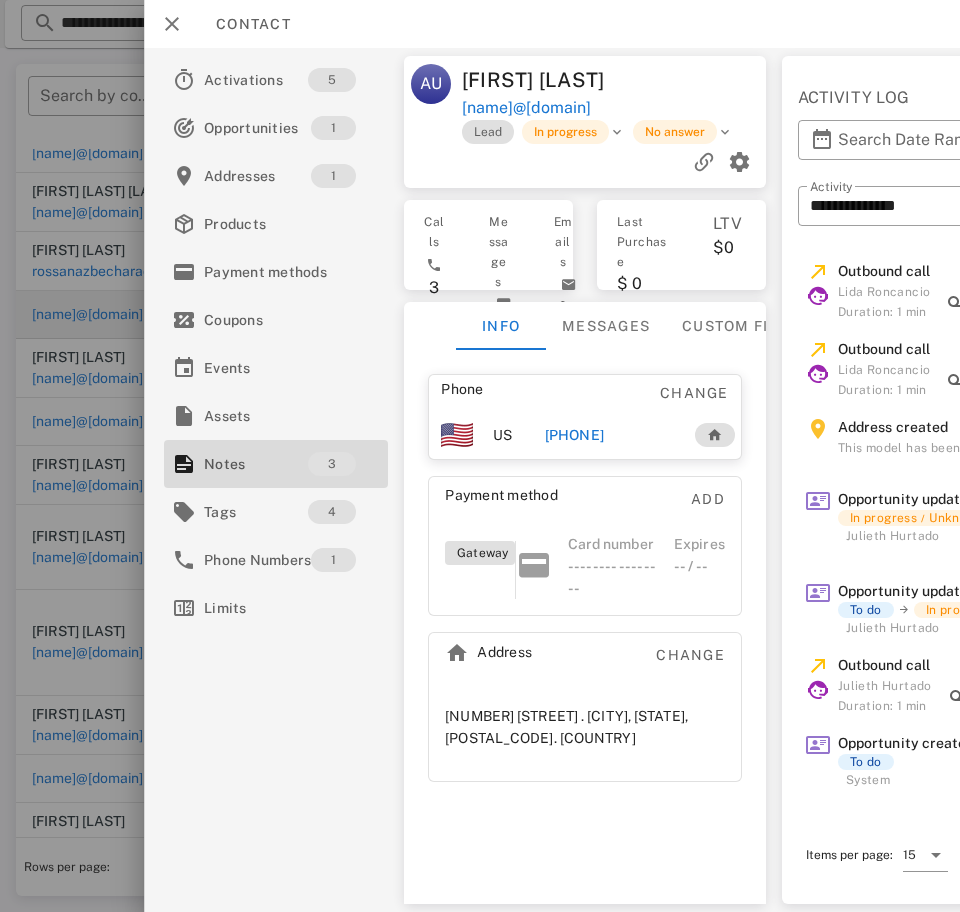 click on "[PHONE]" at bounding box center (574, 435) 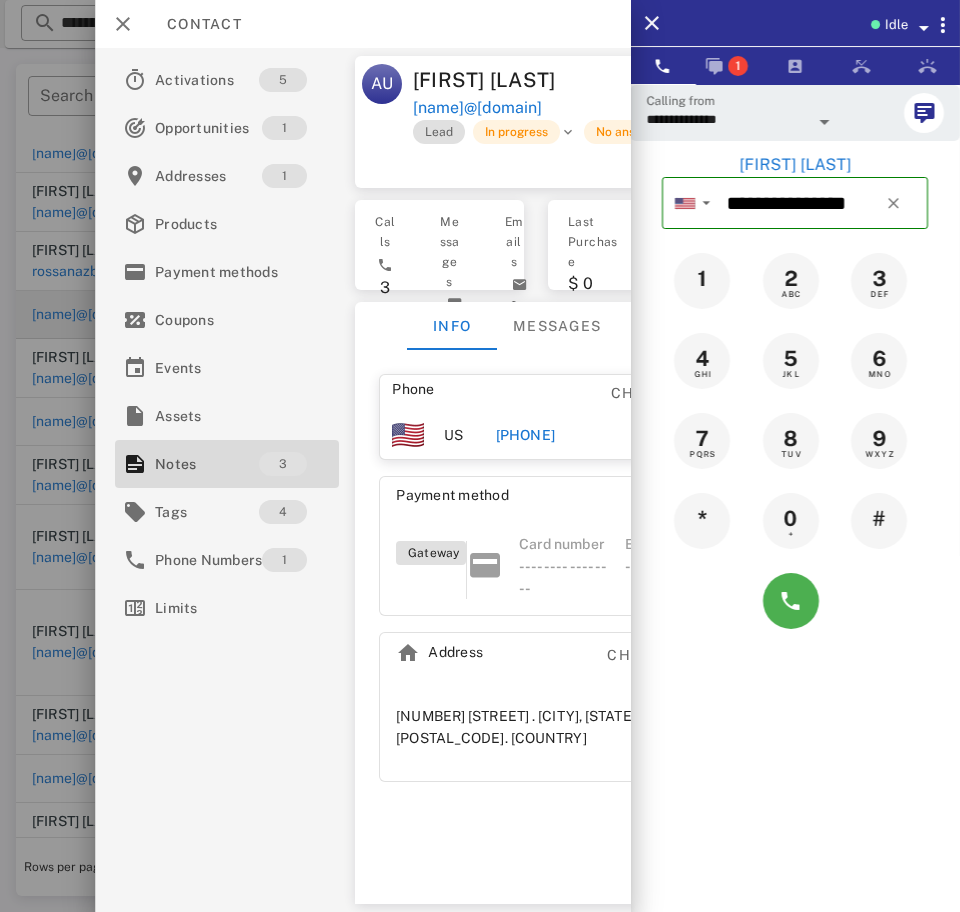 click on "**********" at bounding box center [727, 119] 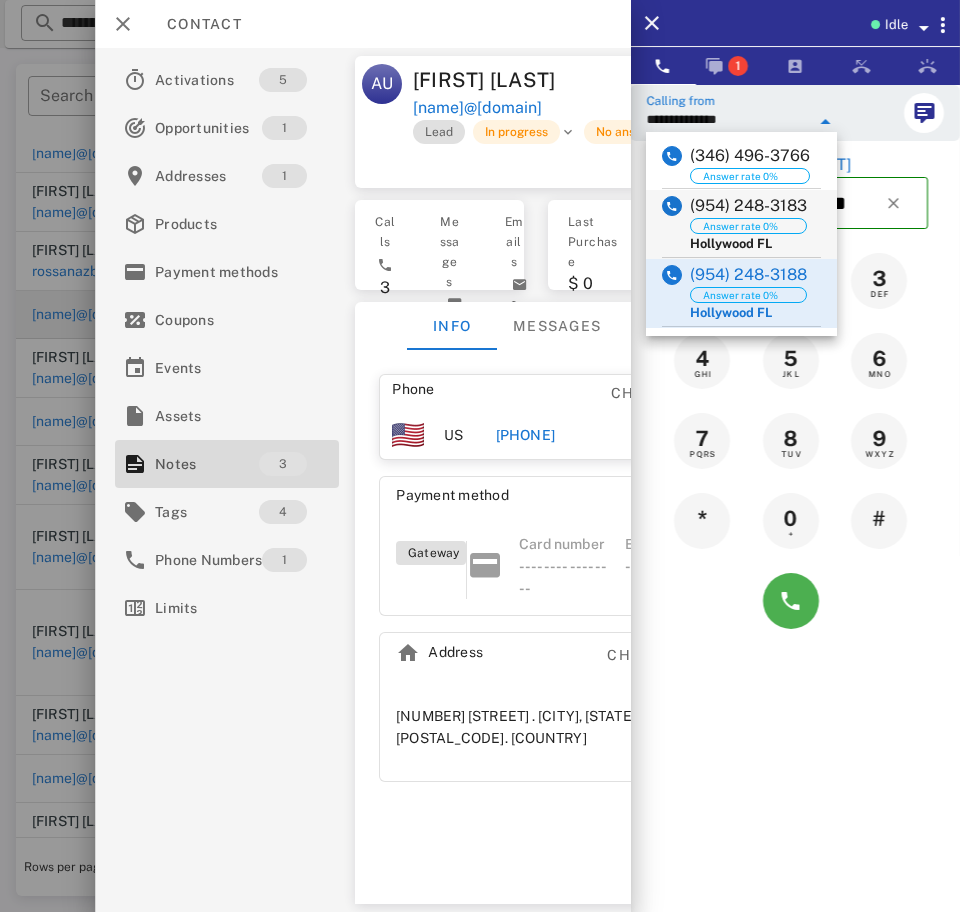 click on "(954) 248-3183" at bounding box center [748, 206] 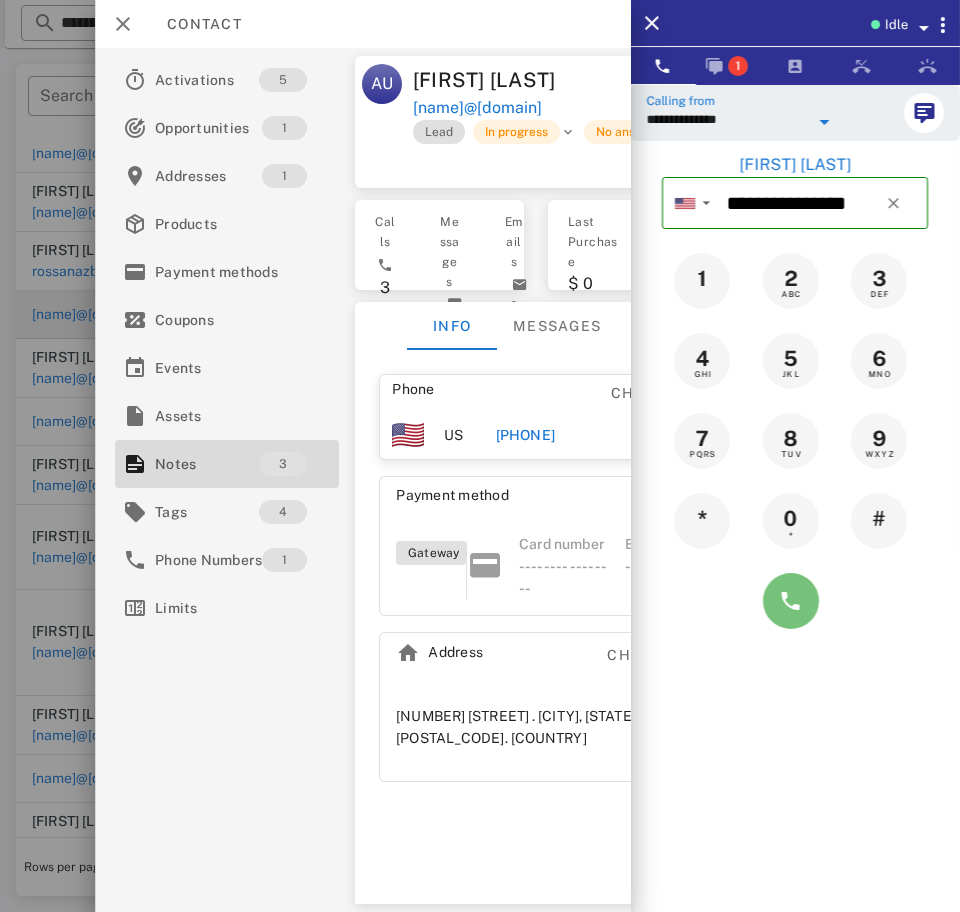 click at bounding box center (791, 601) 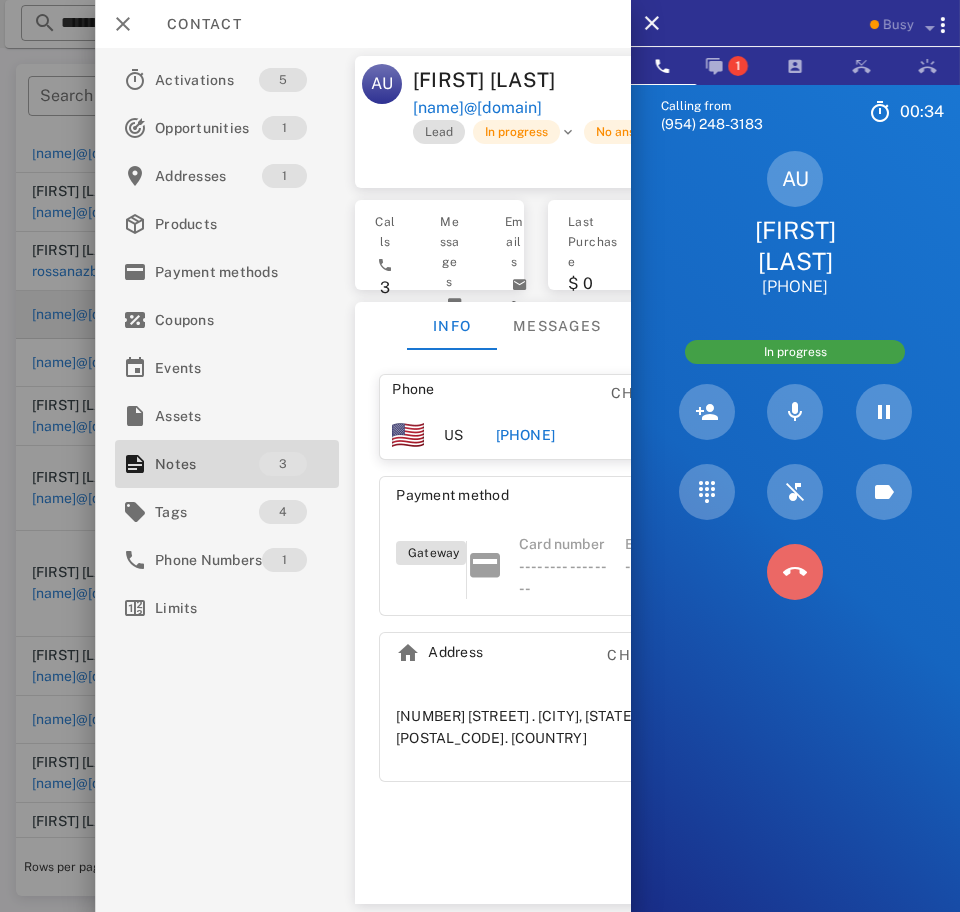 click at bounding box center [795, 572] 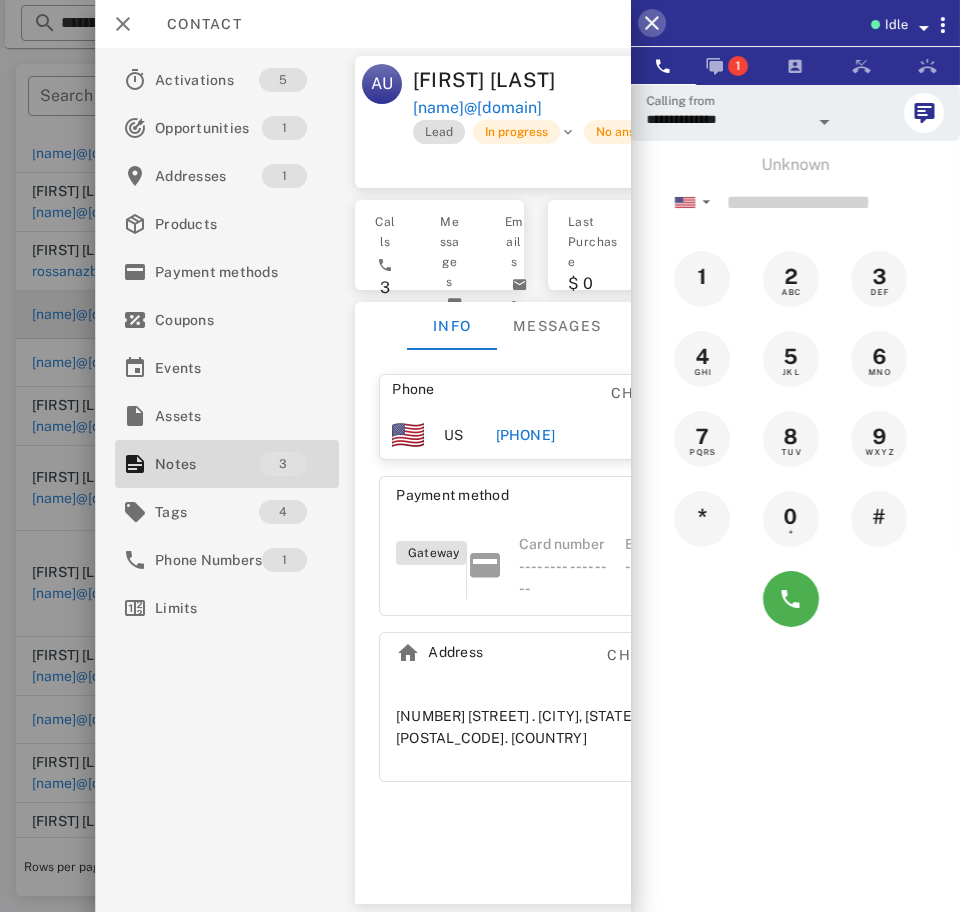click at bounding box center [652, 23] 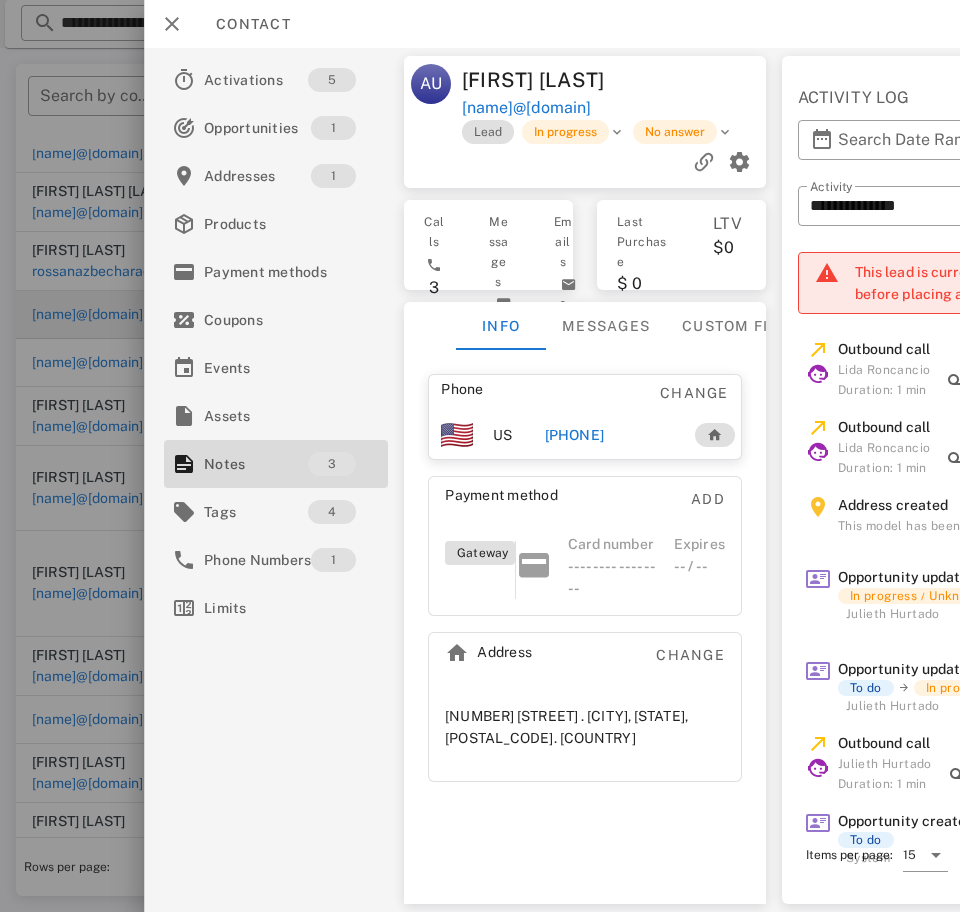 click at bounding box center [172, 24] 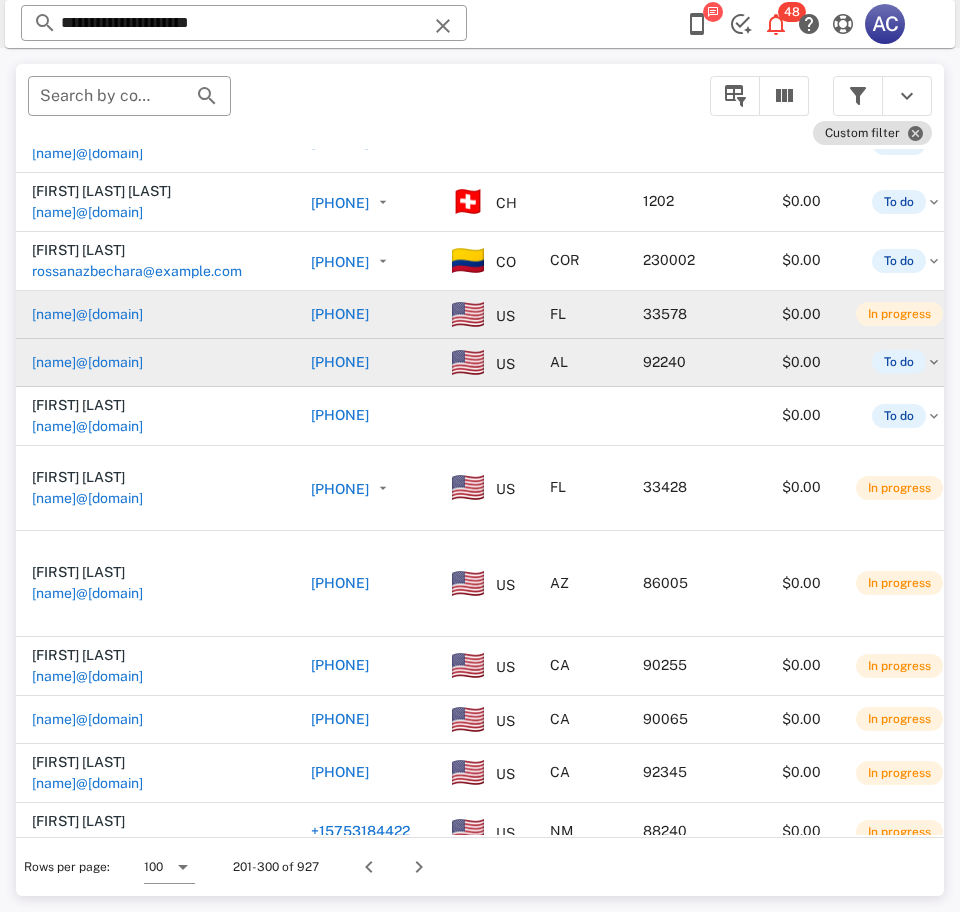 click on "[NAME]@[DOMAIN]" at bounding box center [87, 362] 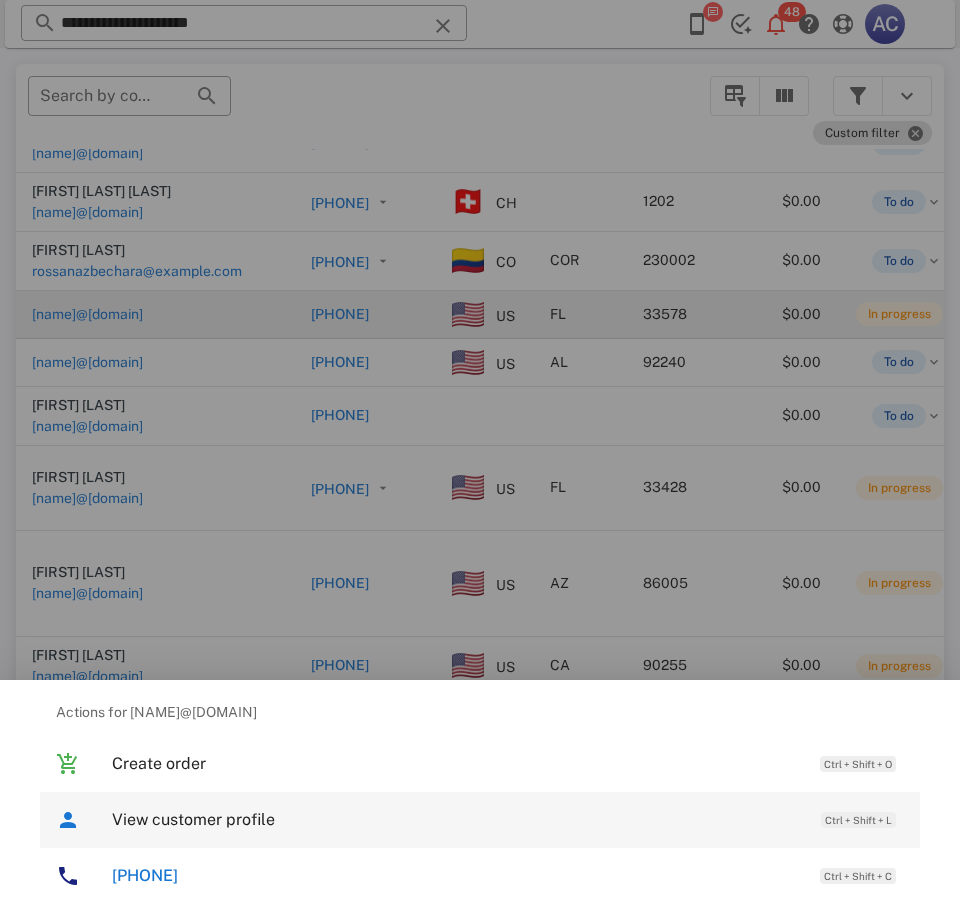 click on "View customer profile" at bounding box center [456, 819] 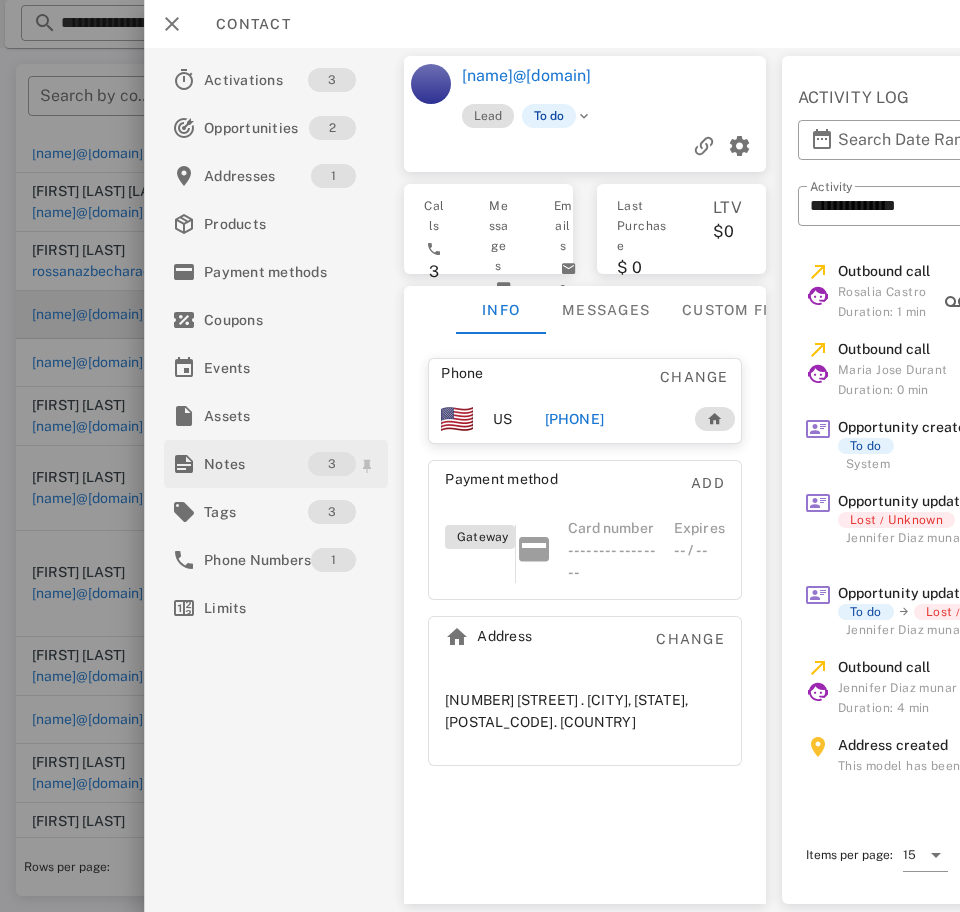 click on "Notes" at bounding box center [256, 464] 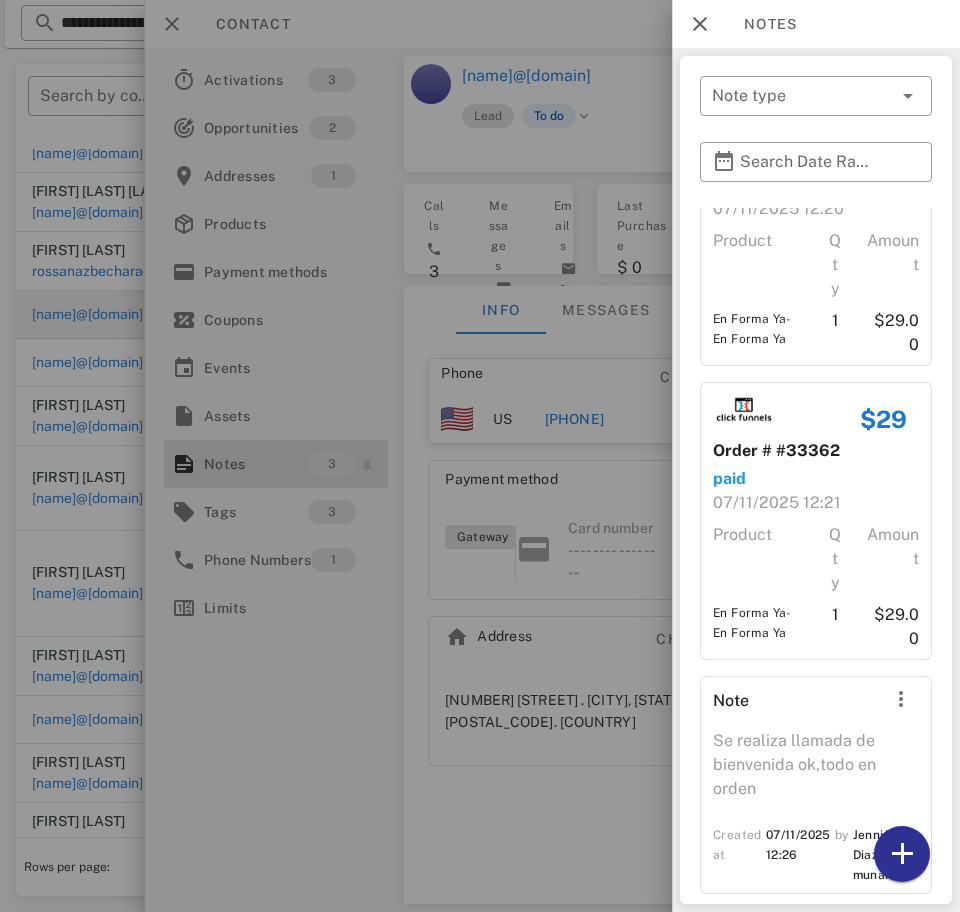 scroll, scrollTop: 137, scrollLeft: 0, axis: vertical 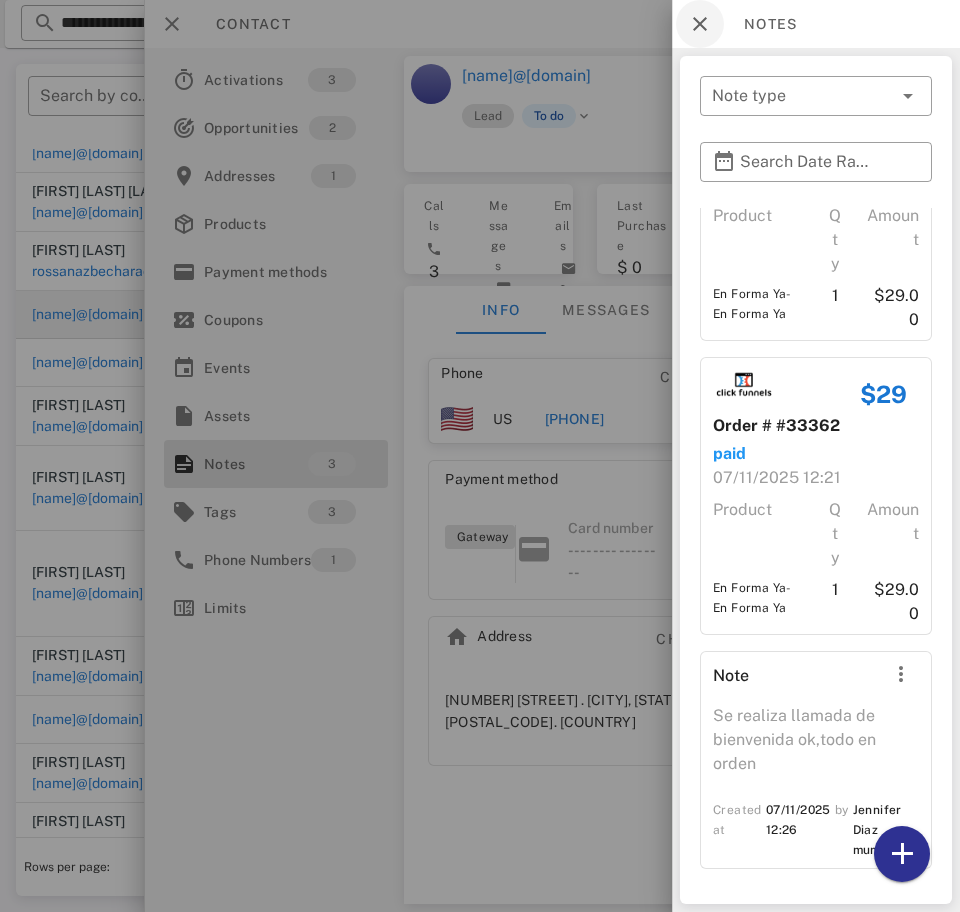 click at bounding box center (700, 24) 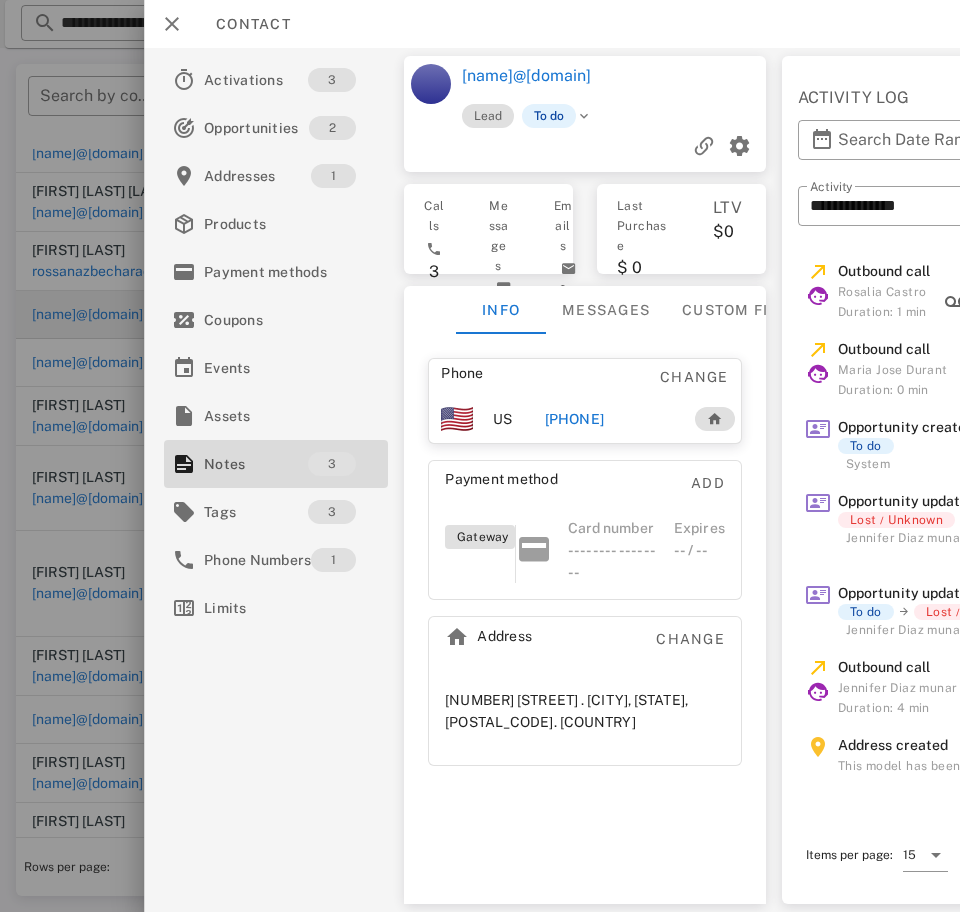 click on "[PHONE]" at bounding box center [574, 419] 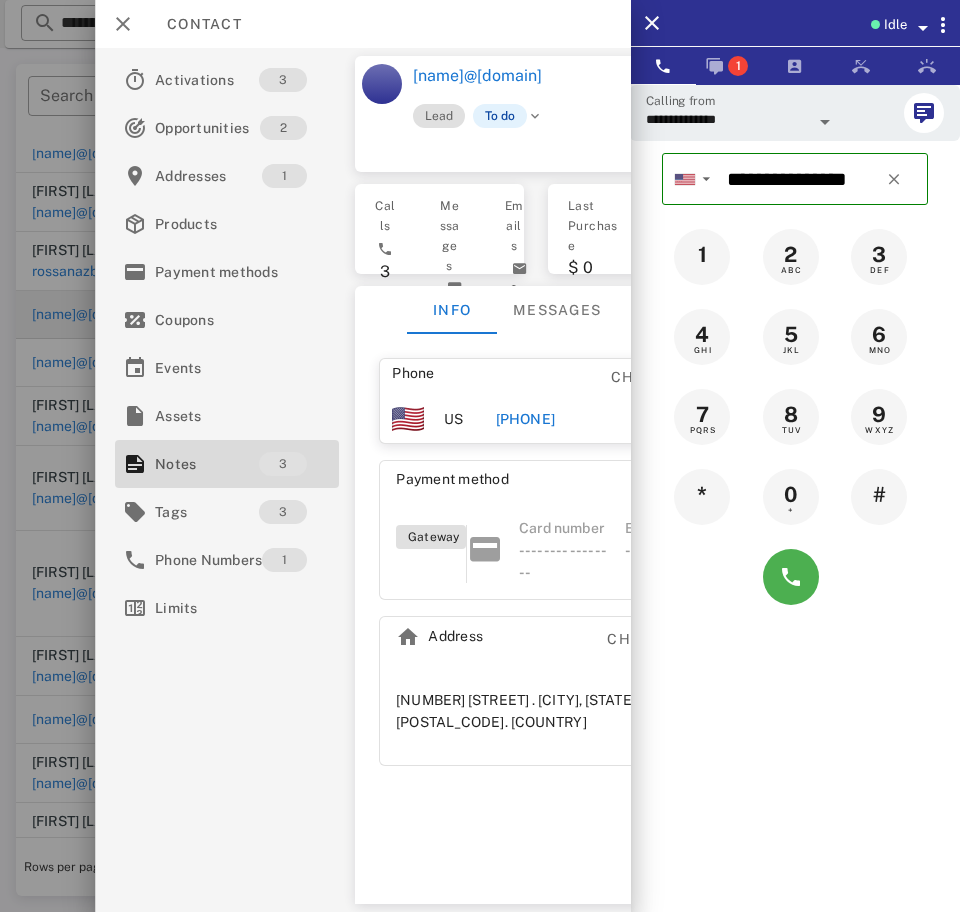 click on "**********" at bounding box center [727, 119] 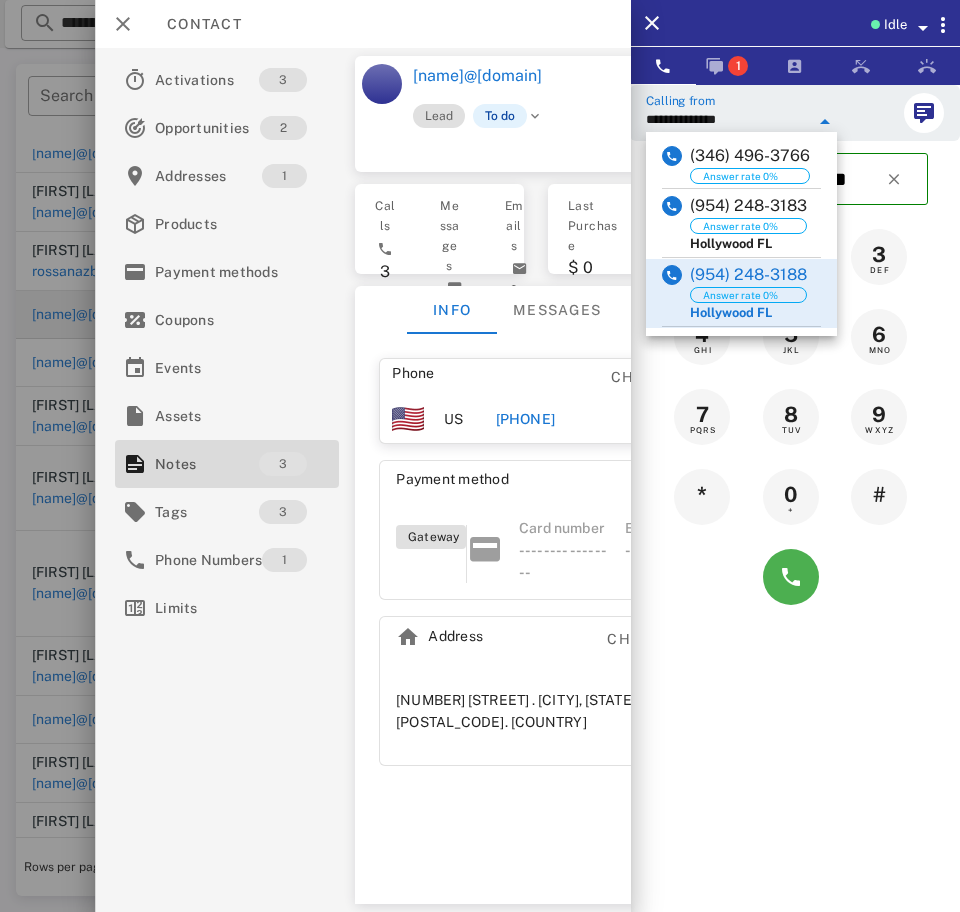 click on "(954) 248-3183" at bounding box center (748, 206) 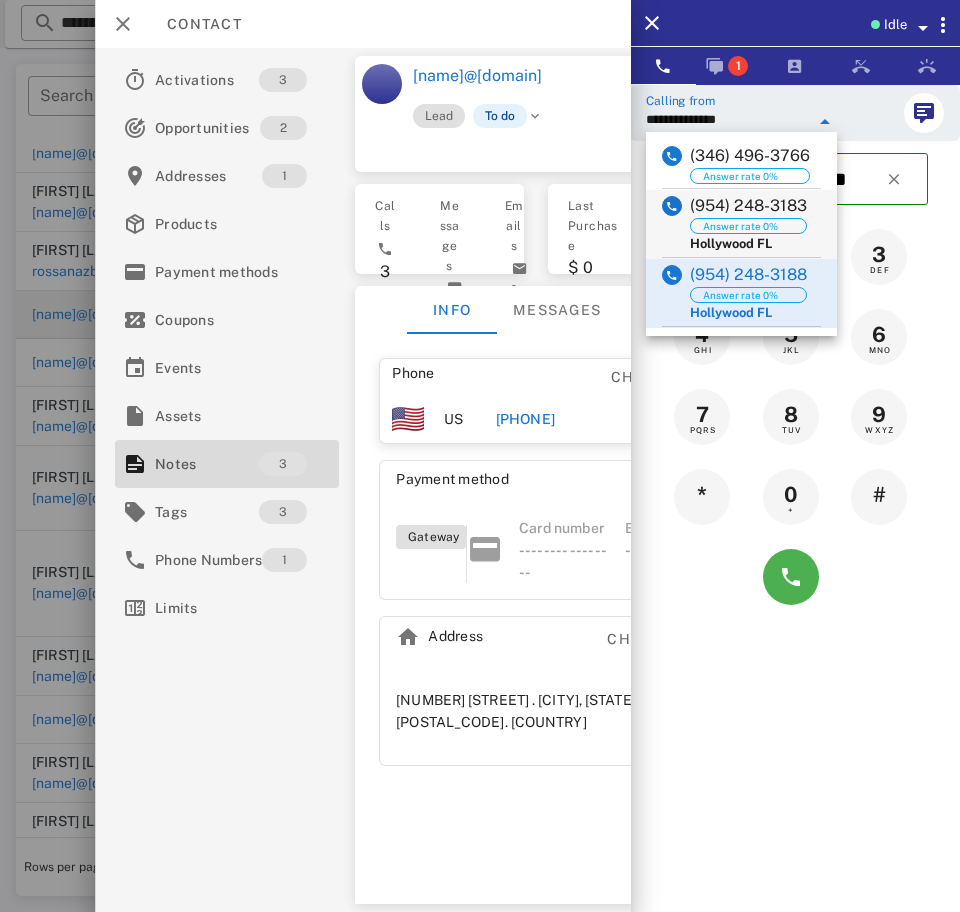 type on "**********" 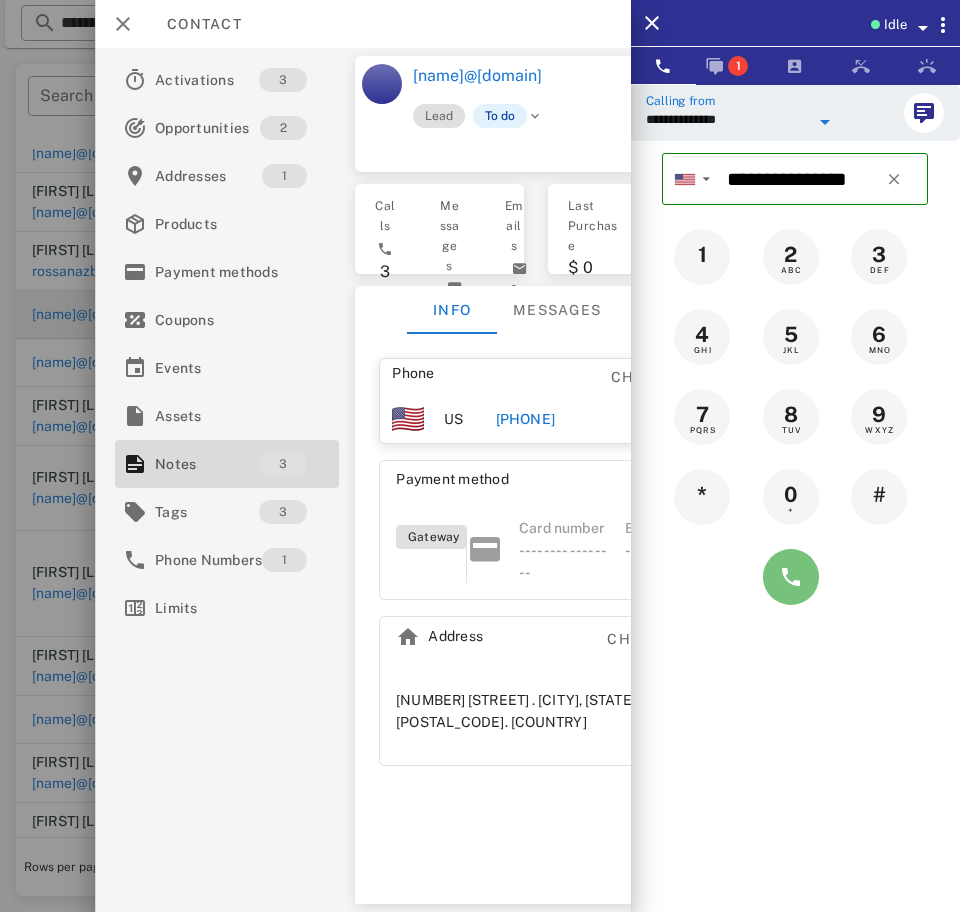 click at bounding box center (791, 577) 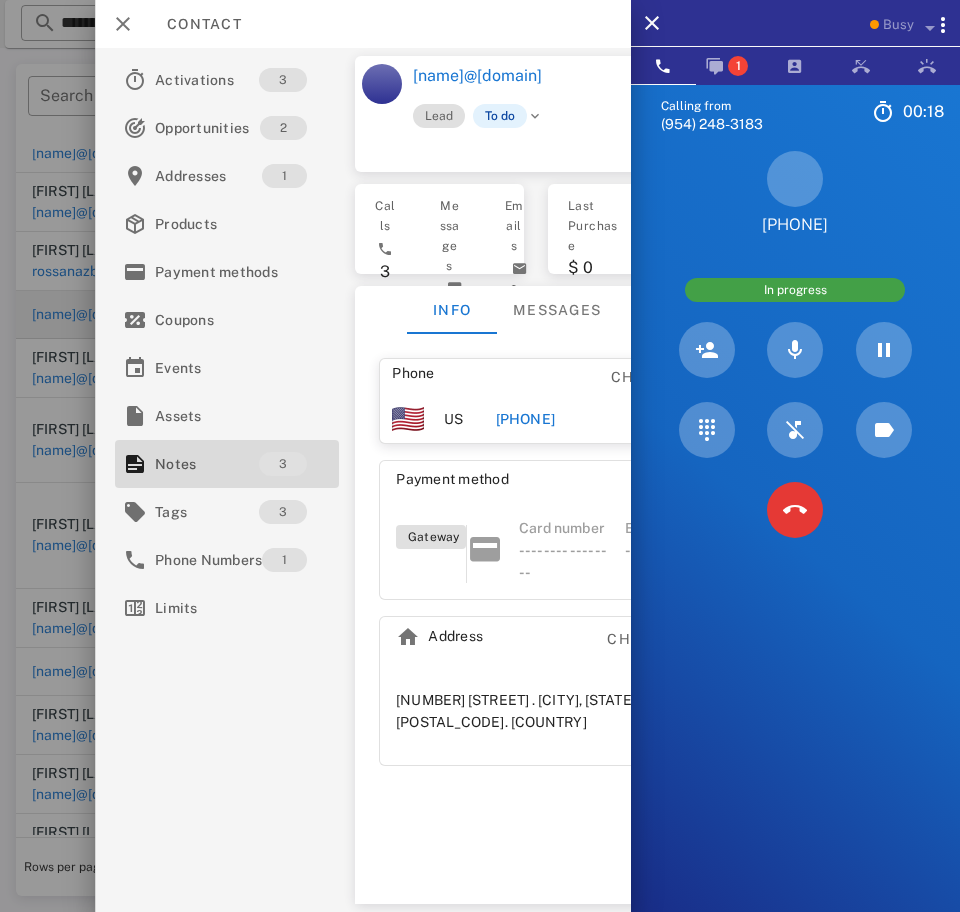 click at bounding box center [795, 510] 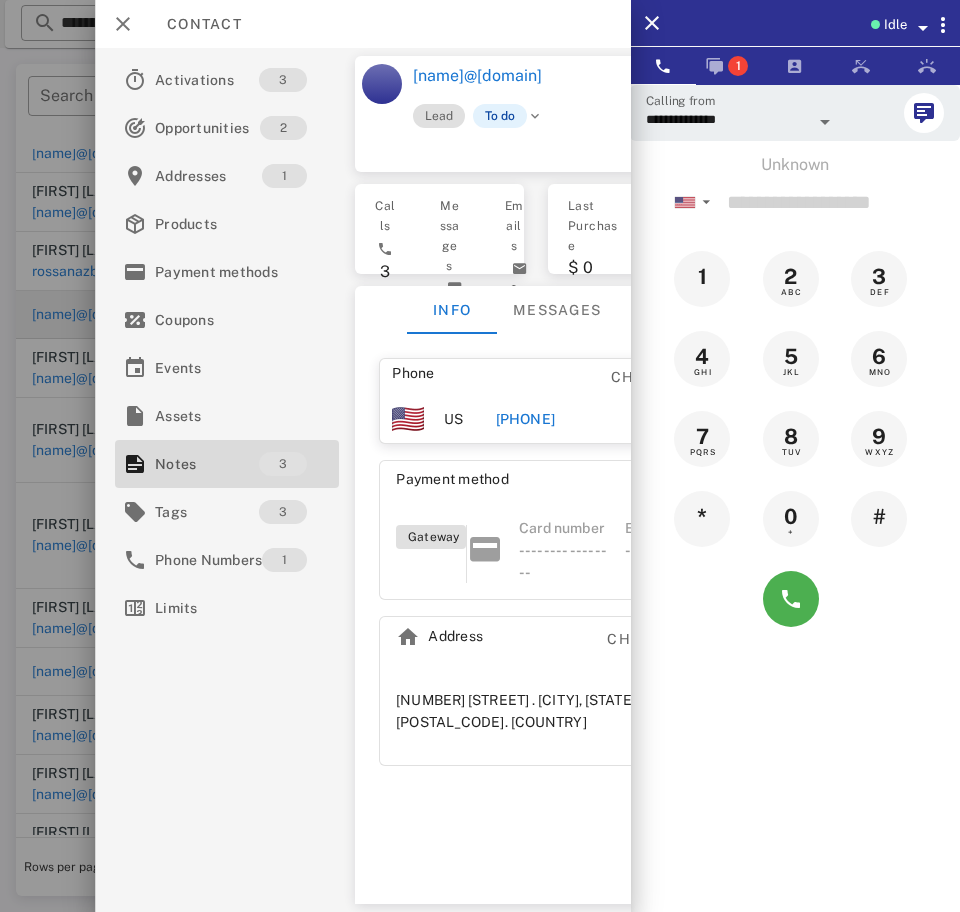 click on "[PHONE]" at bounding box center [525, 419] 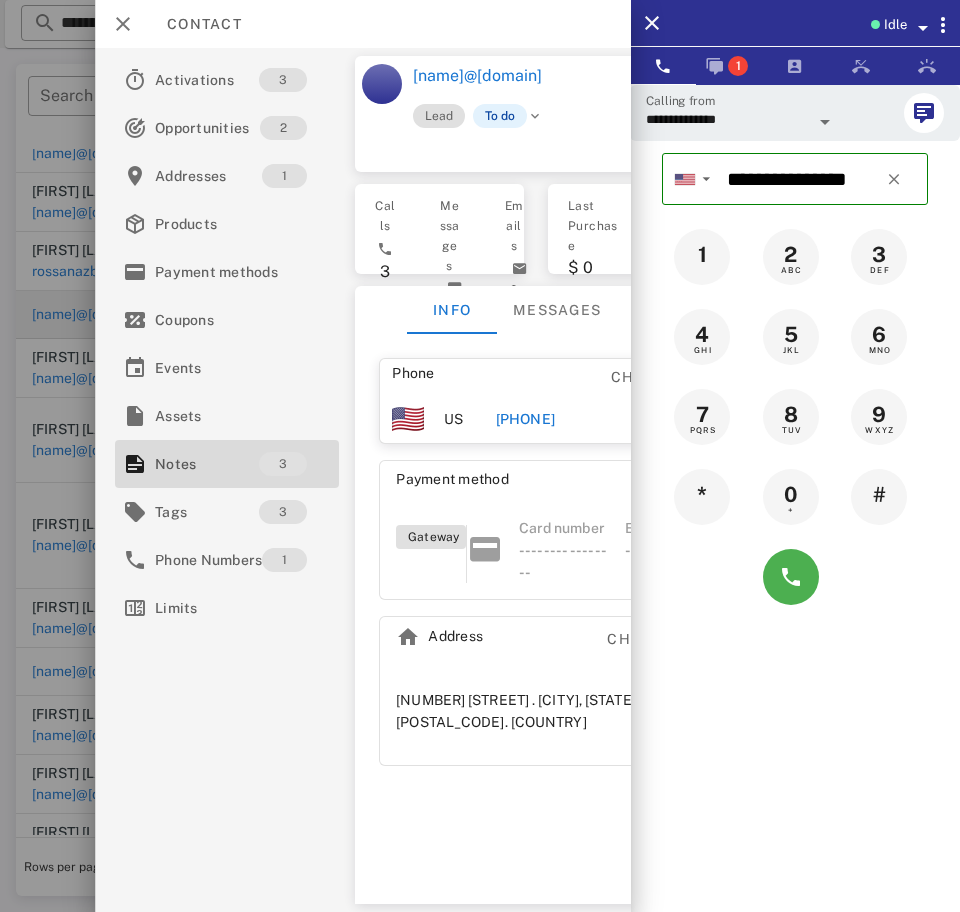 click on "[PHONE]" at bounding box center (525, 419) 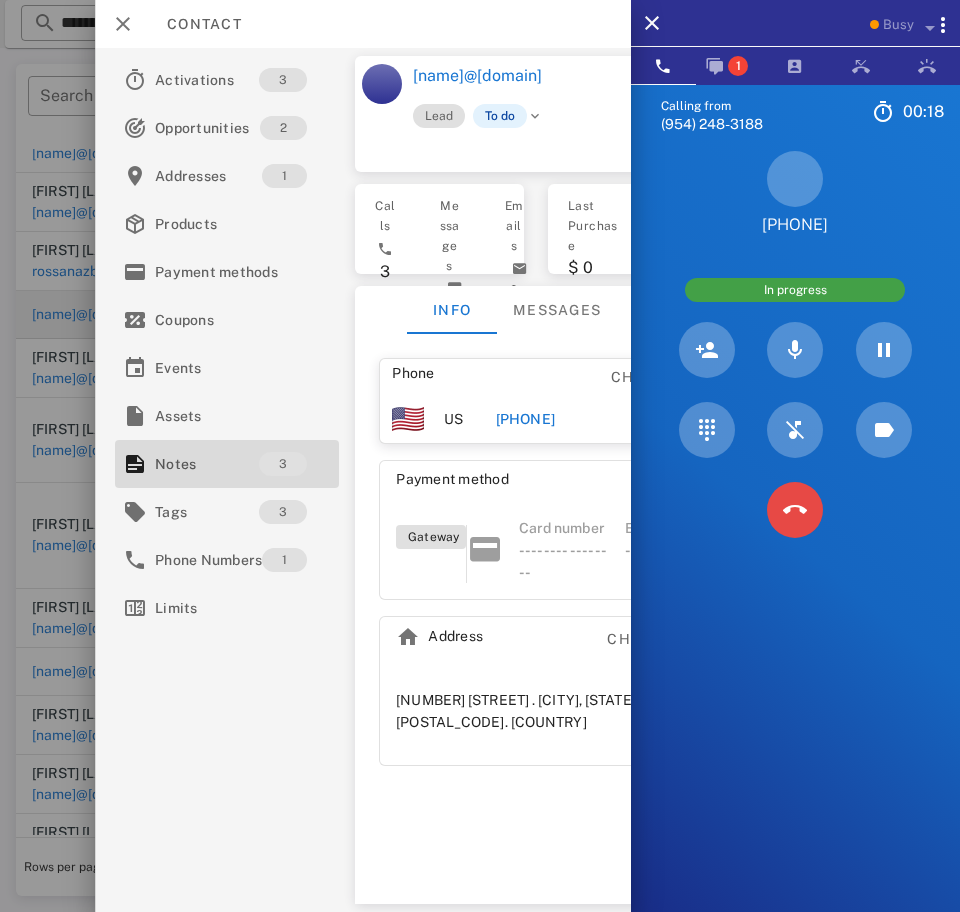 click at bounding box center [795, 510] 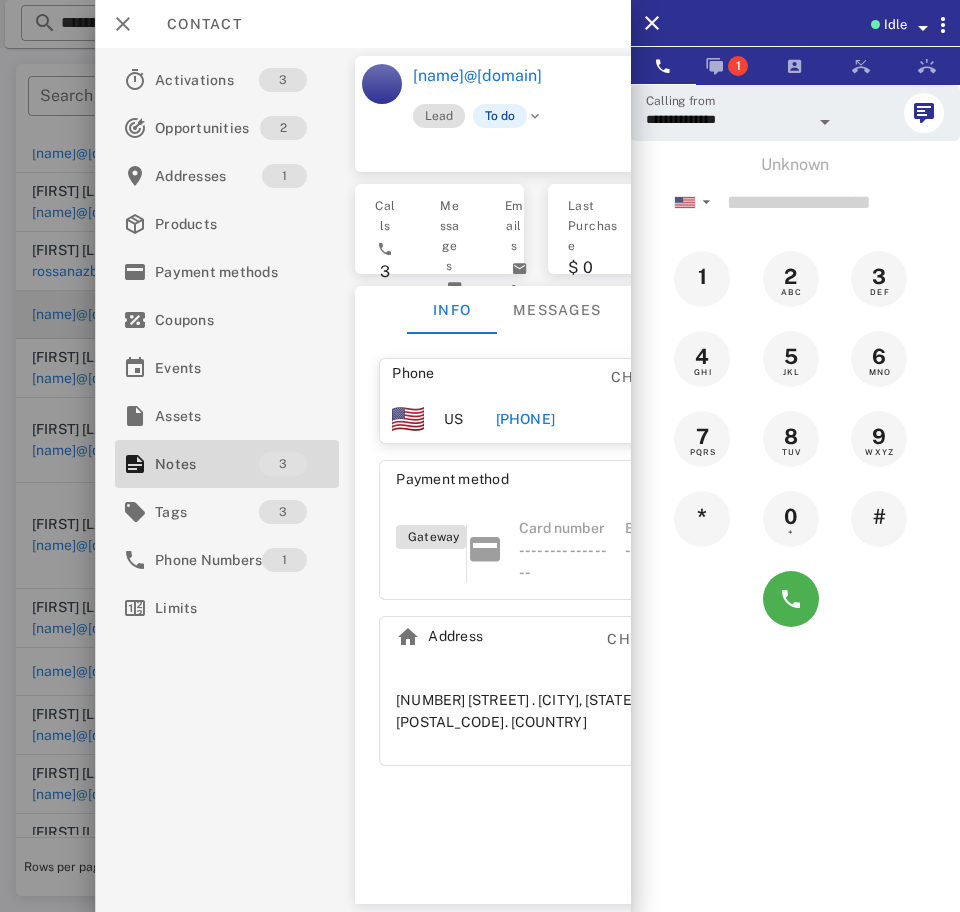 click on "To do" at bounding box center [499, 116] 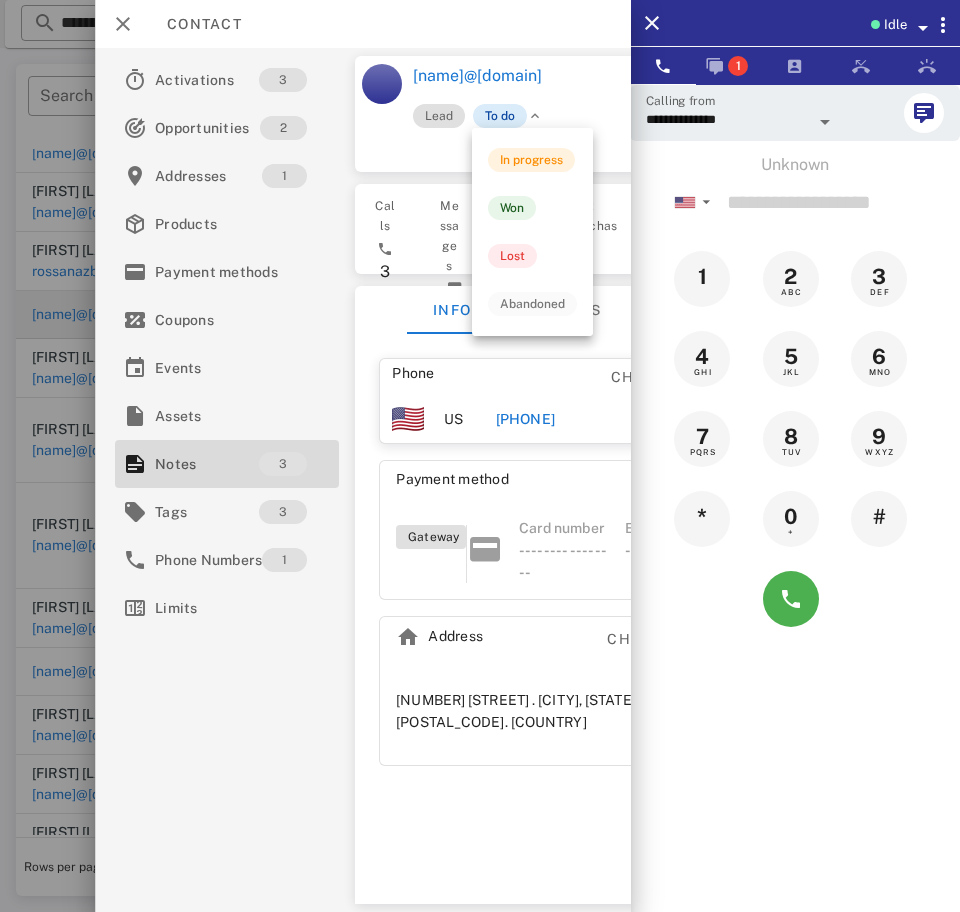 click on "In progress" at bounding box center [531, 160] 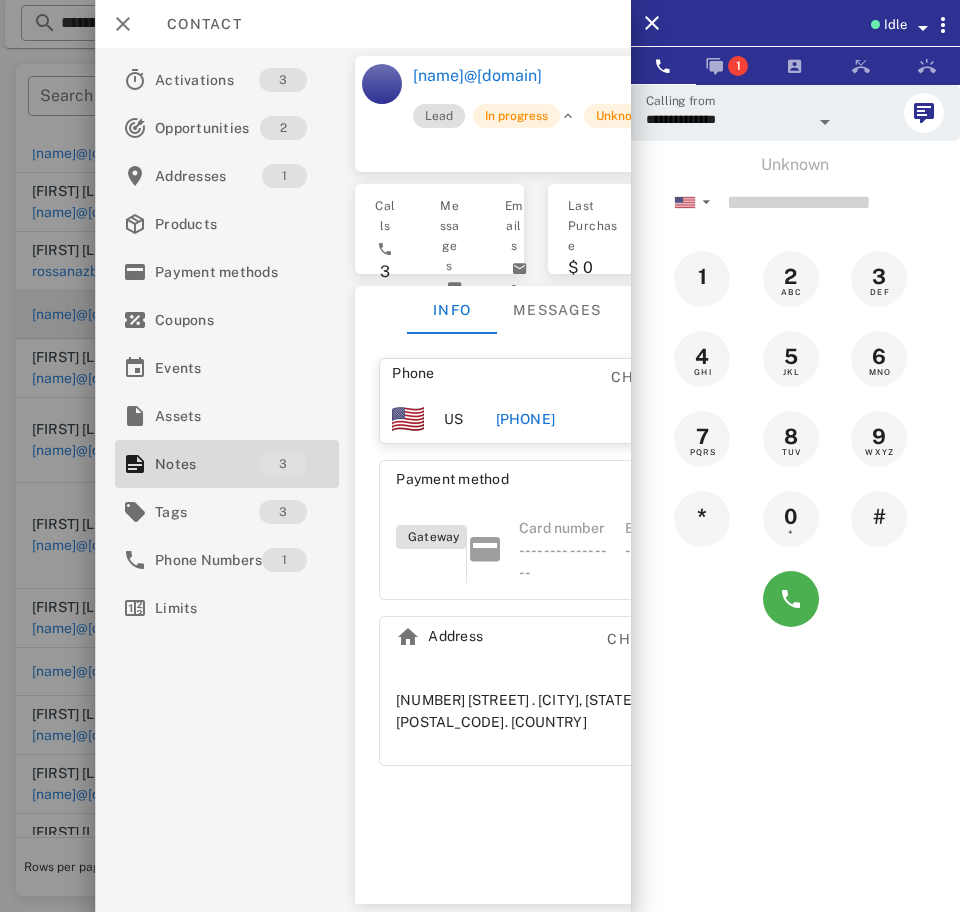 click on "Unknown" at bounding box center (621, 116) 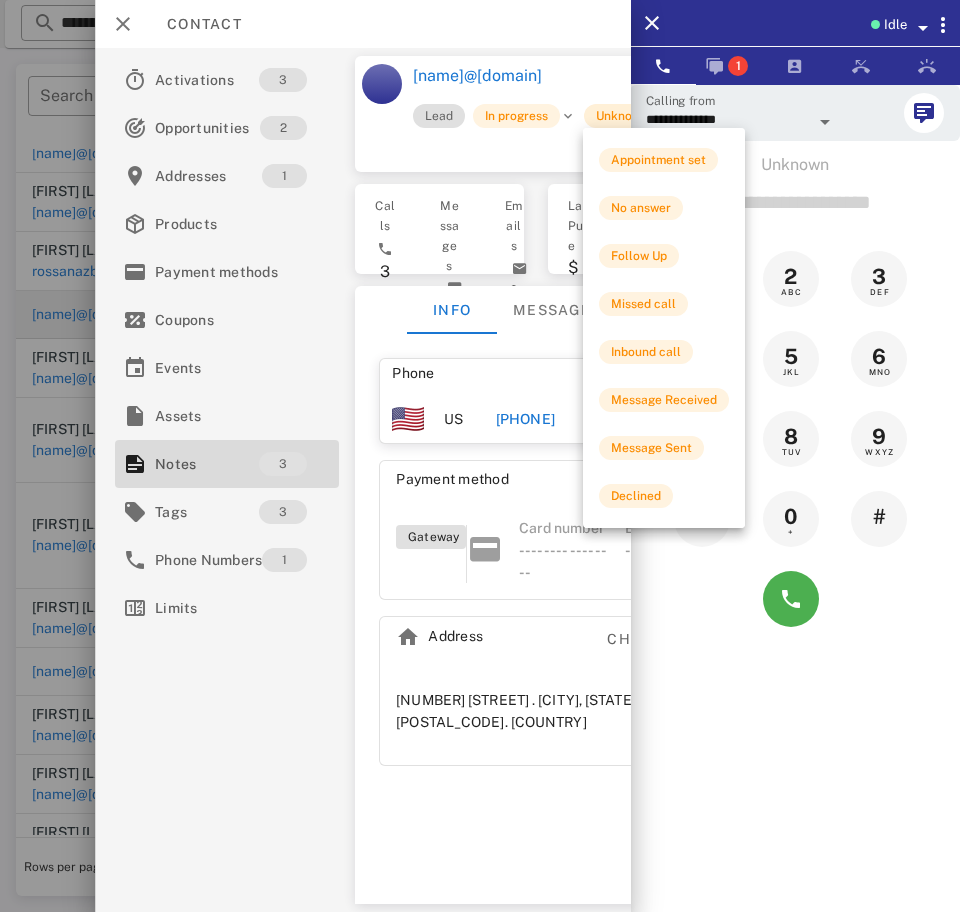click on "No answer" at bounding box center (641, 208) 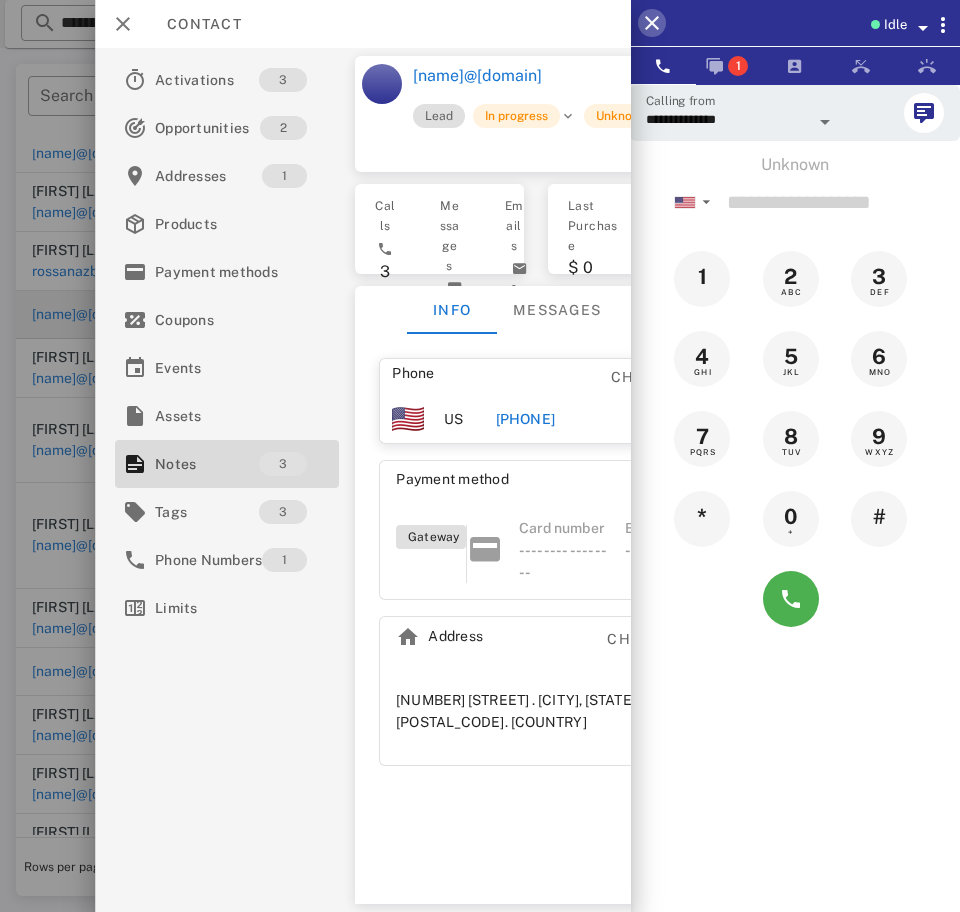 click at bounding box center (652, 23) 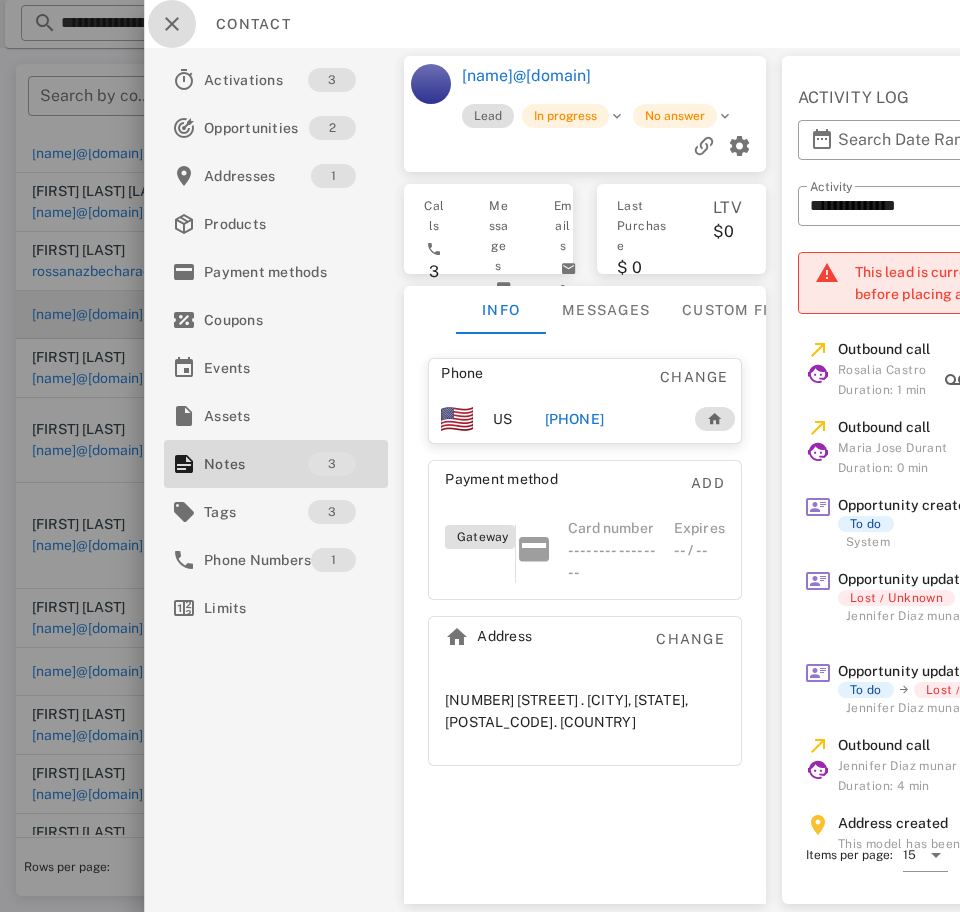 click at bounding box center (172, 24) 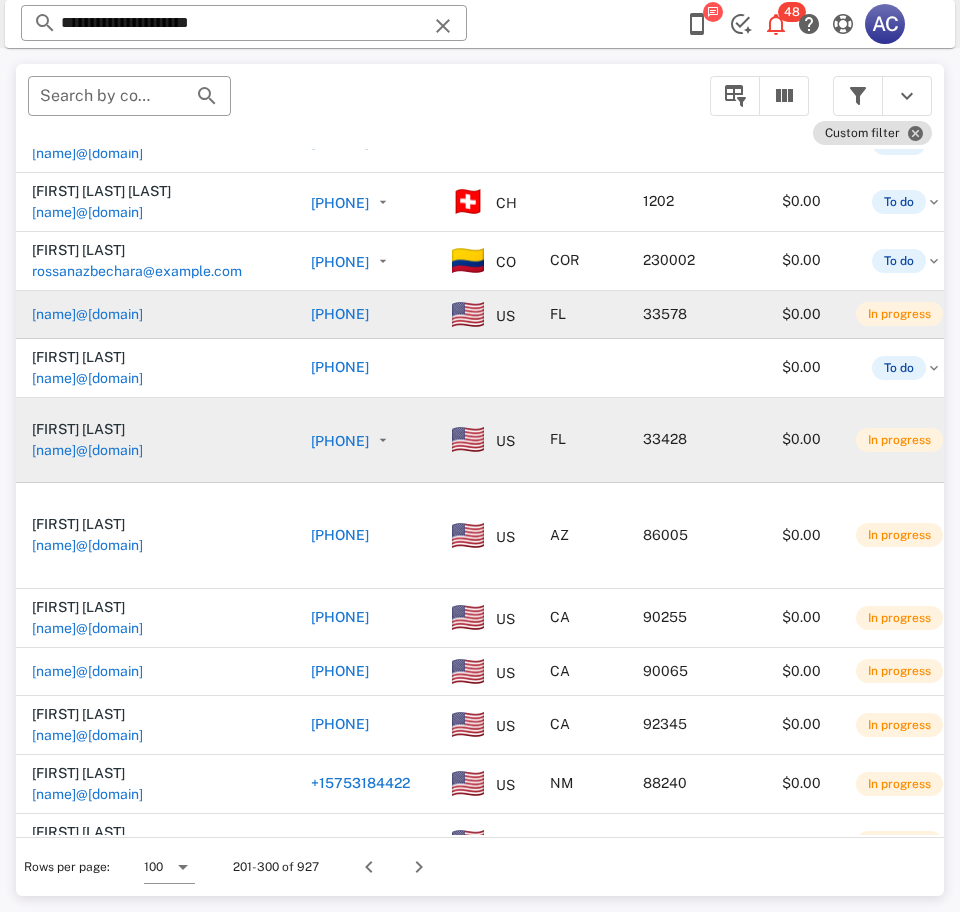 click on "[NAME]@[DOMAIN]" at bounding box center [87, 450] 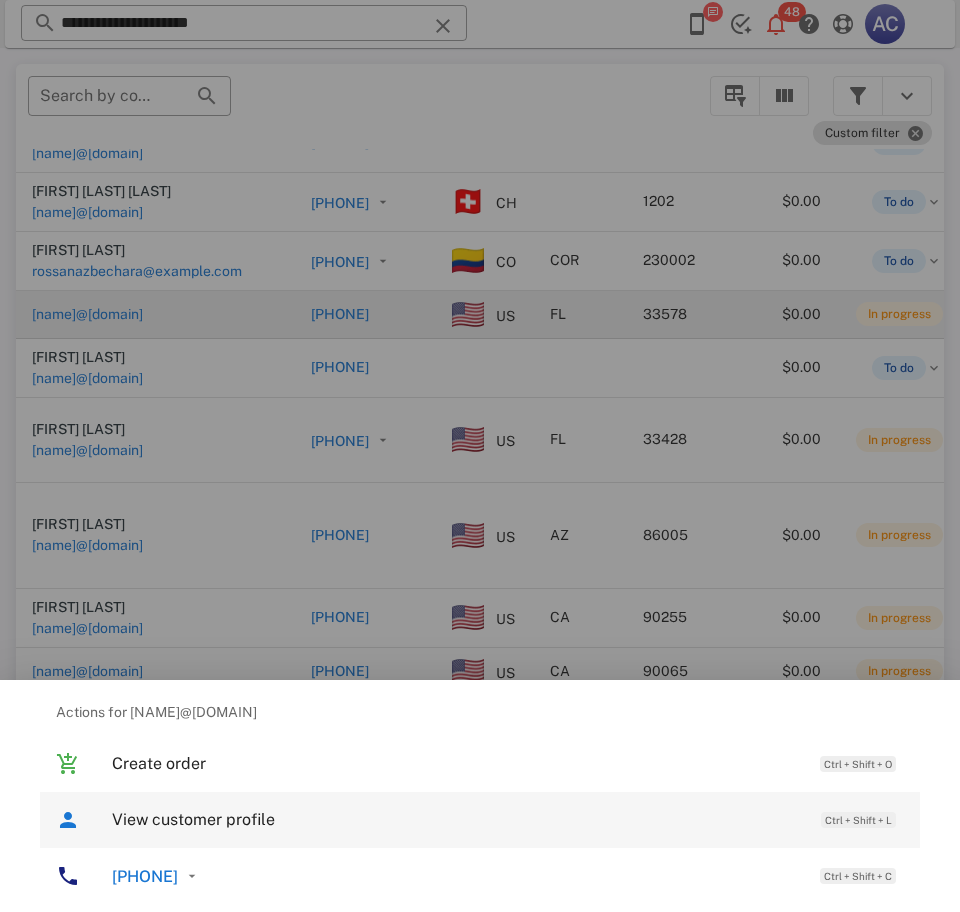 click on "View customer profile Ctrl + Shift + L" at bounding box center (508, 819) 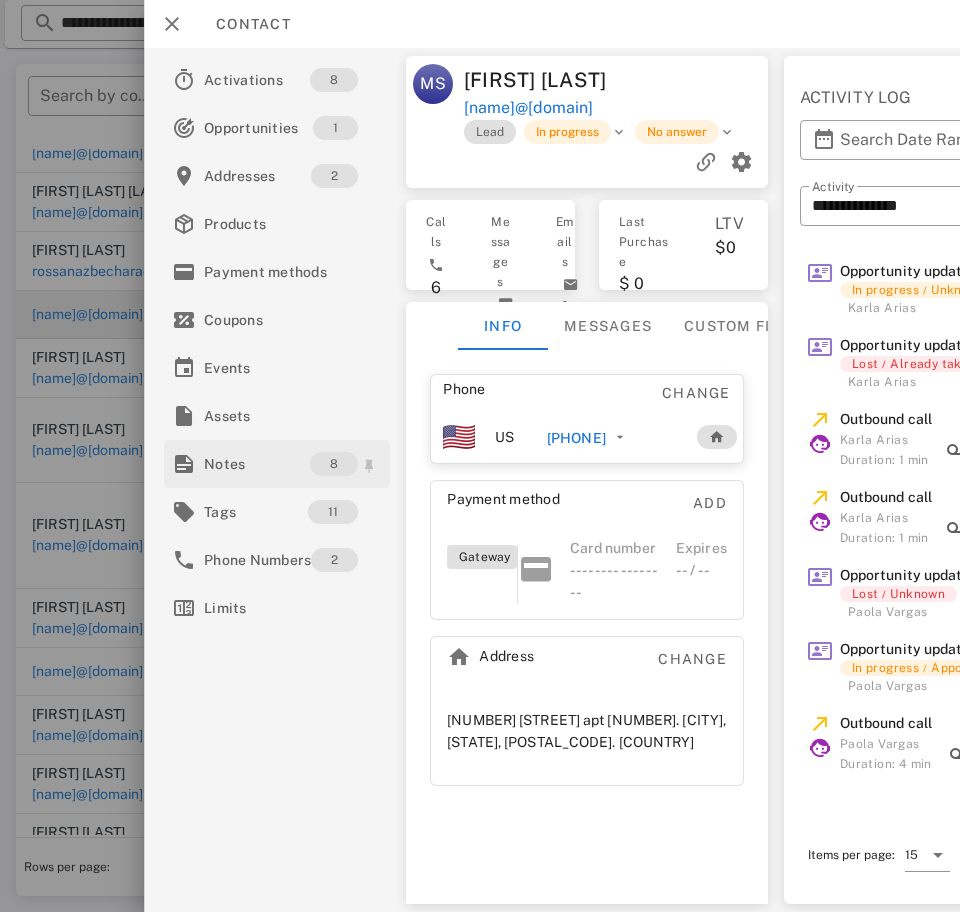 click on "Notes" at bounding box center (257, 464) 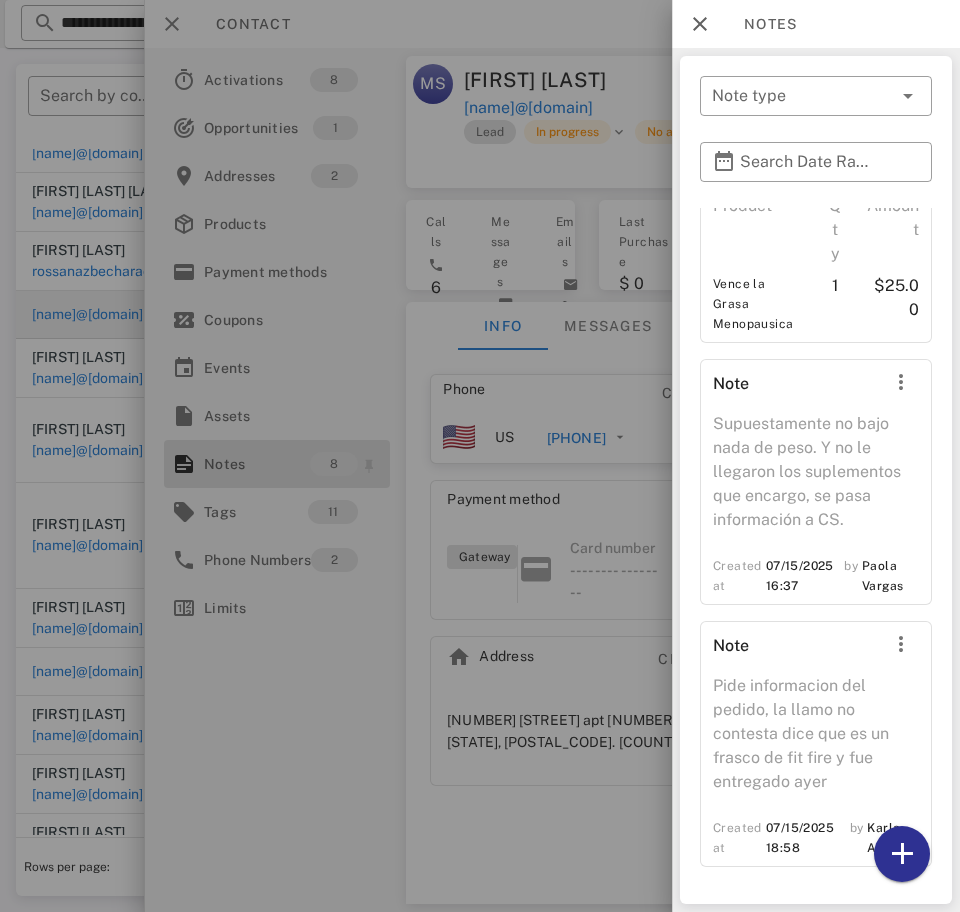 scroll, scrollTop: 1977, scrollLeft: 0, axis: vertical 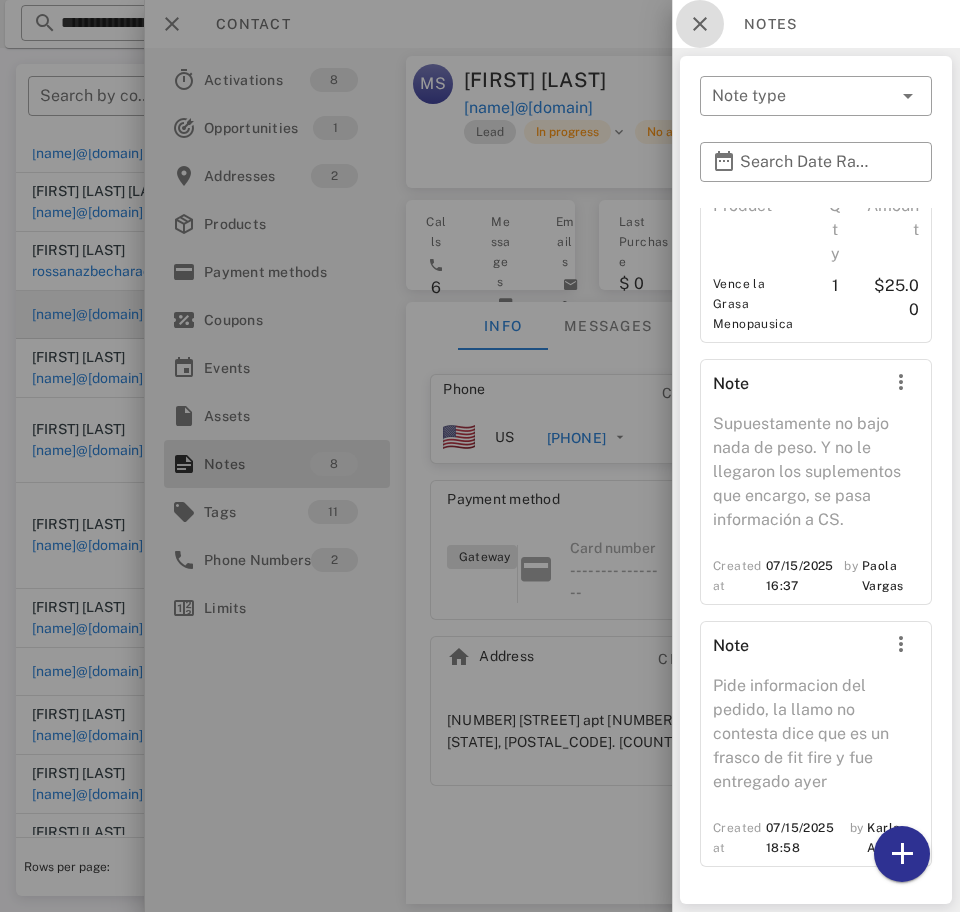 click at bounding box center [700, 24] 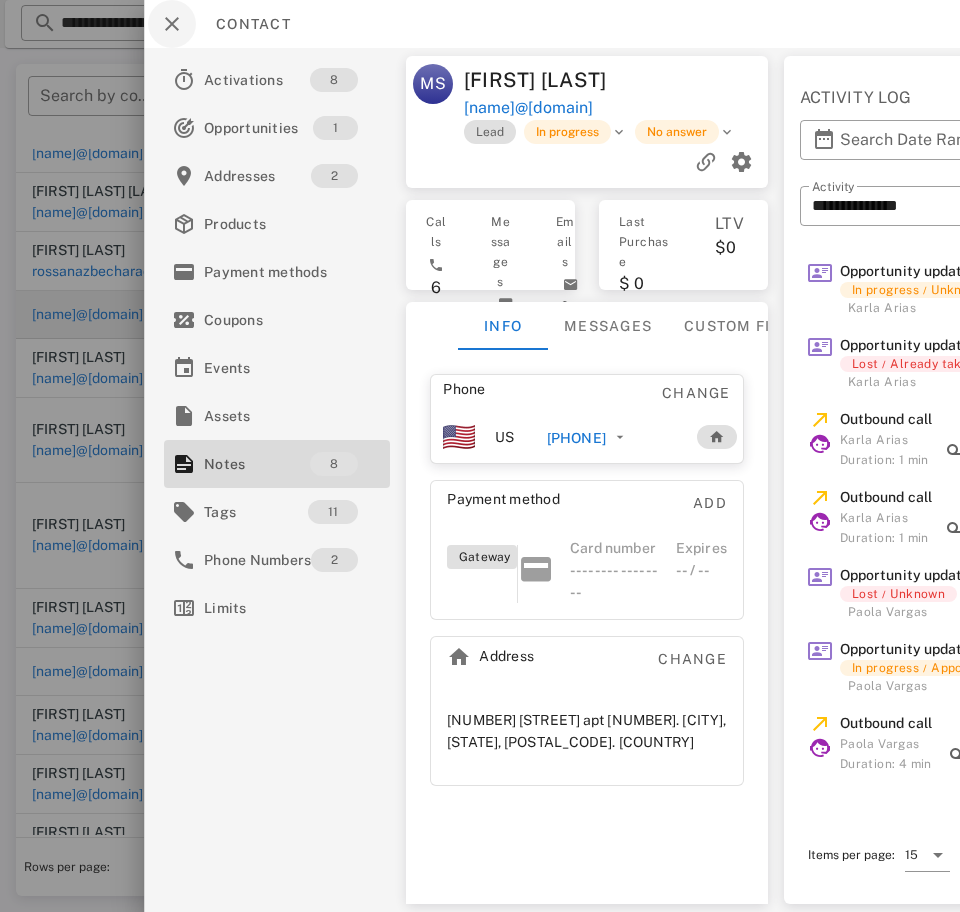 click at bounding box center (172, 24) 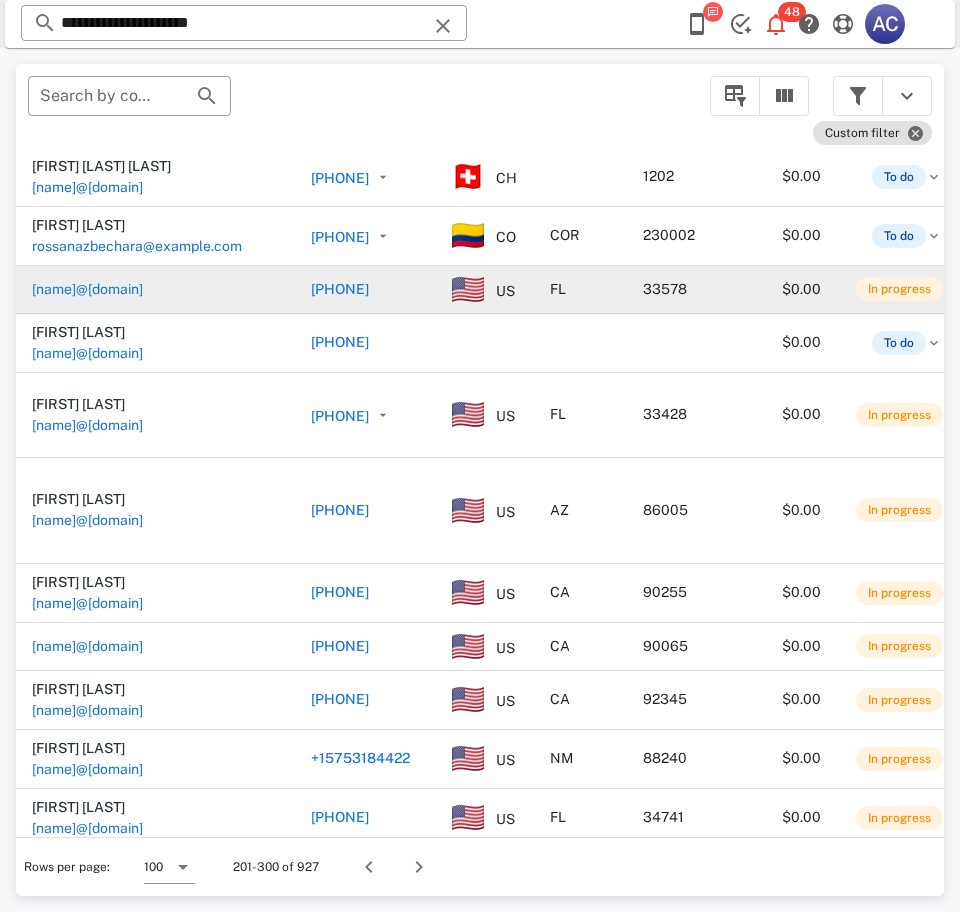 scroll, scrollTop: 593, scrollLeft: 0, axis: vertical 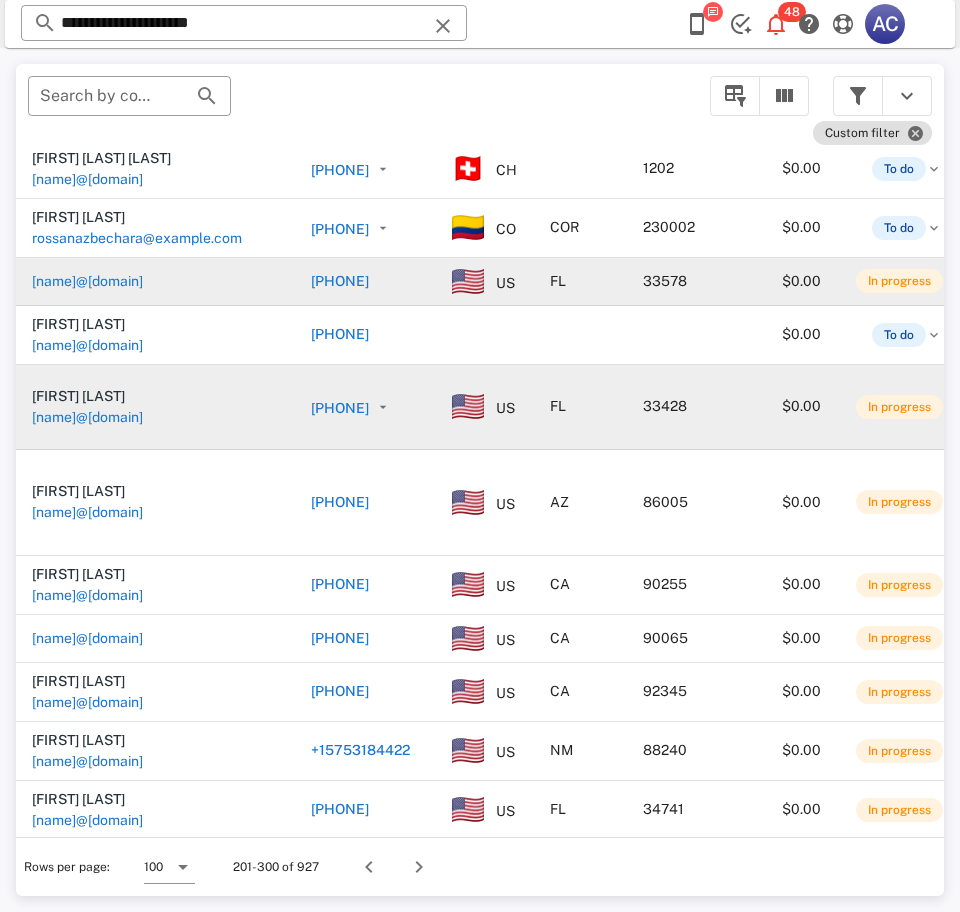 click on "[NAME]@[DOMAIN]" at bounding box center (87, 417) 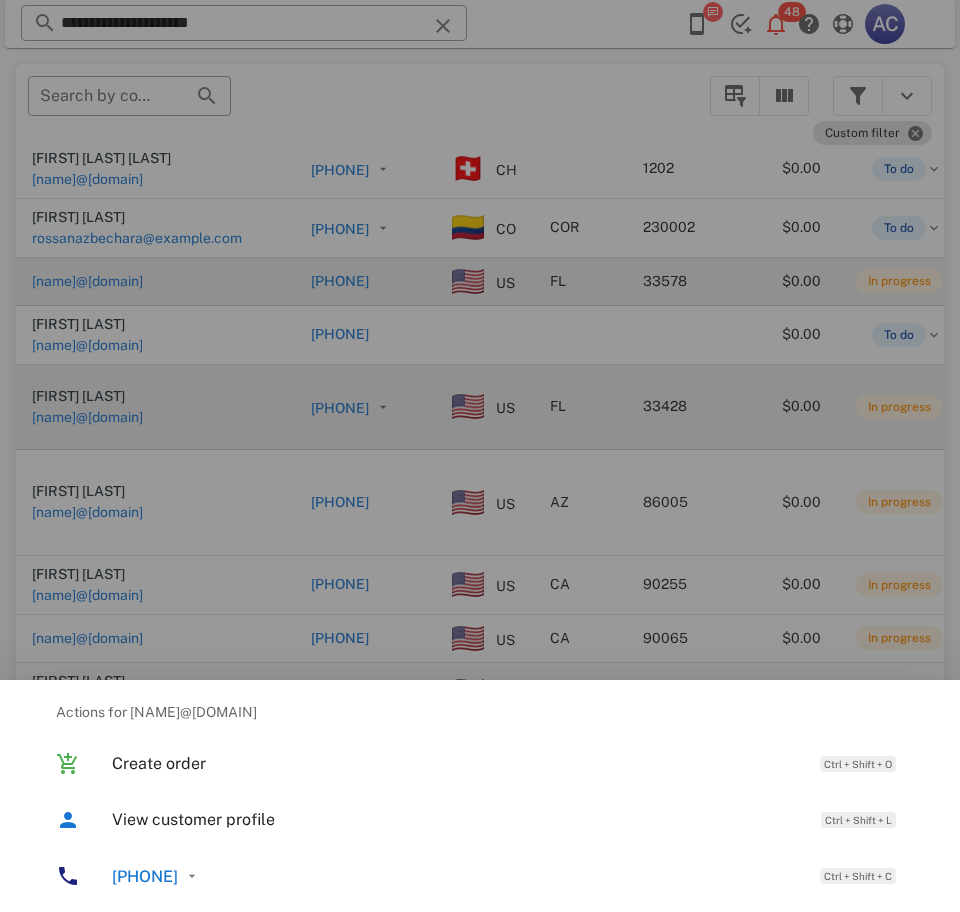 click on "View customer profile" at bounding box center (456, 819) 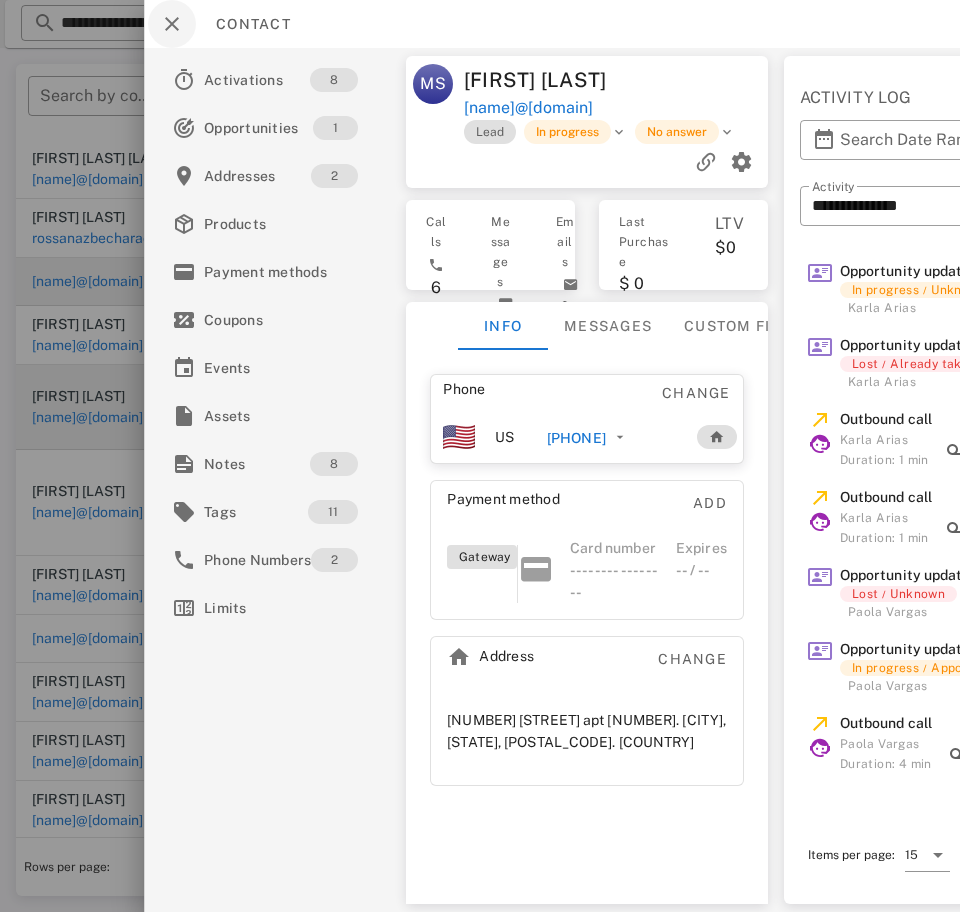 click at bounding box center (172, 24) 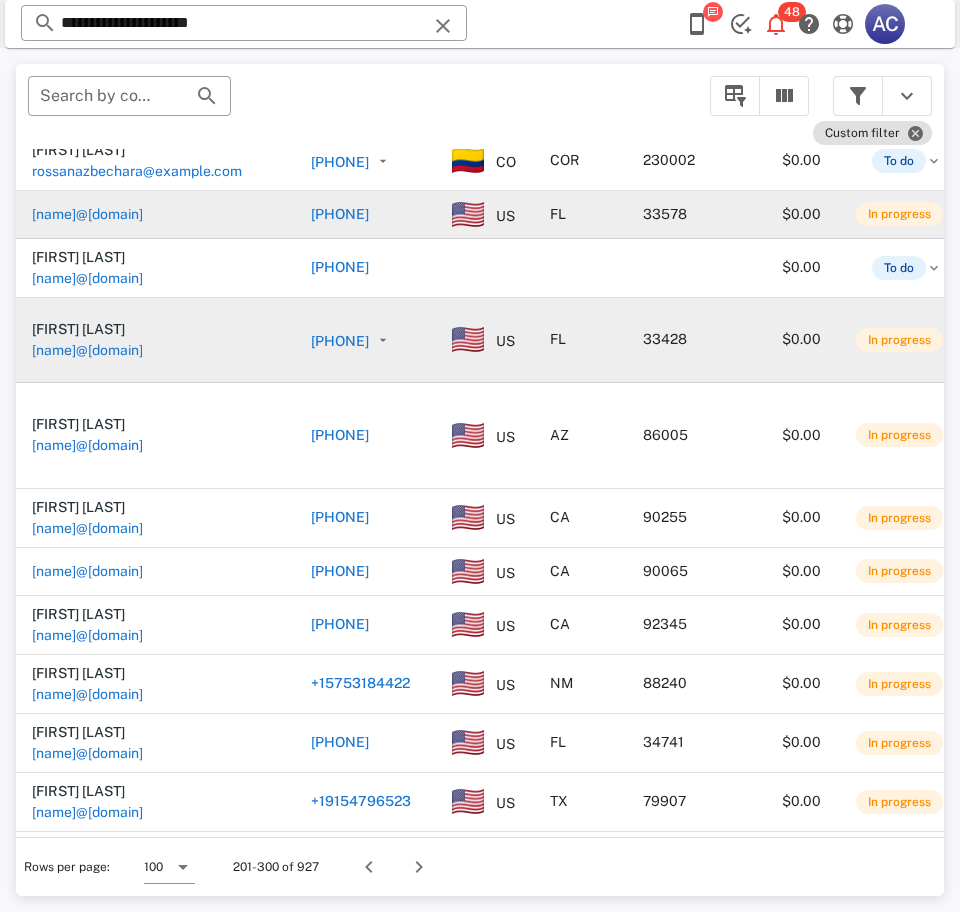 scroll, scrollTop: 667, scrollLeft: 0, axis: vertical 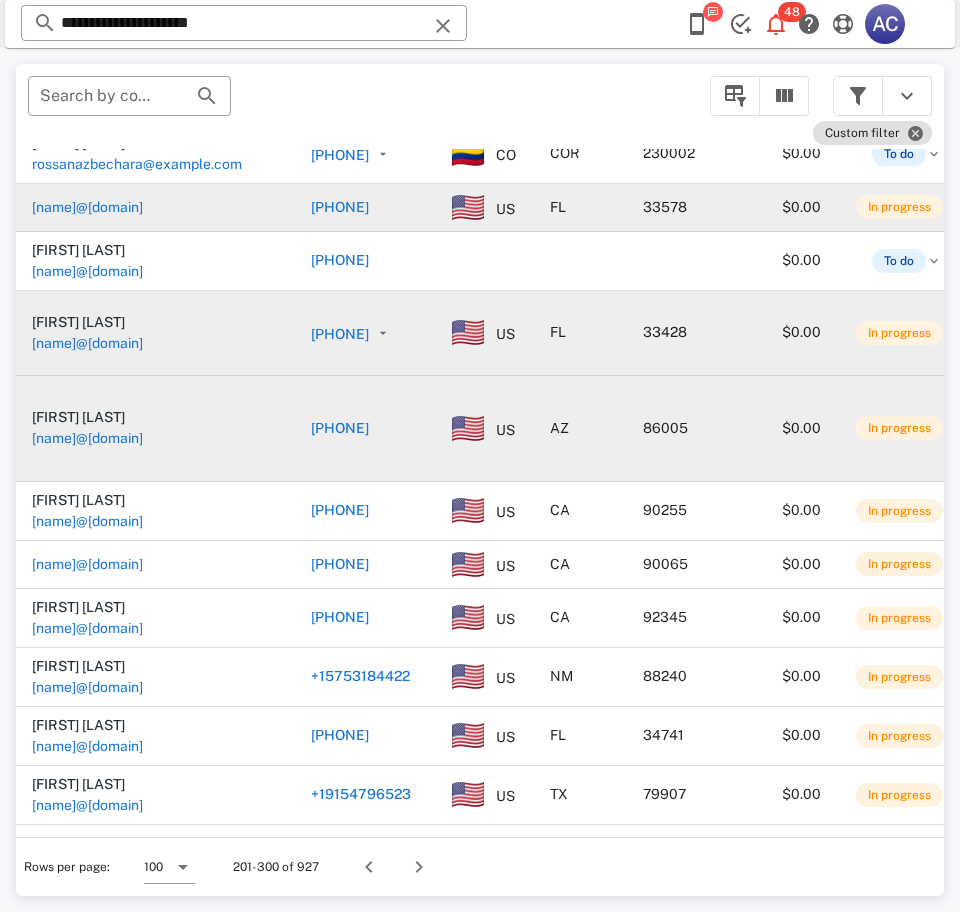 click on "[NAME]@[DOMAIN]" at bounding box center [87, 438] 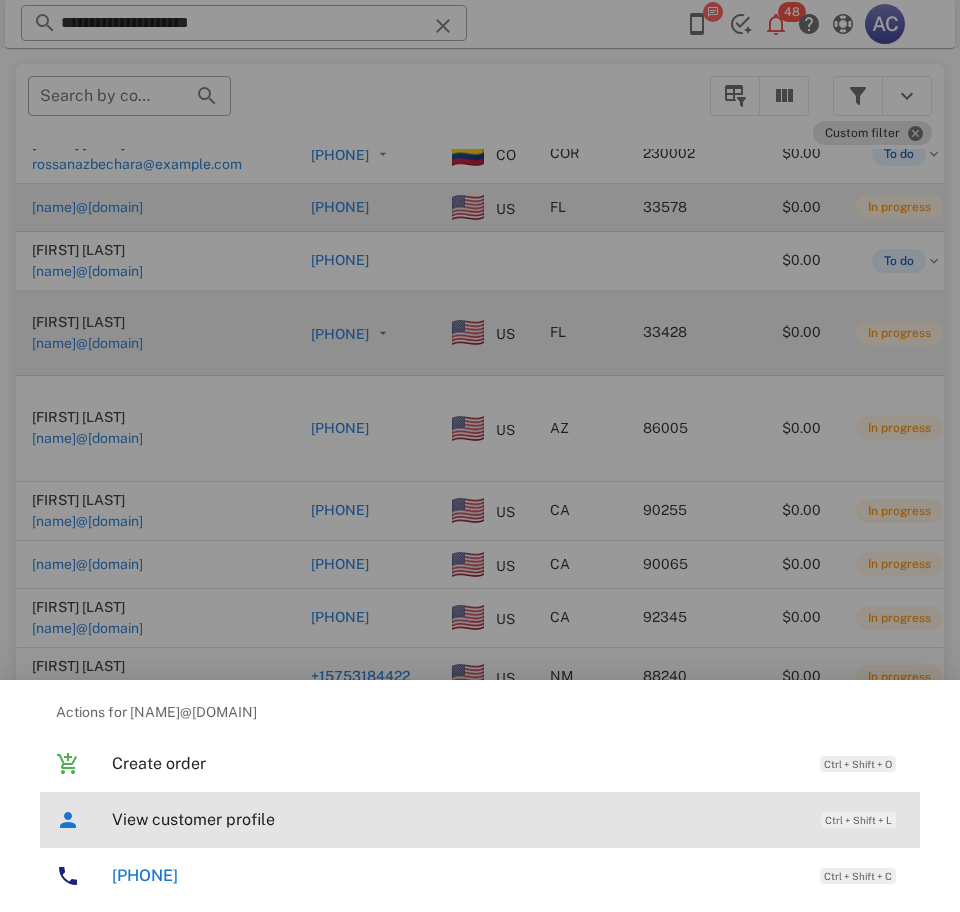 click on "View customer profile" at bounding box center (456, 819) 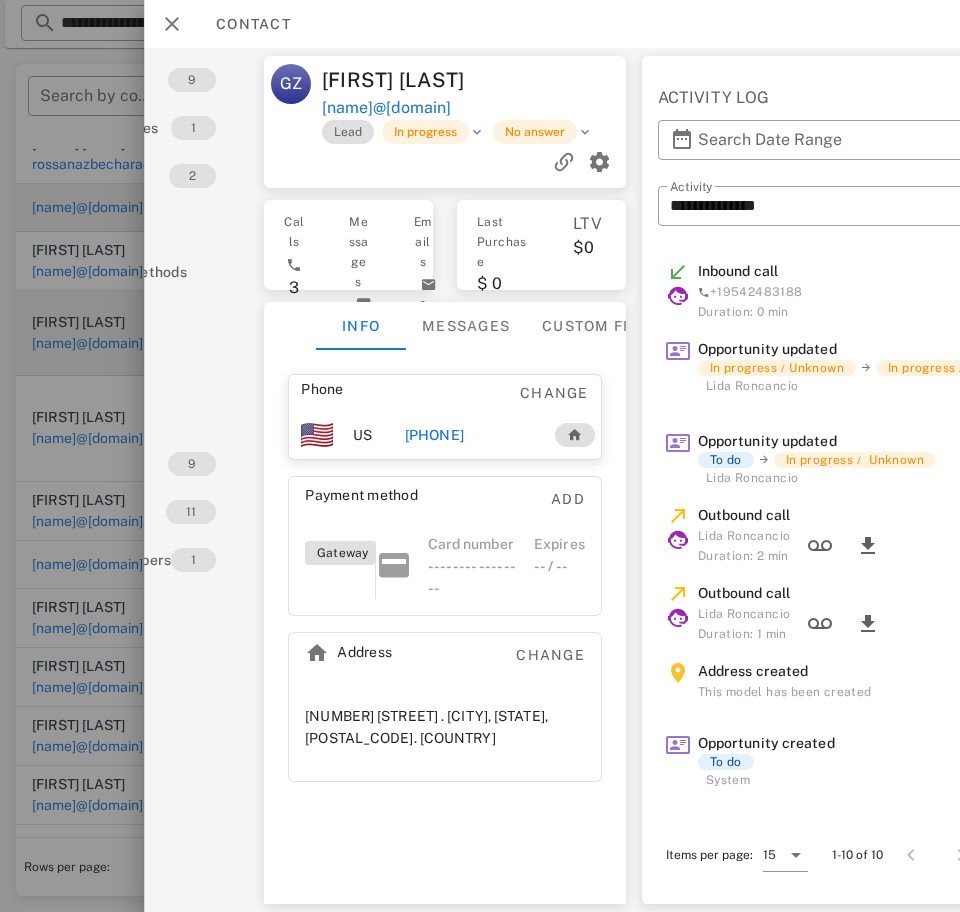 scroll, scrollTop: 0, scrollLeft: 139, axis: horizontal 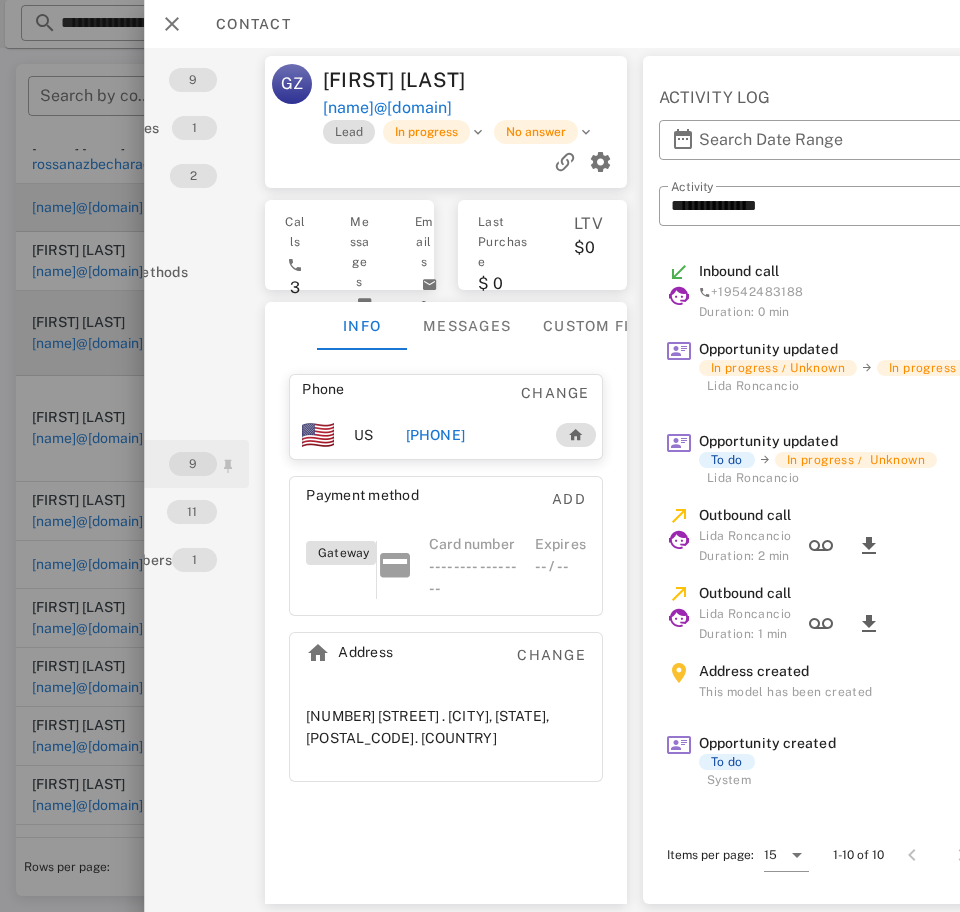 click on "9" at bounding box center (193, 464) 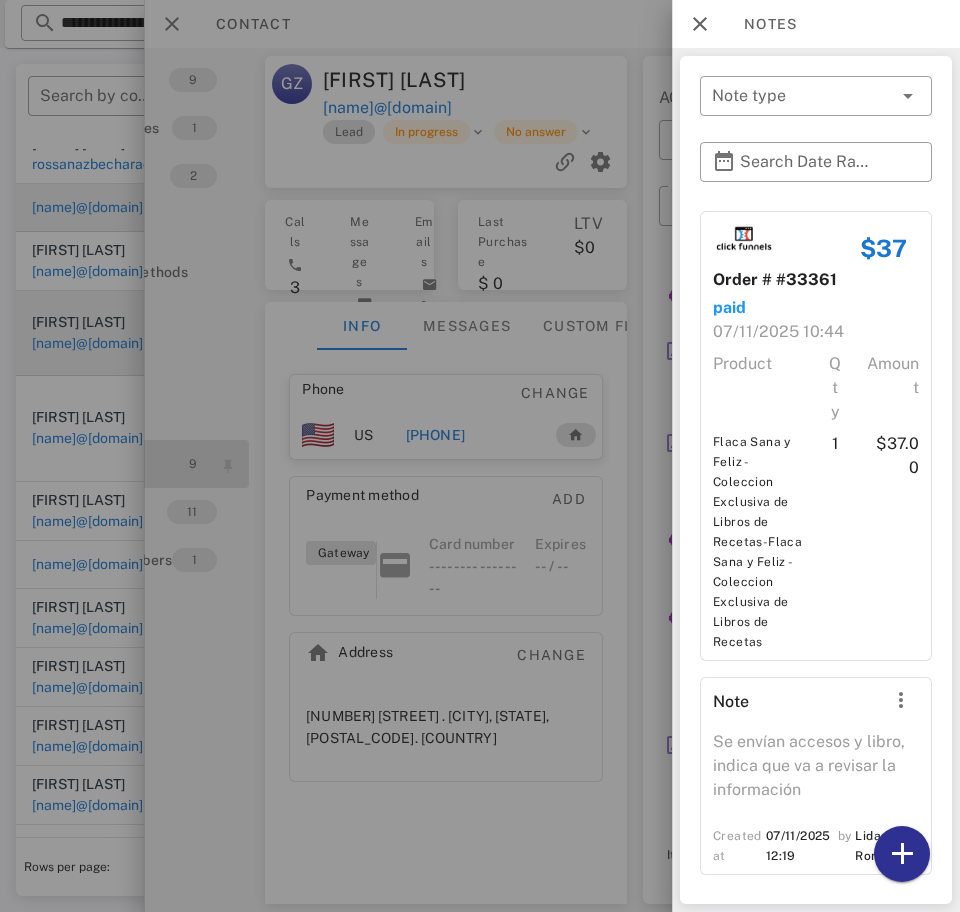 scroll, scrollTop: 2403, scrollLeft: 0, axis: vertical 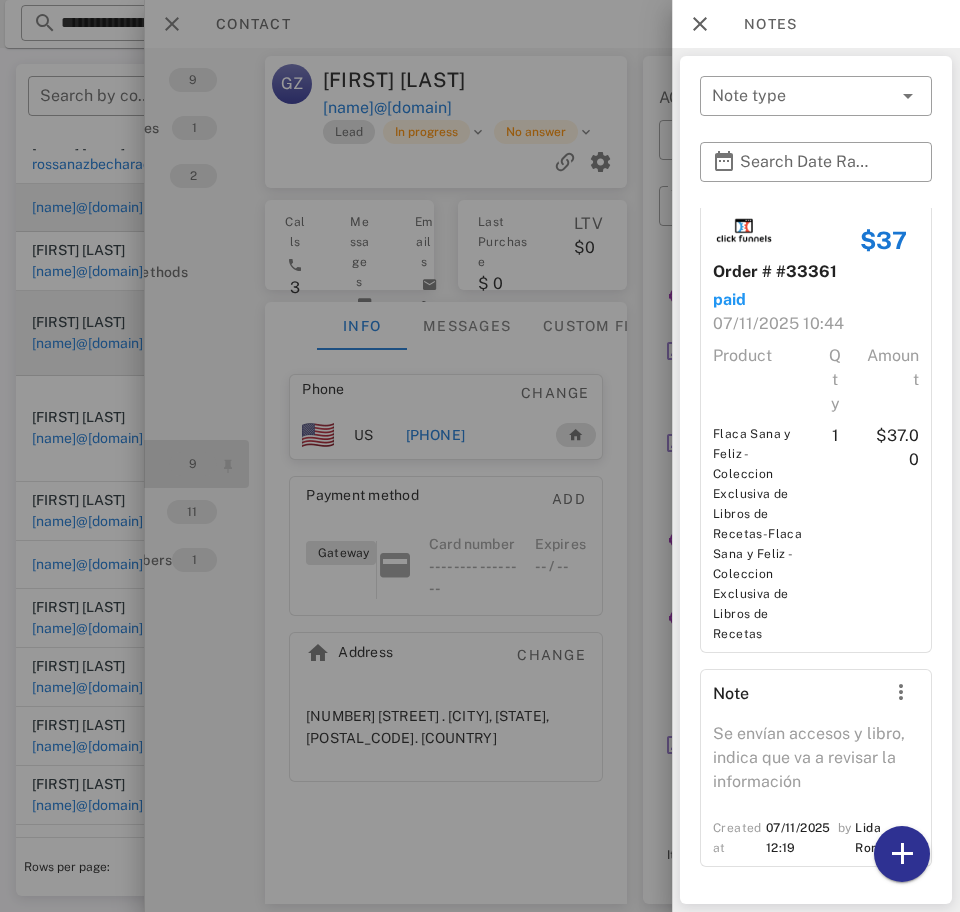 click at bounding box center [700, 24] 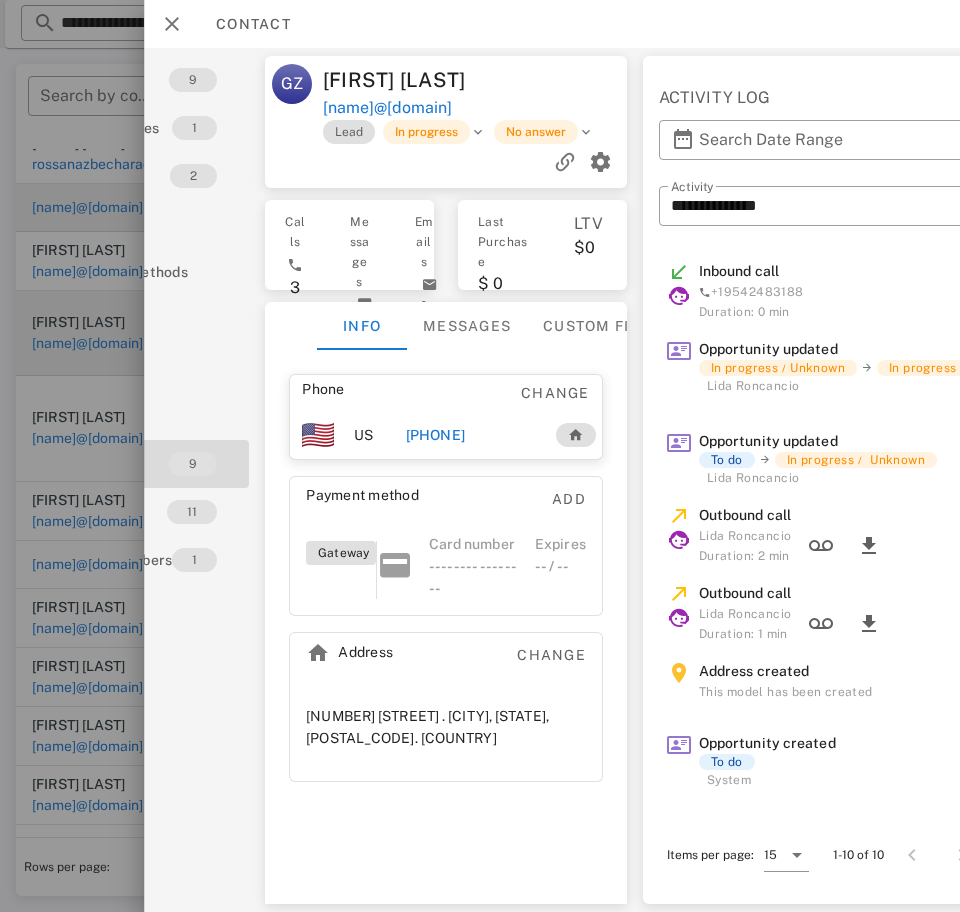 click on "[PHONE]" at bounding box center [435, 435] 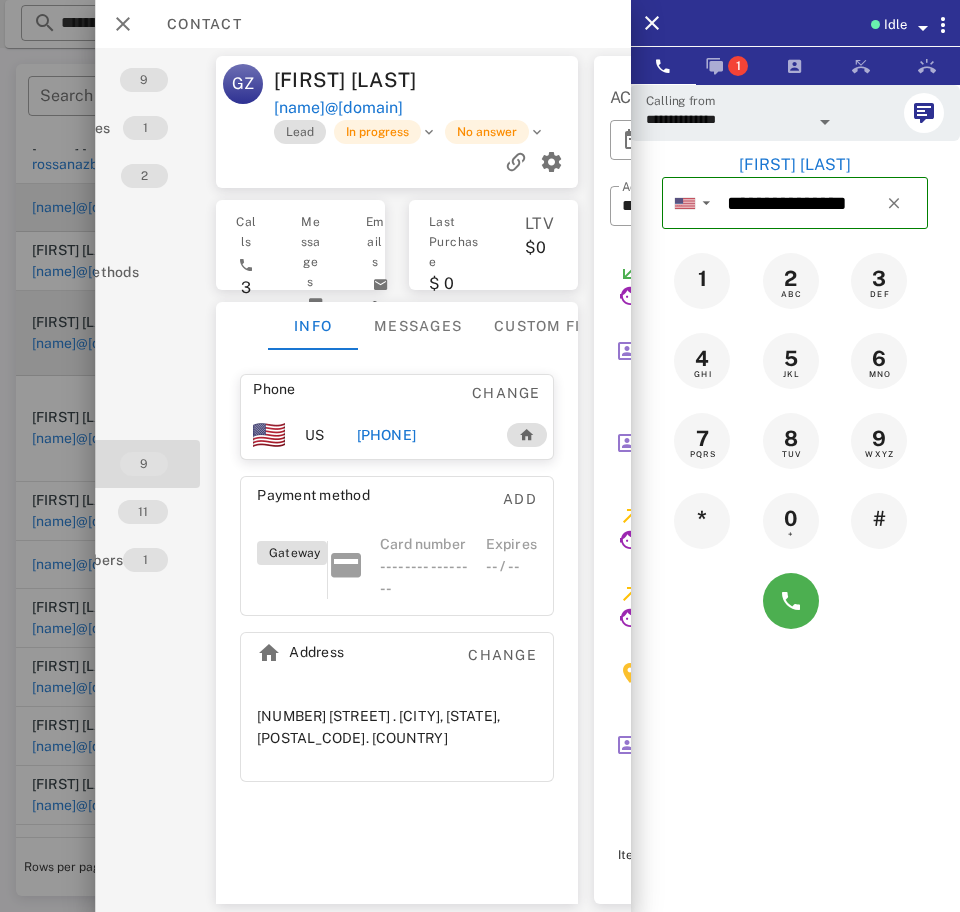 click on "**********" at bounding box center (727, 119) 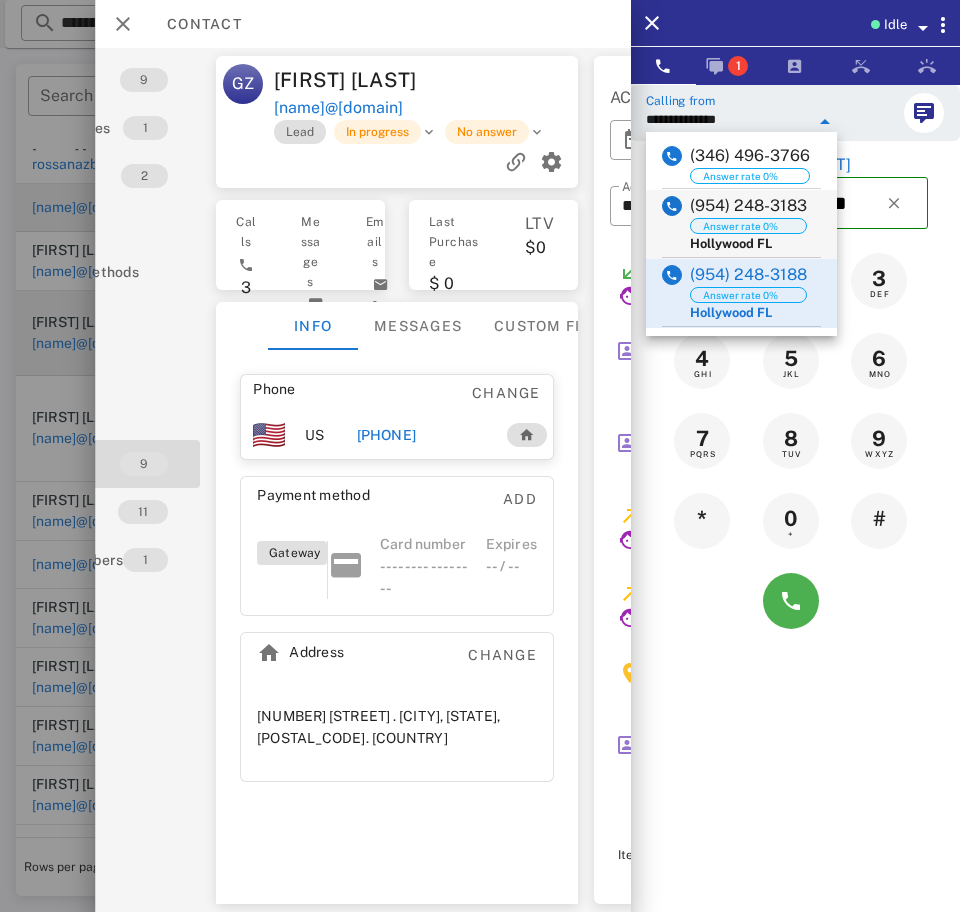 click on "Answer rate 0%" at bounding box center [740, 226] 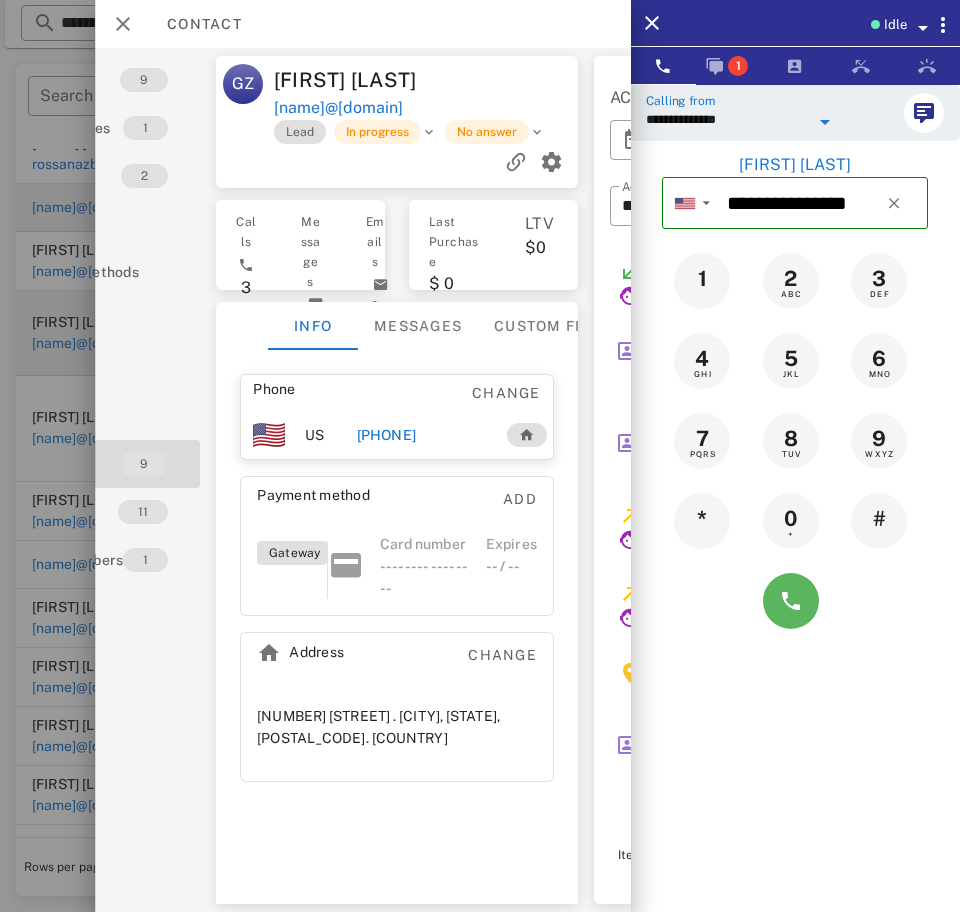 click at bounding box center (791, 601) 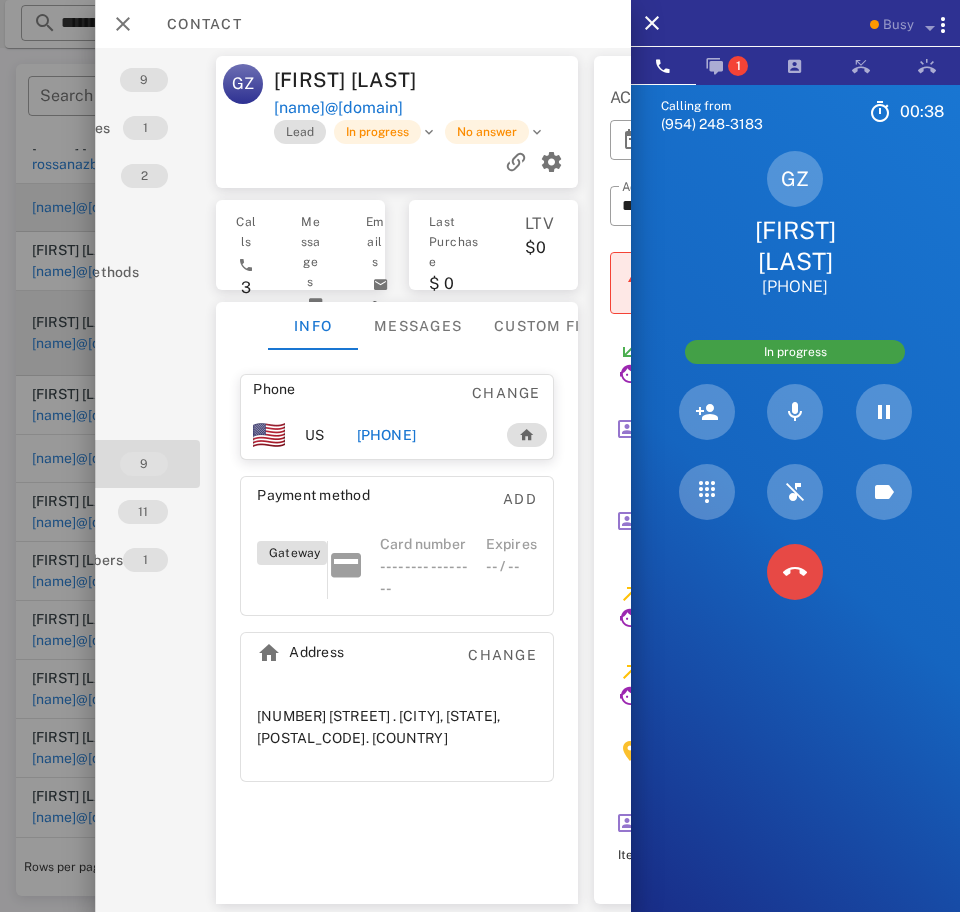 click at bounding box center [795, 572] 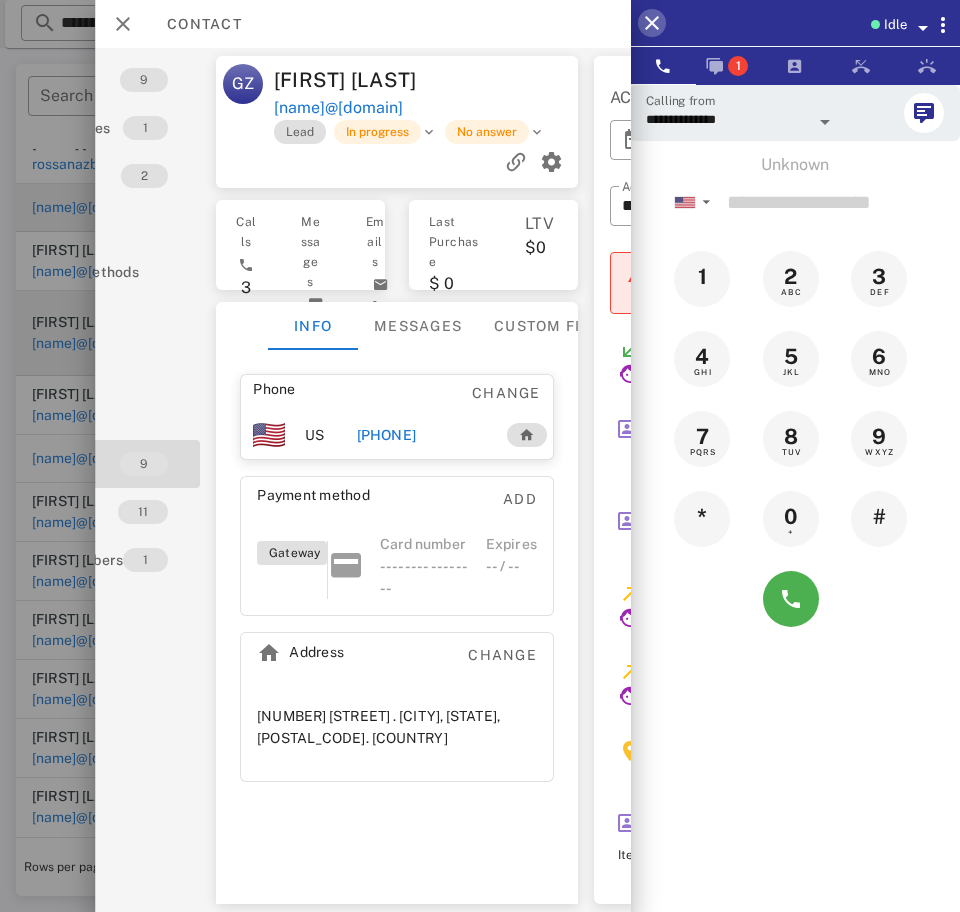 click at bounding box center [652, 23] 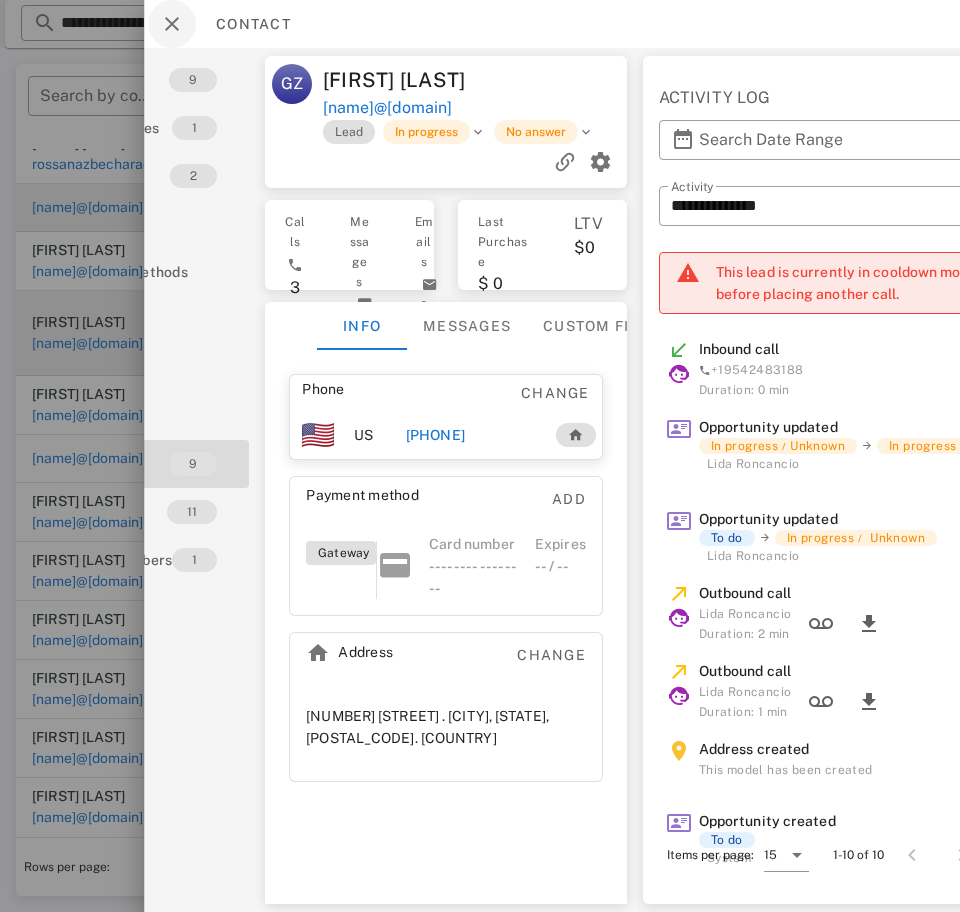 click at bounding box center [172, 24] 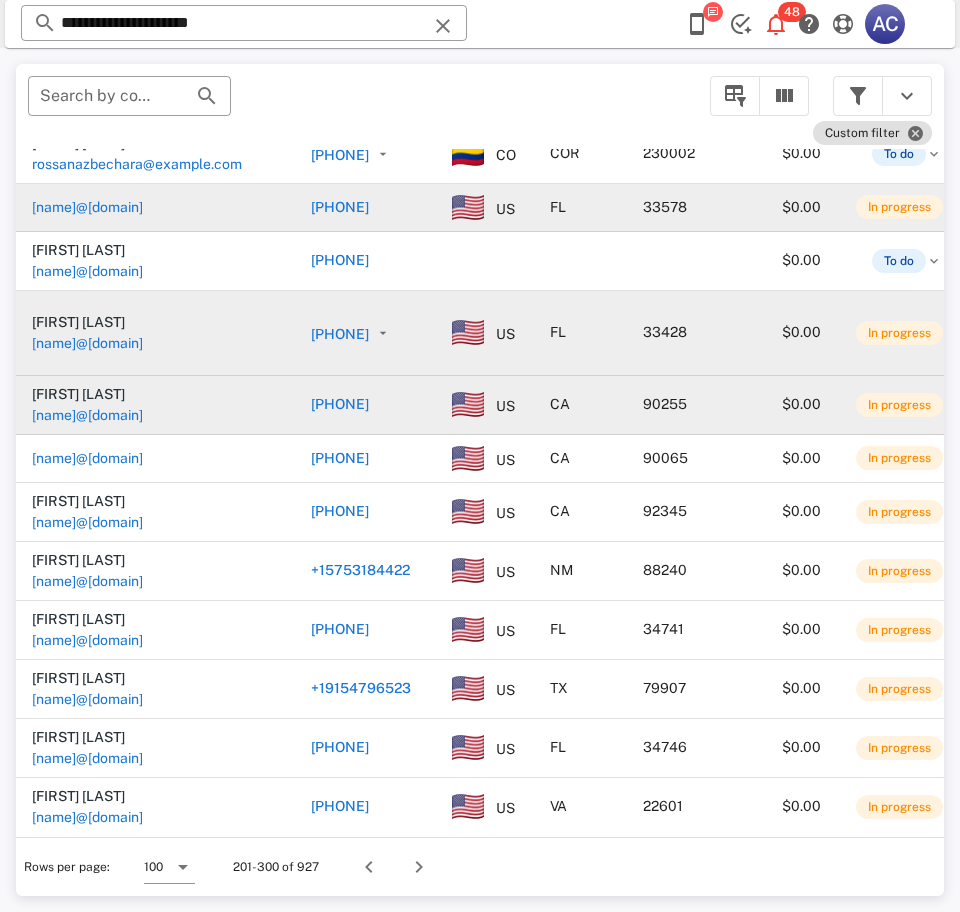 click on "[NAME]@[DOMAIN]" at bounding box center (87, 415) 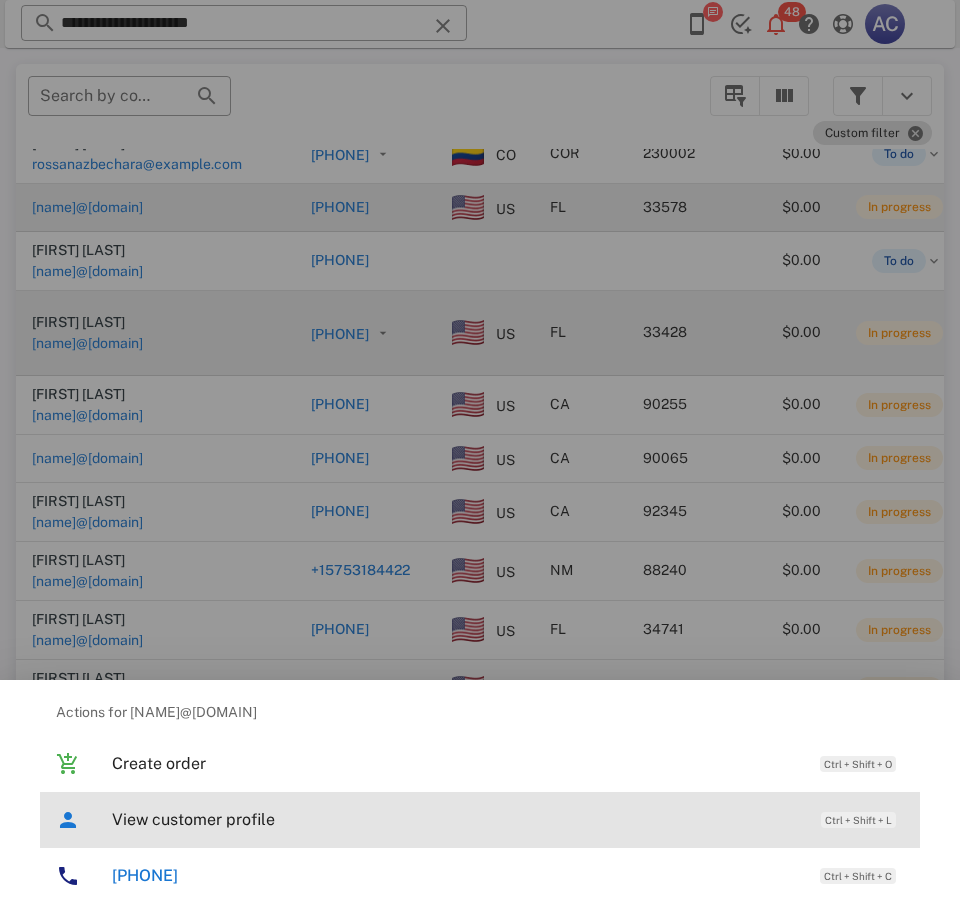 click on "View customer profile Ctrl + Shift + L" at bounding box center [508, 819] 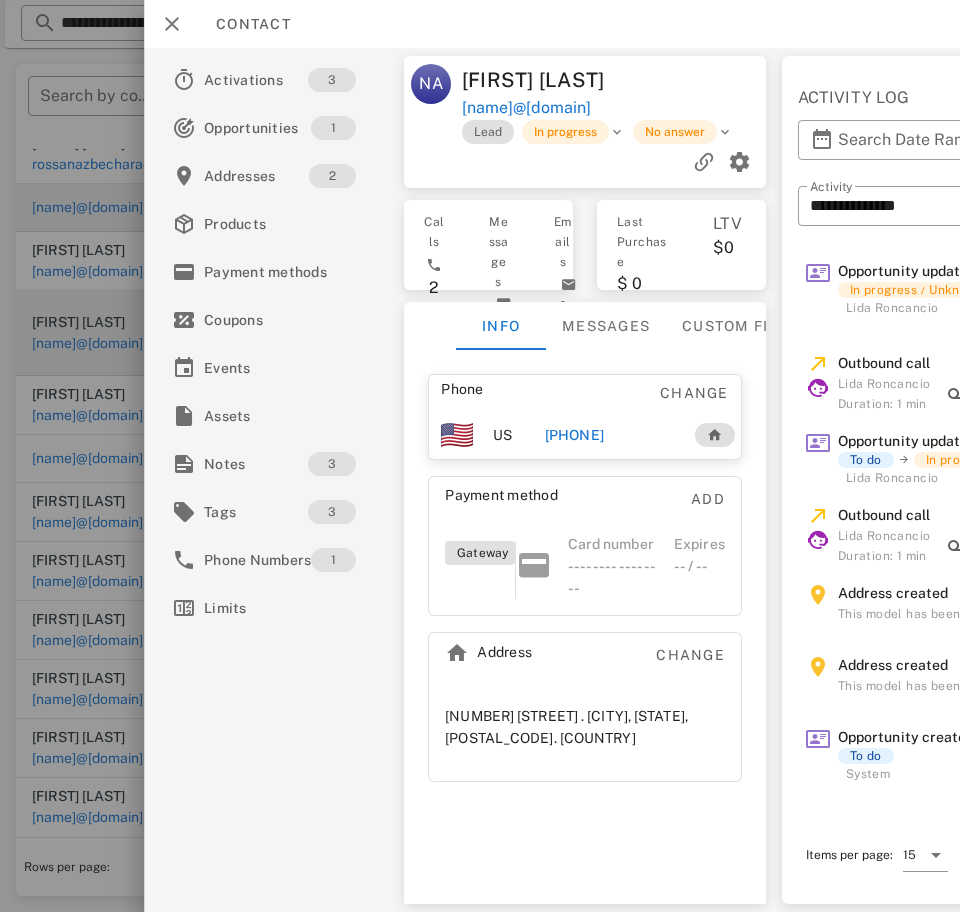 click on "Notes" at bounding box center [256, 464] 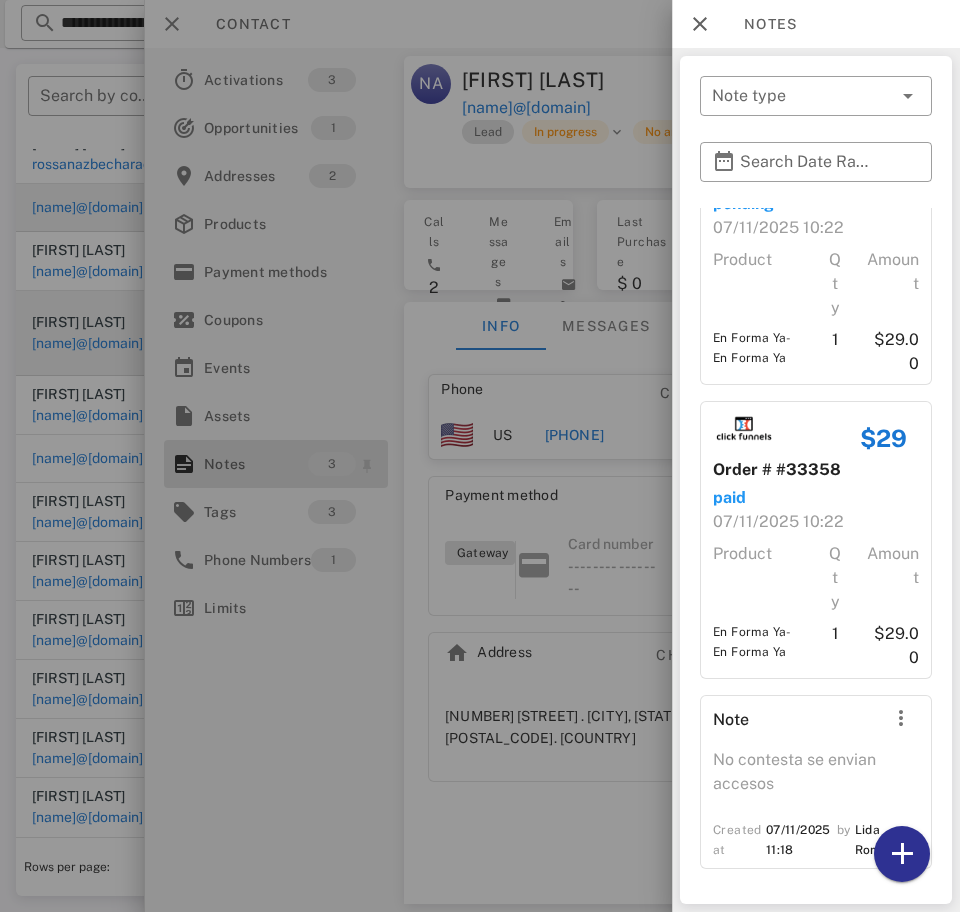 scroll, scrollTop: 0, scrollLeft: 0, axis: both 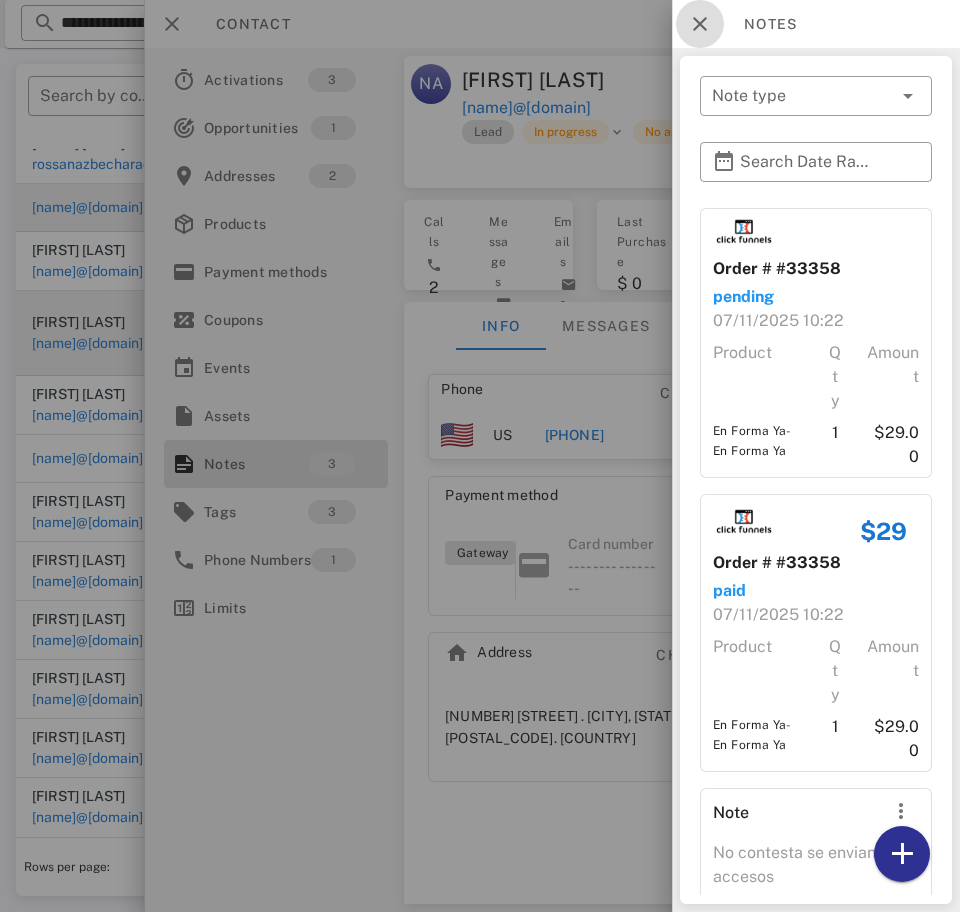 click at bounding box center [700, 24] 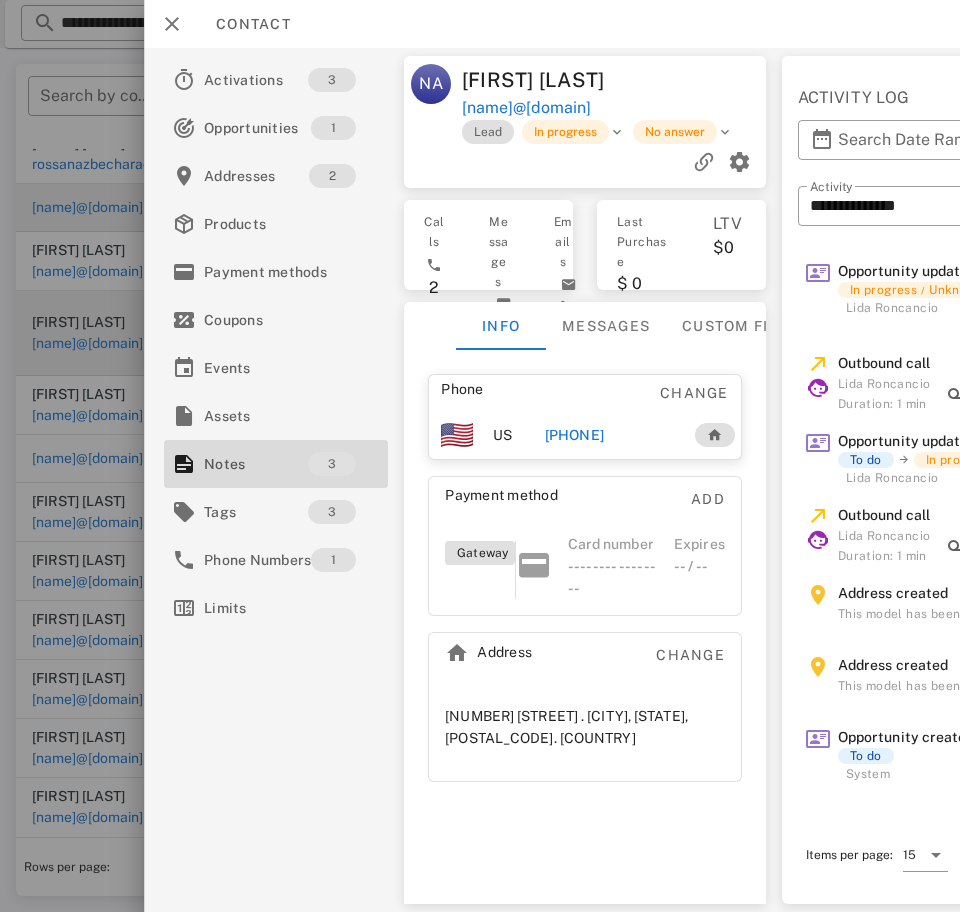 click on "[PHONE]" at bounding box center [574, 435] 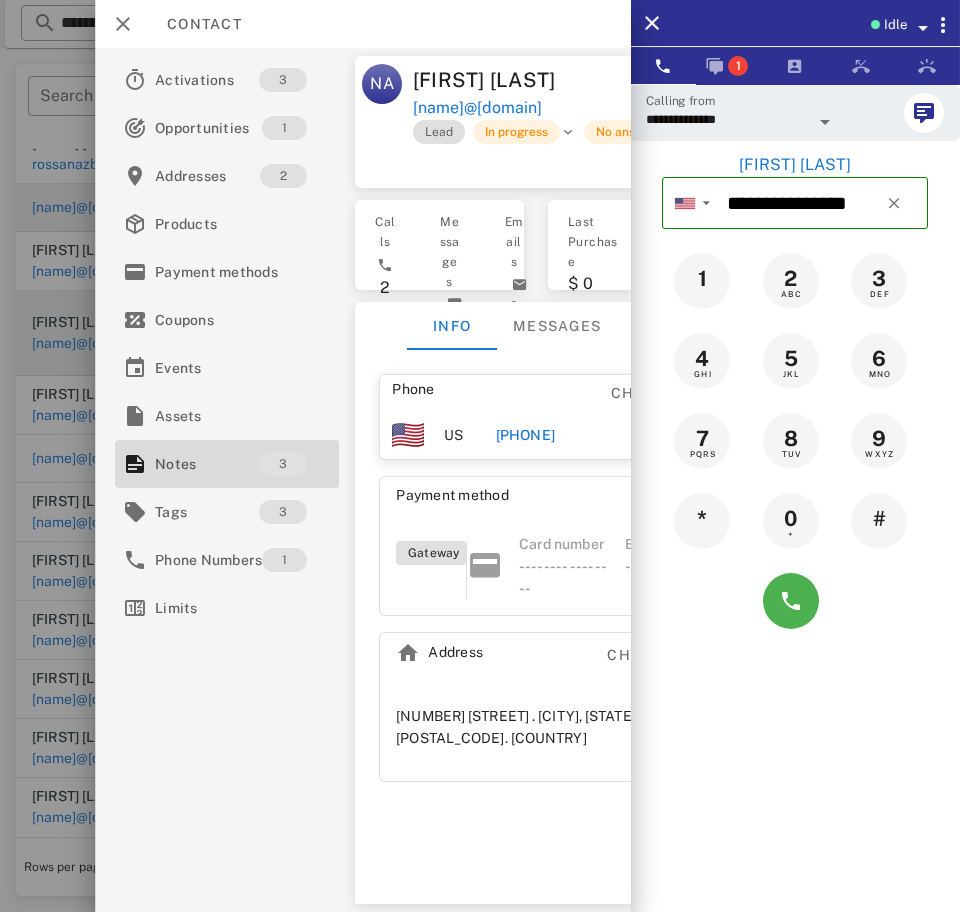 click on "**********" at bounding box center [727, 119] 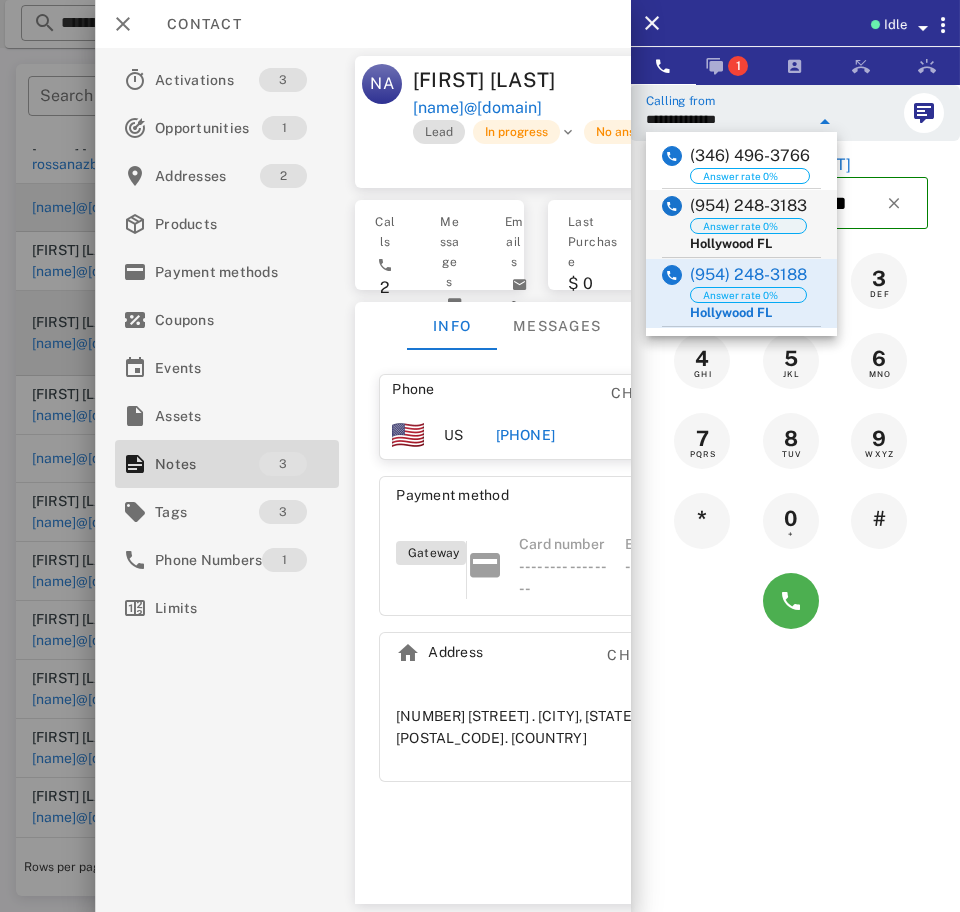 click on "Answer rate 0%" at bounding box center (748, 226) 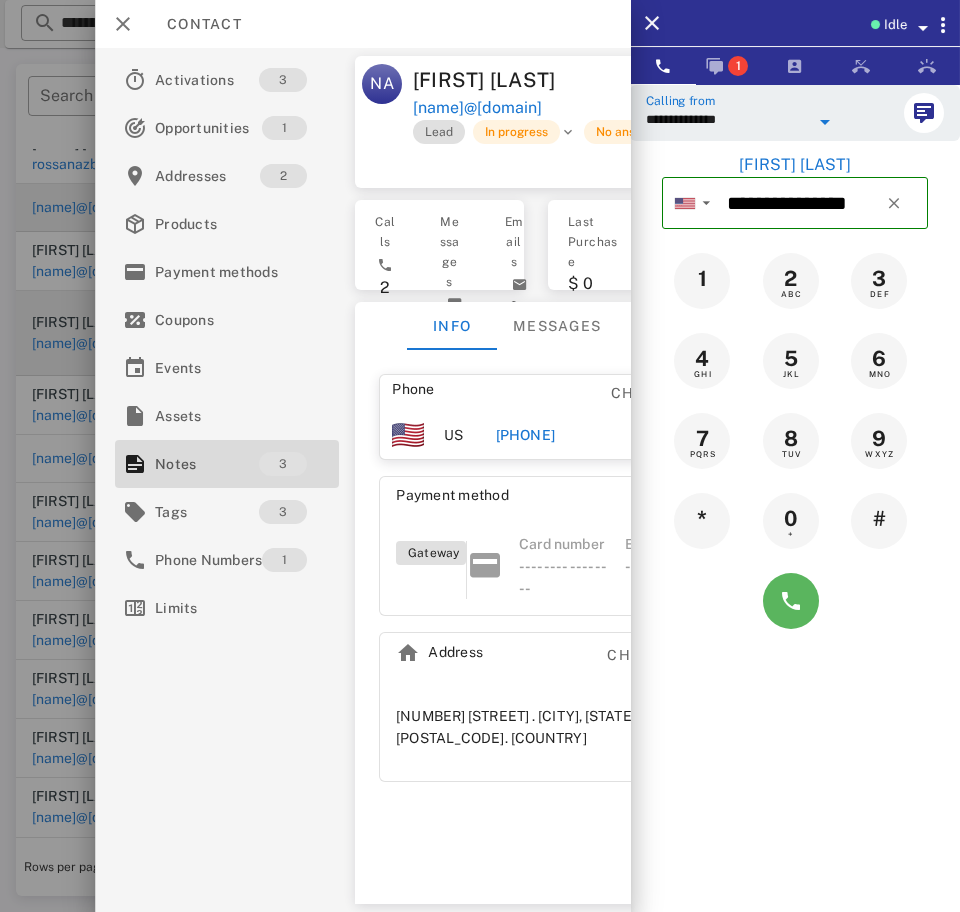 click at bounding box center [791, 601] 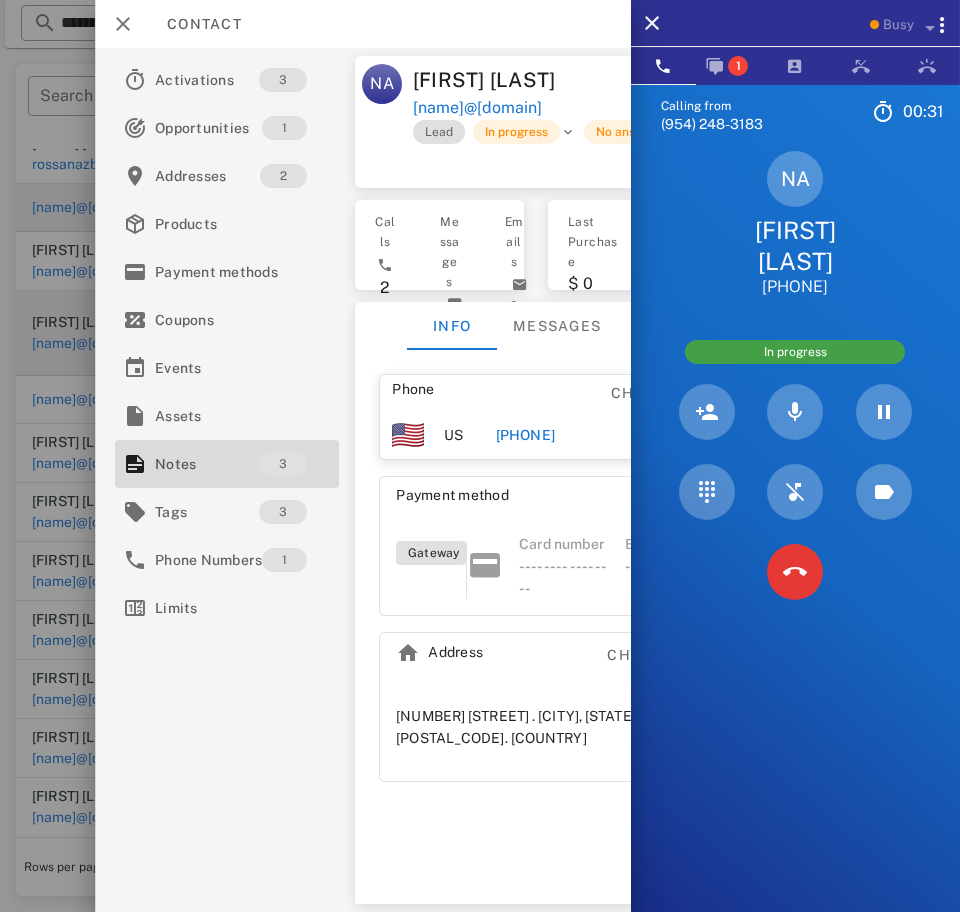 click at bounding box center [795, 572] 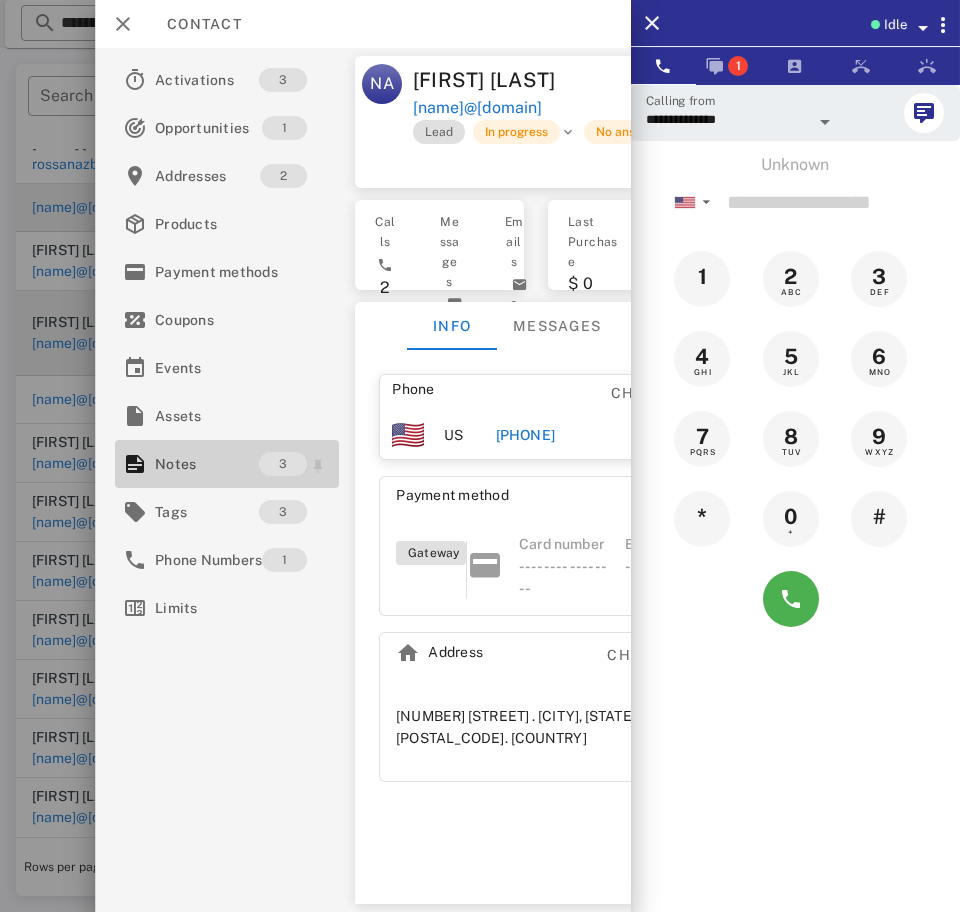 click on "Notes" at bounding box center [207, 464] 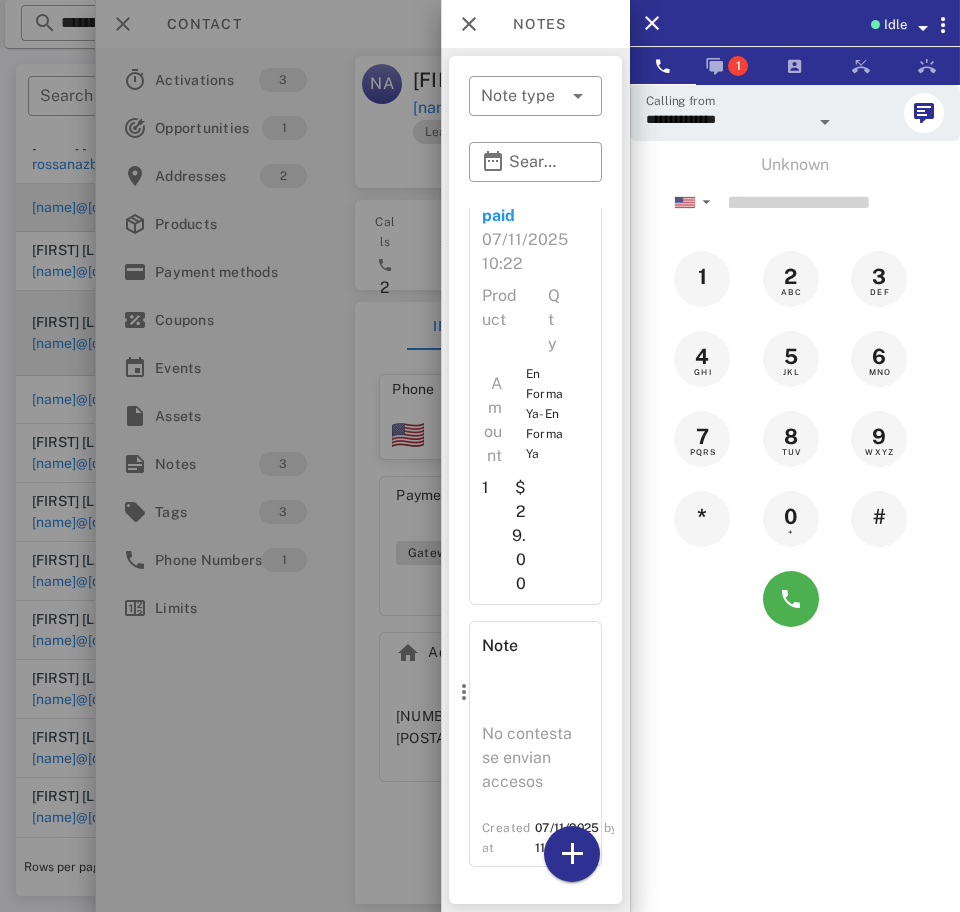 scroll, scrollTop: 677, scrollLeft: 0, axis: vertical 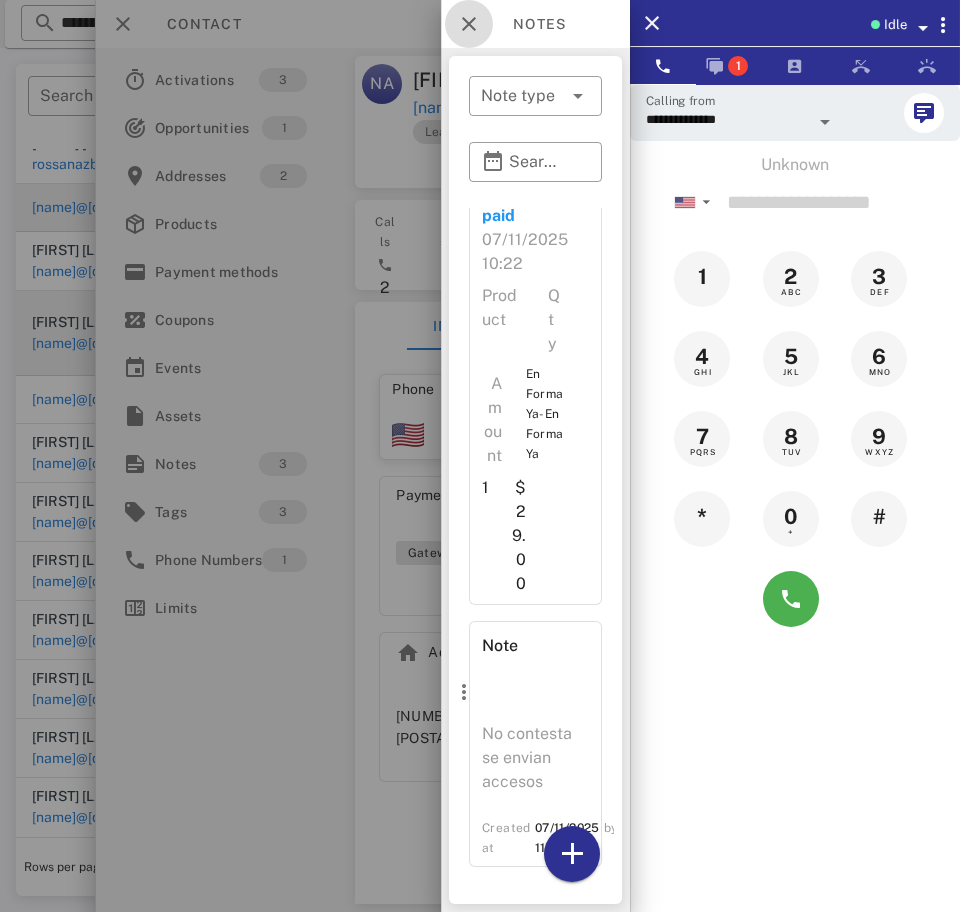 click at bounding box center (469, 24) 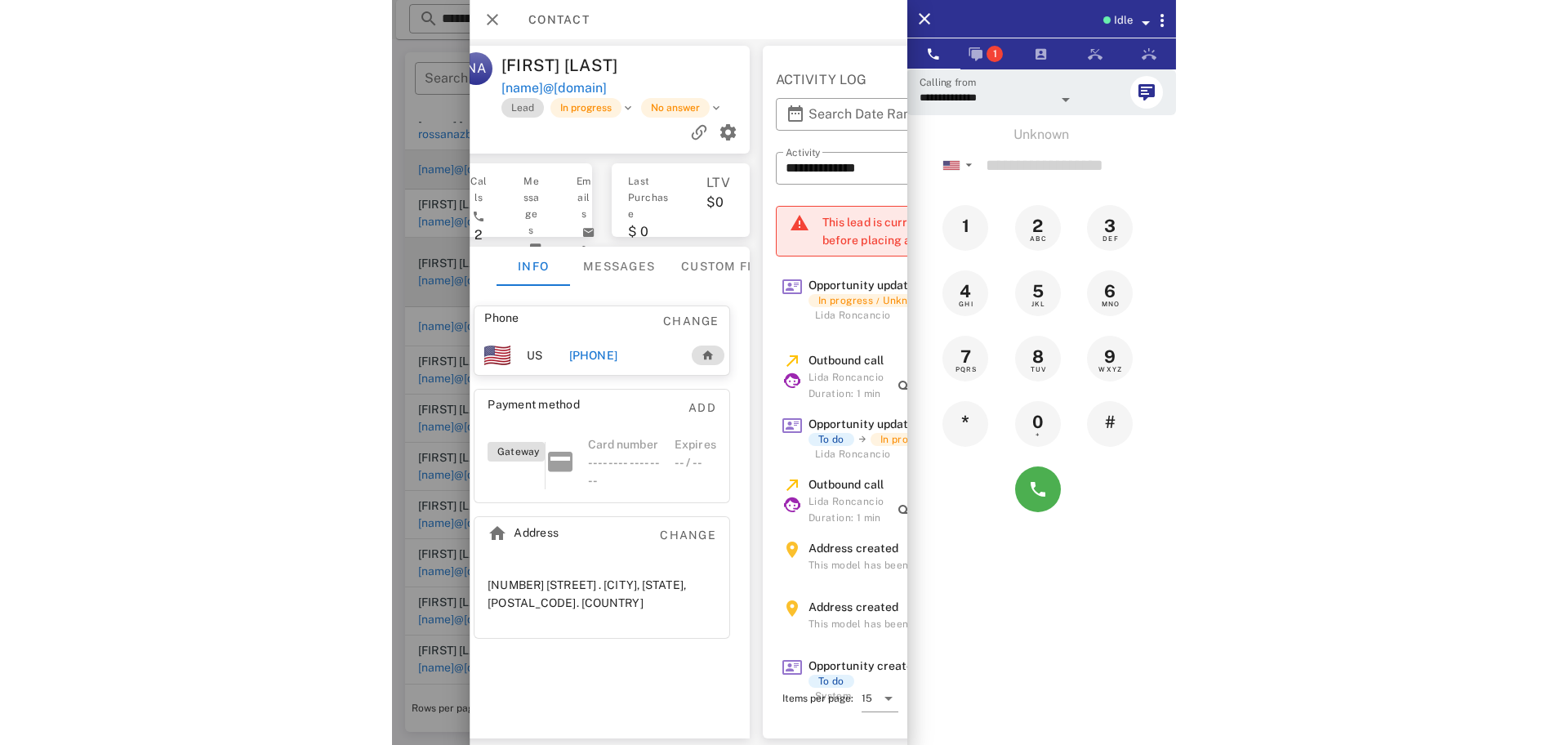 scroll, scrollTop: 0, scrollLeft: 226, axis: horizontal 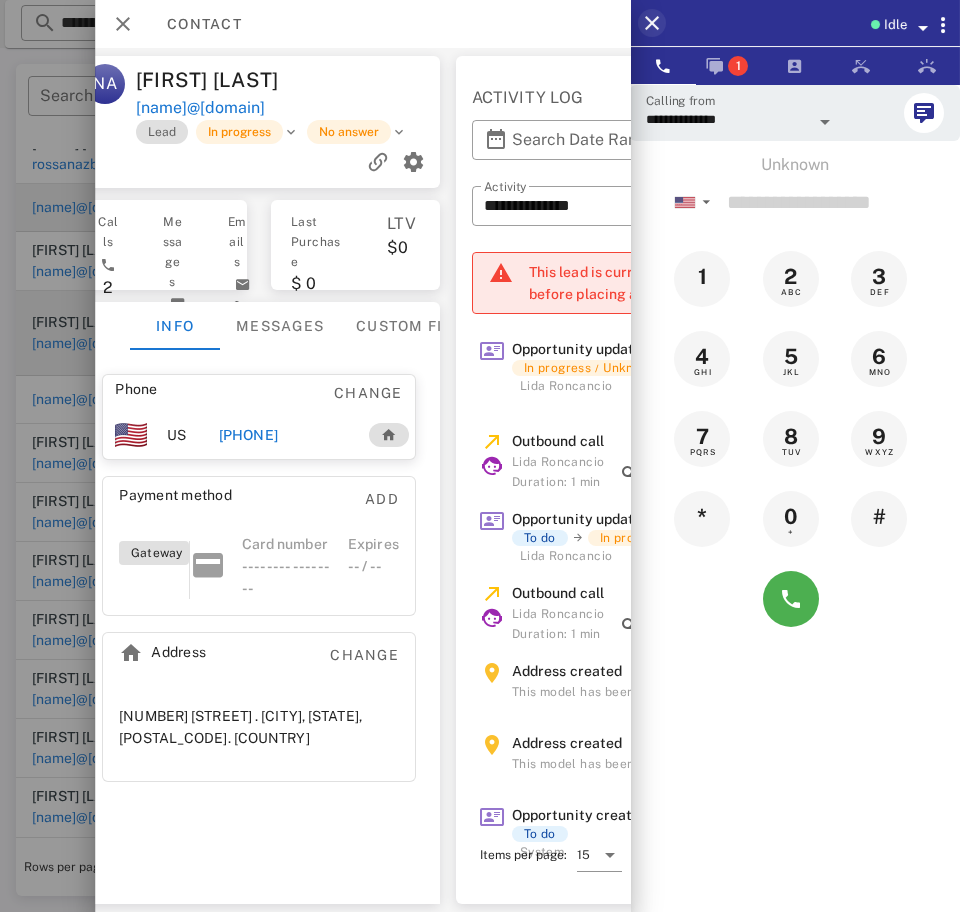 click at bounding box center (652, 23) 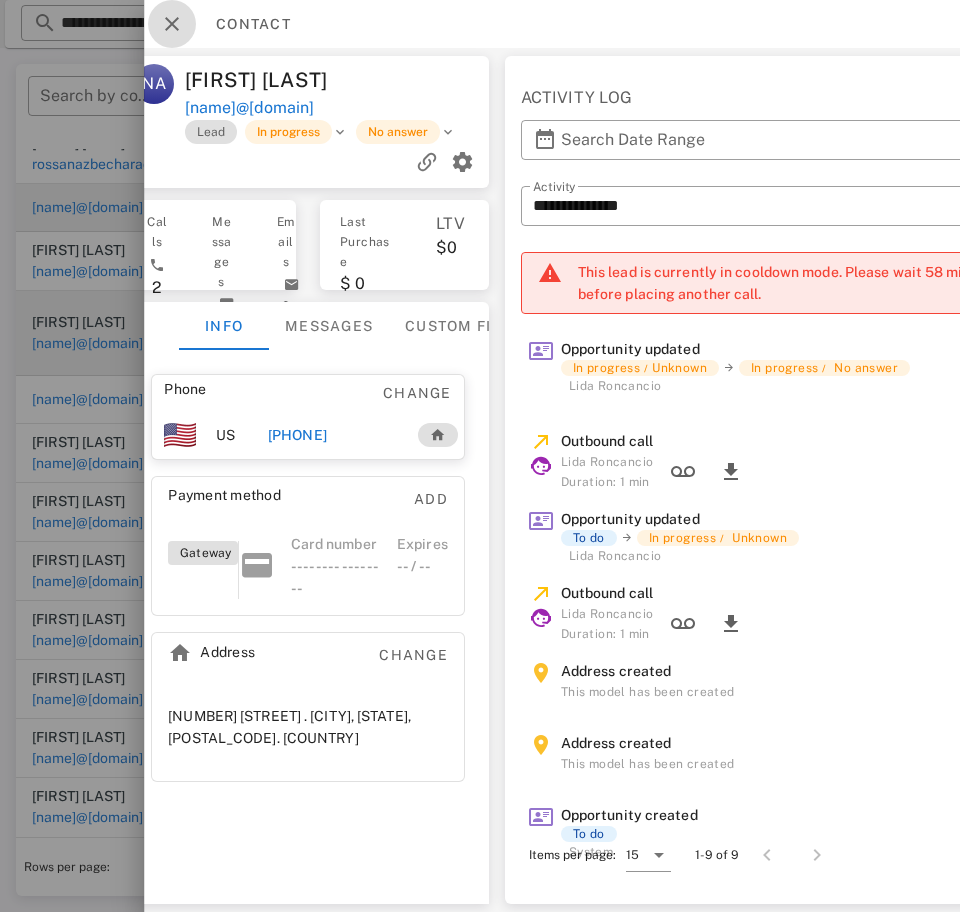 click at bounding box center (172, 24) 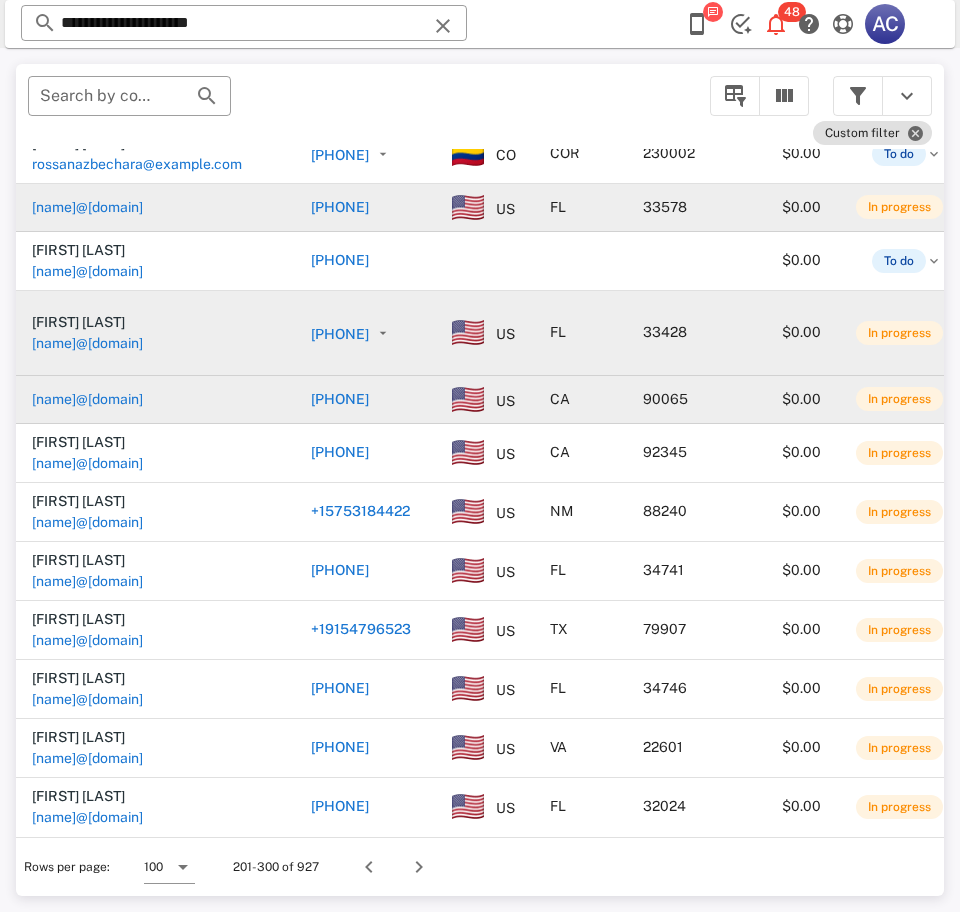 click on "[NAME]@[DOMAIN]" at bounding box center (87, 399) 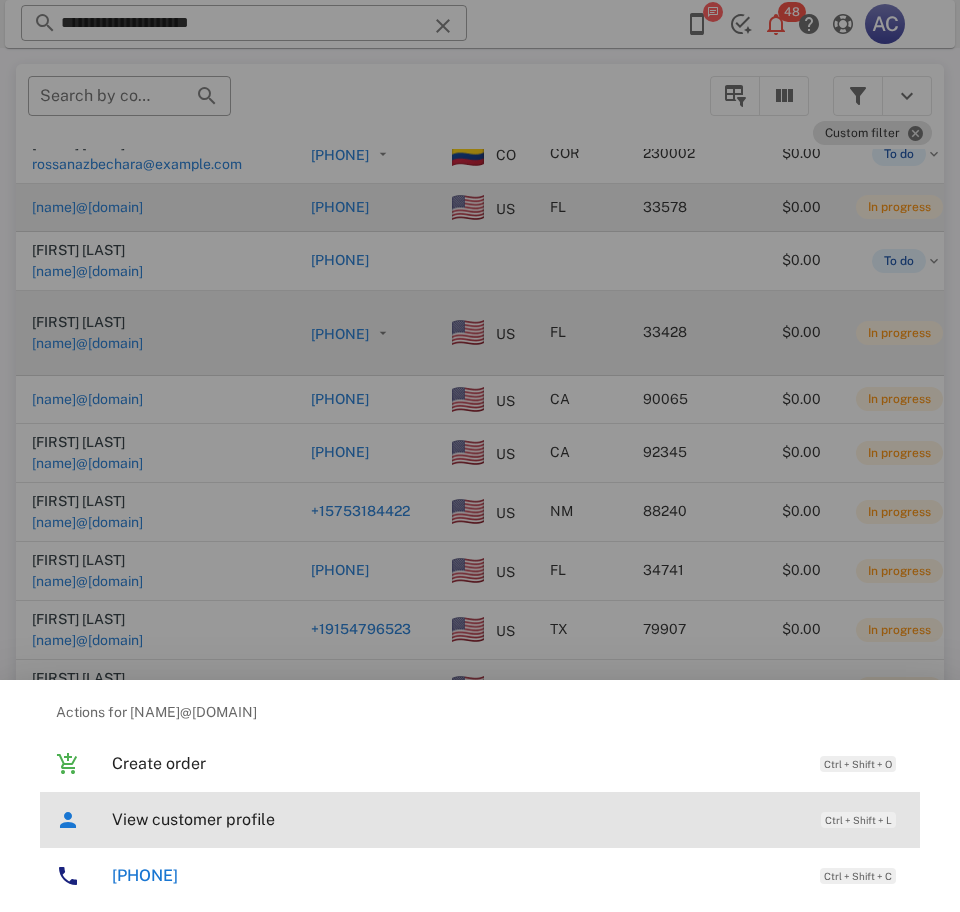 click on "View customer profile Ctrl + Shift + L" at bounding box center [508, 819] 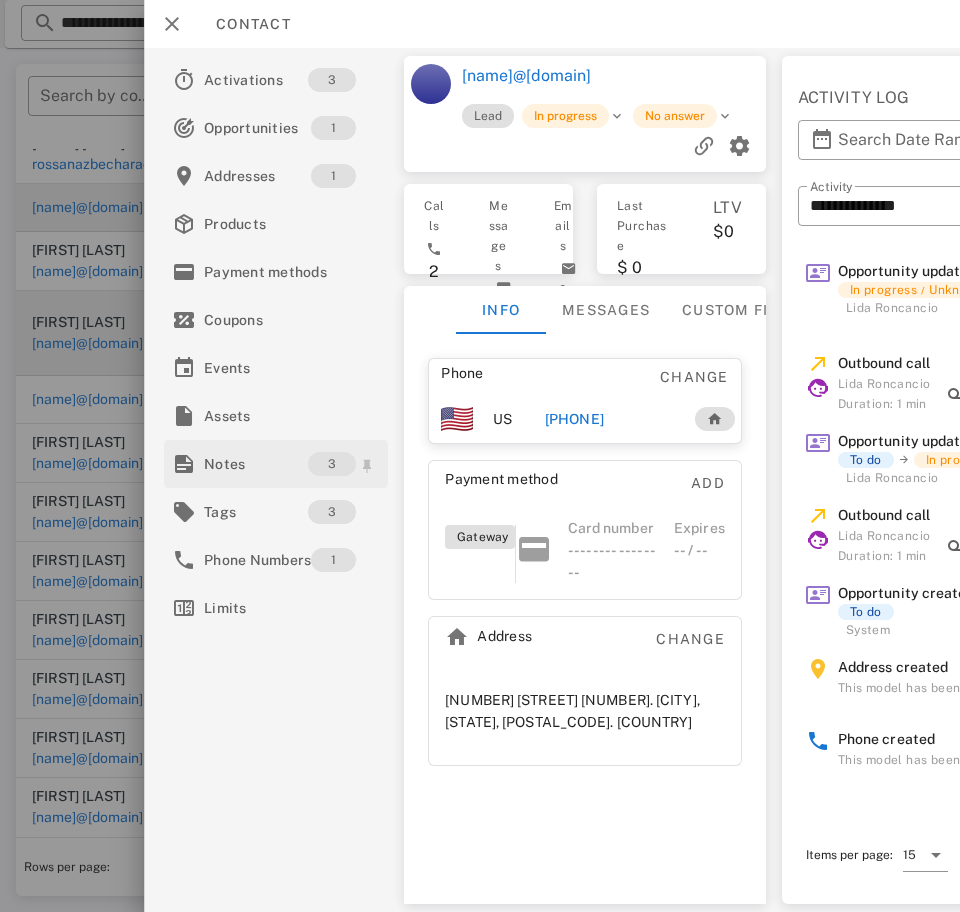 click on "Notes" at bounding box center [256, 464] 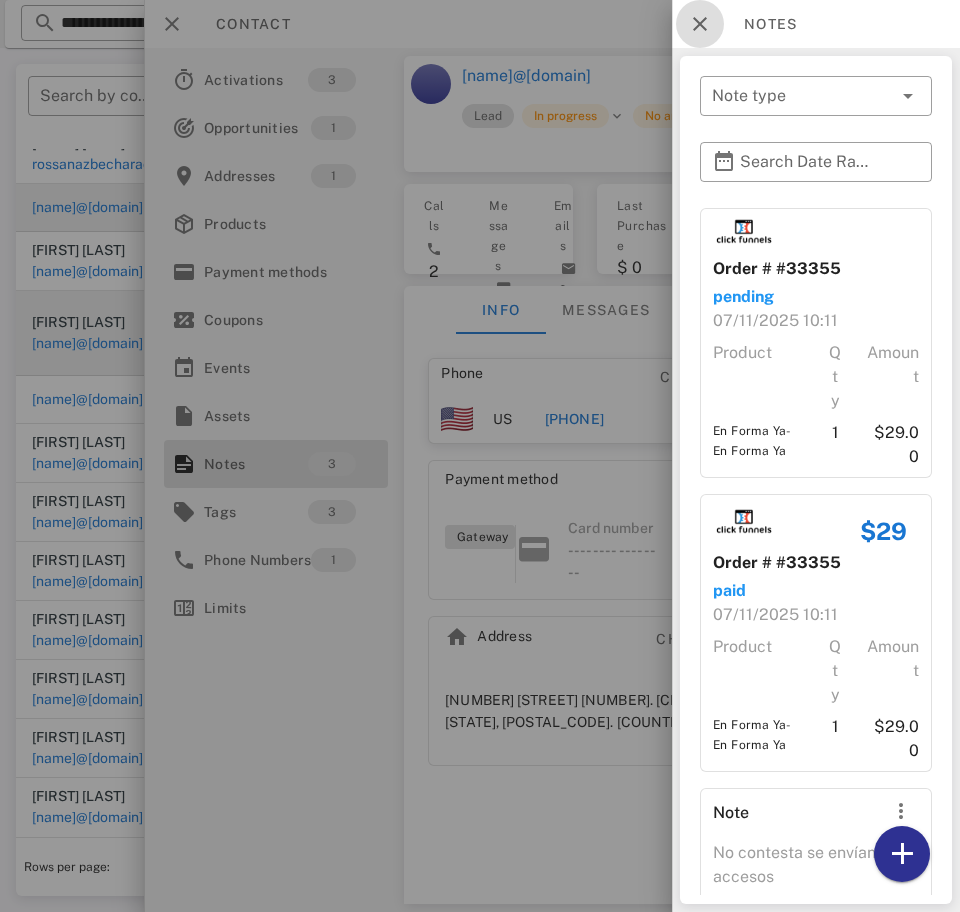 click at bounding box center (700, 24) 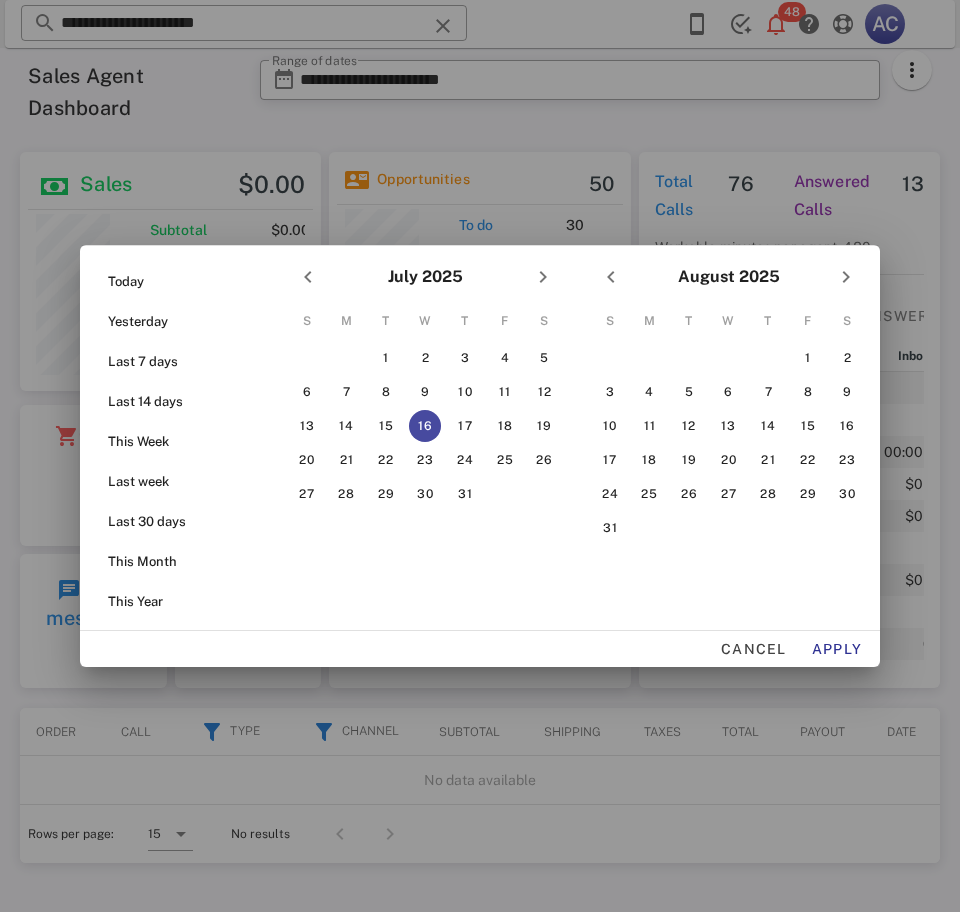 scroll, scrollTop: 0, scrollLeft: 0, axis: both 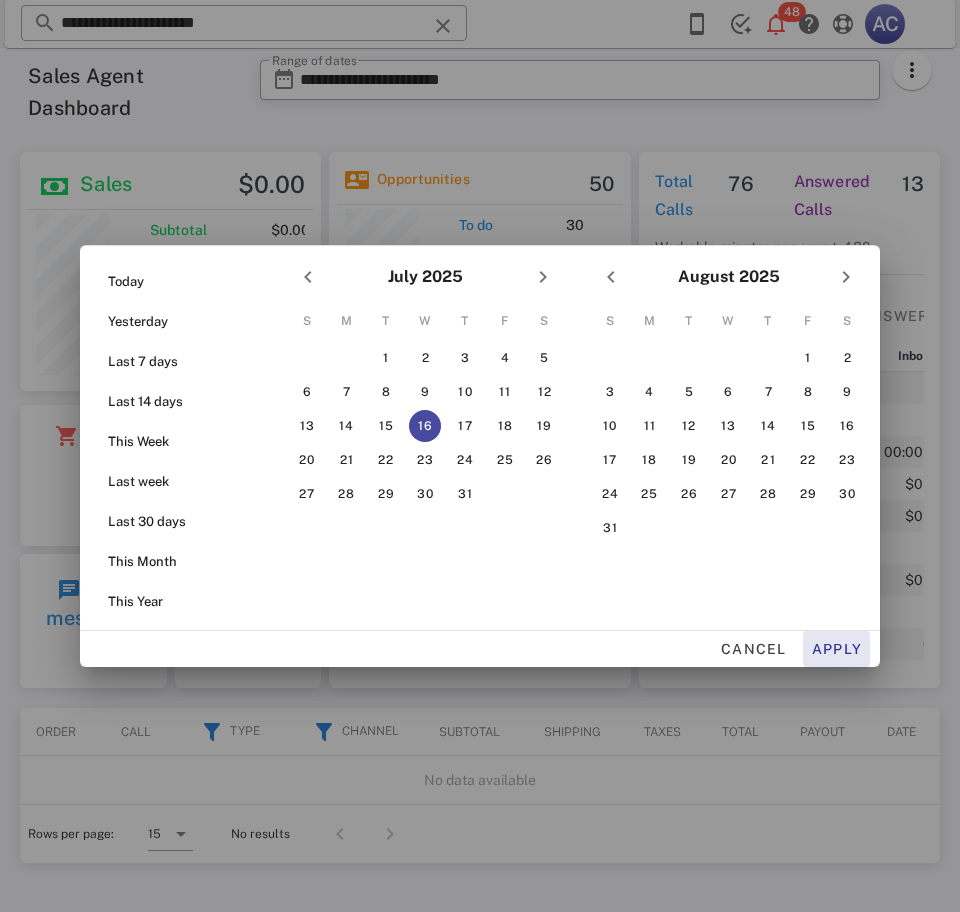 click on "Apply" at bounding box center (837, 649) 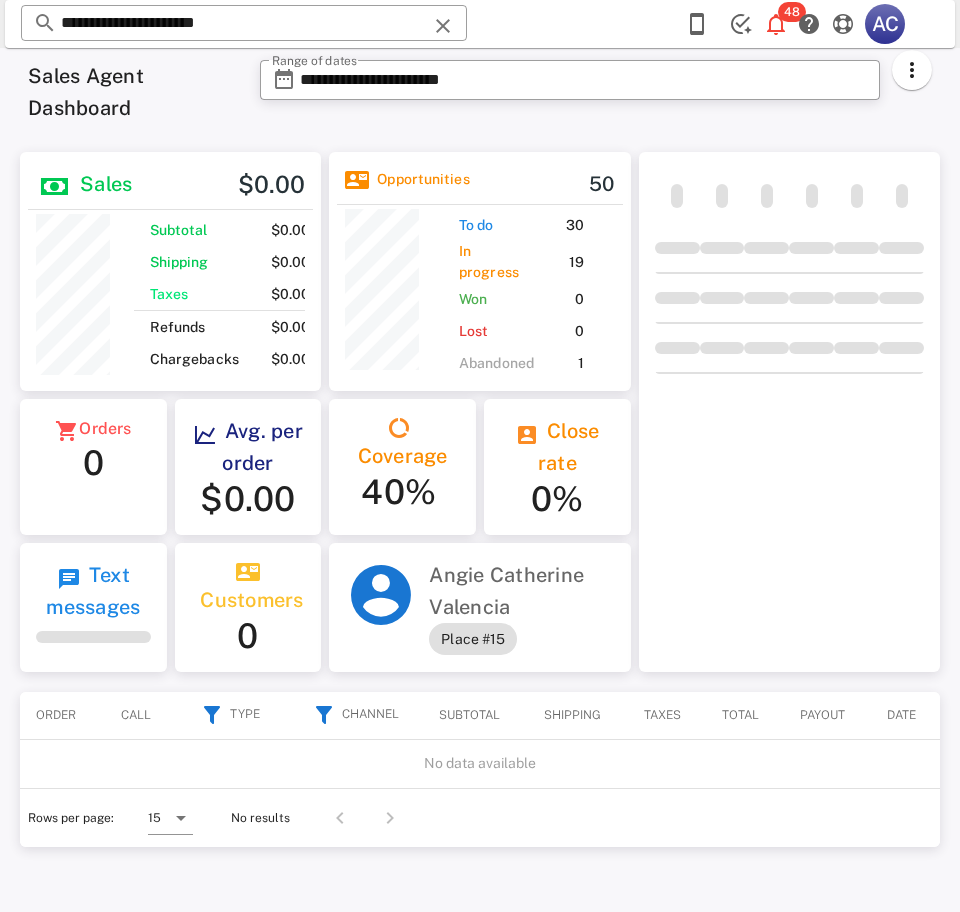 scroll, scrollTop: 999748, scrollLeft: 999699, axis: both 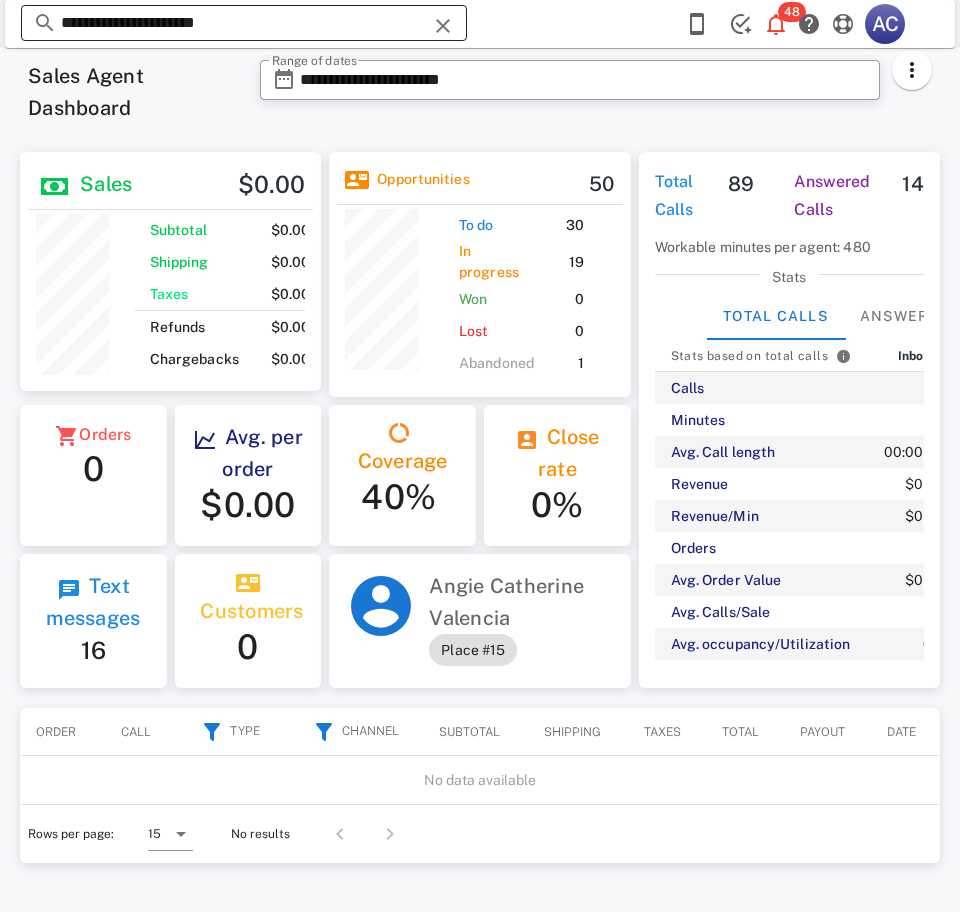 click on "**********" at bounding box center [244, 23] 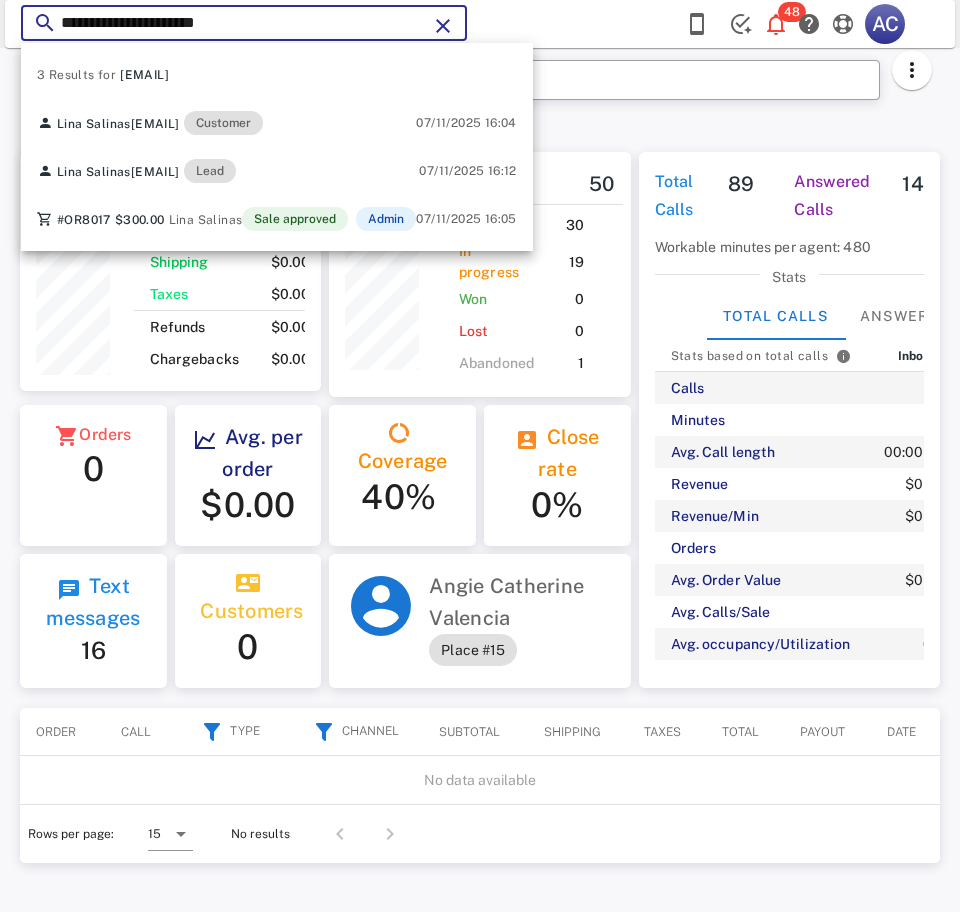 click on "**********" at bounding box center [244, 23] 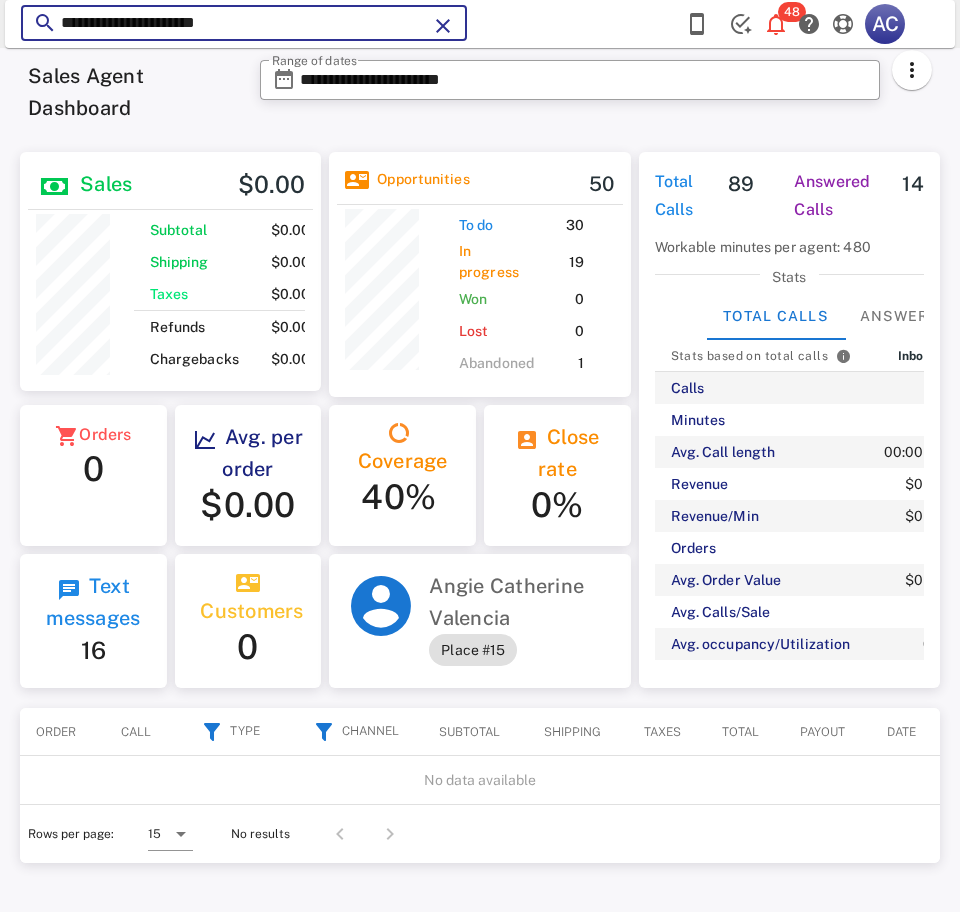 click on "**********" at bounding box center [244, 23] 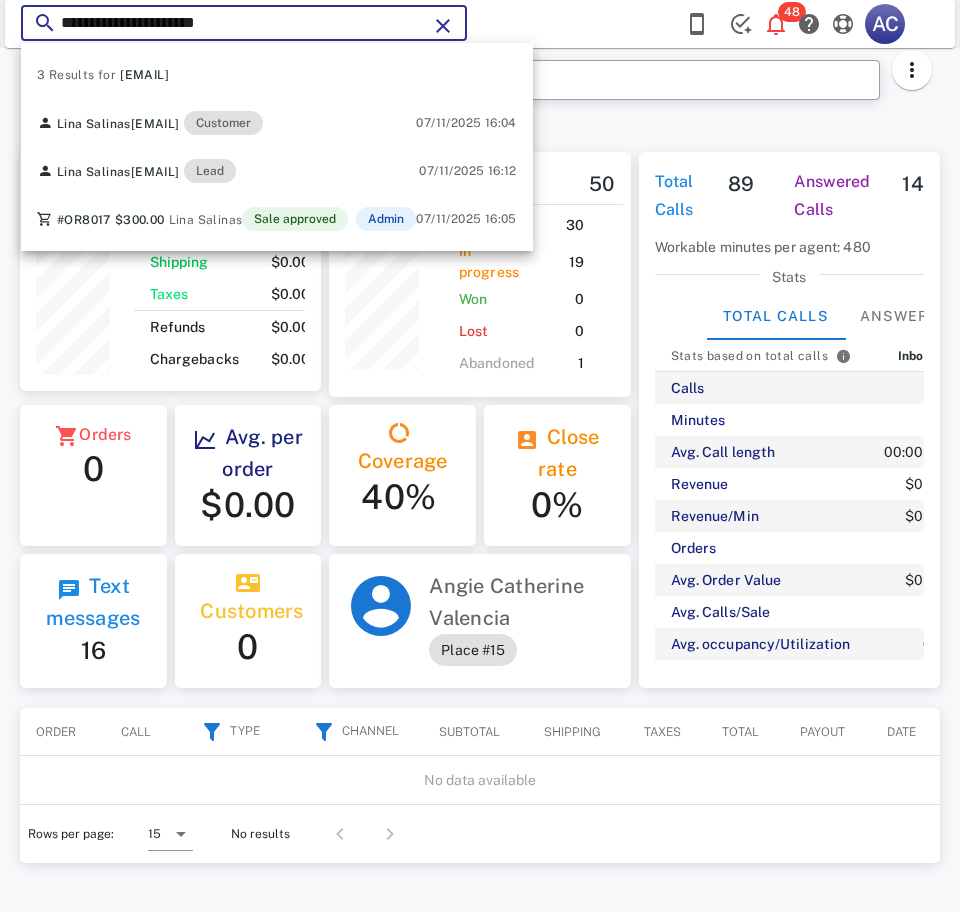click on "**********" at bounding box center (244, 23) 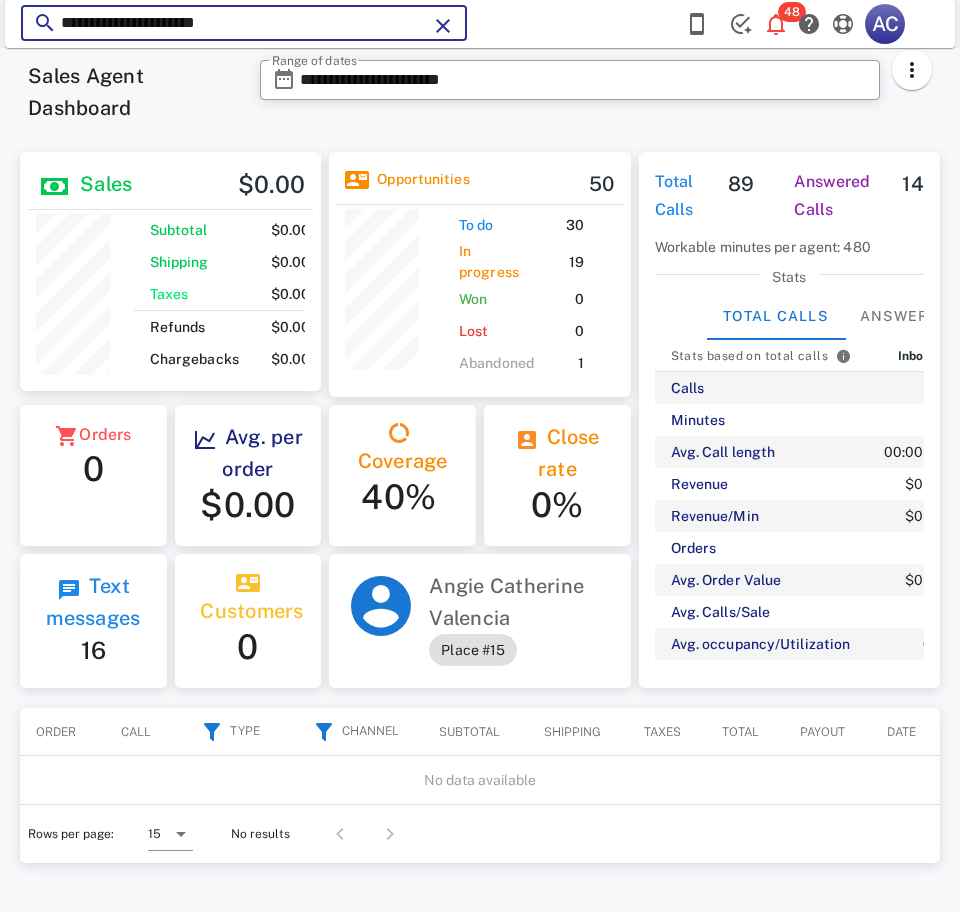 click on "**********" at bounding box center (244, 23) 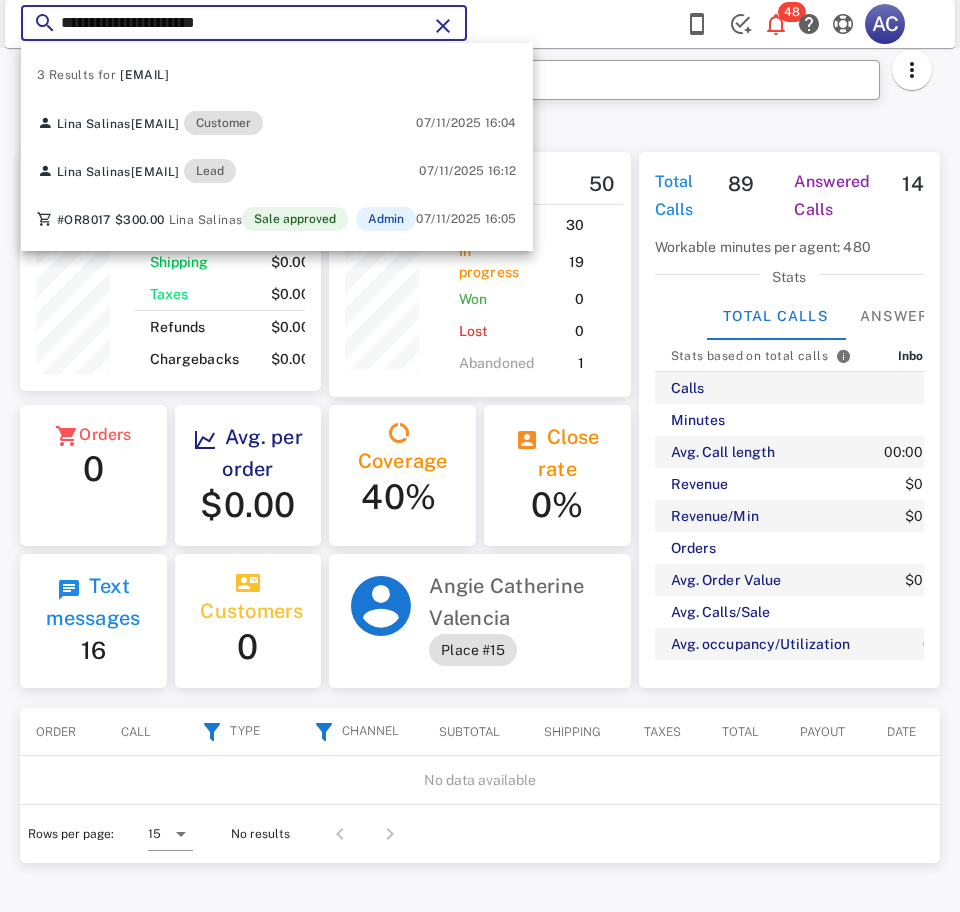click on "**********" at bounding box center (244, 23) 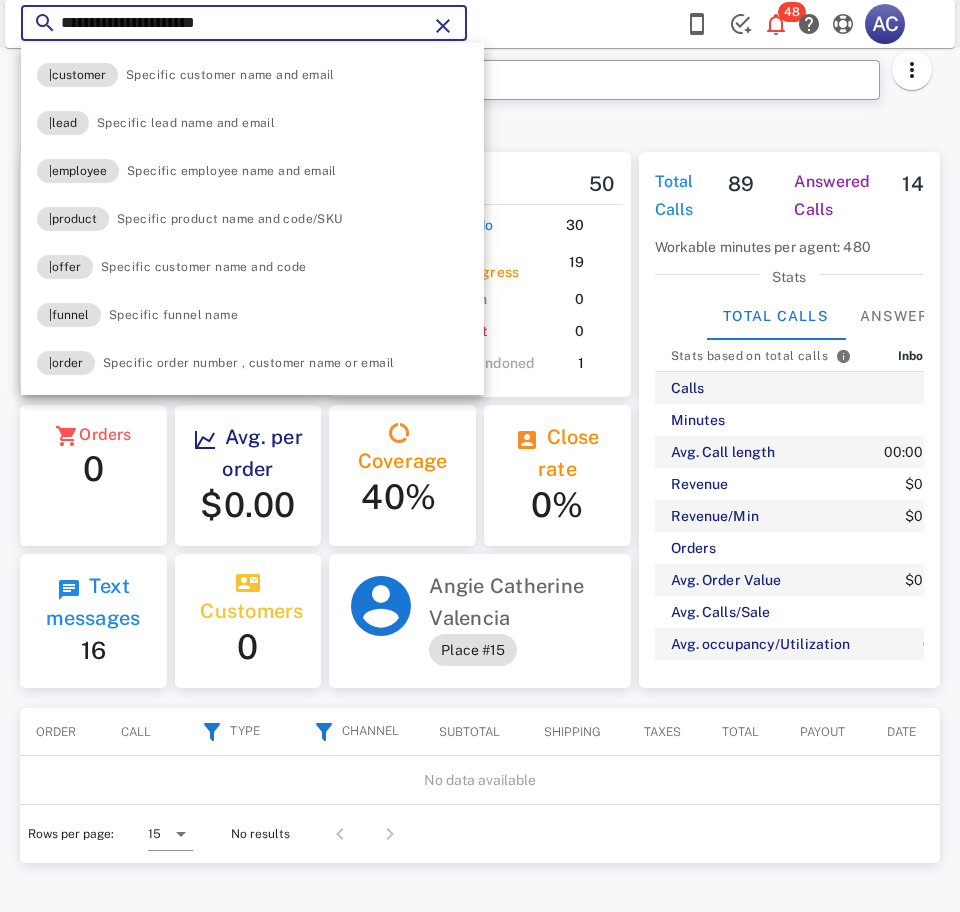 paste 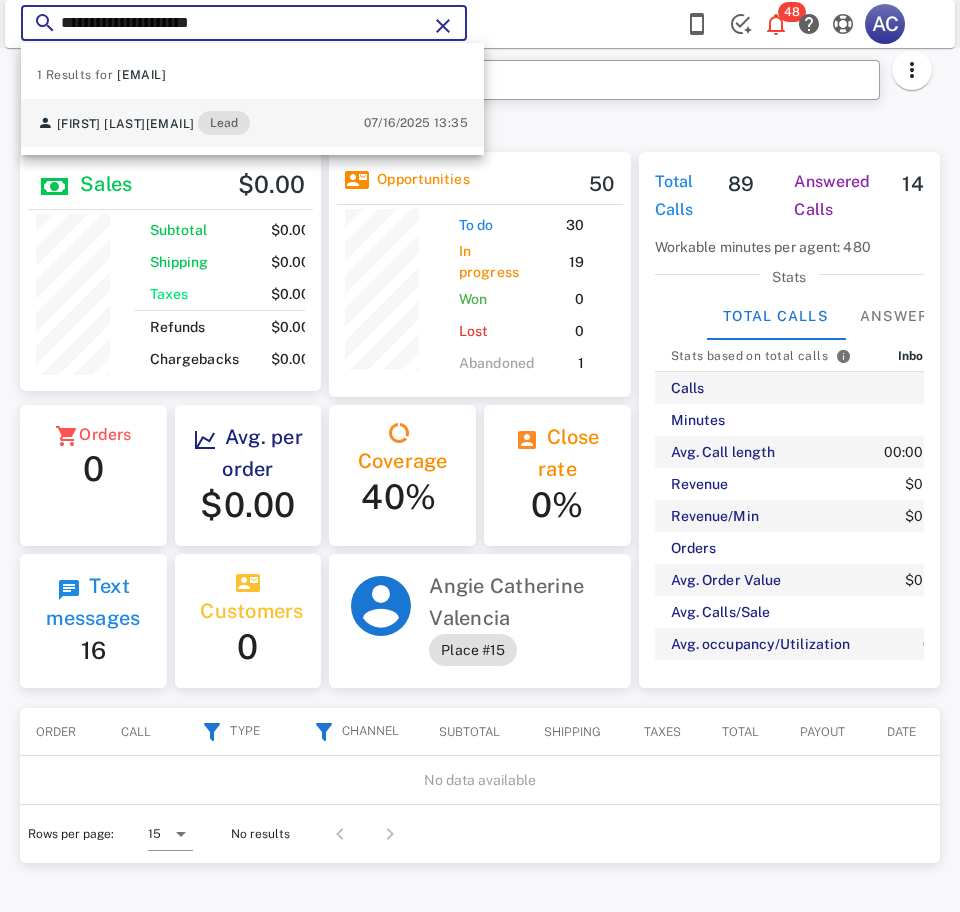 type on "**********" 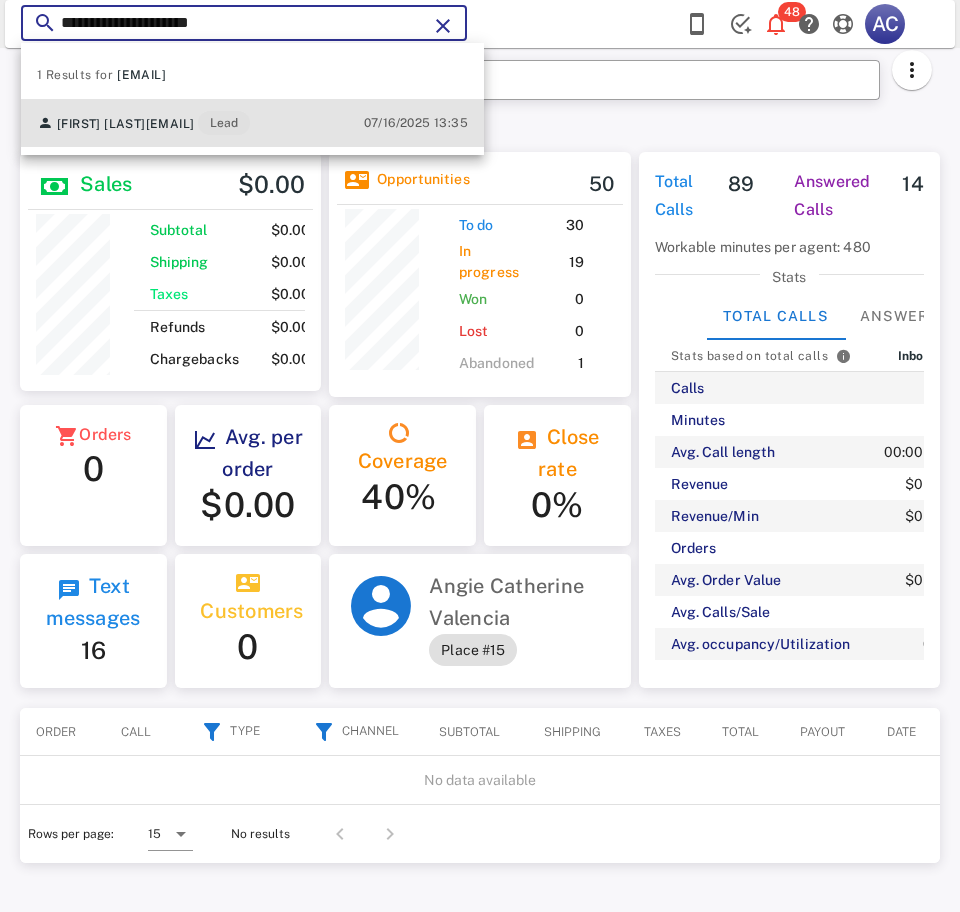 click on "Zulma Pacheco   zulmapb1561@gmail.com   Lead" at bounding box center (143, 123) 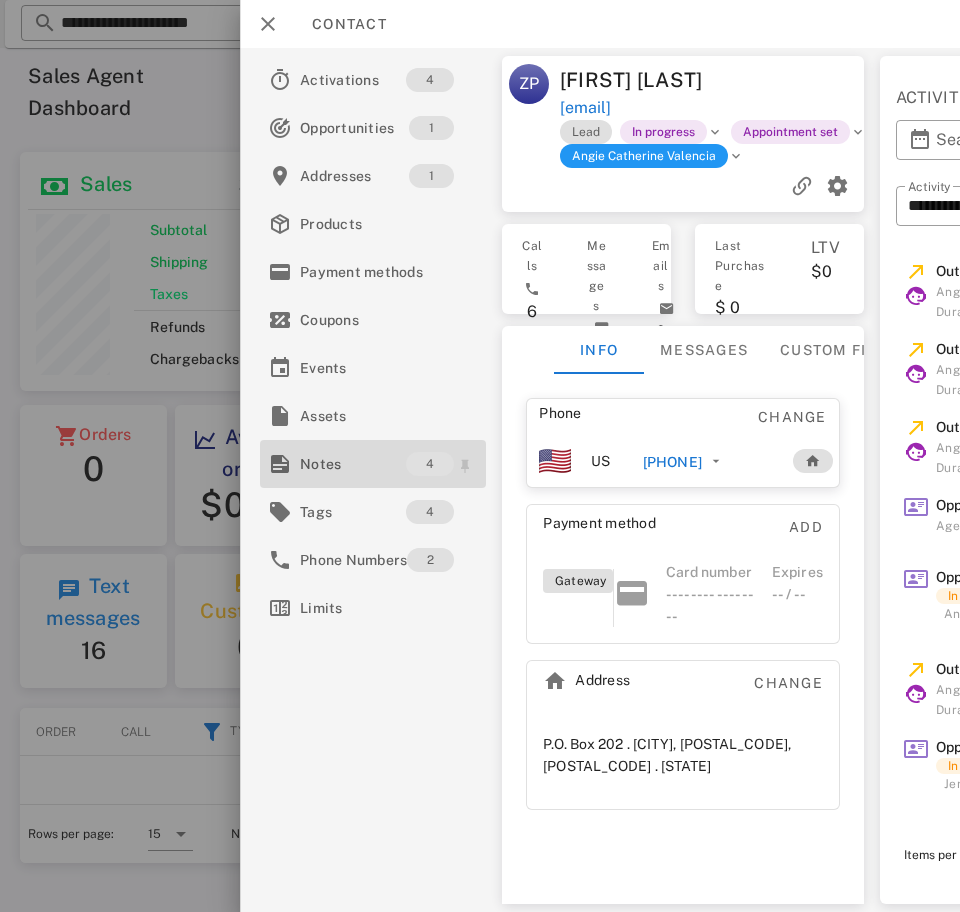 click on "Notes  4" at bounding box center (373, 464) 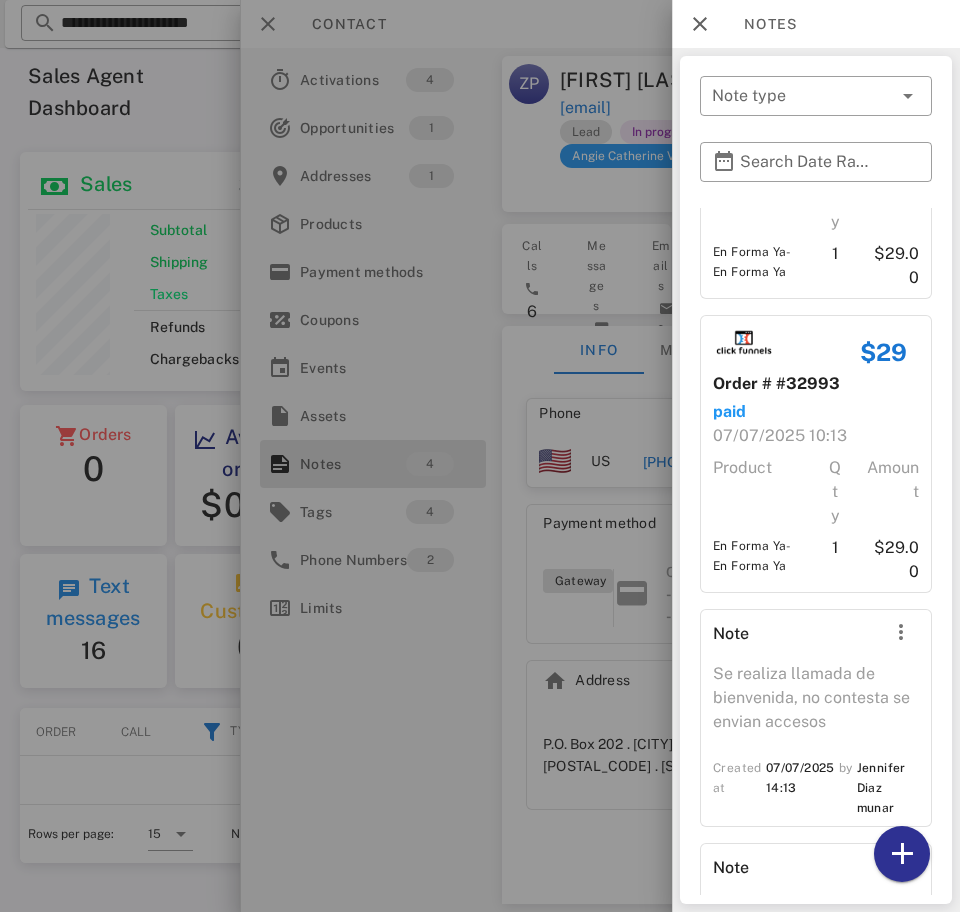 scroll, scrollTop: 177, scrollLeft: 0, axis: vertical 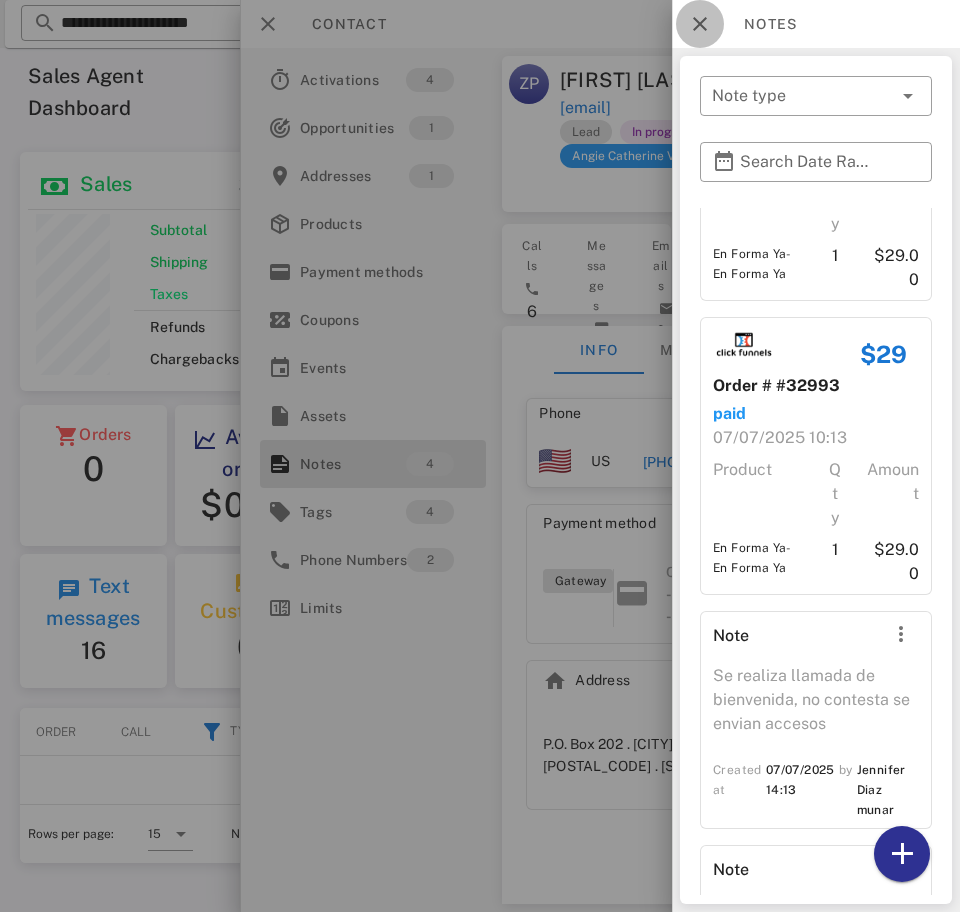 click at bounding box center (700, 24) 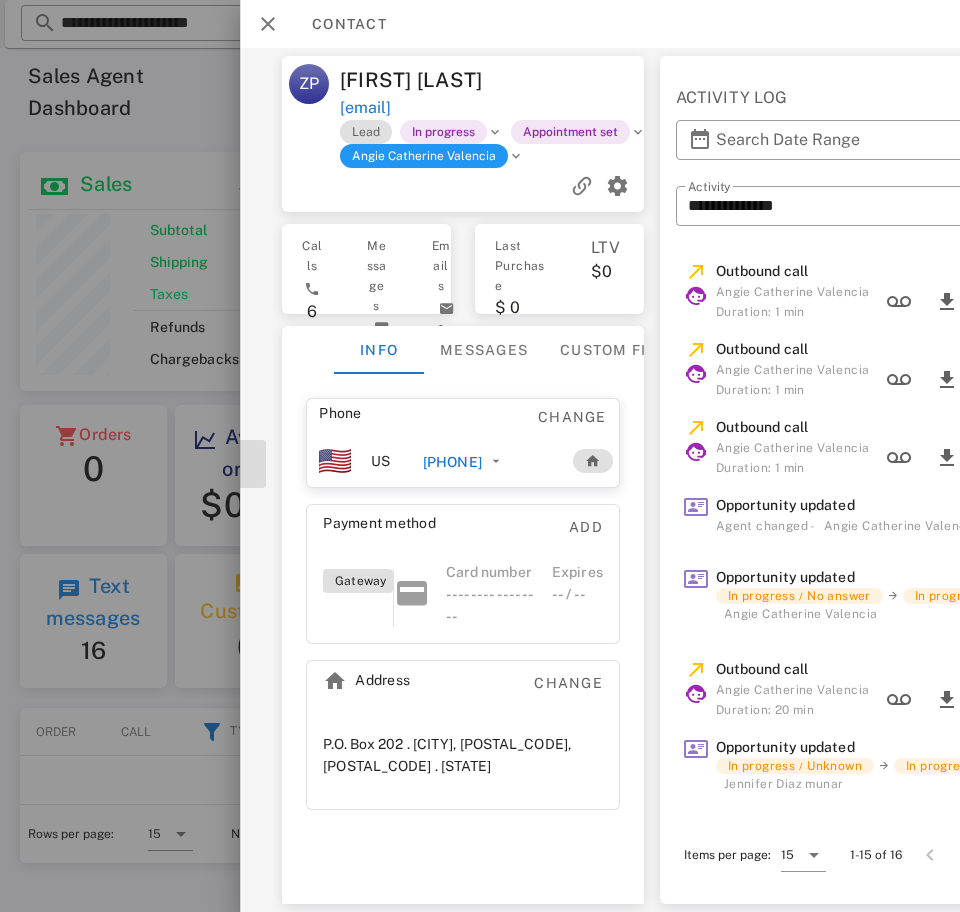 scroll, scrollTop: 0, scrollLeft: 216, axis: horizontal 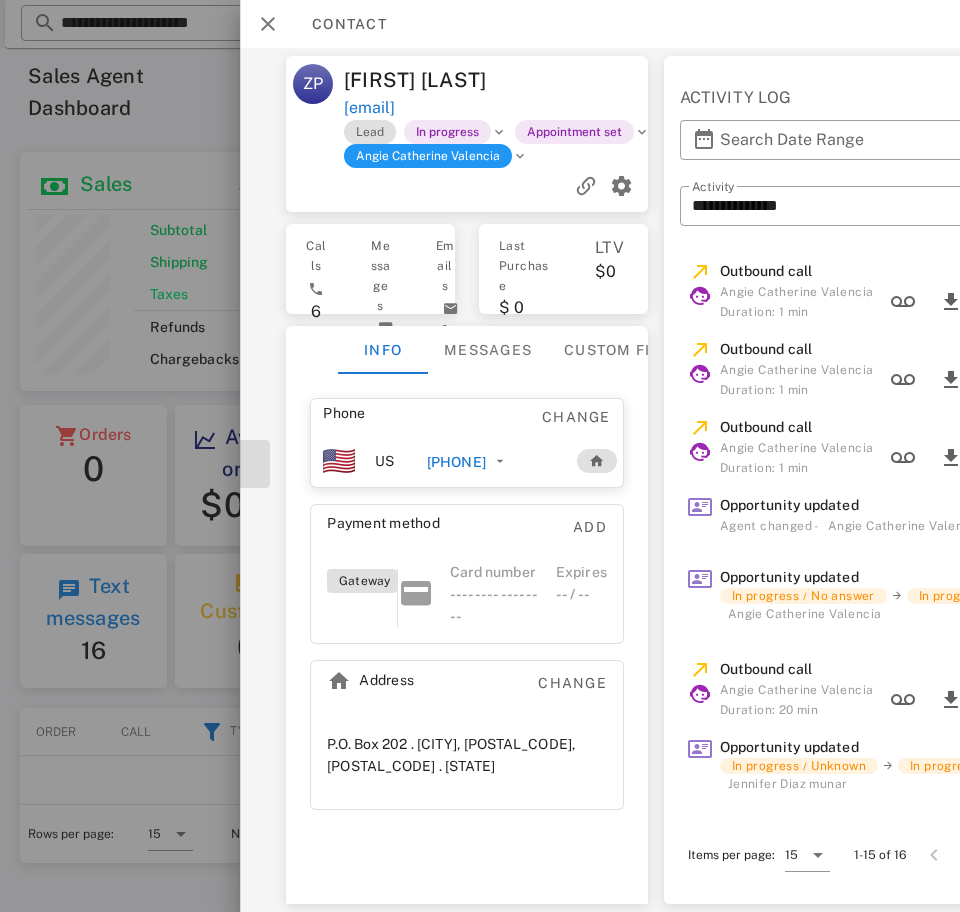 click on "[PHONE]" at bounding box center (456, 462) 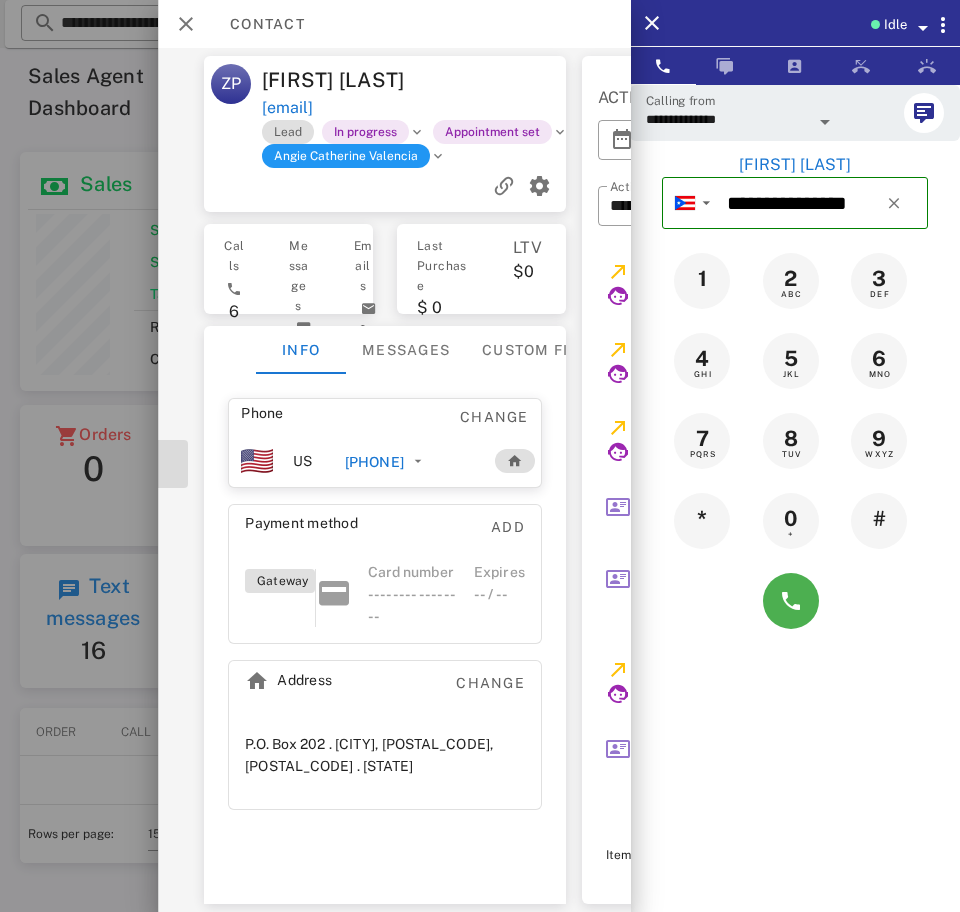 click on "**********" at bounding box center [727, 119] 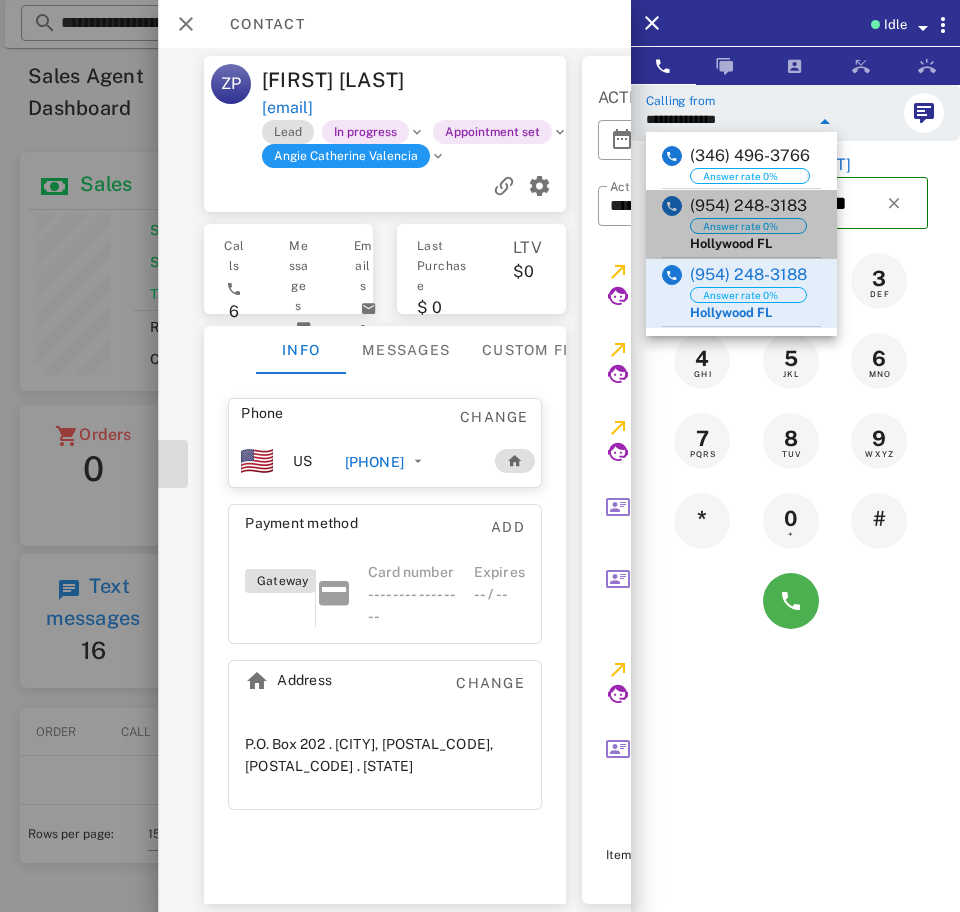 click on "Answer rate 0%" at bounding box center (748, 226) 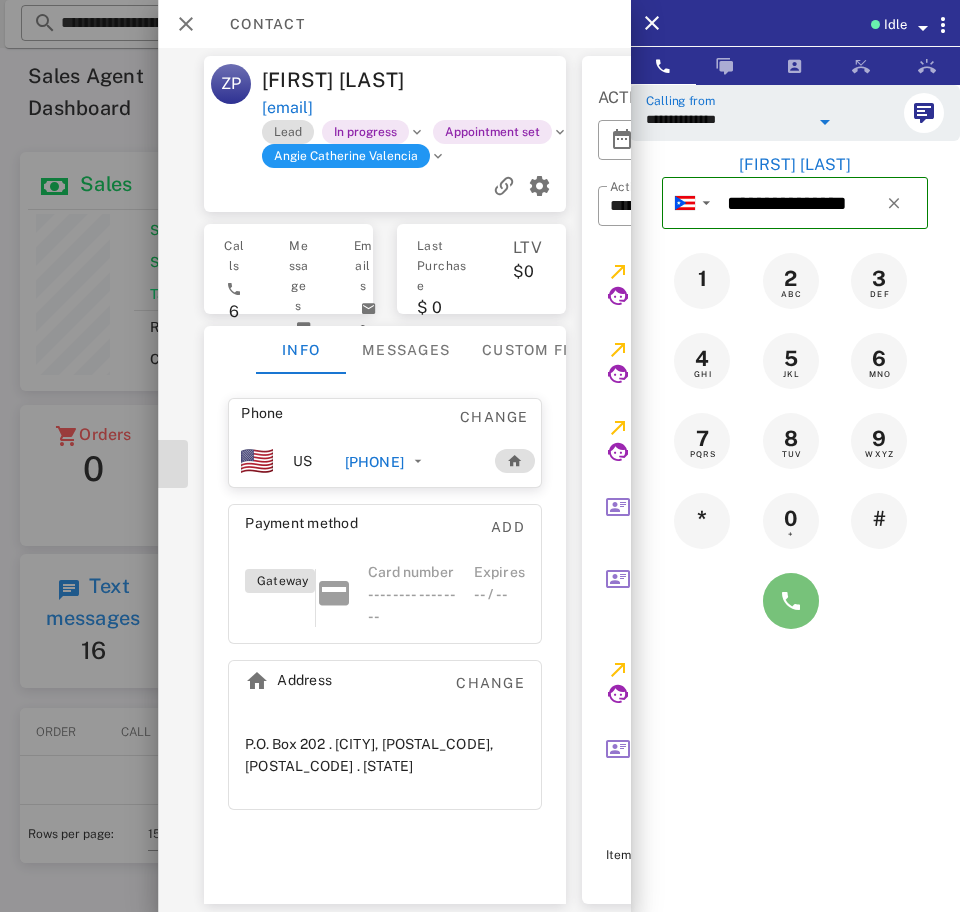 click at bounding box center [791, 601] 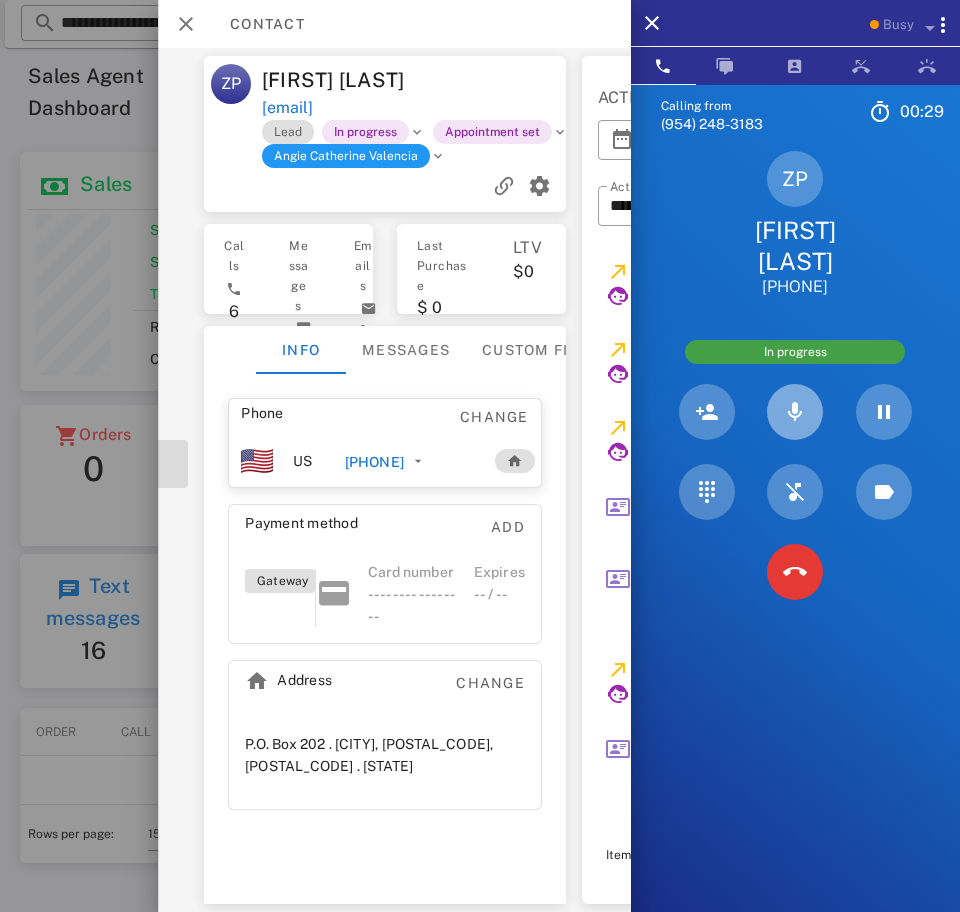 click at bounding box center (795, 412) 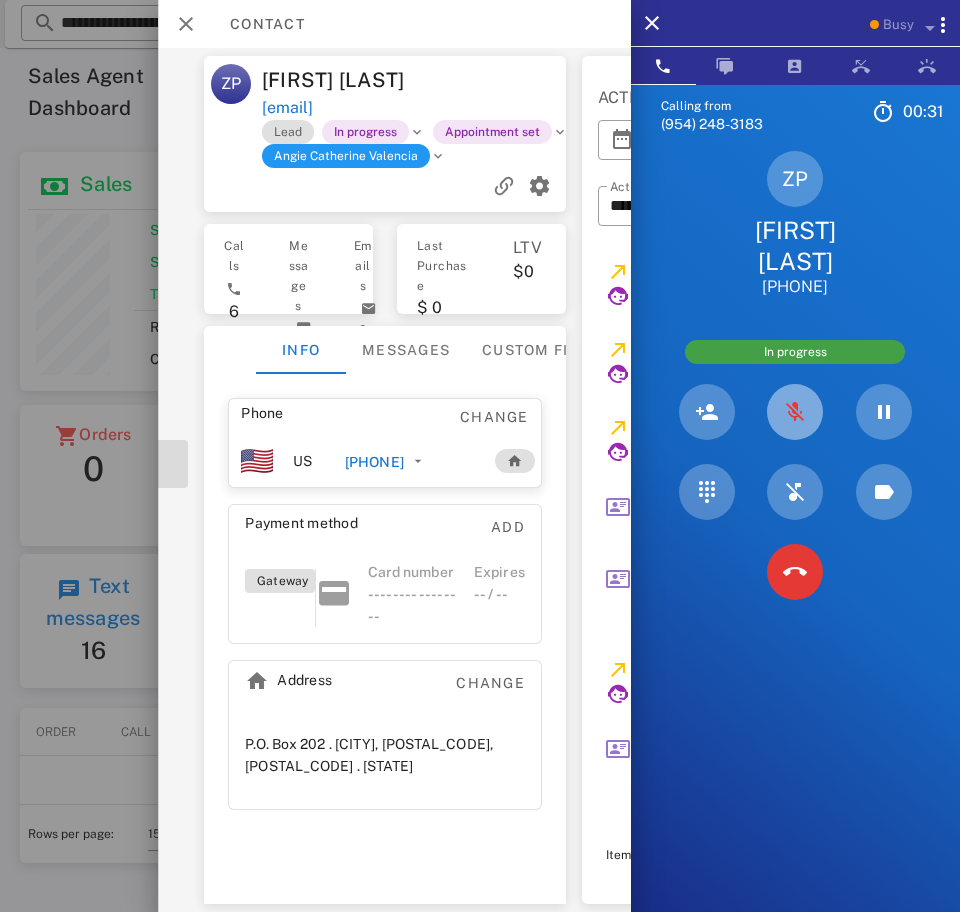 click at bounding box center [795, 412] 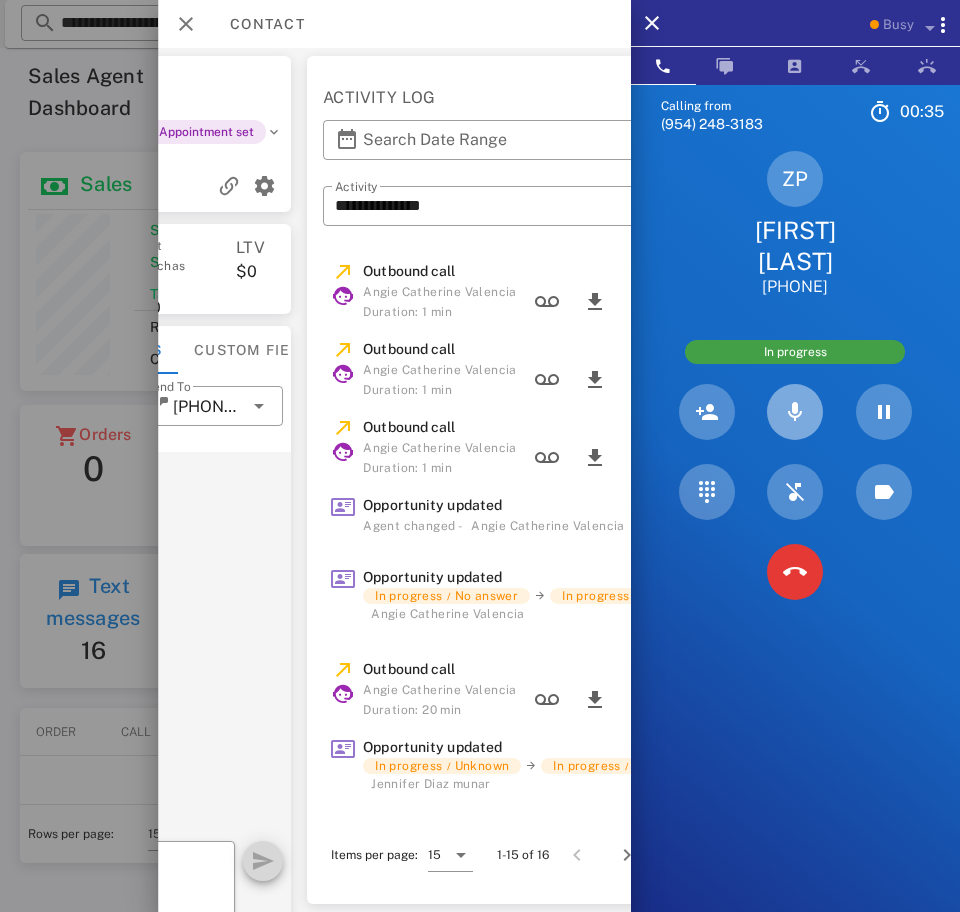 scroll, scrollTop: 0, scrollLeft: 522, axis: horizontal 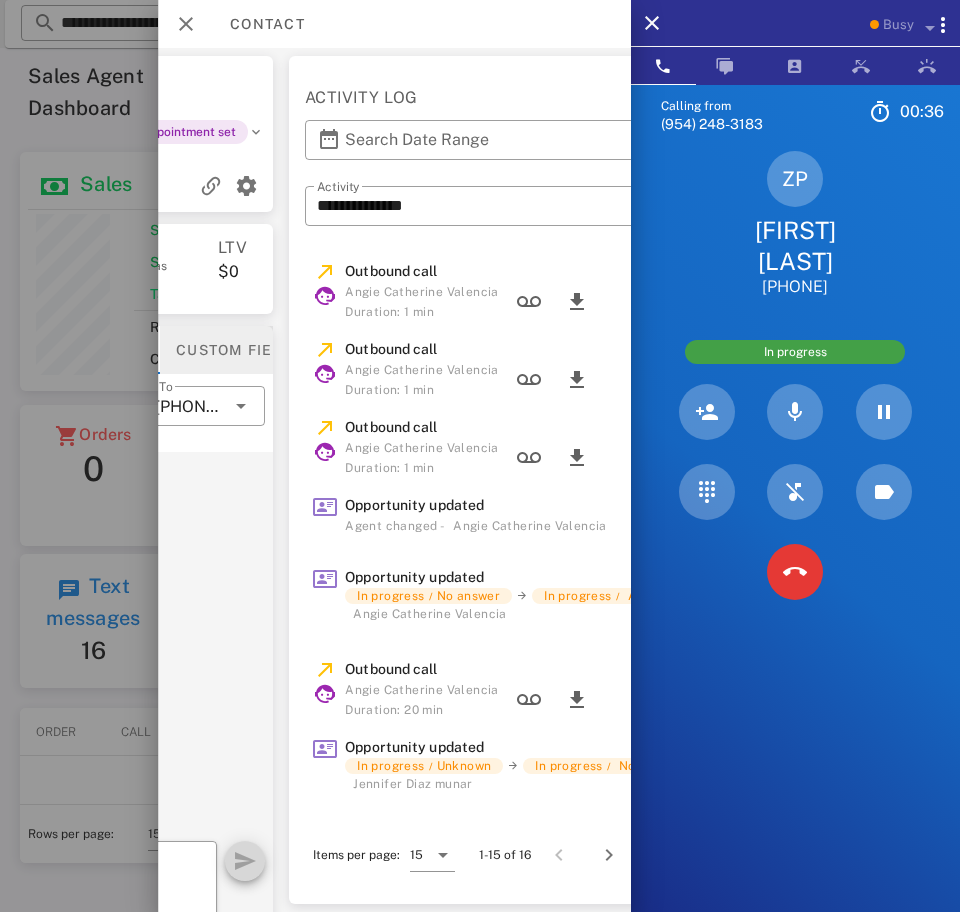 click on "Custom fields" at bounding box center (239, 350) 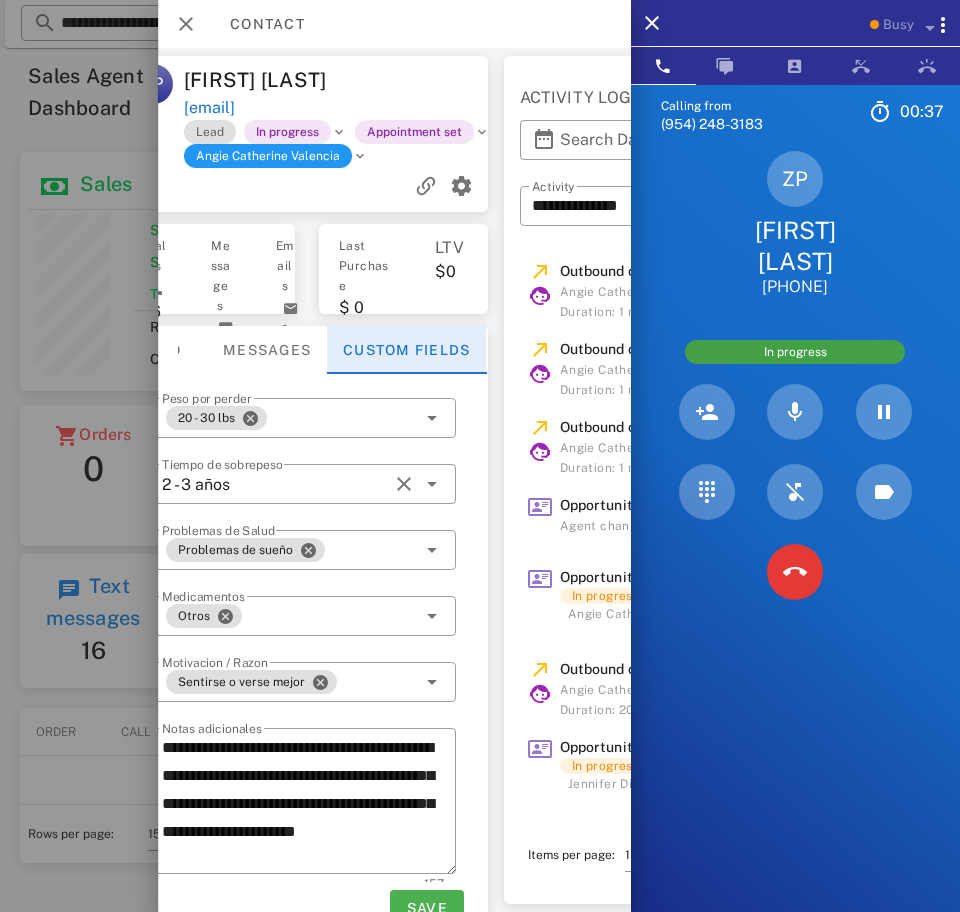 scroll, scrollTop: 0, scrollLeft: 287, axis: horizontal 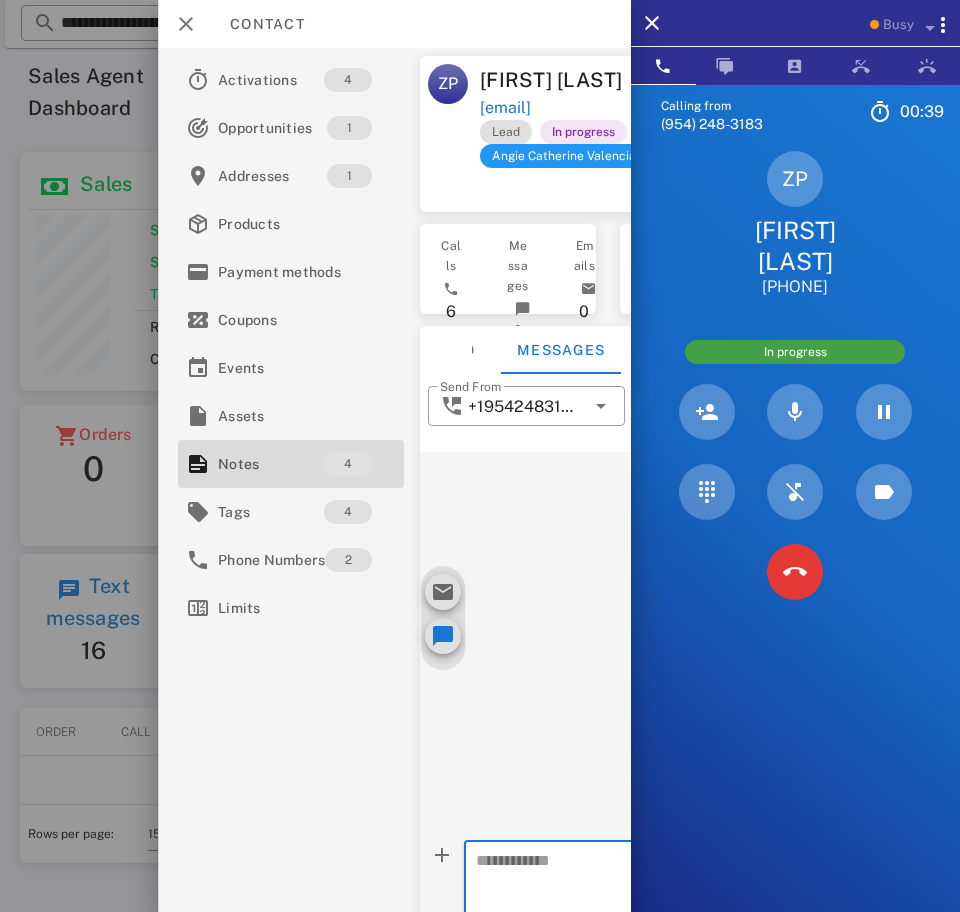 click on "Info   Messages   Custom fields" at bounding box center [607, 350] 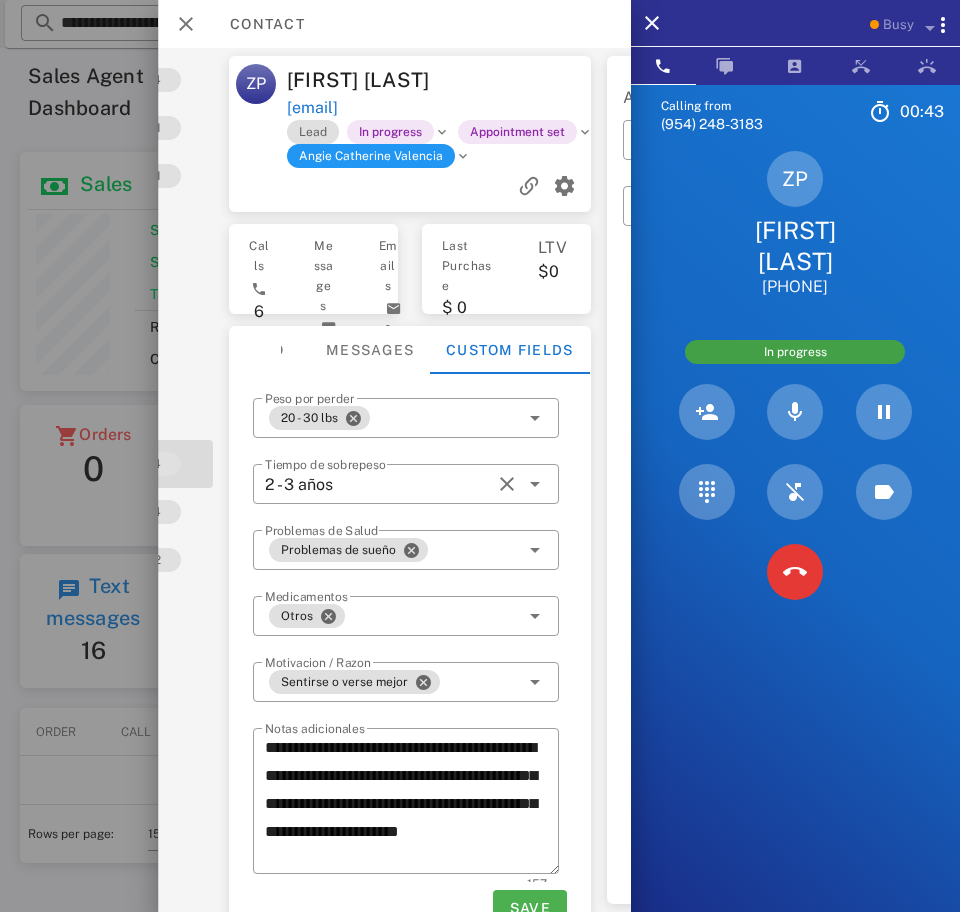 scroll, scrollTop: 0, scrollLeft: 216, axis: horizontal 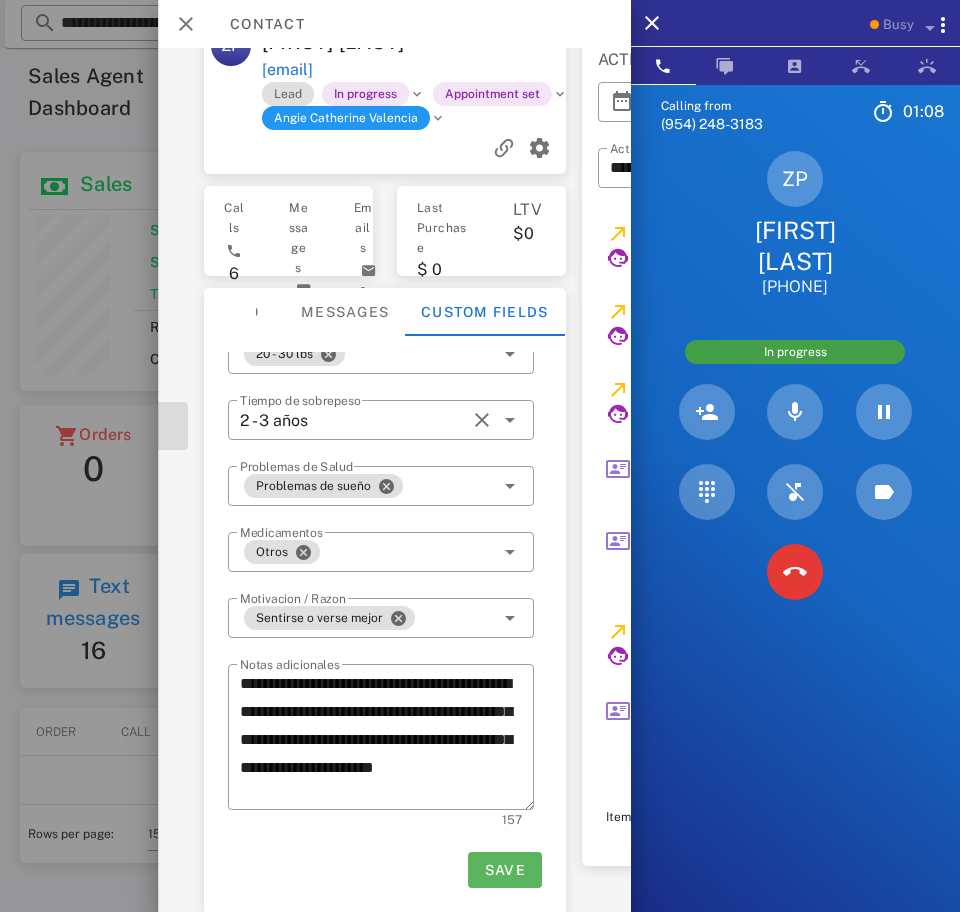 click on "Save" at bounding box center (504, 870) 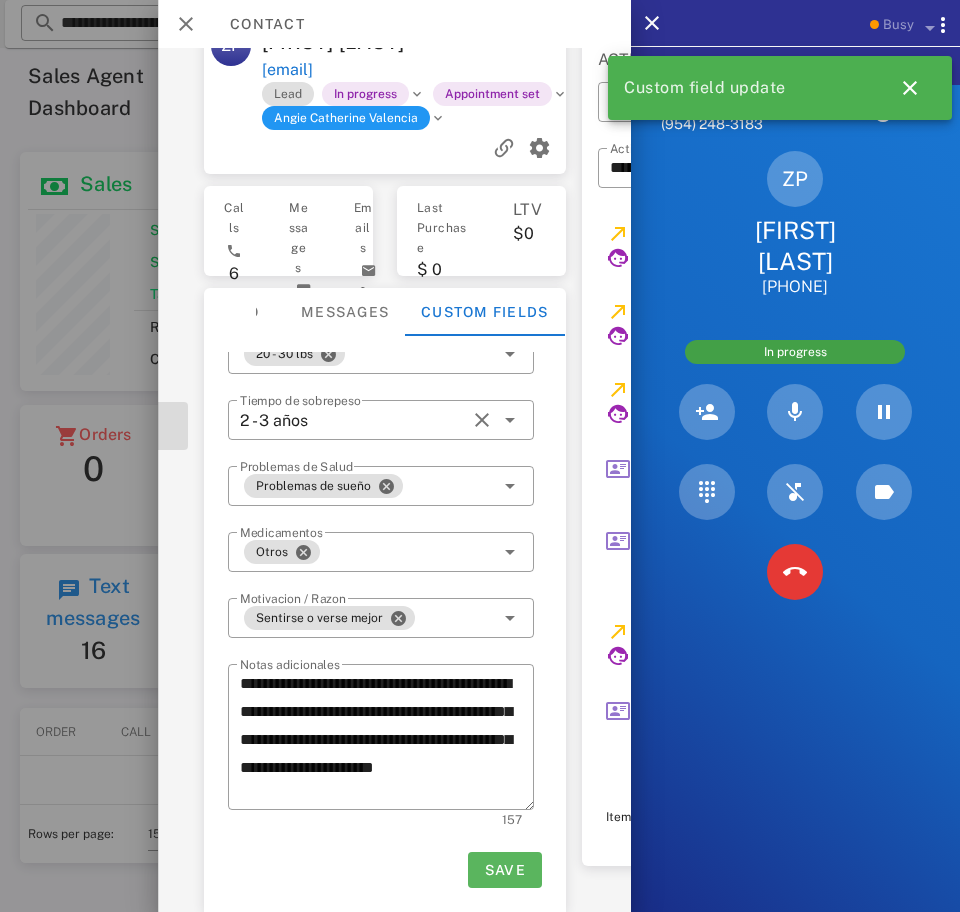 scroll, scrollTop: 0, scrollLeft: 0, axis: both 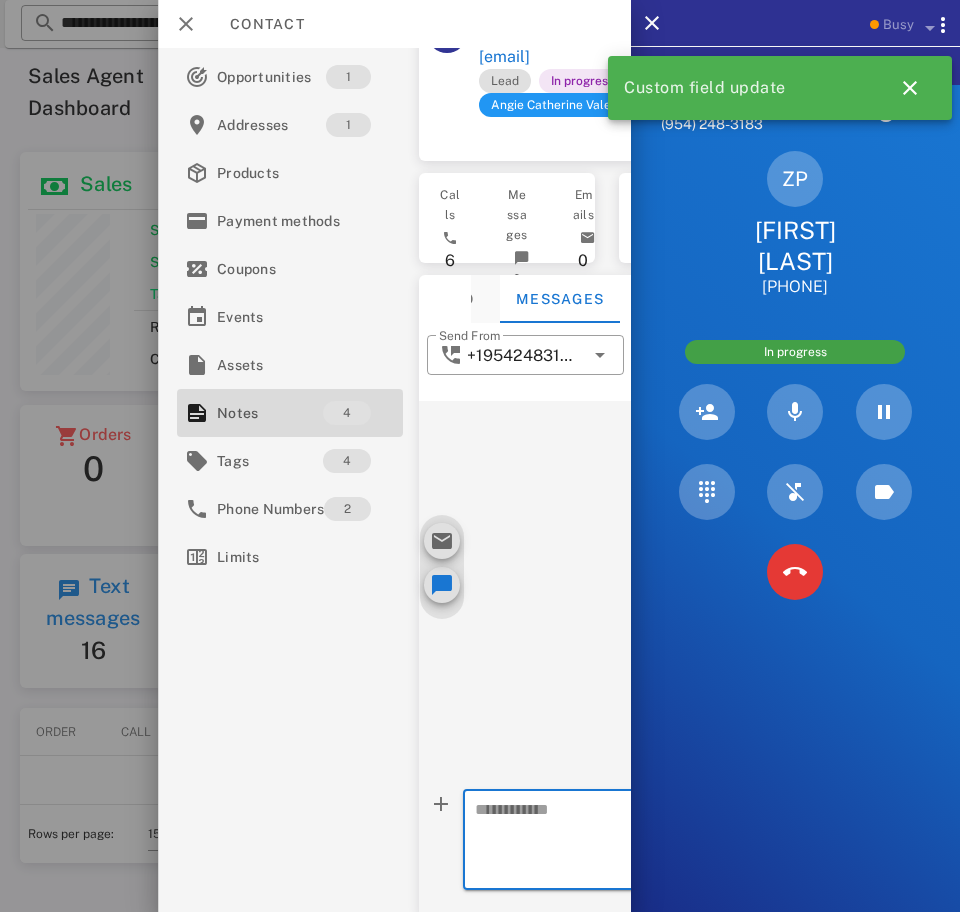 click on "Info" at bounding box center (455, 299) 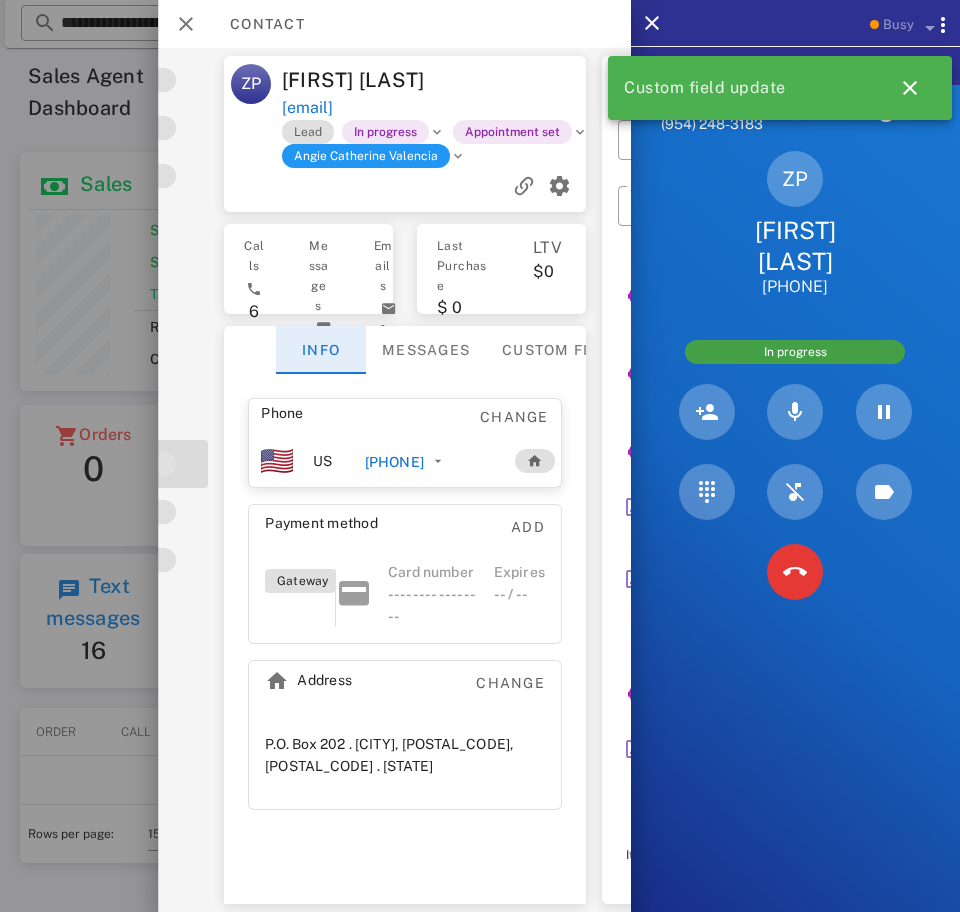 scroll, scrollTop: 0, scrollLeft: 436, axis: horizontal 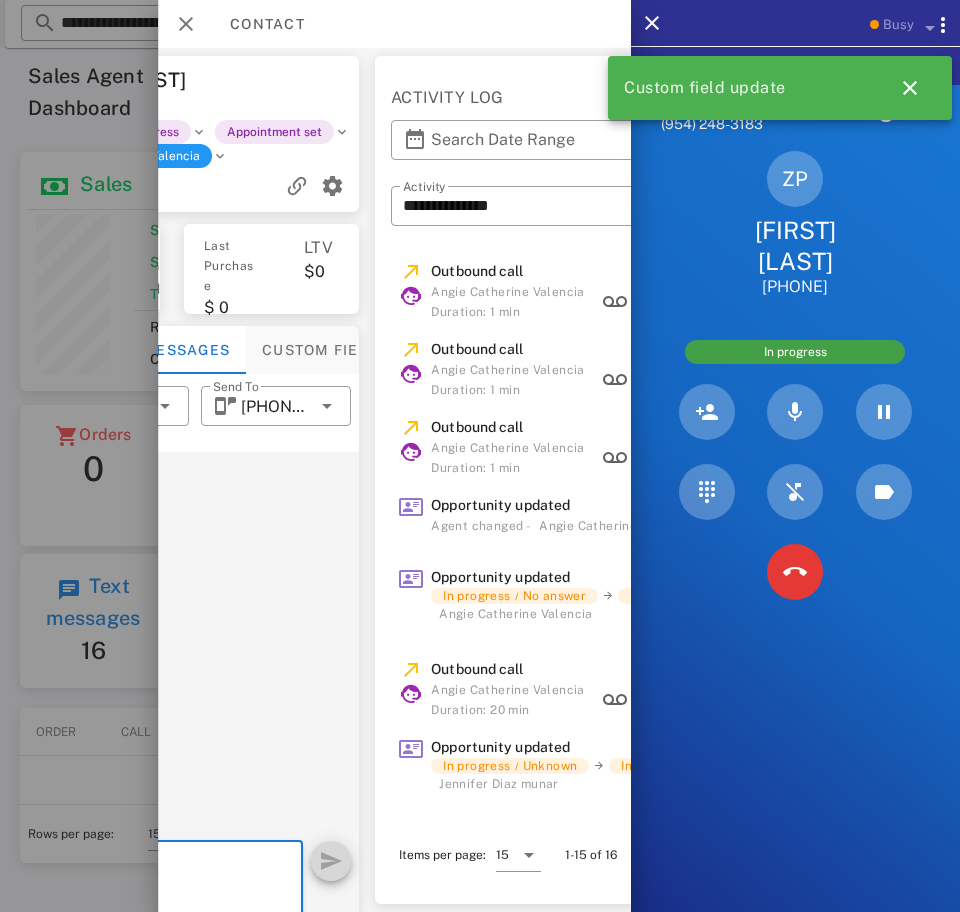 click on "Custom fields" at bounding box center [325, 350] 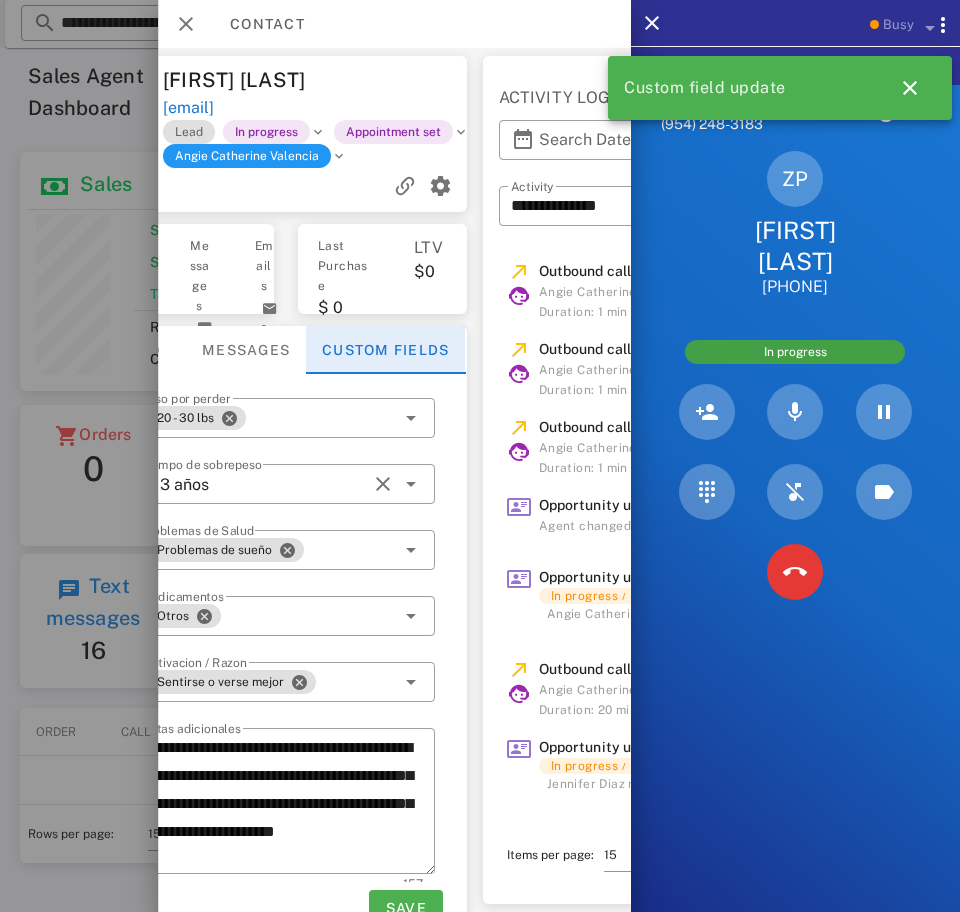 scroll, scrollTop: 0, scrollLeft: 303, axis: horizontal 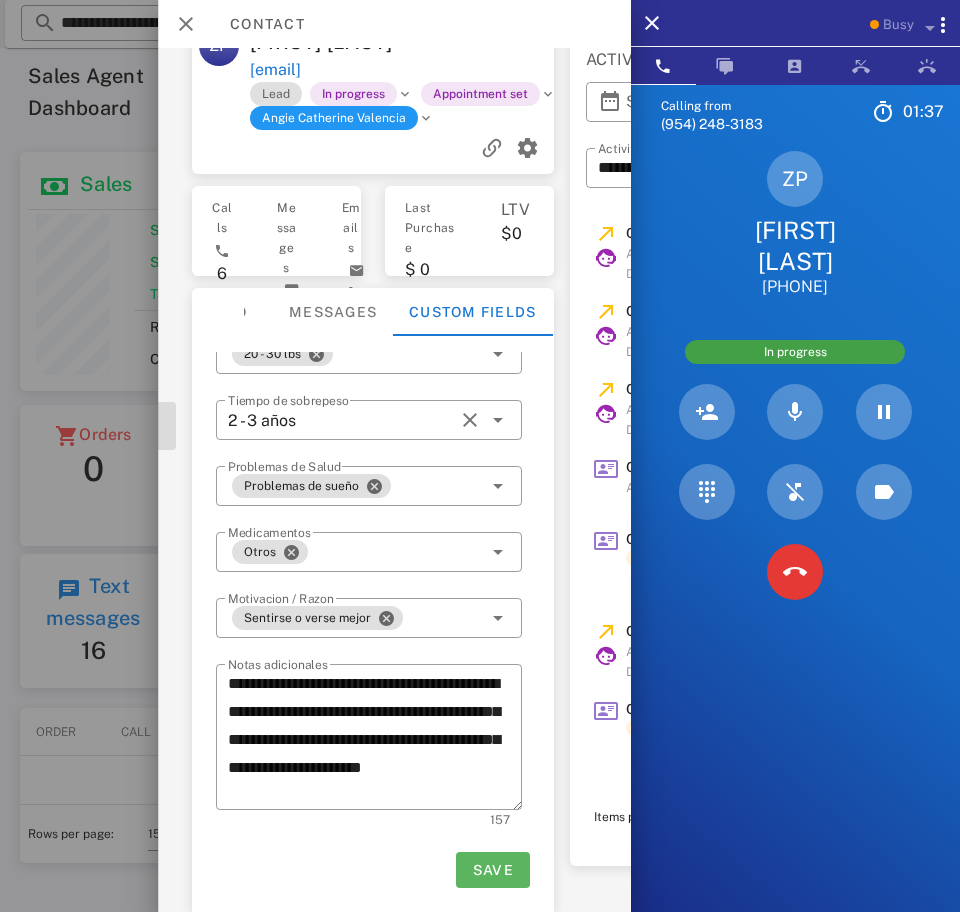 click on "Save" at bounding box center (492, 870) 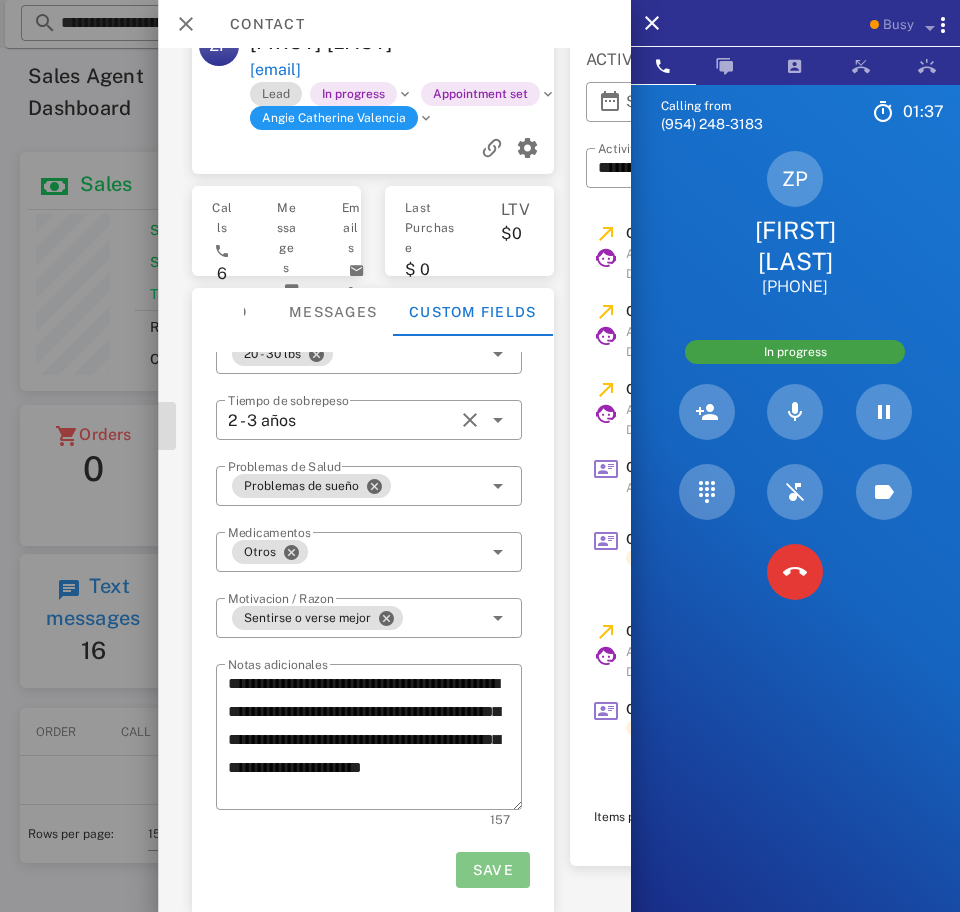 click on "Save" at bounding box center (492, 870) 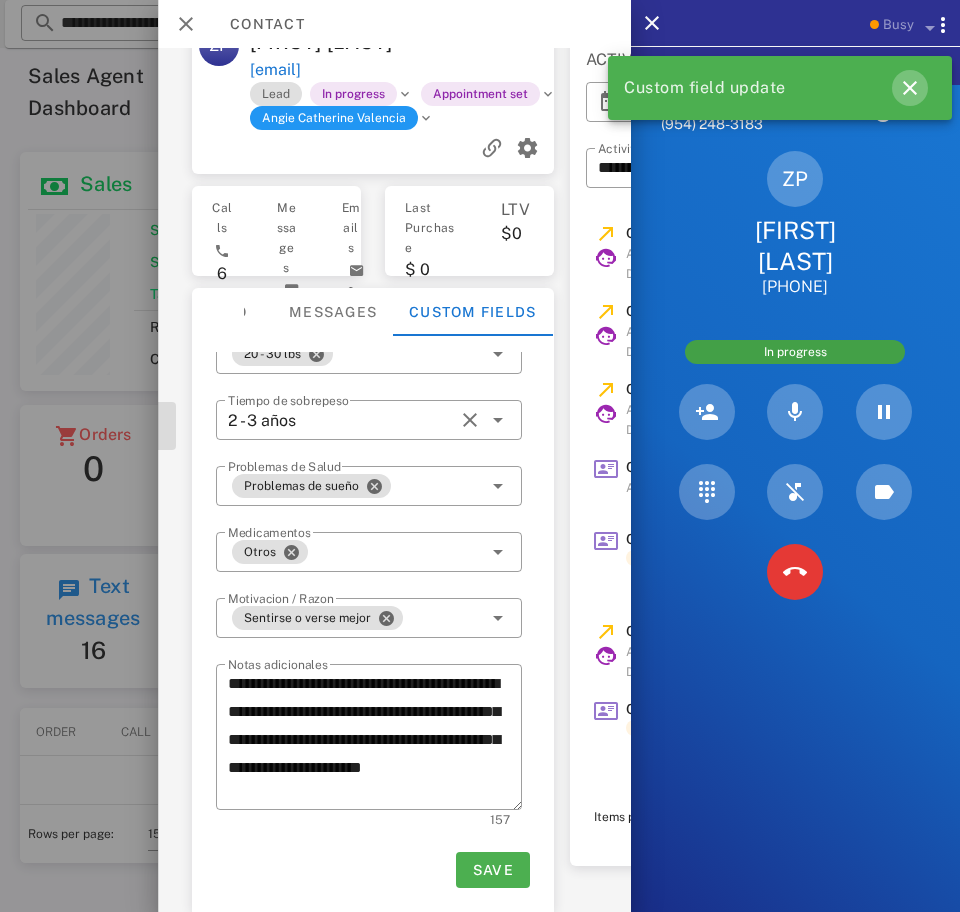 click at bounding box center (910, 88) 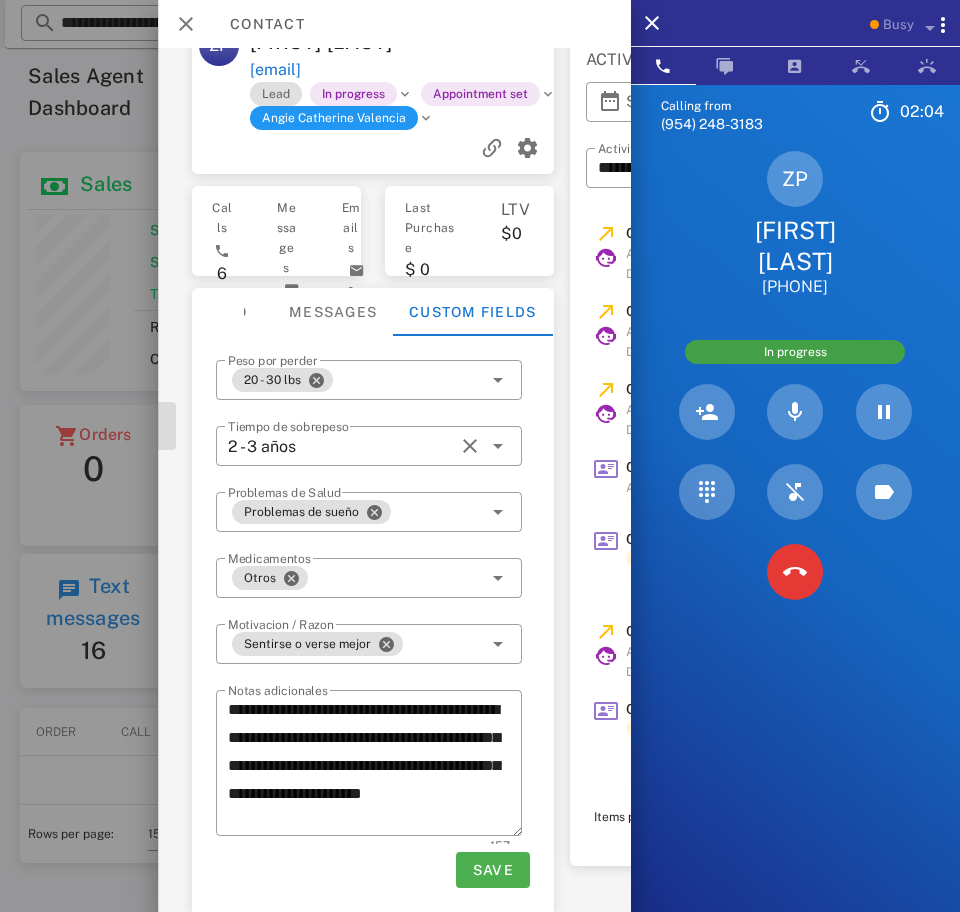 scroll, scrollTop: 26, scrollLeft: 0, axis: vertical 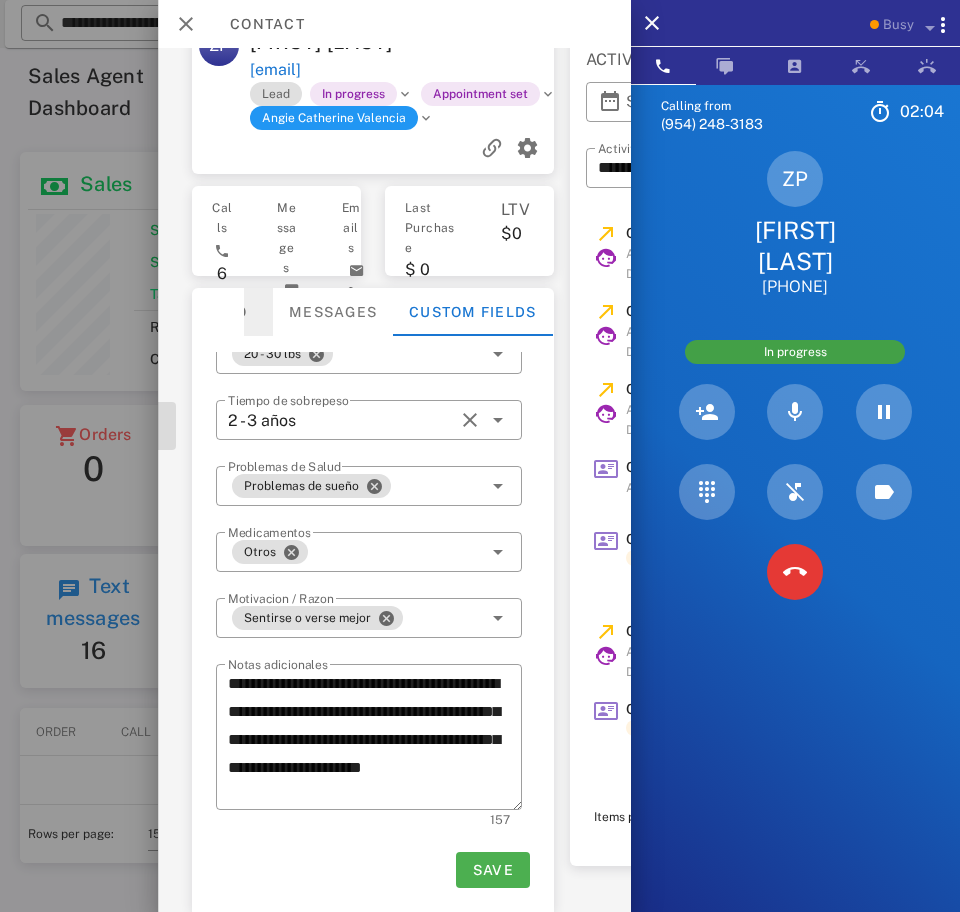 click on "Info" at bounding box center (228, 312) 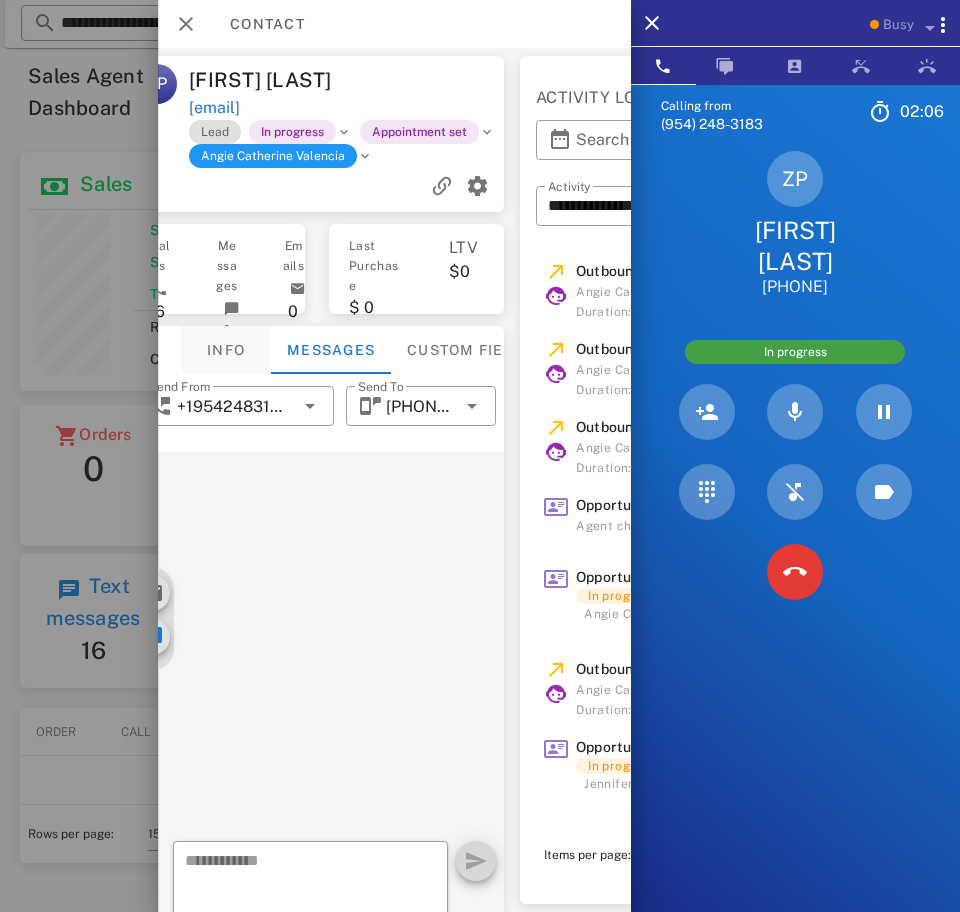 scroll, scrollTop: 0, scrollLeft: 294, axis: horizontal 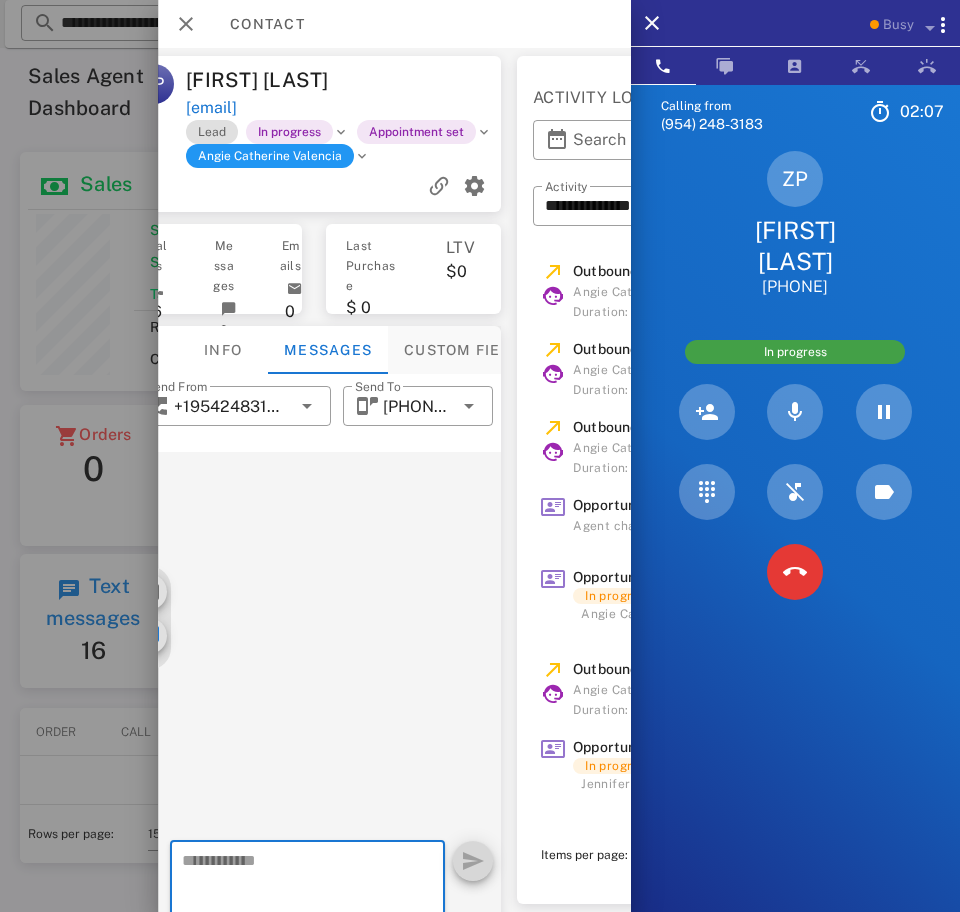 click on "Custom fields" at bounding box center (467, 350) 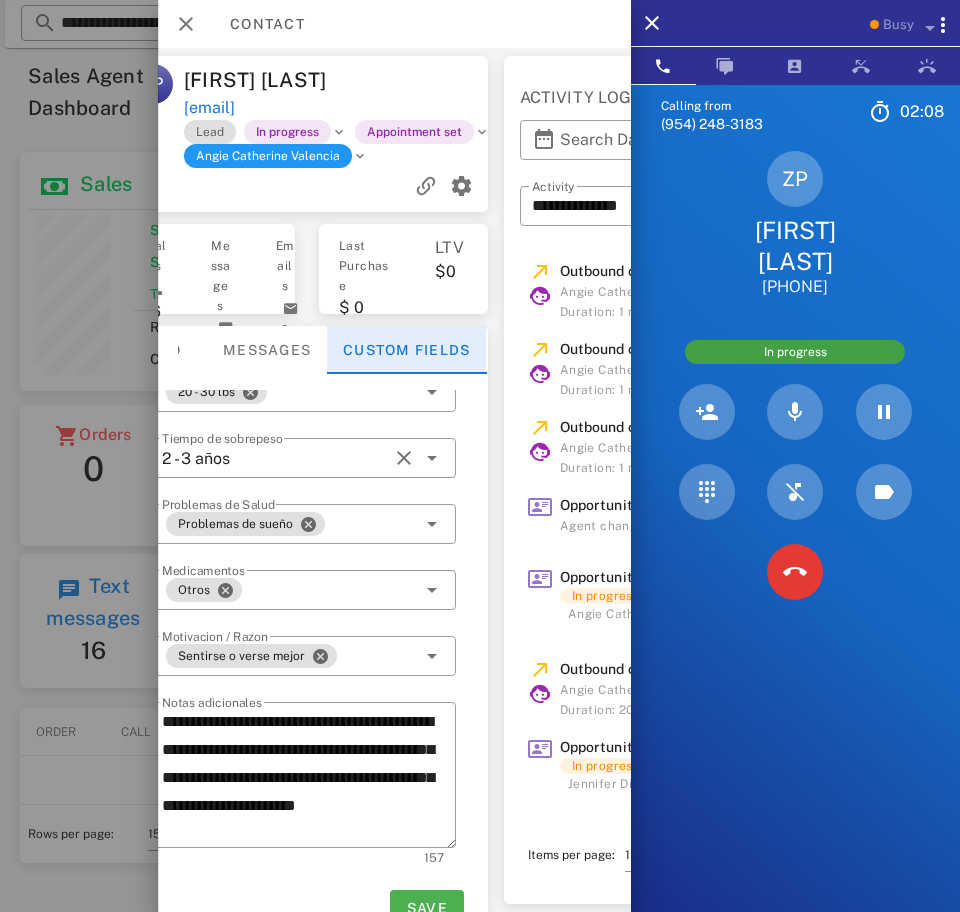 scroll, scrollTop: 51, scrollLeft: 294, axis: both 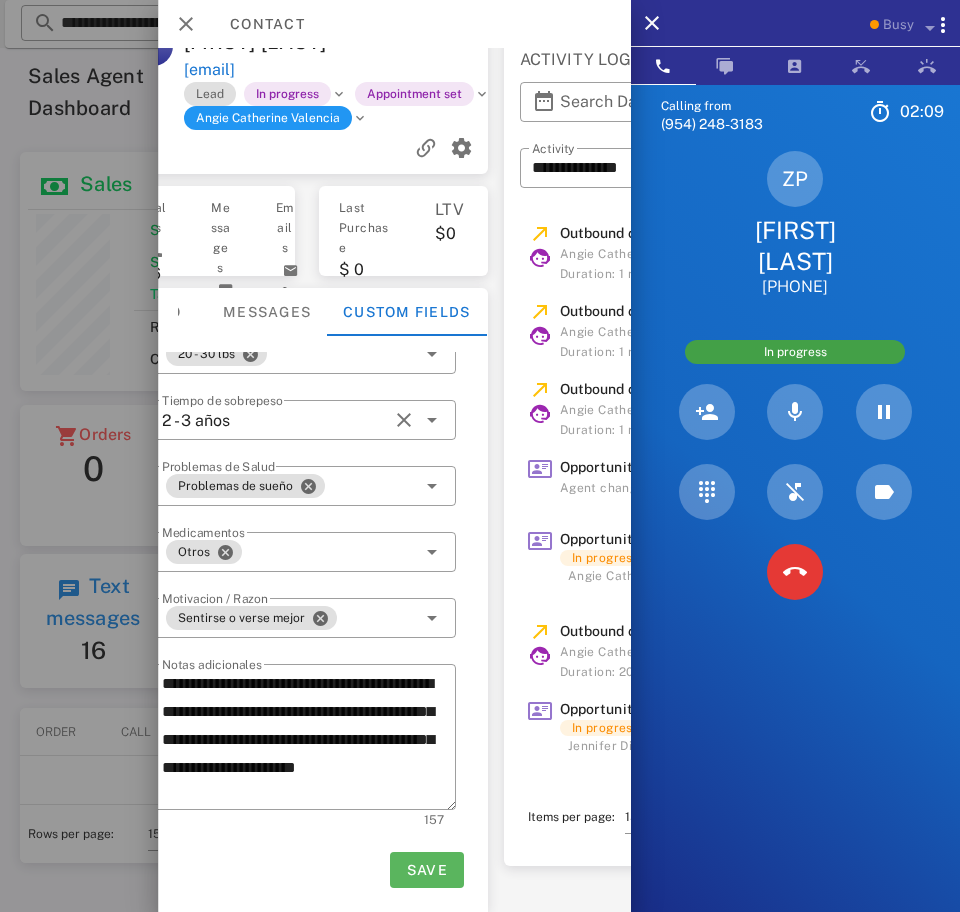 click on "Save" at bounding box center [426, 870] 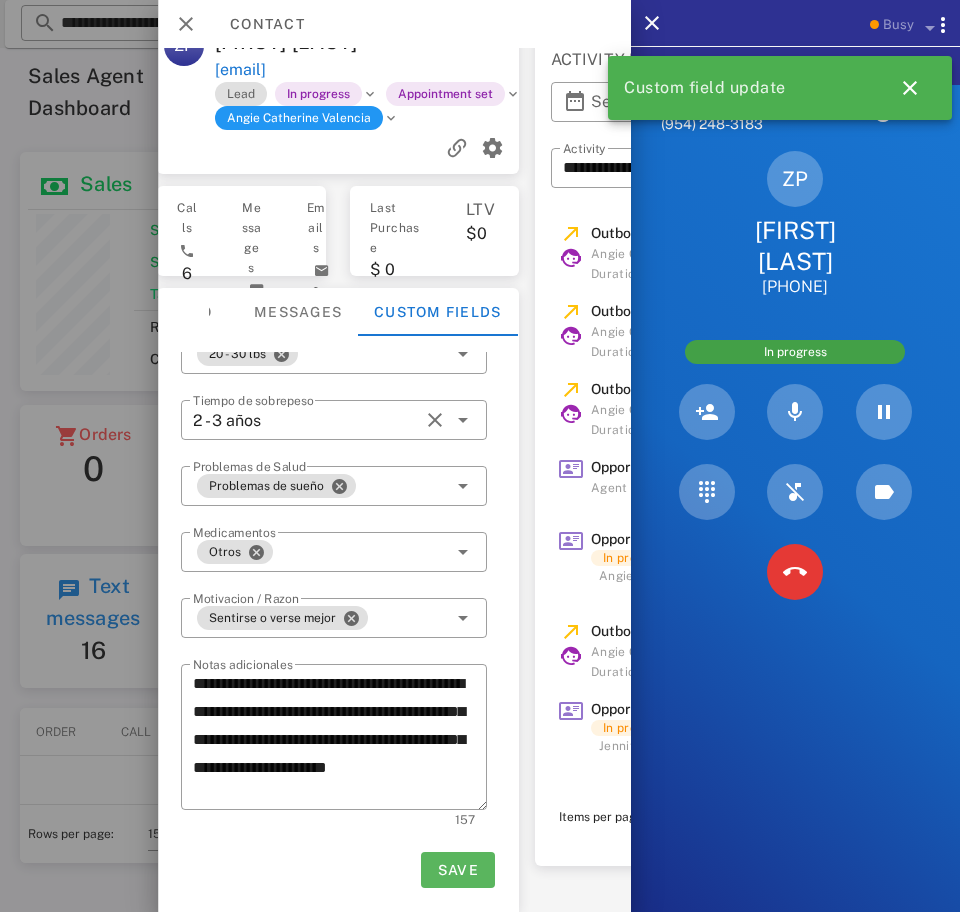 scroll, scrollTop: 51, scrollLeft: 259, axis: both 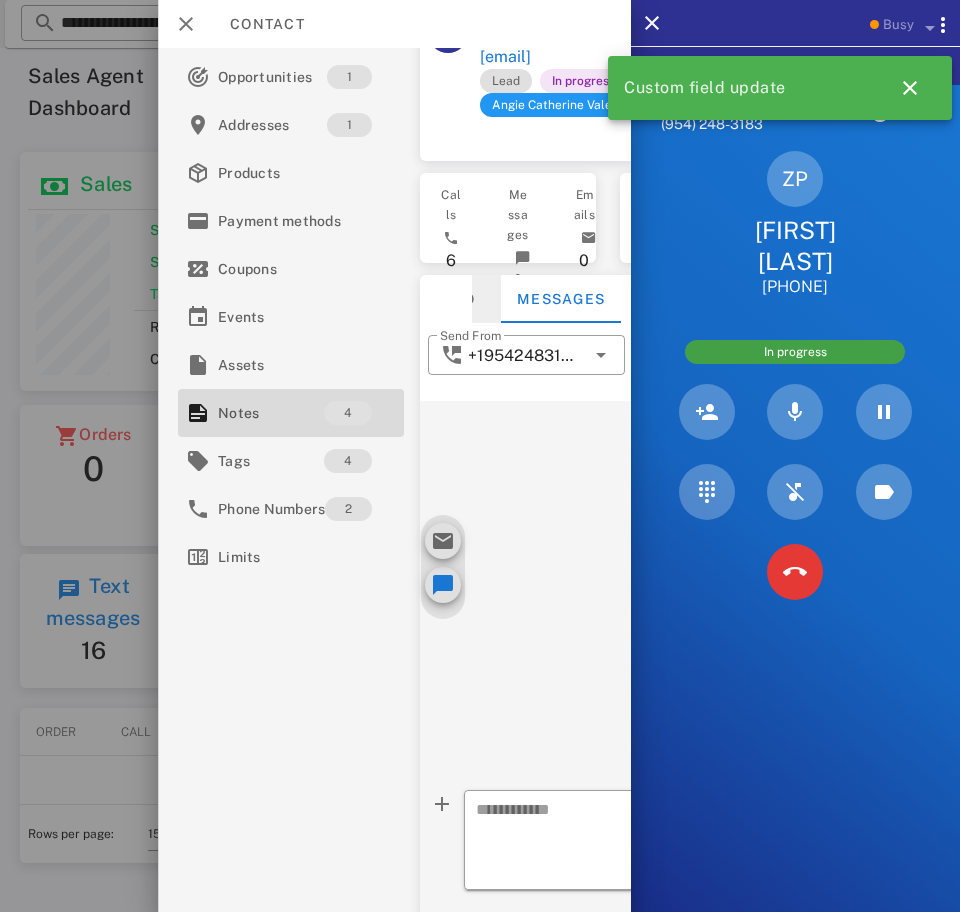 click on "Info" at bounding box center [456, 299] 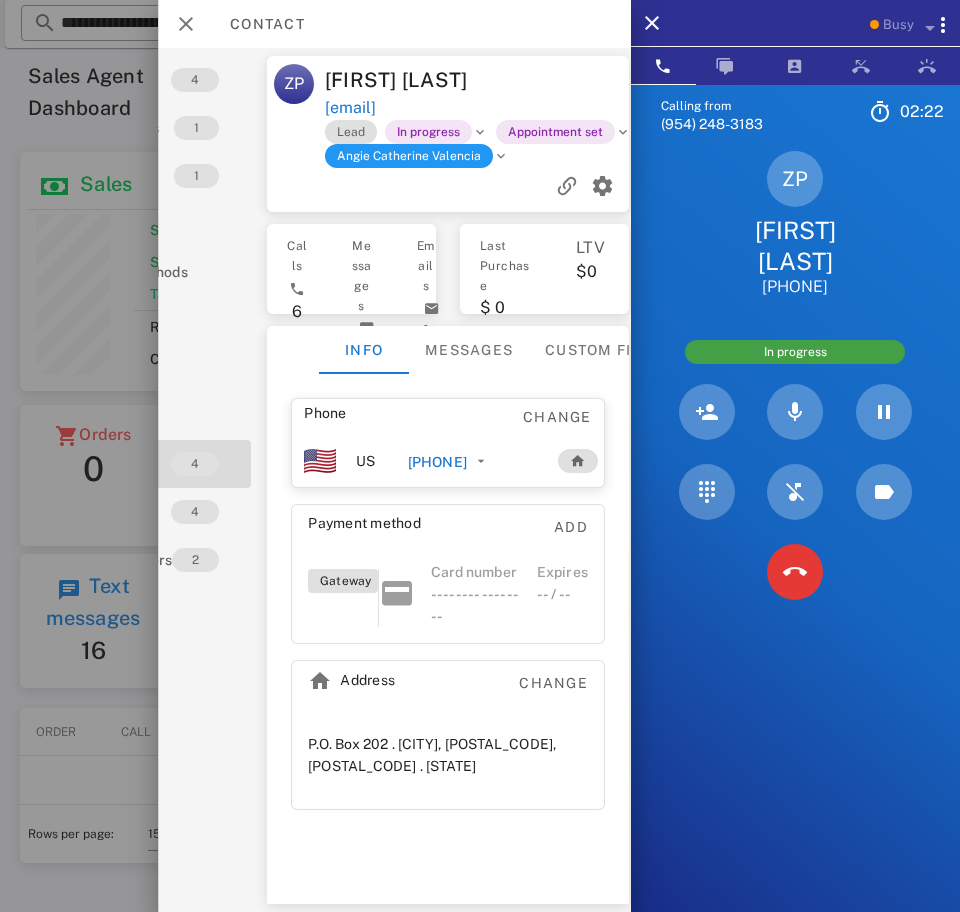 scroll, scrollTop: 0, scrollLeft: 308, axis: horizontal 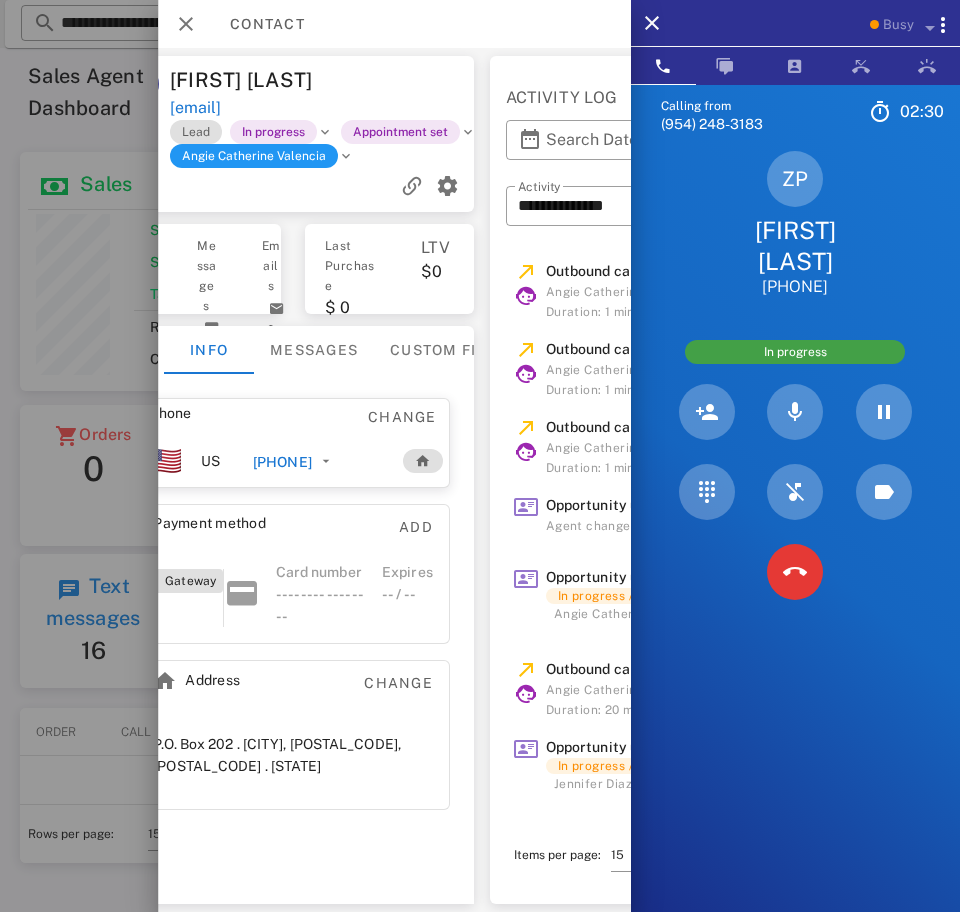 click on "zulmapb1561@gmail.com" at bounding box center [194, 108] 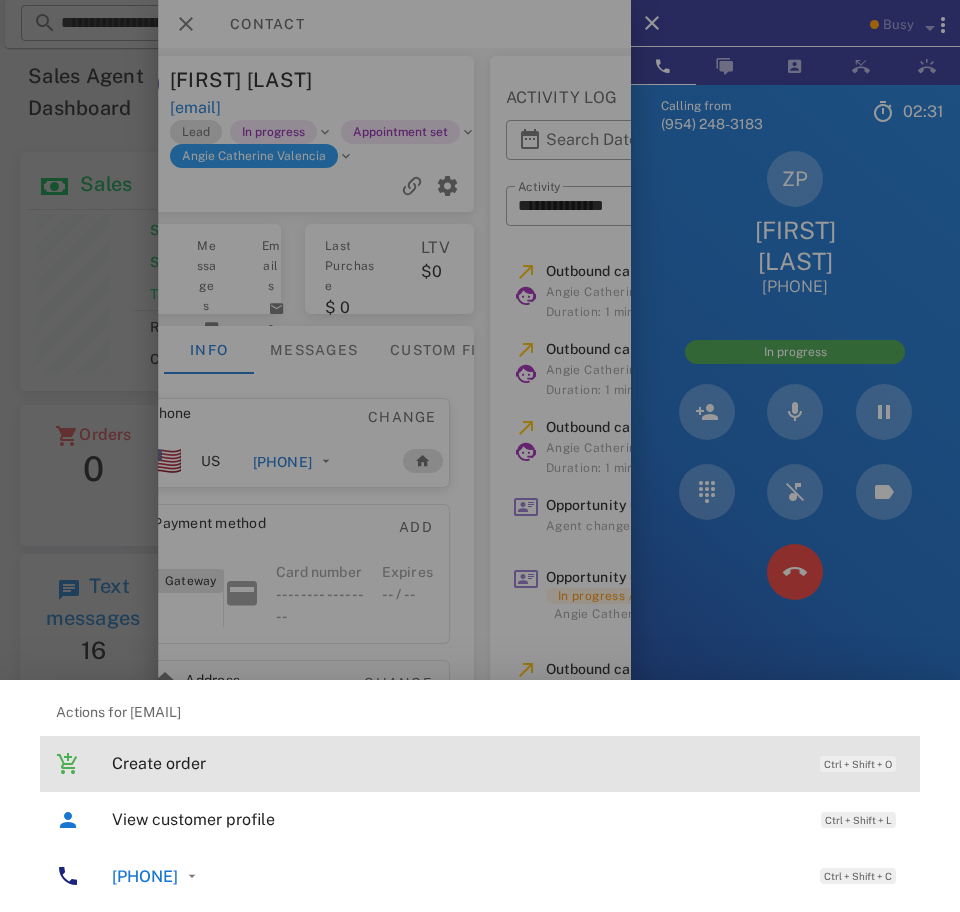 click on "Create order" at bounding box center [456, 763] 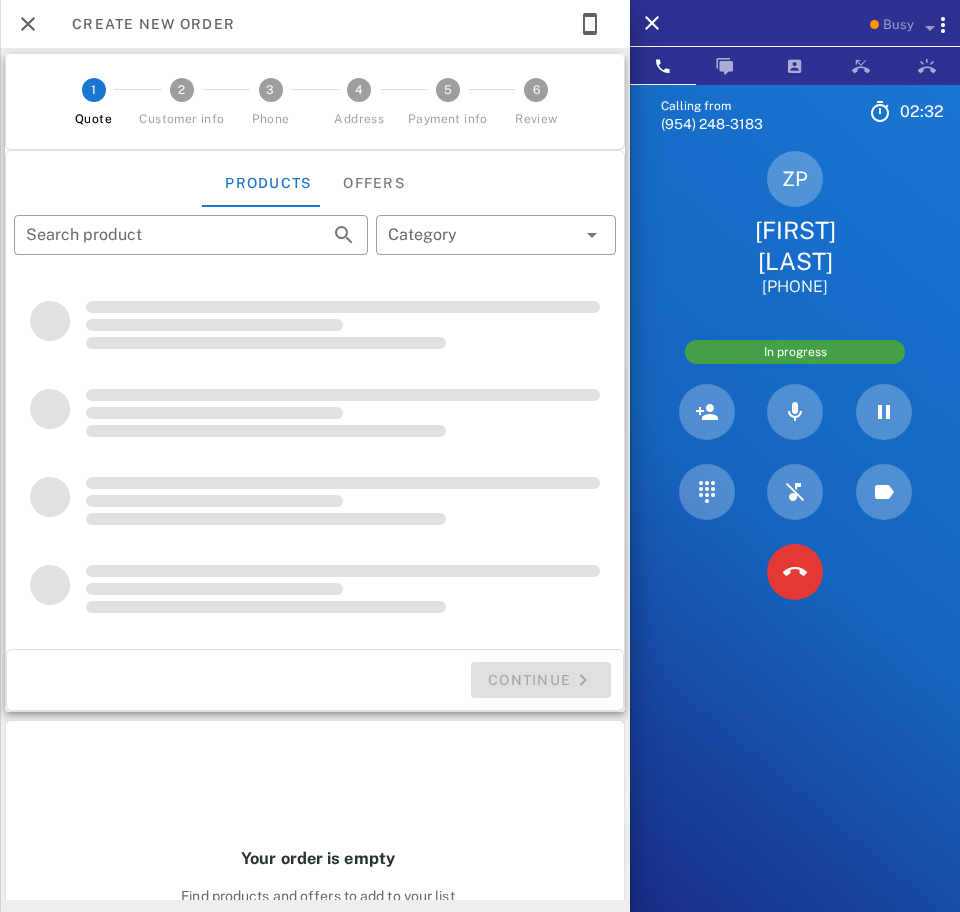 type on "**********" 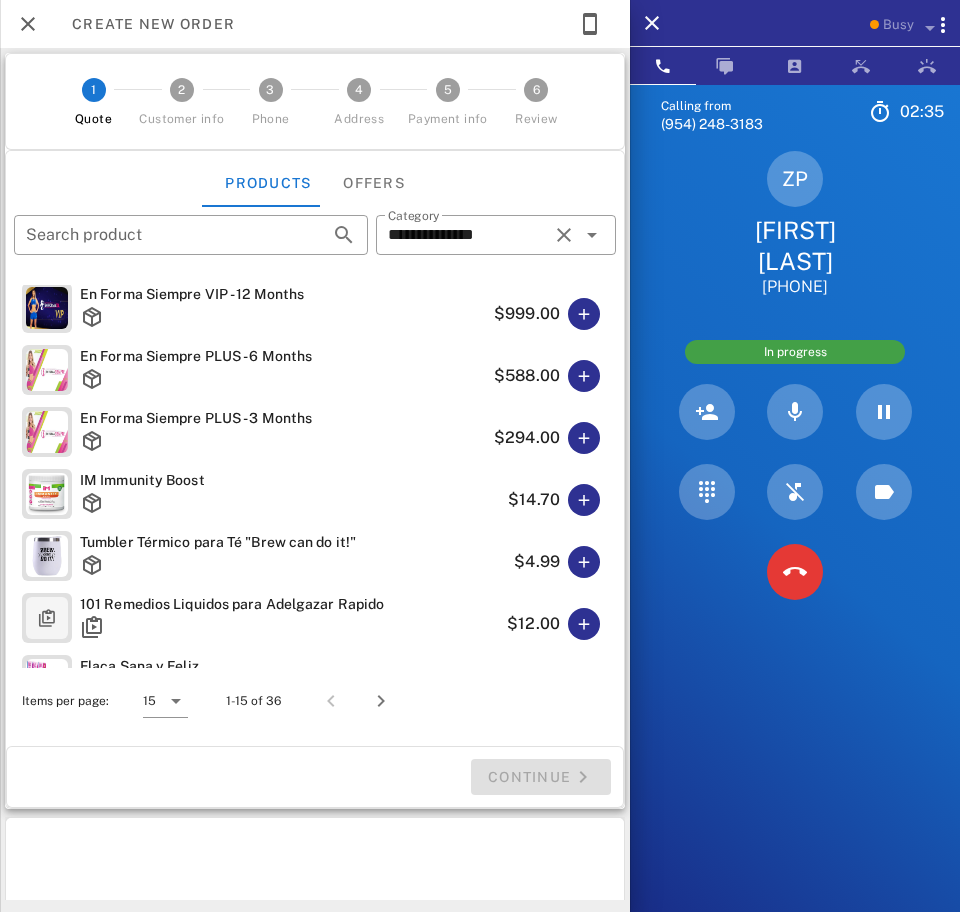 type on "****" 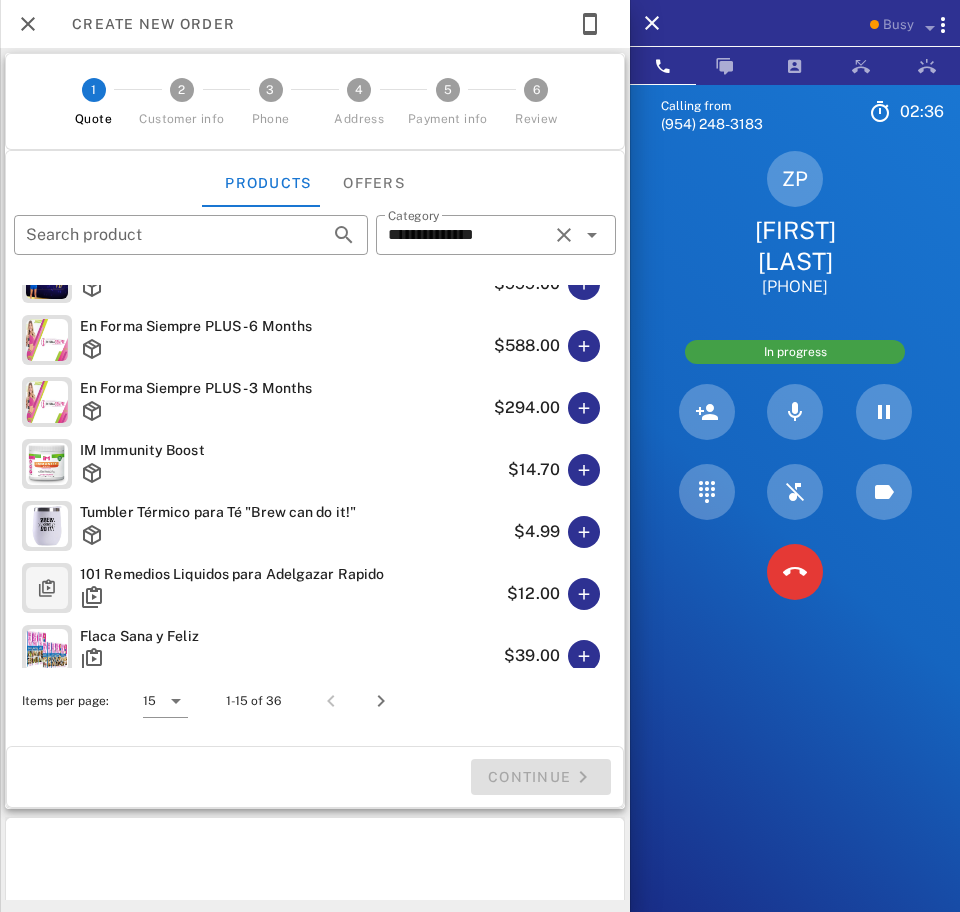 scroll, scrollTop: 465, scrollLeft: 0, axis: vertical 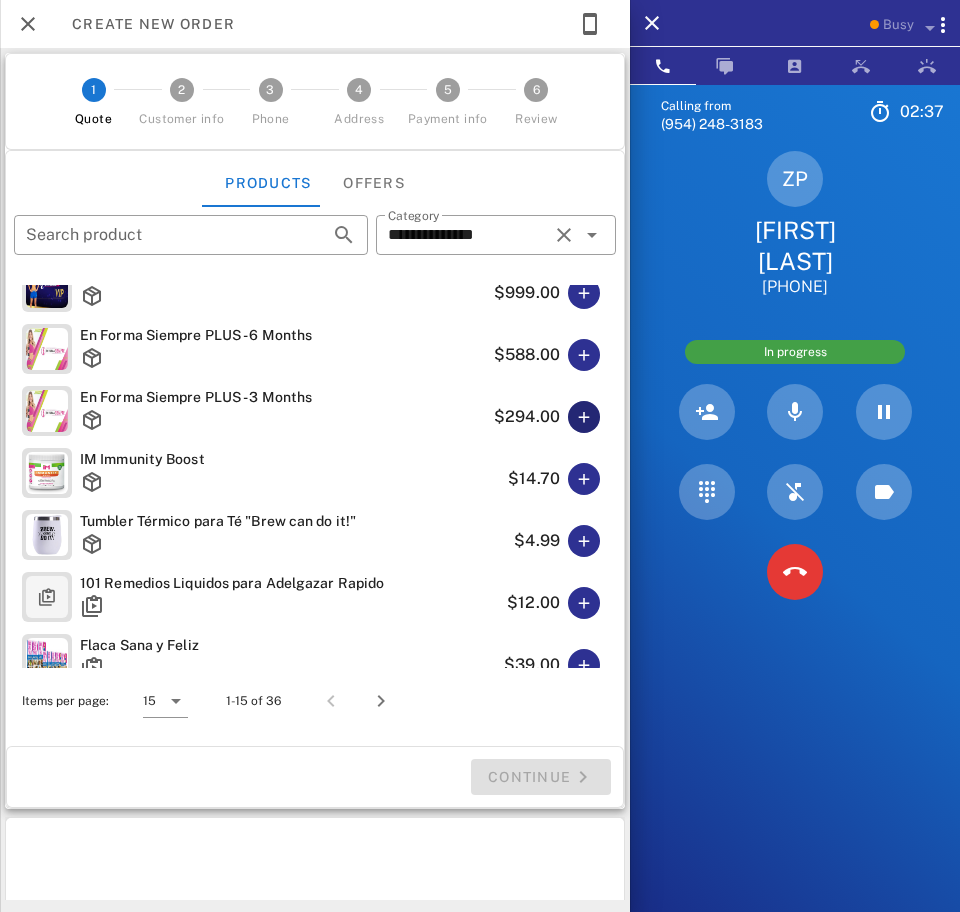 click at bounding box center [584, 417] 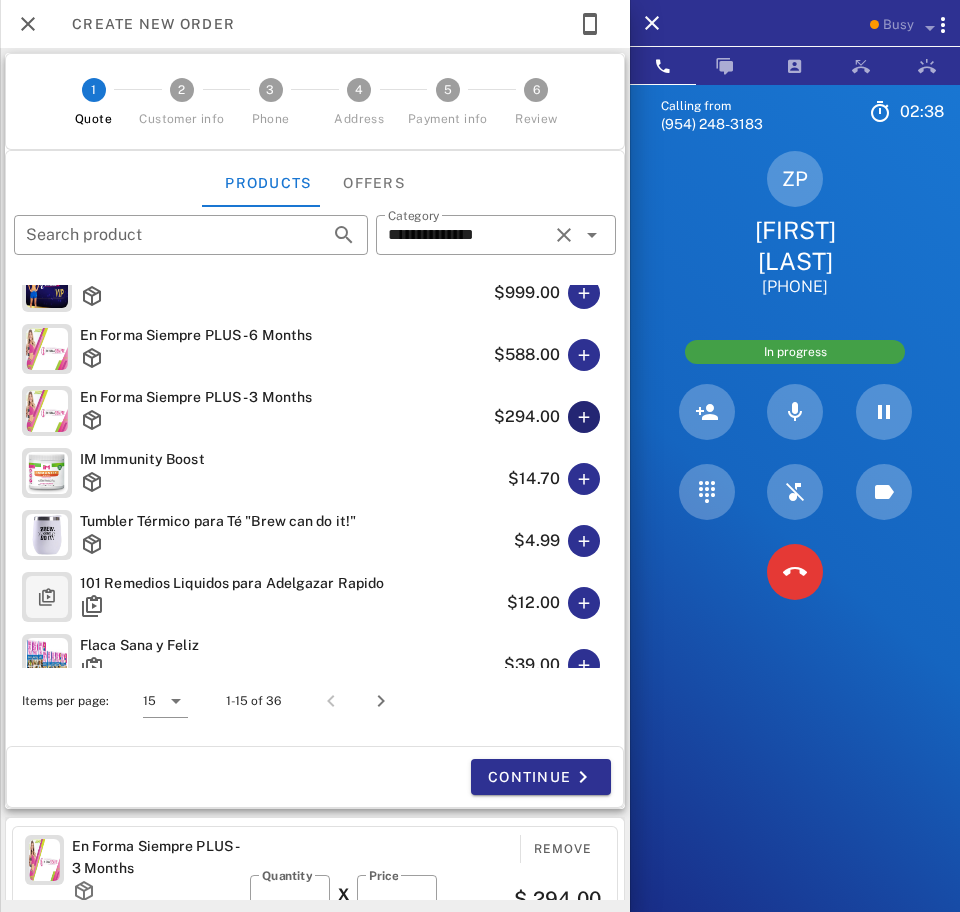 type on "******" 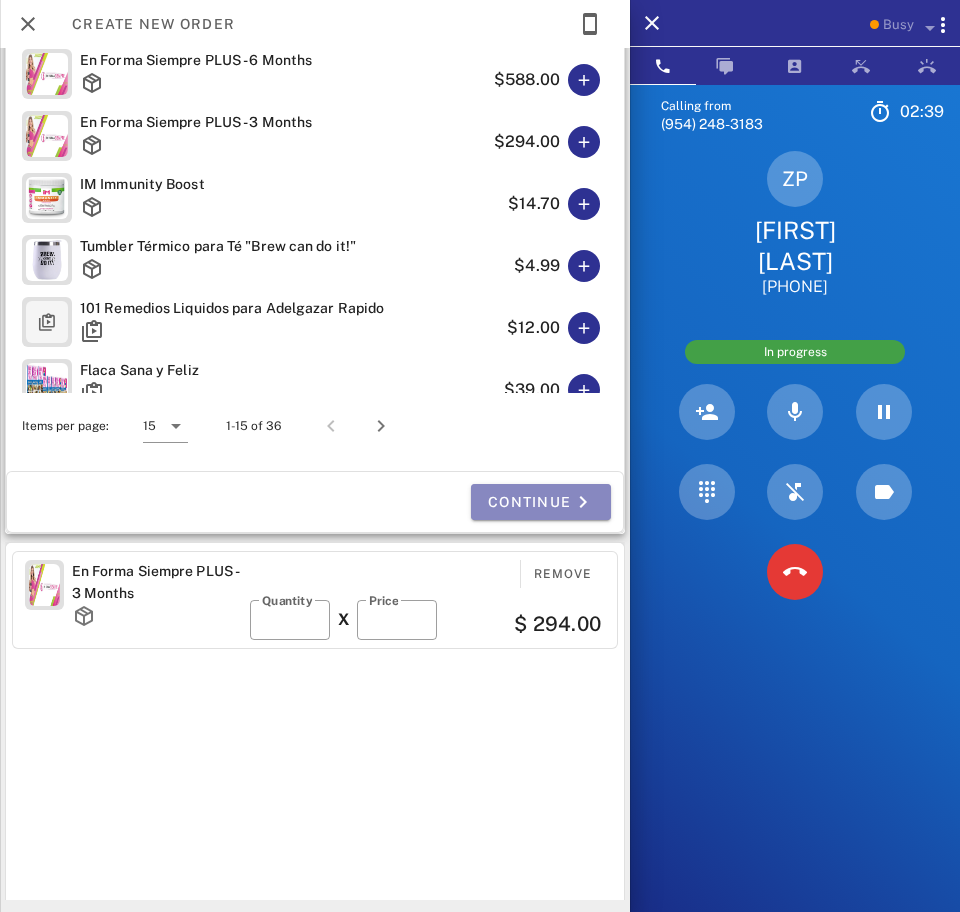 click on "Continue" at bounding box center [541, 502] 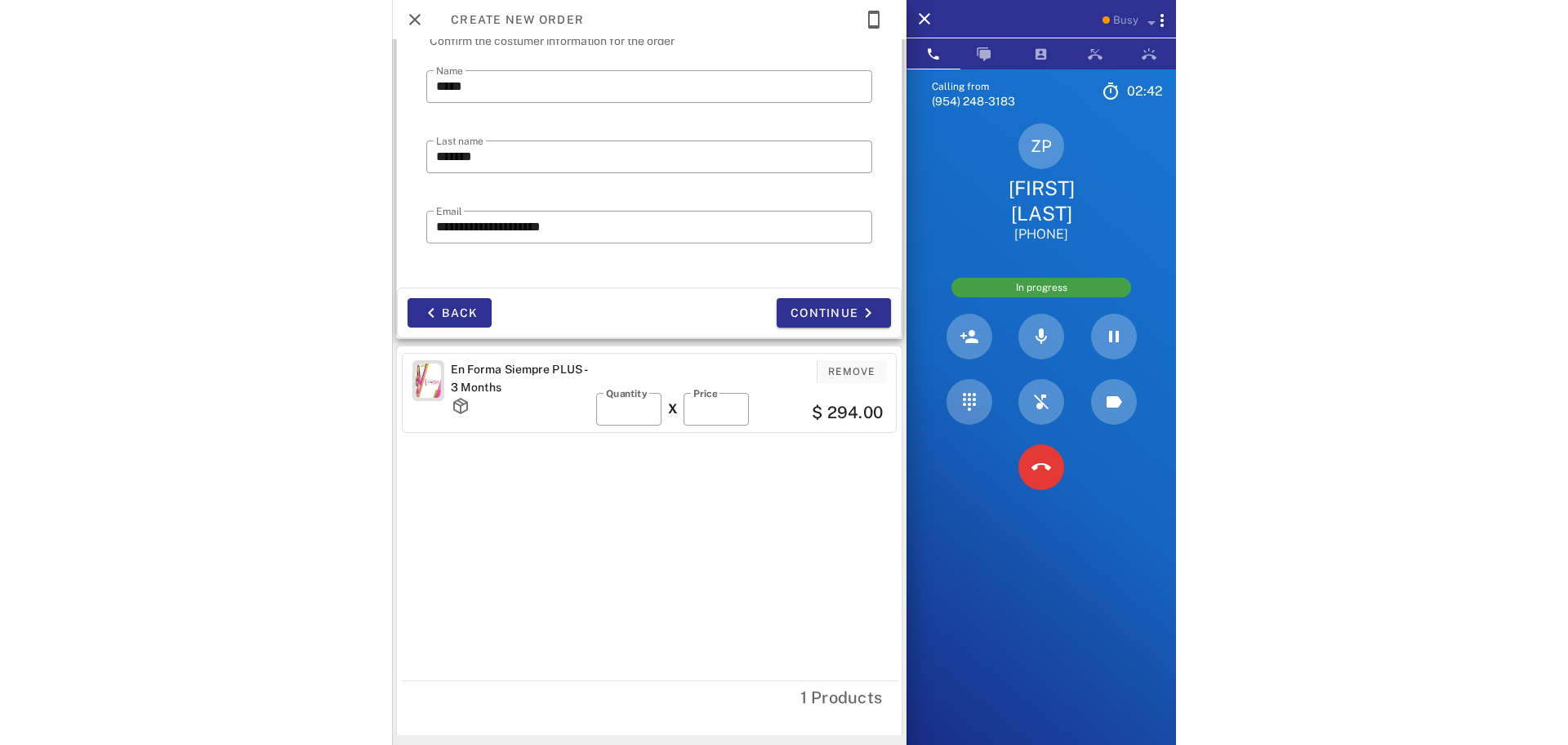 scroll, scrollTop: 105, scrollLeft: 0, axis: vertical 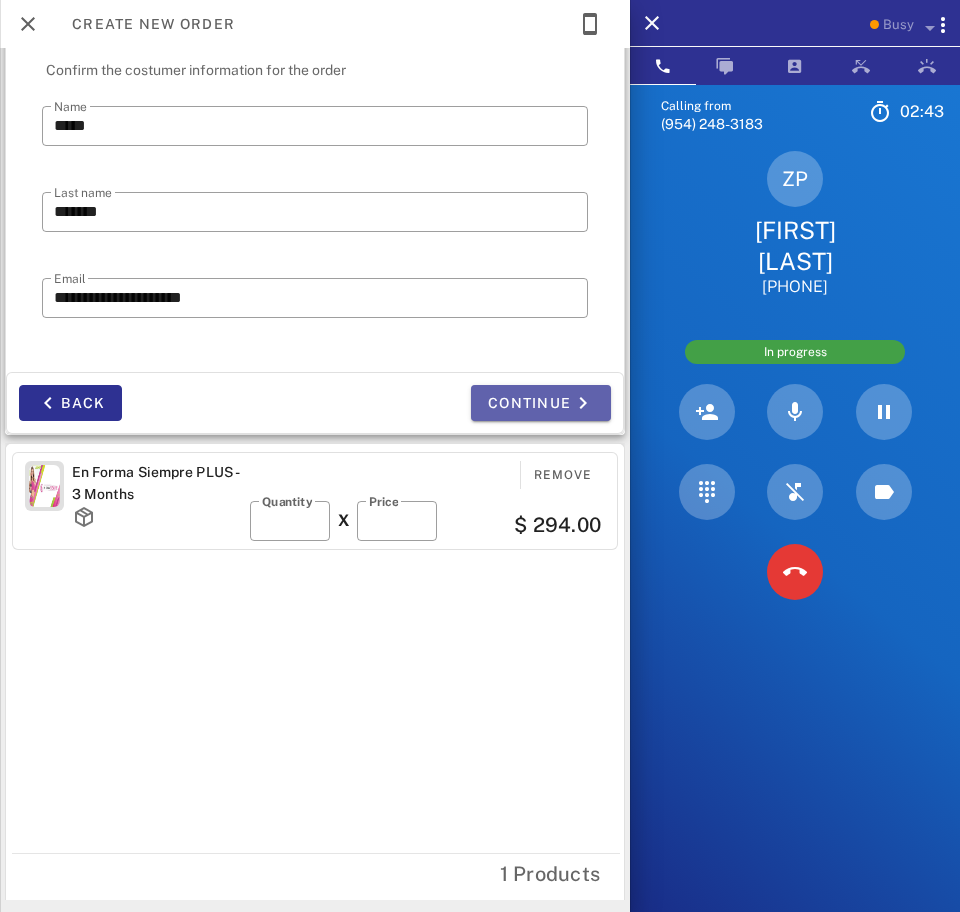 click on "Continue" at bounding box center (541, 403) 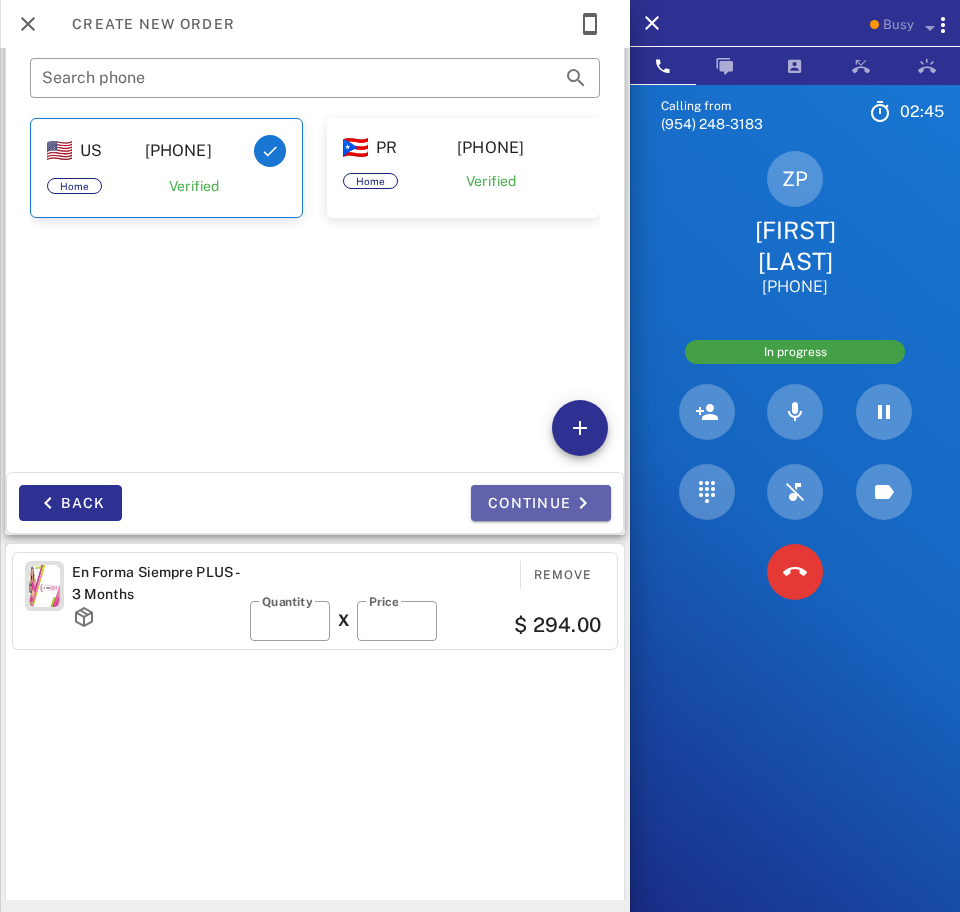click on "Continue" at bounding box center [541, 503] 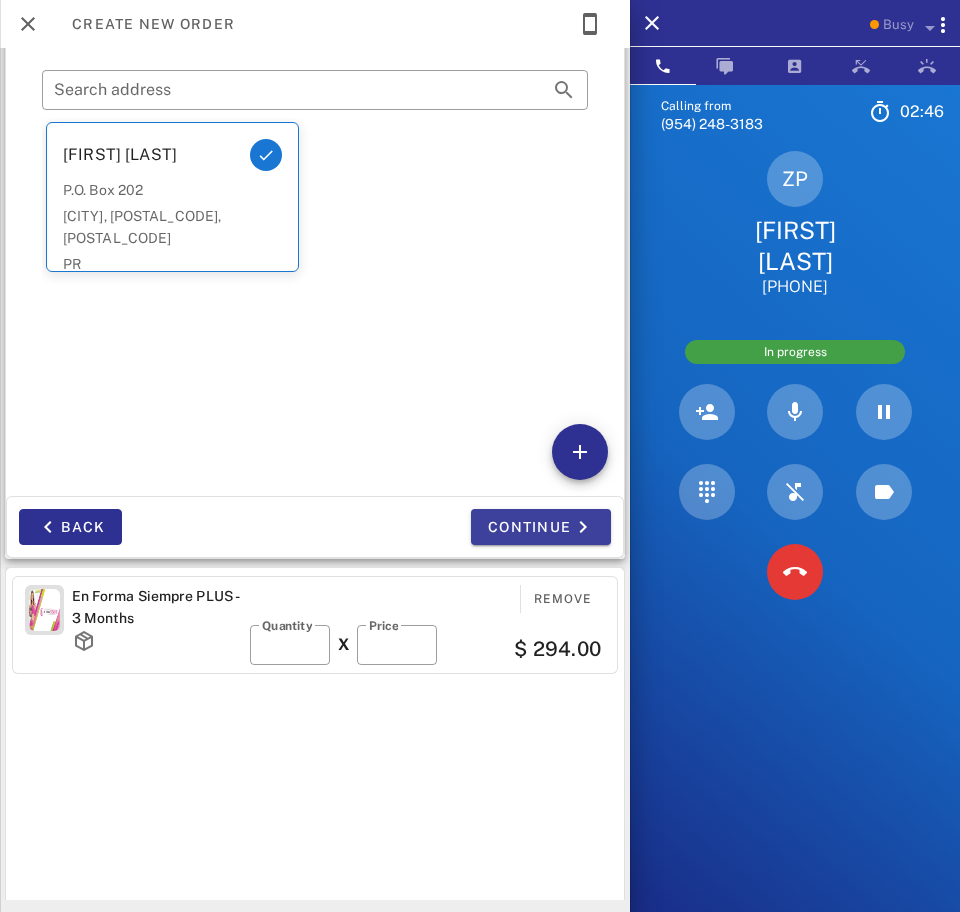 click on "Continue" at bounding box center [469, 527] 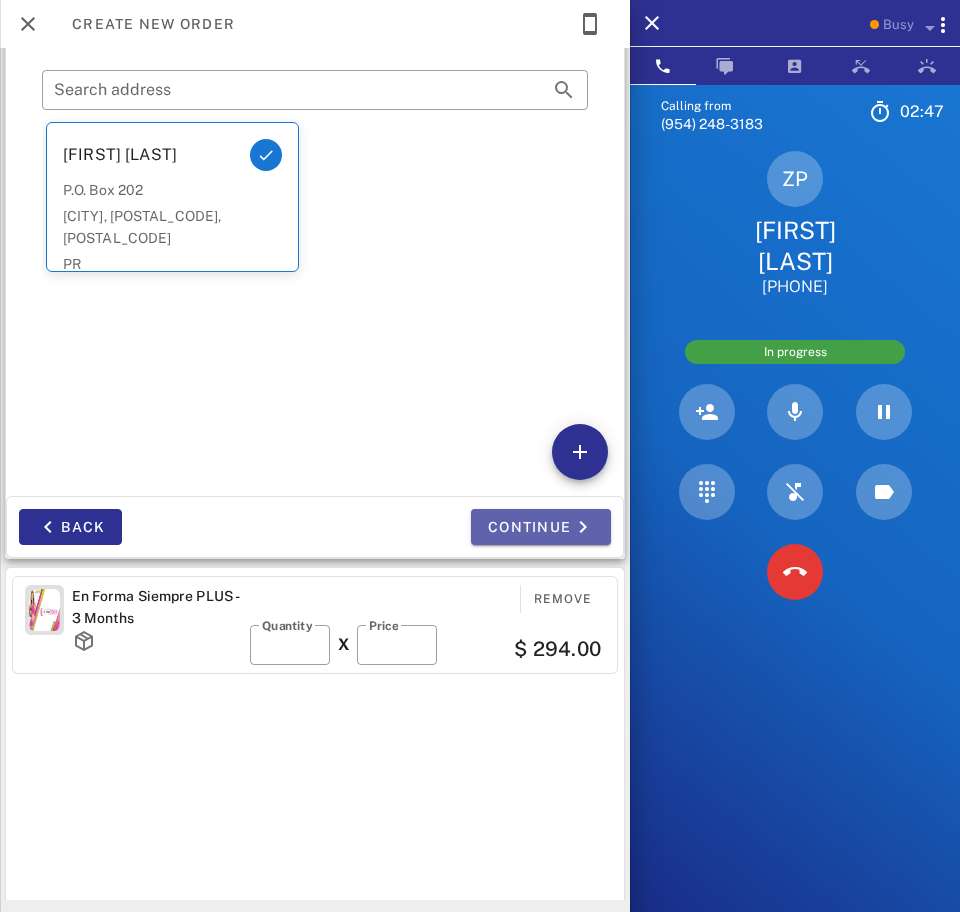 click on "Continue" at bounding box center (541, 527) 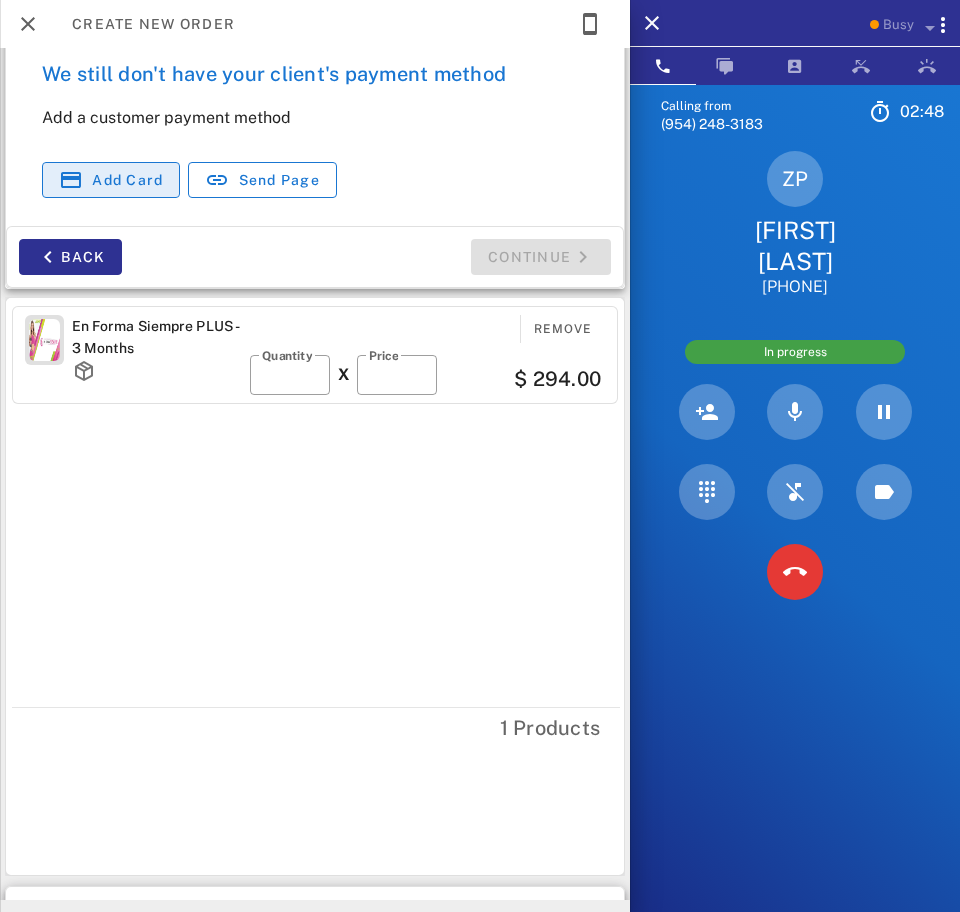 click on "Add card" at bounding box center [111, 180] 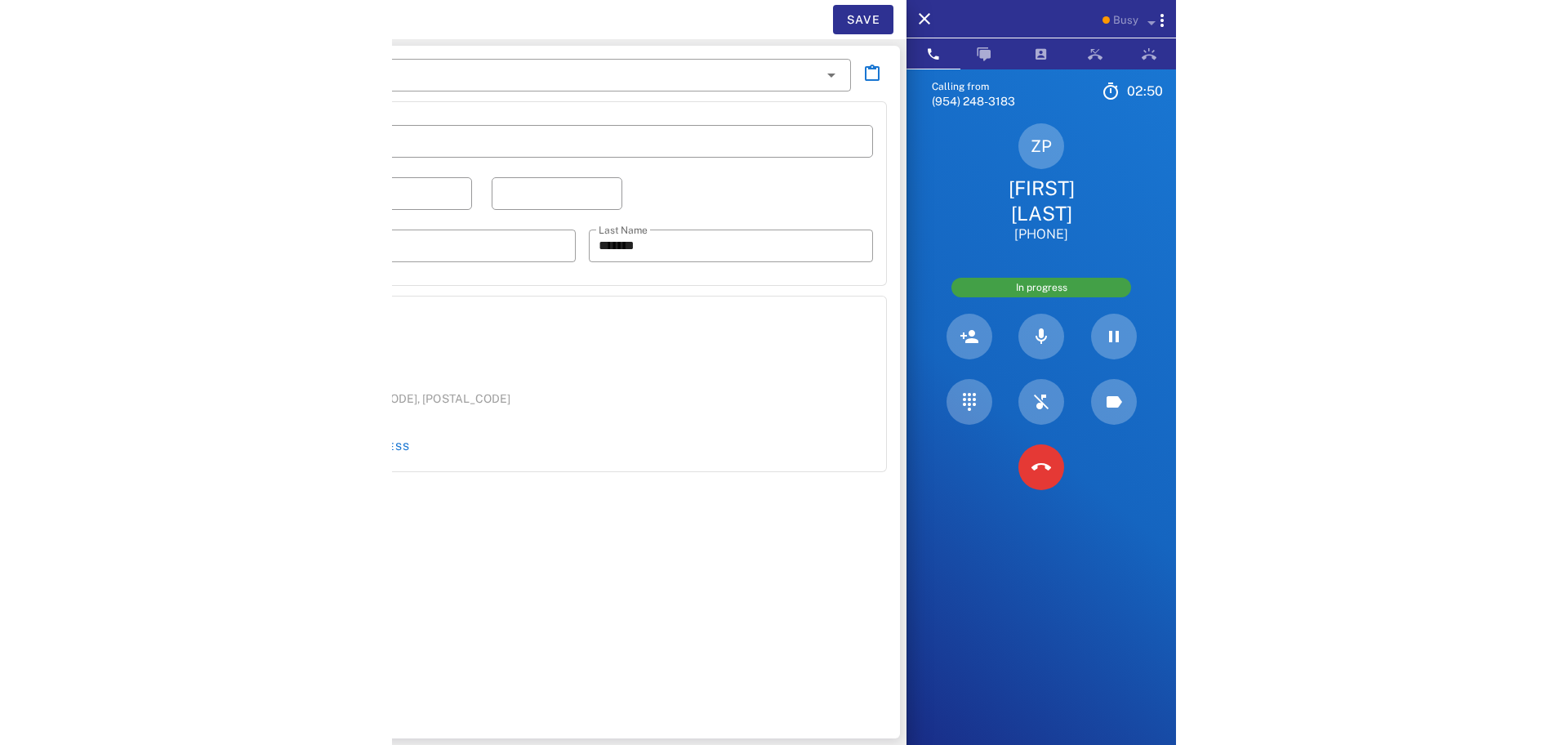 scroll, scrollTop: 816691, scrollLeft: 816160, axis: both 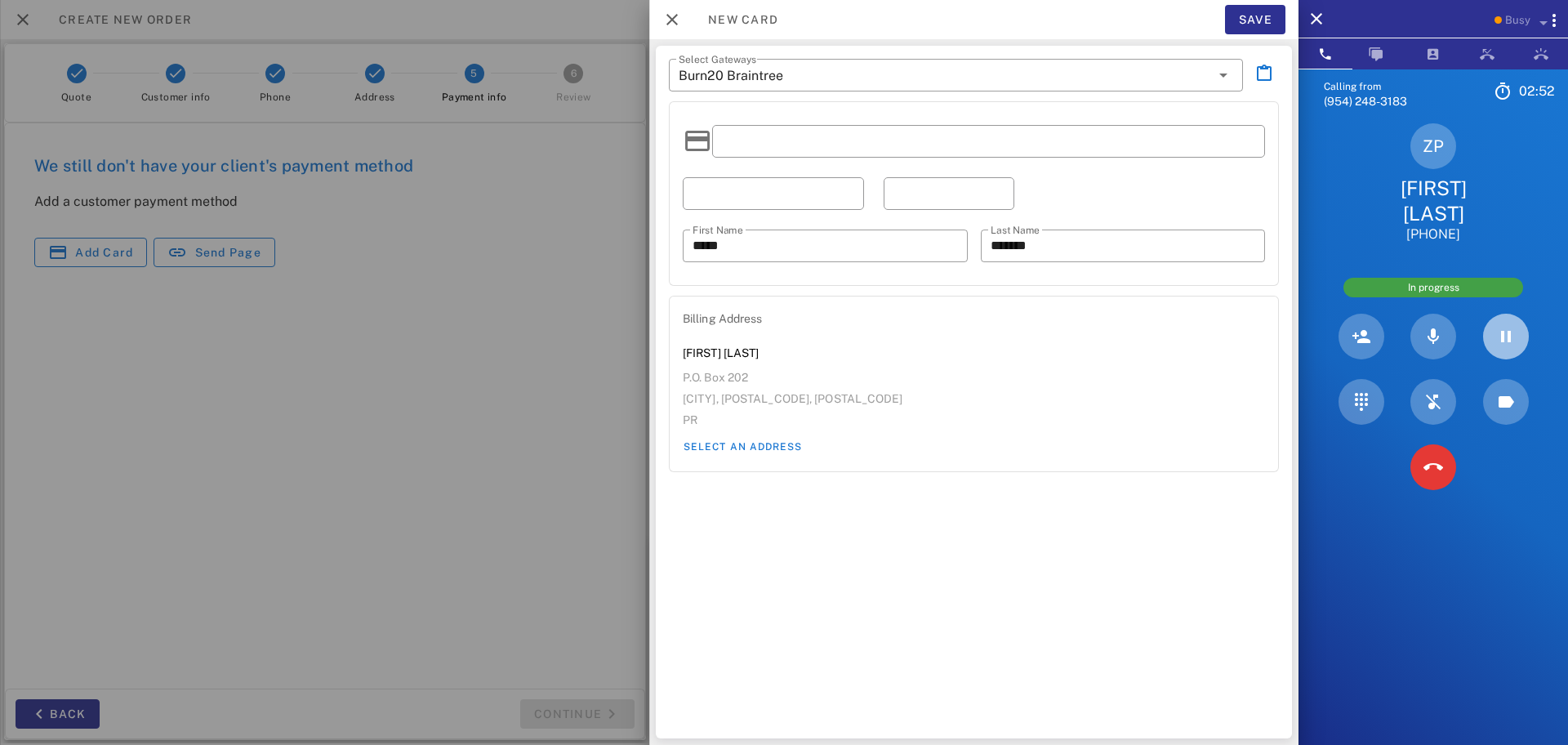 click at bounding box center (1506, 337) 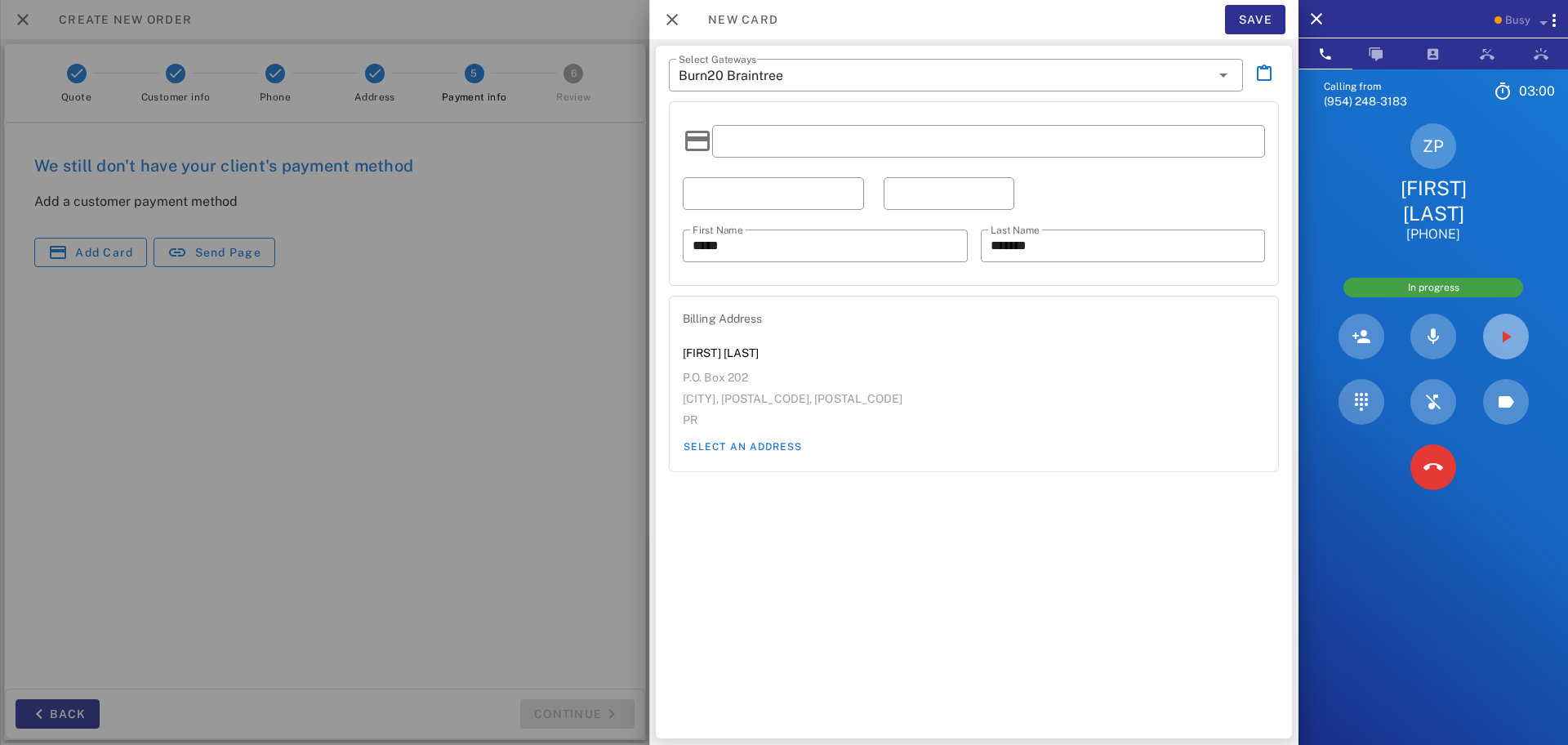 click at bounding box center (1506, 337) 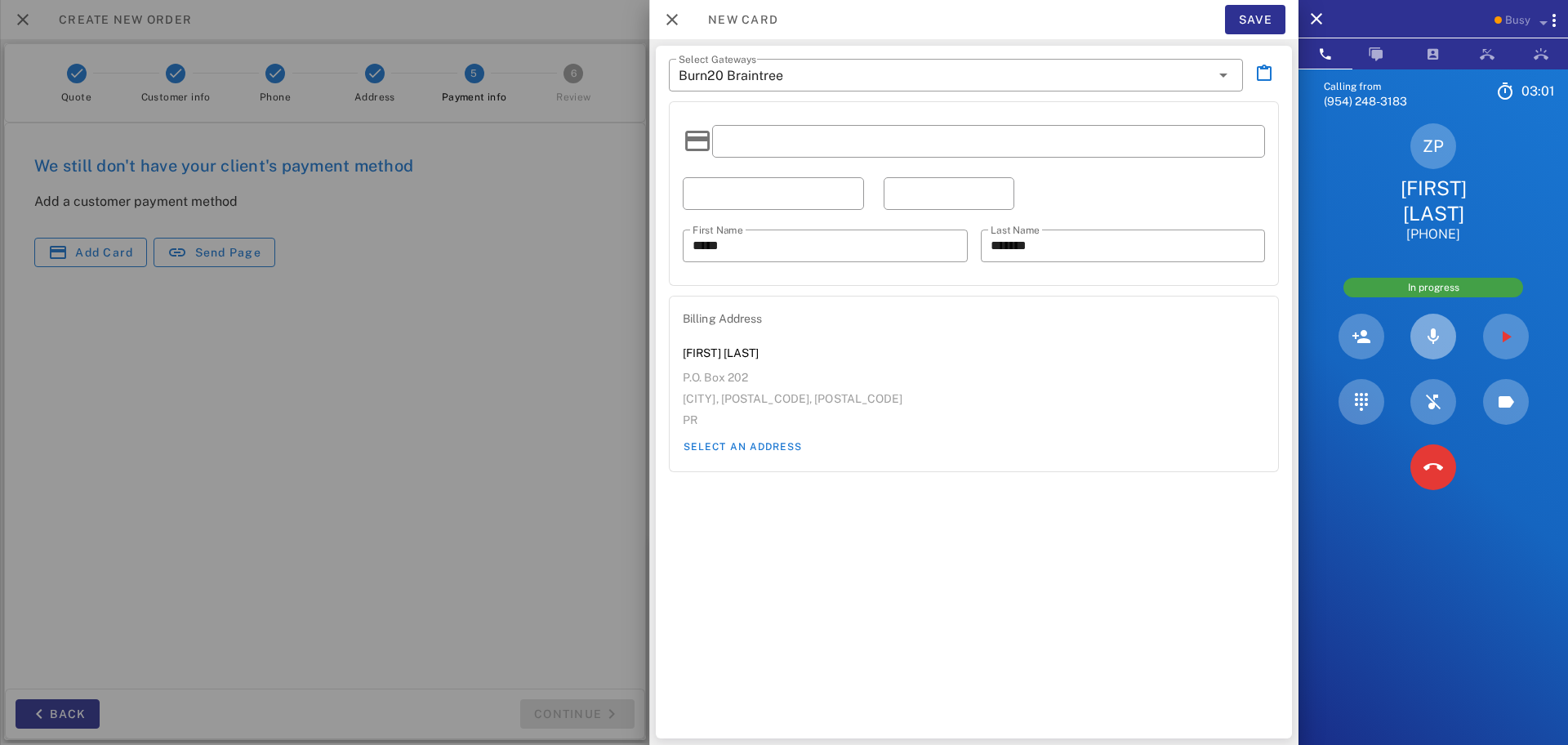 click at bounding box center (1433, 337) 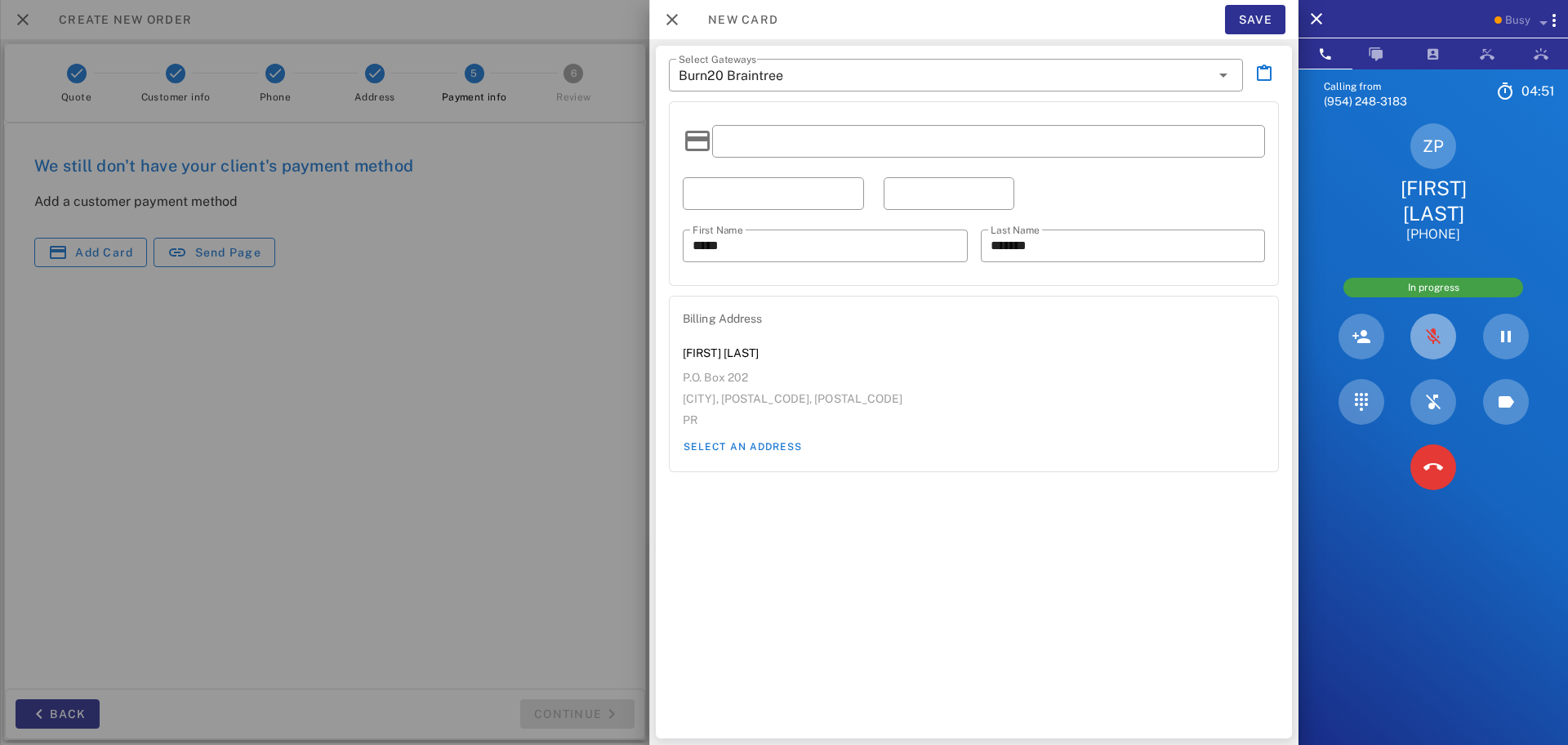 click at bounding box center [1433, 337] 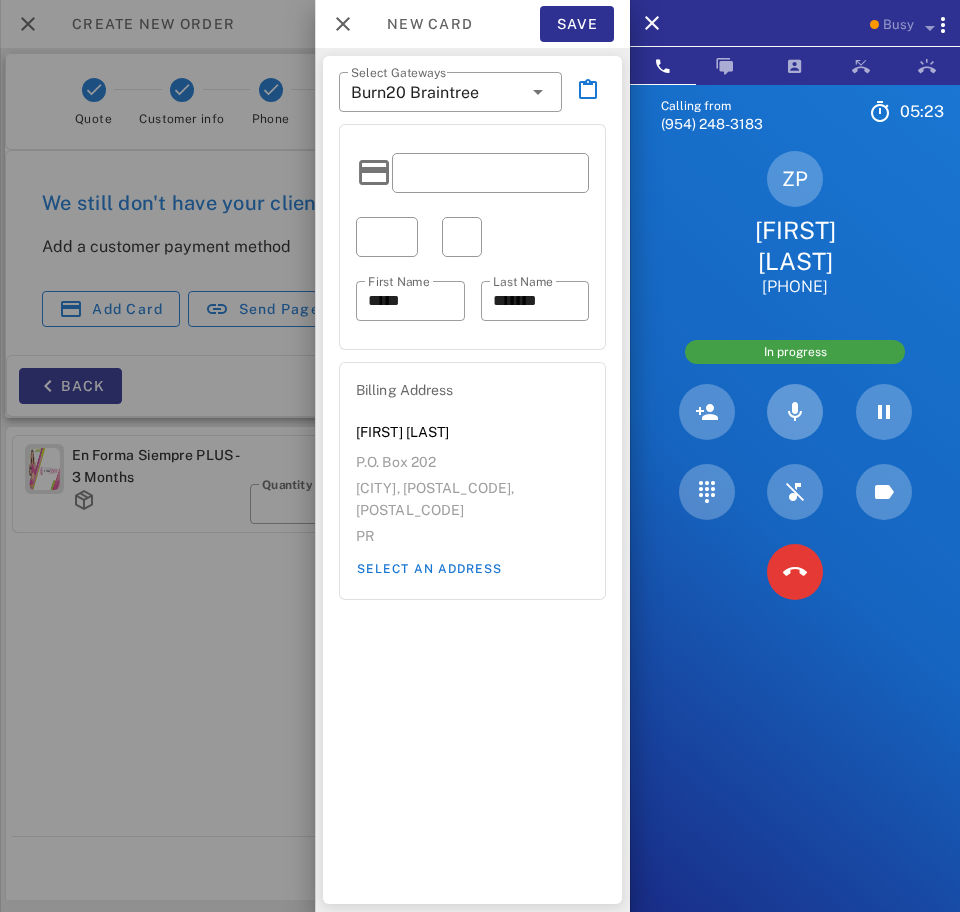 scroll, scrollTop: 999748, scrollLeft: 999699, axis: both 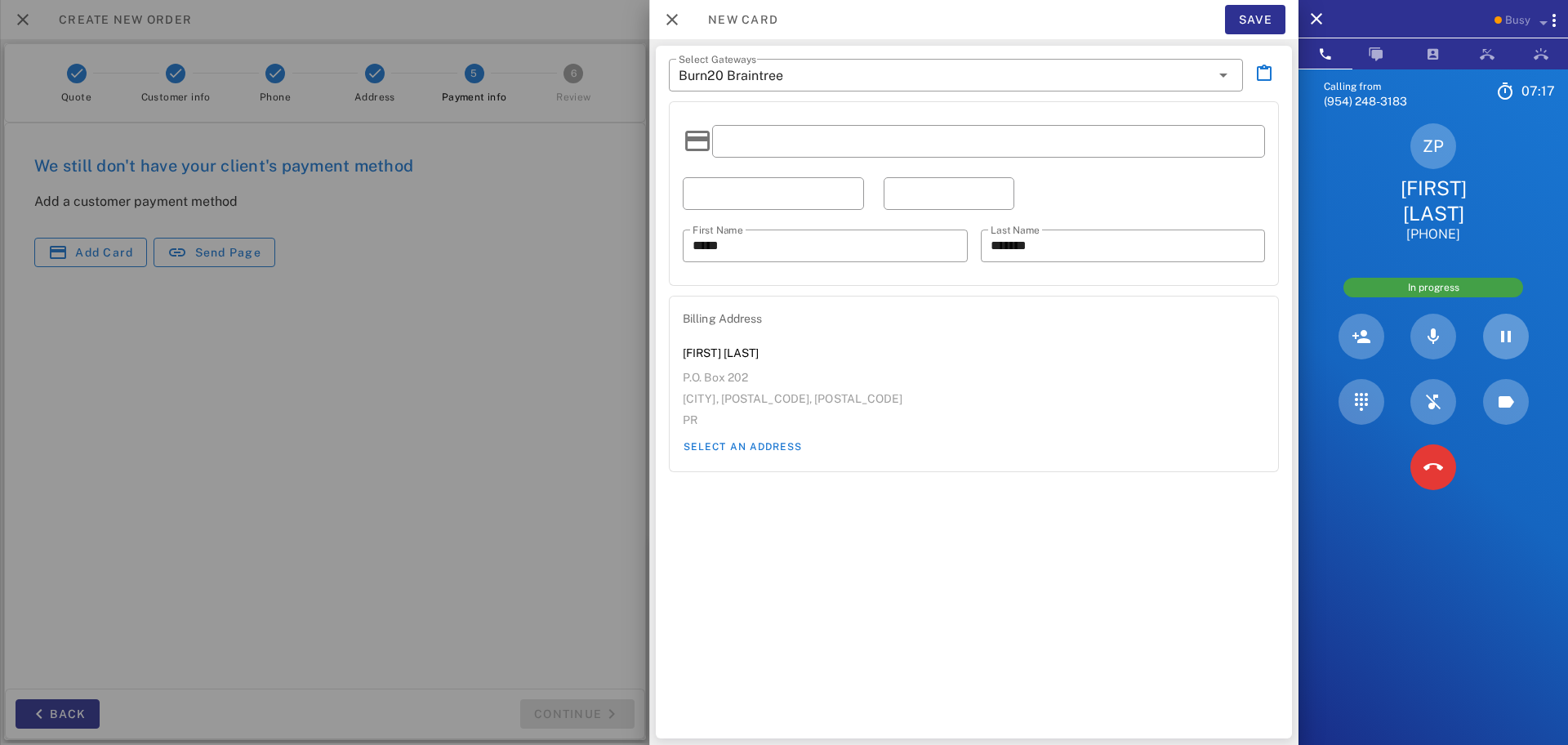 click at bounding box center (1506, 337) 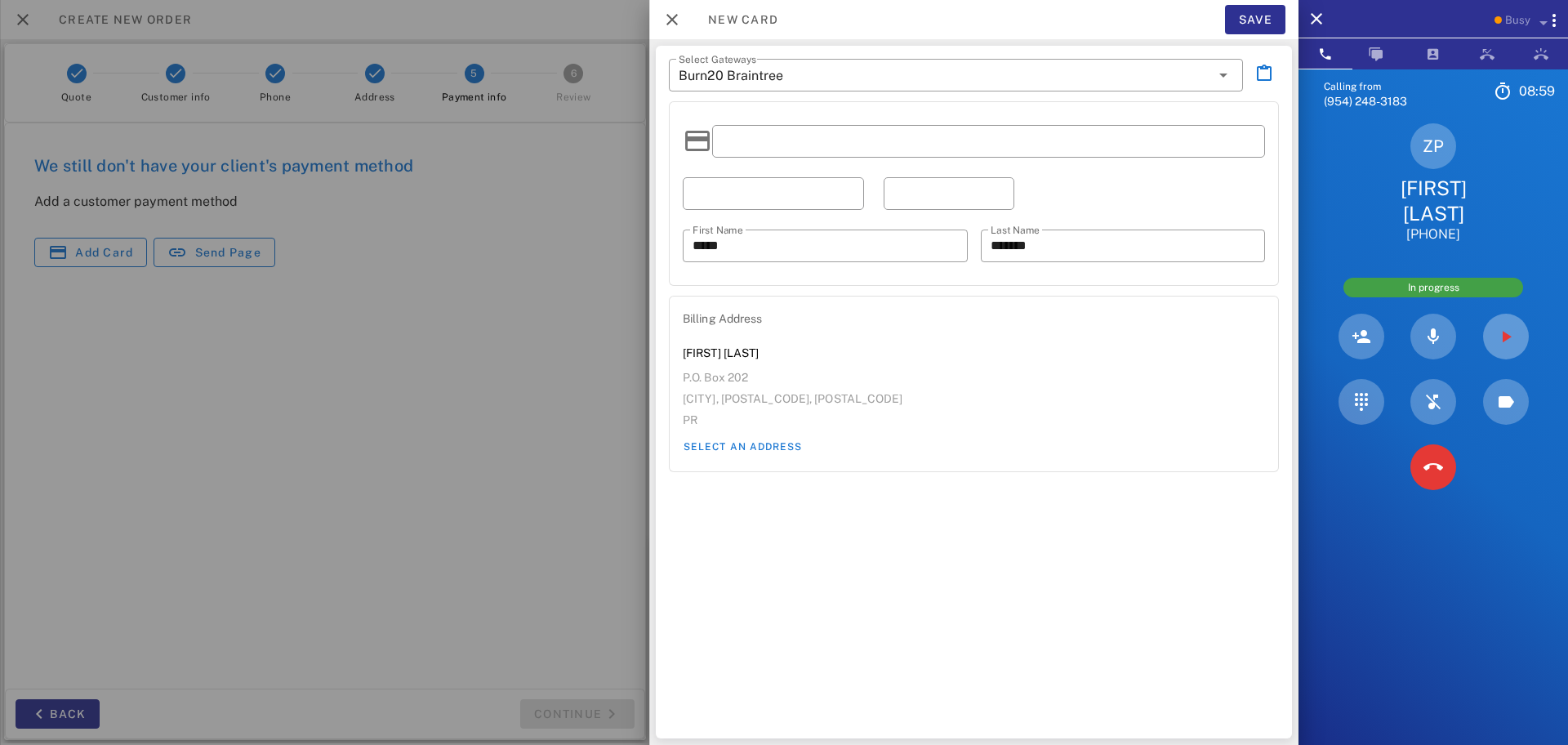 click on "Save" at bounding box center (1255, 20) 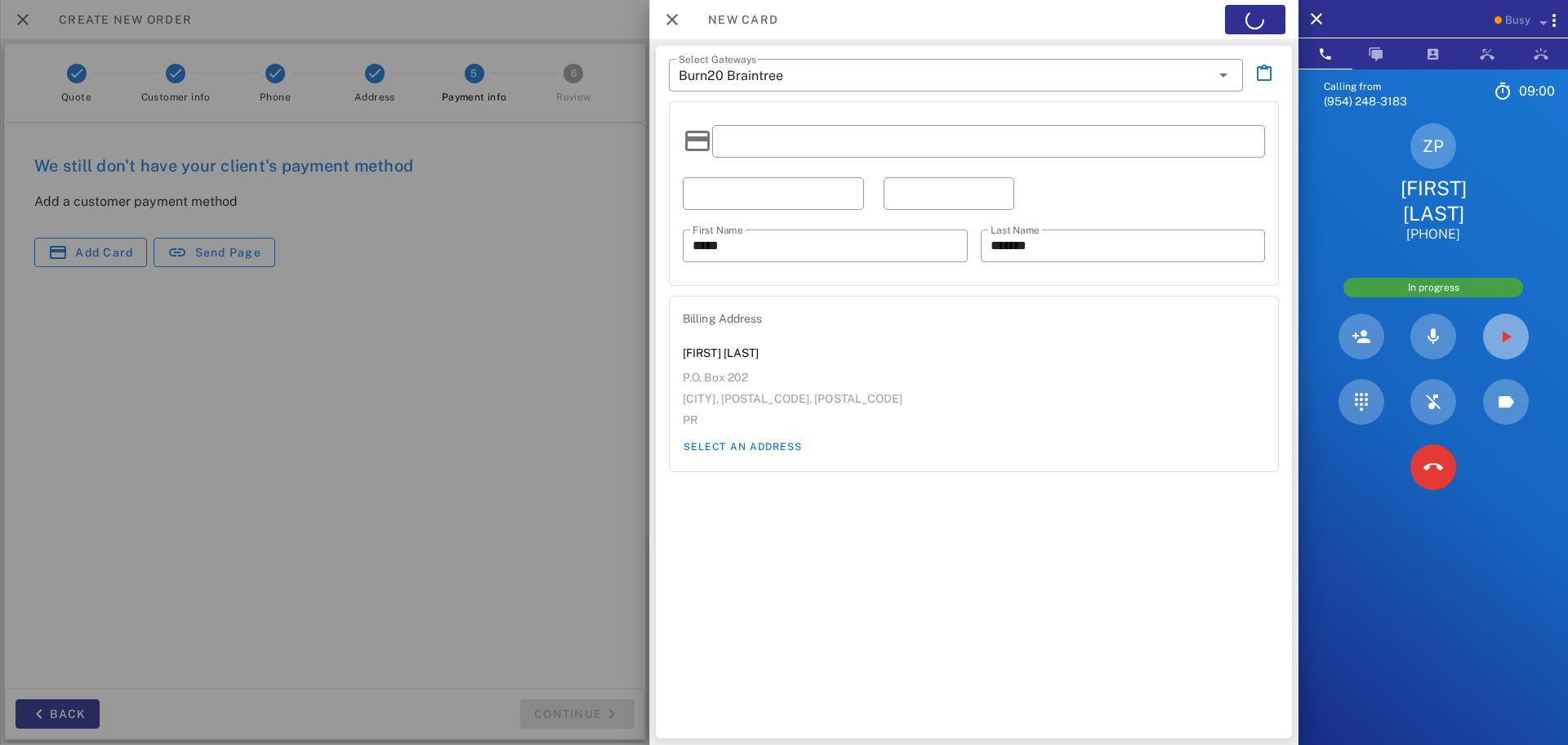 click at bounding box center [1506, 337] 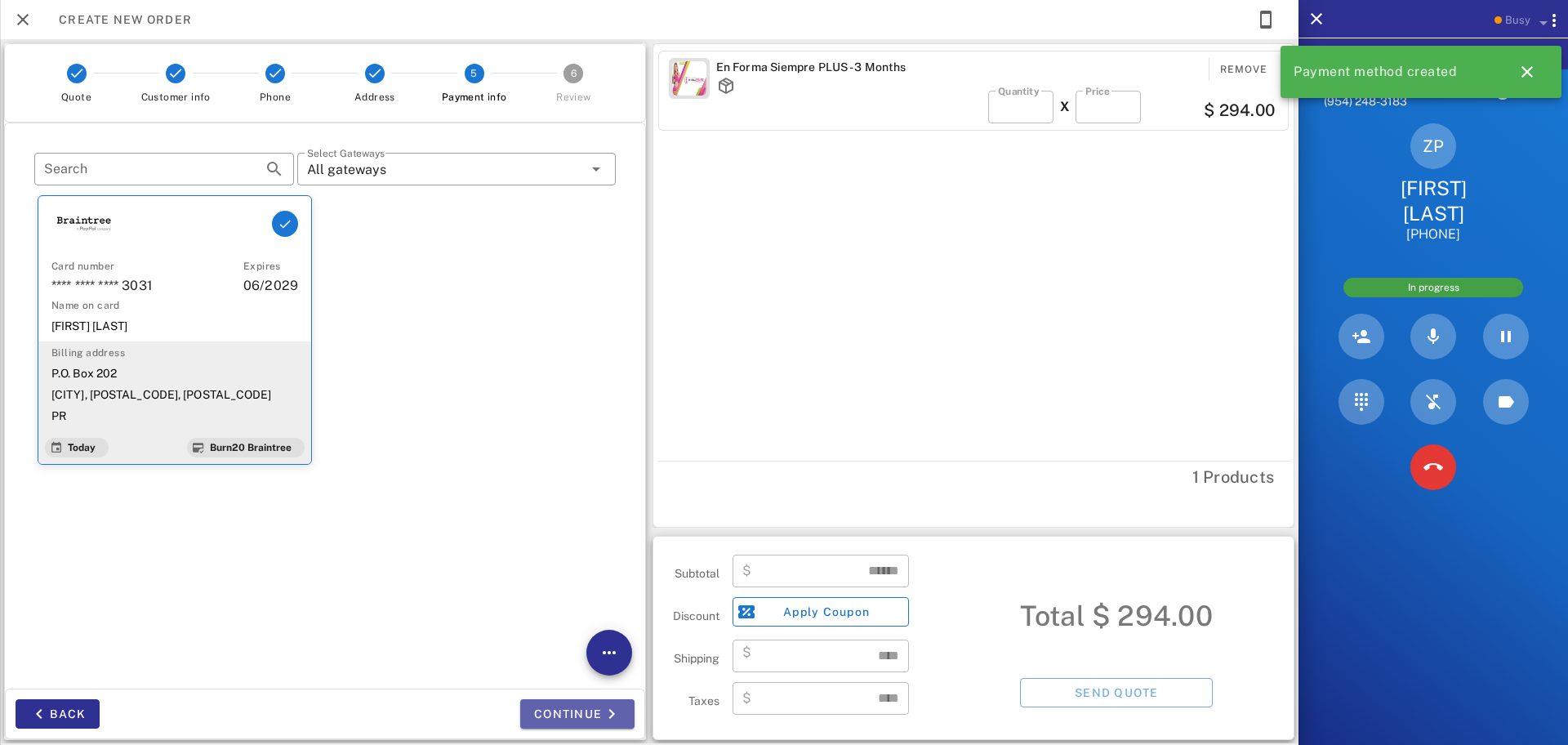click on "Continue" at bounding box center [577, 714] 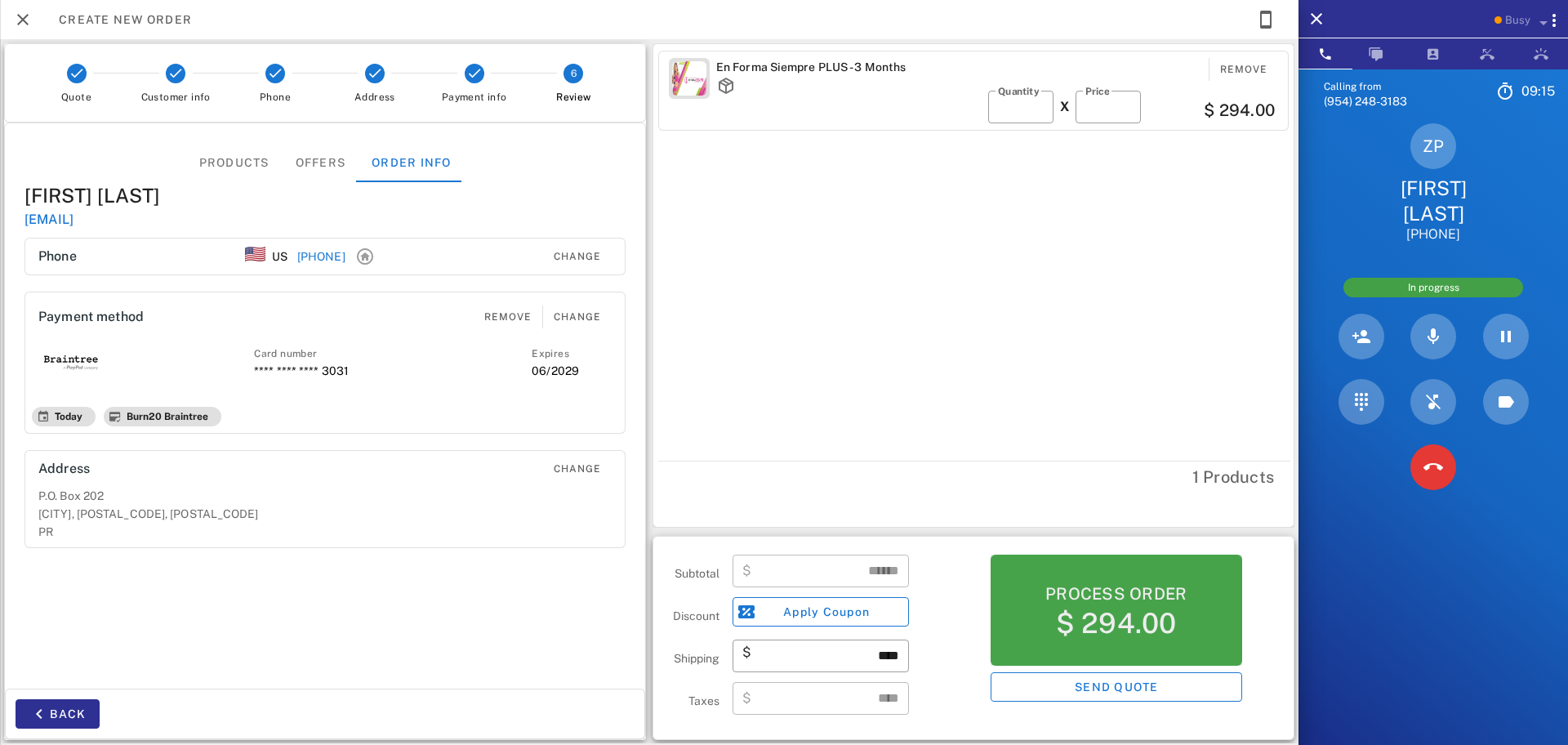 click on "Process order" at bounding box center (1116, 594) 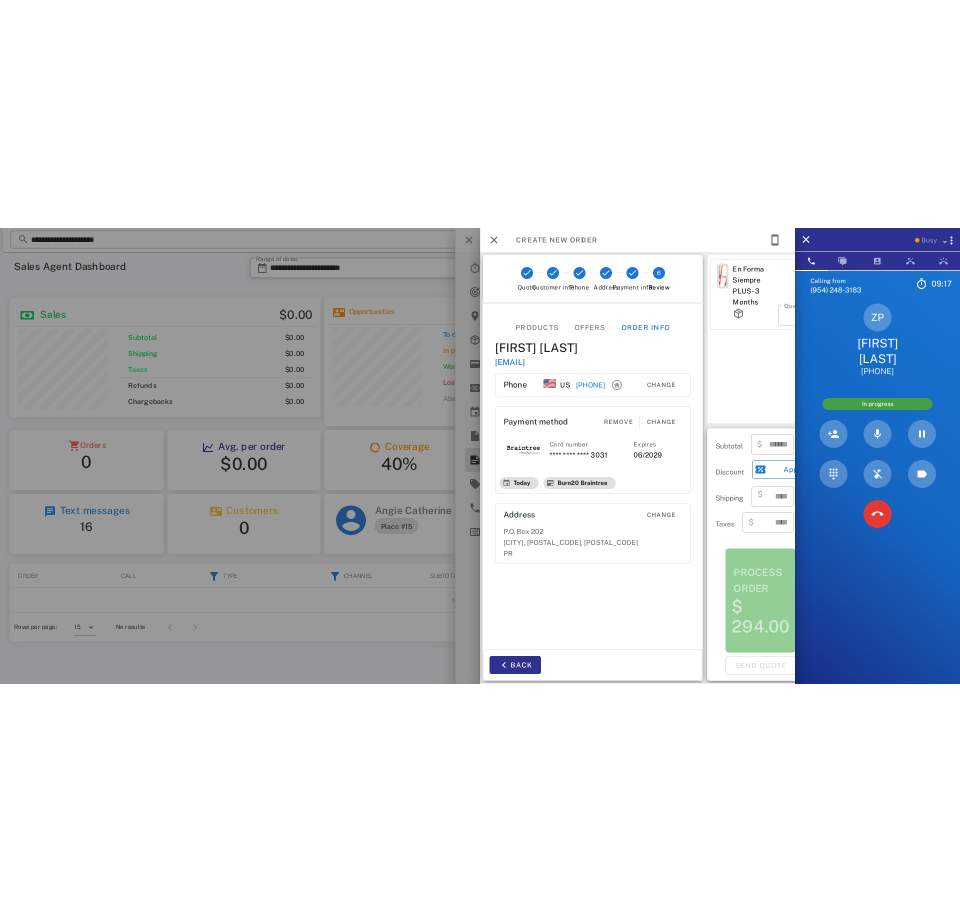 scroll, scrollTop: 999748, scrollLeft: 999699, axis: both 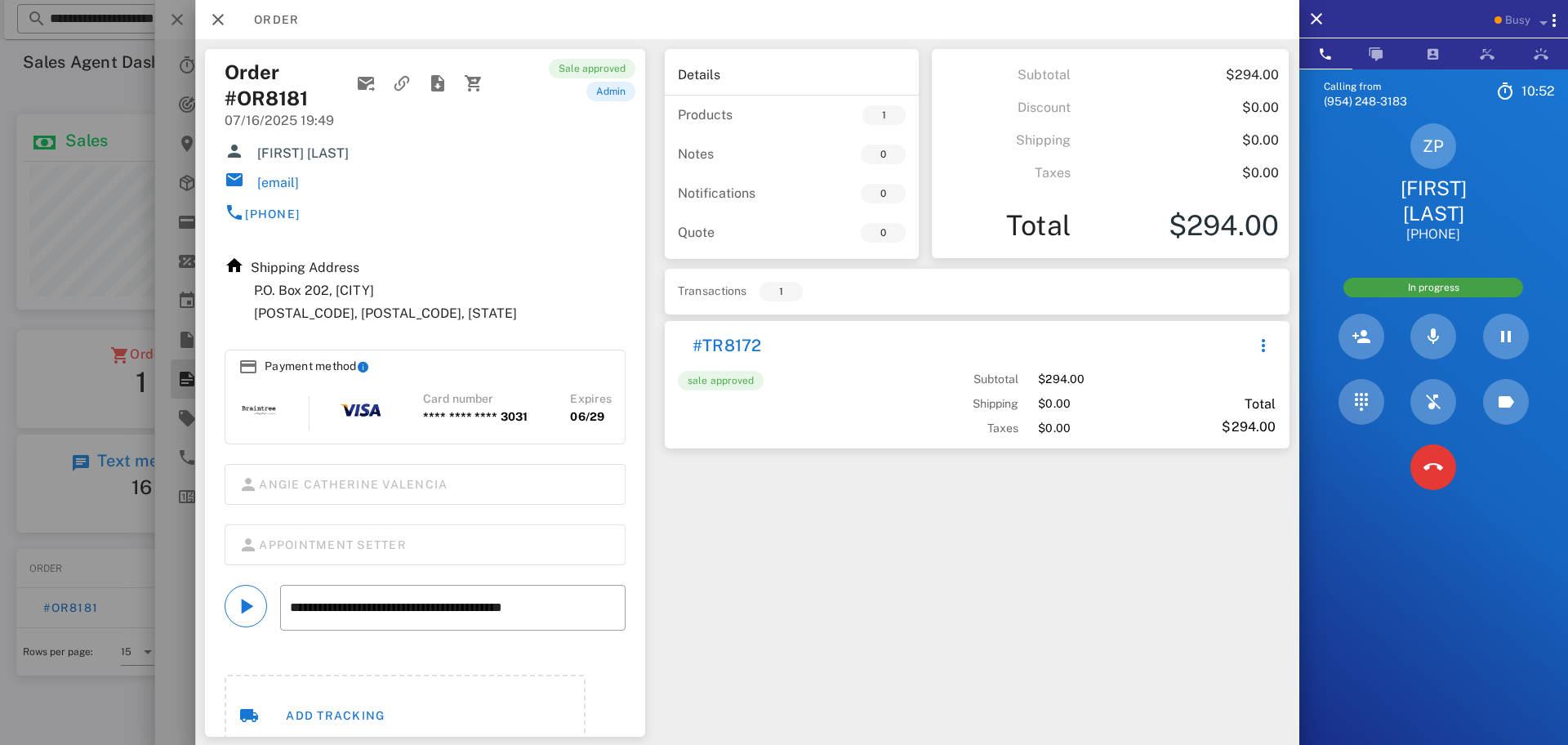 click at bounding box center (218, 20) 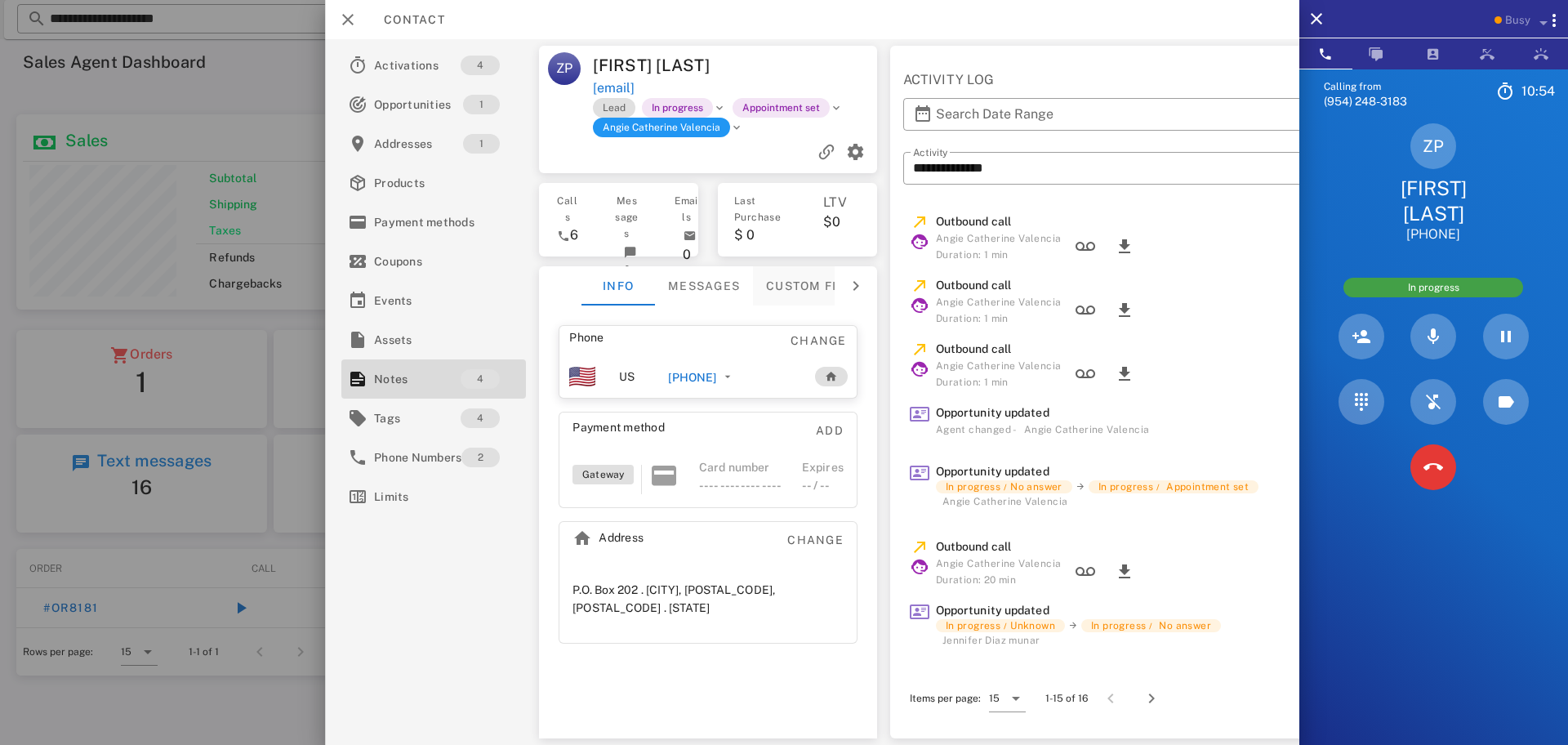 click on "Custom fields" at bounding box center [817, 286] 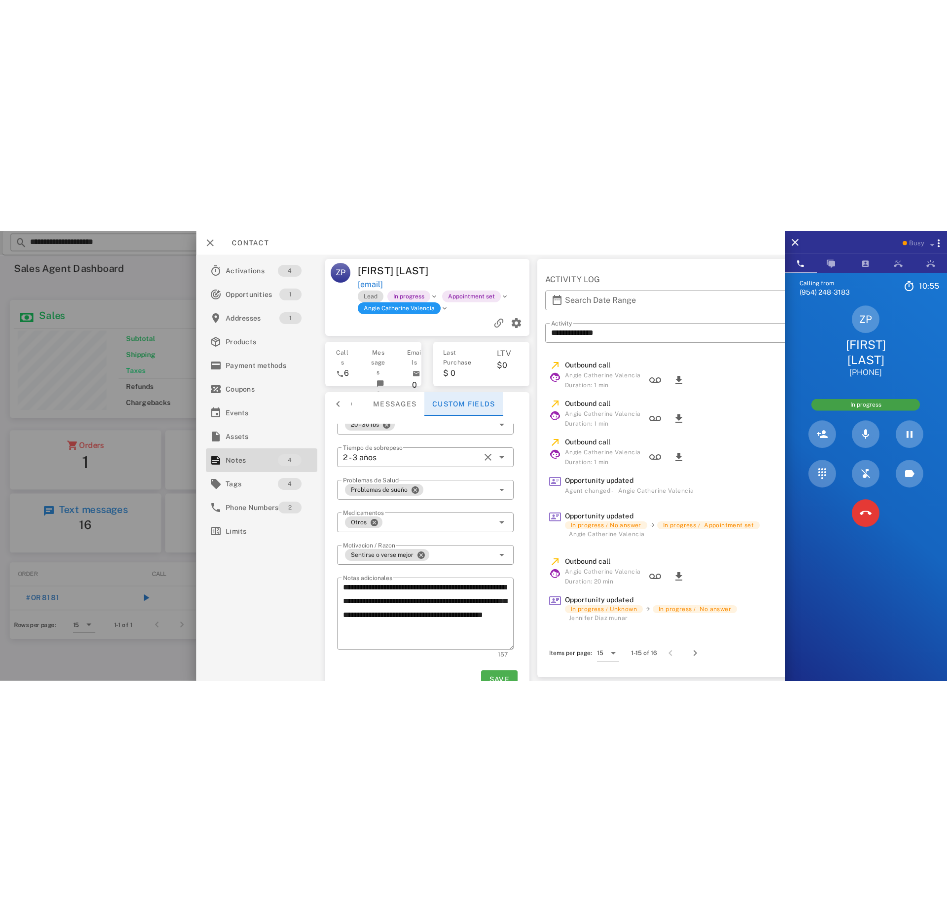 scroll, scrollTop: 51, scrollLeft: 0, axis: vertical 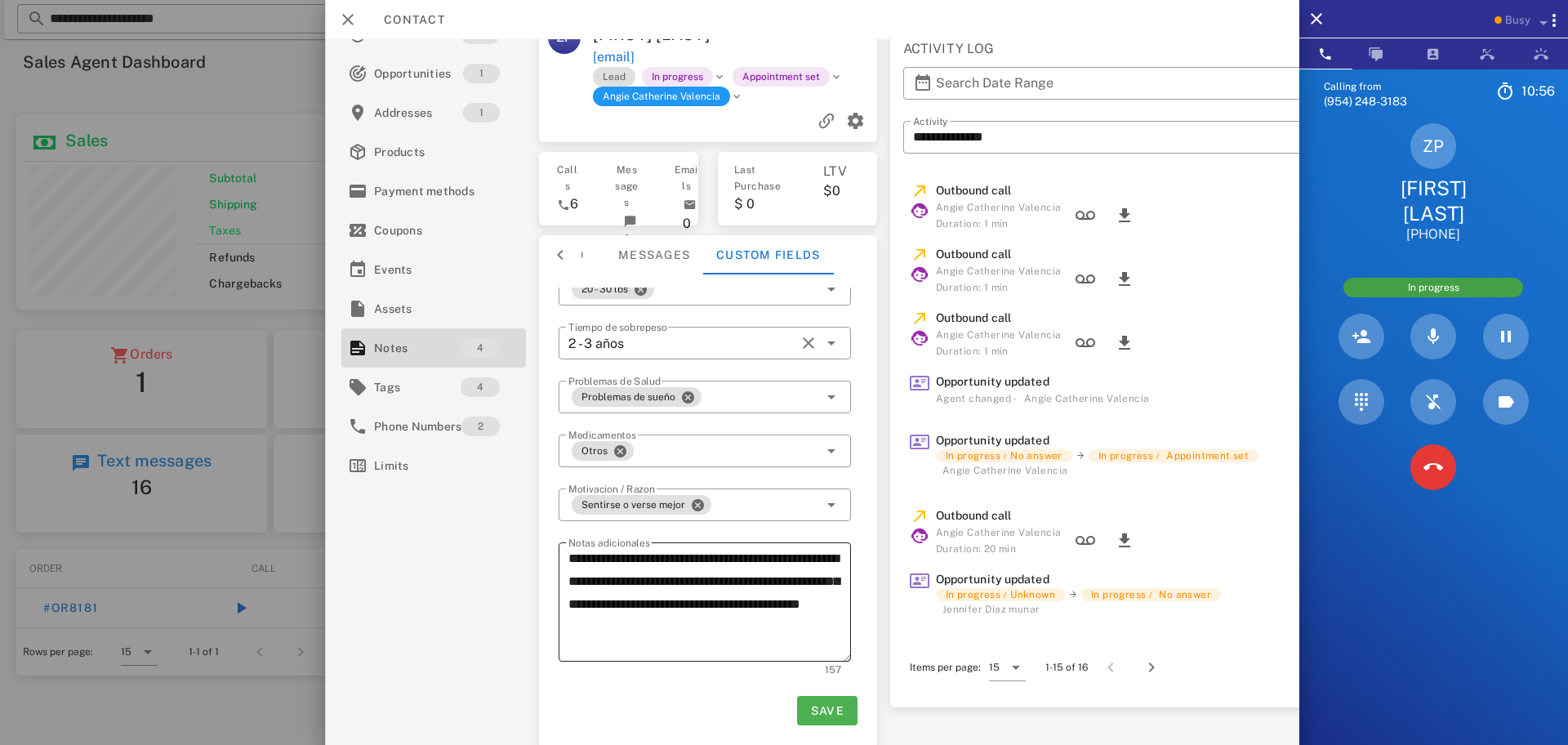 click on "**********" at bounding box center (710, 604) 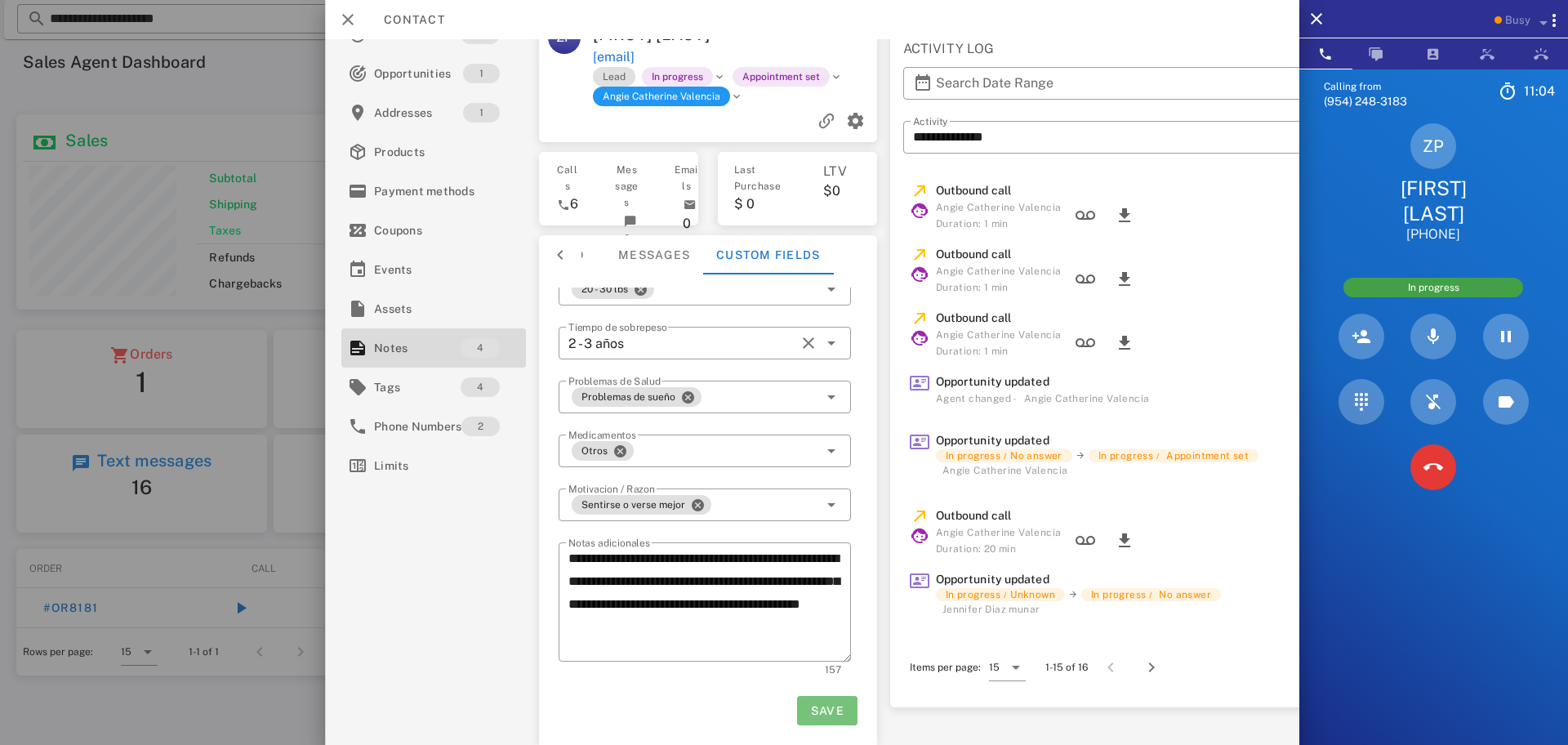 click on "Save" at bounding box center [826, 711] 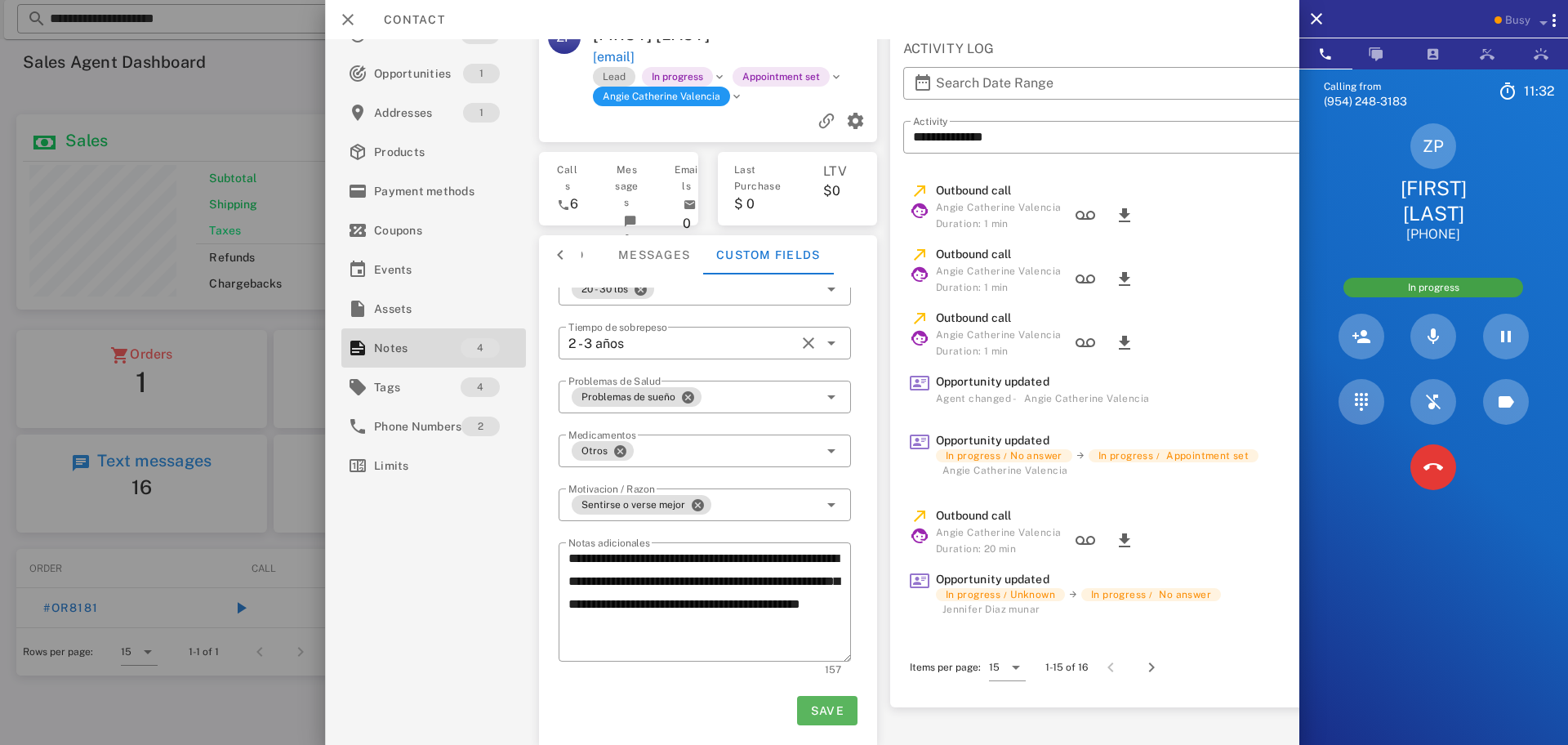 click on "Save" at bounding box center [826, 711] 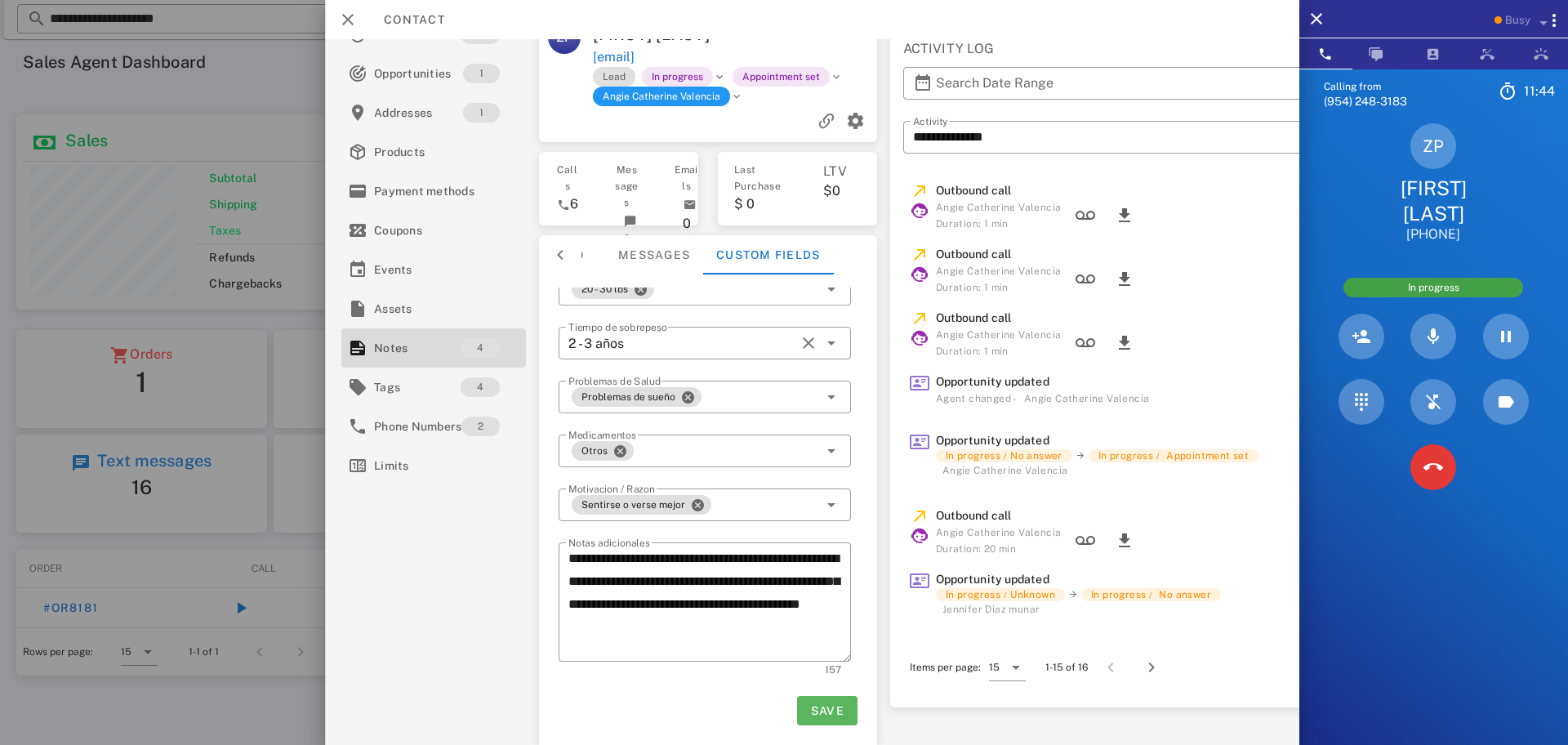 click on "Save" at bounding box center [826, 711] 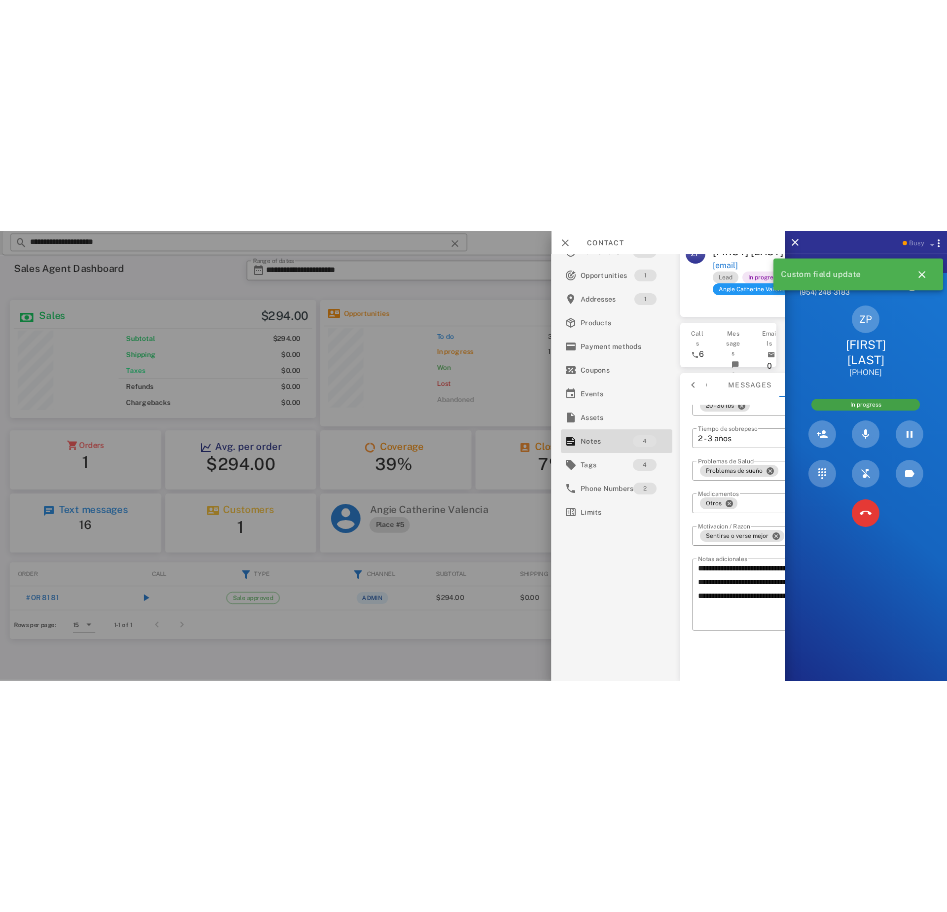 scroll, scrollTop: 999748, scrollLeft: 999703, axis: both 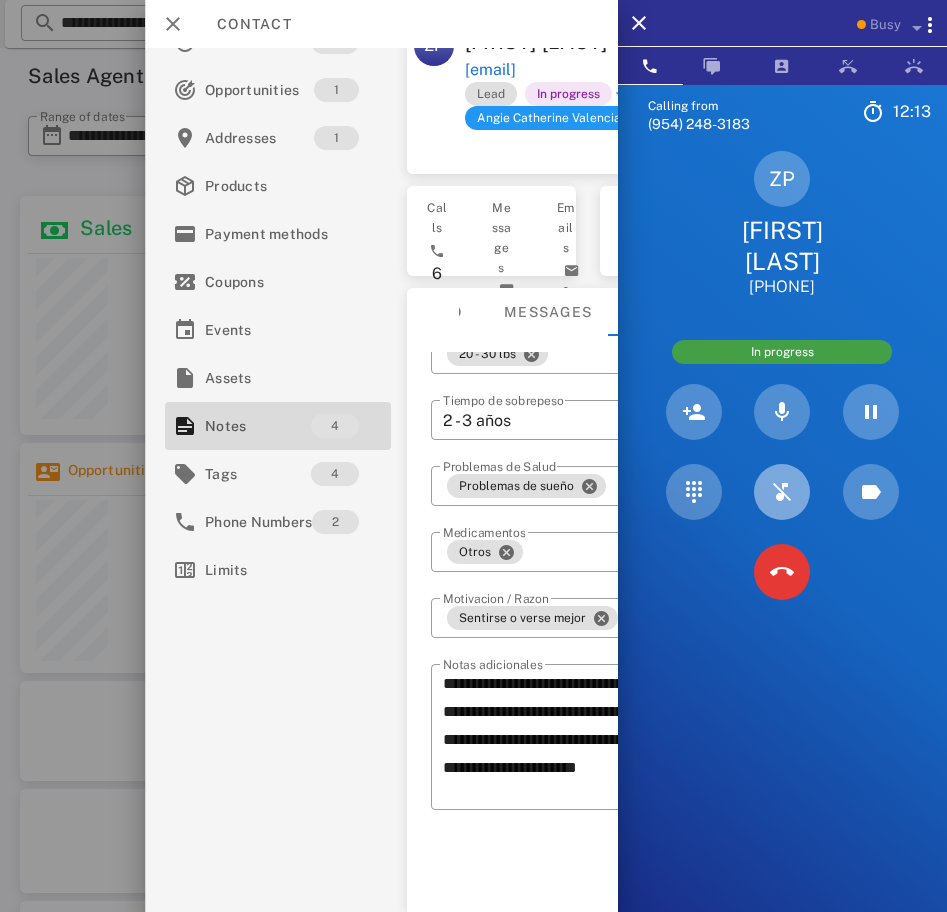 click at bounding box center [782, 492] 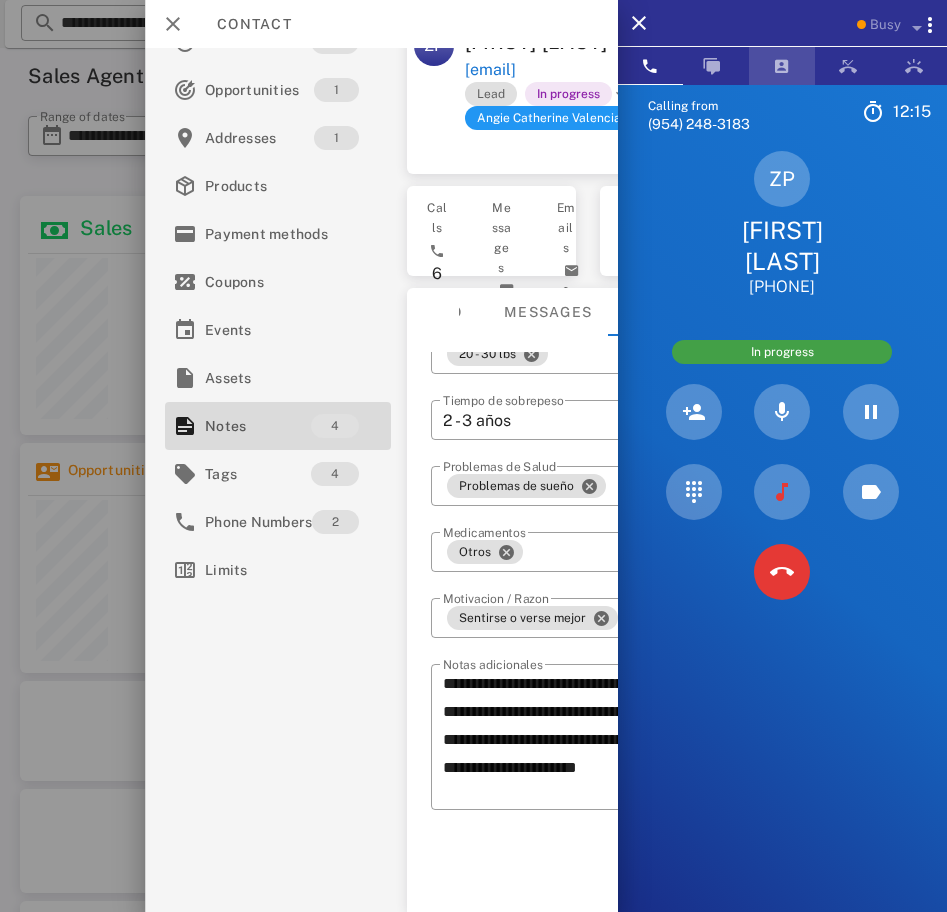 click at bounding box center (782, 66) 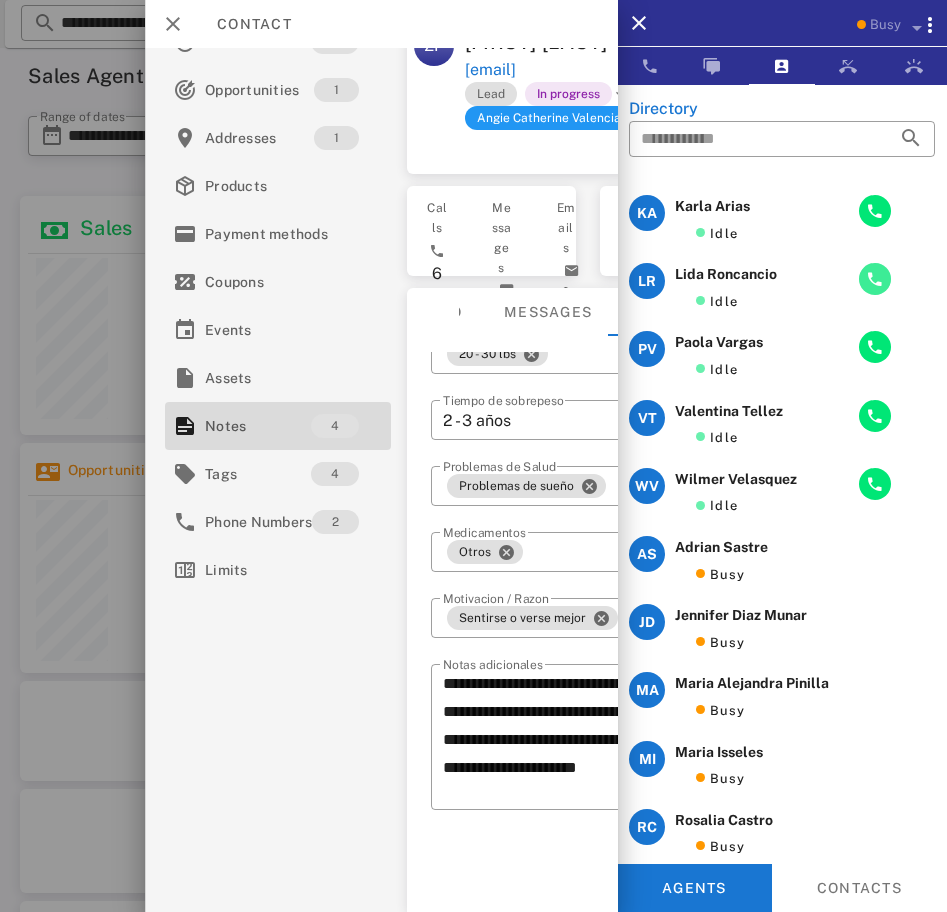 click at bounding box center [875, 279] 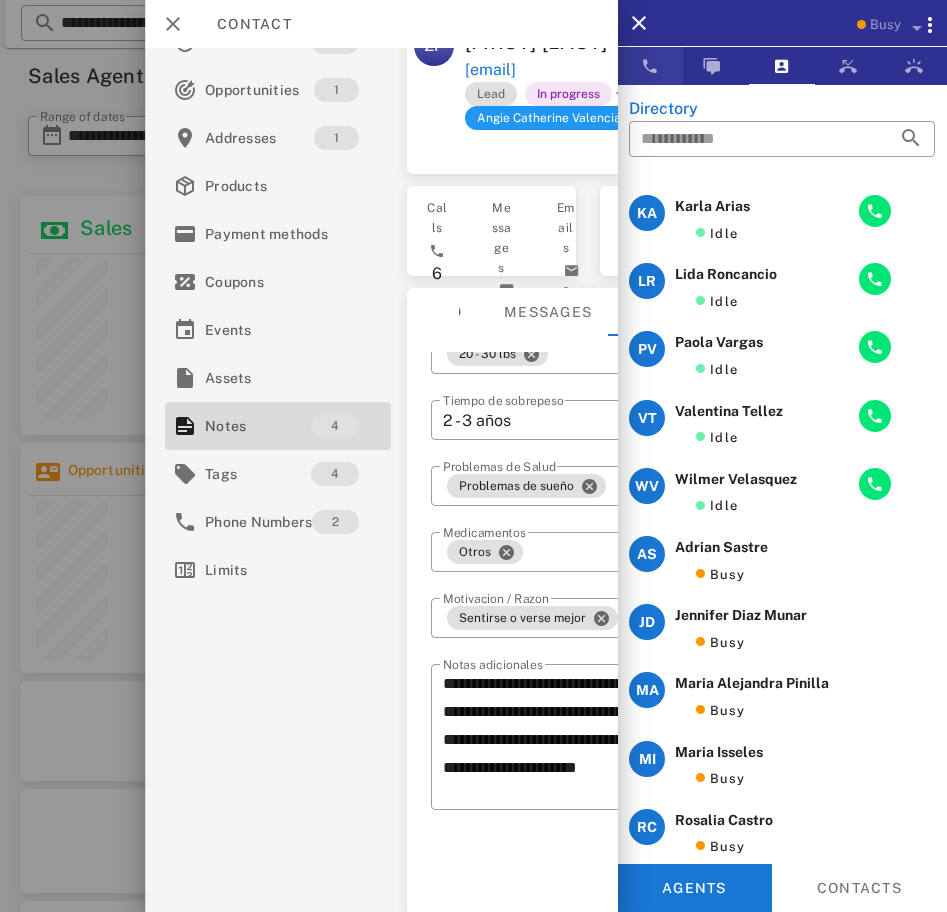 click at bounding box center [650, 66] 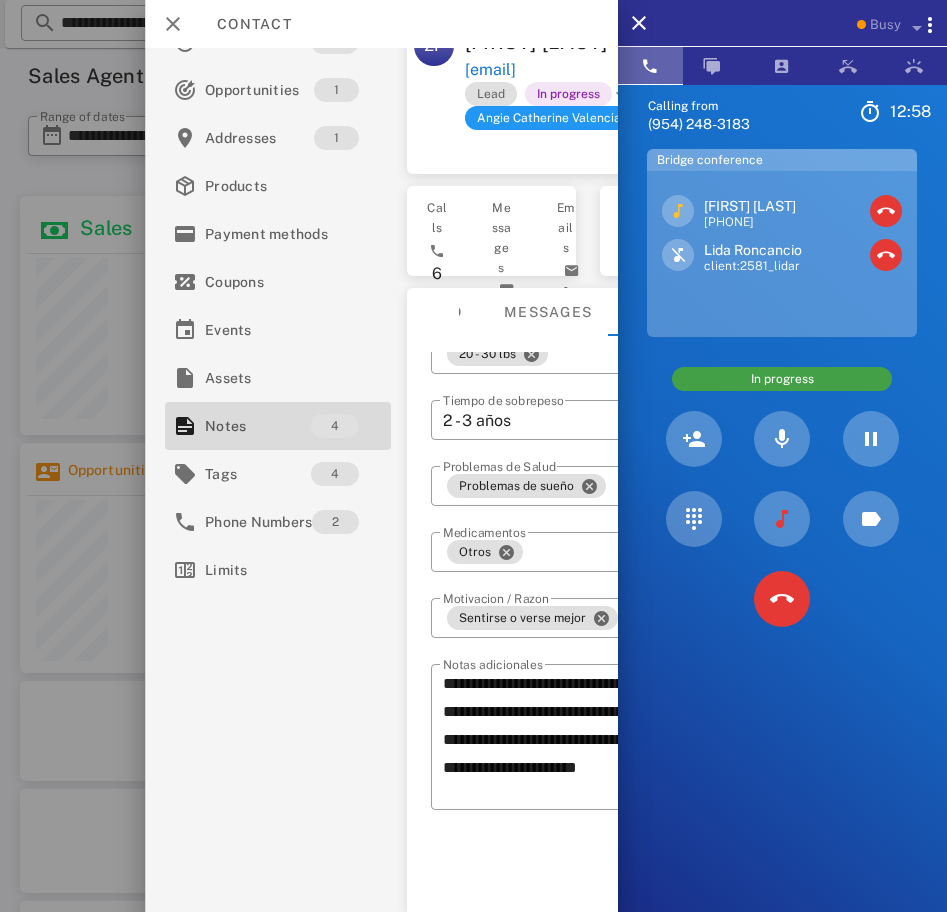 click at bounding box center [782, 599] 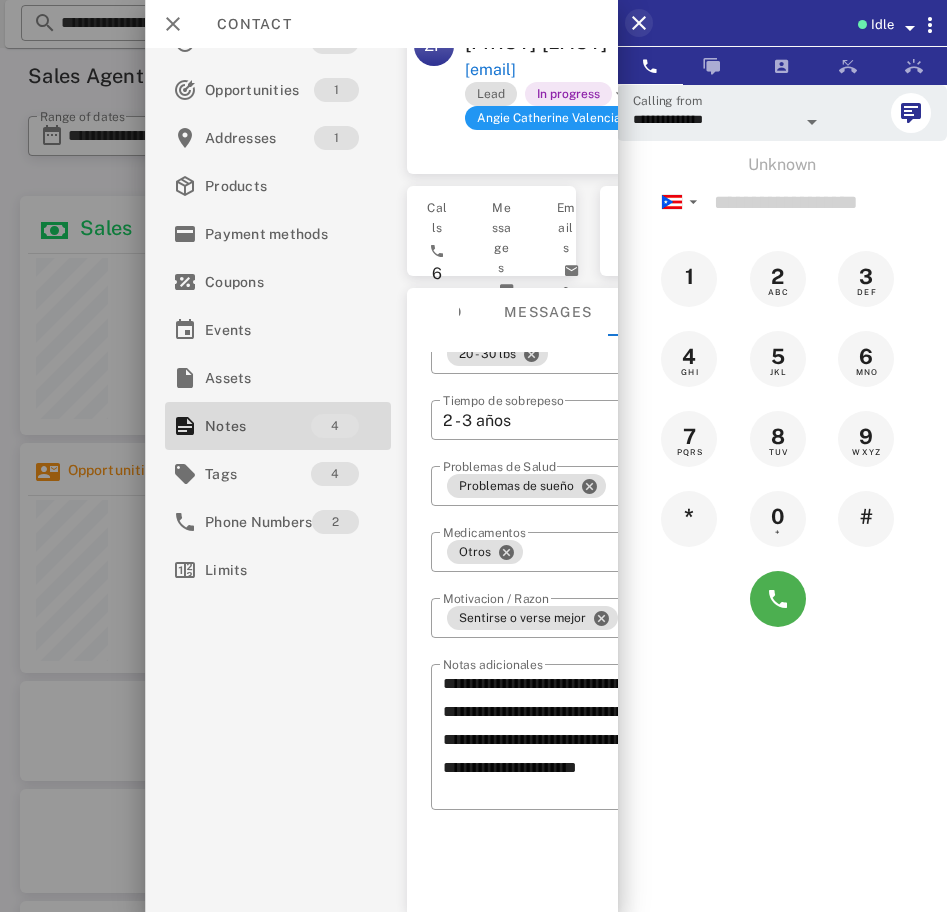 click at bounding box center [639, 23] 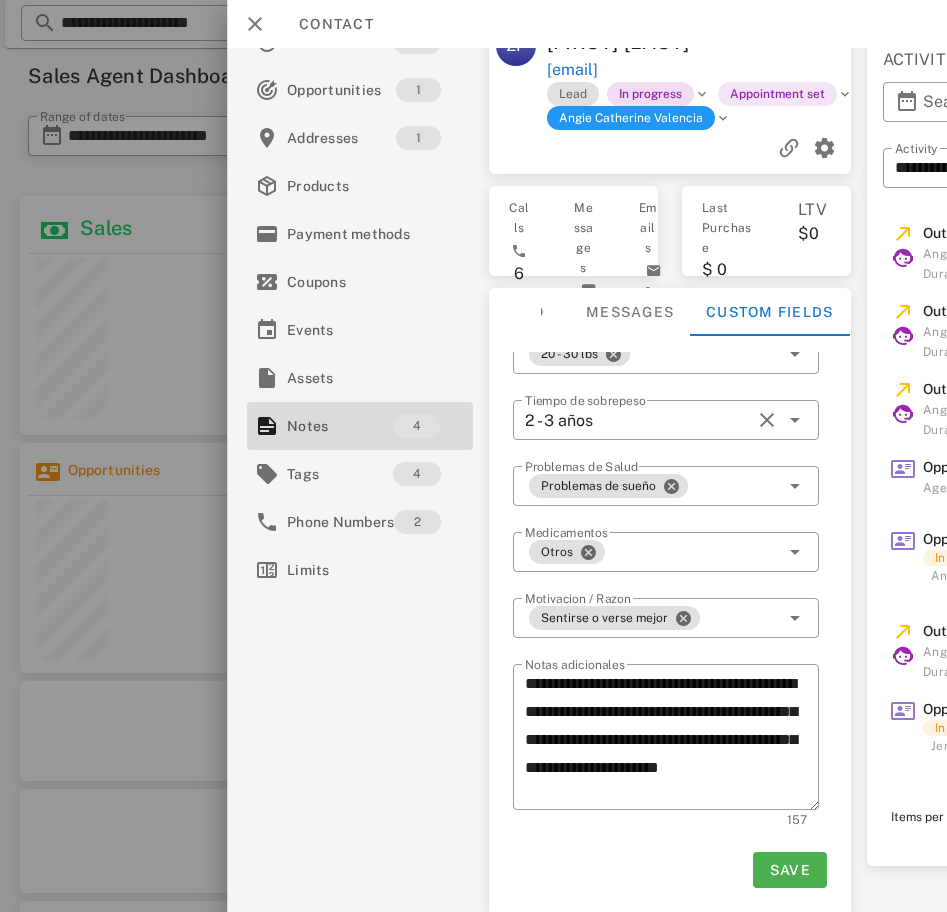 click on "In progress" at bounding box center (650, 94) 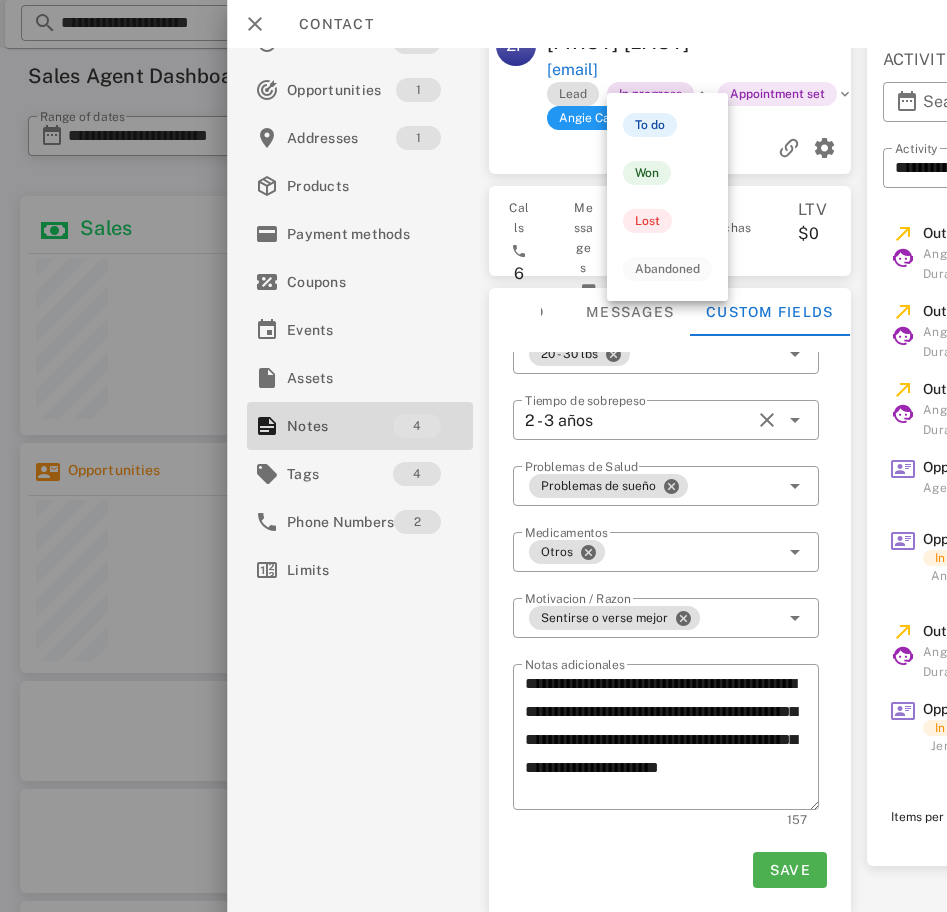 click on "Won" at bounding box center [647, 173] 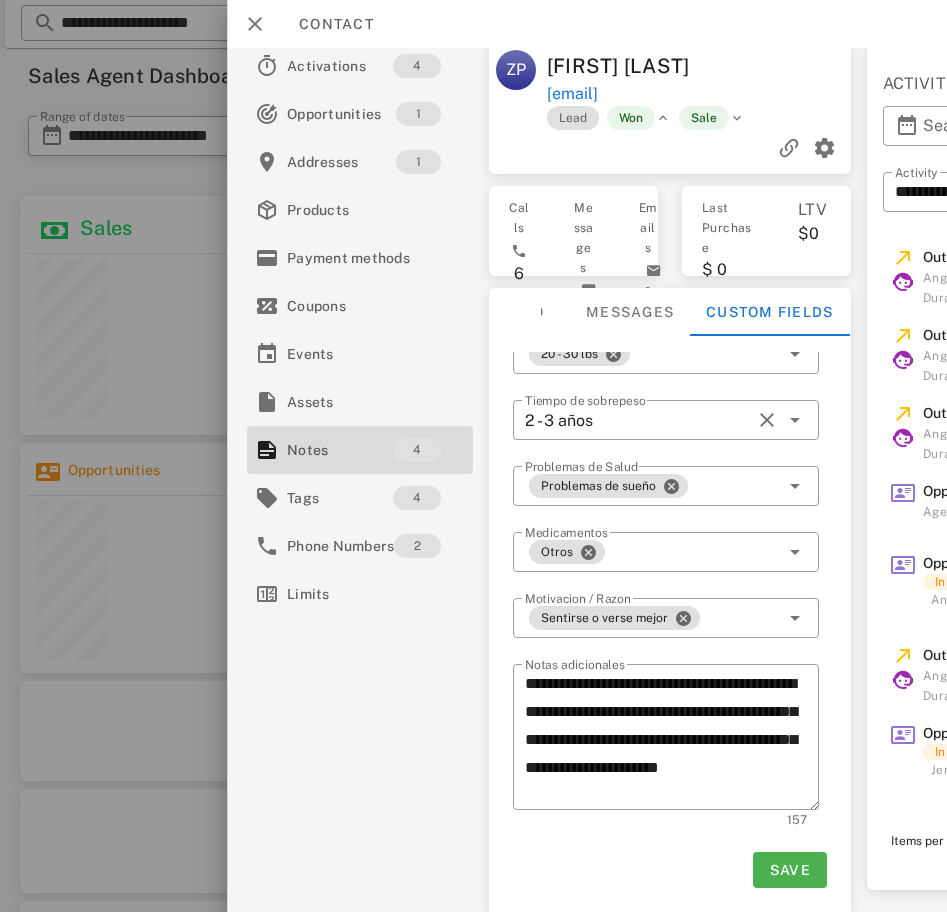 scroll, scrollTop: 0, scrollLeft: 0, axis: both 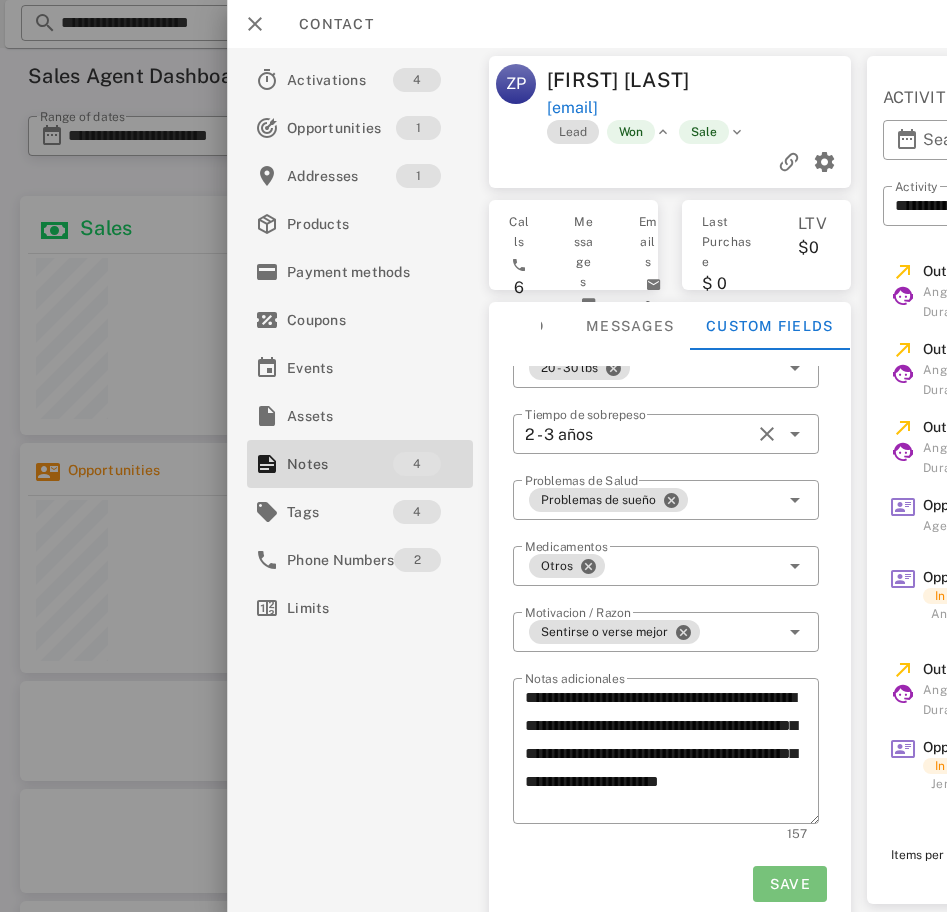 click on "Save" at bounding box center (790, 884) 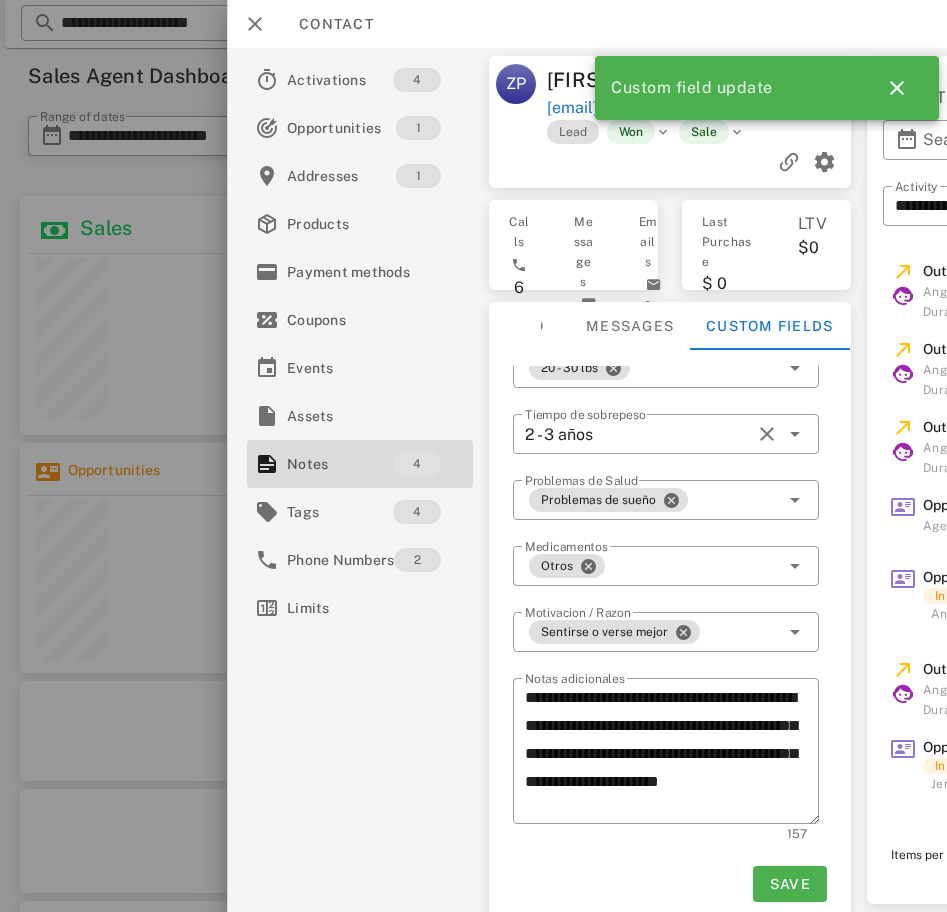 click on "Contact" at bounding box center (587, 24) 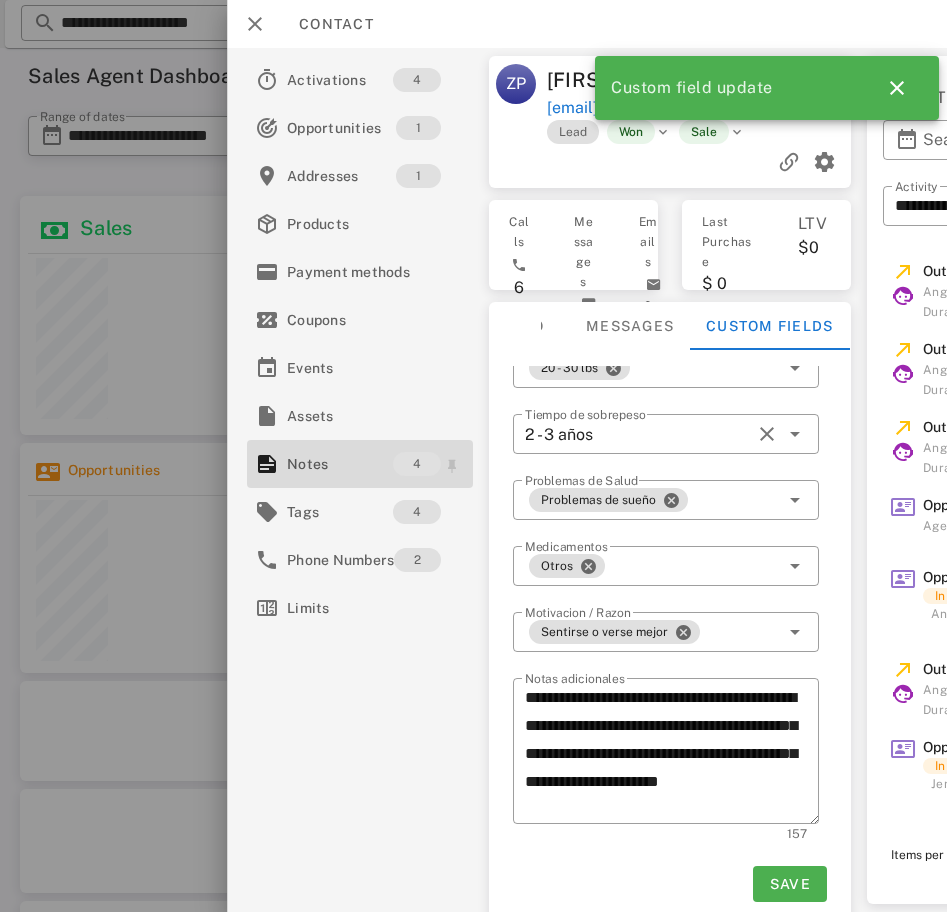 click on "Notes" at bounding box center [340, 464] 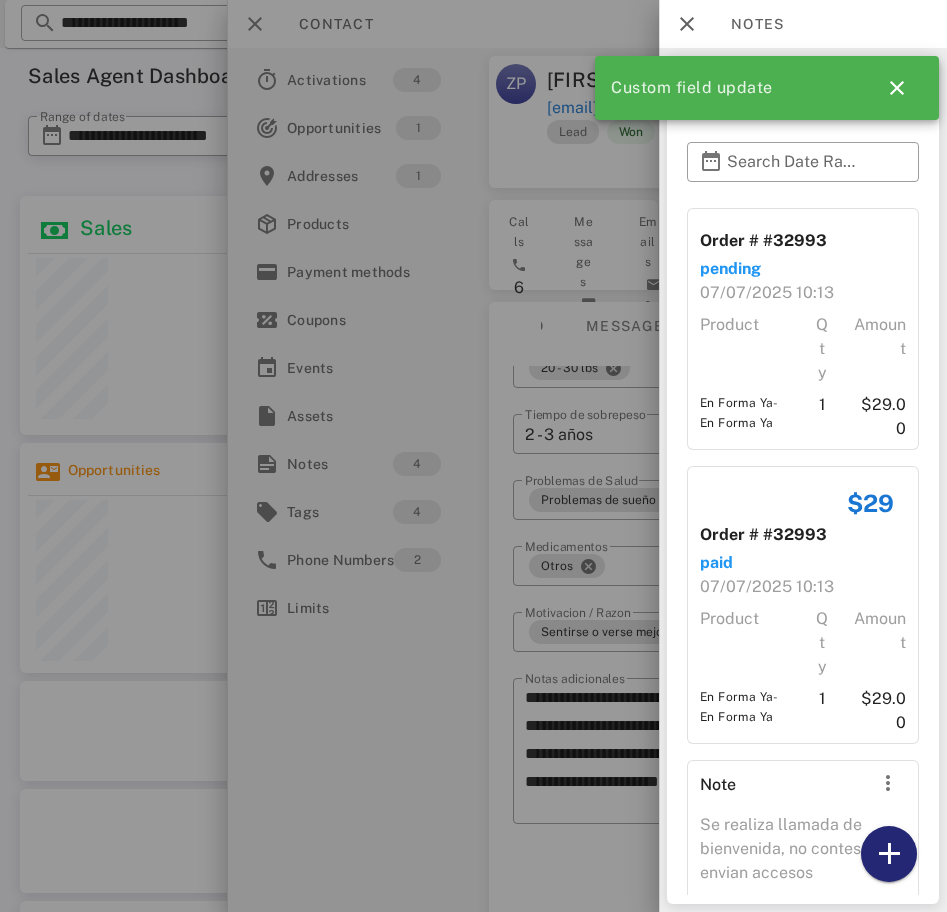 click at bounding box center [889, 854] 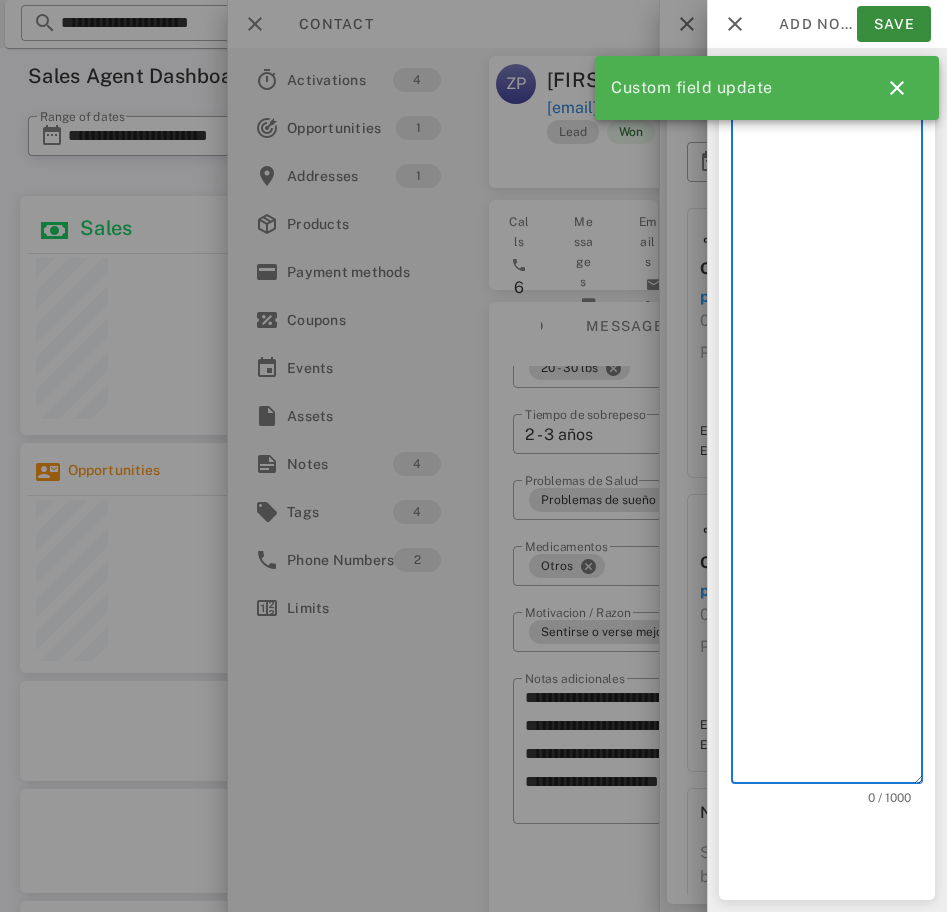click on "Note content" at bounding box center (833, 439) 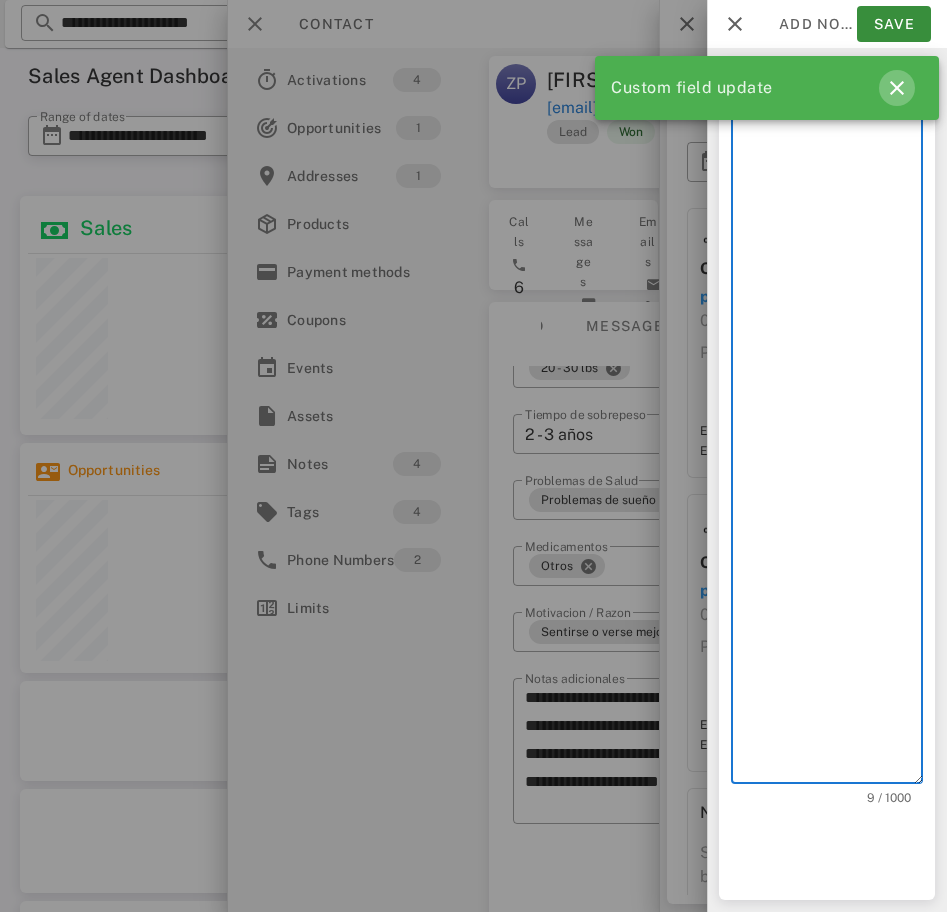 click at bounding box center (897, 88) 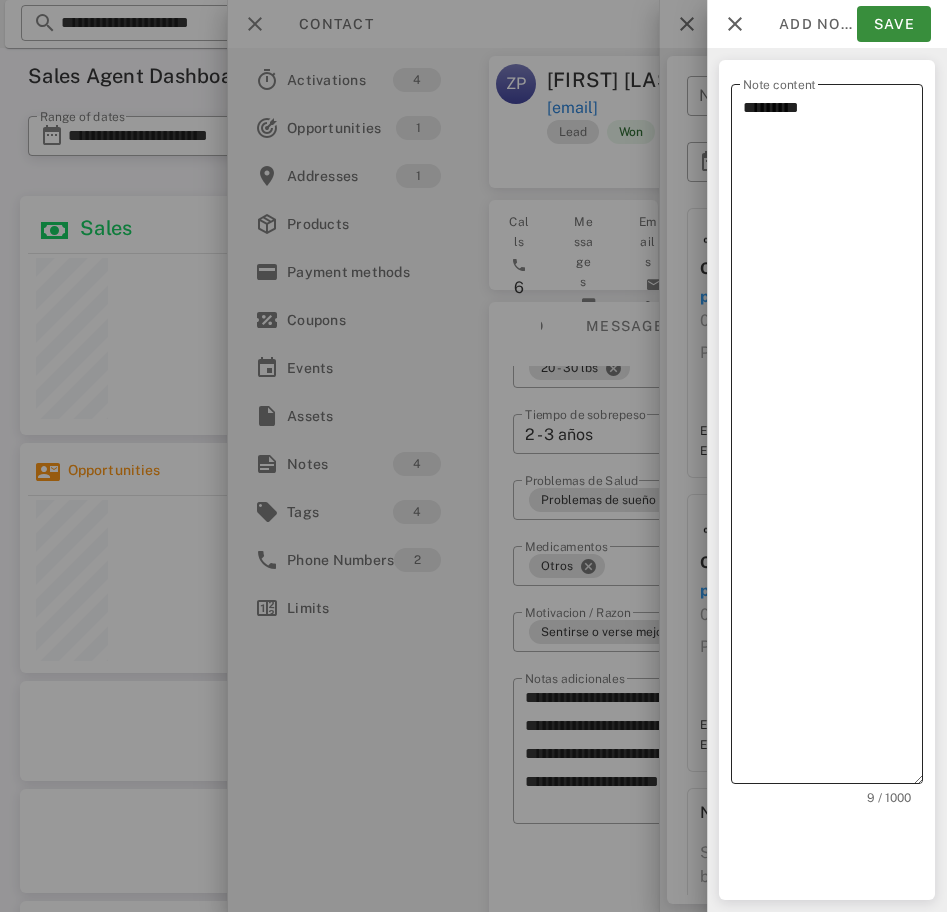 click on "********" at bounding box center [833, 439] 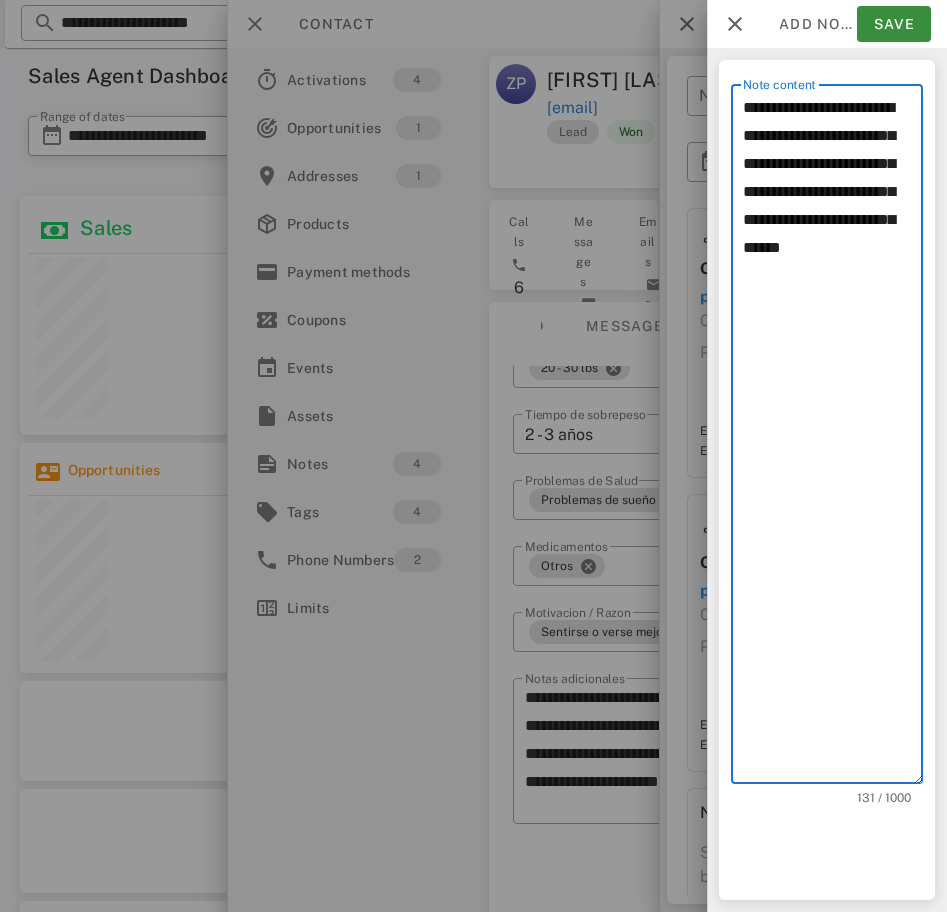 type on "**********" 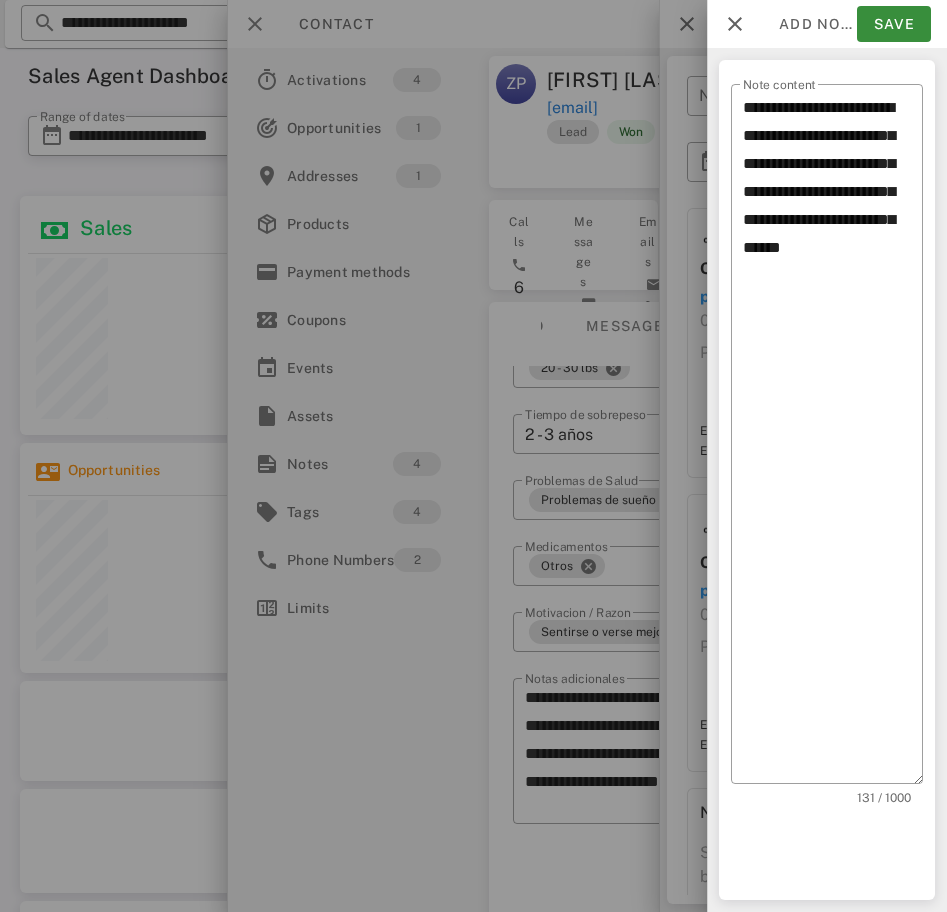 click on "Save" at bounding box center (894, 24) 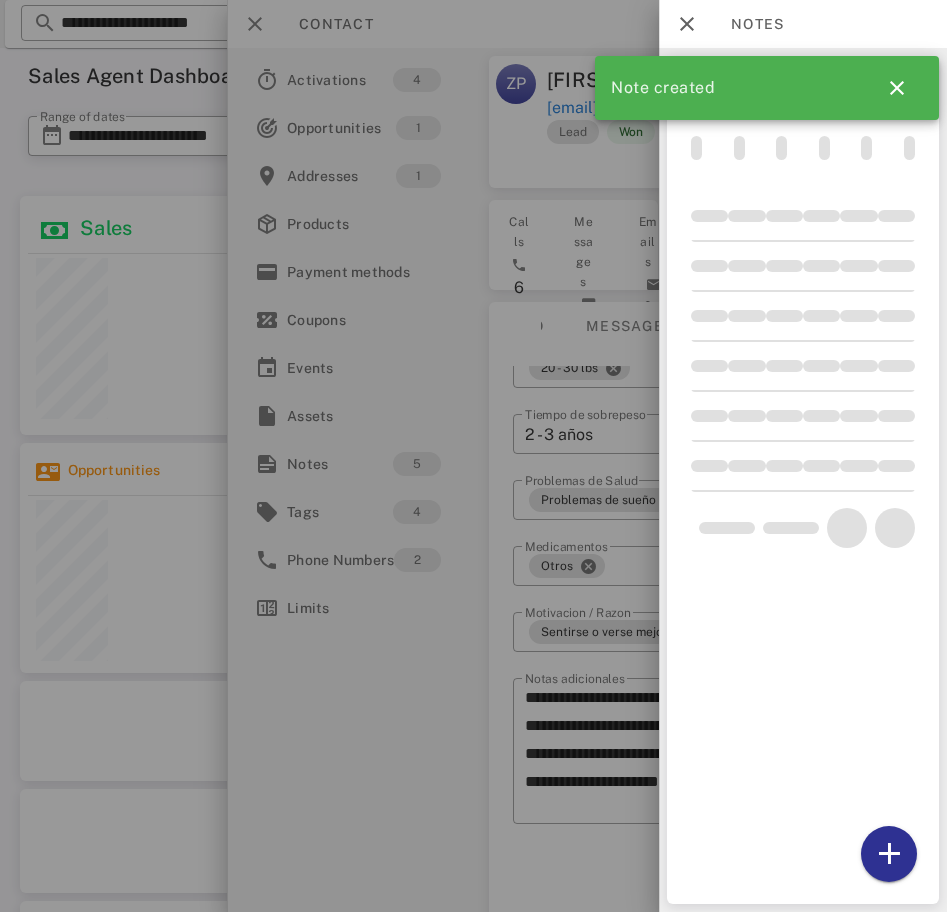 click on "Notes" at bounding box center (747, 24) 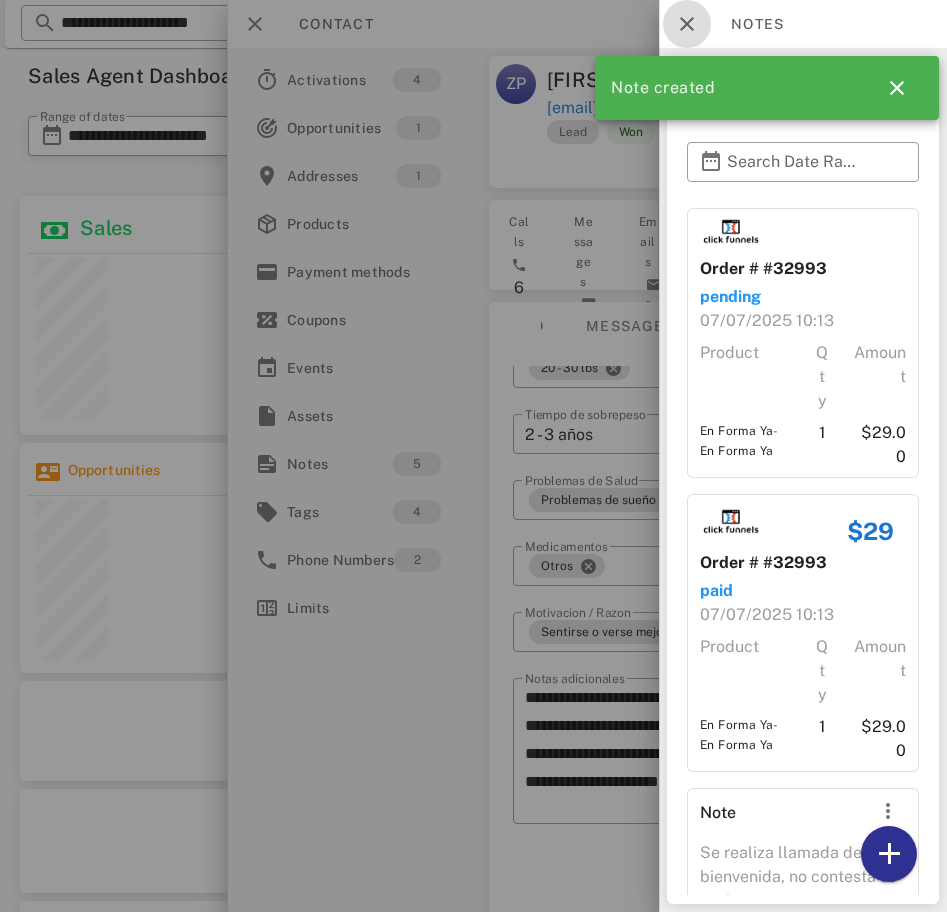click at bounding box center [687, 24] 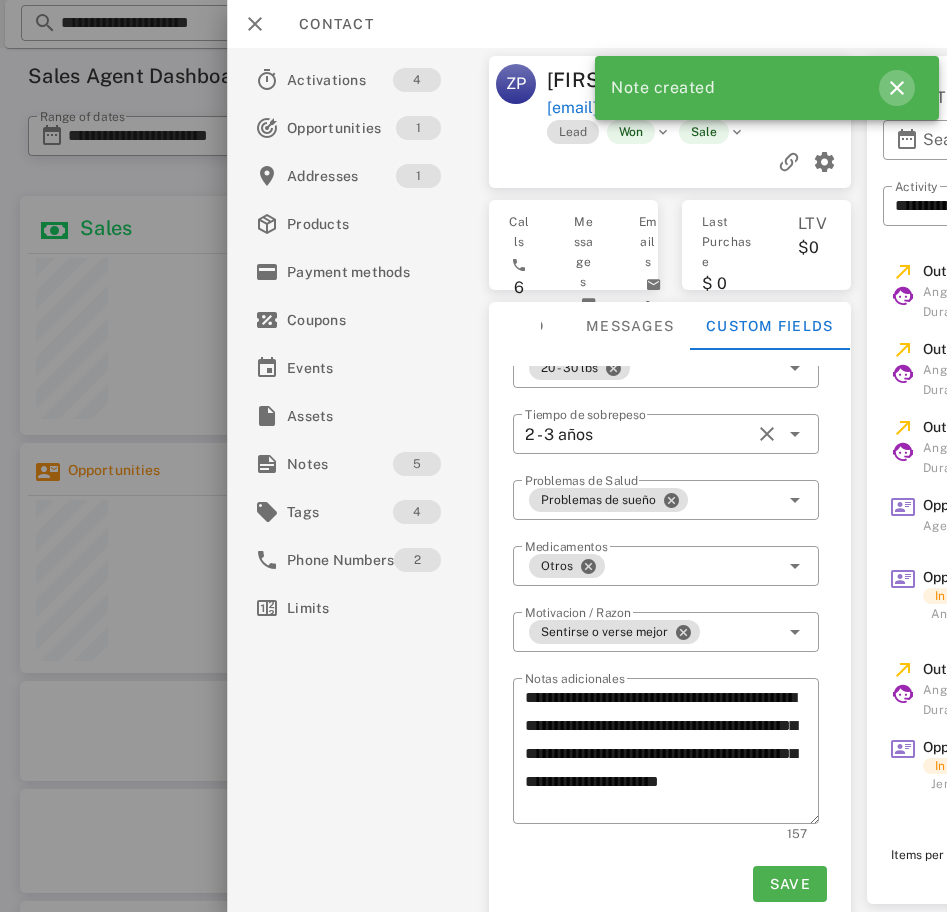 click at bounding box center (897, 88) 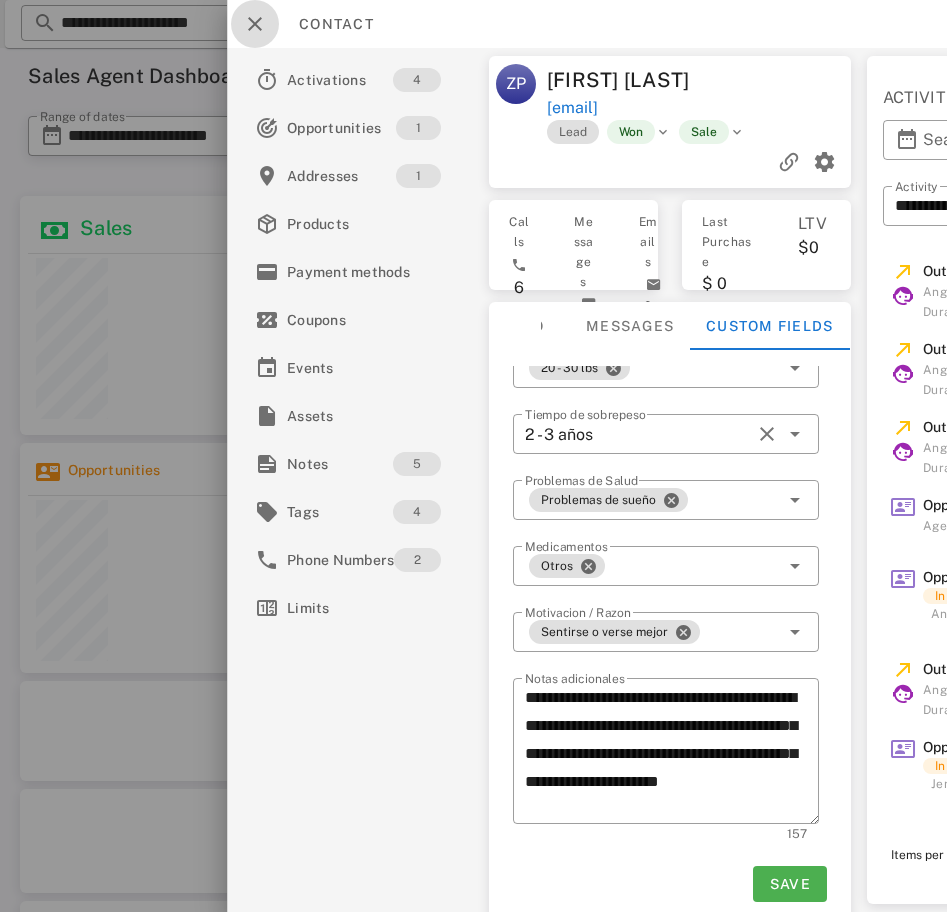 click at bounding box center [255, 24] 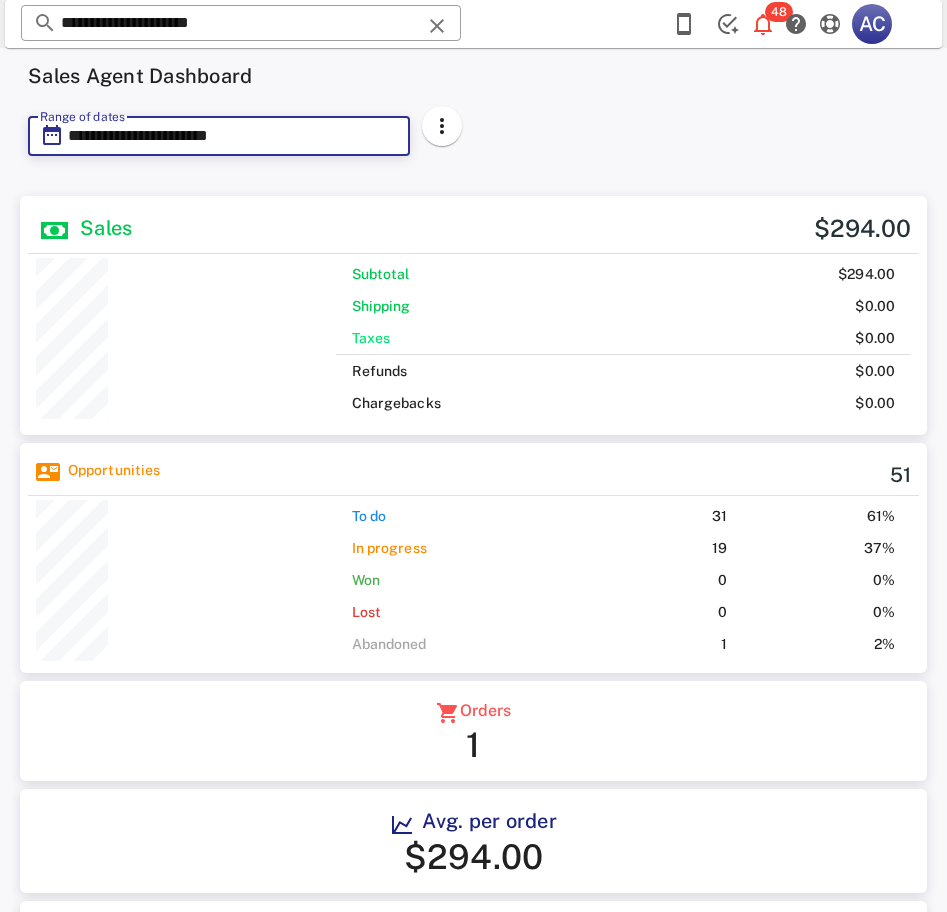 click on "**********" at bounding box center [233, 136] 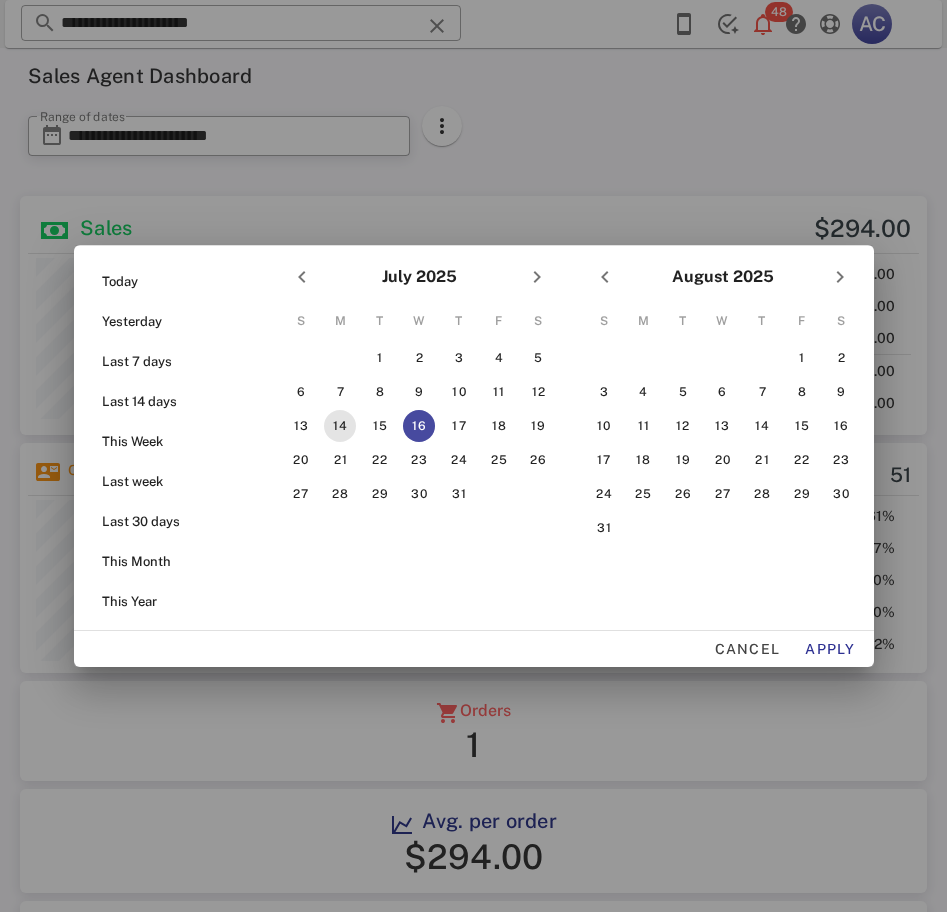 click on "14" at bounding box center [340, 426] 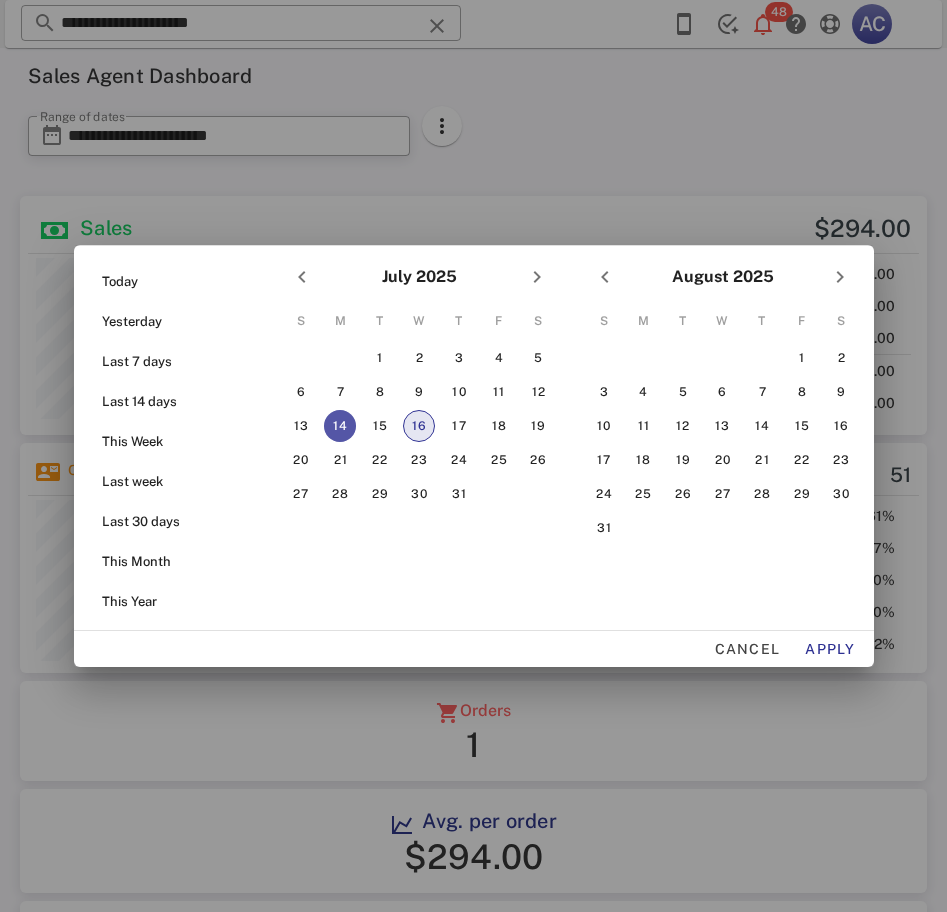 click on "16" at bounding box center (419, 426) 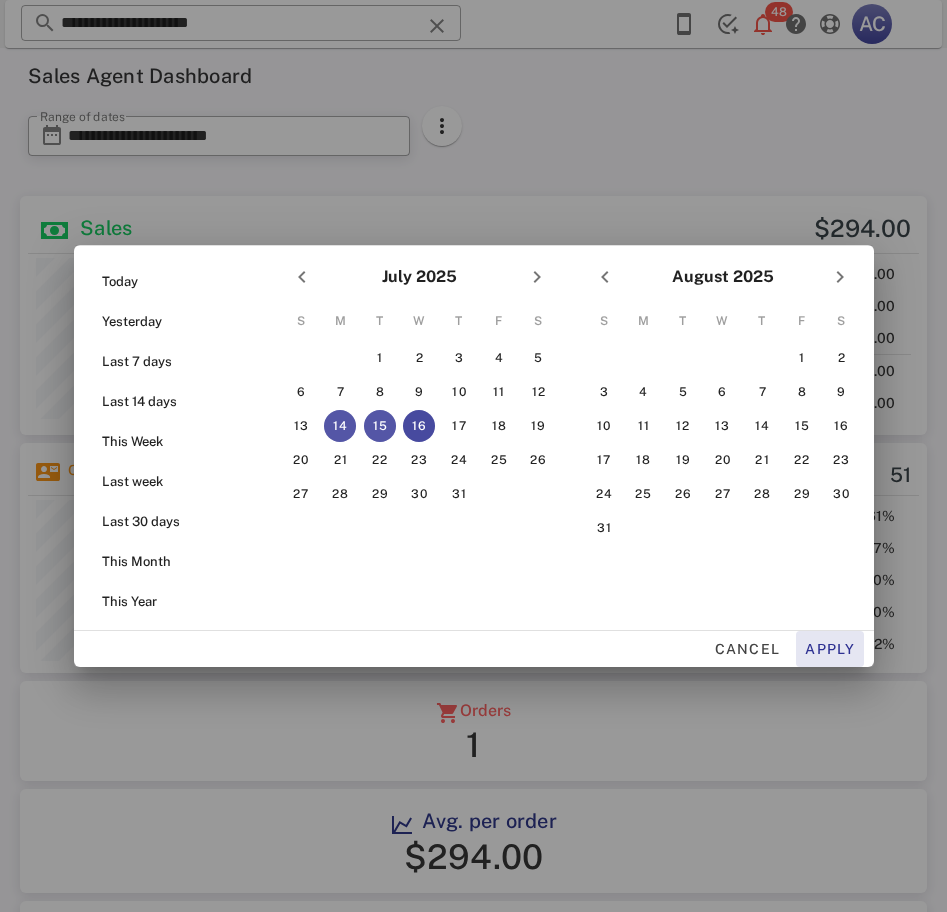click on "Apply" at bounding box center (830, 649) 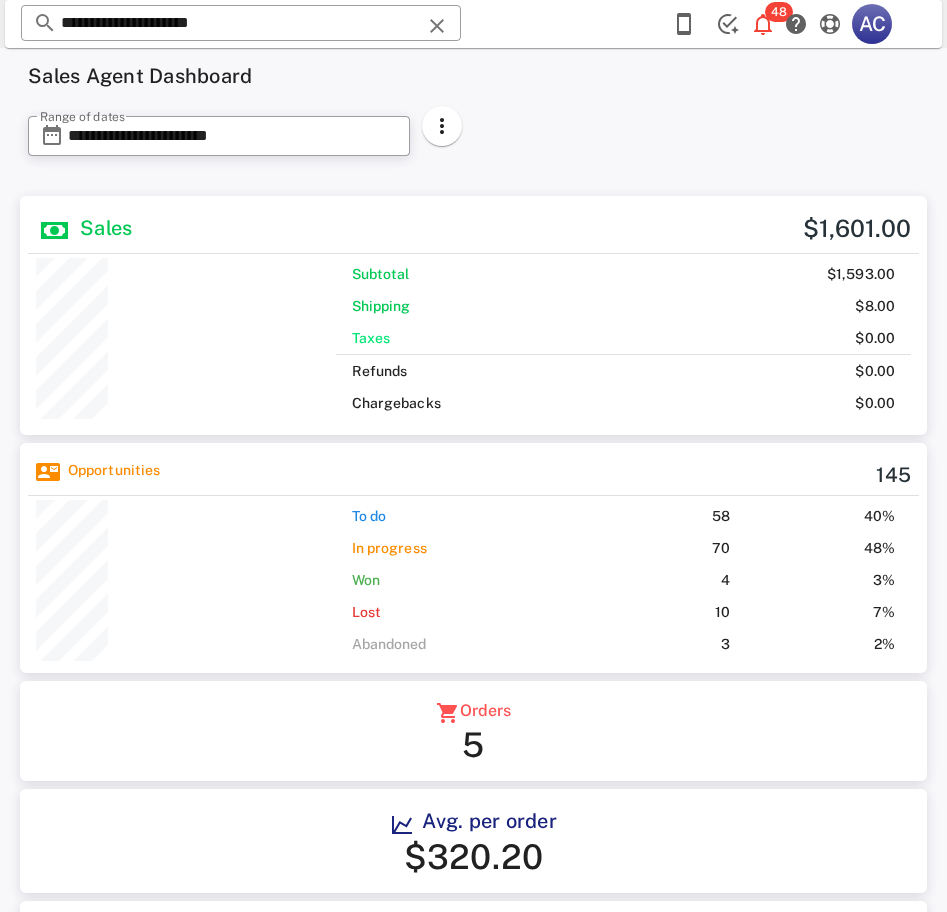 scroll, scrollTop: 999748, scrollLeft: 999703, axis: both 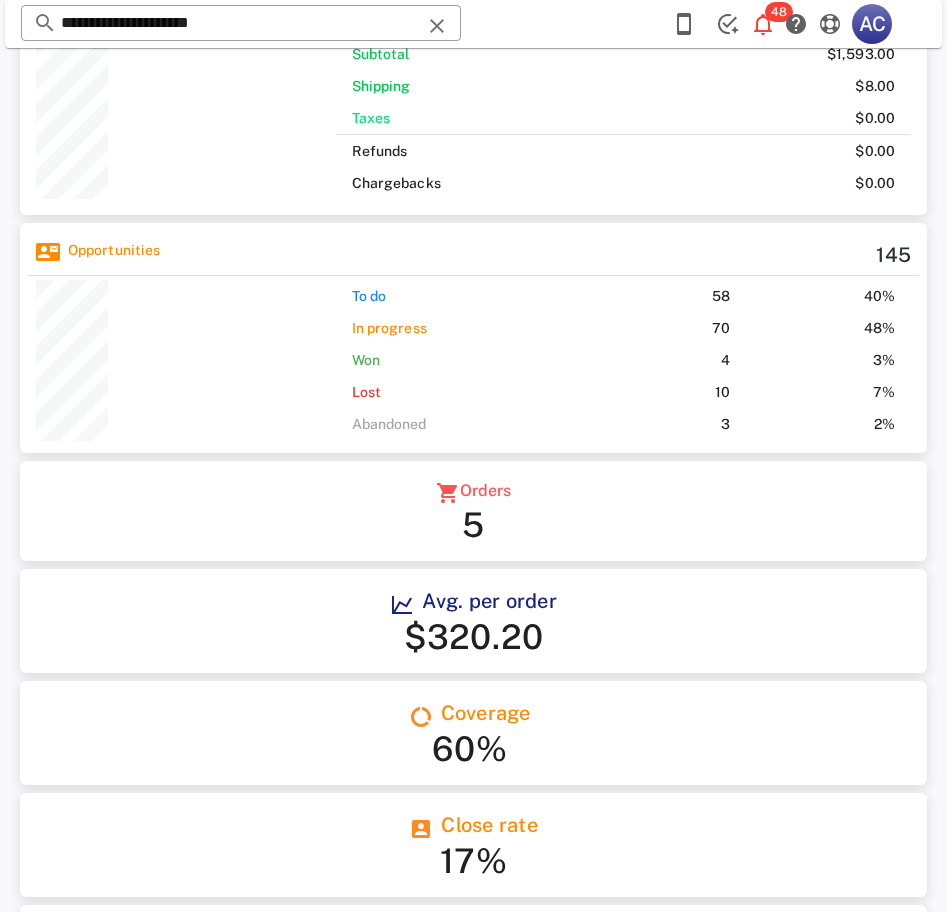 click on "#OR8181" at bounding box center (86, 1861) 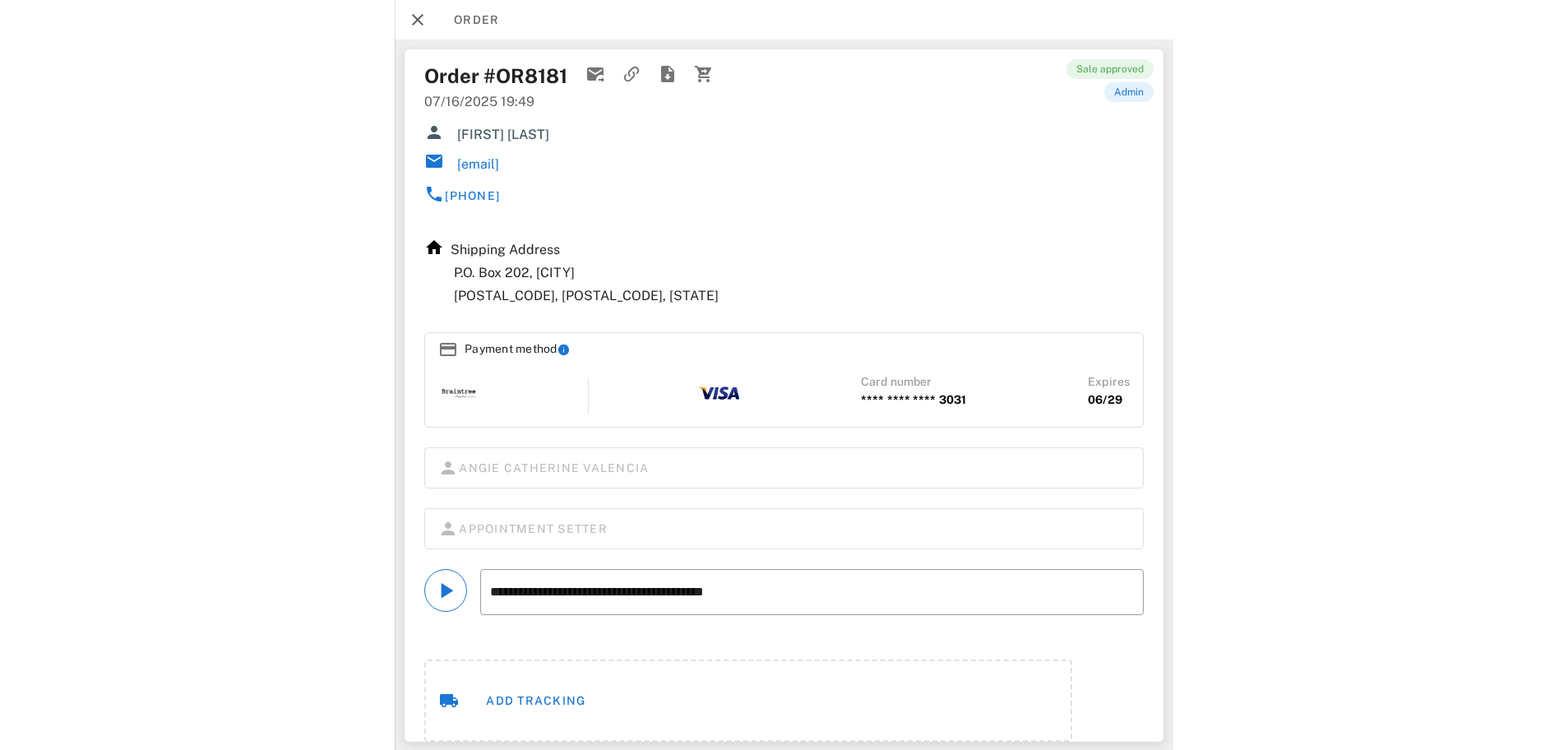 scroll, scrollTop: 104, scrollLeft: 0, axis: vertical 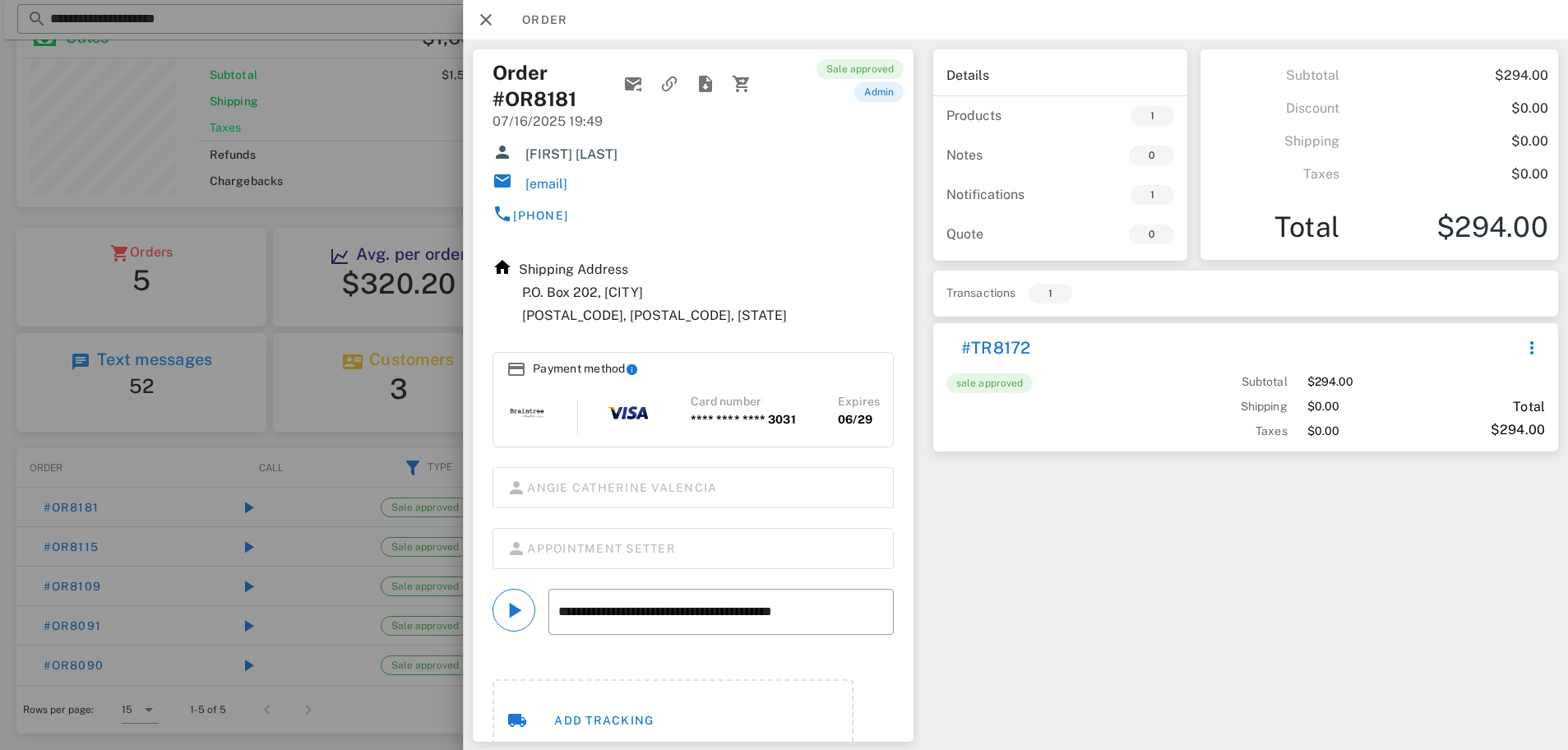 drag, startPoint x: 687, startPoint y: 190, endPoint x: 531, endPoint y: 186, distance: 156.05127 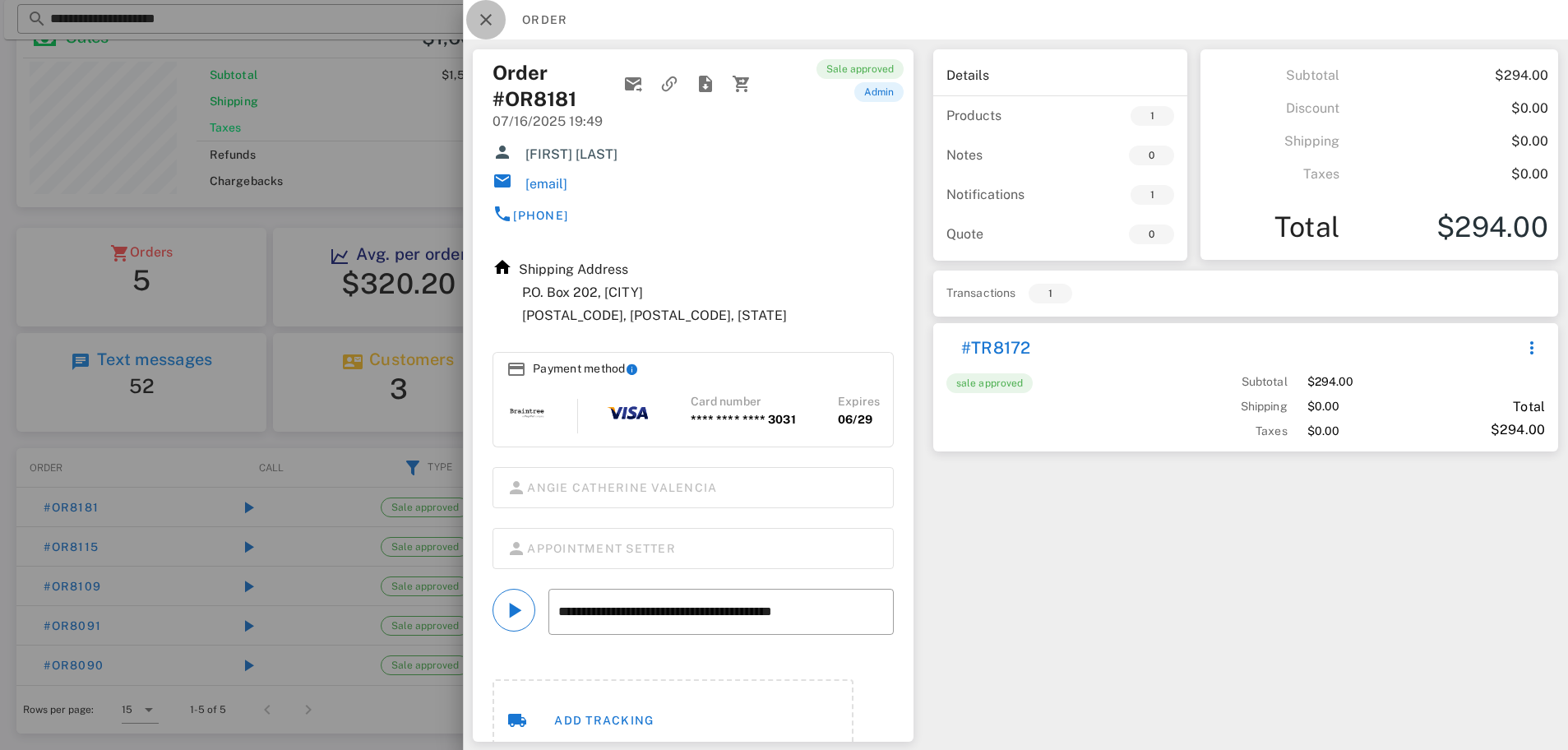 click at bounding box center [486, 20] 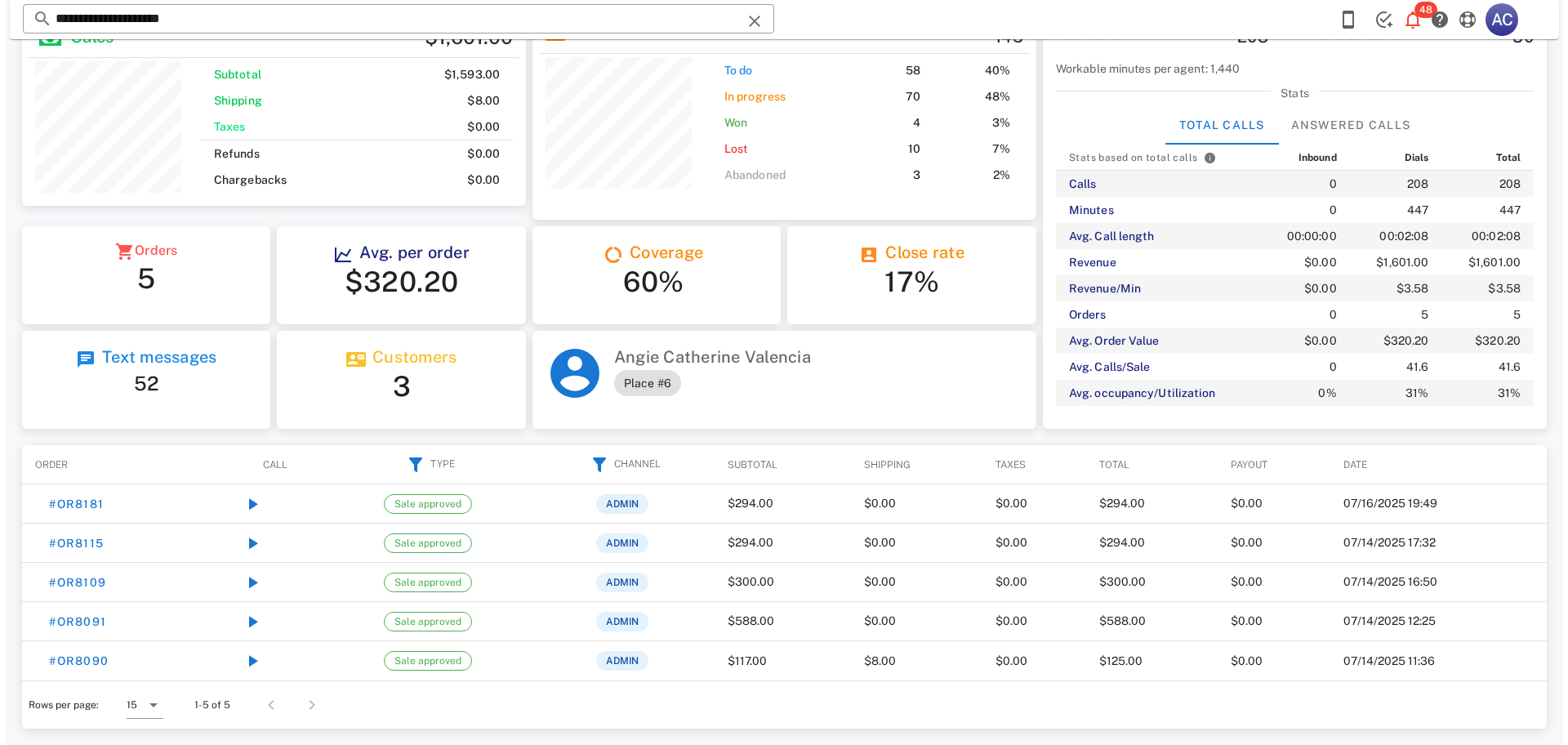 scroll, scrollTop: 0, scrollLeft: 0, axis: both 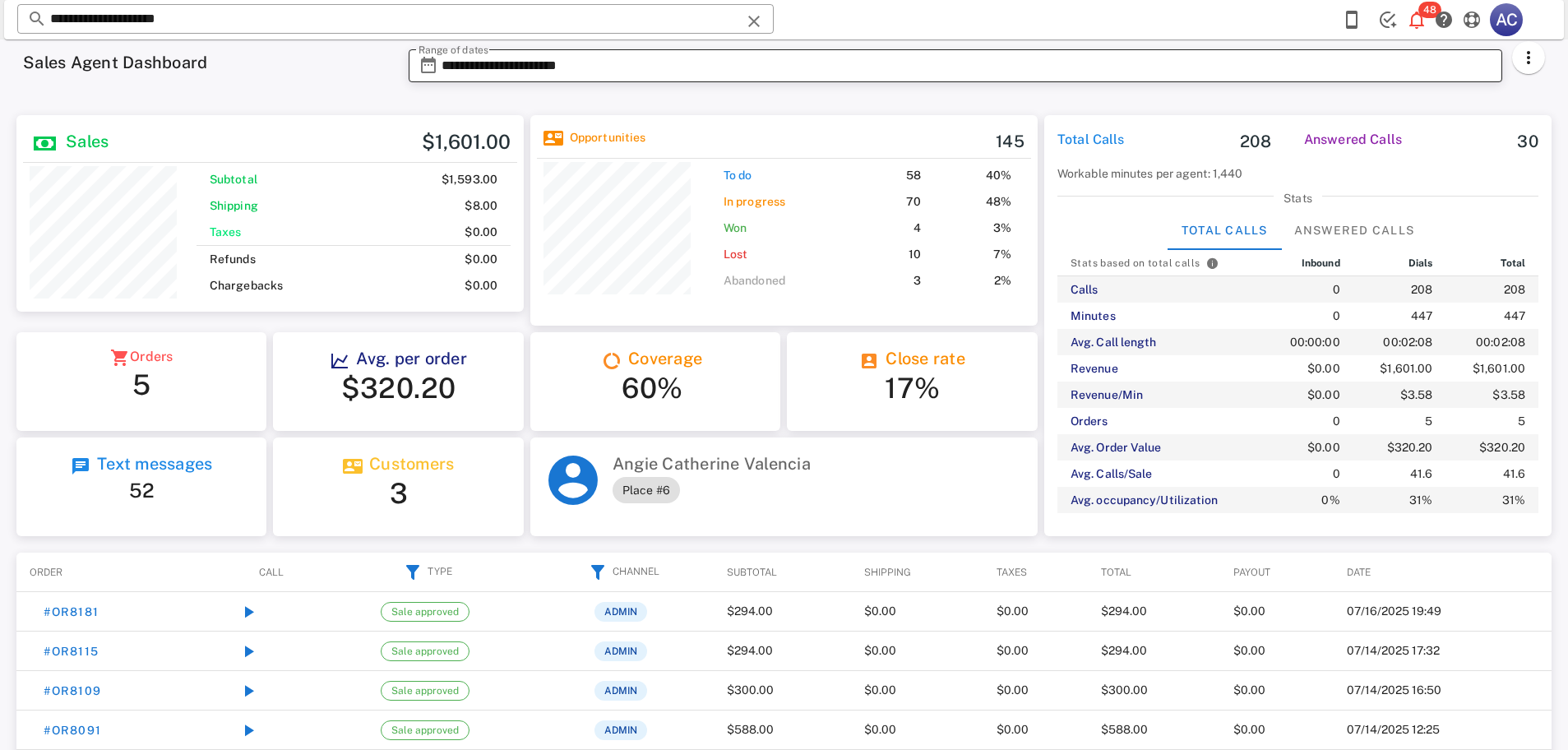 click on "**********" at bounding box center [967, 66] 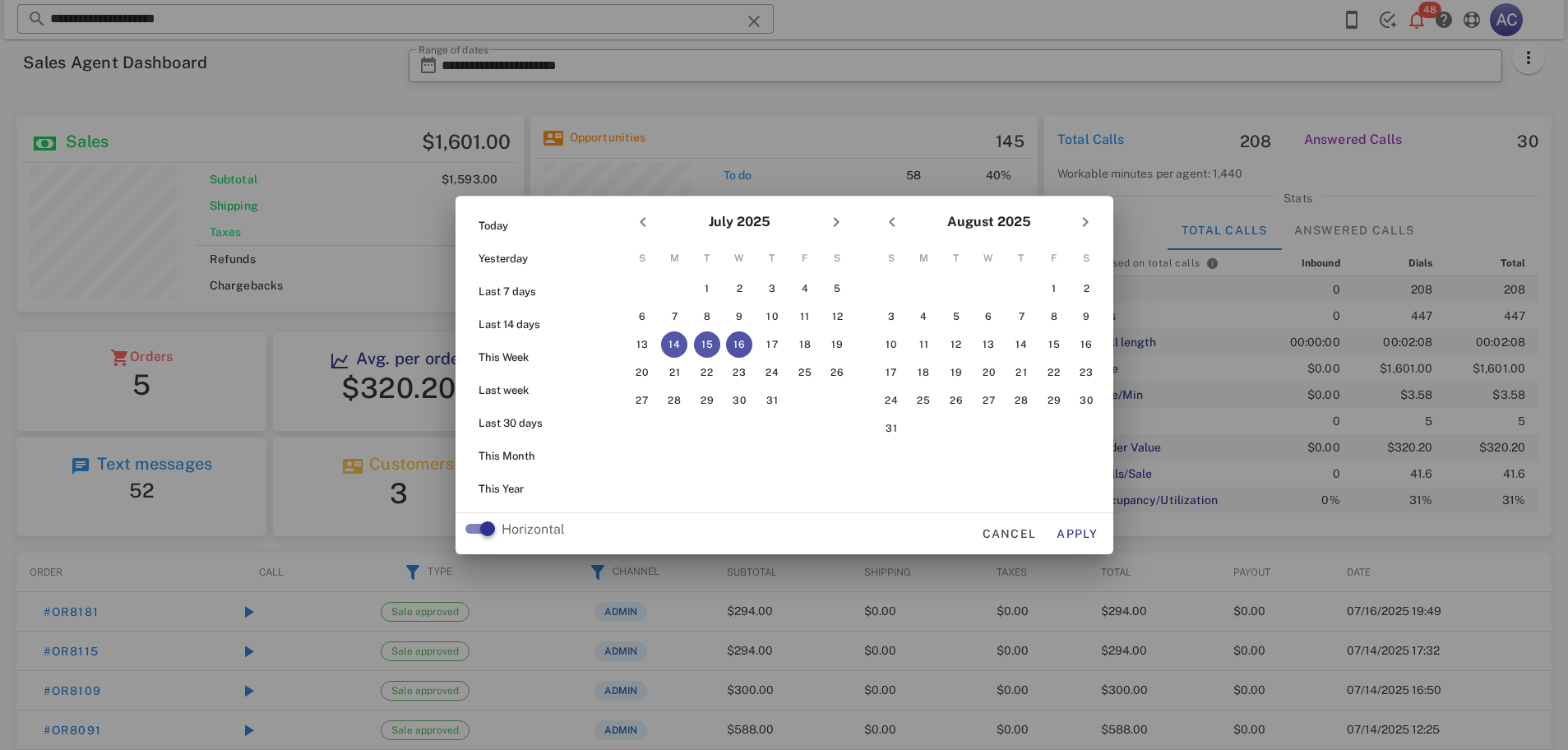 click on "16" at bounding box center [739, 345] 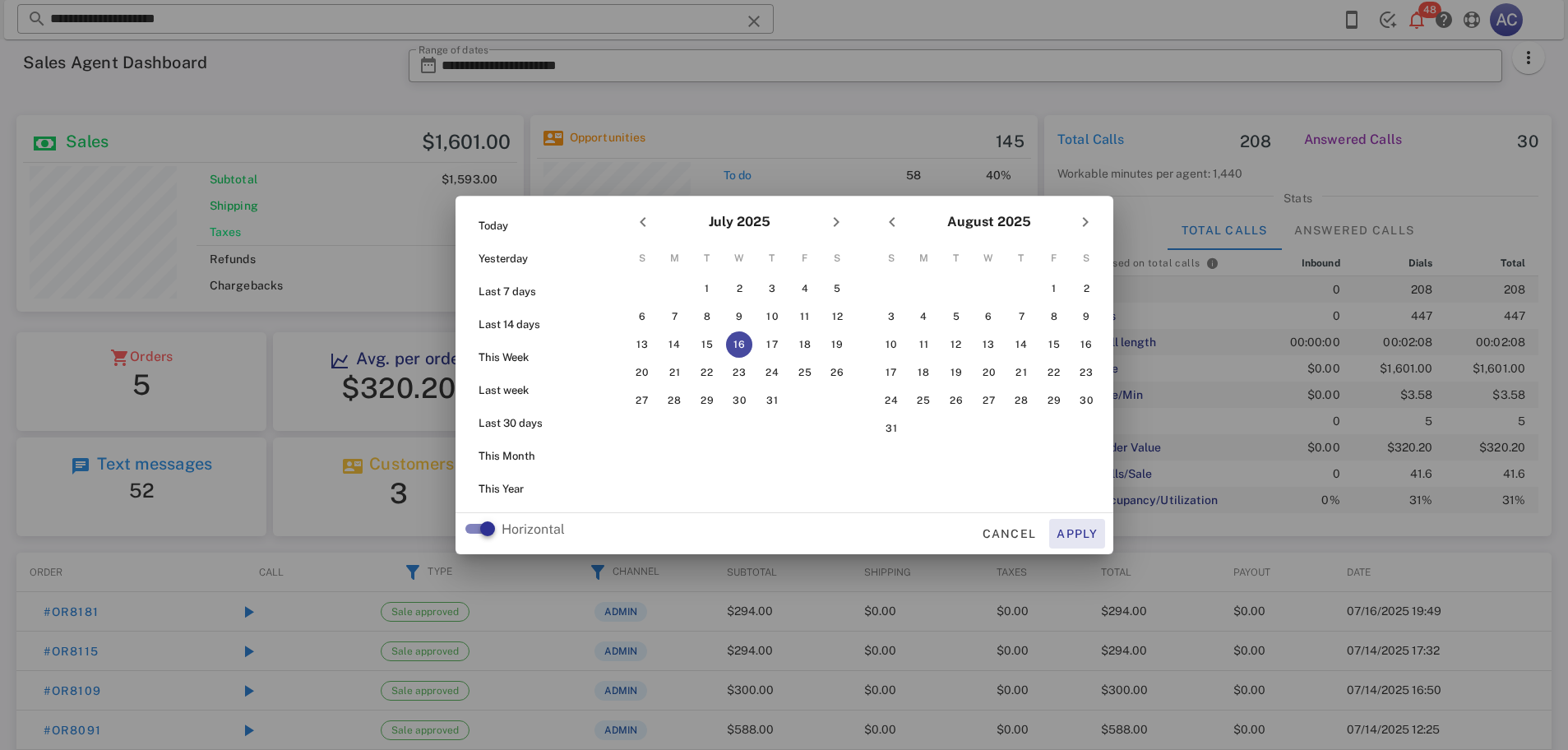 click on "Apply" at bounding box center (1077, 534) 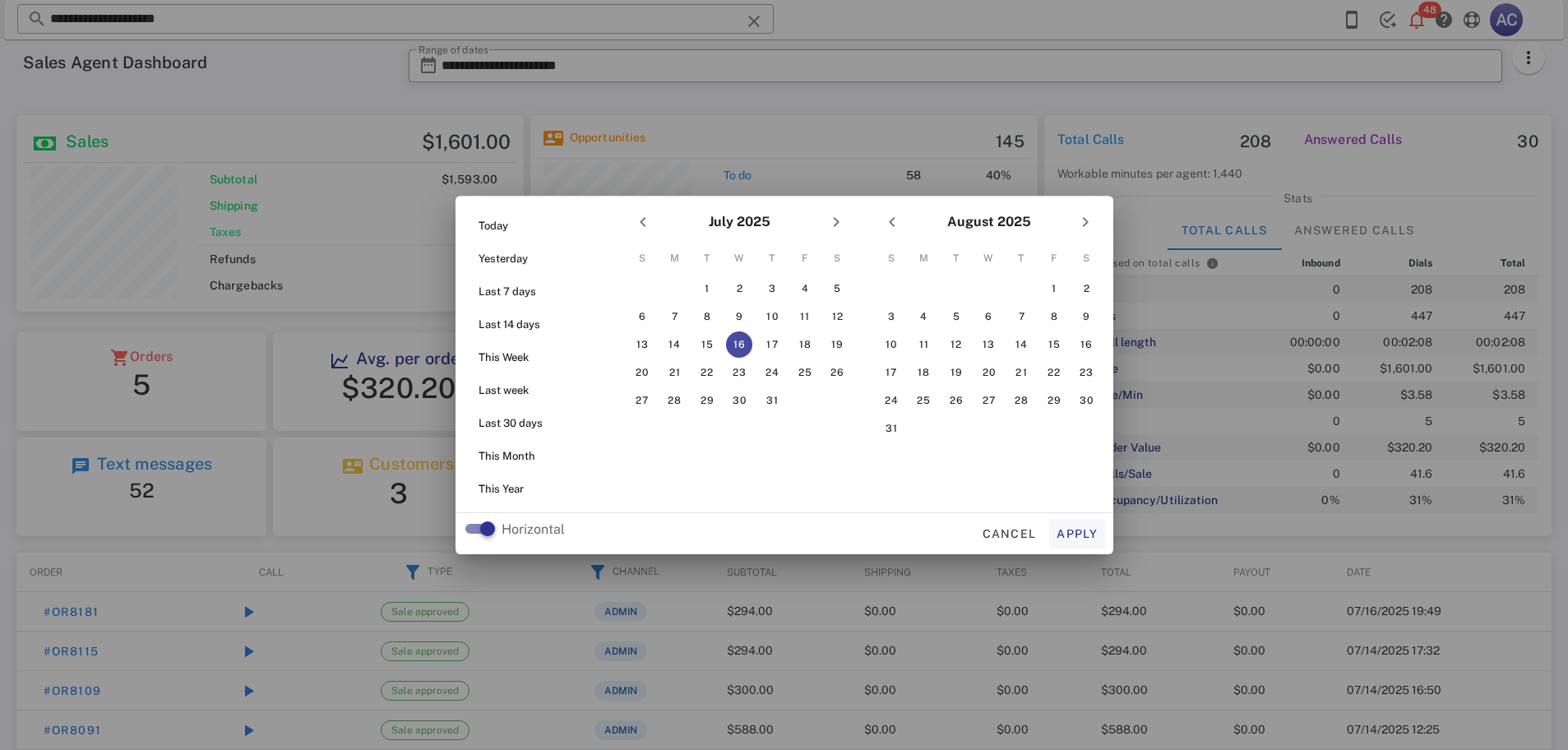 type on "**********" 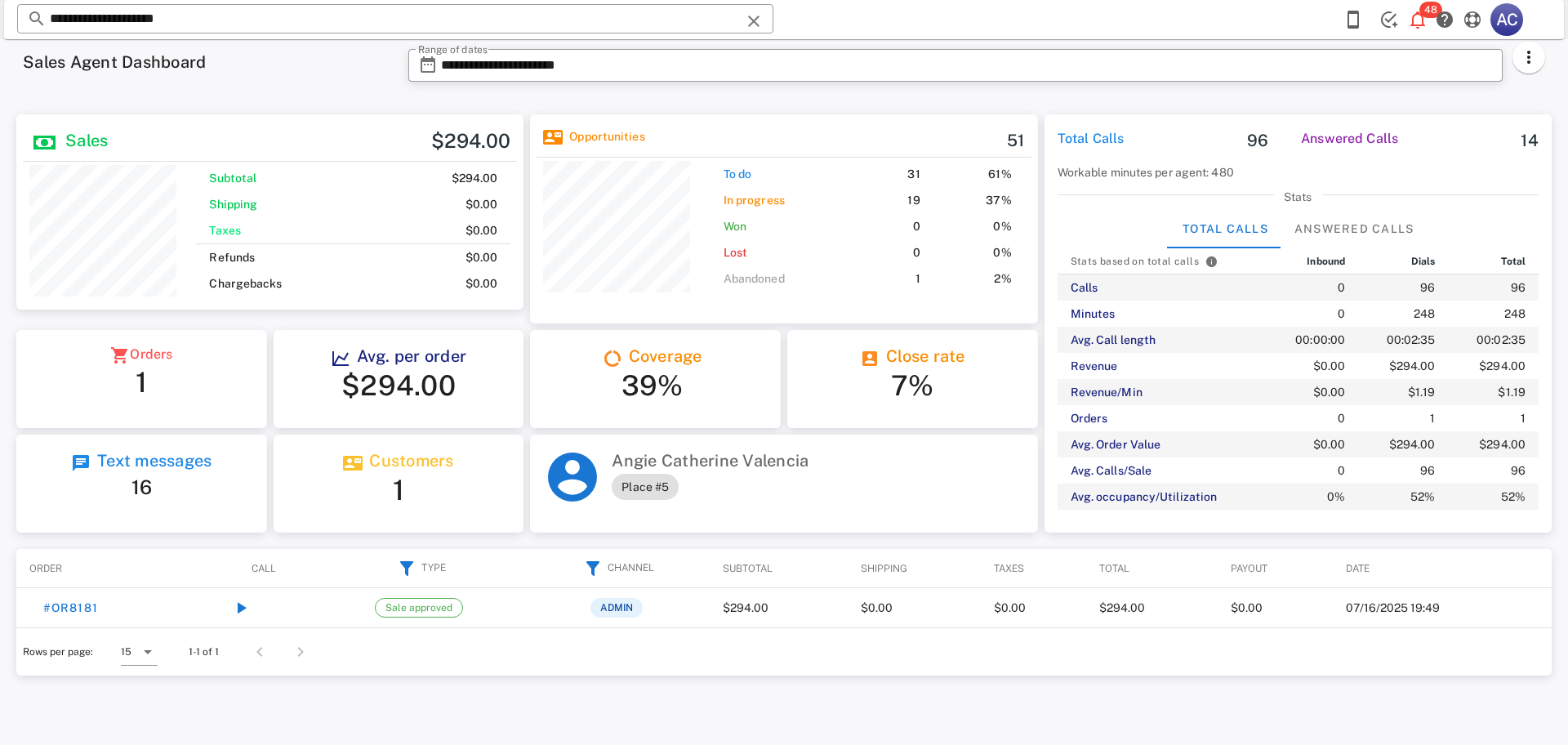 scroll, scrollTop: 816691, scrollLeft: 816160, axis: both 